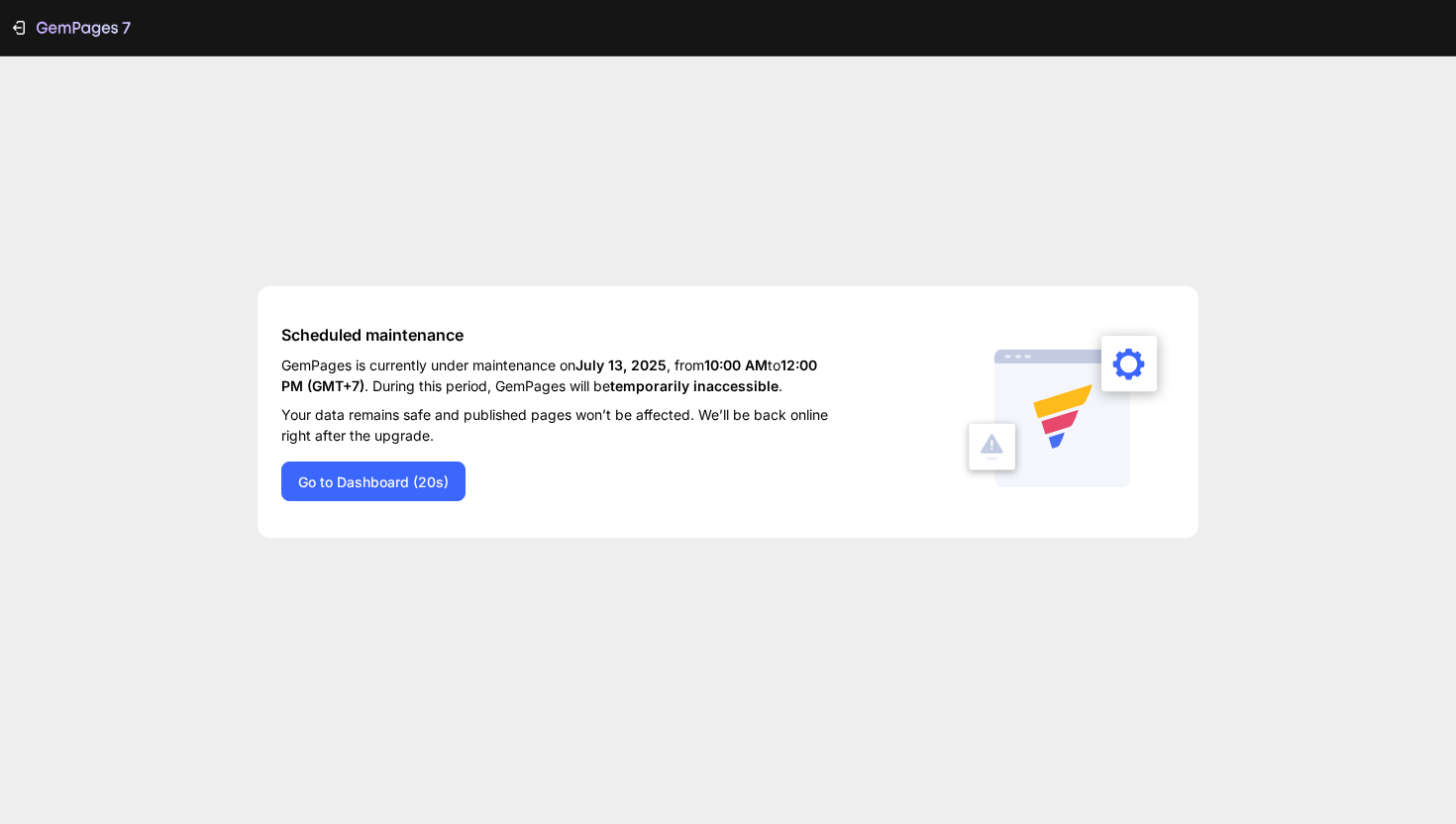 scroll, scrollTop: 0, scrollLeft: 0, axis: both 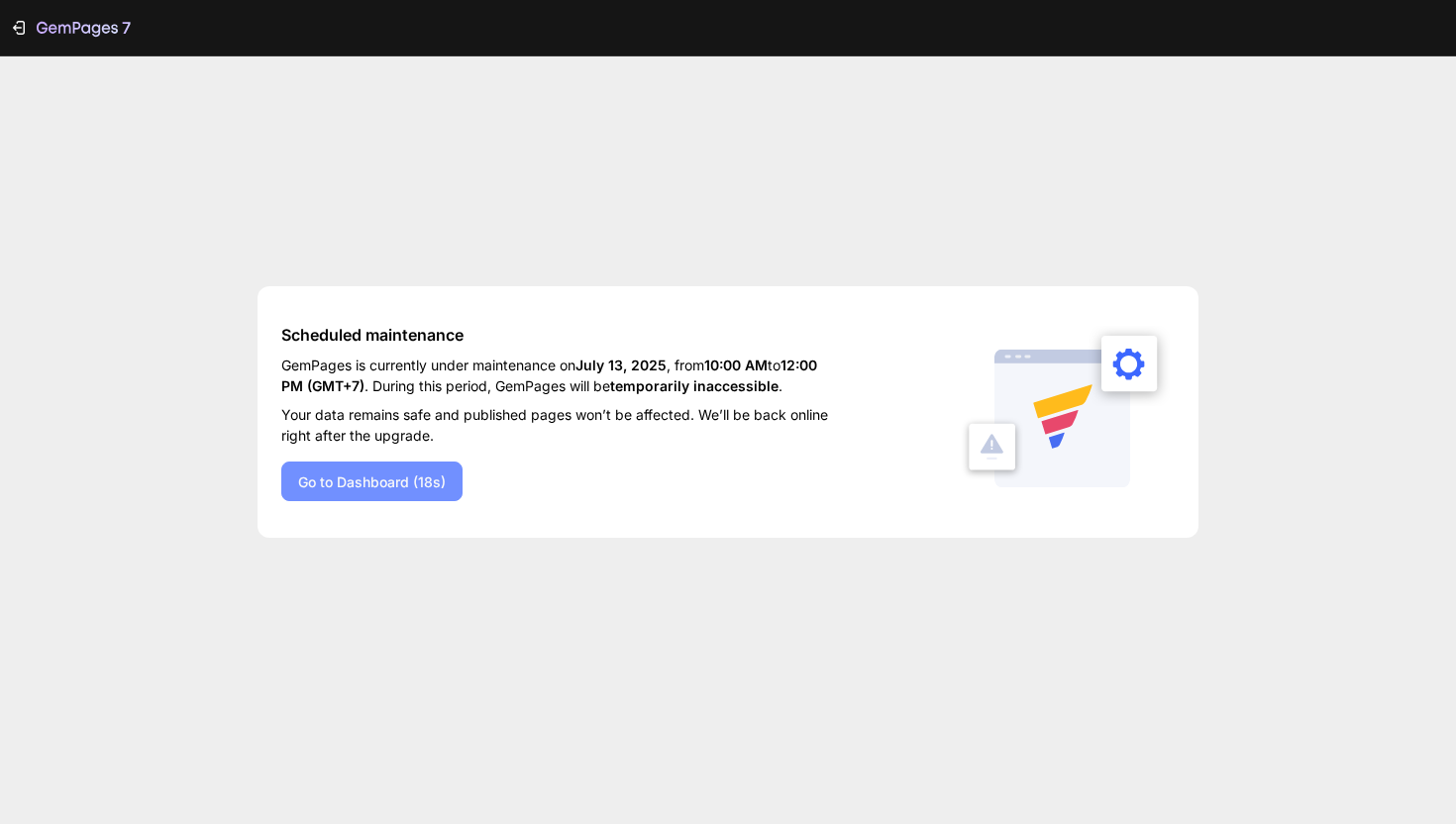 click on "Go to Dashboard (18s)" at bounding box center [371, 481] 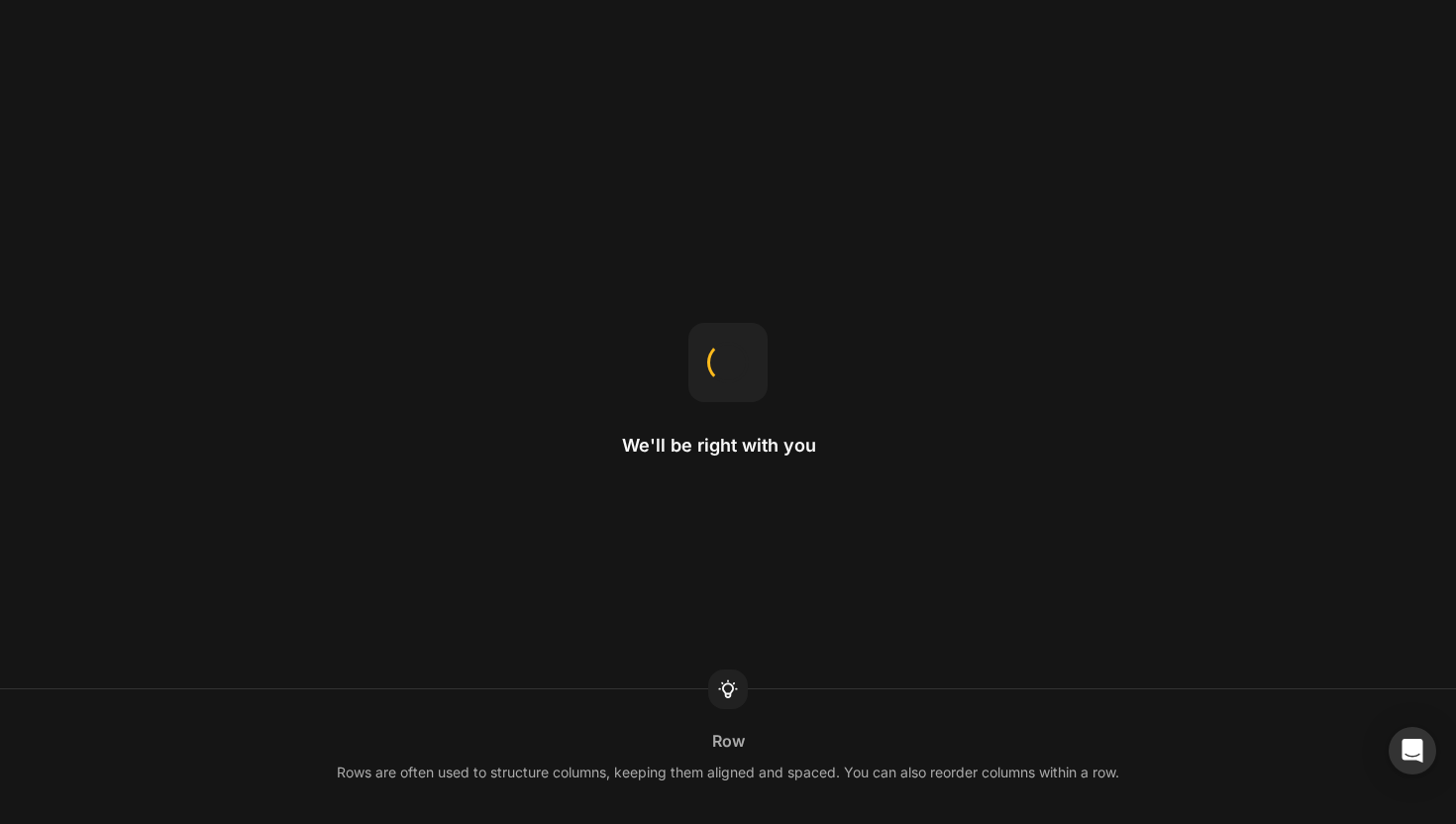 scroll, scrollTop: 0, scrollLeft: 0, axis: both 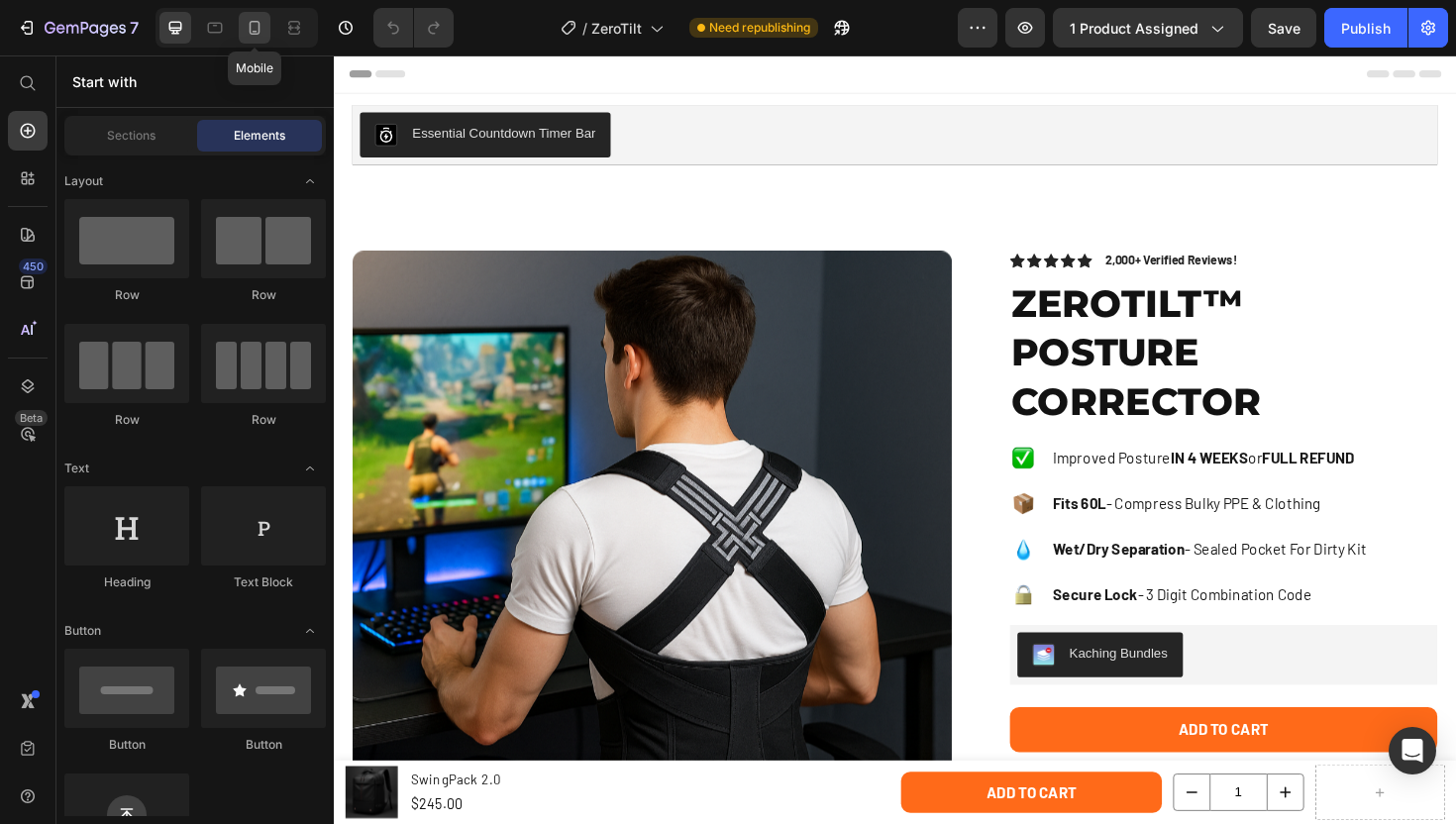 click 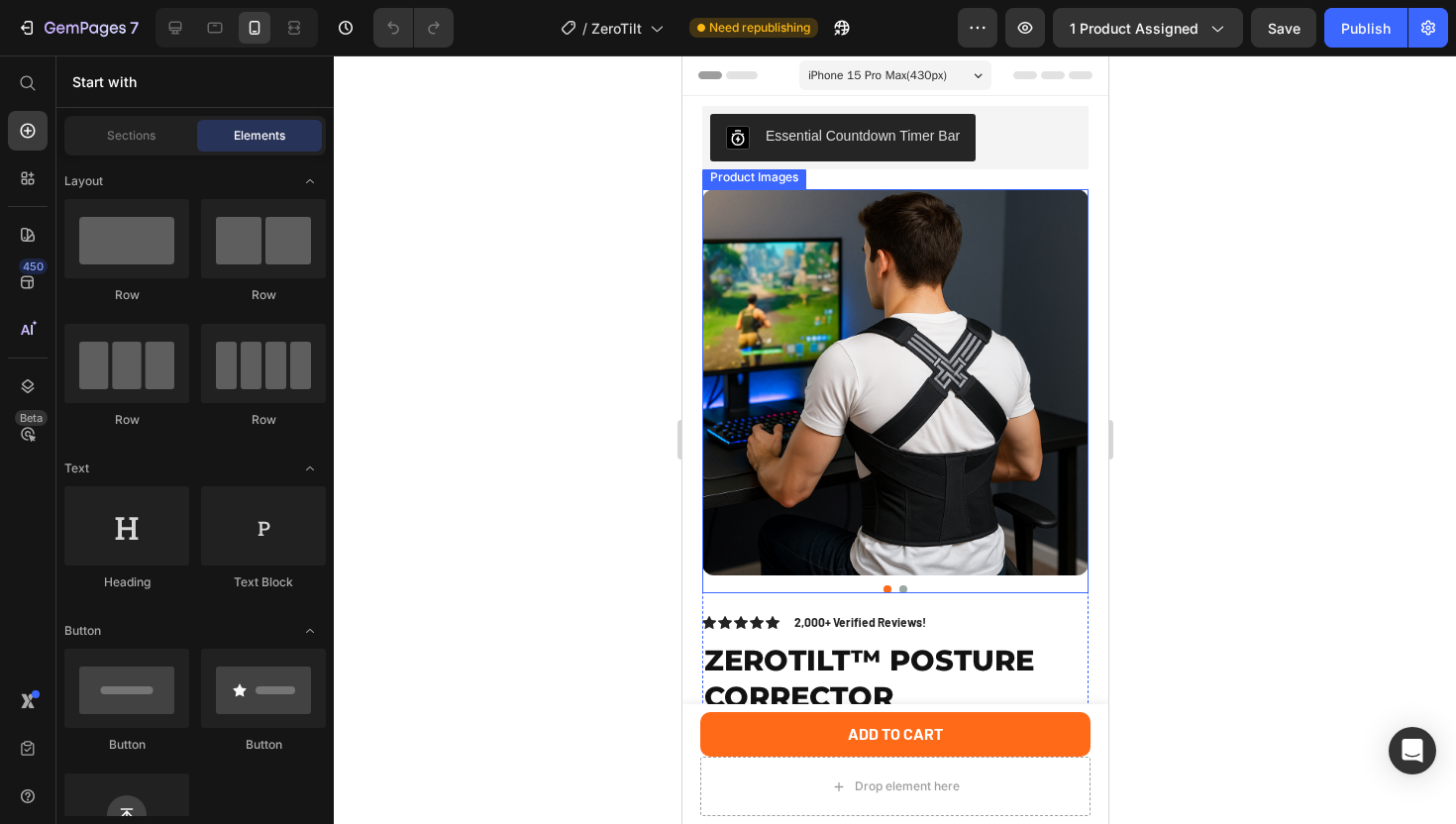scroll, scrollTop: 377, scrollLeft: 0, axis: vertical 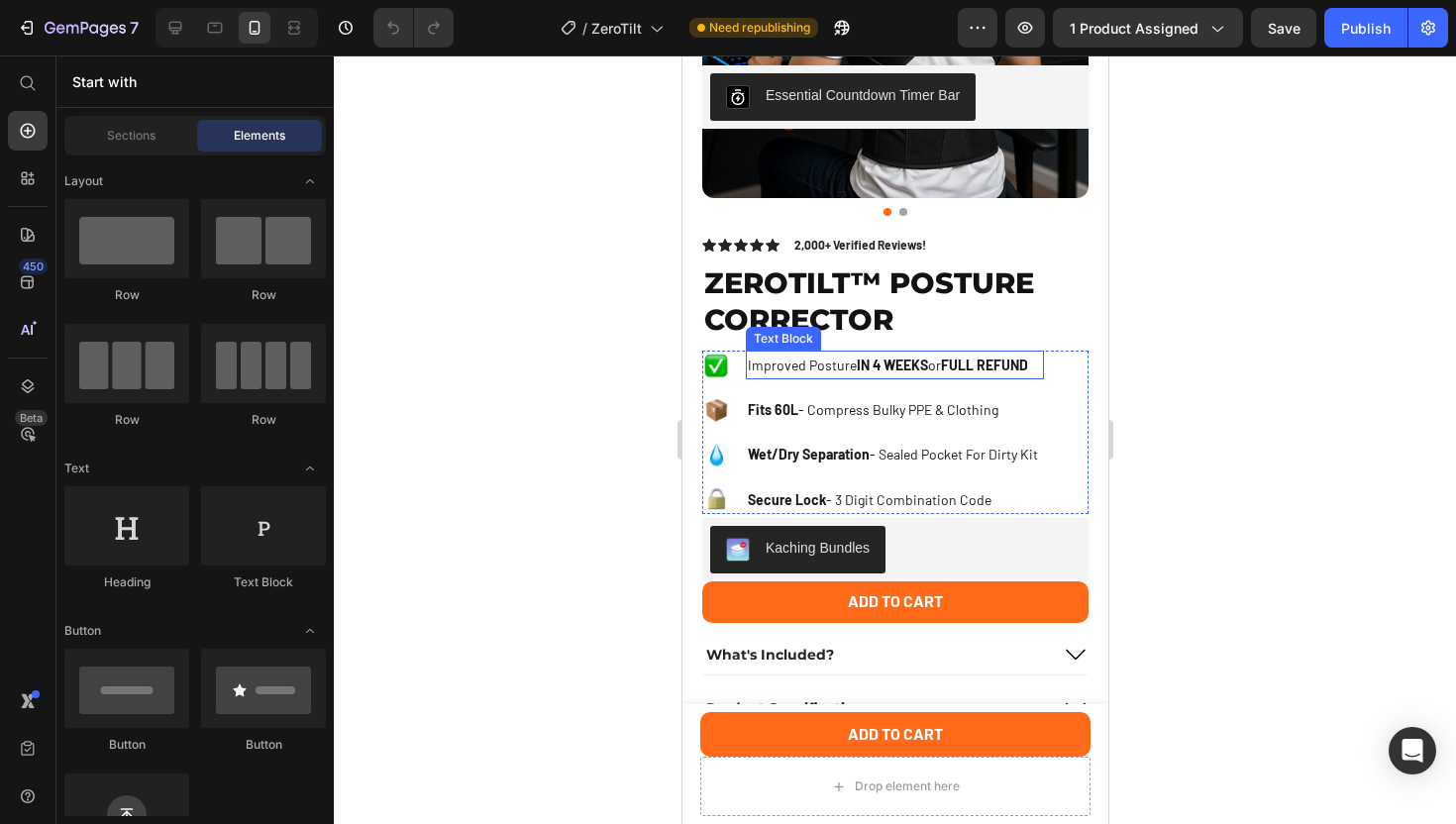click on "Improved Posture  IN 4 WEEKS  or  FULL REFUND" at bounding box center (893, 364) 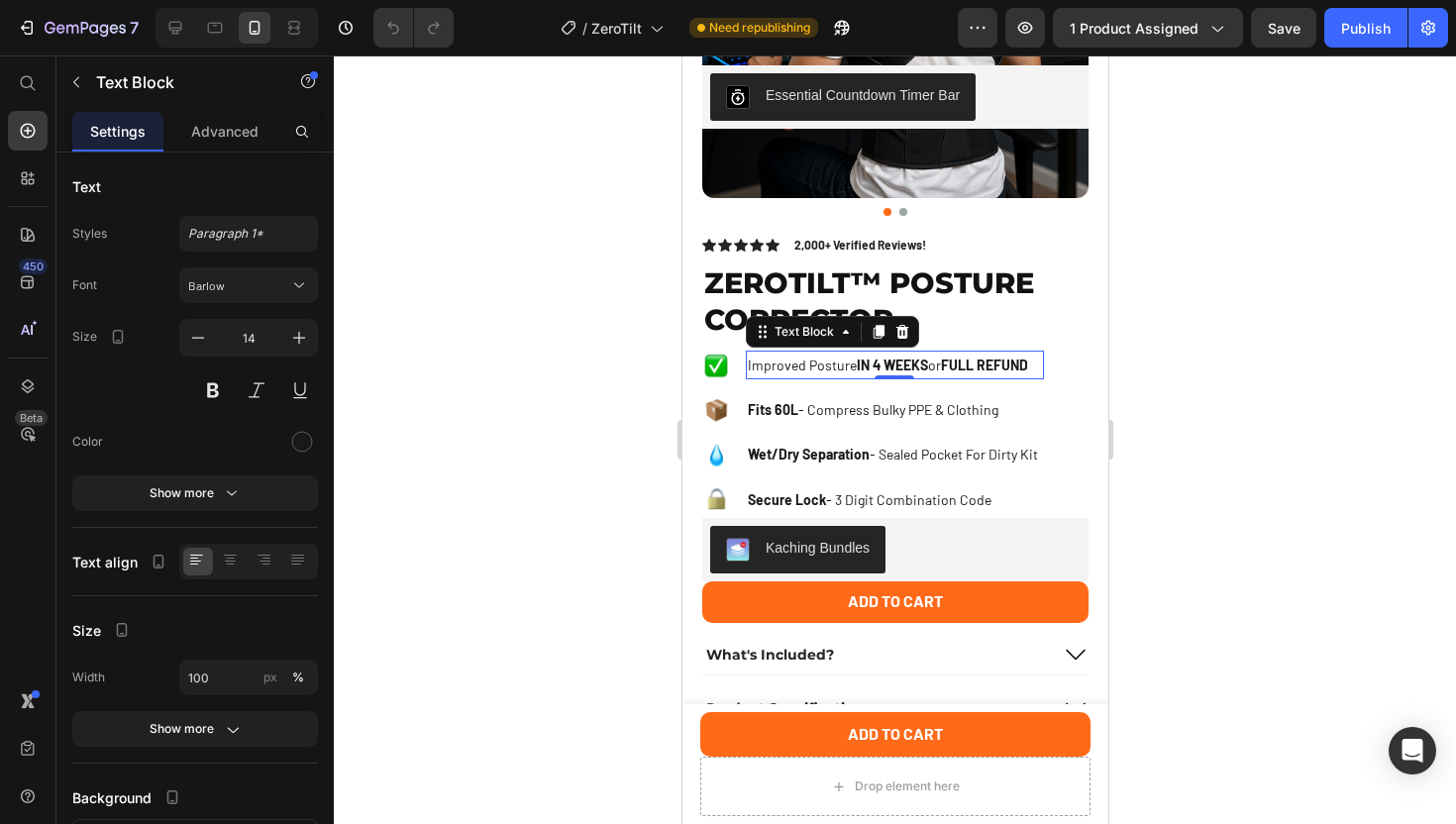 click 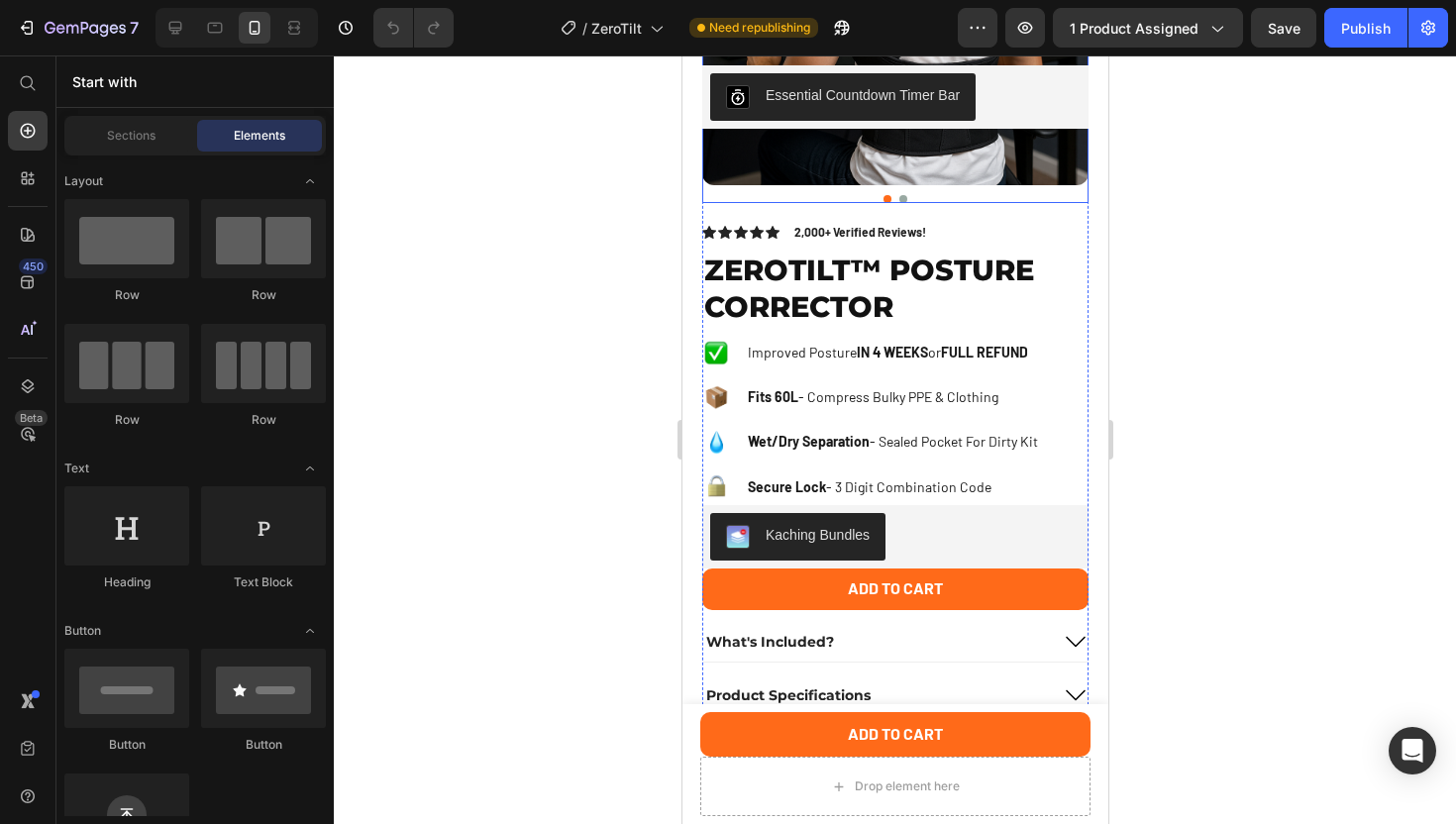 scroll, scrollTop: 467, scrollLeft: 0, axis: vertical 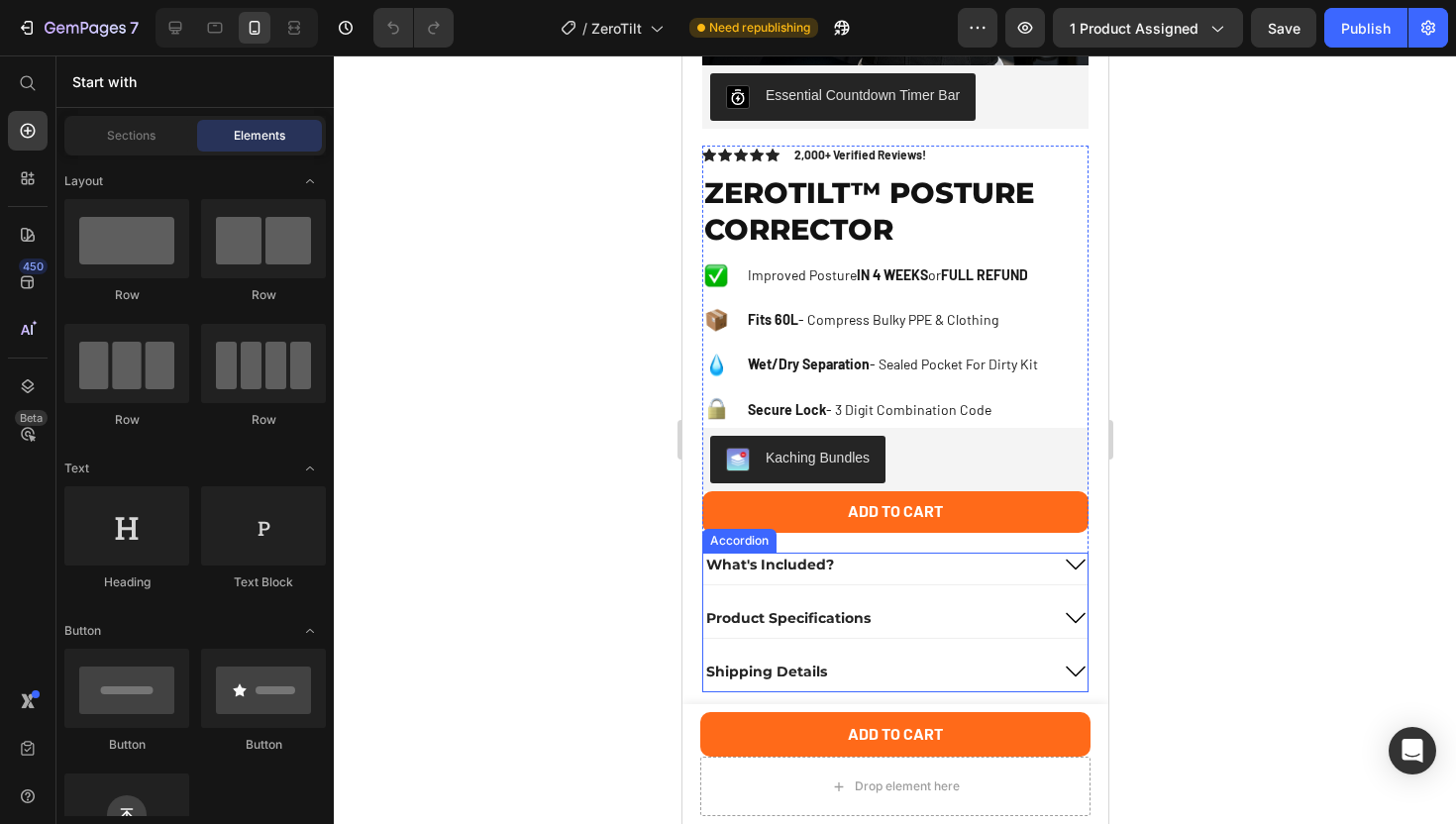 click on "What's Included?" at bounding box center (875, 565) 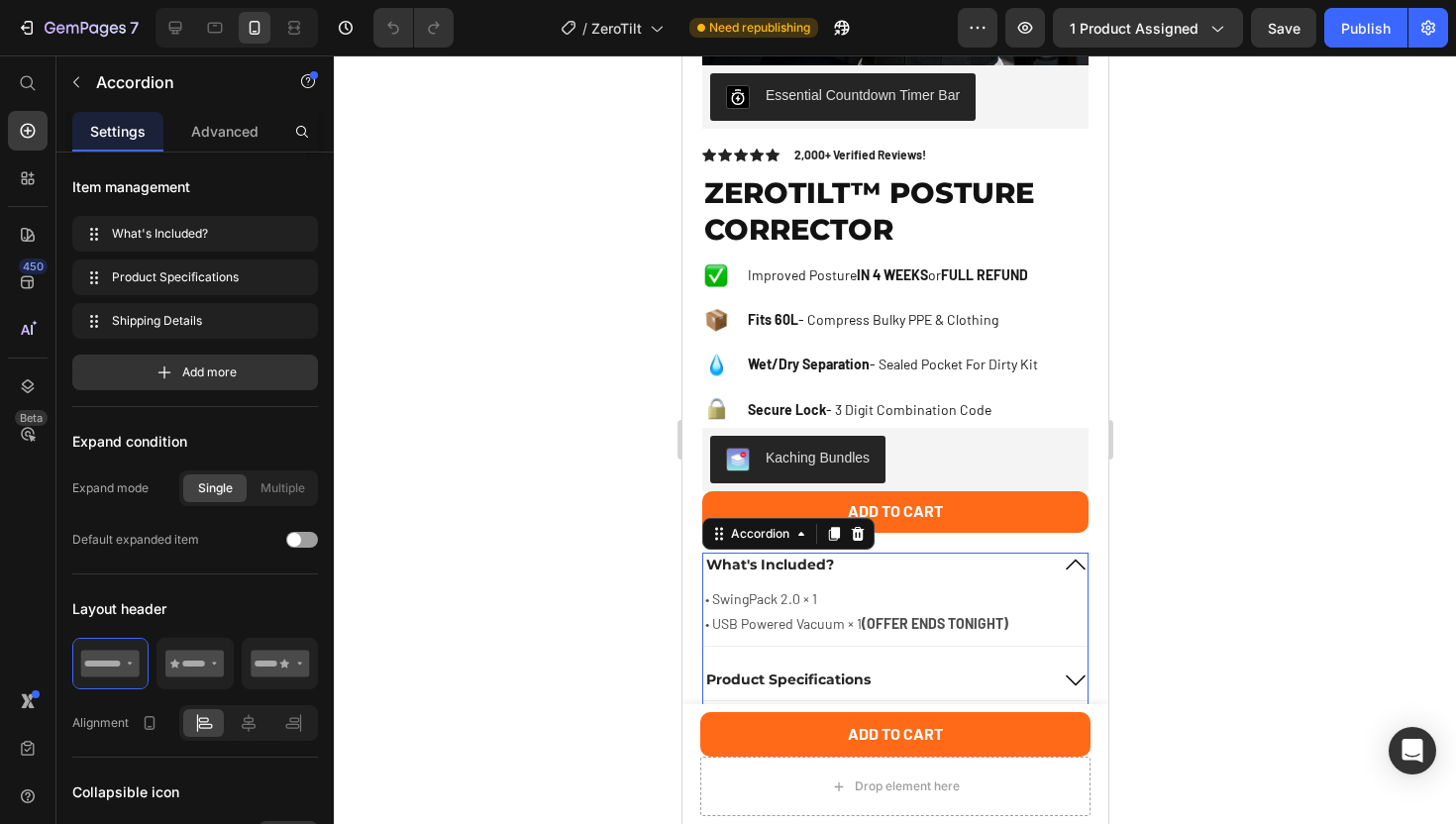 click on "What's Included?" at bounding box center [875, 565] 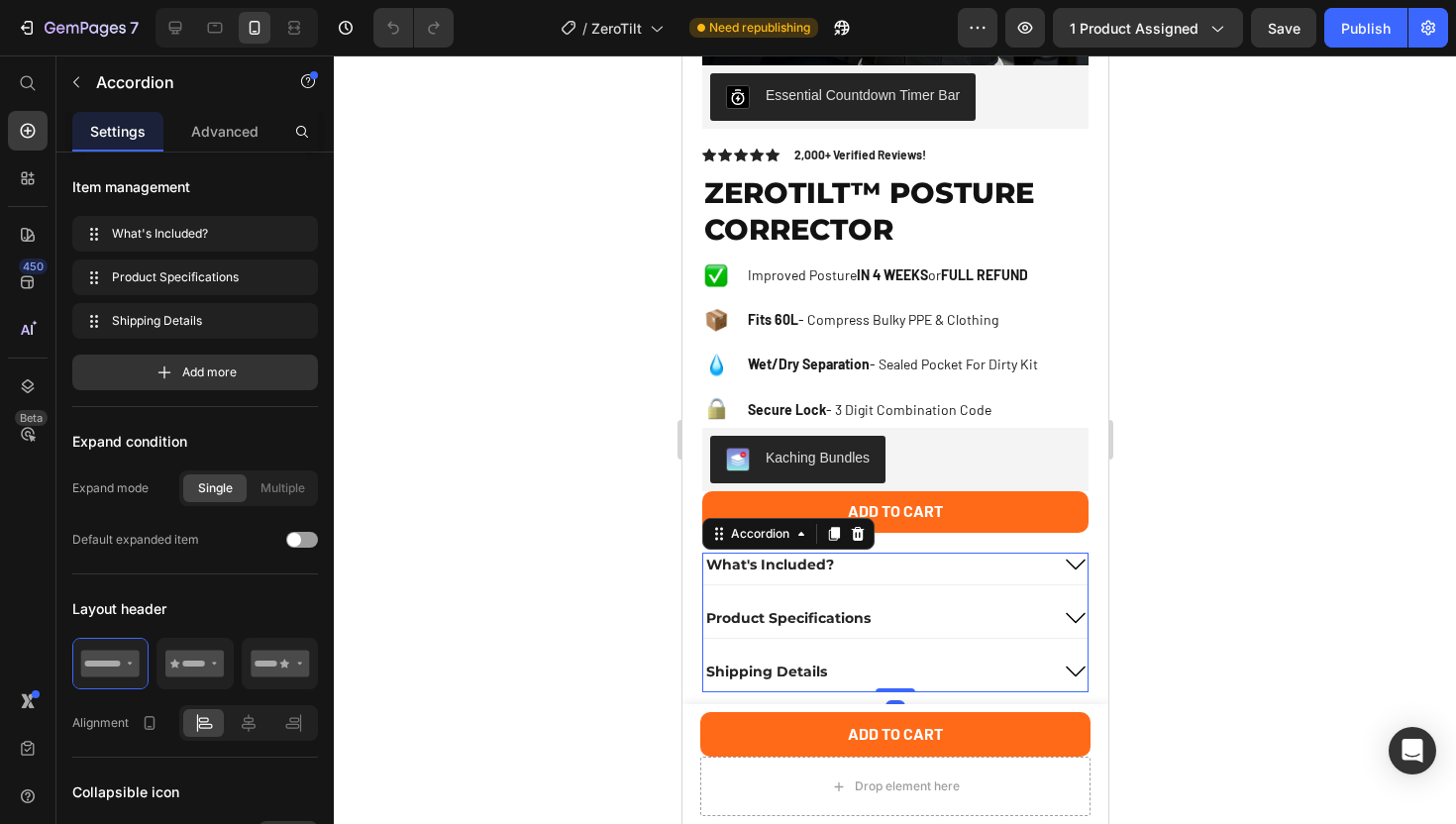 click on "Product Specifications" at bounding box center (875, 618) 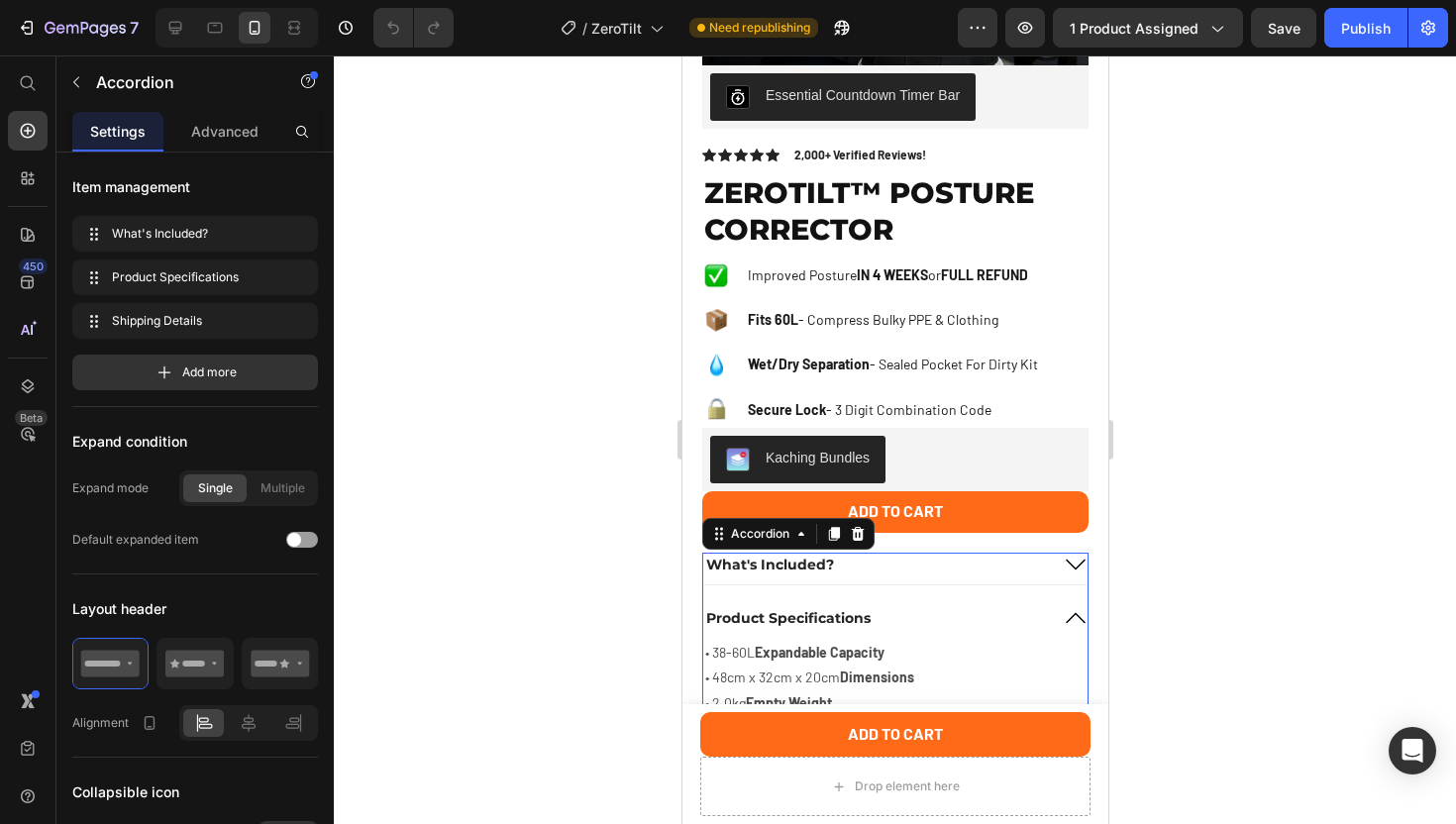click on "Product Specifications" at bounding box center (875, 618) 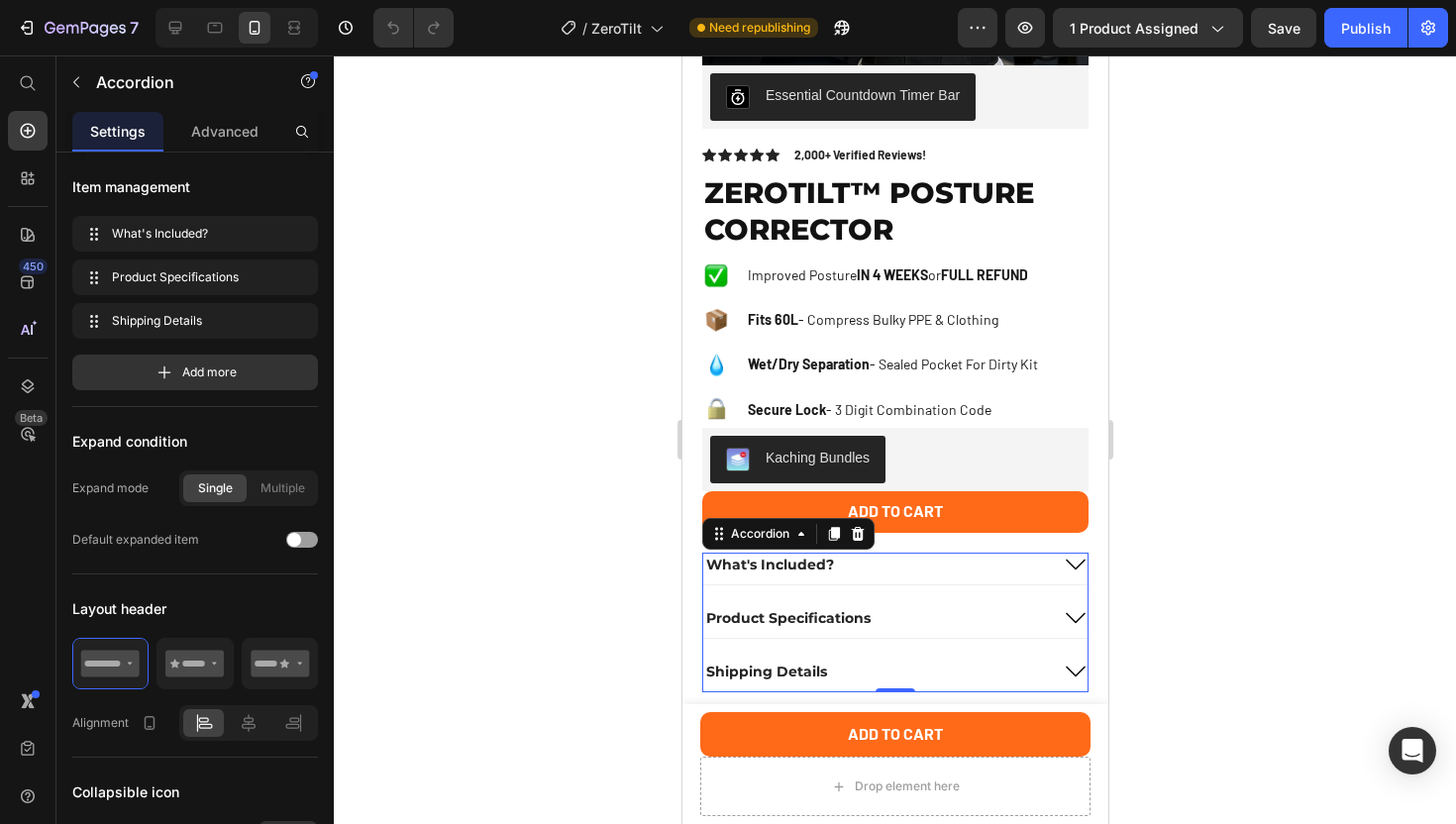 scroll, scrollTop: 586, scrollLeft: 0, axis: vertical 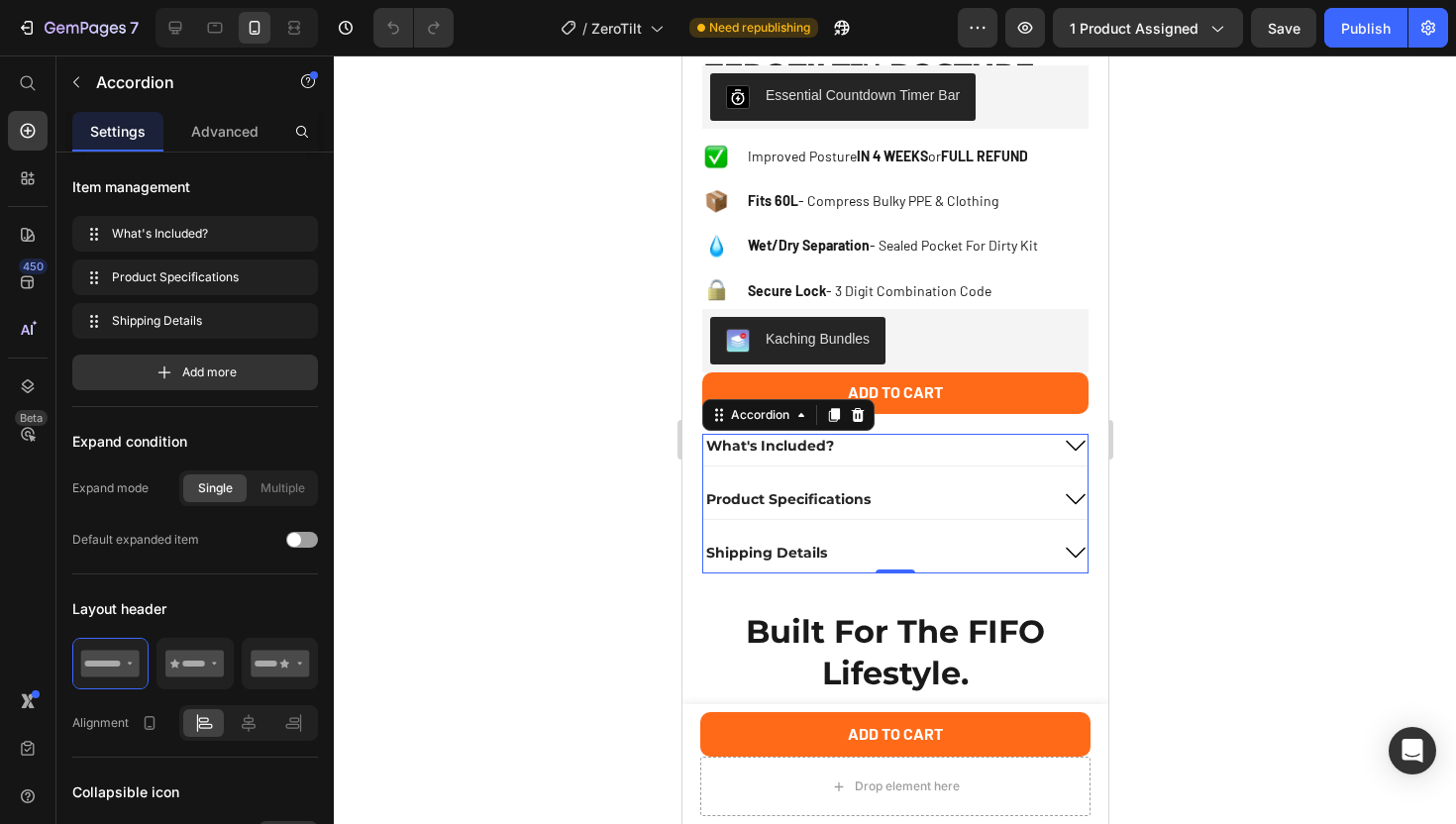 click on "Product Specifications" at bounding box center [894, 503] 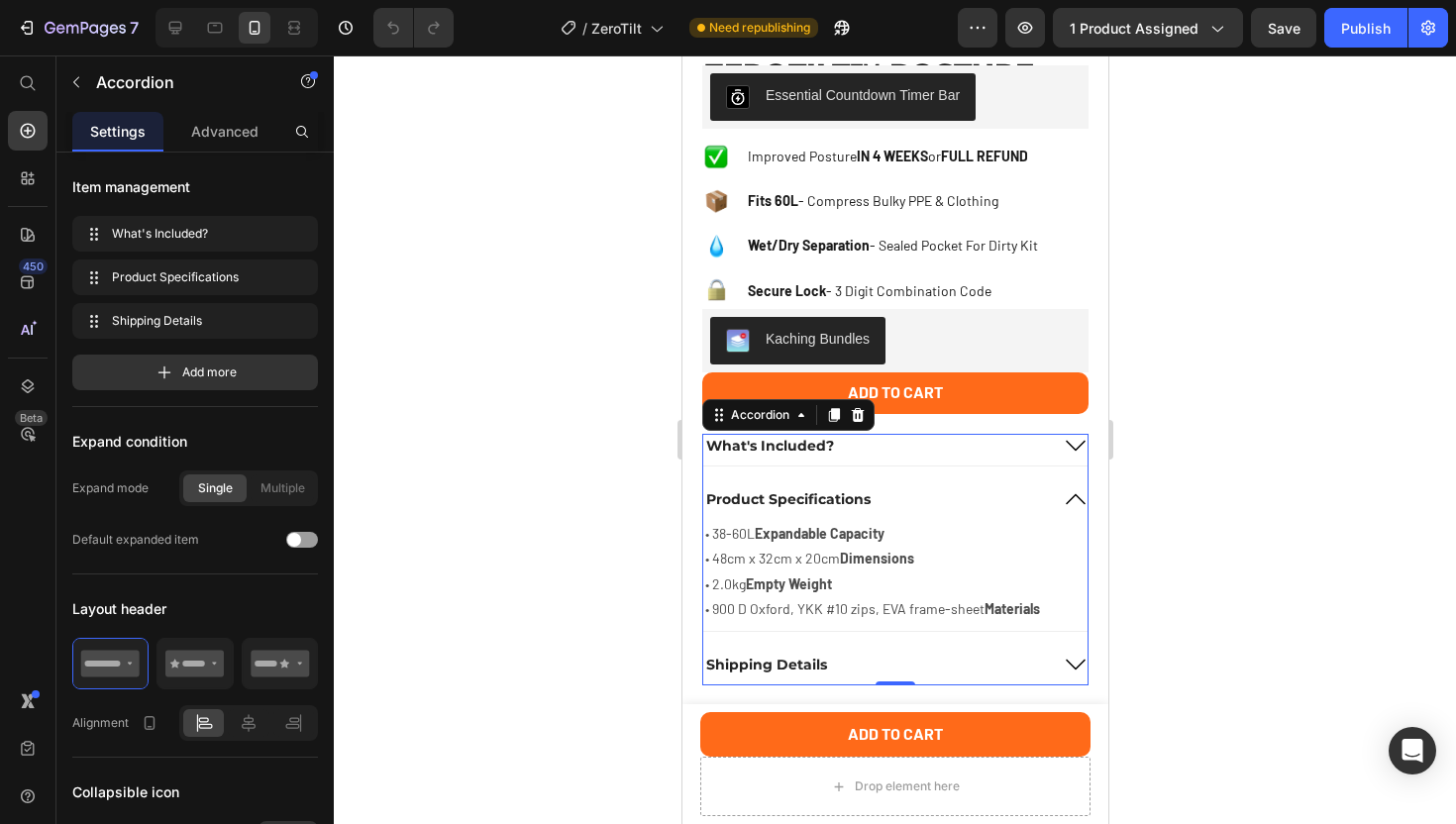click on "Product Specifications" at bounding box center [875, 499] 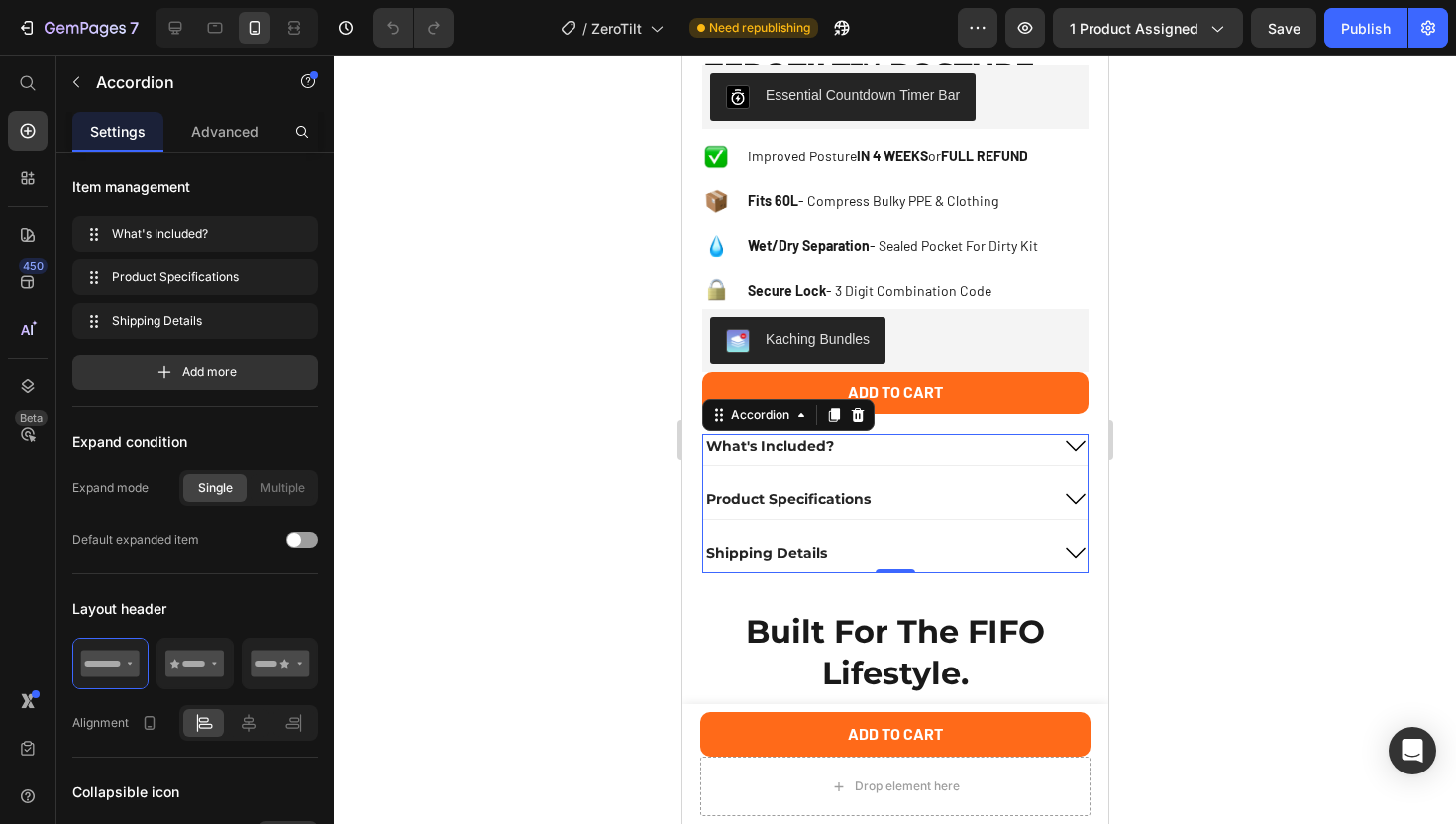 click on "Shipping Details" at bounding box center (894, 557) 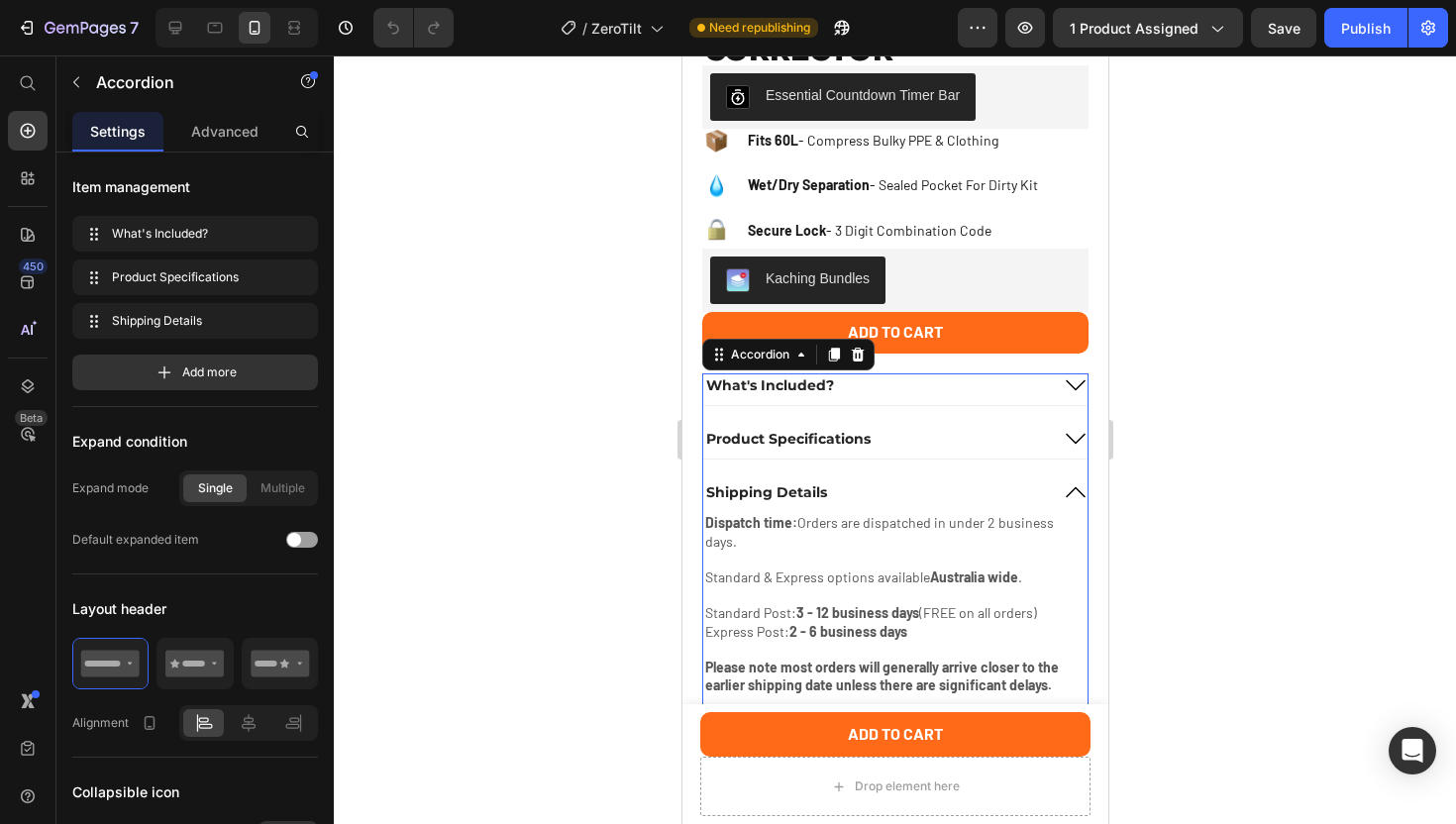 scroll, scrollTop: 566, scrollLeft: 0, axis: vertical 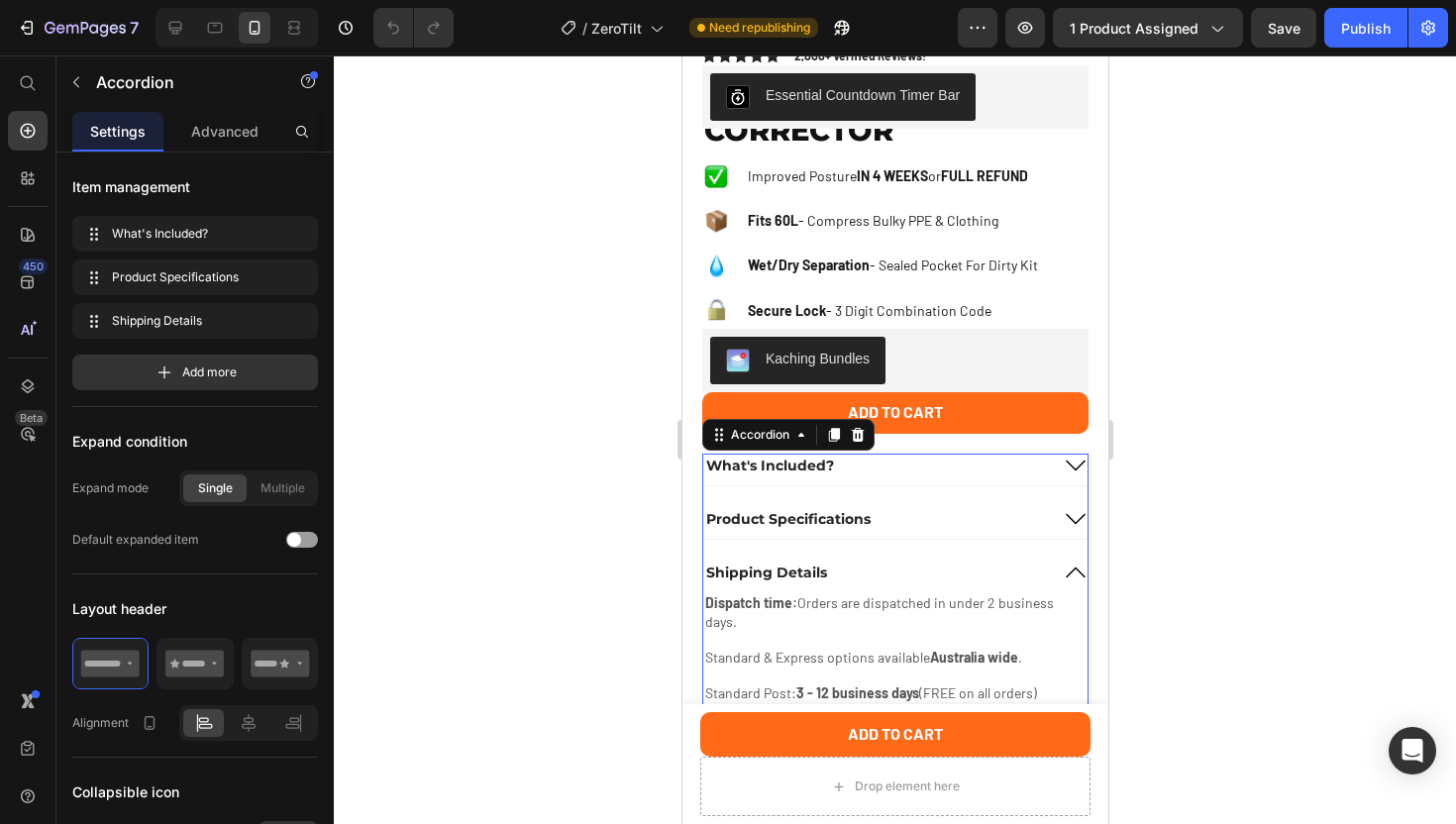 click on "Shipping Details" at bounding box center [875, 572] 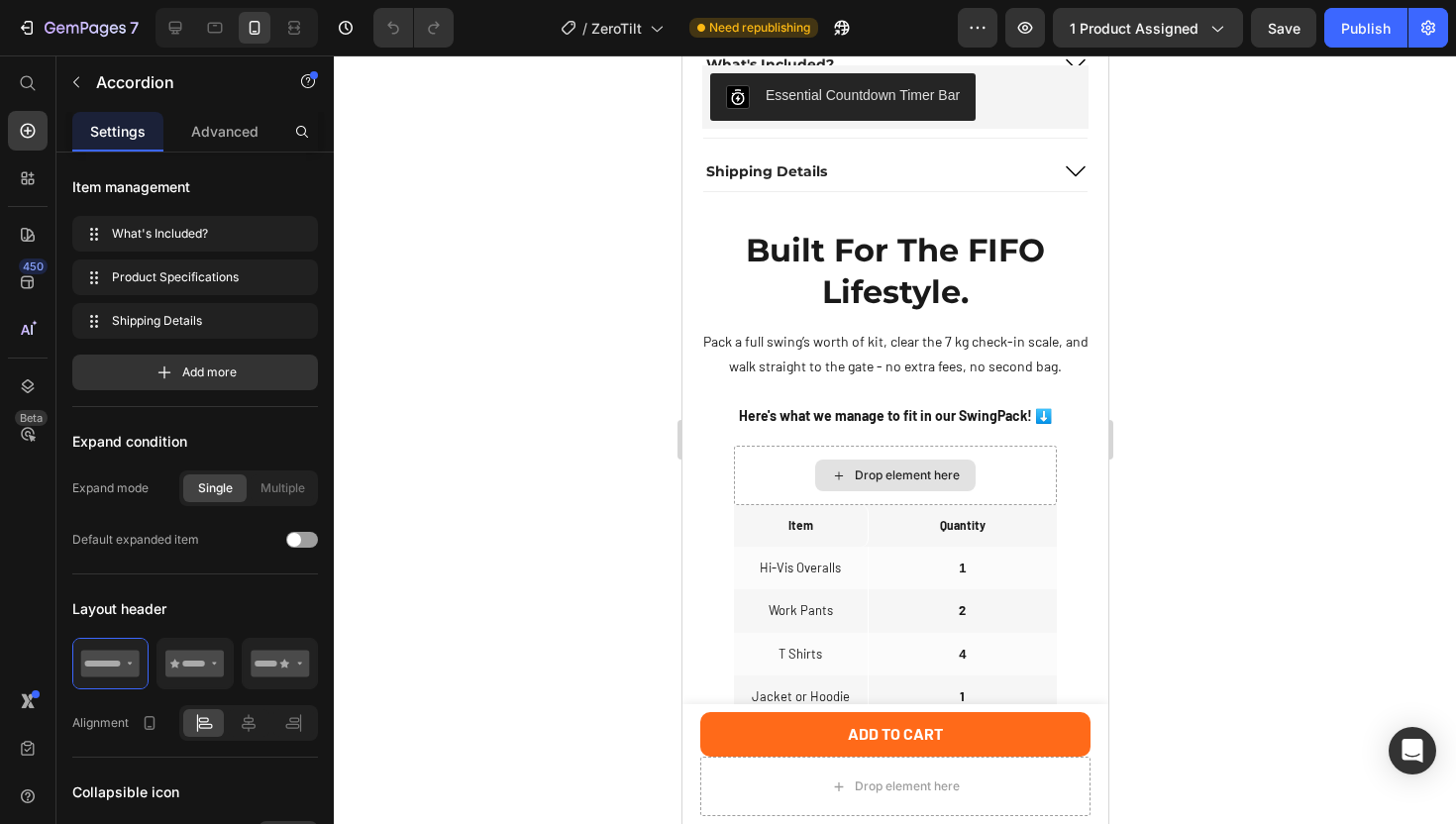 scroll, scrollTop: 954, scrollLeft: 0, axis: vertical 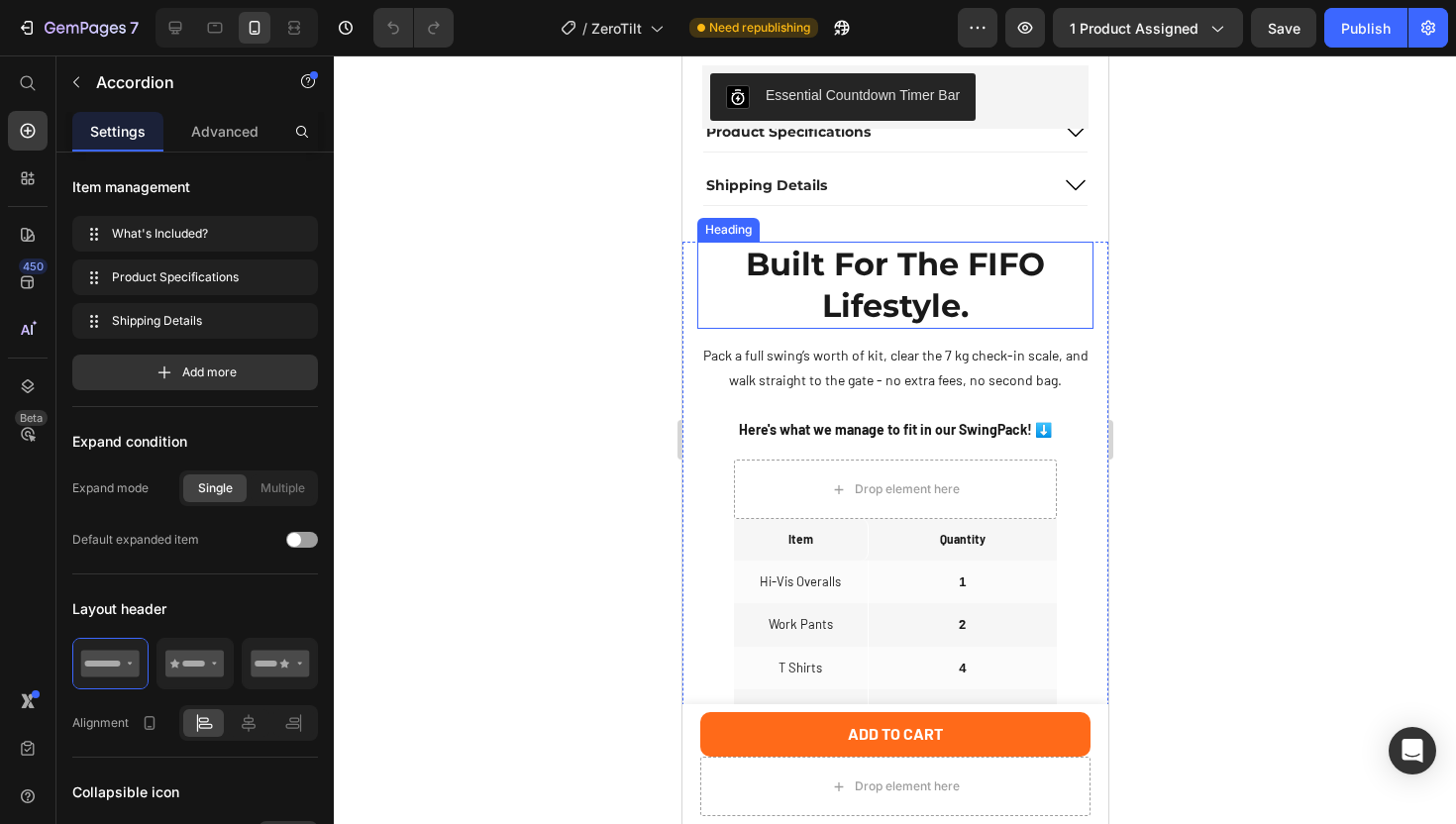 click on "Built For The FIFO Lifestyle." at bounding box center (894, 284) 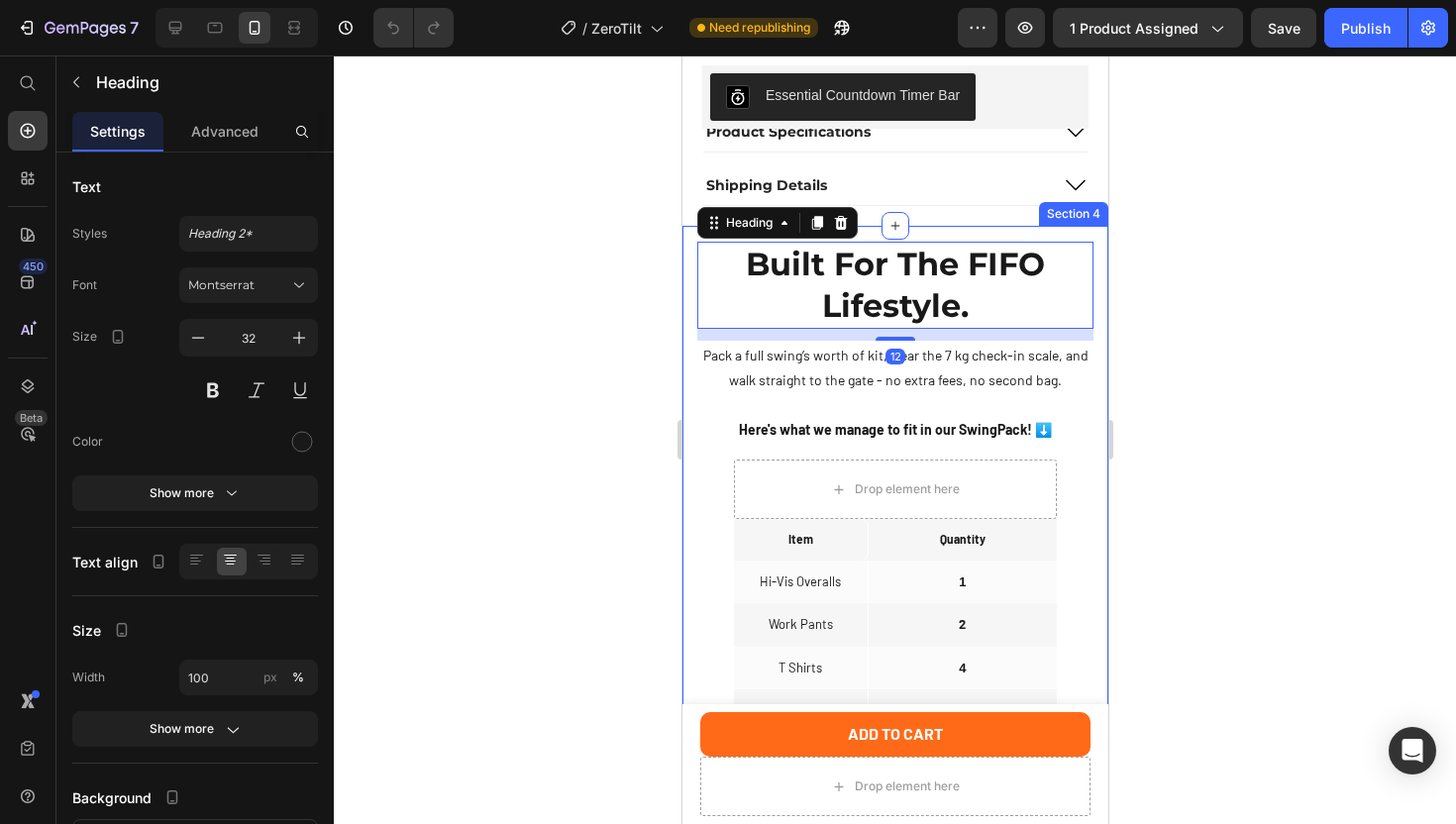 click on "Built For The FIFO Lifestyle. Heading   12 Pack a full swing’s worth of kit, clear the 7 kg check-in scale, and walk straight to the gate - no extra fees, no second bag.   Here's what we manage to fit in our SwingPack! ⬇️ Text block Item Text block Quantity Text block Row Hi-Vis Overalls Text block 1 Text block Row Work Pants Text block 2 Text block Row T Shirts Text block 4 Text block Row Jacket or Hoodie Text block 1 Text block Row Socks Text block 5 Text block Row Underwear Text block 5 Text block Row Trainers & Slides Text block 2 Text block Row Toiletries Text block 1 Text block Row Laptop Text block 1 Text block Row Total Weight Text block 6.8kg Text block Row
Drop element here
Drop element here Row If extra baggage fees are common for you, the SwingPack pays for itself within 4 flights! Text block Row Section 4" at bounding box center (894, 676) 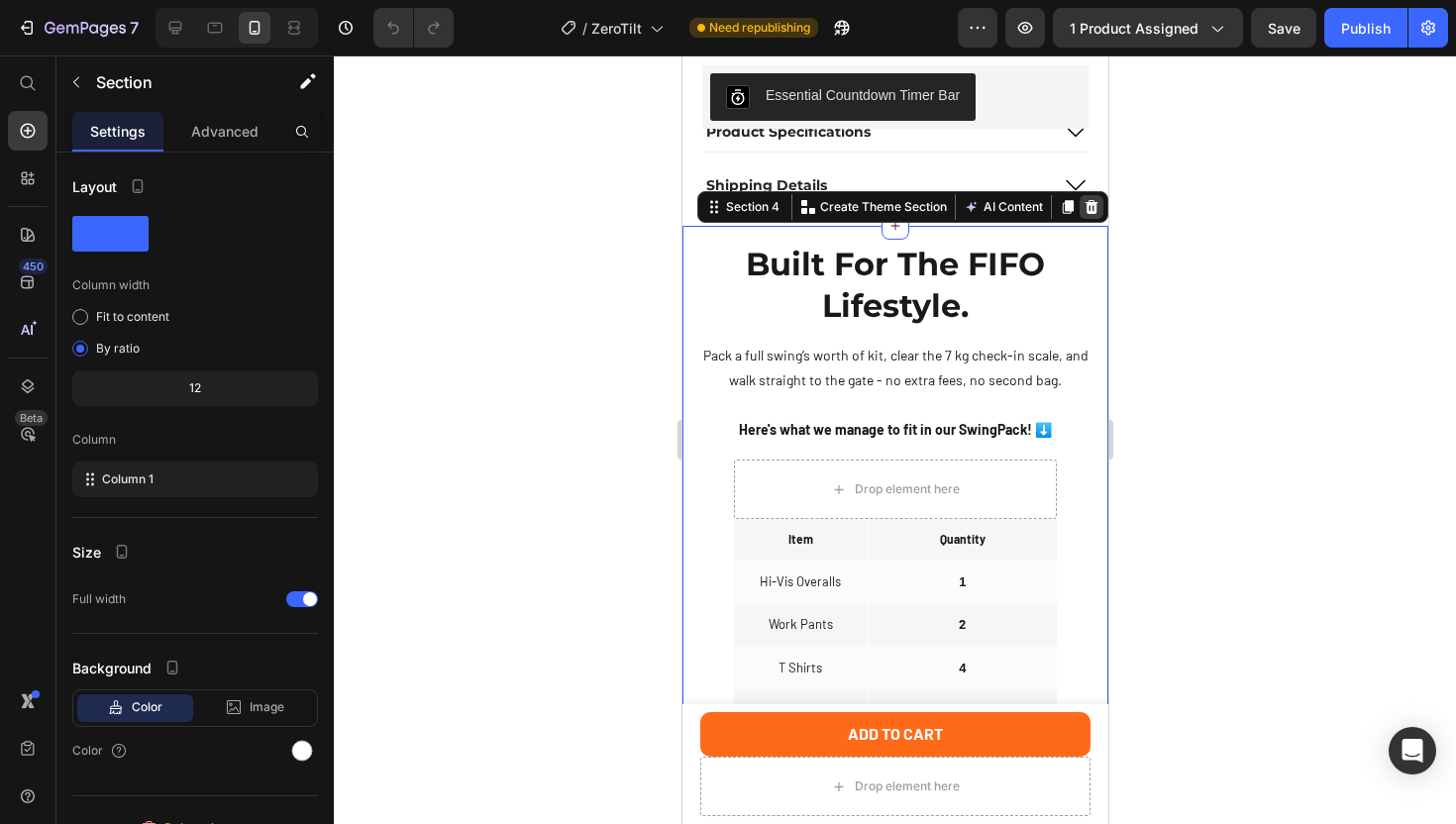 click 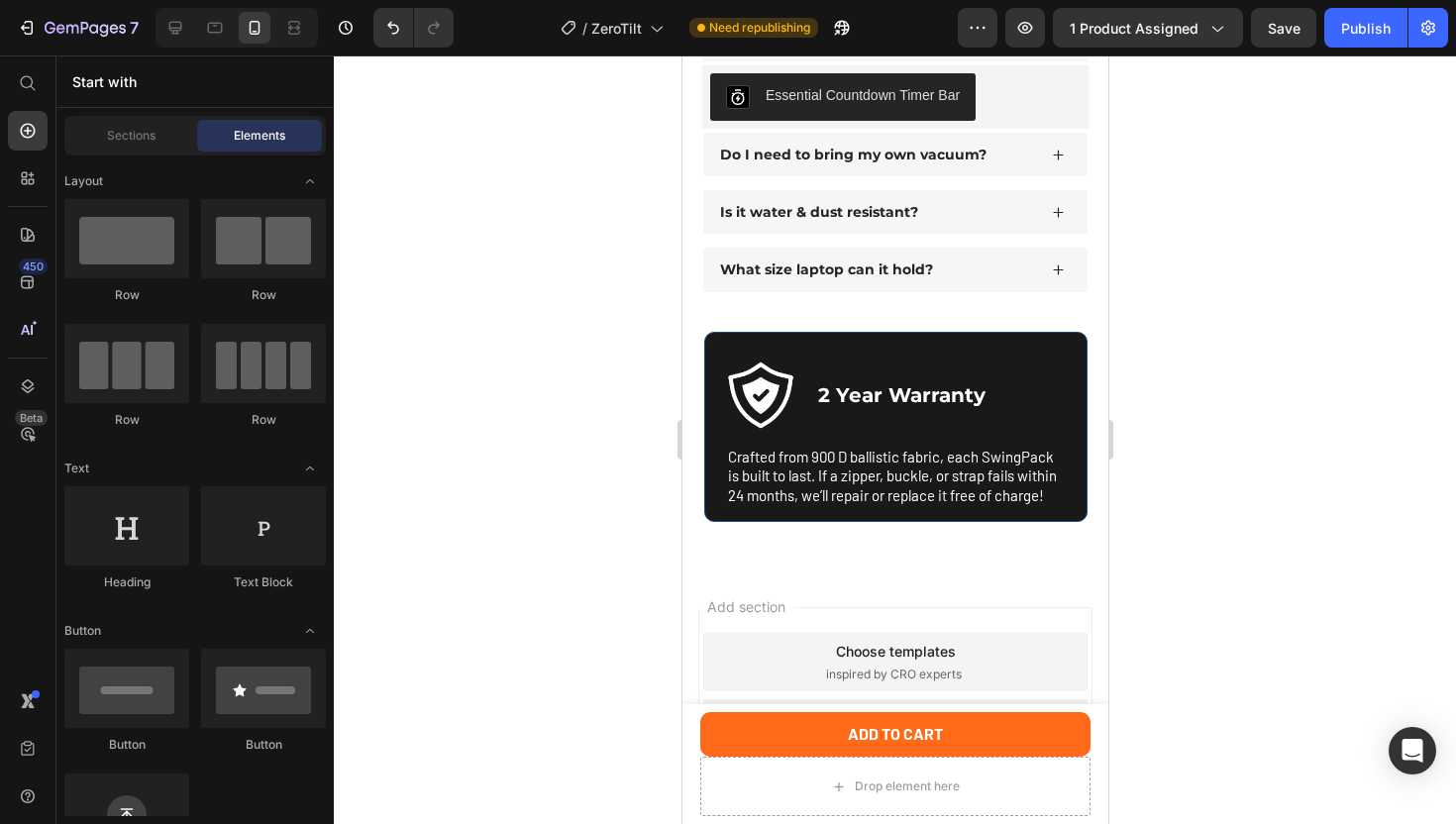 scroll, scrollTop: 4591, scrollLeft: 0, axis: vertical 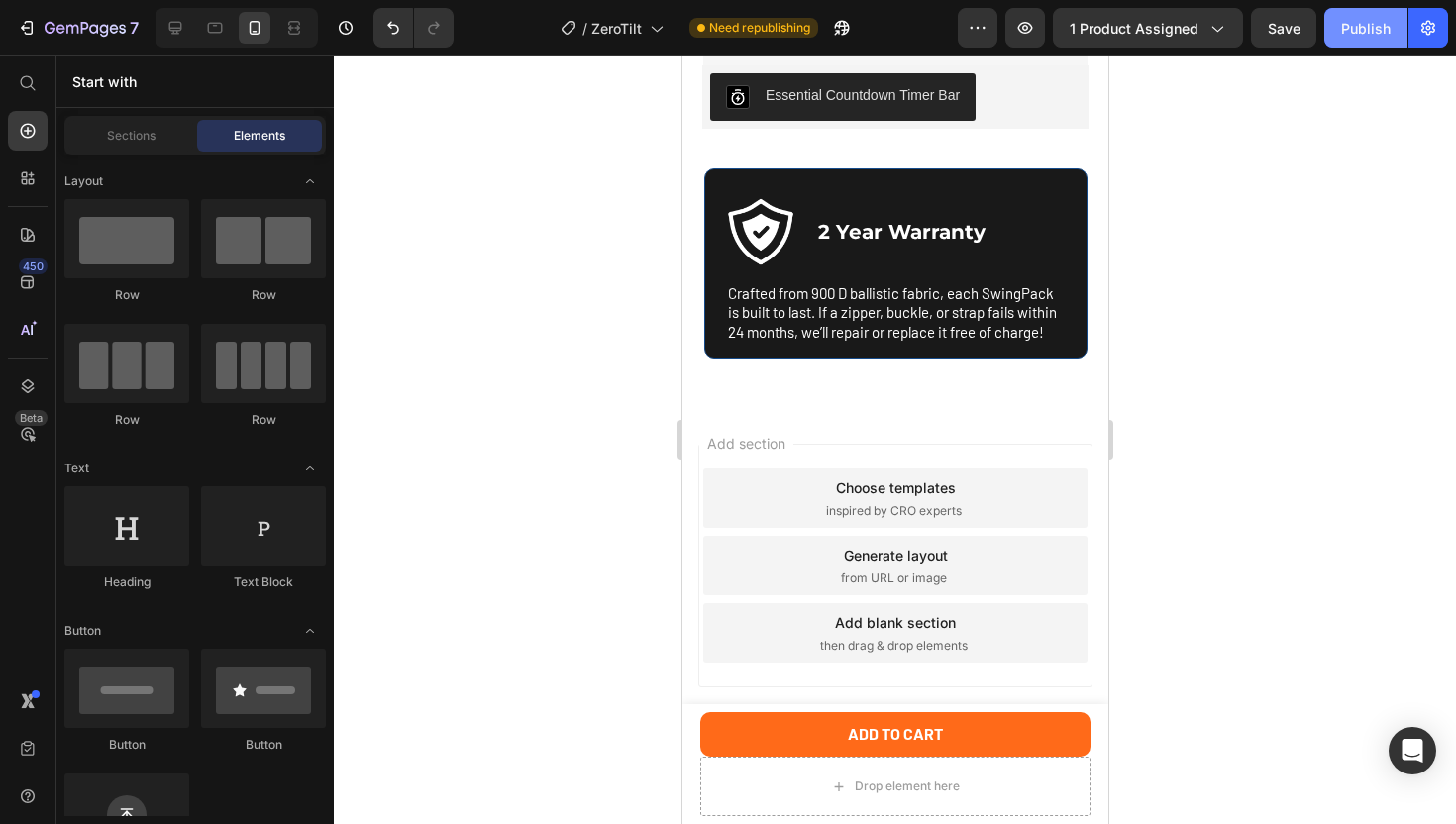 click on "Publish" at bounding box center [1366, 28] 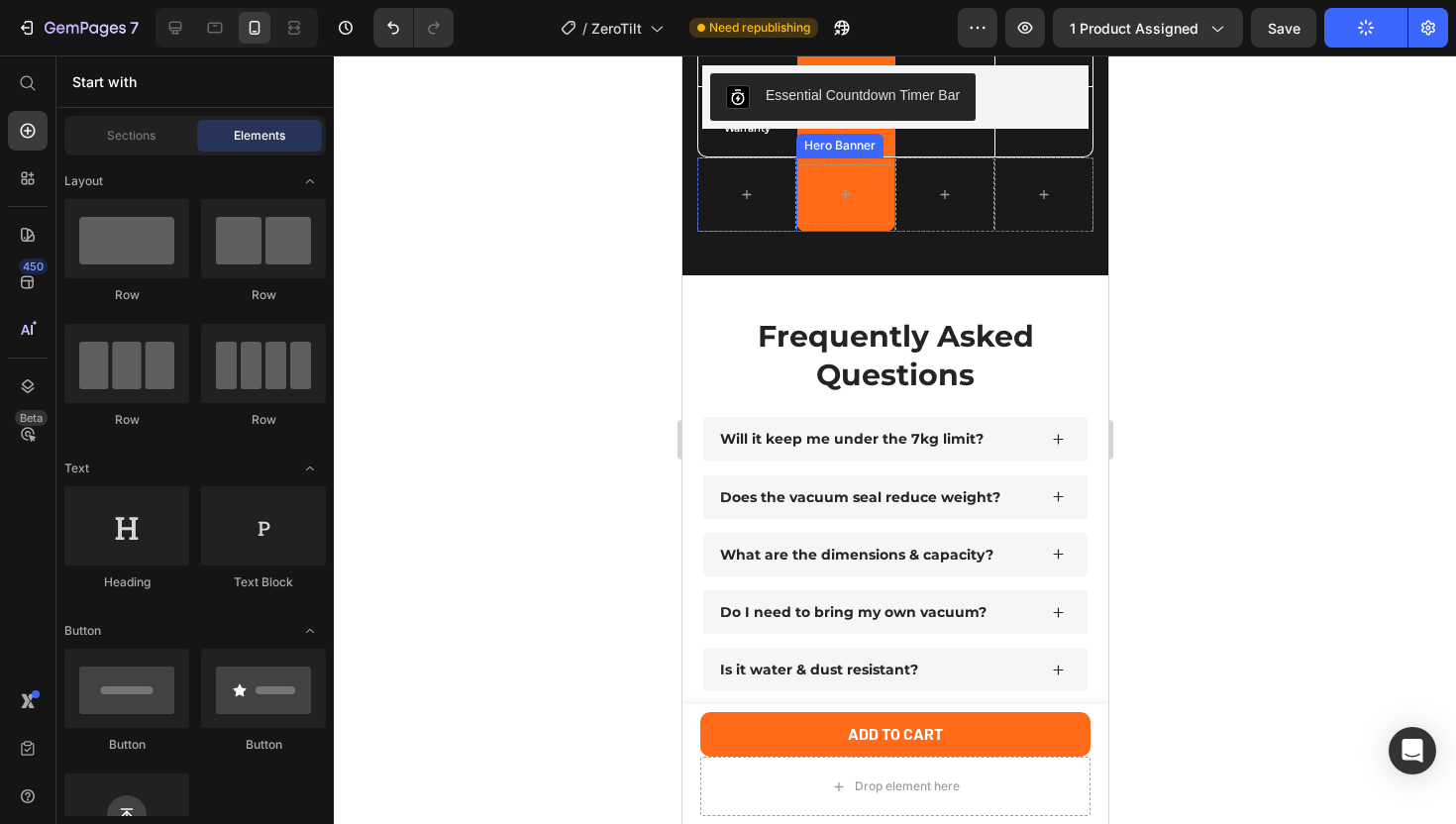 scroll, scrollTop: 4187, scrollLeft: 0, axis: vertical 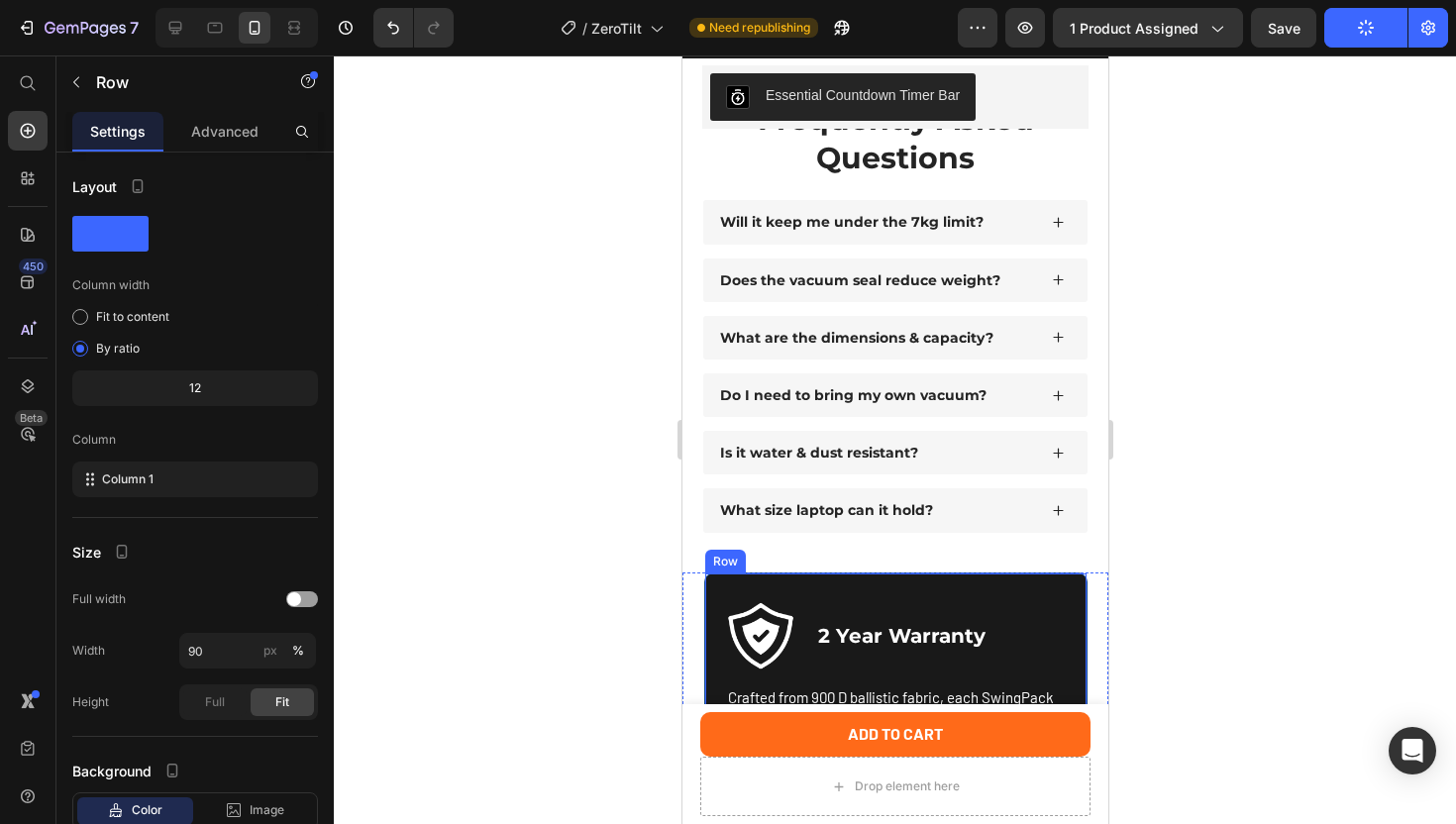 click on "Image 2 Year Warranty Text Block Row Crafted from 900 D ballistic fabric, each SwingPack is built to last. If a zipper, buckle, or strap fails within 24 months, we’ll repair or replace it free of charge! Text Block Row" at bounding box center (894, 668) 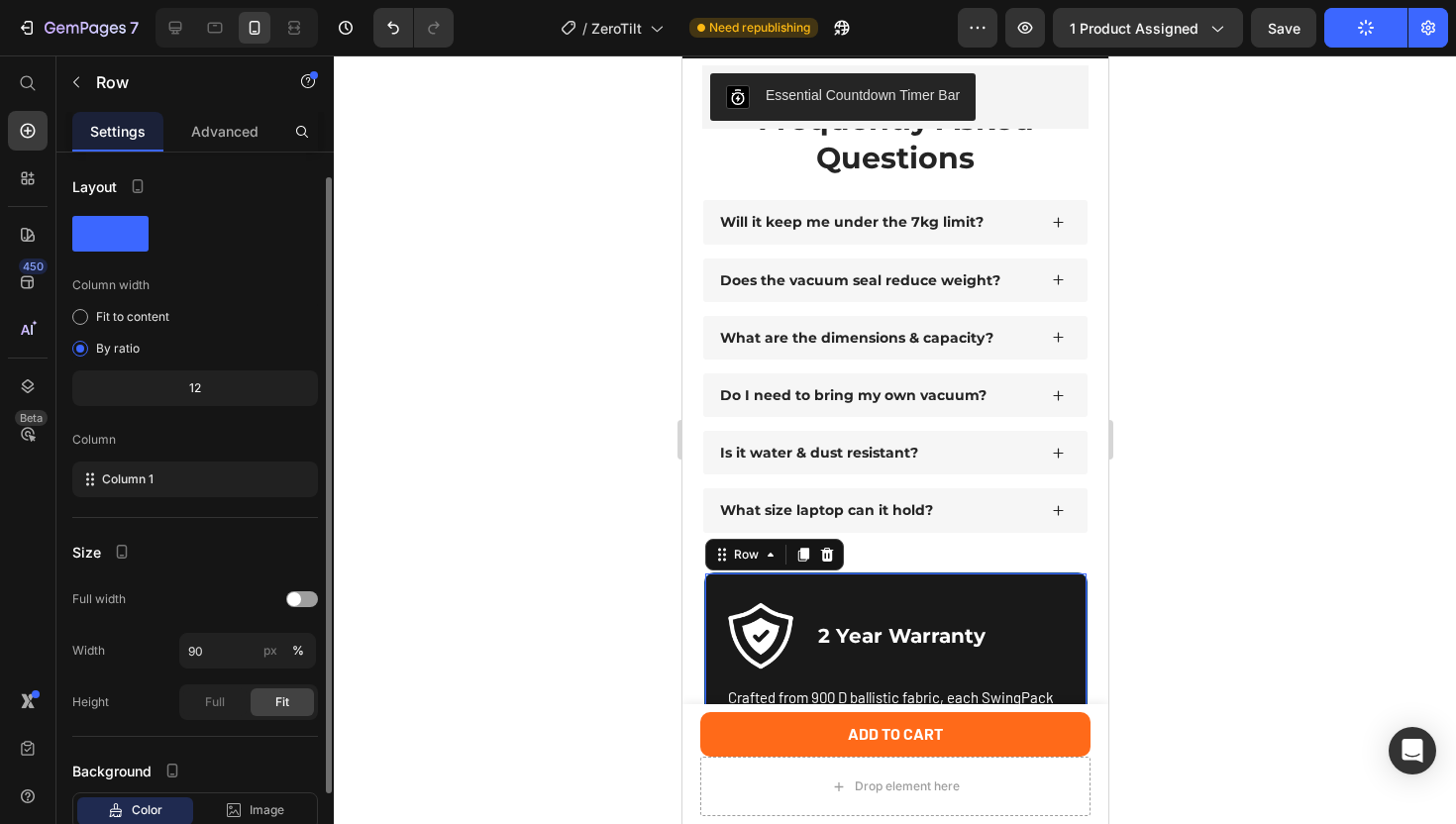 scroll, scrollTop: 132, scrollLeft: 0, axis: vertical 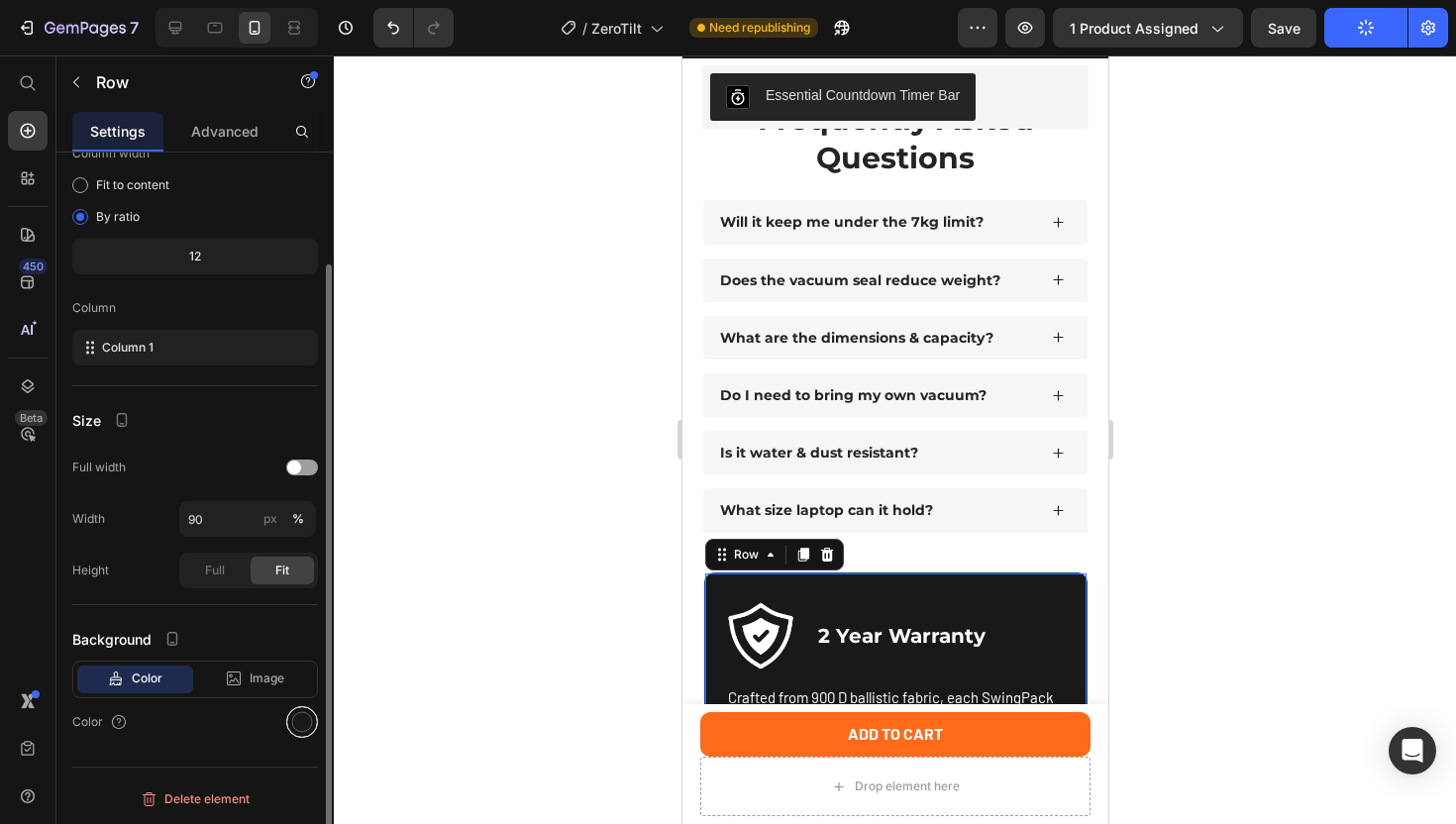 click at bounding box center (302, 722) 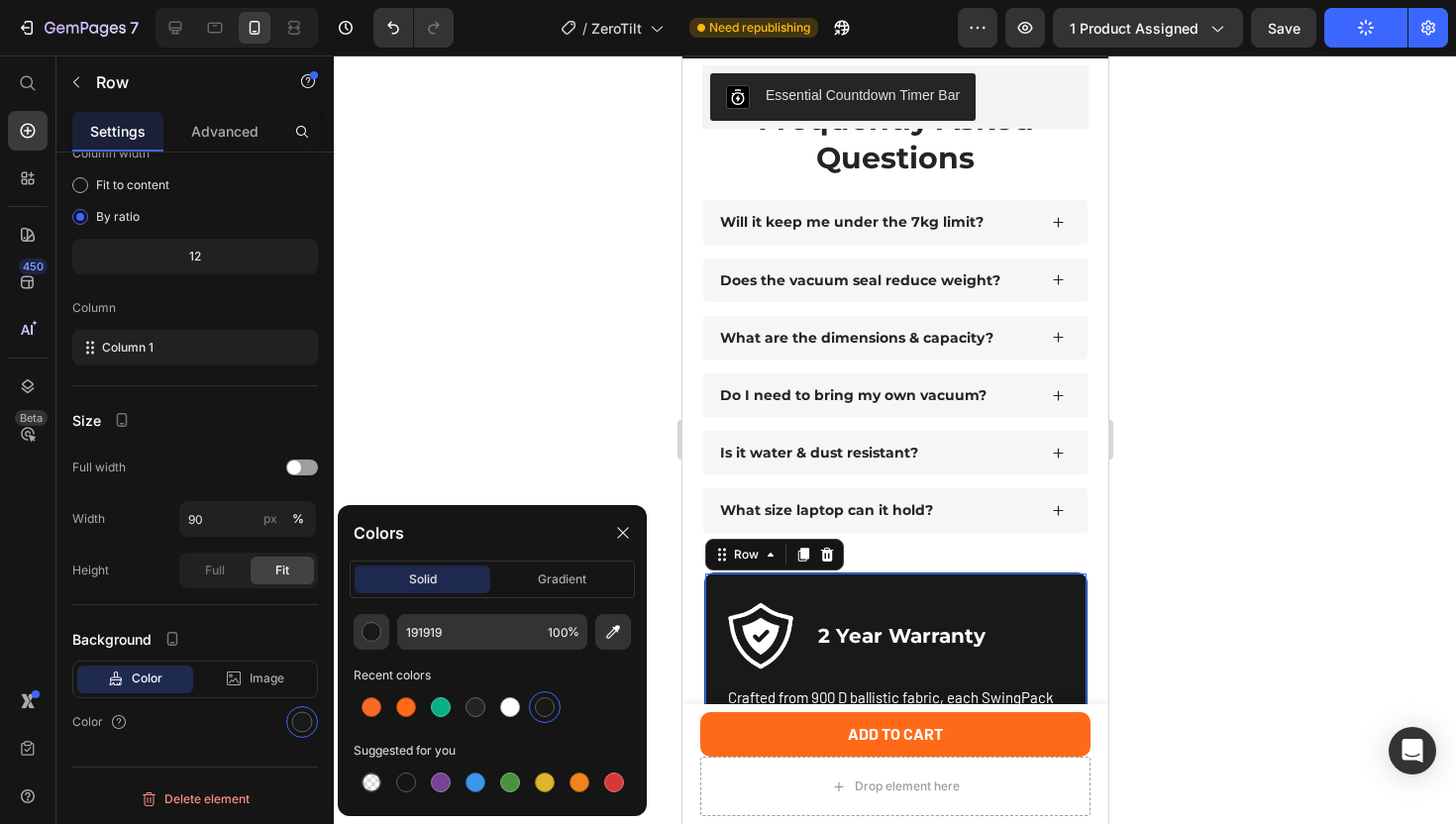 click 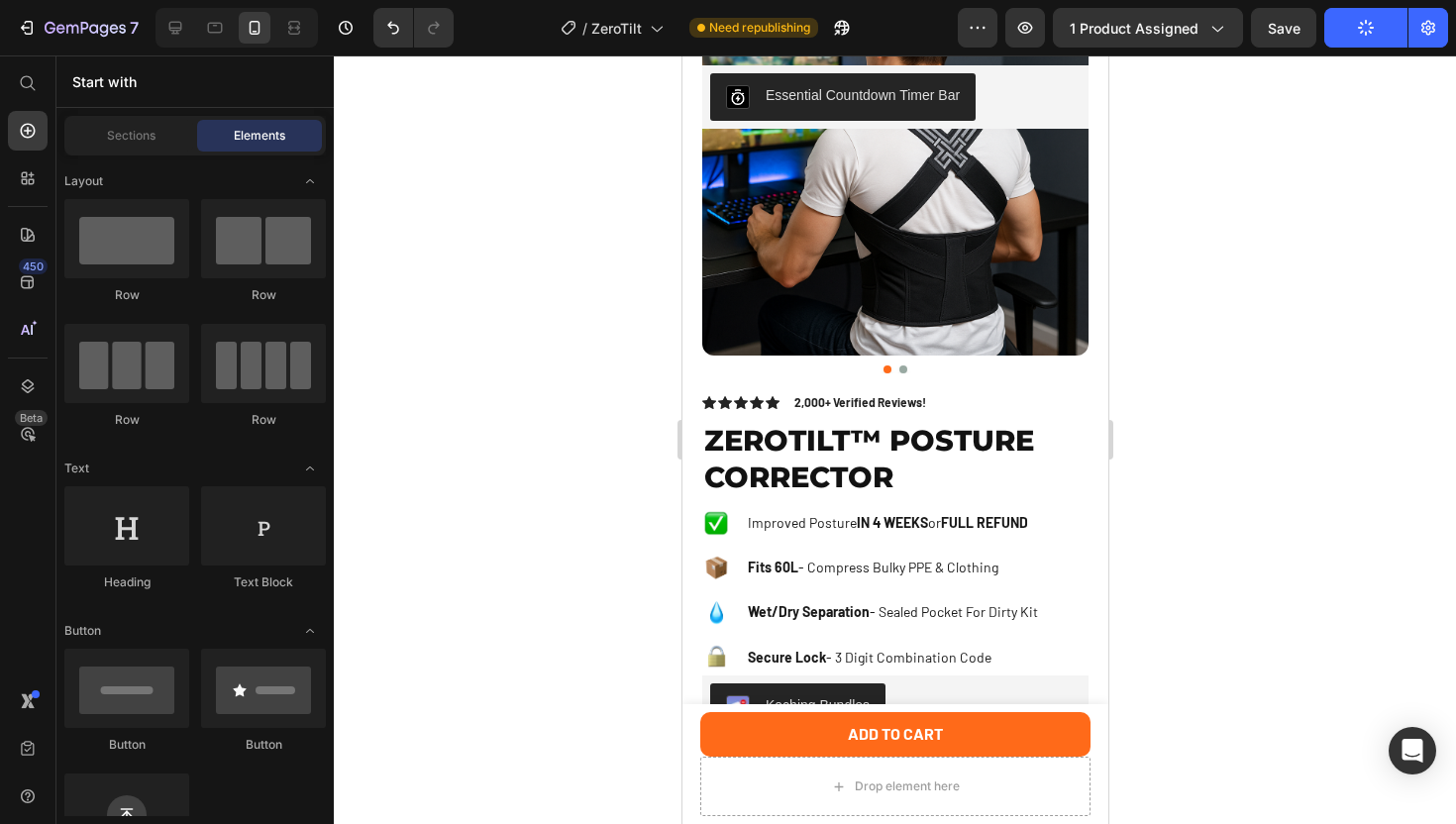 scroll, scrollTop: 428, scrollLeft: 0, axis: vertical 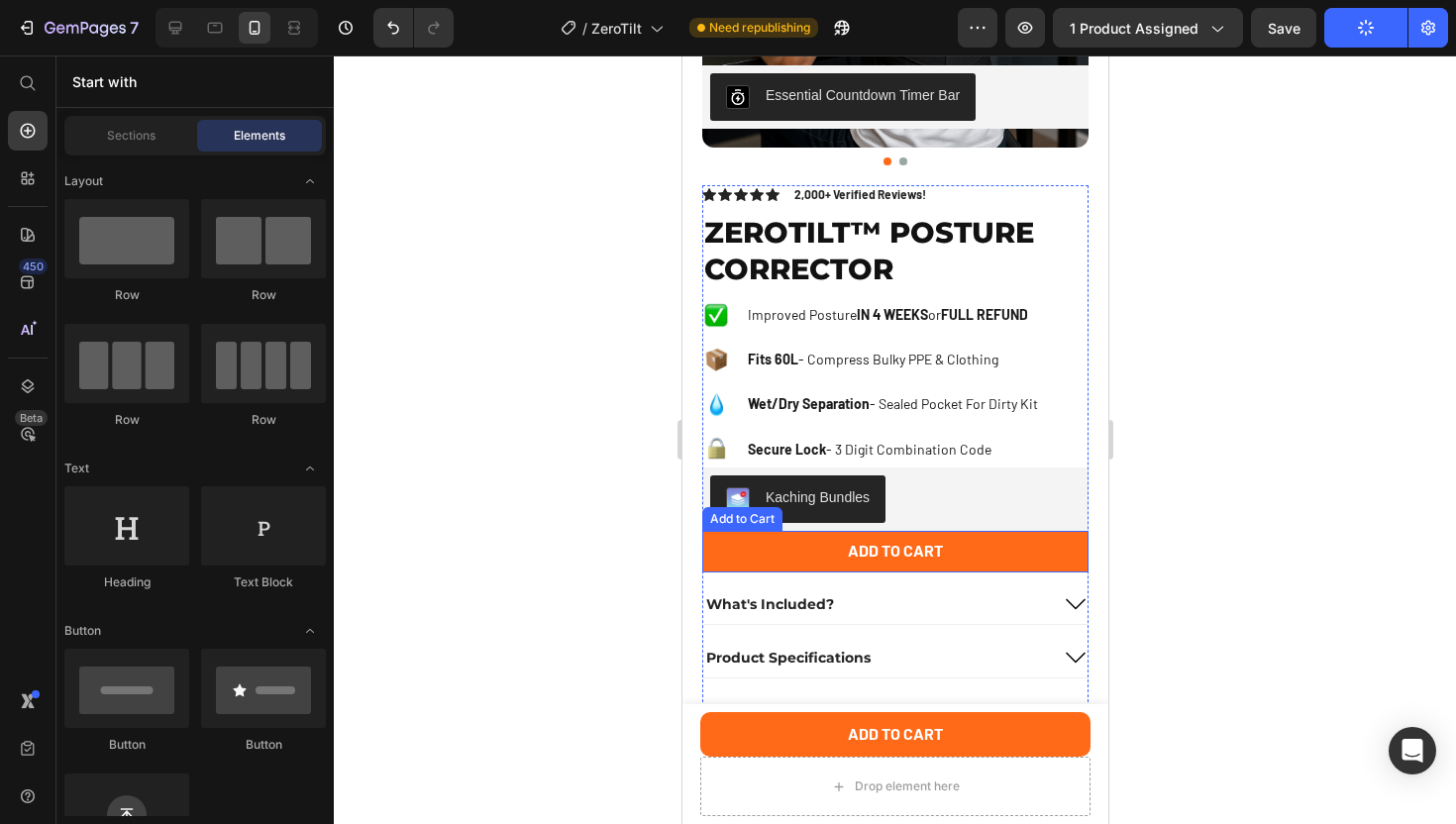 click on "Add to cart" at bounding box center [894, 552] 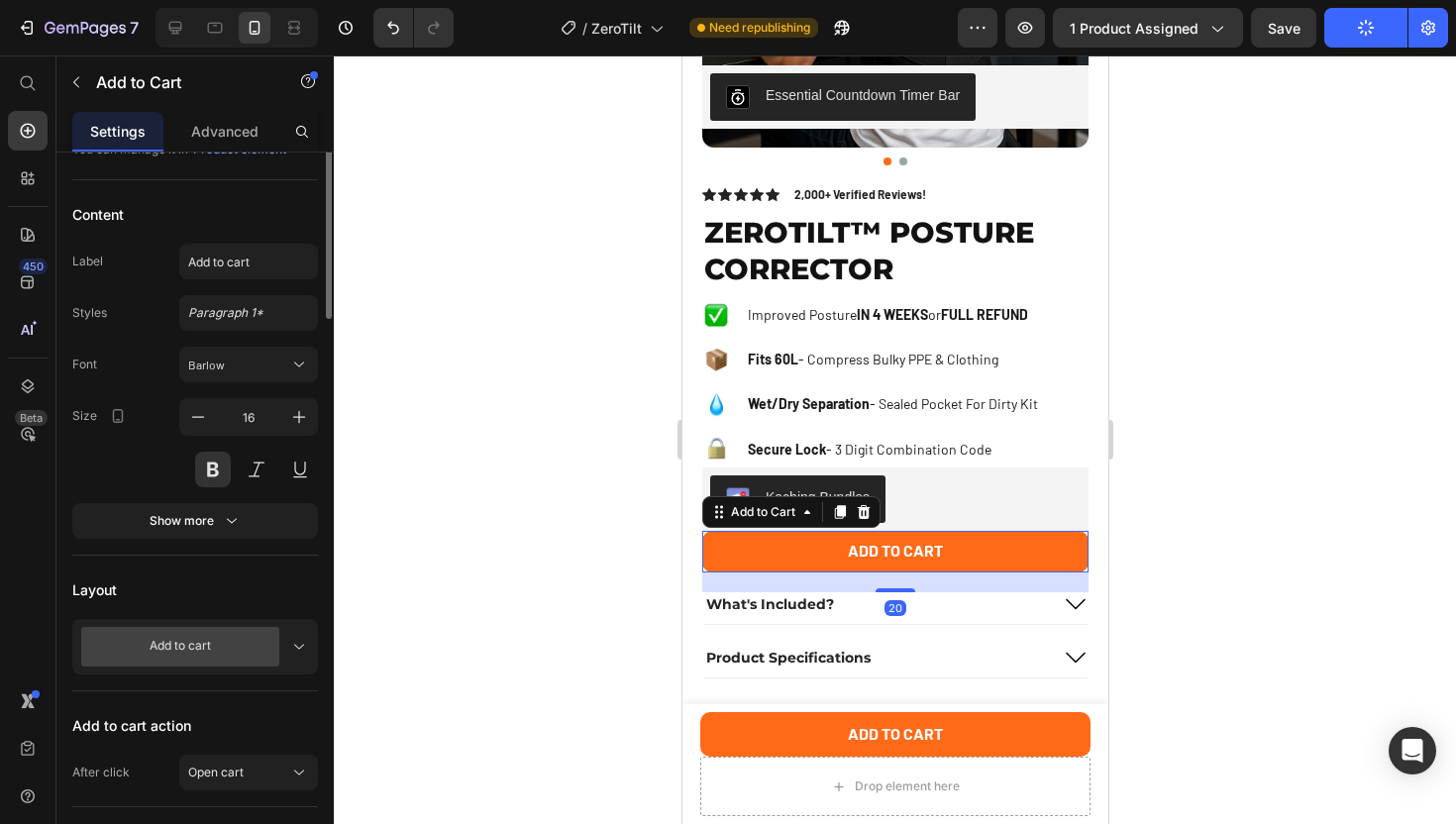 scroll, scrollTop: 0, scrollLeft: 0, axis: both 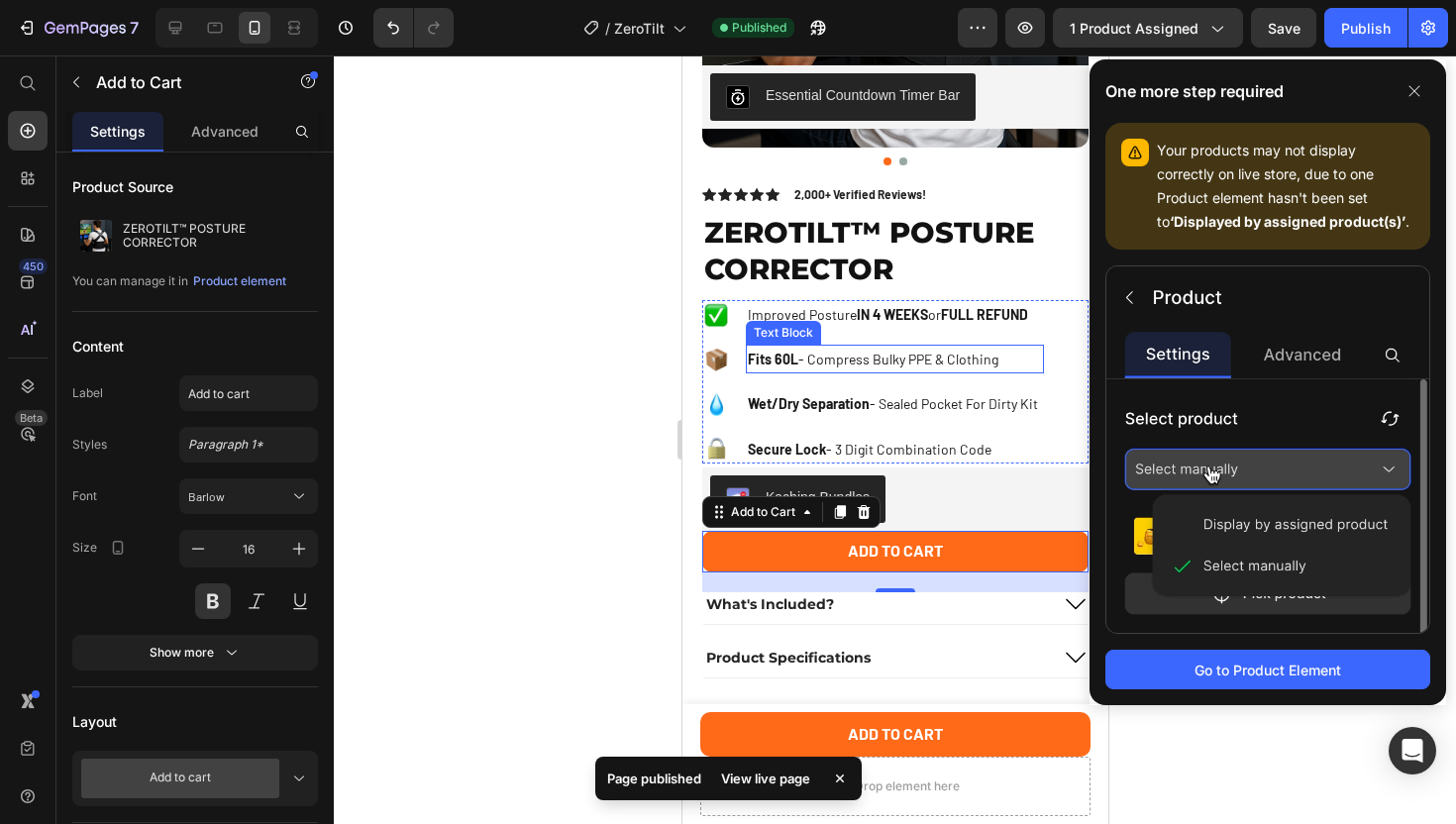 click on "Image Improved Posture  IN 4 WEEKS  or  FULL REFUND Text Block Image Fits 60L  - Compress Bulky PPE & Clothing Text Block Image Wet/Dry Separation  - Sealed Pocket For Dirty Kit Text Image Secure Lock  - 3 Digit Combination Code Text" at bounding box center (872, 381) 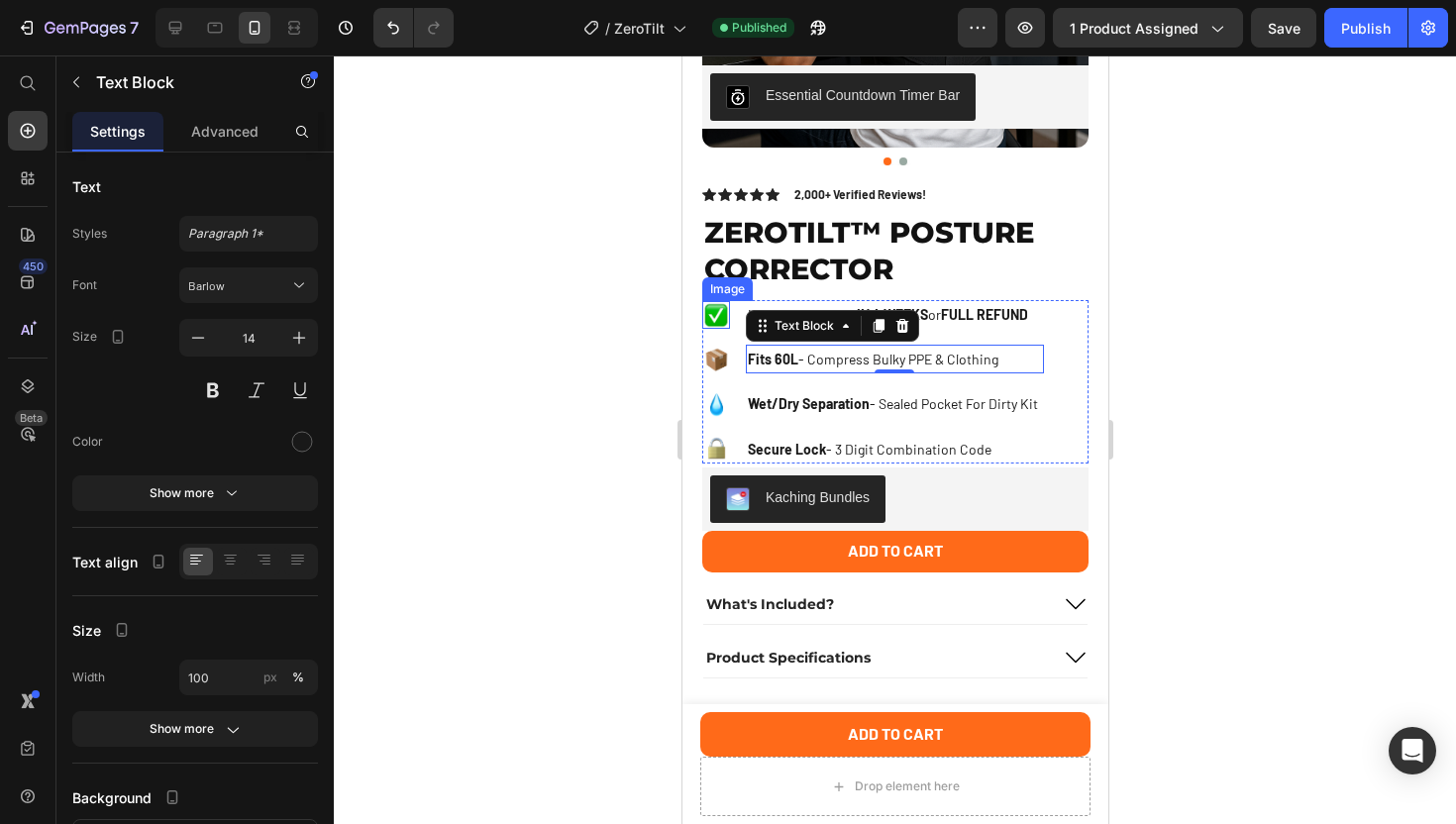 click at bounding box center [715, 315] 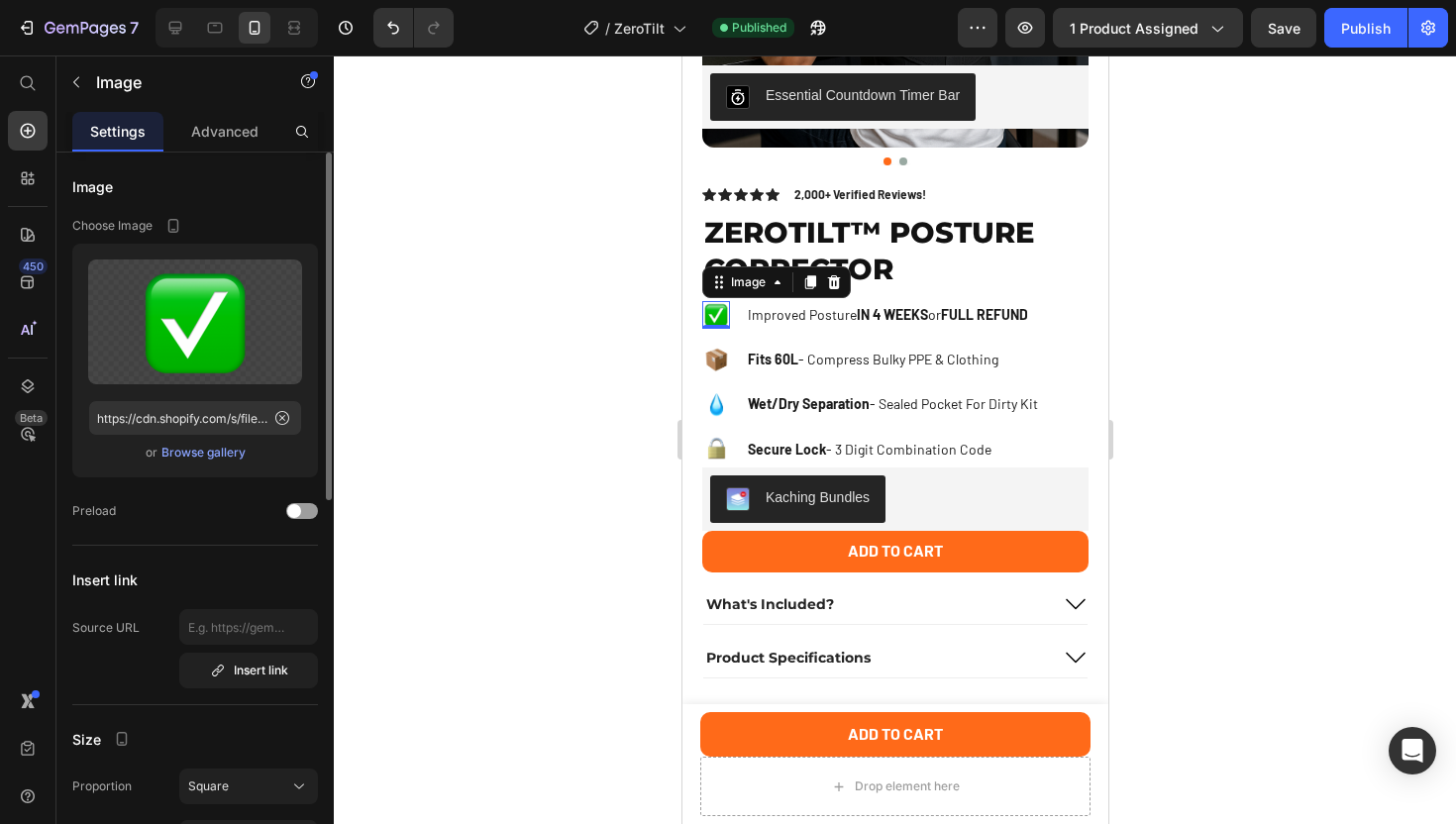 click on "Browse gallery" at bounding box center [203, 453] 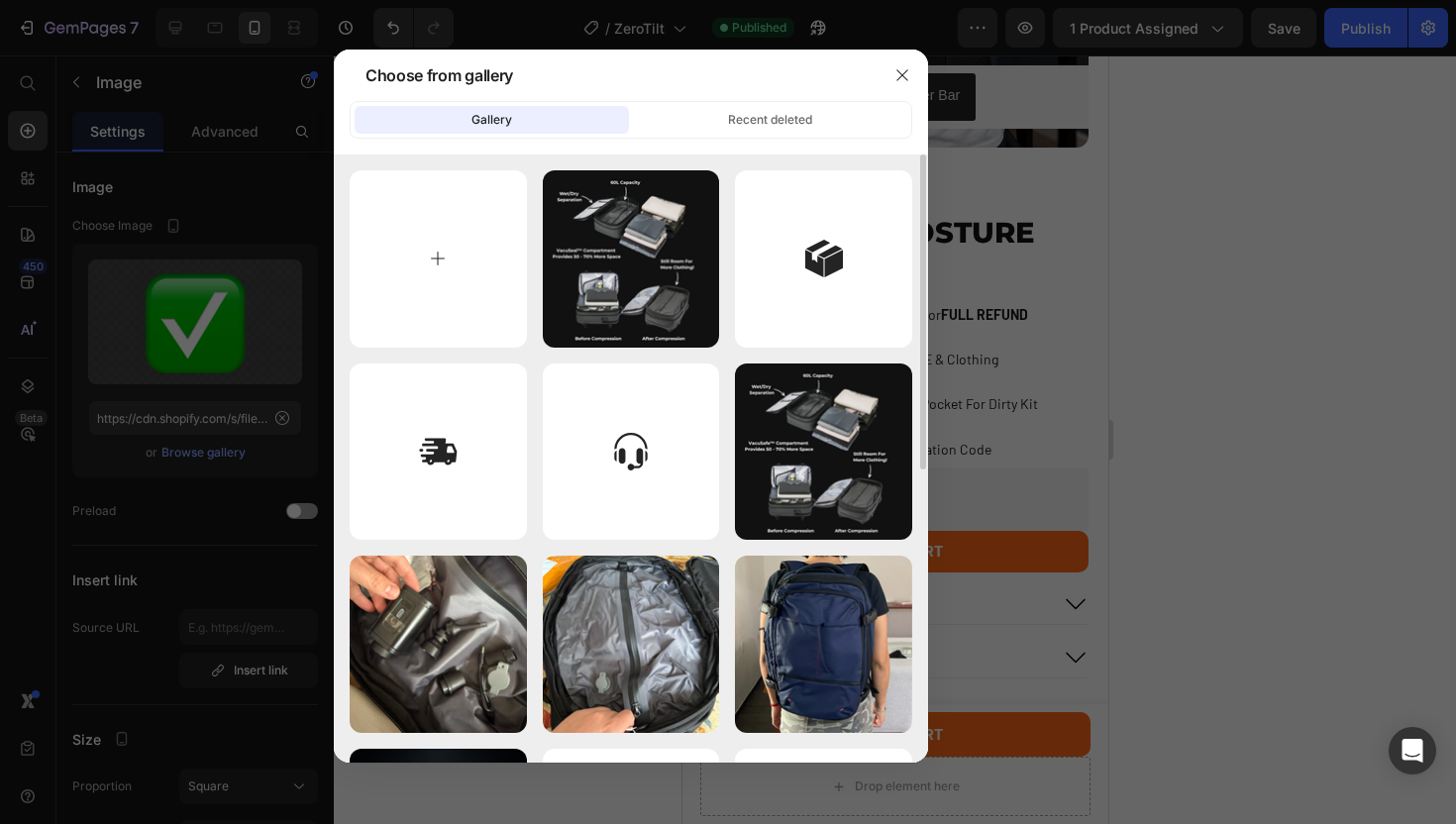 click at bounding box center [438, 258] 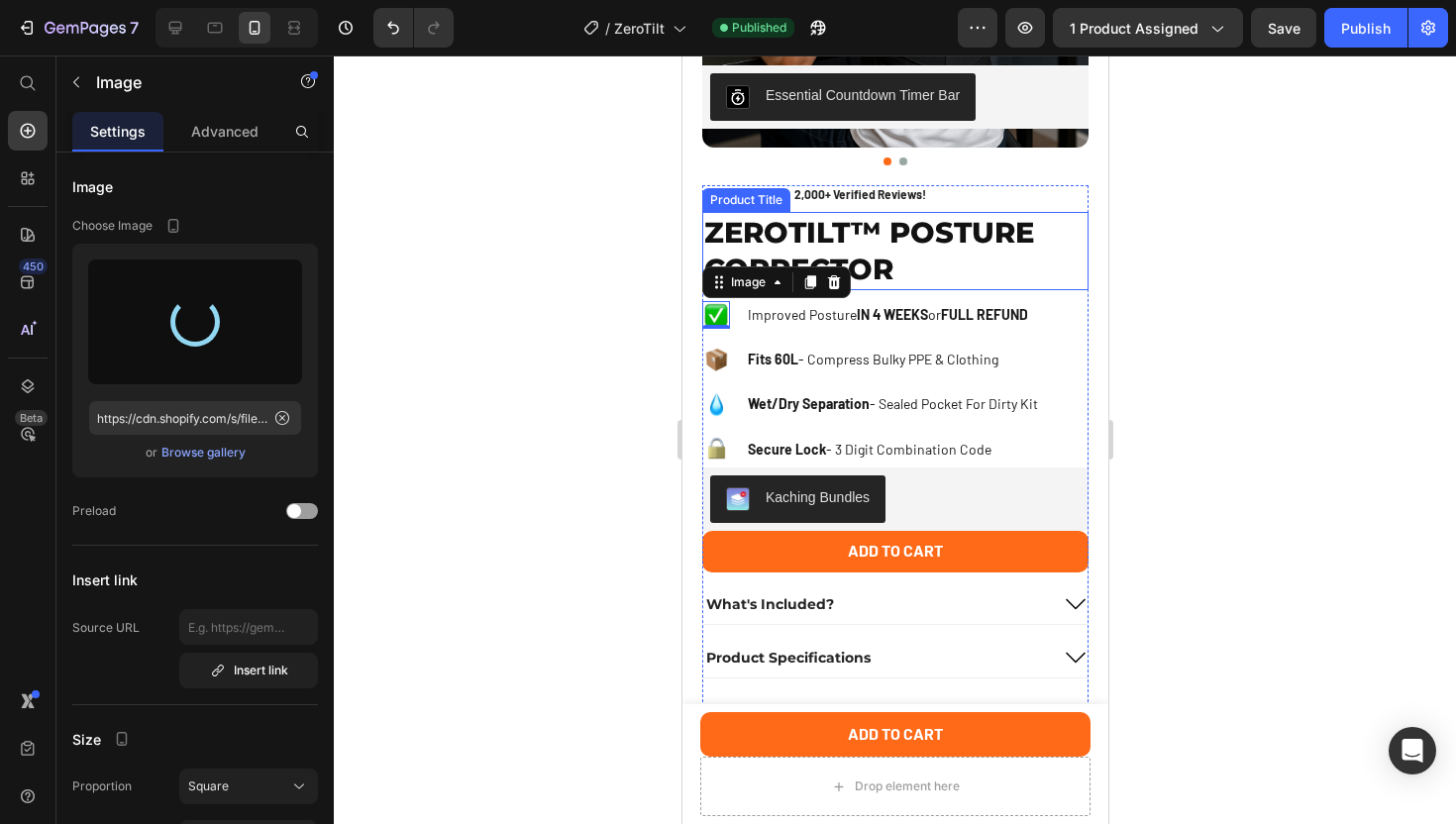 type on "https://cdn.shopify.com/s/files/1/0906/9677/8021/files/gempages_566363892230390822-c8dcf341-b5e8-4f64-a9a4-73c001bc47f4.png" 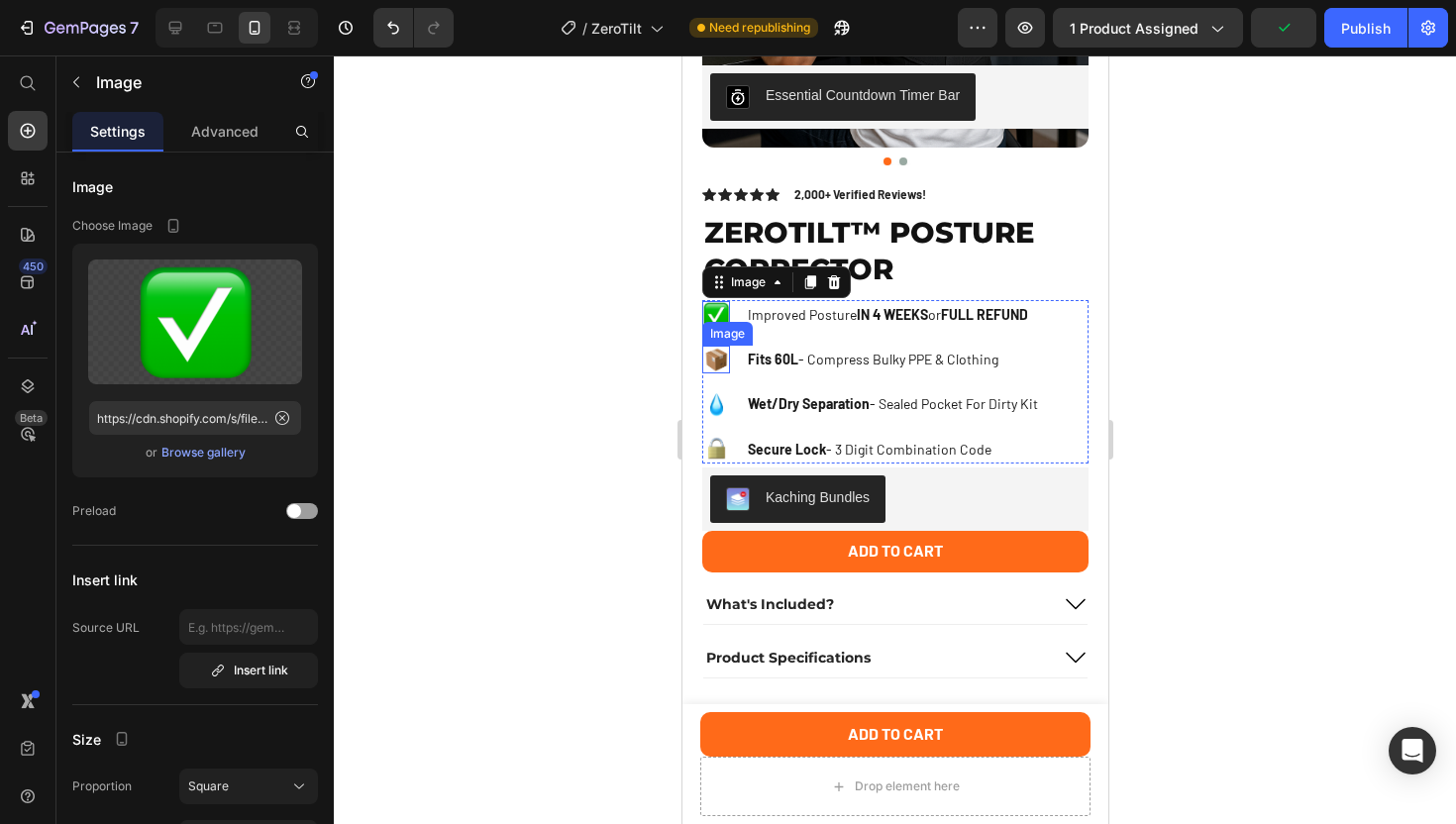click at bounding box center [715, 360] 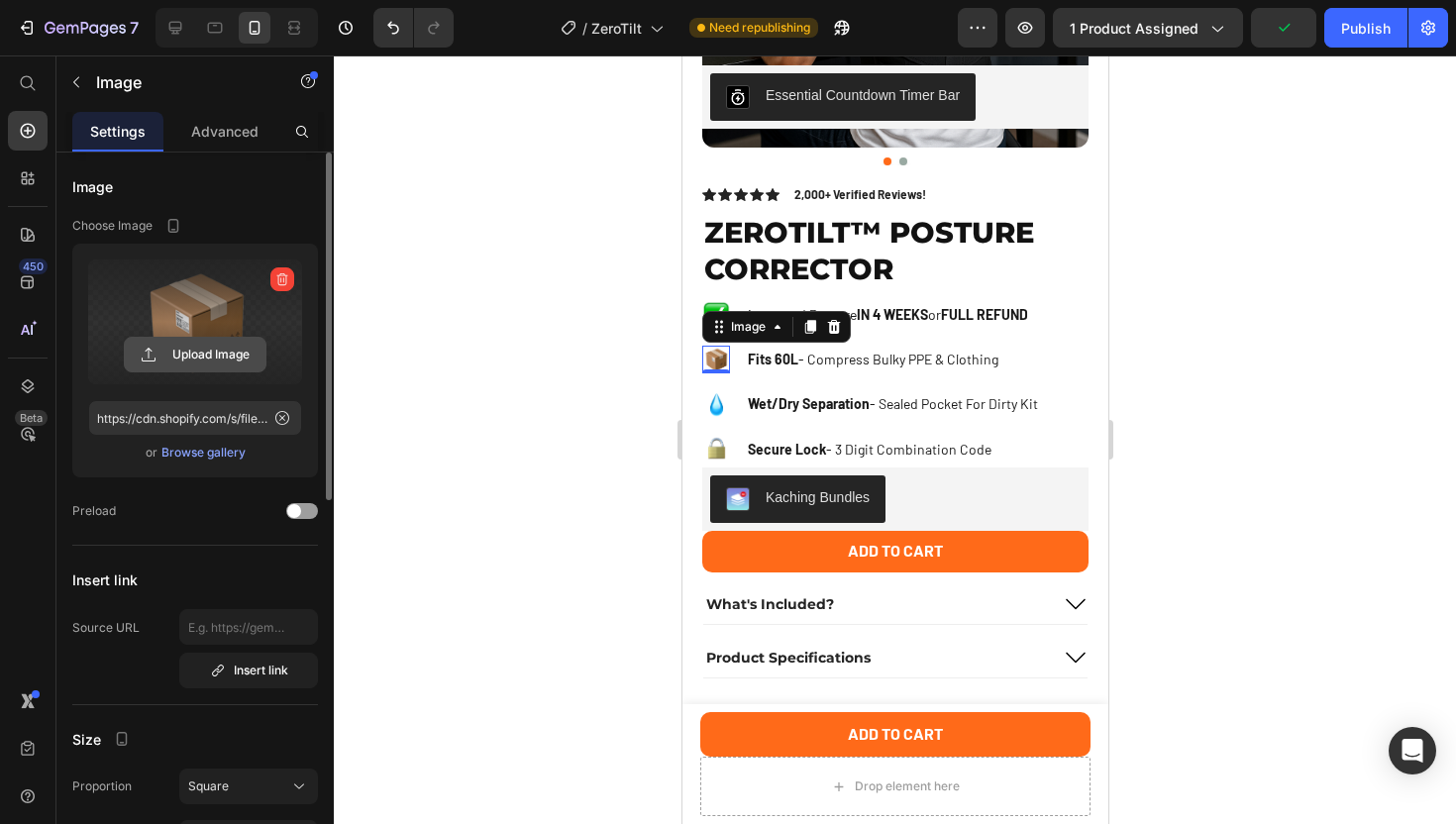 click 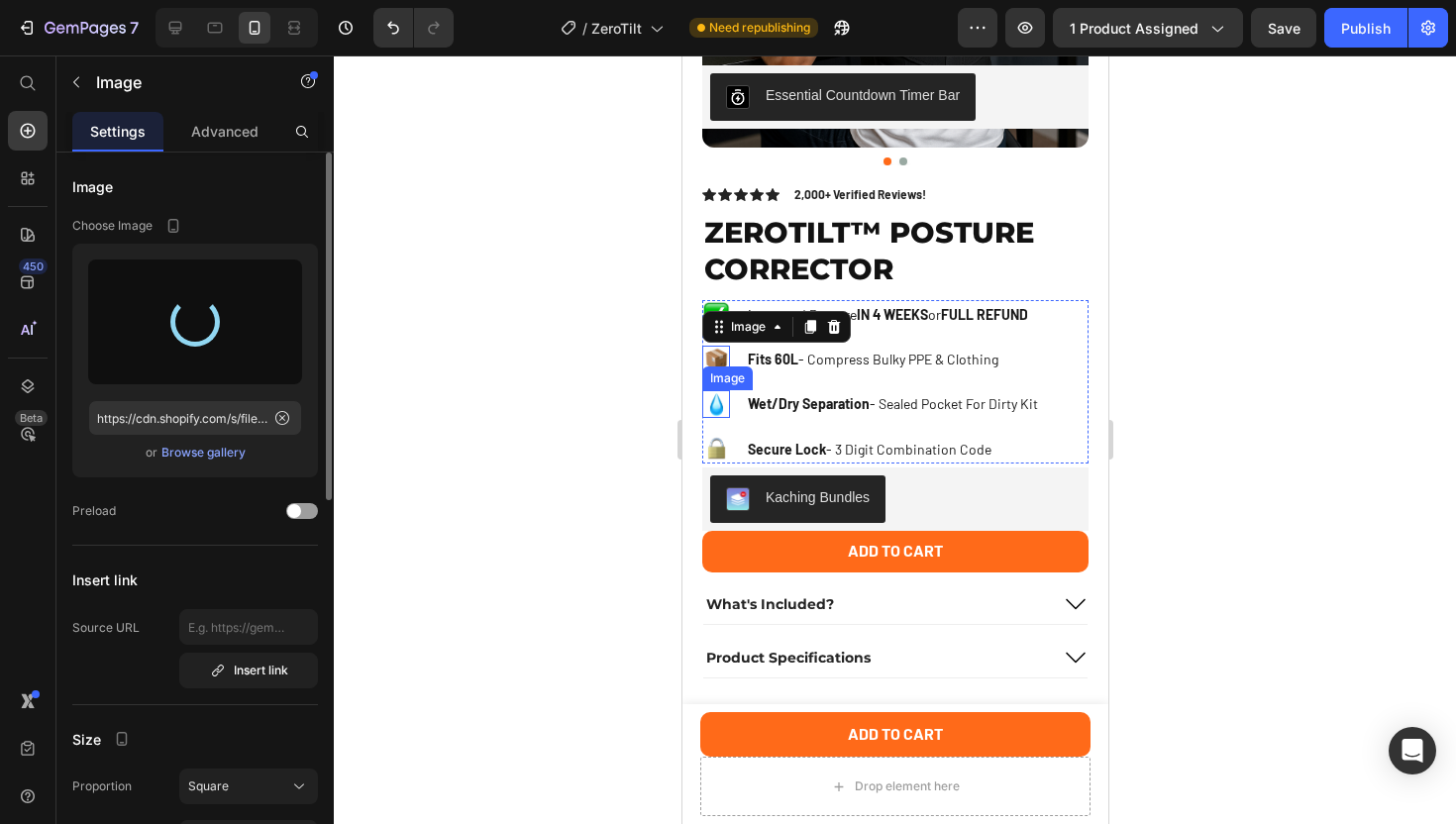 type on "https://cdn.shopify.com/s/files/1/0906/9677/8021/files/gempages_566363892230390822-c465abf5-1316-495a-997c-a00cac647509.png" 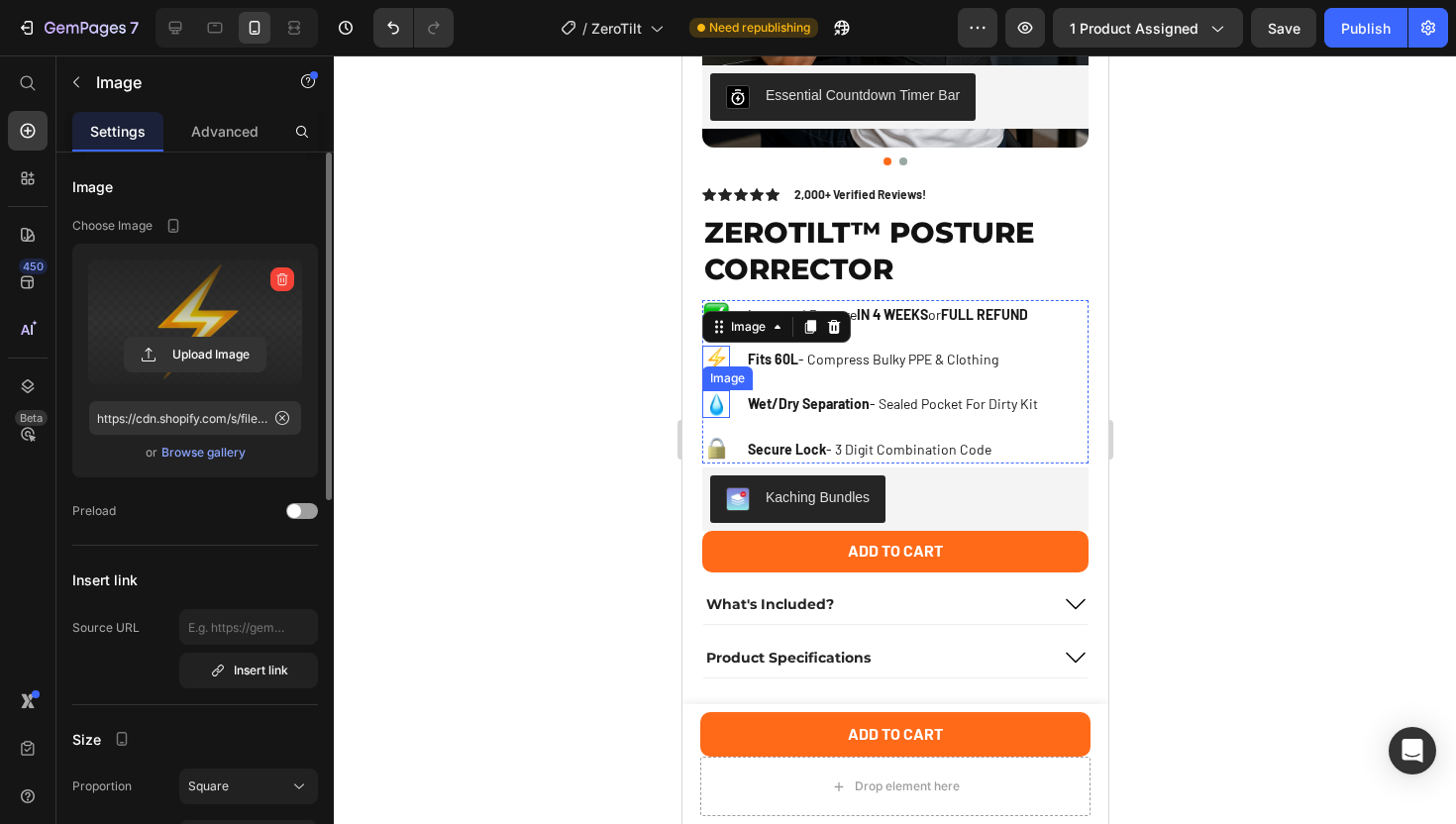 click at bounding box center (715, 404) 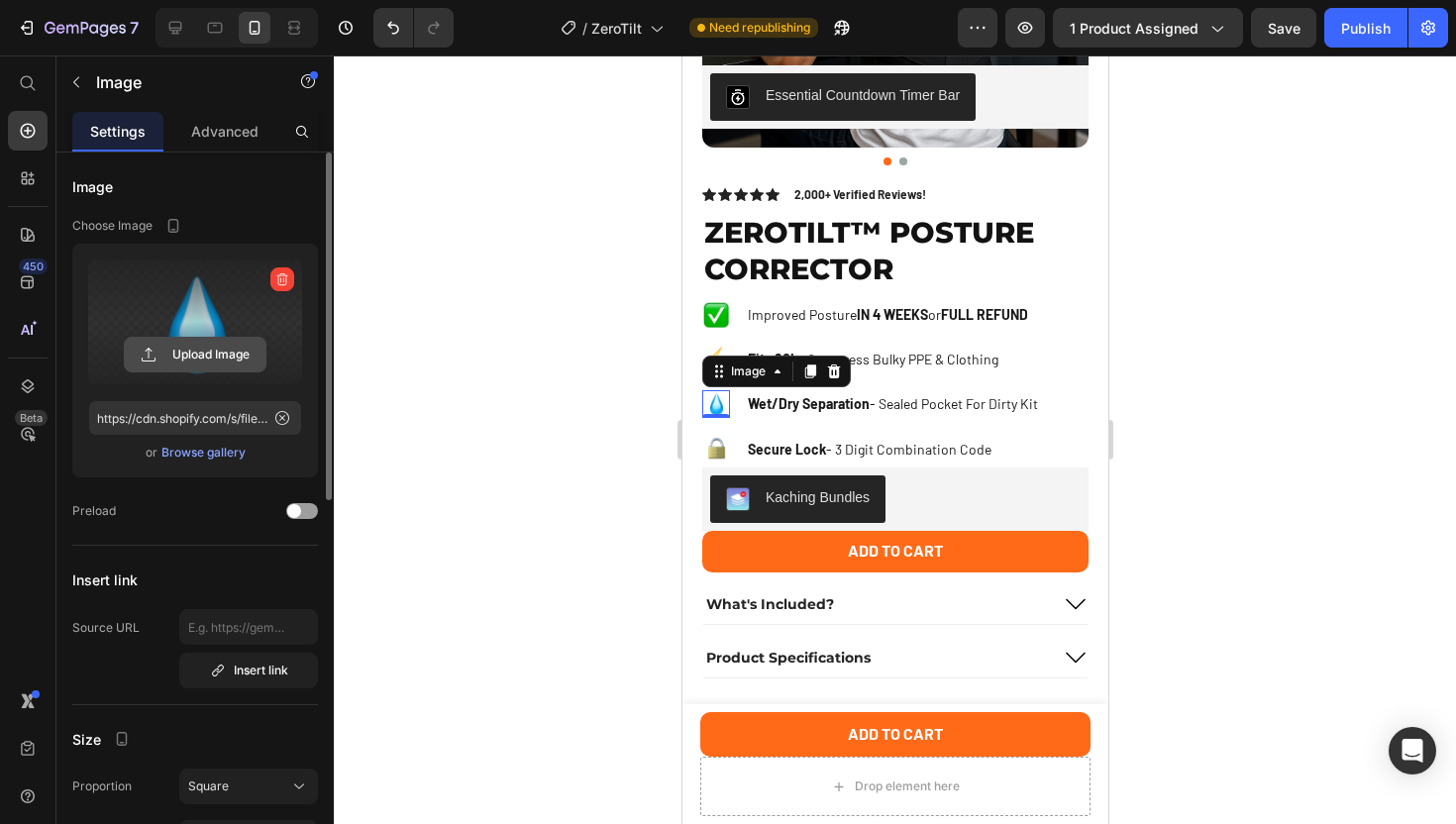click 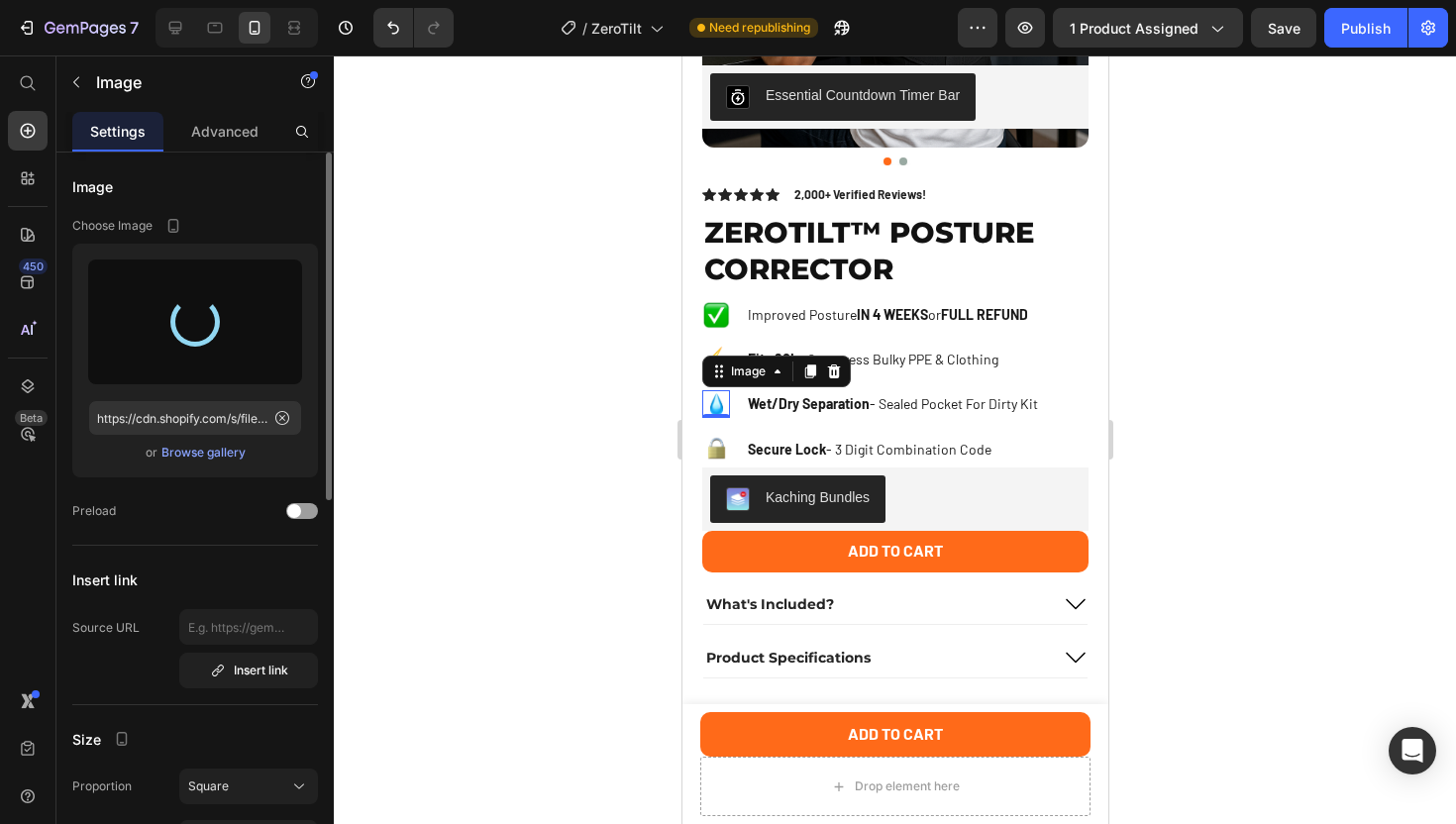 type on "https://cdn.shopify.com/s/files/1/0906/9677/8021/files/gempages_566363892230390822-9c17c5e7-81cc-4740-9ed5-234df16a75d4.png" 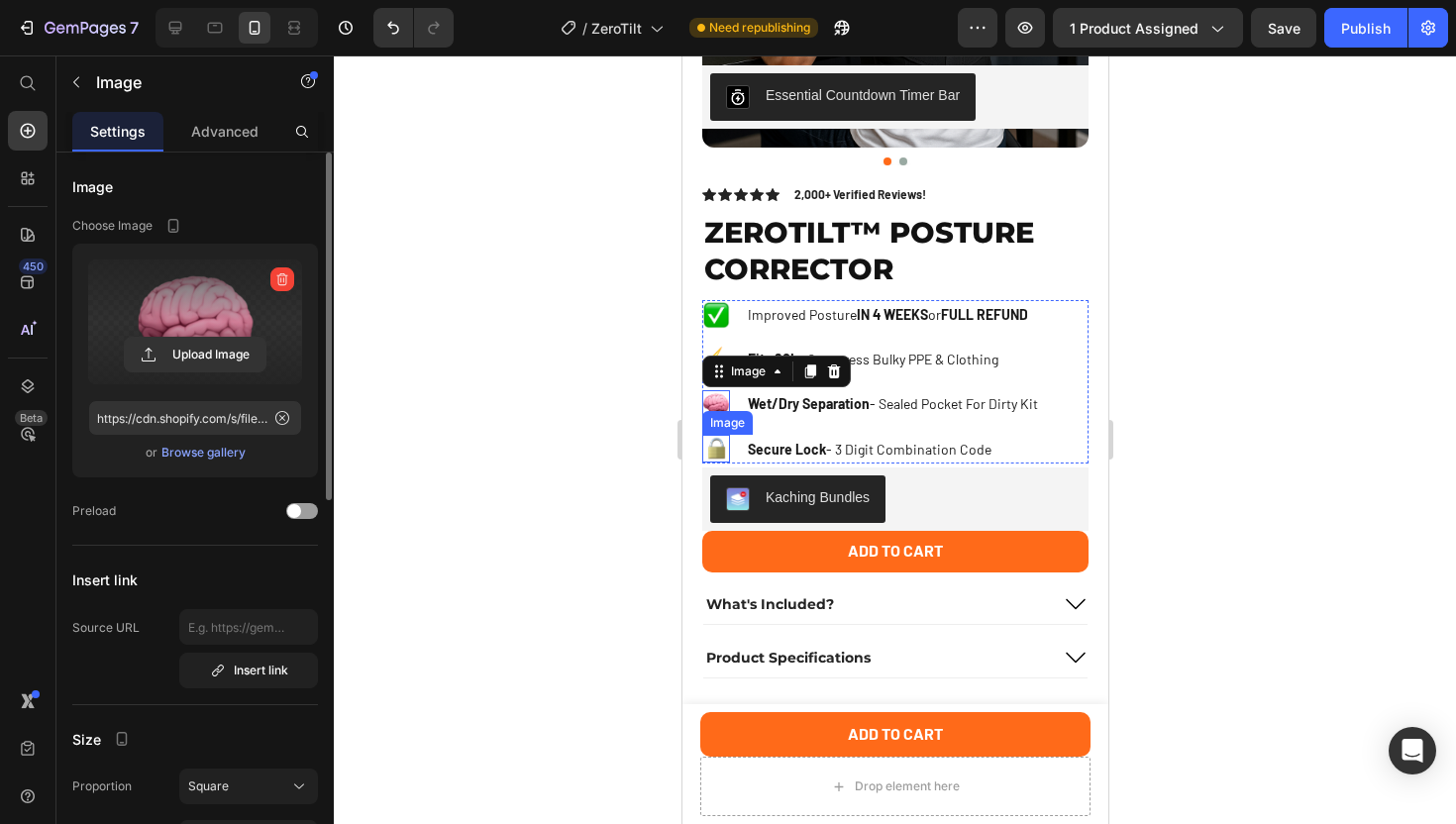 click at bounding box center [715, 449] 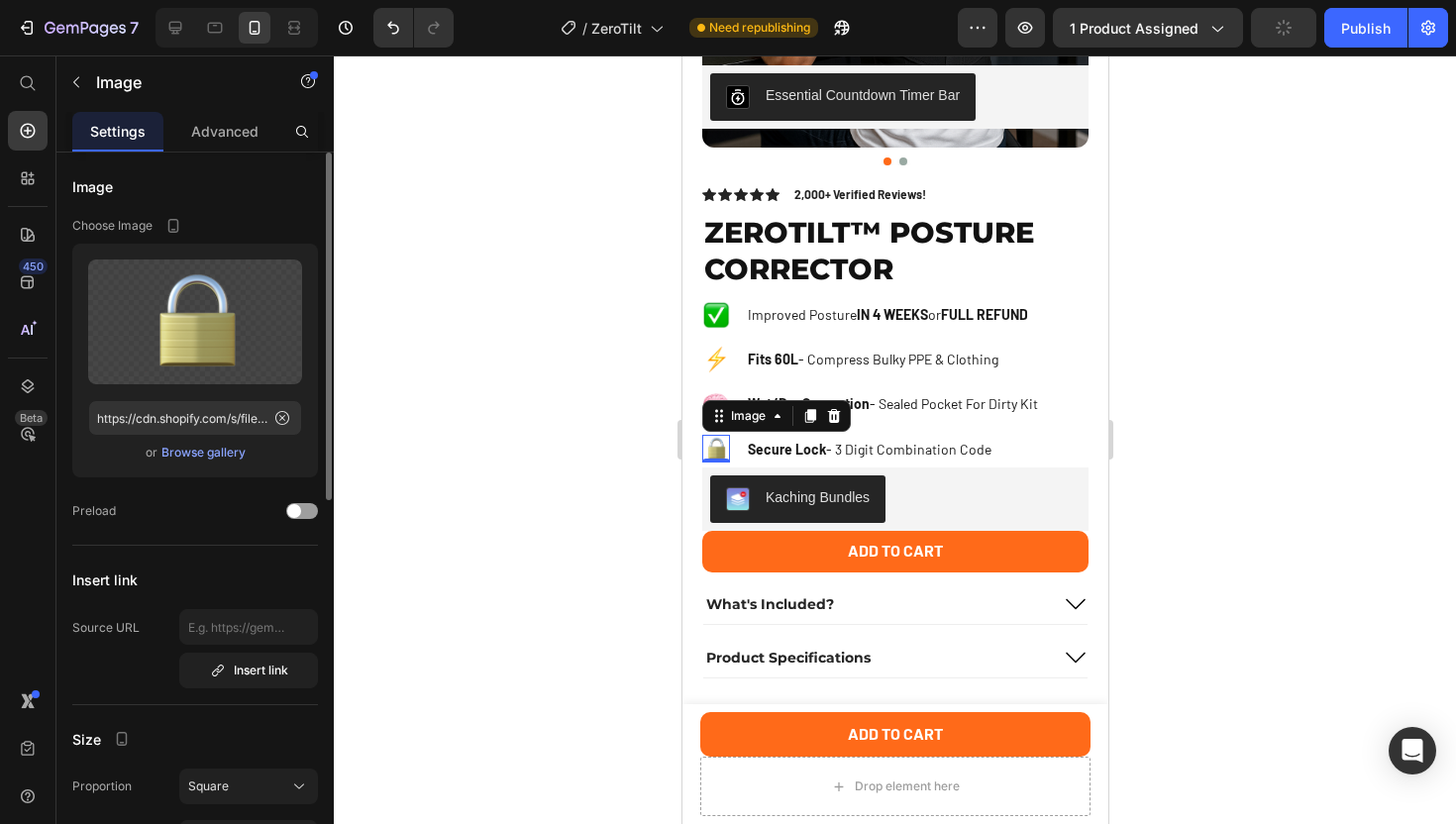 click on "Browse gallery" at bounding box center (203, 453) 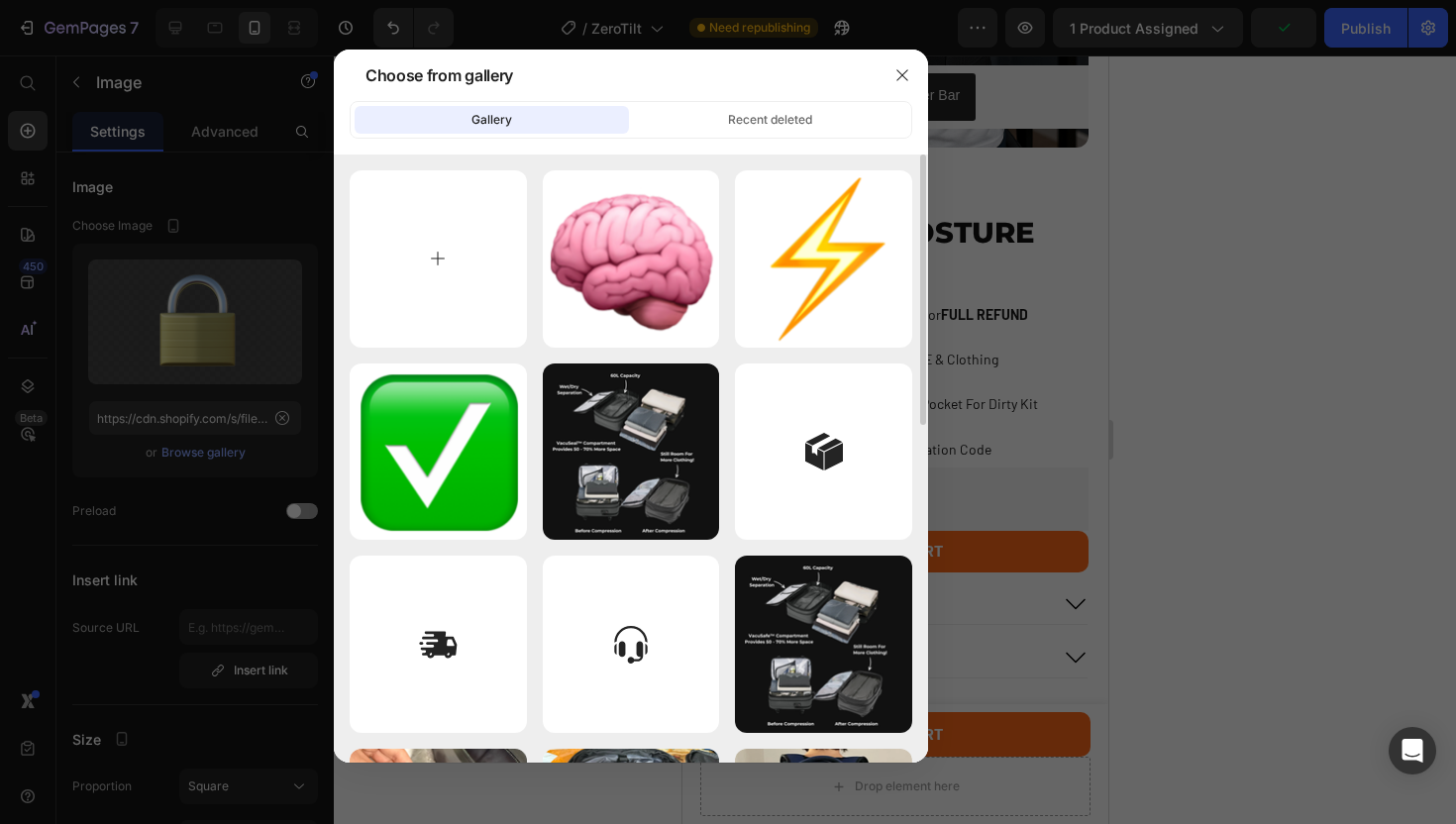 click at bounding box center [438, 258] 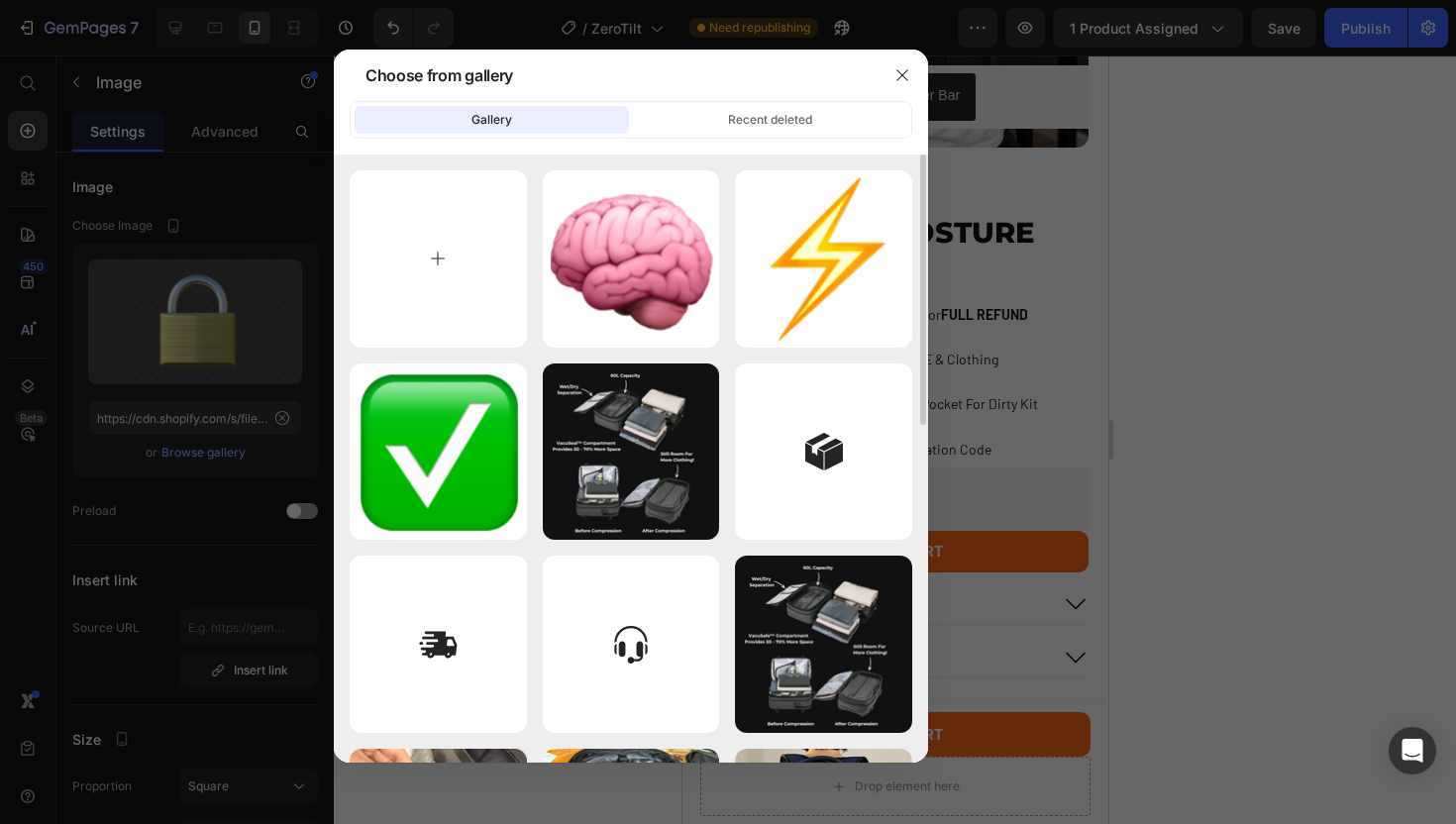 type on "C:\fakepath\Emoji Swing - 4.PNG" 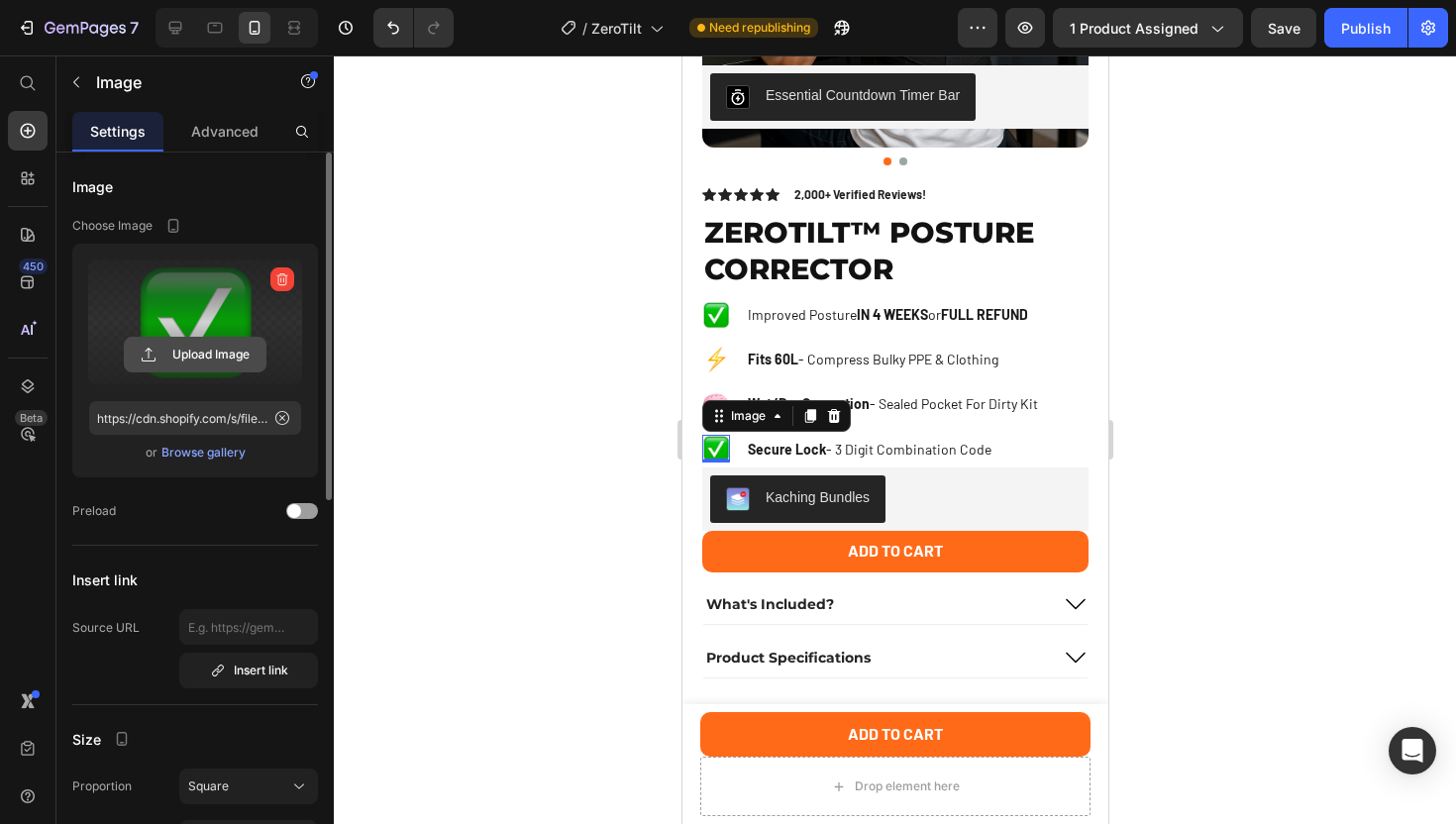 click 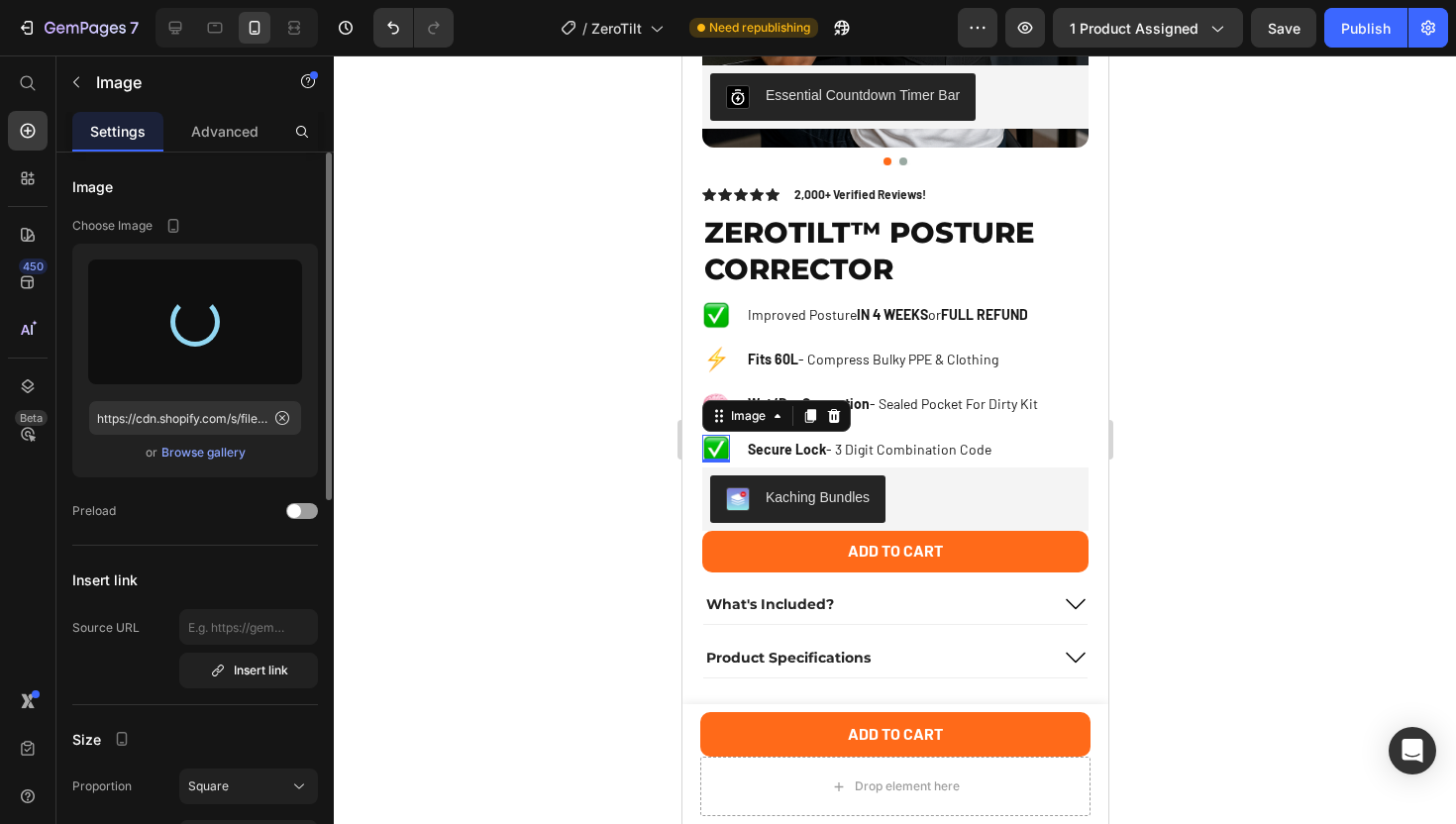 type on "https://cdn.shopify.com/s/files/1/0906/9677/8021/files/gempages_566363892230390822-5fb51dcb-17a3-4a69-9e05-c1d7c310ae5d.png" 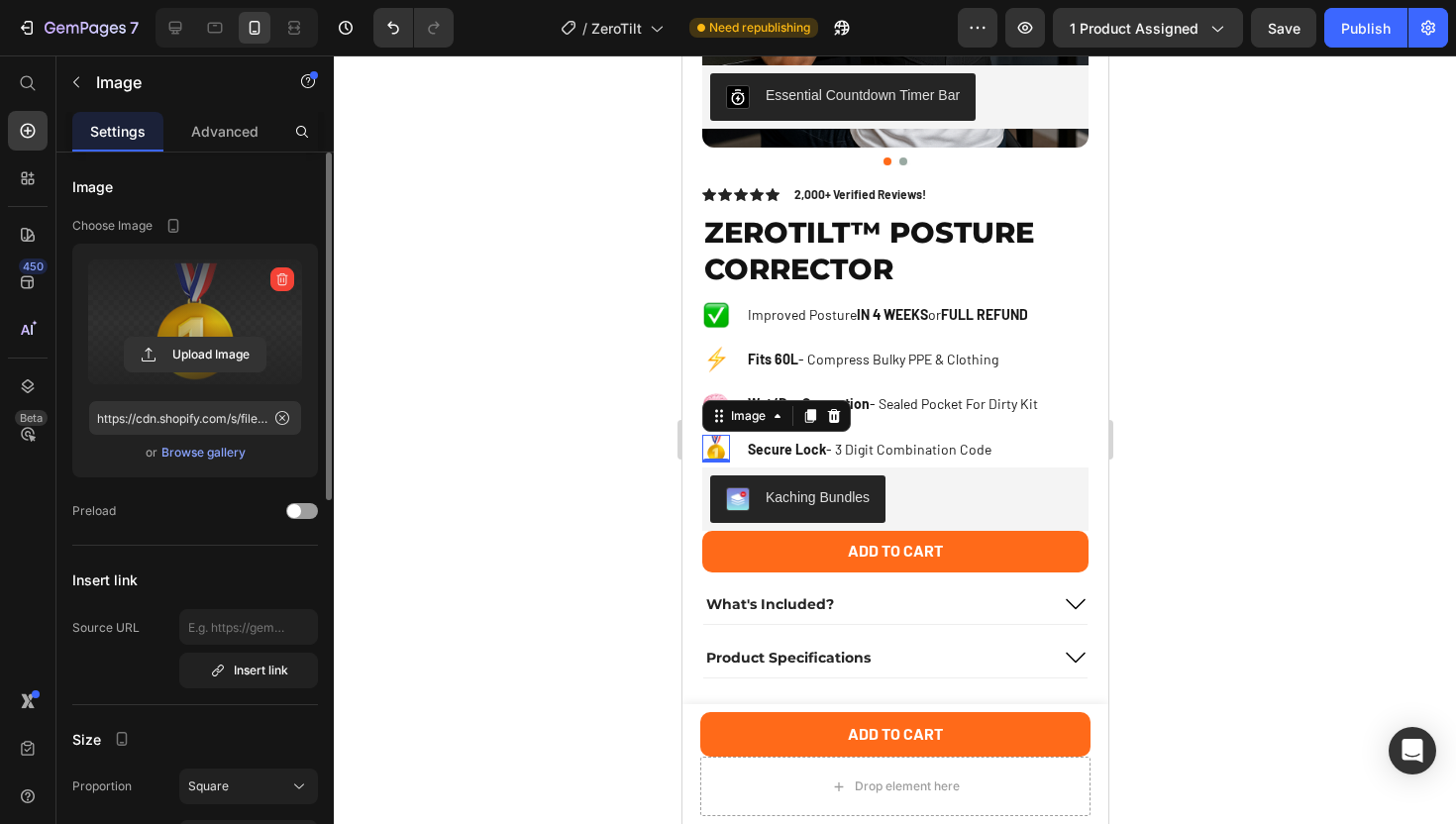 click 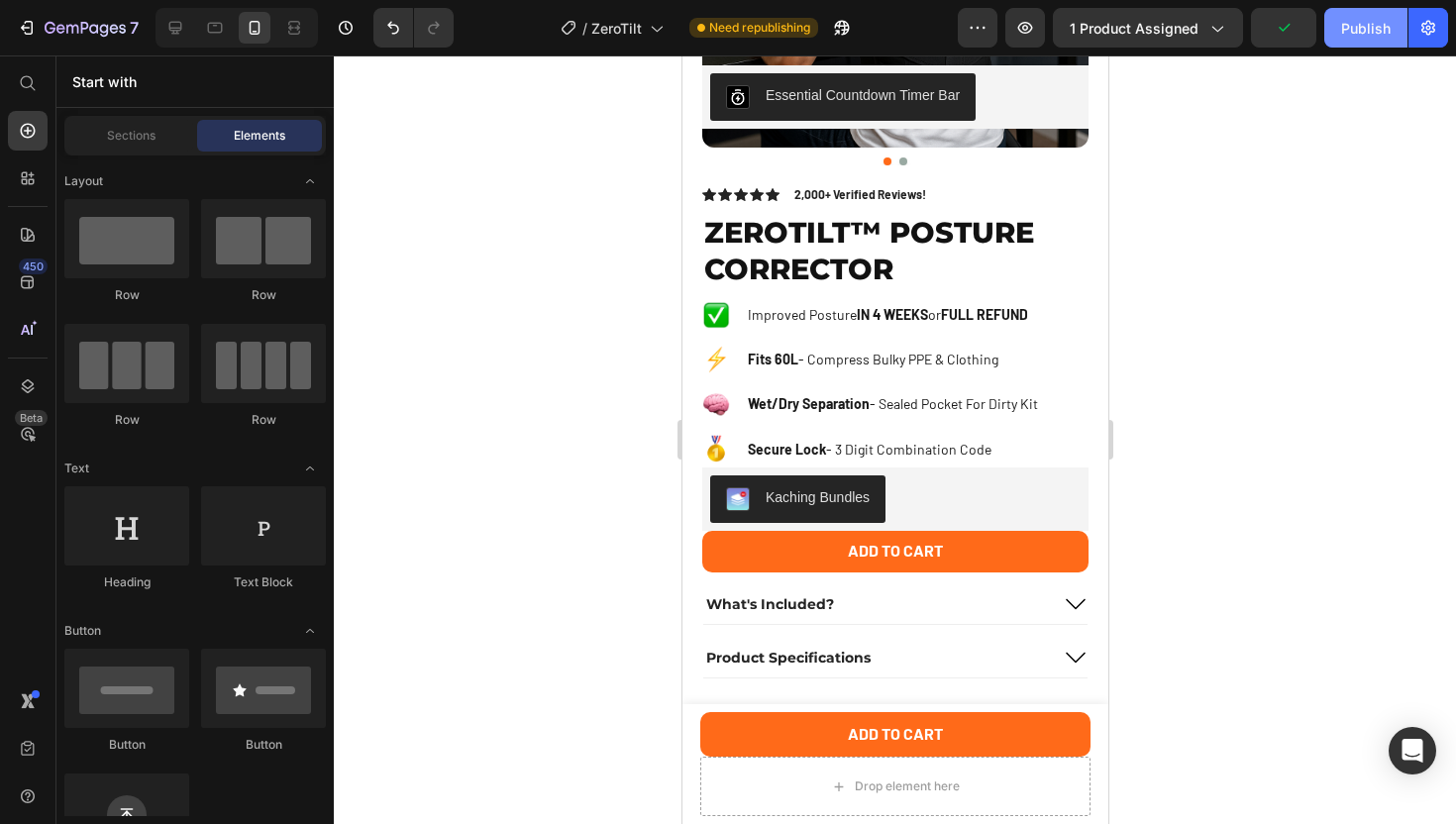 click on "Publish" at bounding box center [1366, 28] 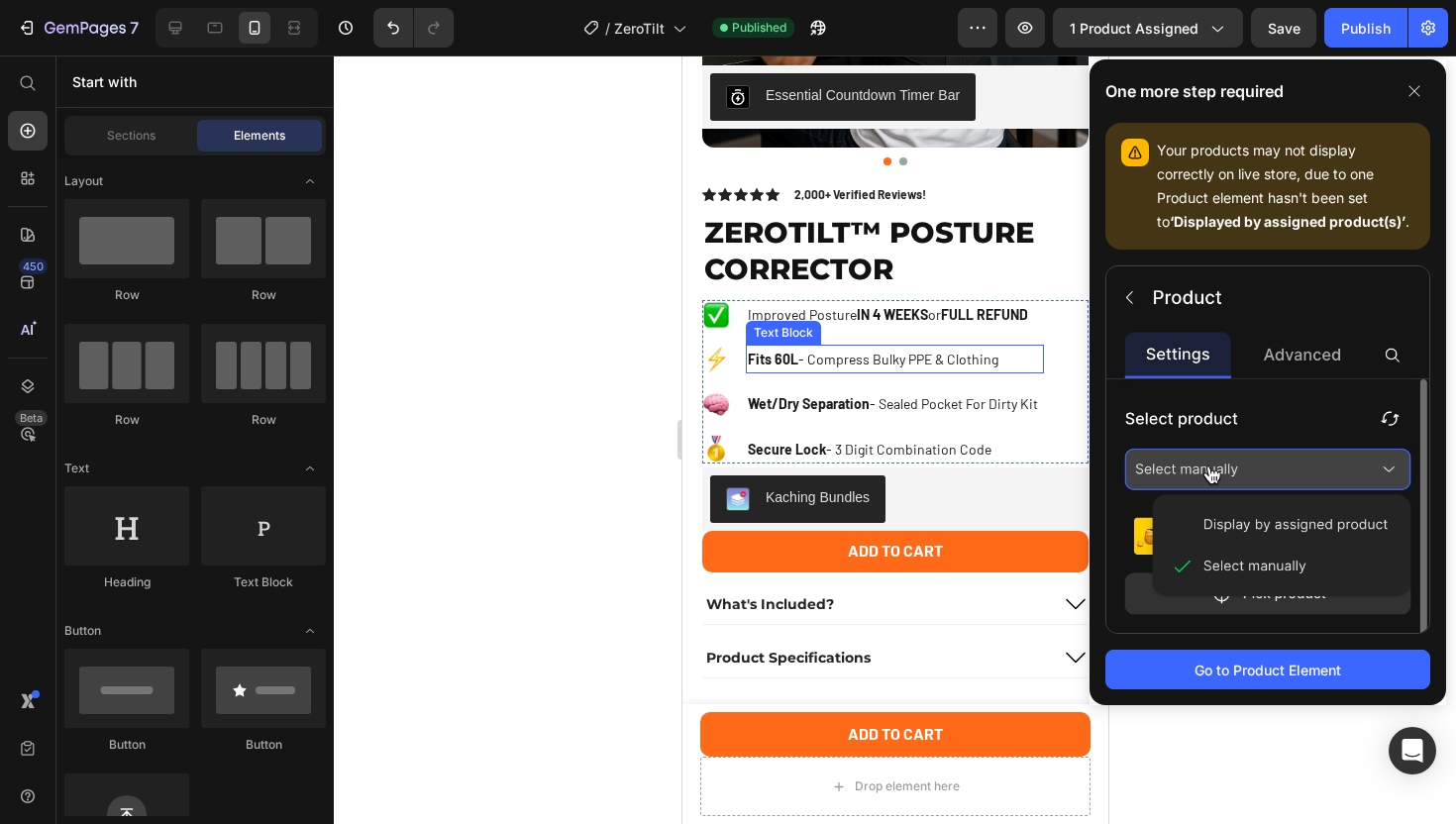 click on "Fits 60L  - Compress Bulky PPE & Clothing" at bounding box center (893, 359) 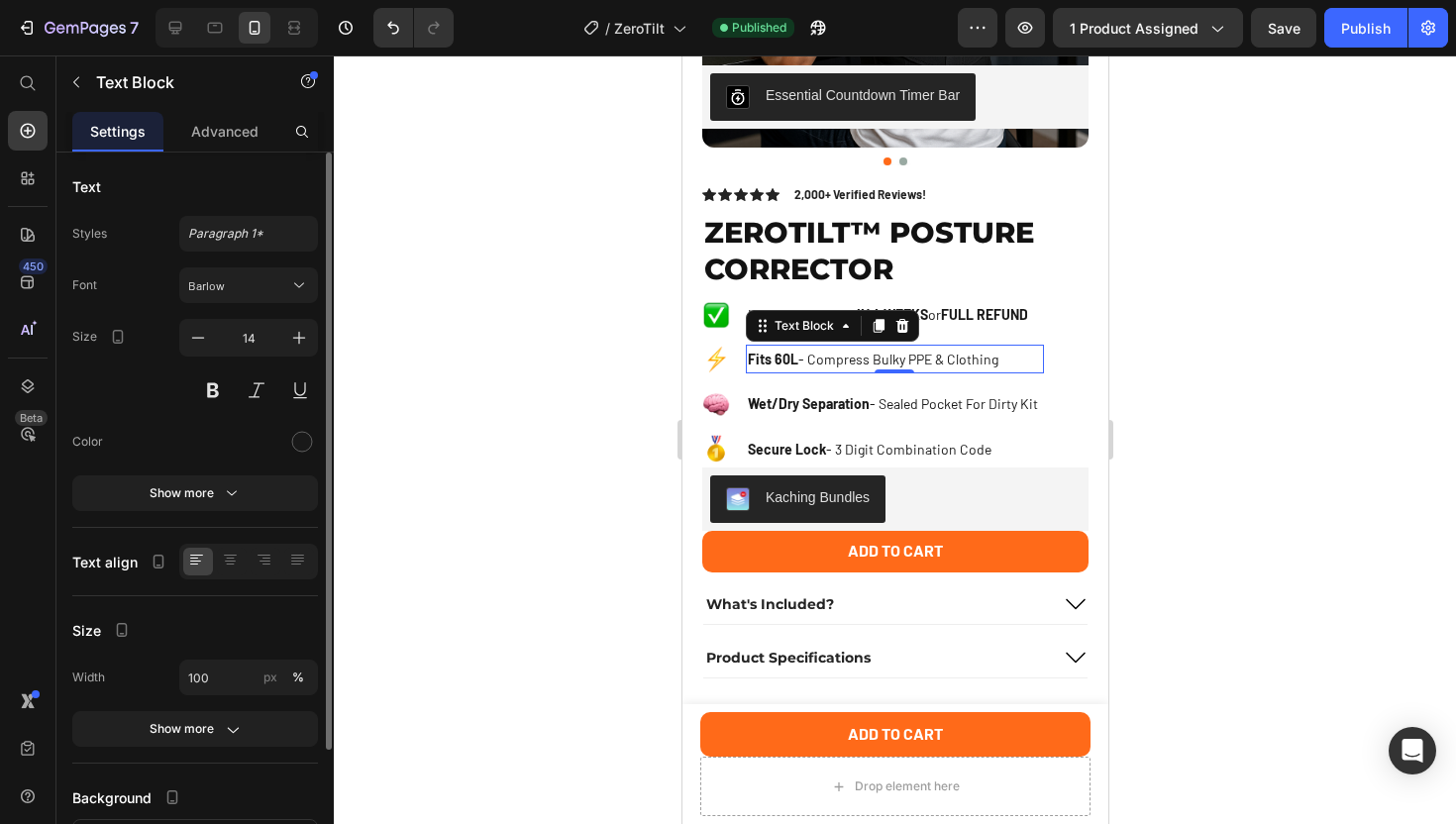 click on "Fits 60L  - Compress Bulky PPE & Clothing" at bounding box center (893, 359) 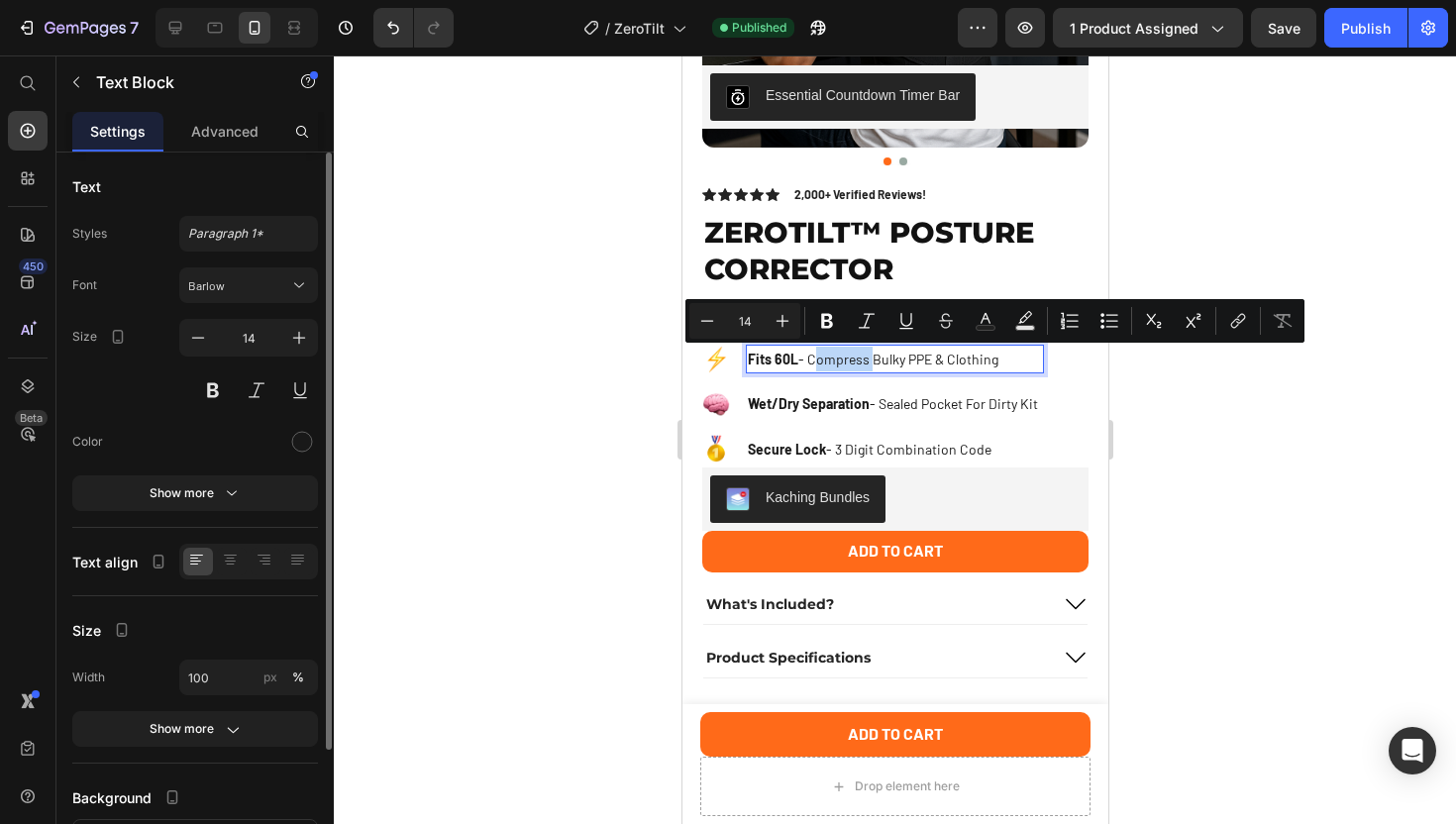 click on "Fits 60L  - Compress Bulky PPE & Clothing" at bounding box center [893, 359] 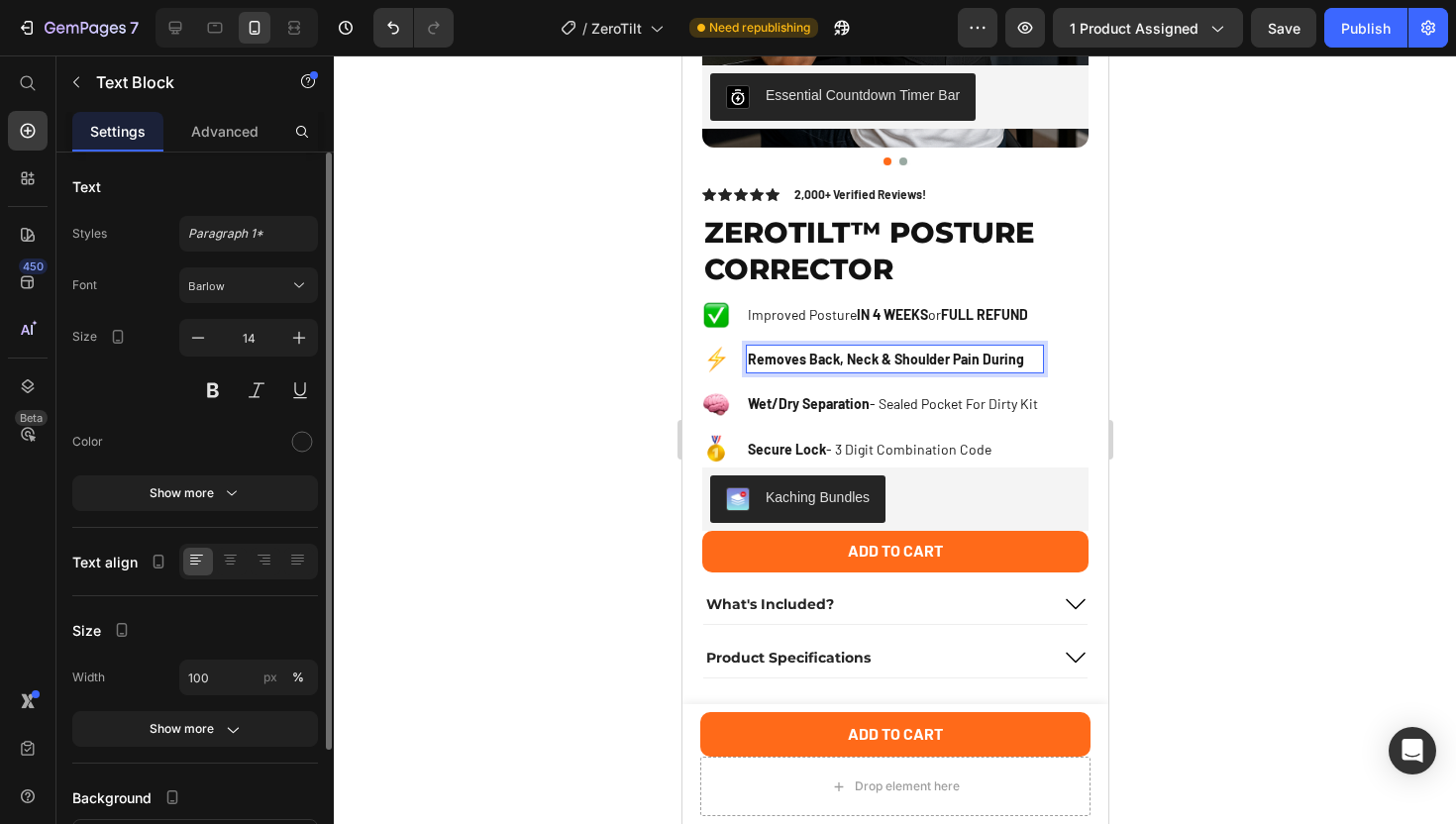 click on "Removes Back, Neck & Shoulder Pain During" at bounding box center [884, 359] 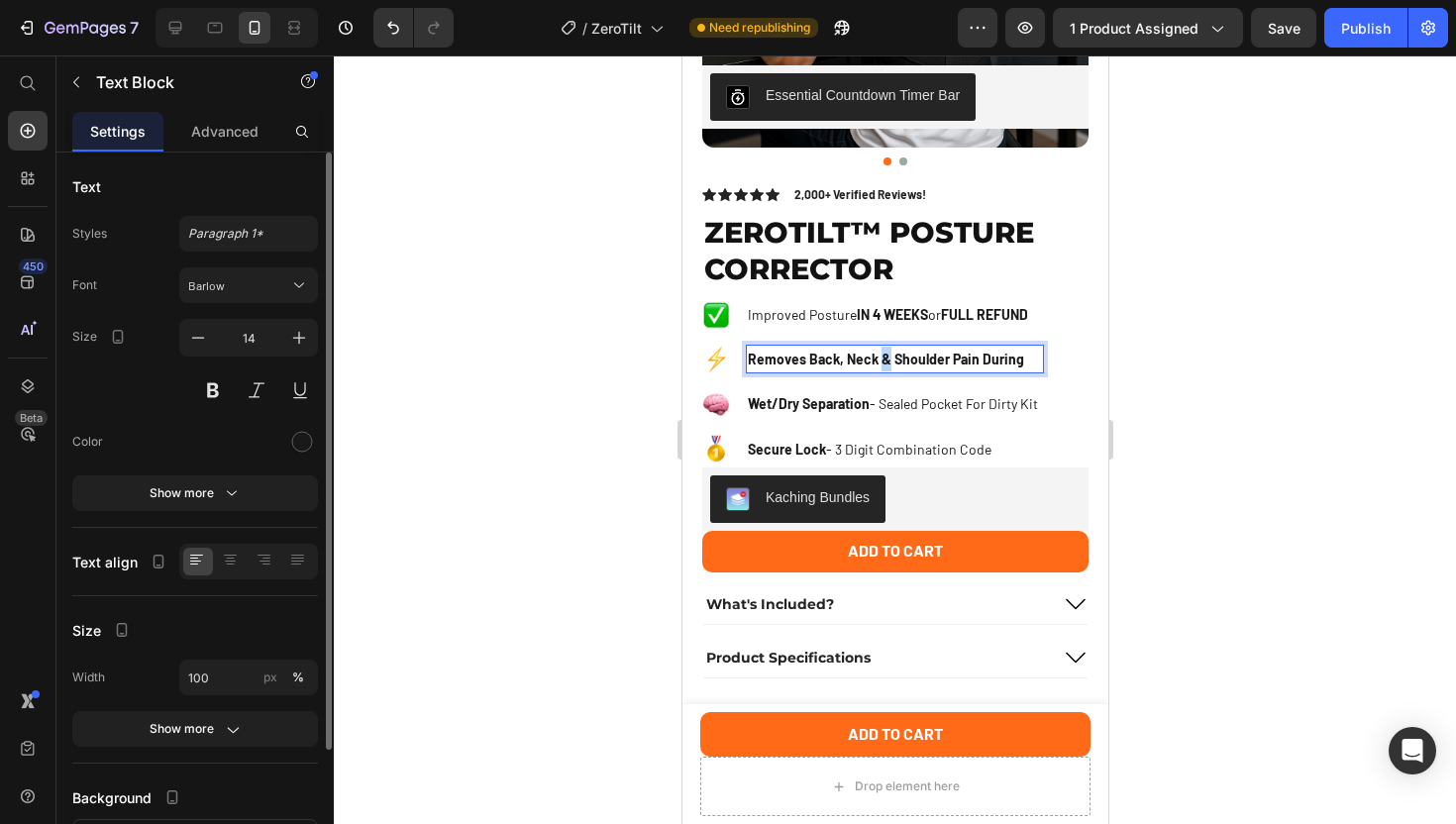 click on "Removes Back, Neck & Shoulder Pain During" at bounding box center [884, 359] 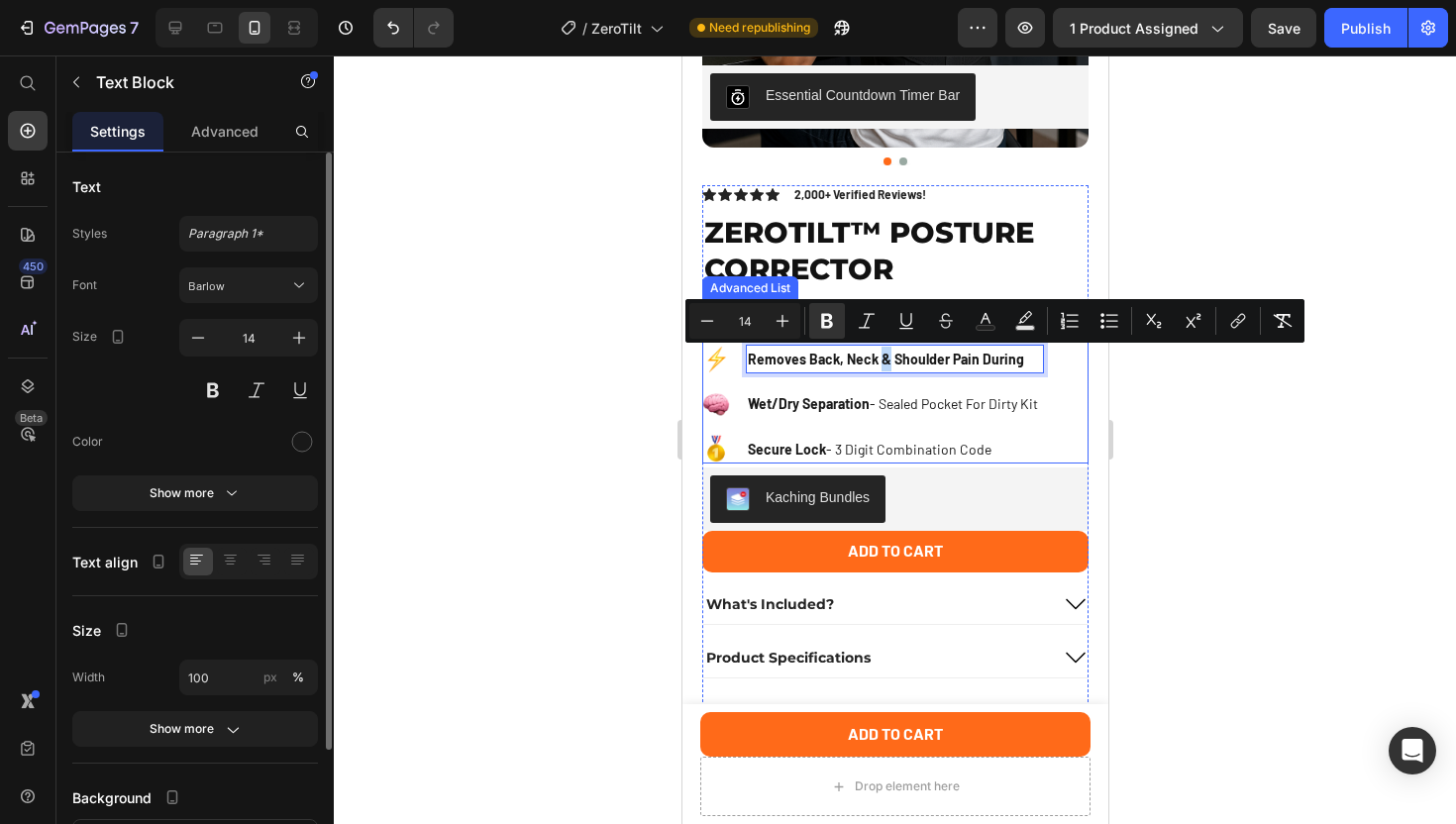 click on "Wet/Dry Separation" at bounding box center (807, 403) 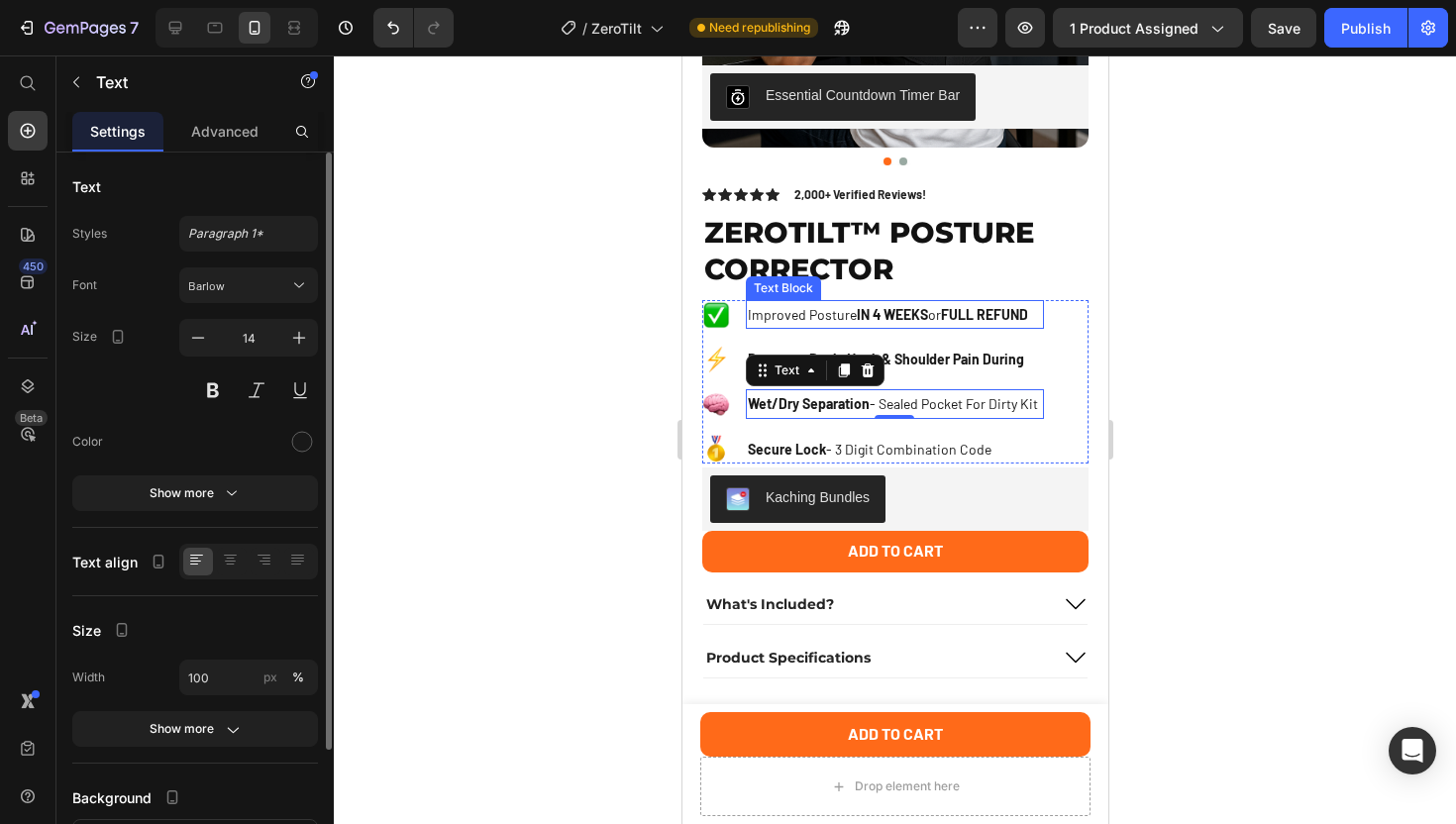 click on "Improved Posture  IN 4 WEEKS  or  FULL REFUND" at bounding box center (893, 314) 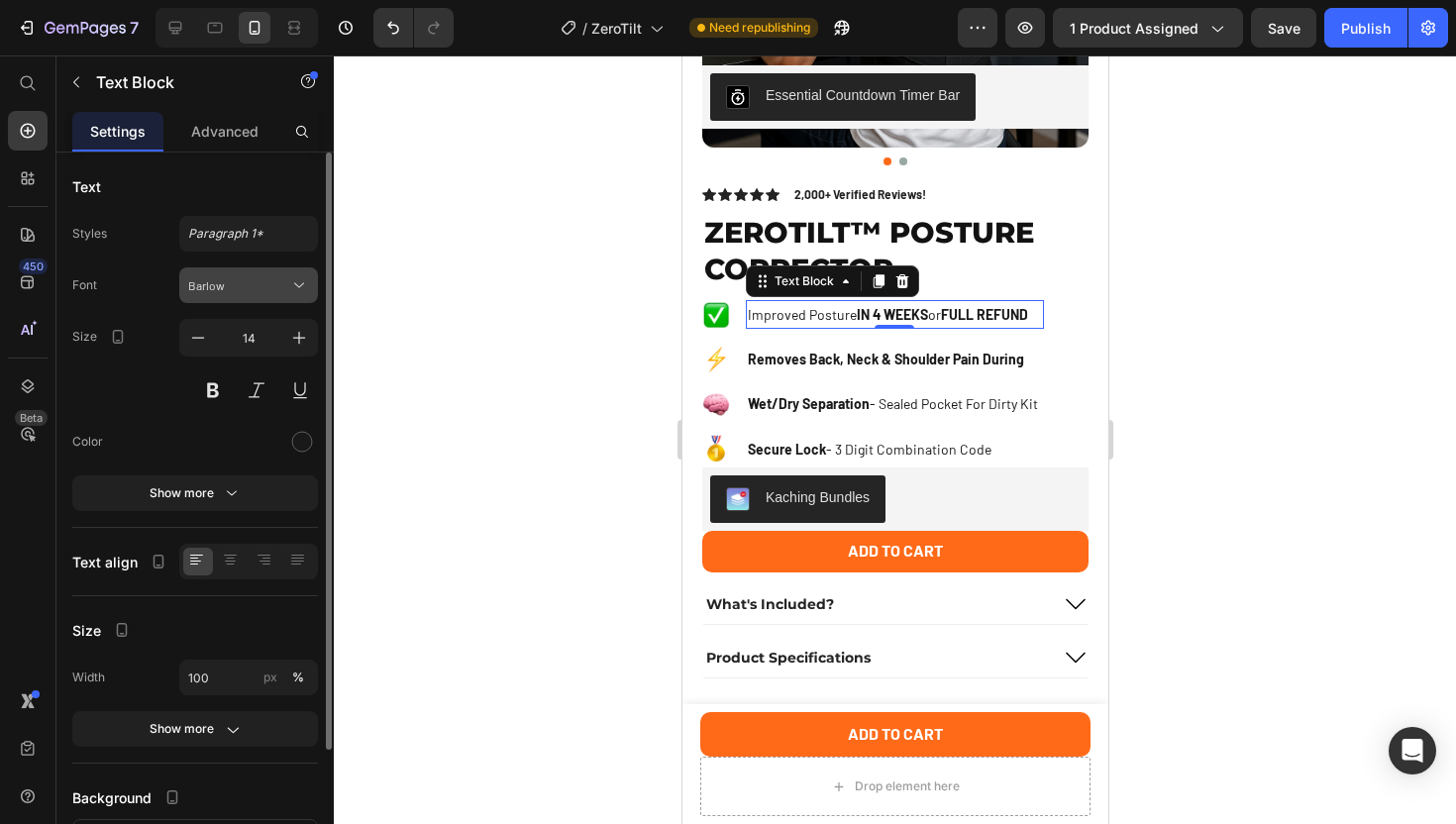 click on "Barlow" at bounding box center (249, 285) 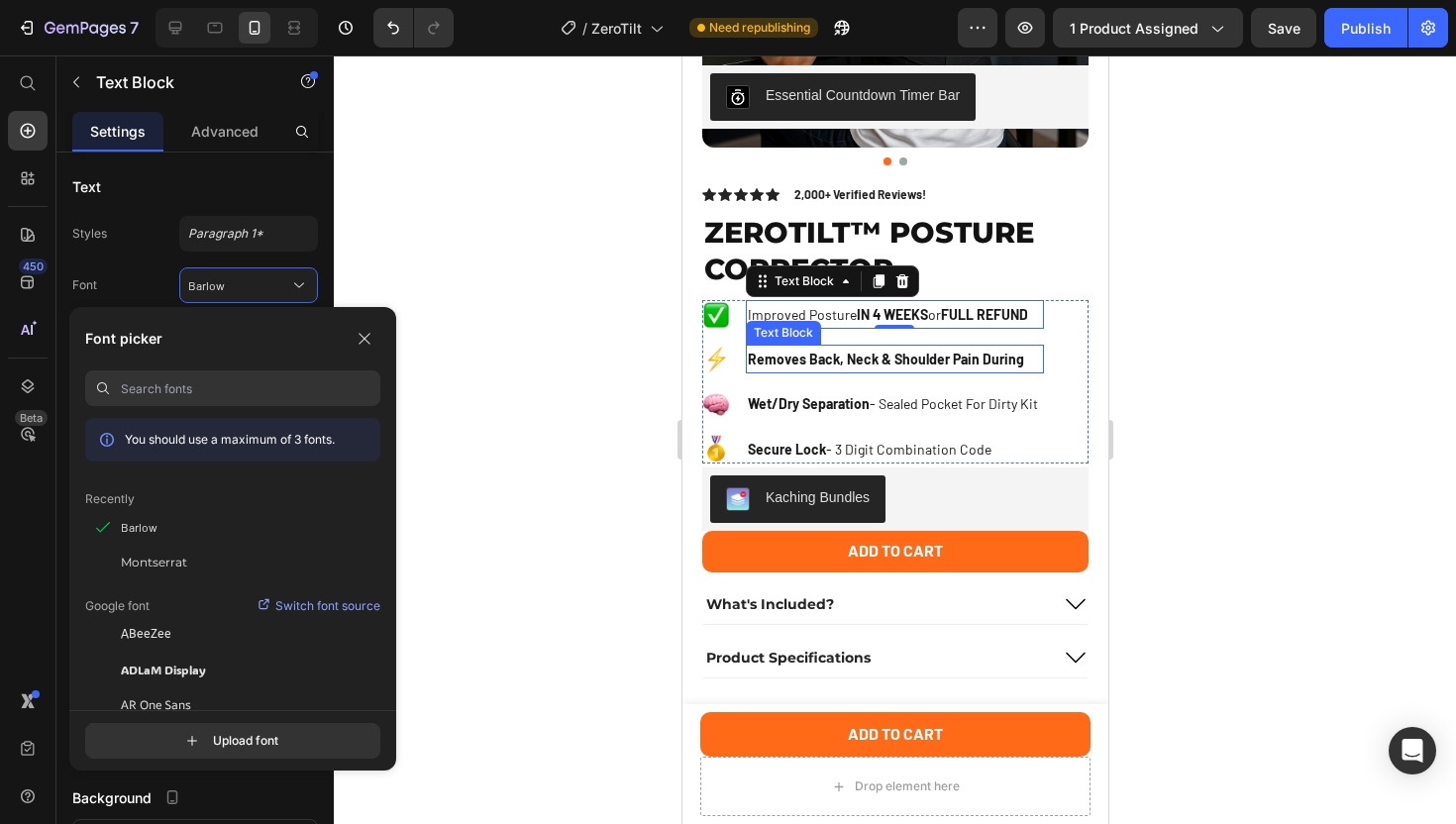 click on "Removes Back, Neck & Shoulder Pain During" at bounding box center (884, 359) 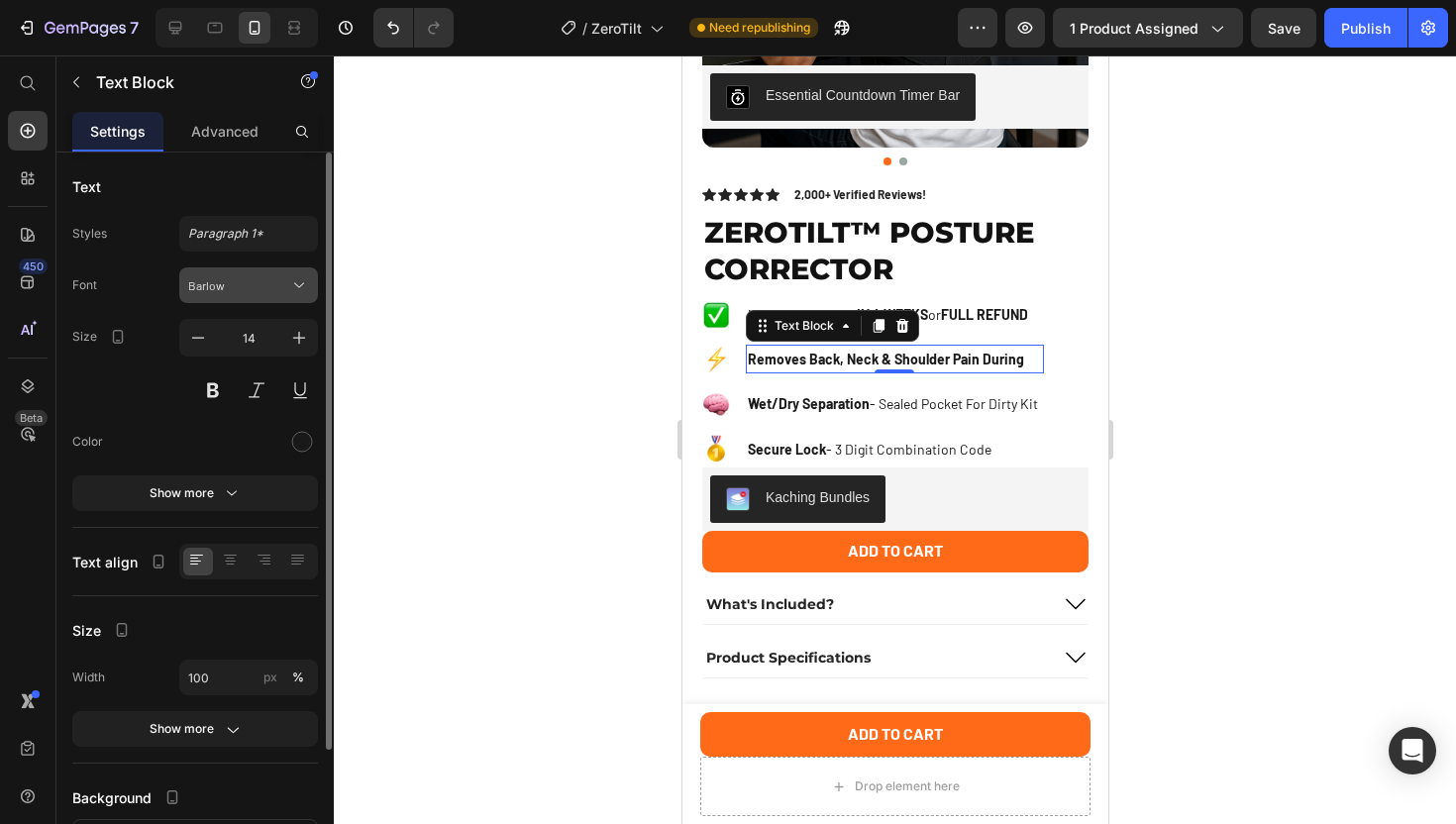 click on "Barlow" at bounding box center (239, 285) 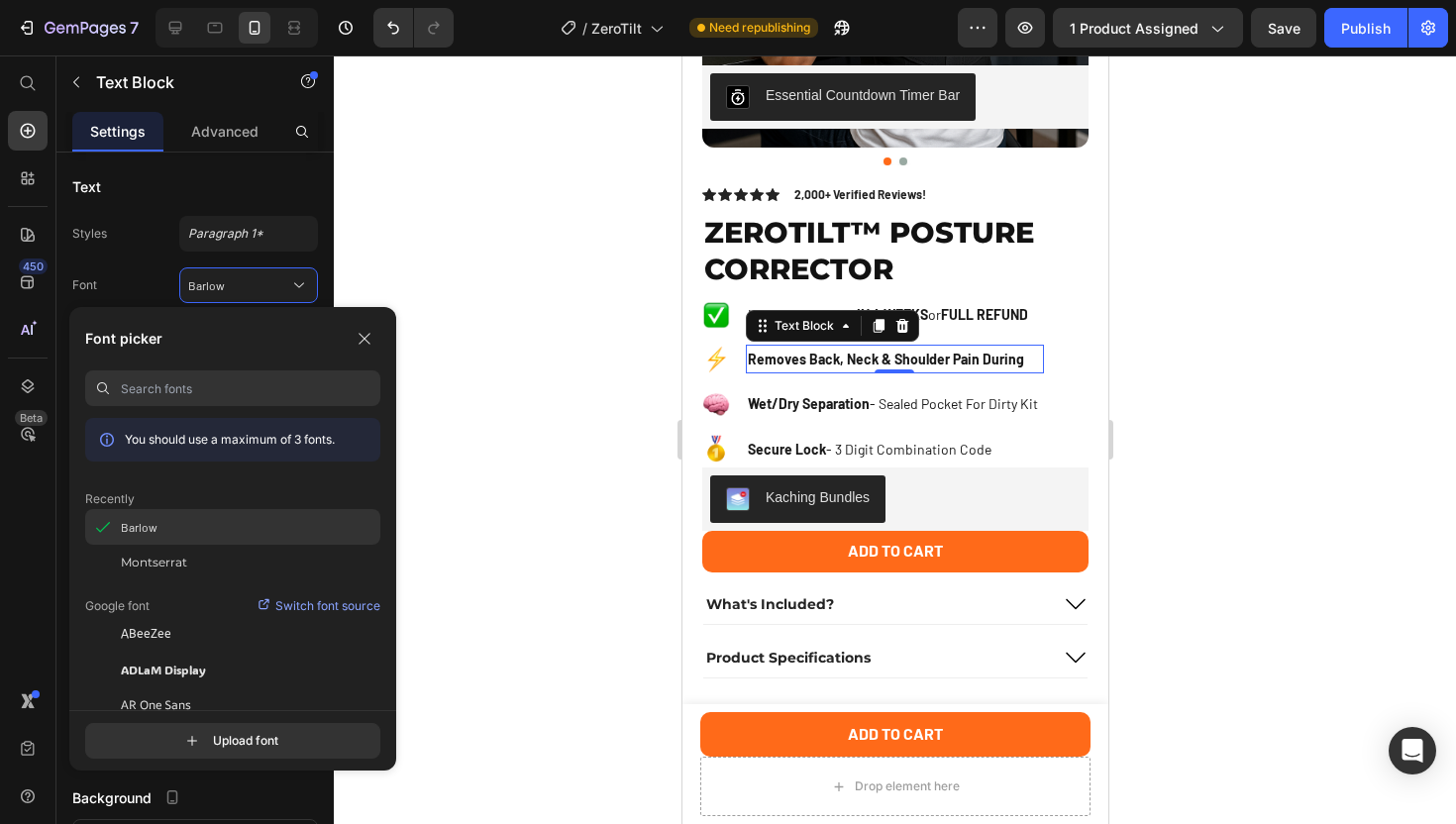 click on "Barlow" 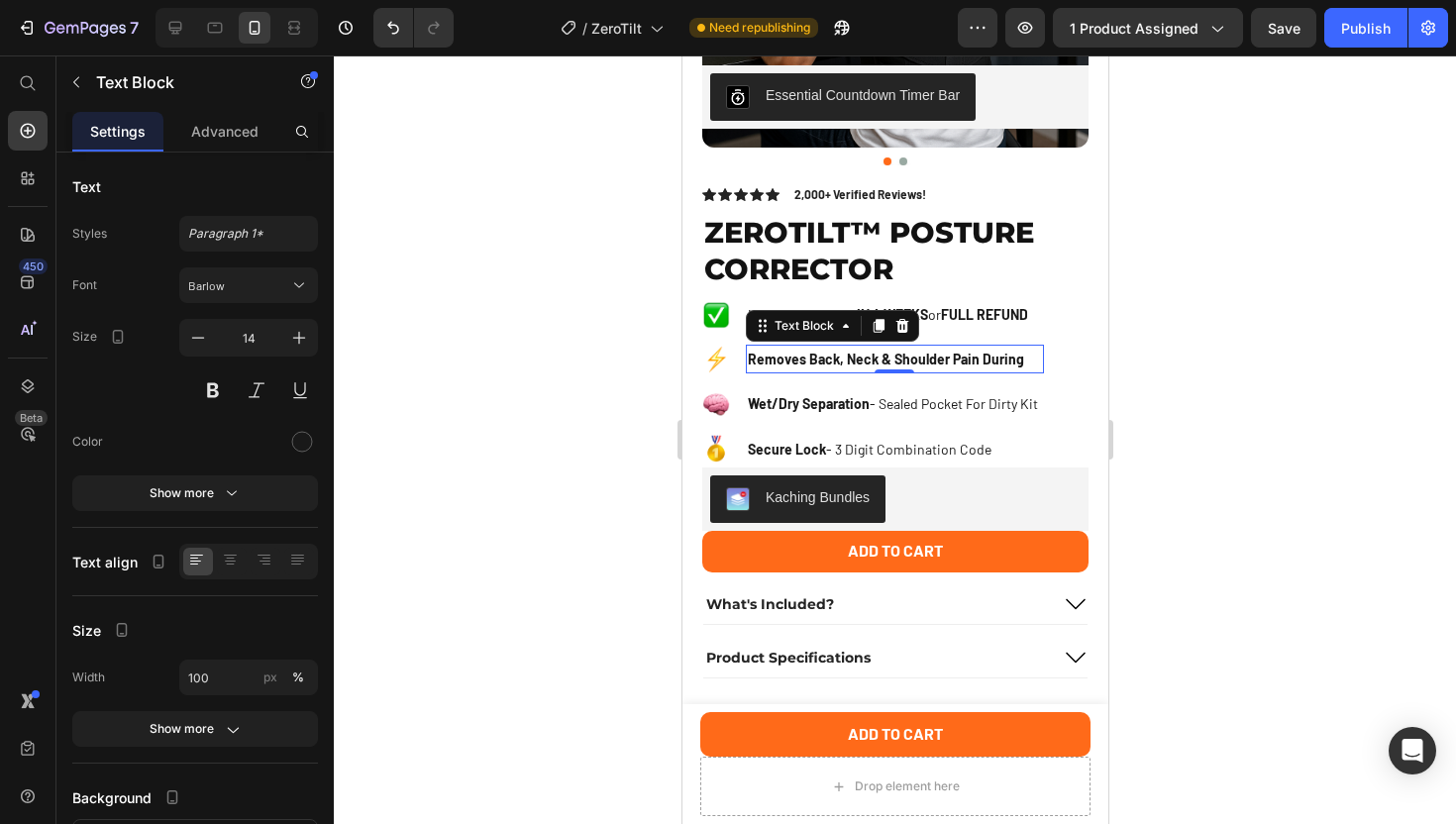 click on "Removes Back, Neck & Shoulder Pain During" at bounding box center [884, 359] 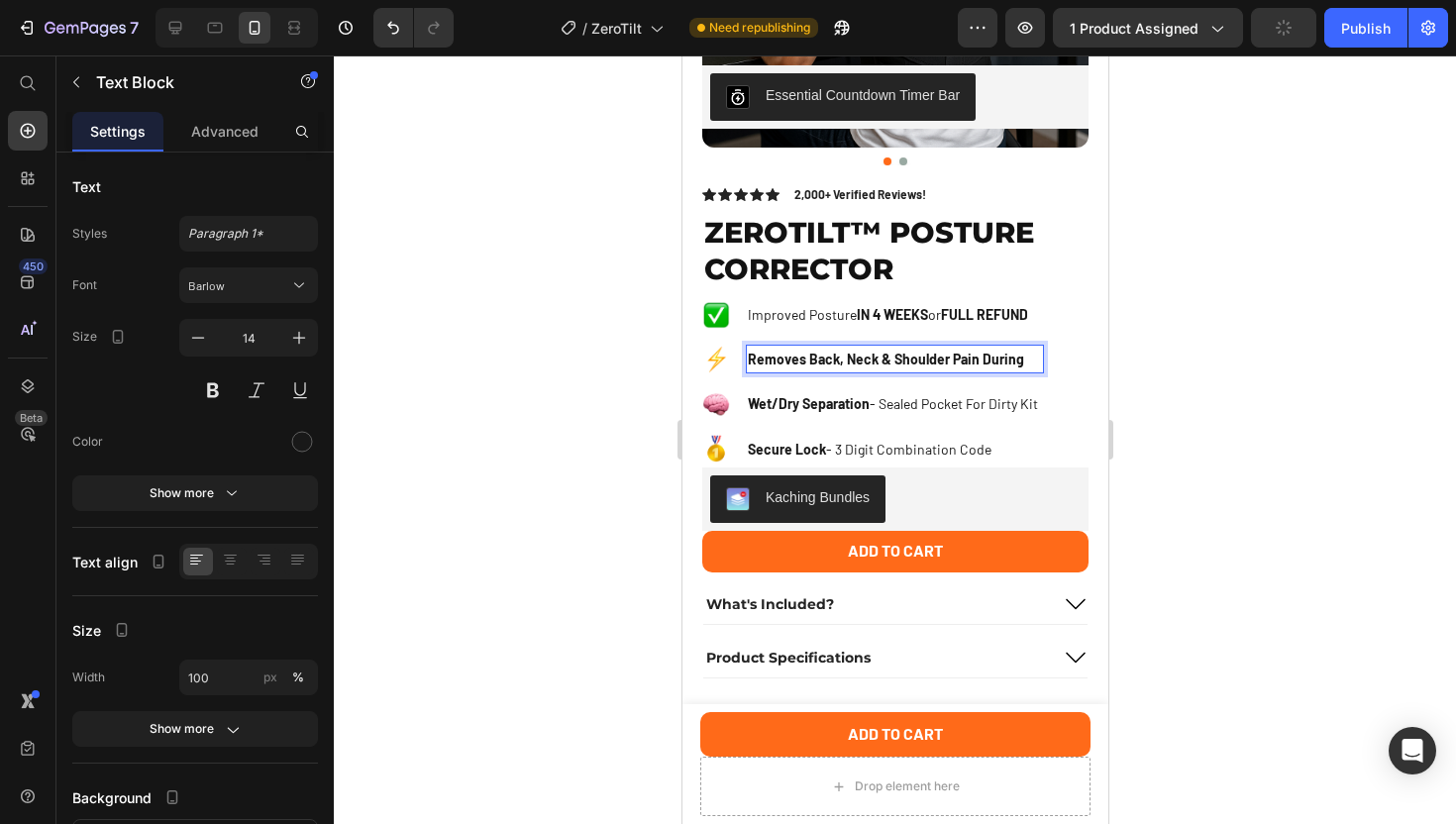 click on "Removes Back, Neck & Shoulder Pain During" at bounding box center [884, 359] 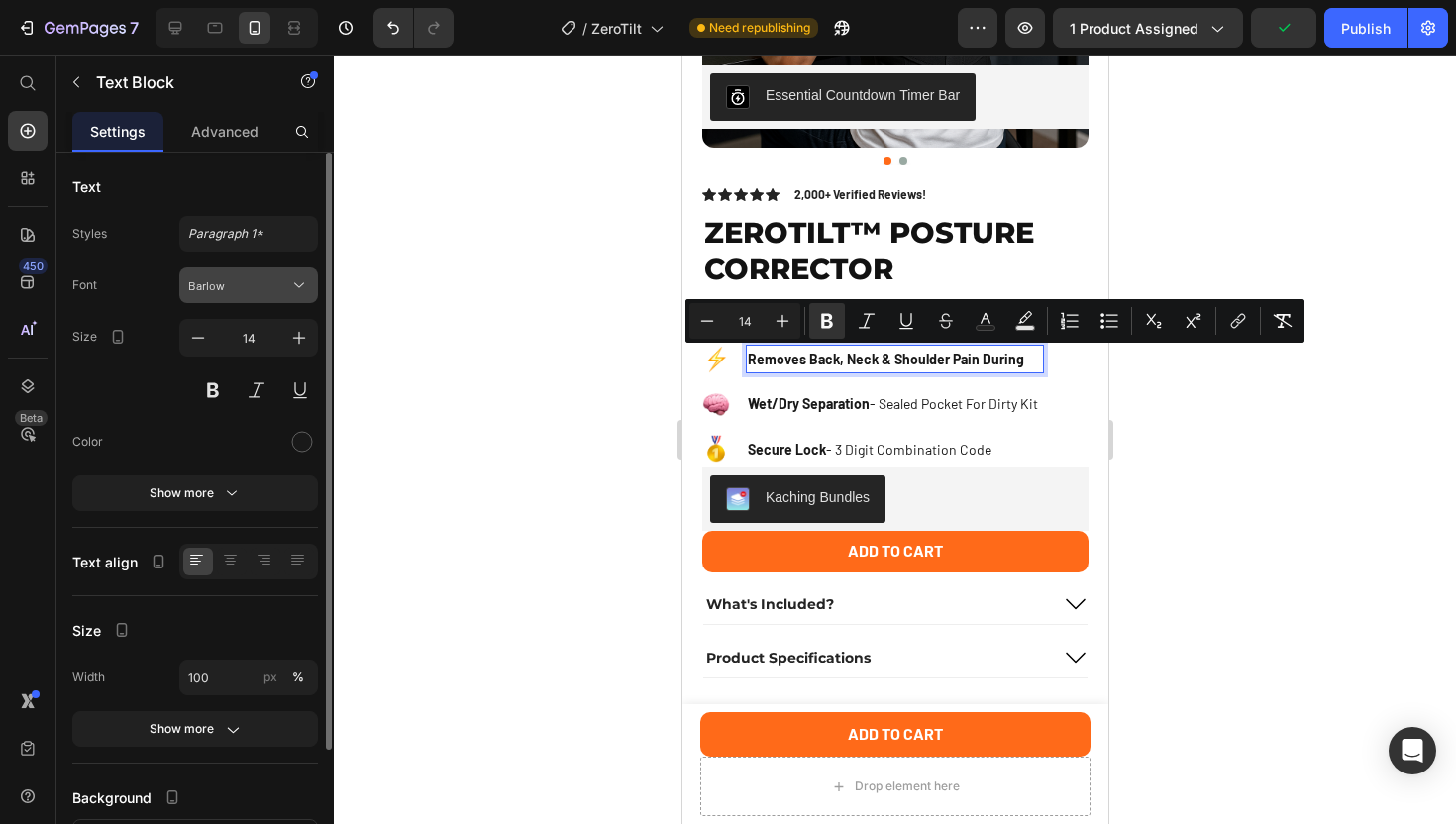 click on "Barlow" at bounding box center [239, 285] 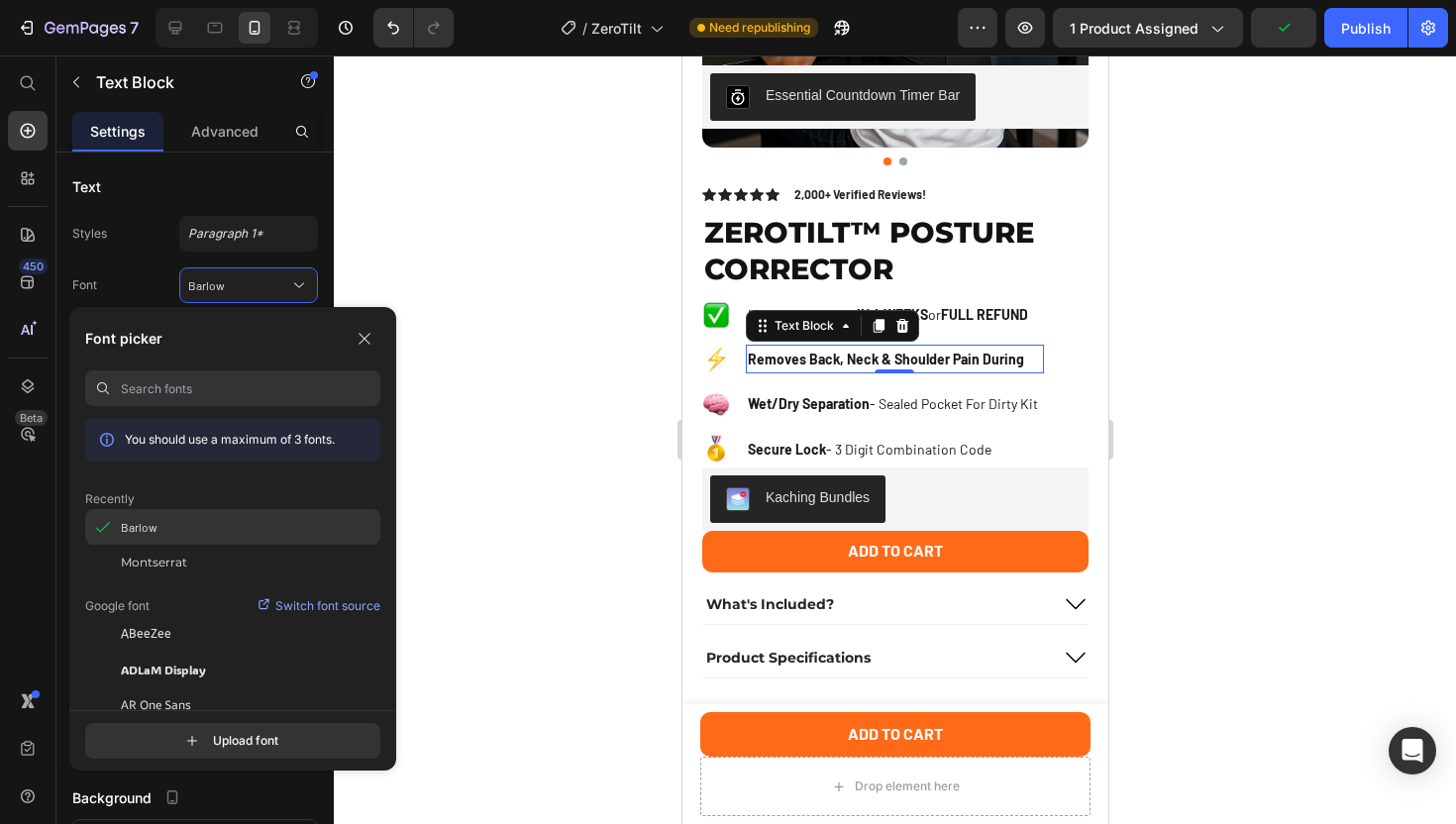 click on "Barlow" 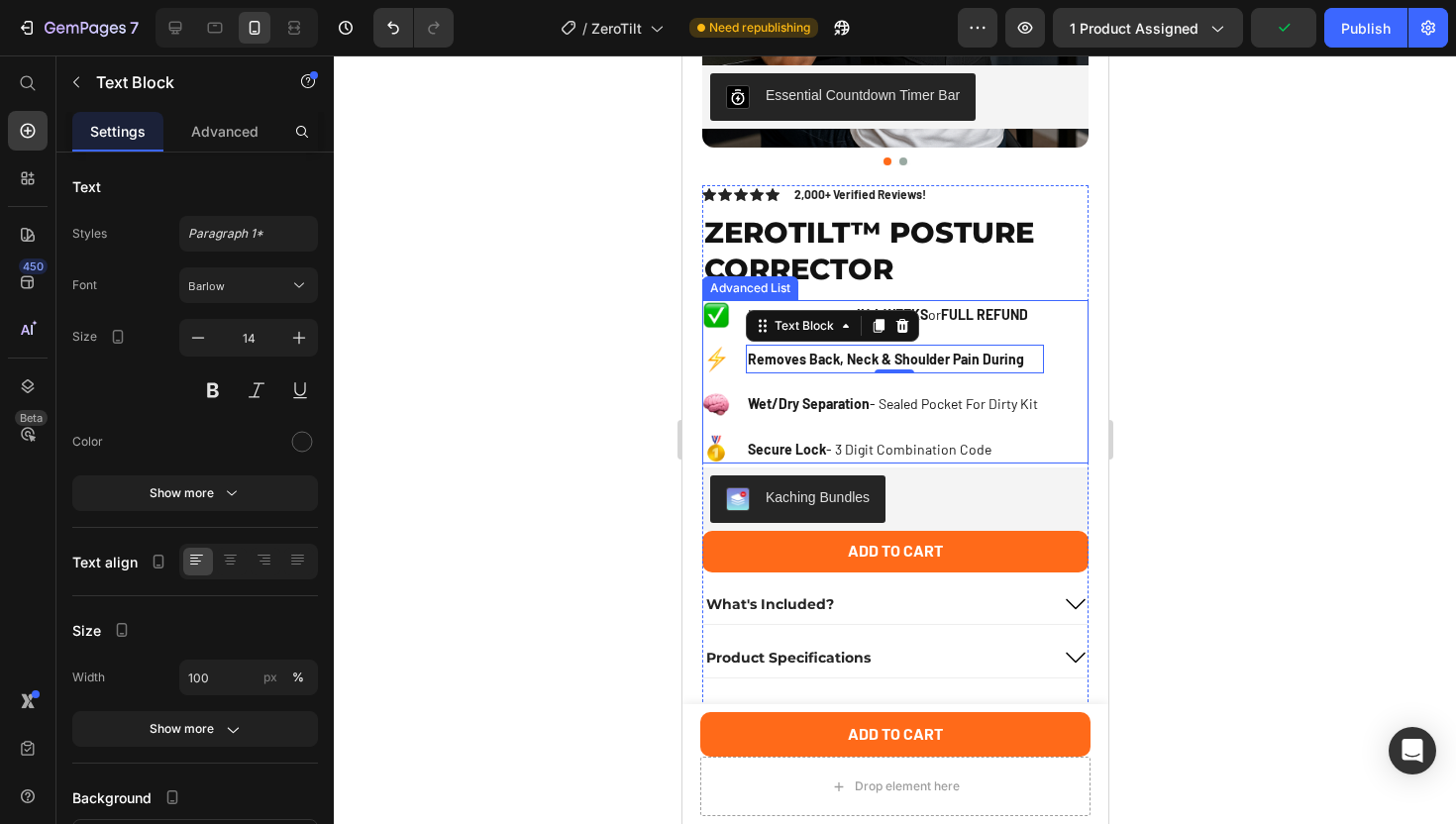 click on "Image Improved Posture  IN 4 WEEKS  or  FULL REFUND Text Block Image Removes Back, Neck & Shoulder Pain During  Text Block   0 Image Wet/Dry Separation  - Sealed Pocket For Dirty Kit Text Image Secure Lock  - 3 Digit Combination Code Text" at bounding box center (894, 381) 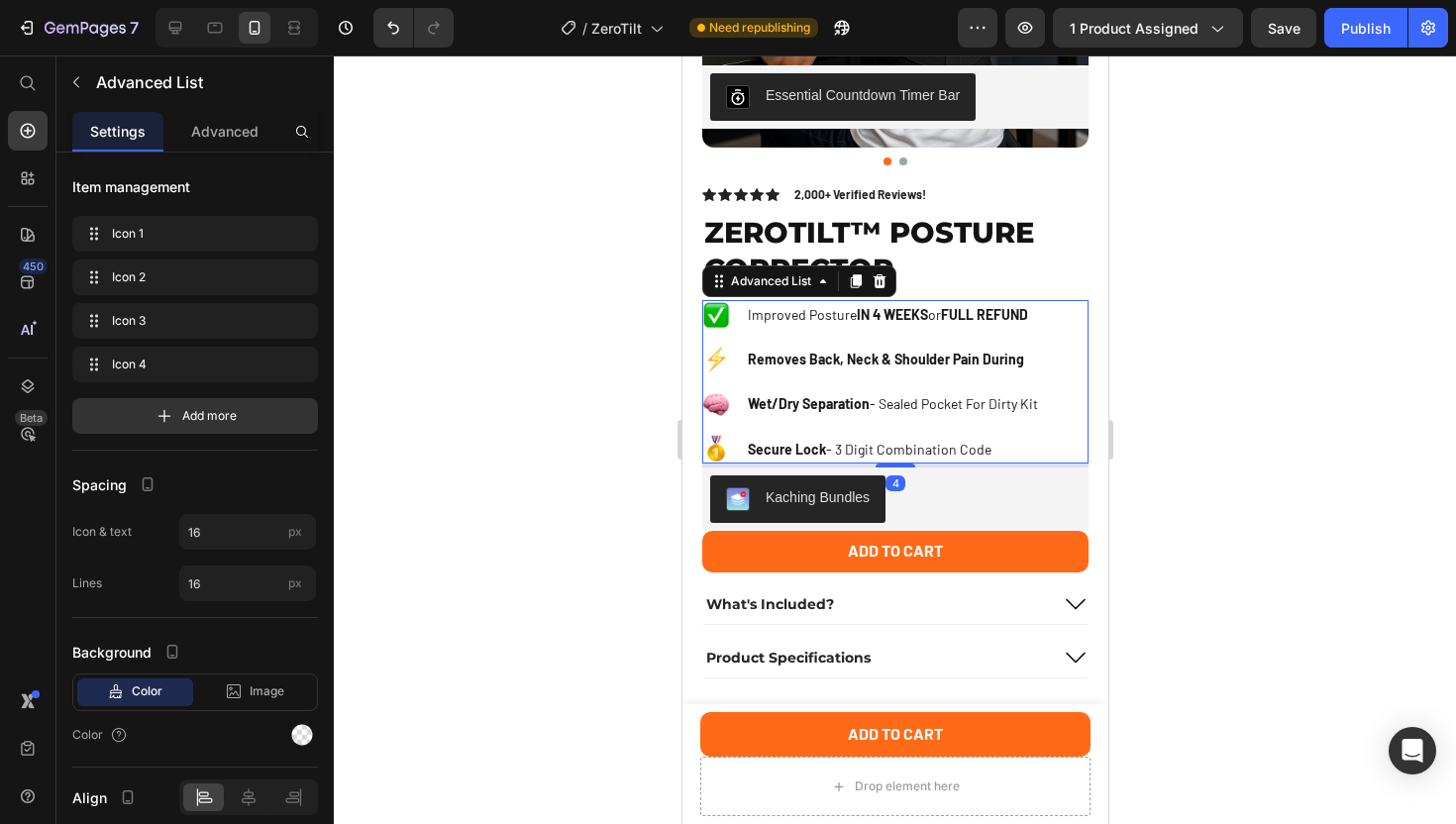 click on "Image Improved Posture  IN 4 WEEKS  or  FULL REFUND Text Block Image Removes Back, Neck & Shoulder Pain During  Text Block Image Wet/Dry Separation  - Sealed Pocket For Dirty Kit Text Image Secure Lock  - 3 Digit Combination Code Text" at bounding box center (872, 381) 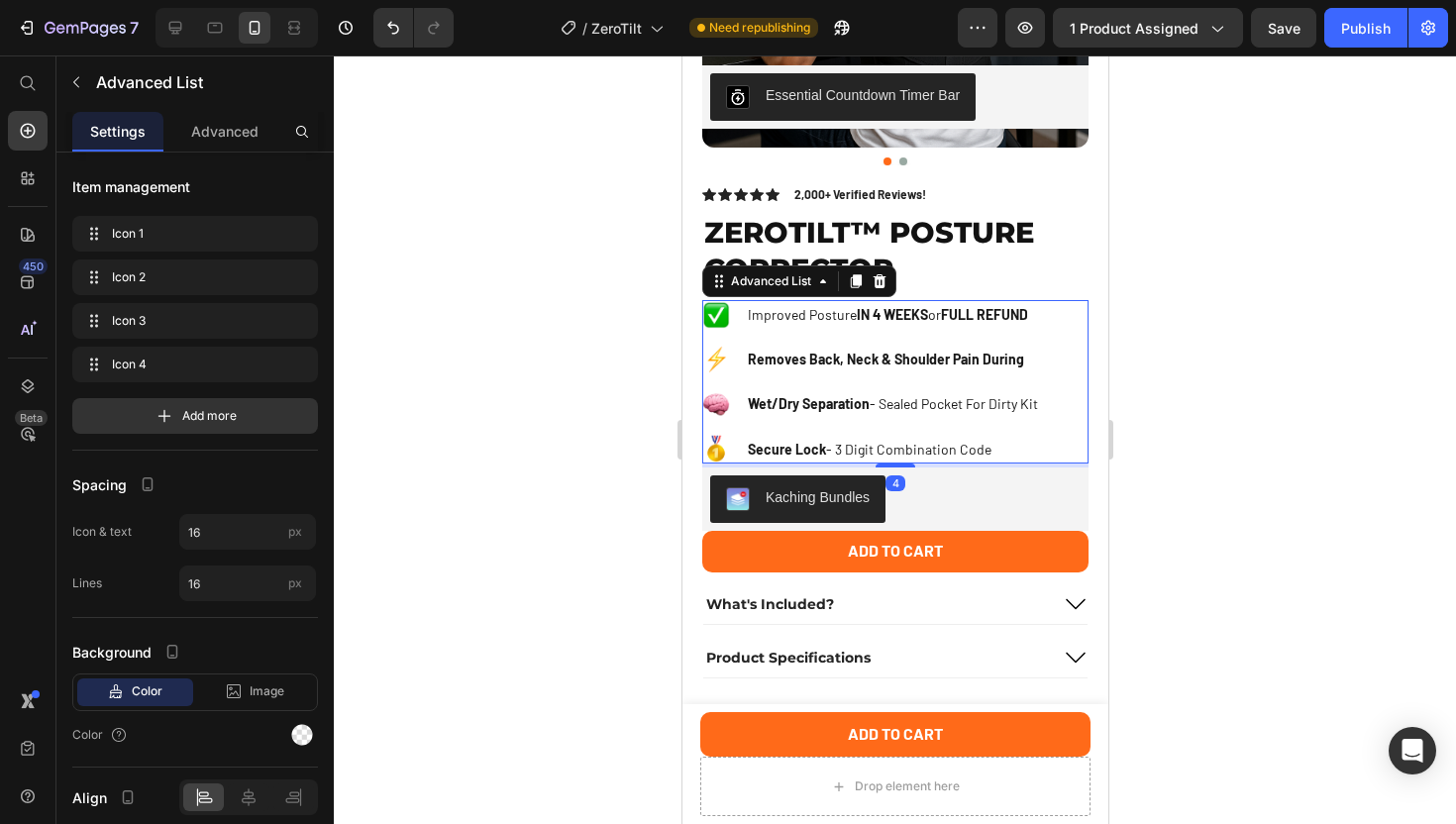 click on "Removes Back, Neck & Shoulder Pain During" at bounding box center (884, 359) 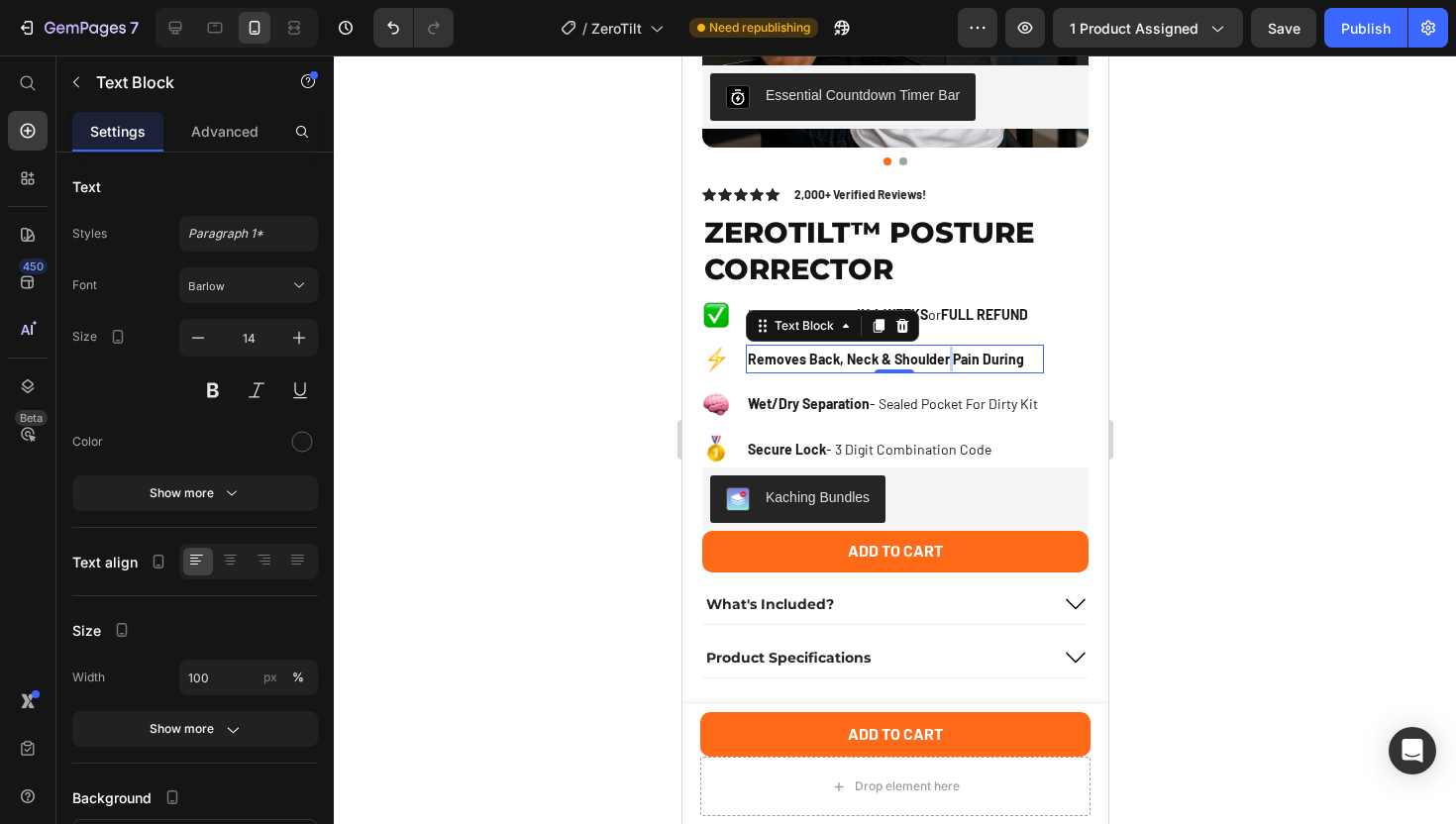 click on "Removes Back, Neck & Shoulder Pain During" at bounding box center (884, 359) 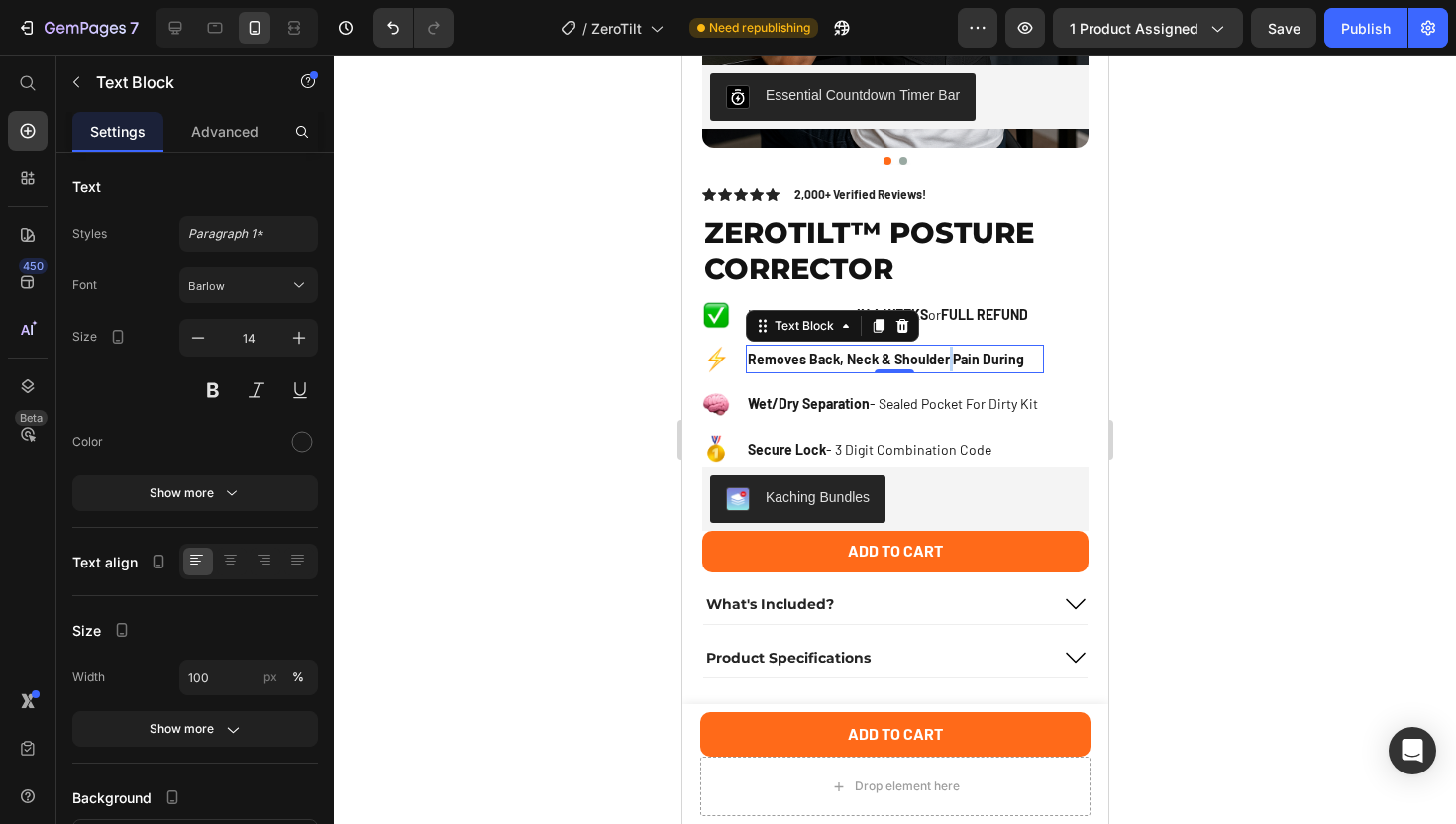 click on "Removes Back, Neck & Shoulder Pain During" at bounding box center [884, 359] 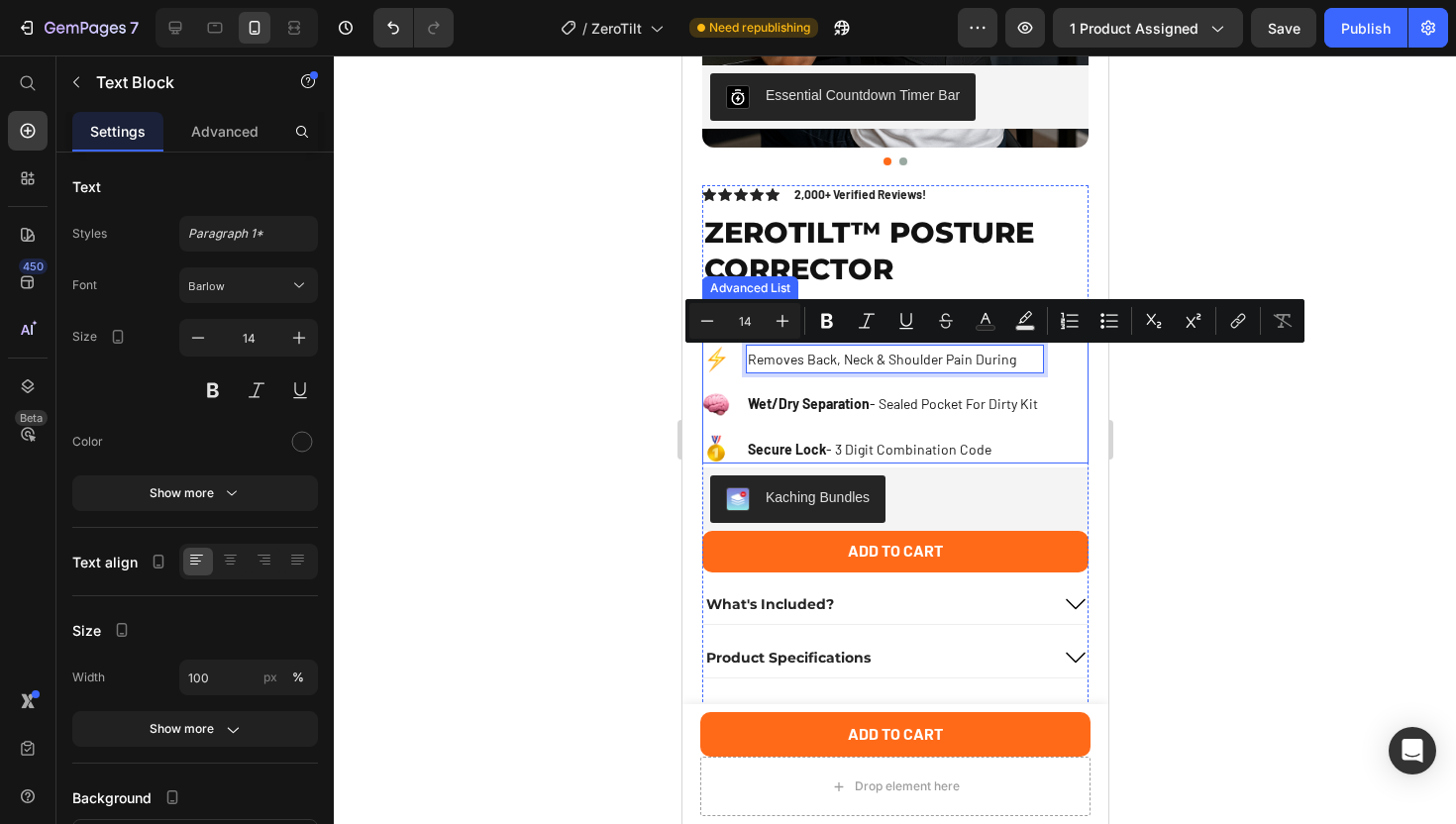 click on "Image Improved Posture  IN 4 WEEKS  or  FULL REFUND Text Block Image Removes Back, Neck & Shoulder Pain During  Text Block   0 Image Wet/Dry Separation  - Sealed Pocket For Dirty Kit Text Image Secure Lock  - 3 Digit Combination Code Text" at bounding box center (894, 381) 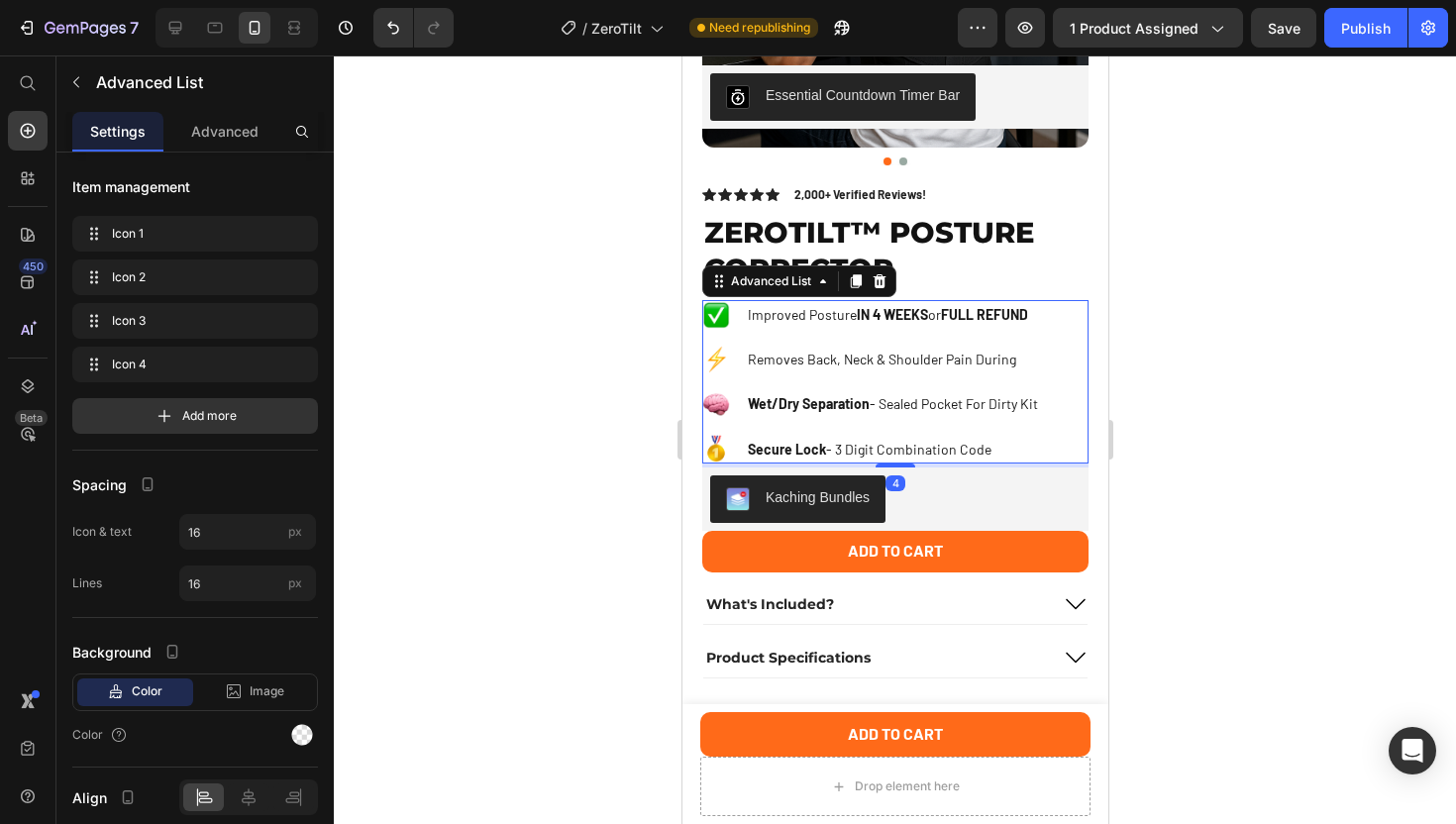 click on "Removes Back, Neck & Shoulder Pain During" at bounding box center [893, 359] 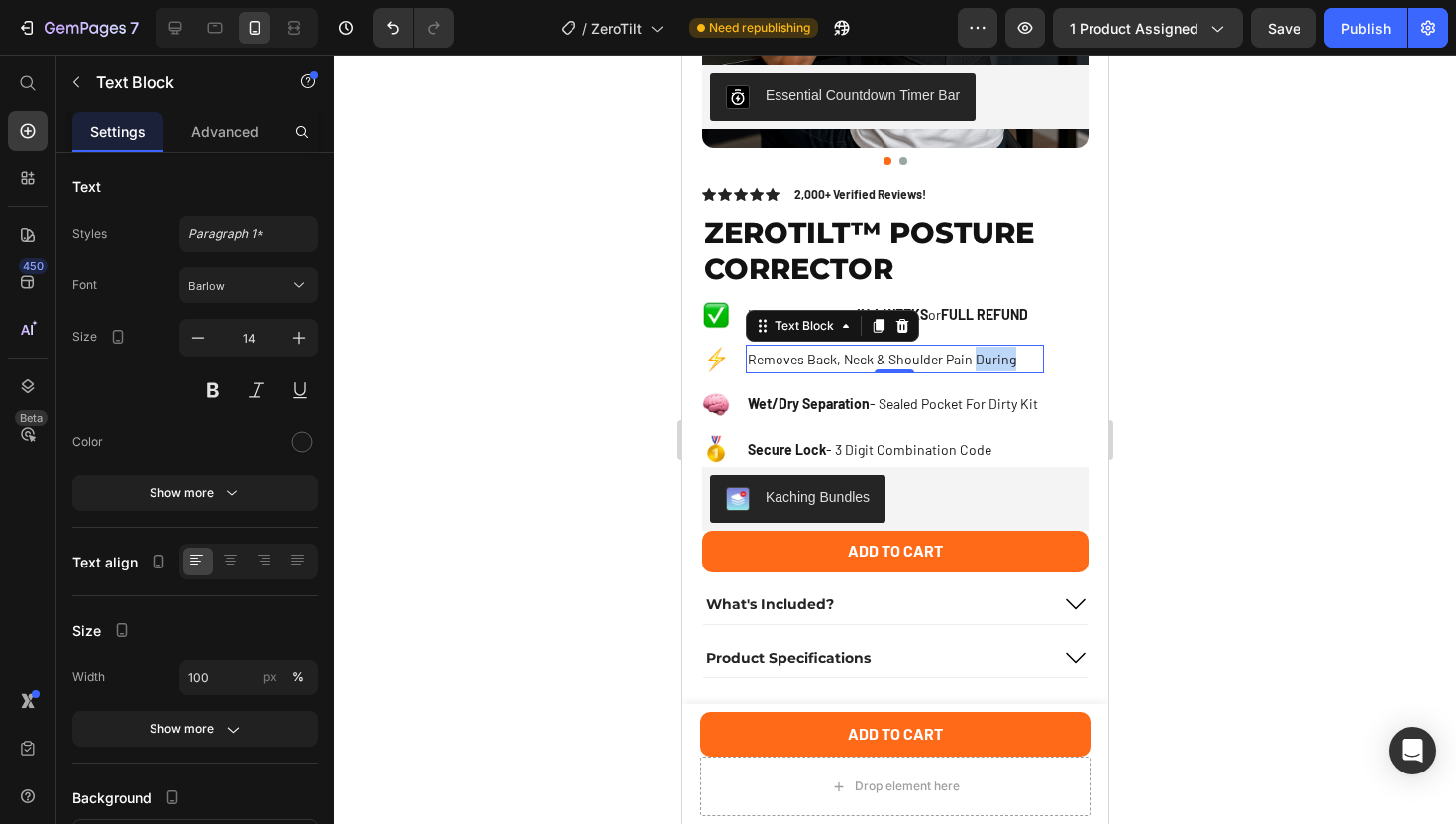 click on "Removes Back, Neck & Shoulder Pain During" at bounding box center (893, 359) 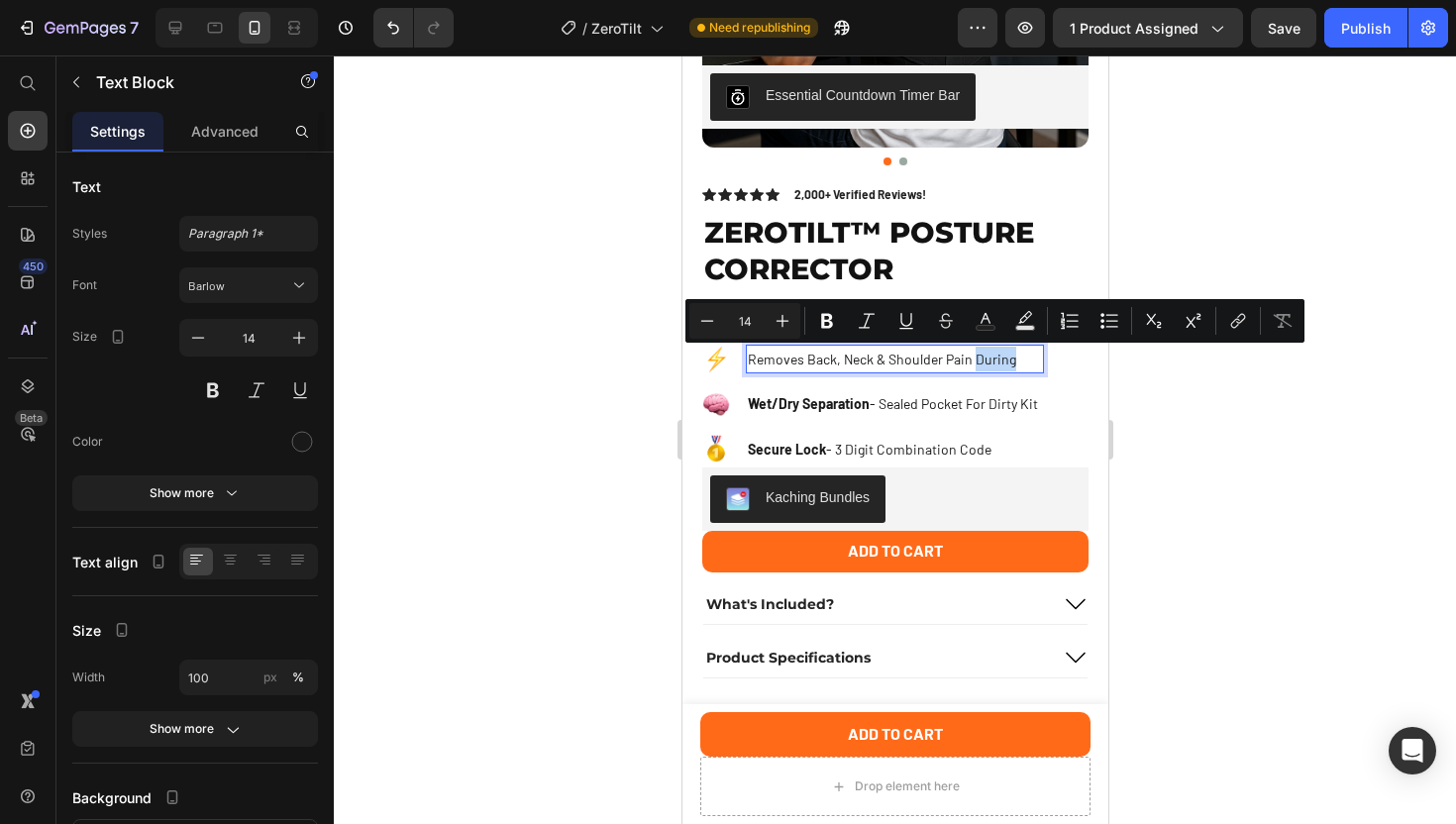 click on "Removes Back, Neck & Shoulder Pain During" at bounding box center [893, 359] 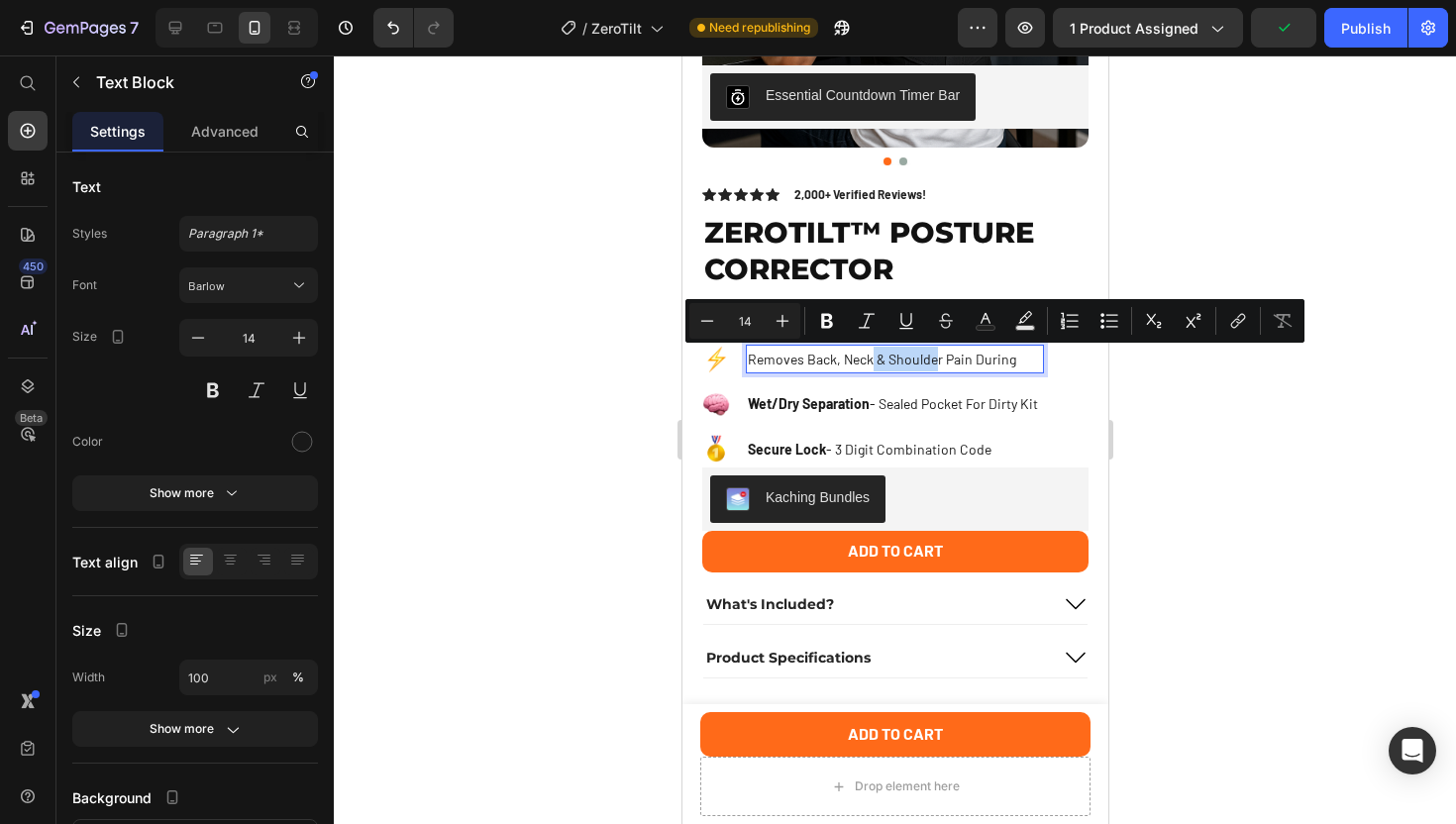 drag, startPoint x: 937, startPoint y: 361, endPoint x: 872, endPoint y: 362, distance: 65.007692 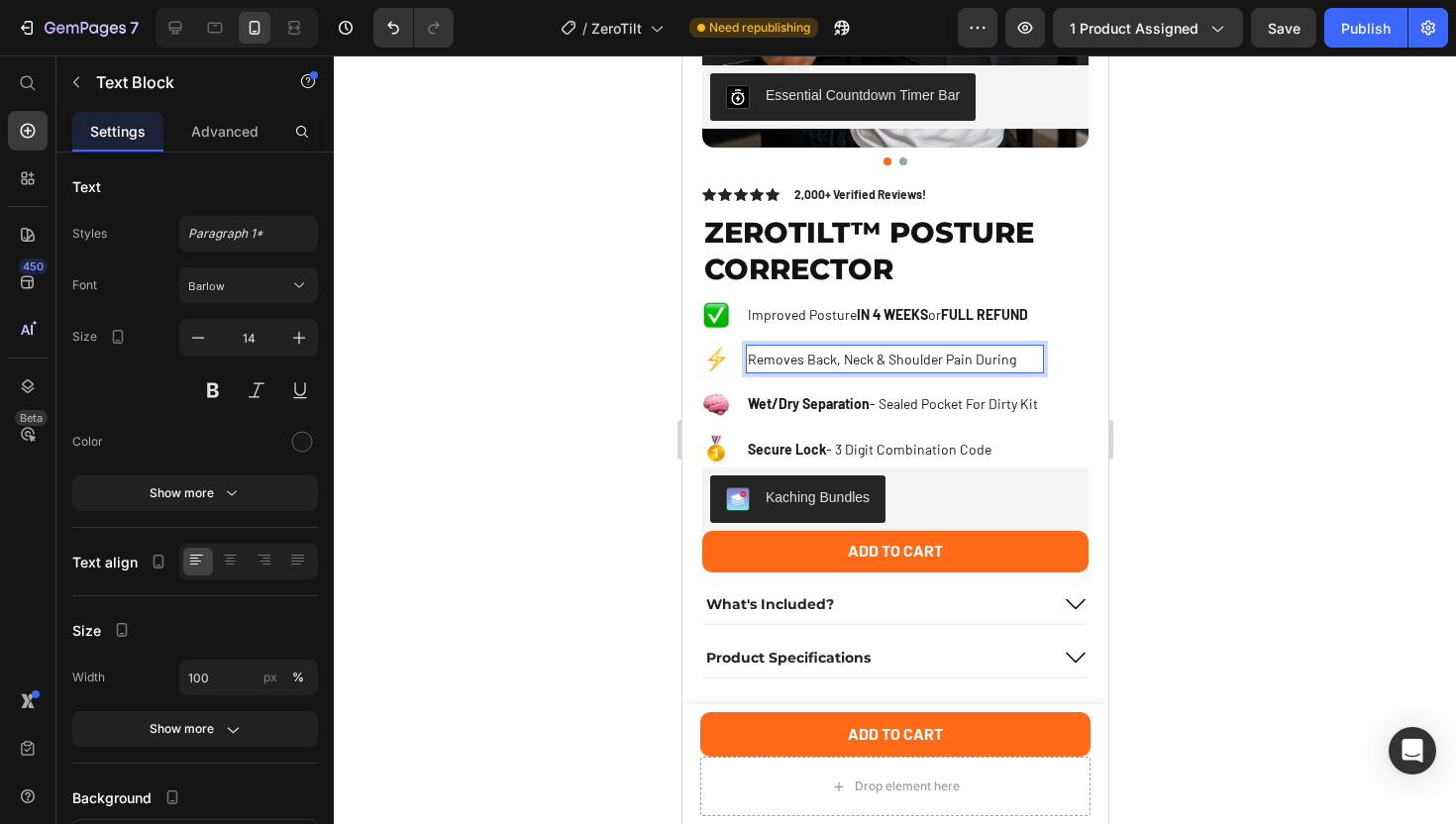 click on "Removes Back, Neck & Shoulder Pain During" at bounding box center (893, 359) 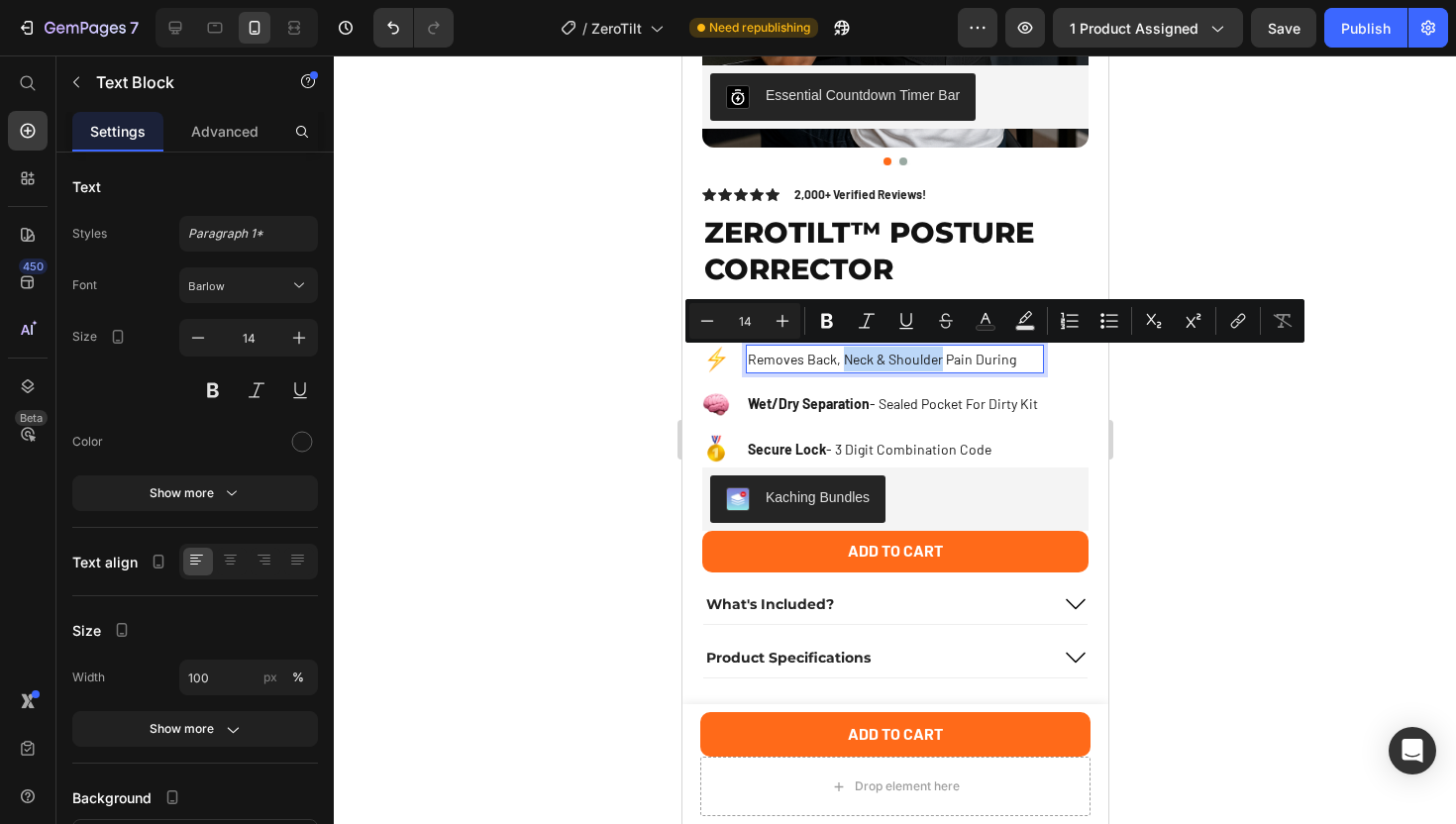 drag, startPoint x: 940, startPoint y: 360, endPoint x: 843, endPoint y: 360, distance: 97 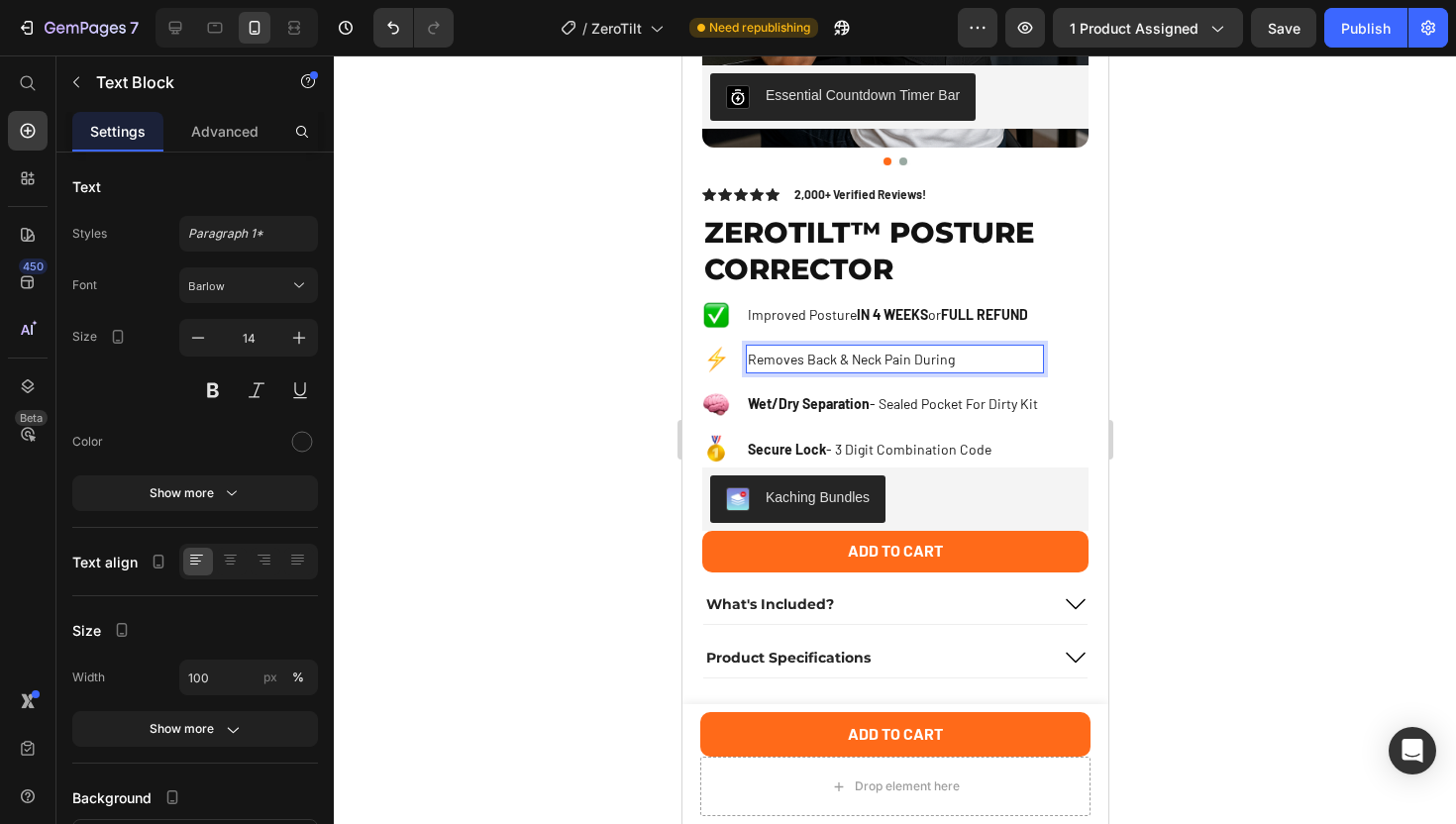click on "Removes Back & Neck Pain During" at bounding box center [893, 359] 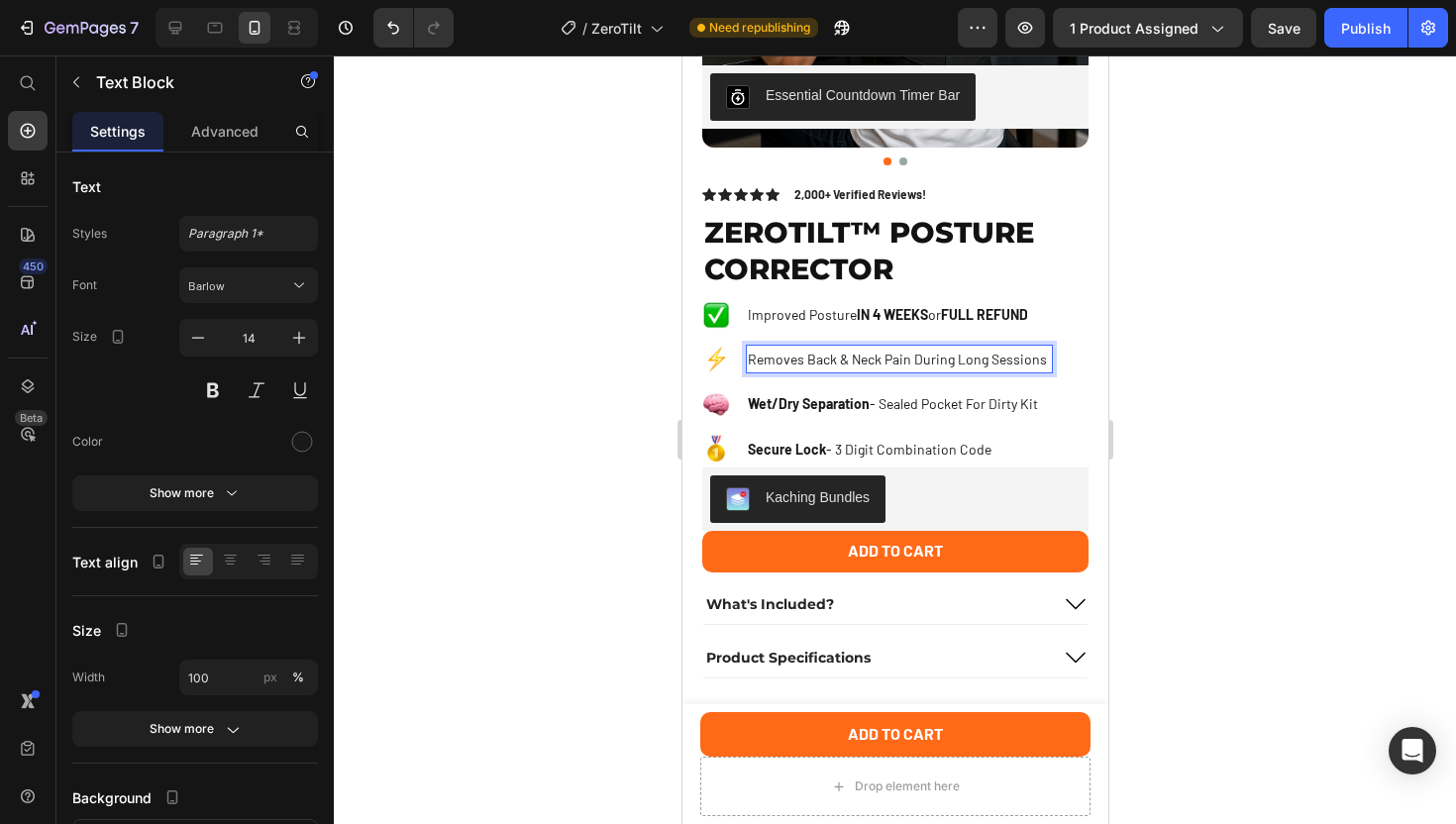 click 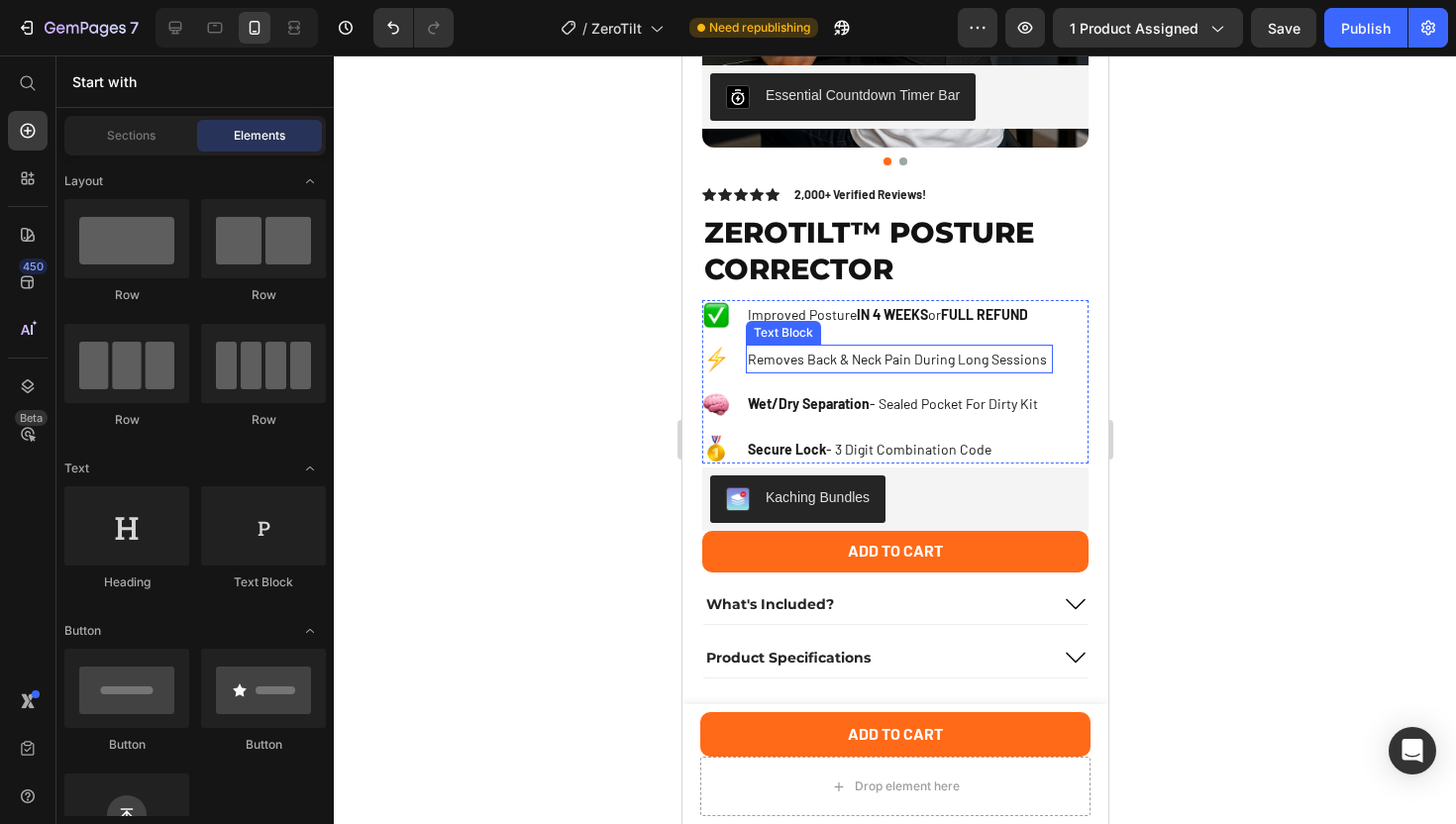 click on "Removes Back & Neck Pain During Long Sessions" at bounding box center (898, 359) 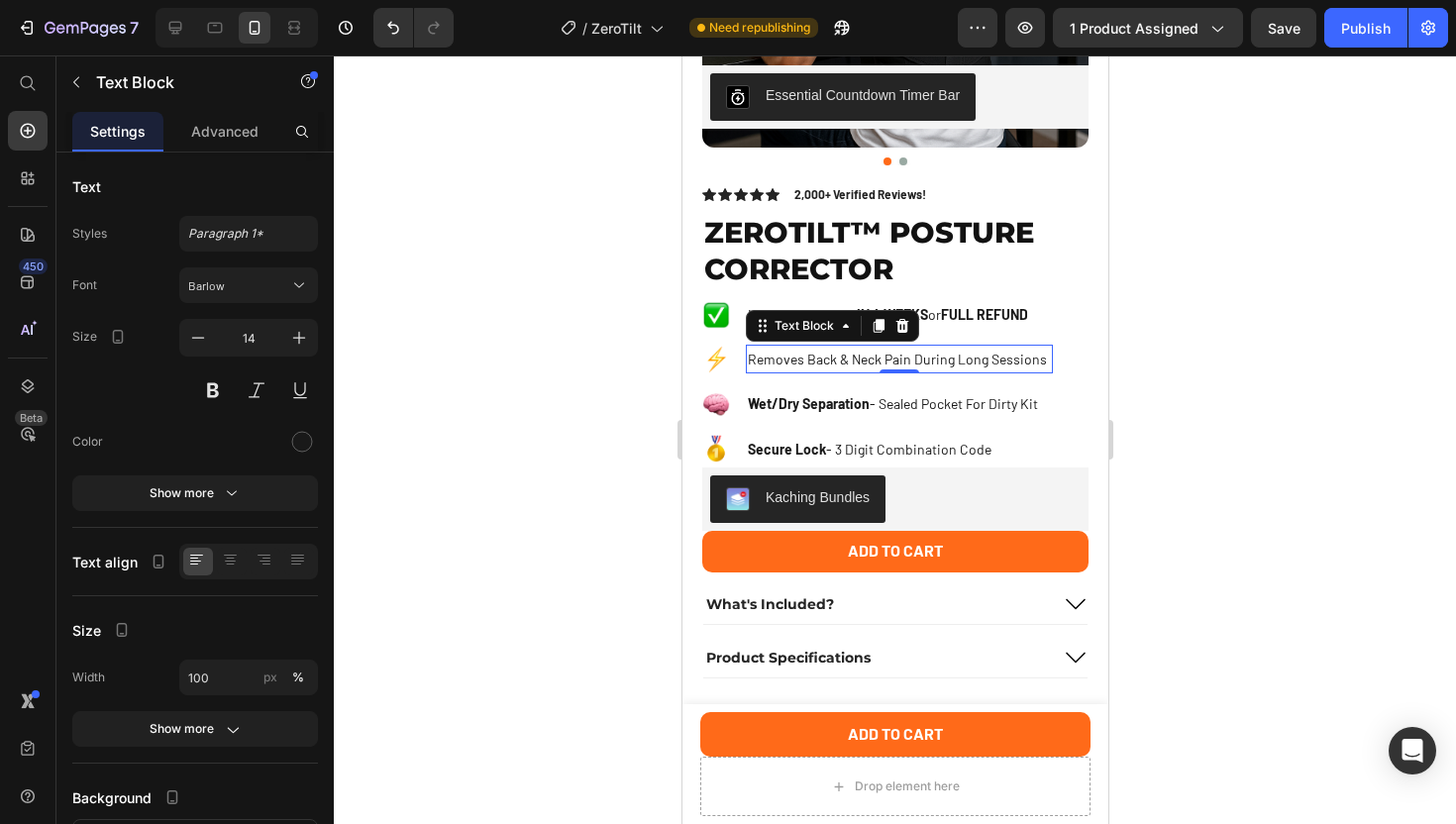 click on "Removes Back & Neck Pain During Long Sessions" at bounding box center [898, 359] 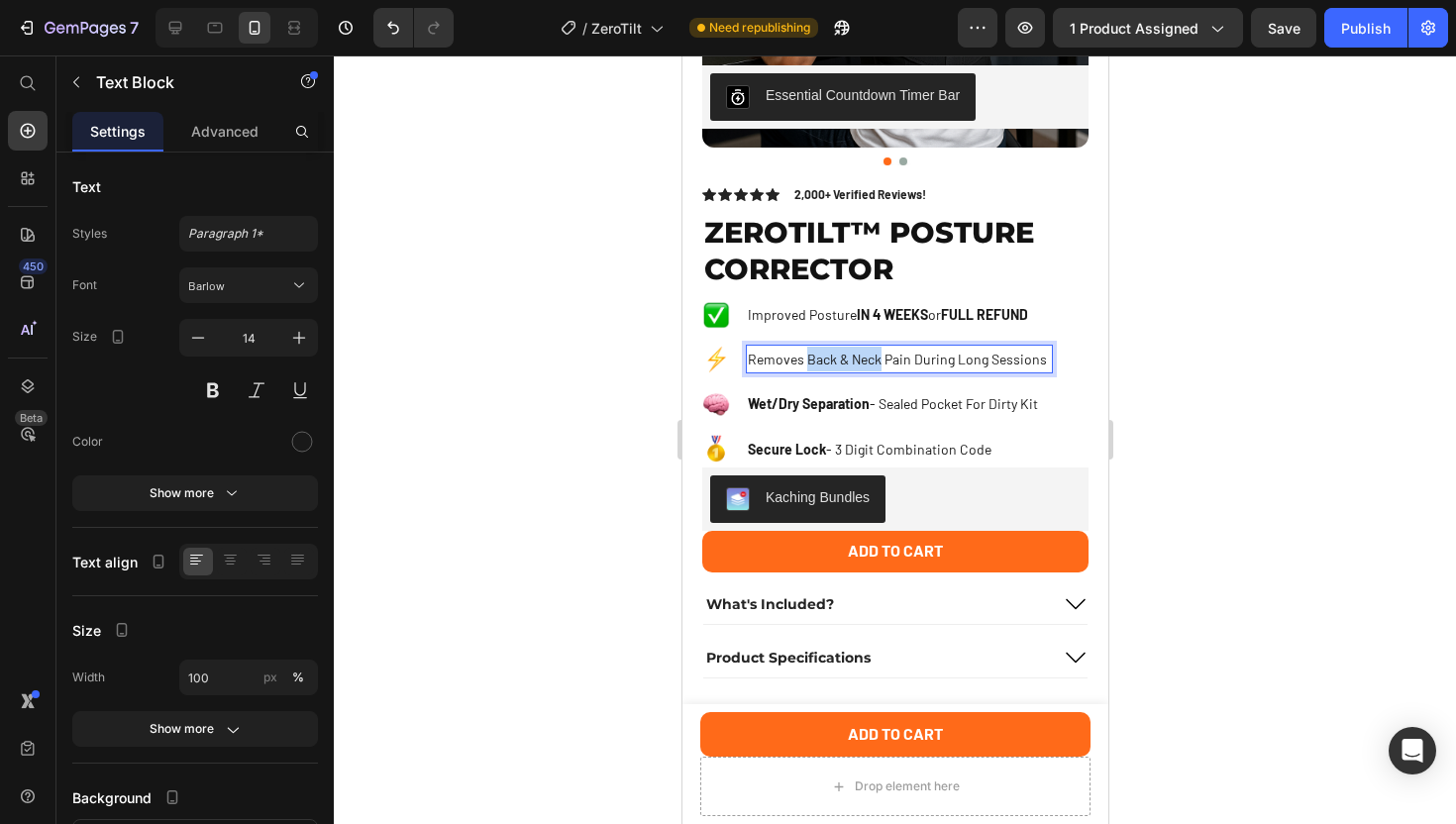drag, startPoint x: 804, startPoint y: 365, endPoint x: 878, endPoint y: 365, distance: 74 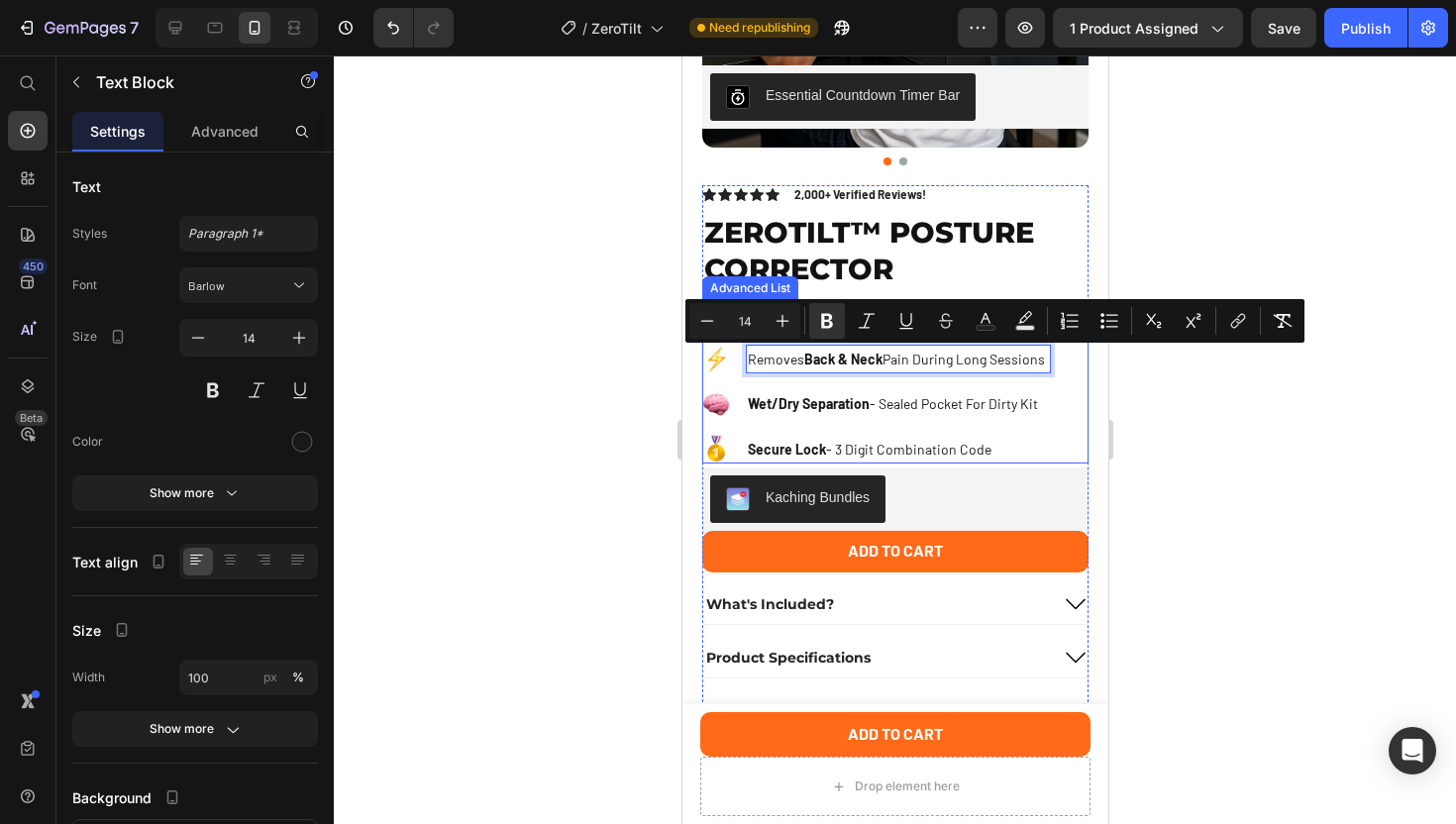 click 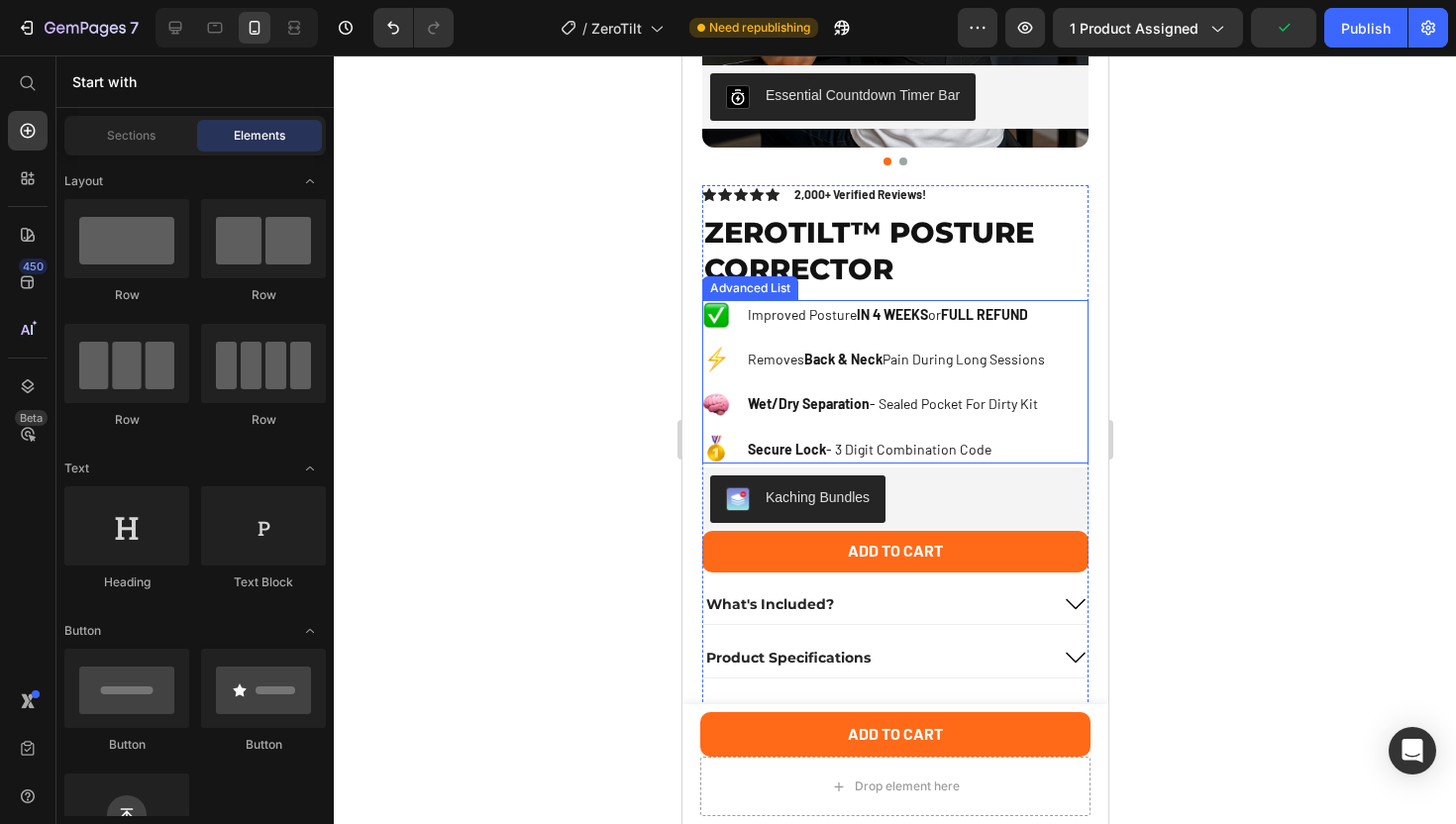 click 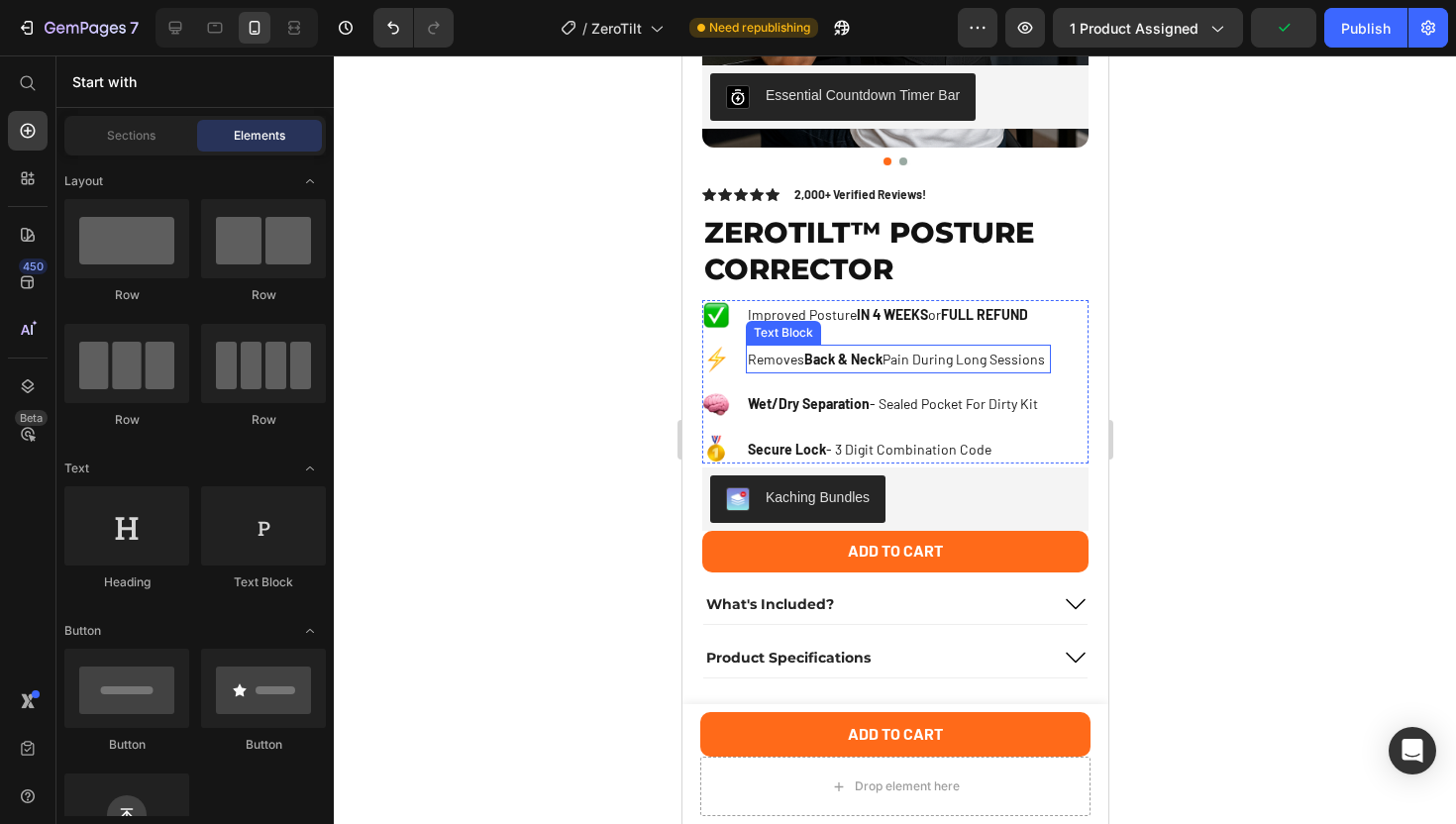 click on "Text Block" at bounding box center (782, 333) 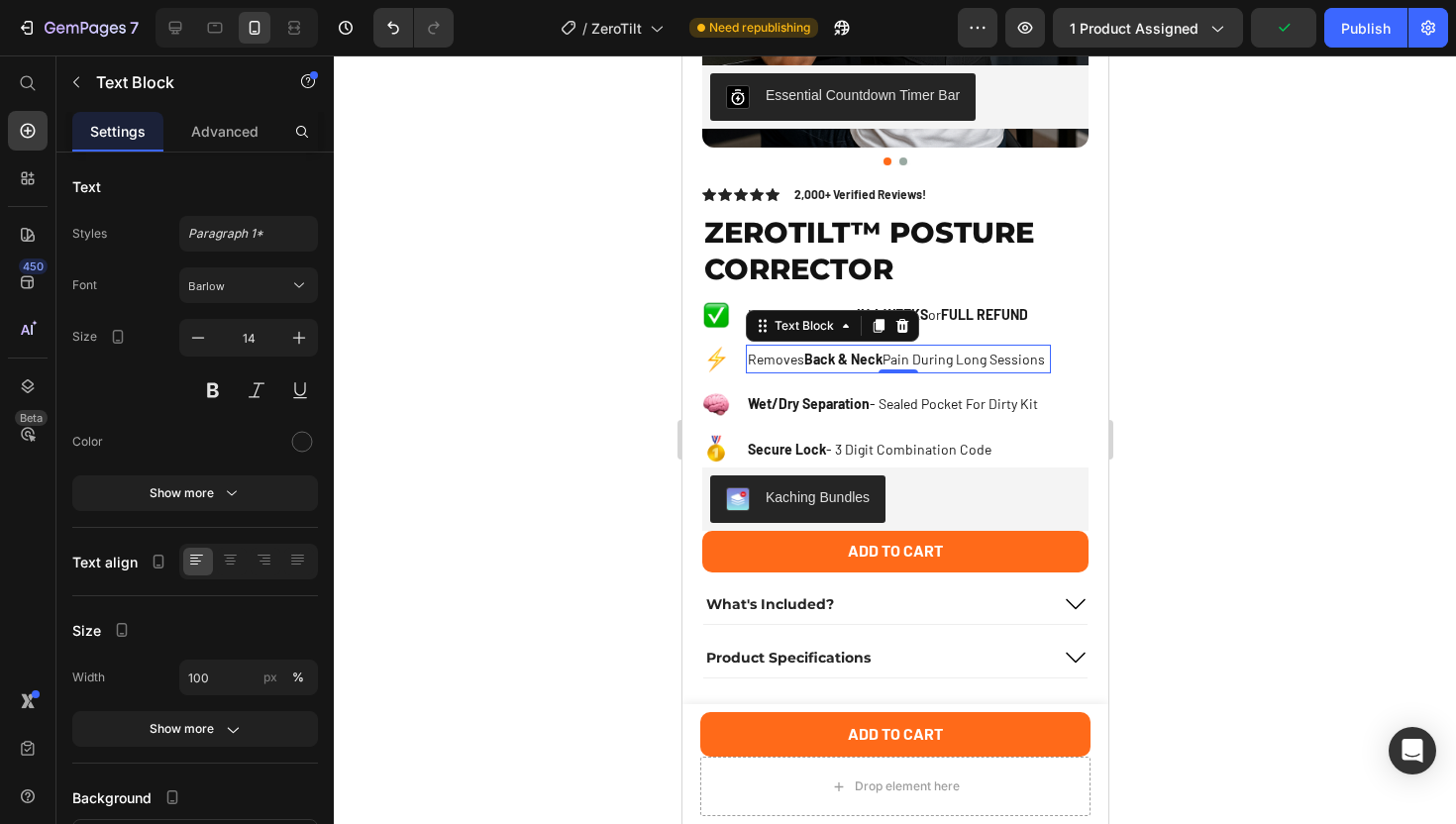 click on "Removes  Back & Neck  Pain During Long Sessions" at bounding box center (897, 359) 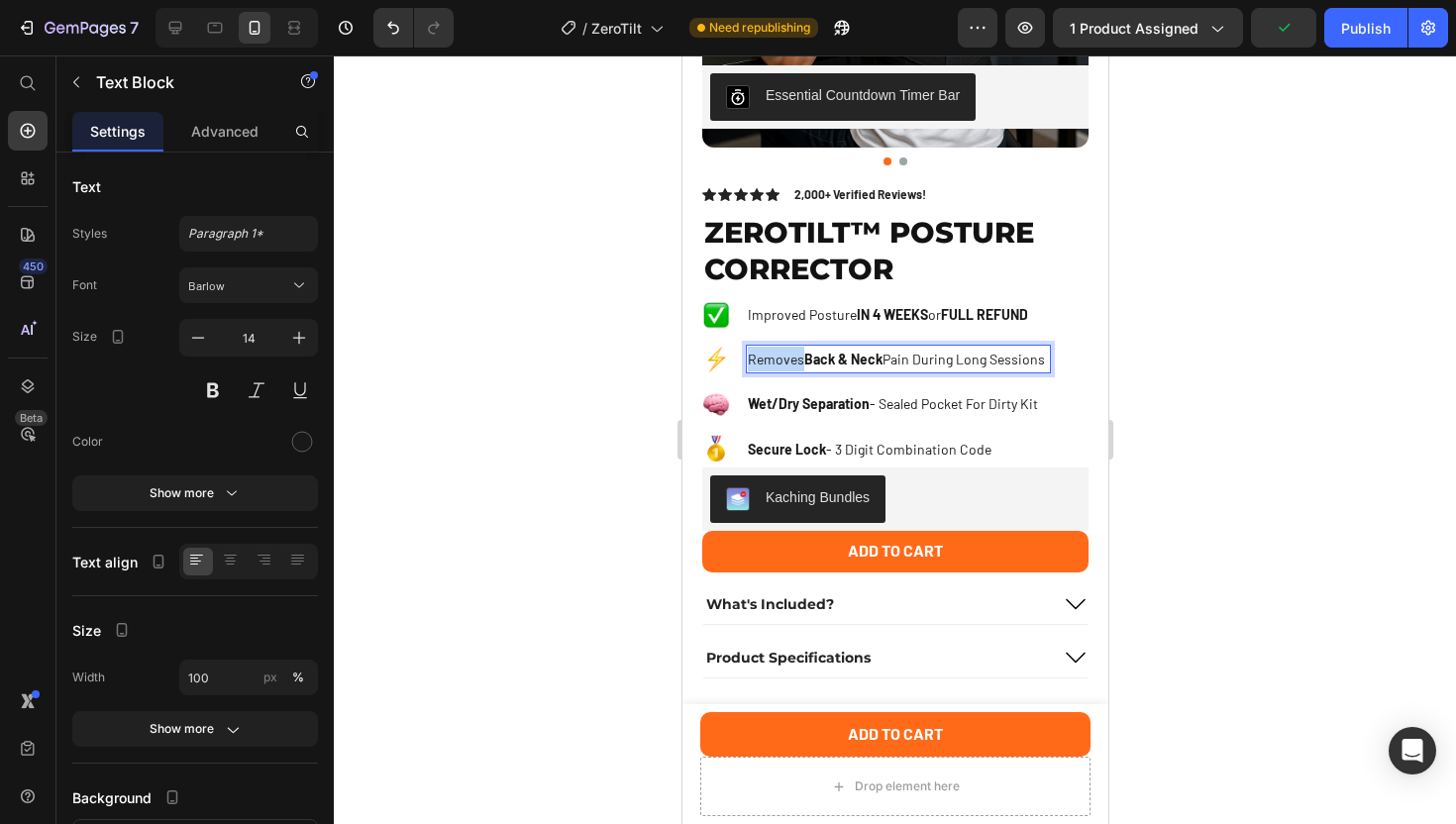 click on "Removes  Back & Neck  Pain During Long Sessions" at bounding box center [897, 359] 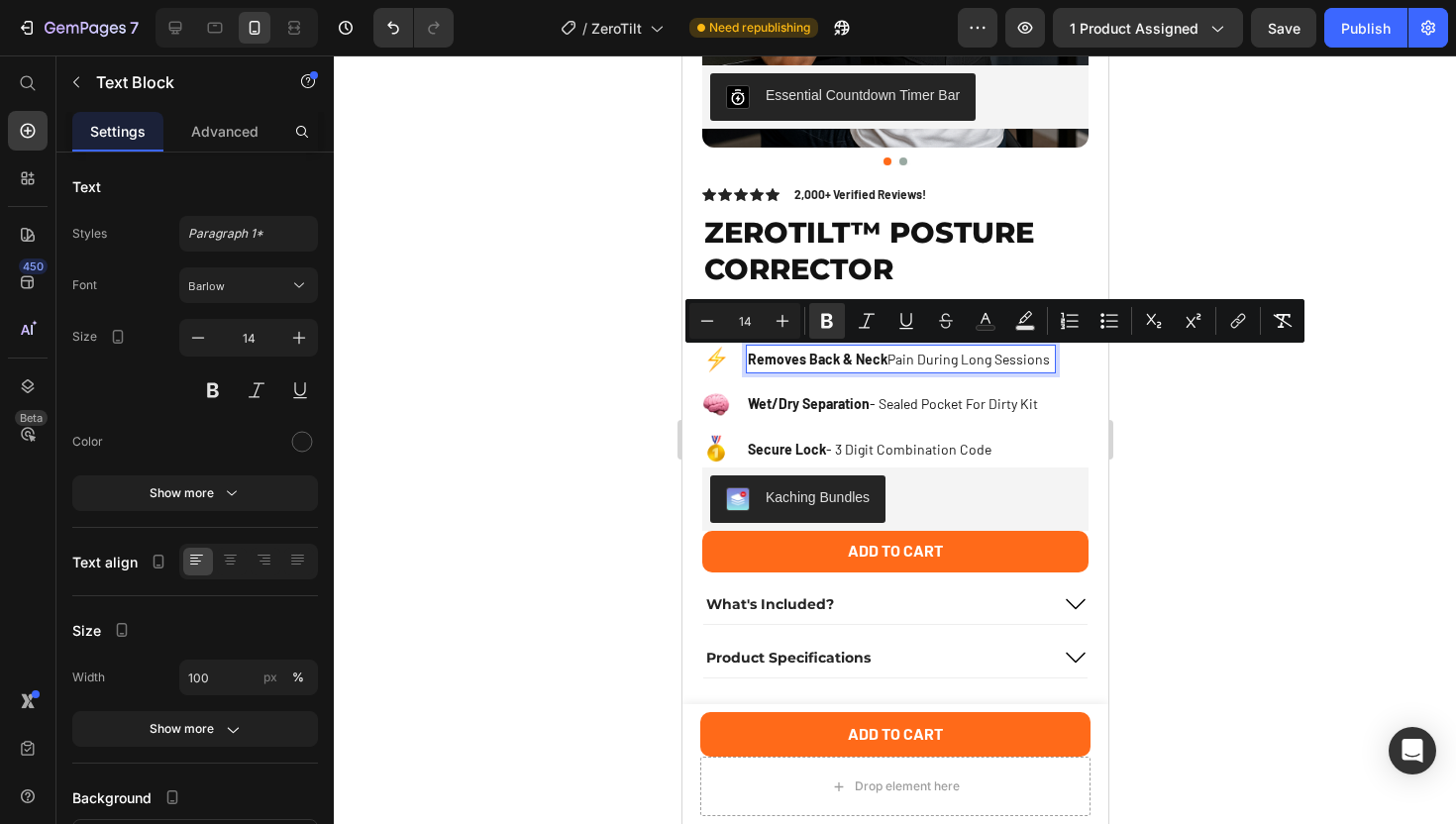 click 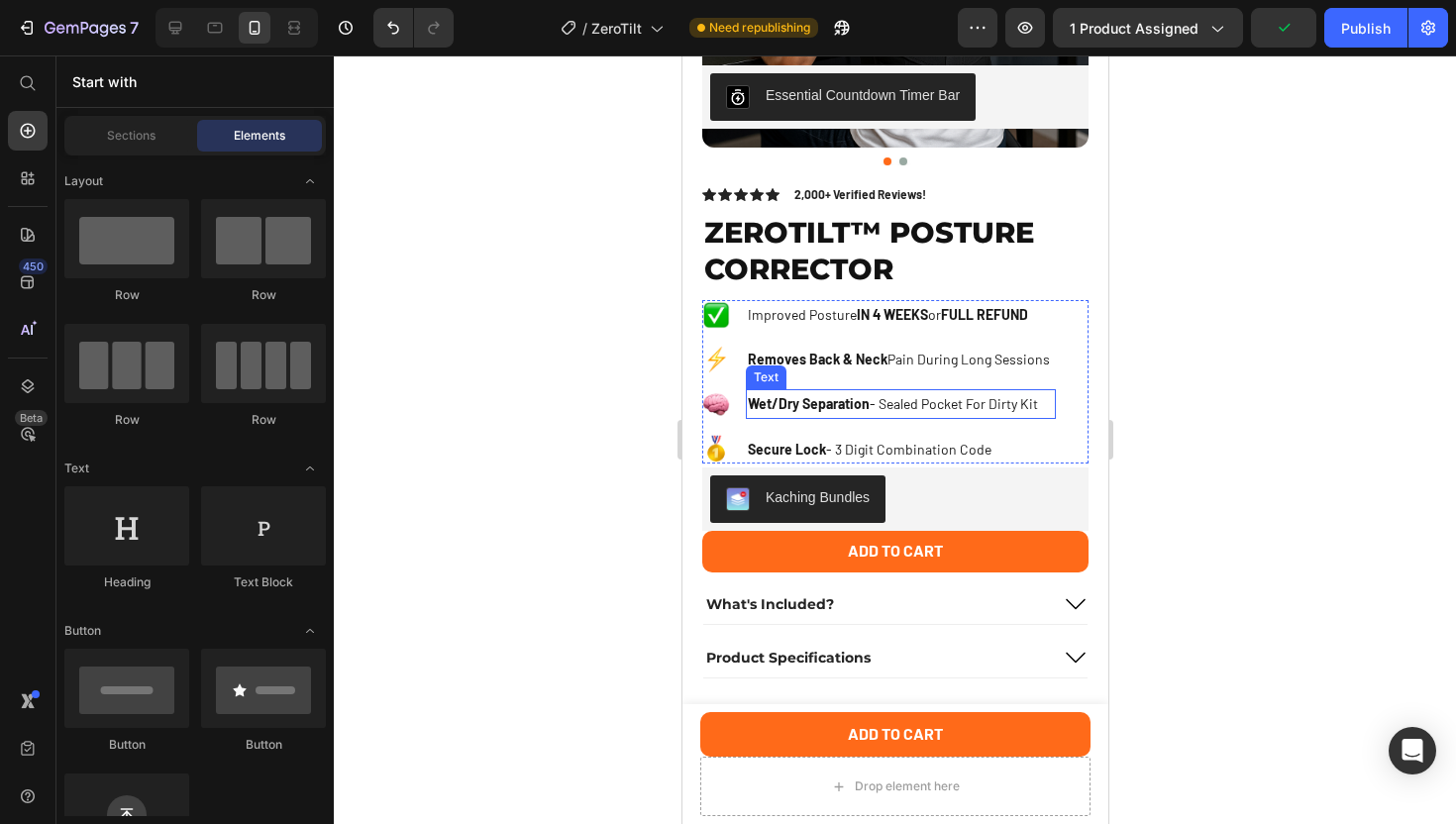 click on "Wet/Dry Separation  - Sealed Pocket For Dirty Kit" at bounding box center (899, 403) 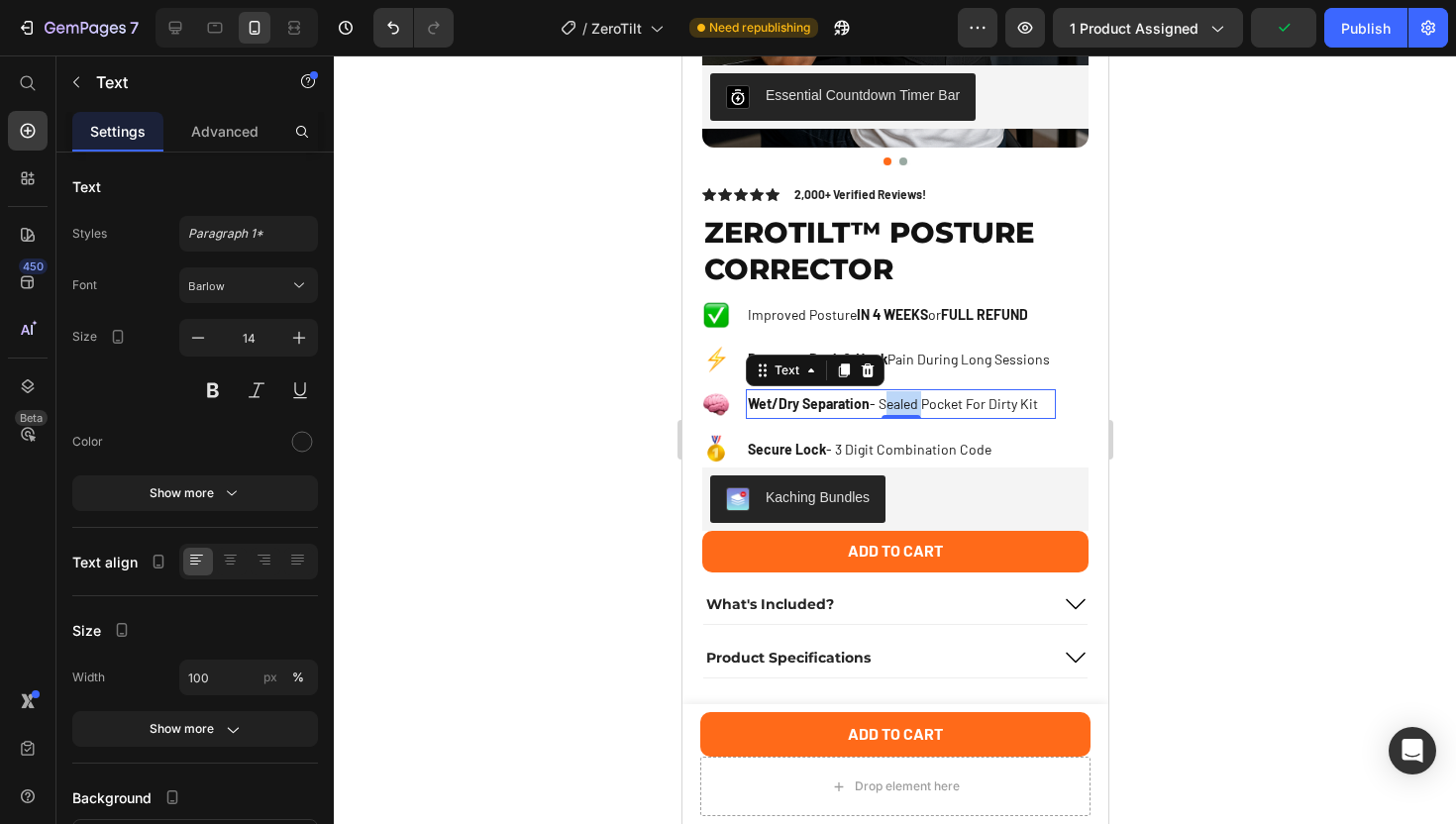 click on "Wet/Dry Separation  - Sealed Pocket For Dirty Kit" at bounding box center (899, 403) 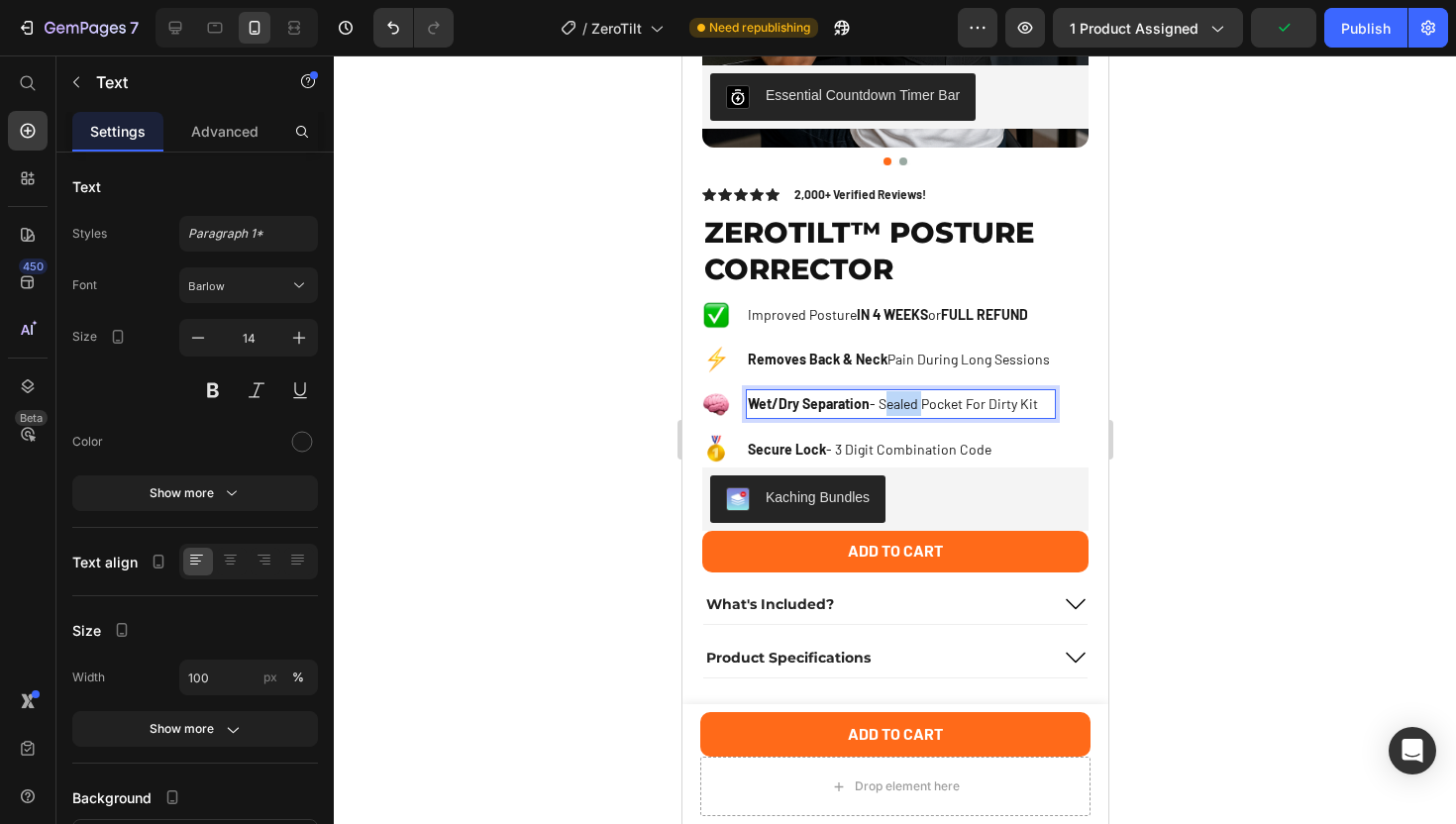 click on "Wet/Dry Separation  - Sealed Pocket For Dirty Kit" at bounding box center (899, 403) 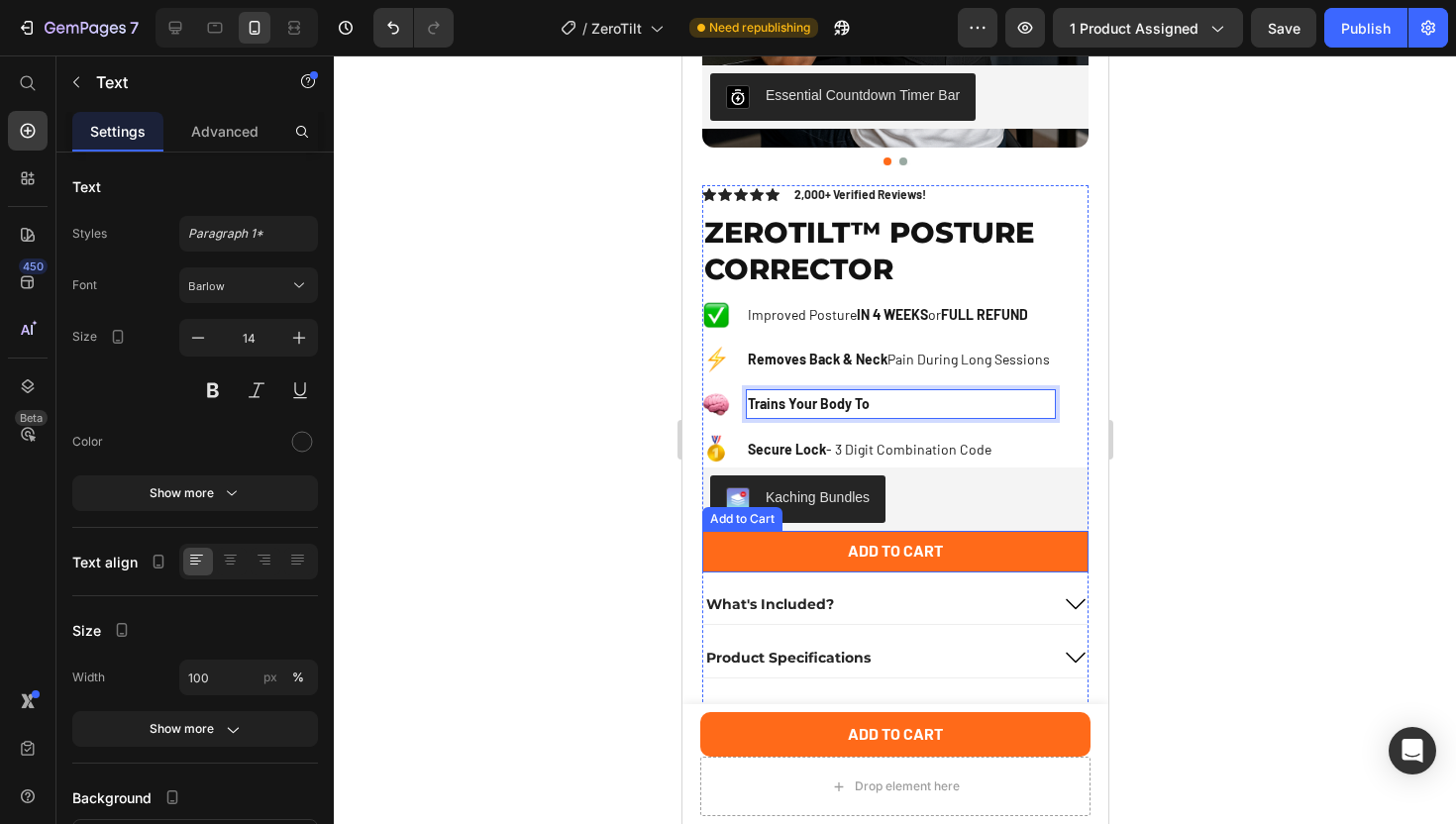 click on "Add to cart" at bounding box center [894, 552] 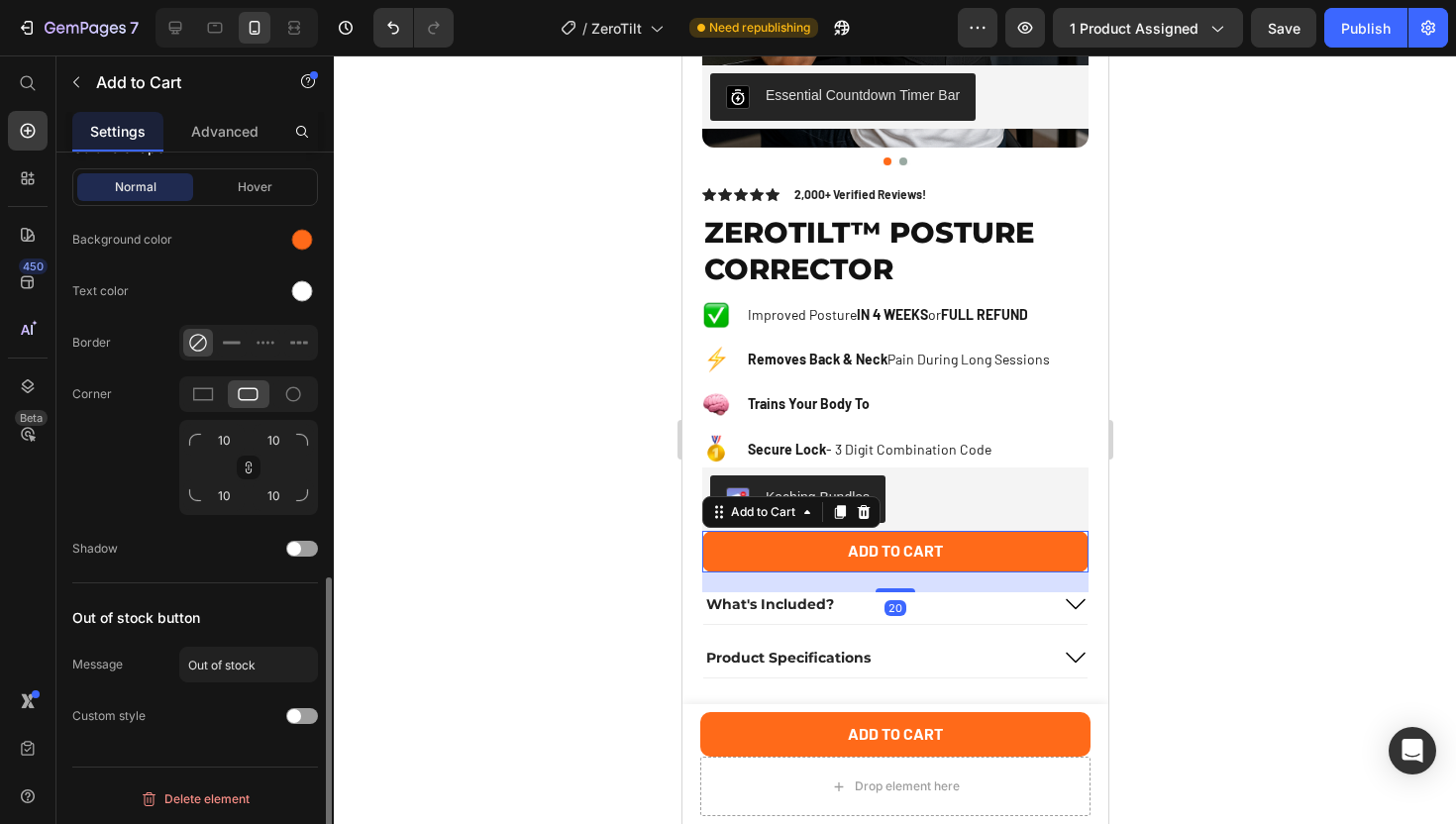 scroll, scrollTop: 996, scrollLeft: 0, axis: vertical 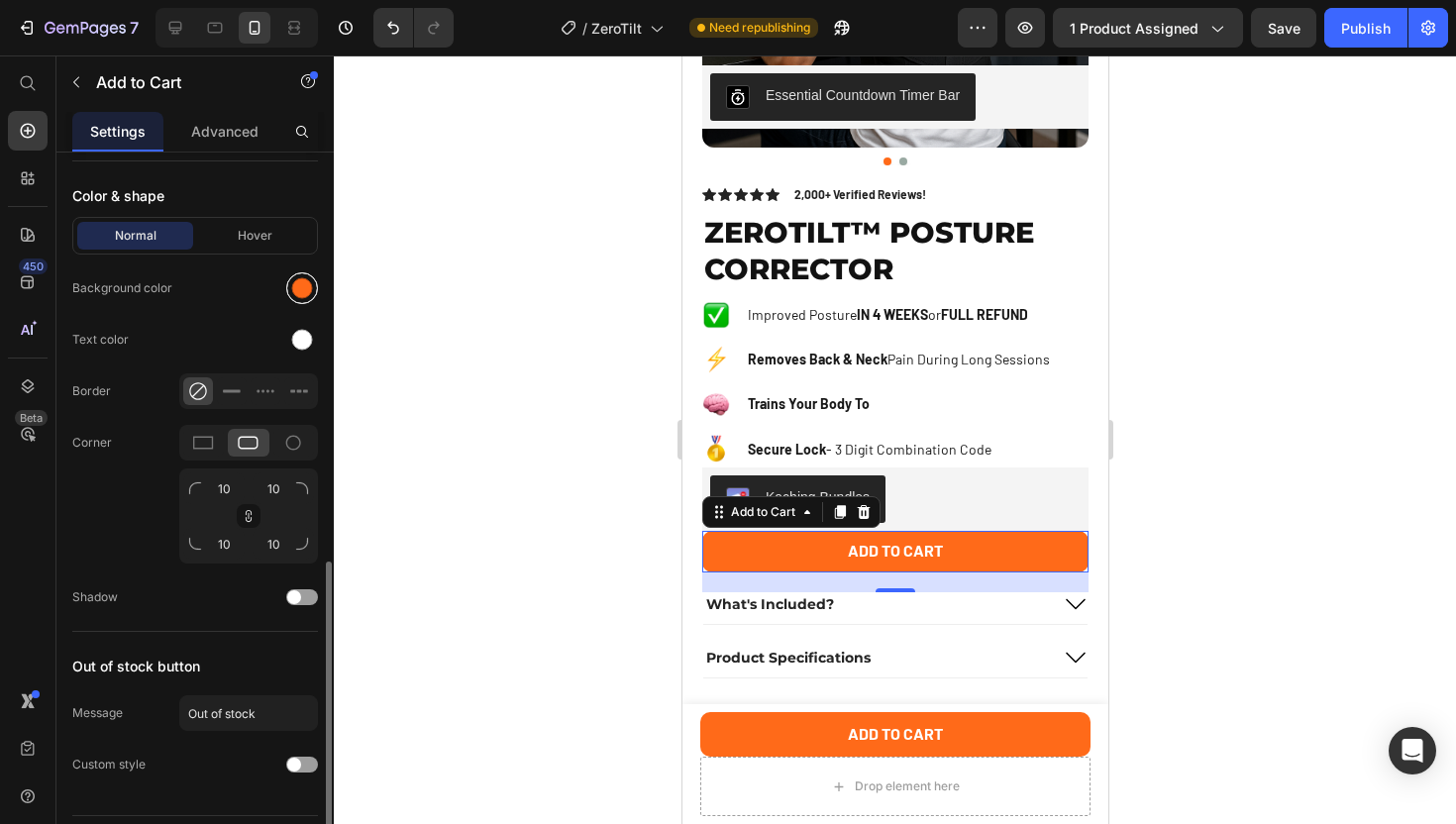 click at bounding box center (302, 288) 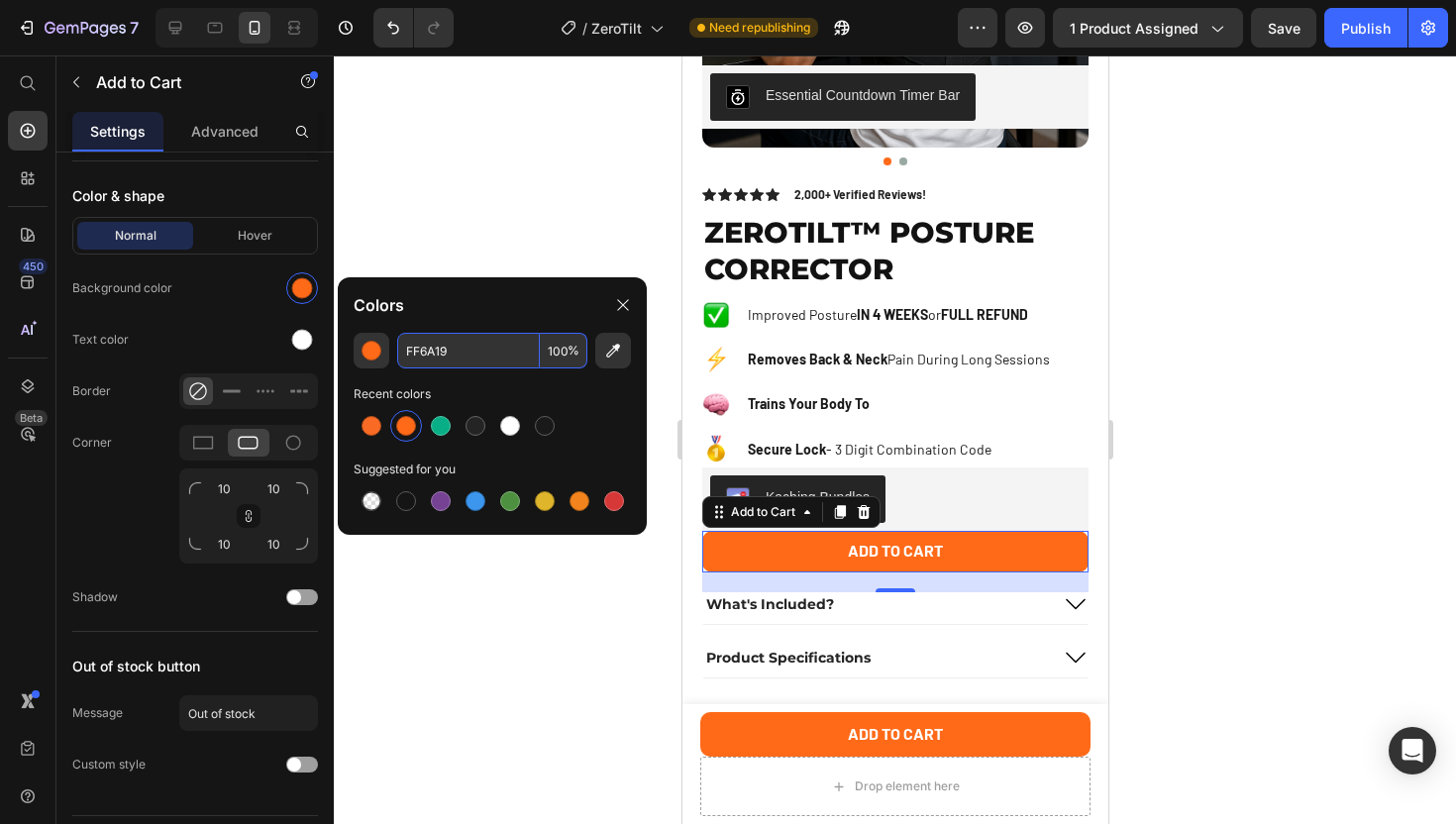 click on "FF6A19" at bounding box center (468, 351) 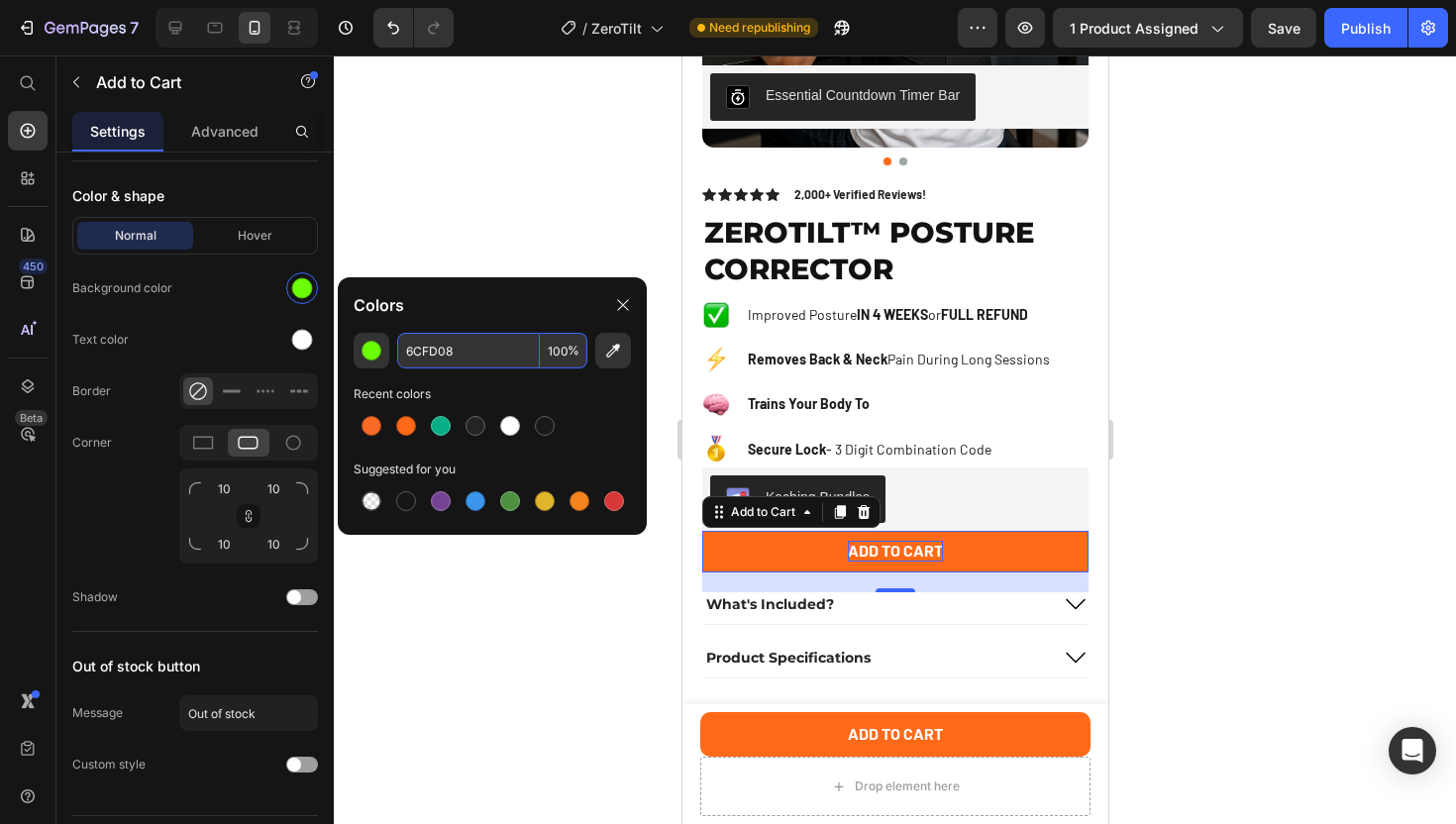 type on "6CFD08" 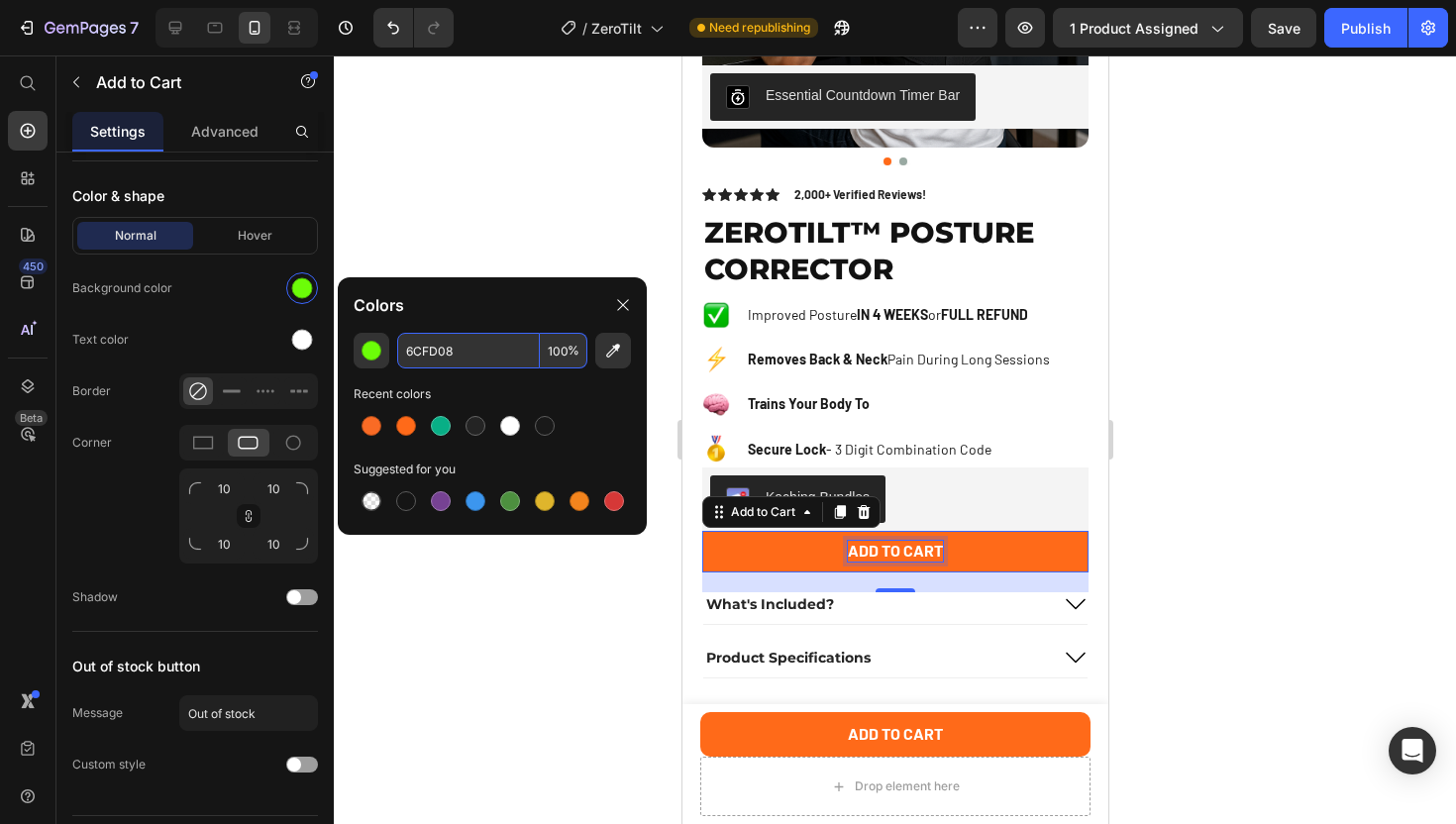 click on "Add to cart" at bounding box center [894, 551] 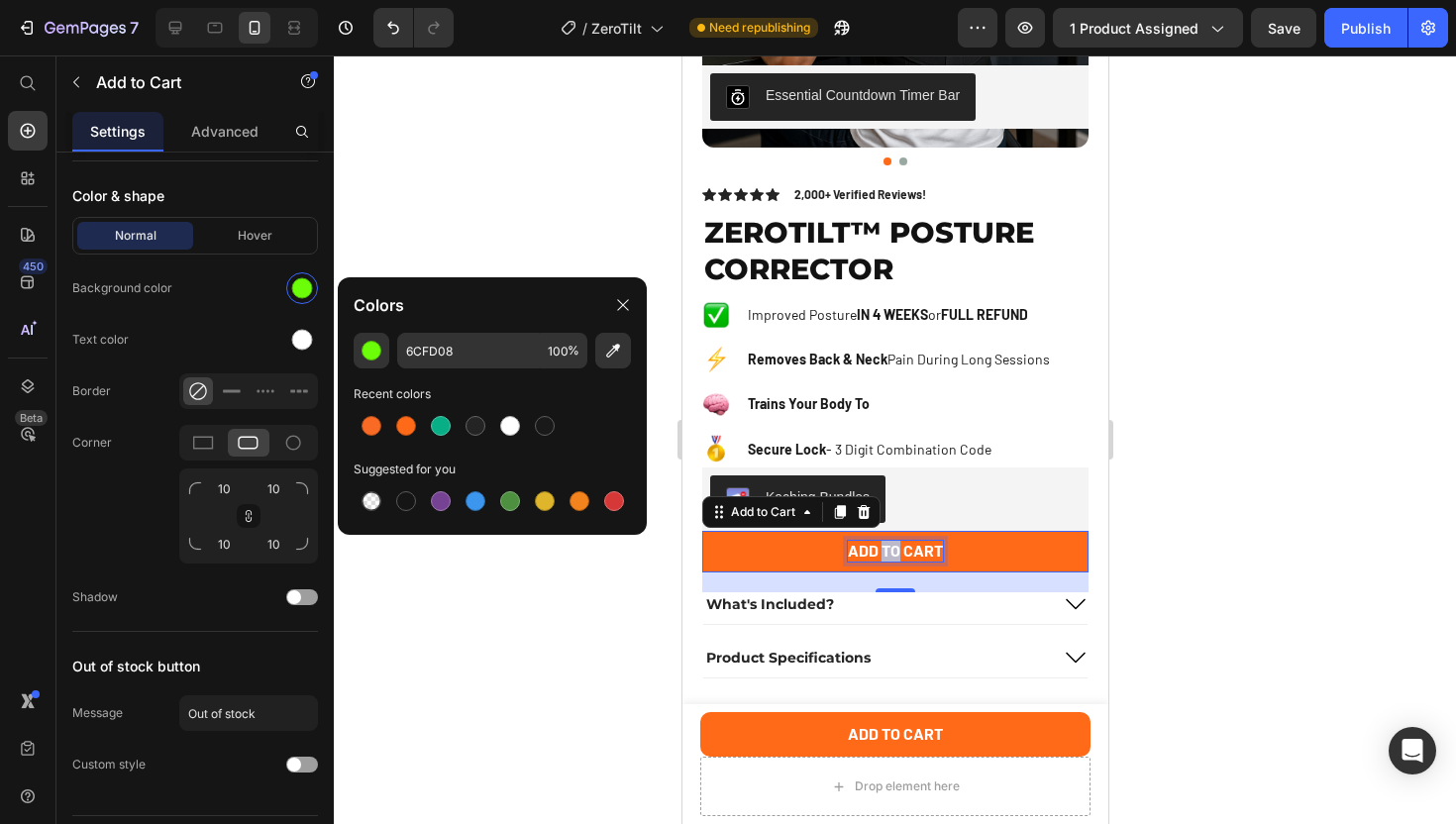 click on "Add to cart" at bounding box center [894, 551] 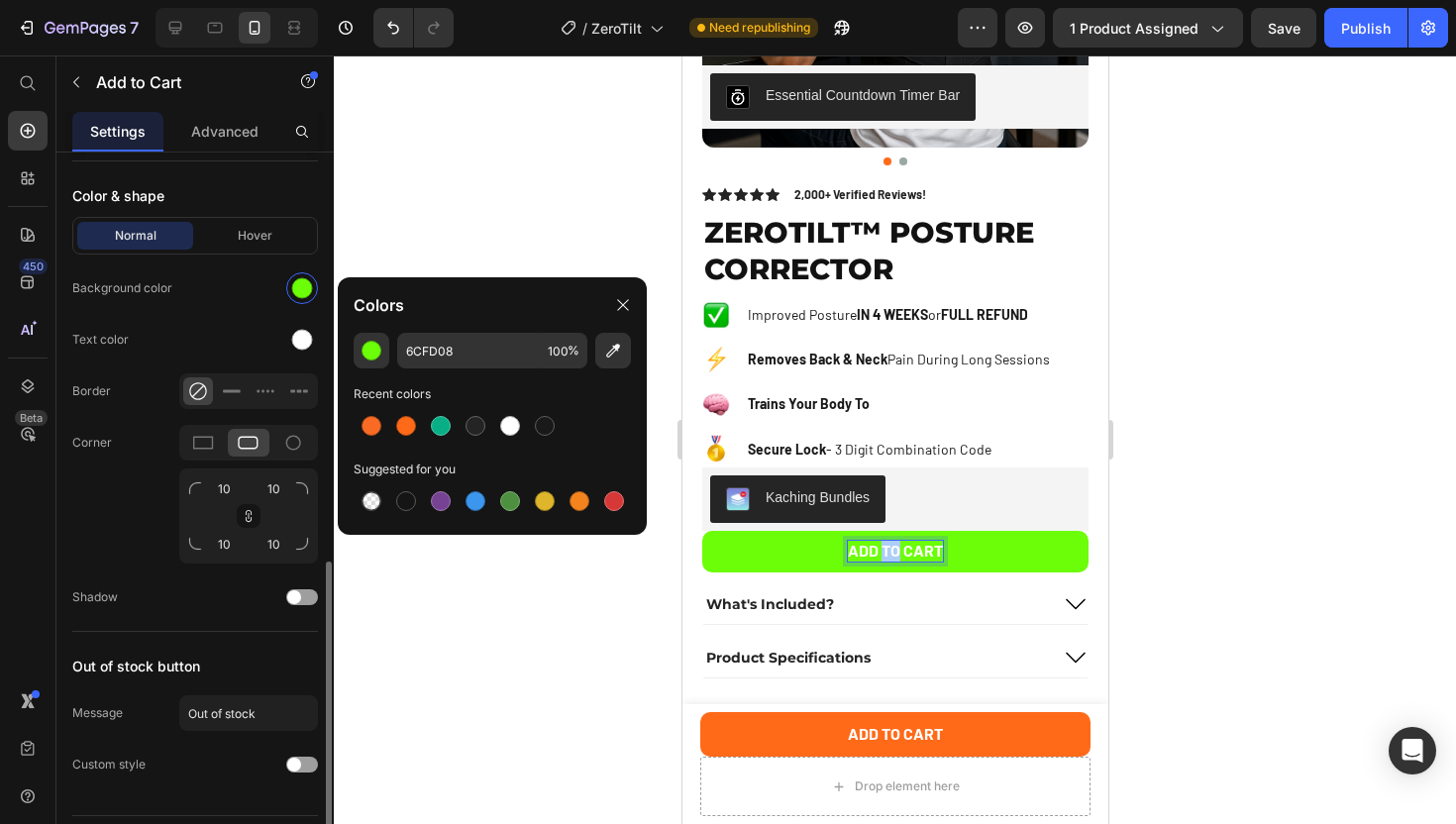 click on "Normal Hover" at bounding box center [195, 236] 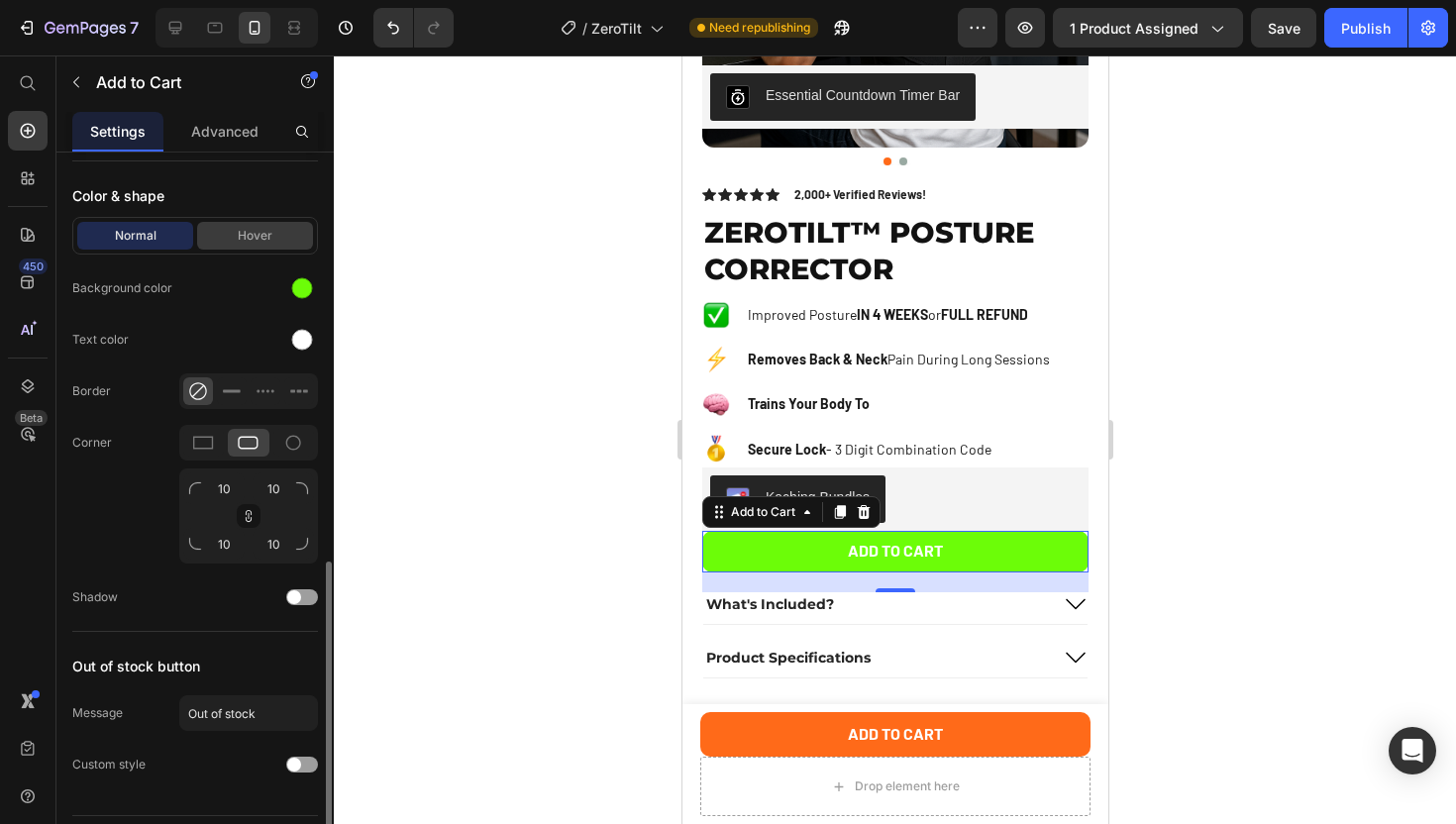 click on "Hover" at bounding box center (255, 236) 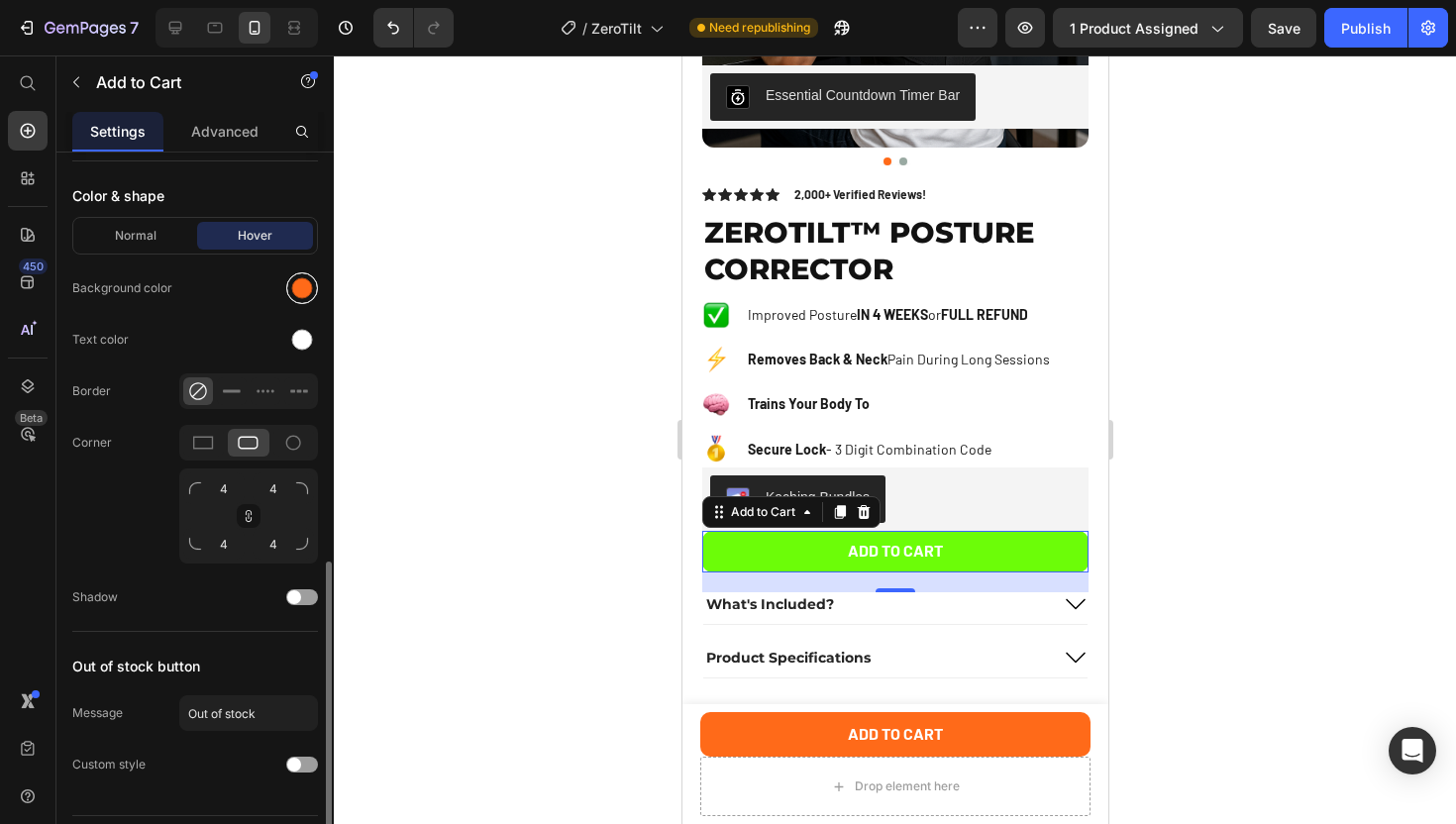 click at bounding box center [302, 288] 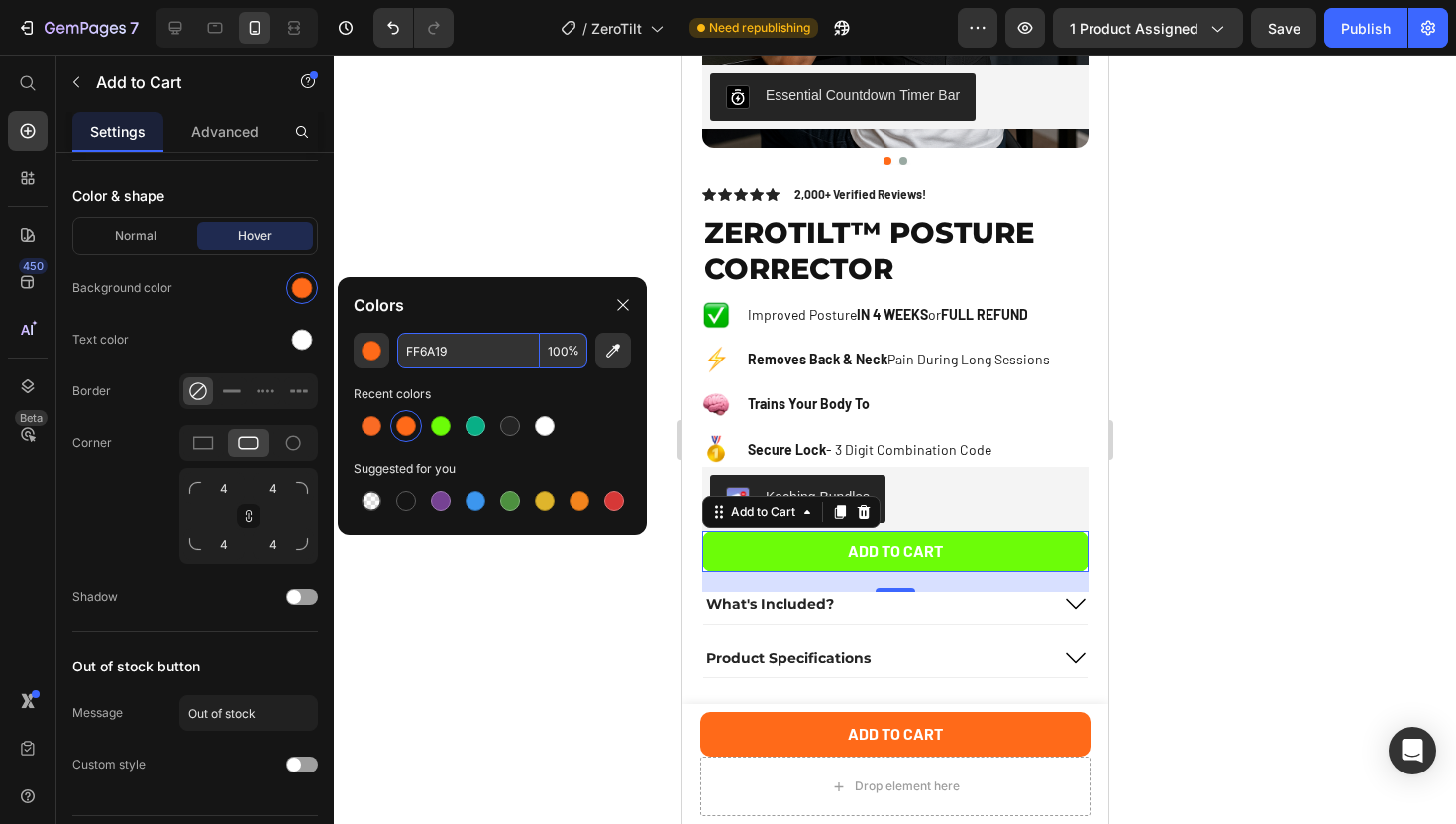 click on "FF6A19" at bounding box center [468, 351] 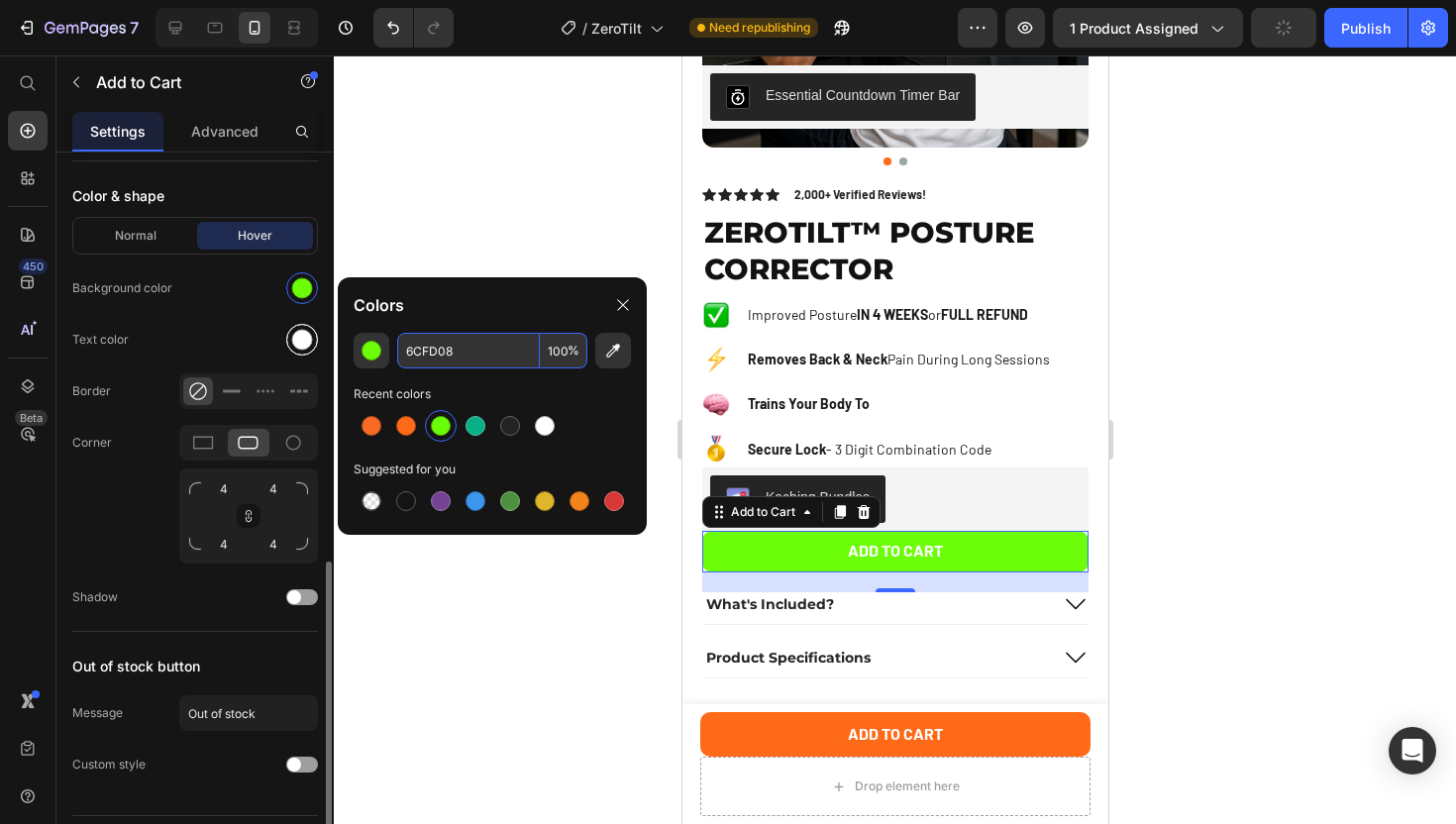 type on "6CFD08" 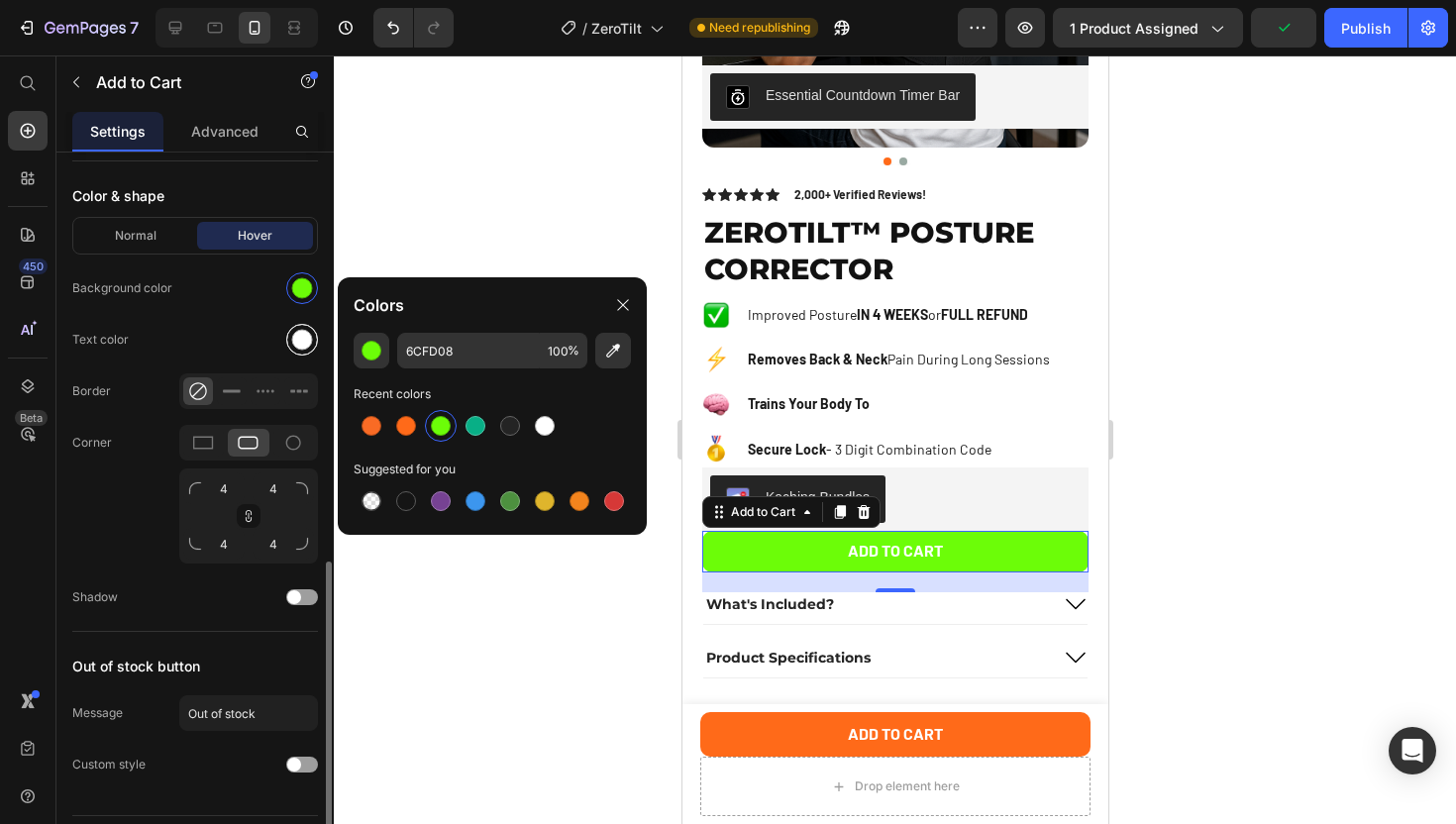click at bounding box center (302, 340) 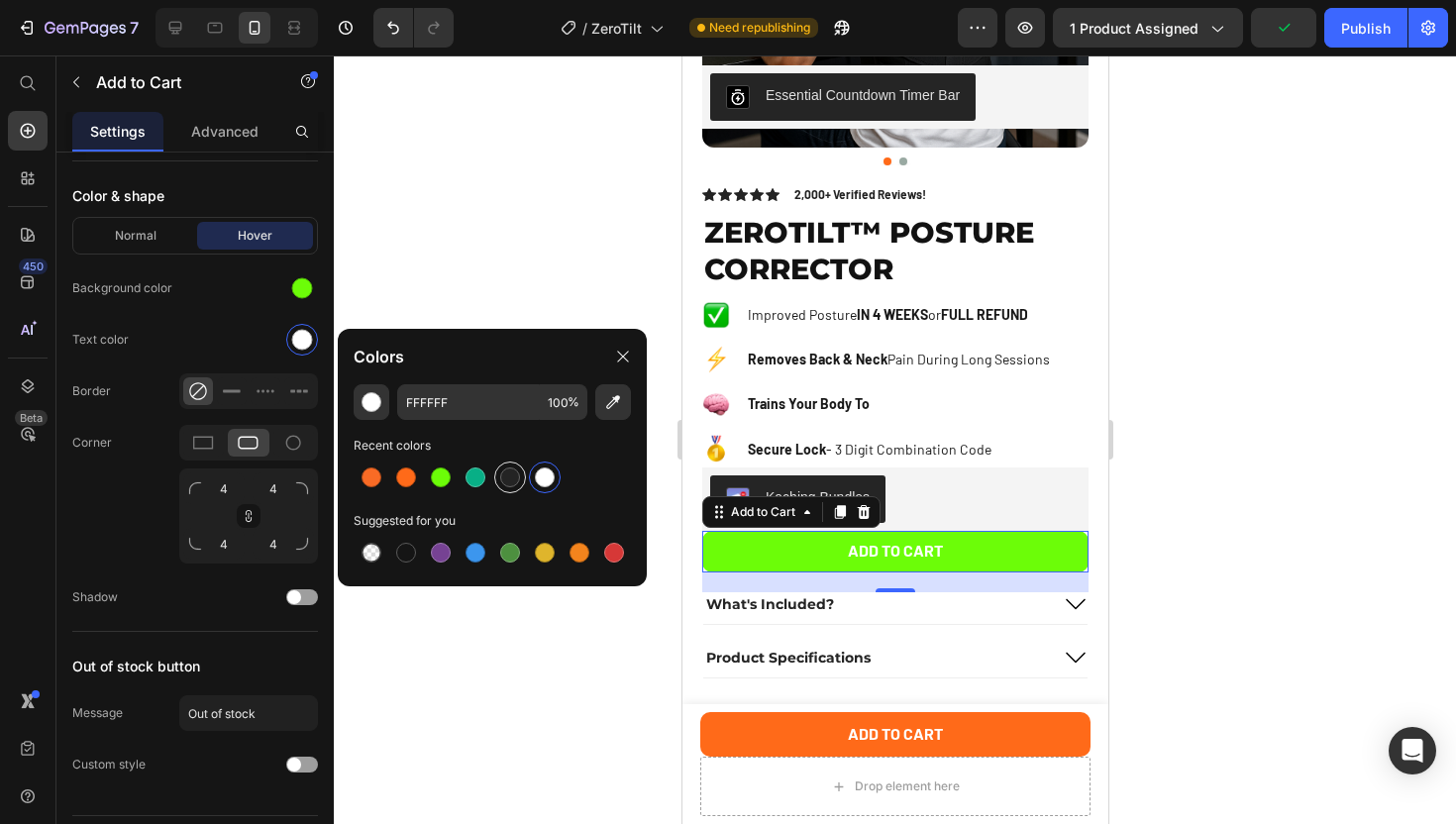 click at bounding box center [510, 477] 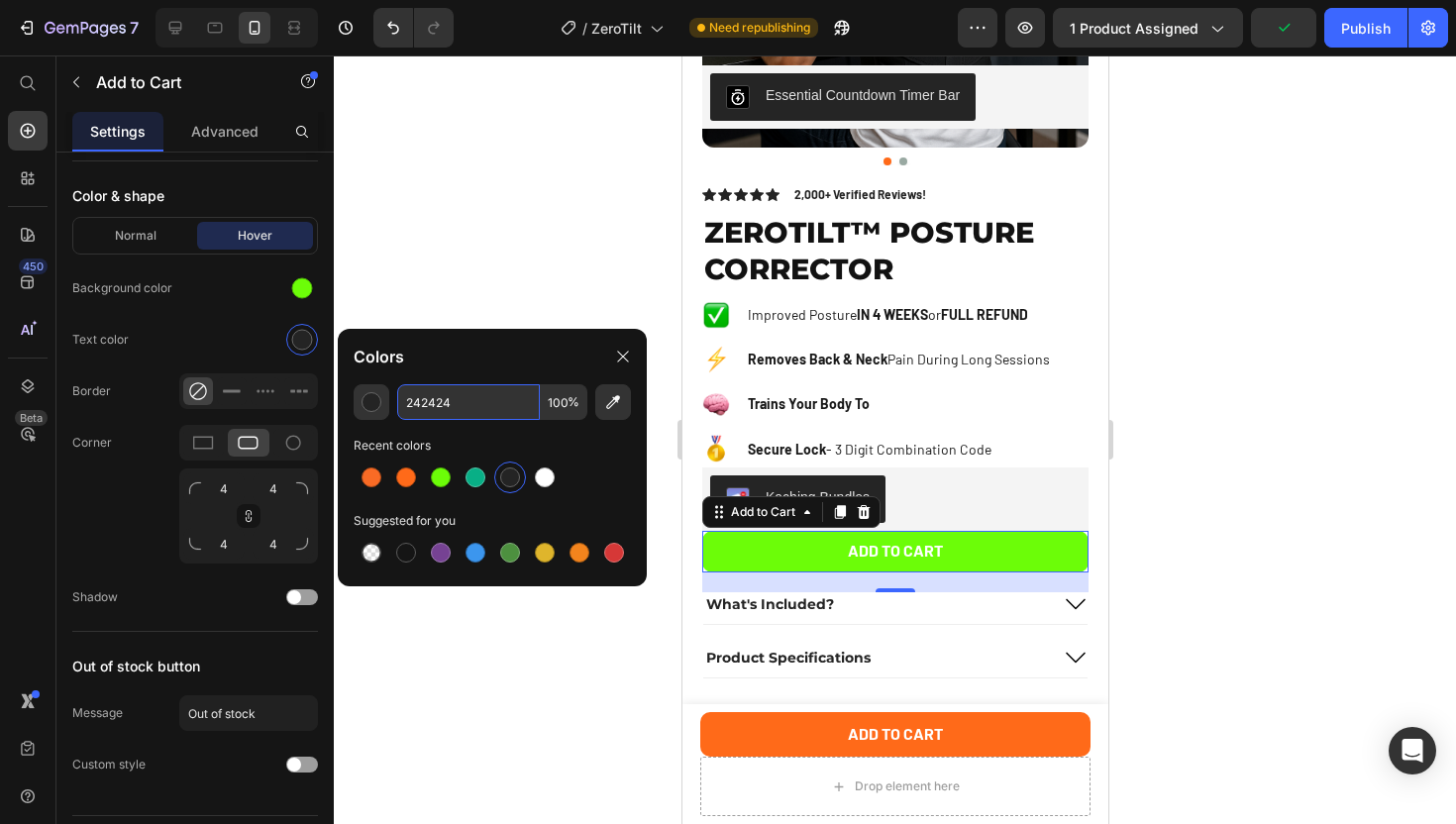click on "242424" at bounding box center [468, 402] 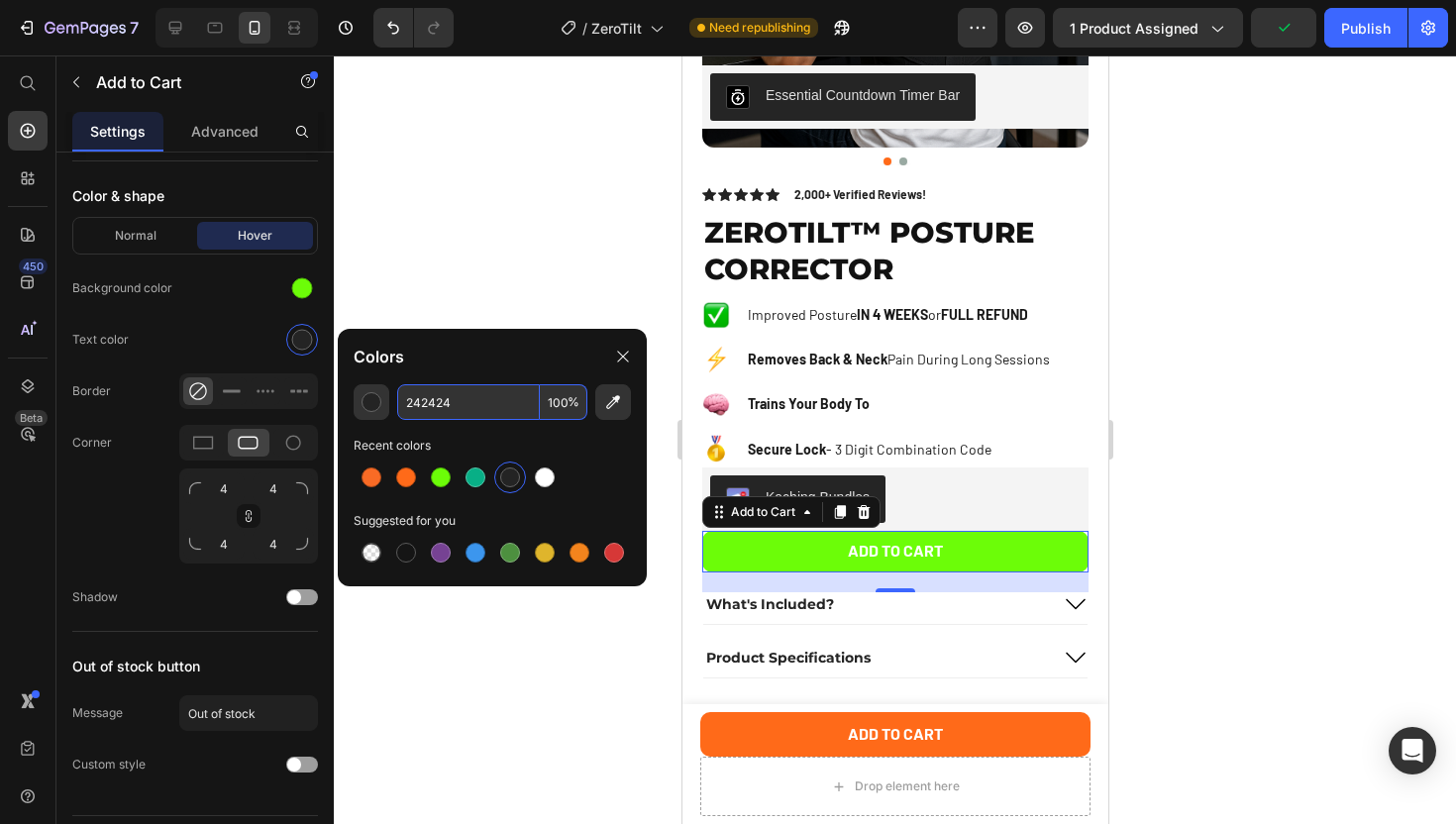 click on "242424" at bounding box center (468, 402) 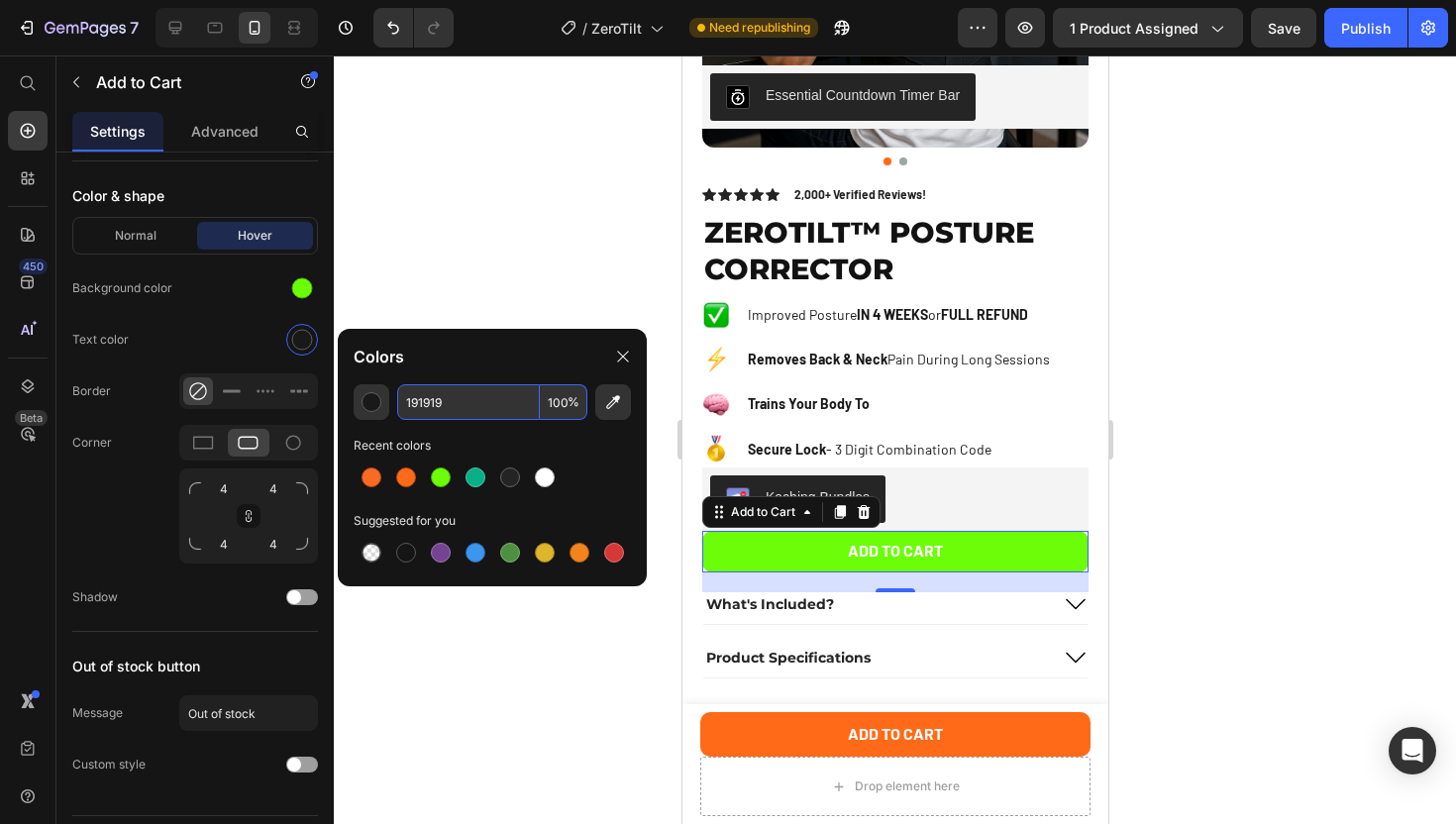 click on "191919" at bounding box center [468, 402] 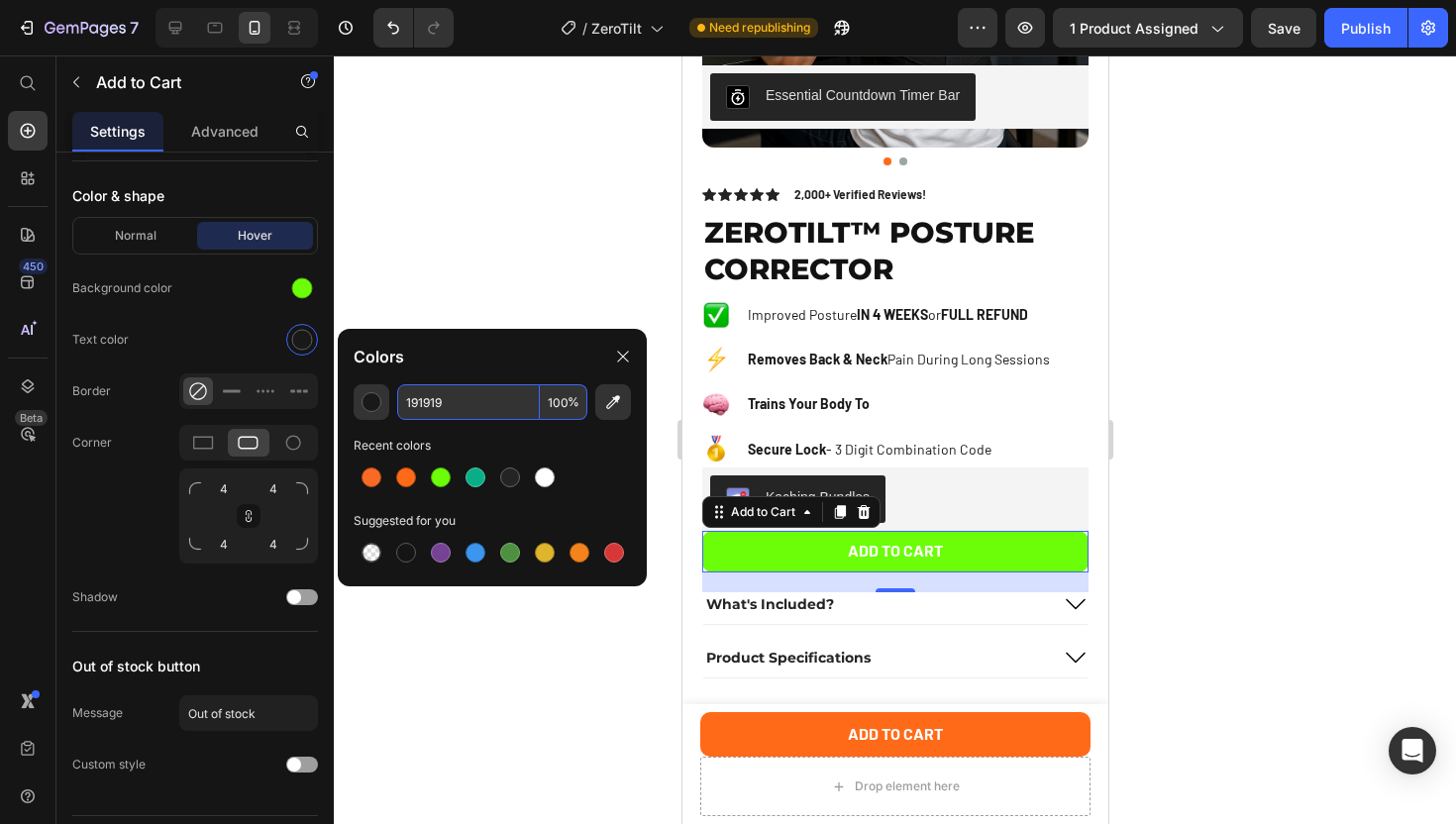click on "191919" at bounding box center (468, 402) 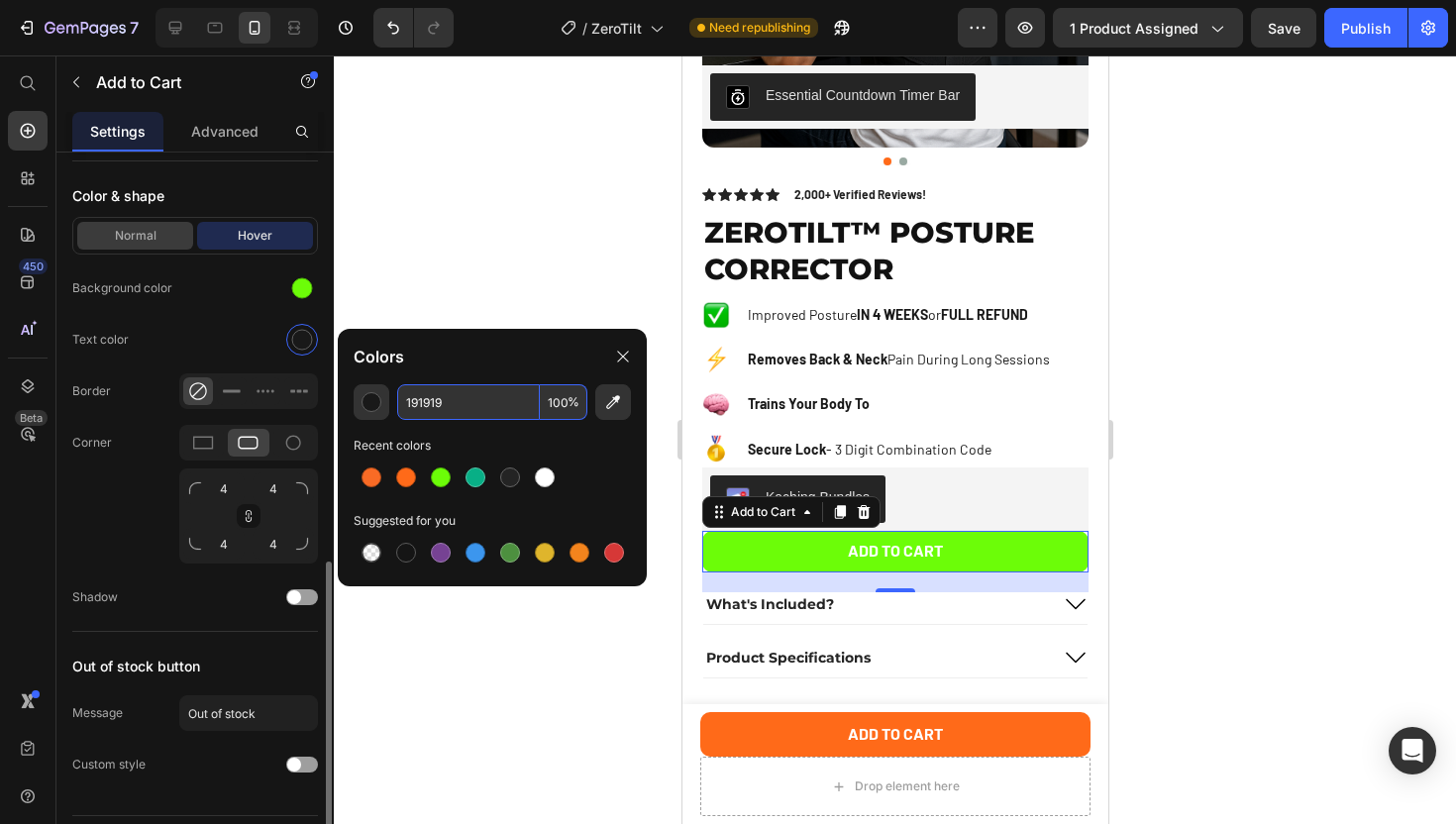 type on "191919" 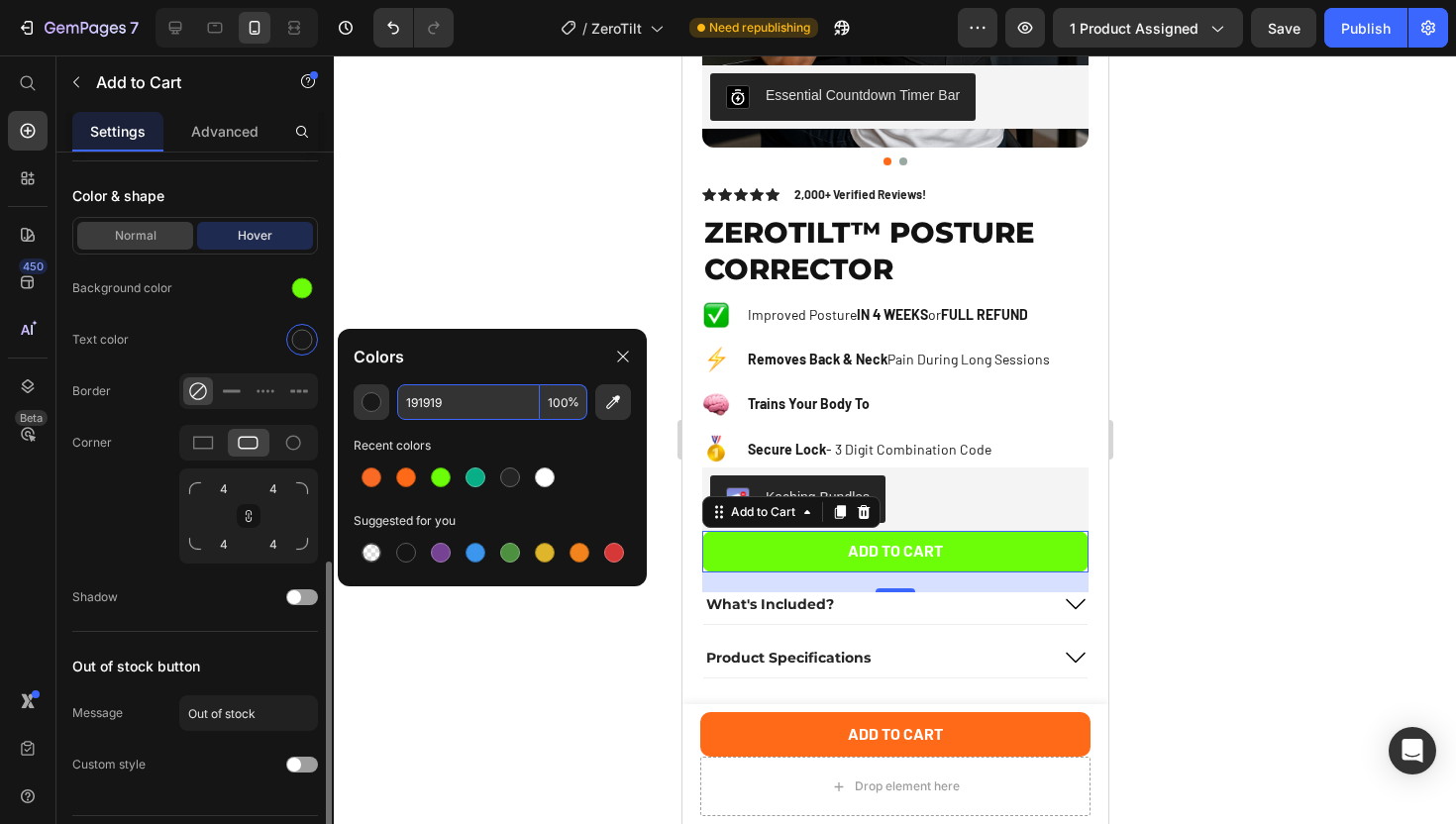 click on "Normal" at bounding box center [135, 236] 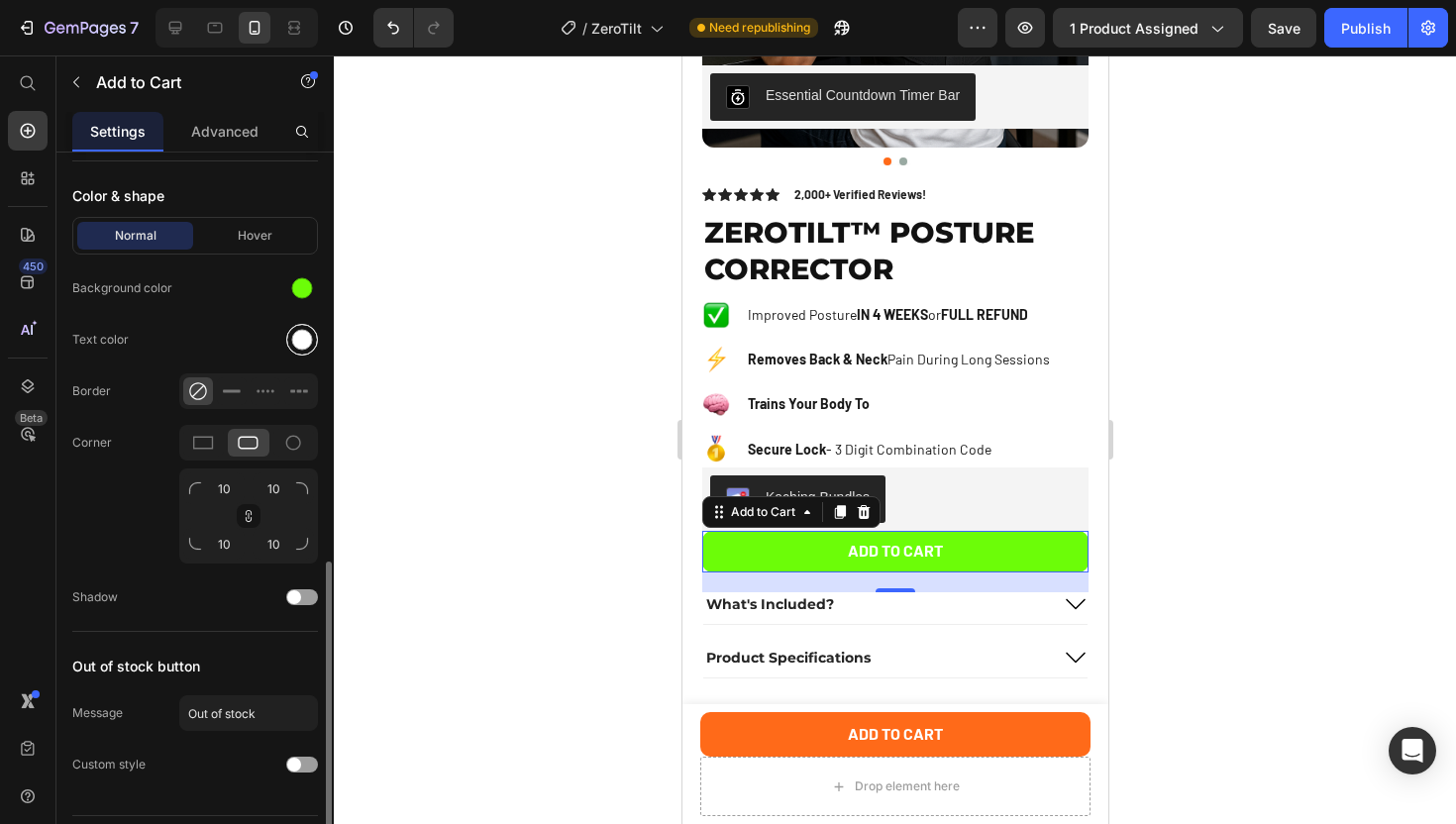 click at bounding box center [302, 340] 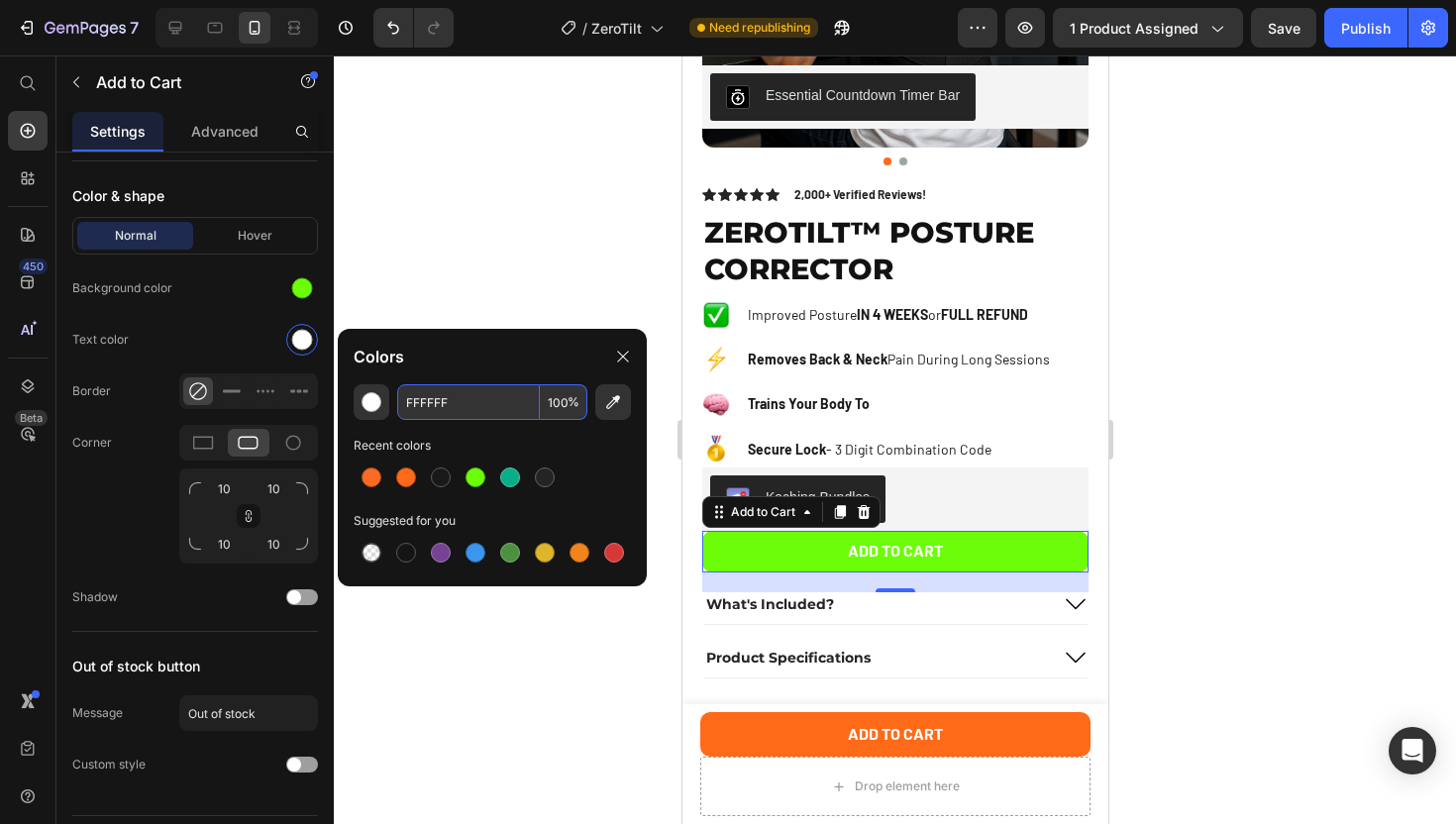 click on "FFFFFF" at bounding box center (468, 402) 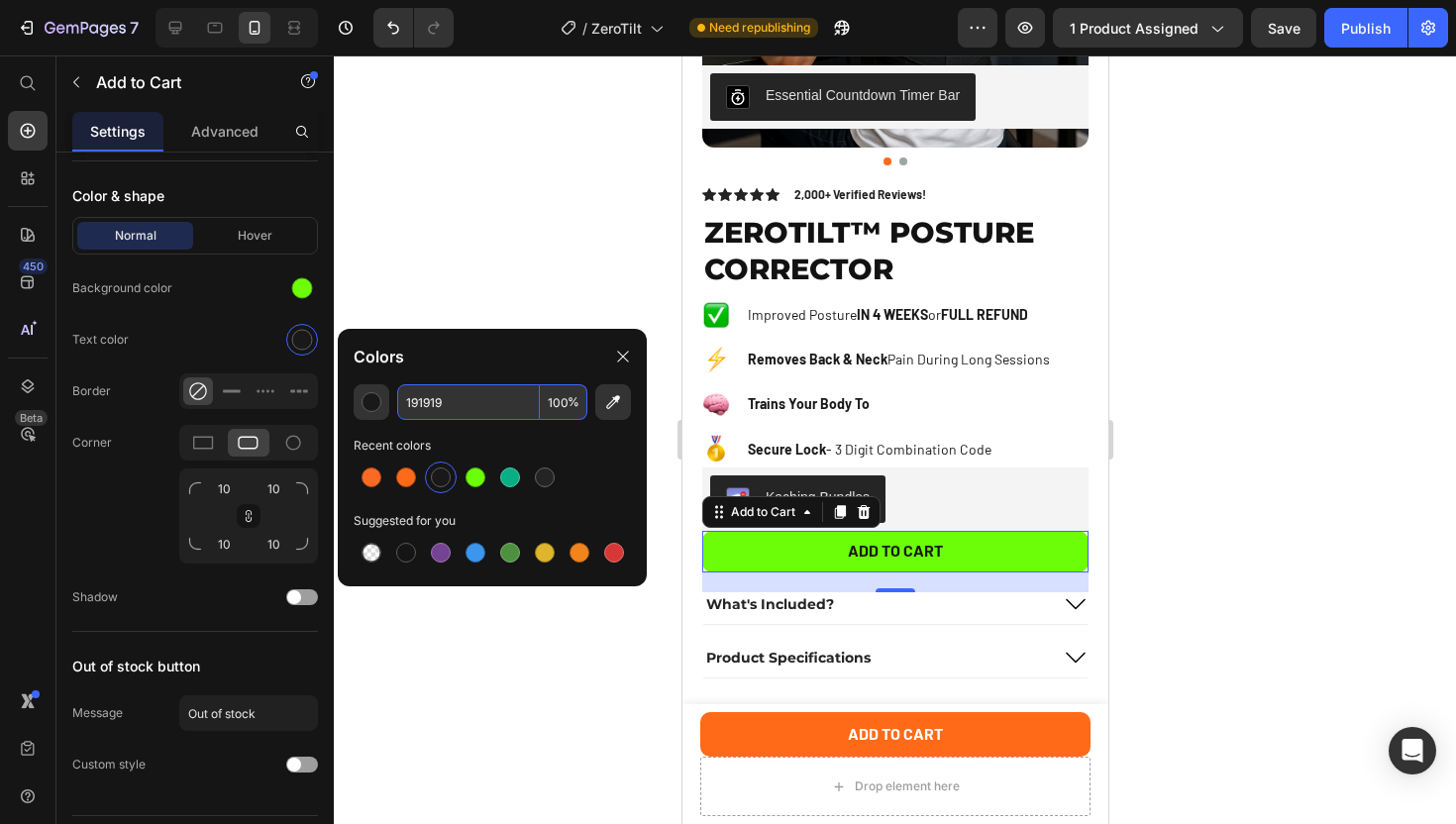 type on "191919" 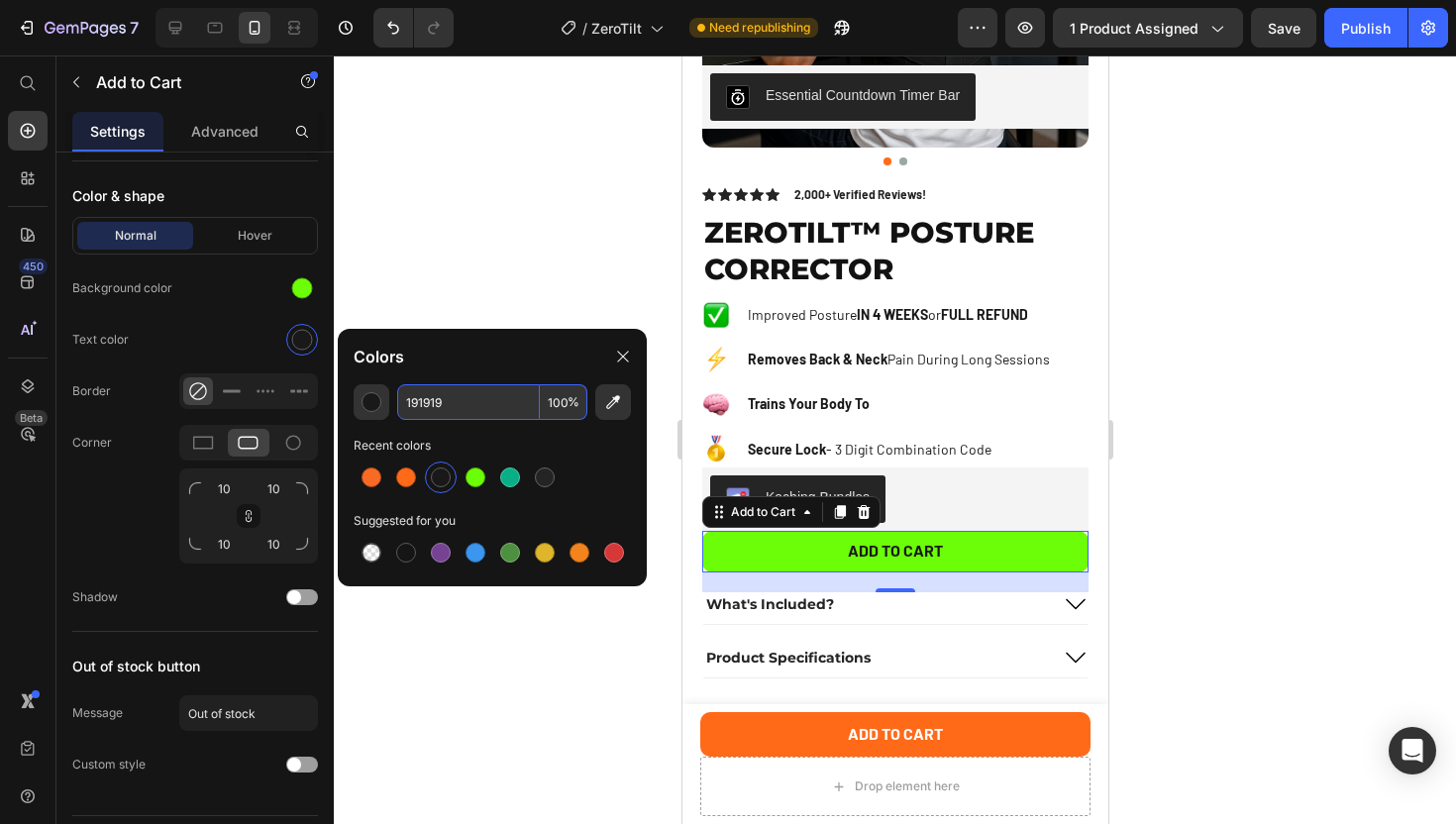 click 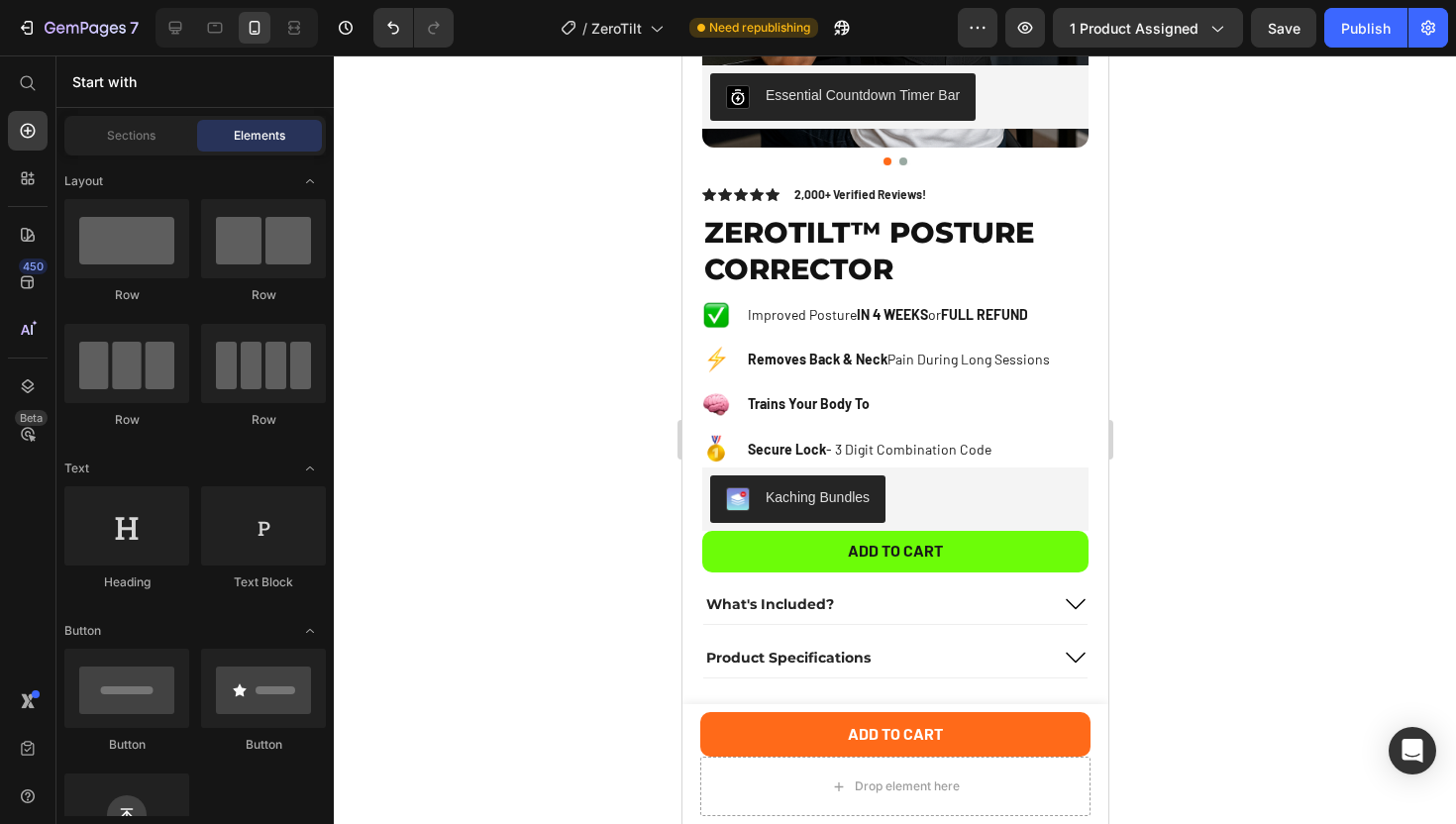 click on "7  Version history  /  ZeroTilt Need republishing Preview 1 product assigned  Save   Publish" 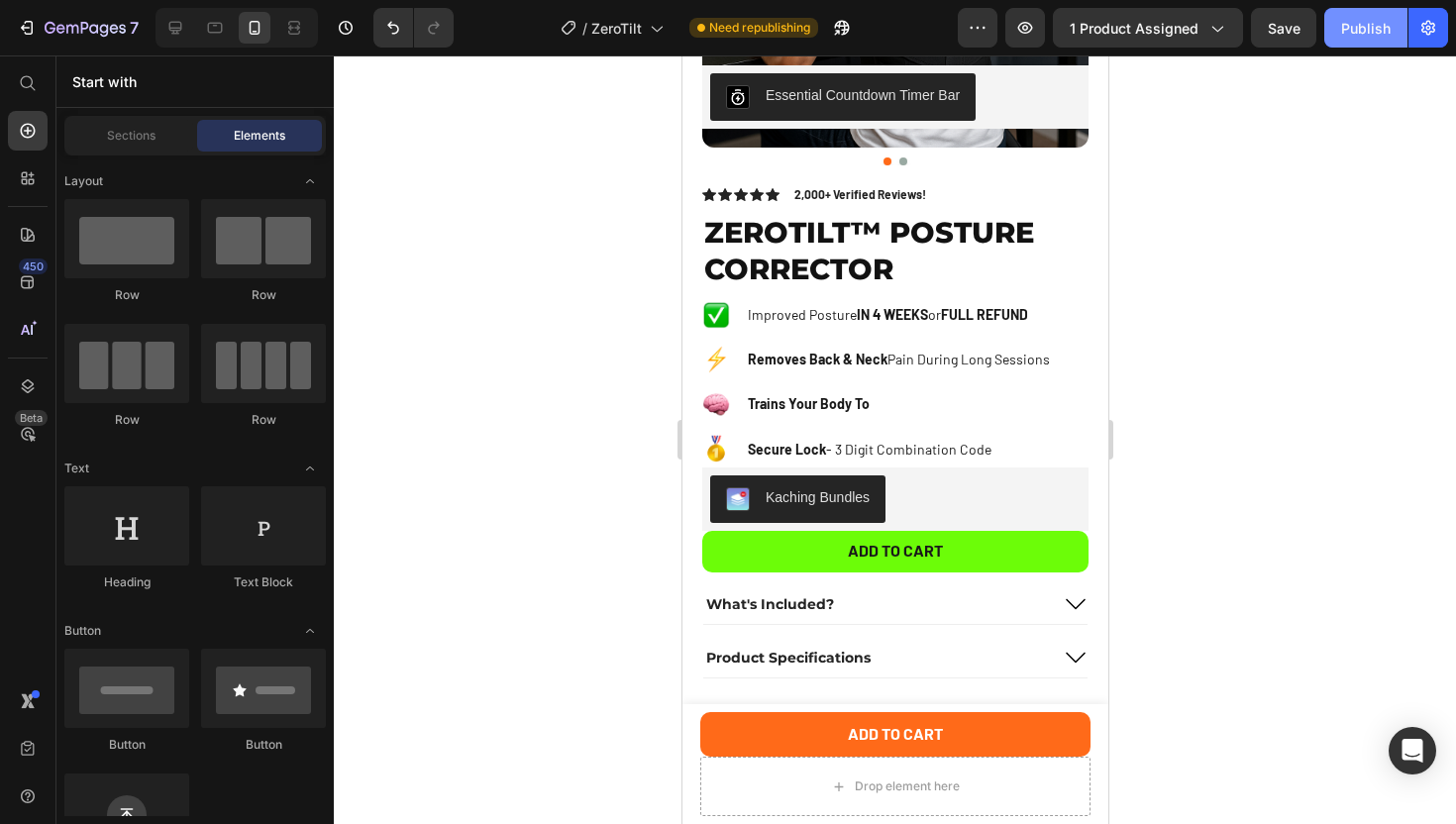 click on "Publish" 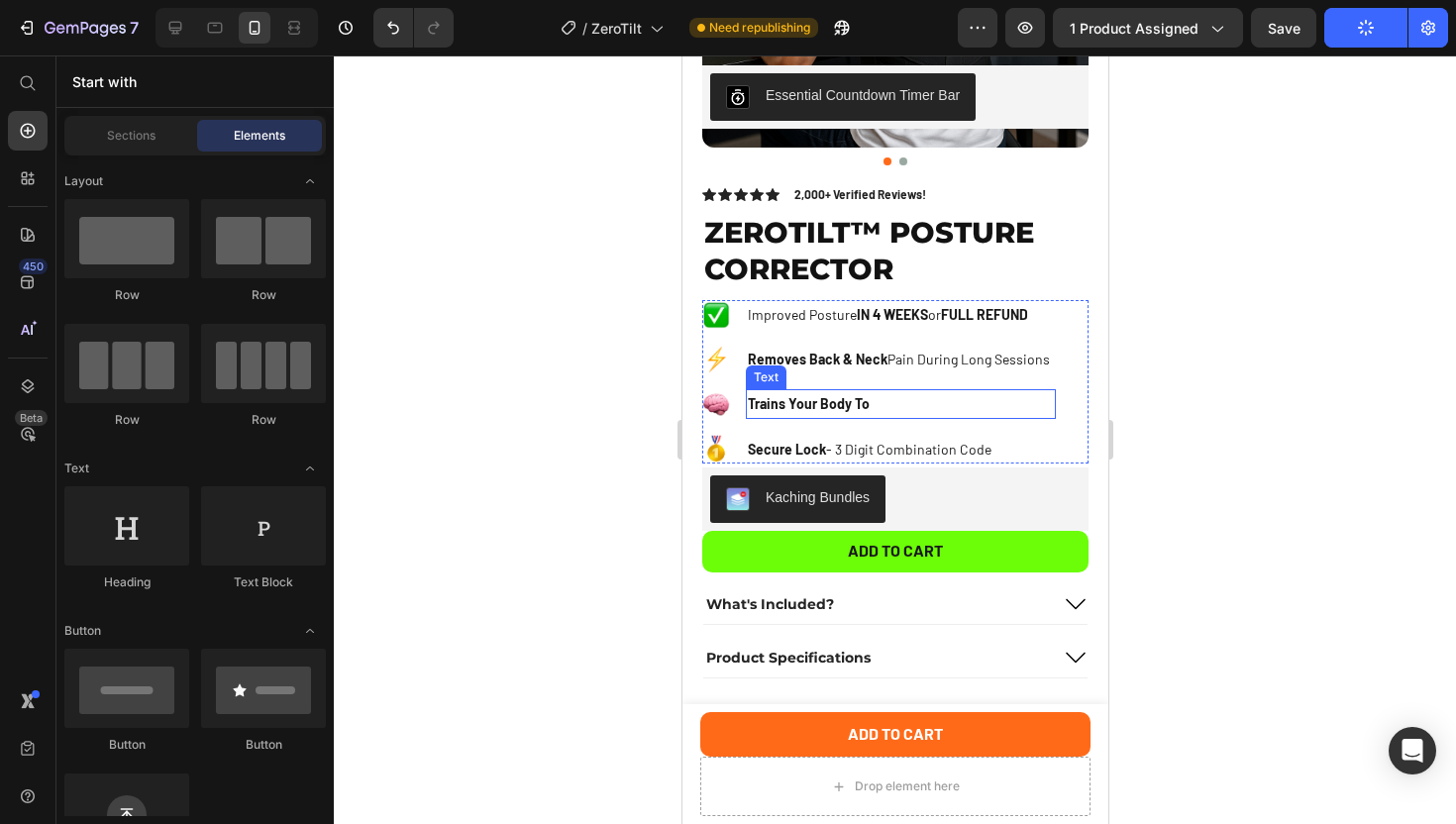 click on "Trains Your Body To" at bounding box center [899, 403] 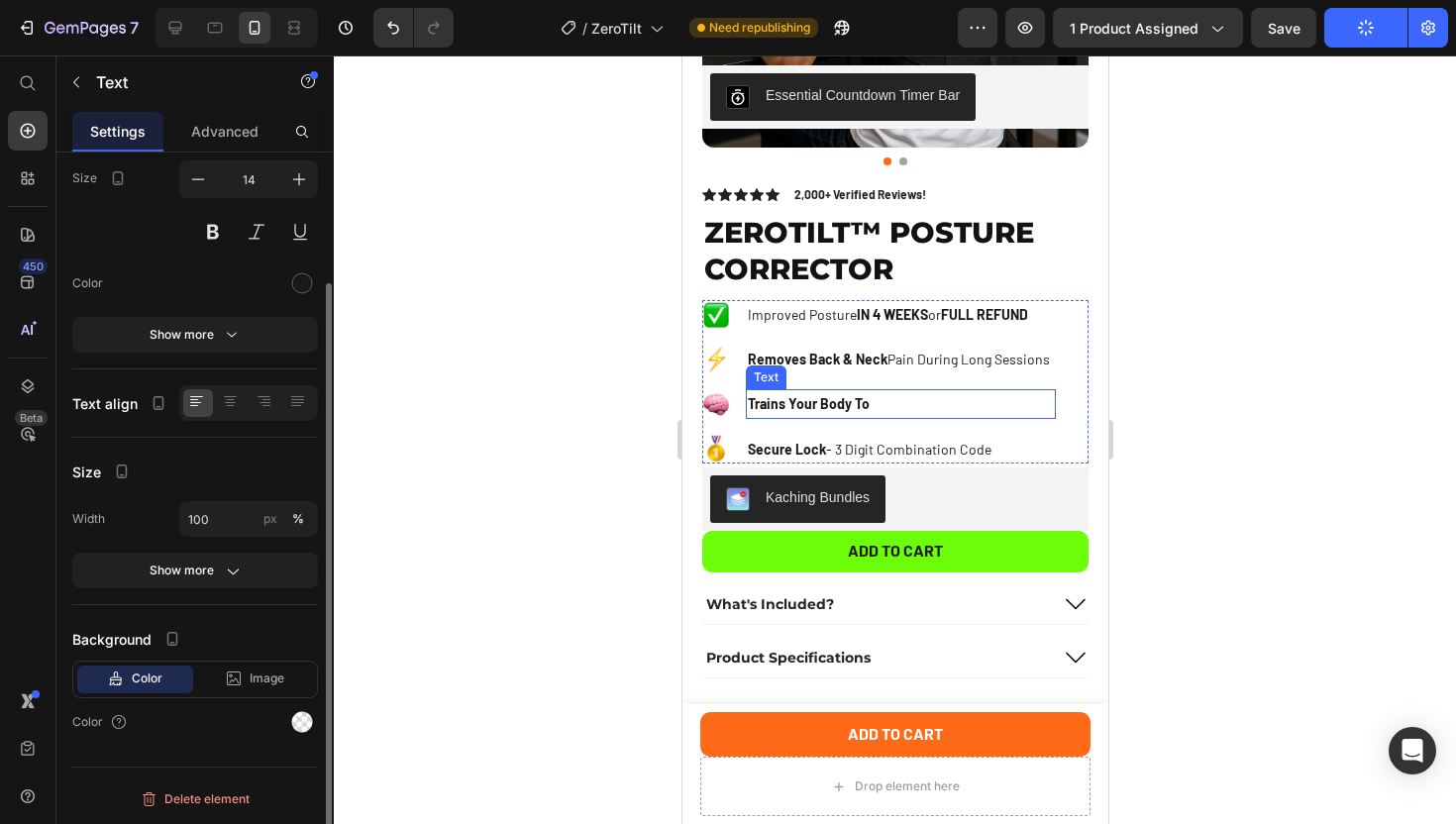 scroll, scrollTop: 0, scrollLeft: 0, axis: both 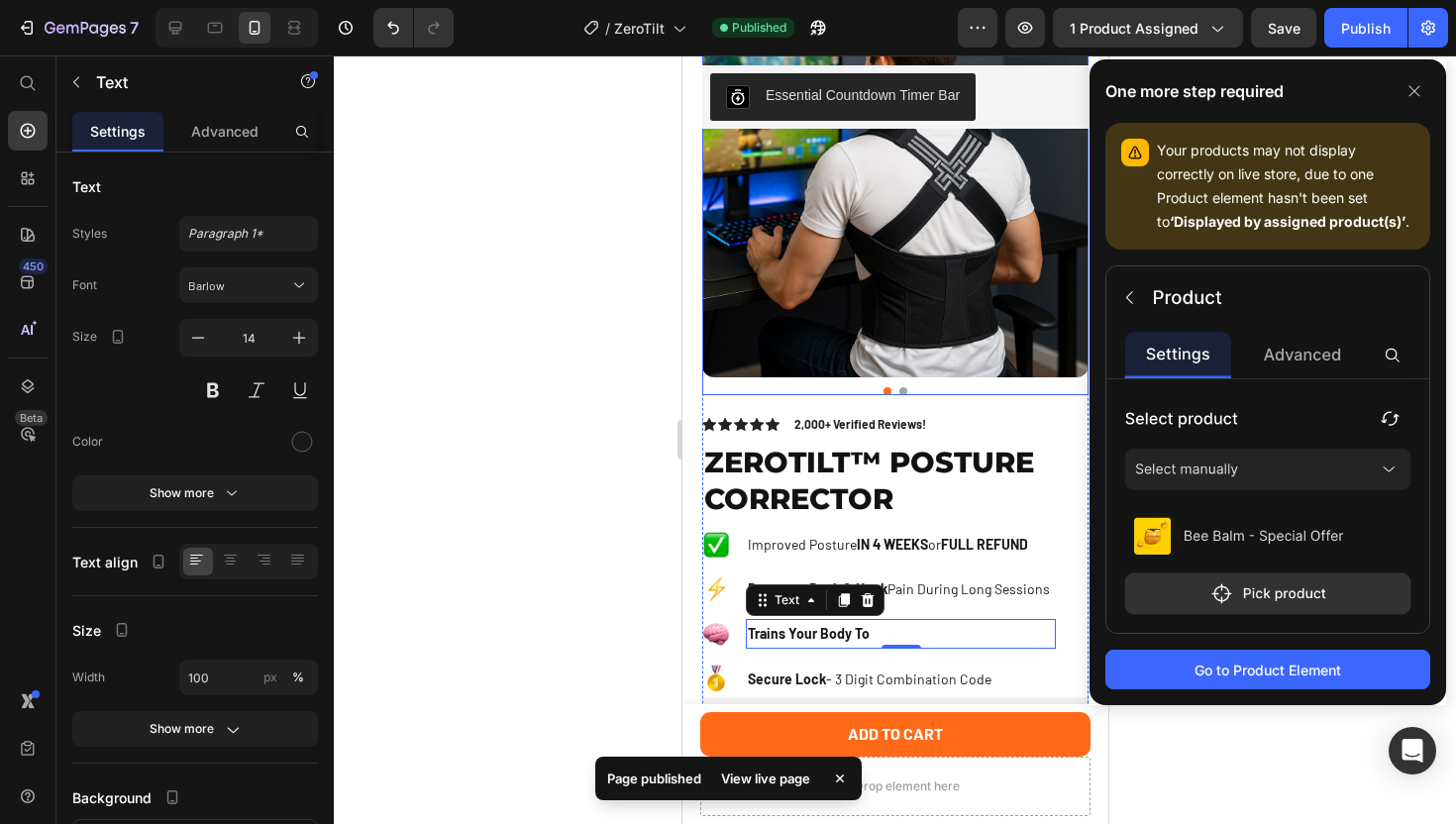 click at bounding box center (894, 391) 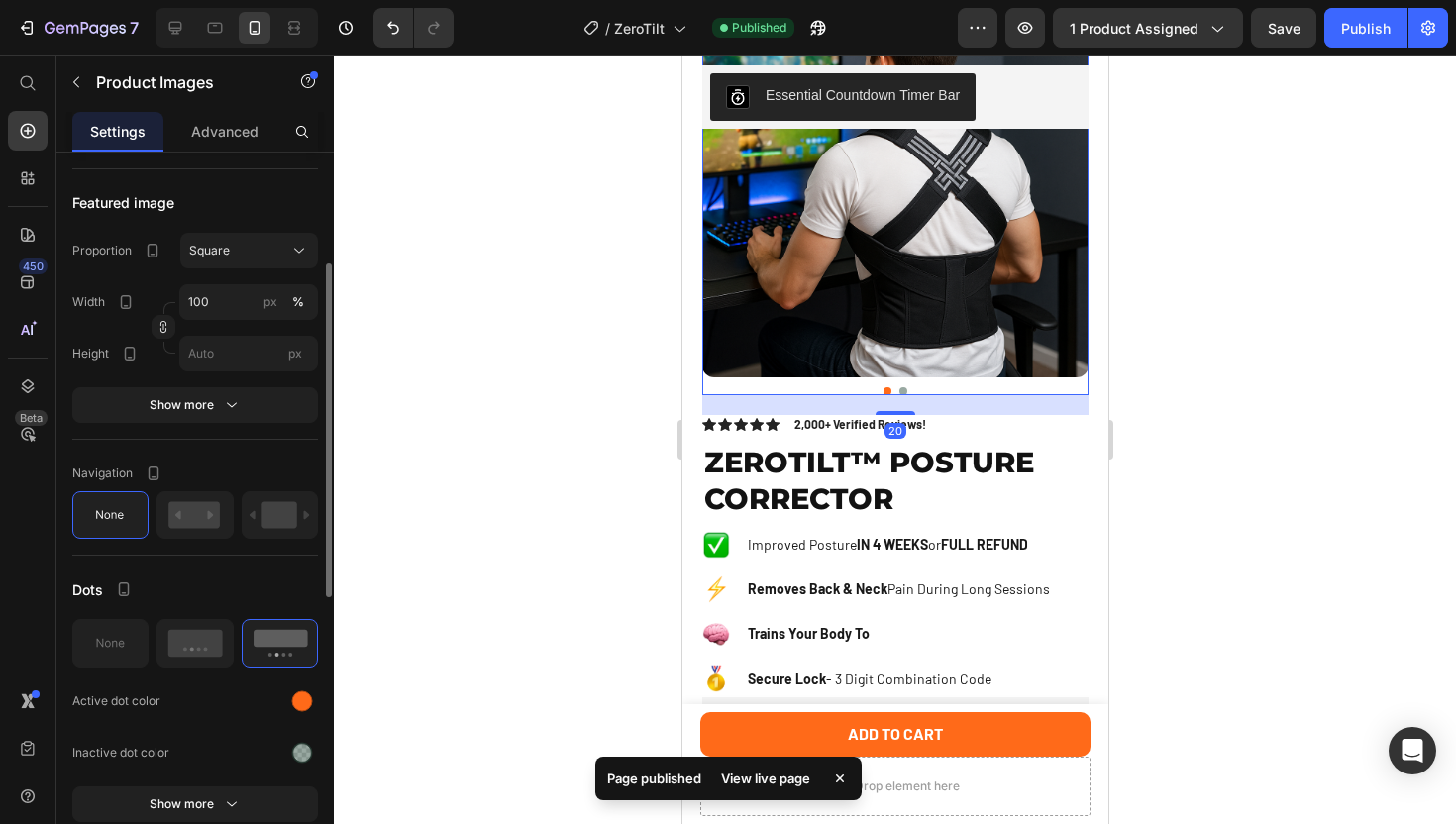 scroll, scrollTop: 857, scrollLeft: 0, axis: vertical 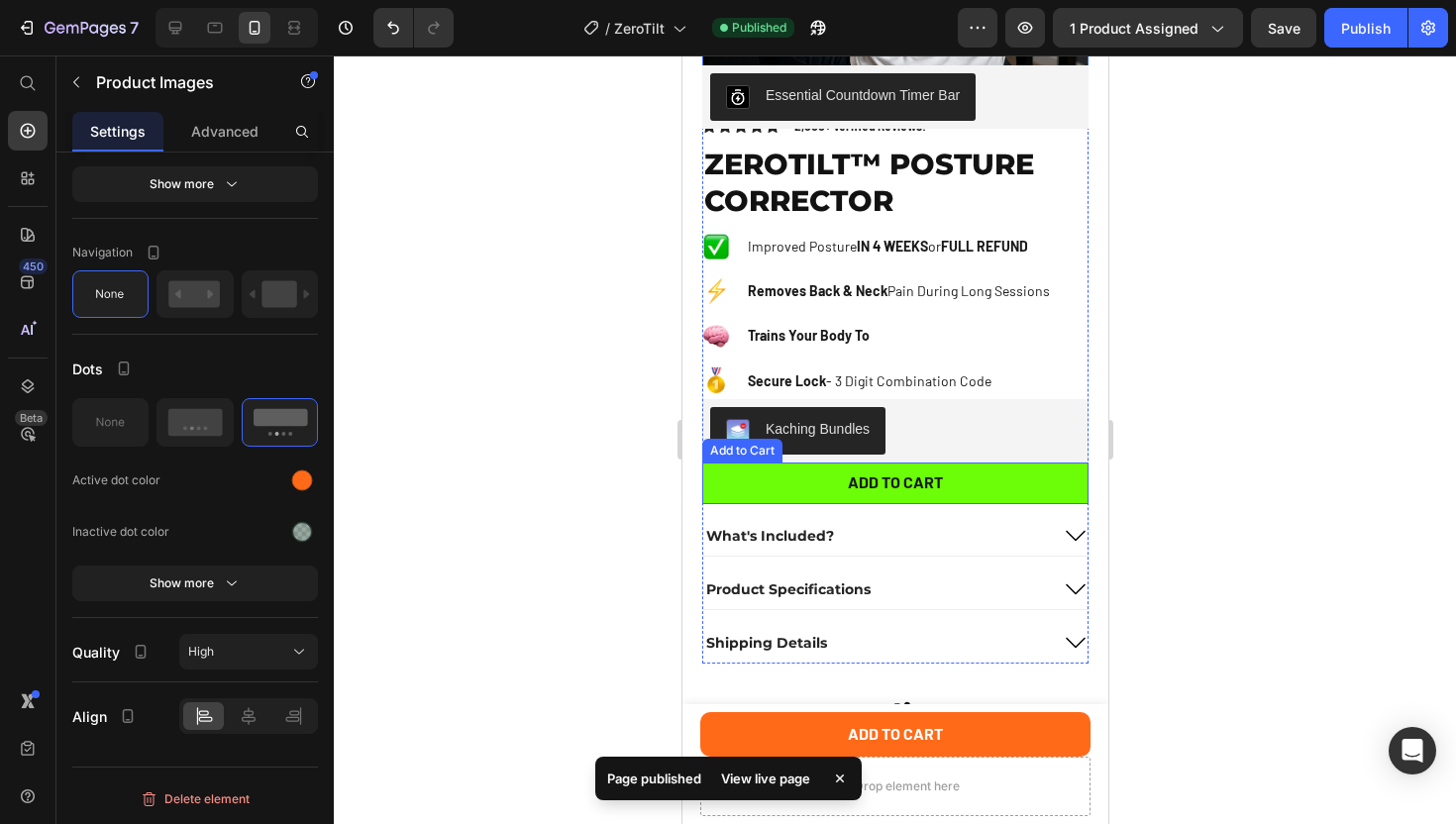 click on "Add to cart" at bounding box center (894, 483) 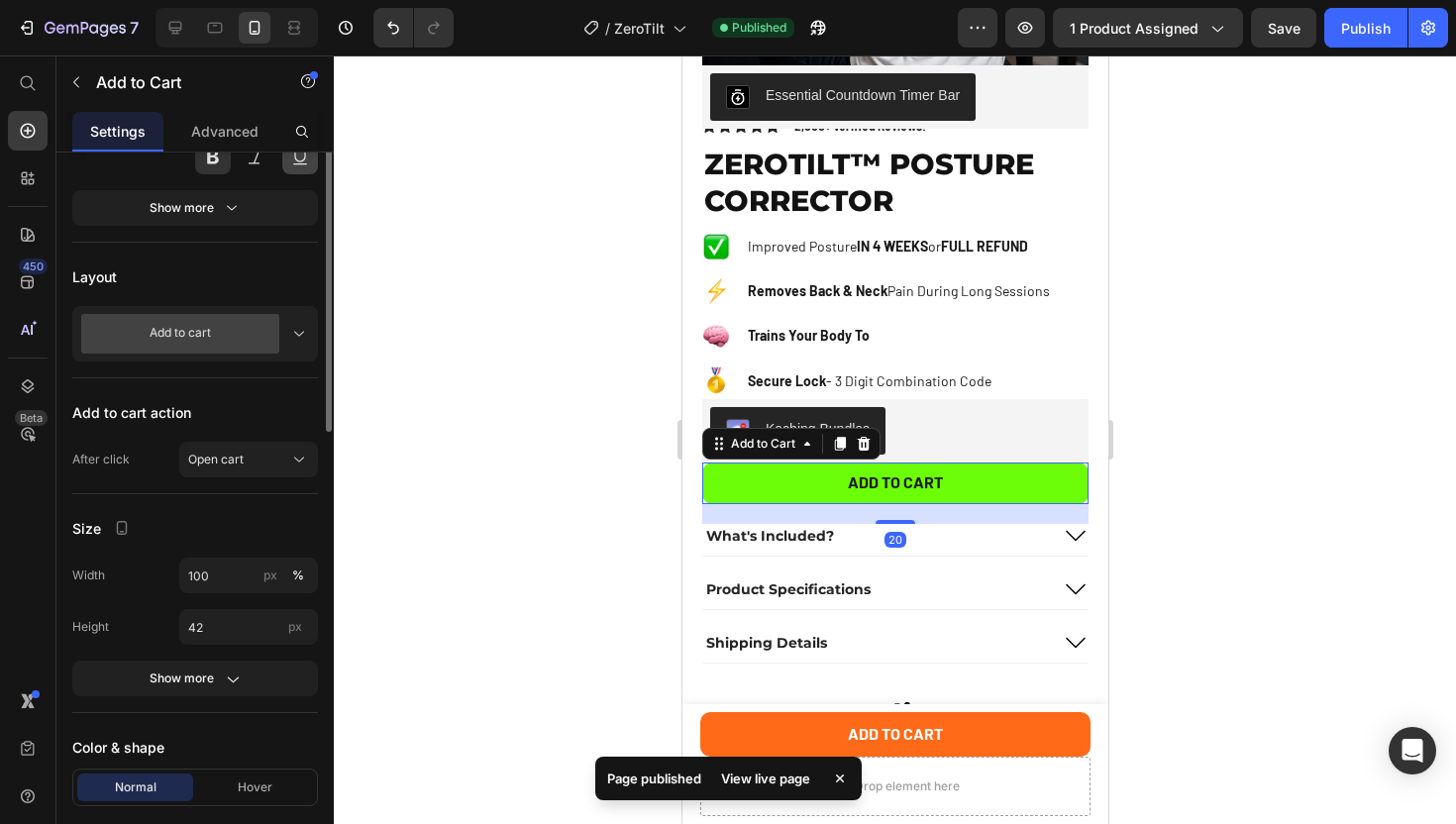 scroll, scrollTop: 651, scrollLeft: 0, axis: vertical 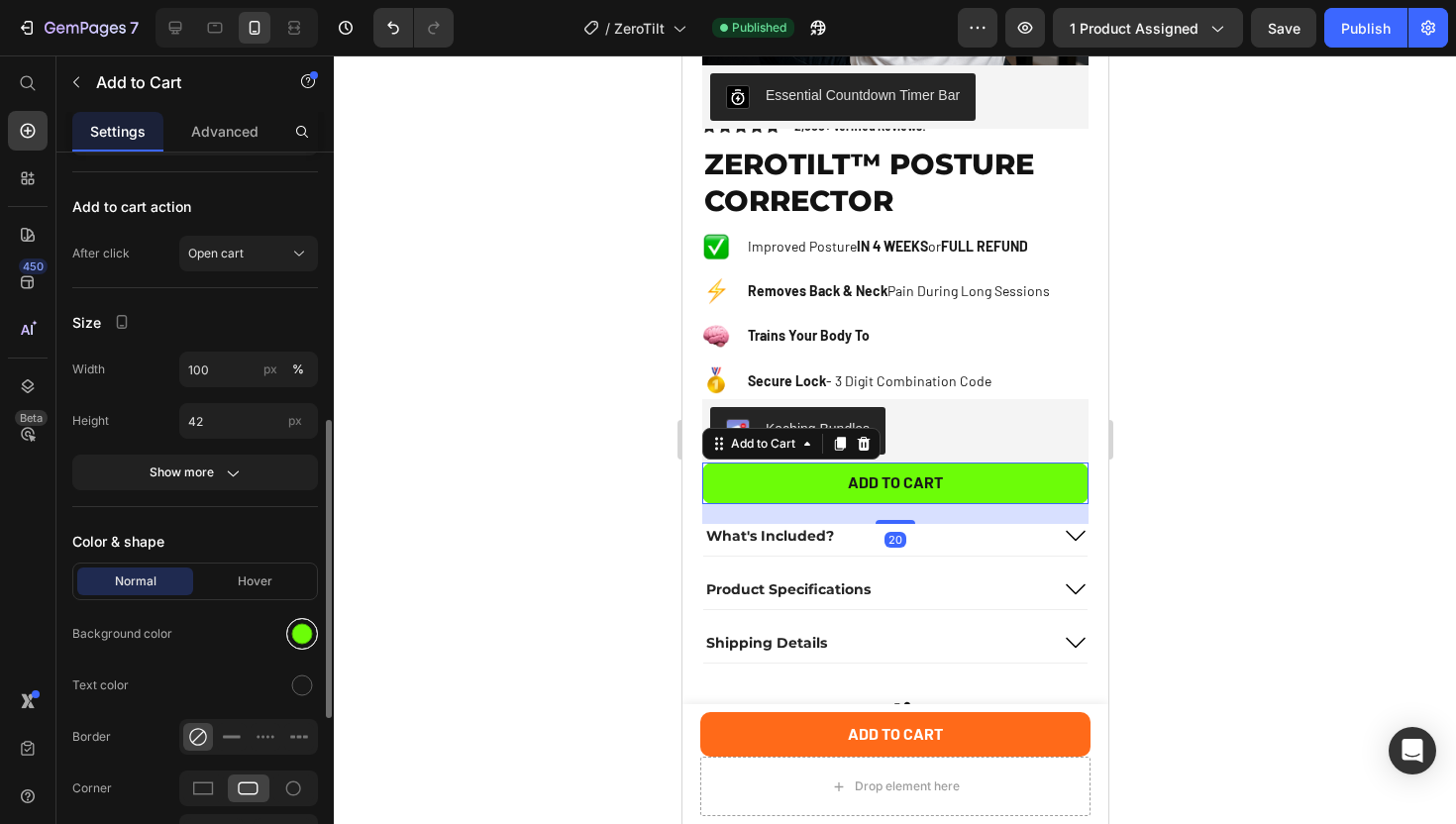 click at bounding box center [302, 634] 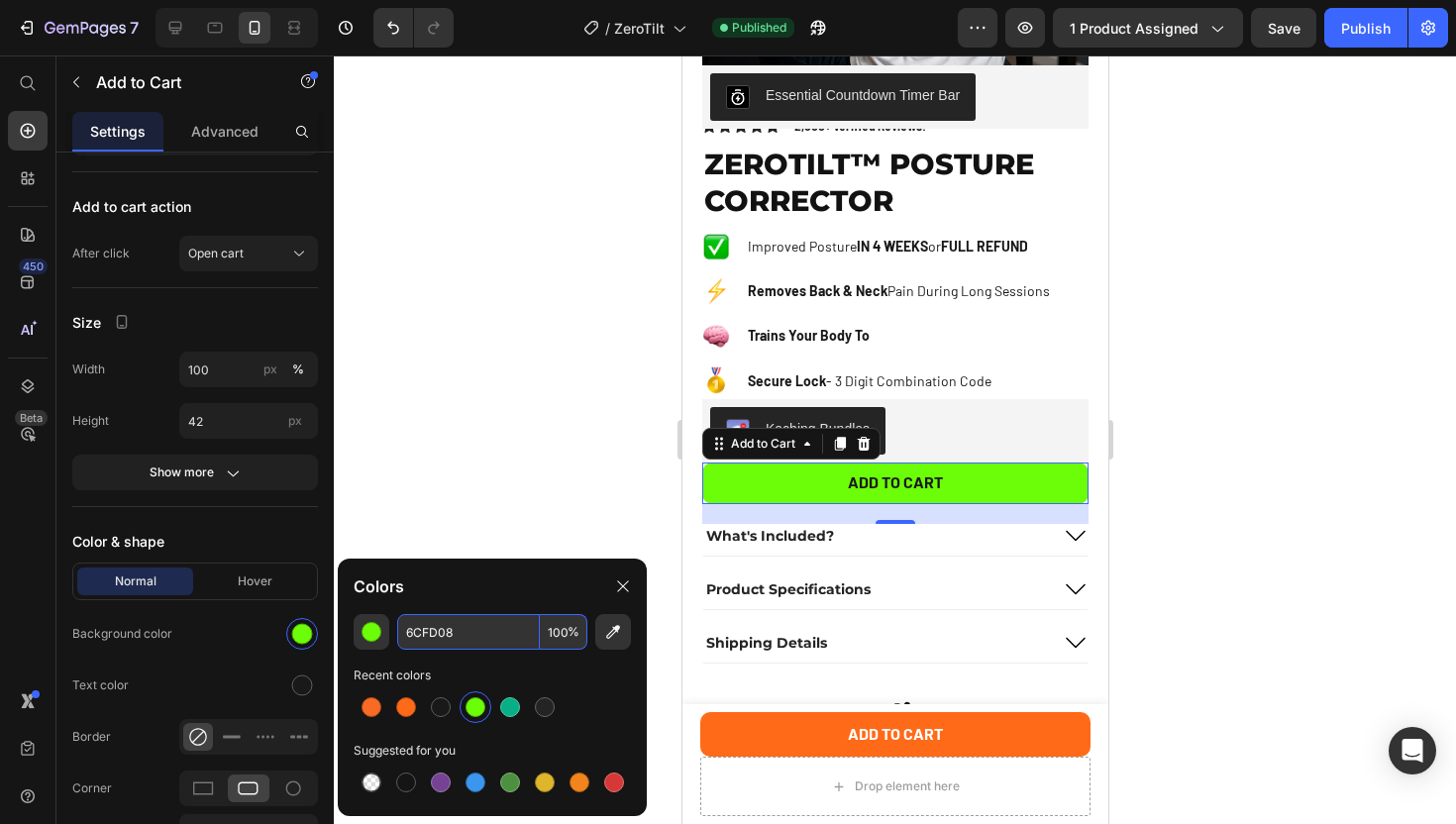 click on "6CFD08" at bounding box center (468, 632) 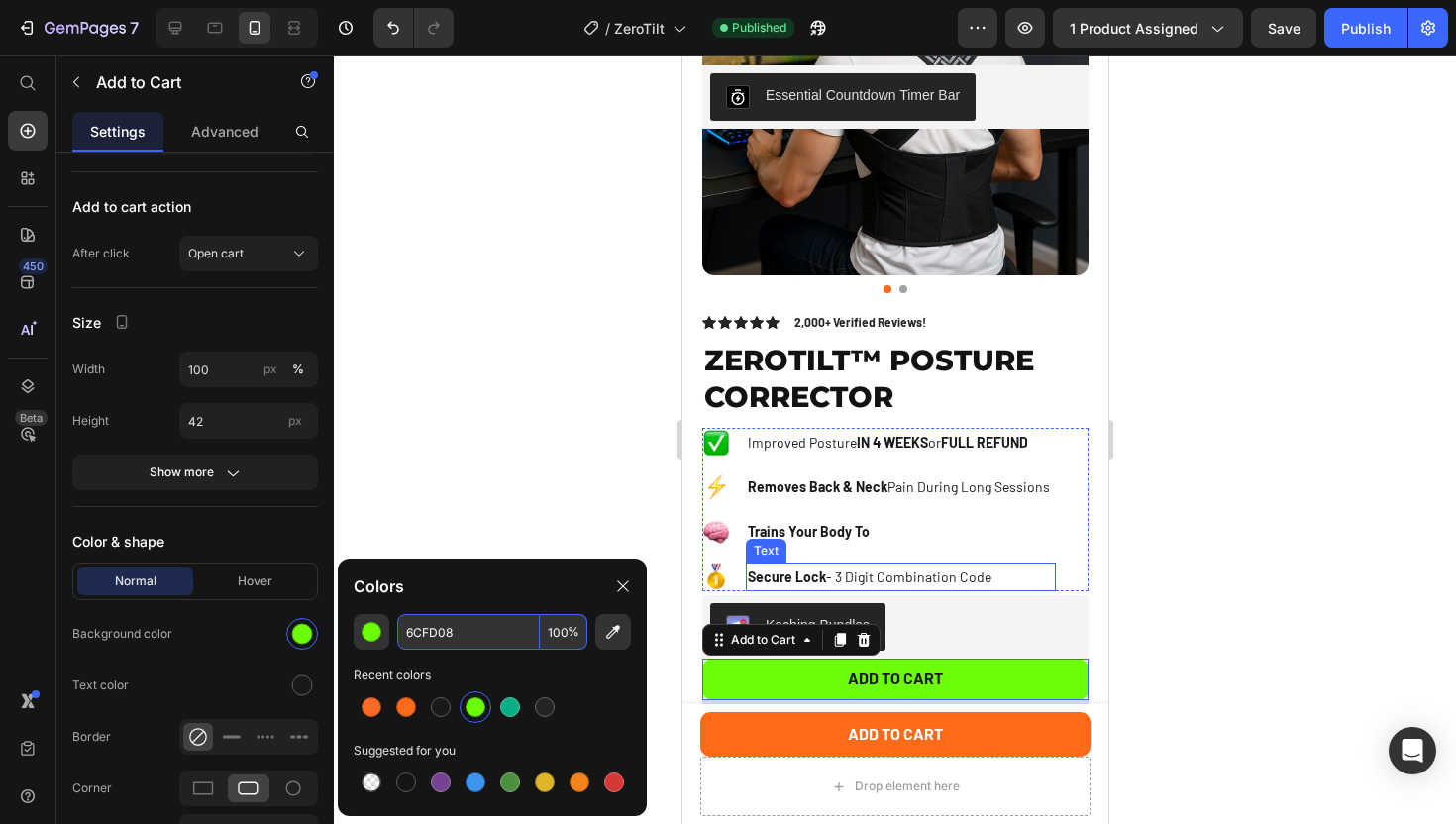 scroll, scrollTop: 261, scrollLeft: 0, axis: vertical 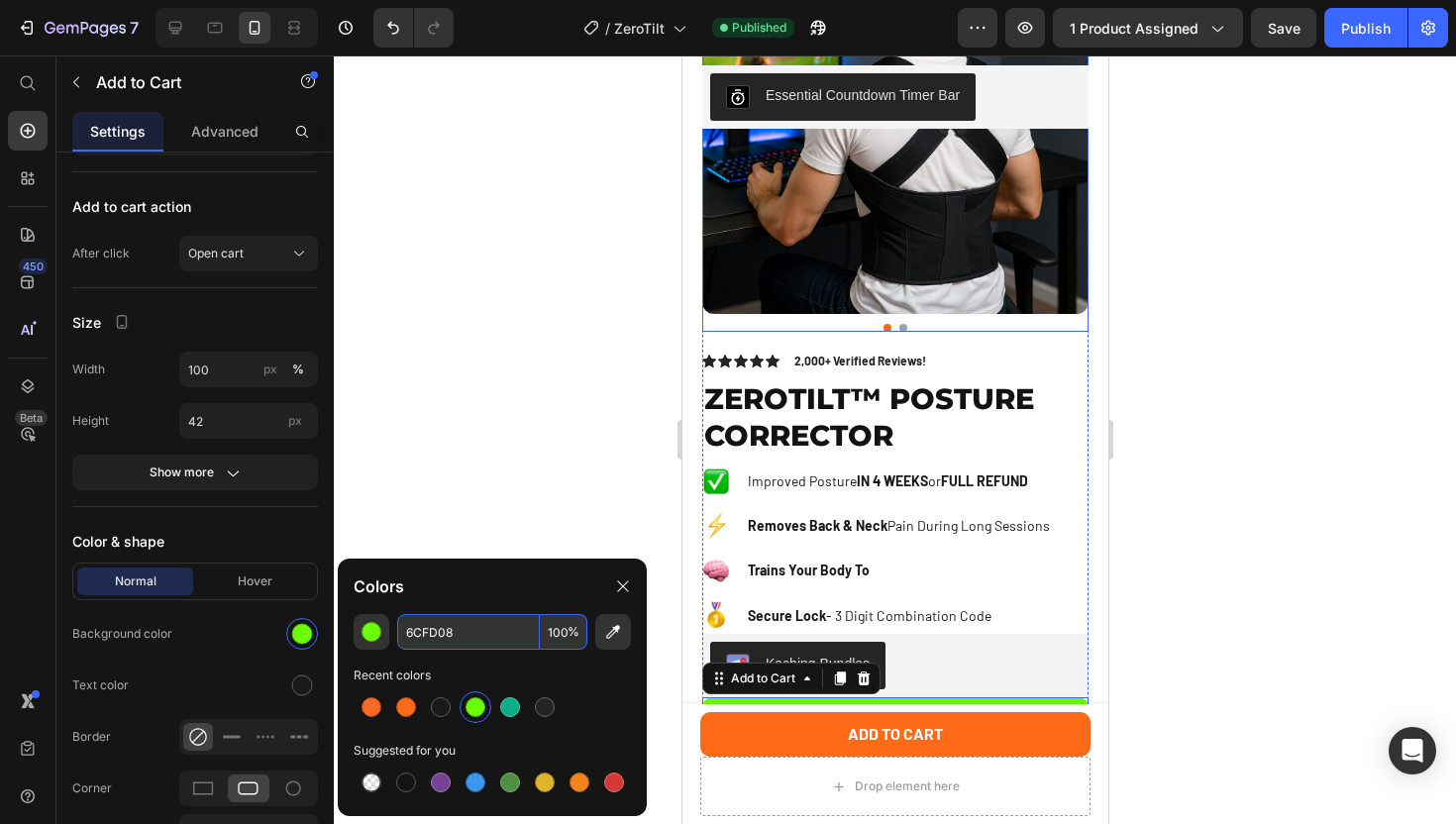 click at bounding box center [894, 328] 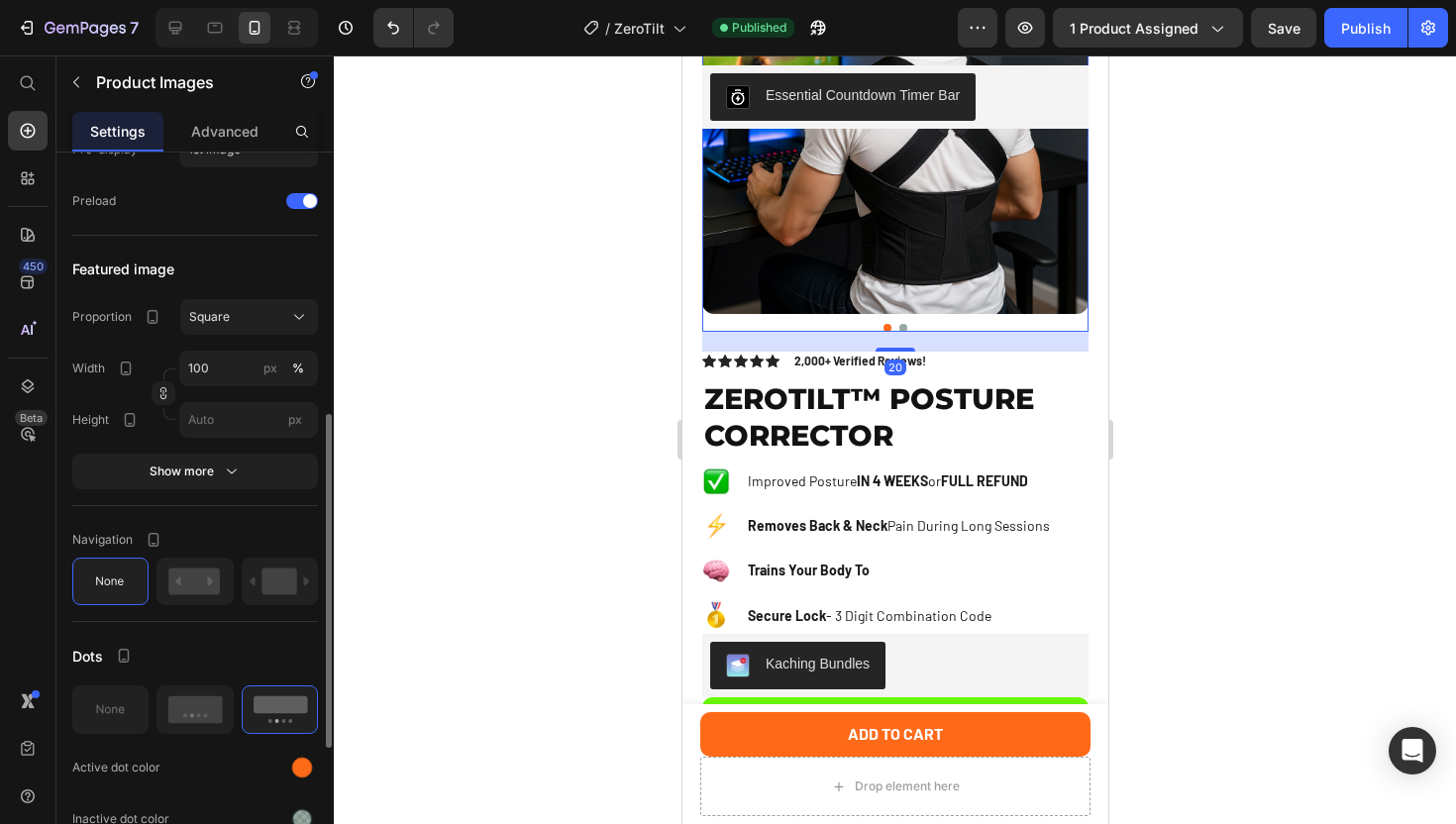 scroll, scrollTop: 657, scrollLeft: 0, axis: vertical 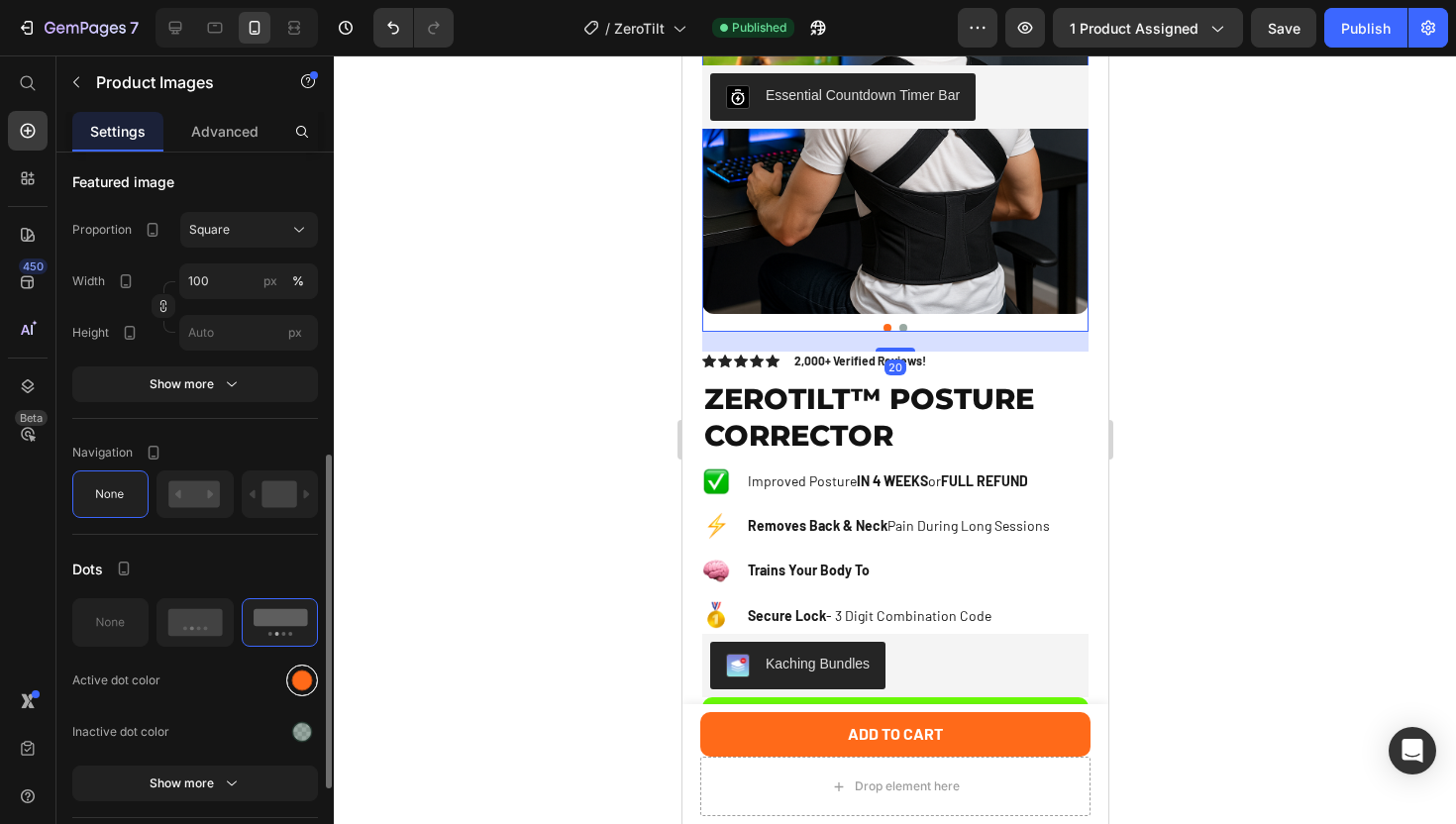 click at bounding box center (302, 680) 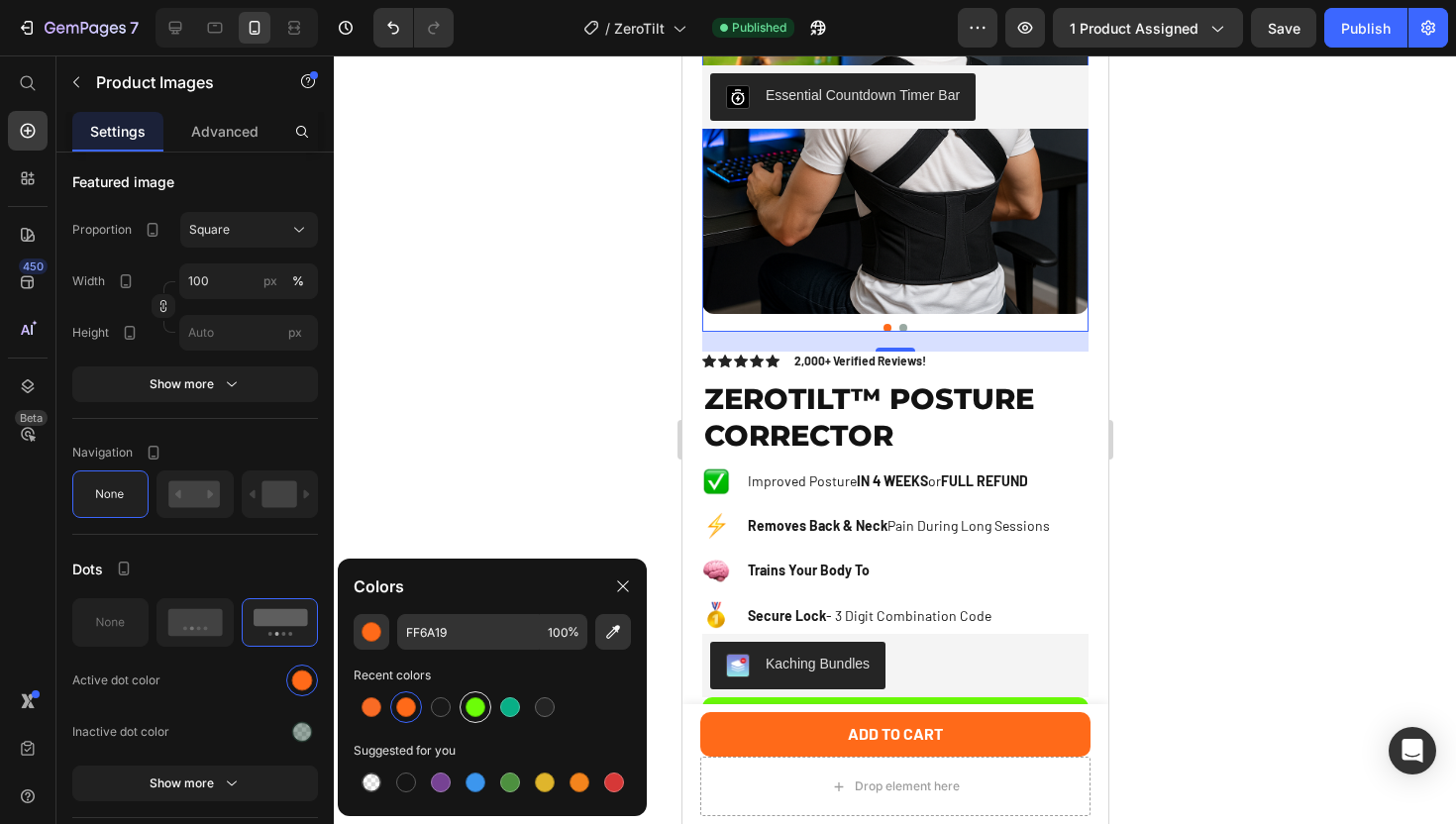 click at bounding box center [475, 707] 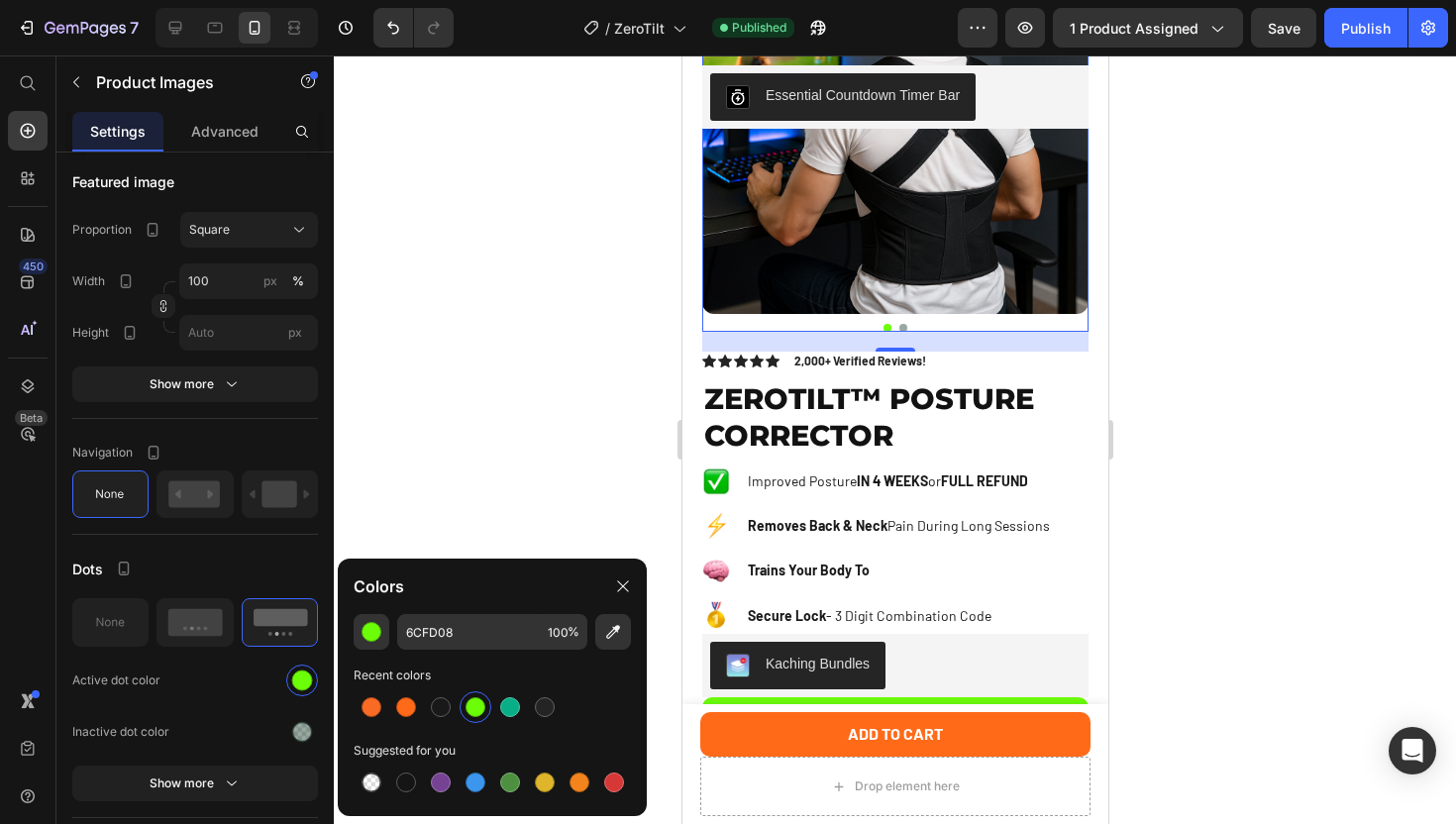 click 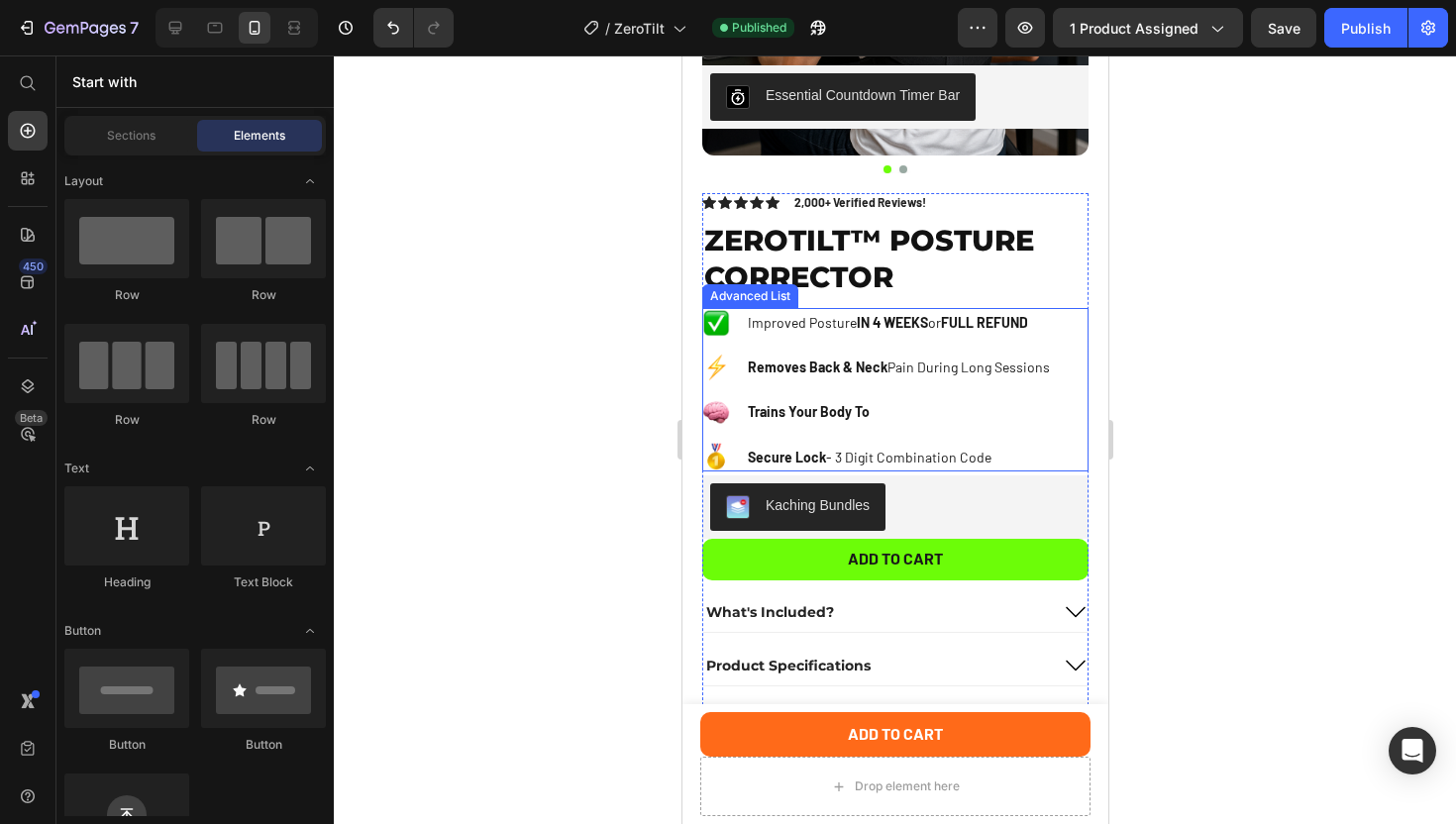 scroll, scrollTop: 619, scrollLeft: 0, axis: vertical 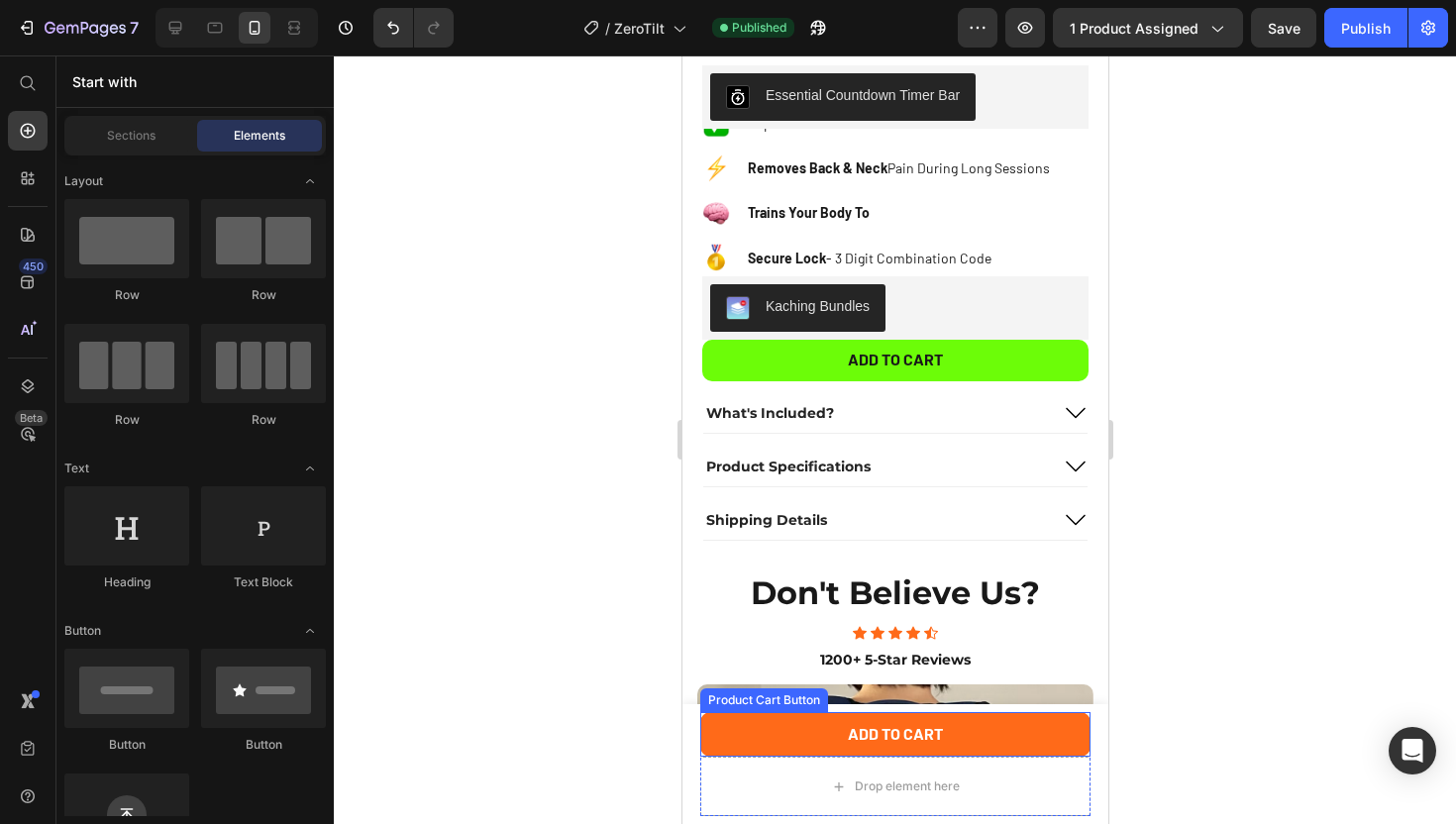 click on "ADD TO CART" at bounding box center (893, 734) 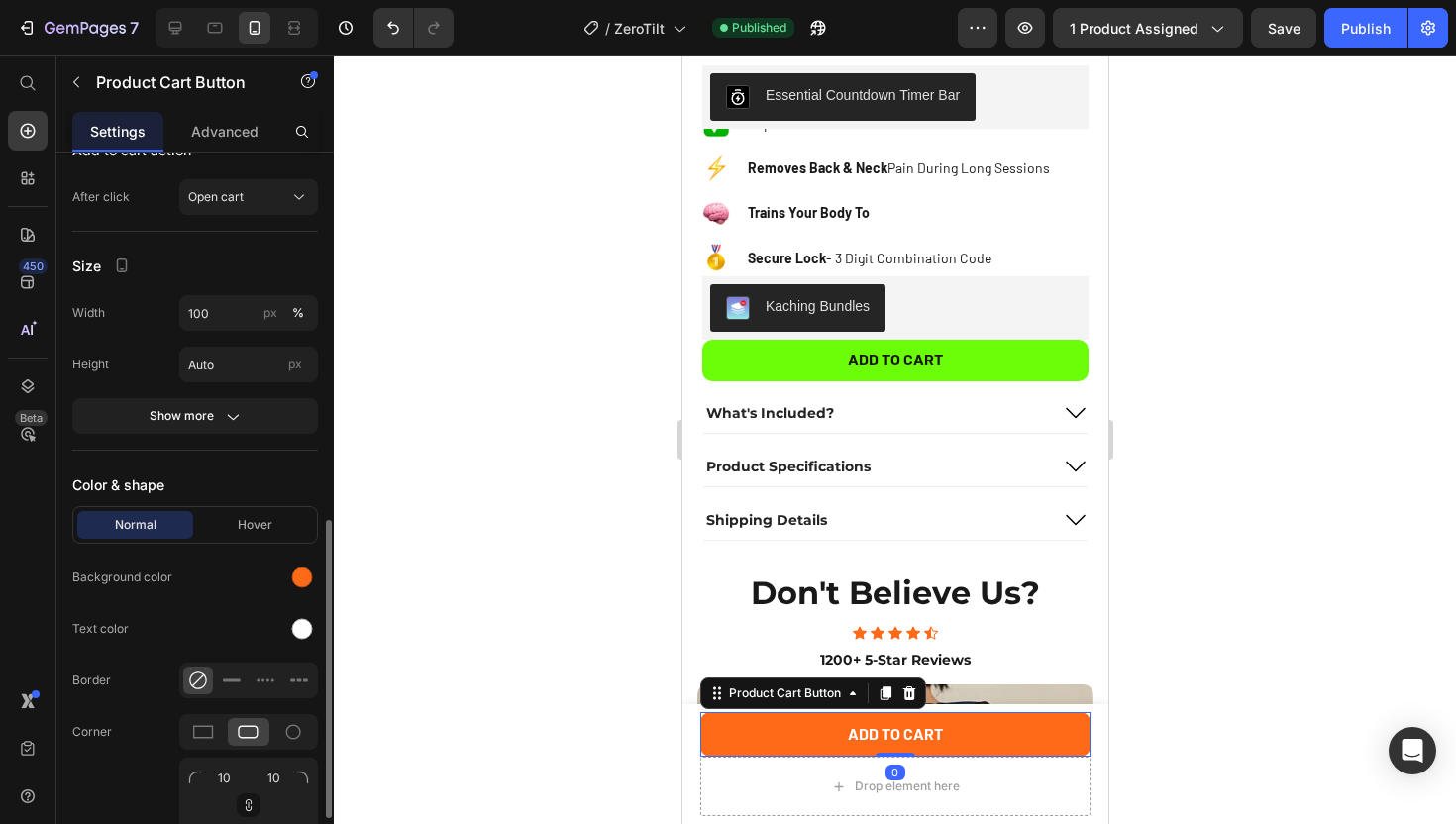 scroll, scrollTop: 762, scrollLeft: 0, axis: vertical 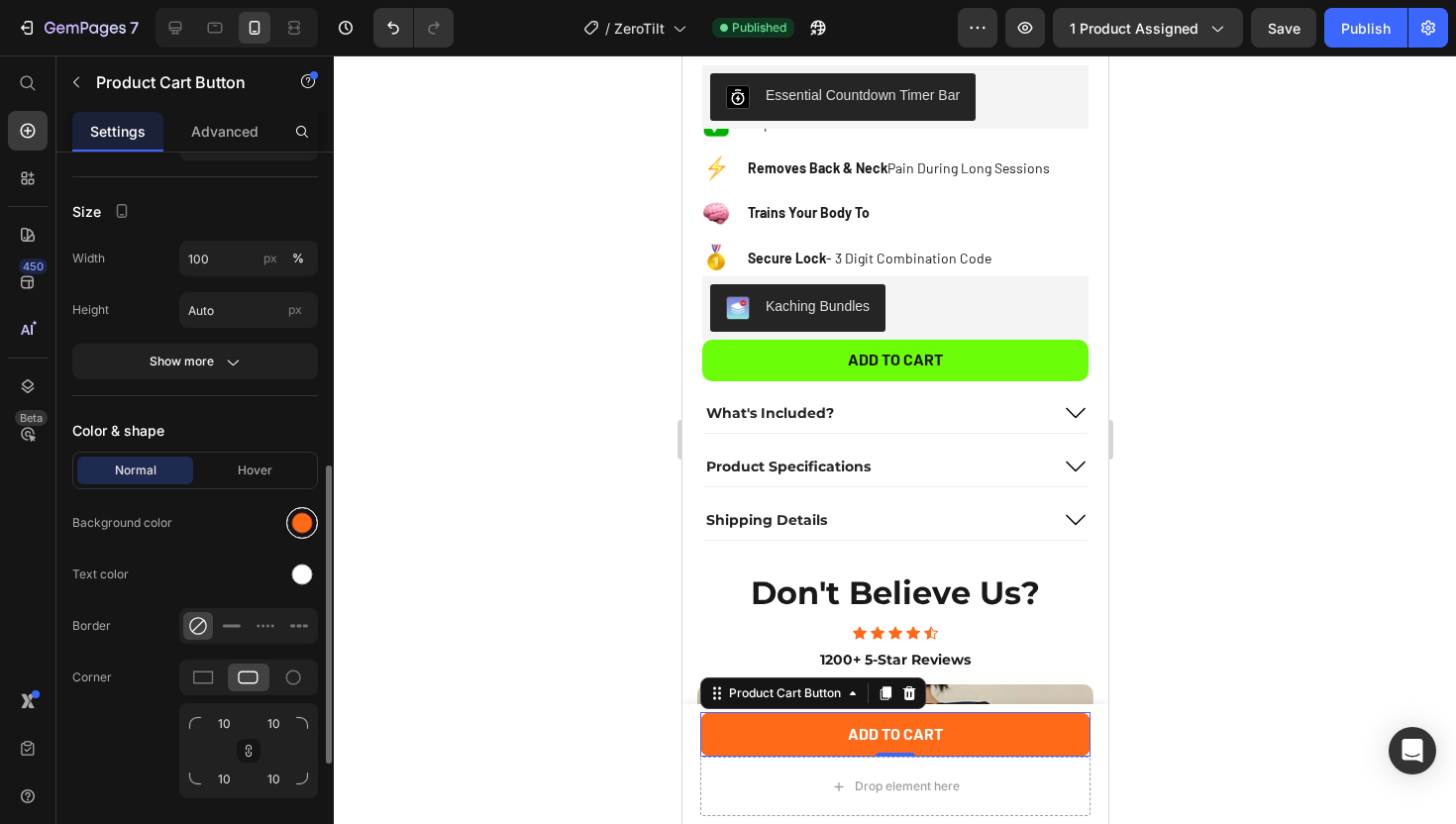 click at bounding box center [302, 523] 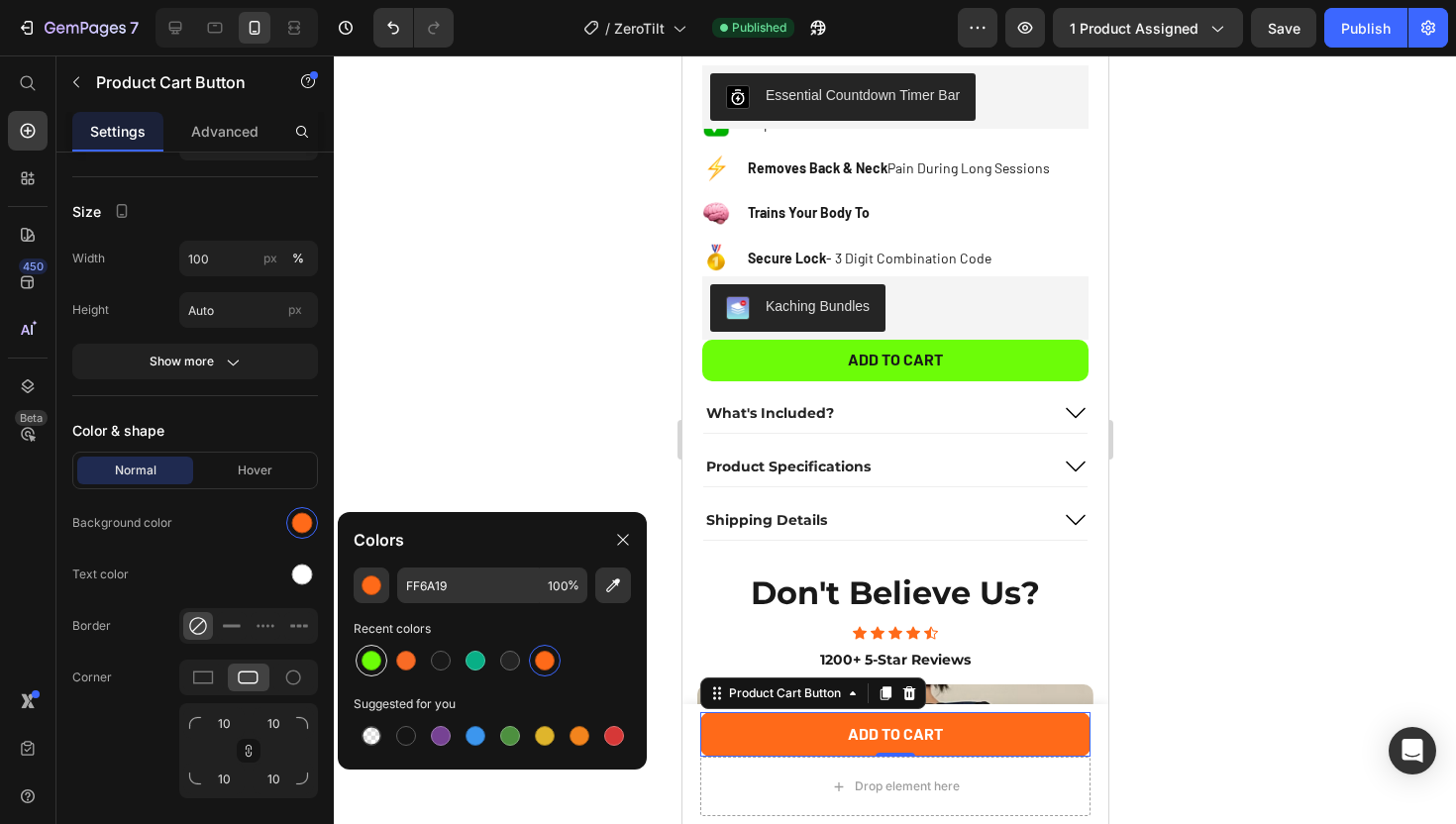click at bounding box center [371, 661] 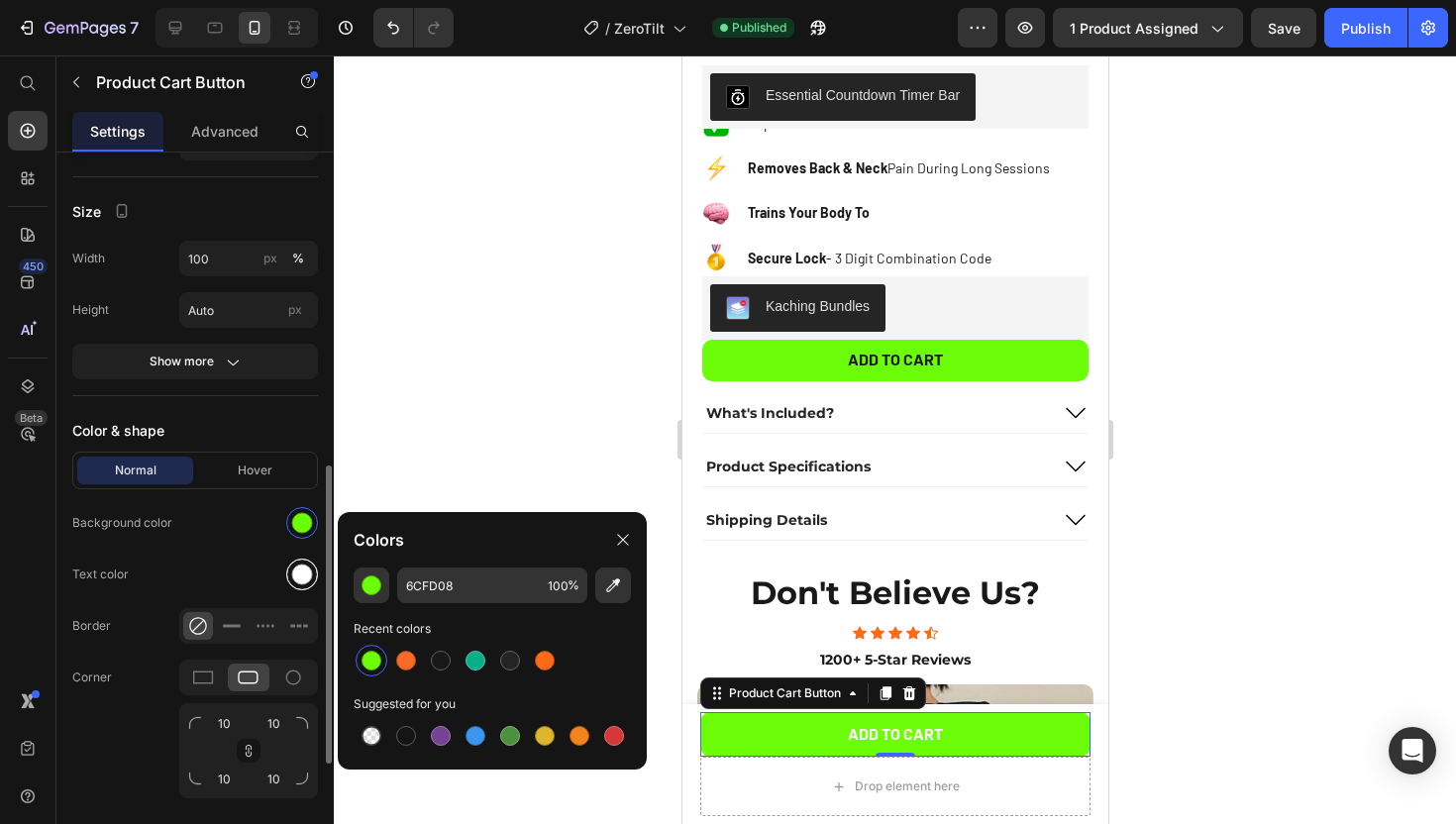 click at bounding box center [302, 574] 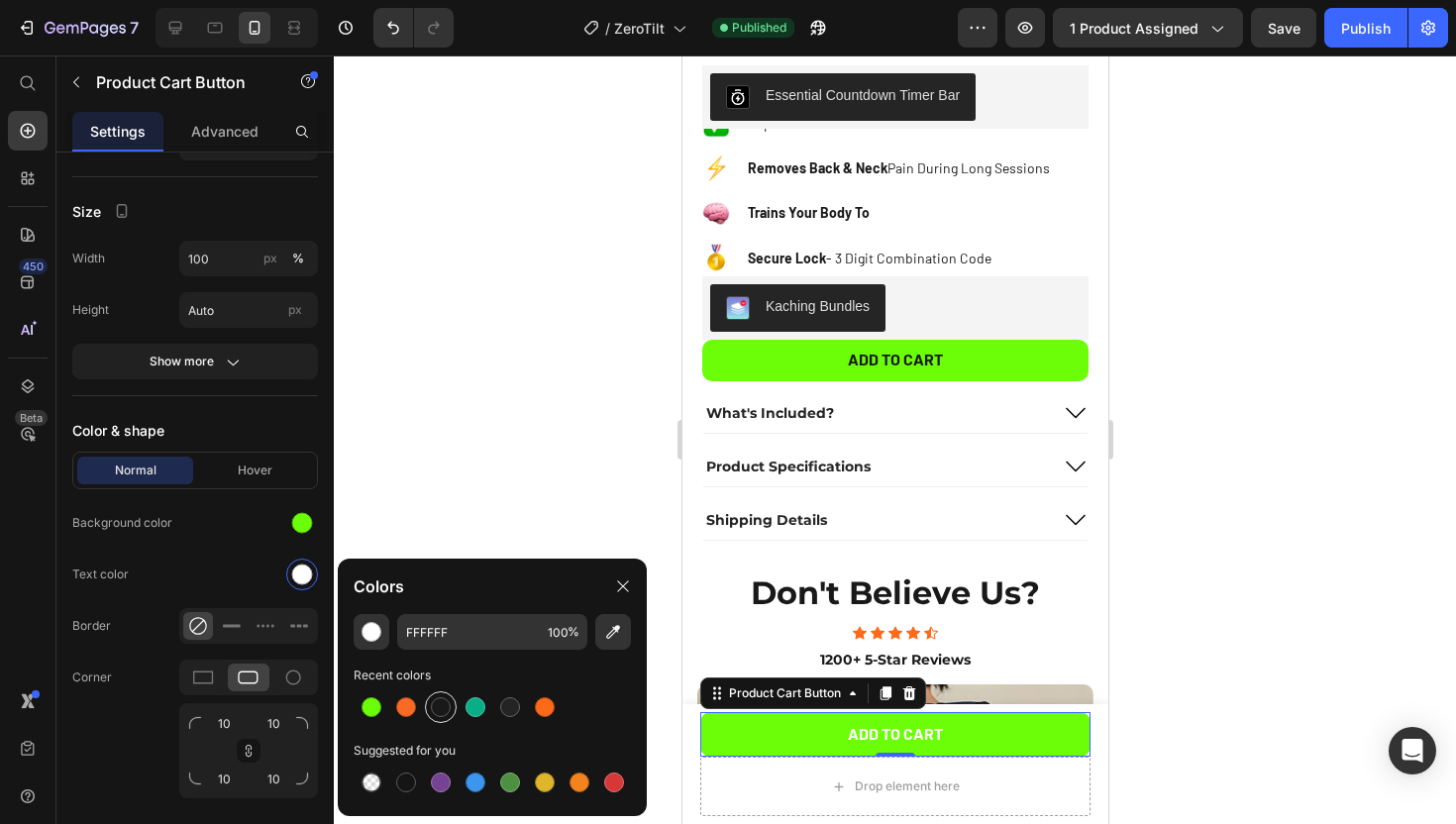 click at bounding box center [441, 707] 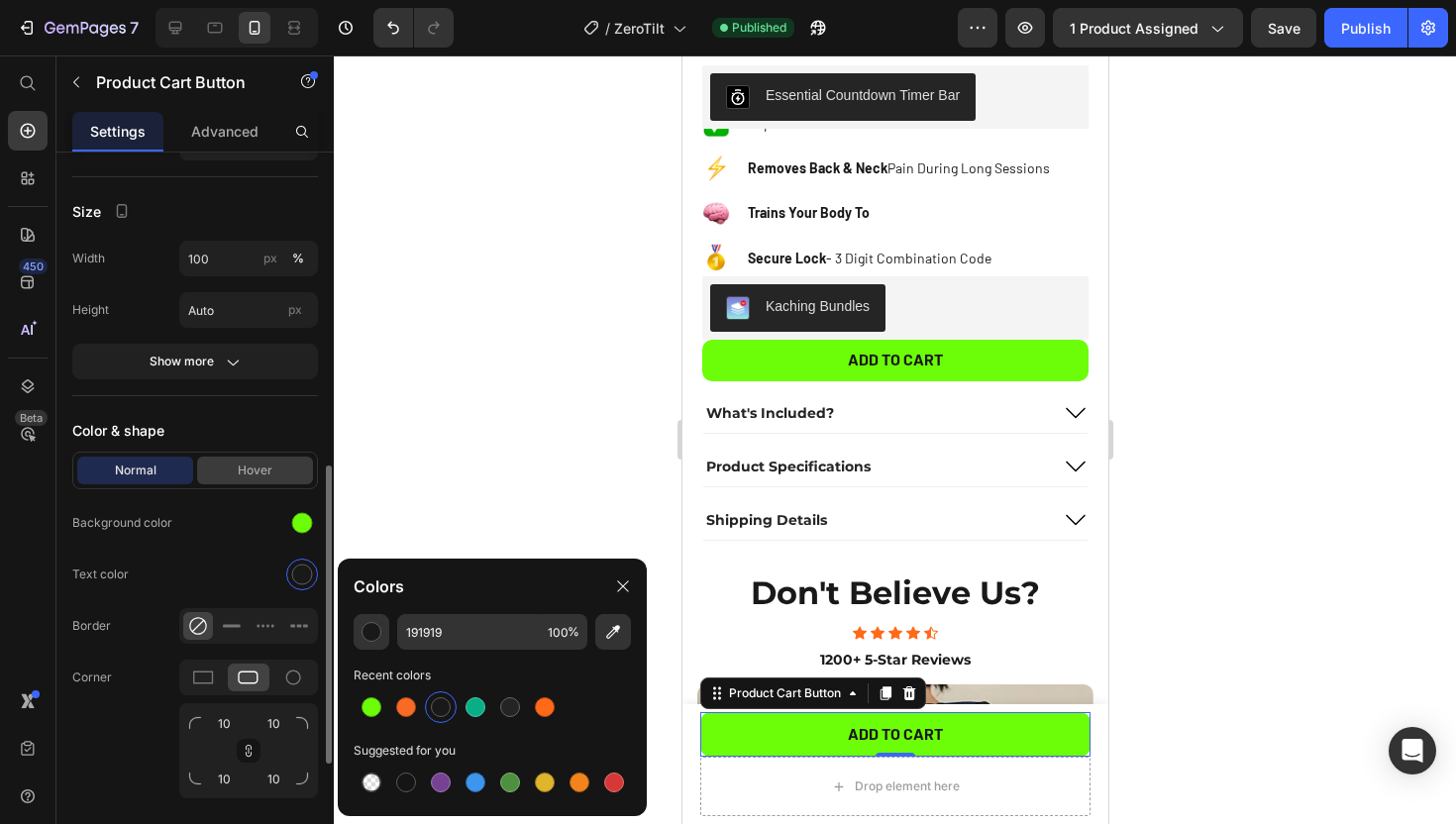 click on "Hover" at bounding box center [255, 470] 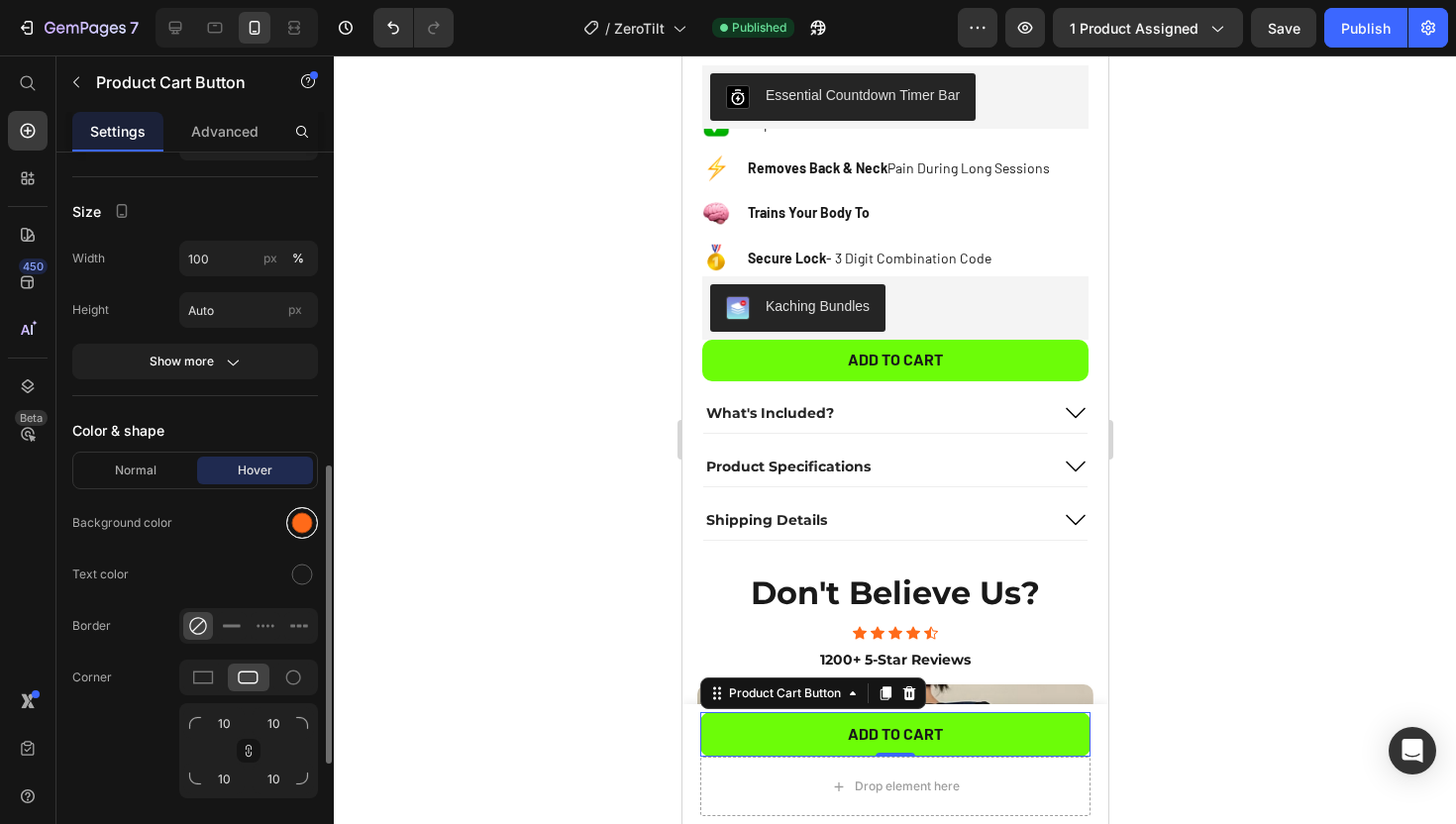 click at bounding box center [302, 523] 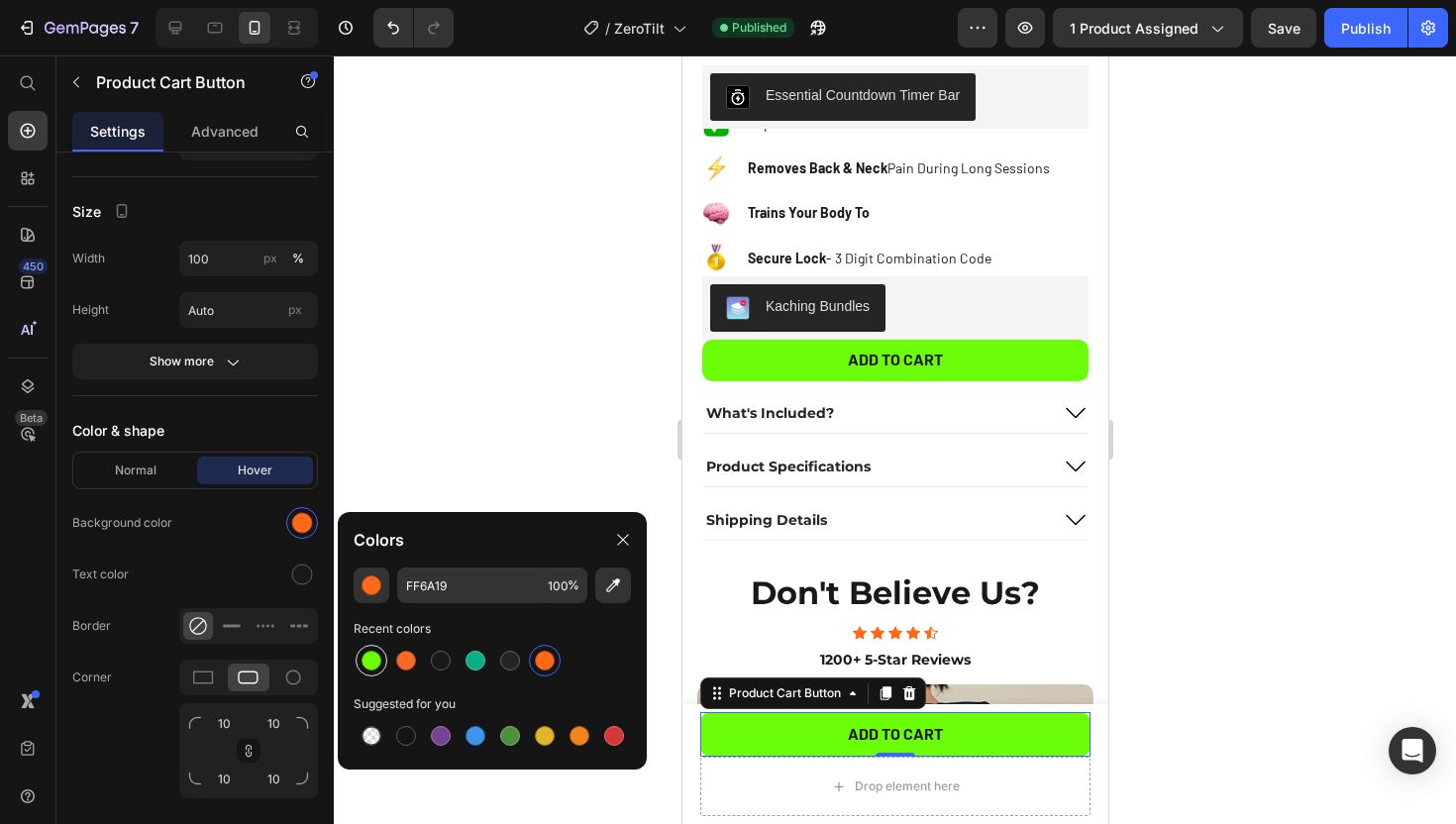 click at bounding box center (371, 661) 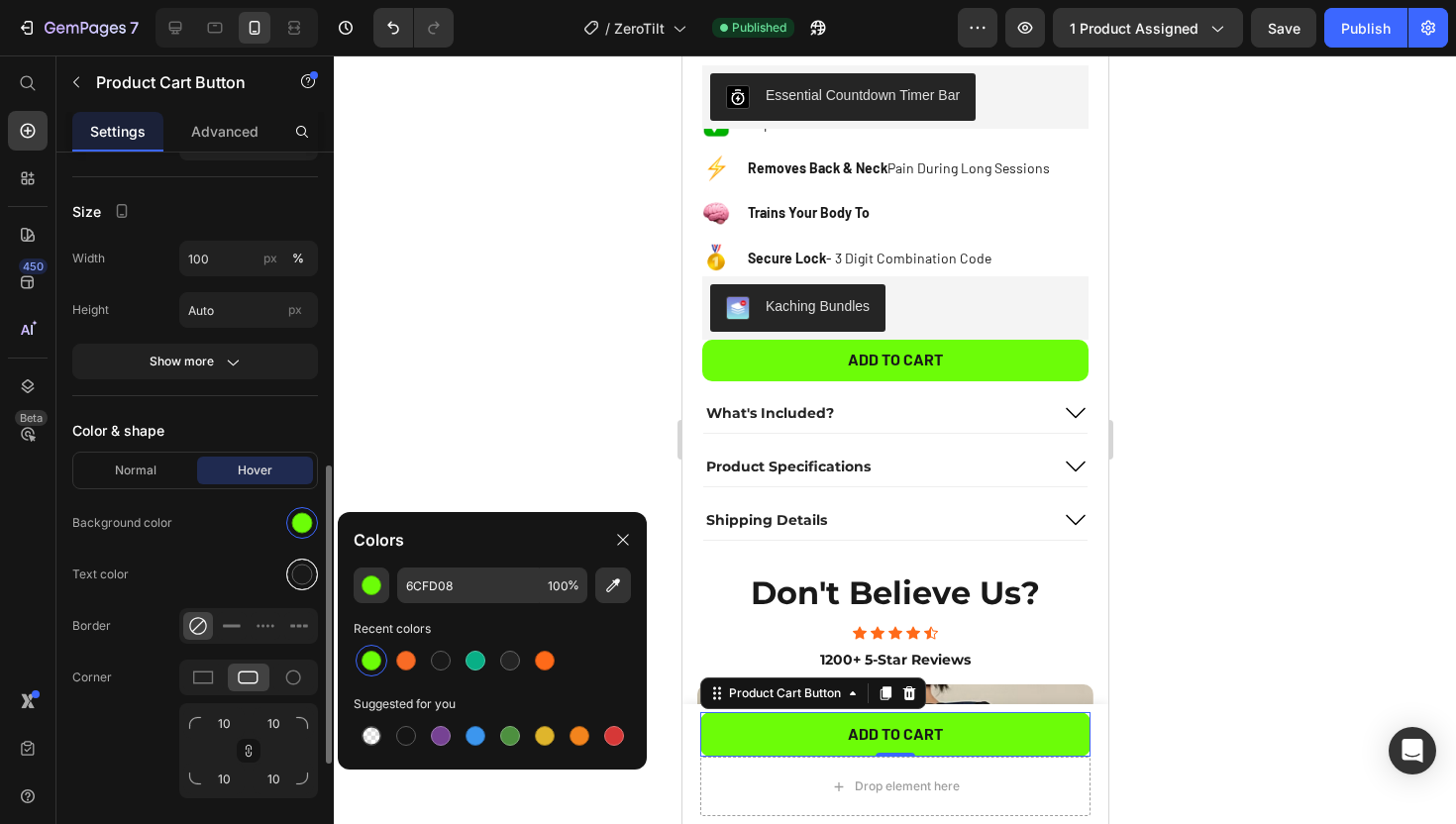 click at bounding box center [302, 574] 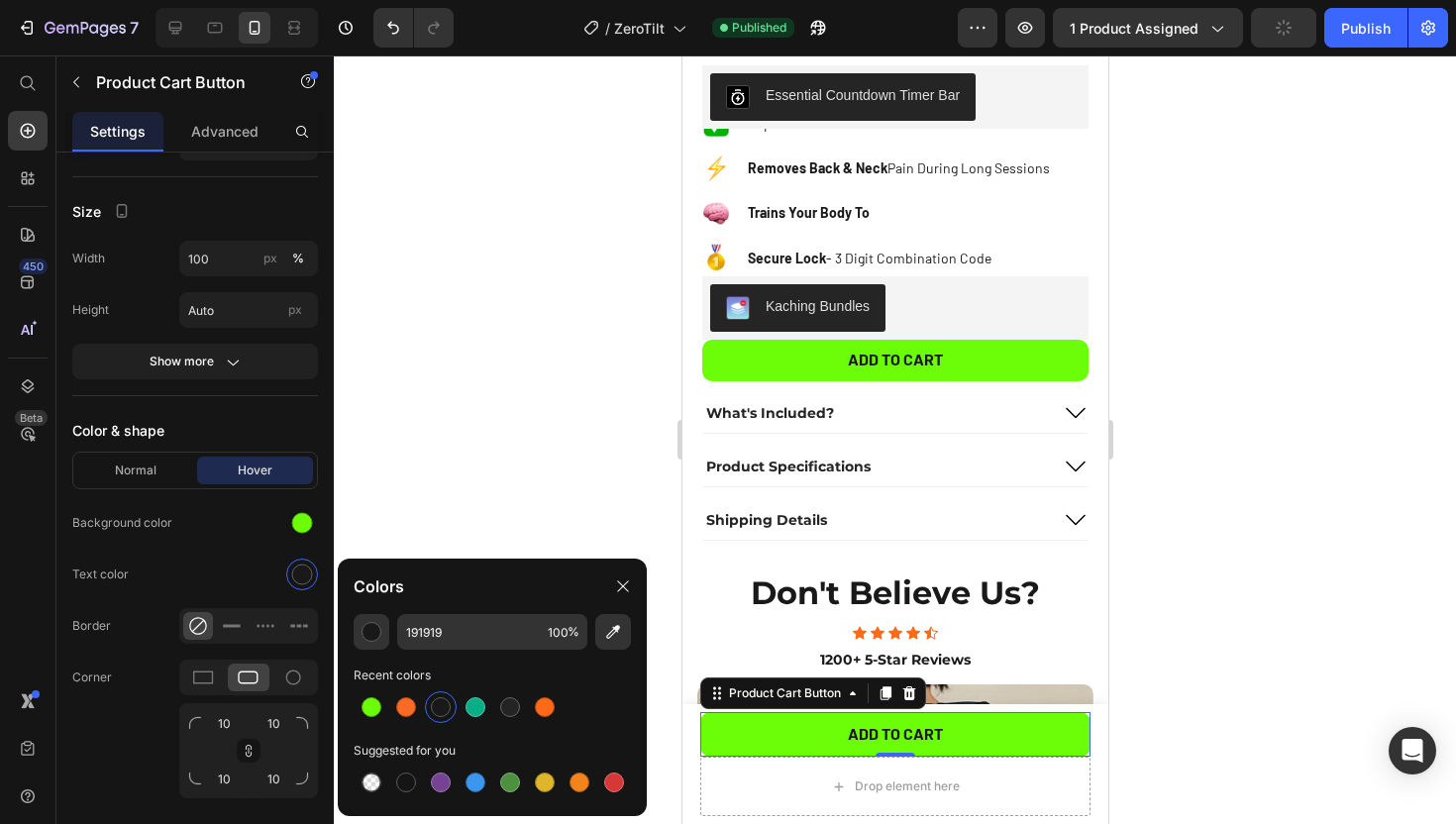 click at bounding box center (441, 707) 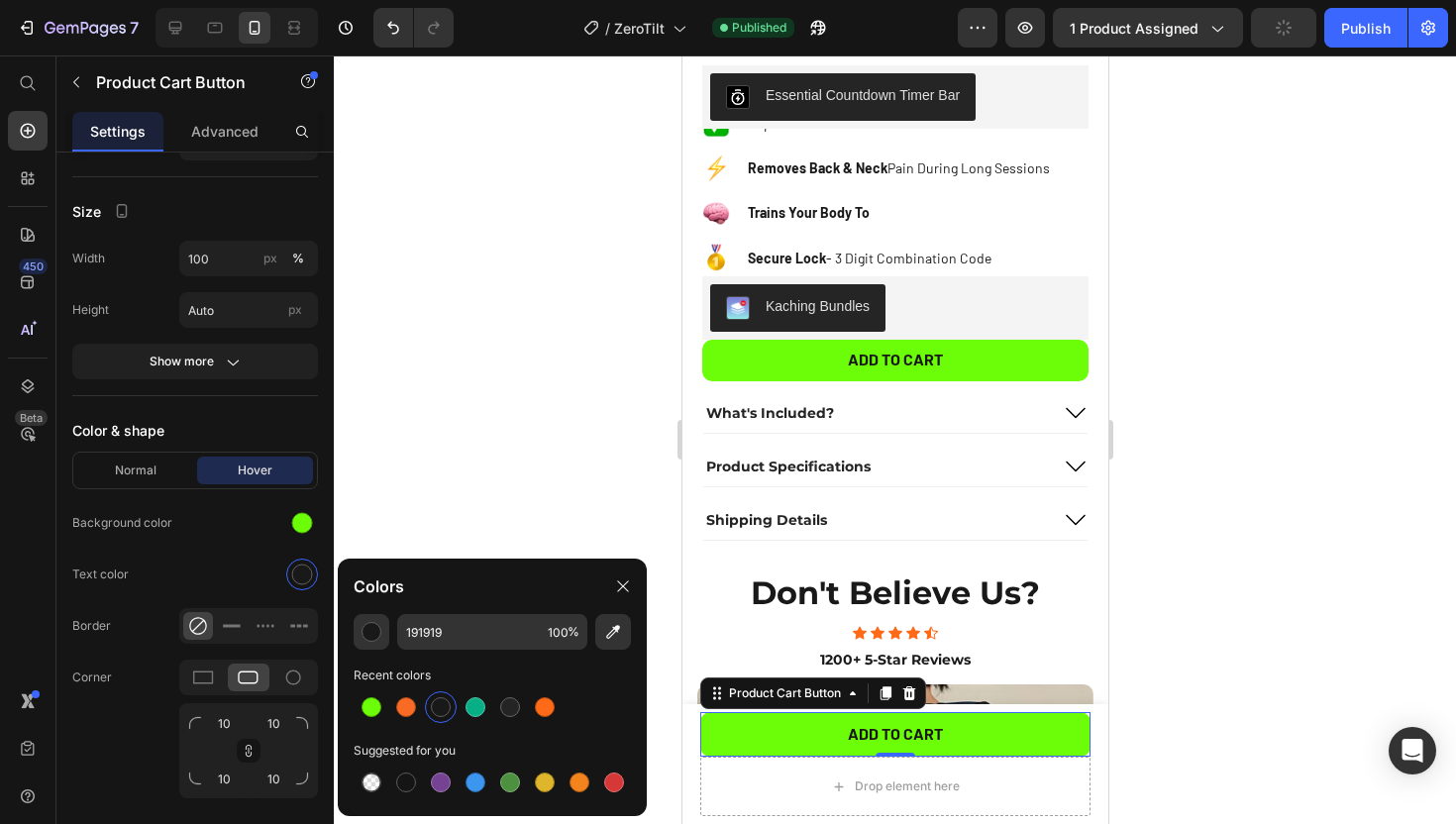 click 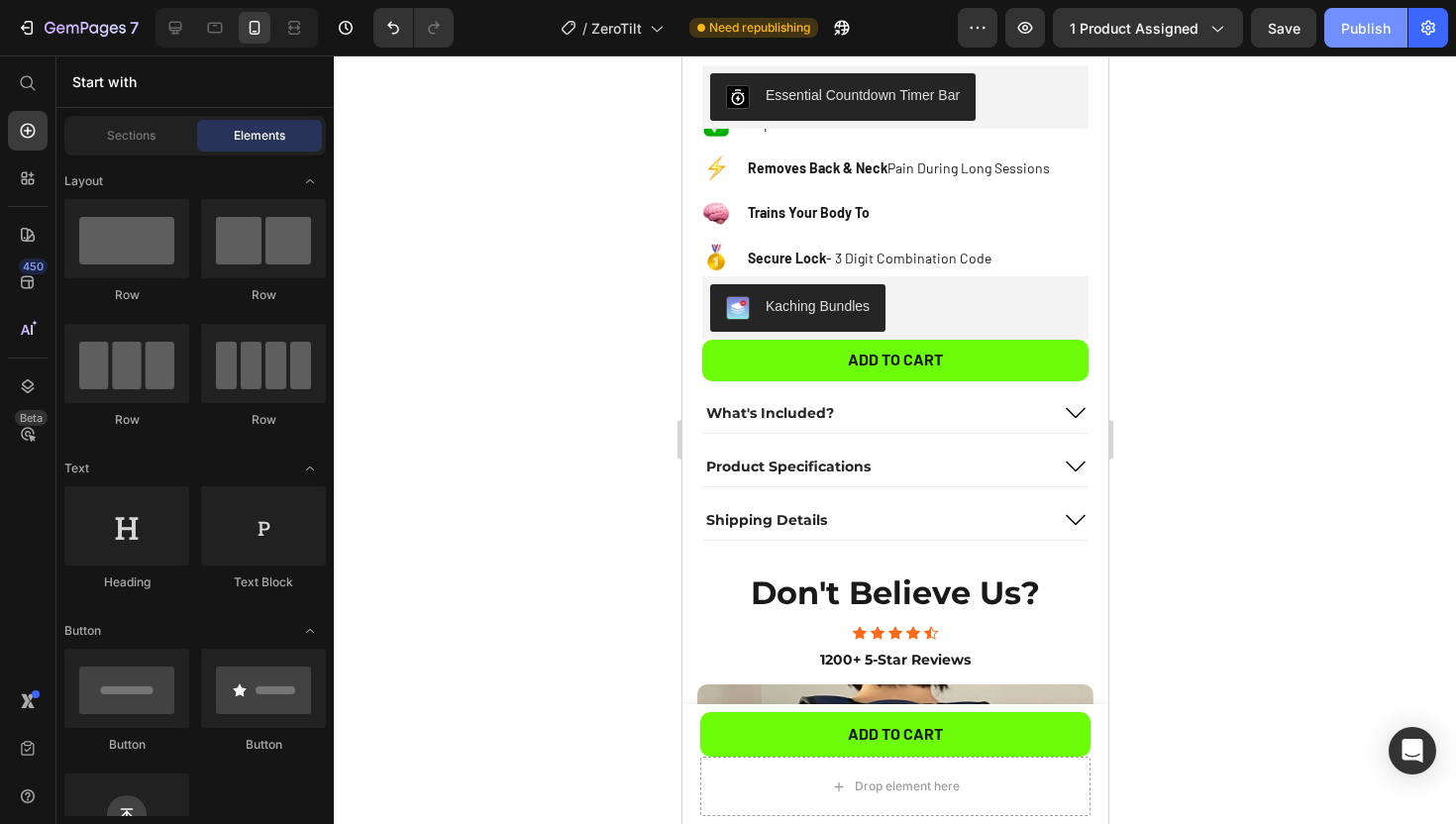 click on "Publish" at bounding box center (1366, 28) 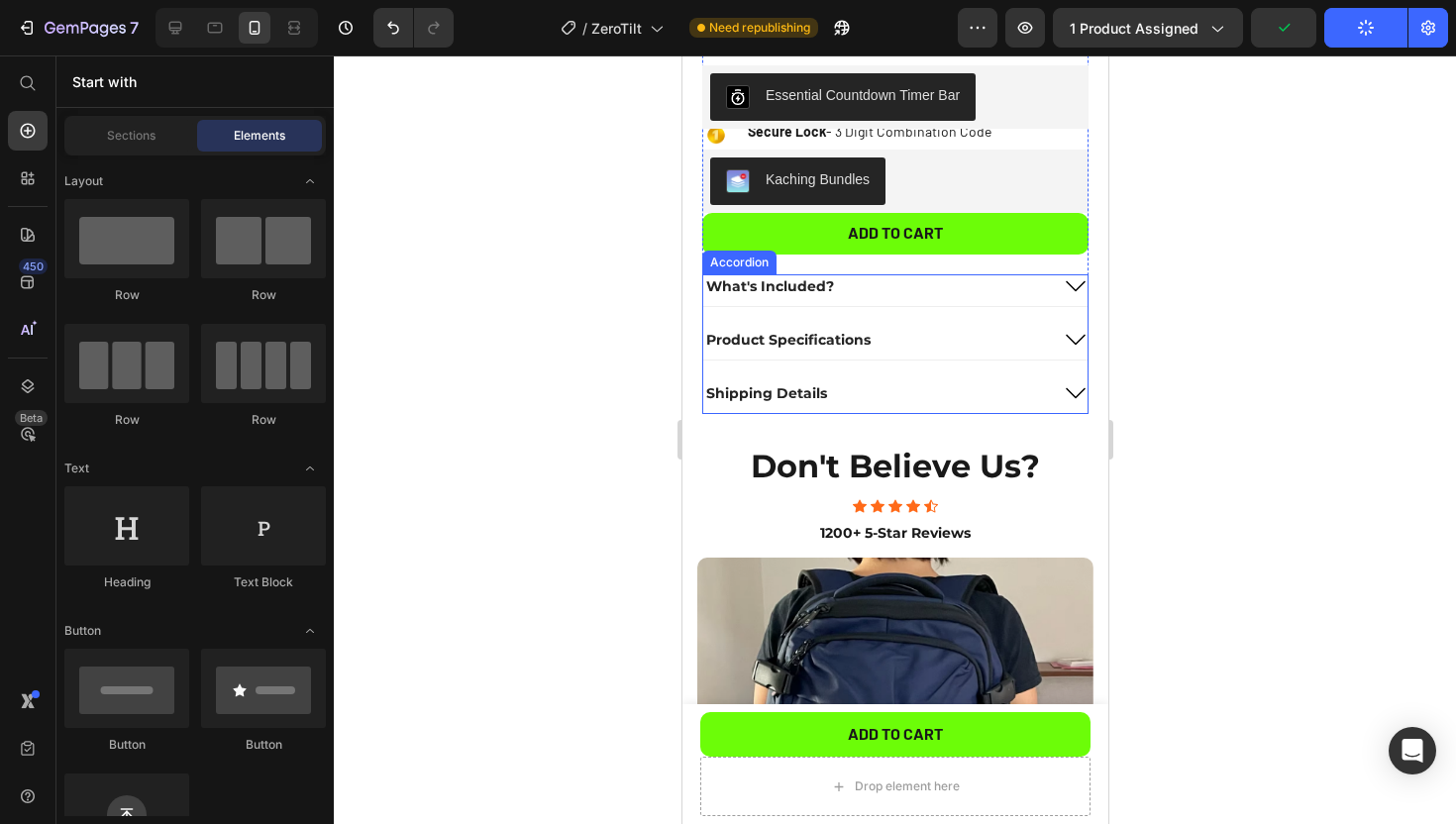 scroll, scrollTop: 393, scrollLeft: 0, axis: vertical 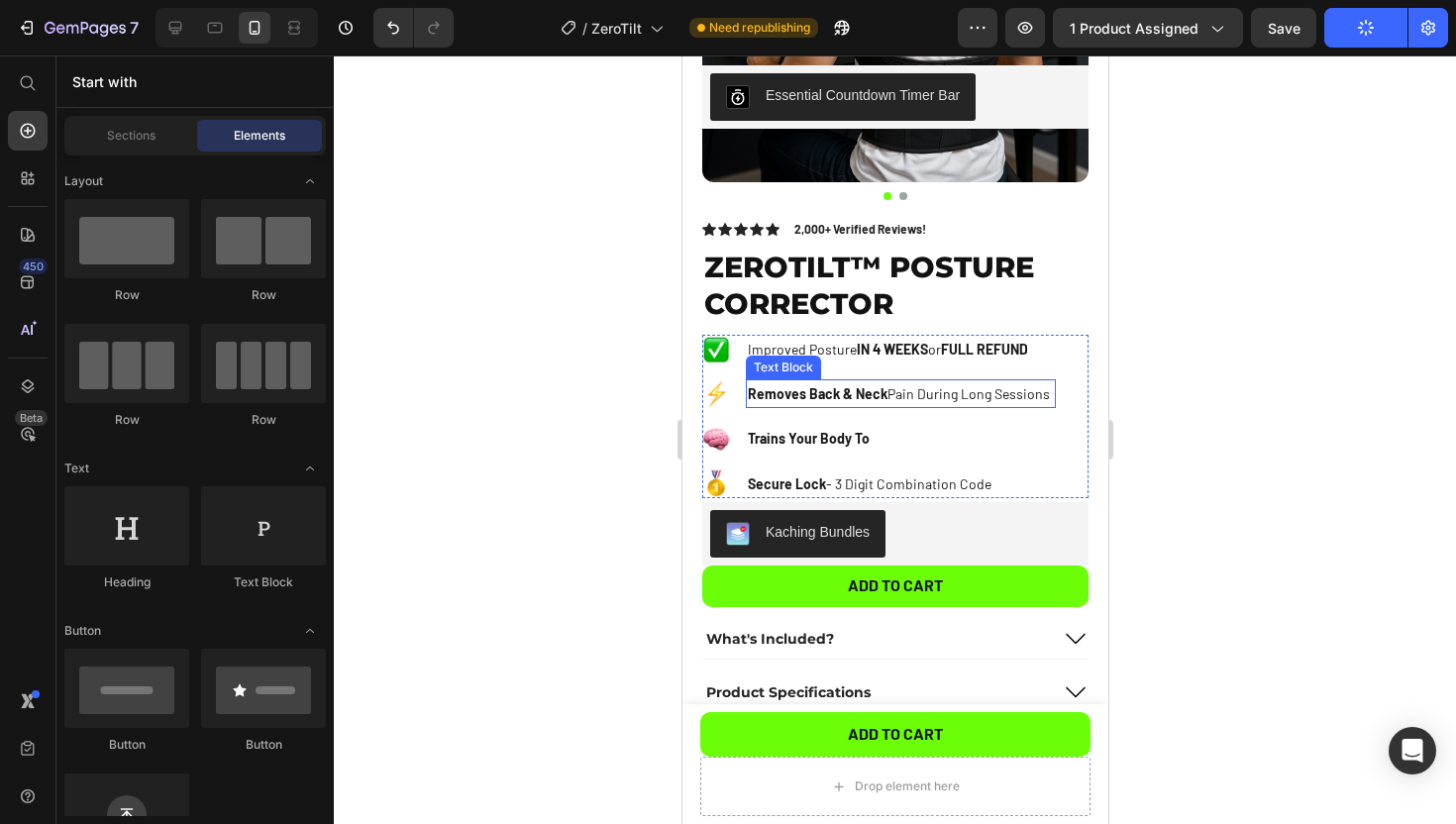 click on "Removes" at bounding box center (776, 393) 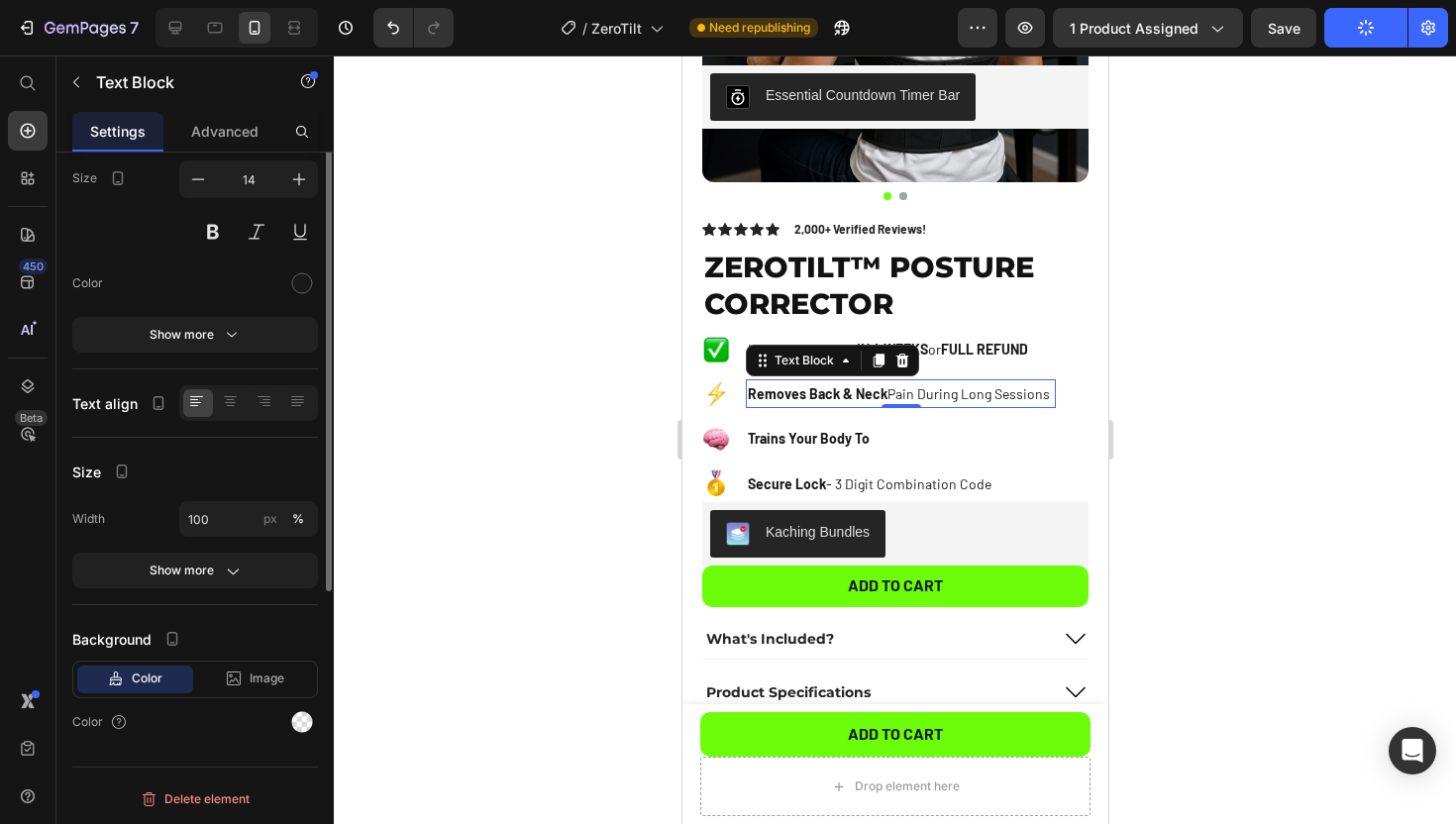 scroll, scrollTop: 0, scrollLeft: 0, axis: both 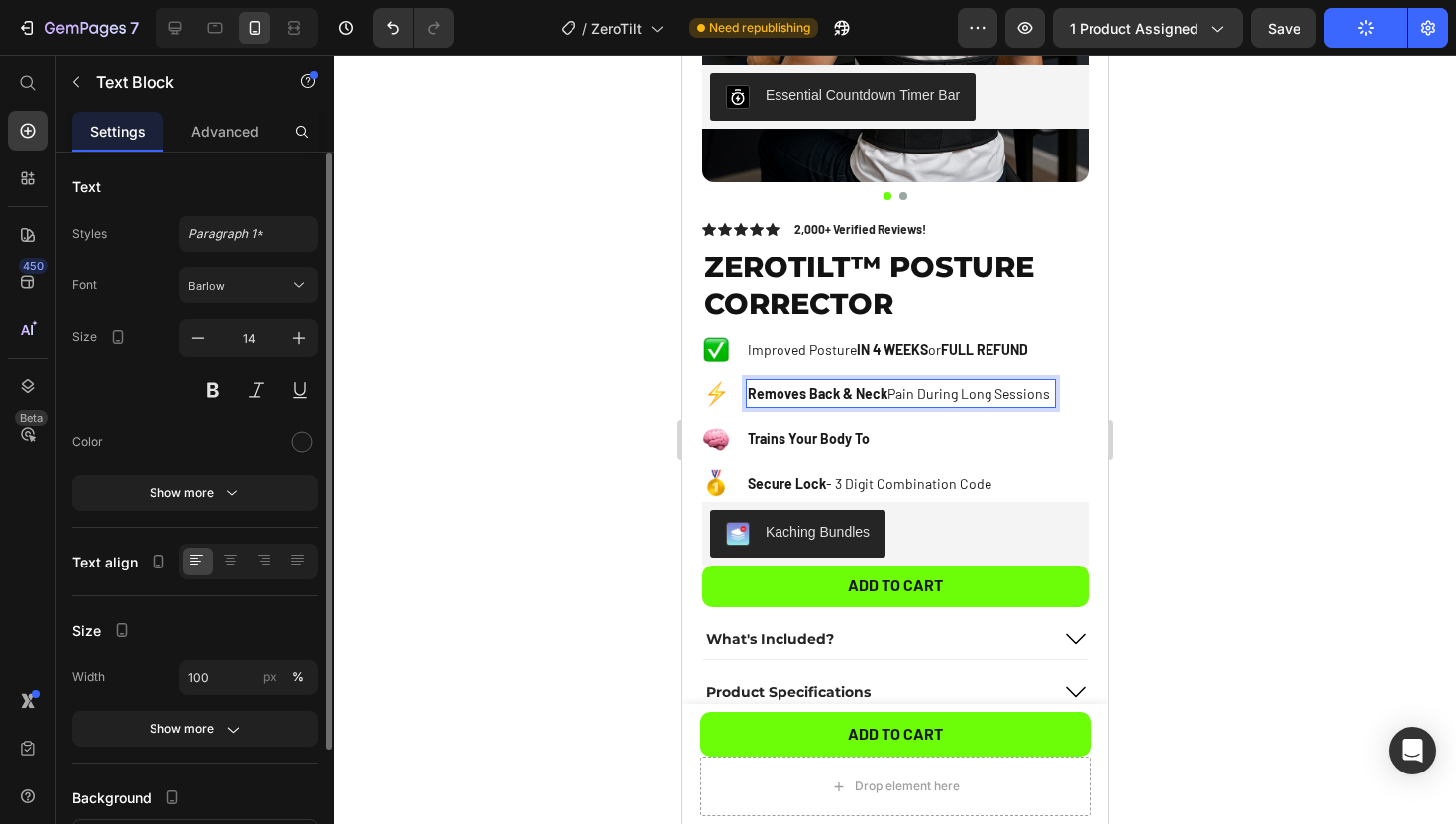 click on "Removes" at bounding box center [776, 393] 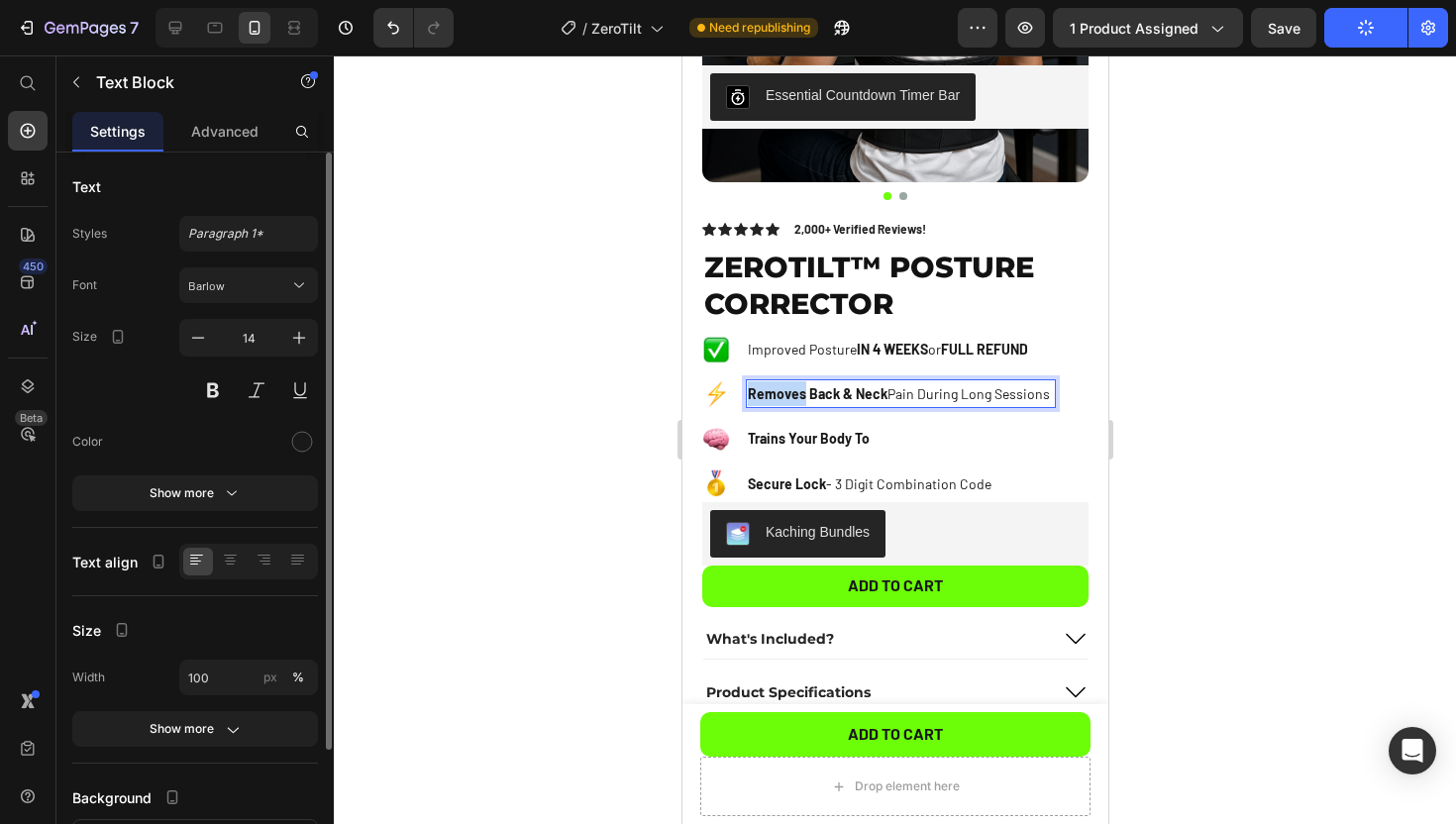 click on "Removes" at bounding box center (776, 393) 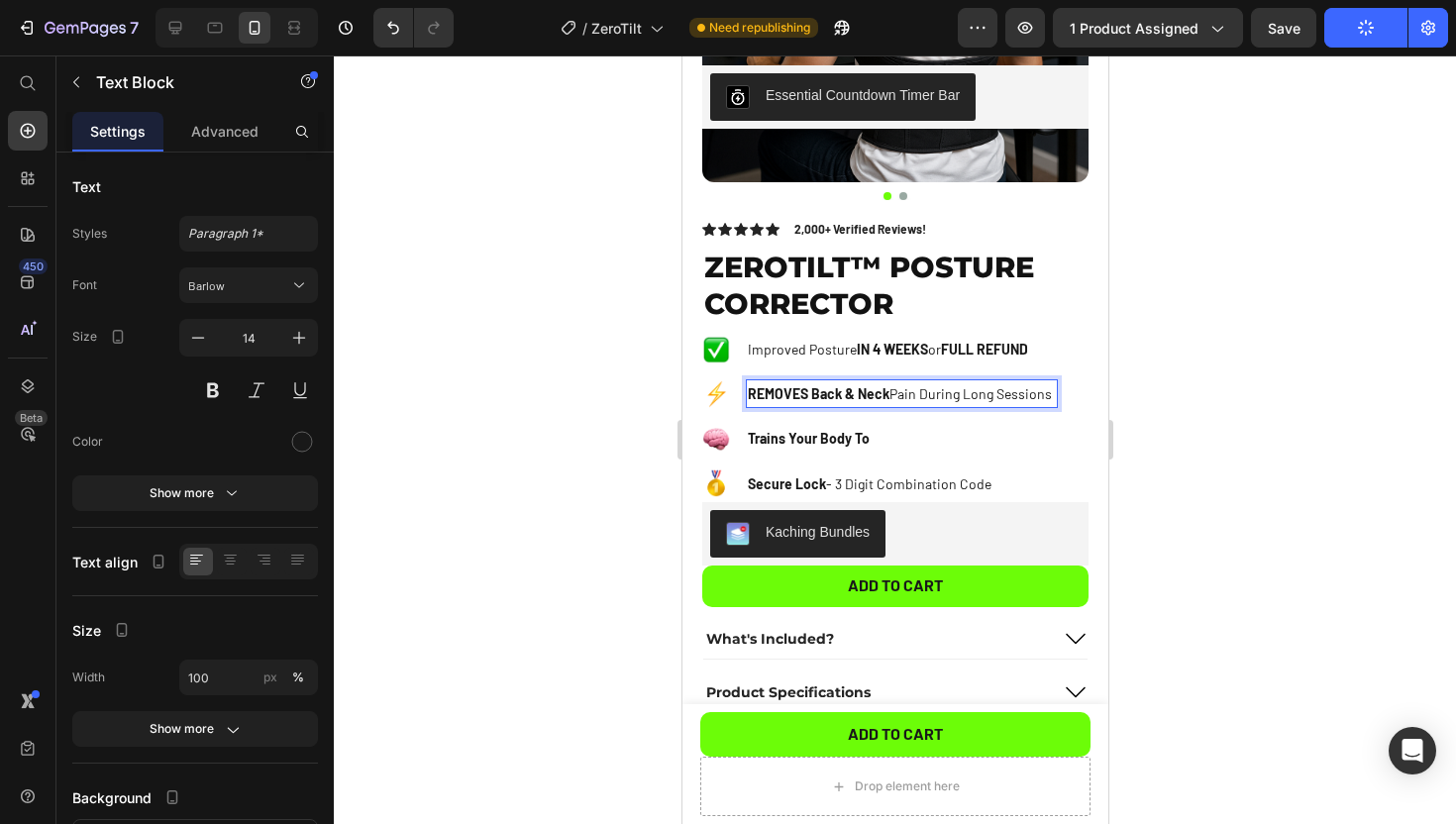 click on "Back & Neck" at bounding box center [849, 393] 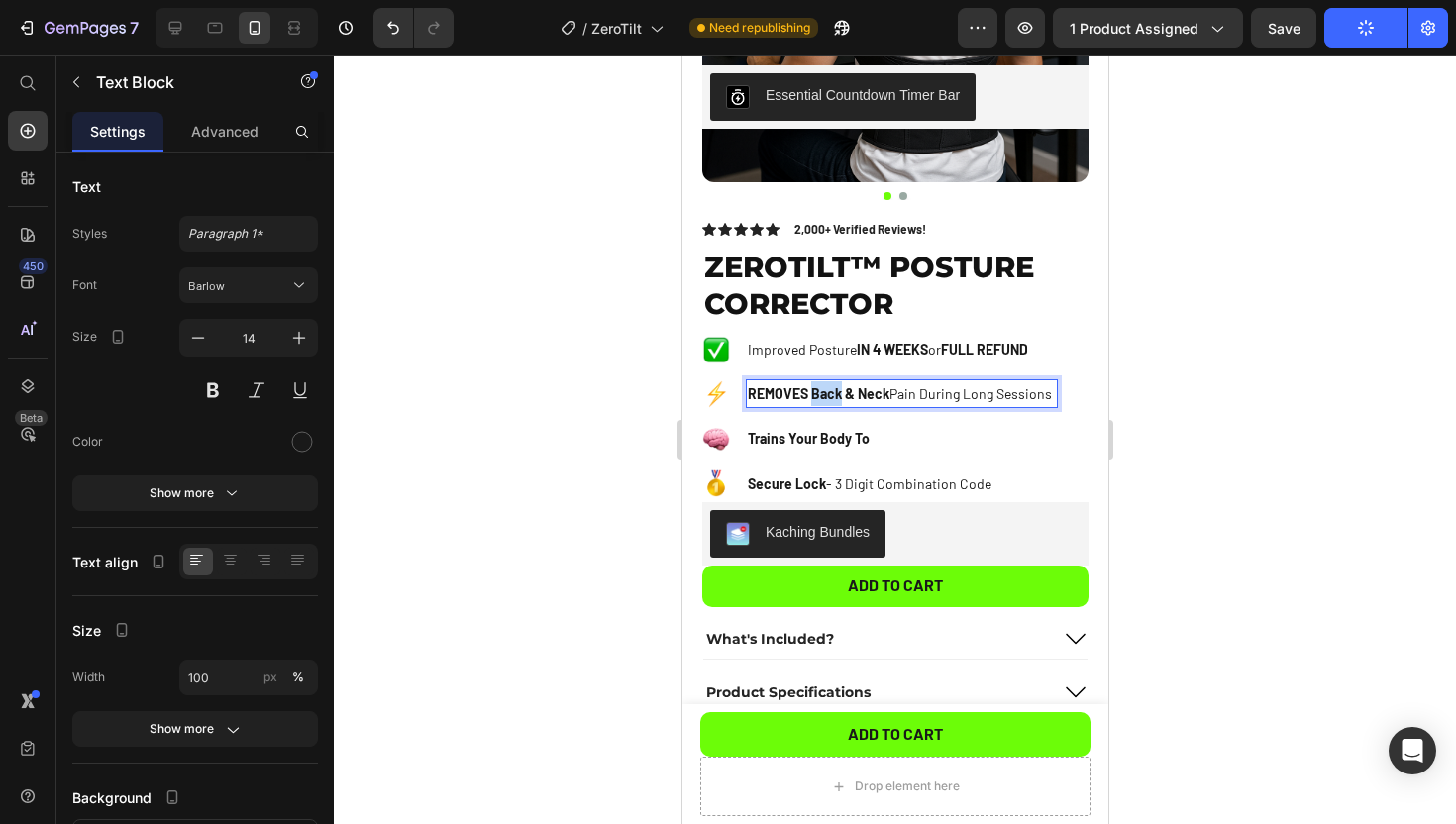 click on "Back & Neck" at bounding box center (849, 393) 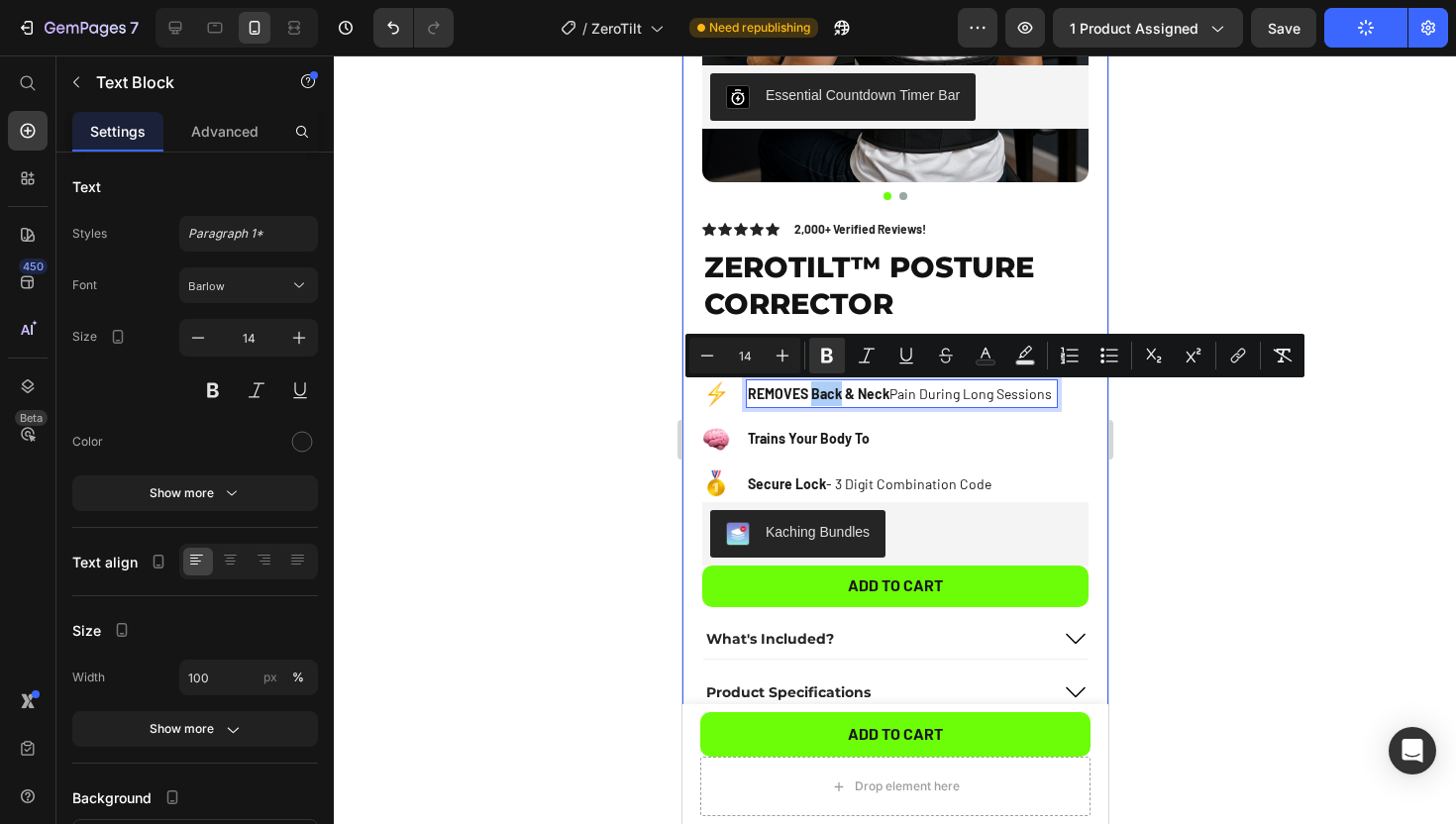 click 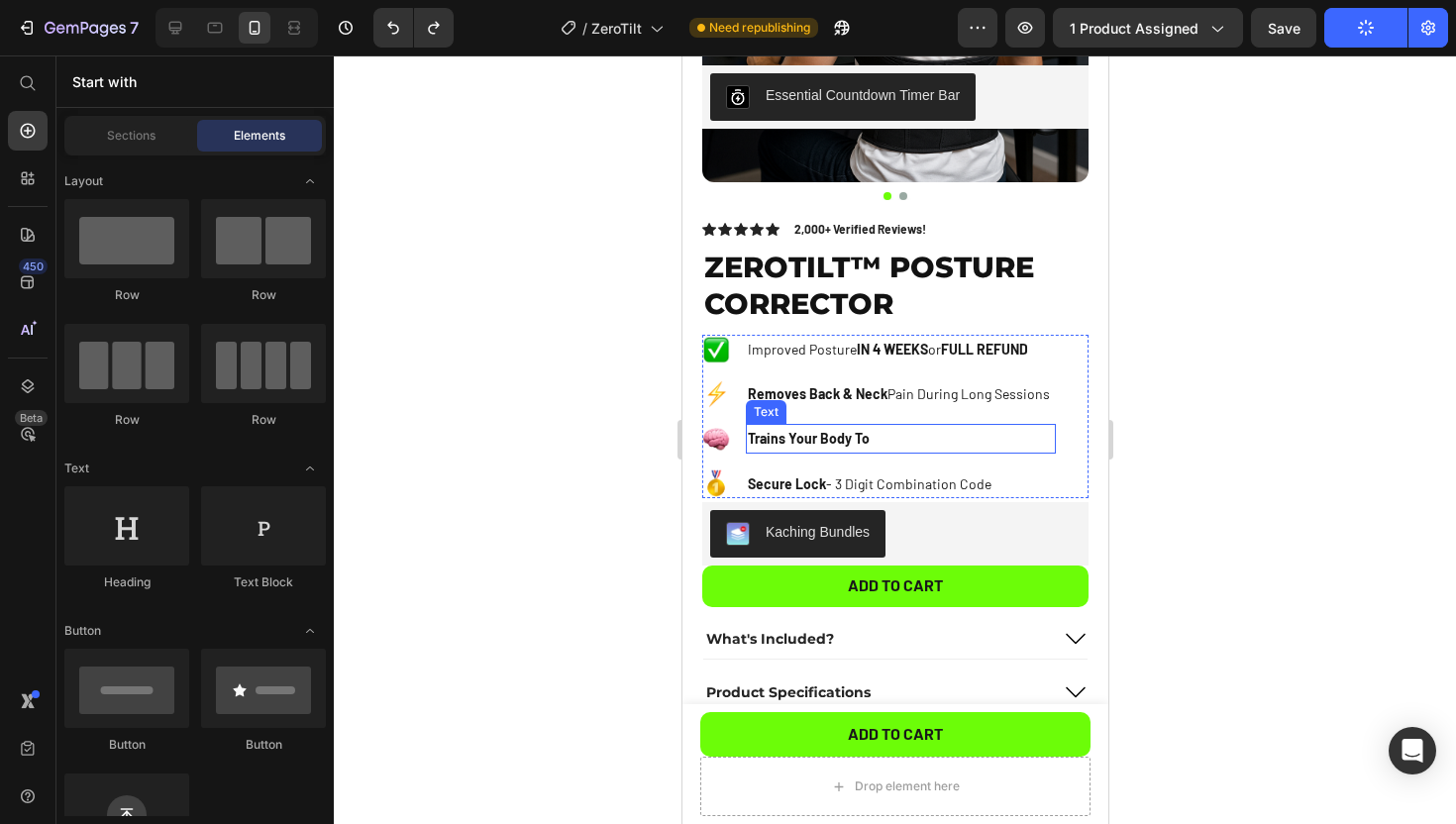 click on "Trains Your Body To" at bounding box center [899, 438] 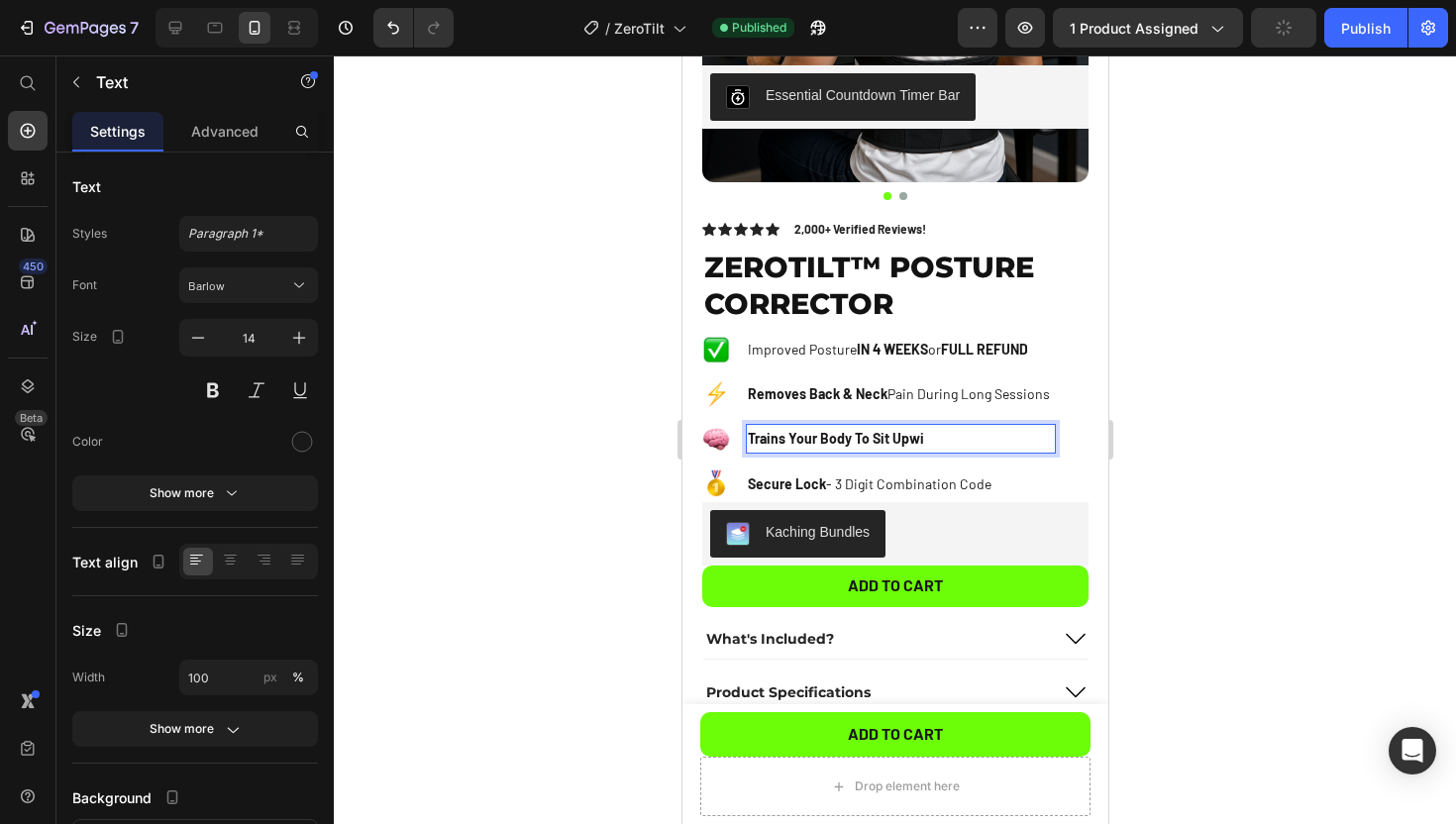 click on "Trains Your Body To Sit Upwi" at bounding box center (899, 438) 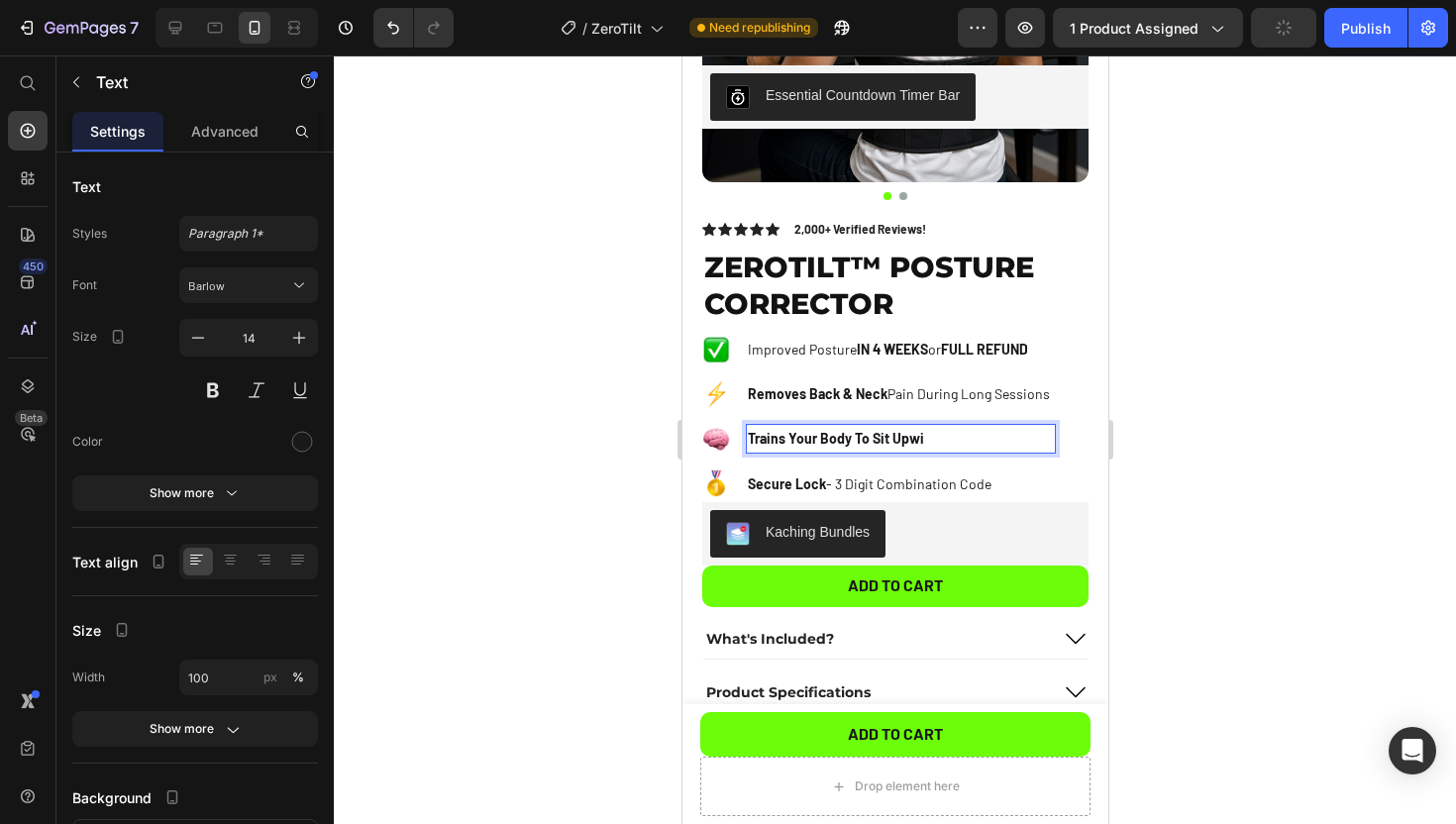 click on "Trains Your Body To Sit Upwi" at bounding box center (899, 438) 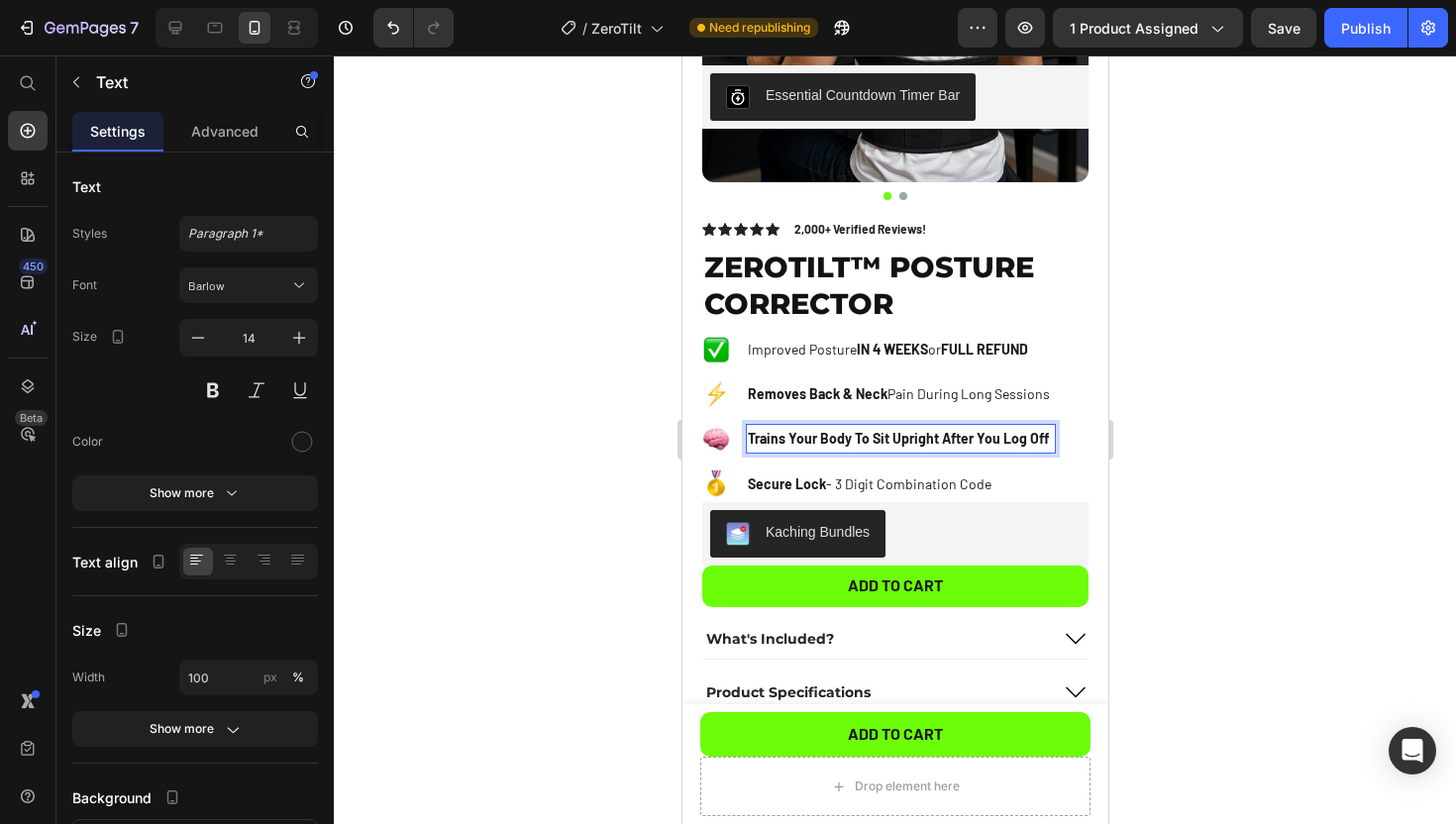 click on "Trains Your Body To Sit Upright After You Log Off" at bounding box center [899, 438] 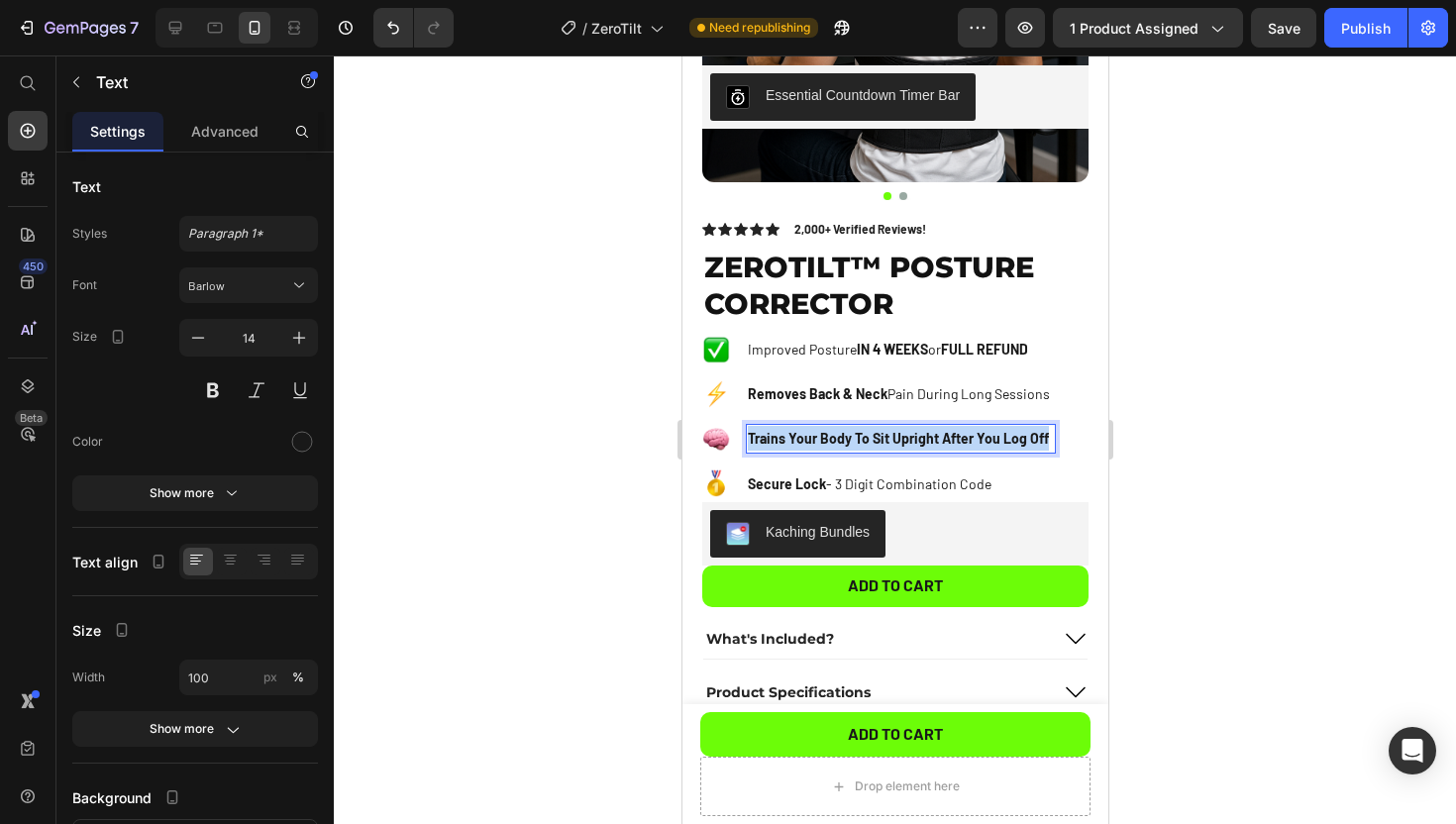 click on "Trains Your Body To Sit Upright After You Log Off" at bounding box center (899, 438) 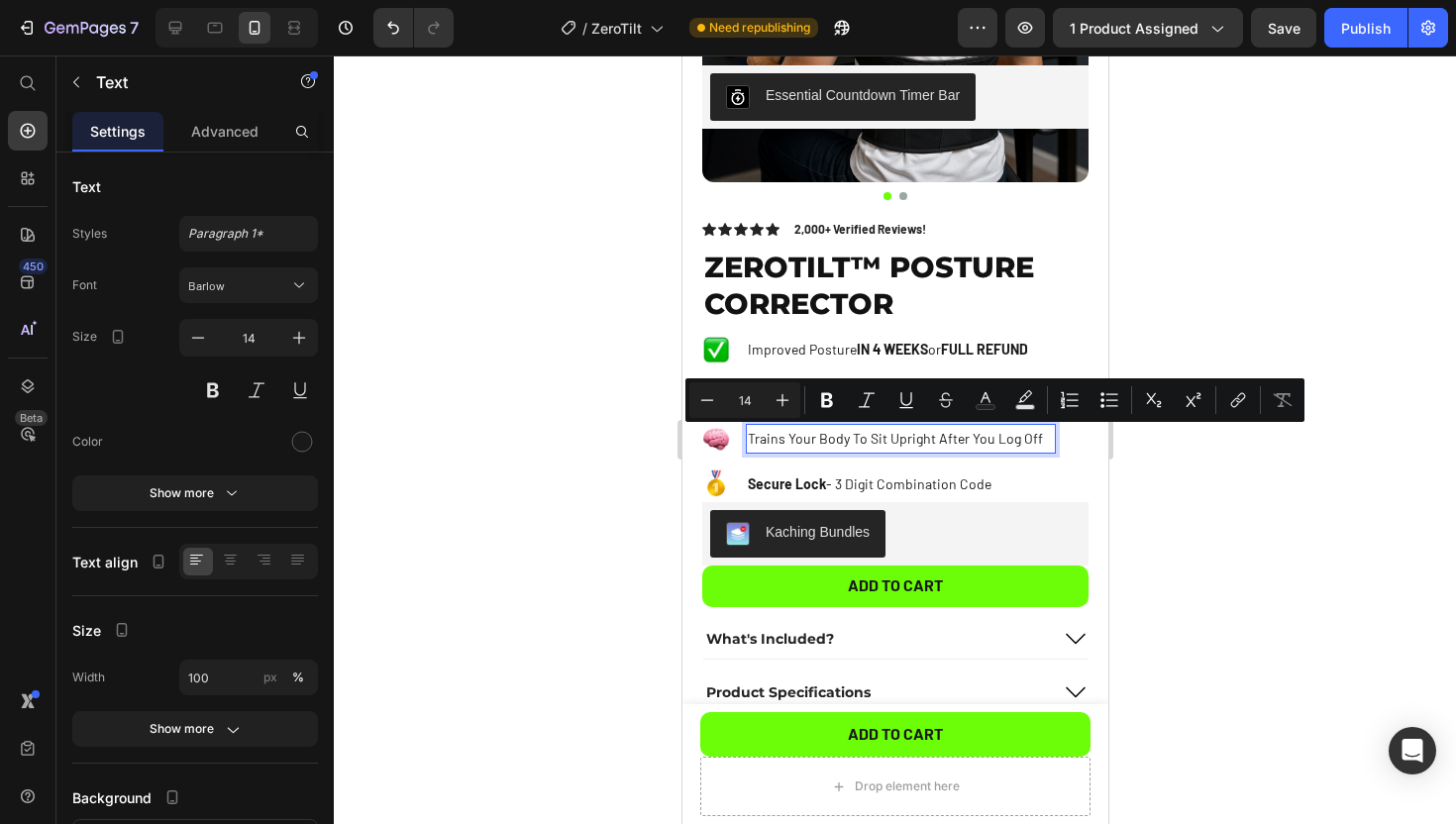 click 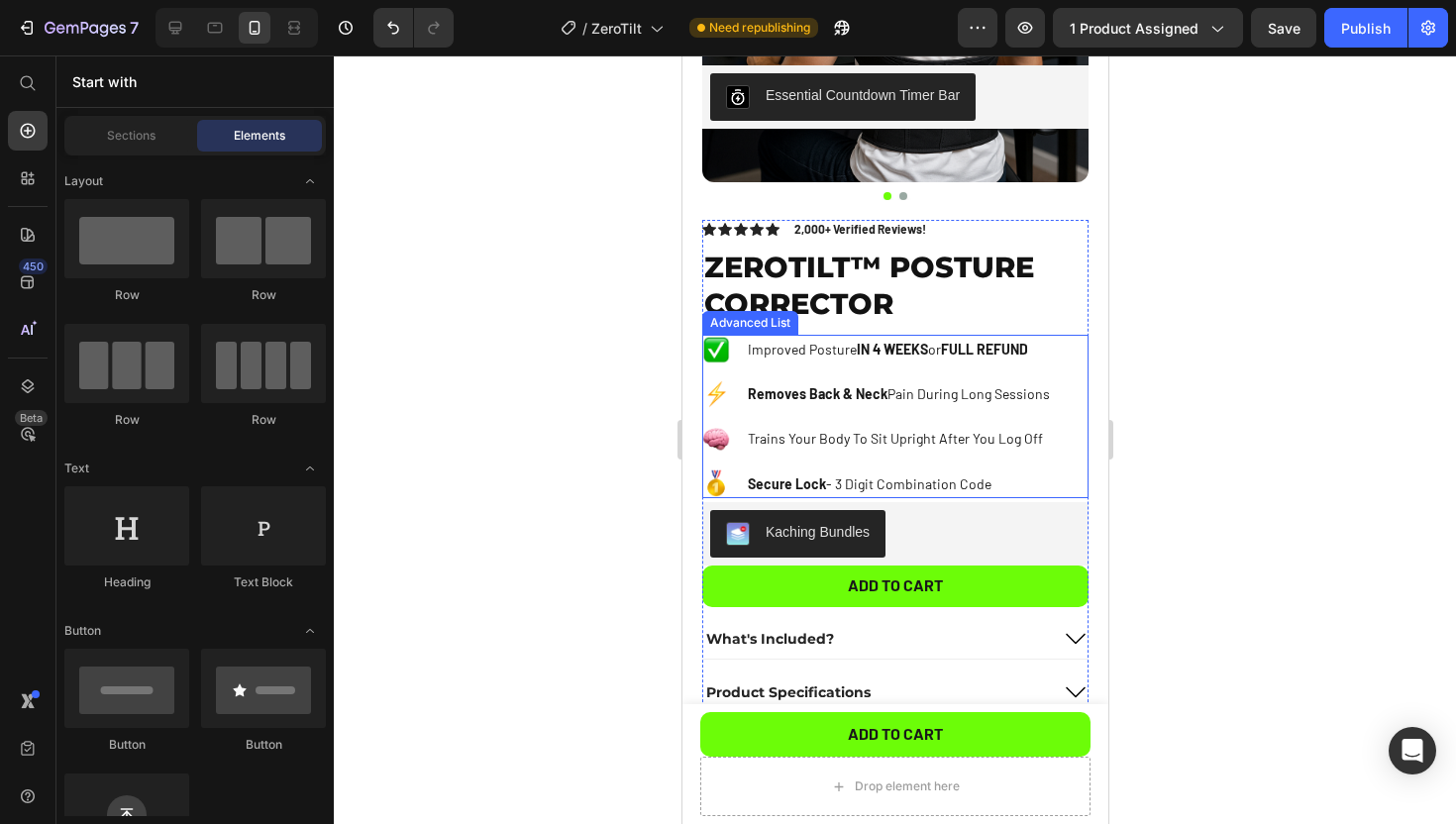 click on "Trains Your Body To Sit Upright After You Log Off" at bounding box center (899, 438) 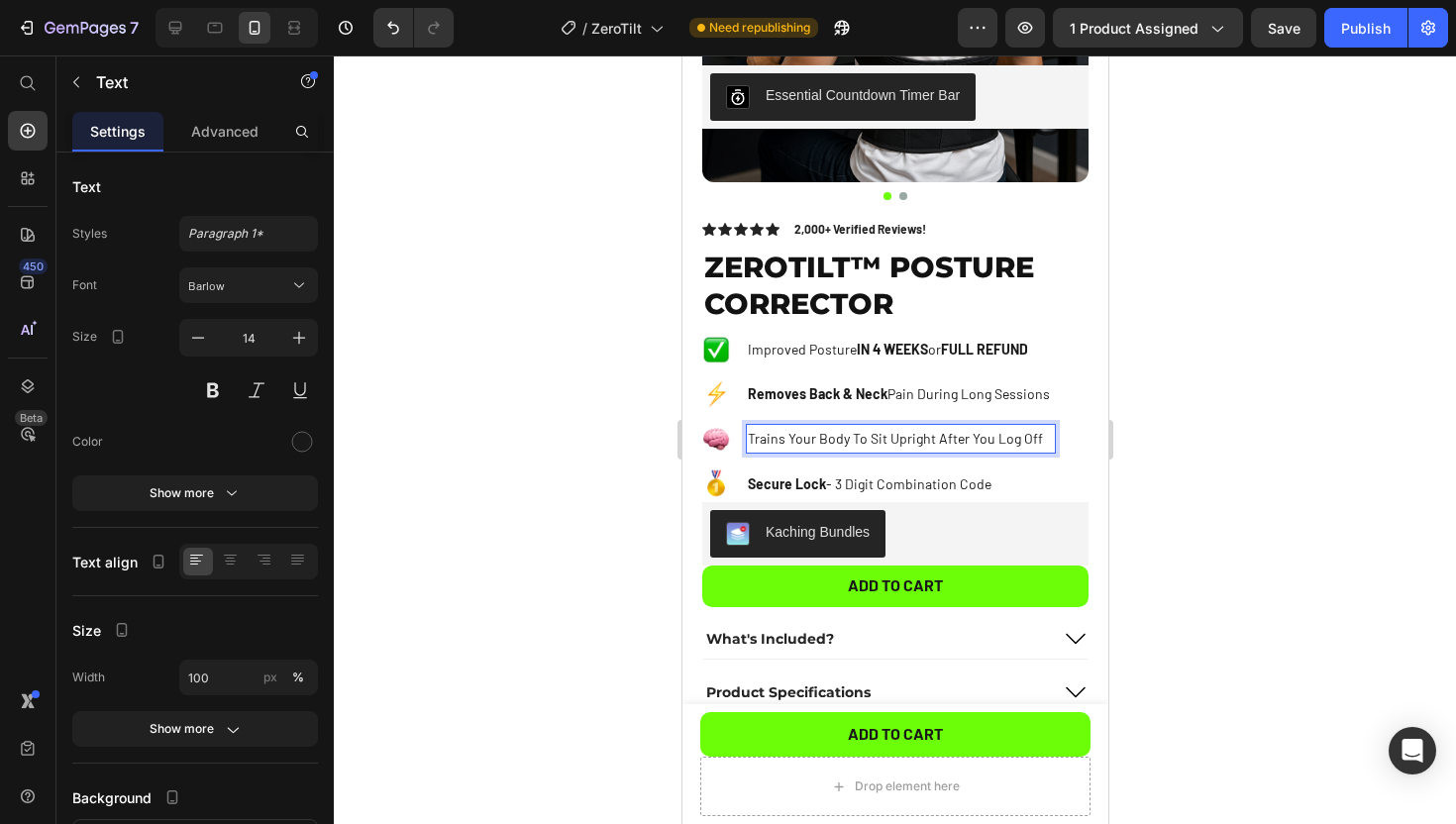 click on "Trains Your Body To Sit Upright After You Log Off" at bounding box center [899, 438] 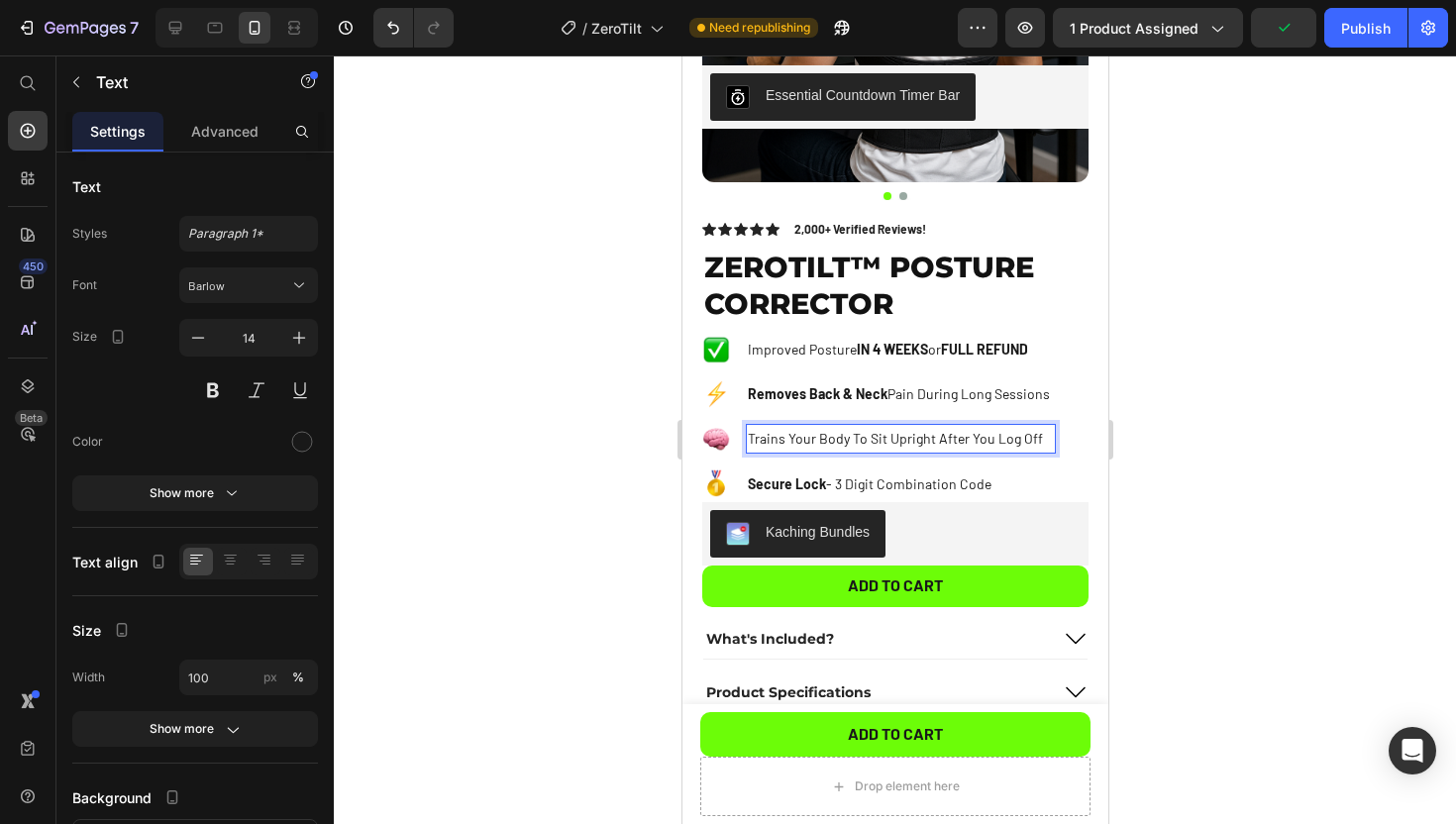 click on "Trains Your Body To Sit Upright After You Log Off" at bounding box center (899, 438) 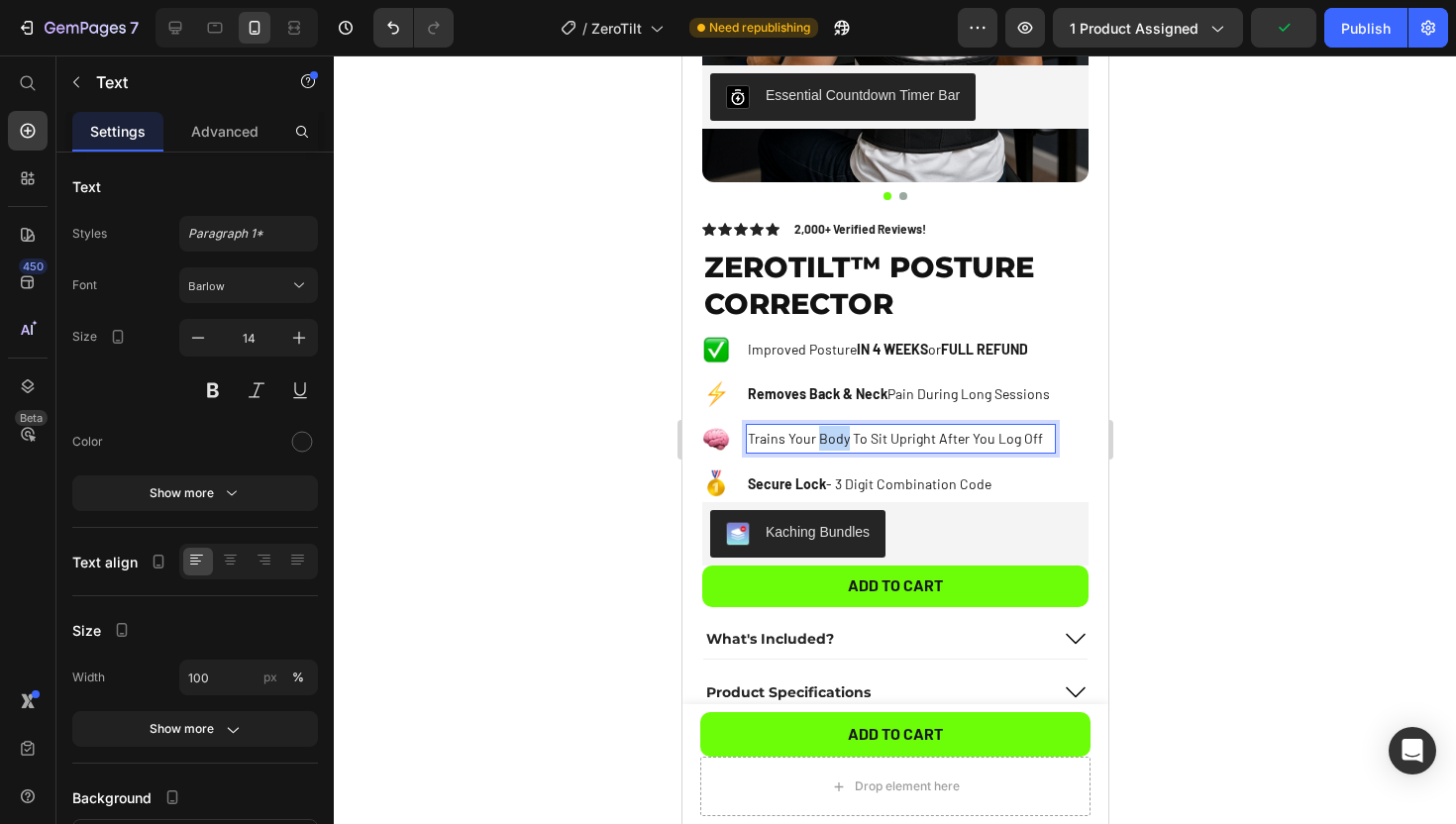 click on "Trains Your Body To Sit Upright After You Log Off" at bounding box center (899, 438) 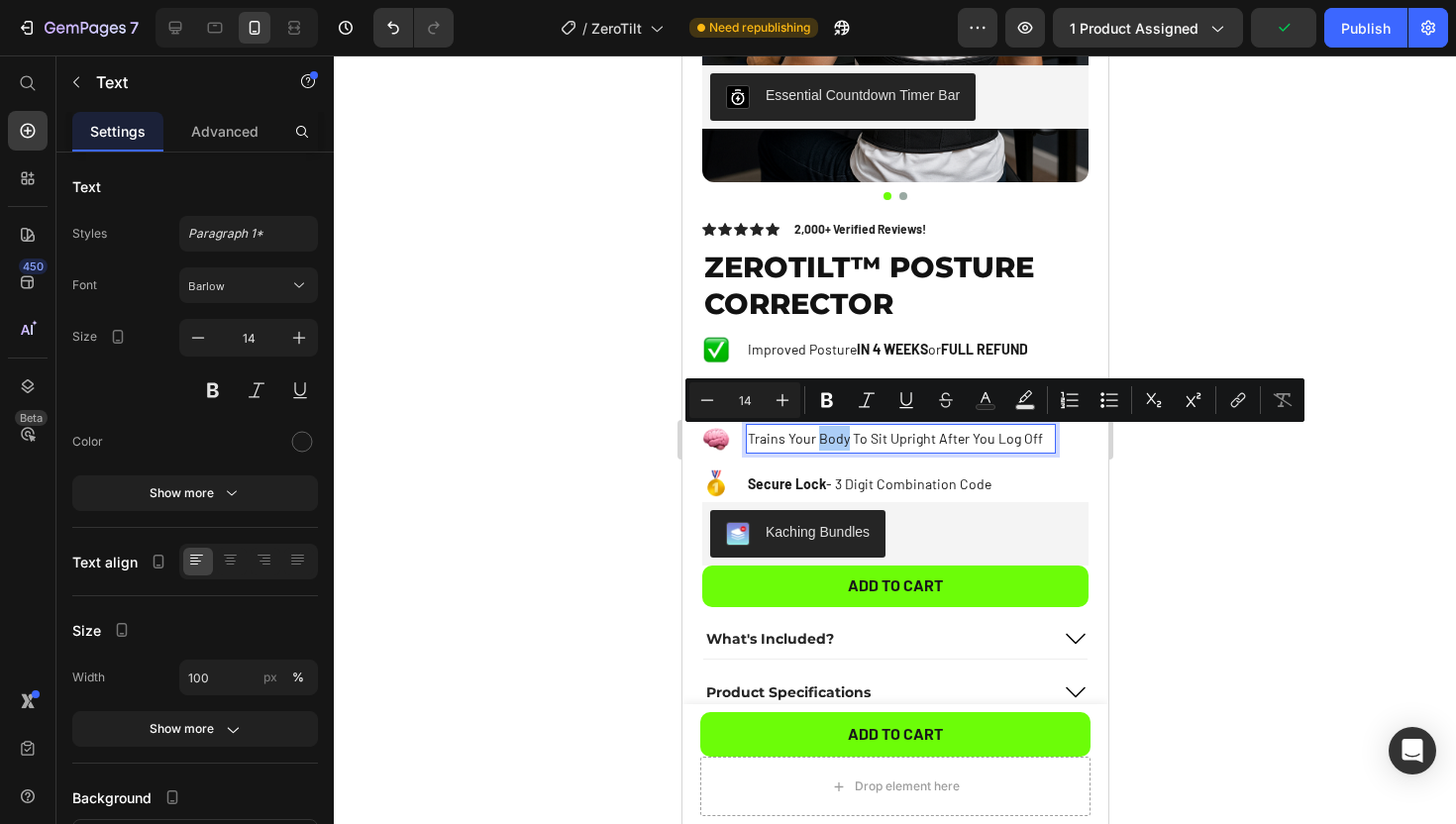 click 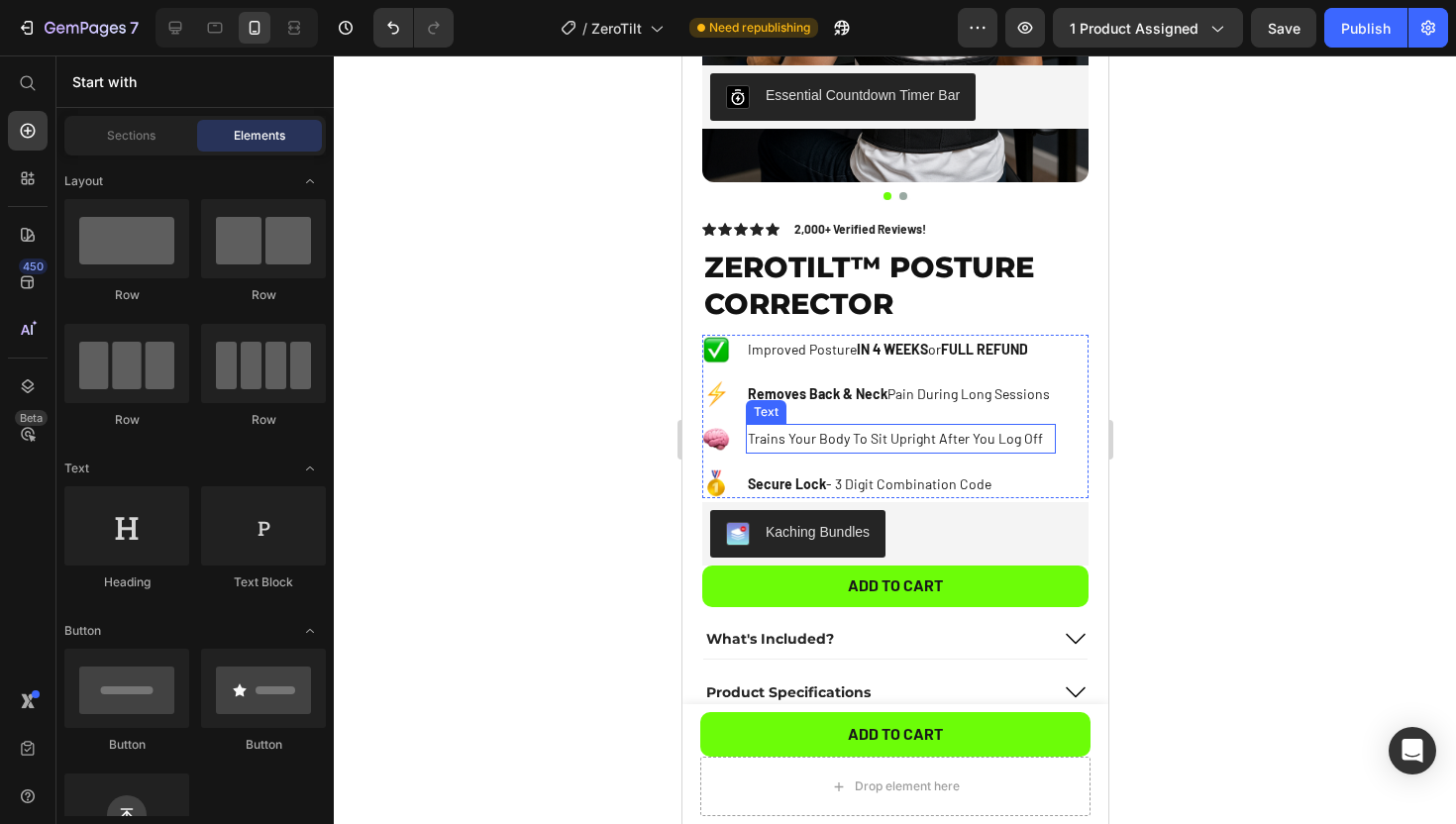 click on "Trains Your Body To Sit Upright After You Log Off" at bounding box center (899, 438) 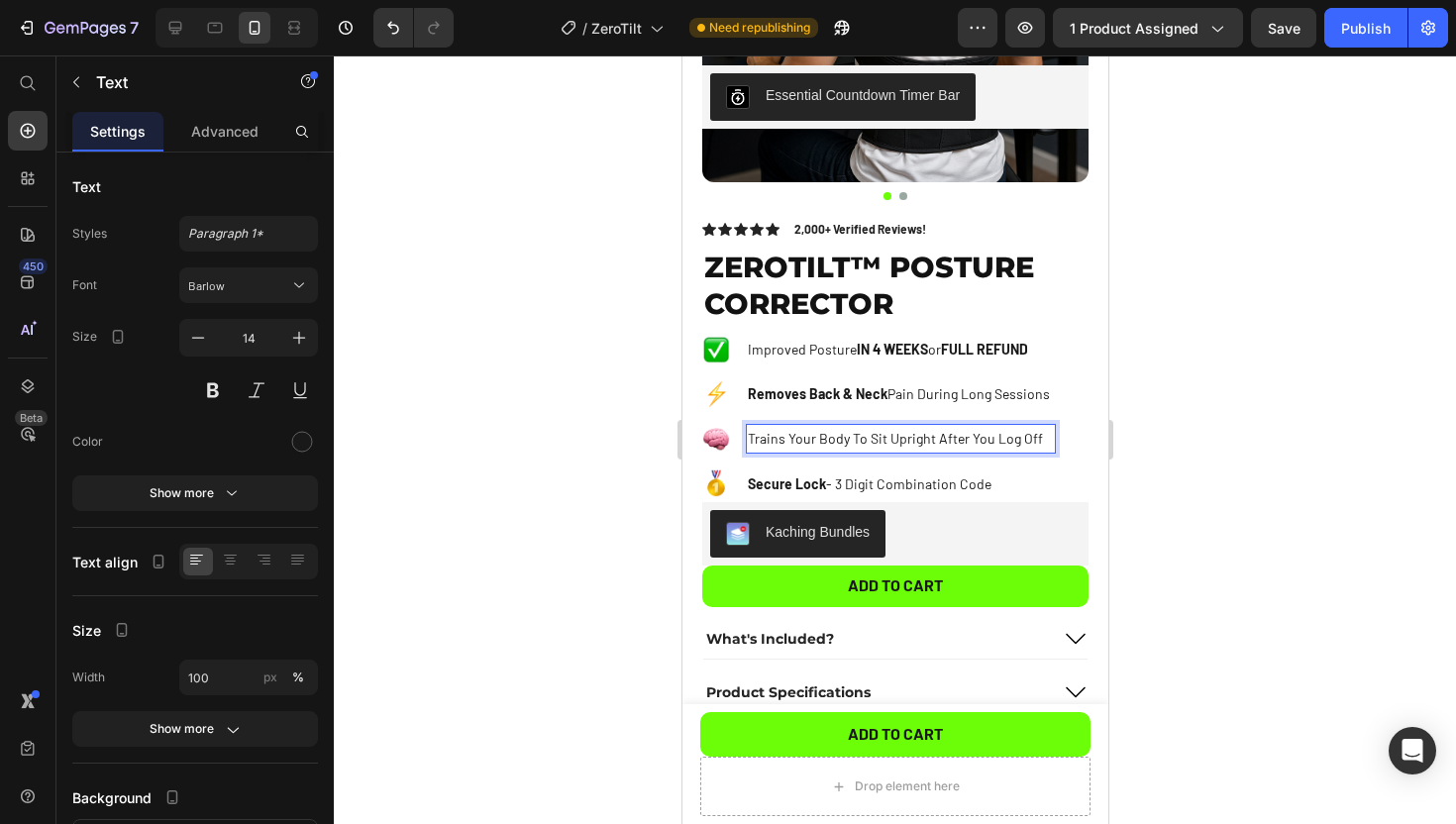 click on "Trains Your Body To Sit Upright After You Log Off" at bounding box center (899, 438) 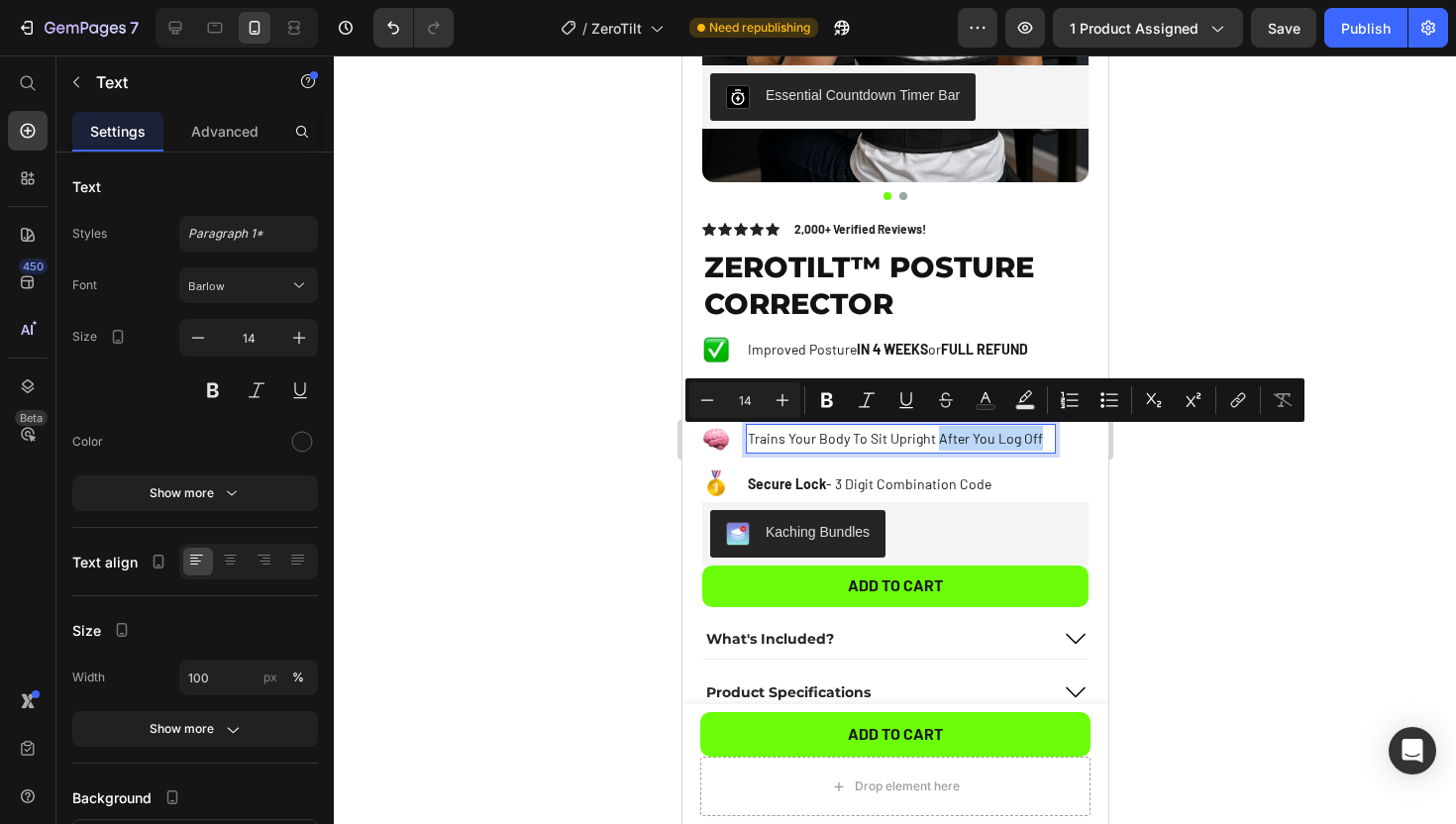 drag, startPoint x: 937, startPoint y: 439, endPoint x: 1045, endPoint y: 440, distance: 108.00463 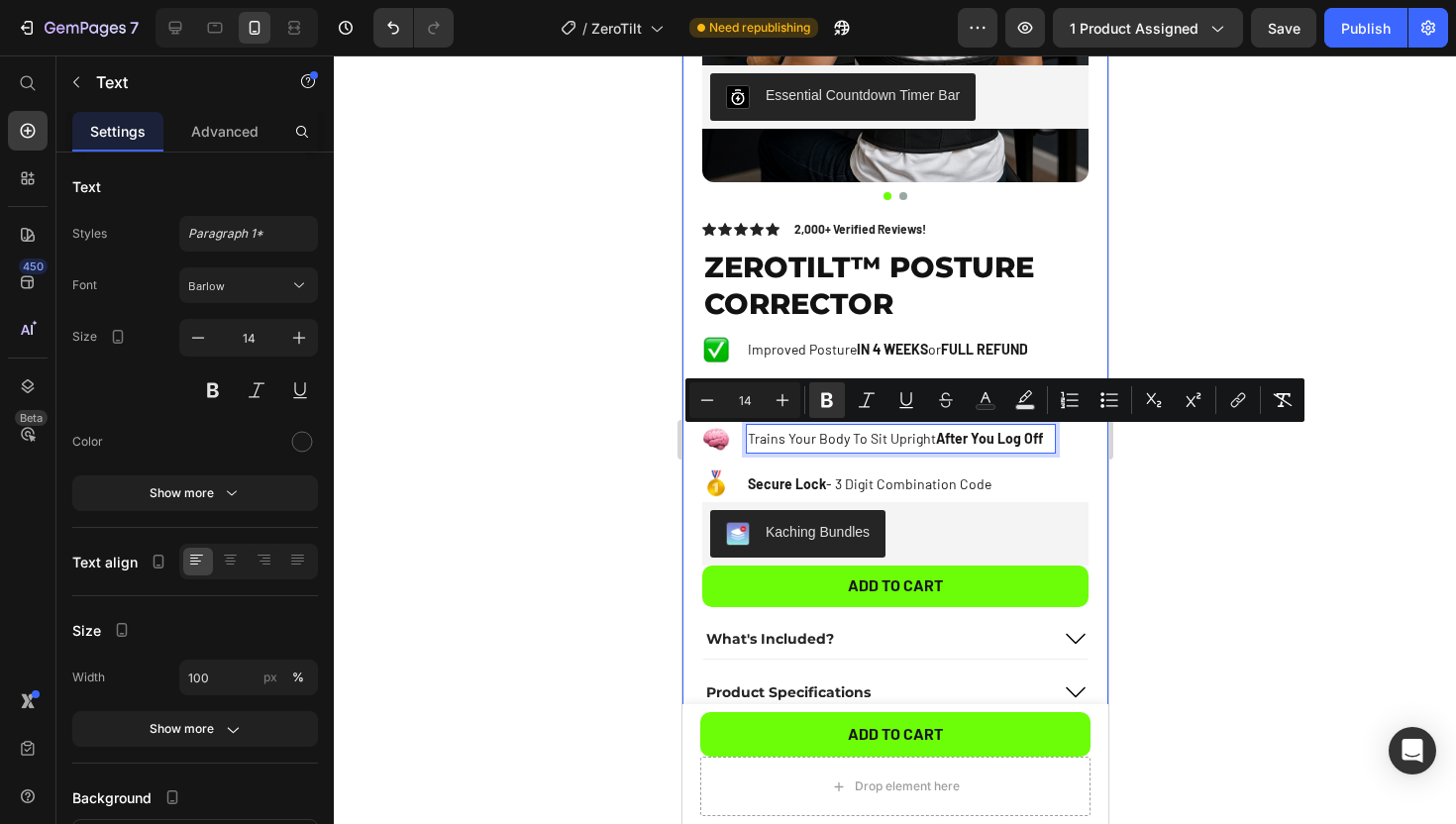 click 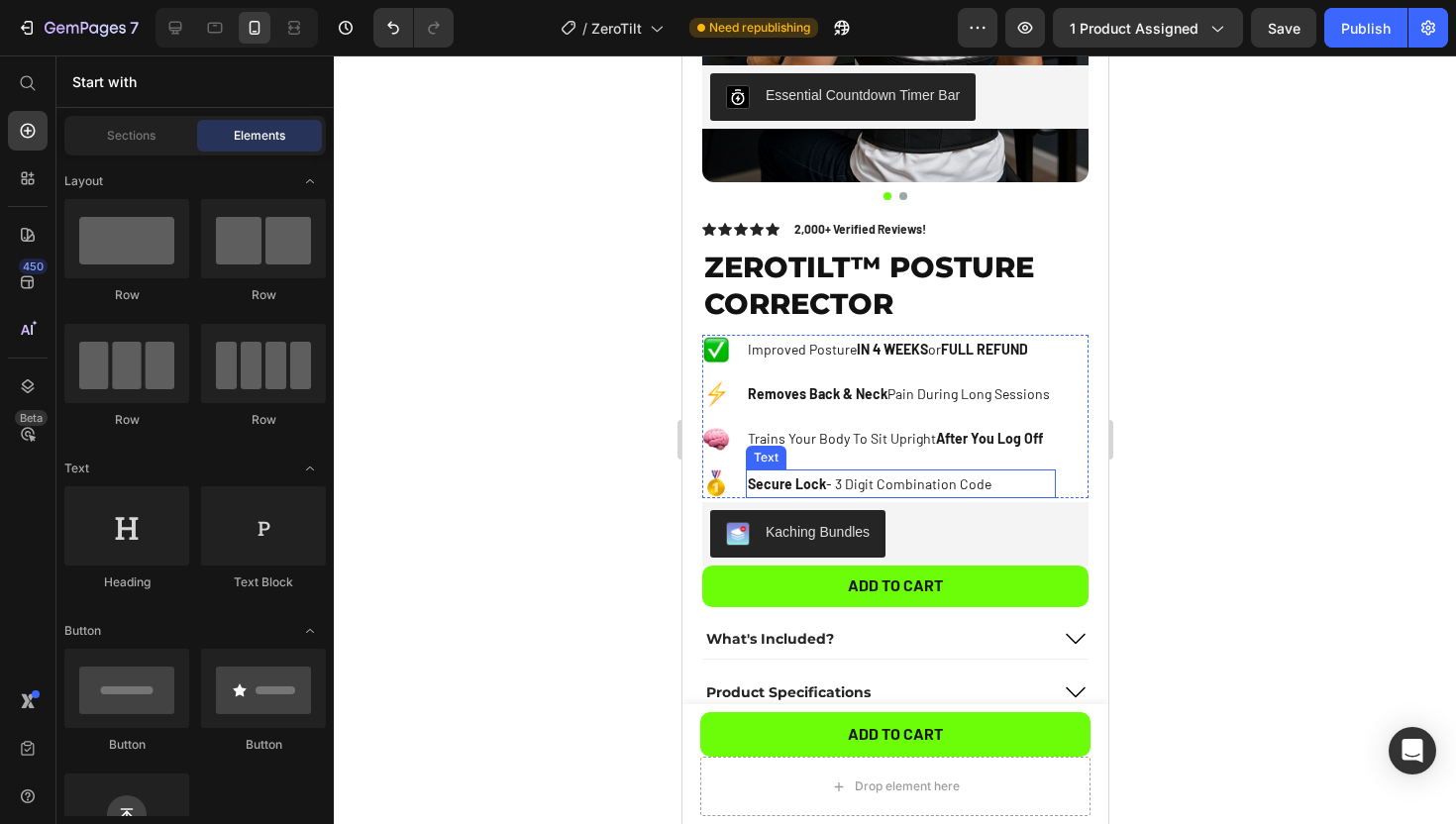 click on "Secure Lock  - 3 Digit Combination Code" at bounding box center (899, 483) 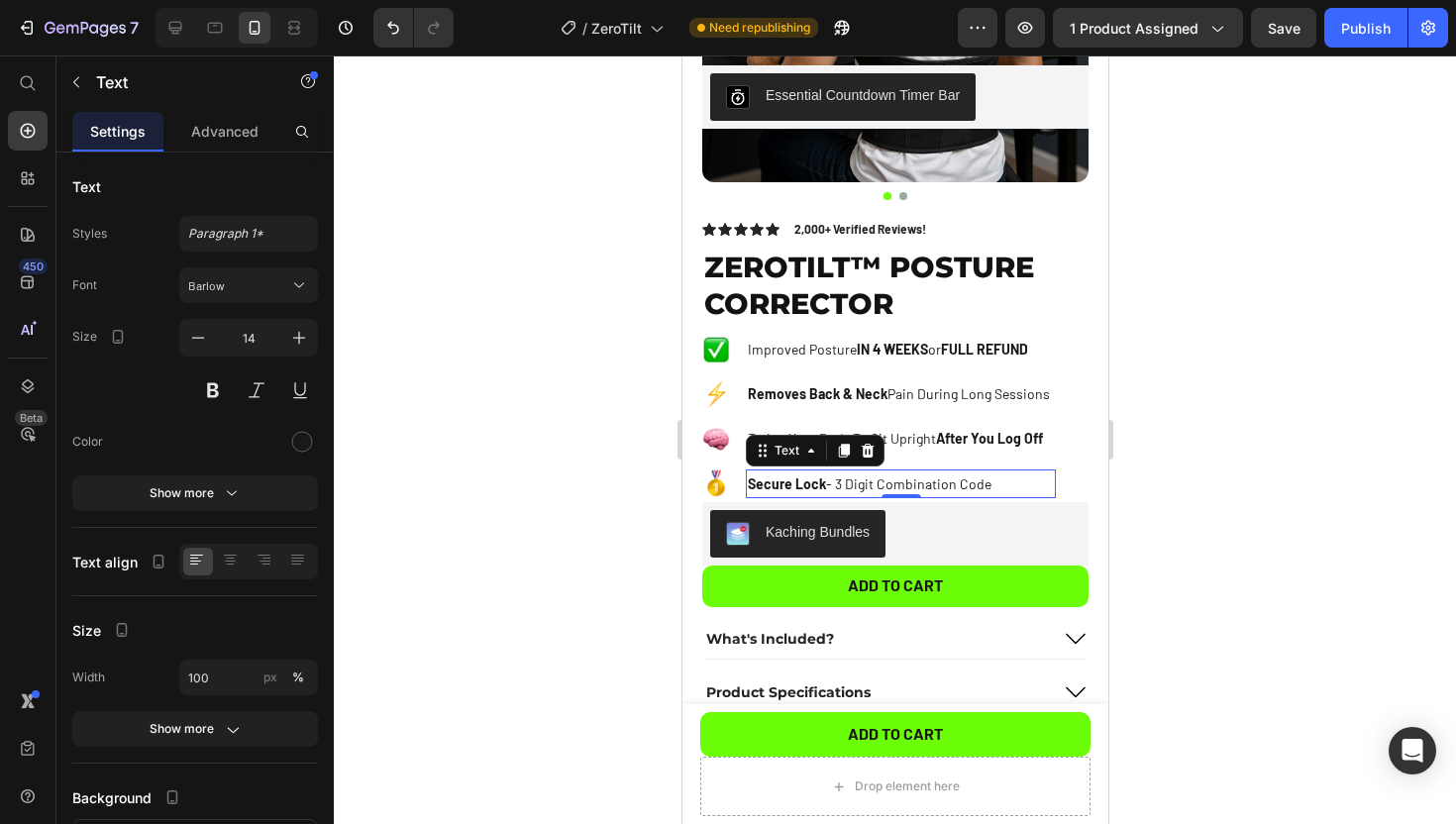 click on "Secure Lock  - 3 Digit Combination Code" at bounding box center [899, 483] 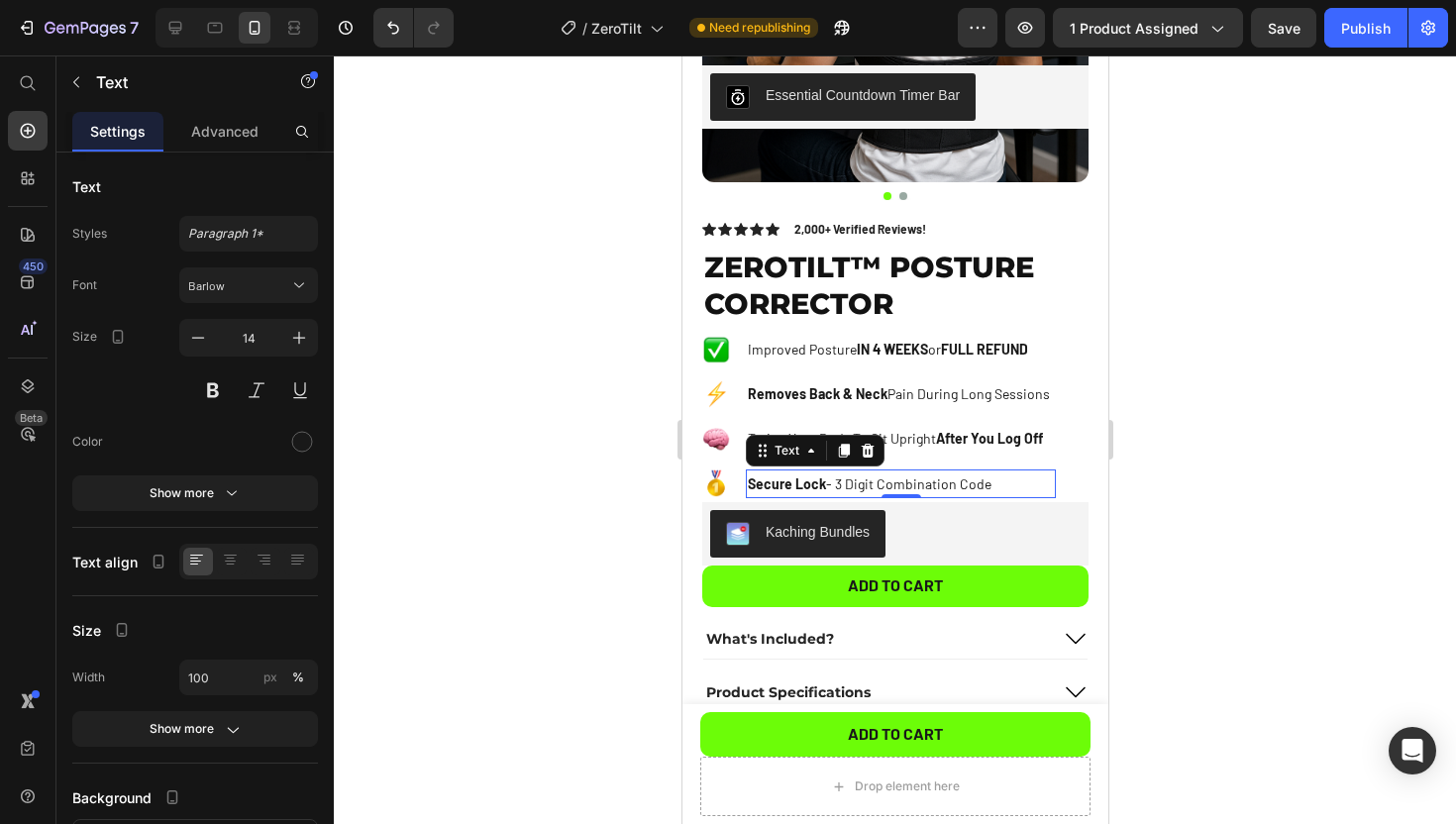click on "Secure Lock  - 3 Digit Combination Code" at bounding box center (899, 483) 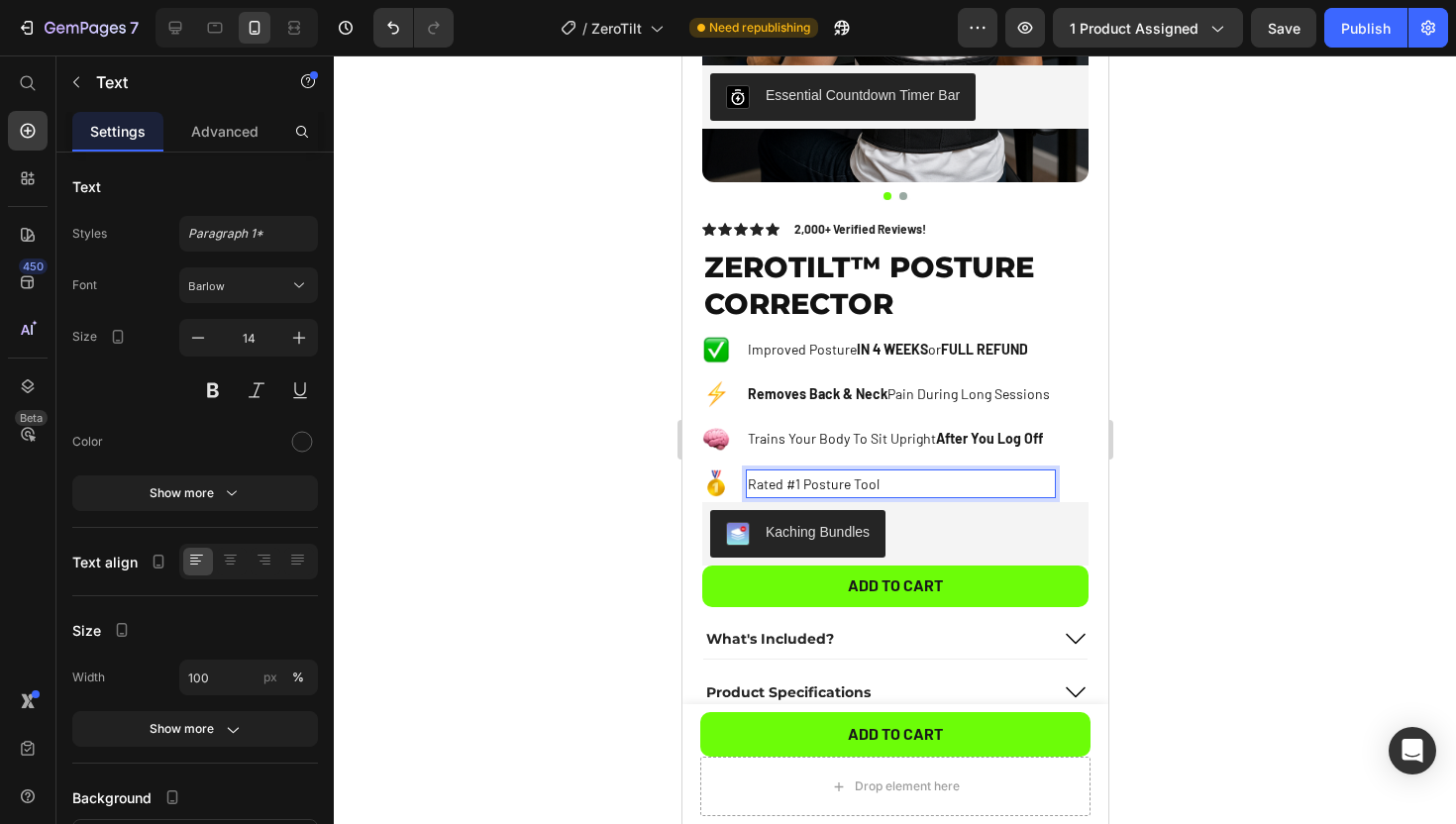 click on "Rated #1 Posture Tool" at bounding box center [899, 483] 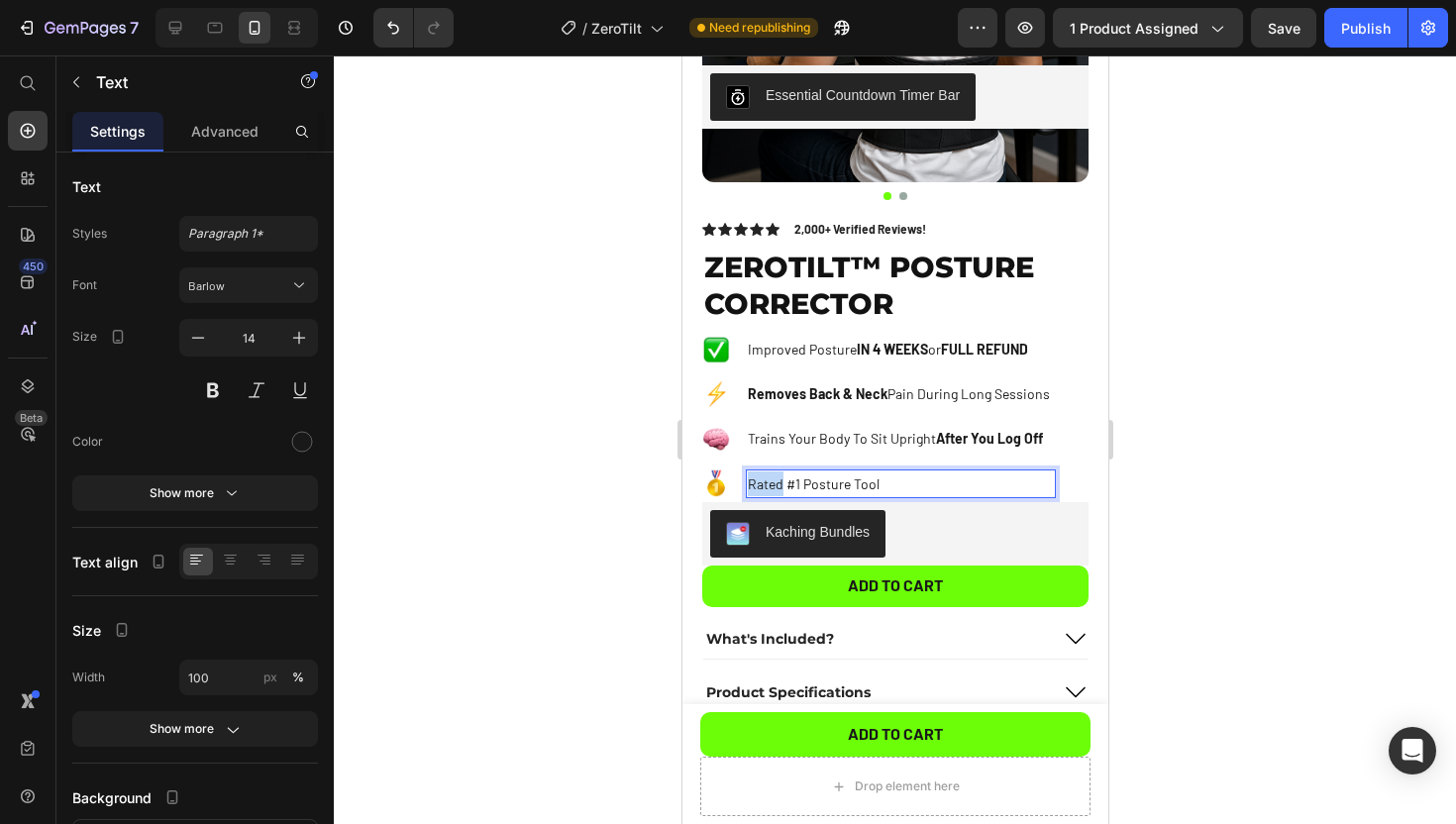 click on "Rated #1 Posture Tool" at bounding box center (899, 483) 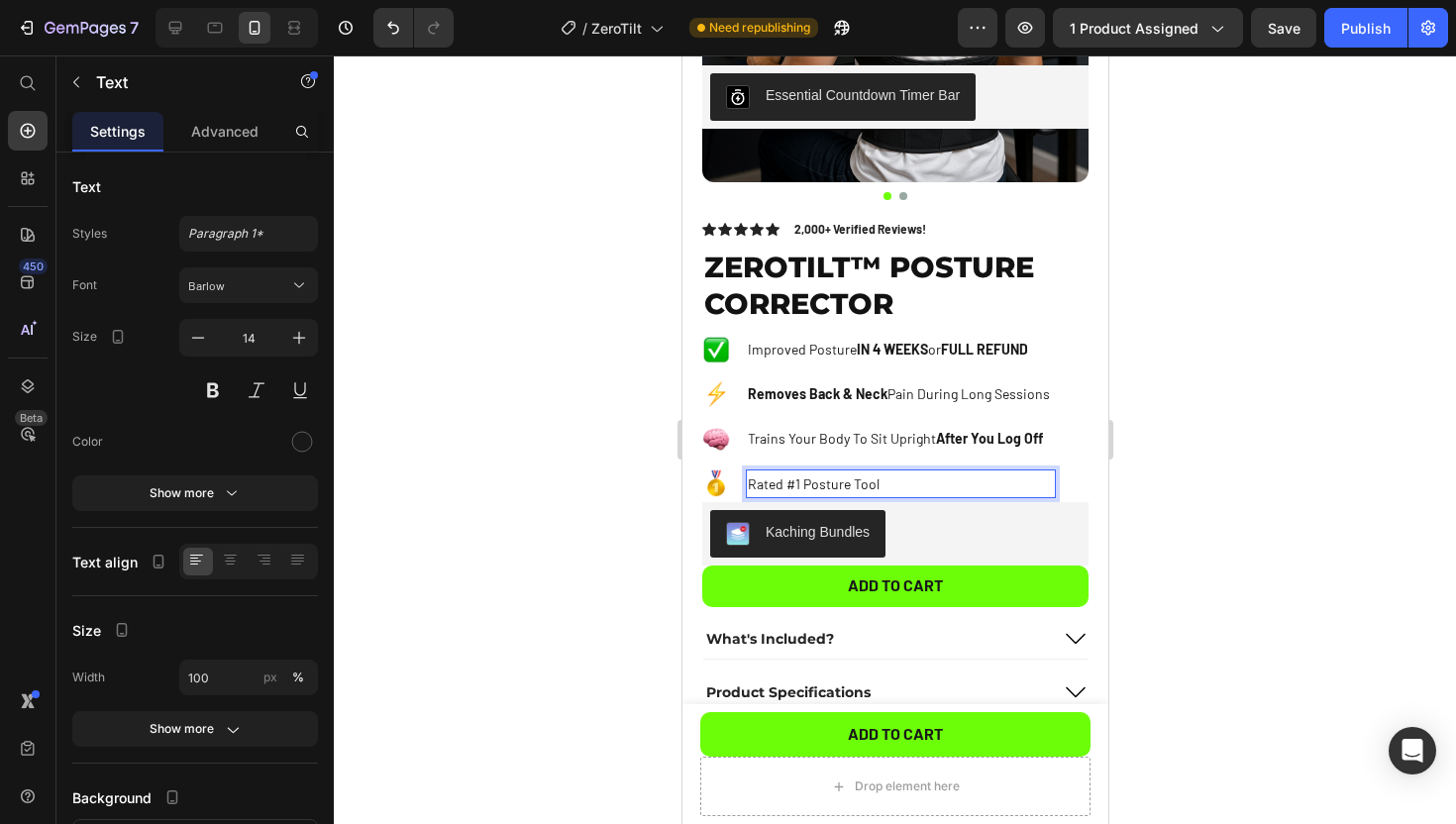click on "Rated #1 Posture Tool" at bounding box center [899, 483] 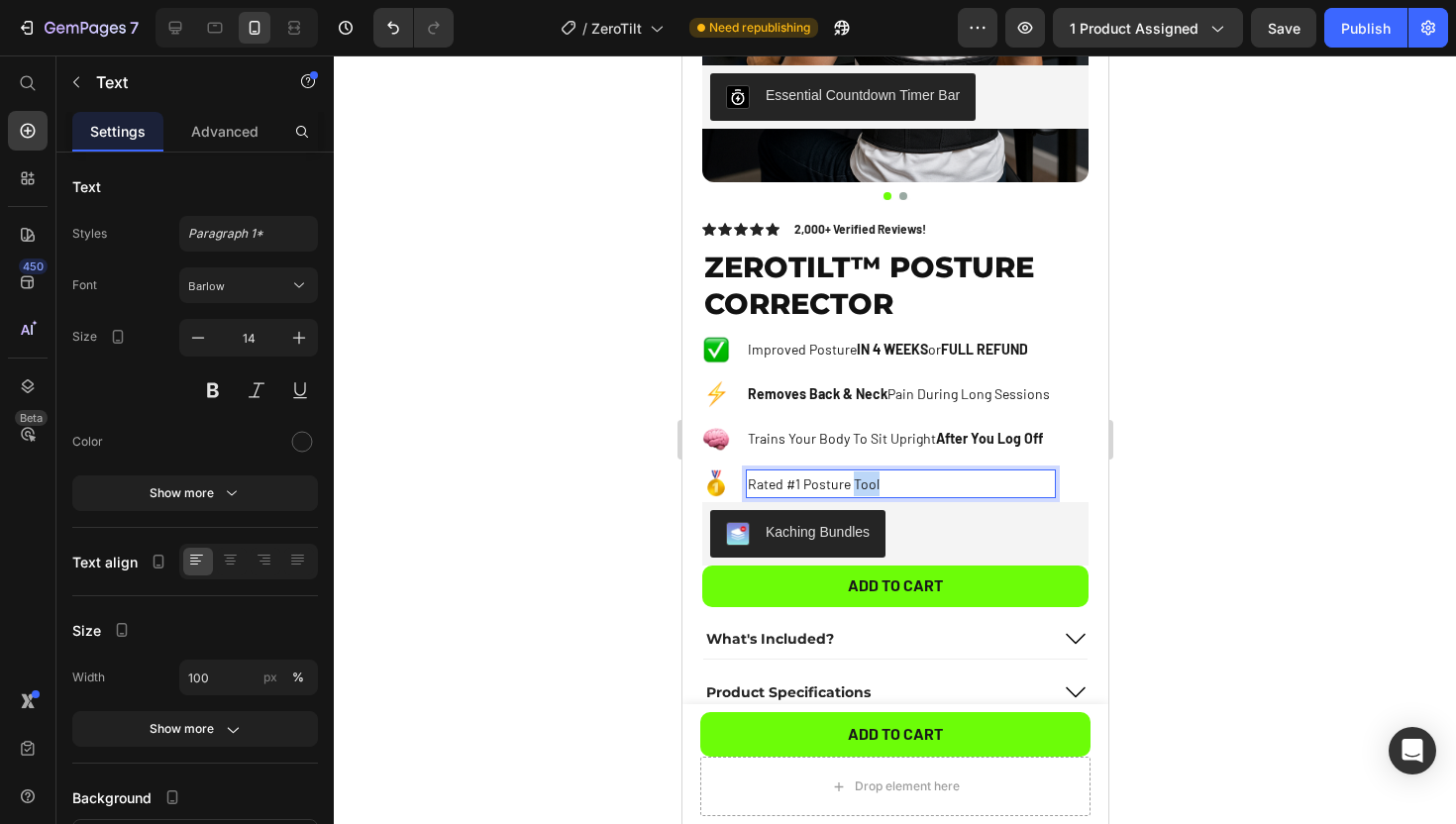 click on "Rated #1 Posture Tool" at bounding box center (899, 483) 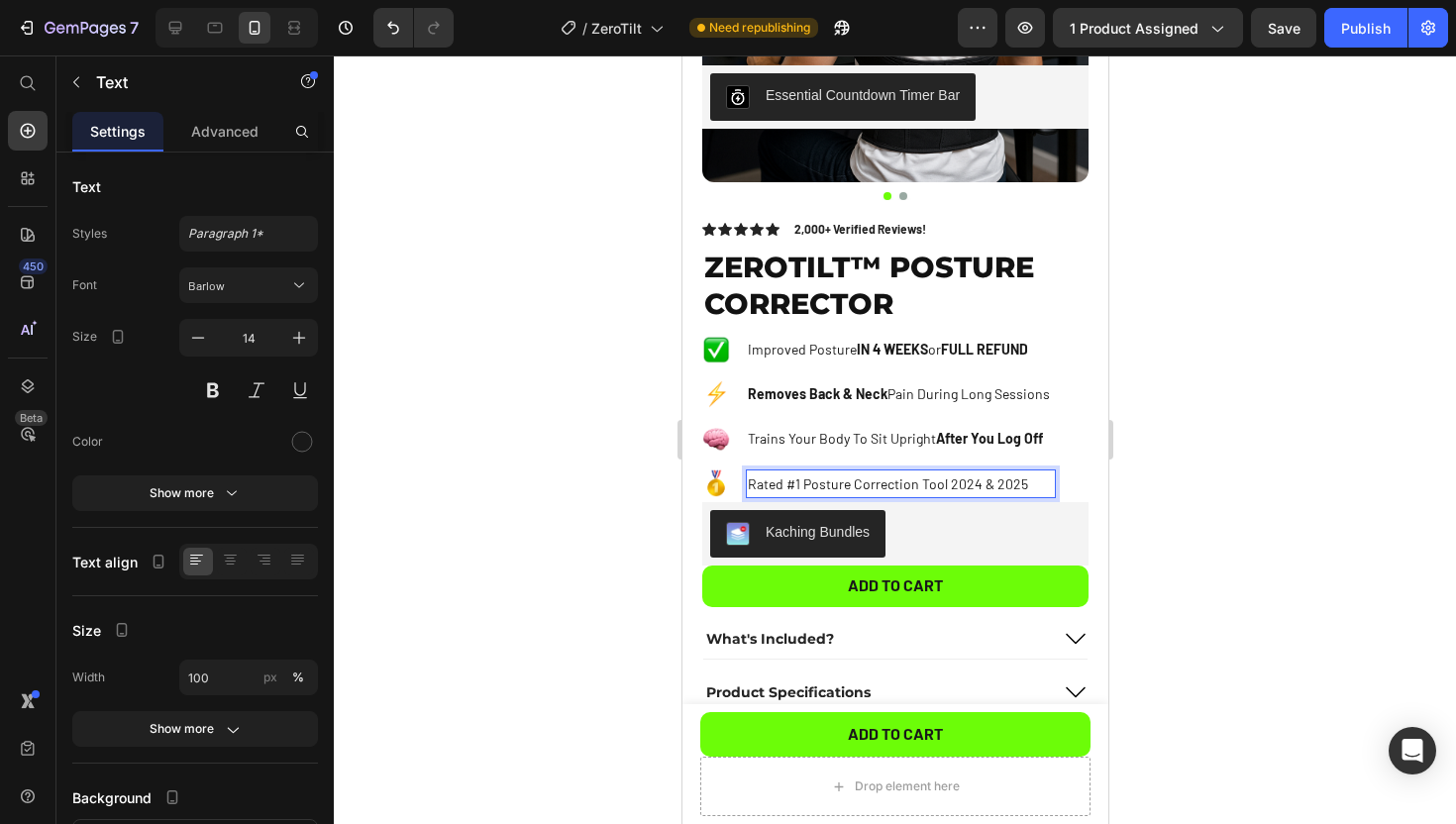 click on "Rated #1 Posture Correction Tool 2024 & 2025" at bounding box center [899, 483] 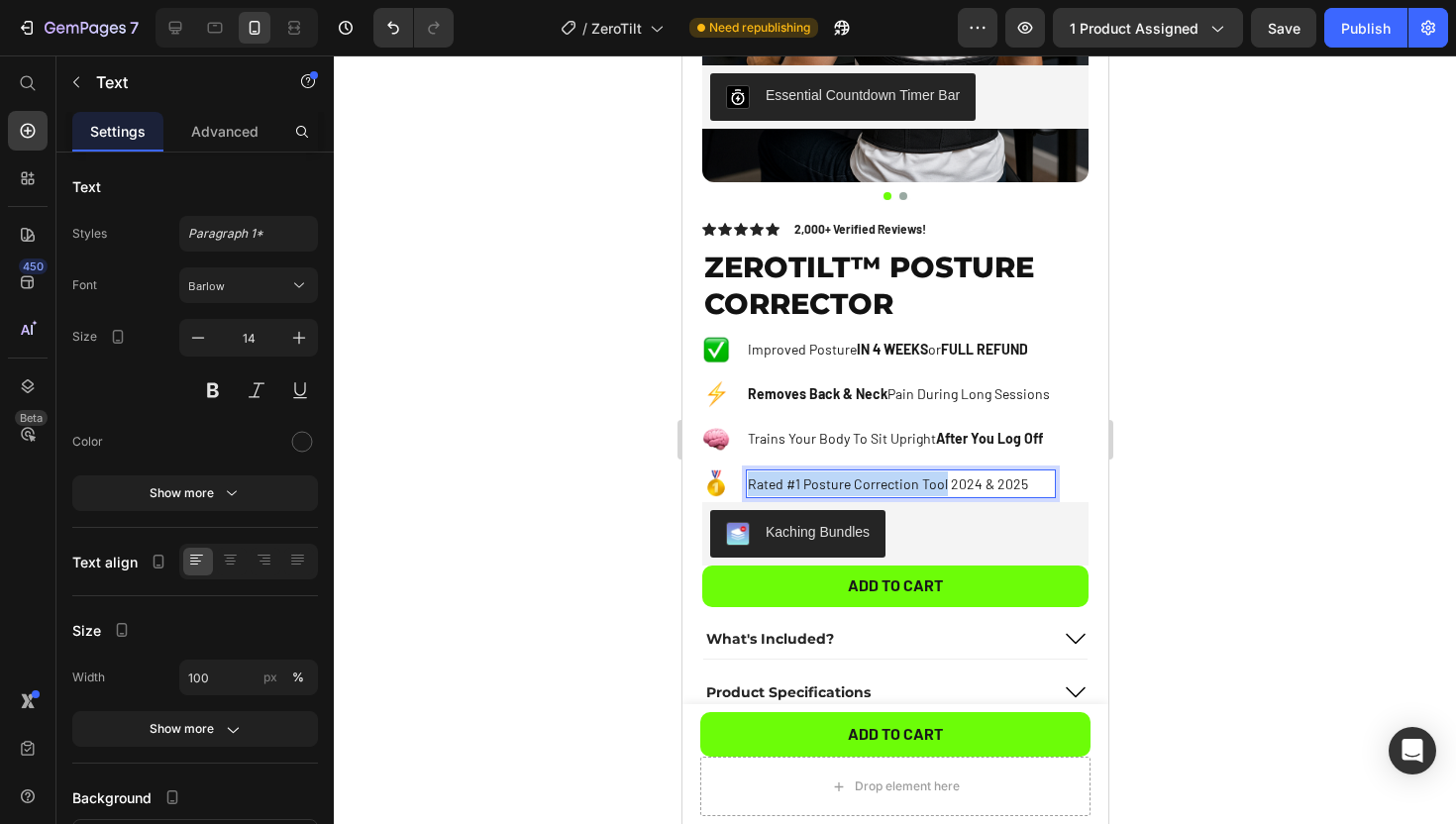 drag, startPoint x: 751, startPoint y: 485, endPoint x: 943, endPoint y: 493, distance: 192.16659 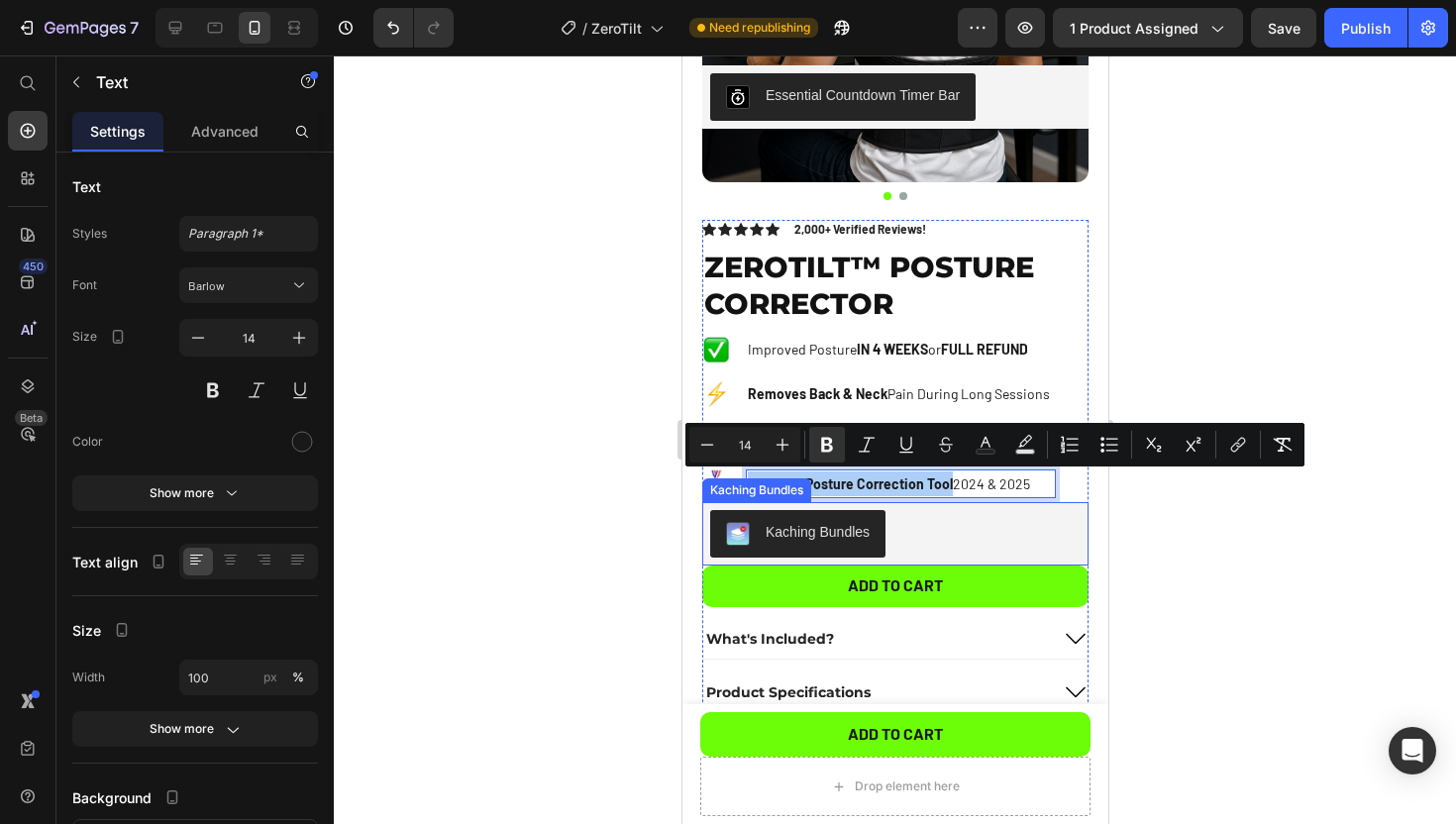 click 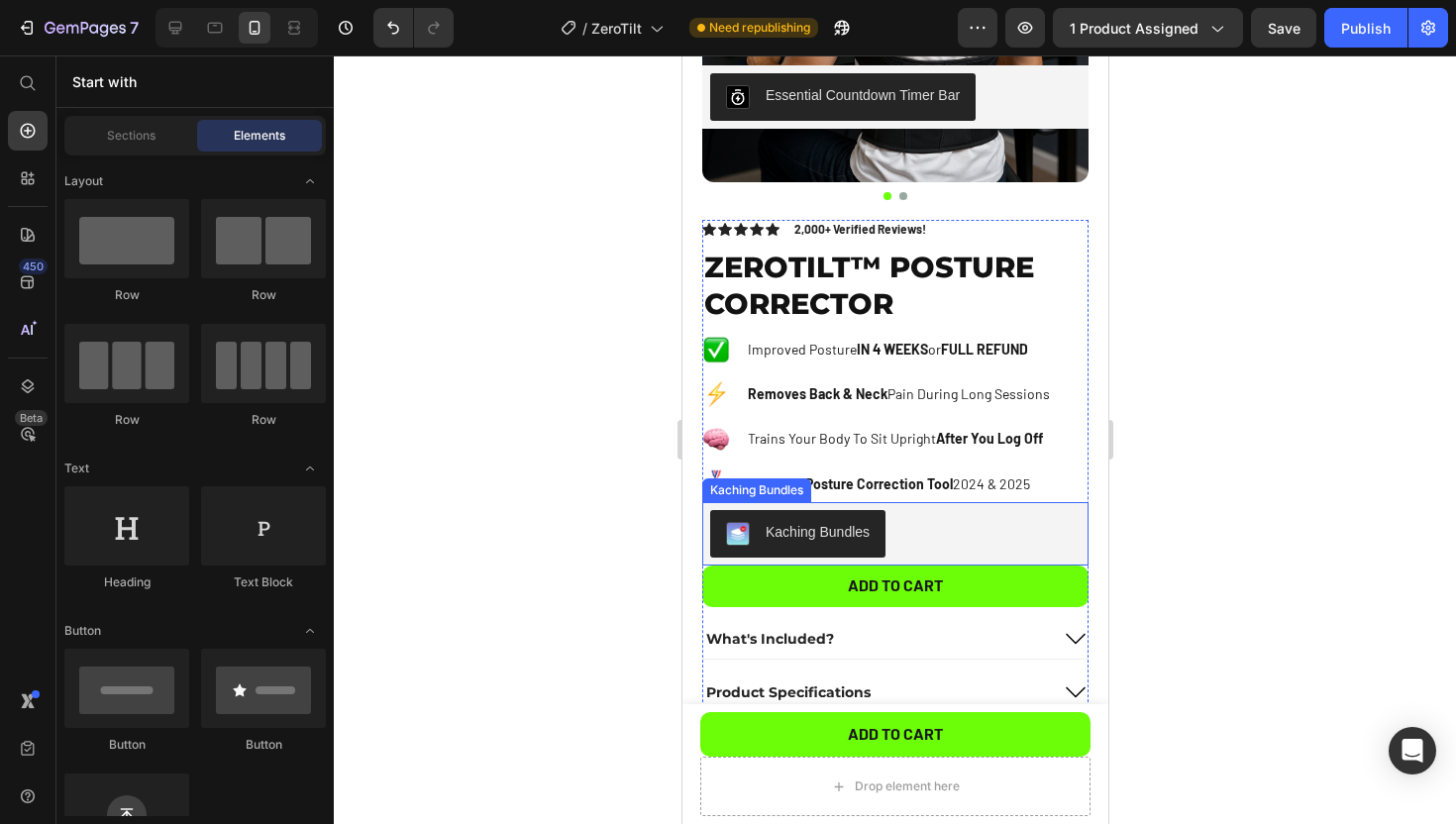 click 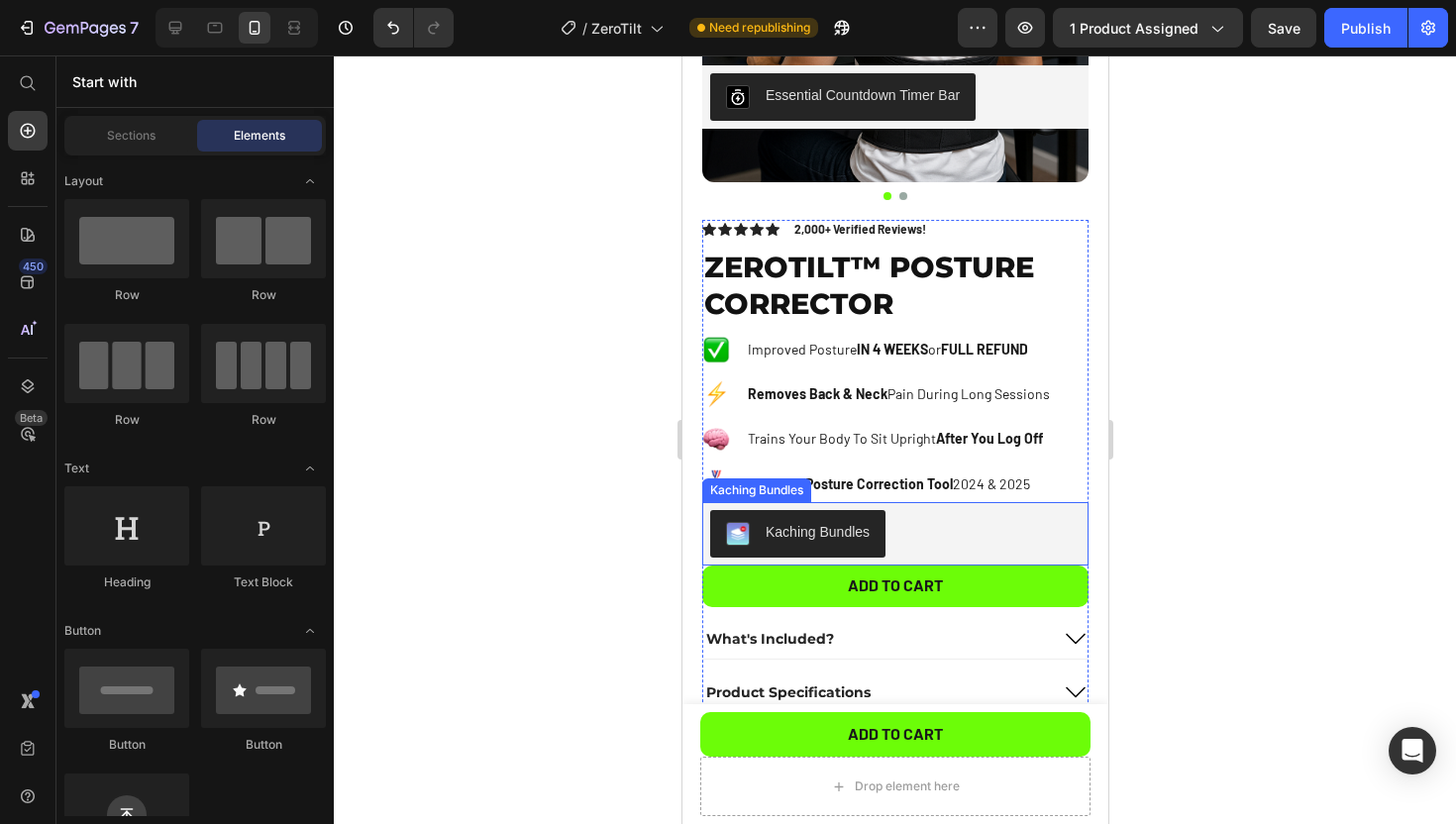 click on "ZEROTILT™ POSTURE CORRECTOR" at bounding box center (894, 285) 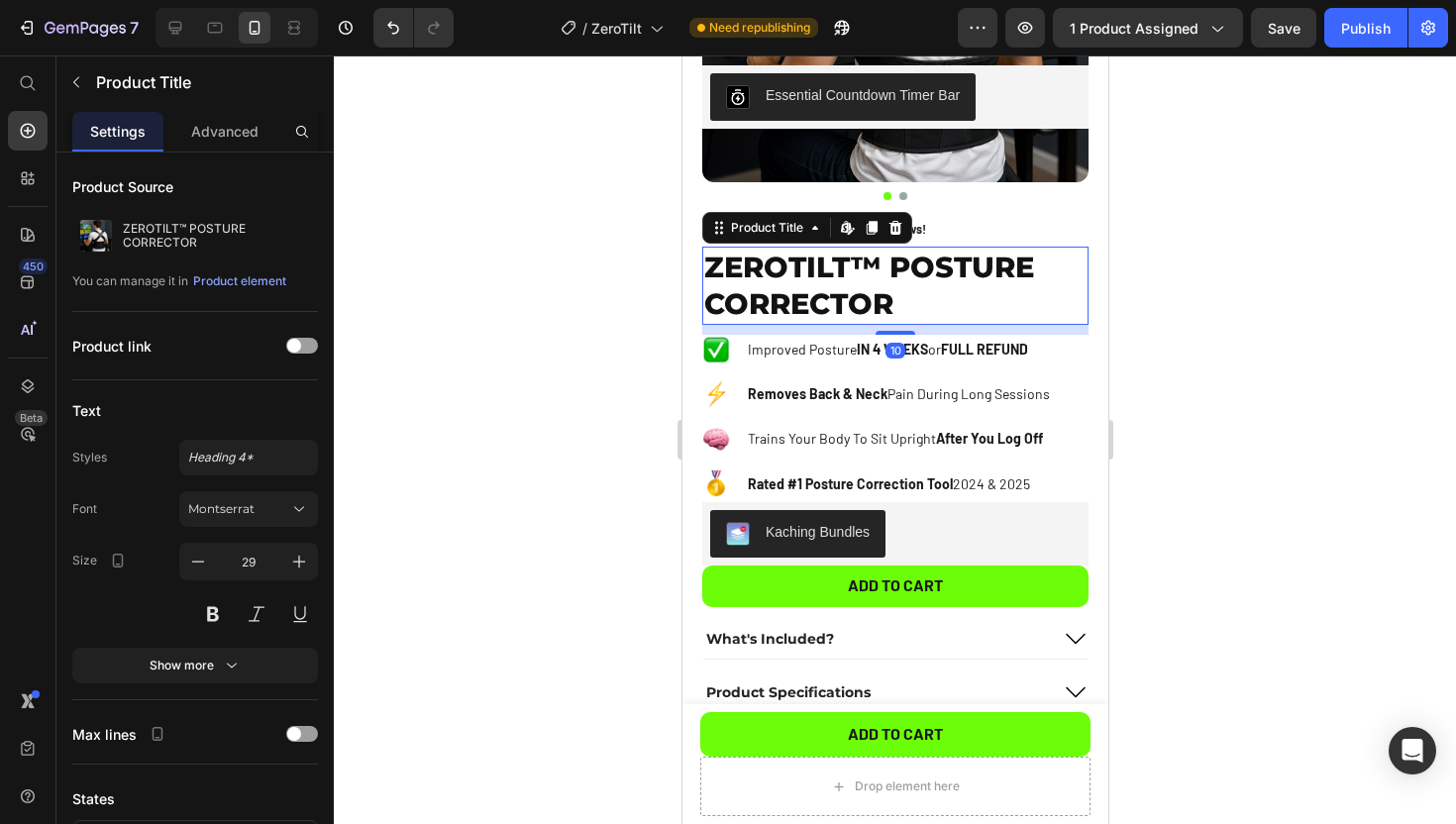 click 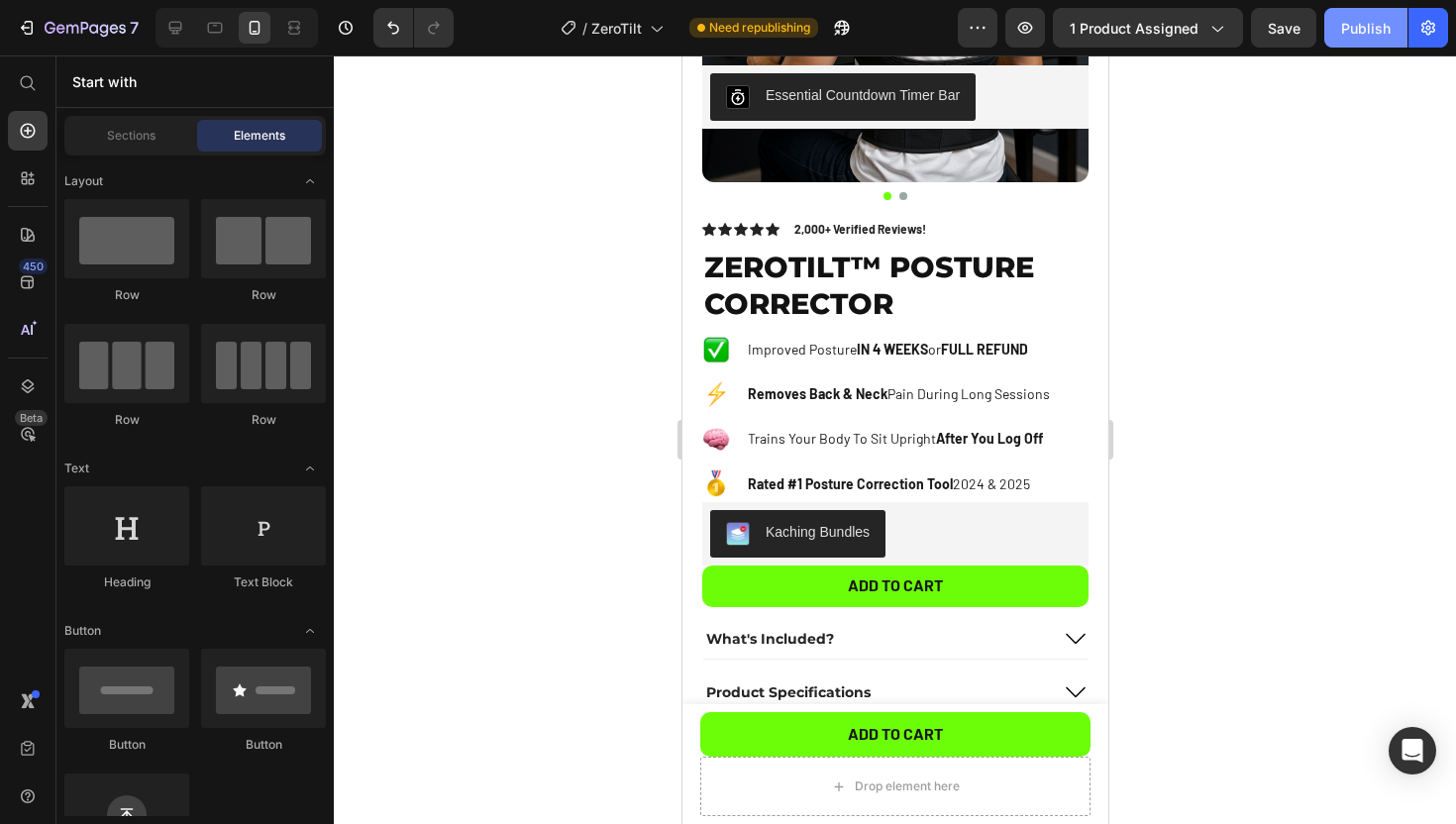 click on "Publish" at bounding box center (1366, 28) 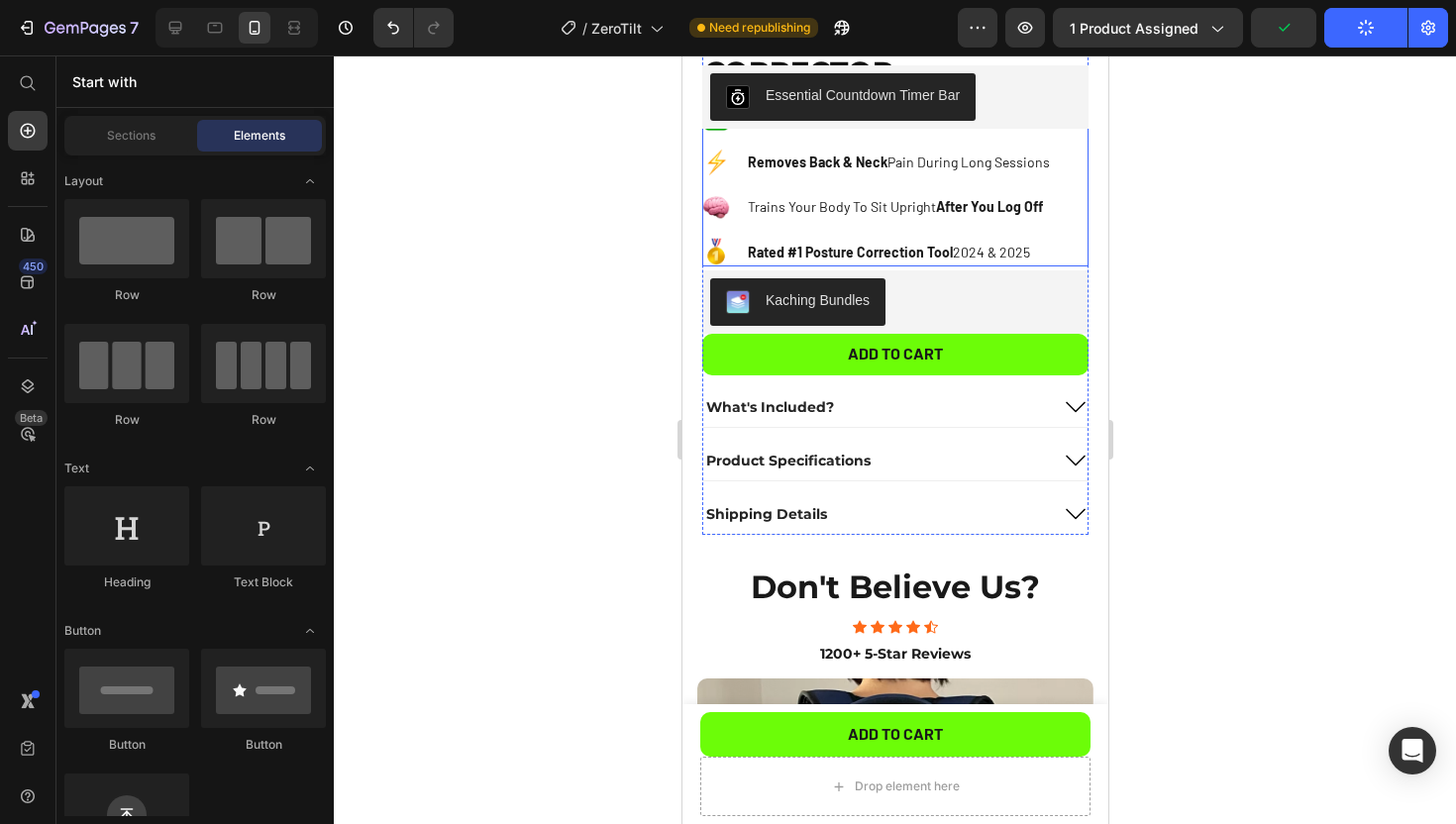 scroll, scrollTop: 711, scrollLeft: 0, axis: vertical 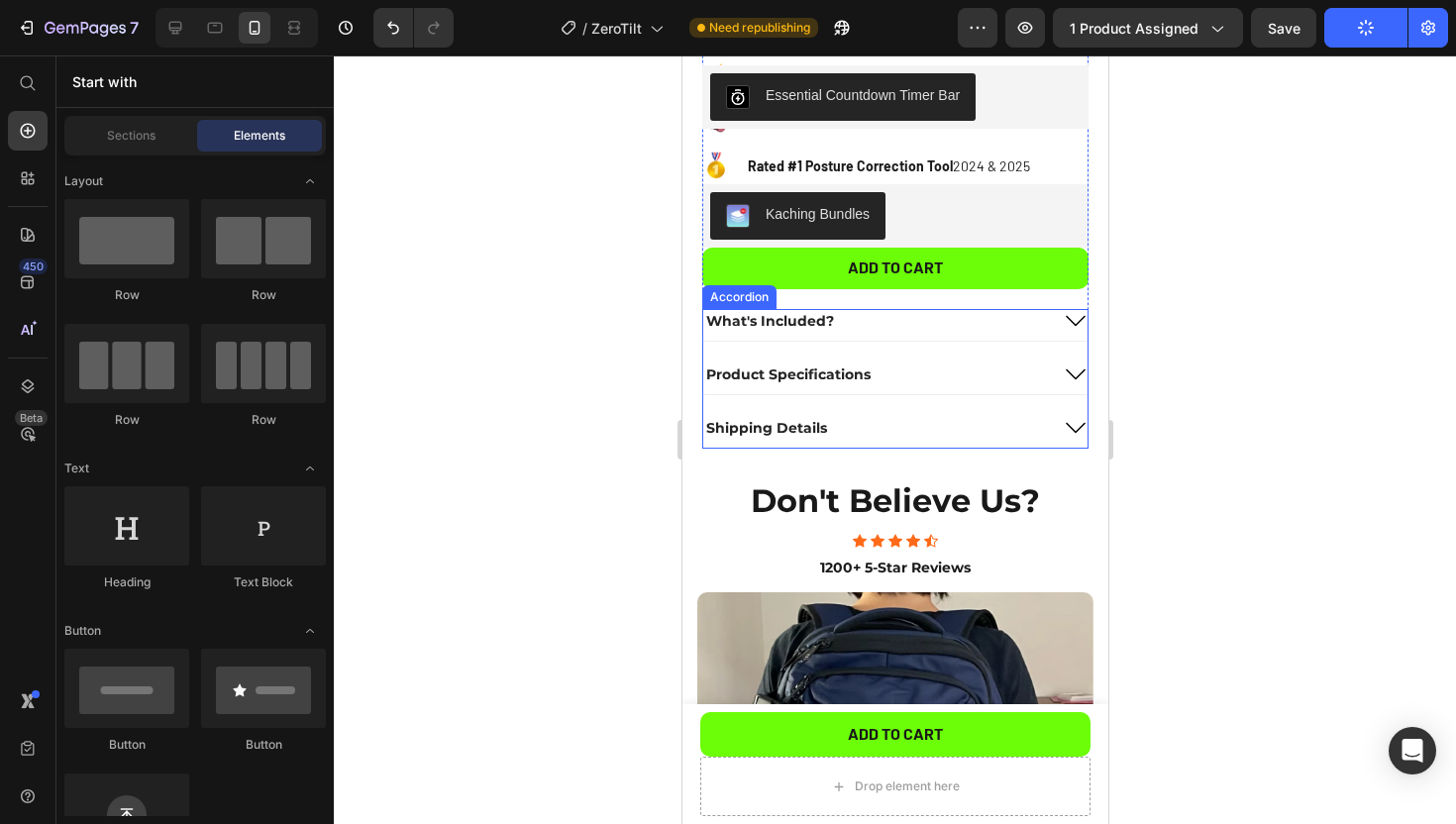 click on "Shipping Details" at bounding box center (875, 428) 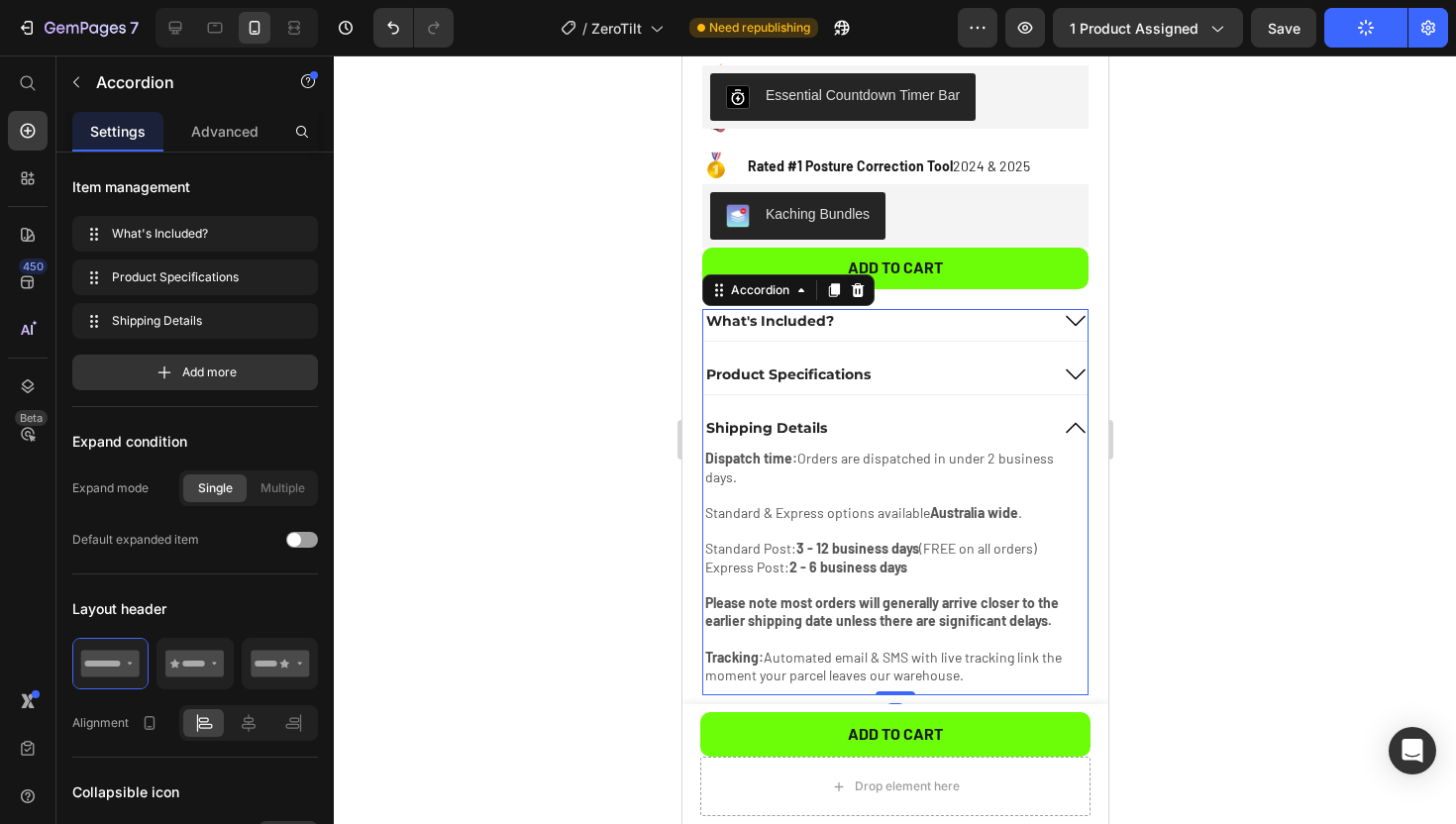 click on "Shipping Details" at bounding box center [875, 428] 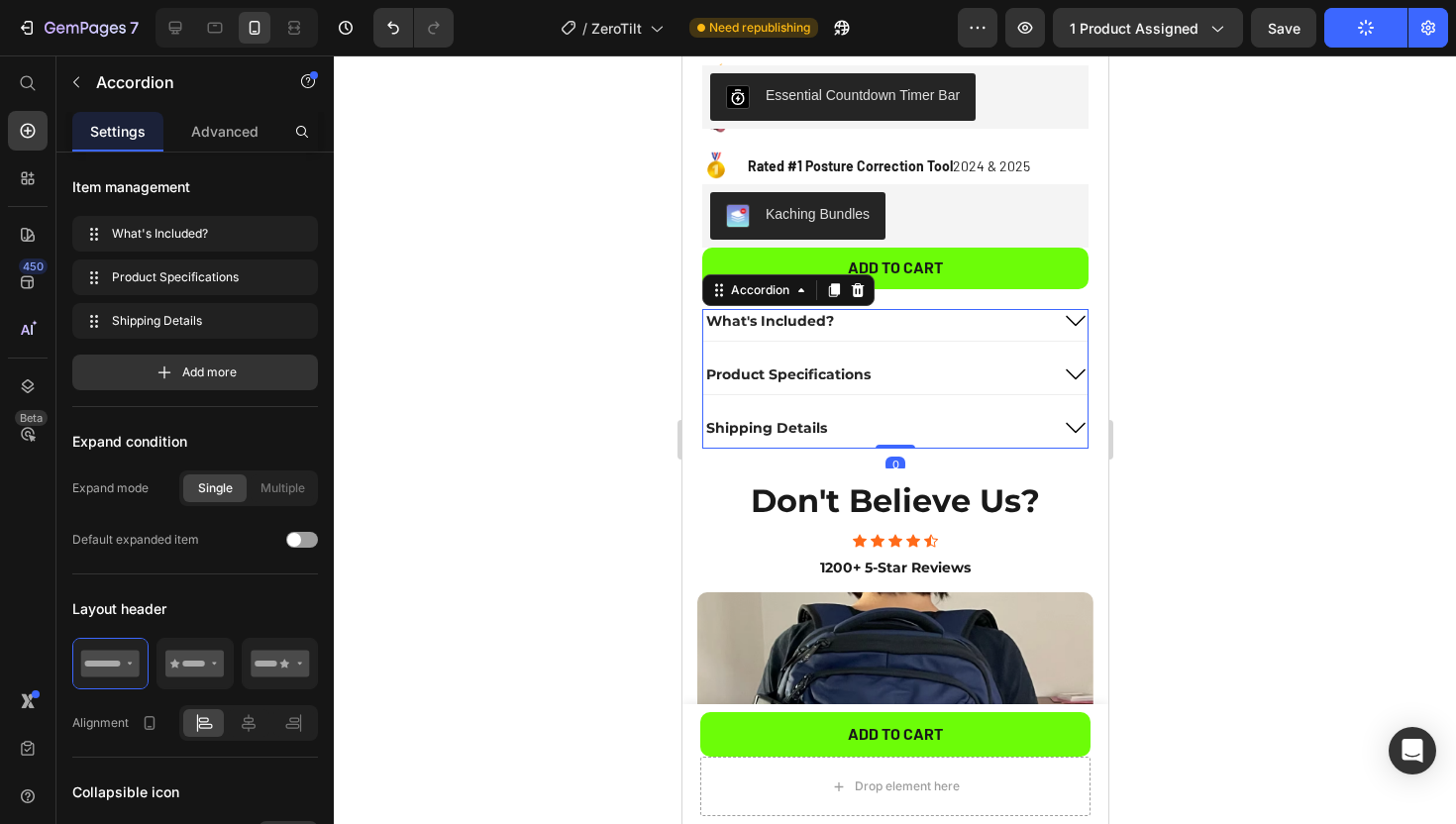 click on "Shipping Details" at bounding box center [875, 428] 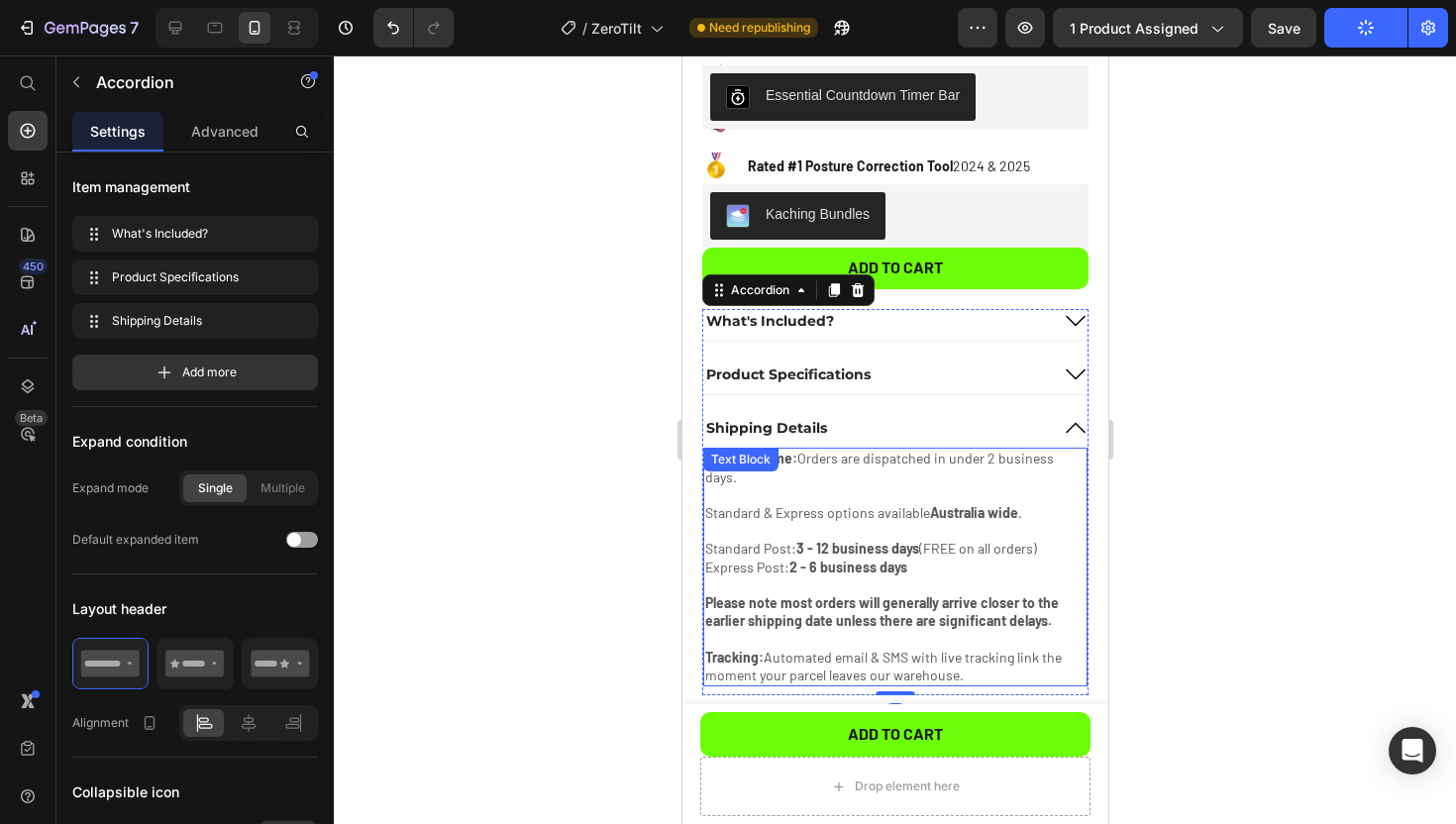 click on "Australia wide" at bounding box center (973, 512) 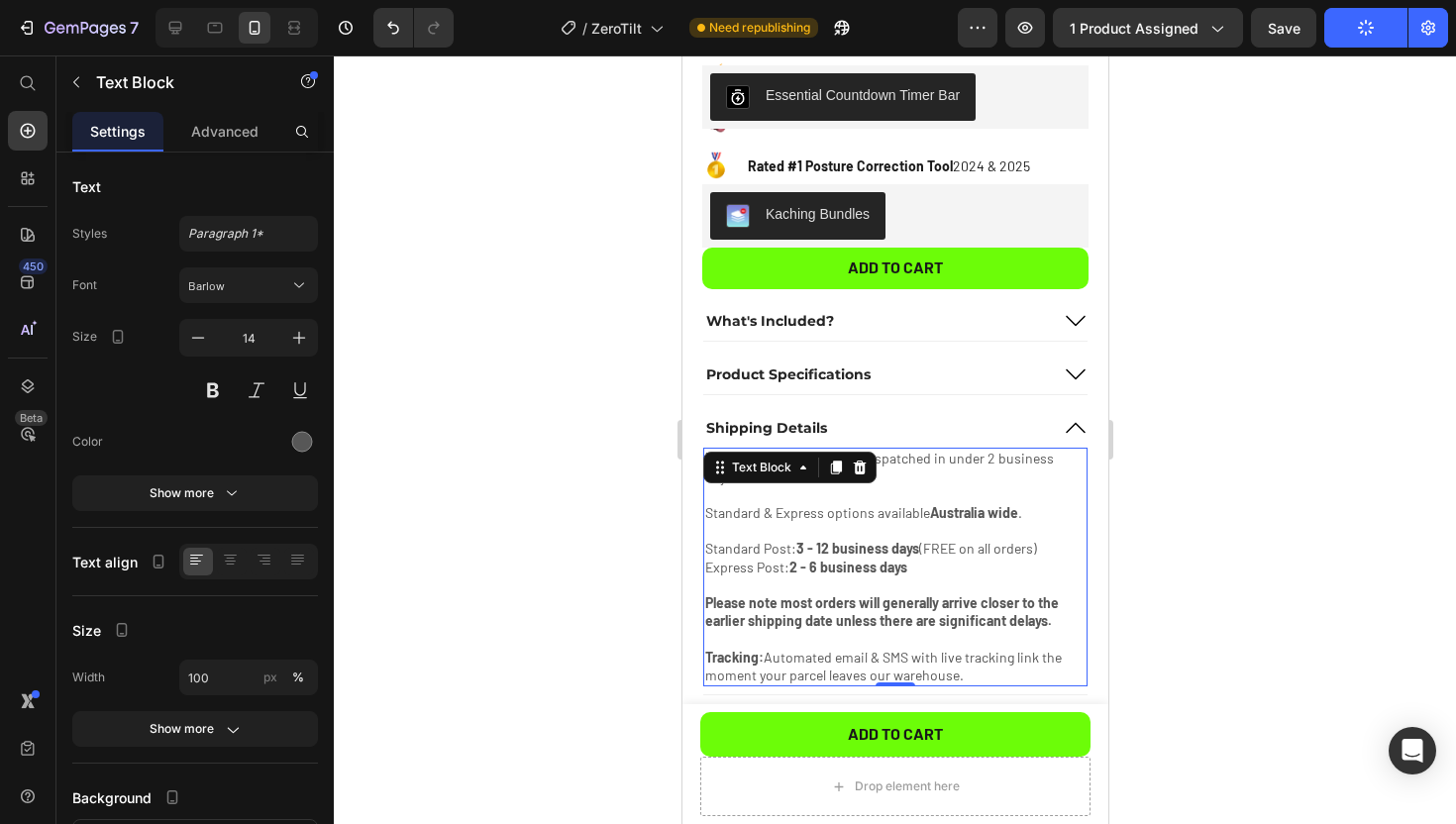 click on "Australia wide" at bounding box center (973, 512) 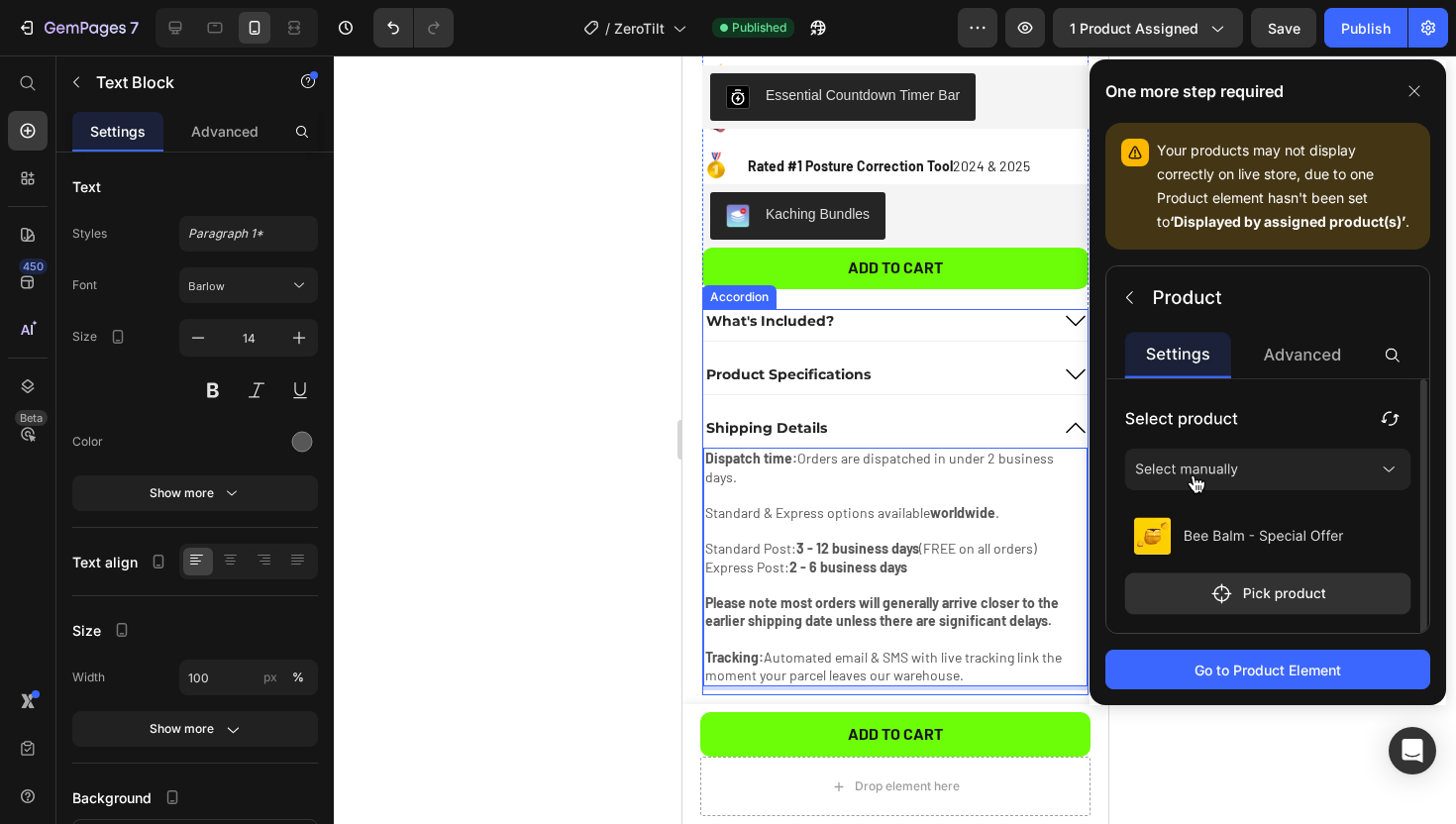 click 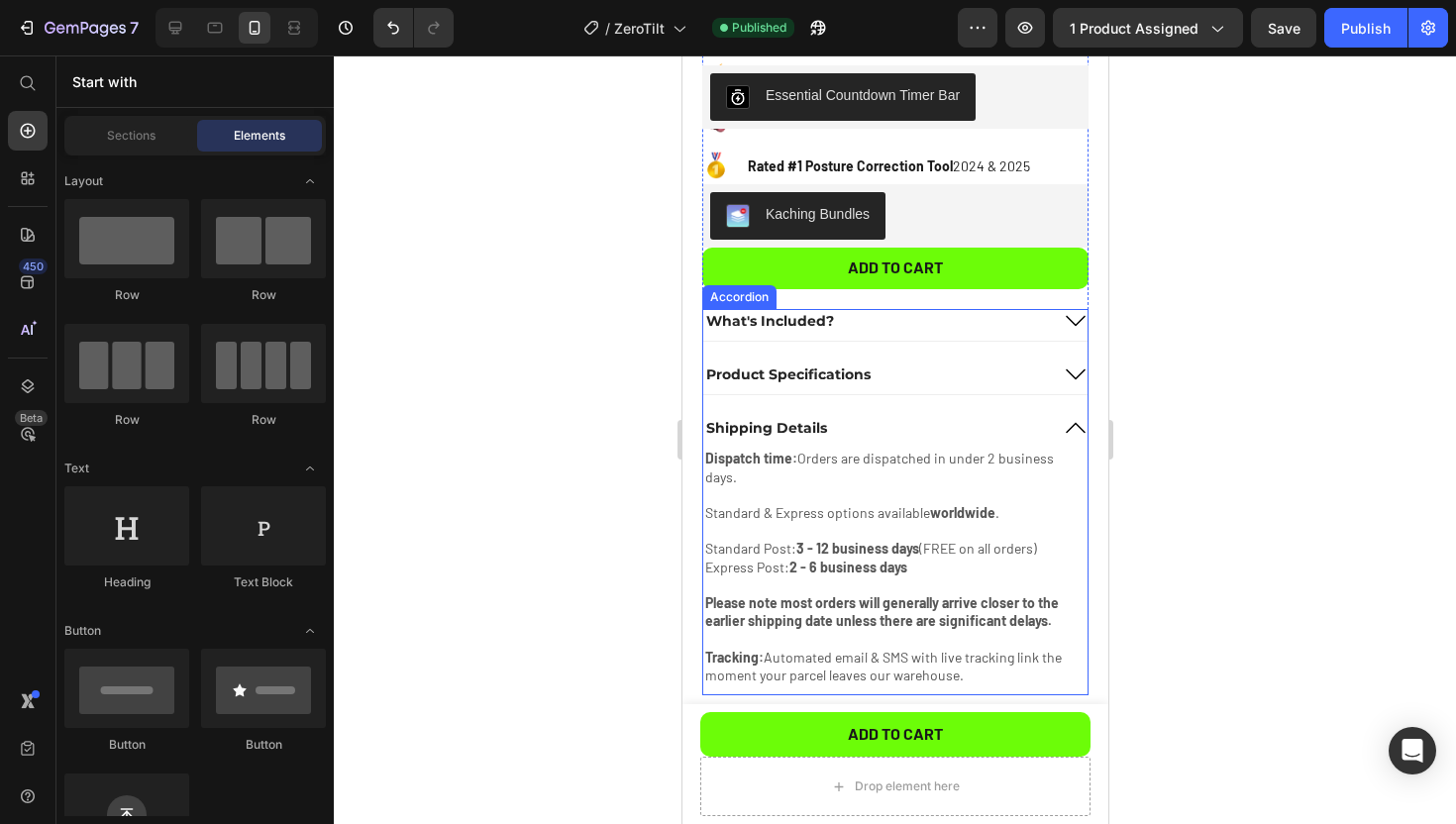 click on "Product Specifications" at bounding box center (787, 374) 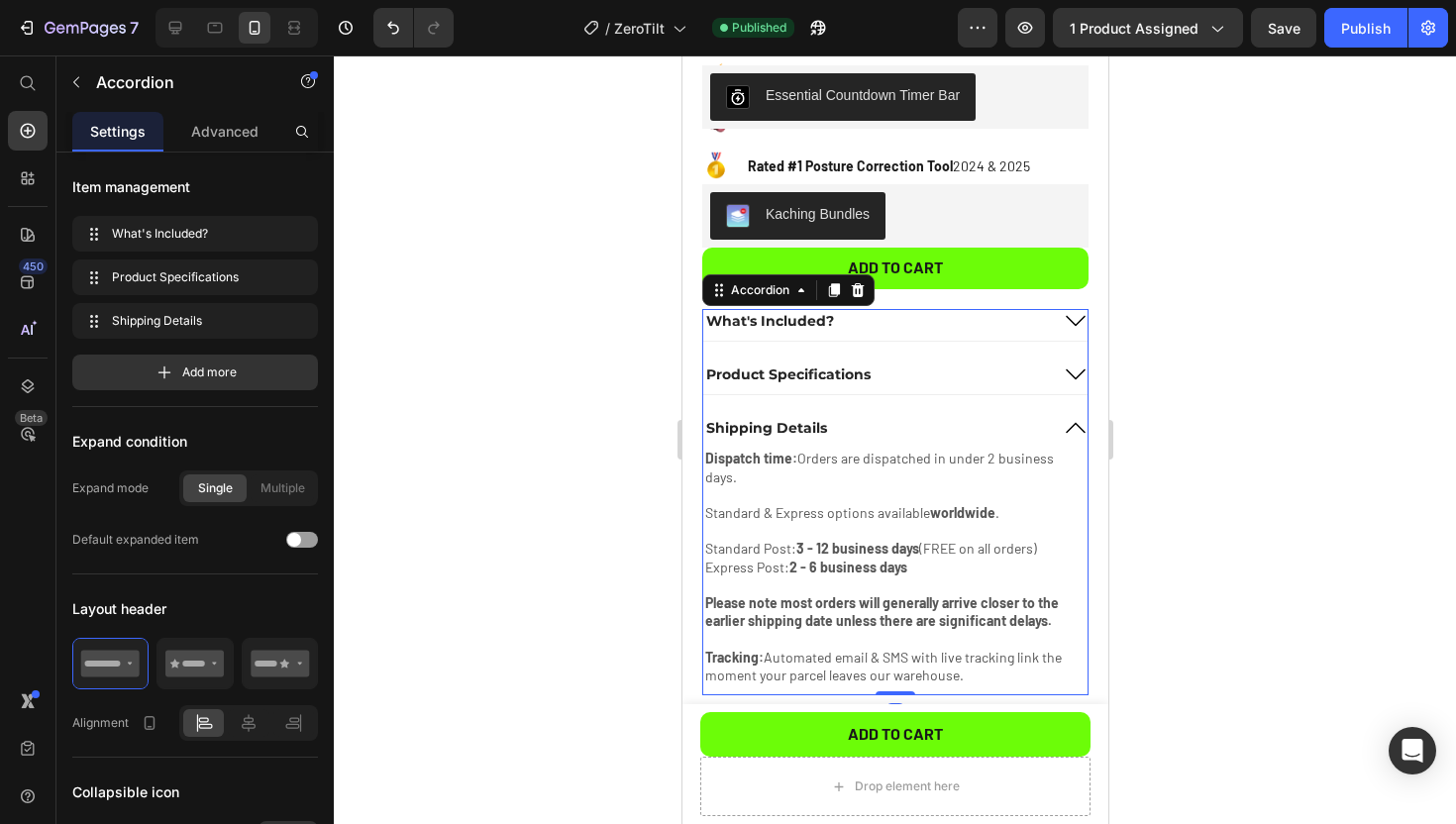 click on "Product Specifications" at bounding box center (875, 374) 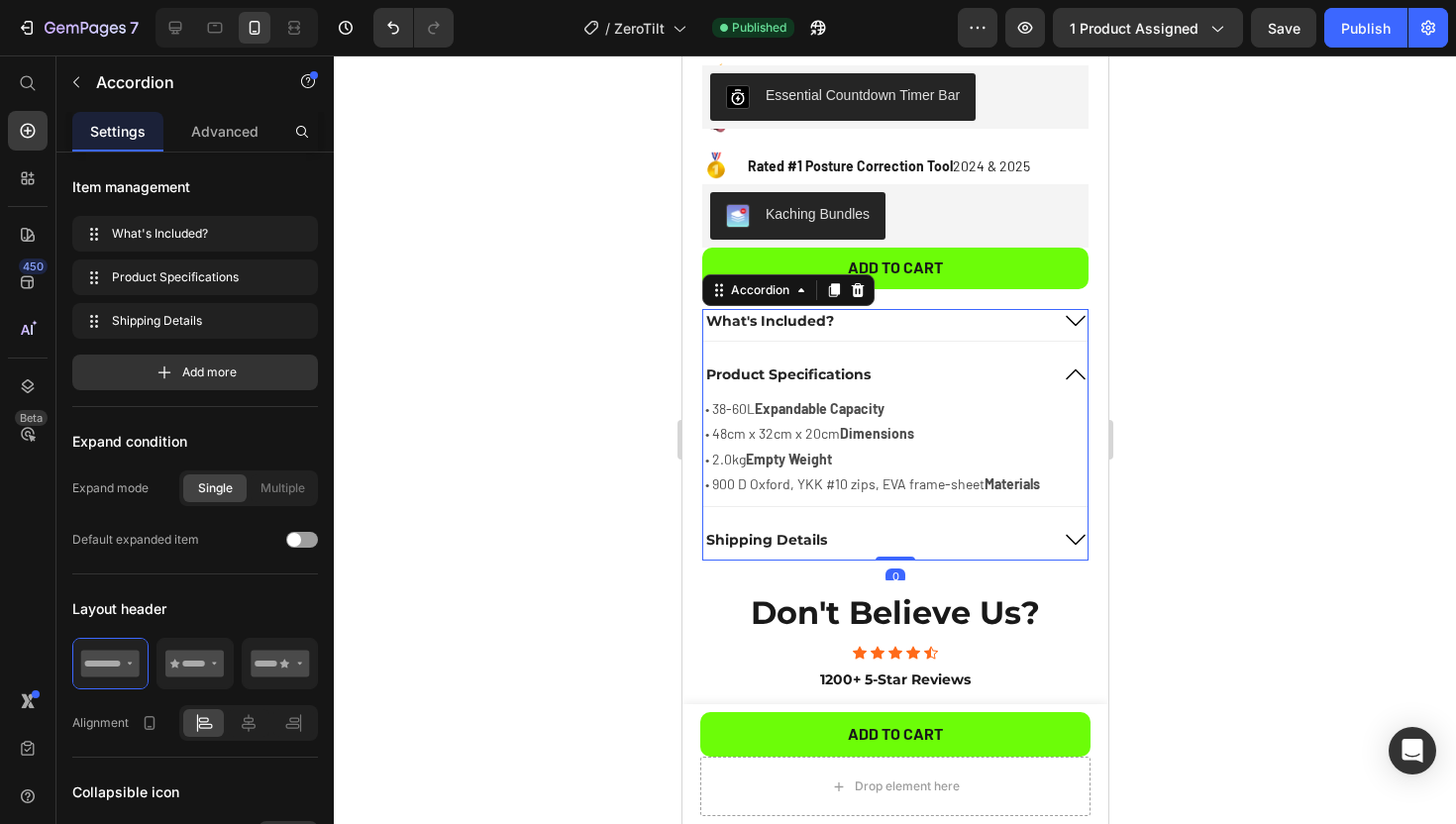 click on "What's Included?" at bounding box center [875, 321] 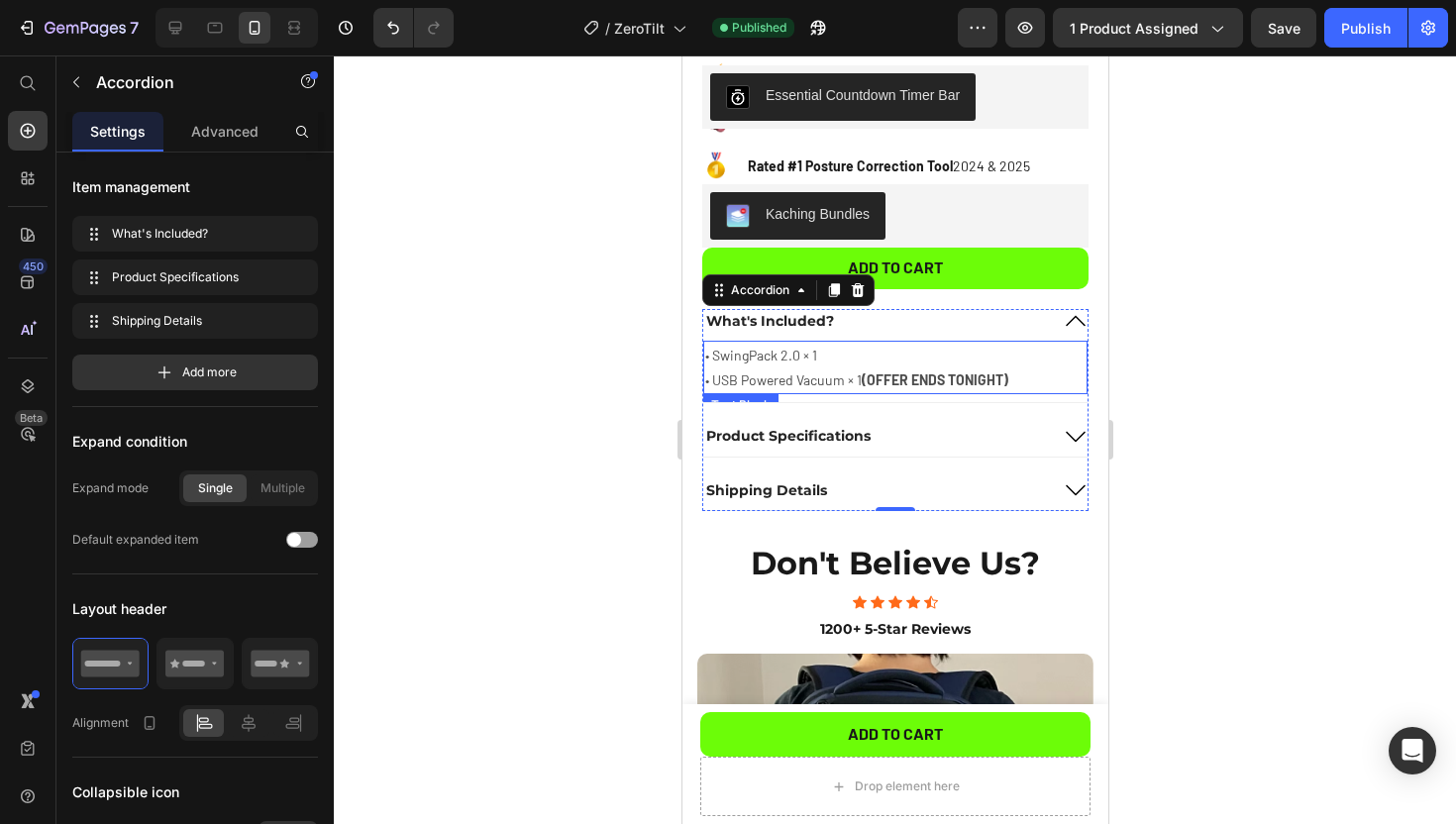 click on "• SwingPack 2.0 × 1" at bounding box center [894, 355] 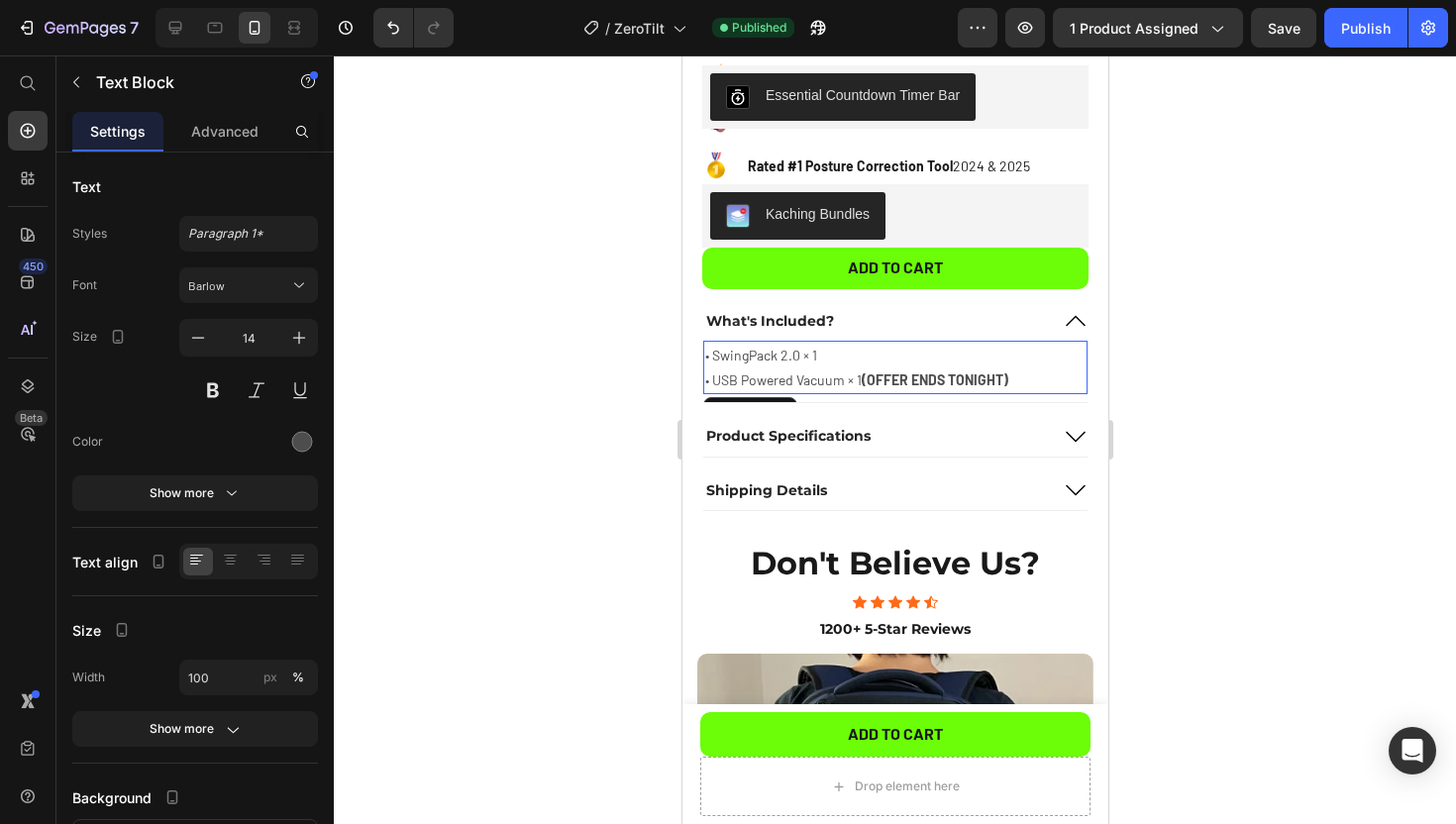 click on "• SwingPack 2.0 × 1" at bounding box center [894, 355] 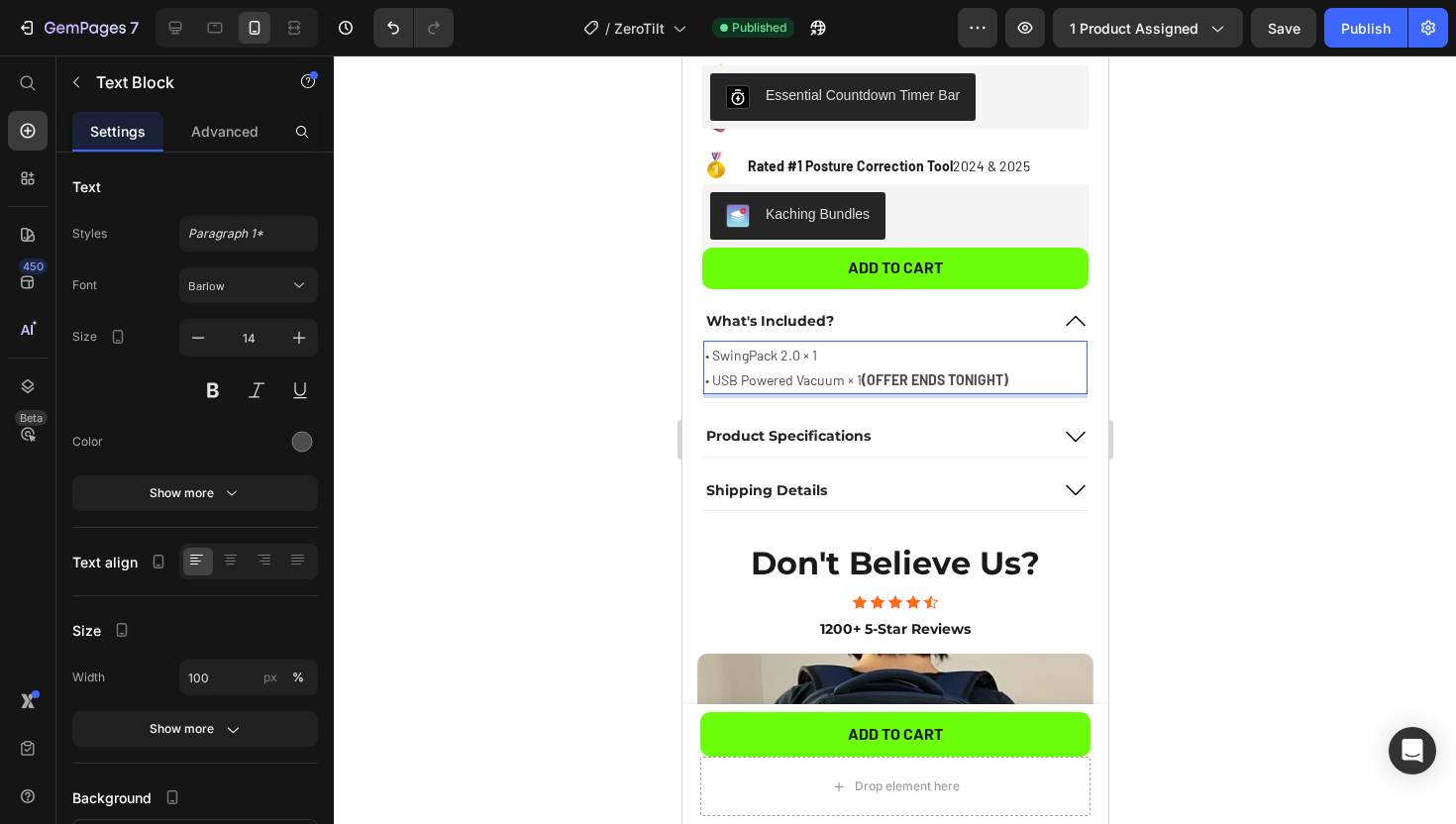 click on "• SwingPack 2.0 × 1" at bounding box center [894, 355] 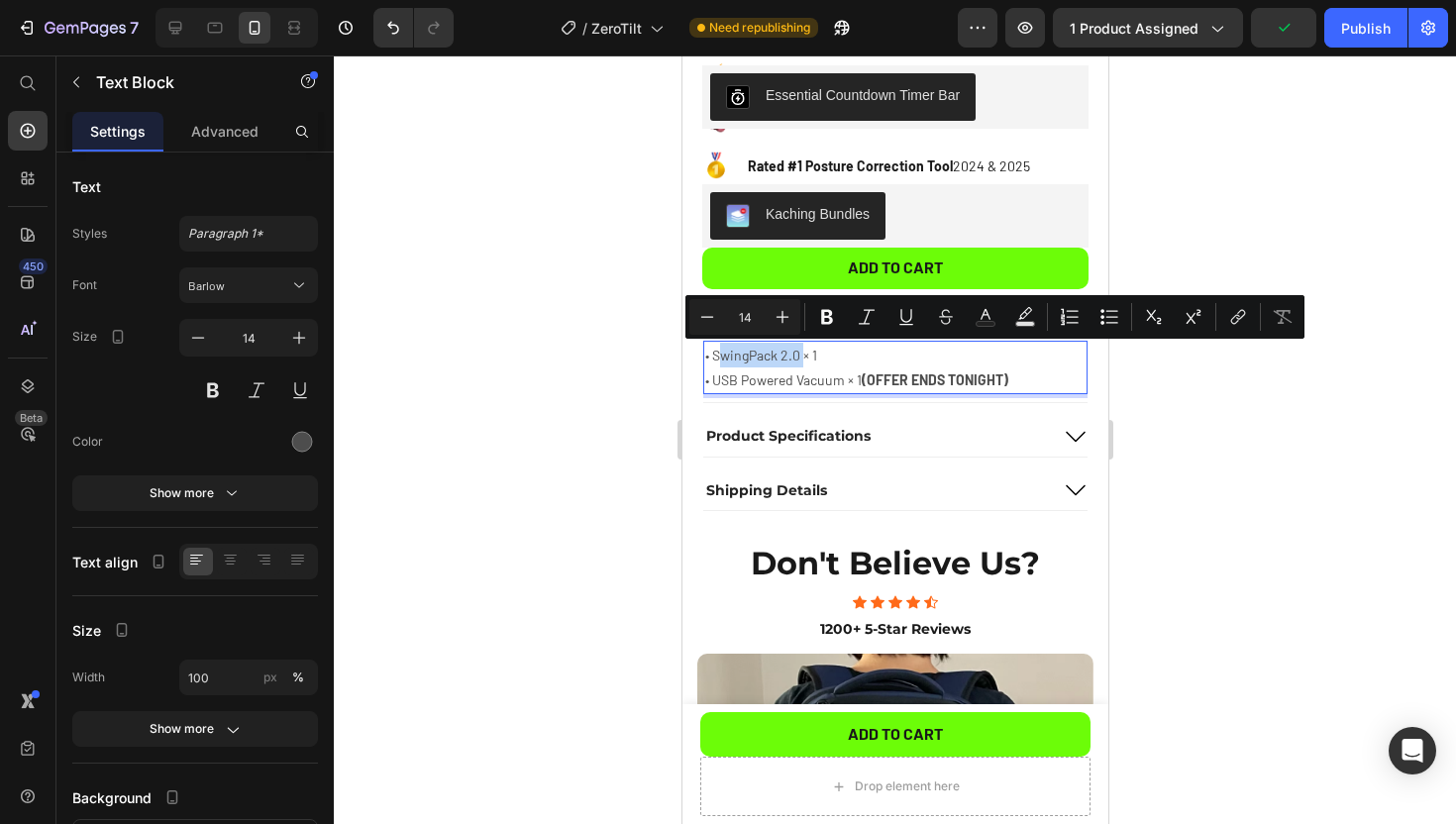 drag, startPoint x: 800, startPoint y: 355, endPoint x: 718, endPoint y: 357, distance: 82.02439 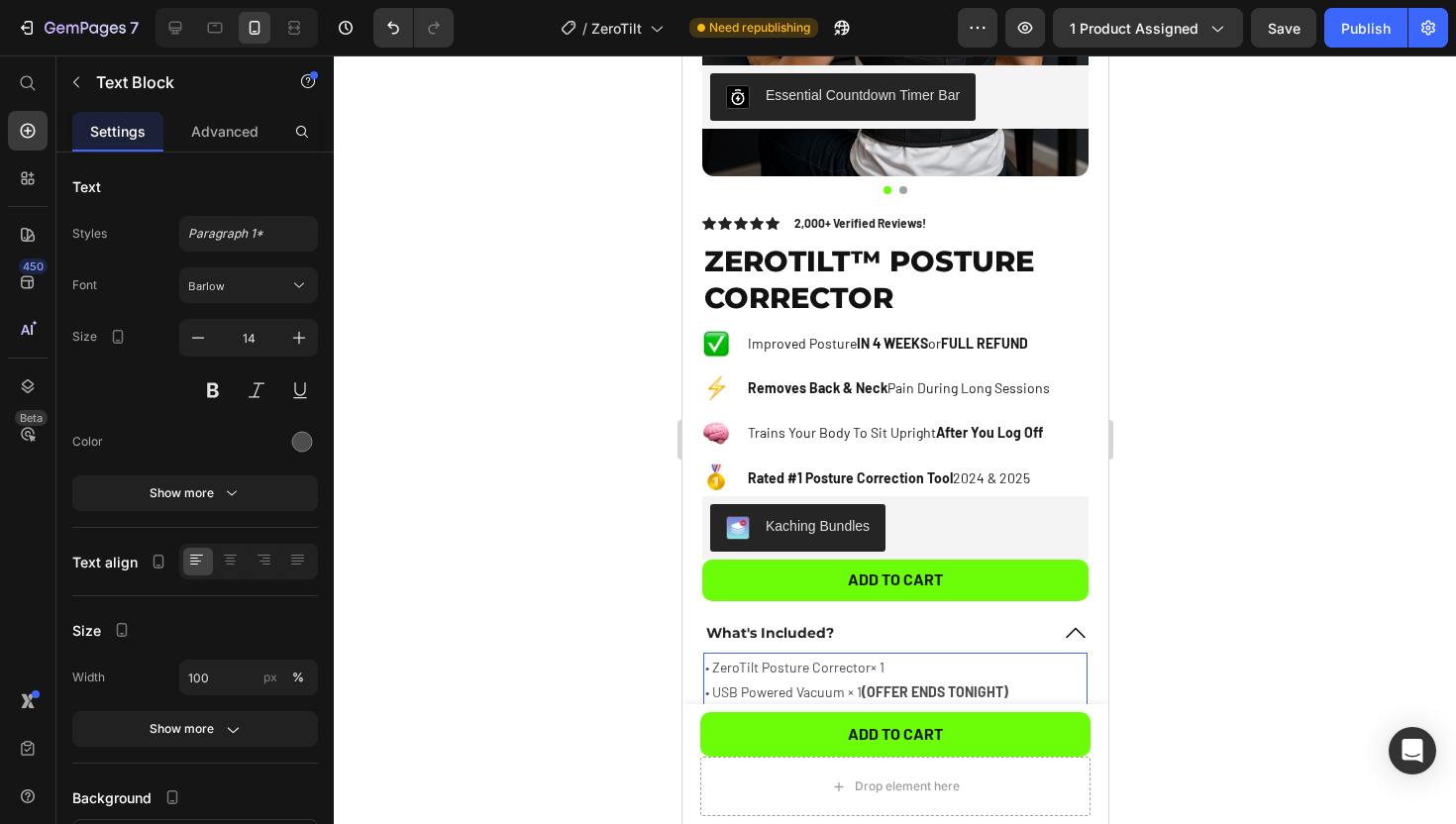 scroll, scrollTop: 768, scrollLeft: 0, axis: vertical 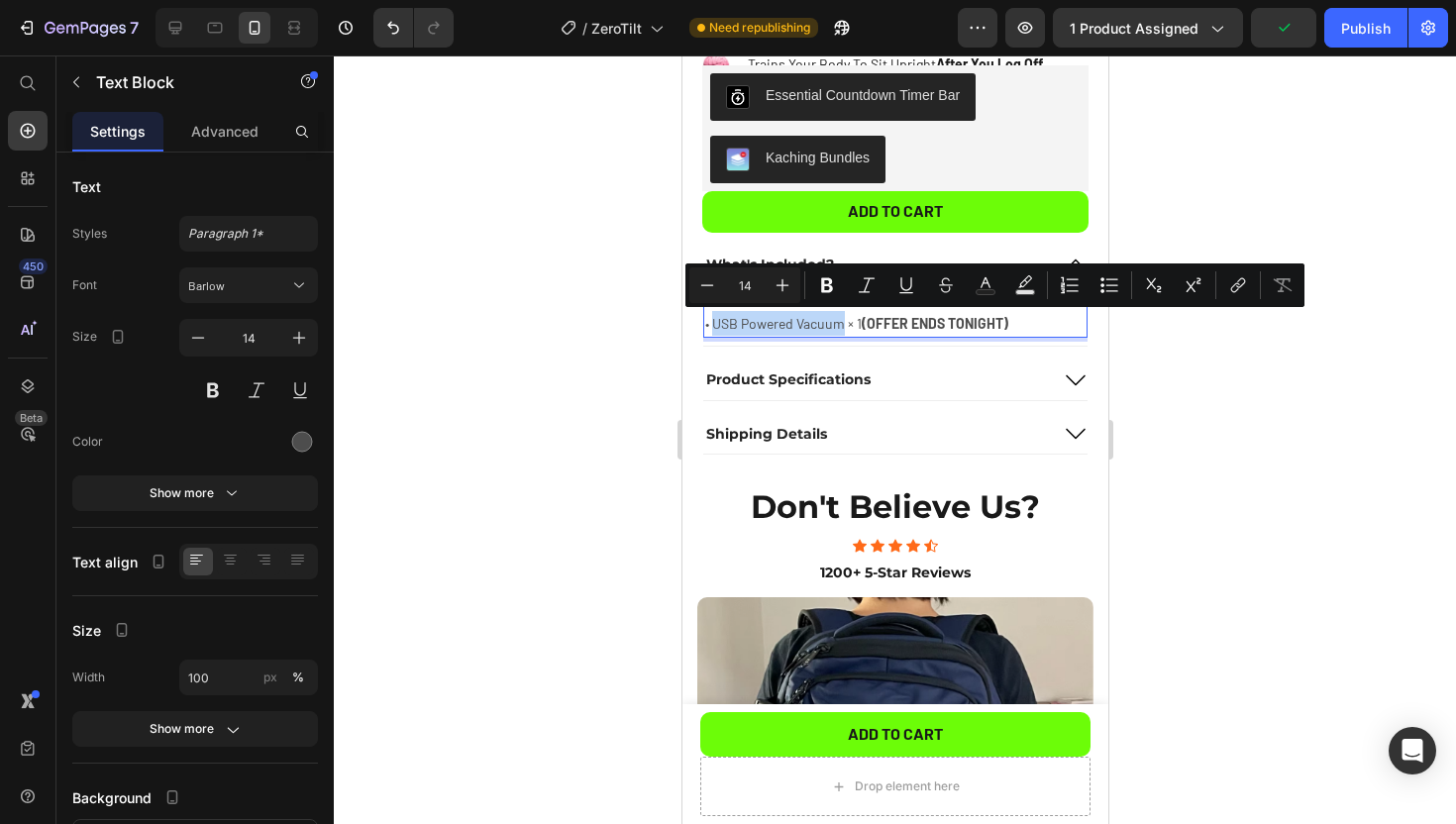 drag, startPoint x: 841, startPoint y: 323, endPoint x: 710, endPoint y: 325, distance: 131.01527 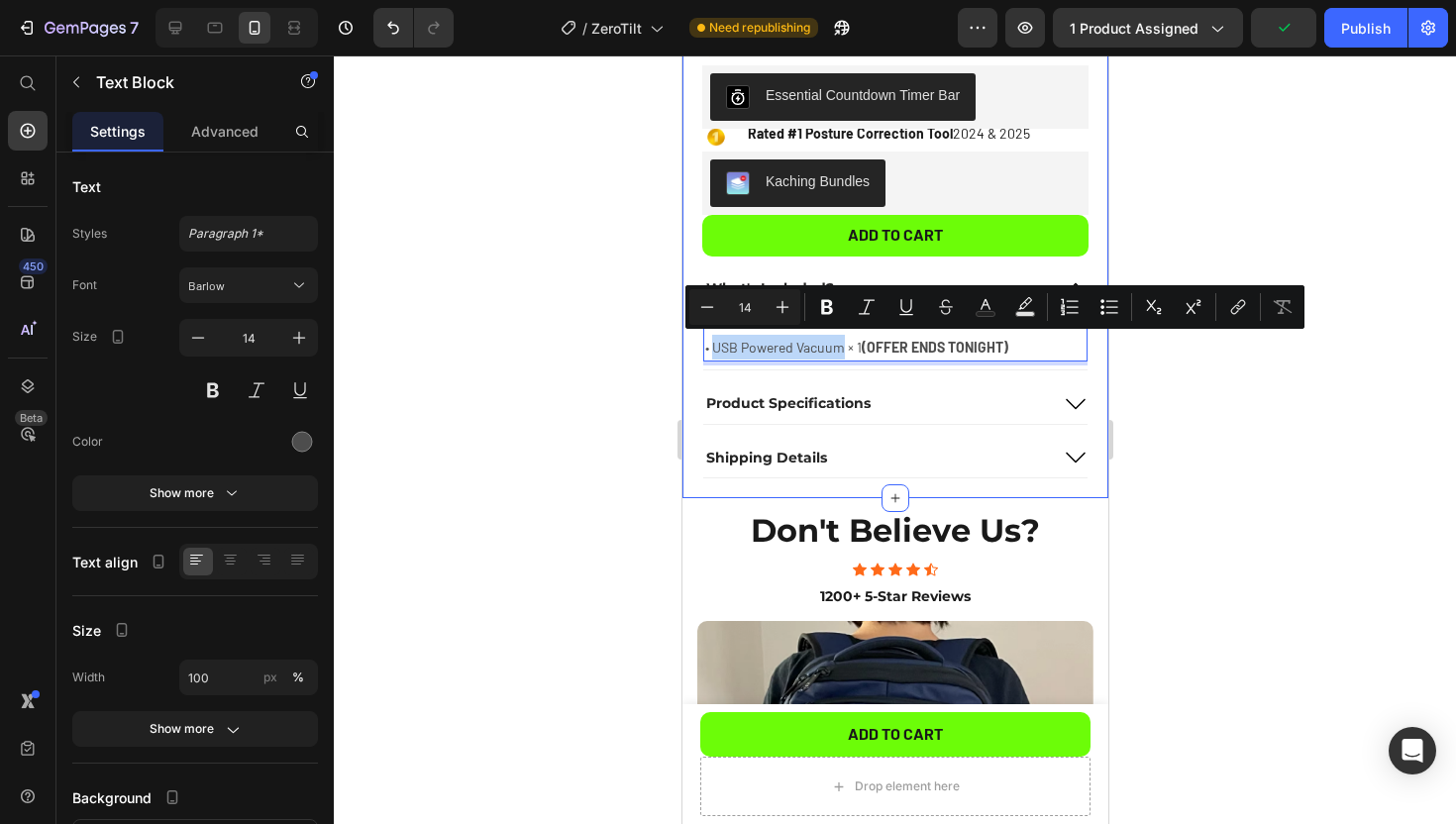 scroll, scrollTop: 740, scrollLeft: 0, axis: vertical 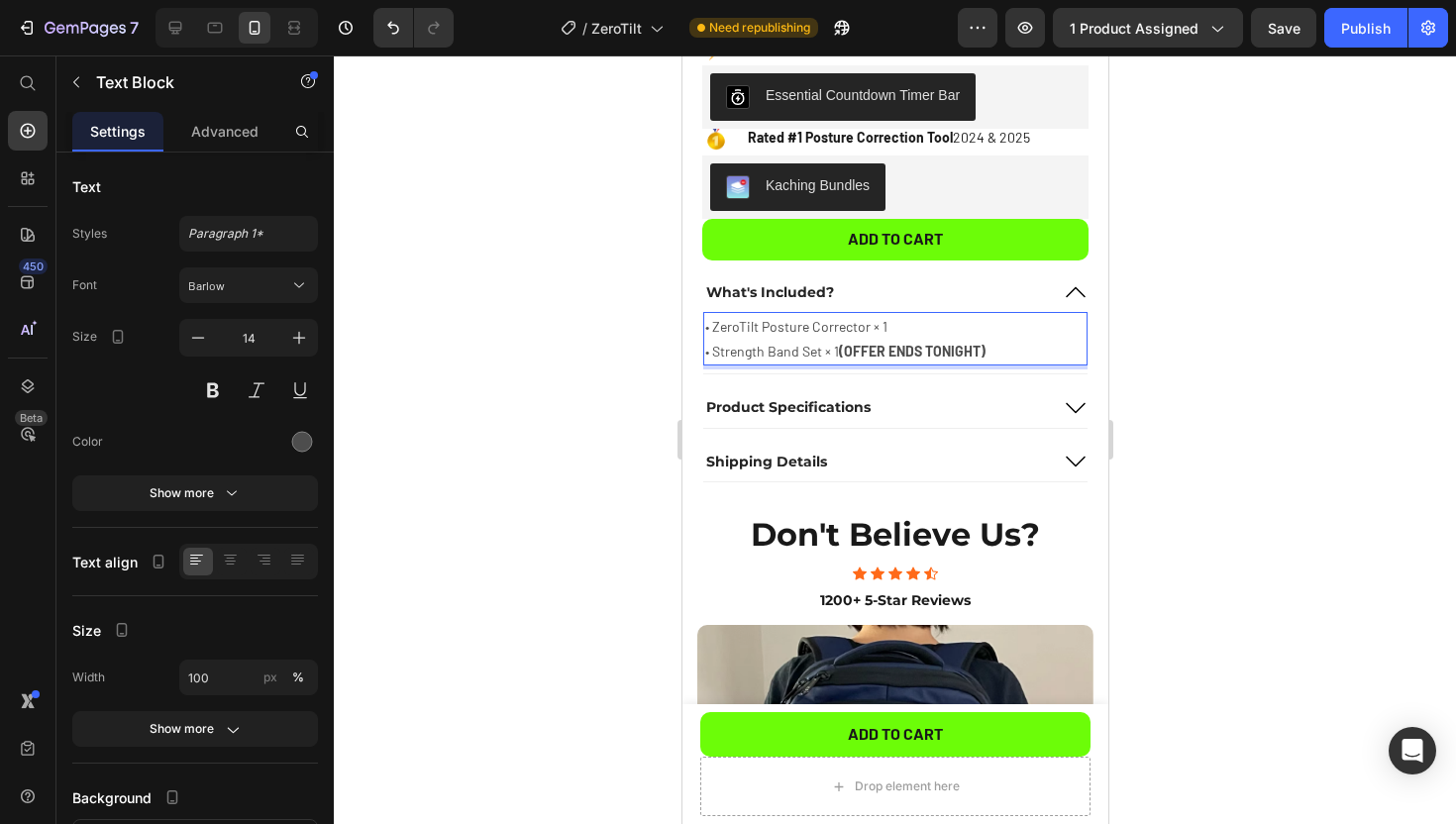 click on "(OFFER ENDS TONIGHT)" at bounding box center [911, 351] 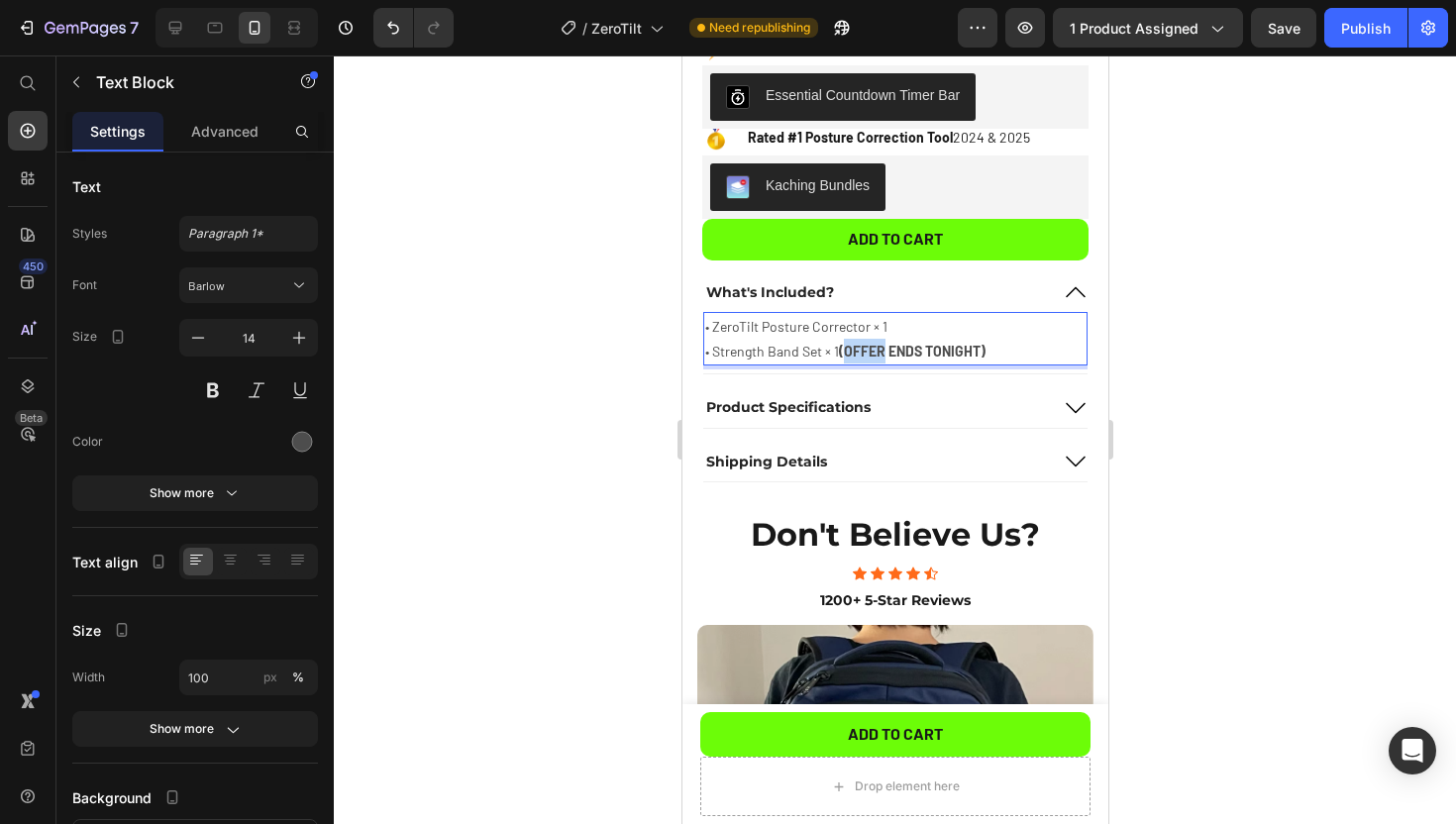 click on "(OFFER ENDS TONIGHT)" at bounding box center [911, 351] 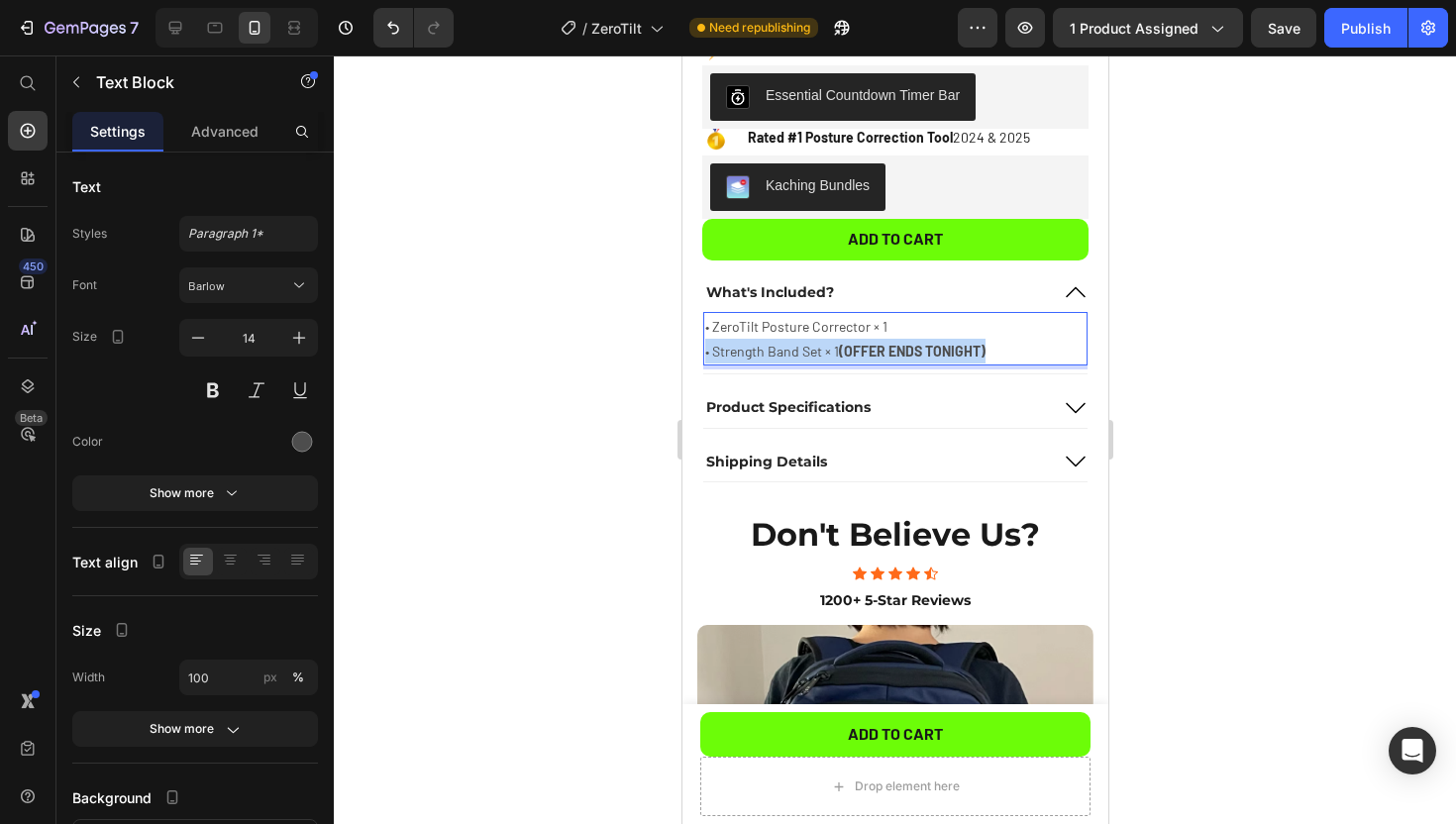 click on "(OFFER ENDS TONIGHT)" at bounding box center [911, 351] 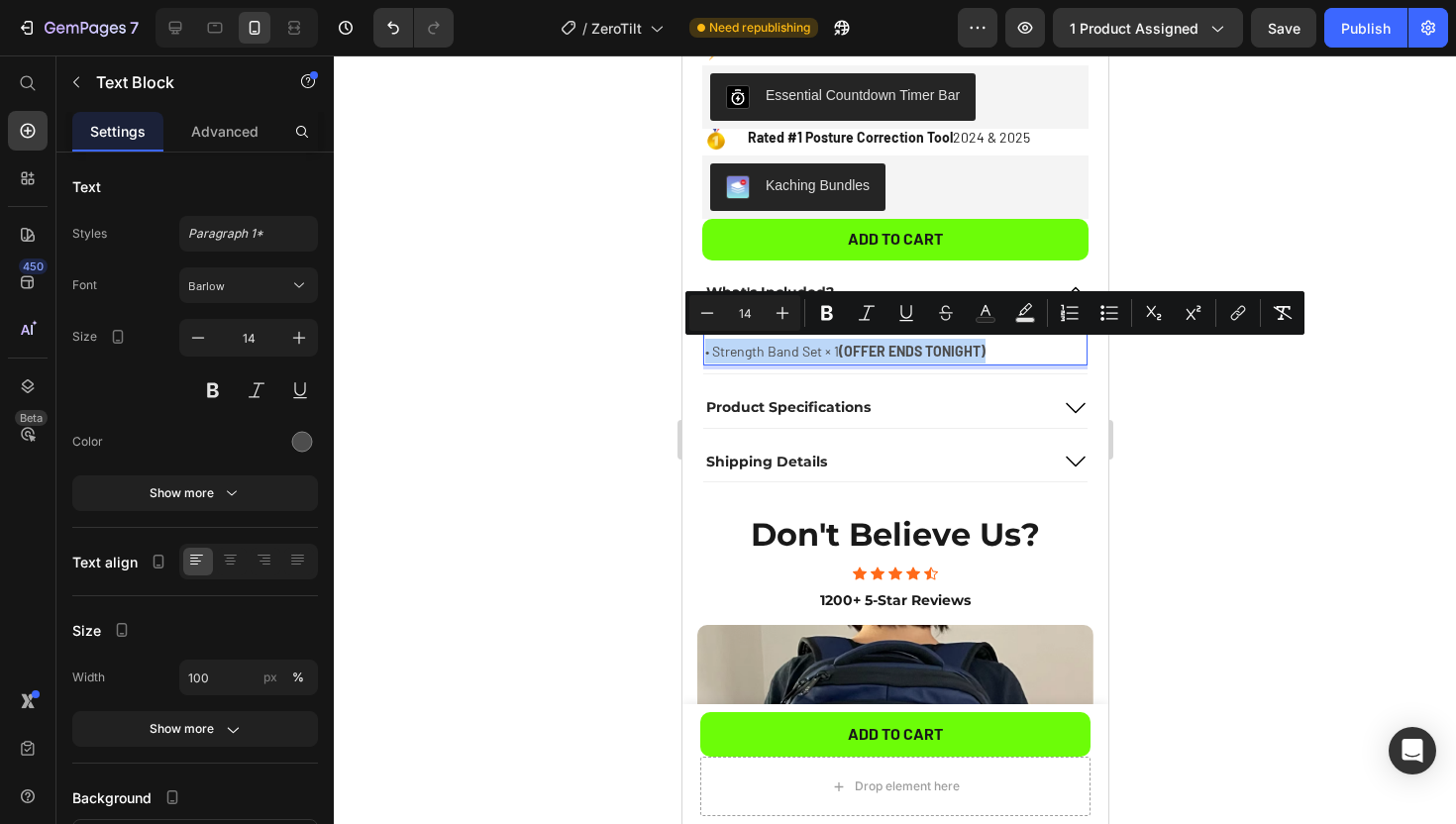 click on "(OFFER ENDS TONIGHT)" at bounding box center (911, 351) 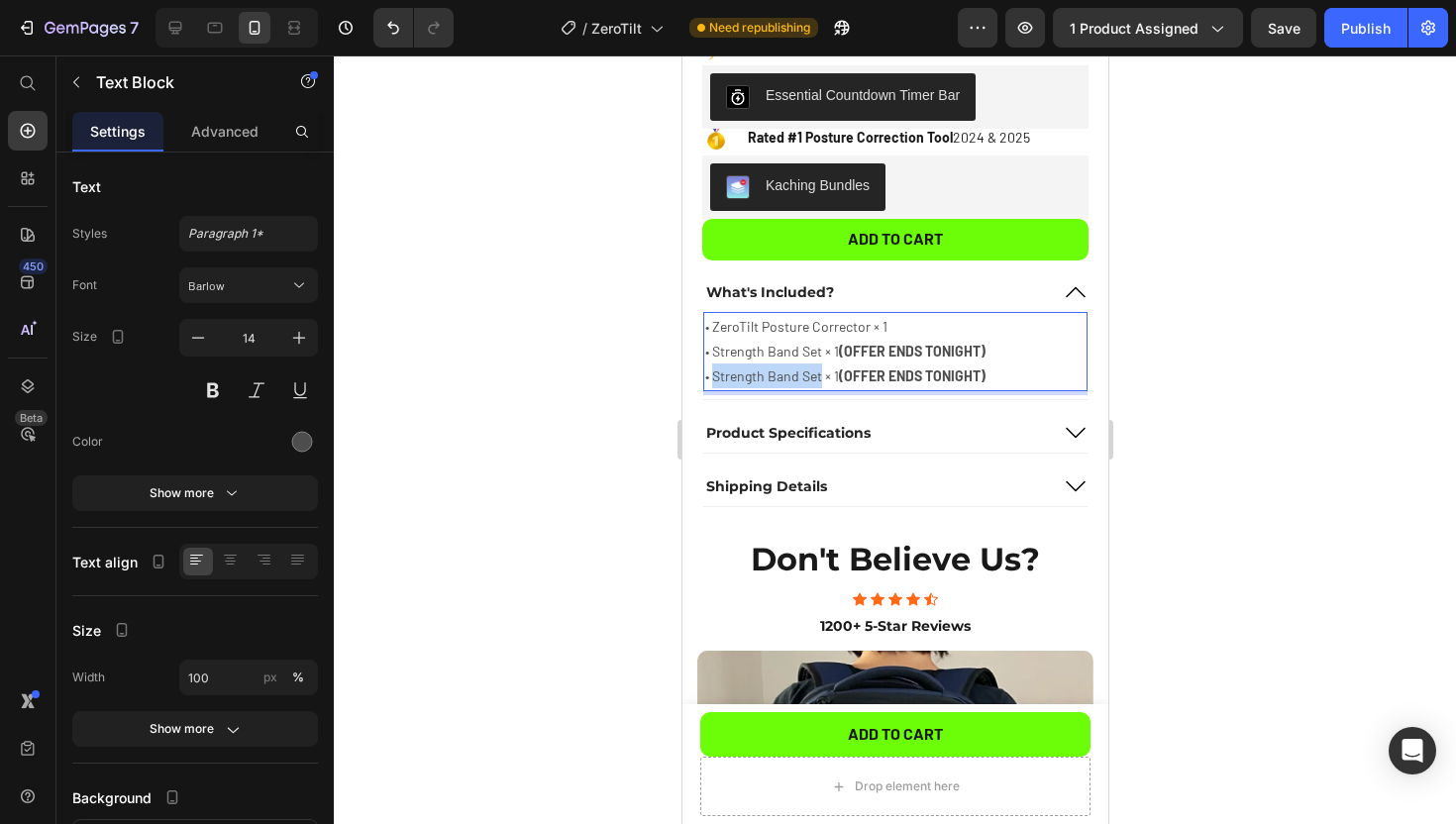 drag, startPoint x: 819, startPoint y: 380, endPoint x: 710, endPoint y: 384, distance: 109.0734 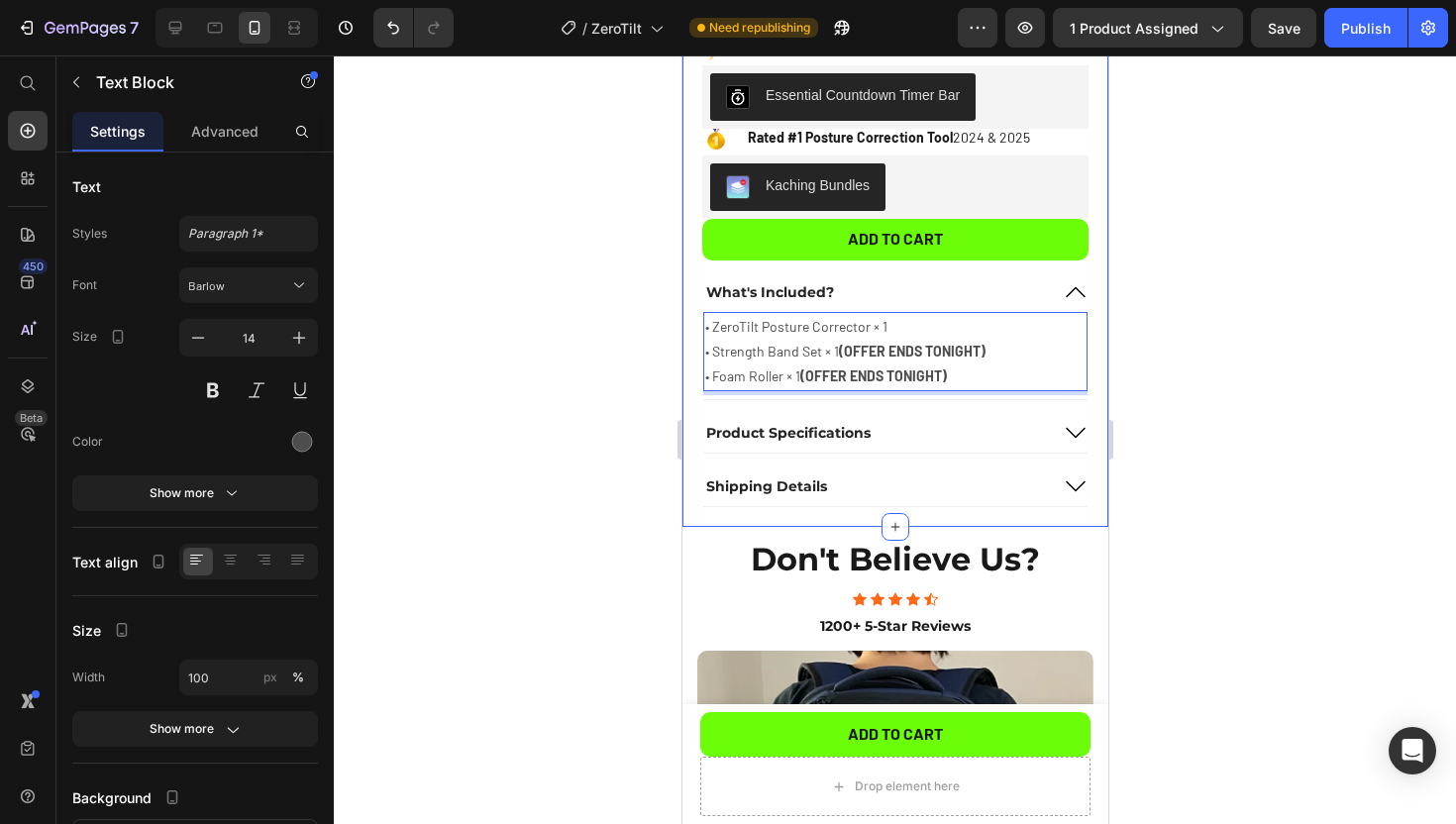 click 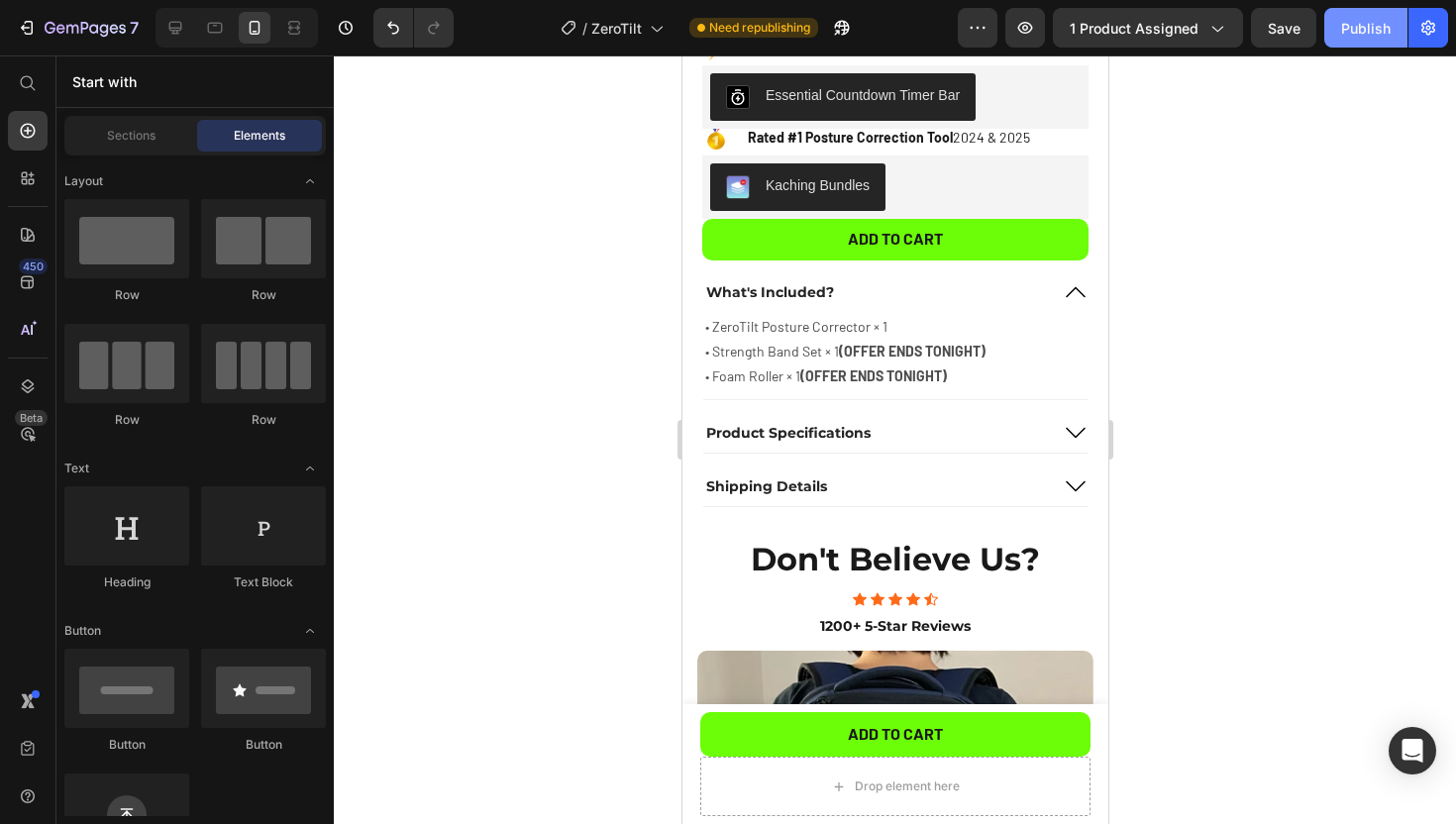 click on "Publish" 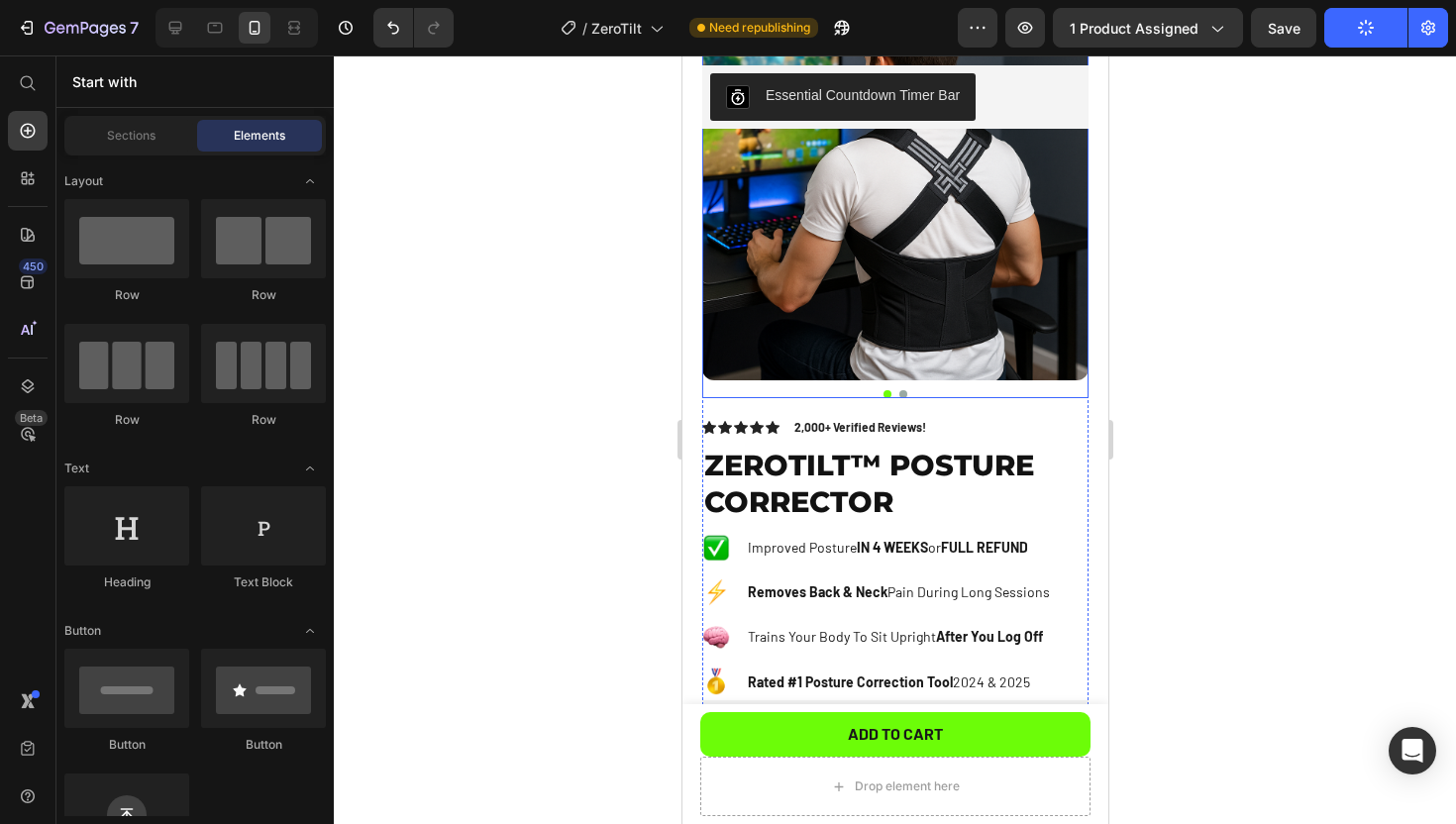 scroll, scrollTop: 0, scrollLeft: 0, axis: both 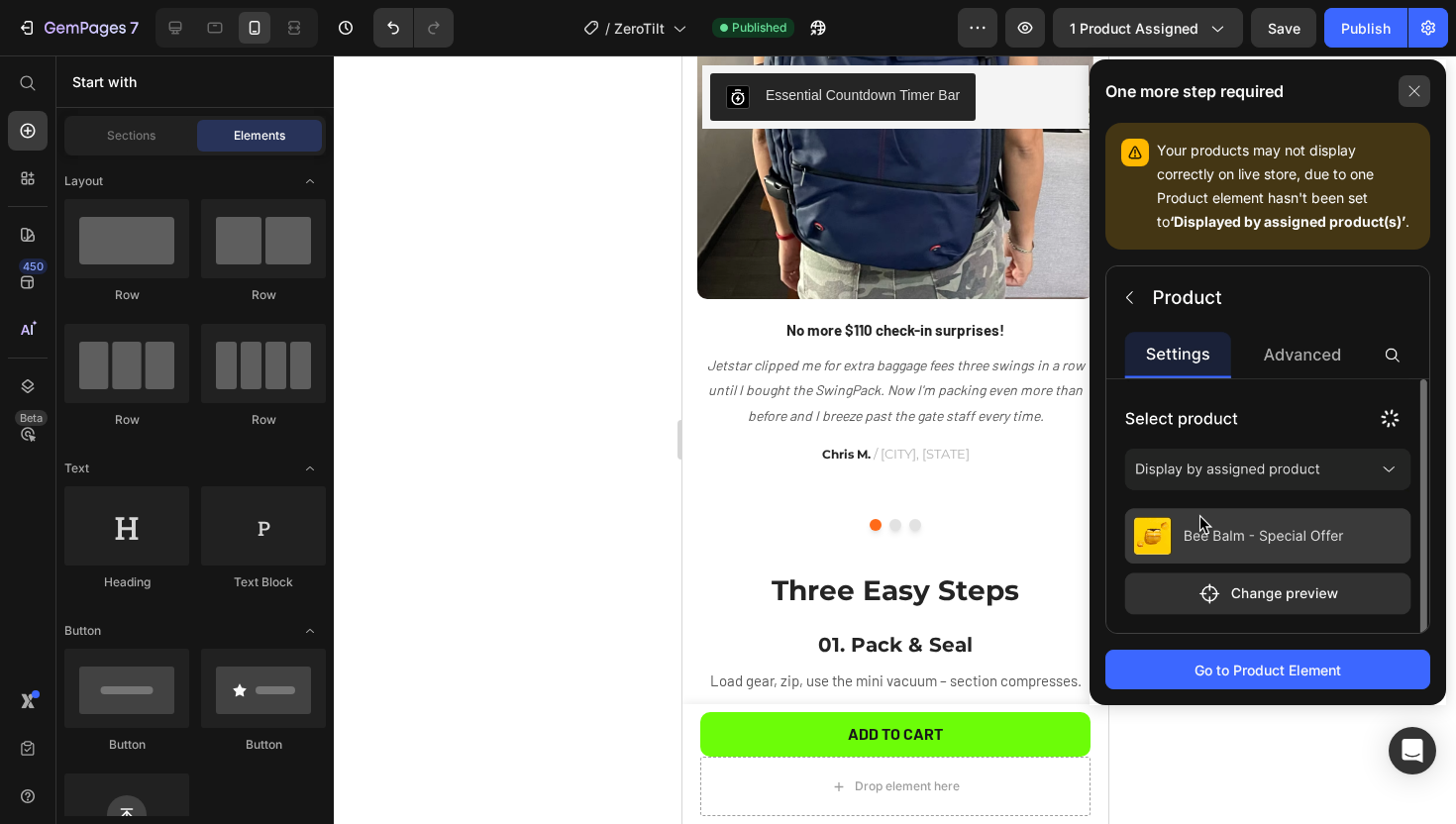 click 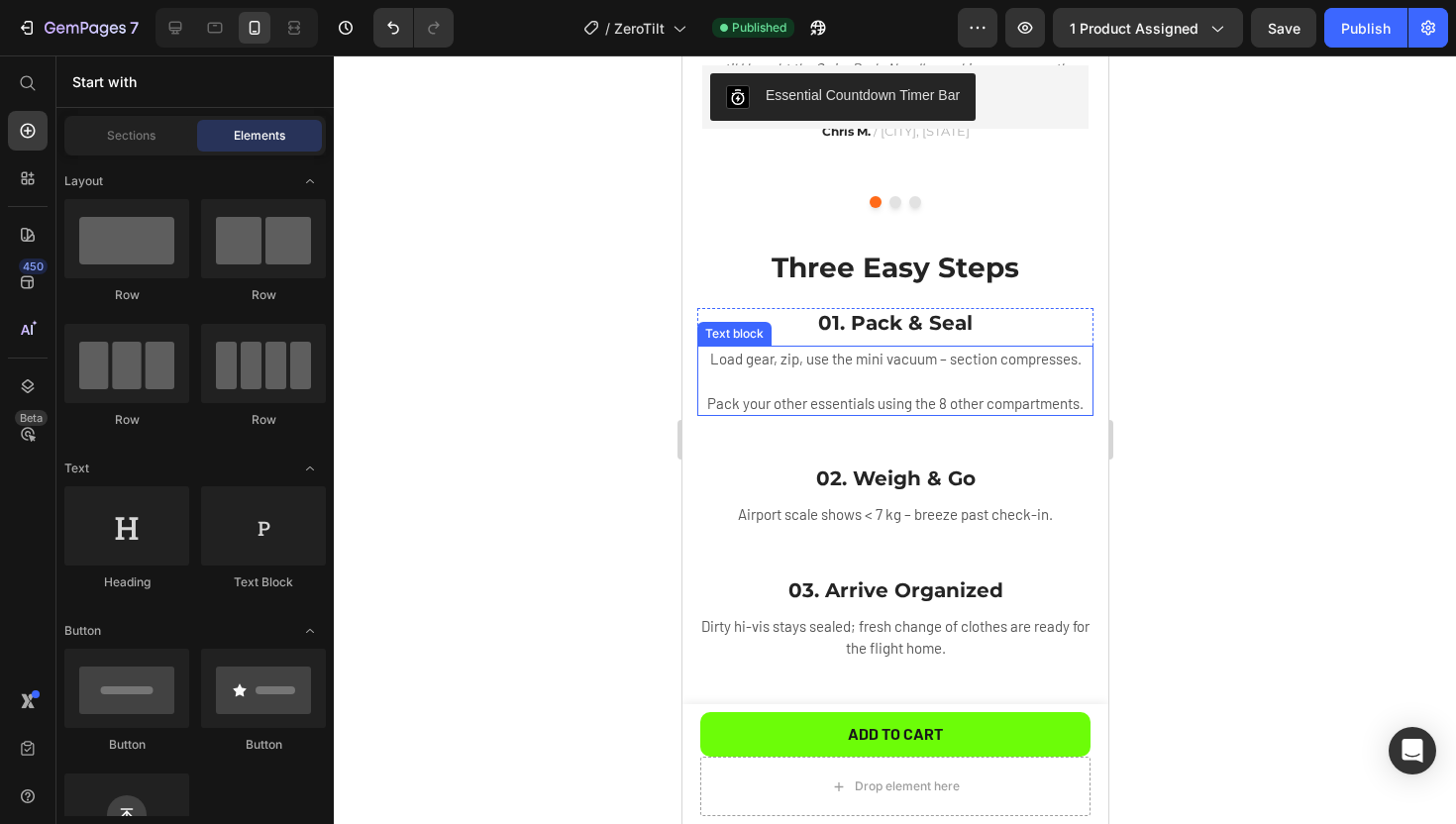 scroll, scrollTop: 1607, scrollLeft: 0, axis: vertical 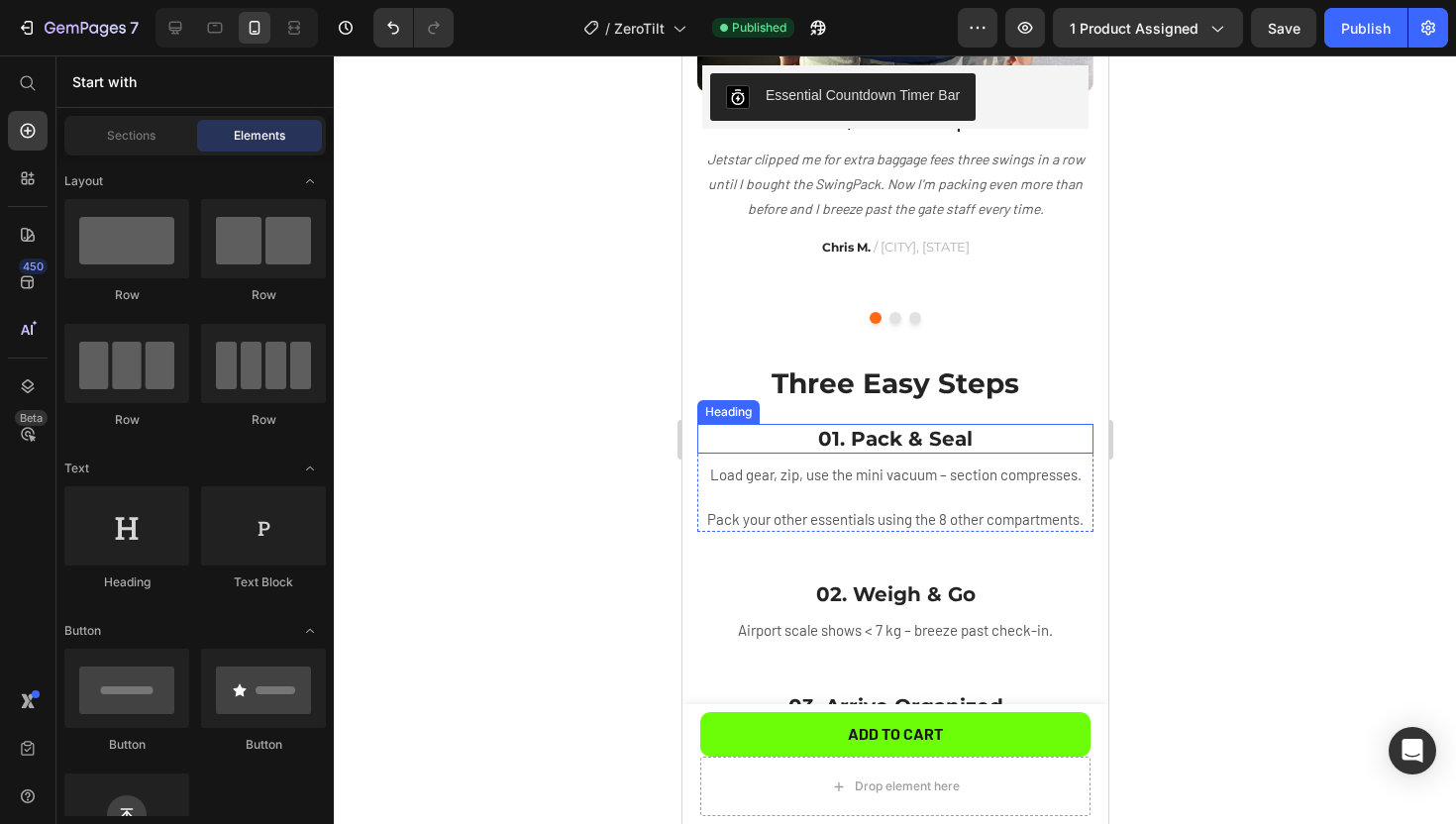 click on "01. Pack & Seal" at bounding box center (894, 439) 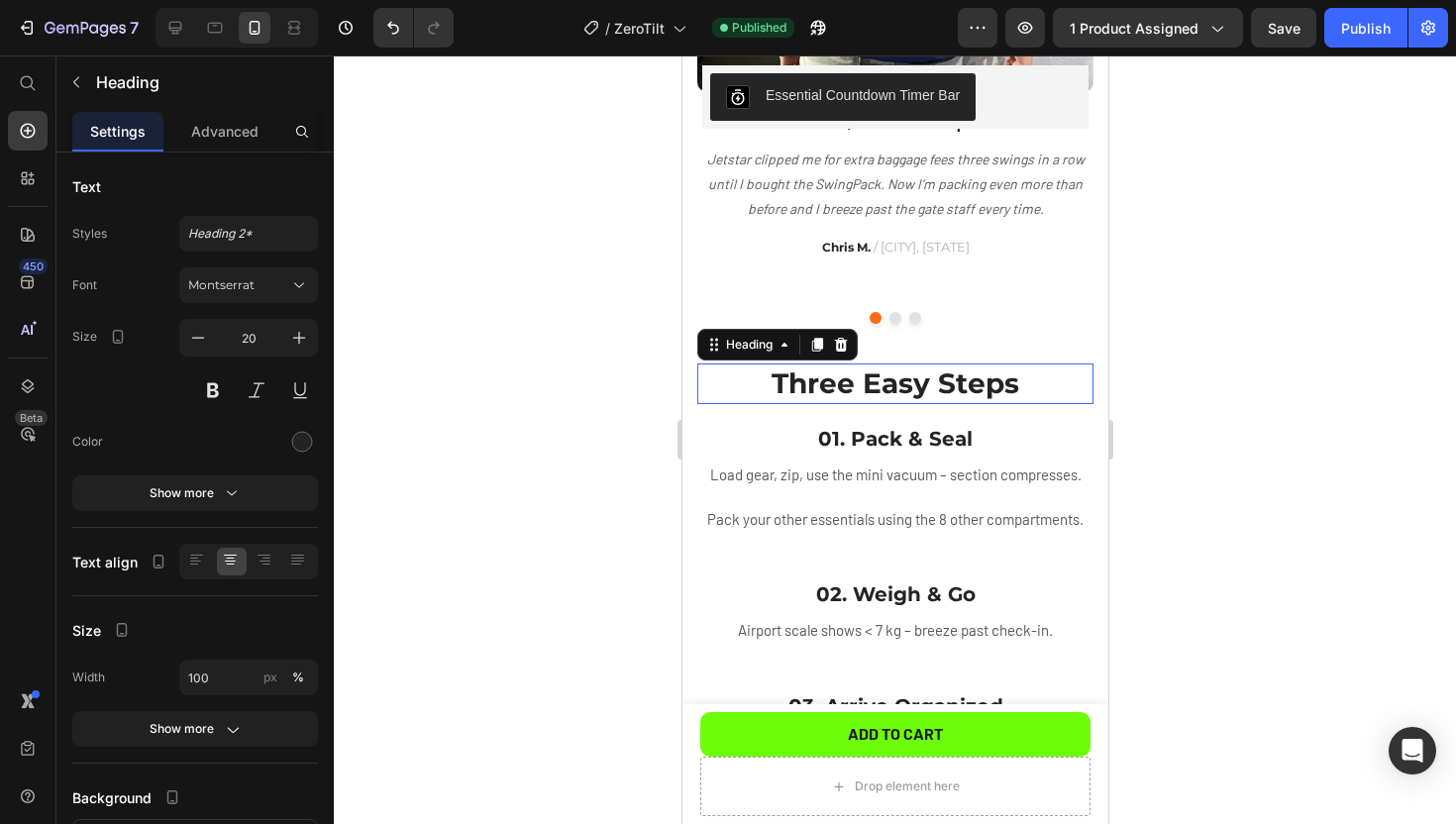 click on "Three Easy Steps" at bounding box center (894, 383) 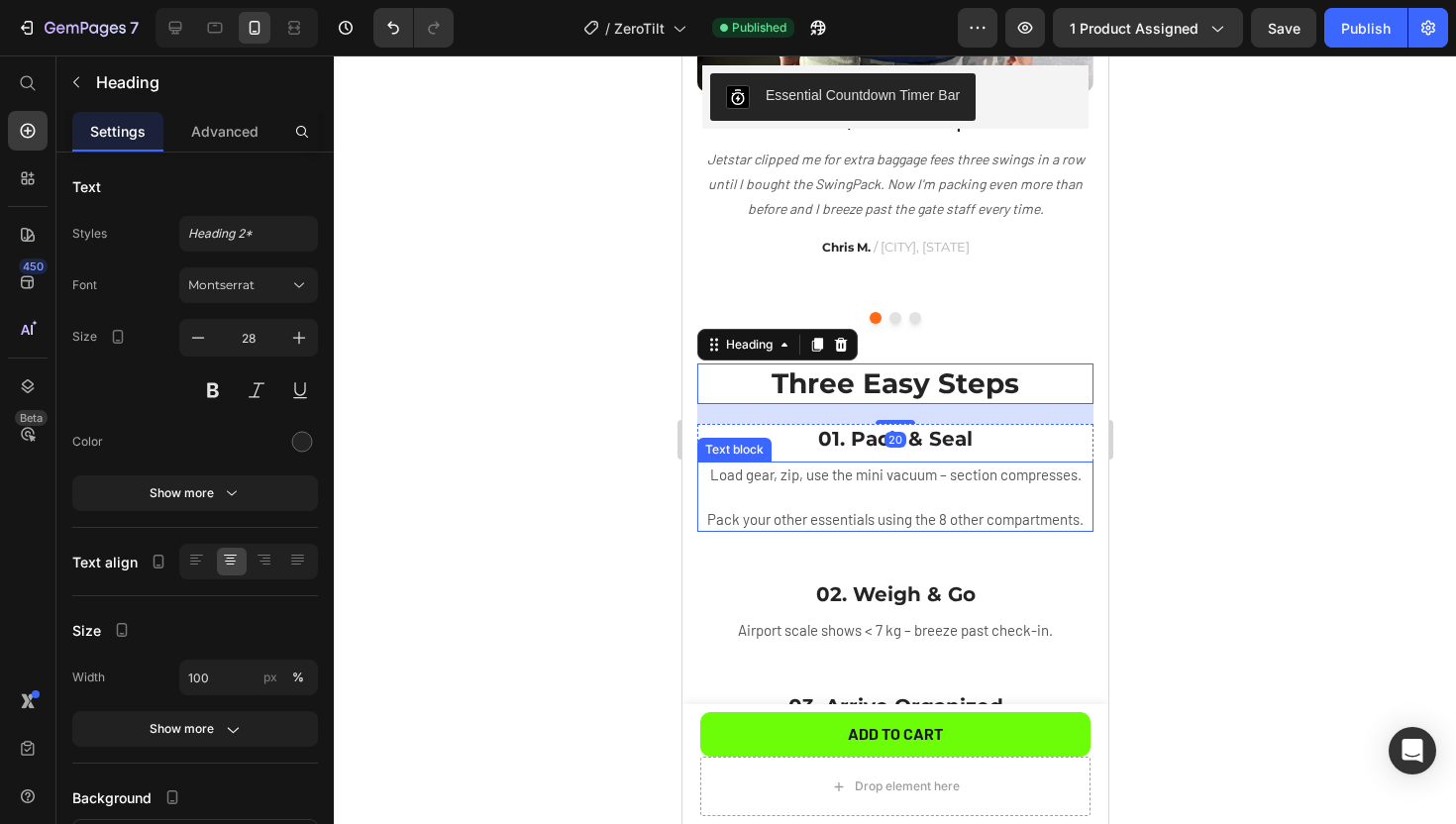 scroll, scrollTop: 1785, scrollLeft: 0, axis: vertical 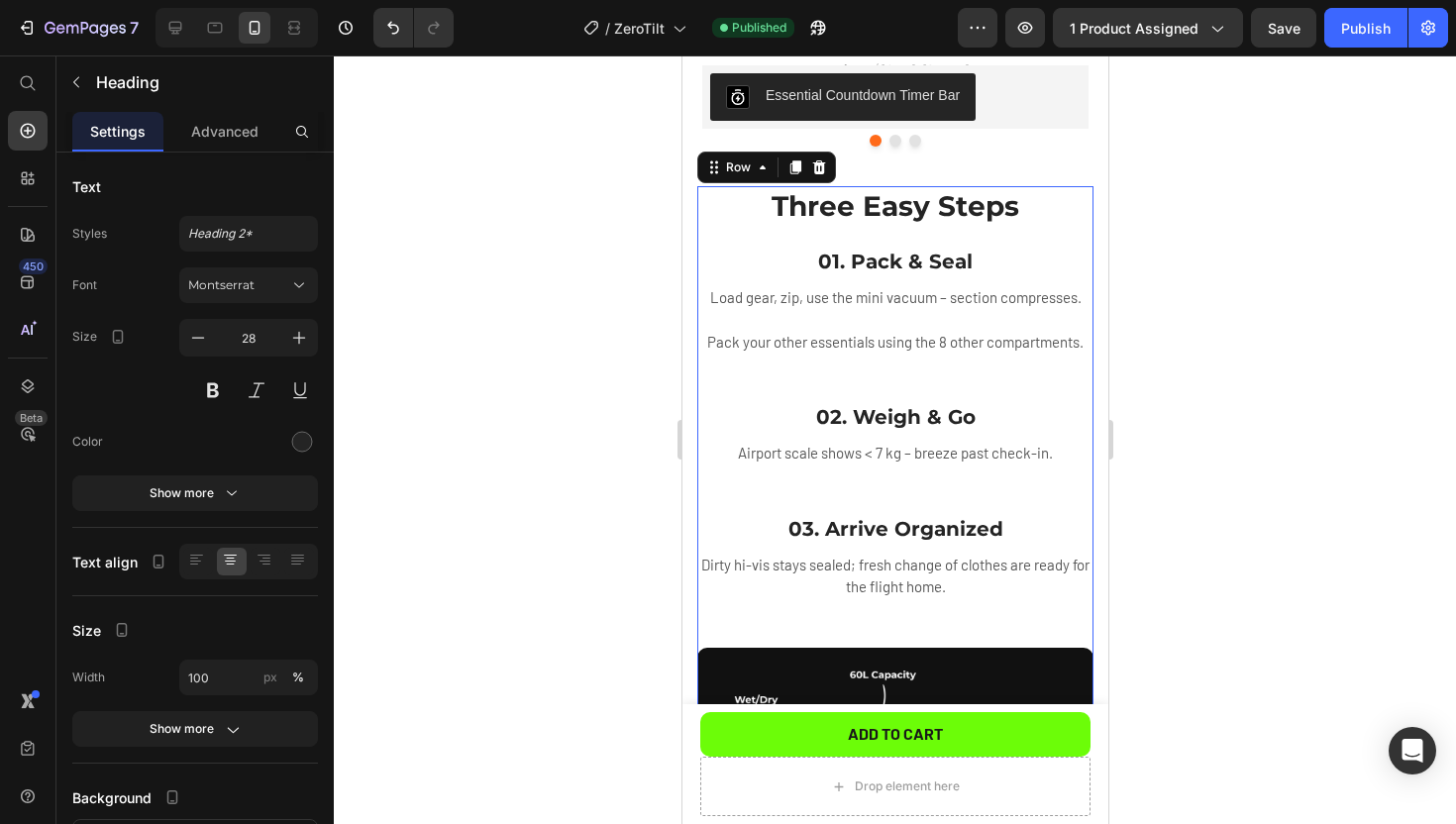 click on "01. Pack & Seal Heading Load gear, zip, use the mini vacuum – section compresses.   Pack your other essentials using the 8 other compartments. Text block Row 02. Weigh & Go Heading Airport scale shows < 7 kg – breeze past check-in. Text block Row 03. Arrive Organized Heading Dirty hi-vis stays sealed; fresh change of clothes are ready for the flight home. Text block Row" at bounding box center [894, 447] 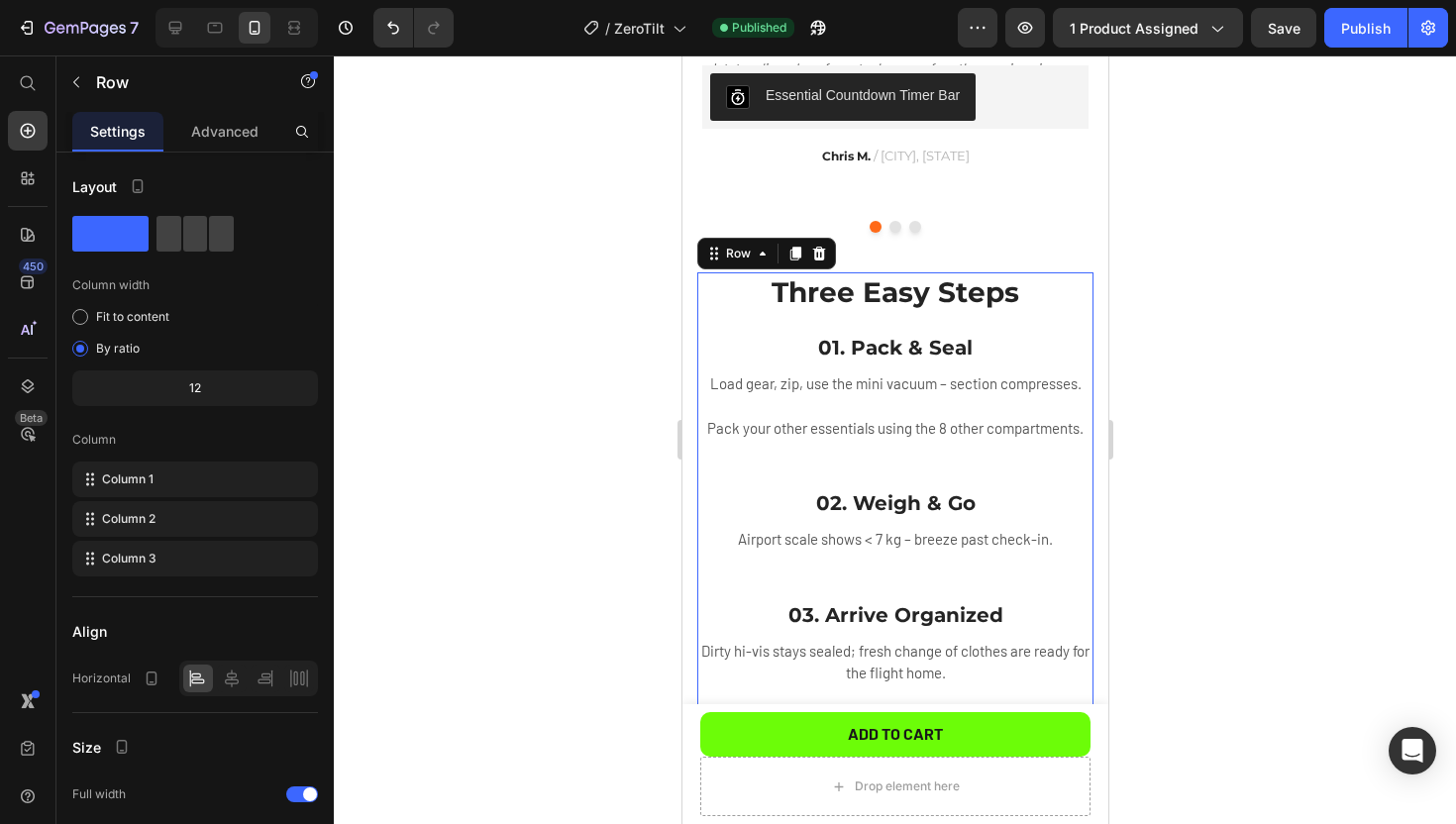 scroll, scrollTop: 1573, scrollLeft: 0, axis: vertical 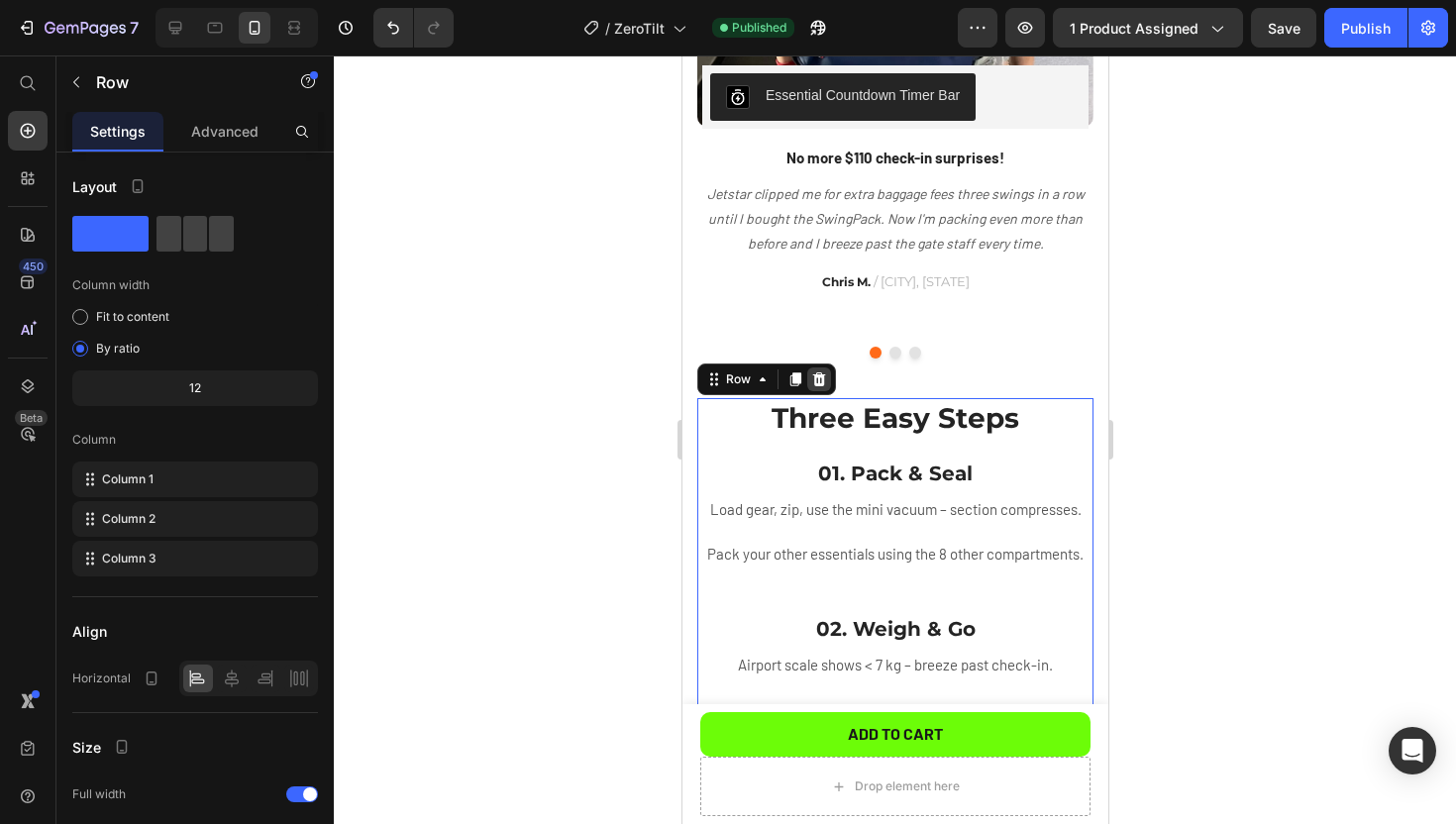 click 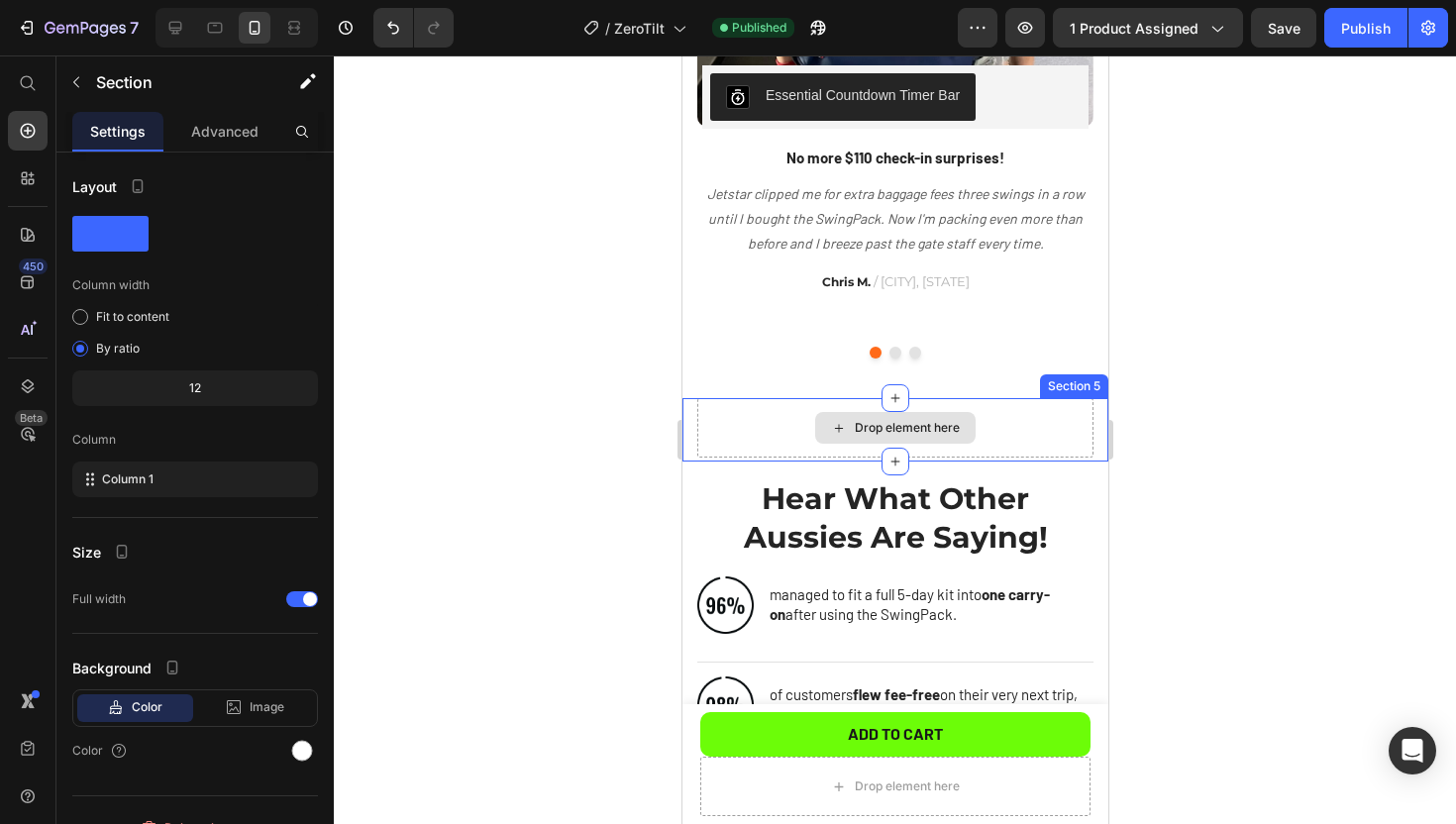 click on "Drop element here" at bounding box center [894, 428] 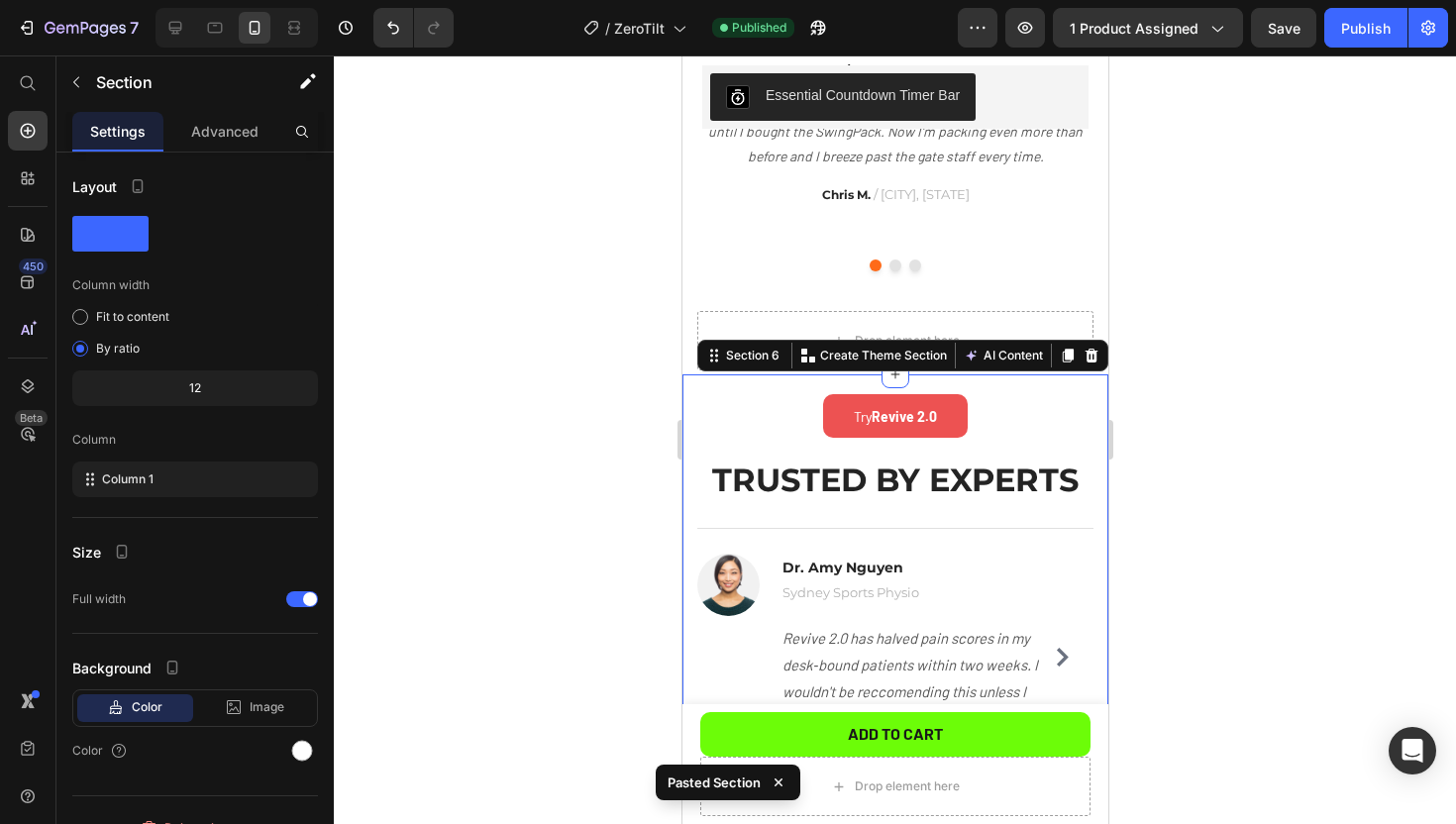 scroll, scrollTop: 1617, scrollLeft: 0, axis: vertical 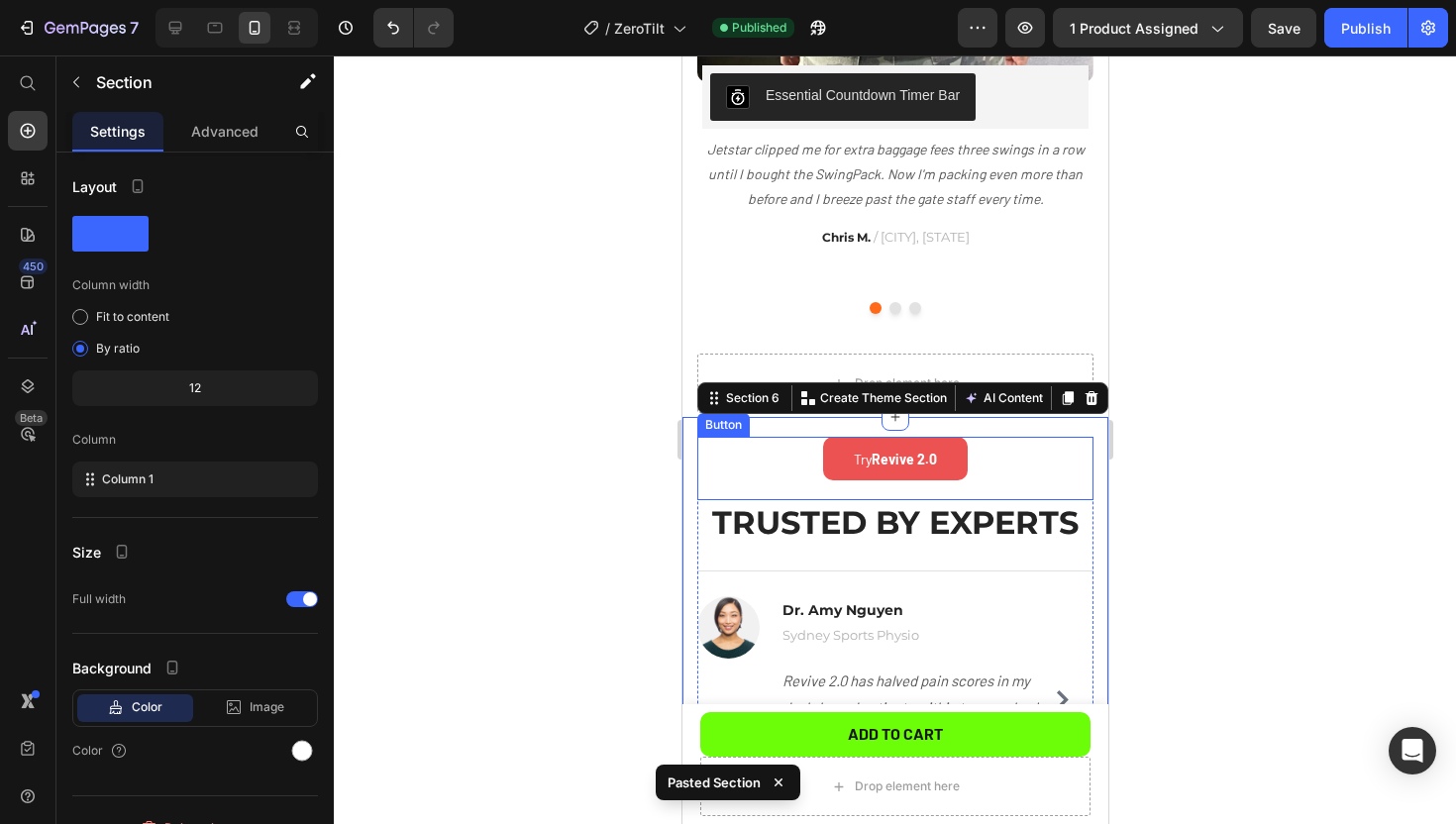 click on "Try  Revive 2.0 Button" at bounding box center [894, 468] 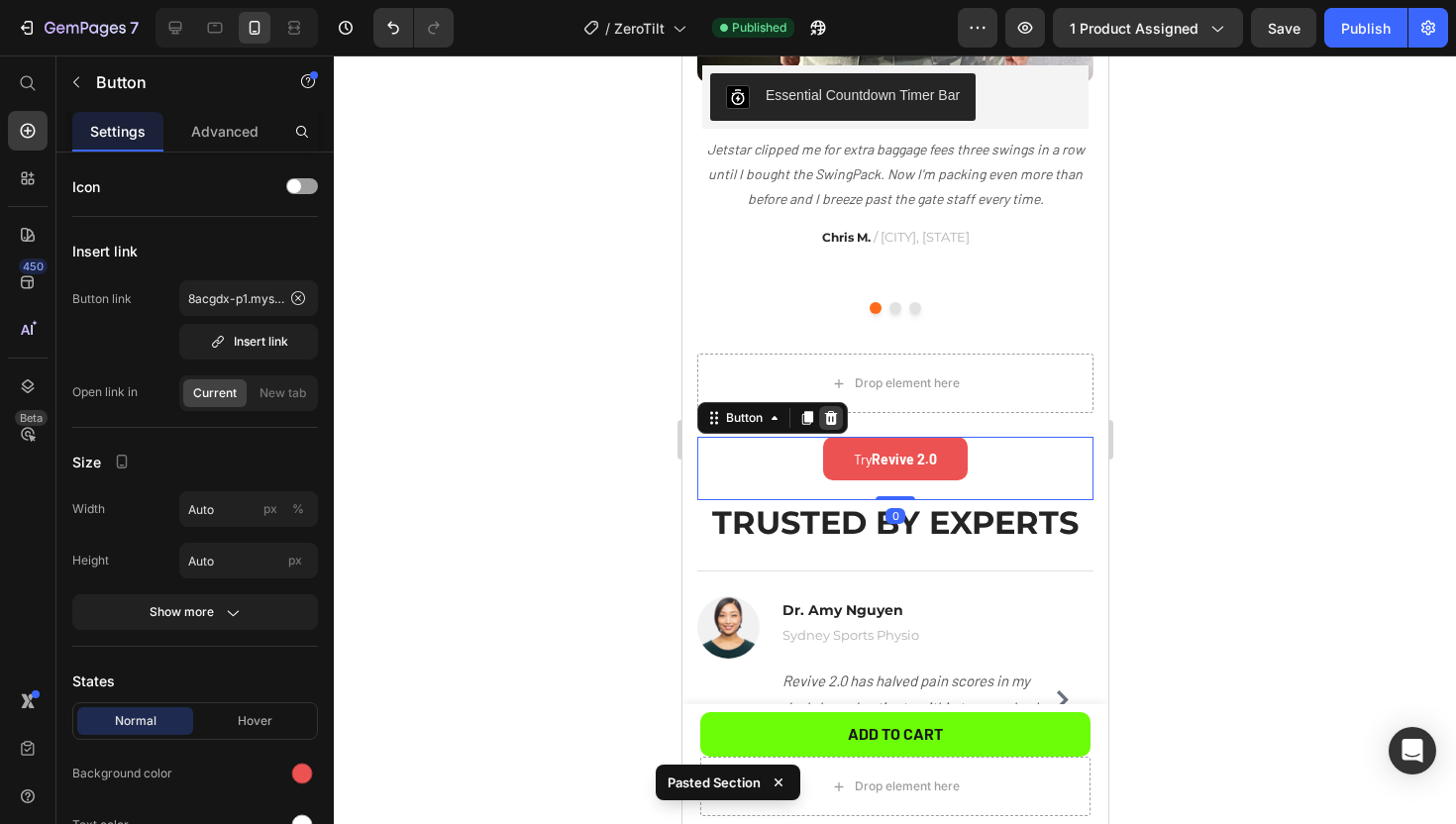 click 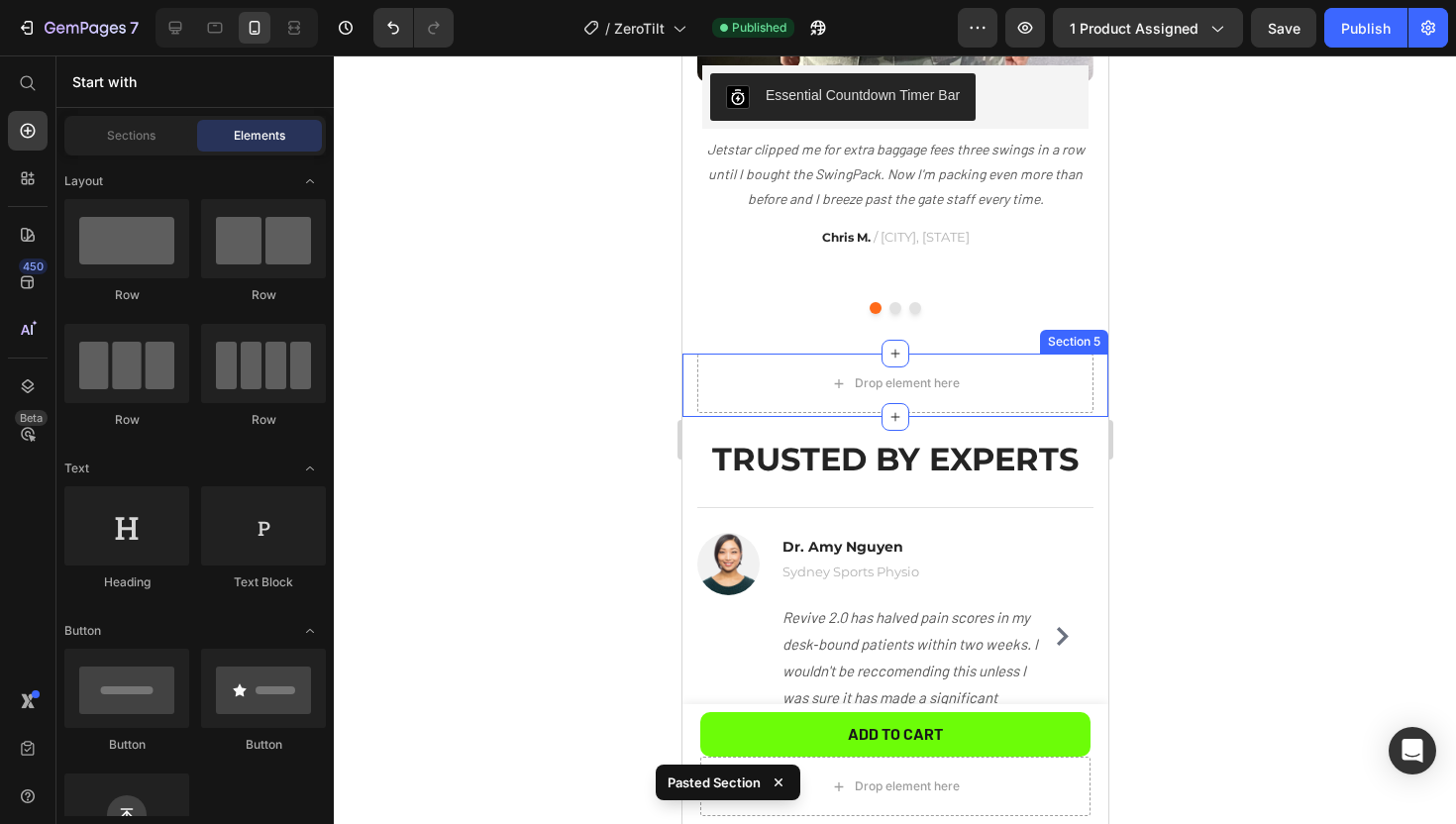 click on "Drop element here" at bounding box center (894, 383) 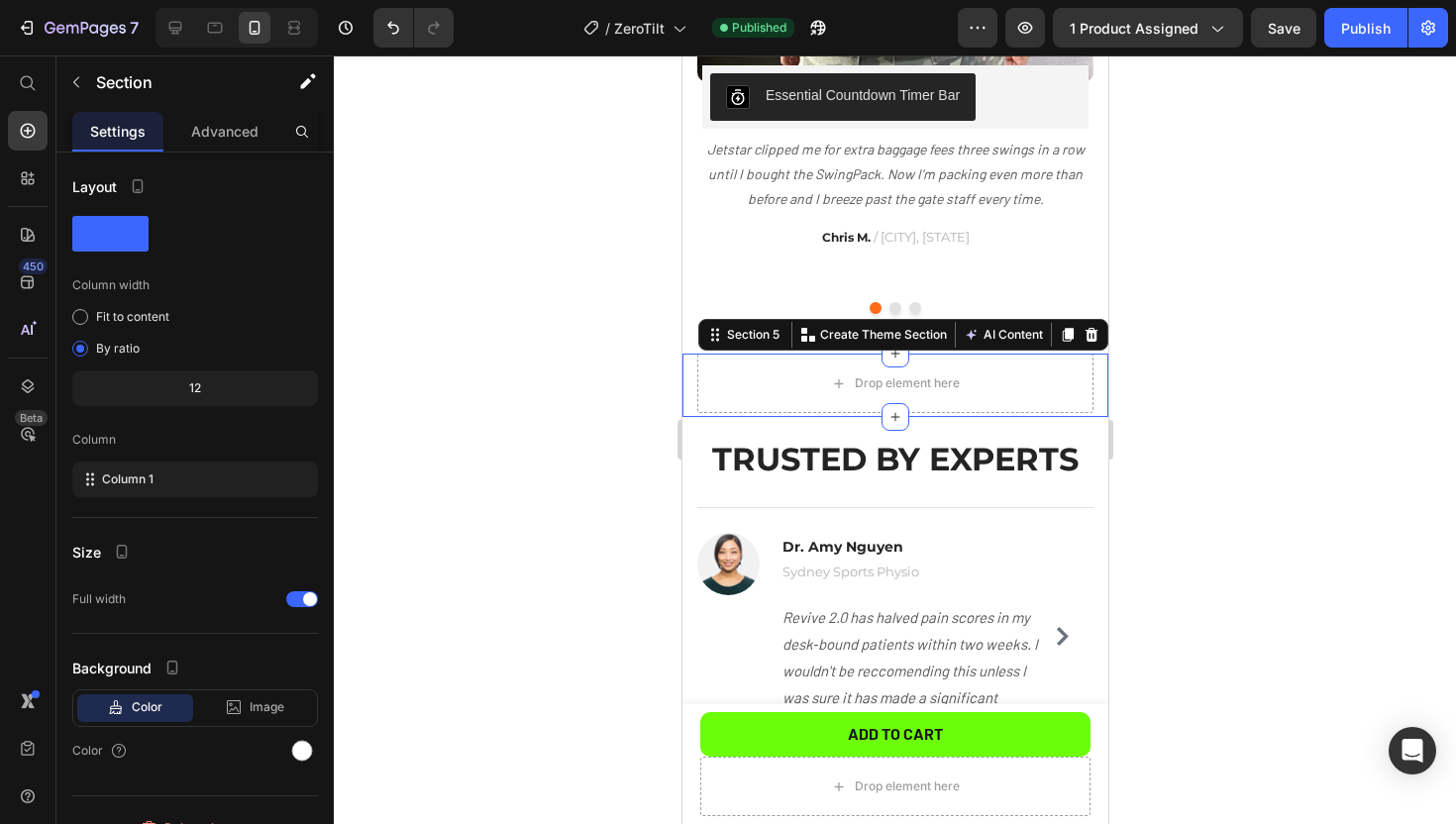 click on "Section 5   You can create reusable sections Create Theme Section AI Content Write with GemAI What would you like to describe here? Tone and Voice Persuasive Product PHYSIO STRENGTH PROGRAM Show more Generate" at bounding box center [902, 335] 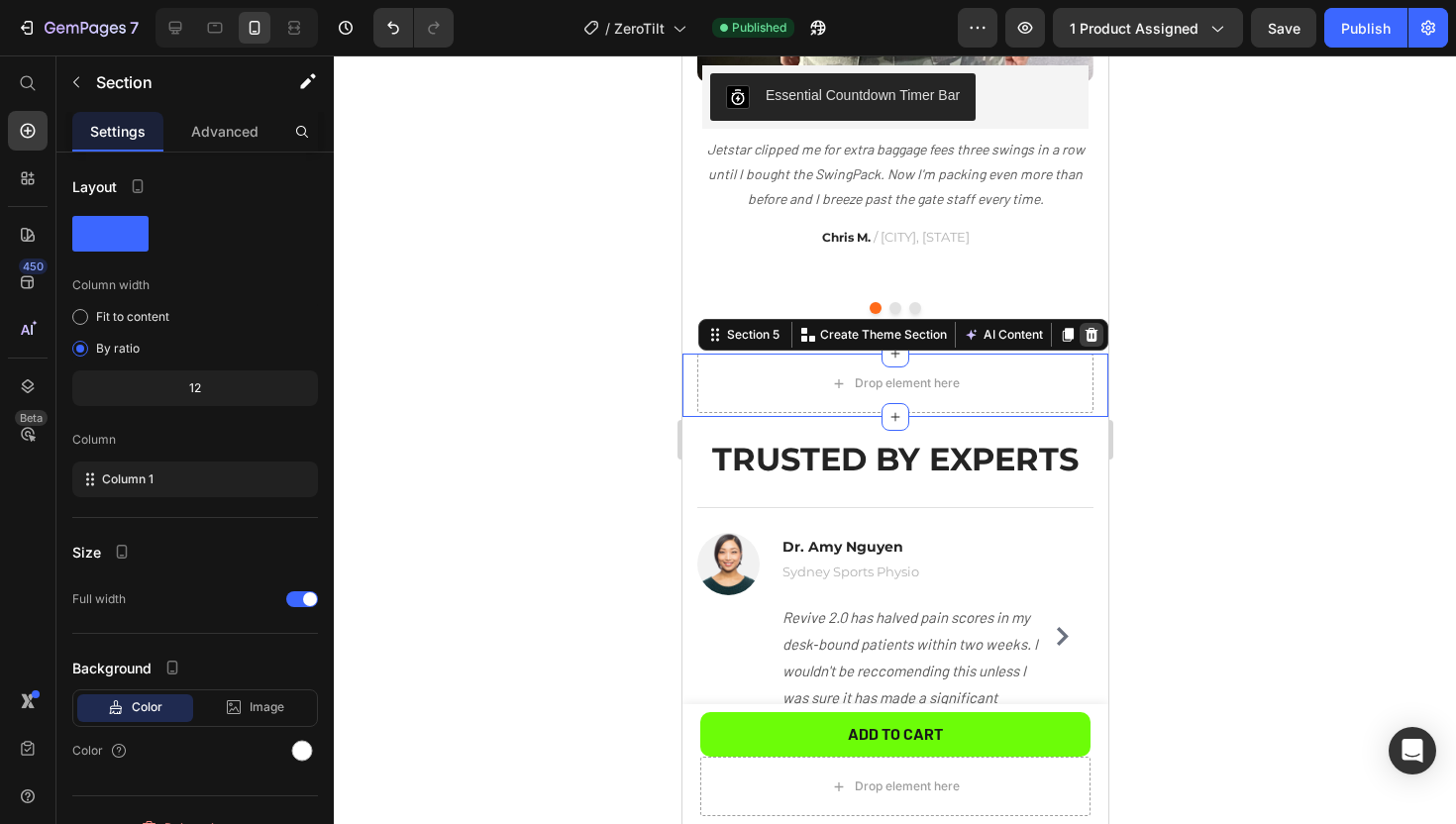 click 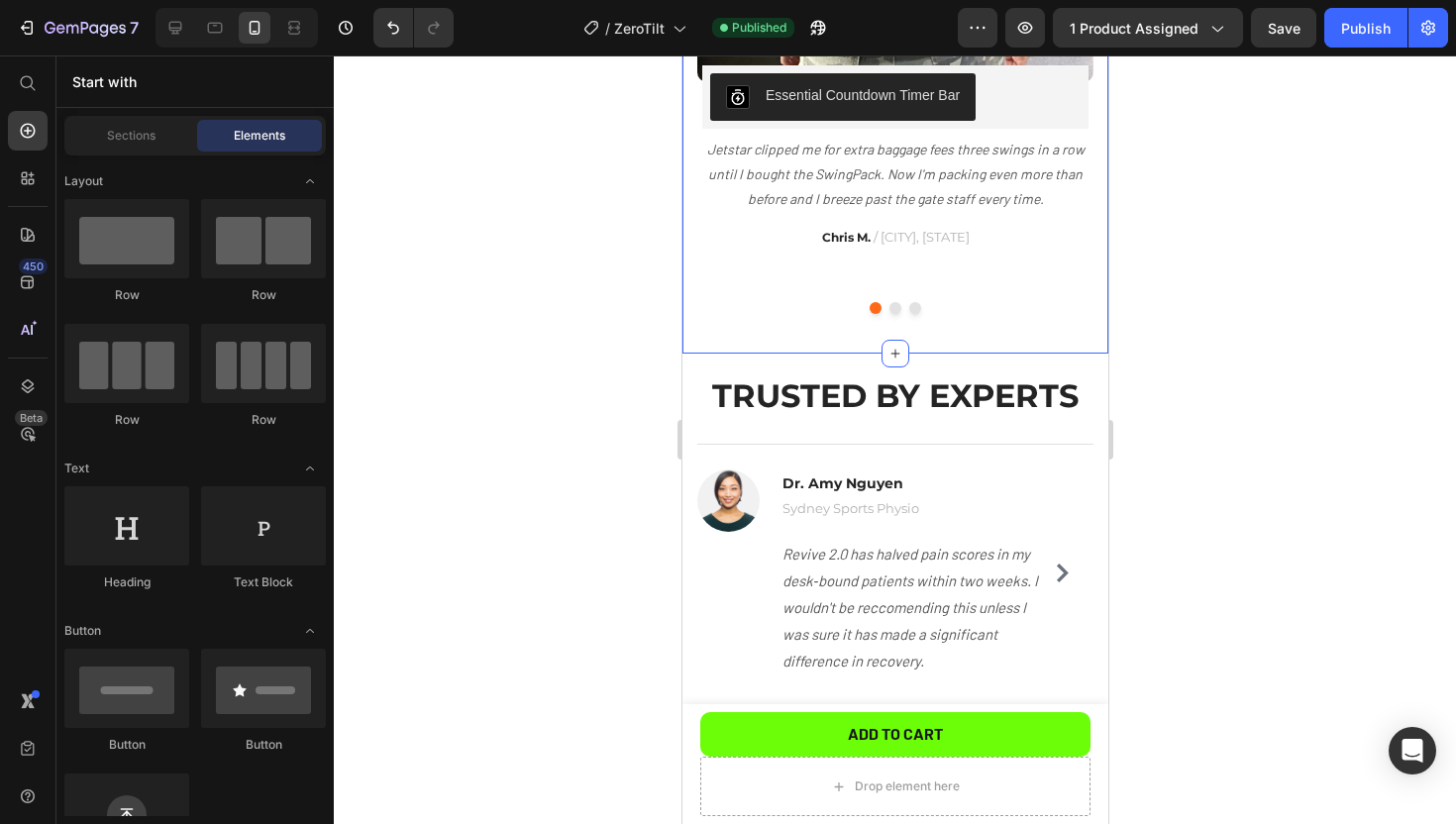 scroll, scrollTop: 1604, scrollLeft: 0, axis: vertical 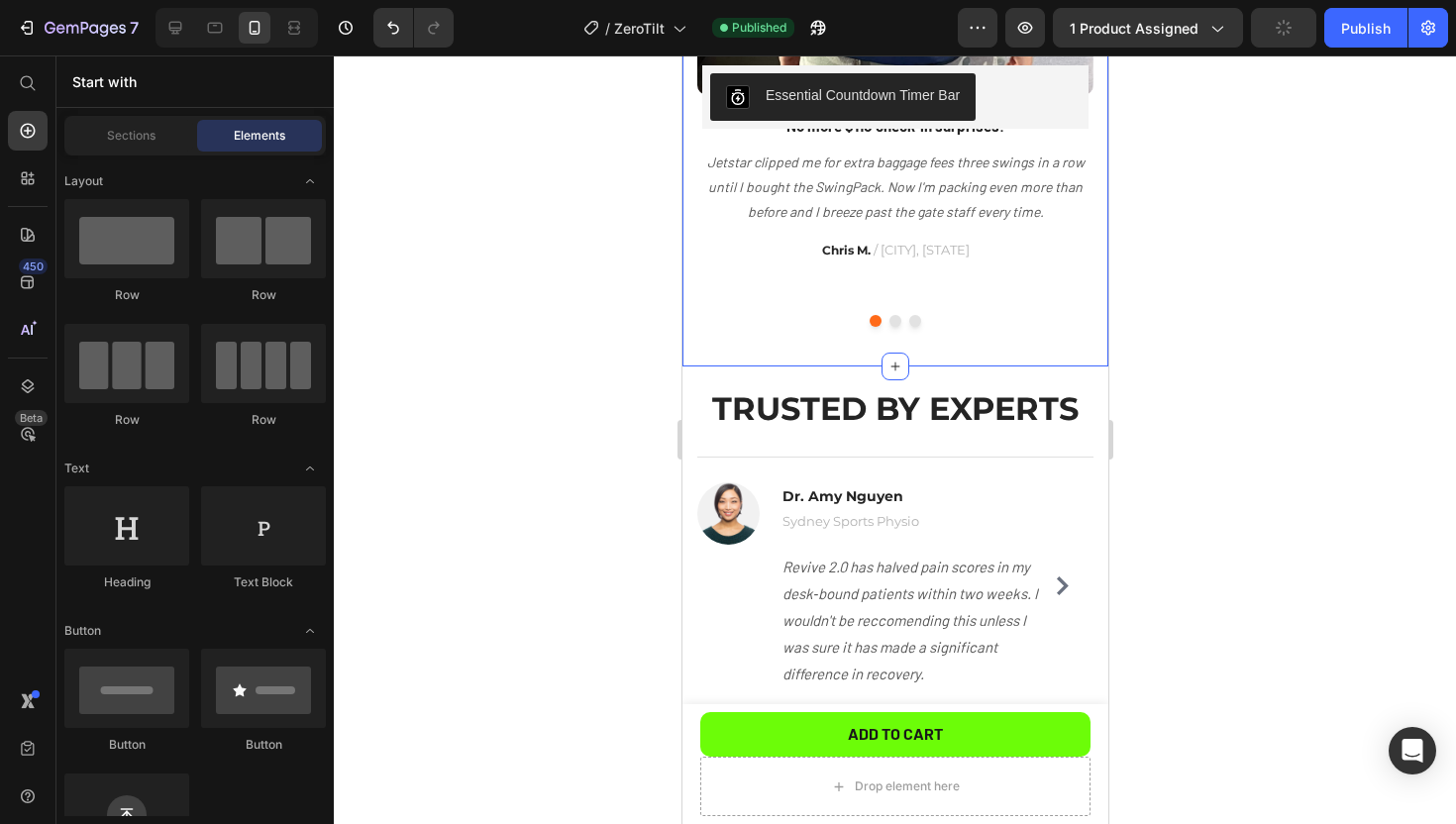 click on "Don't Believe Us? Heading                Icon                Icon                Icon                Icon
Icon Icon List Hoz Row 1200+ 5-Star Reviews Text block Image No more $110 check-in surprises! Text block Jetstar clipped me for extra baggage fees three swings in a row until I bought the SwingPack. Now I'm packing even more than before and I breeze past the gate staff every time. Text block Chris M.   / Karratha, WA Text block Image One bag, not two, on every swing. Text block I used to juggle a duffel plus a laptop backpack just to fit my overalls and PPE. The vacuum panel squashes everything into one carry-on so my hands are free for coffee and boarding passes. Text block Sarah L.   / Townsville, QLD Text block Image This is so convenient! Text block After a week underground my work clothes stink—but the wet-dry liner locks the mess away. Oh, and the little vacuum I received with it works so well, because I was worried I'd need an actual vacuum. Text block Jack P.   / Moranbah, QLD" at bounding box center (894, -30) 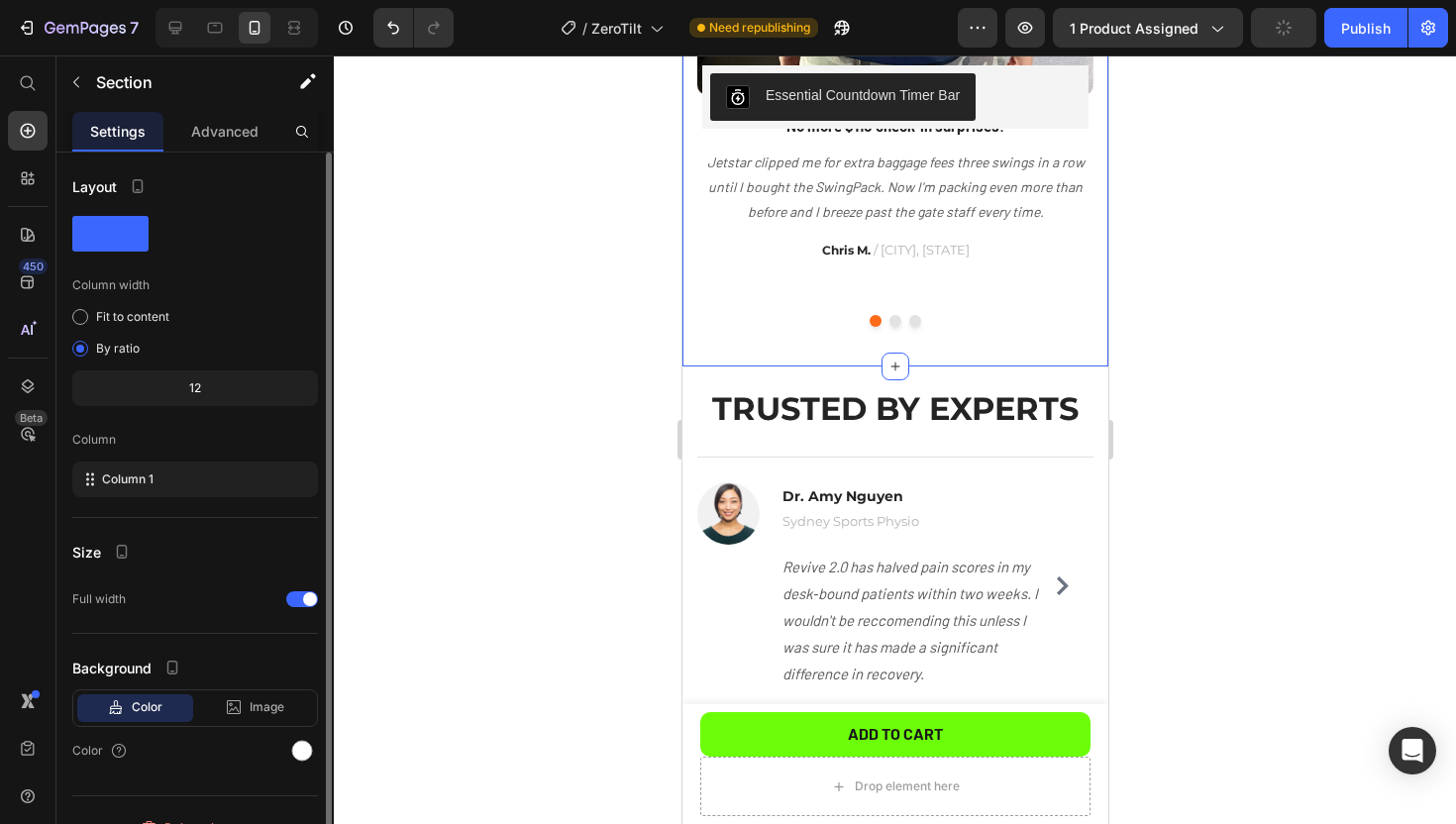 scroll, scrollTop: 29, scrollLeft: 0, axis: vertical 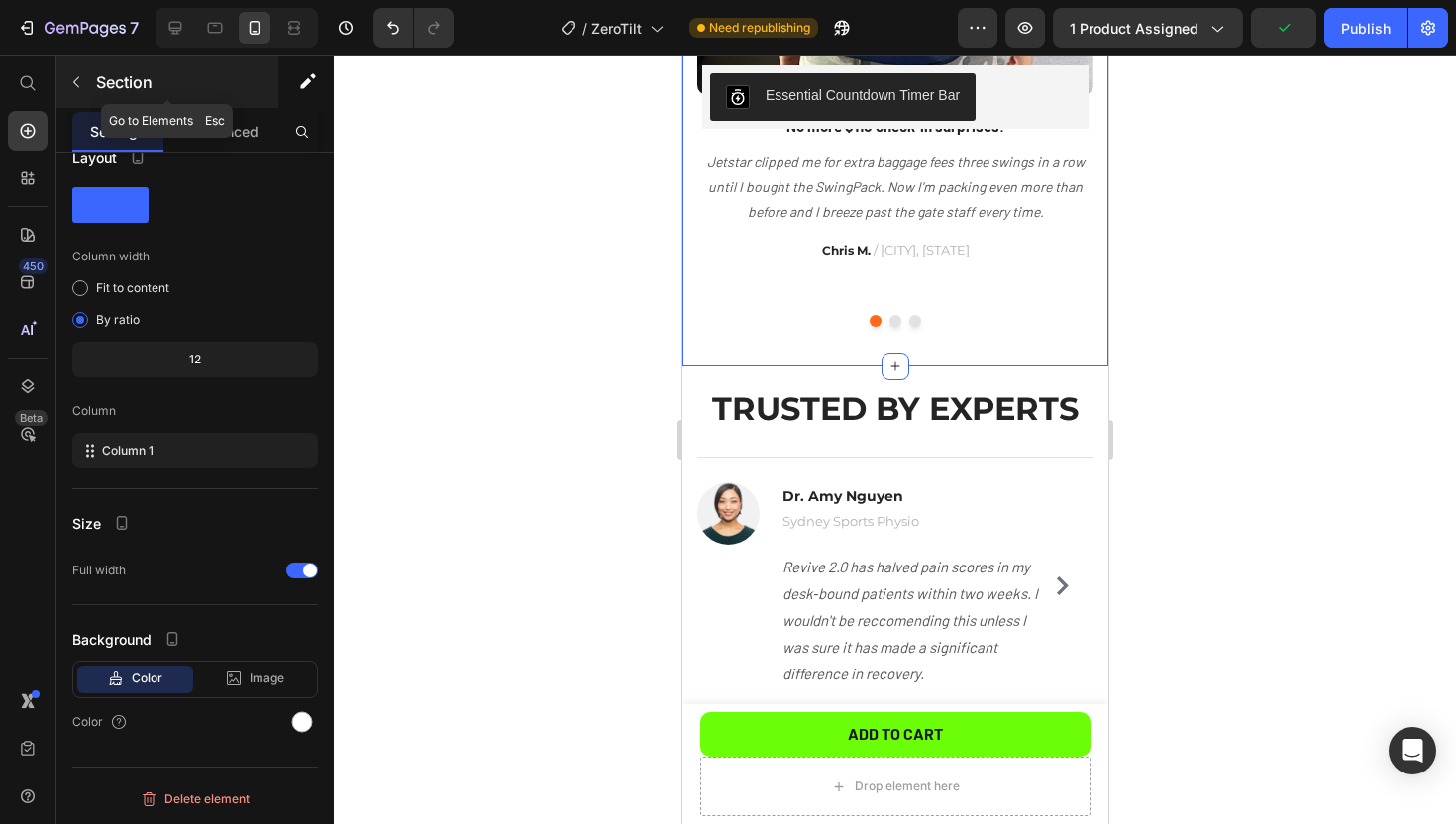 click on "Section" at bounding box center [167, 82] 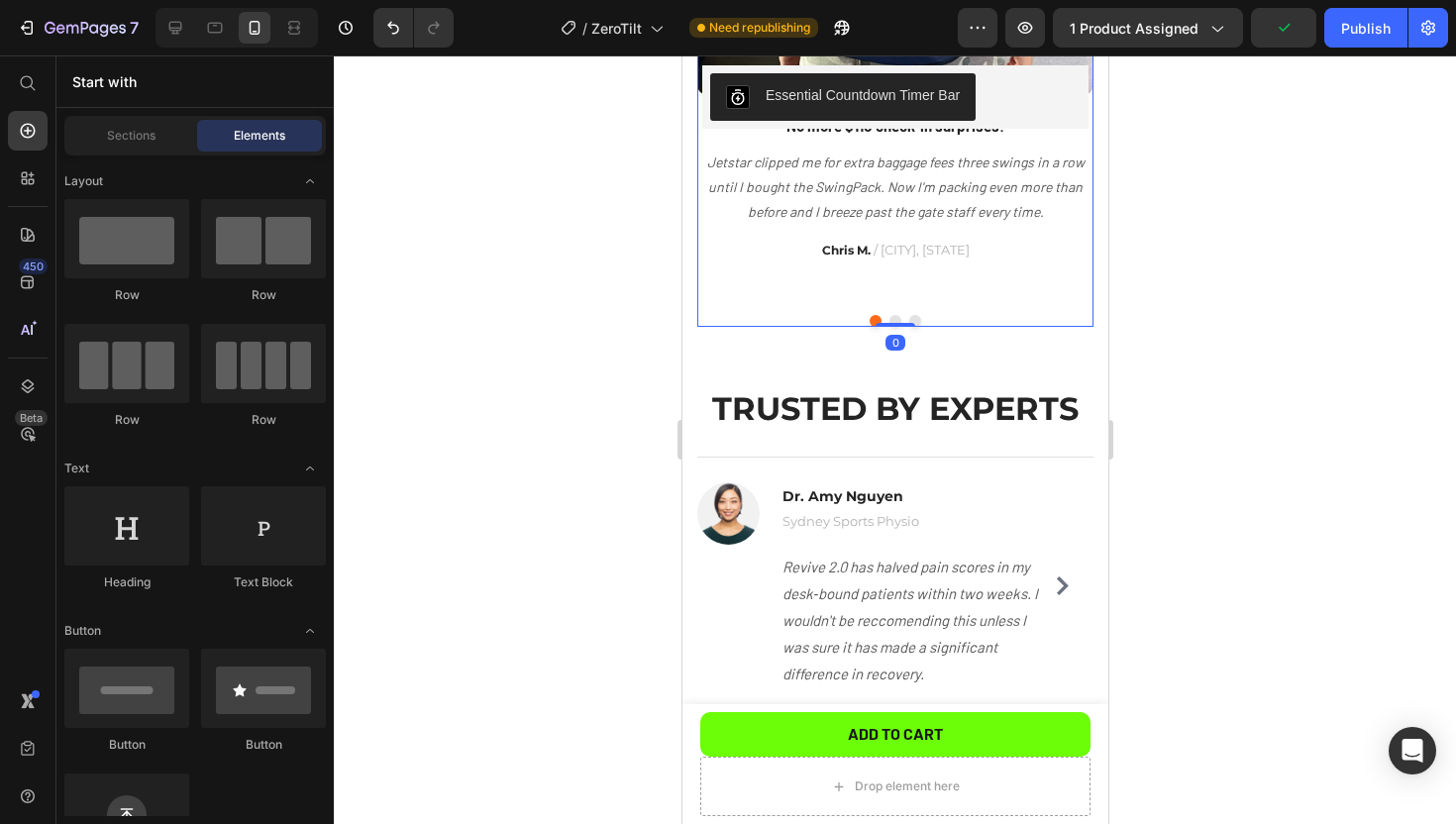 click at bounding box center (875, 321) 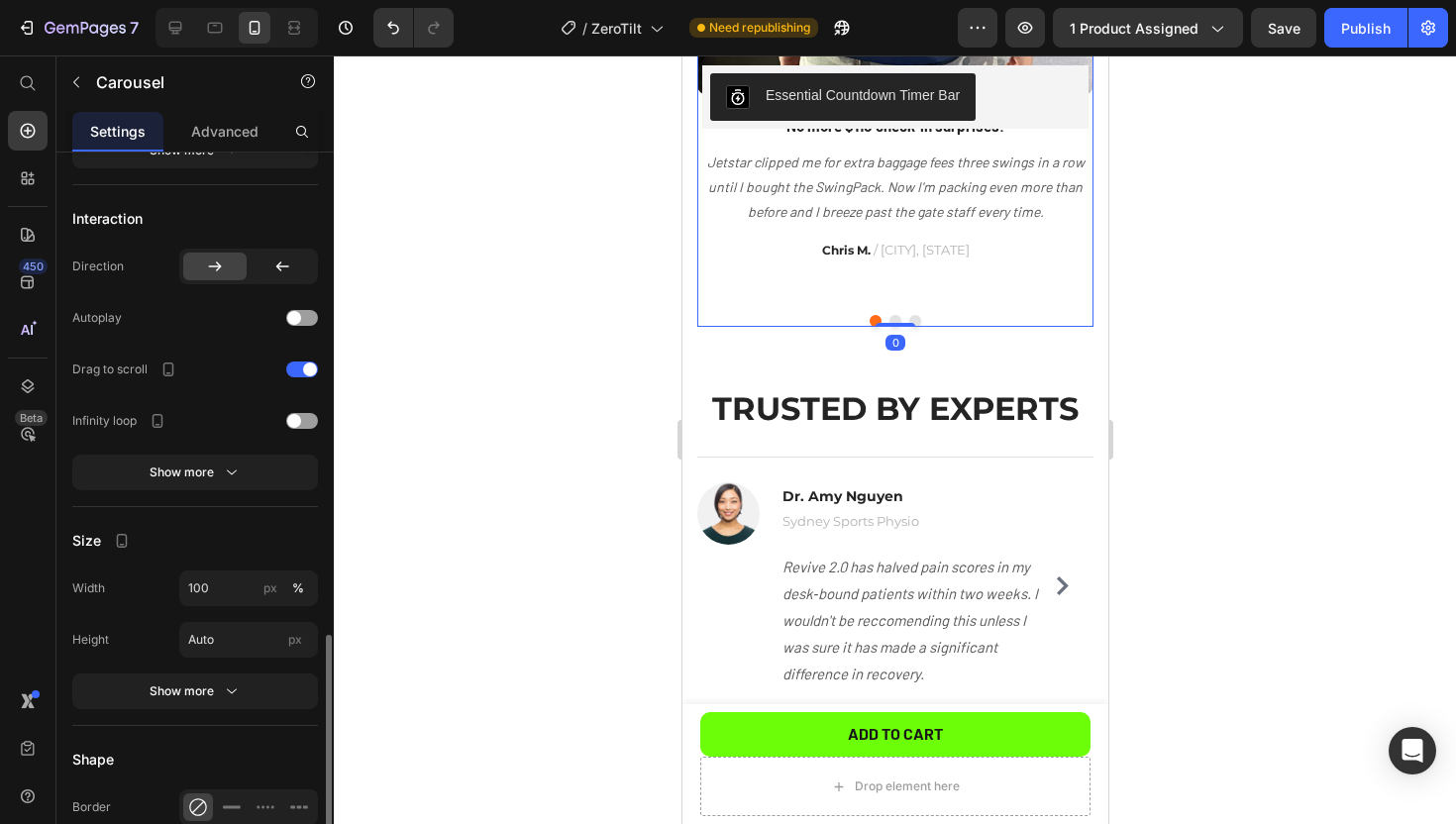 scroll, scrollTop: 599, scrollLeft: 0, axis: vertical 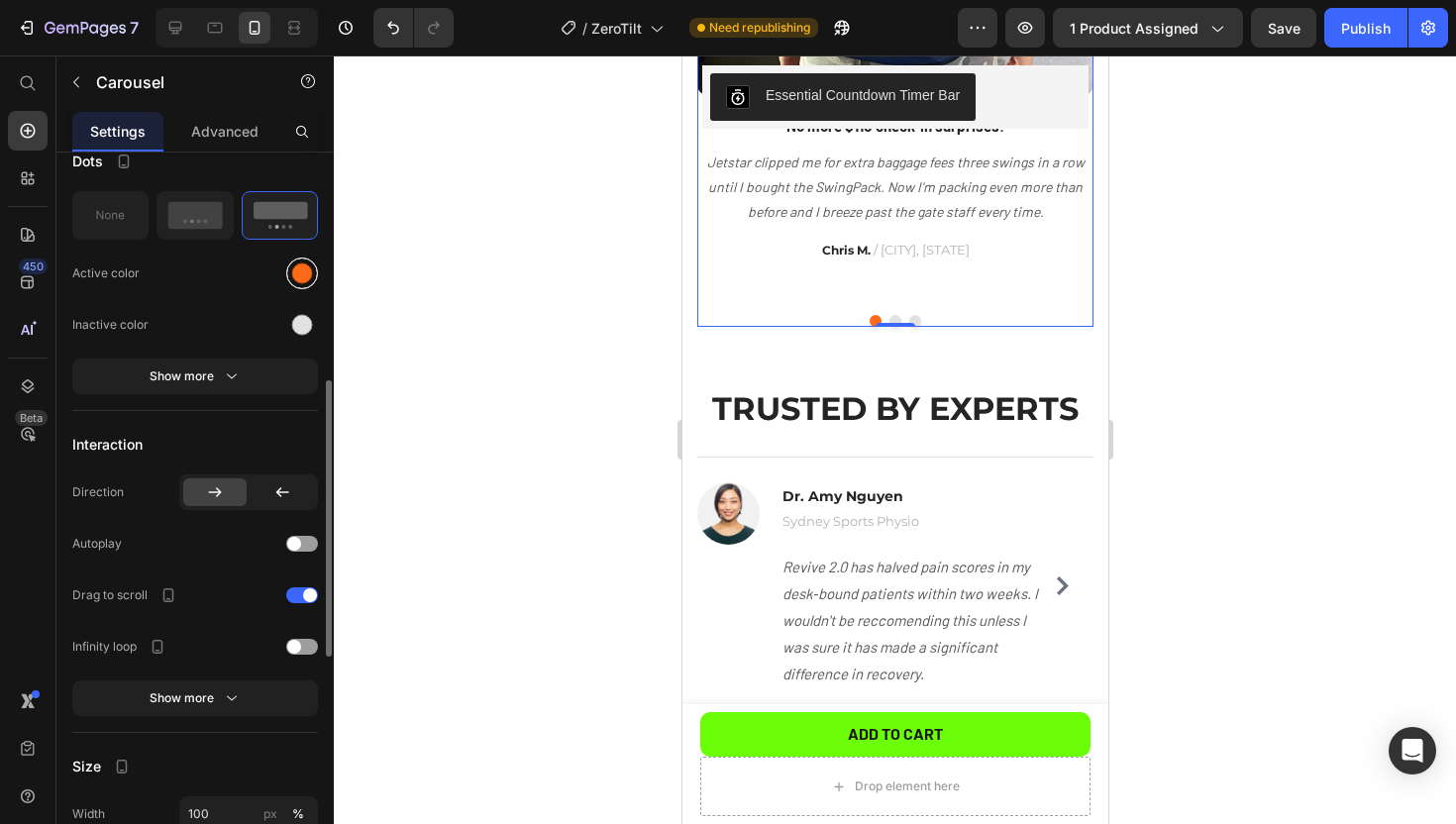 click at bounding box center (302, 272) 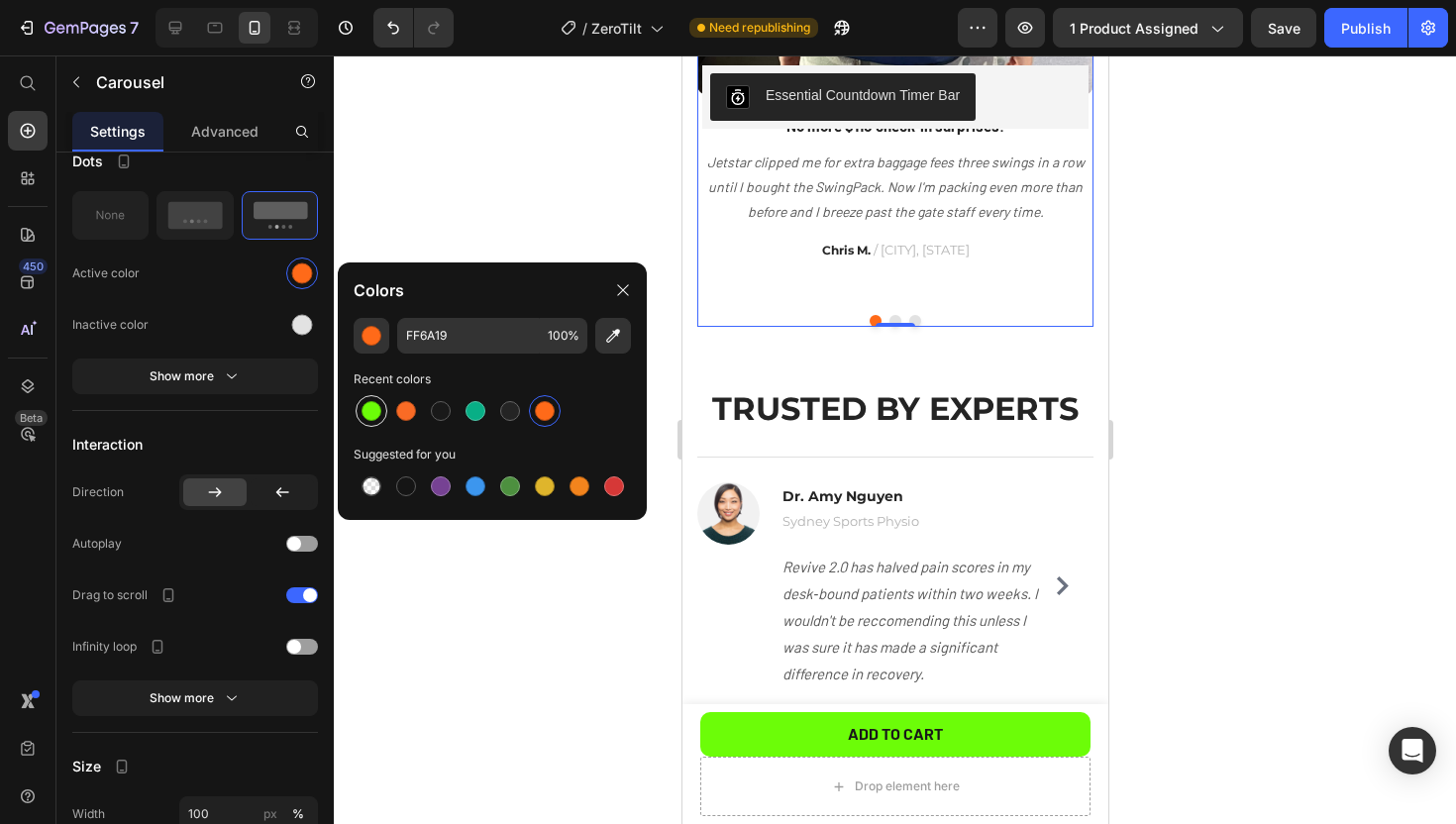 click at bounding box center (371, 411) 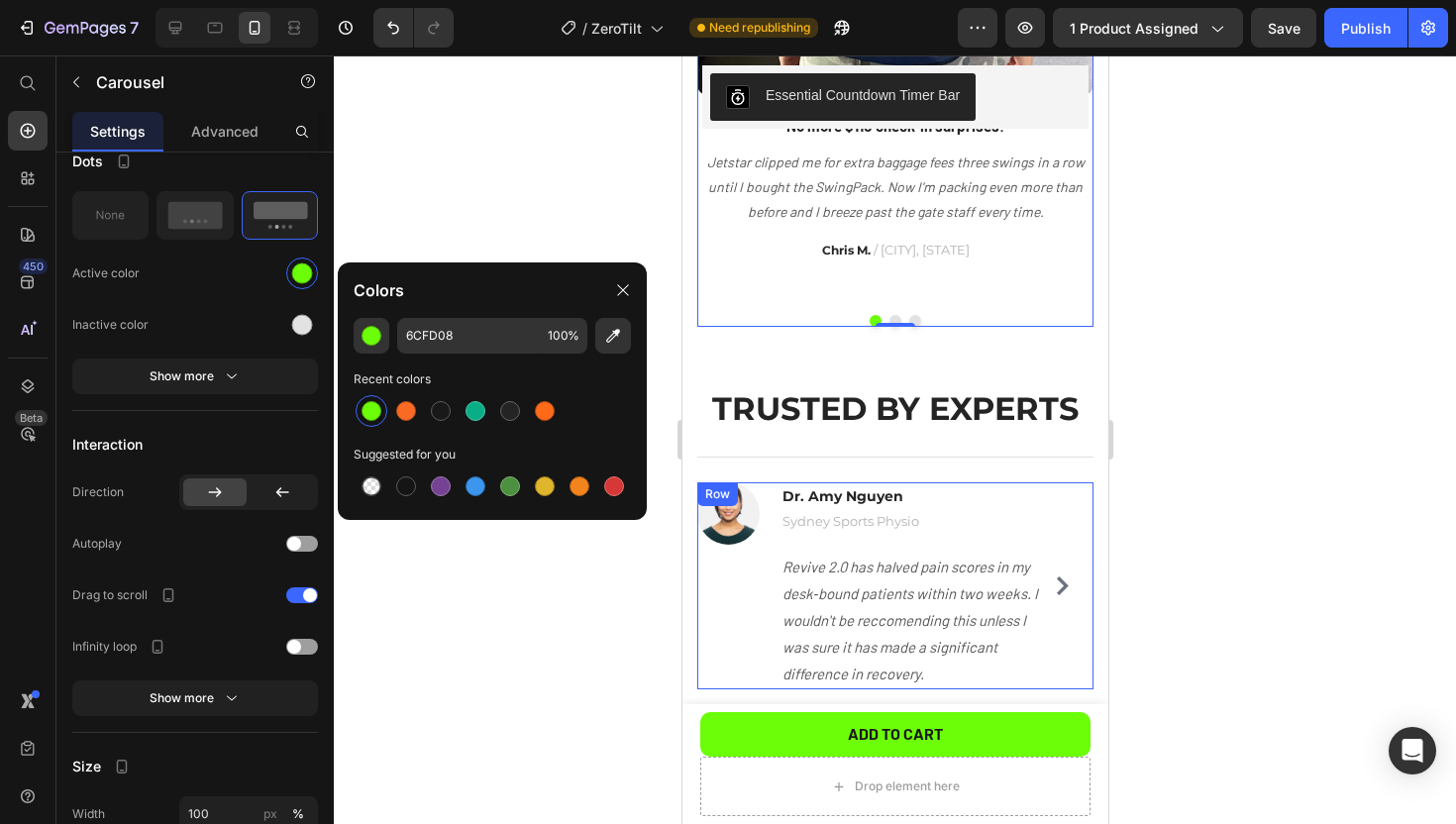 scroll, scrollTop: 1868, scrollLeft: 0, axis: vertical 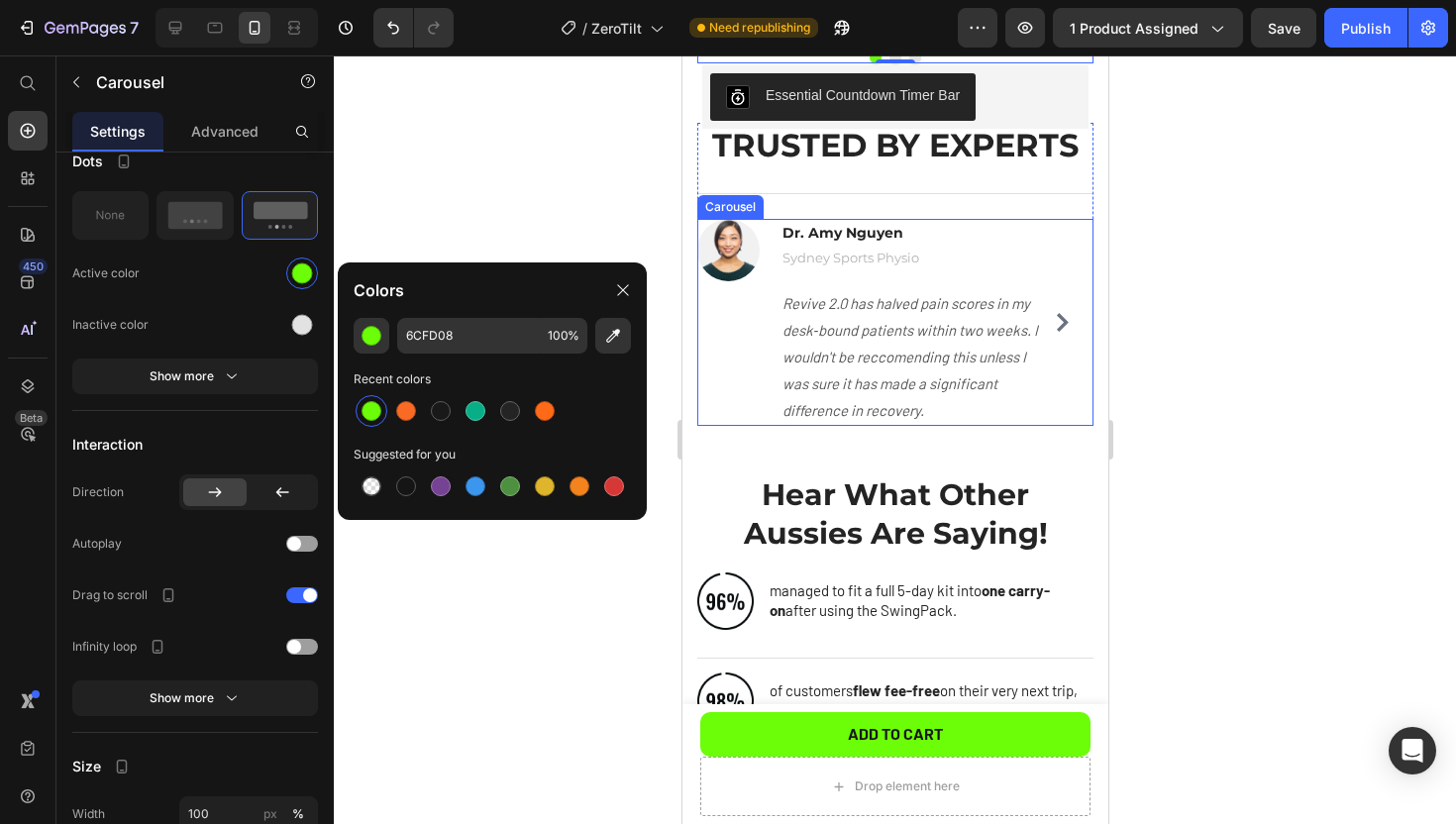 click 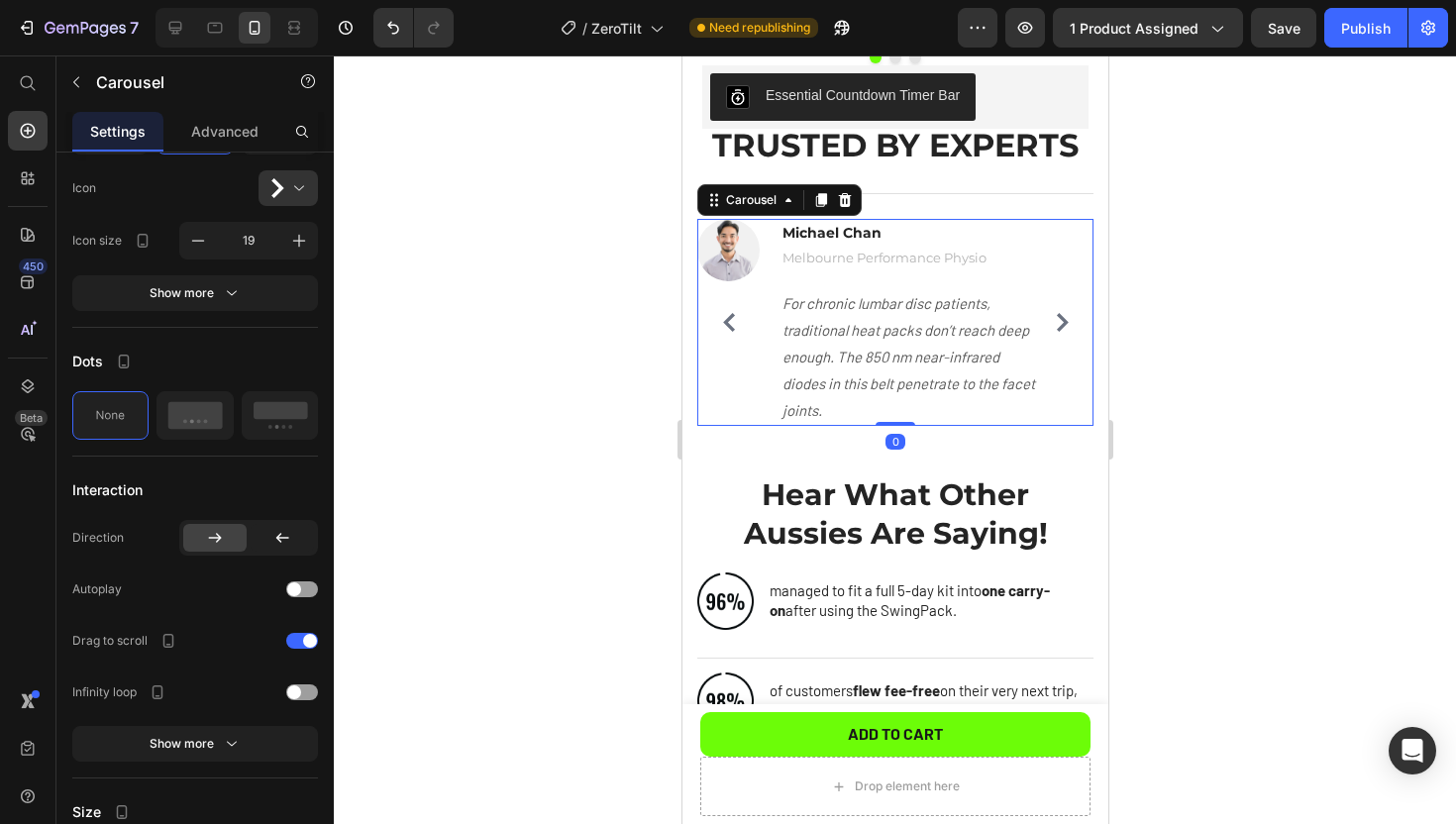 click at bounding box center [1061, 322] 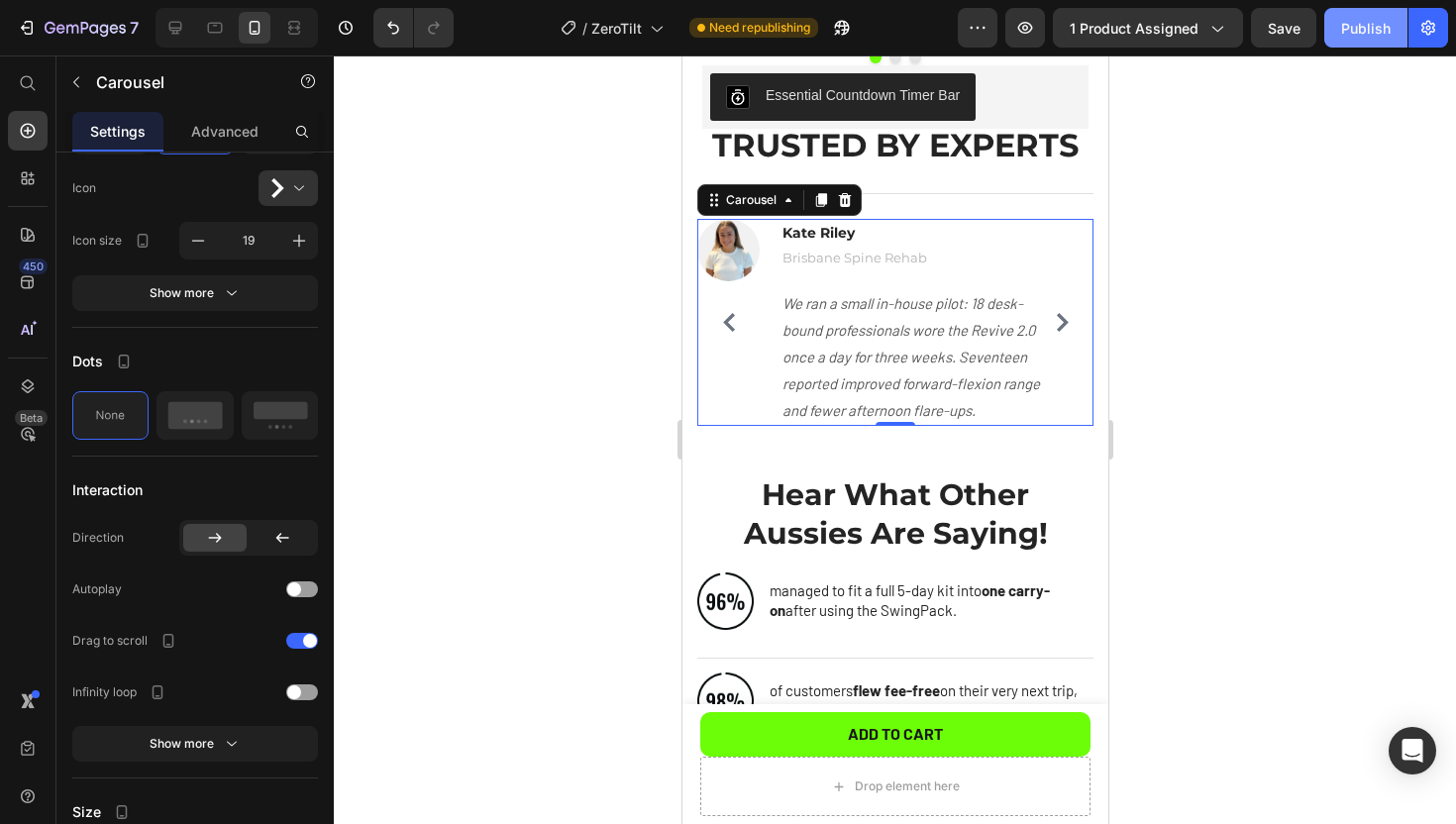 click on "Publish" at bounding box center (1366, 28) 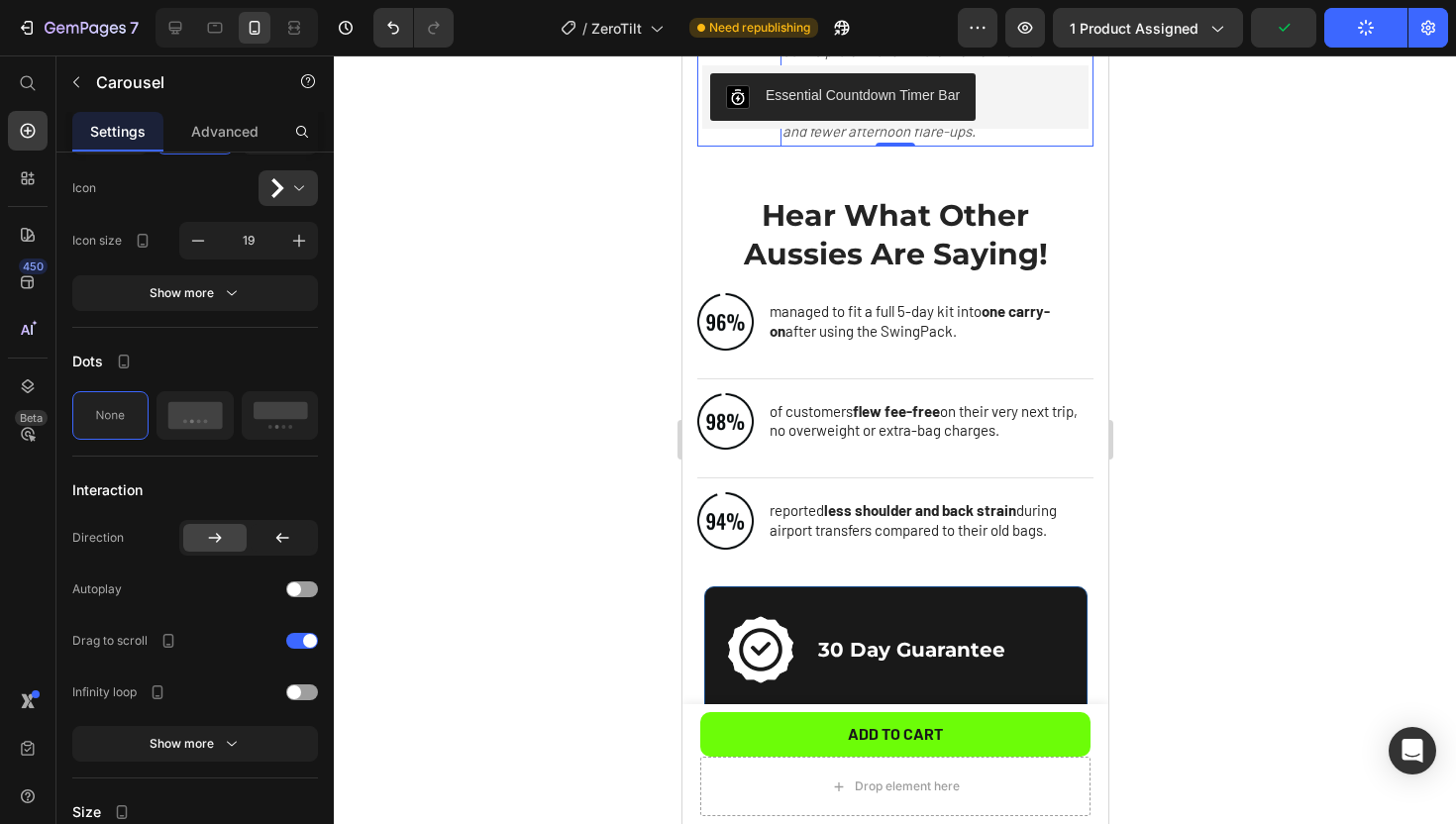 scroll, scrollTop: 2806, scrollLeft: 0, axis: vertical 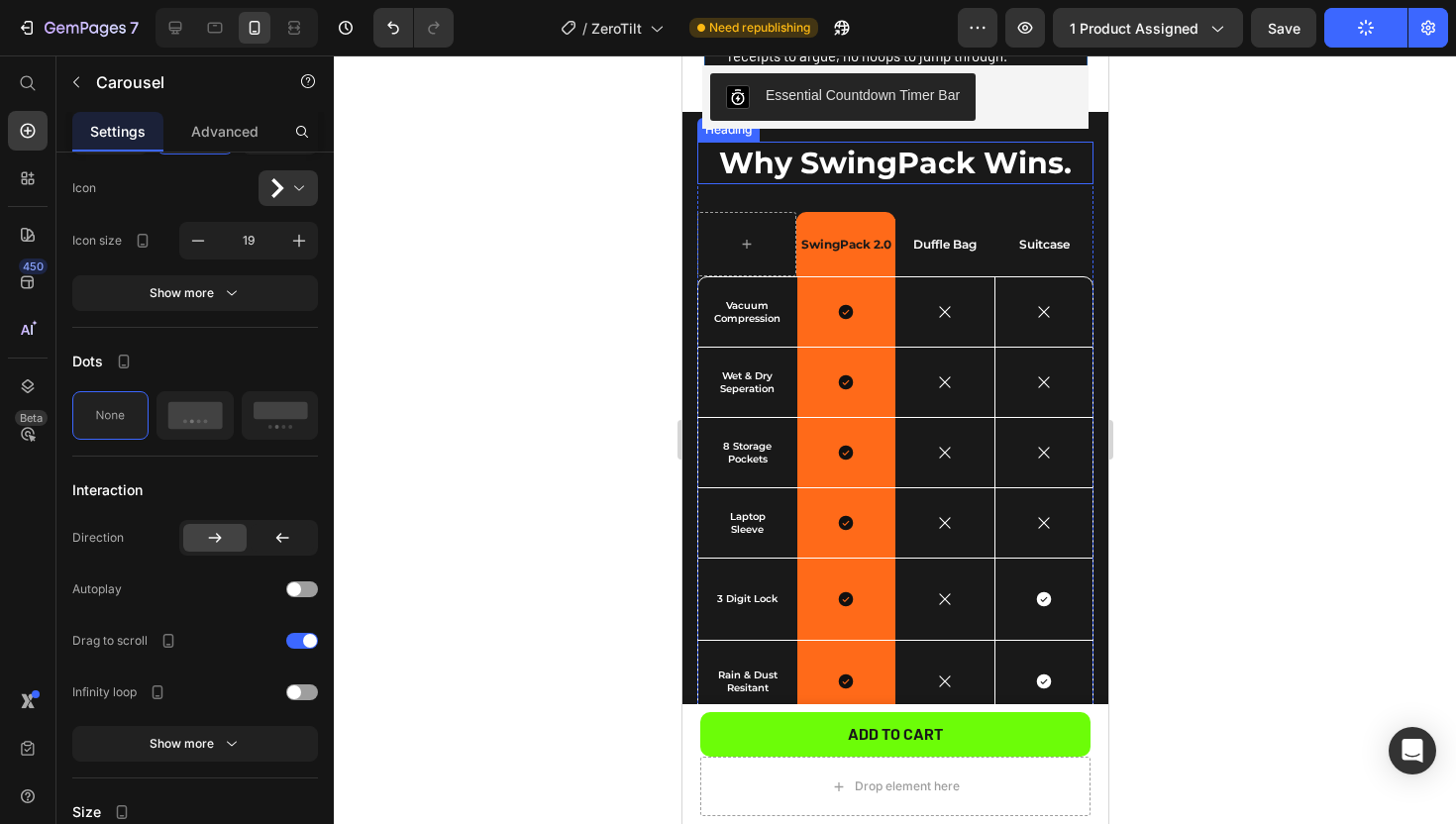 click on "Why SwingPack Wins." at bounding box center (894, 162) 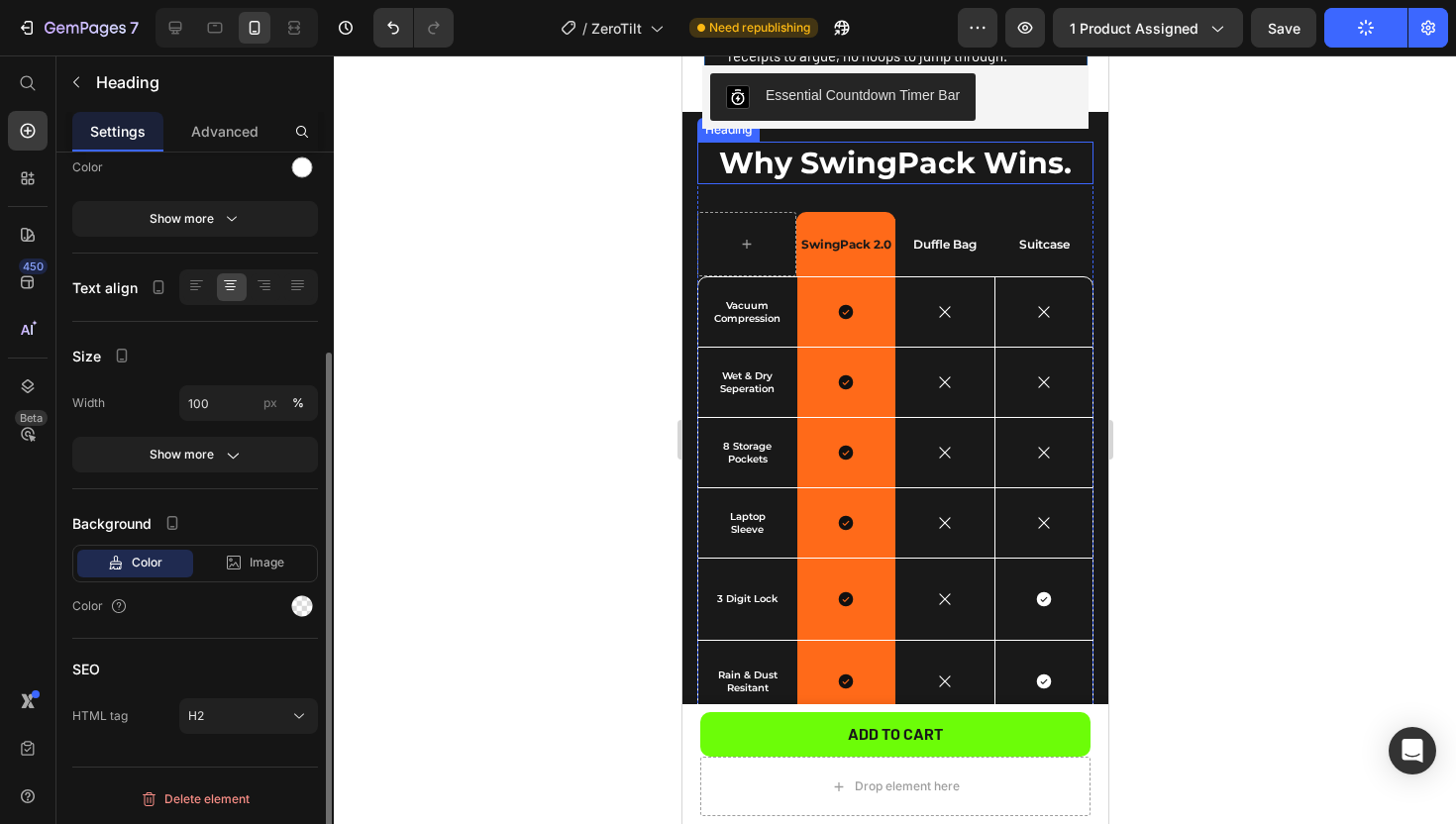 scroll, scrollTop: 0, scrollLeft: 0, axis: both 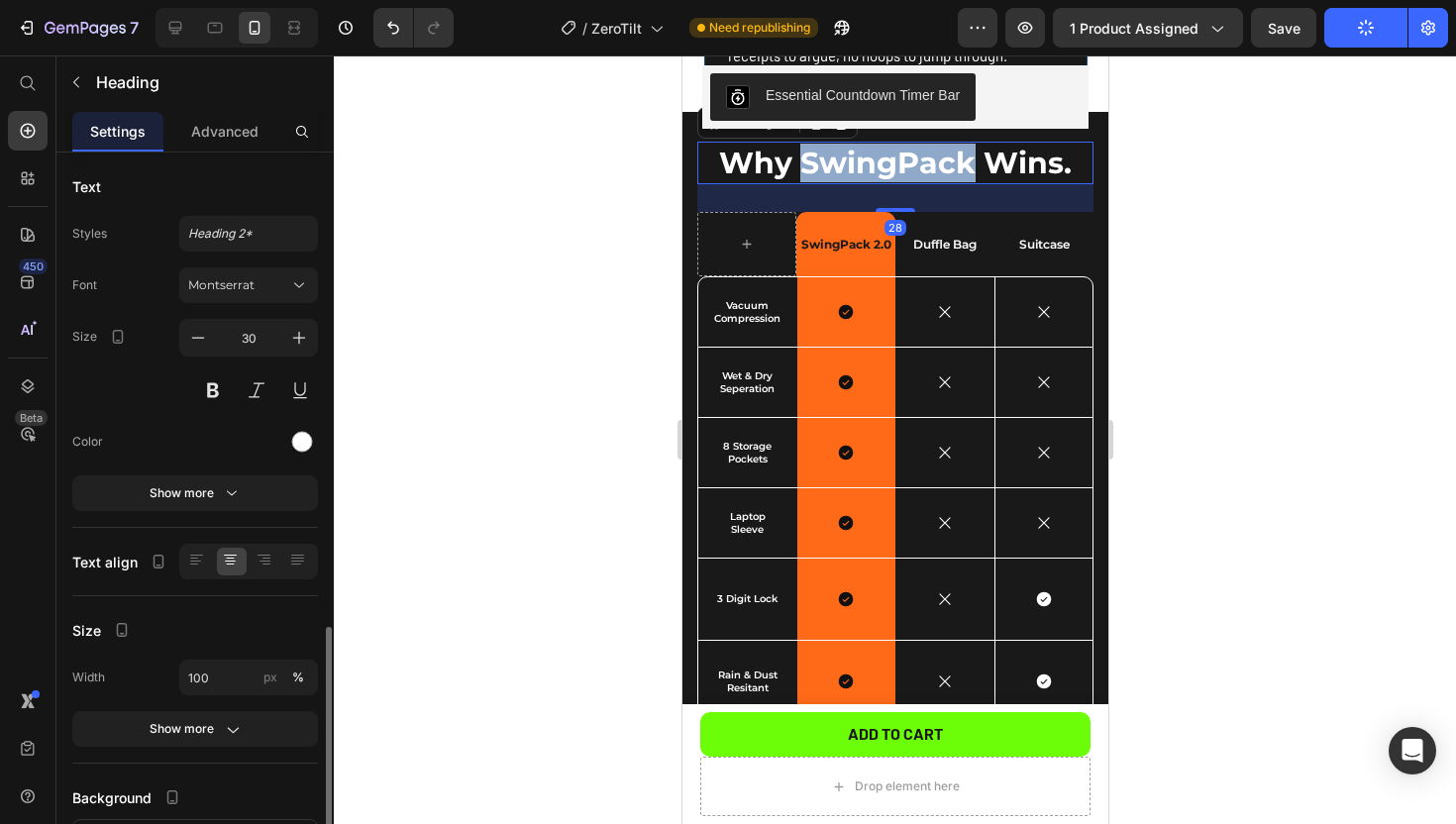 click on "Why SwingPack Wins." at bounding box center [894, 162] 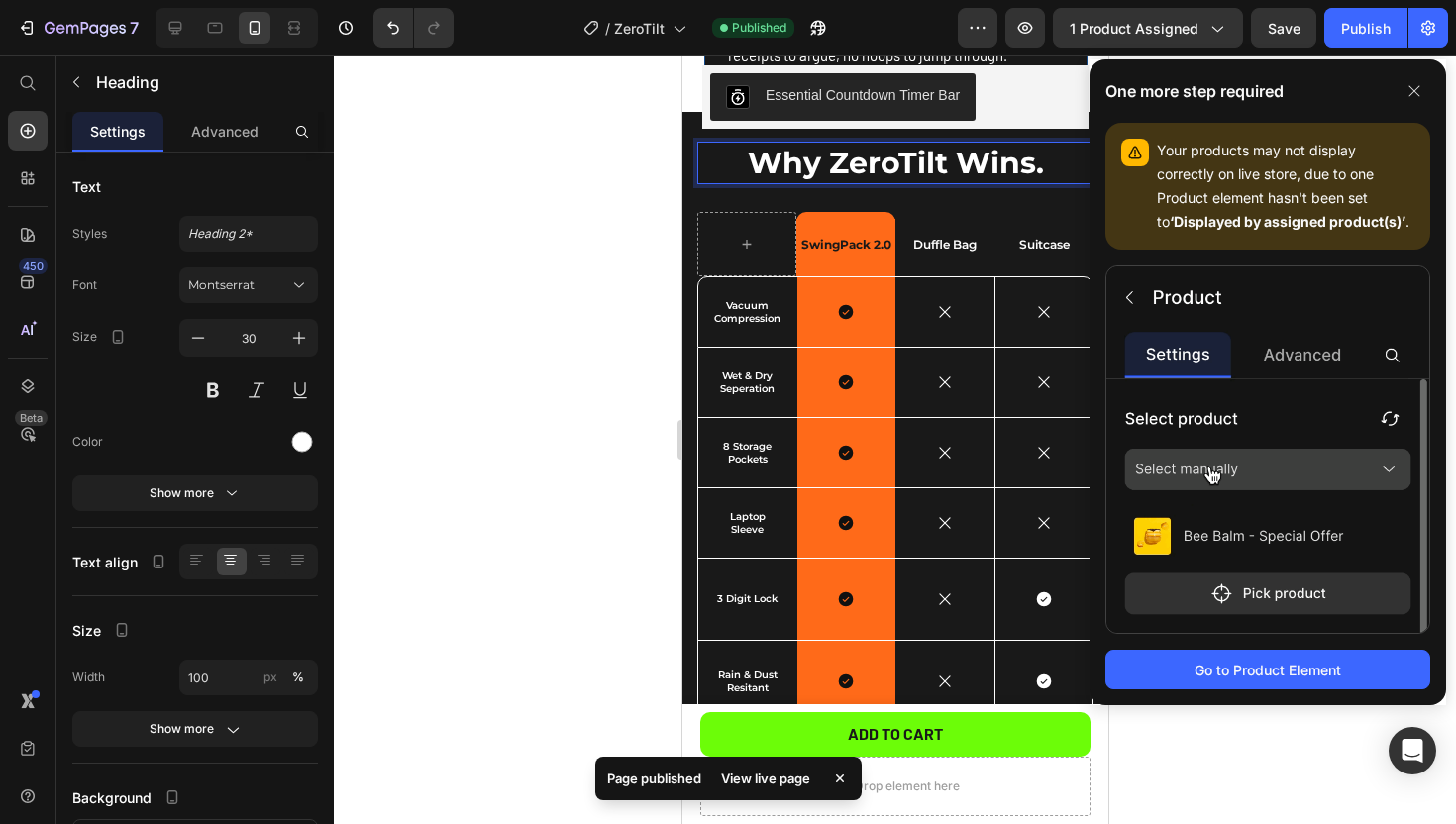 click 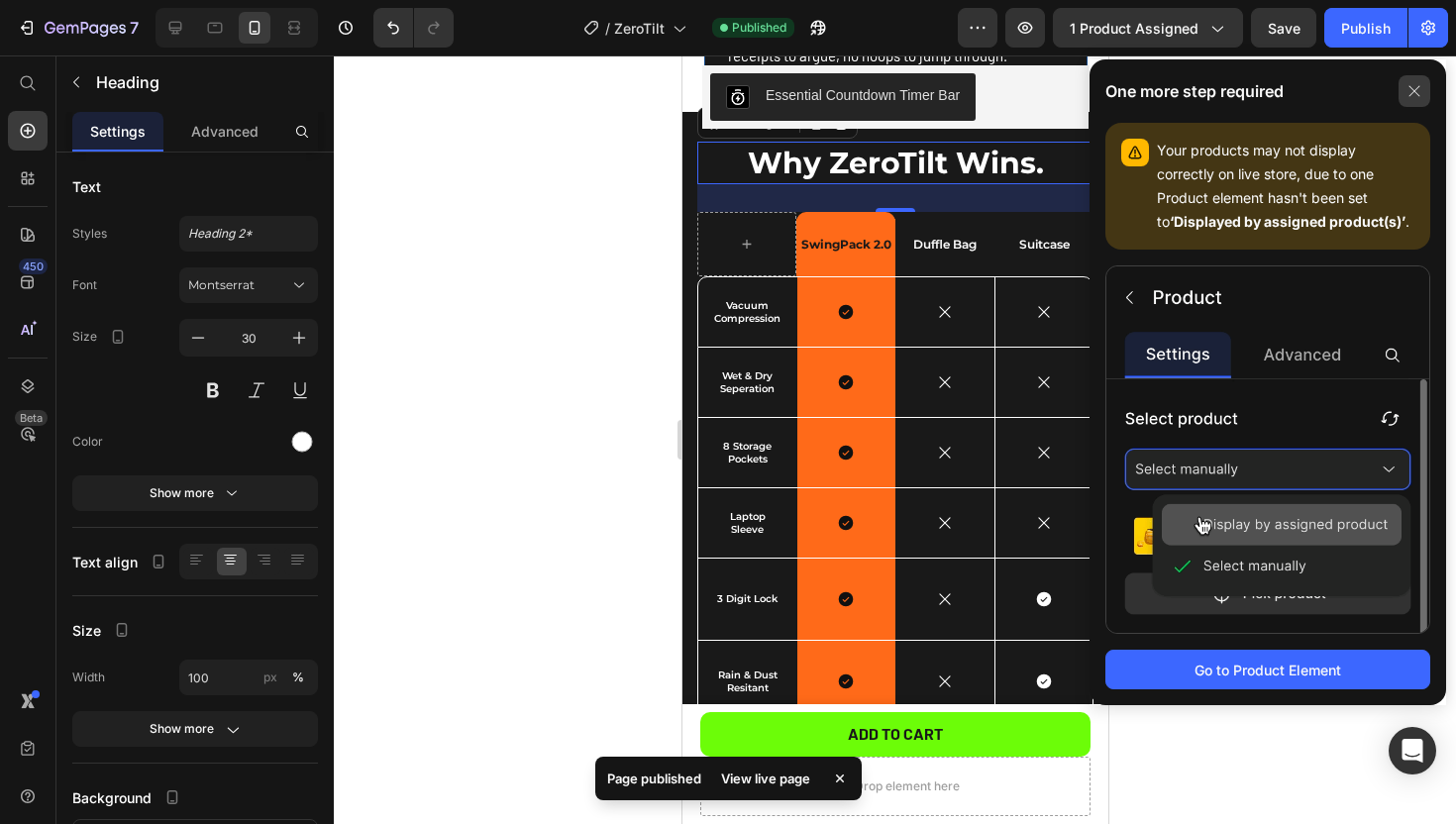 click 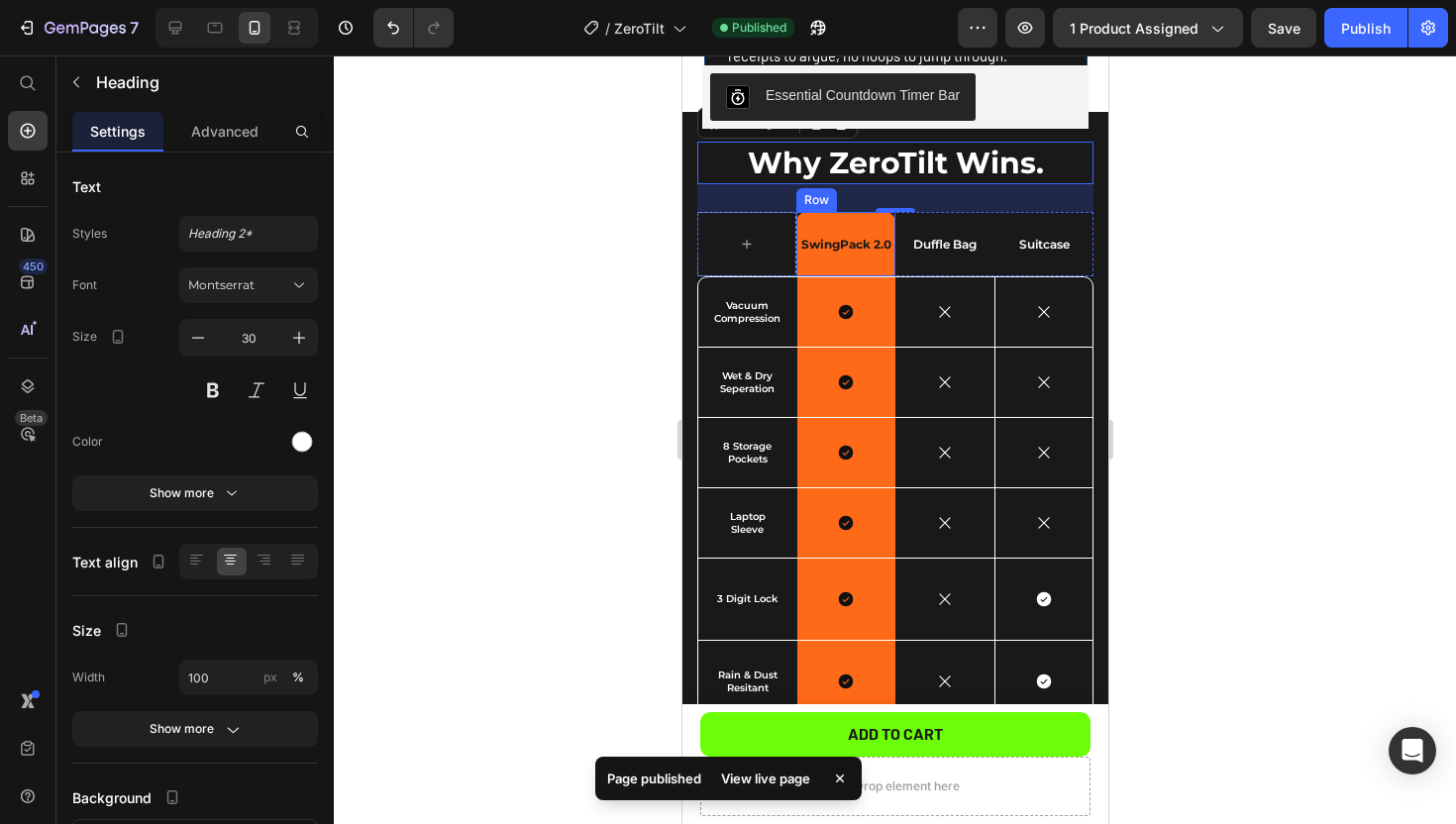 click on "SwingPack 2.0   Text Block Row" at bounding box center [845, 244] 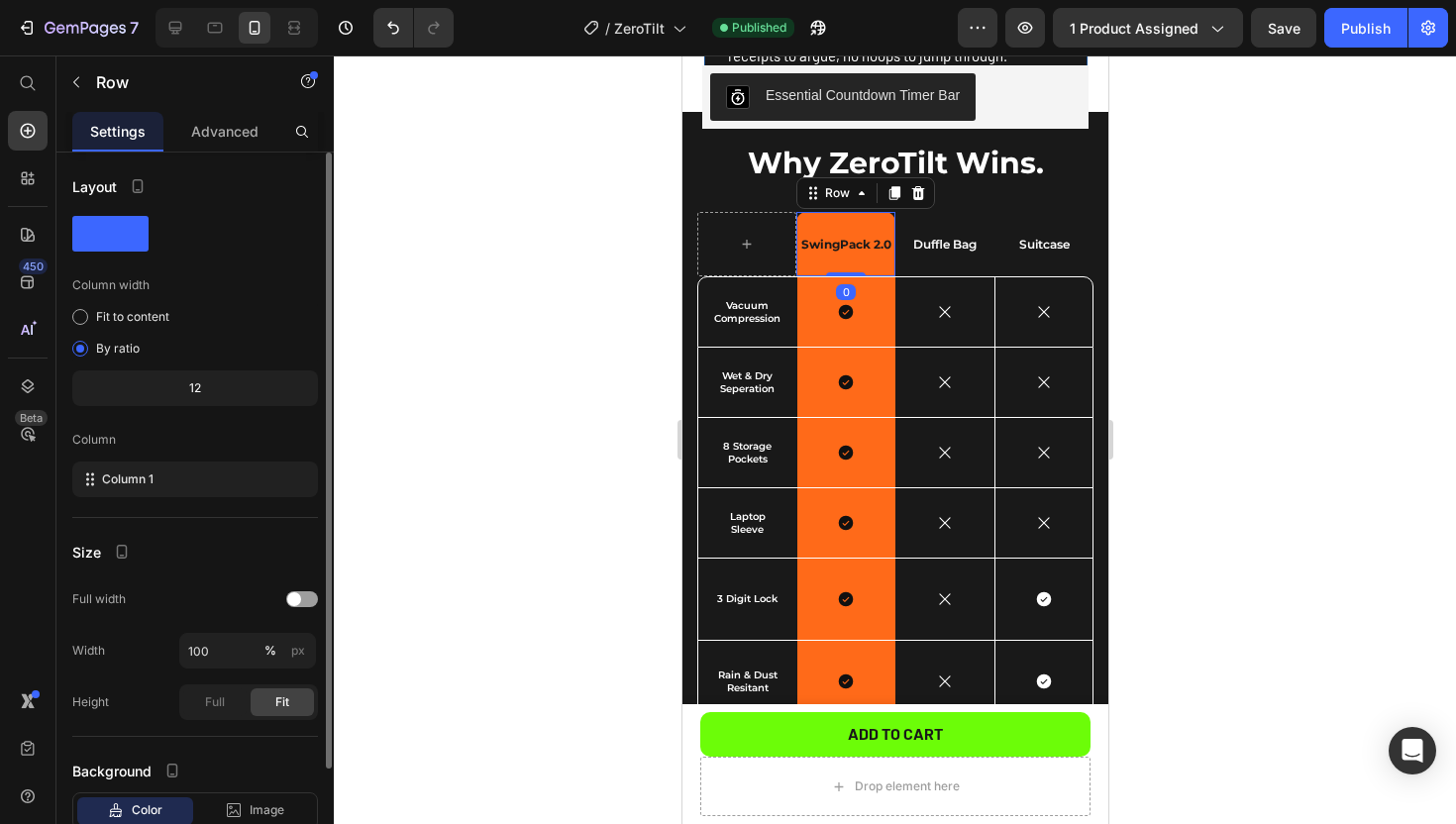 scroll, scrollTop: 132, scrollLeft: 0, axis: vertical 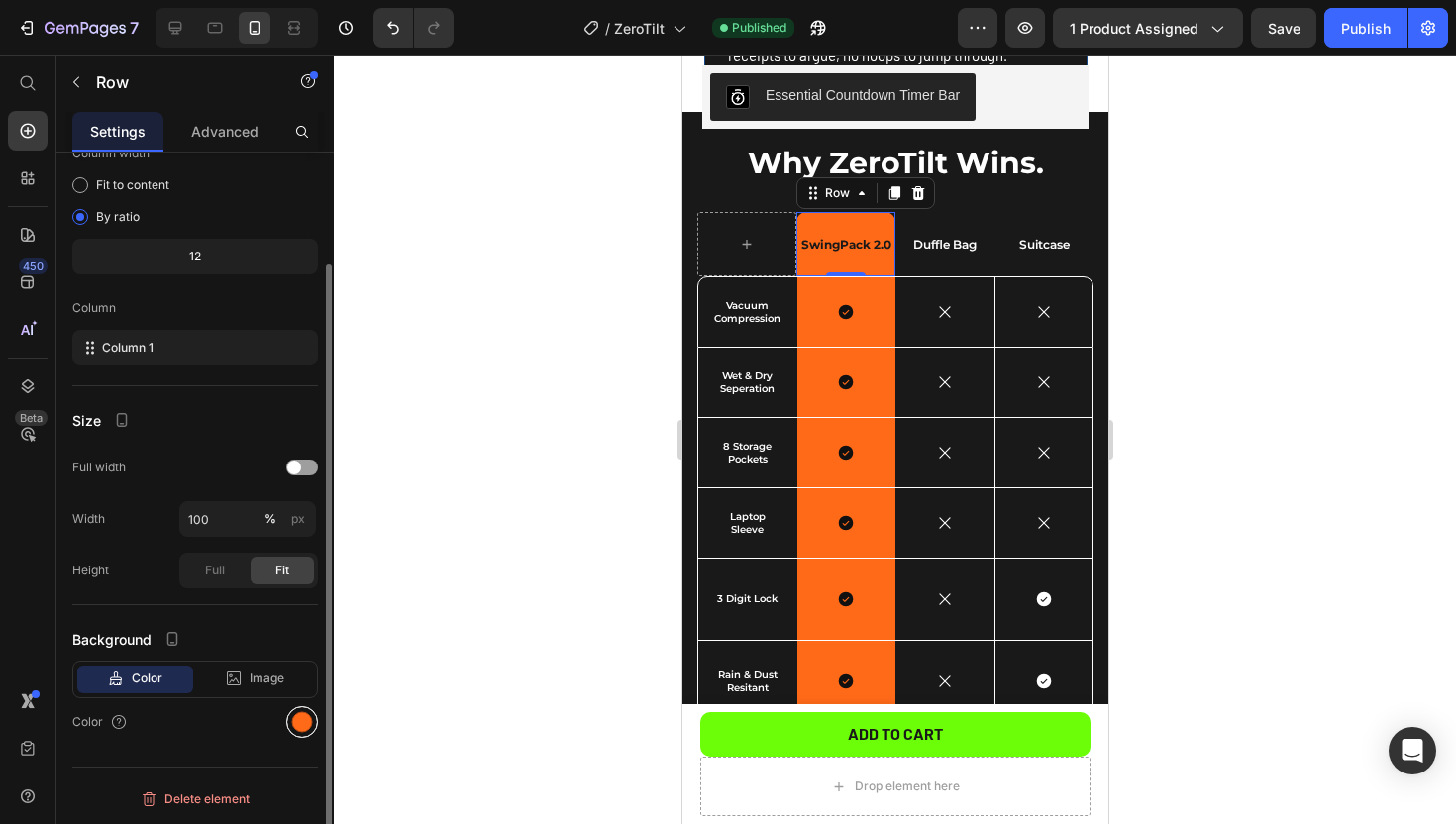 click at bounding box center (302, 722) 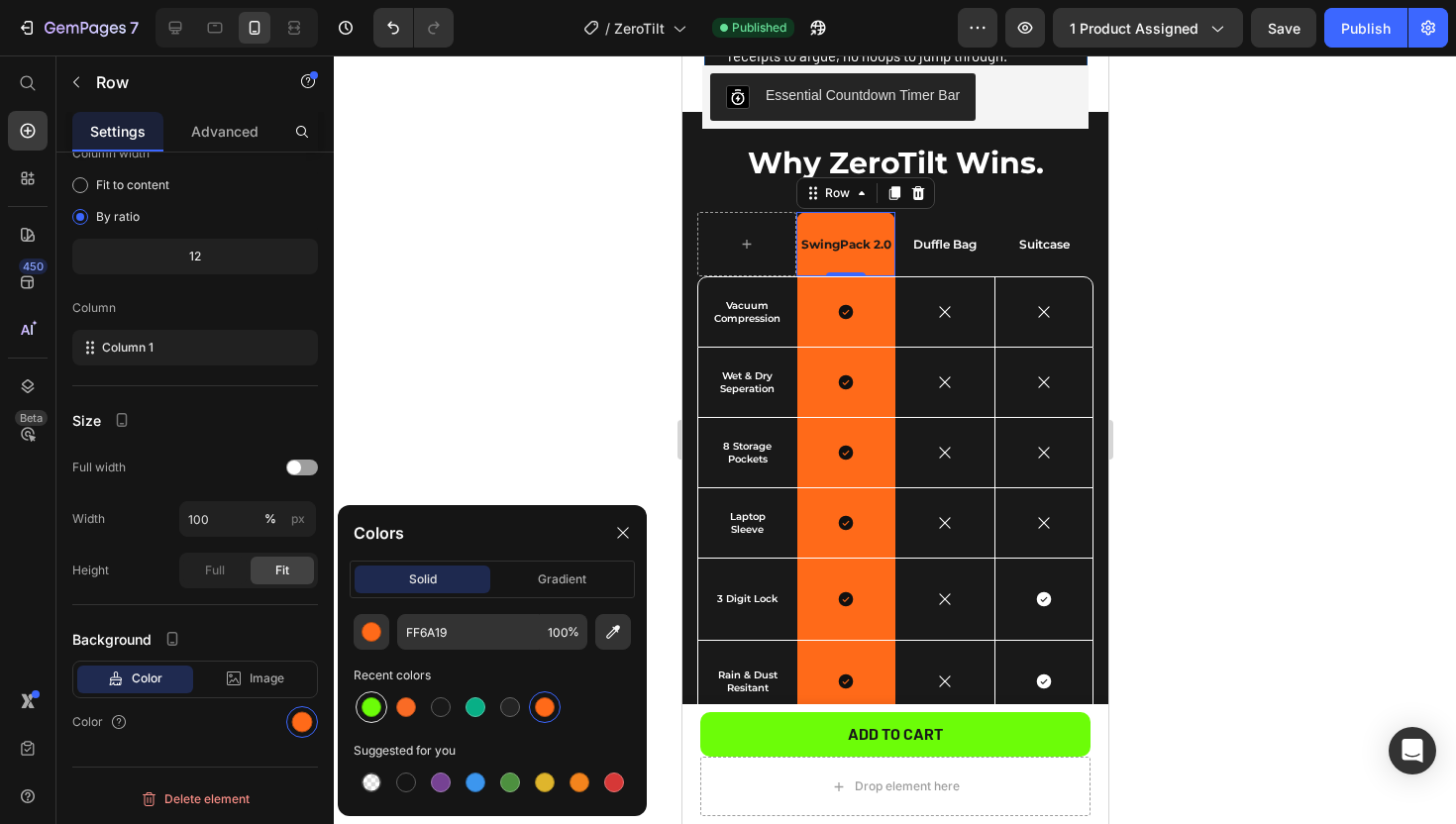 click at bounding box center [371, 707] 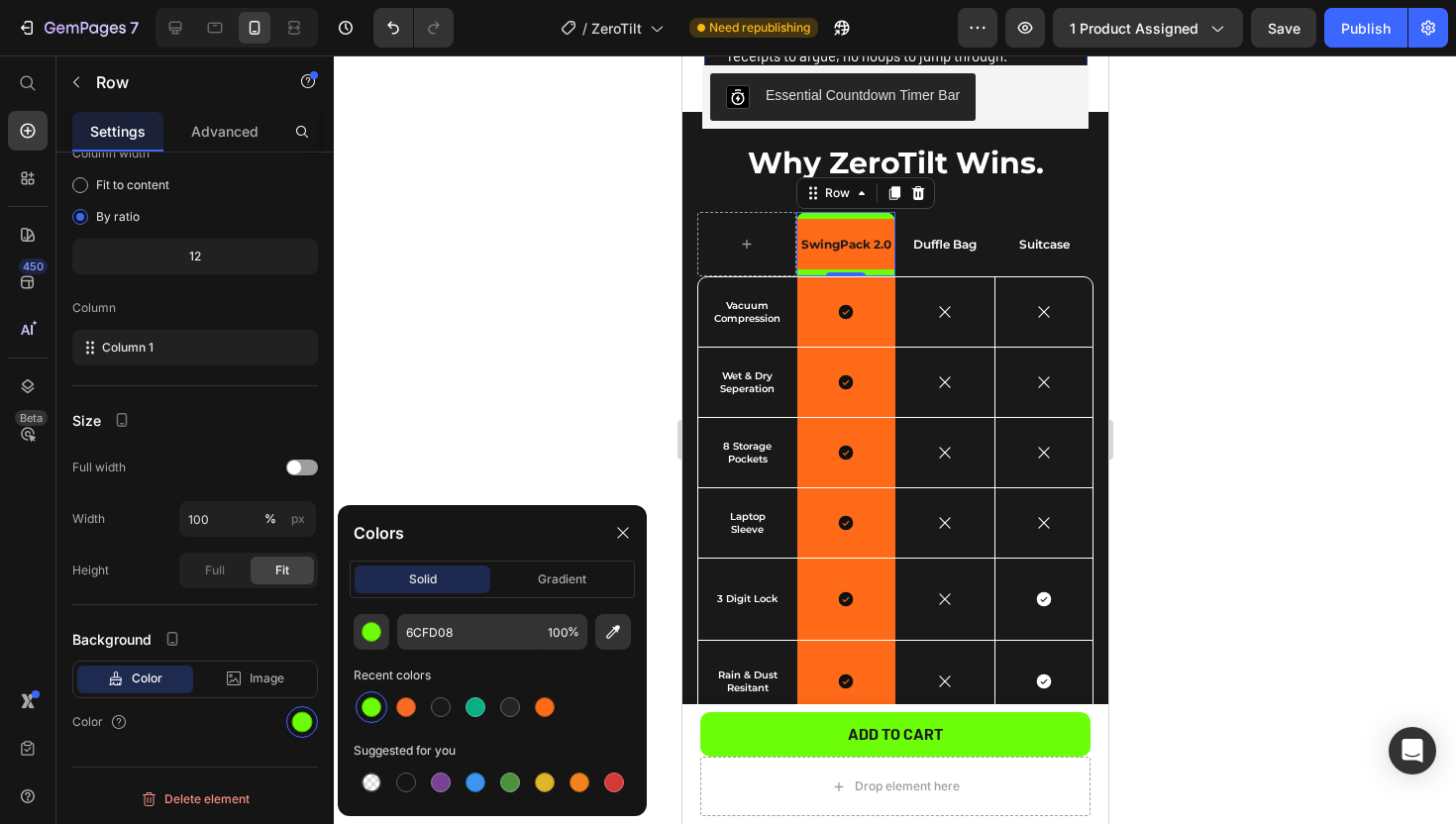 click at bounding box center [371, 707] 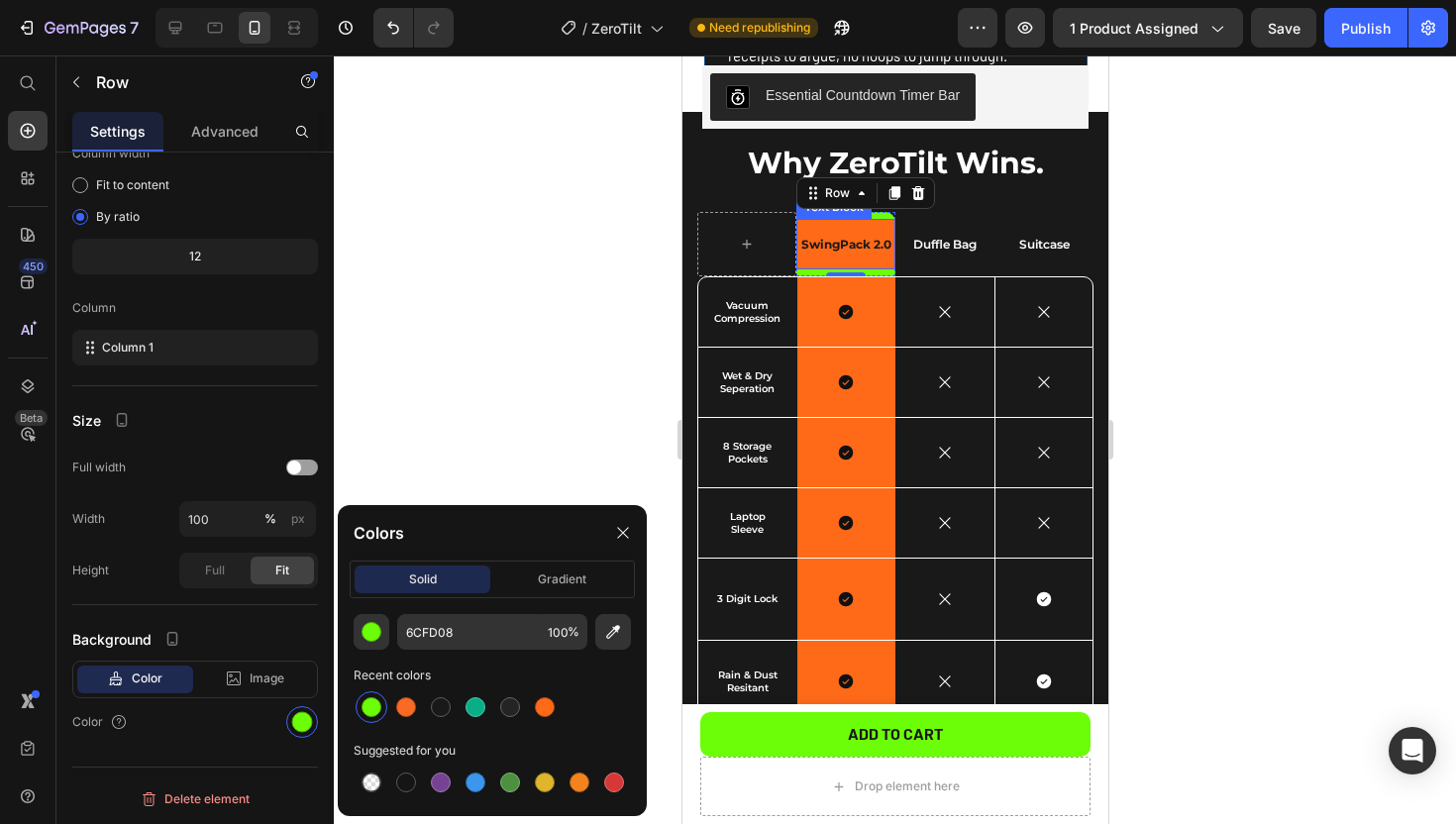 click on "SwingPack 2.0" at bounding box center [845, 245] 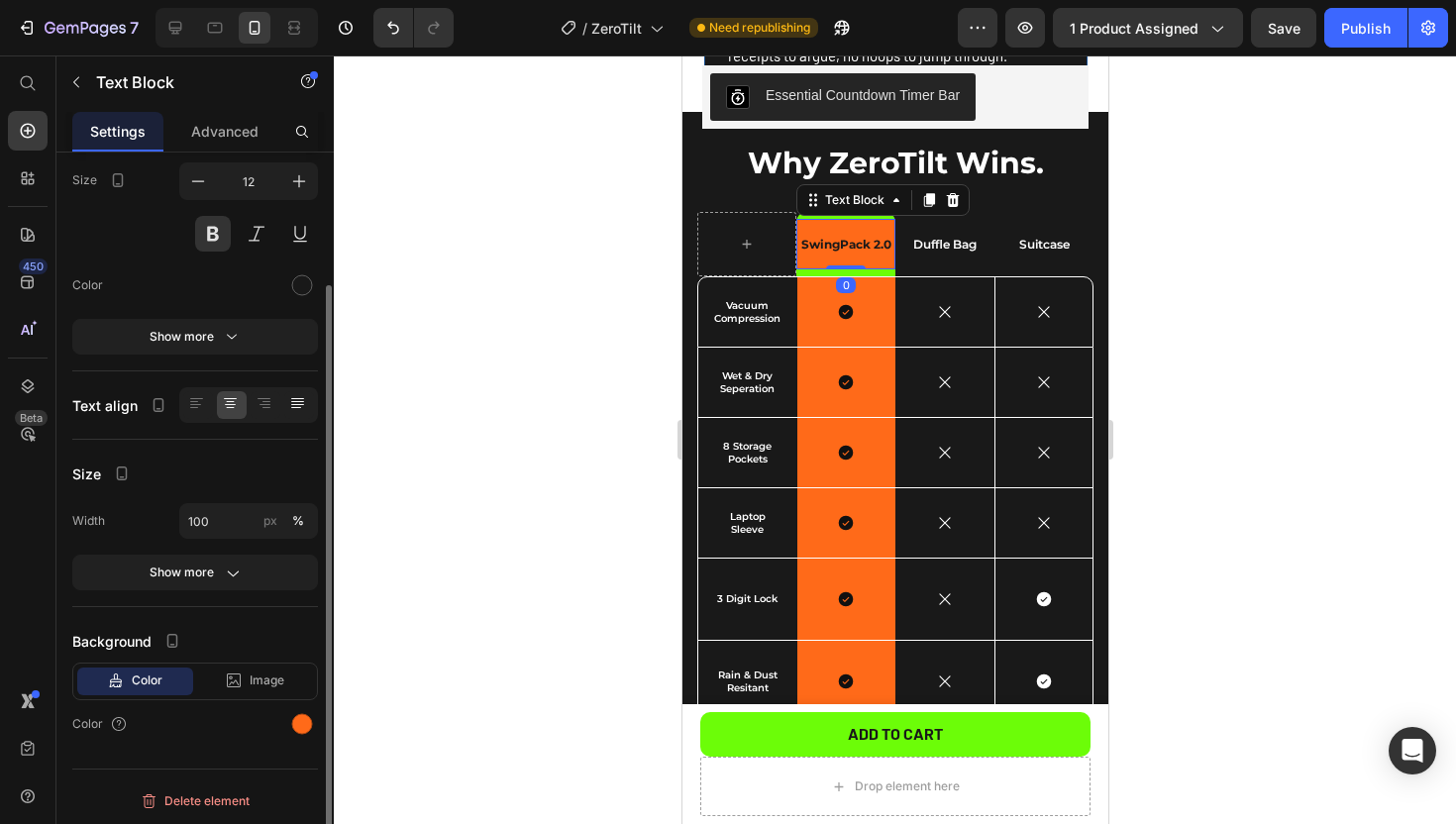 scroll, scrollTop: 158, scrollLeft: 0, axis: vertical 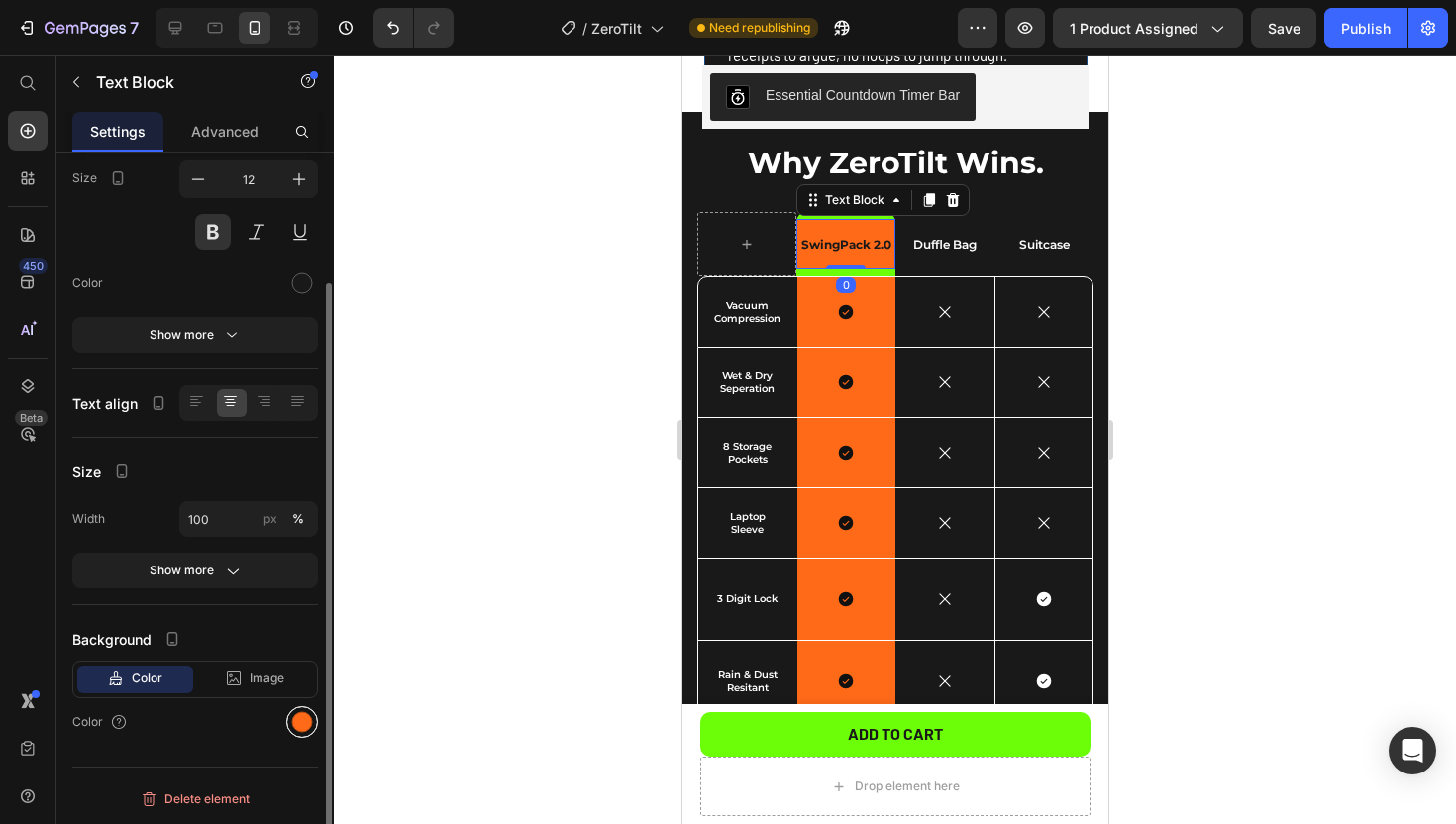 click at bounding box center (302, 722) 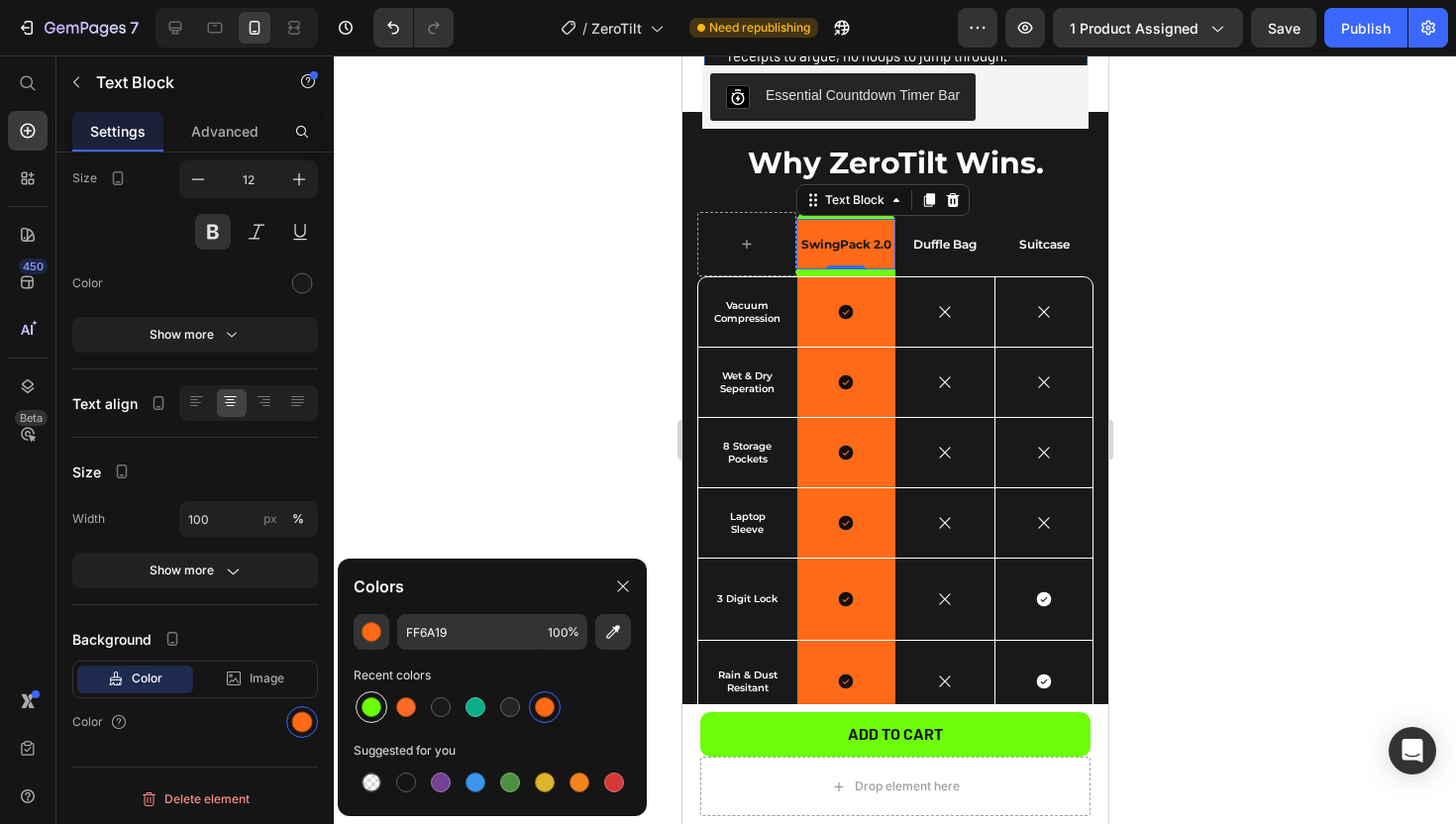 click at bounding box center [371, 707] 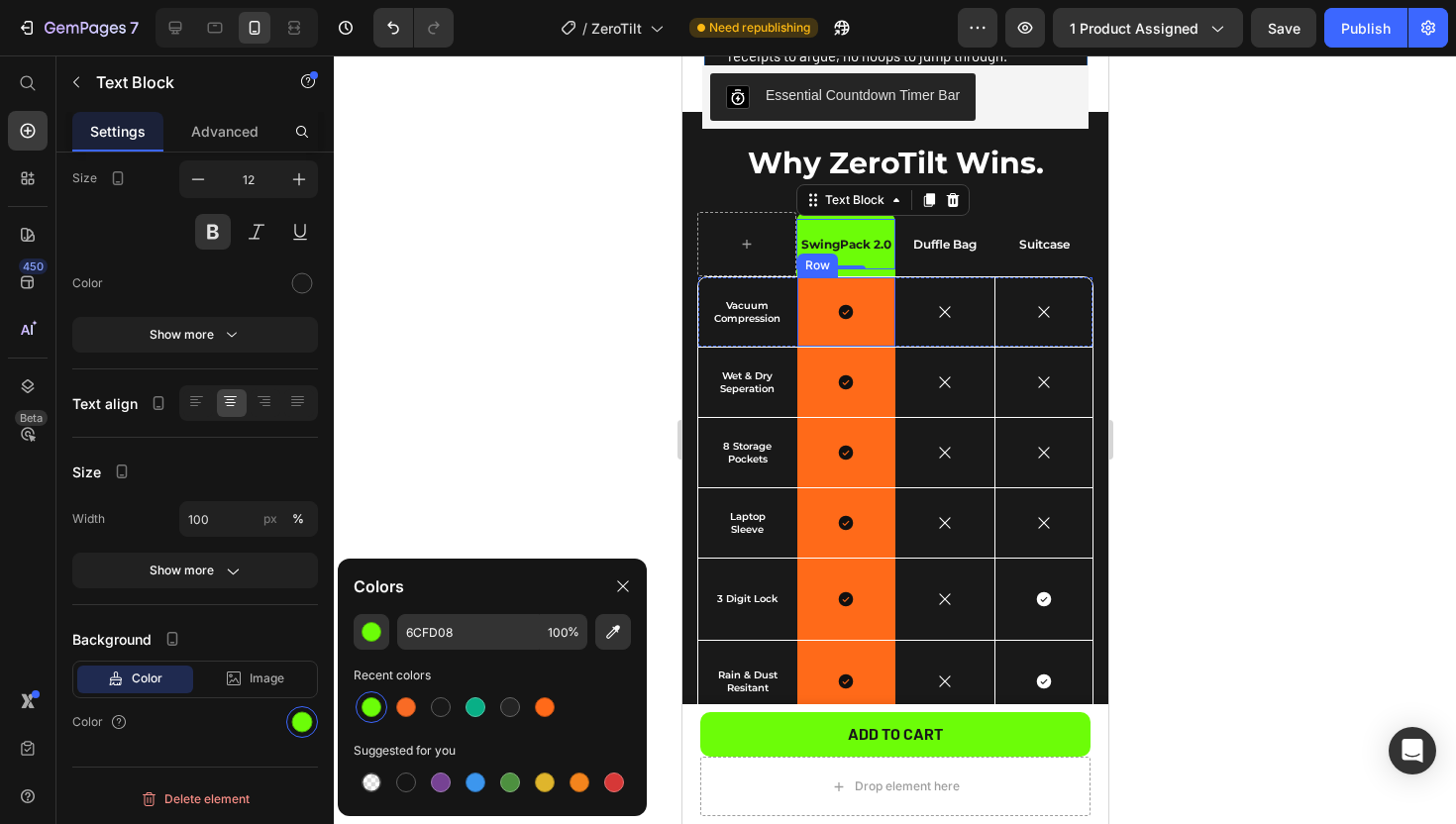 click on "Icon Row" at bounding box center [846, 312] 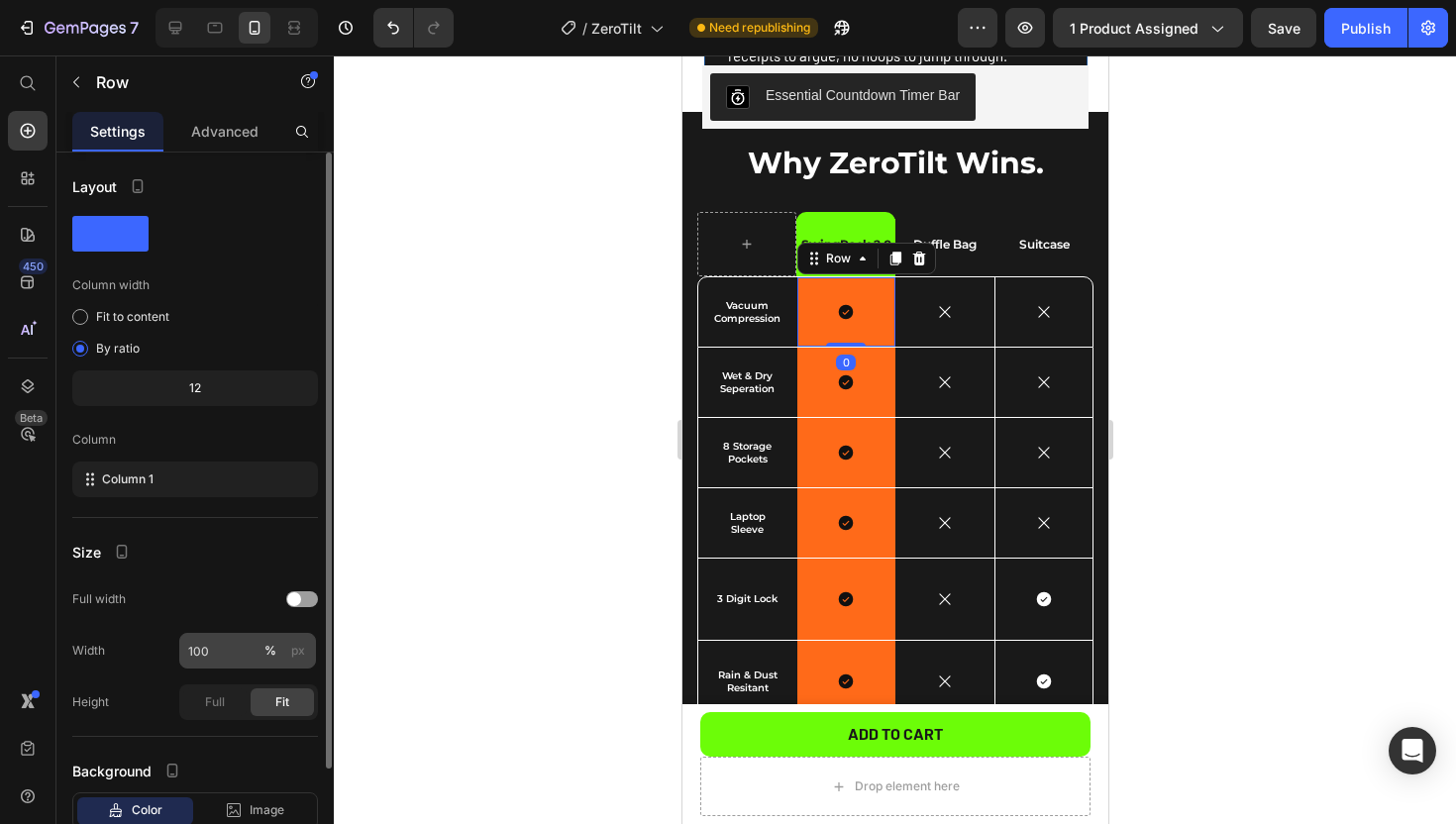 scroll, scrollTop: 132, scrollLeft: 0, axis: vertical 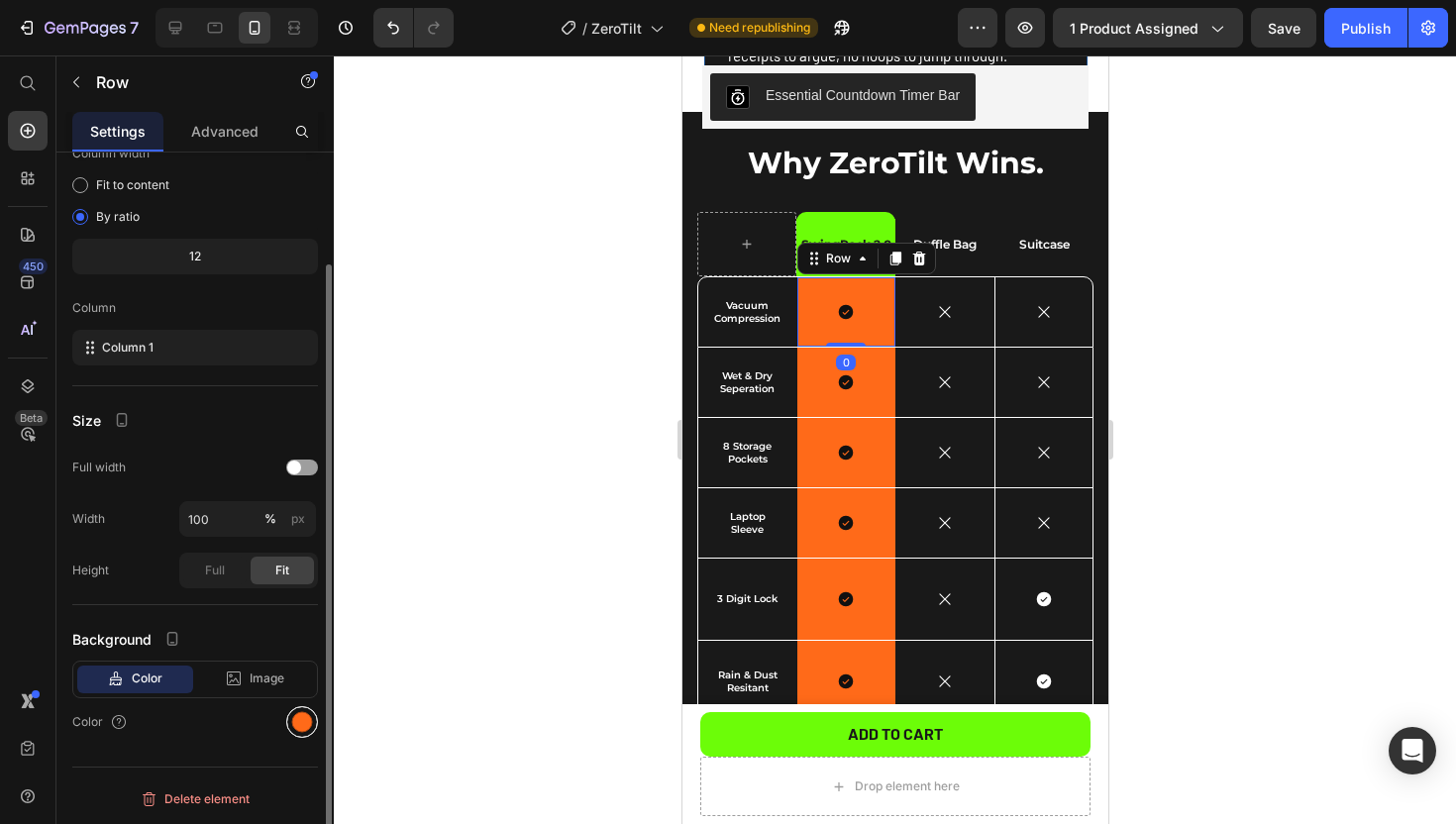 click at bounding box center [302, 722] 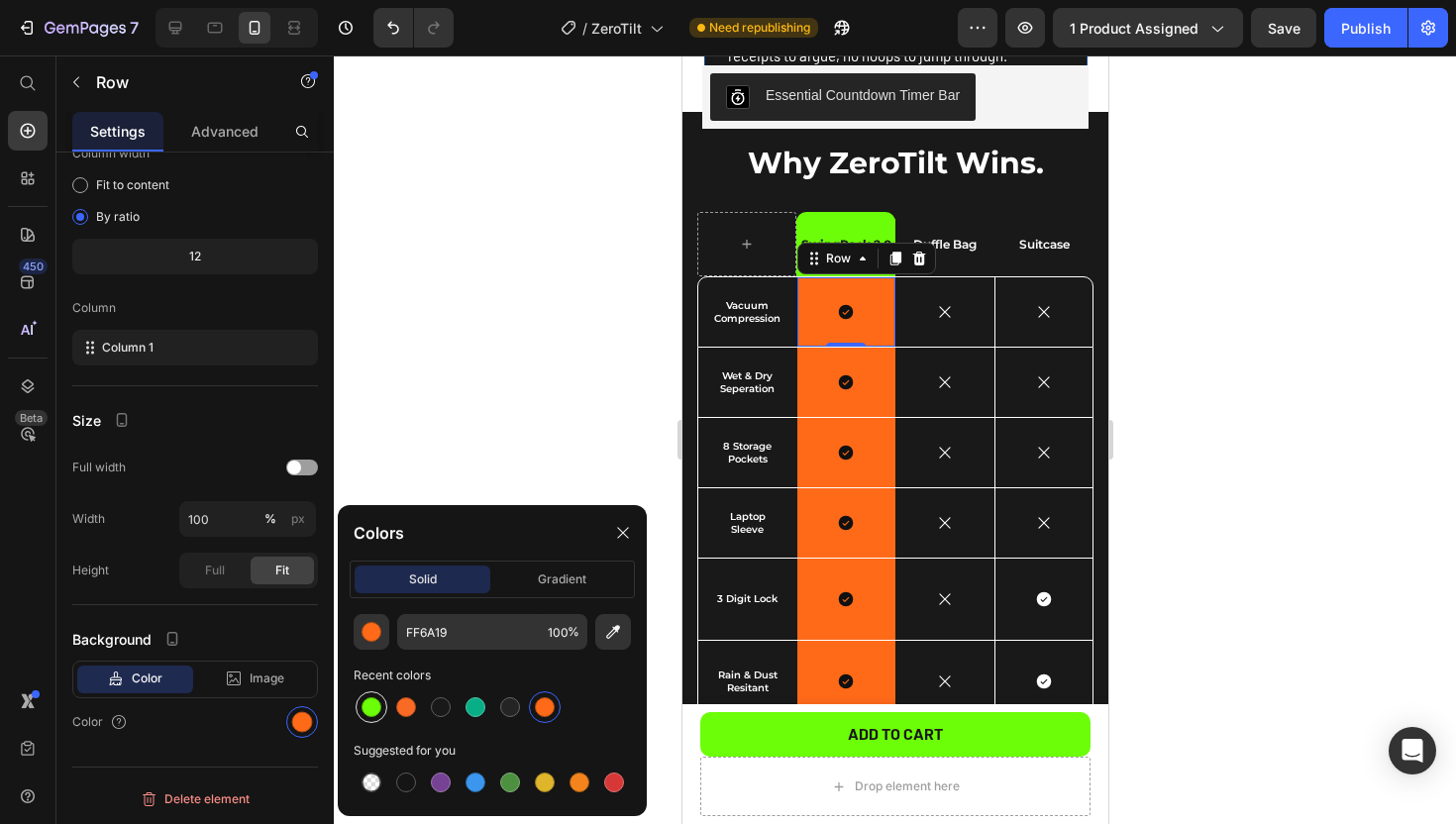 click at bounding box center (371, 707) 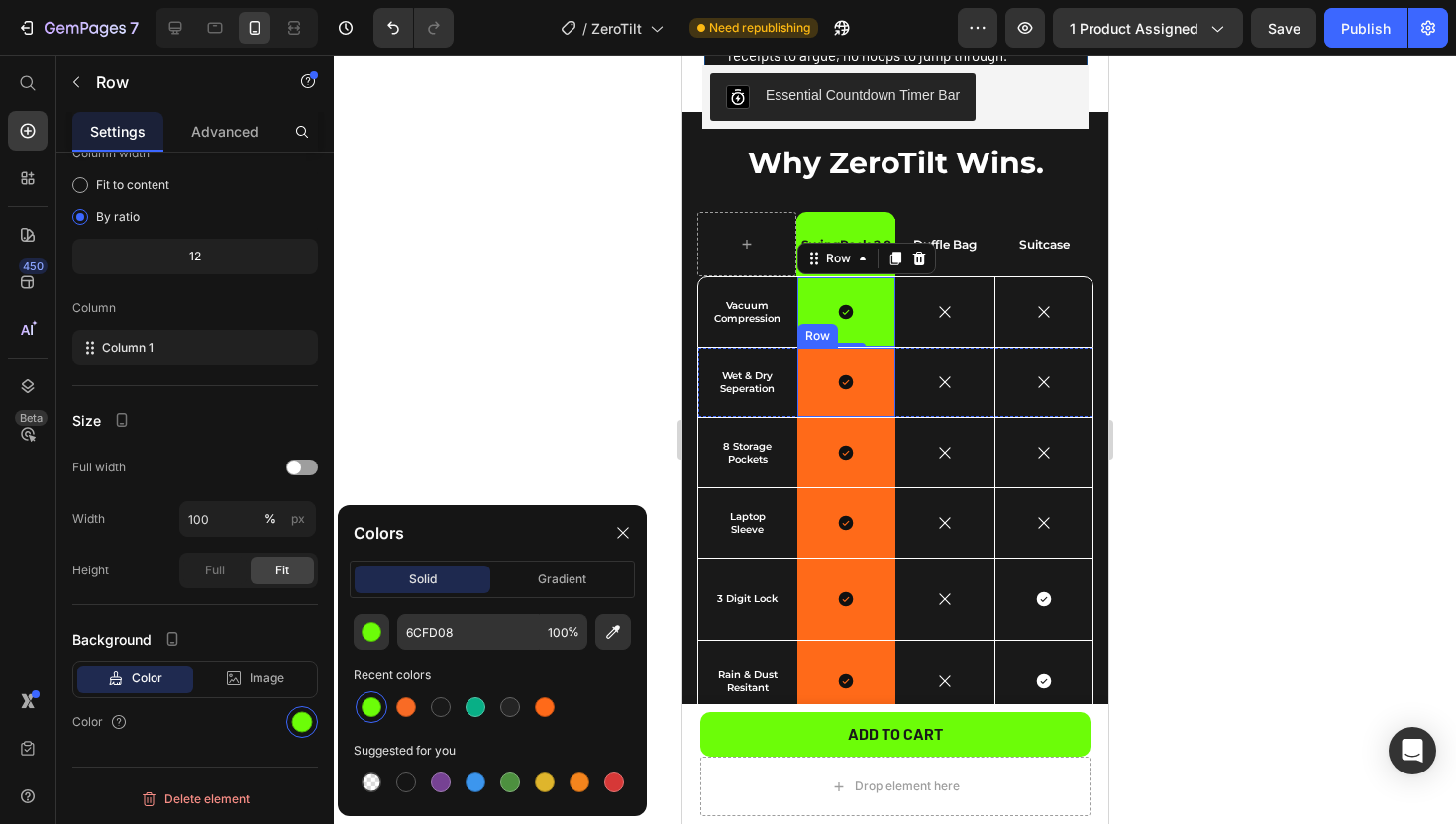 click on "Icon Row" at bounding box center [846, 382] 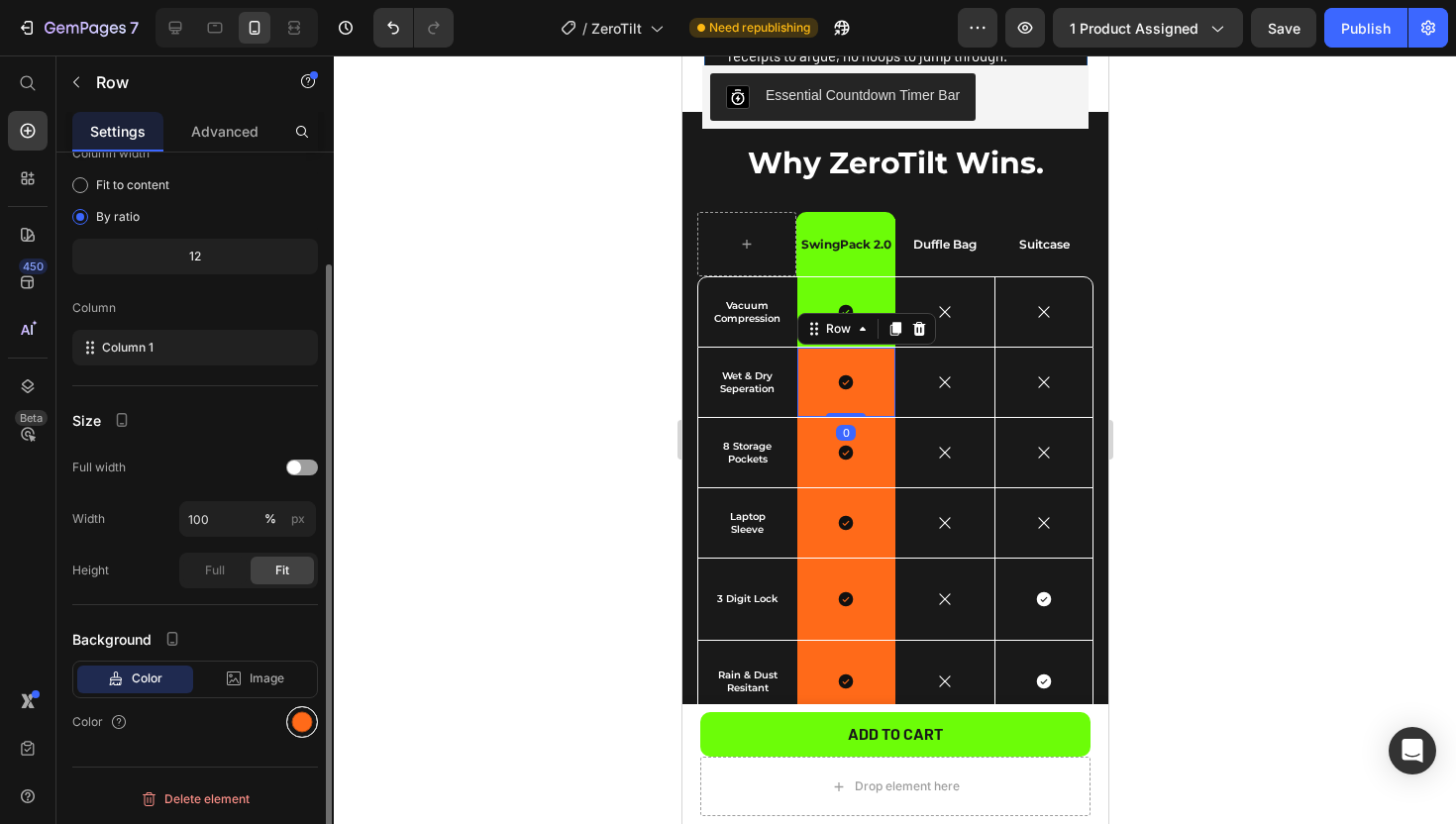 click at bounding box center [302, 722] 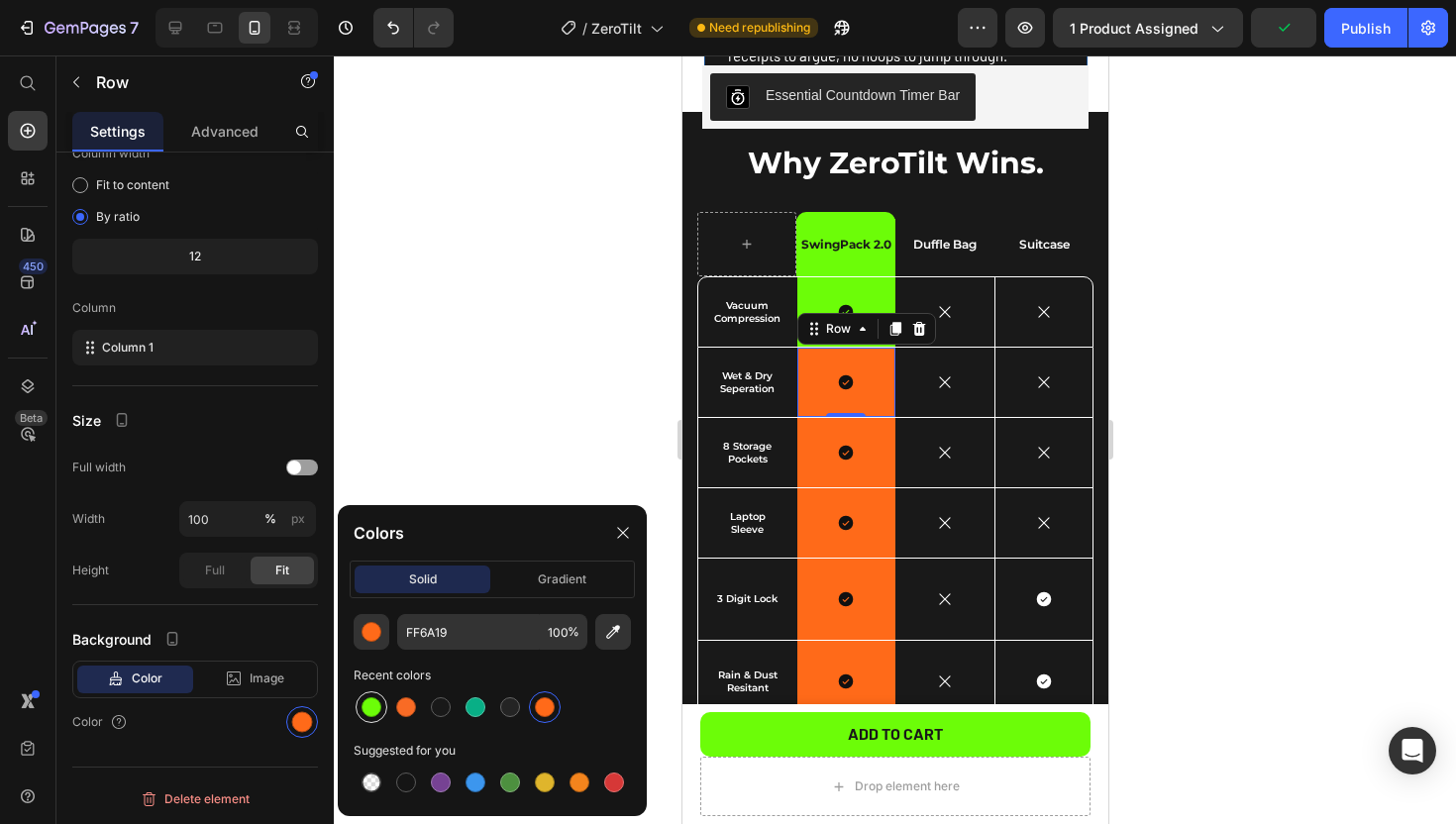 click at bounding box center (371, 707) 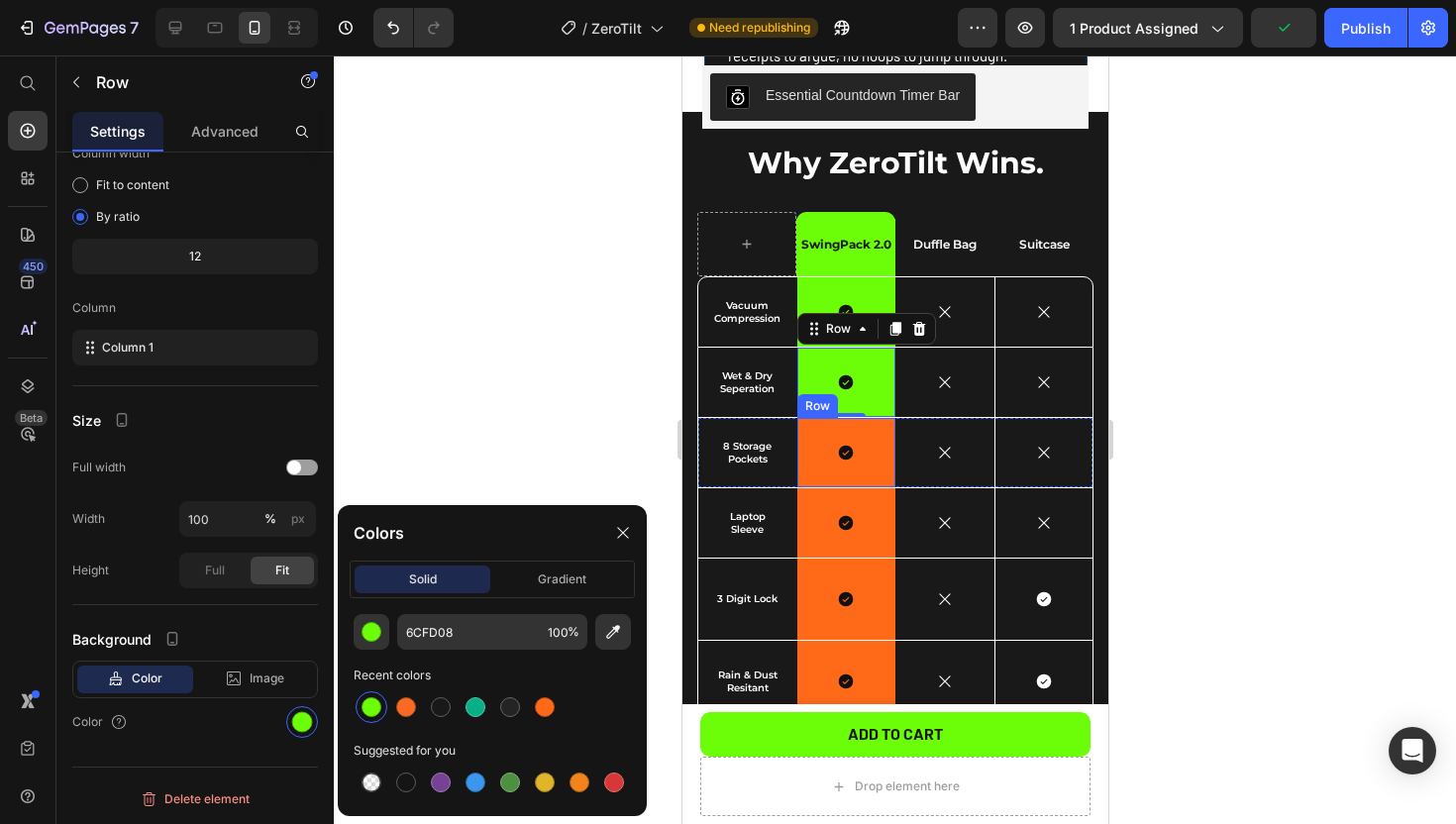 click on "Icon Row" at bounding box center [846, 453] 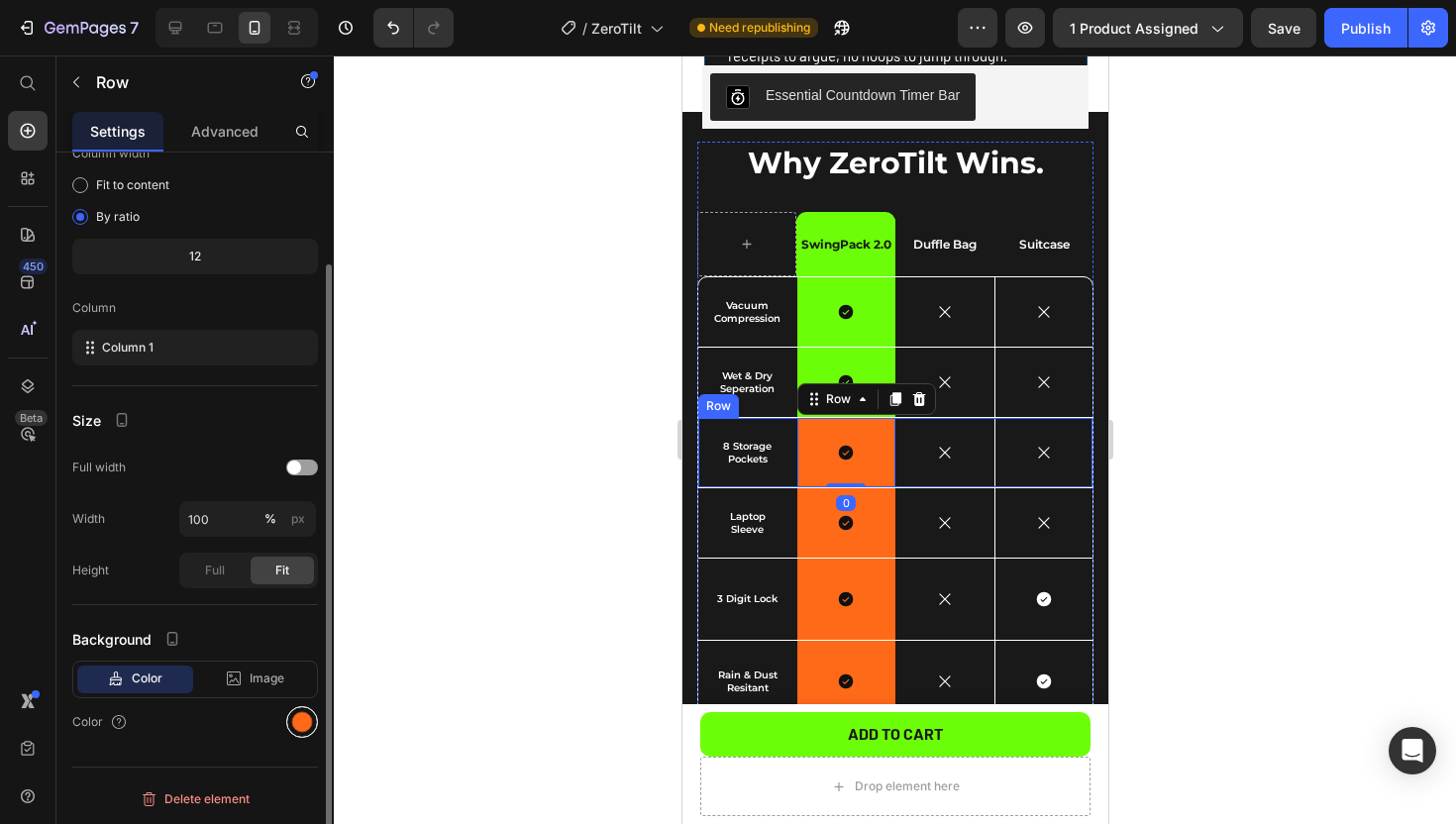 click at bounding box center (302, 722) 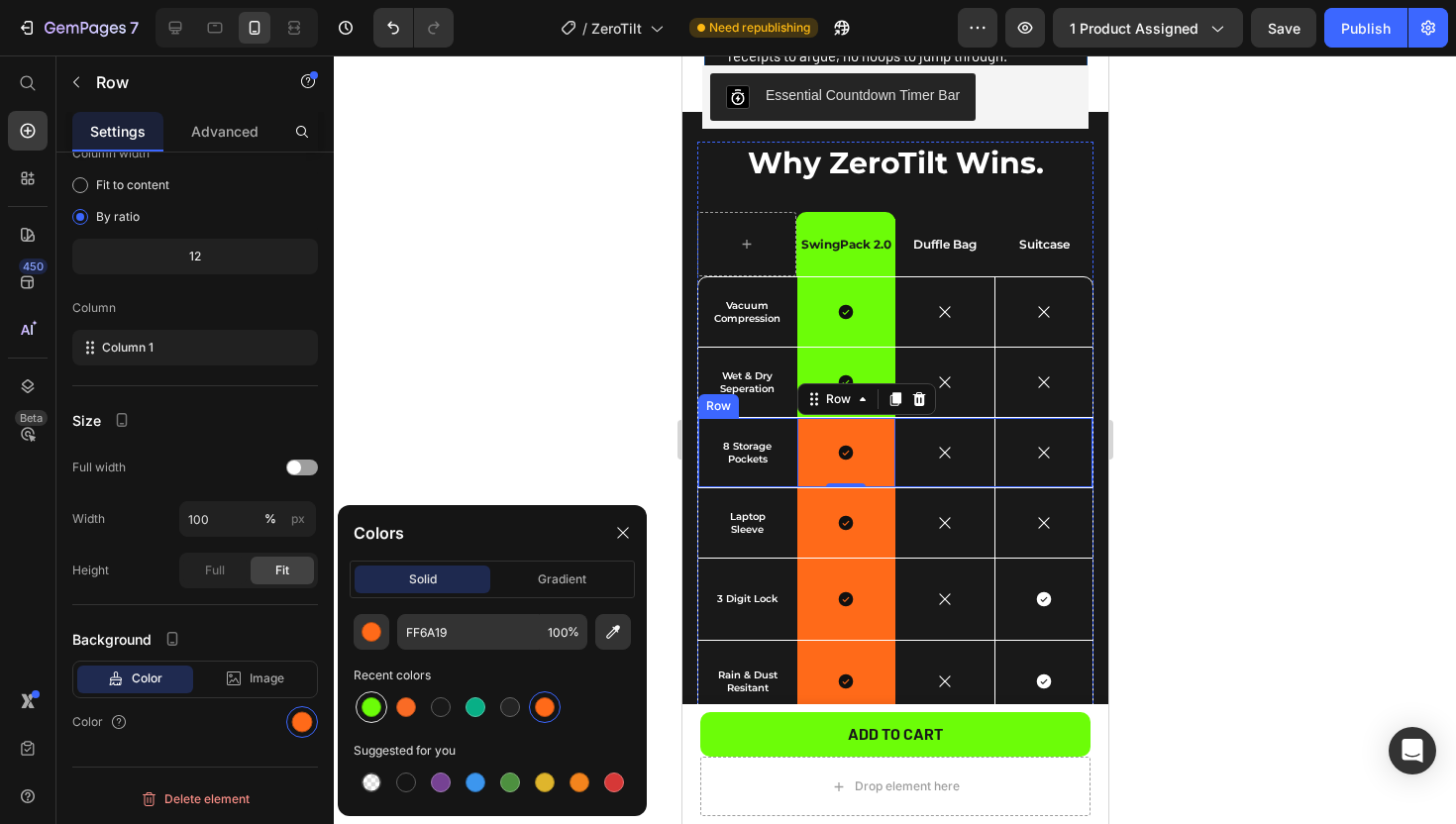 click at bounding box center [371, 707] 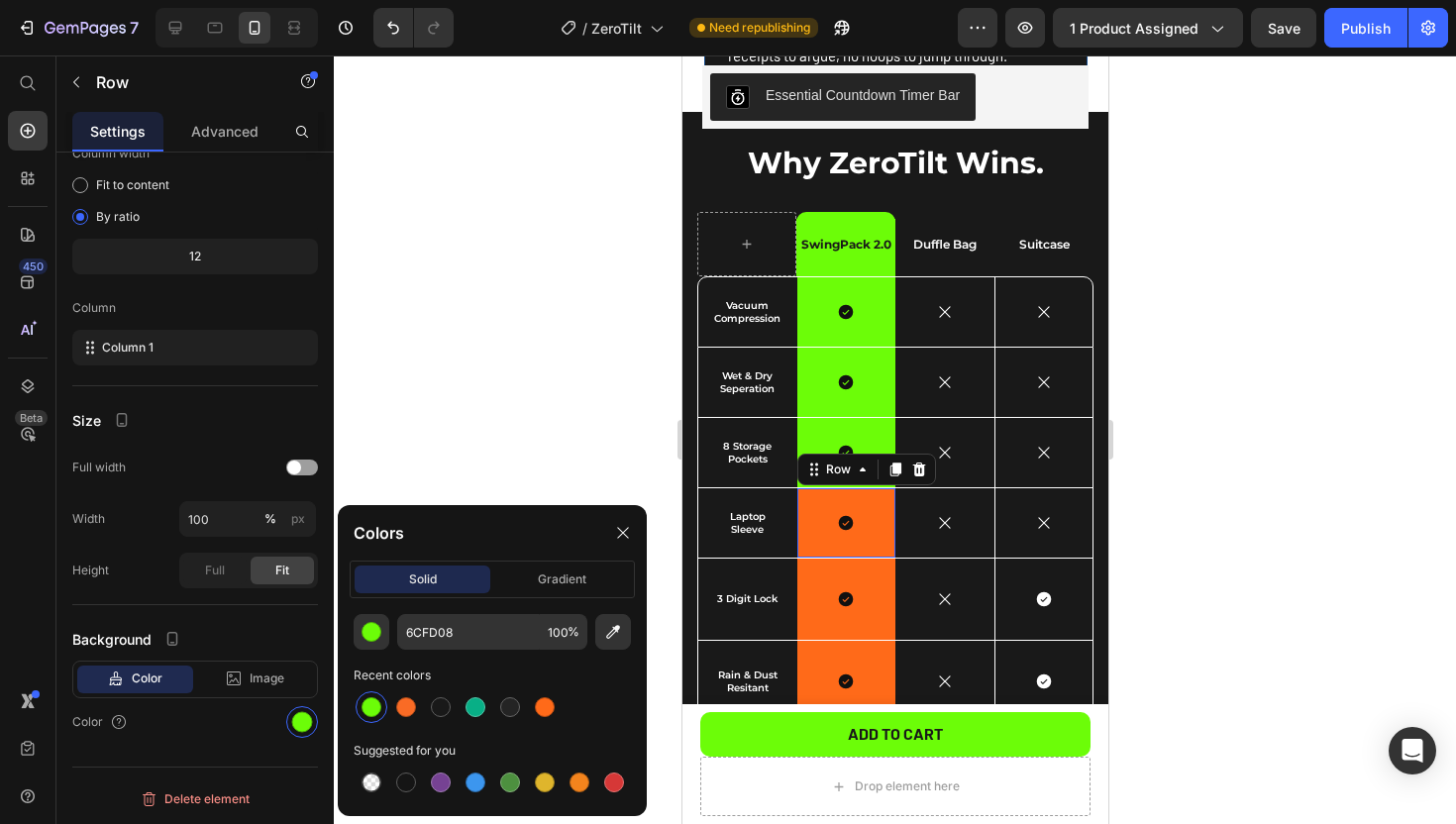 click on "Icon Row   0" at bounding box center [846, 523] 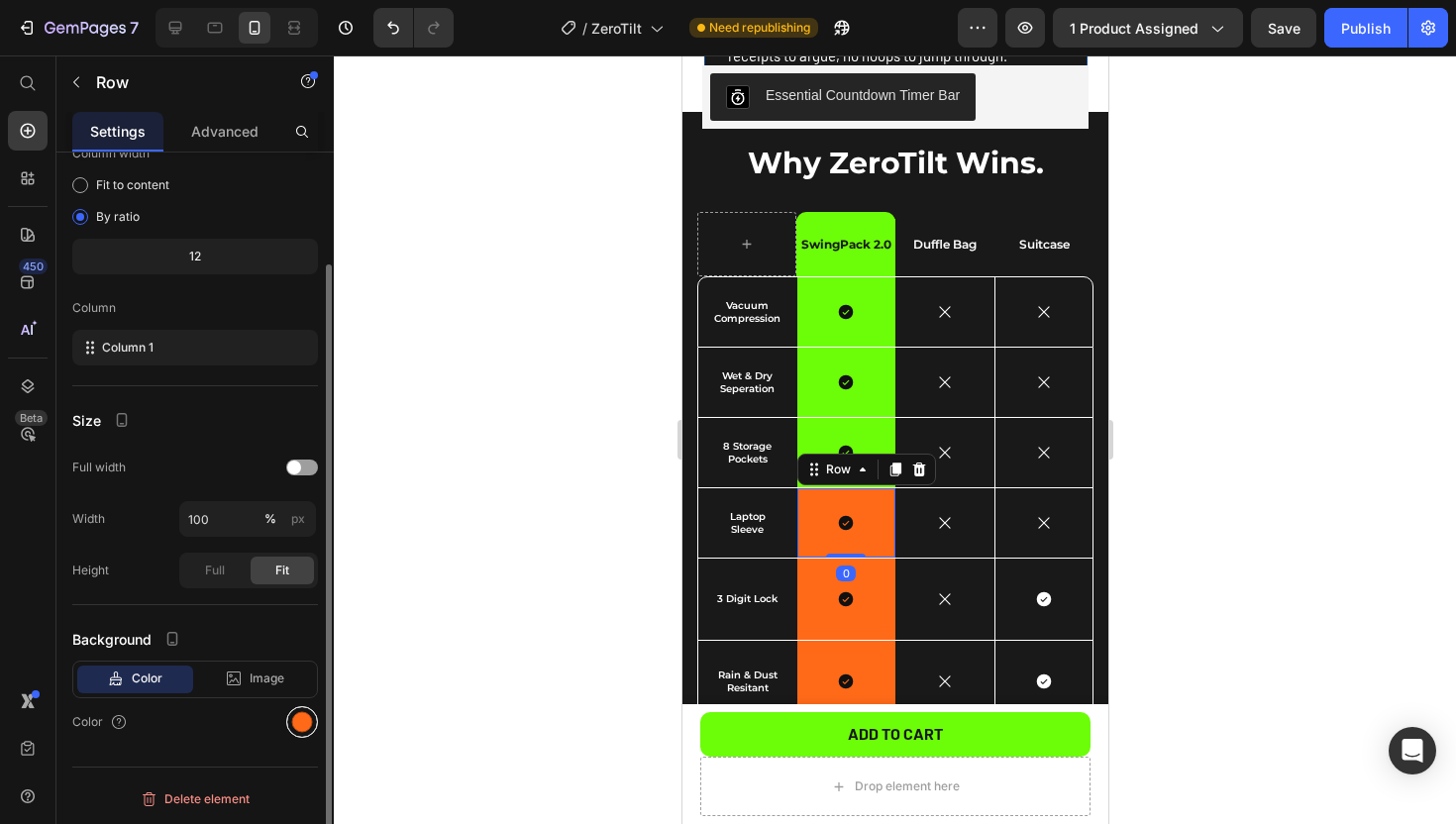 click at bounding box center (302, 722) 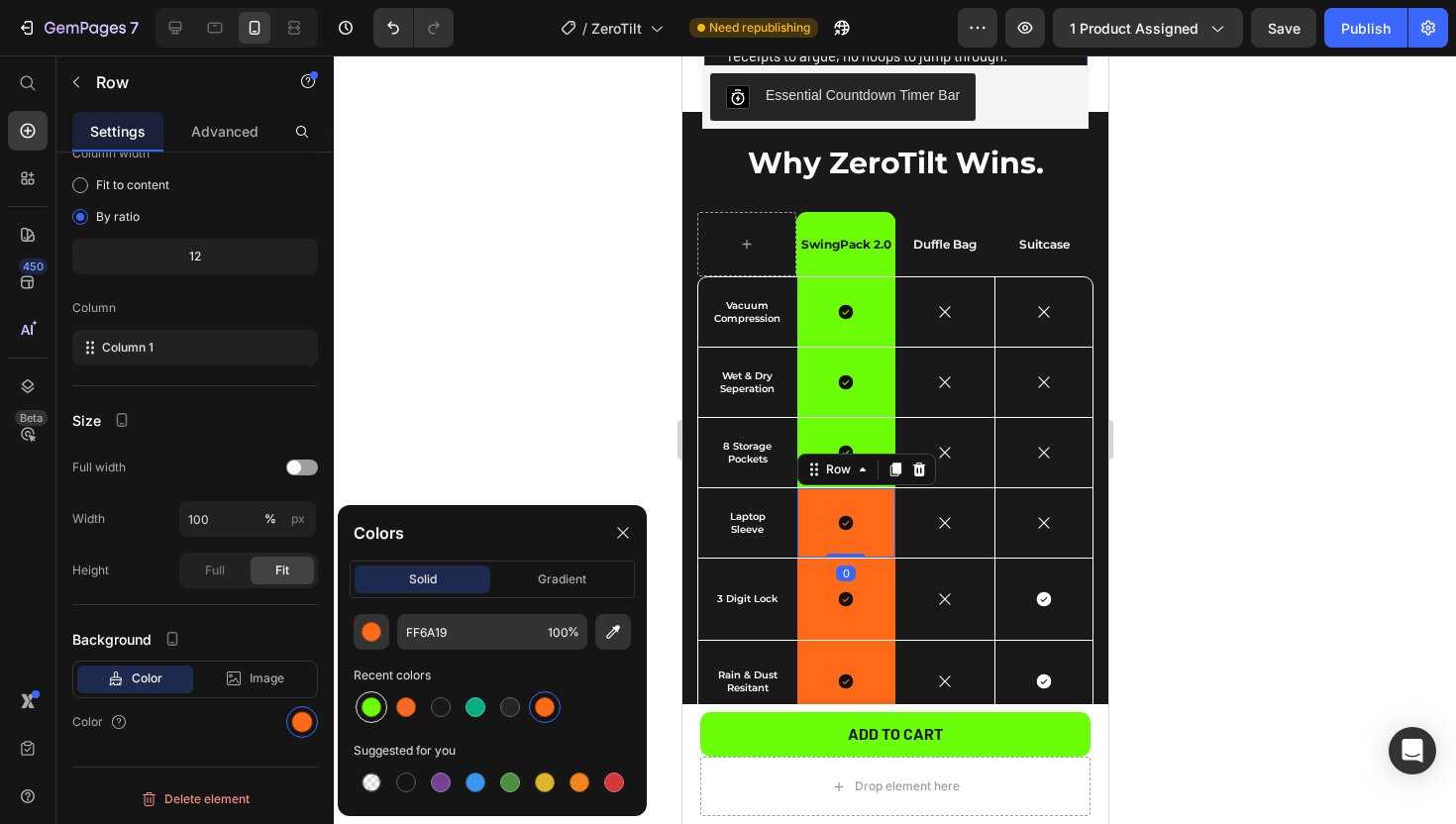 click at bounding box center [371, 707] 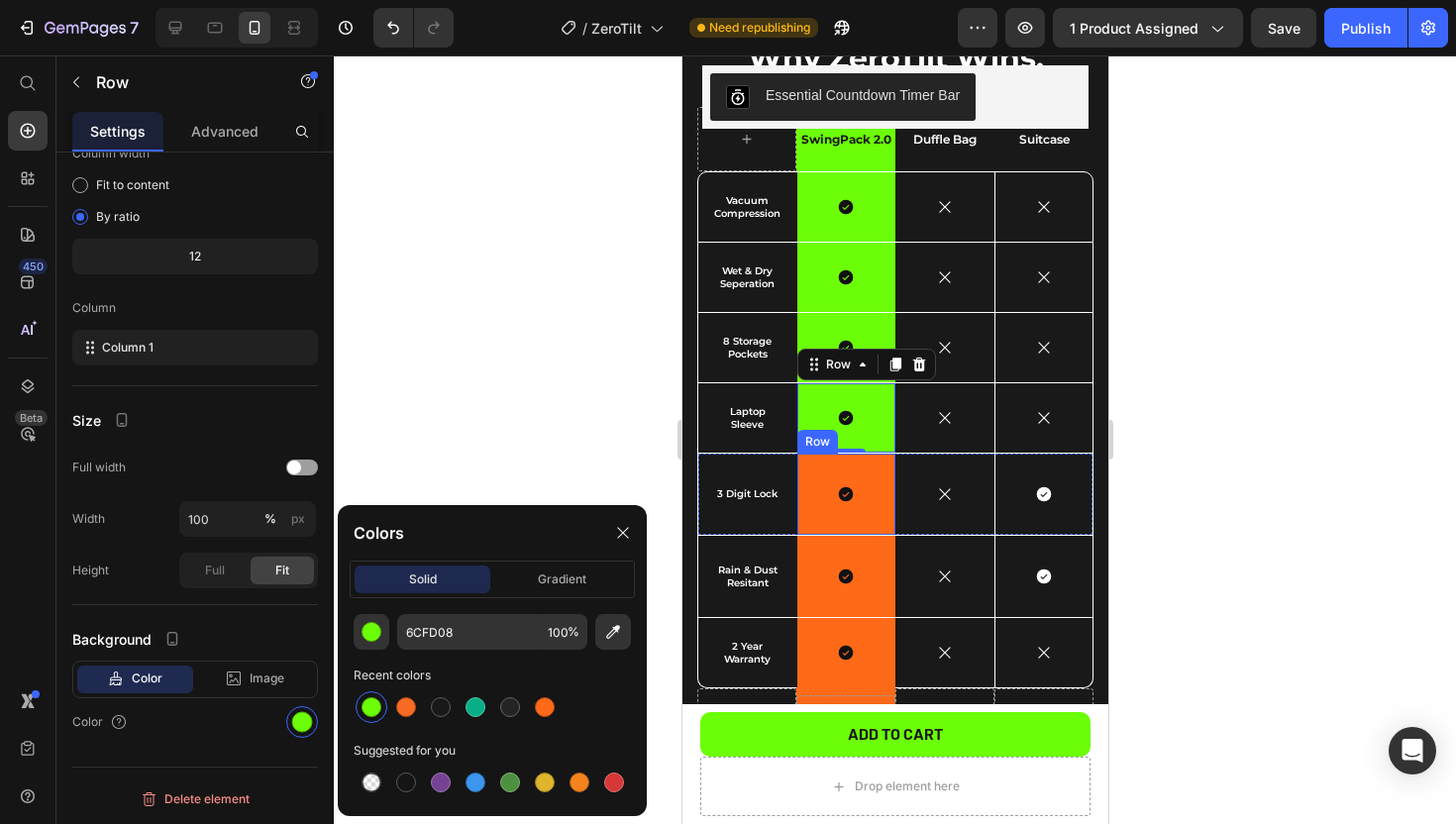 scroll, scrollTop: 2996, scrollLeft: 0, axis: vertical 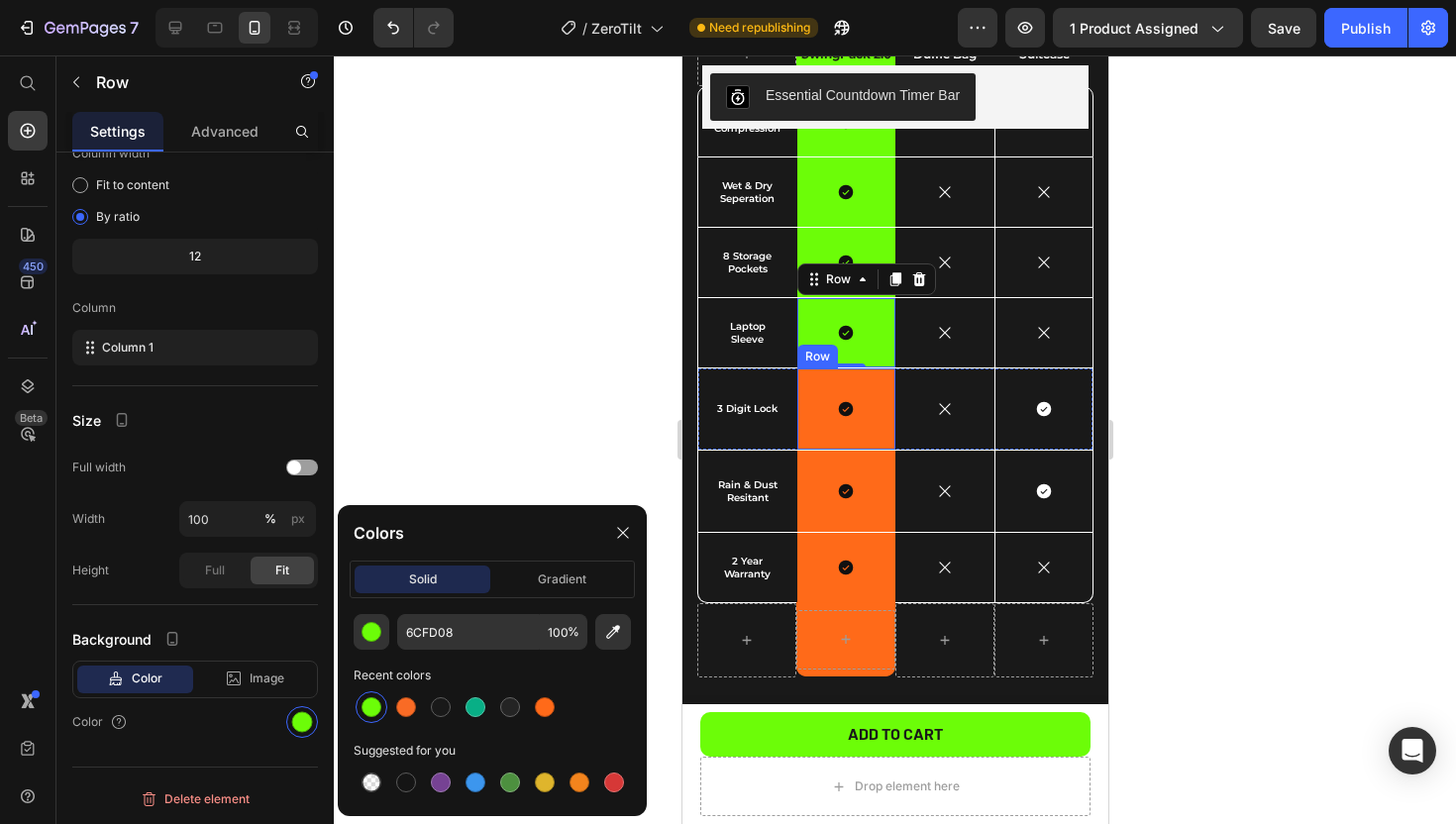 click on "Icon Row" at bounding box center (846, 409) 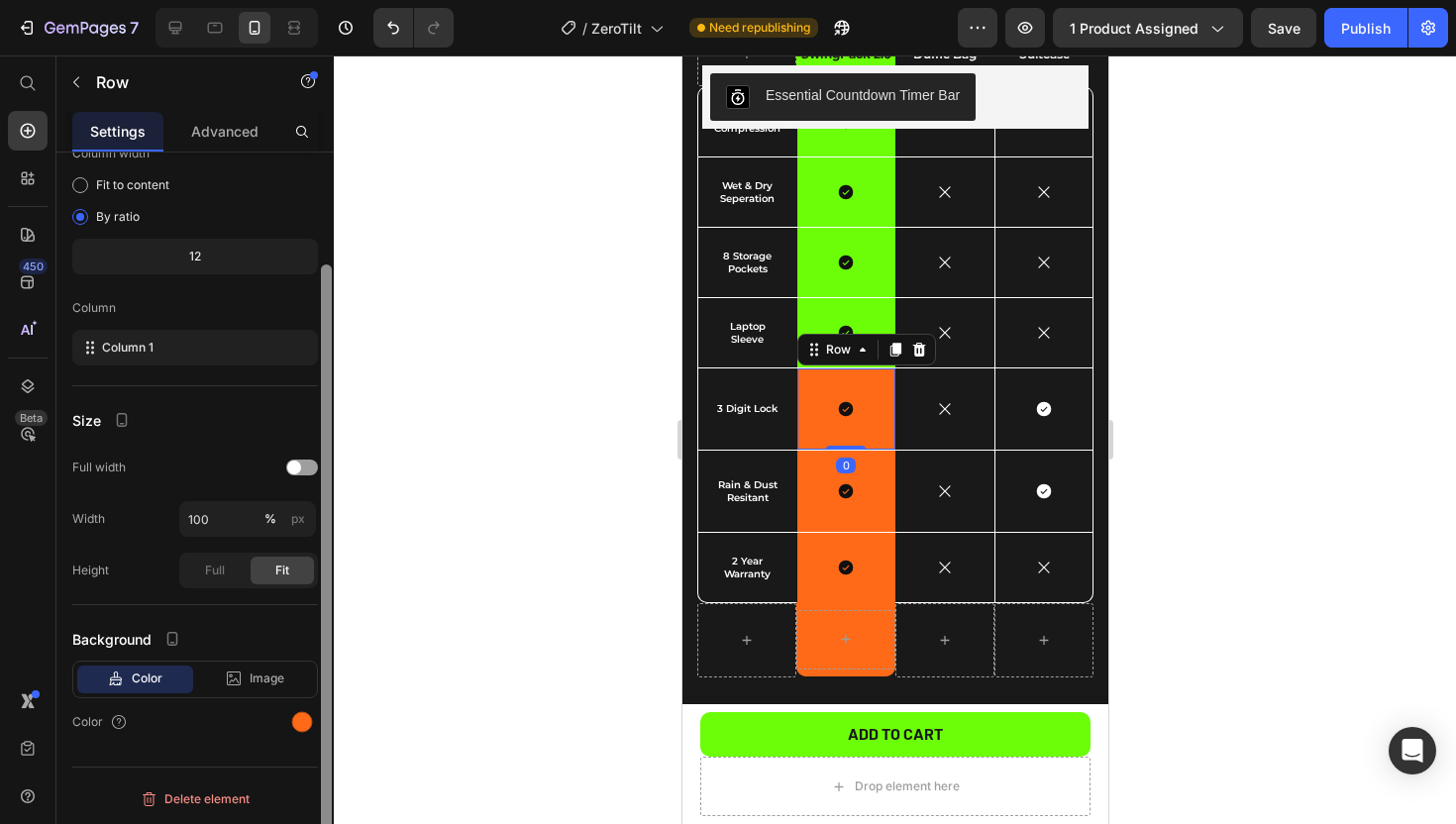 click at bounding box center (326, 572) 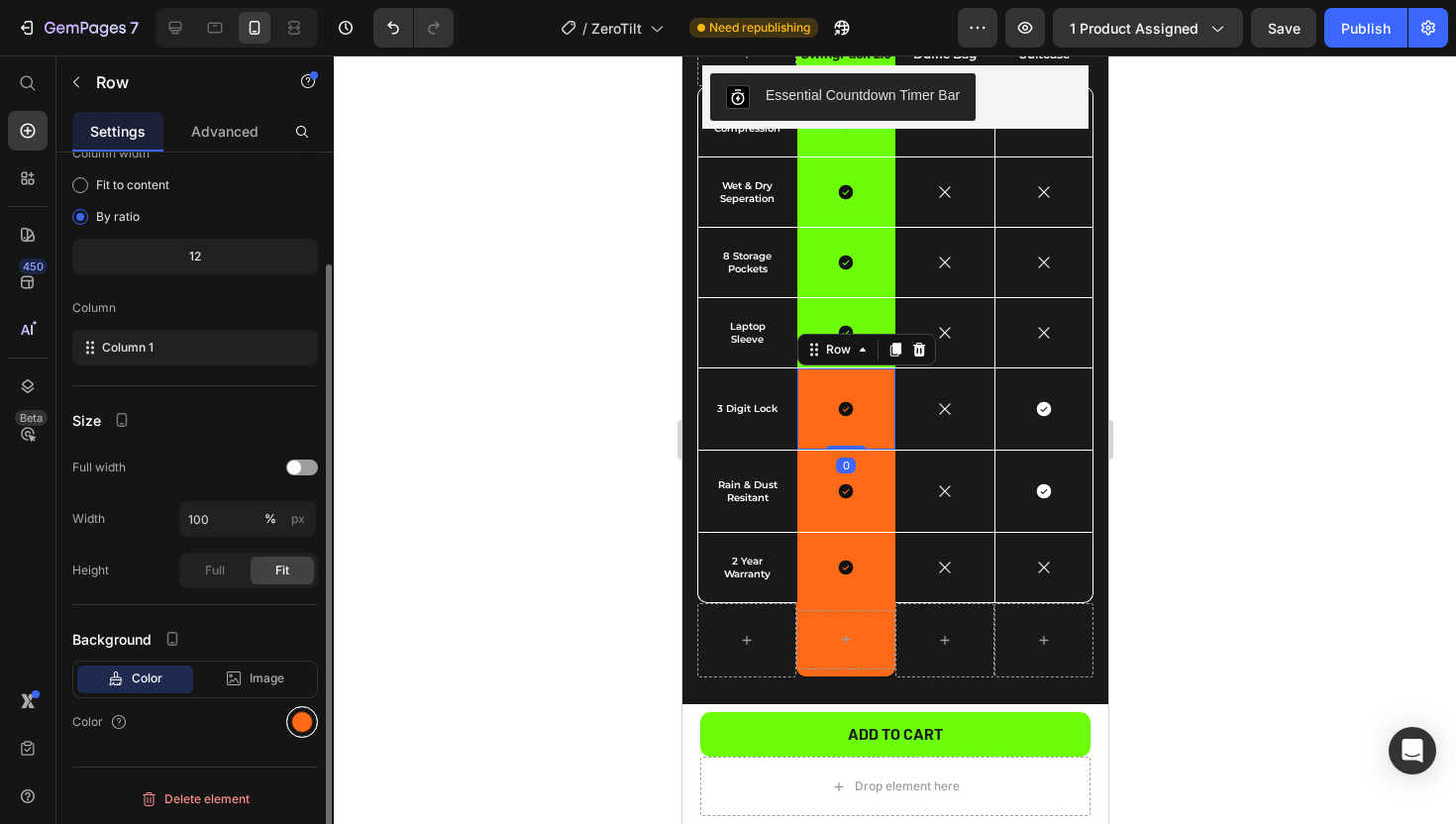 click at bounding box center (302, 722) 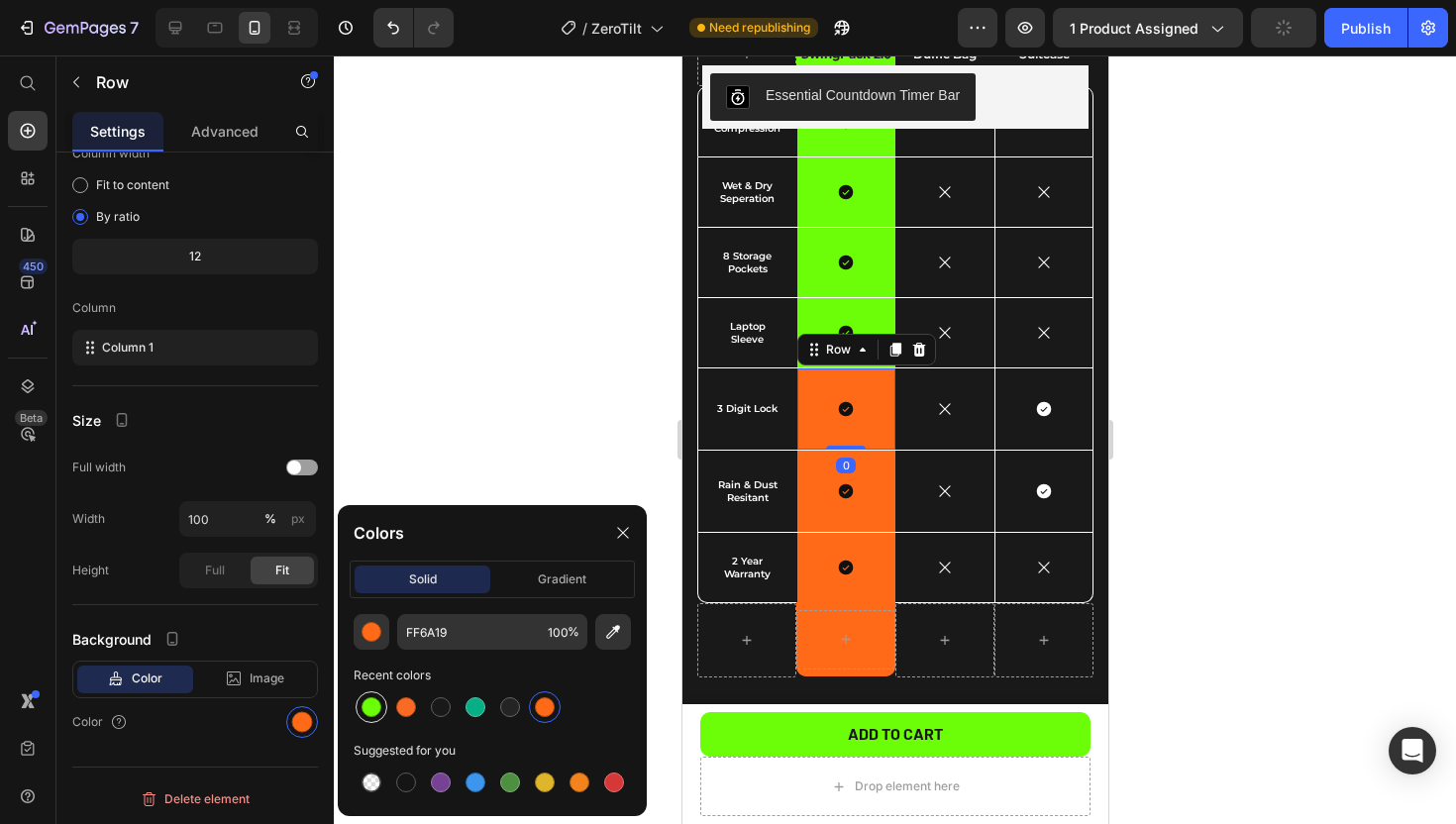 click at bounding box center [371, 707] 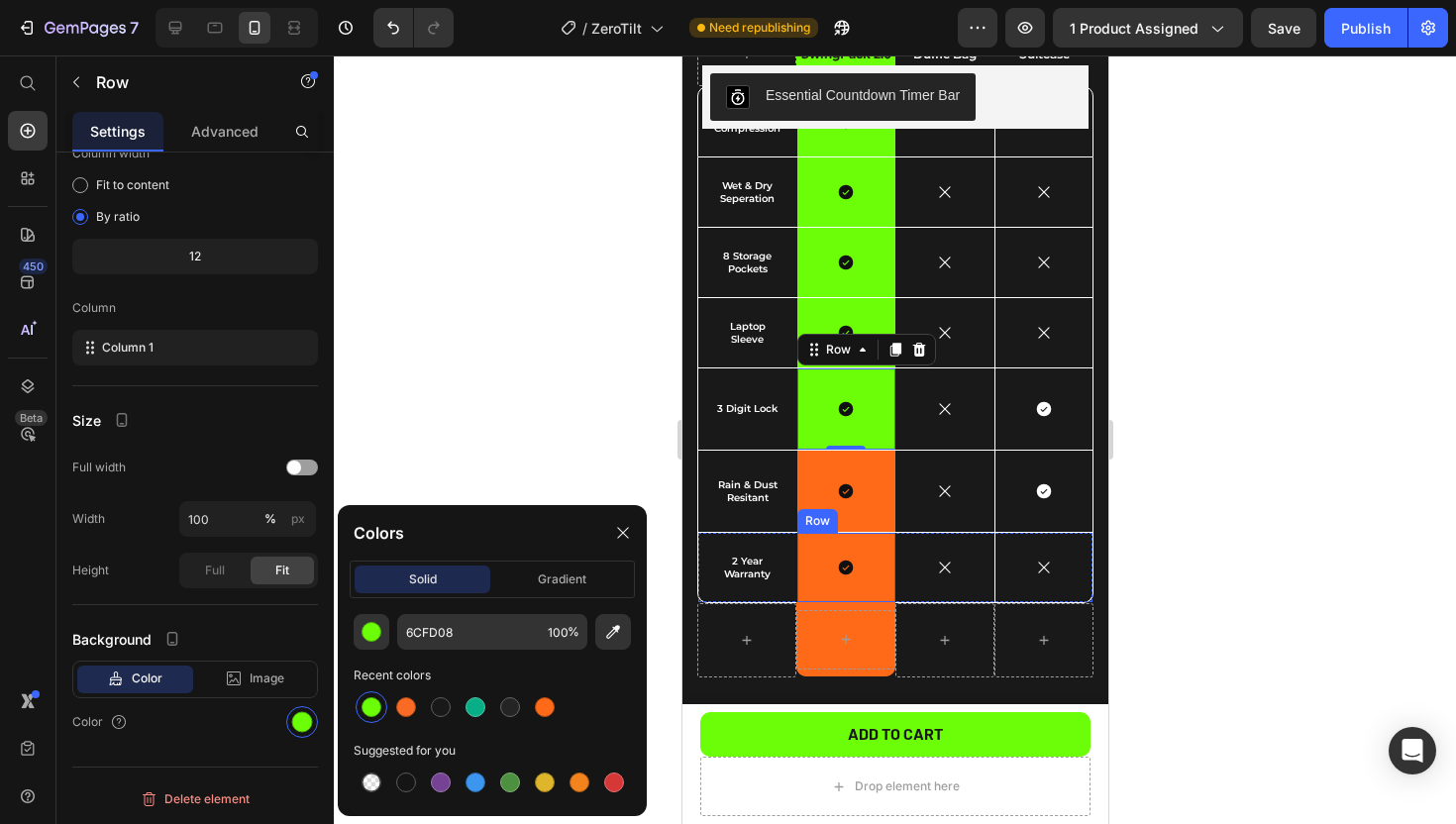 click on "Row" at bounding box center [816, 521] 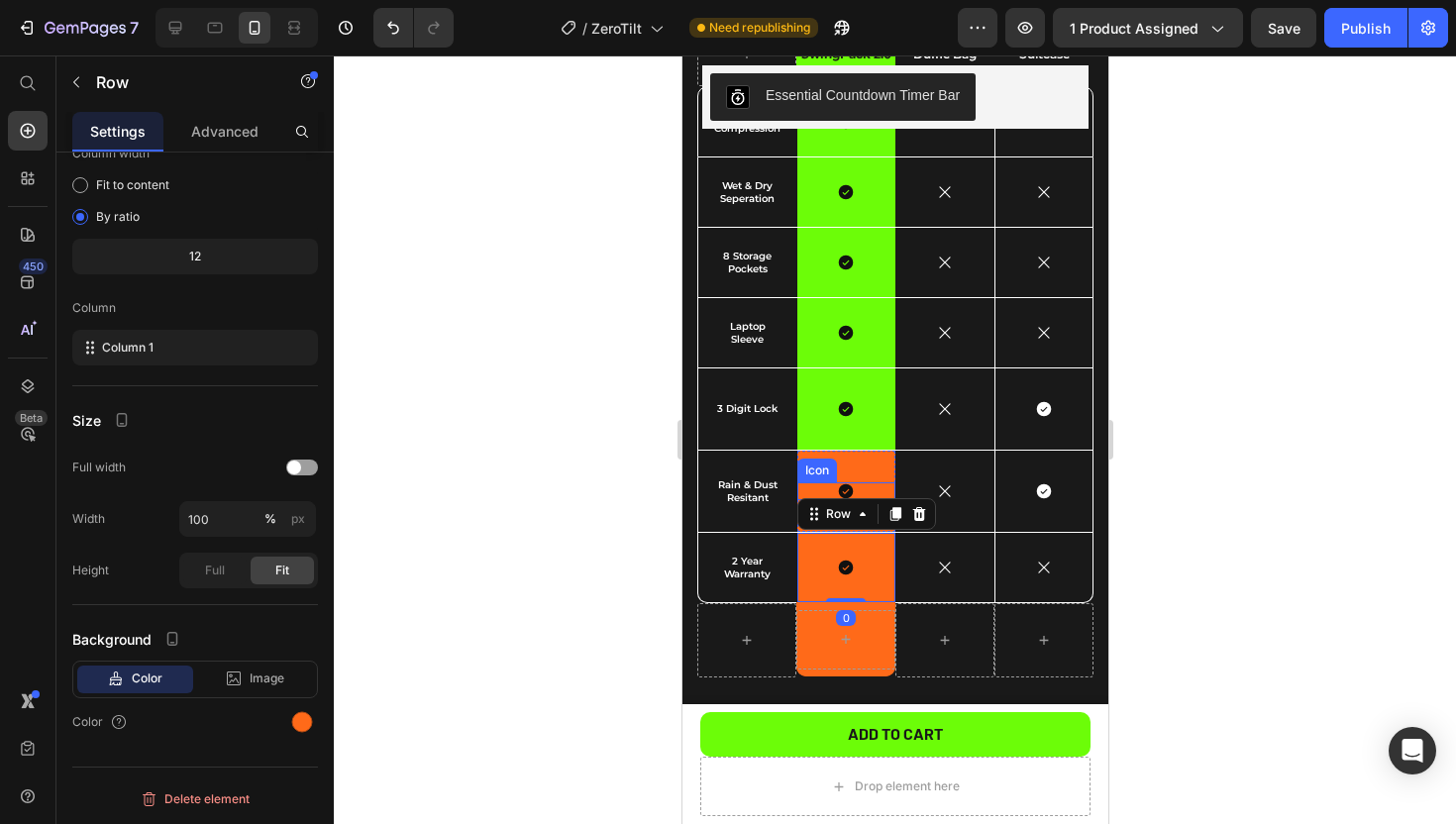 click on "Icon Row" at bounding box center [846, 491] 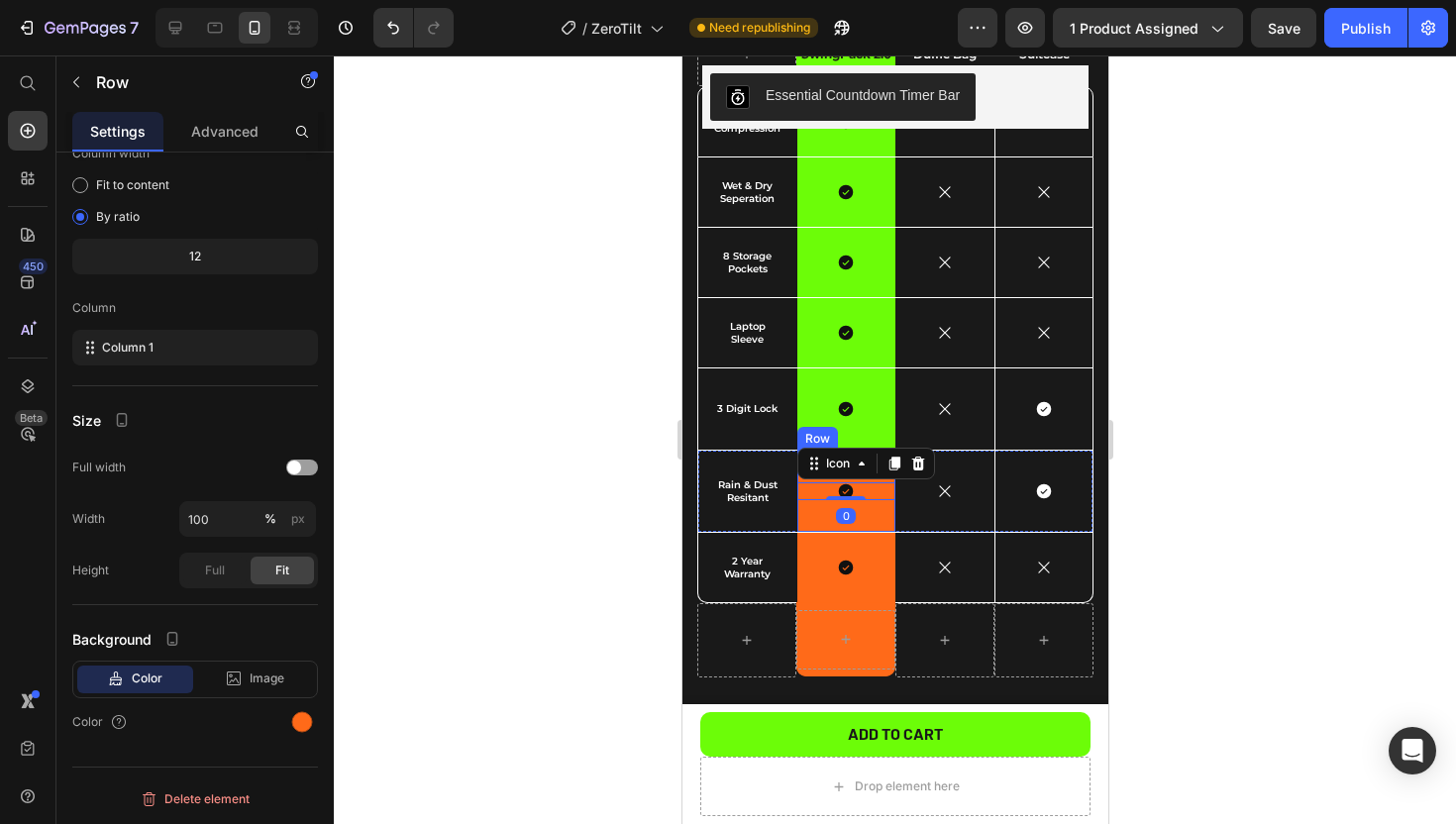 scroll, scrollTop: 0, scrollLeft: 0, axis: both 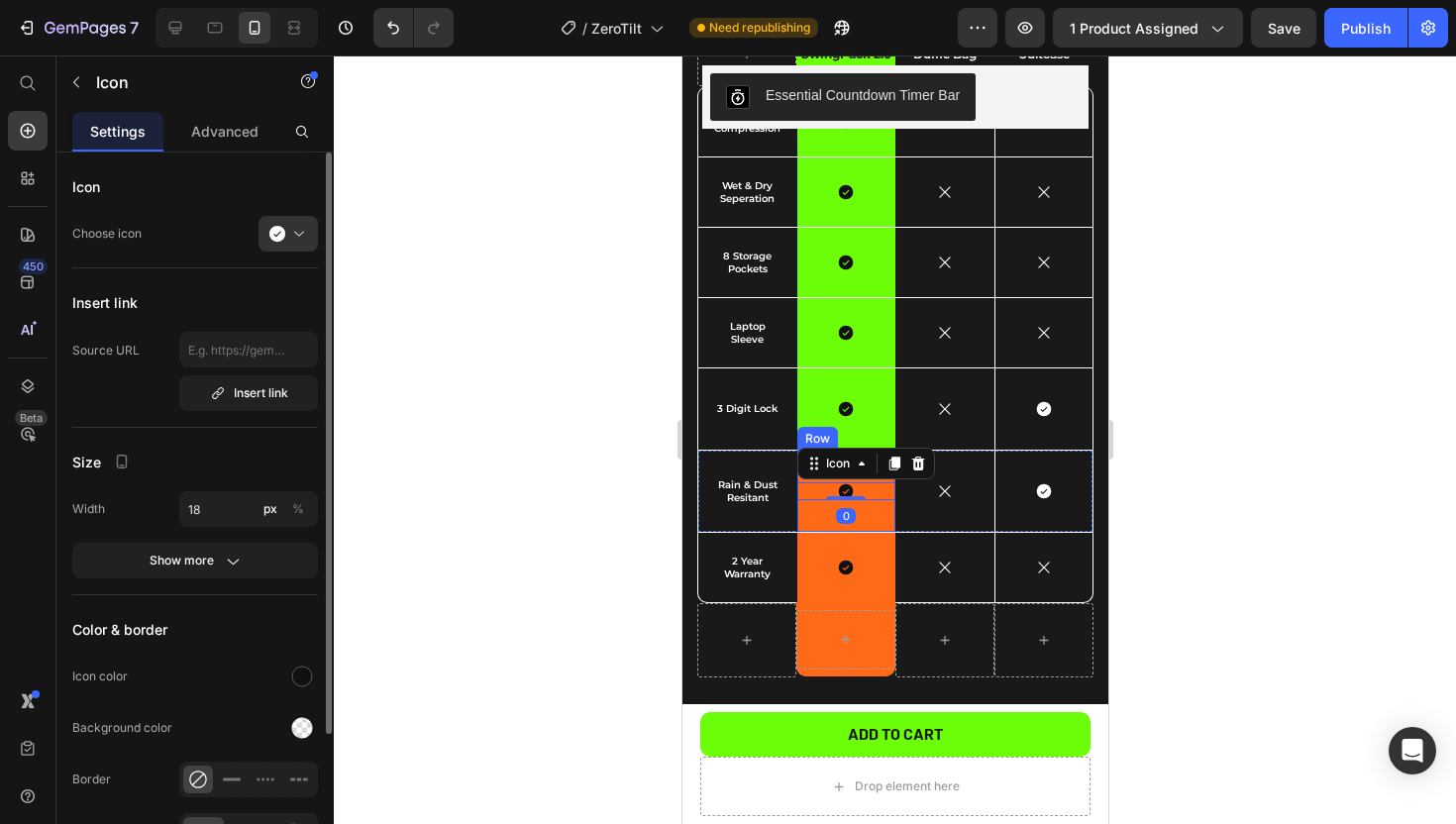 click on "Icon   0 Row" at bounding box center [846, 491] 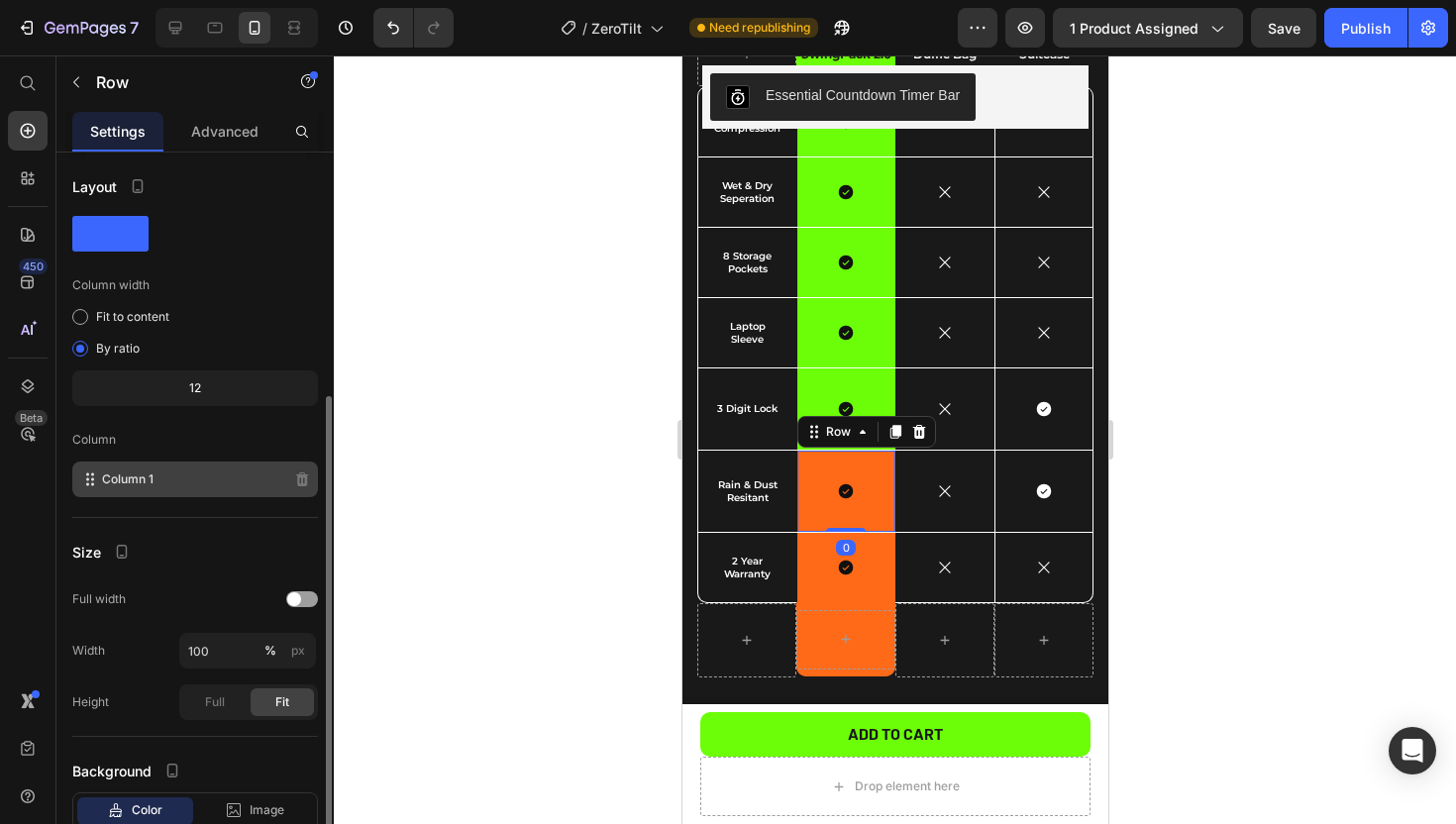 scroll, scrollTop: 132, scrollLeft: 0, axis: vertical 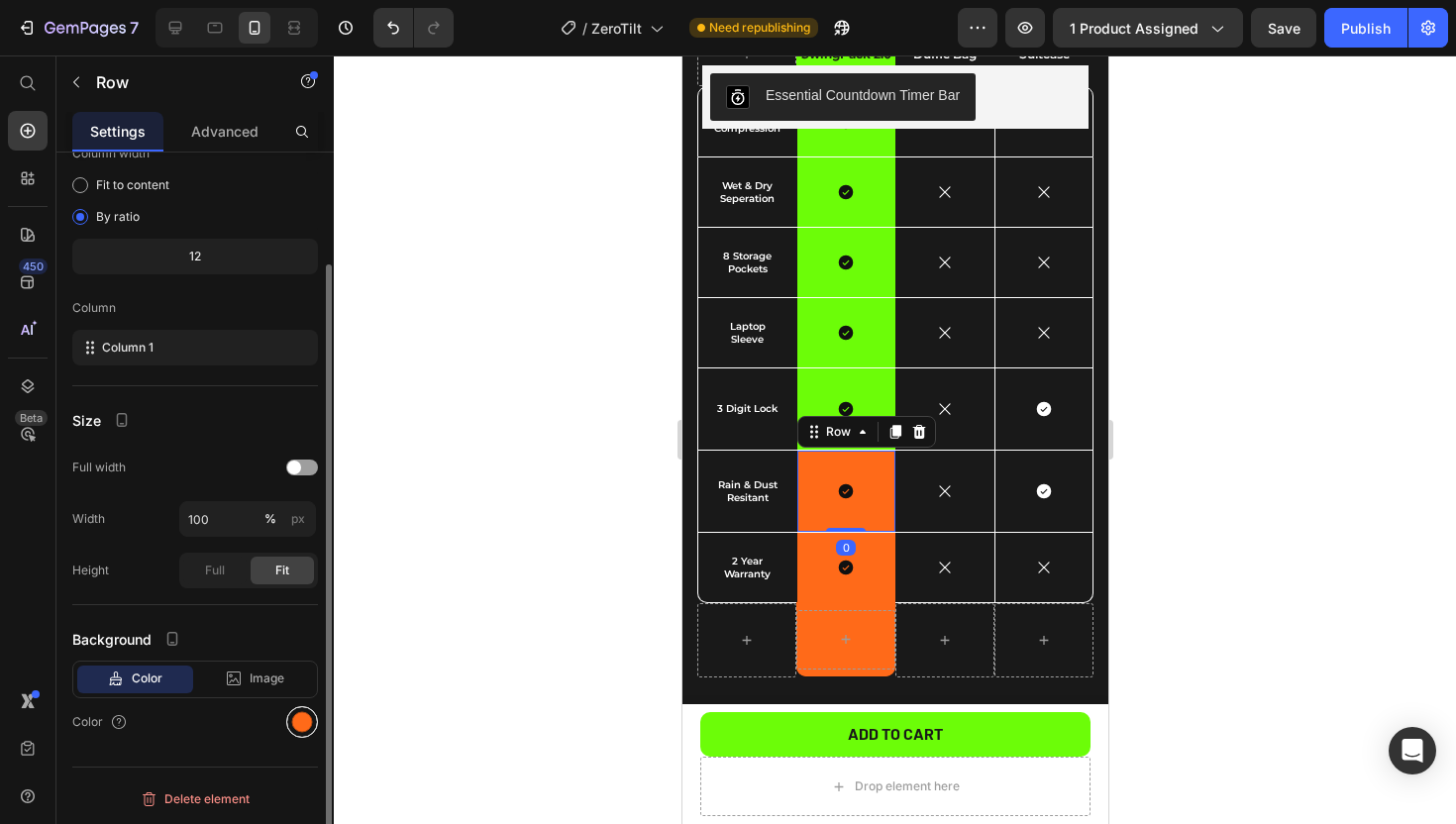 click at bounding box center [302, 722] 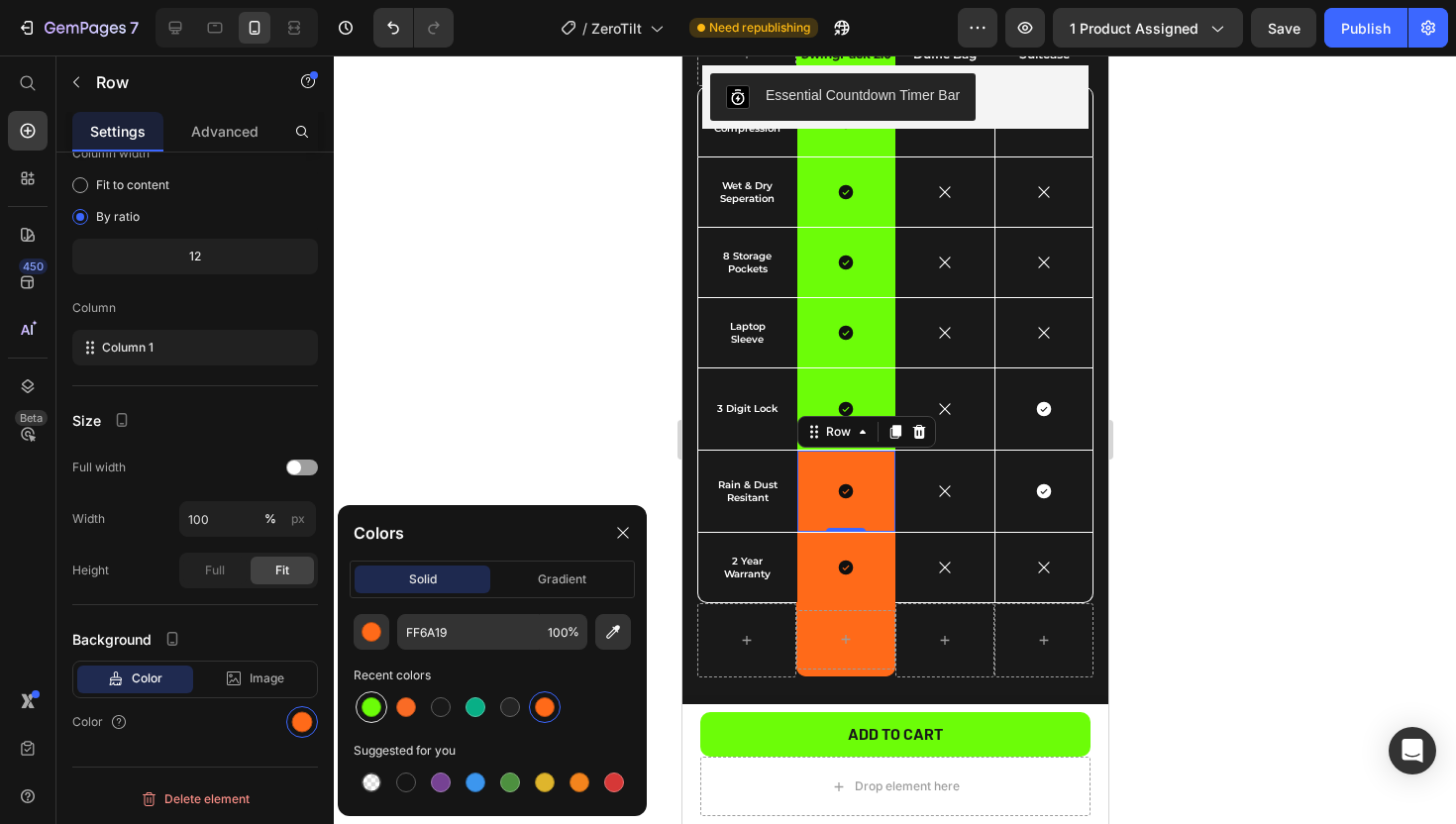 click at bounding box center (371, 707) 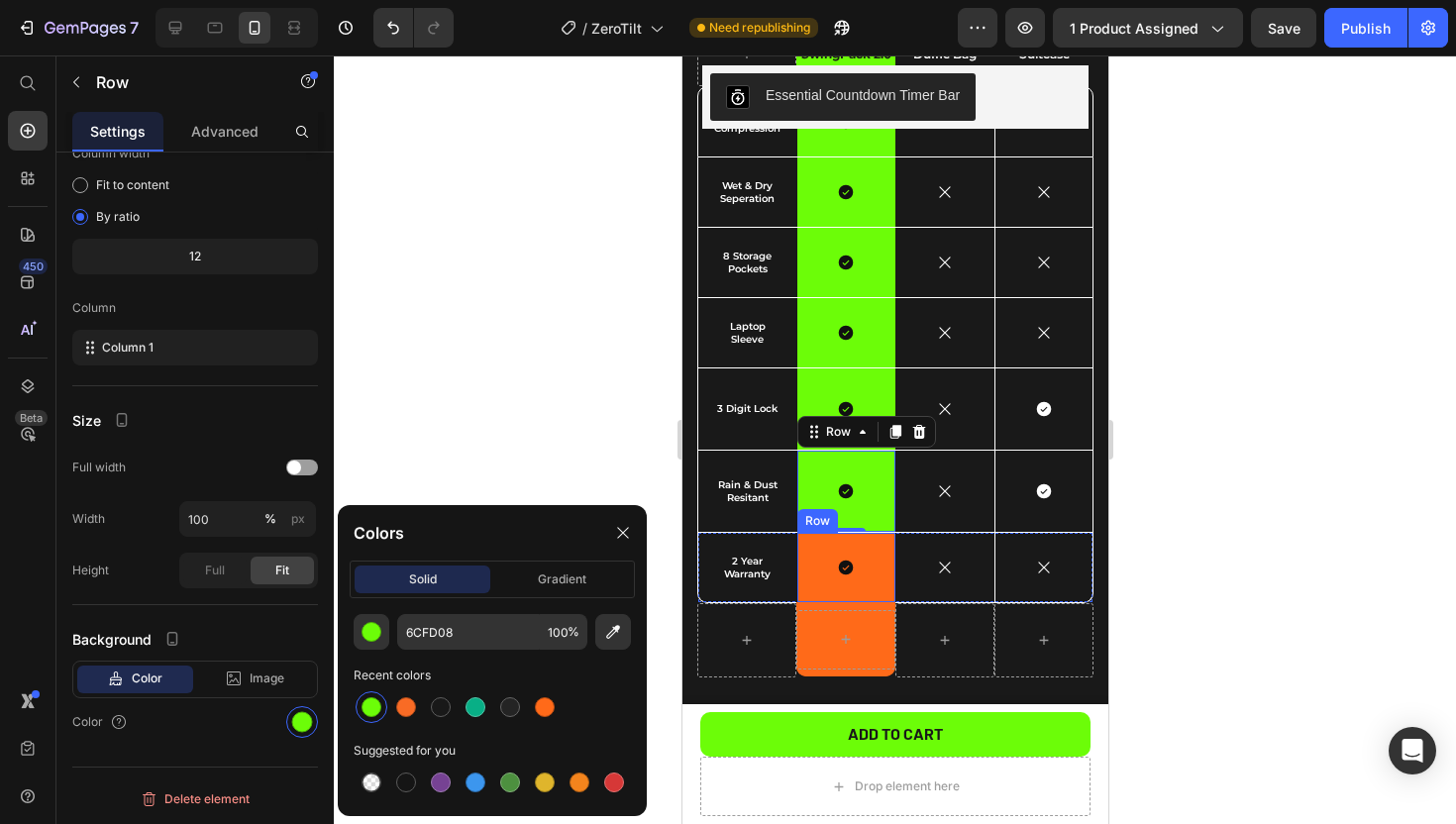 click on "Icon Row" at bounding box center [846, 567] 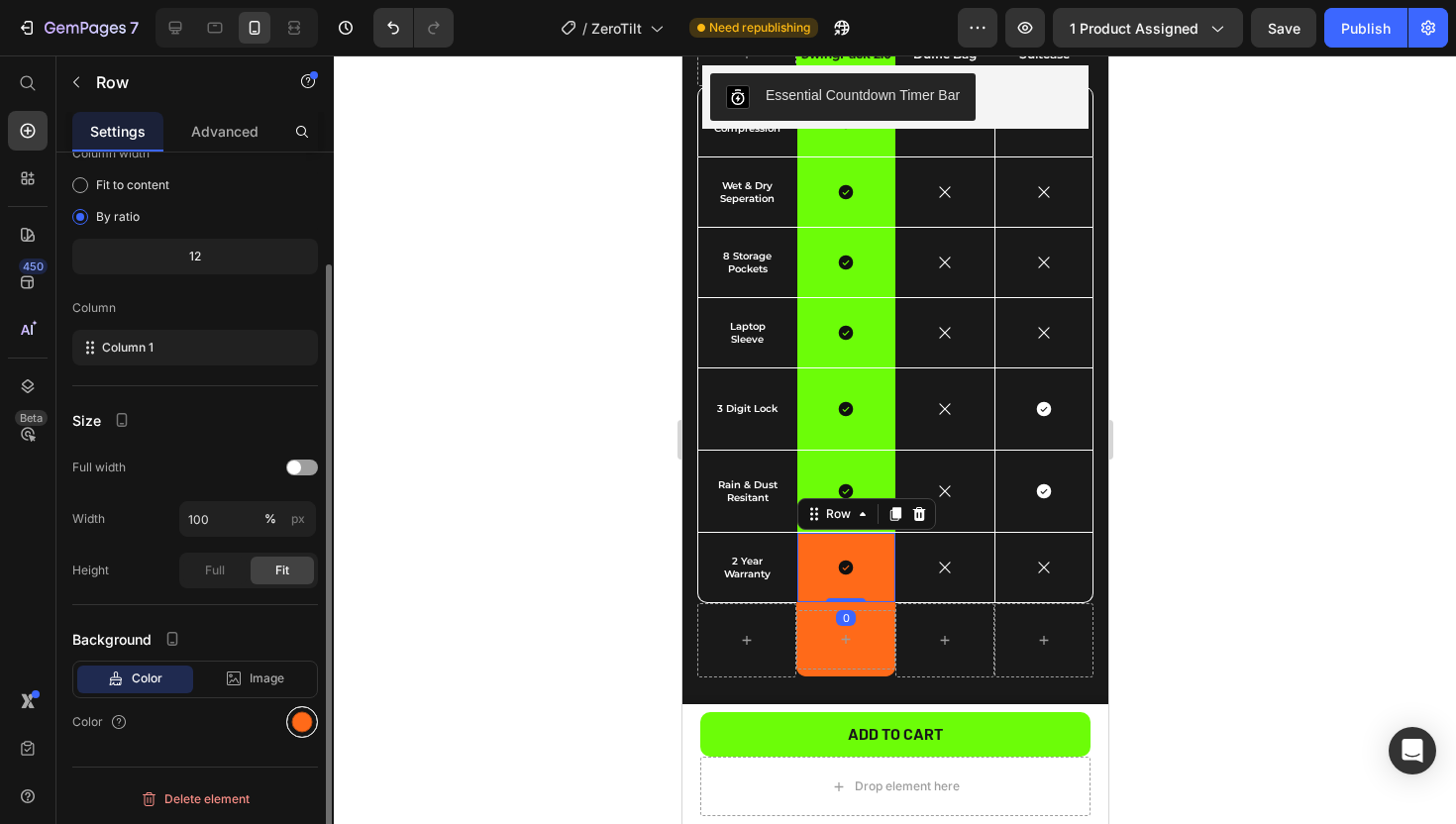 click on "Color" at bounding box center (195, 722) 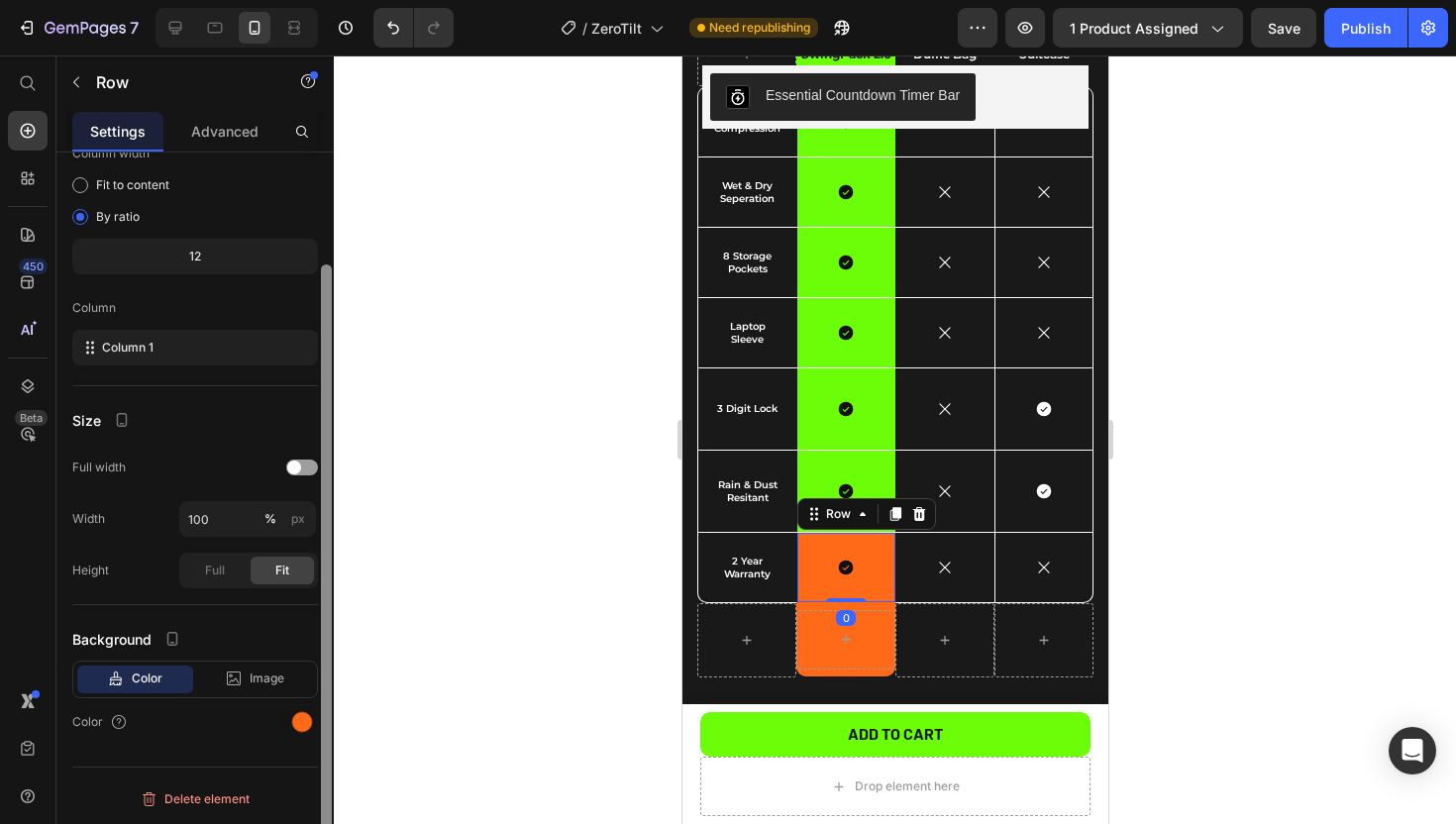 click at bounding box center [326, 572] 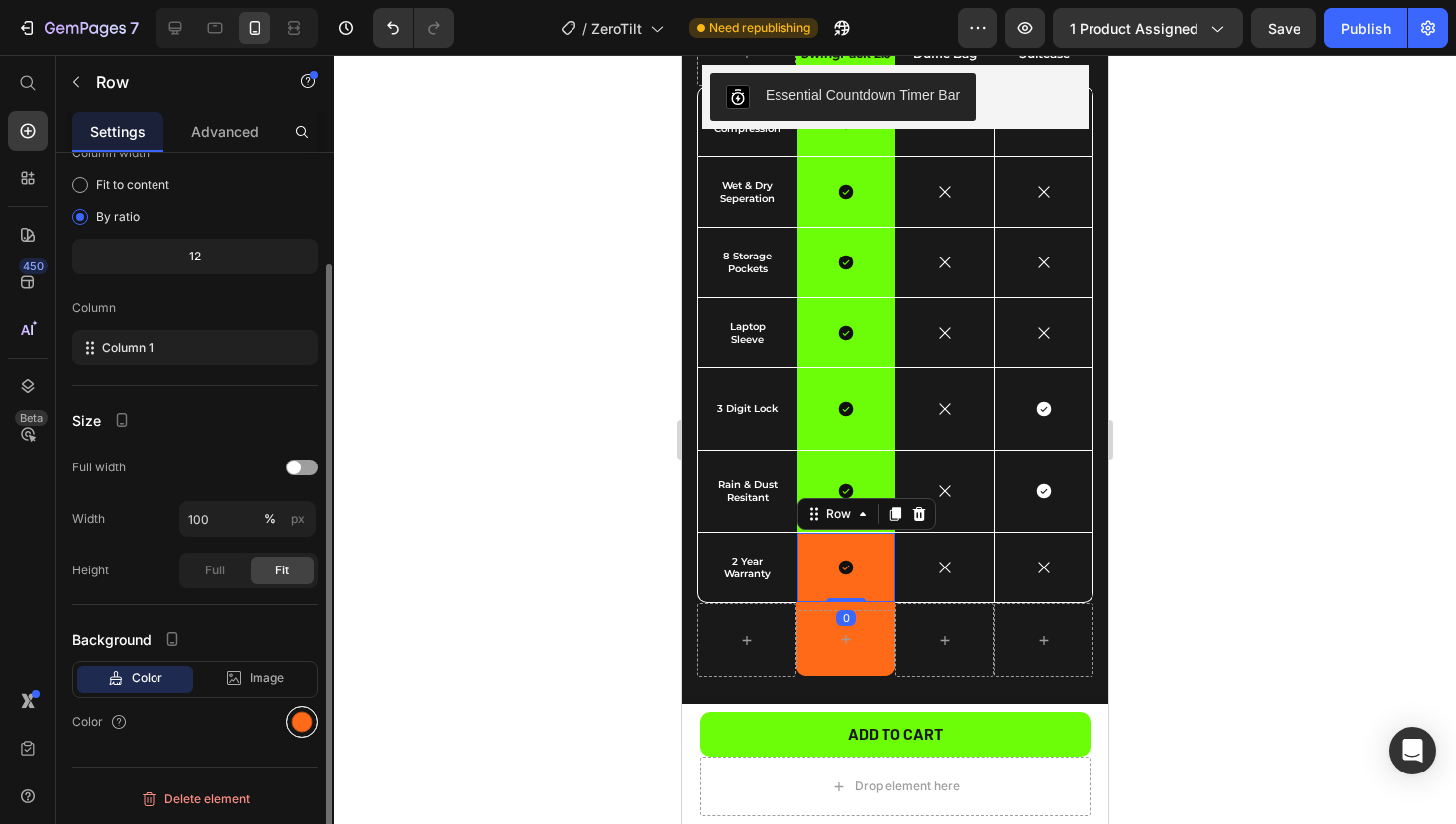 click at bounding box center (302, 722) 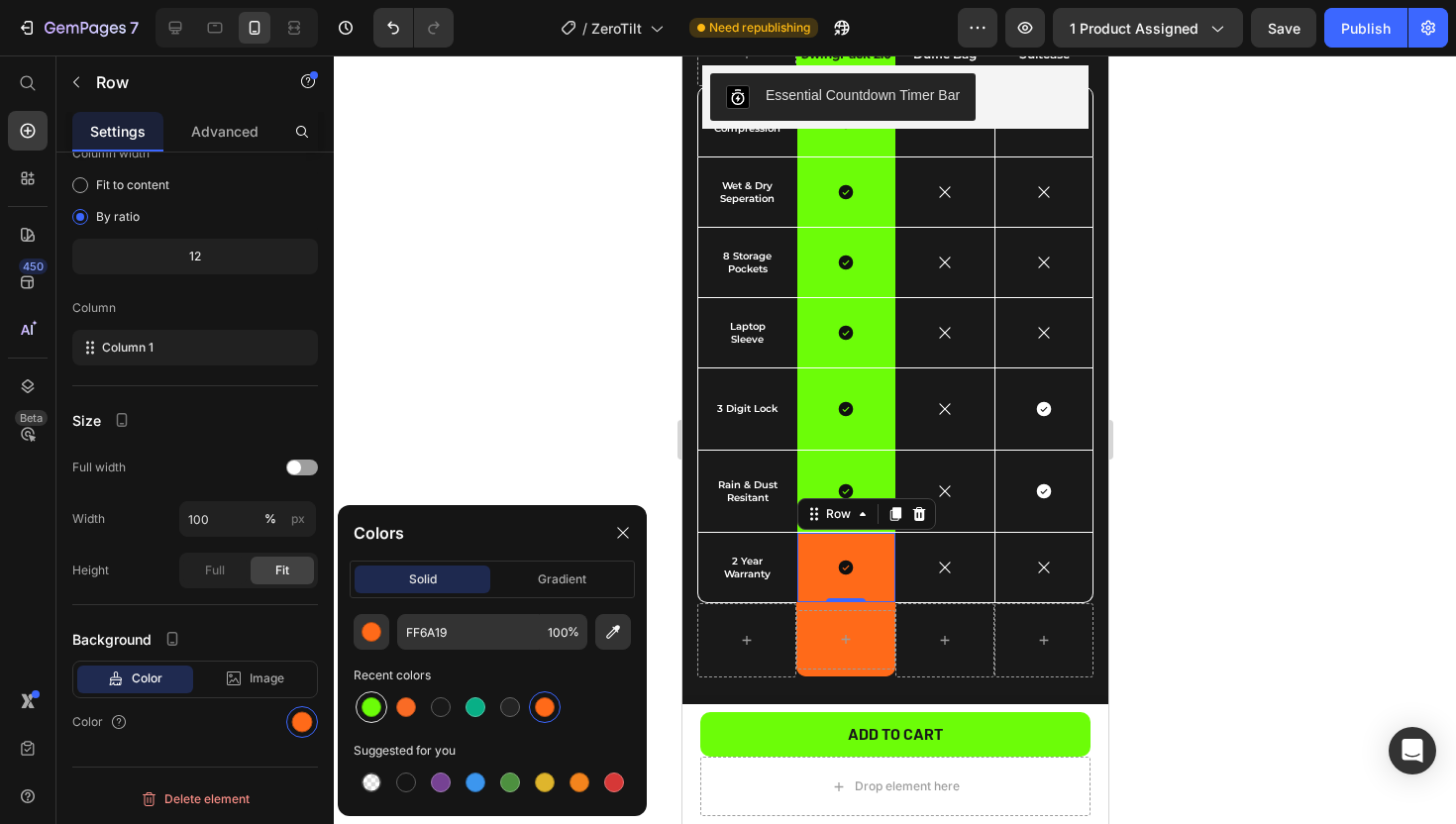 click at bounding box center [371, 707] 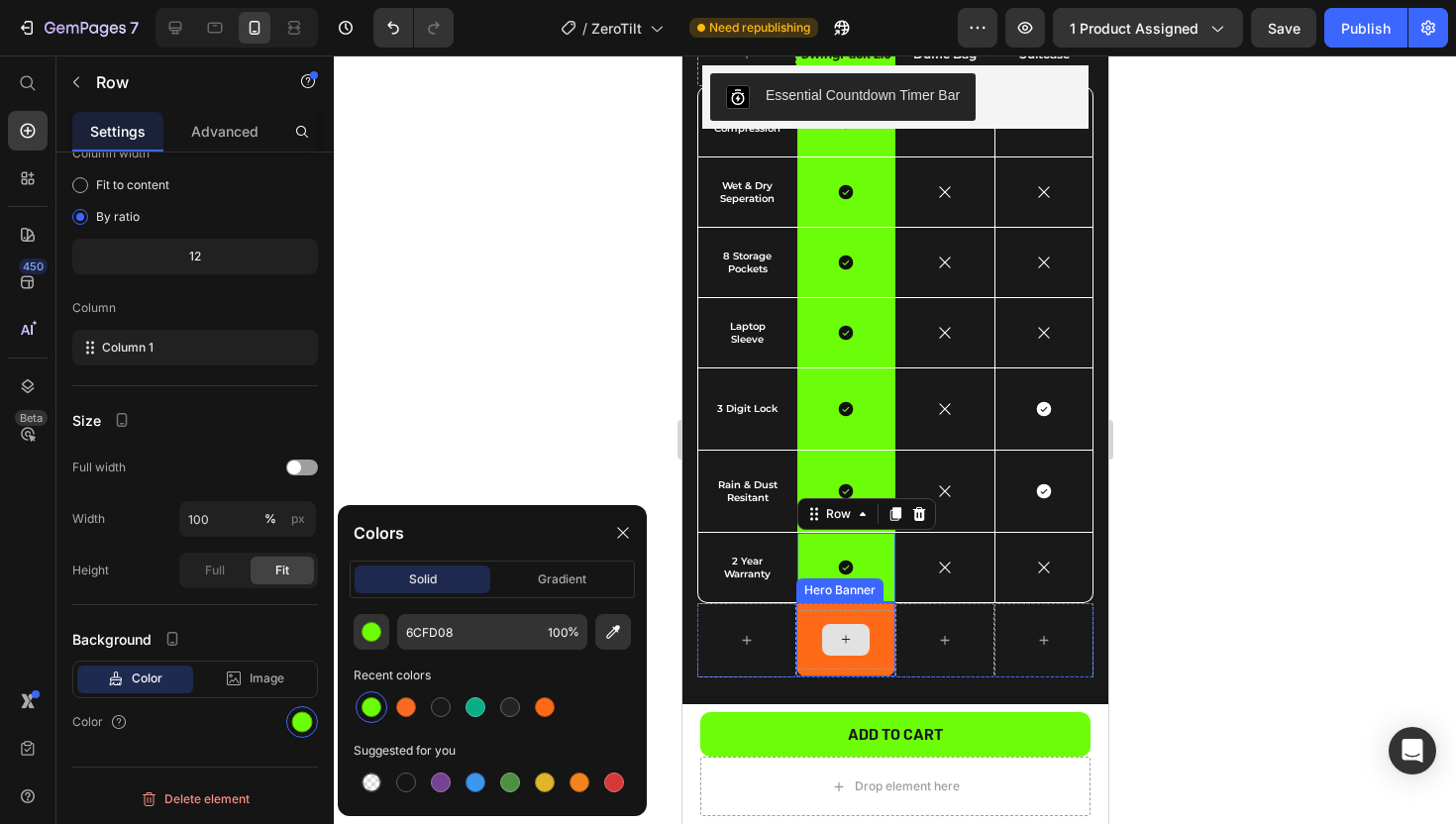 click at bounding box center (845, 640) 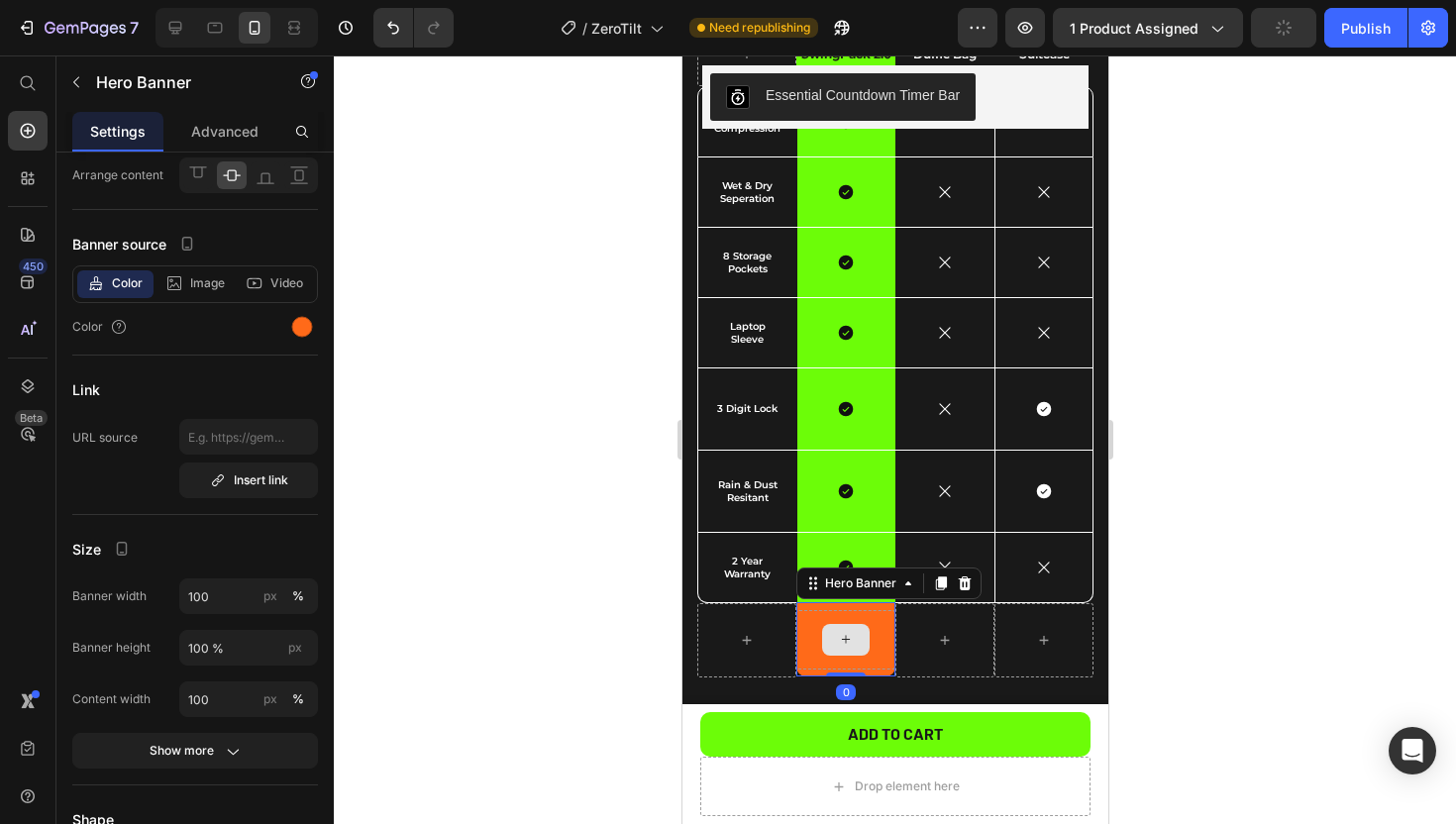 scroll, scrollTop: 0, scrollLeft: 0, axis: both 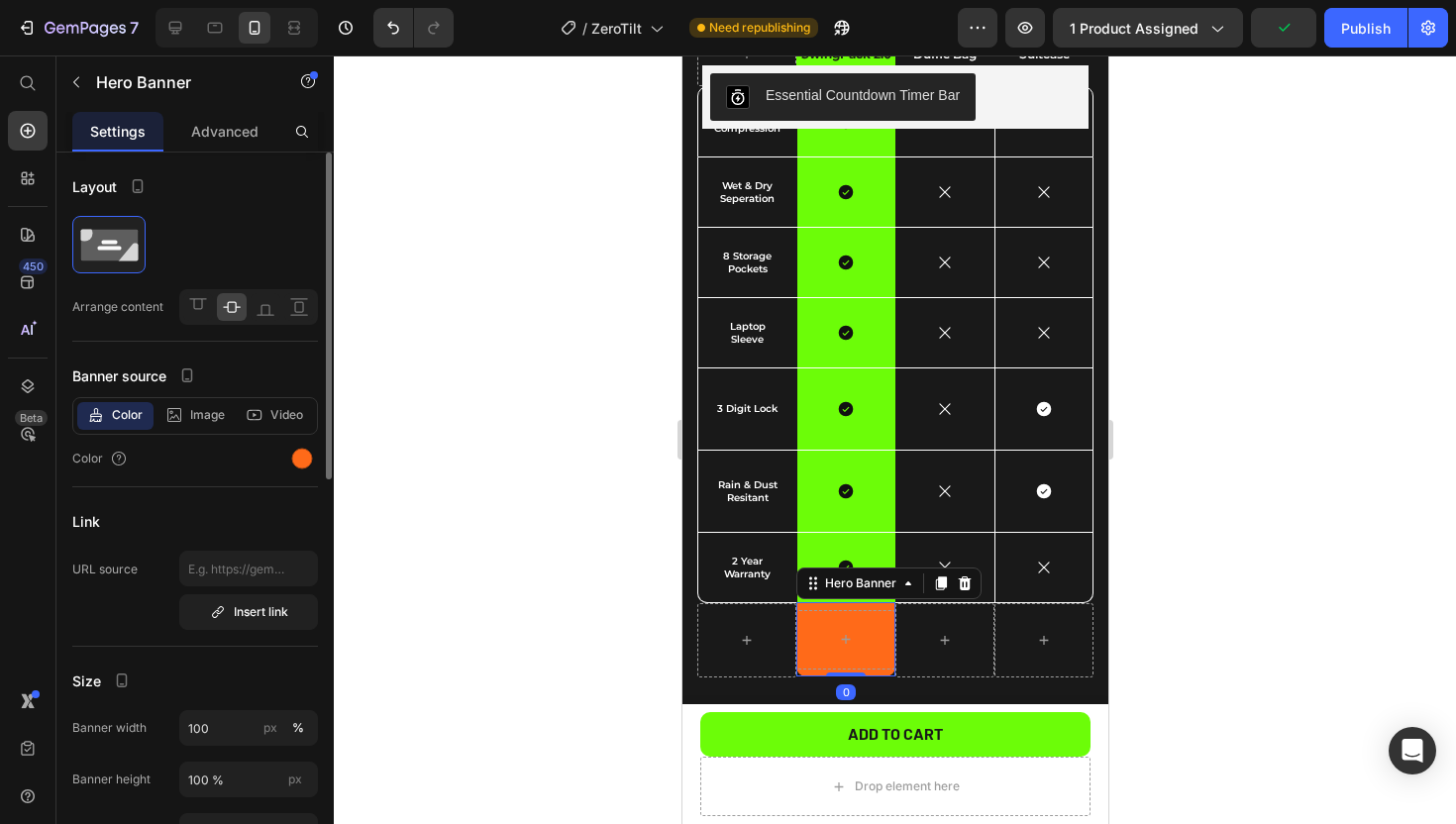 click at bounding box center (845, 640) 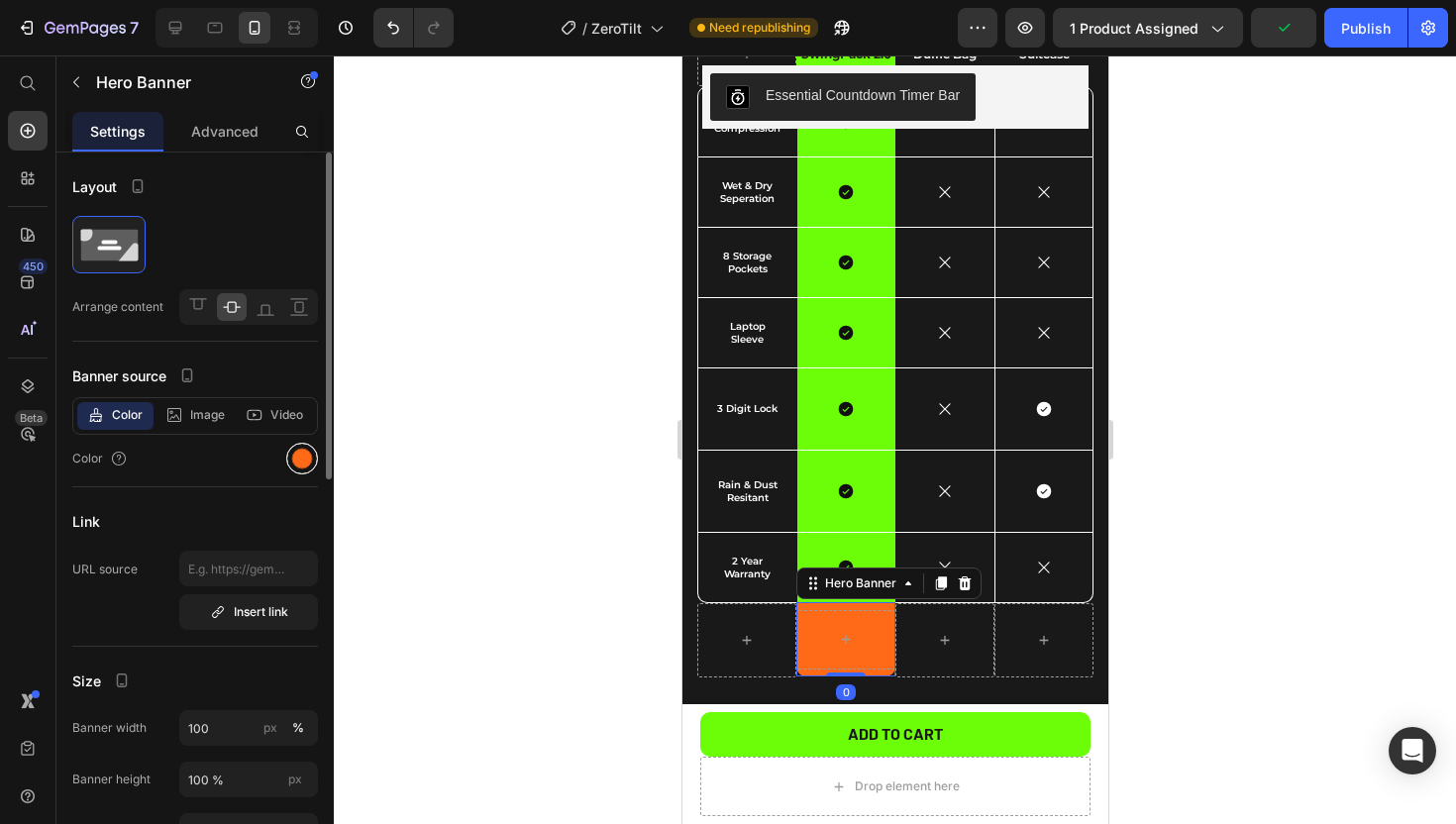 click at bounding box center (302, 459) 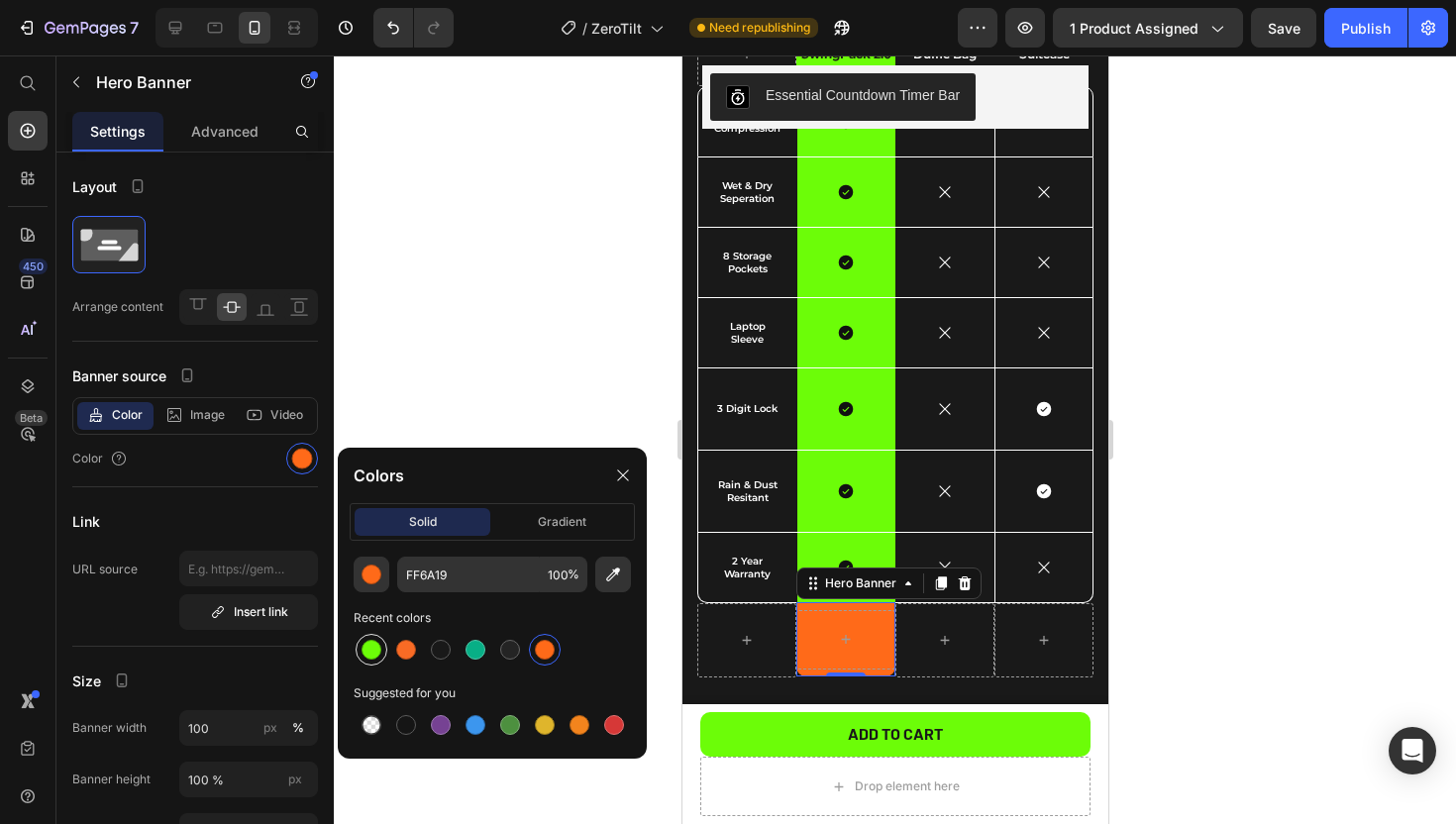 click at bounding box center [371, 650] 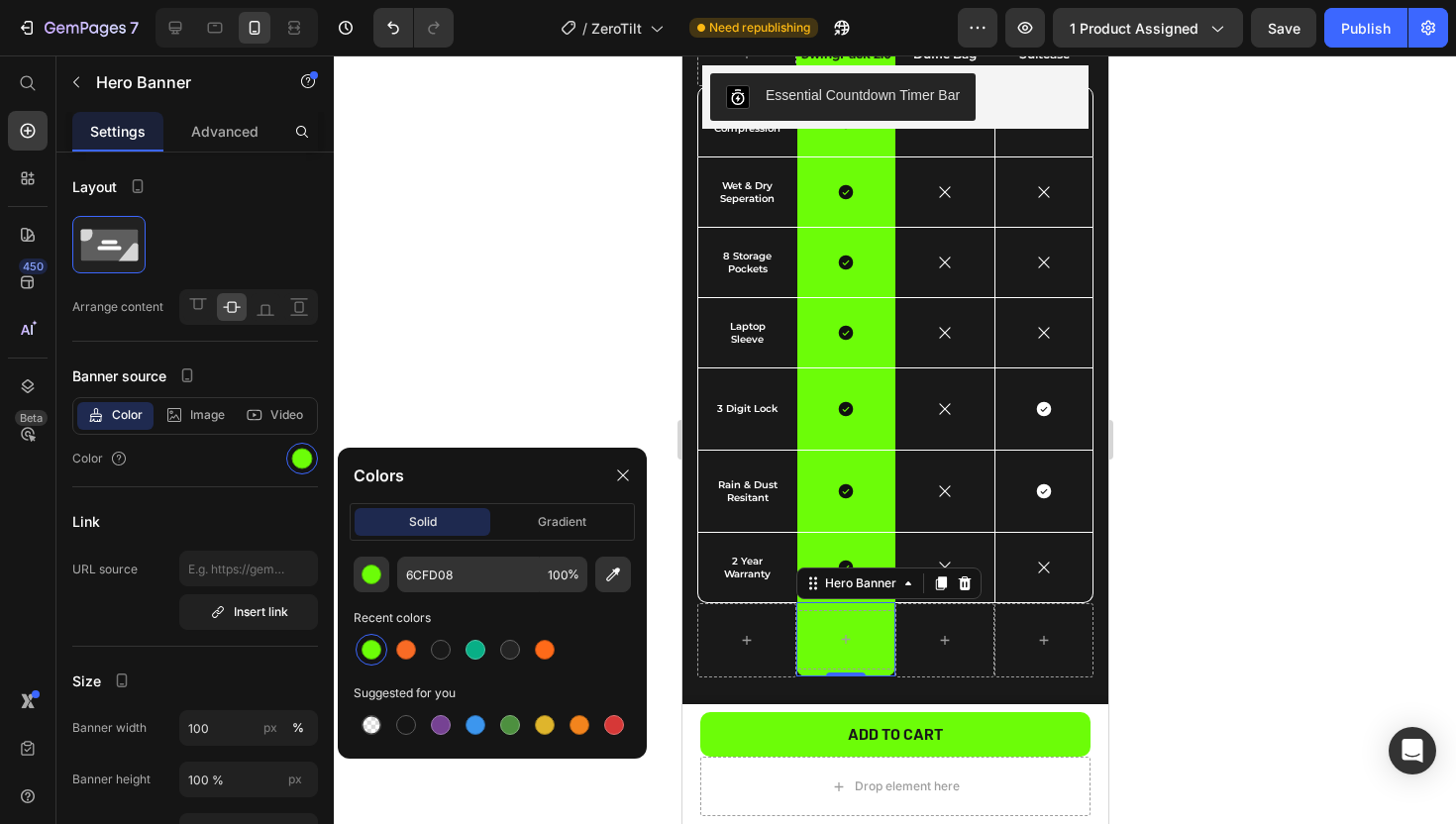 click 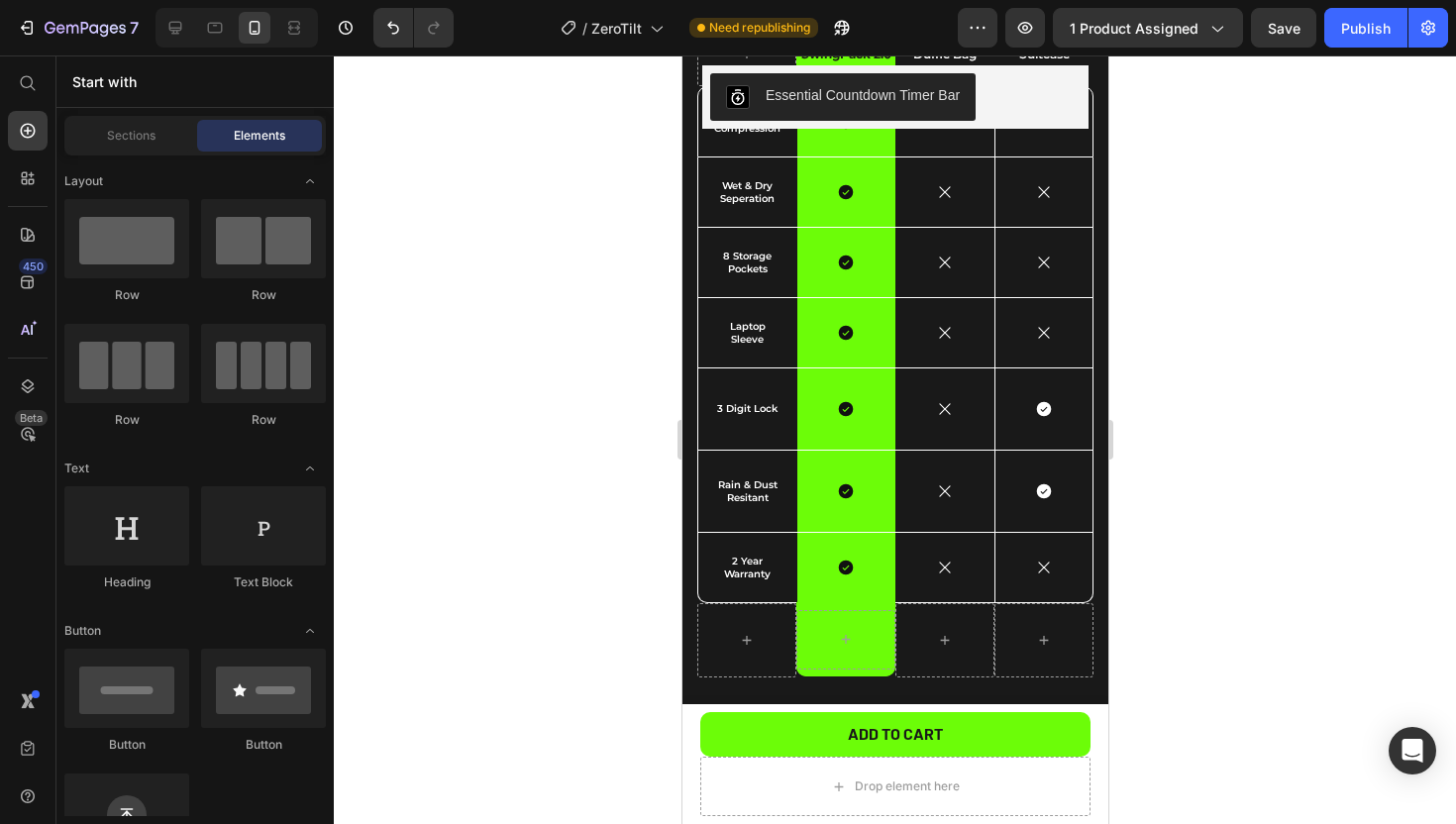 click 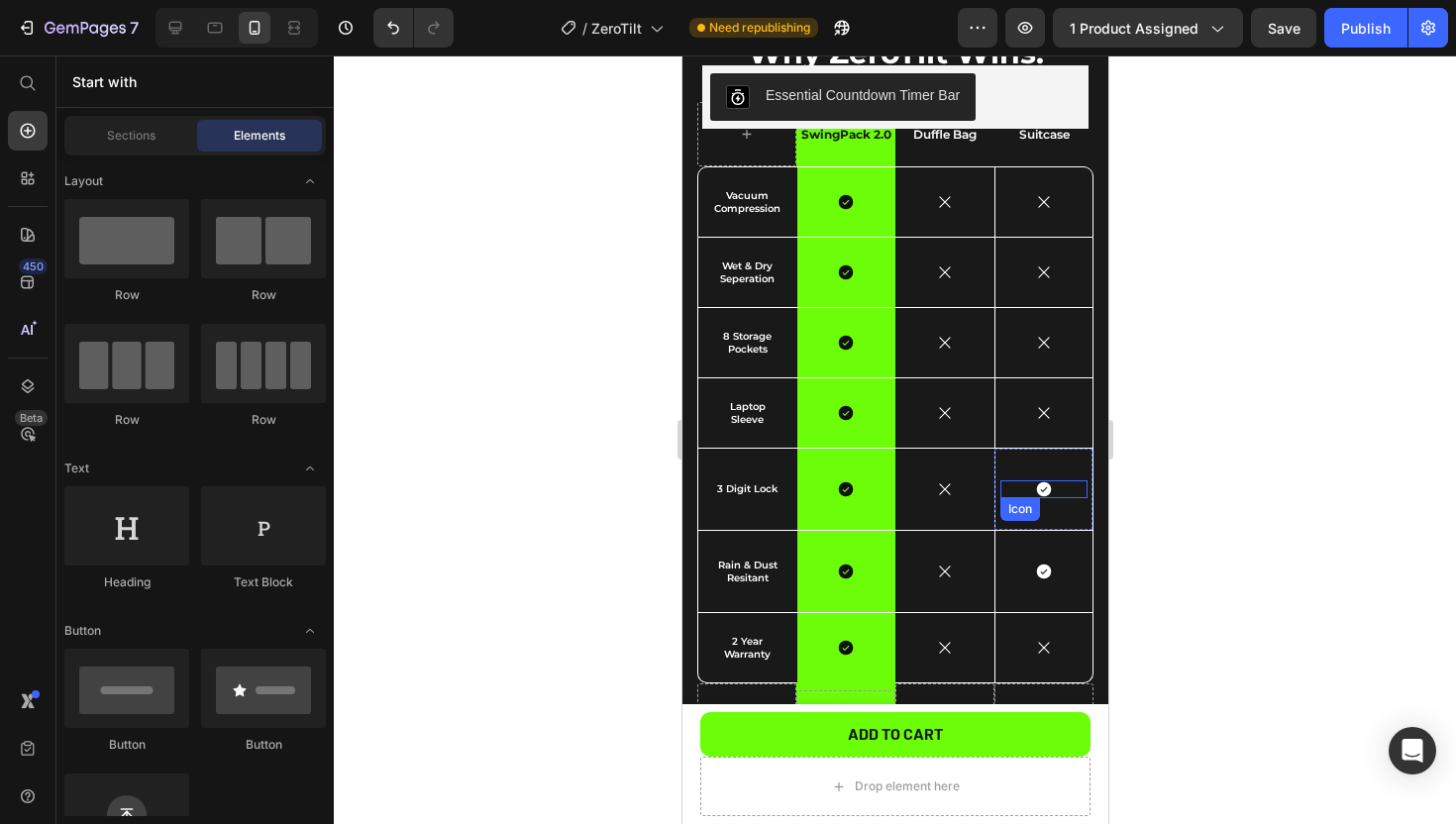 scroll, scrollTop: 2915, scrollLeft: 0, axis: vertical 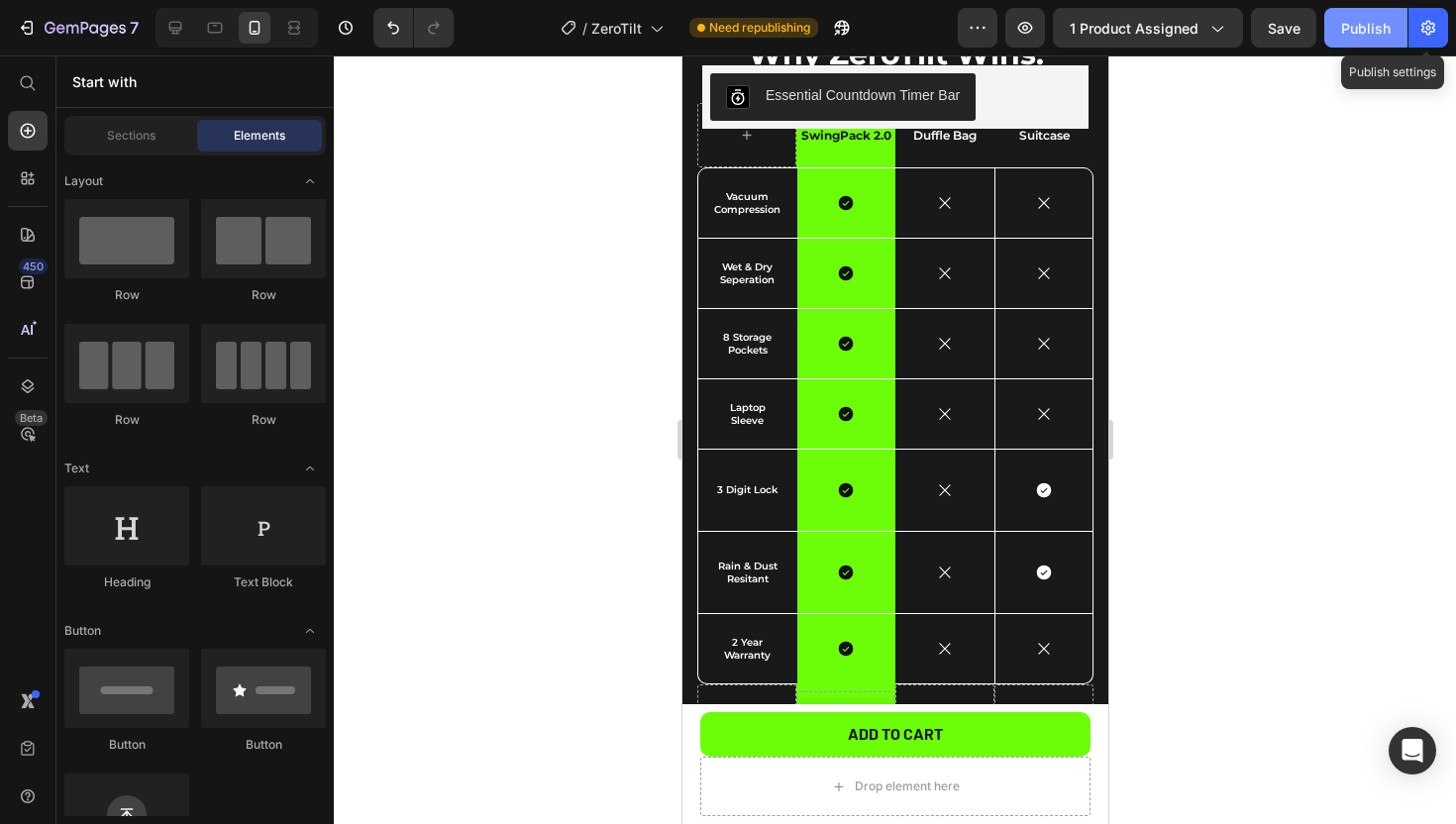 click on "Publish" 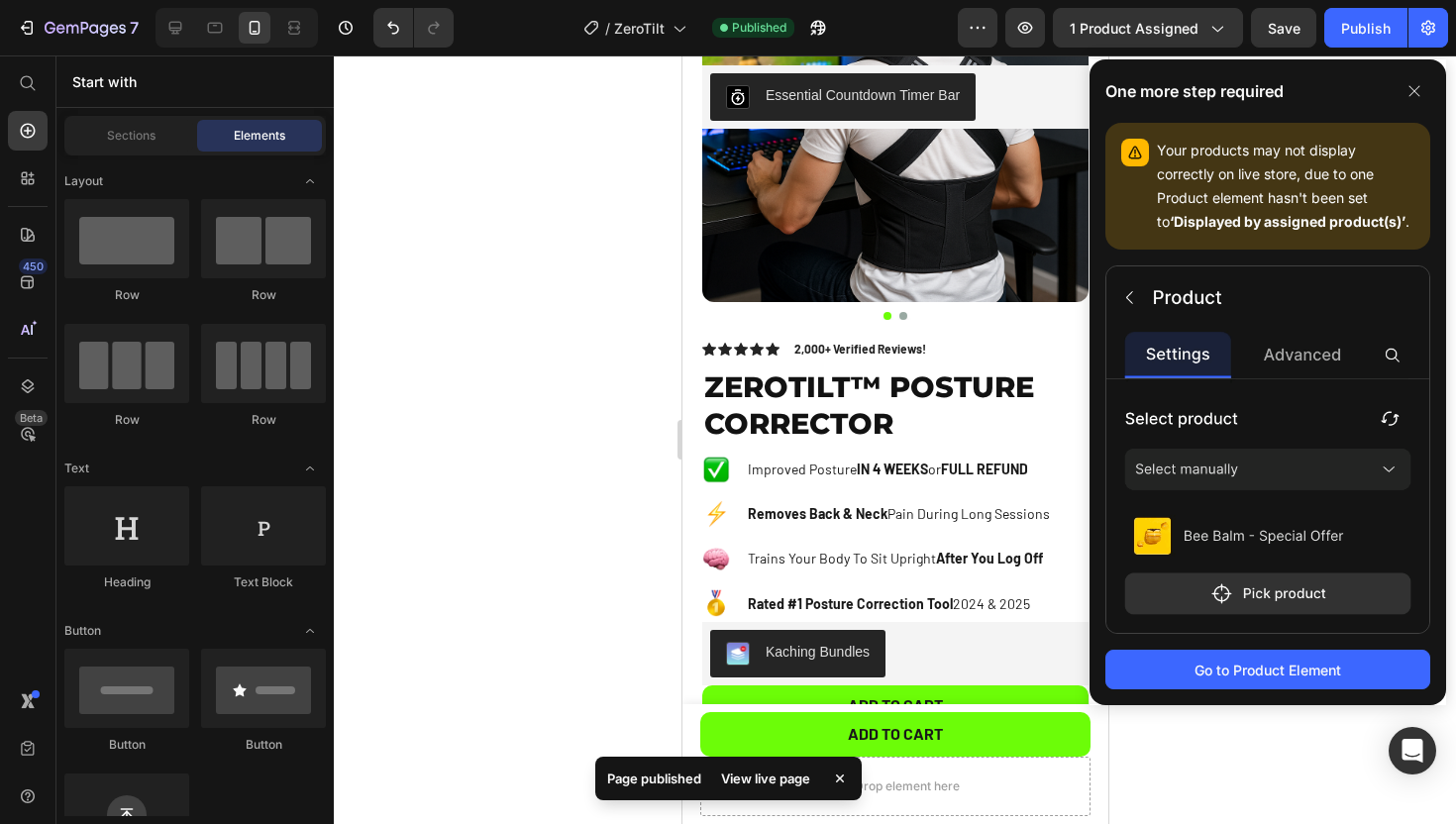 scroll, scrollTop: 536, scrollLeft: 0, axis: vertical 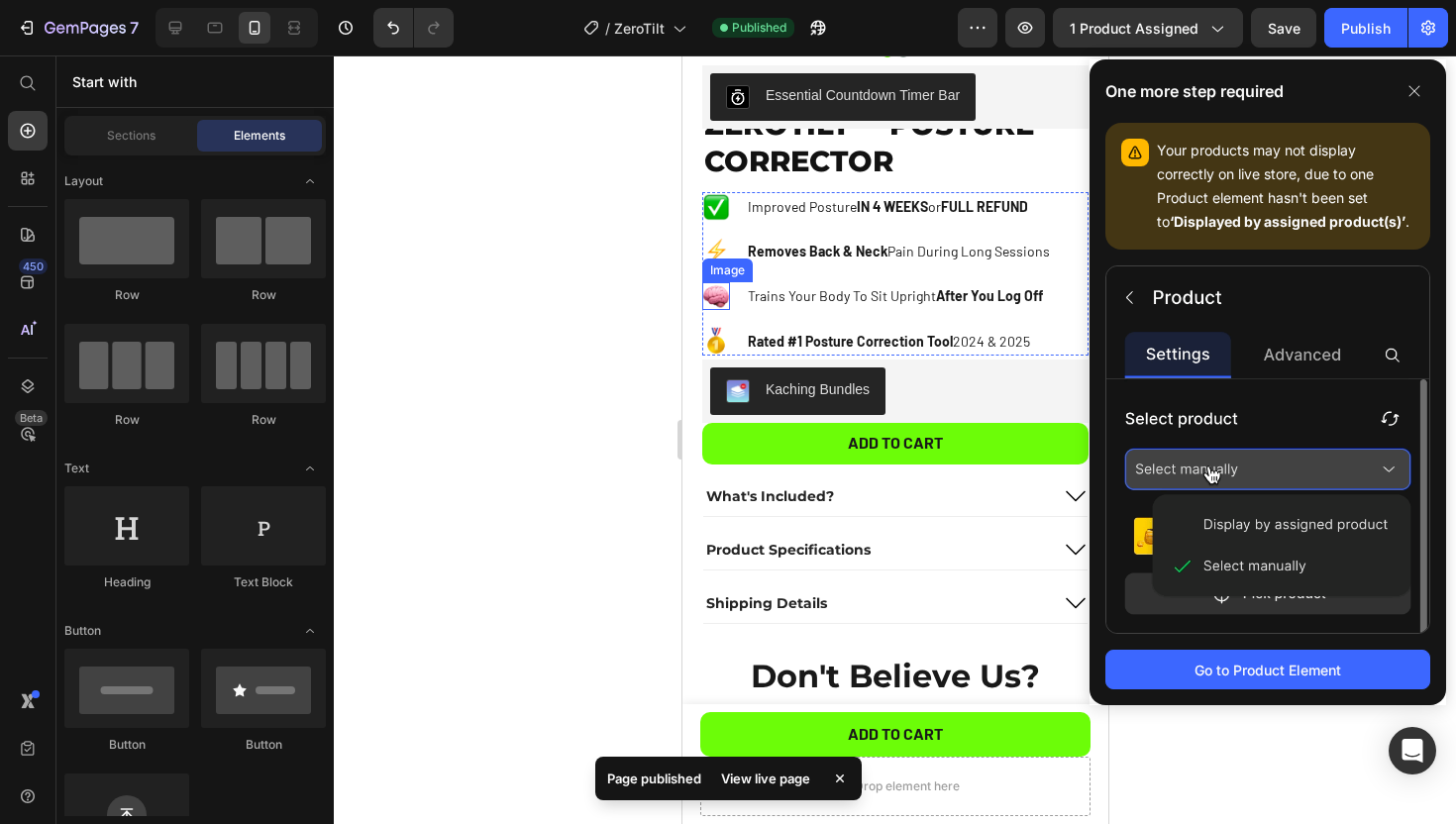 click at bounding box center (715, 296) 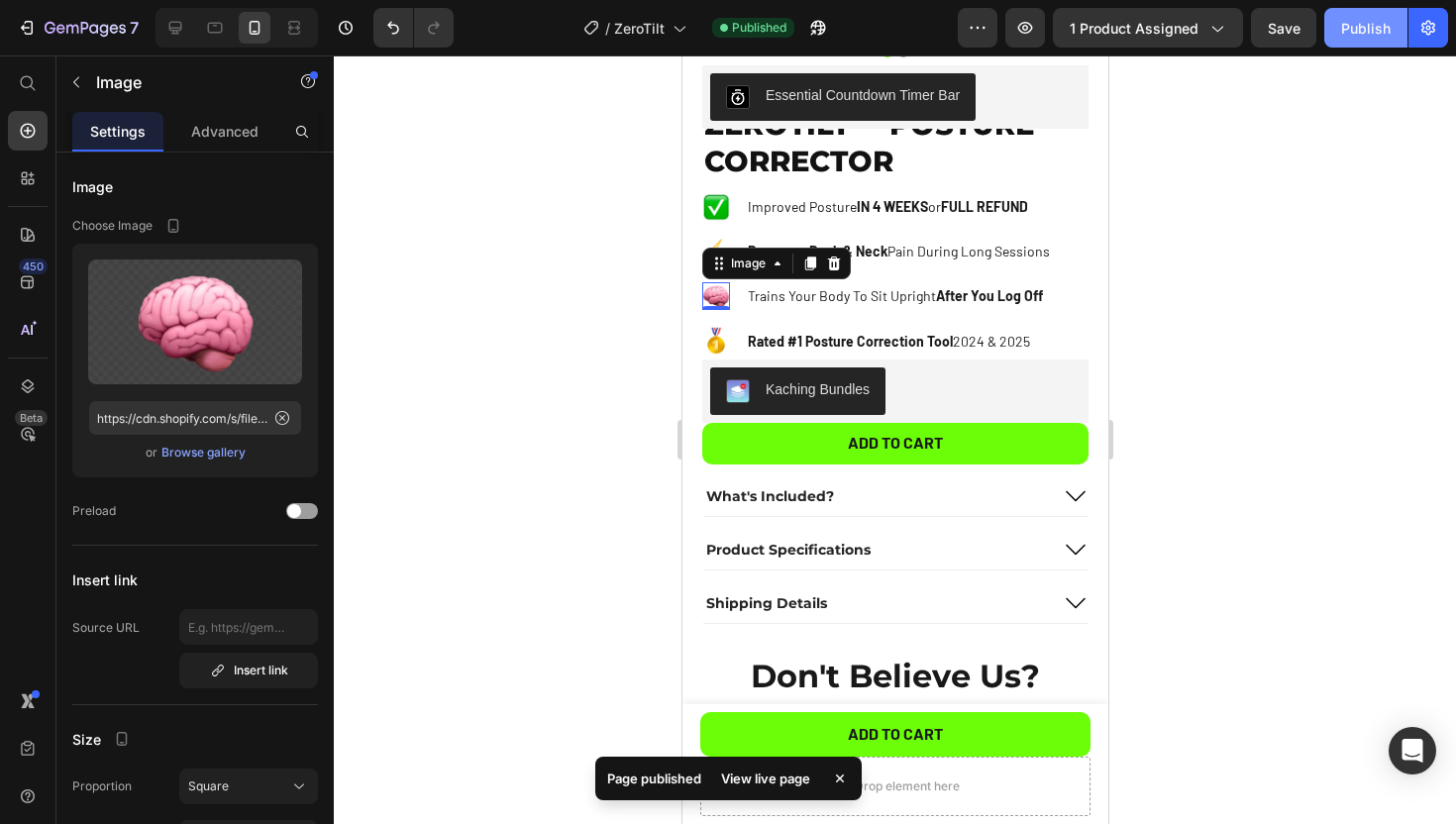click on "Publish" at bounding box center [1366, 28] 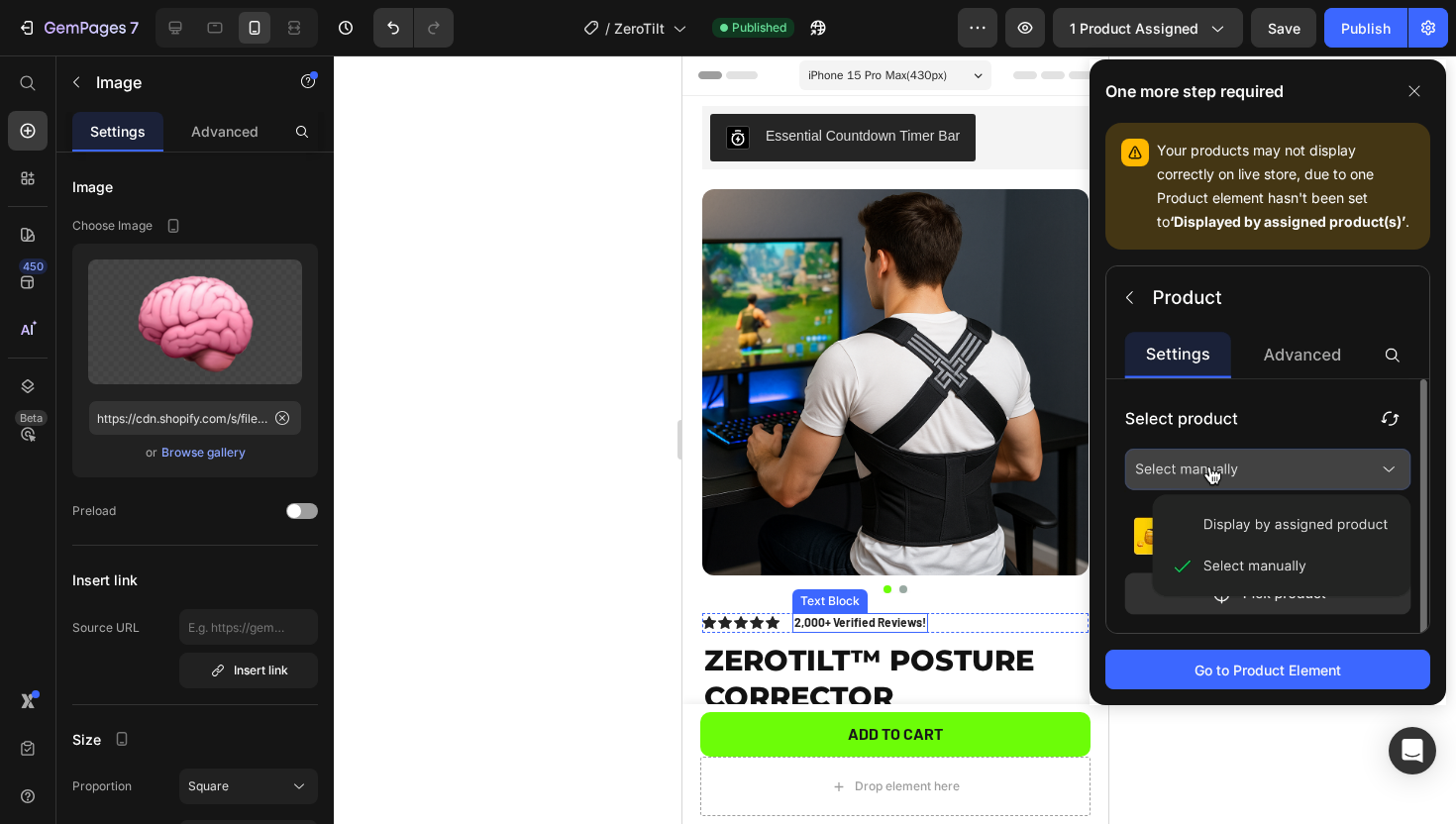 scroll, scrollTop: 315, scrollLeft: 0, axis: vertical 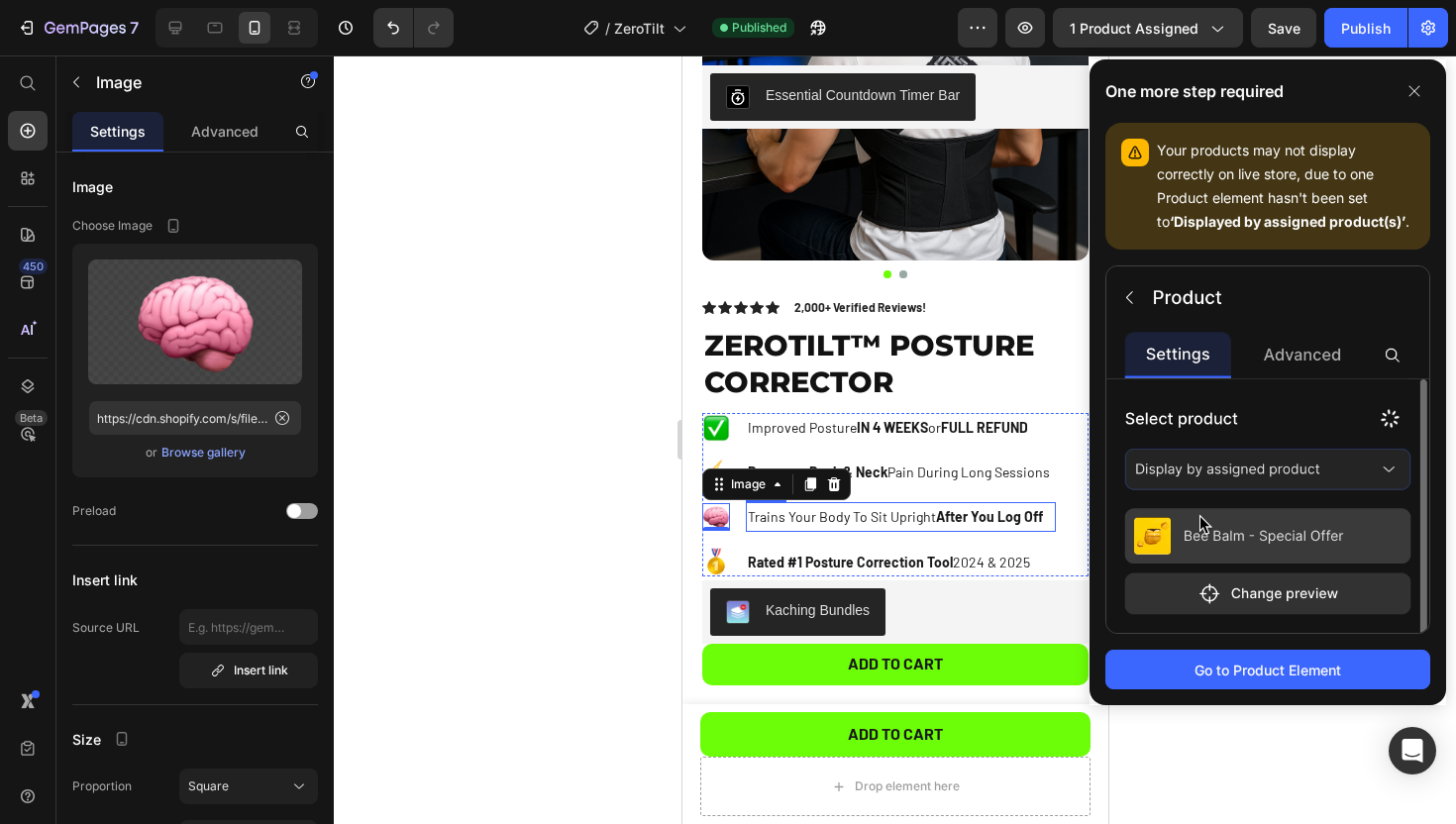 click on "Trains Your Body To Sit Upright  After You Log Off" at bounding box center (899, 516) 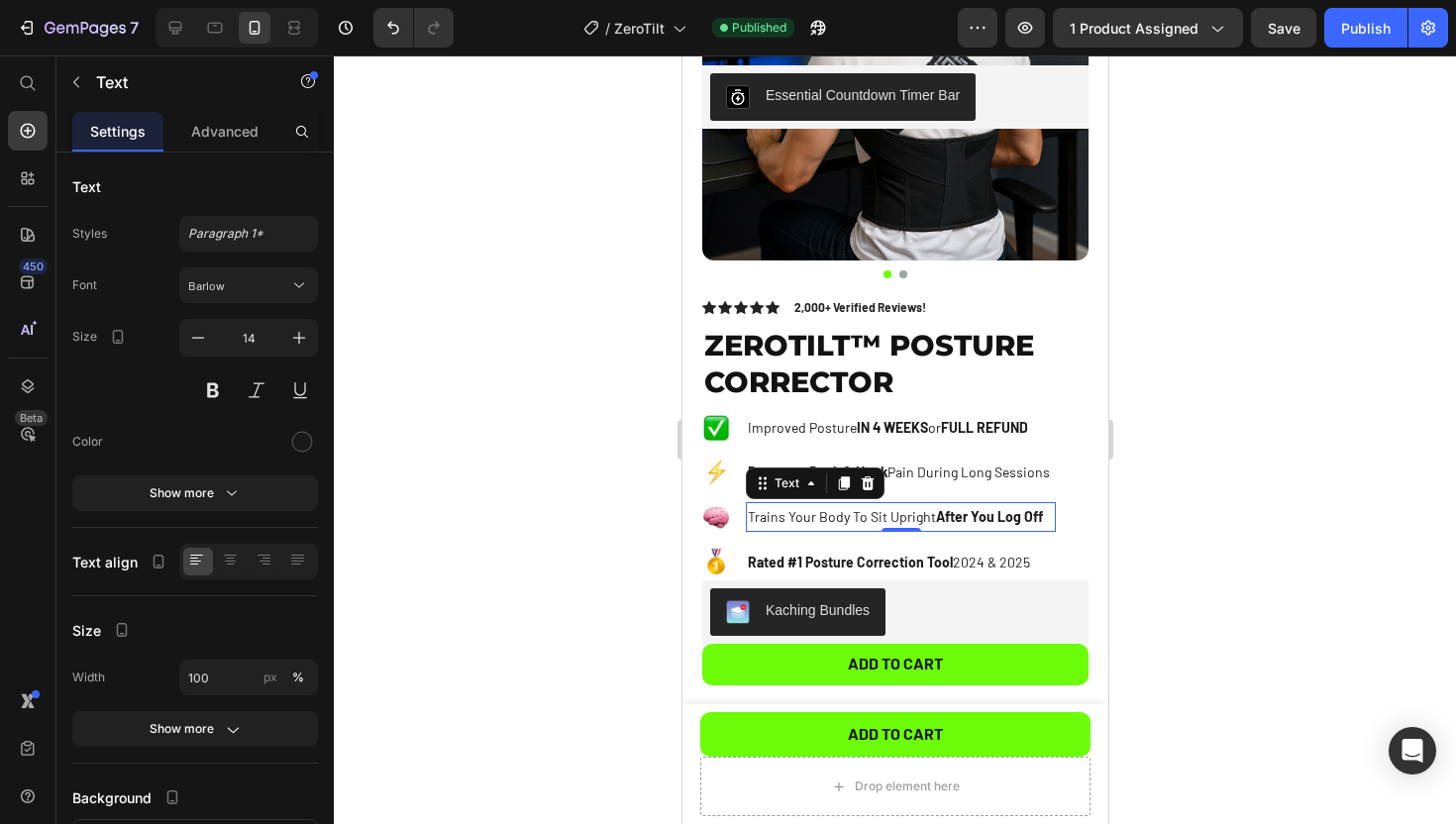 click on "After You Log Off" at bounding box center [988, 516] 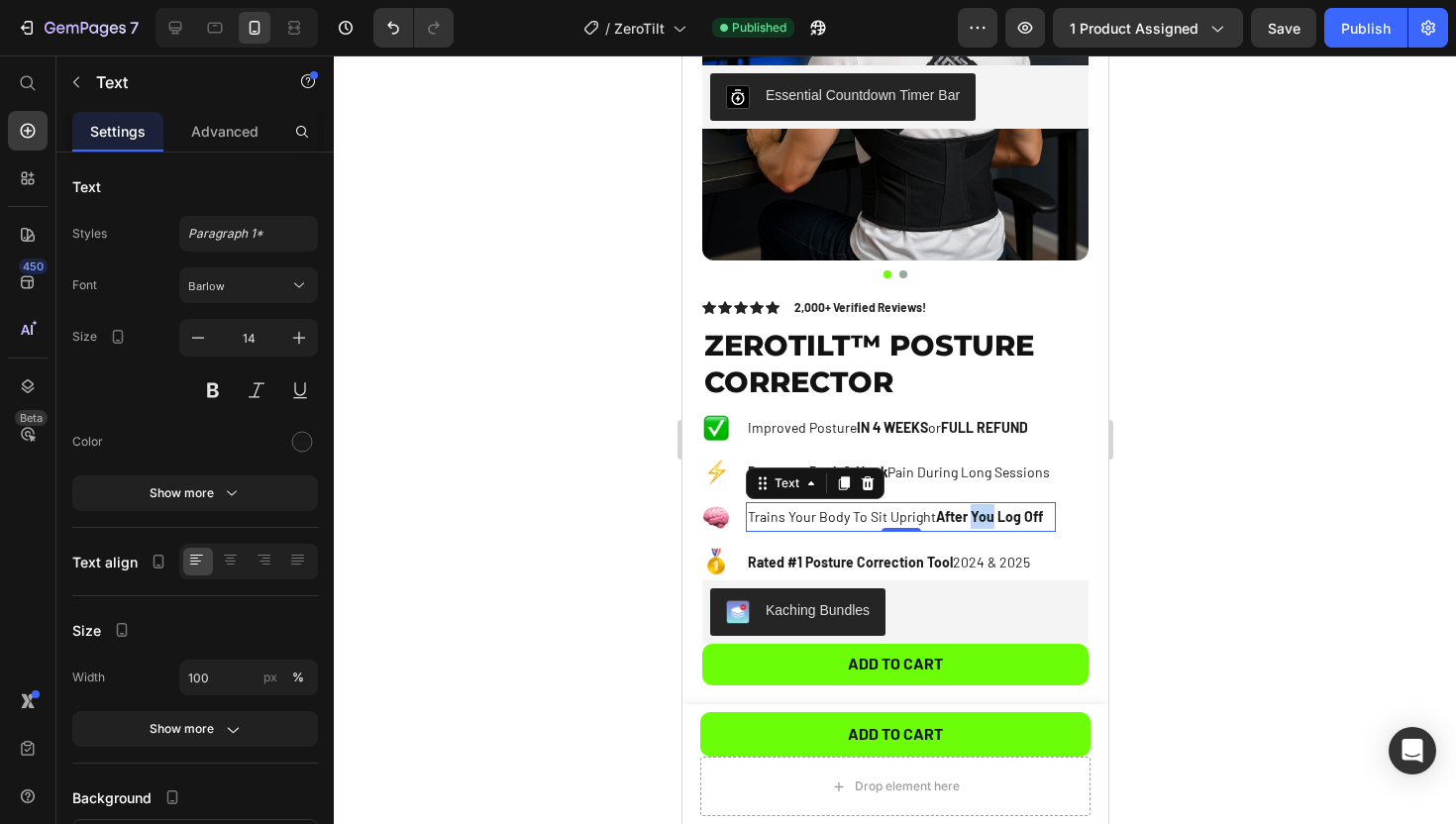 click on "After You Log Off" at bounding box center [988, 516] 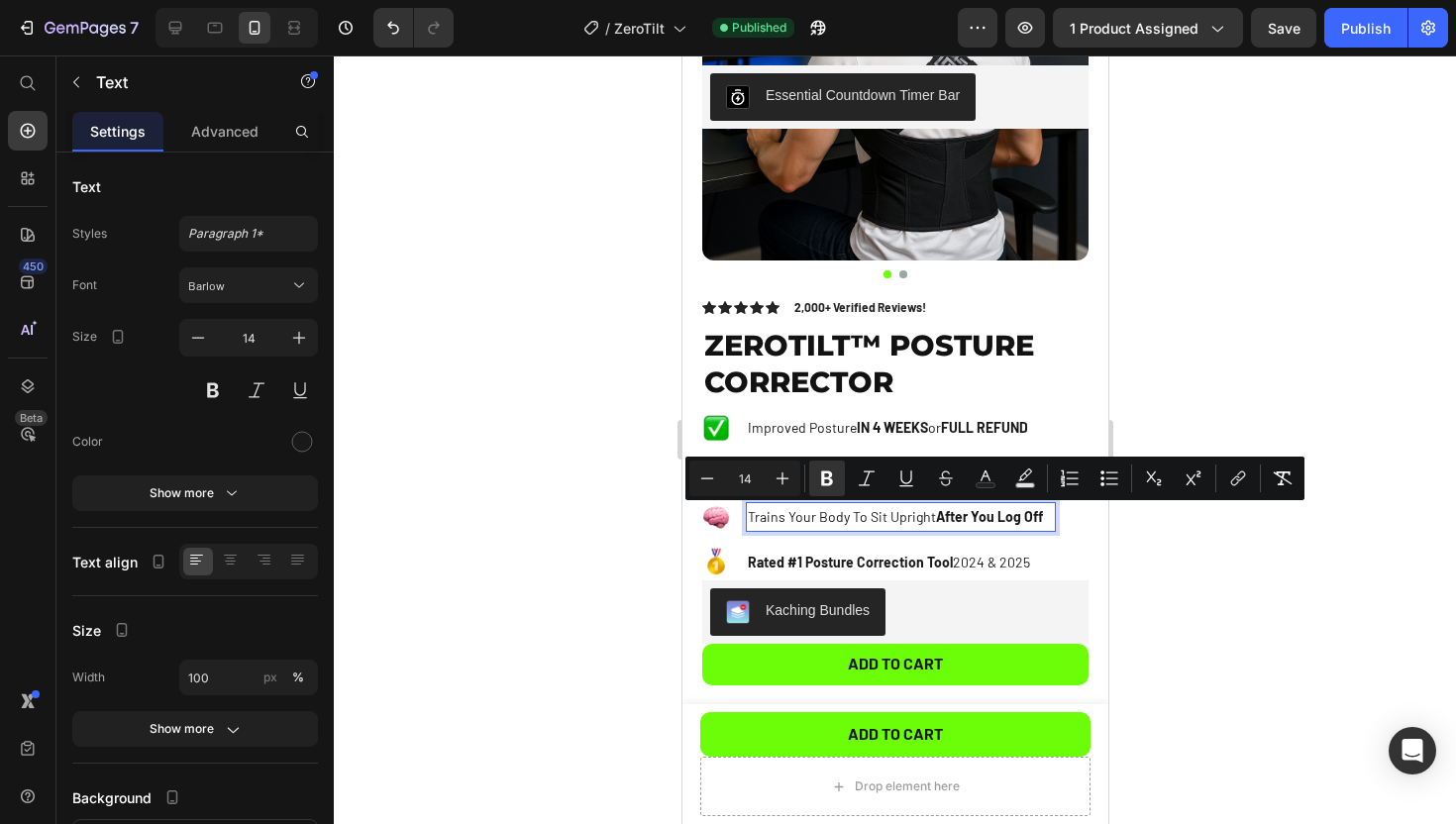 click on "After You Log Off" at bounding box center (988, 516) 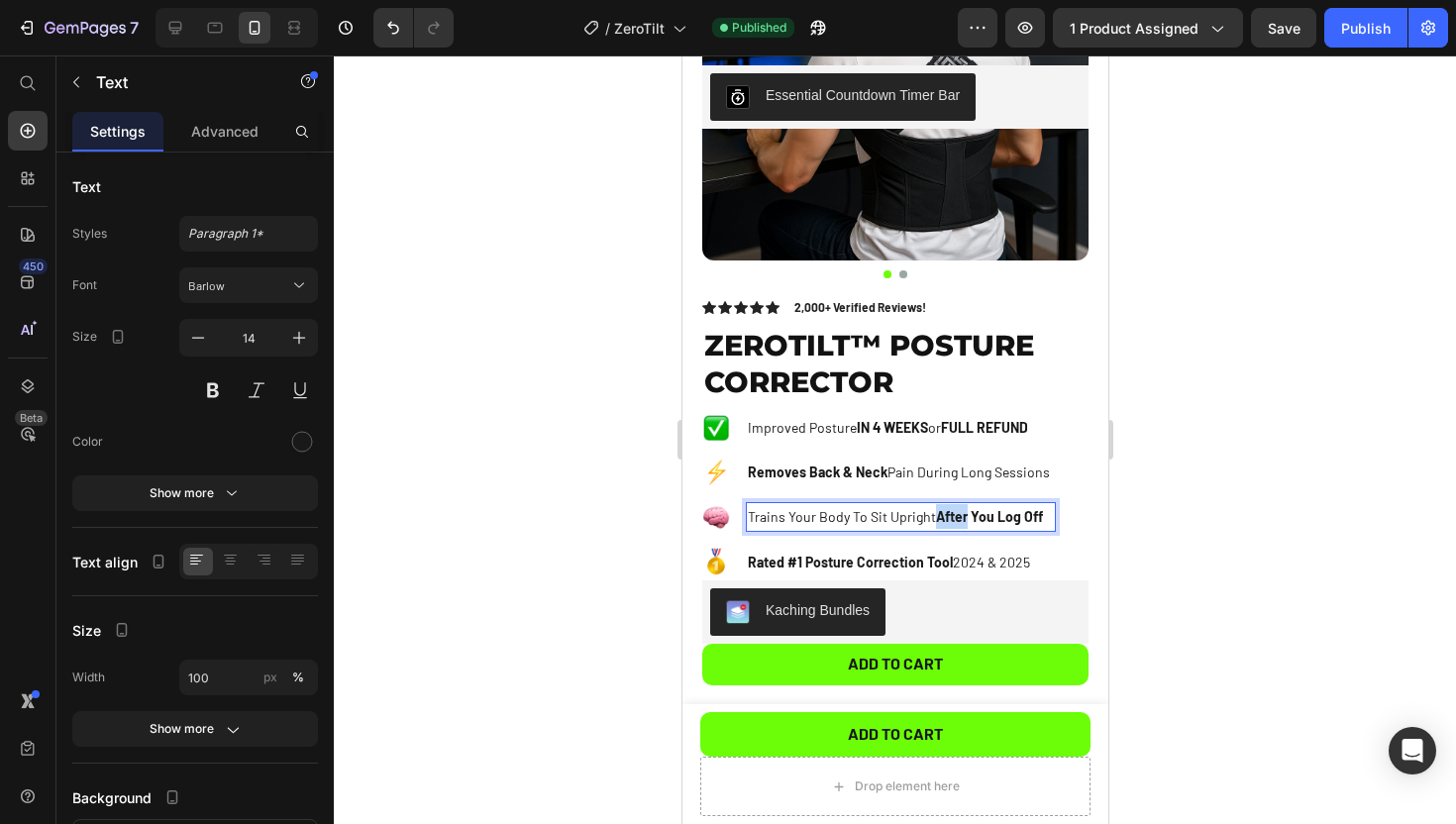 click on "After You Log Off" at bounding box center [988, 516] 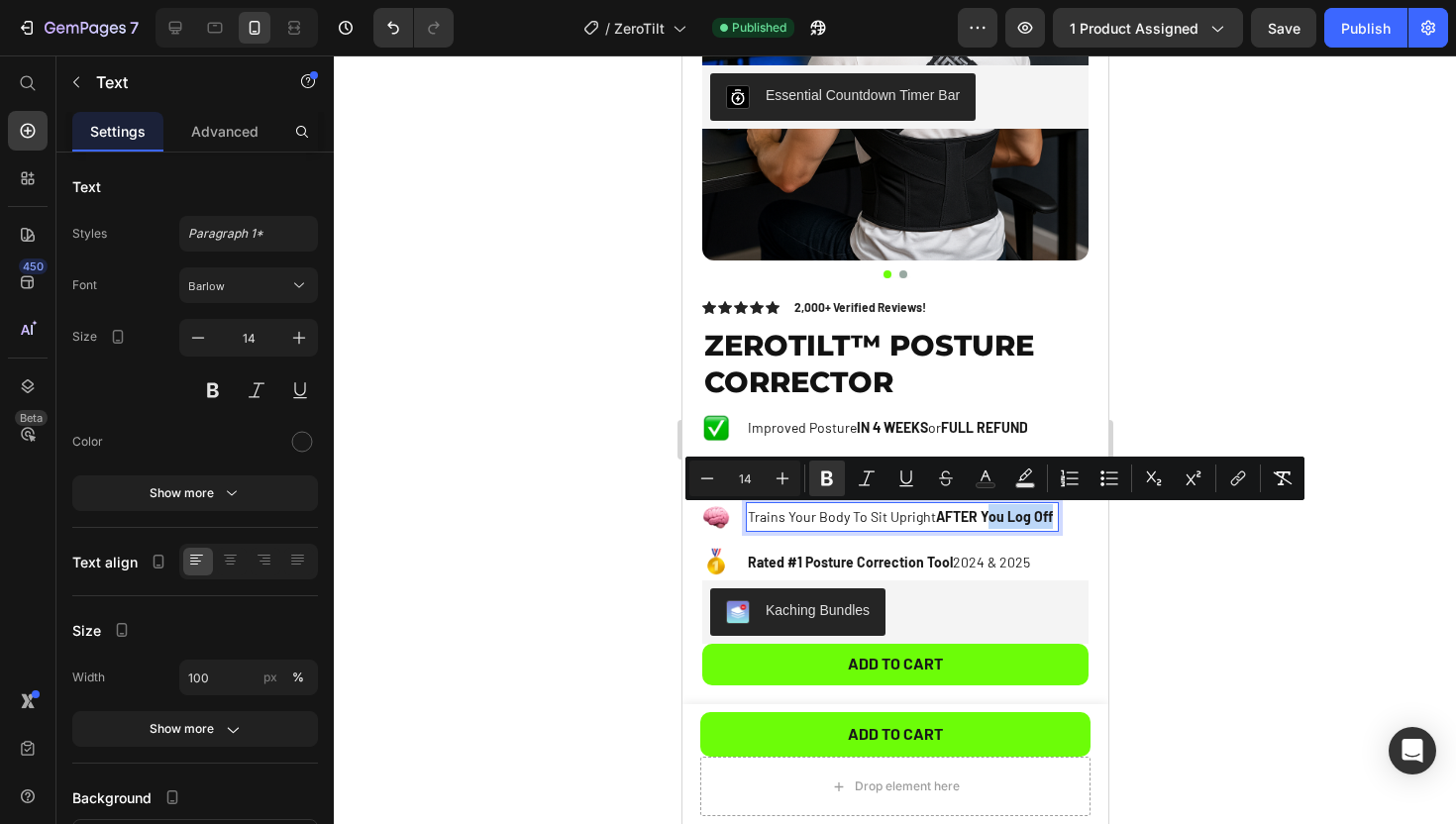 drag, startPoint x: 984, startPoint y: 517, endPoint x: 1110, endPoint y: 518, distance: 126.004 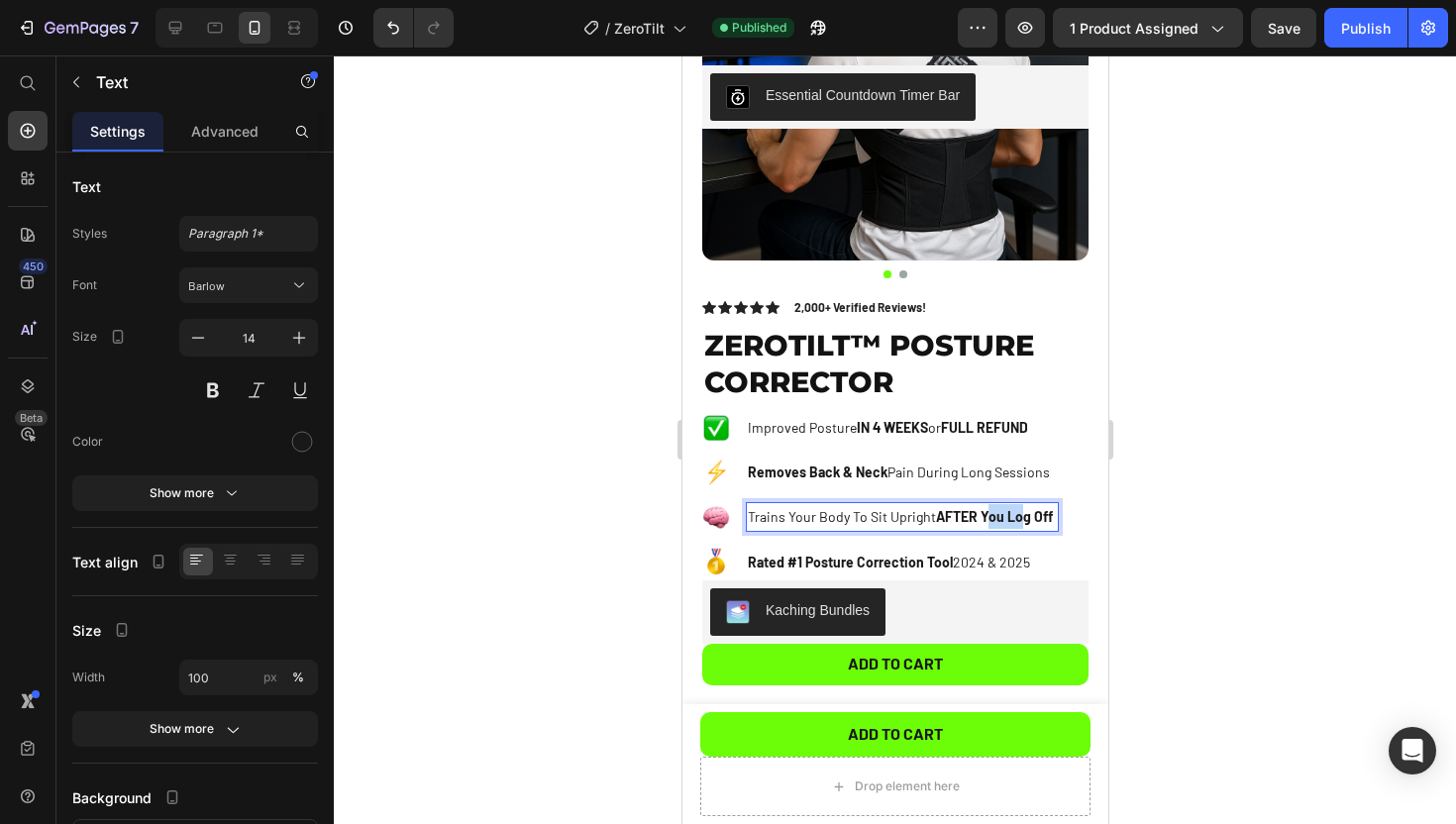 drag, startPoint x: 984, startPoint y: 511, endPoint x: 1020, endPoint y: 511, distance: 36 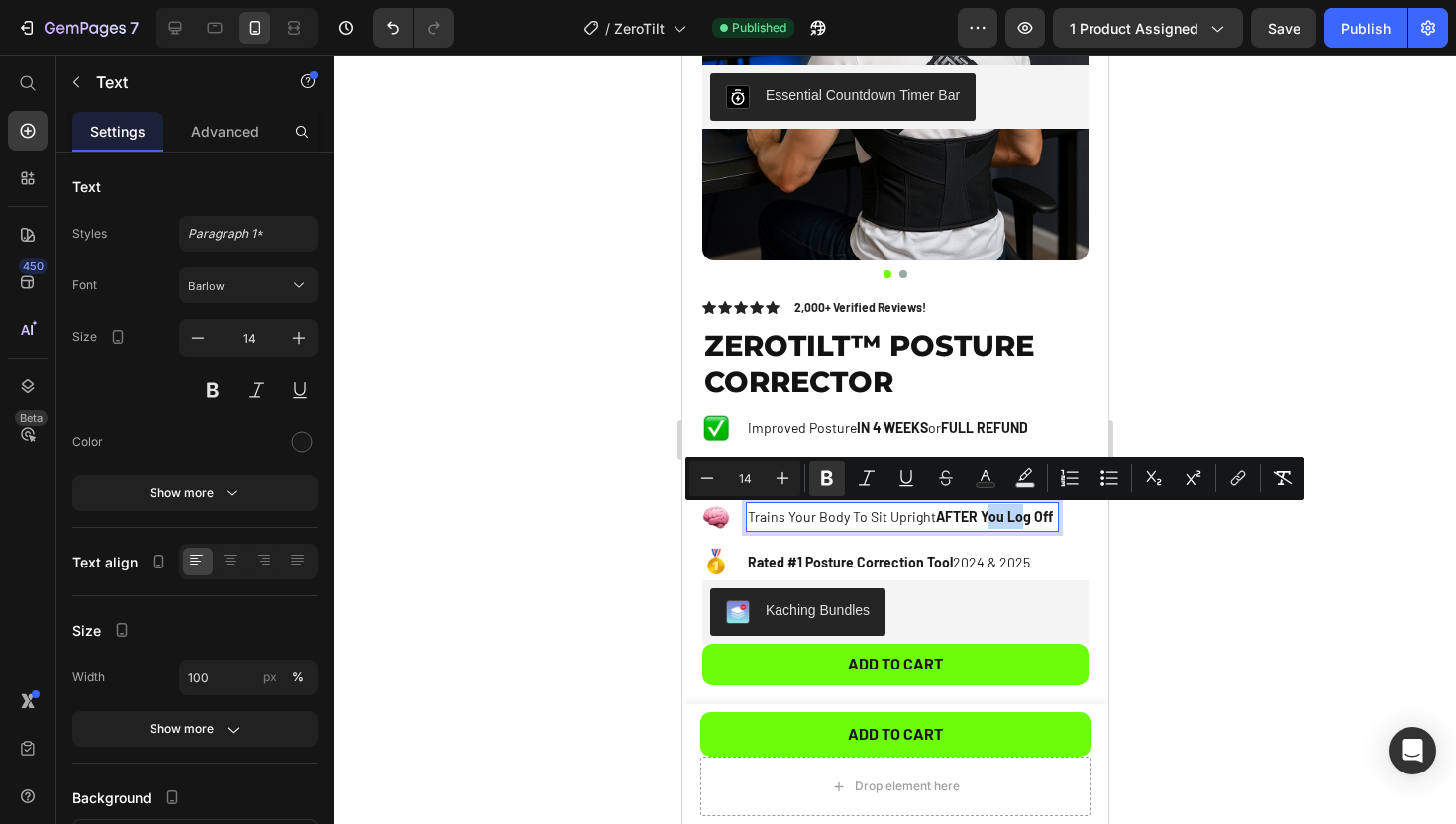 click on "AFTER You Log Off" at bounding box center [993, 516] 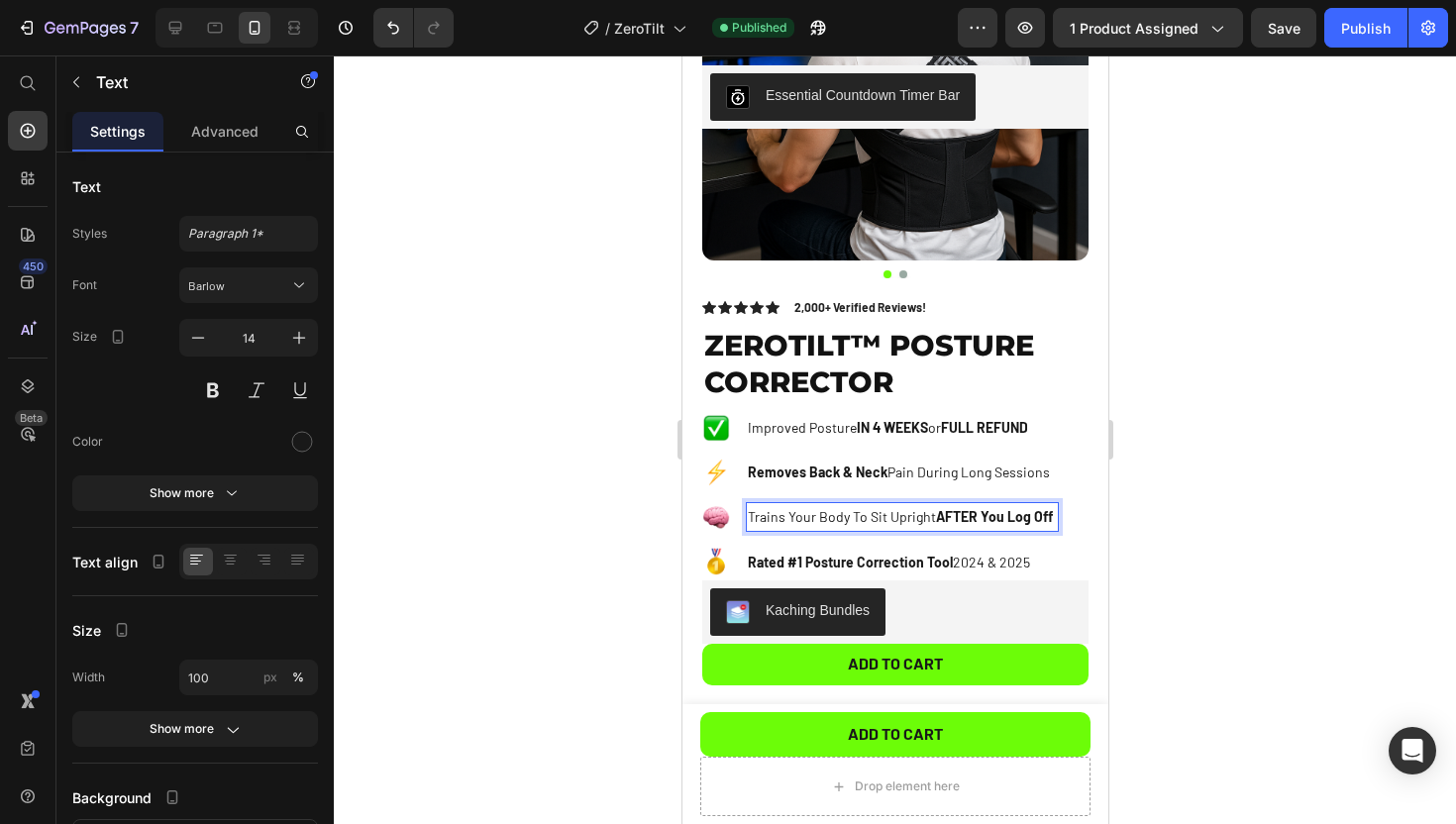 click on "AFTER You Log Off" at bounding box center [993, 516] 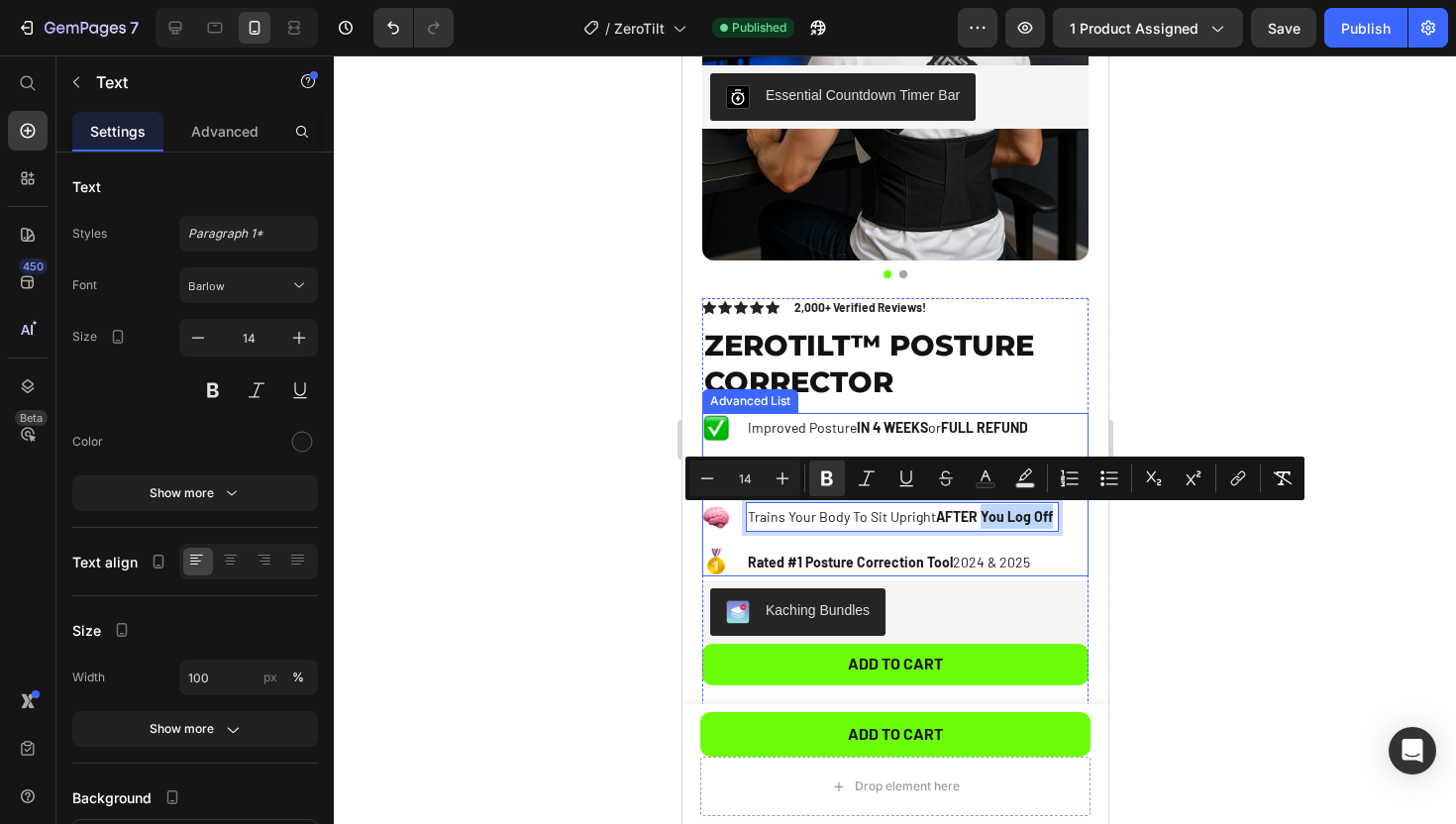 drag, startPoint x: 978, startPoint y: 518, endPoint x: 1079, endPoint y: 521, distance: 101.044545 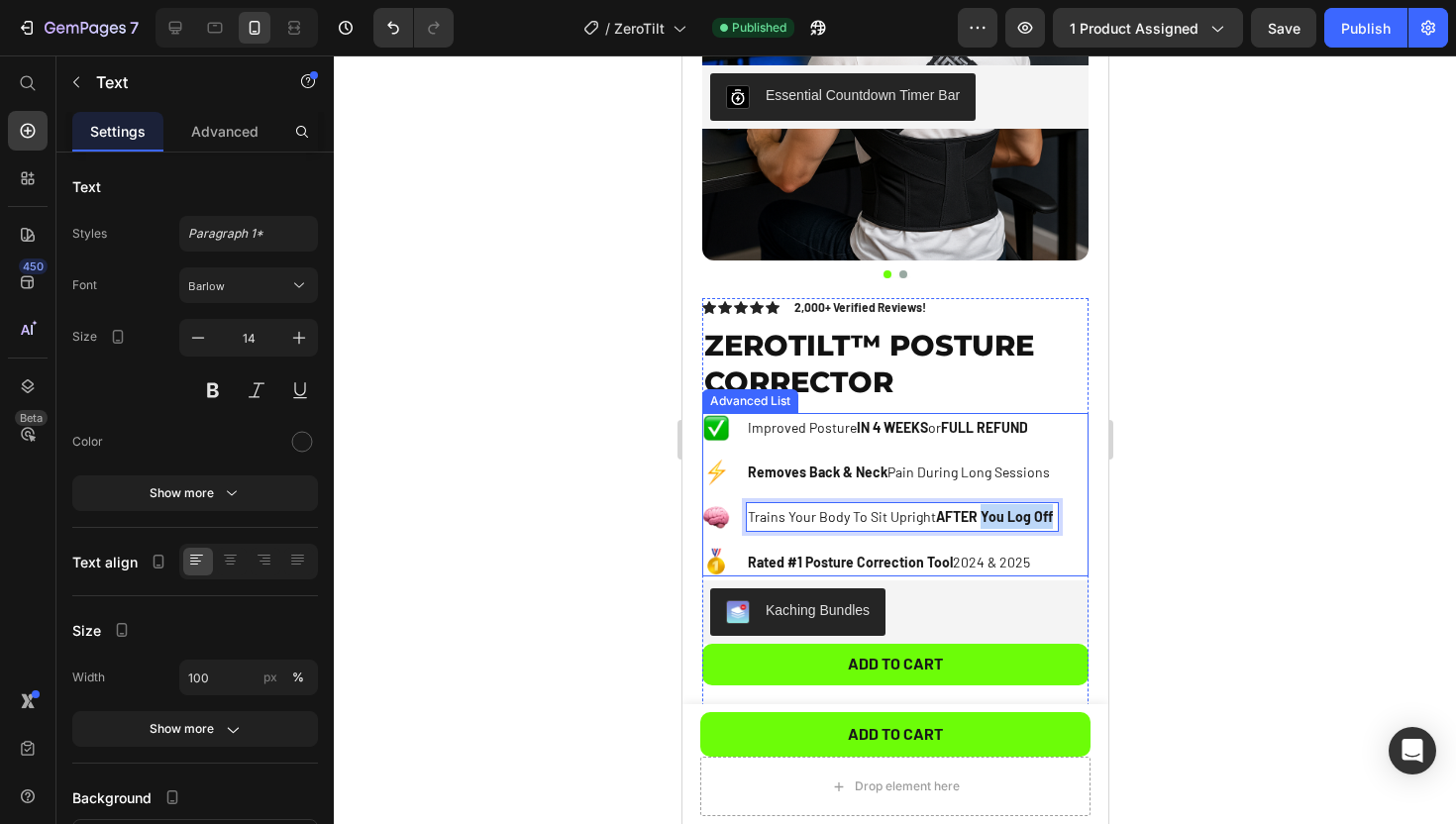 drag, startPoint x: 982, startPoint y: 519, endPoint x: 1074, endPoint y: 519, distance: 92 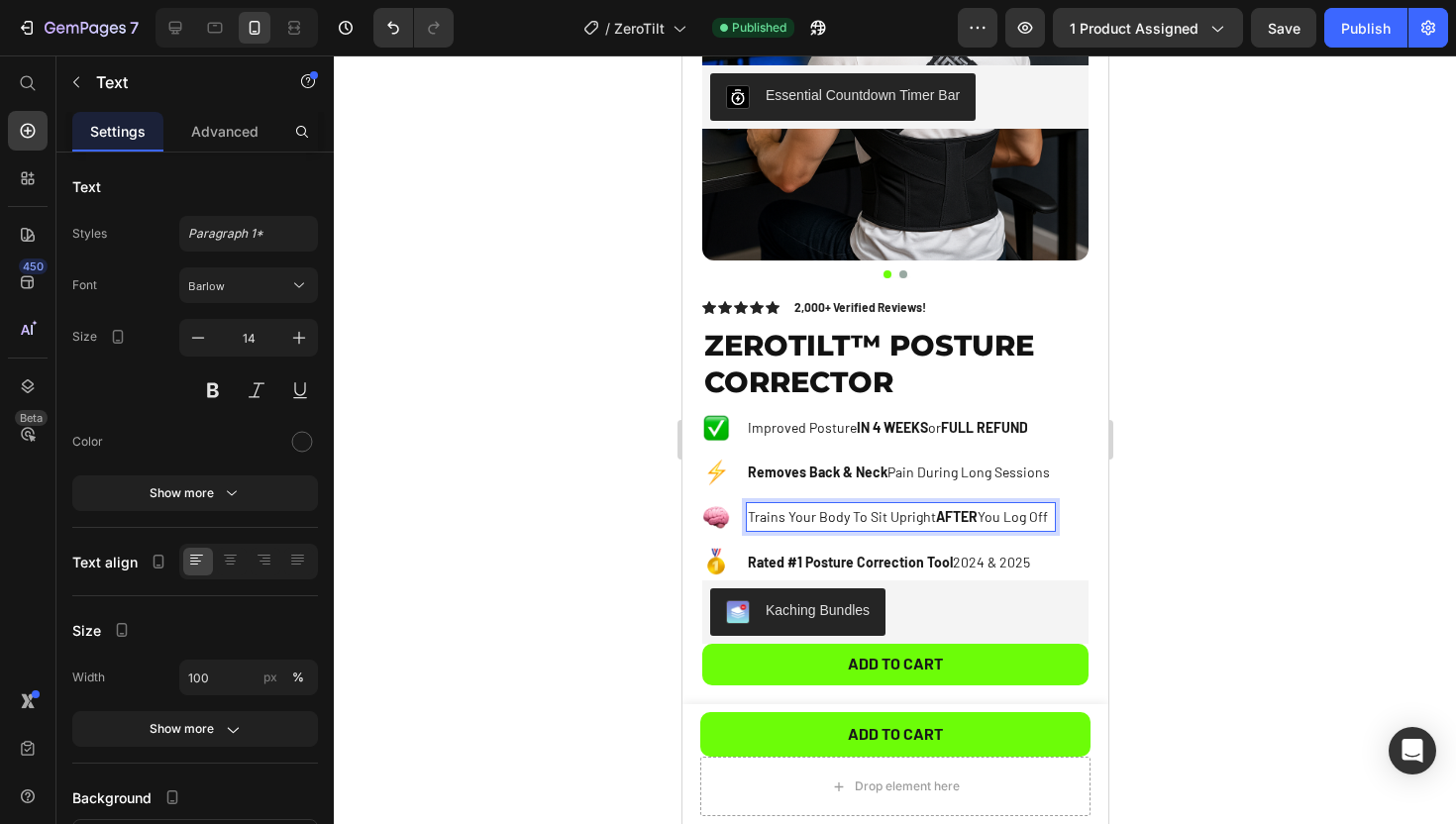 click on "Trains Your Body To Sit Upright  AFTER  You Log Off" at bounding box center (899, 516) 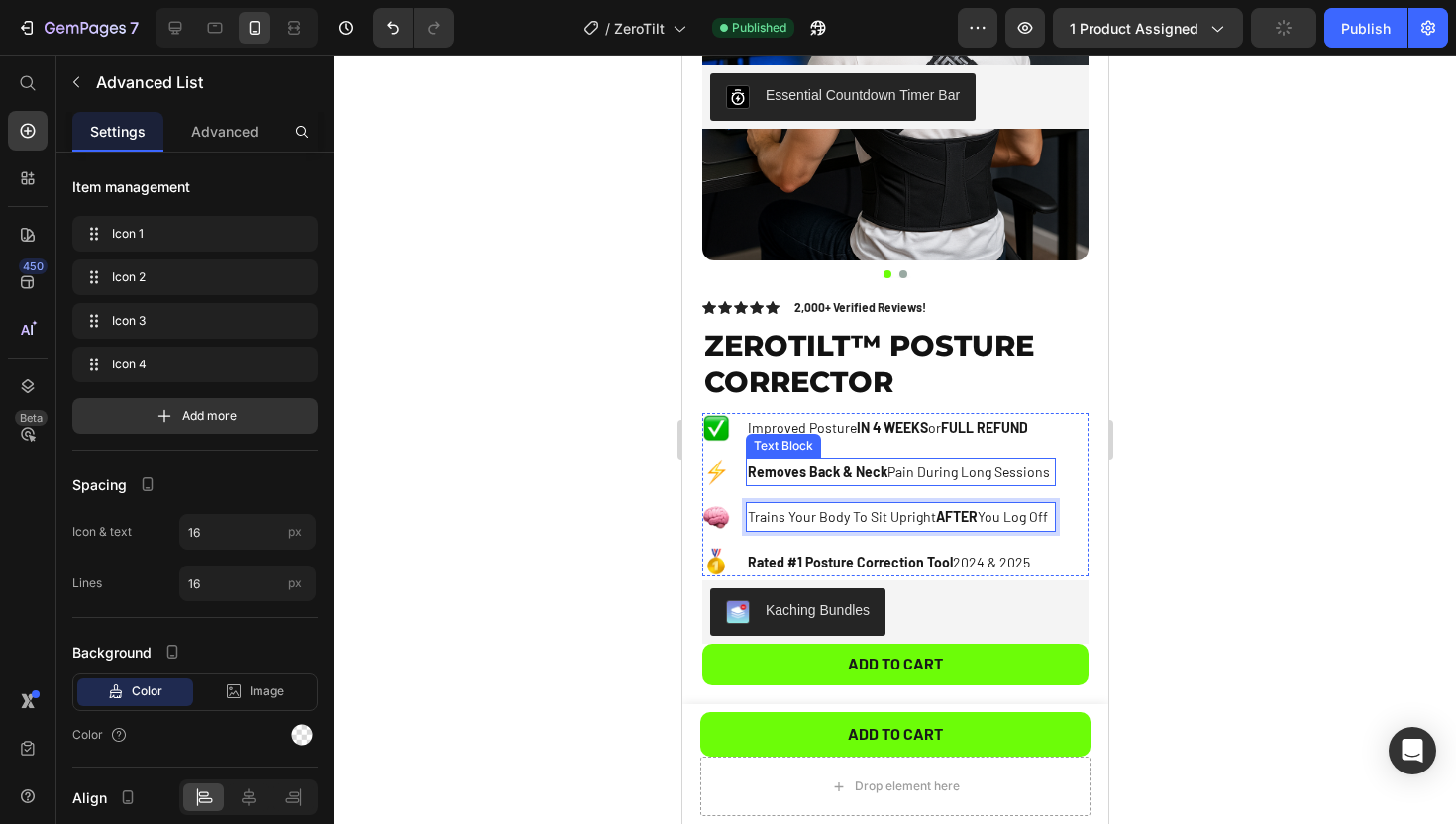 click on "Image Improved Posture  IN 4 WEEKS  or  FULL REFUND Text Block Image Removes   Back & Neck  Pain During Long Sessions Text Block Image Trains Your Body To Sit Upright  AFTER  You Log Off Text   0 Image Rated #1 Posture Correction Tool  2024 & 2025  Text" at bounding box center [878, 494] 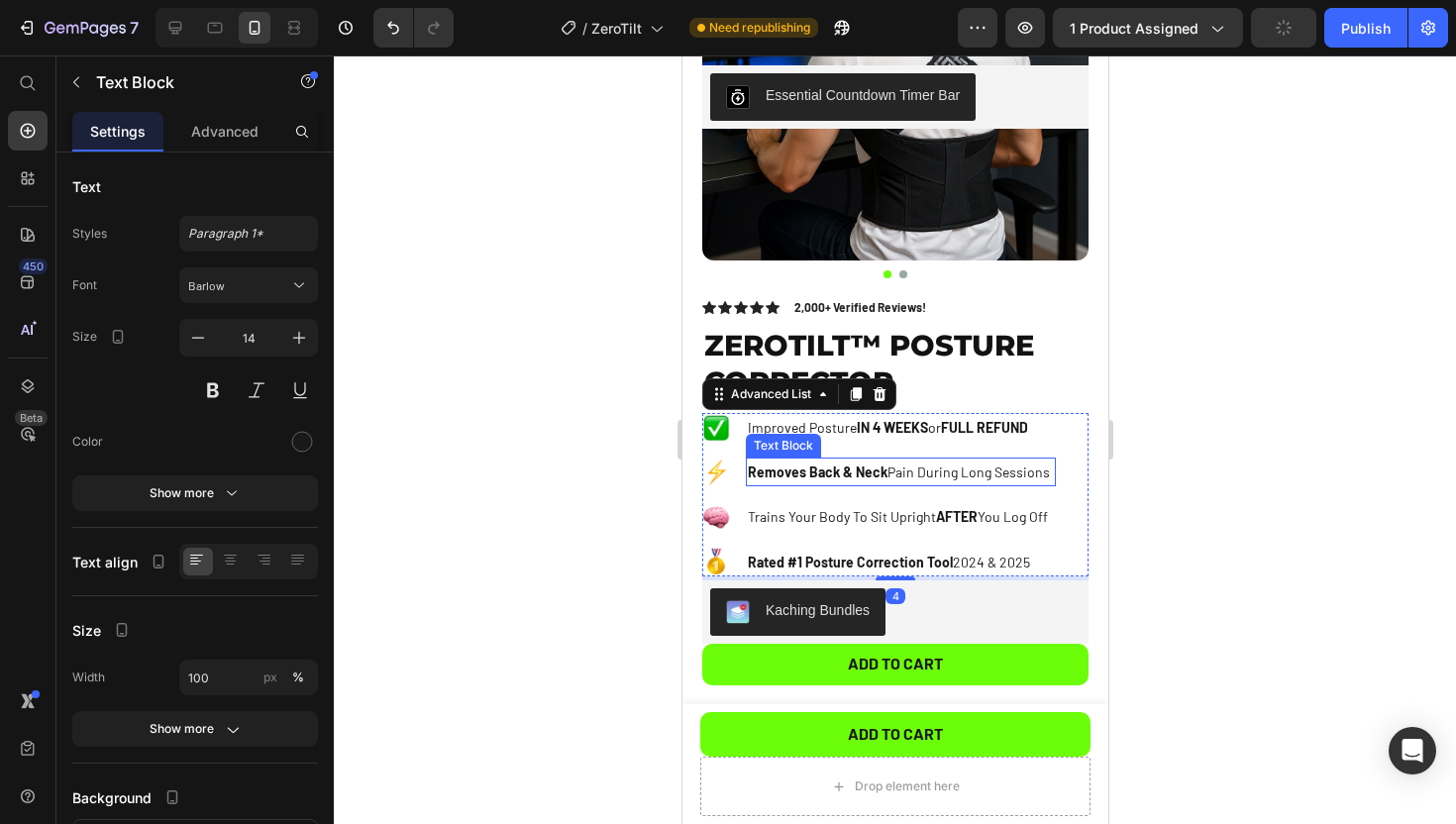 click on "Back & Neck" at bounding box center [847, 471] 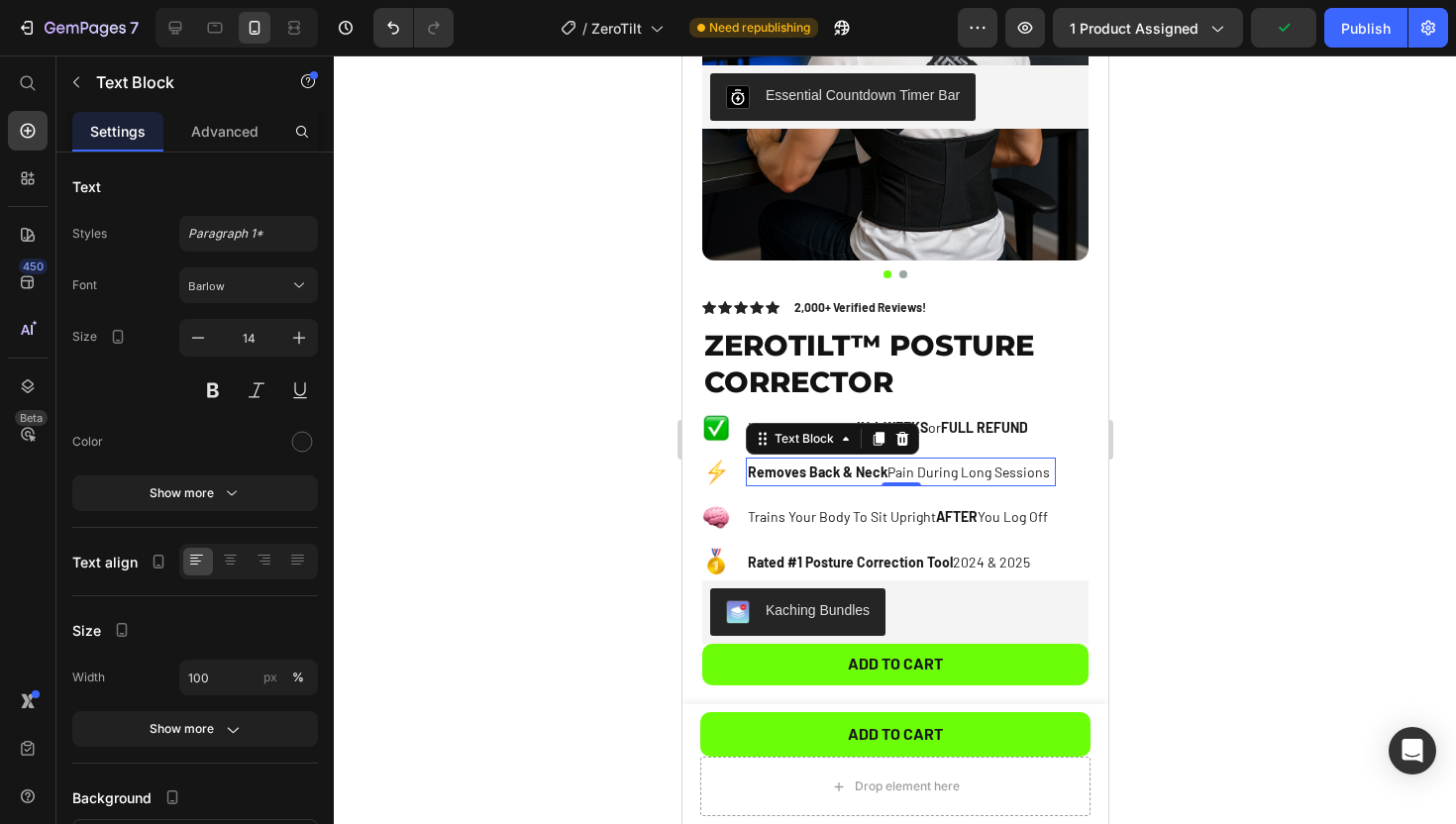 click on "Back & Neck" at bounding box center (847, 471) 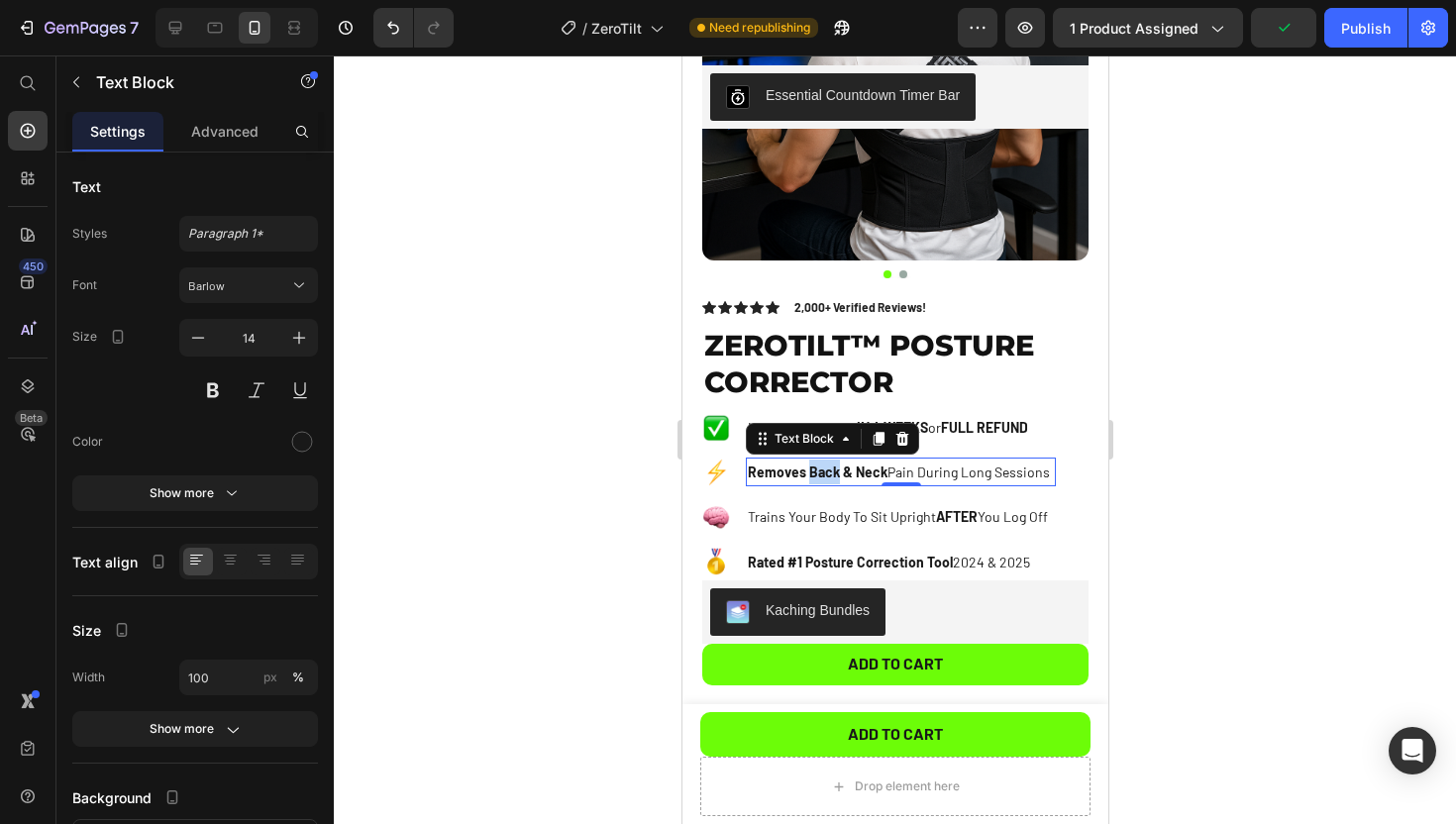 click on "Back & Neck" at bounding box center (847, 471) 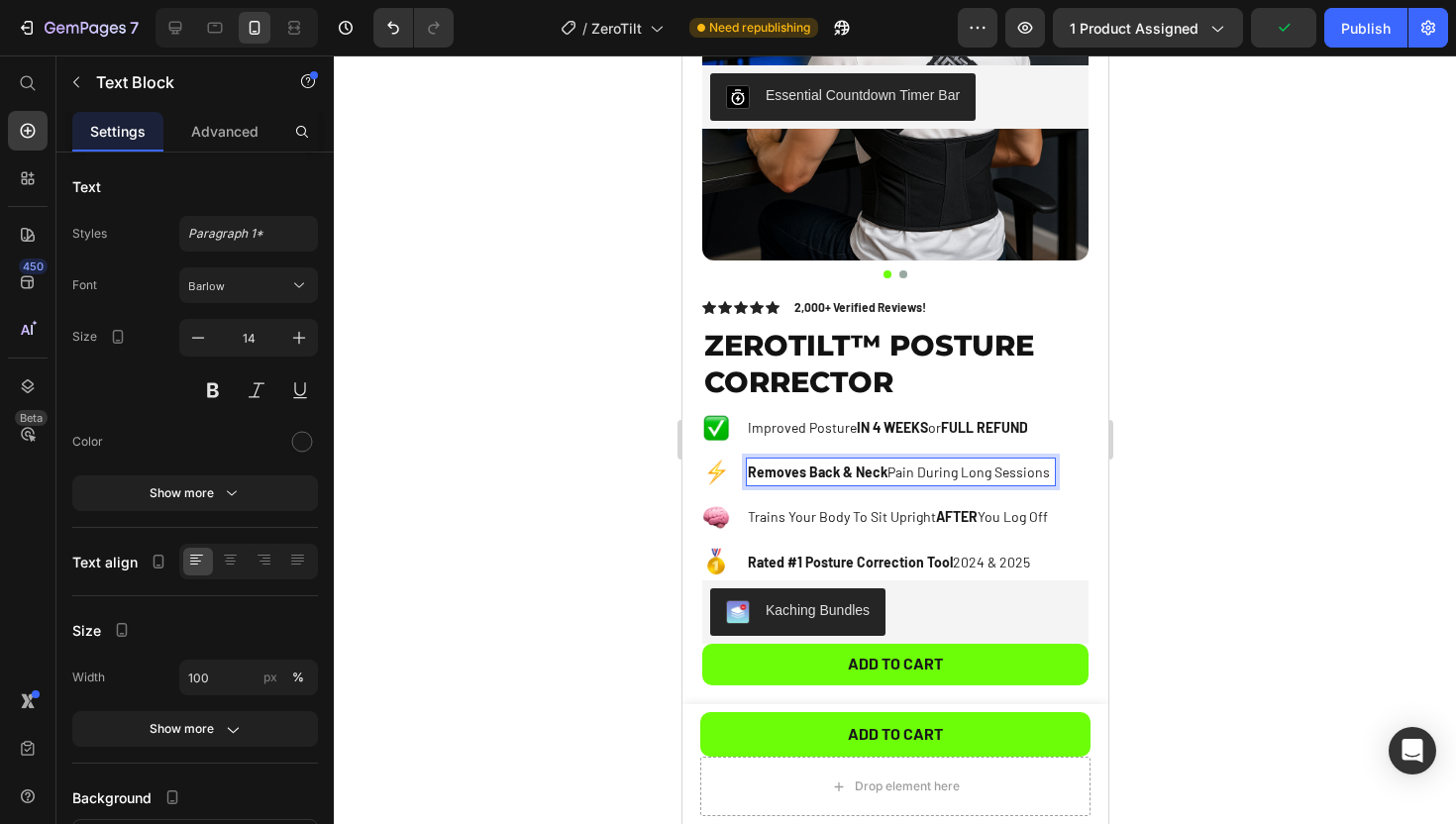 click on "Back & Neck" at bounding box center [847, 471] 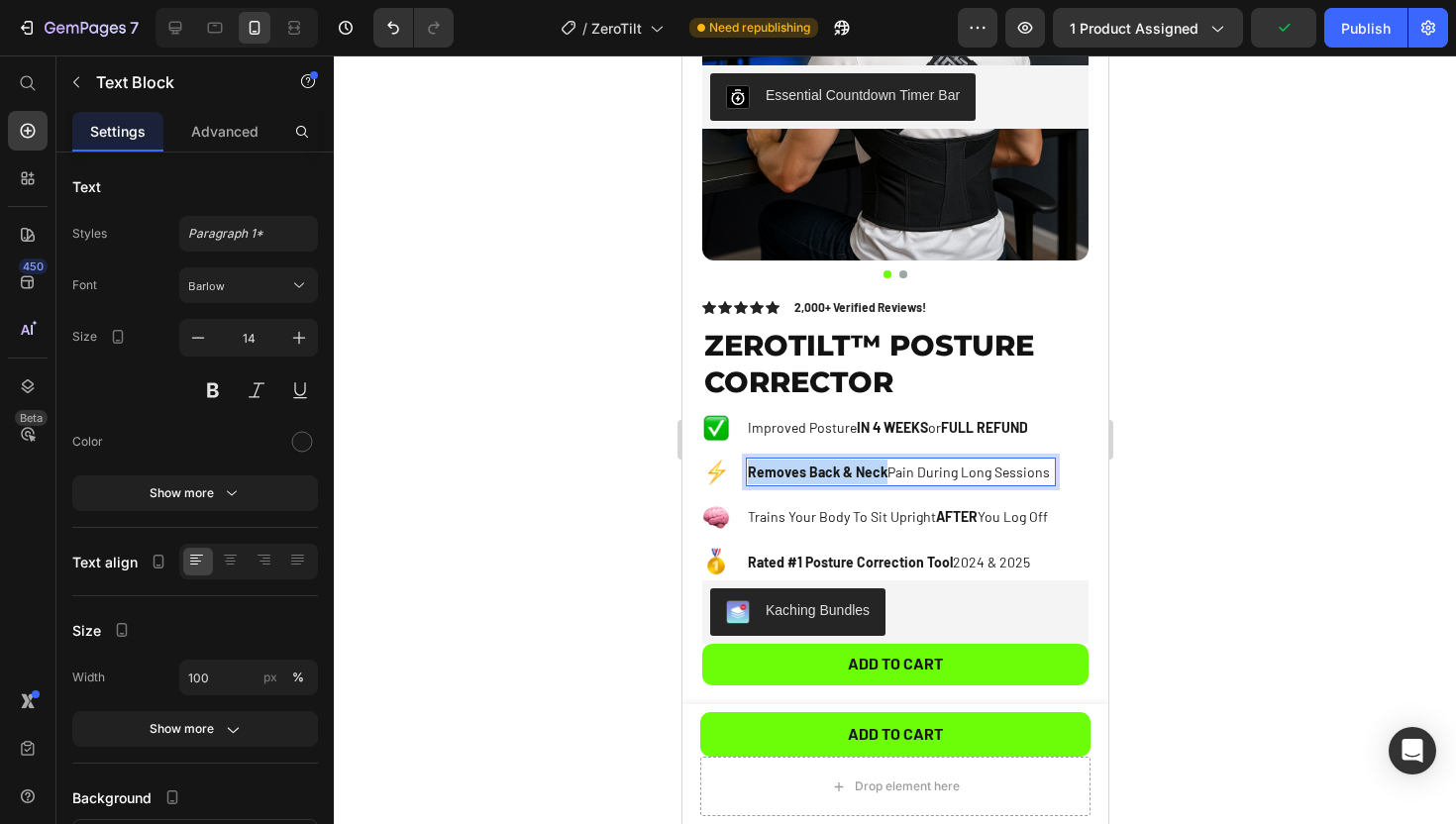 drag, startPoint x: 882, startPoint y: 473, endPoint x: 732, endPoint y: 473, distance: 150 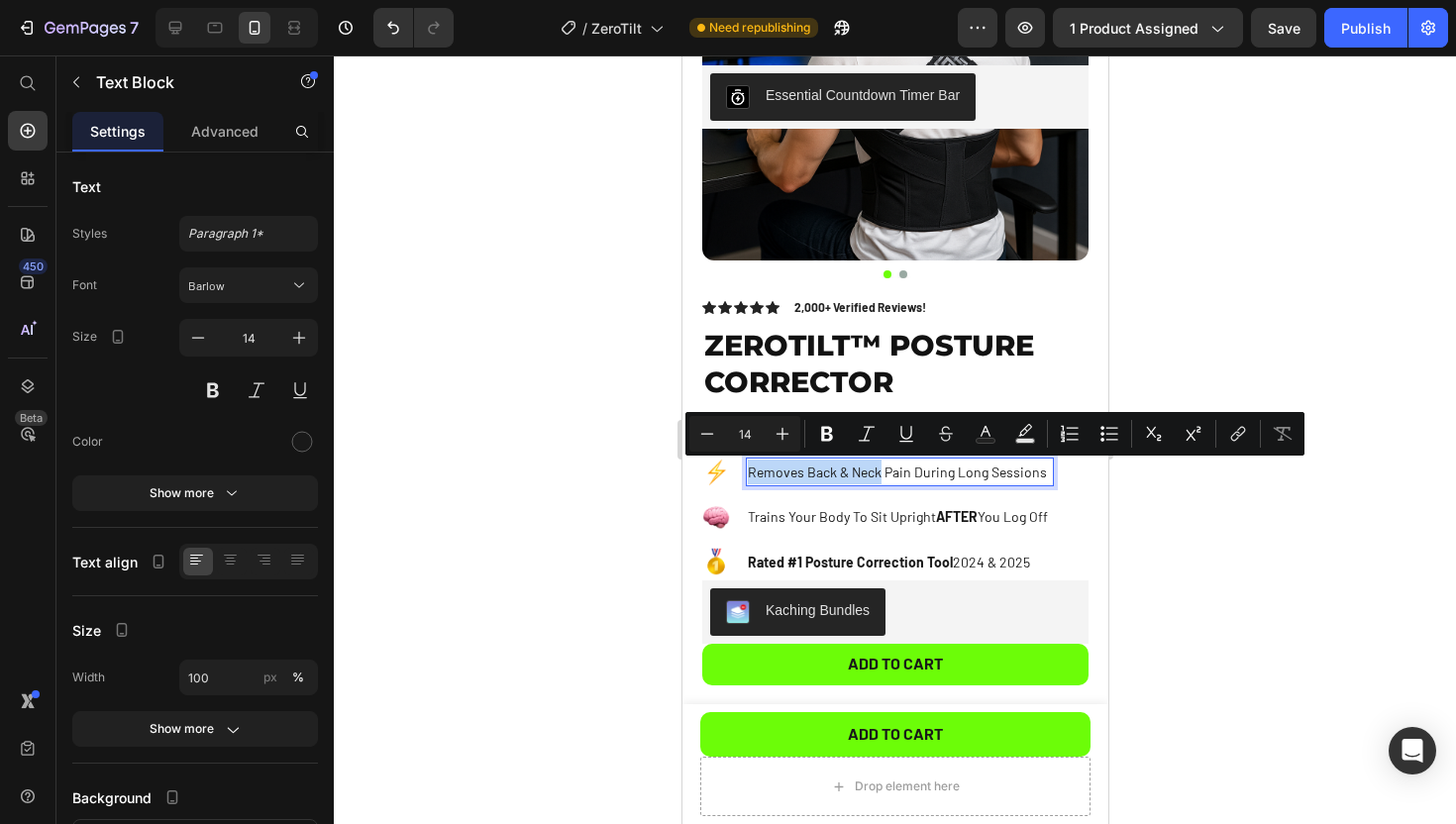 click on "Removes Back & Neck Pain During Long Sessions" at bounding box center (898, 471) 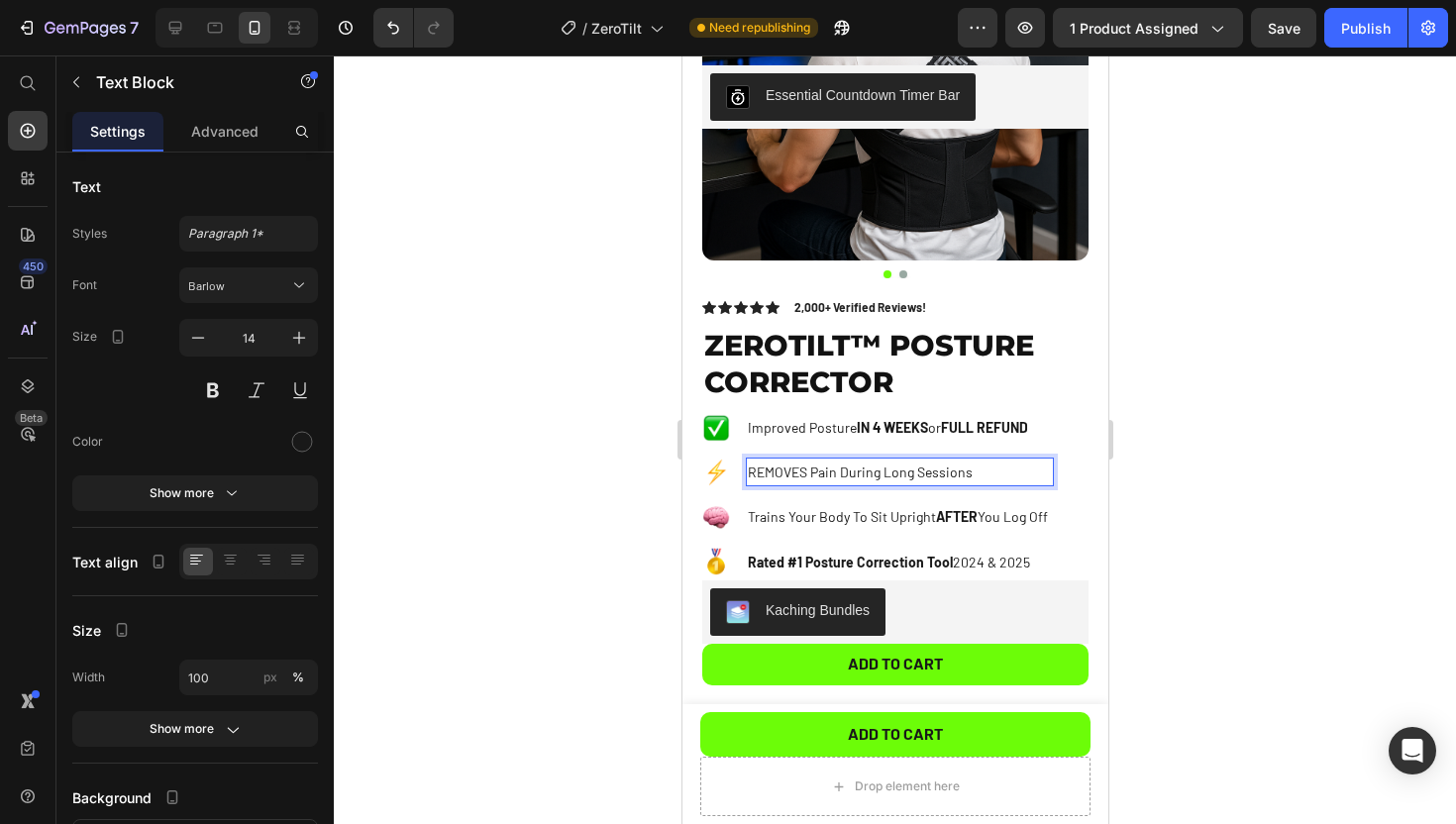 click on "REMOVES Pain During Long Sessions" at bounding box center [898, 471] 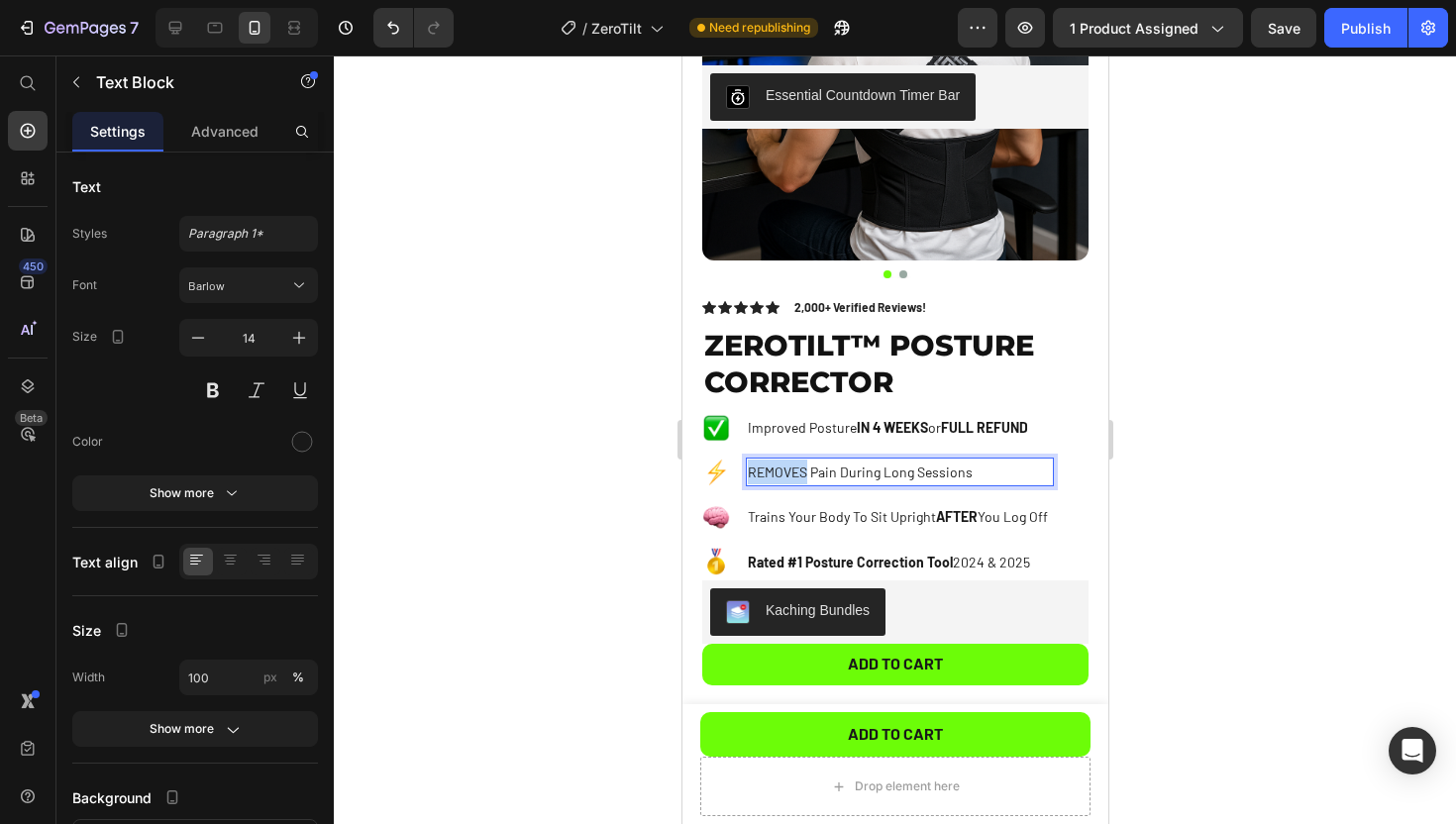 click on "REMOVES Pain During Long Sessions" at bounding box center (898, 471) 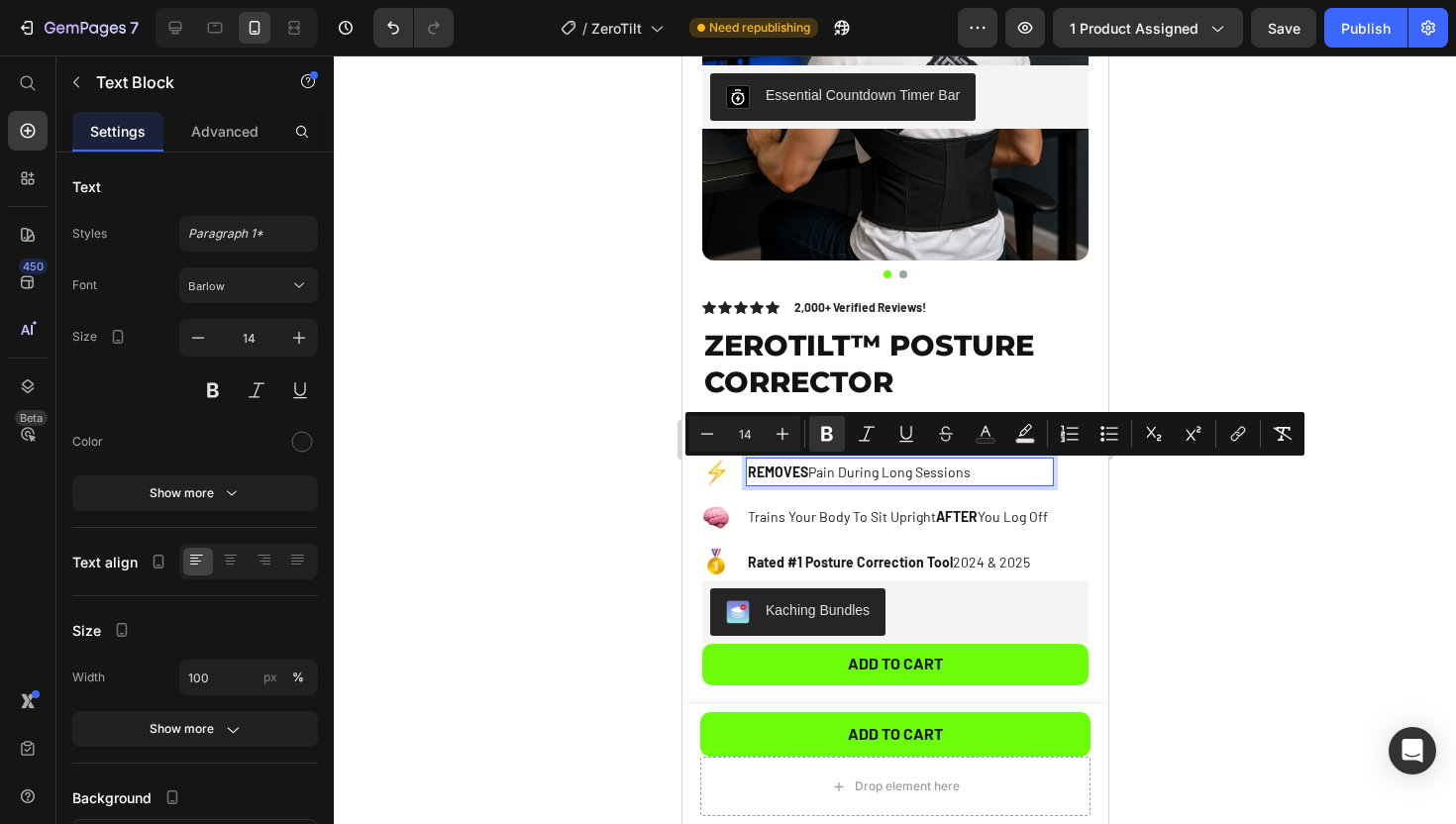 click on "REMOVES  Pain During Long Sessions" at bounding box center [898, 471] 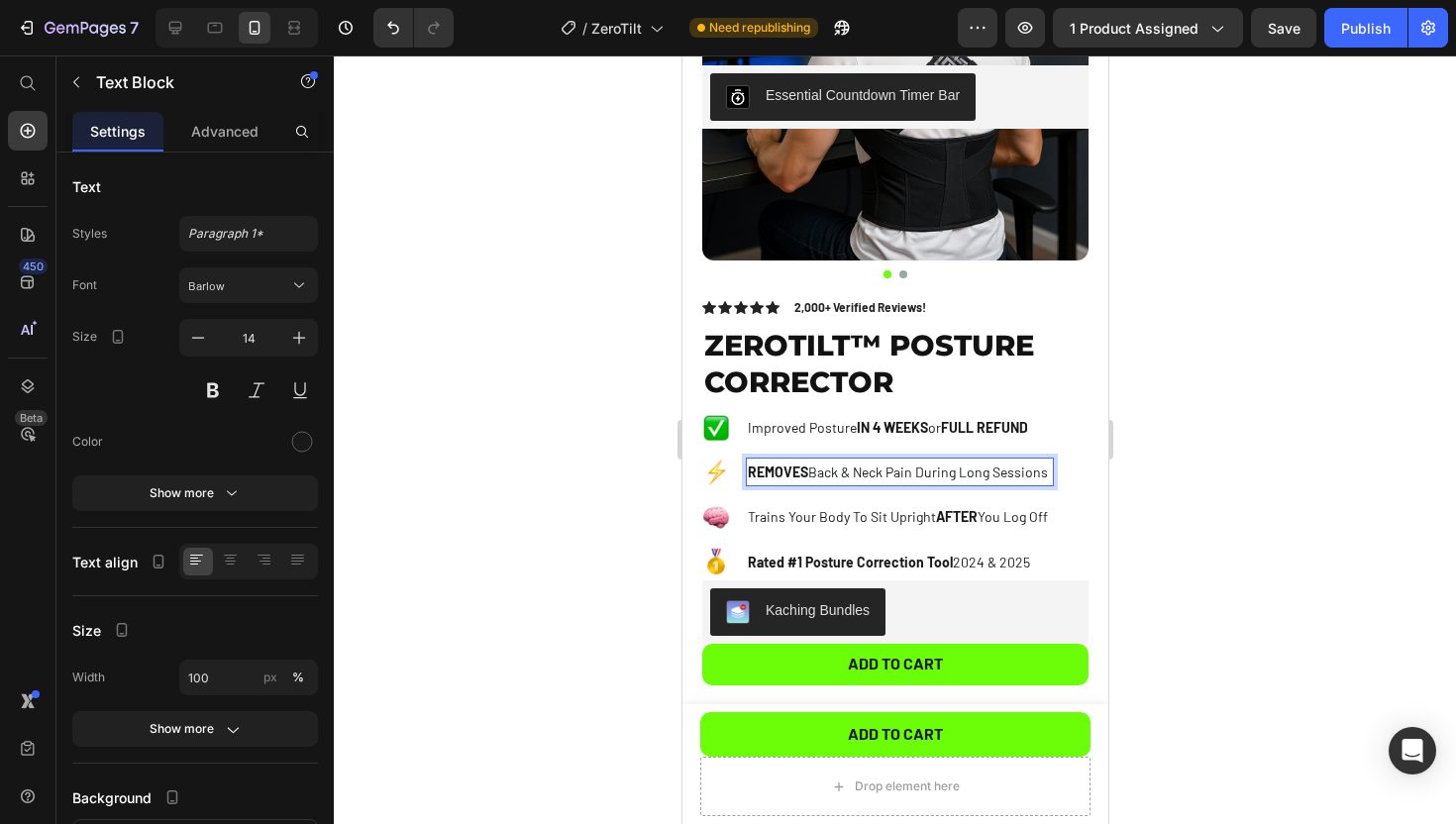 click 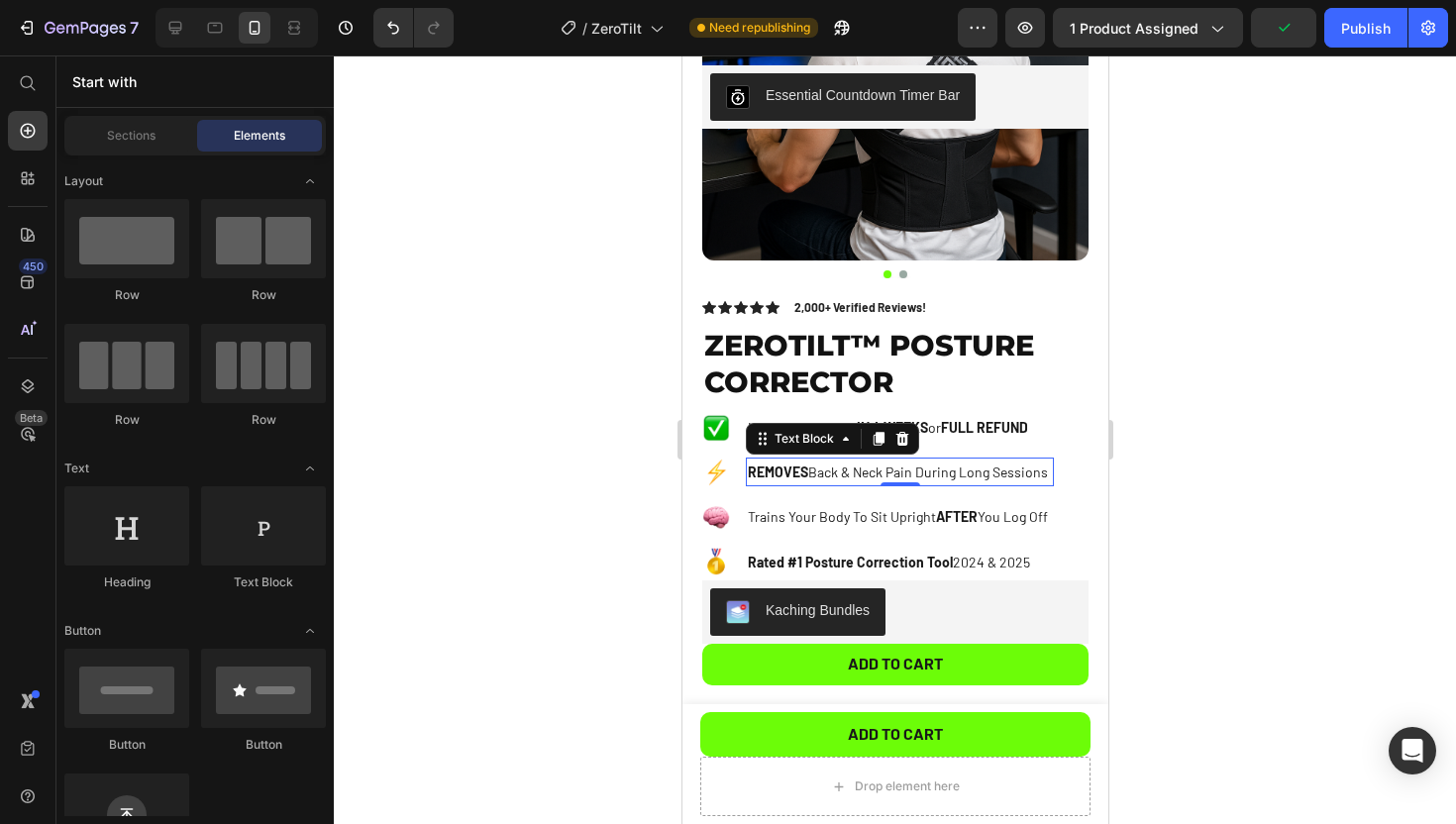 click on "REMOVES  Back & Neck Pain During Long Sessions" at bounding box center (898, 471) 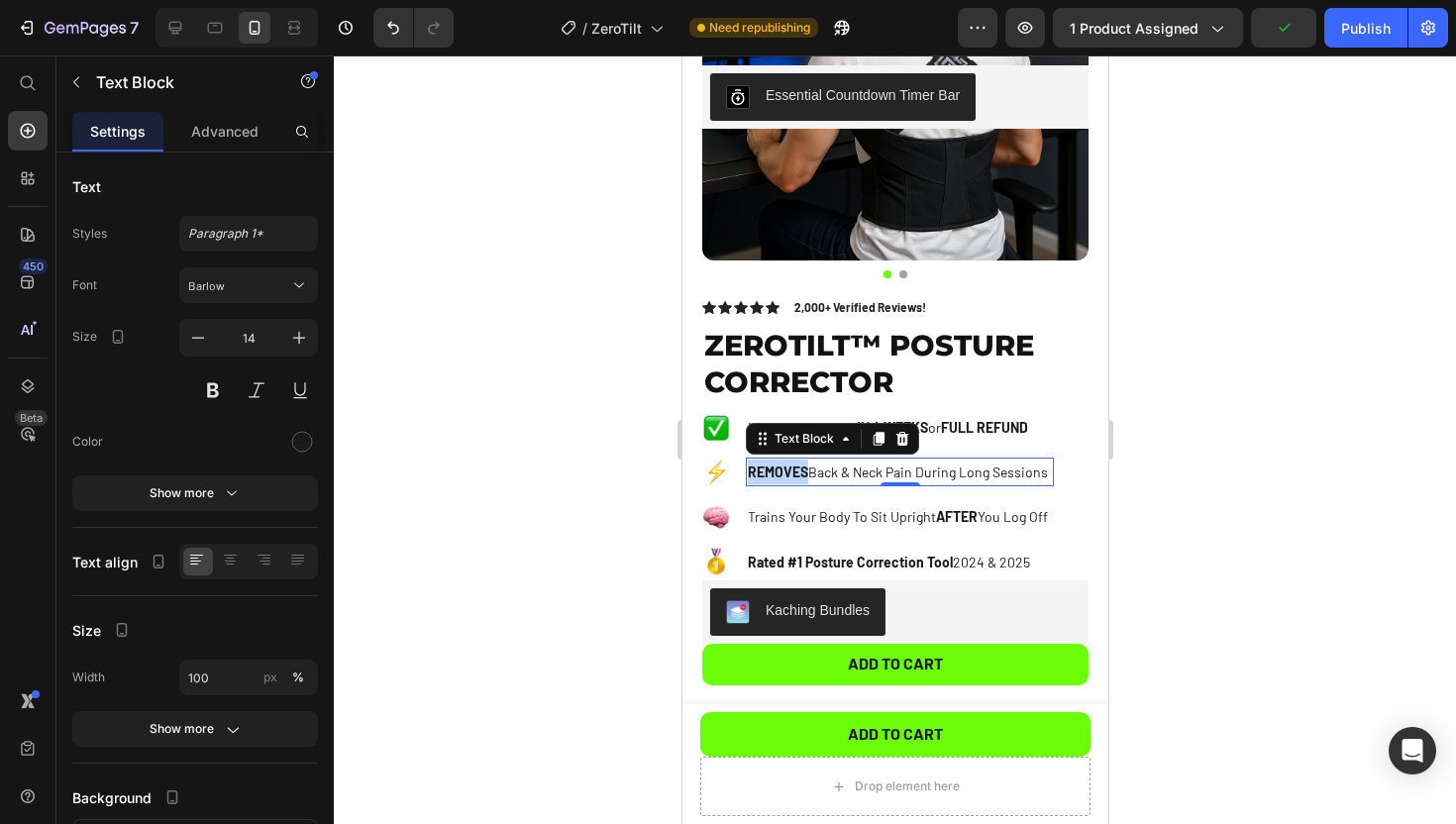 click on "REMOVES" at bounding box center (777, 471) 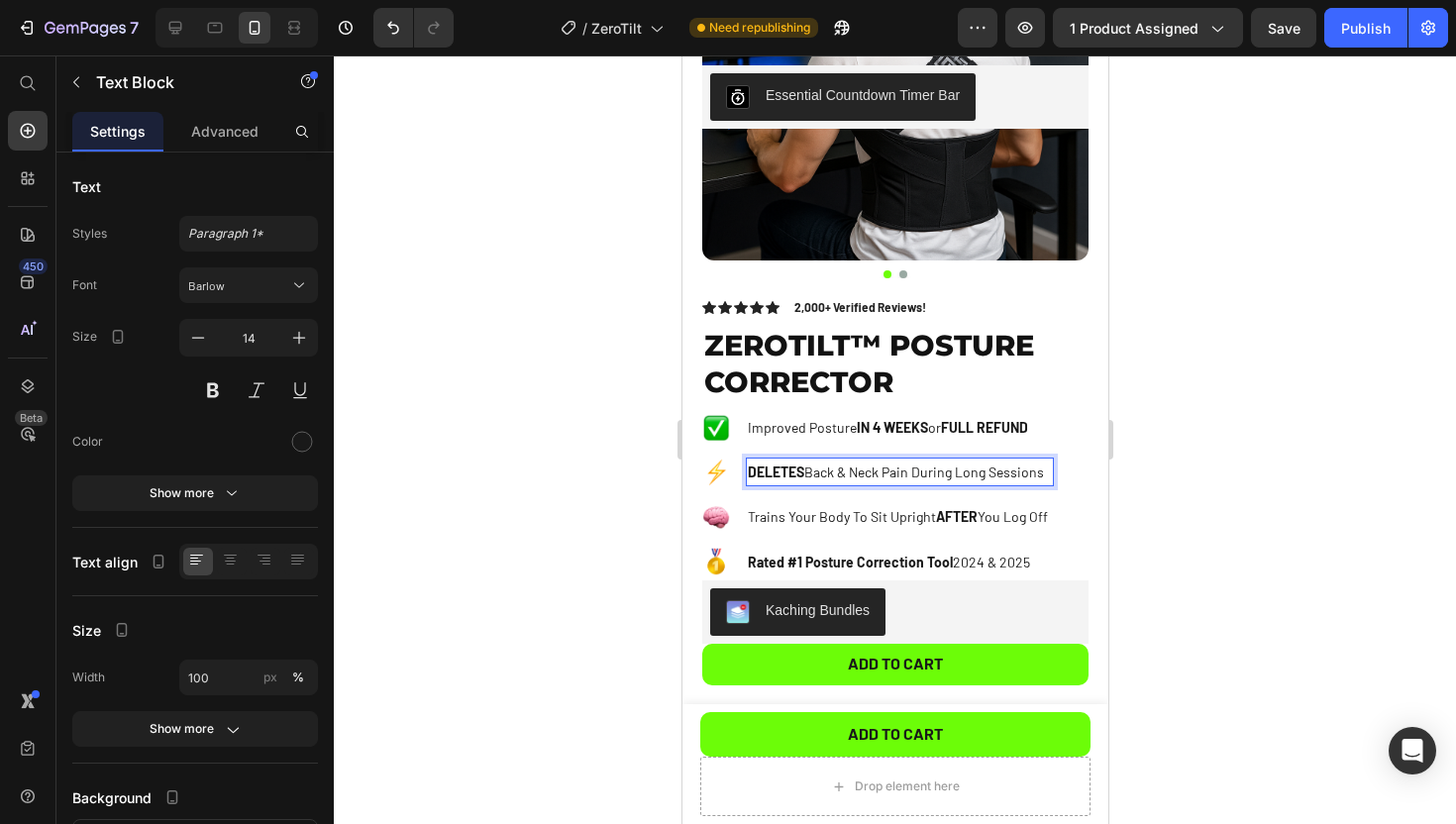 click 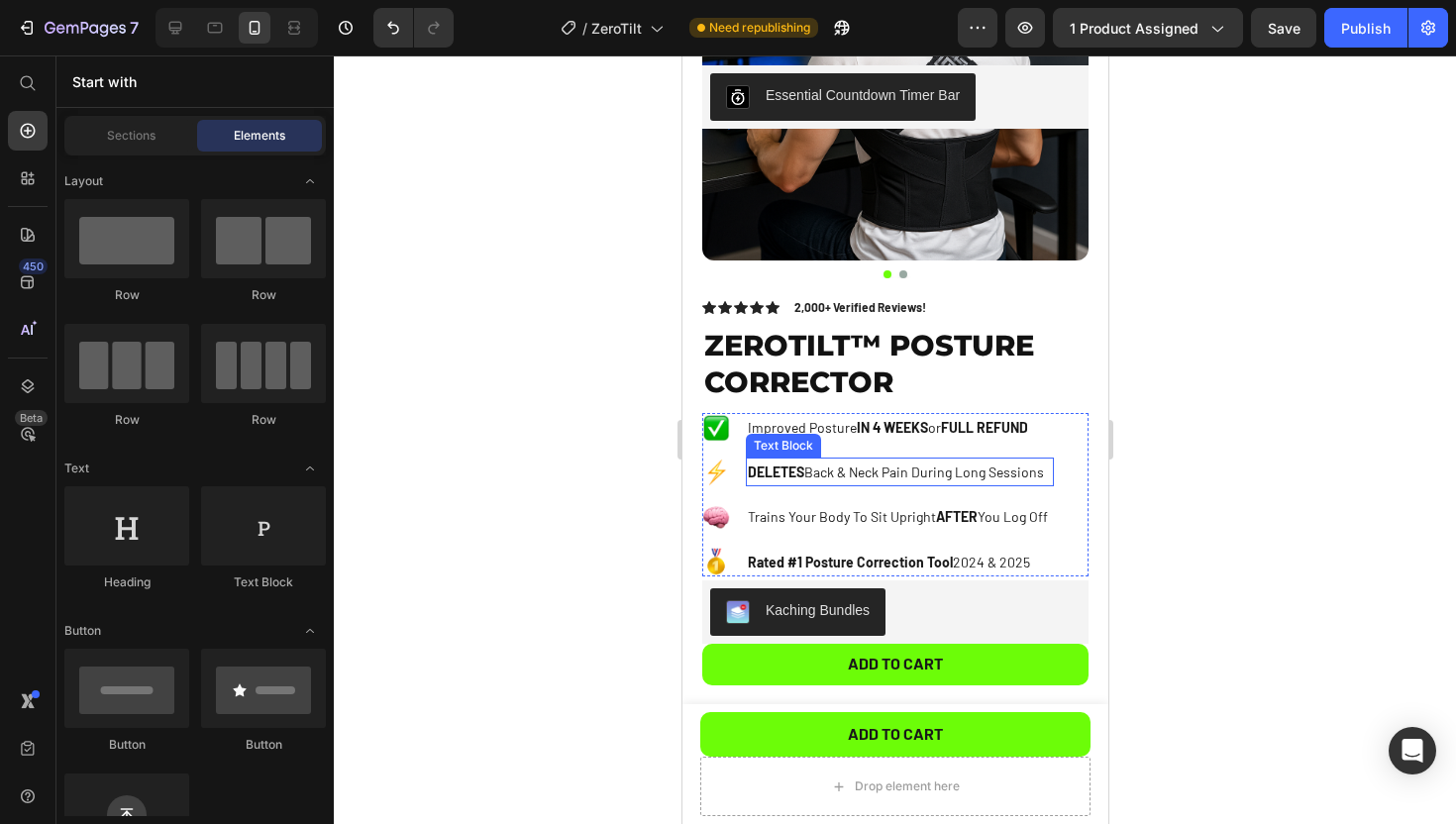 click on "DELETES  Back & Neck Pain During Long Sessions" at bounding box center [898, 471] 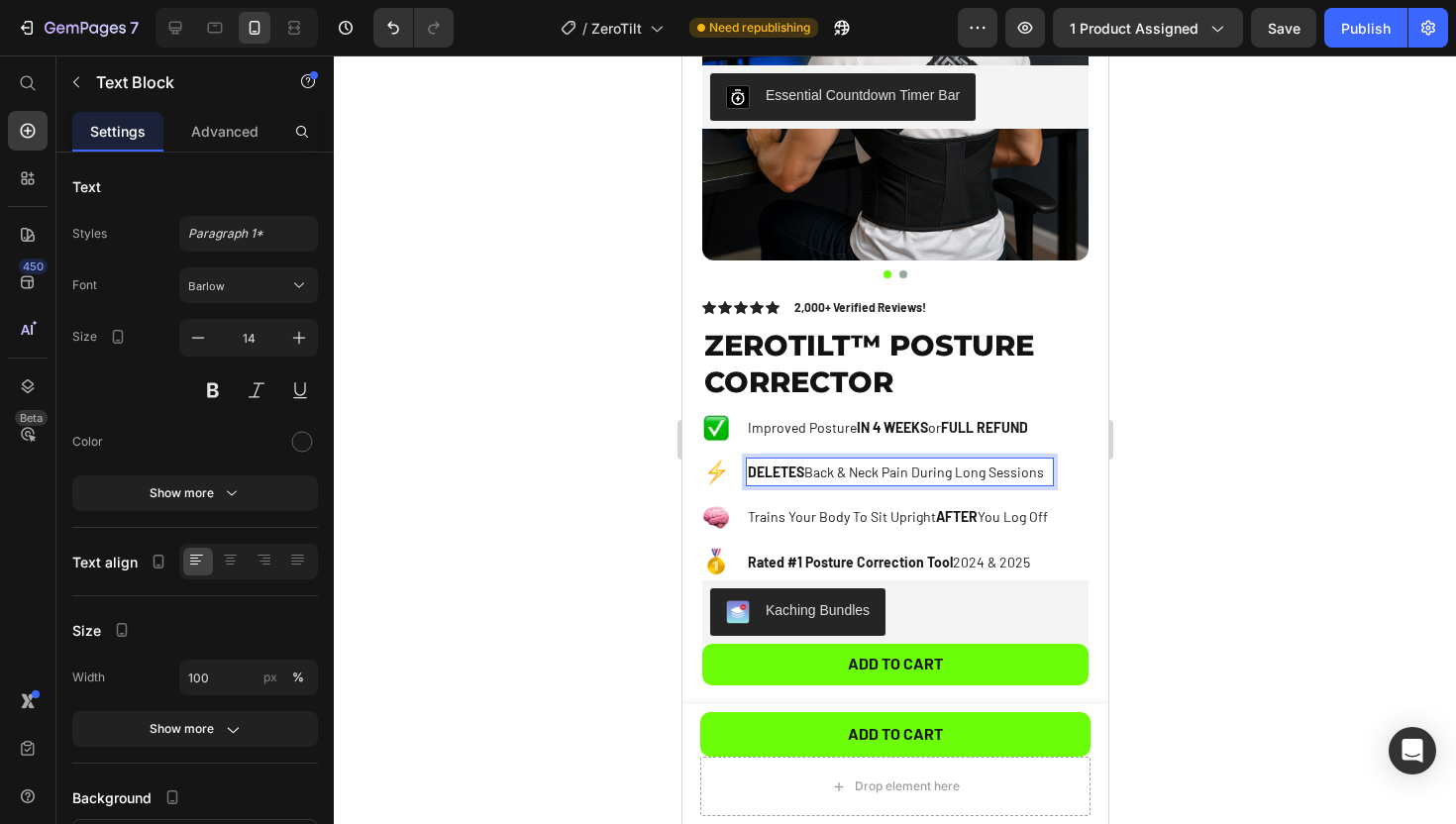 click on "DELETES" at bounding box center (775, 471) 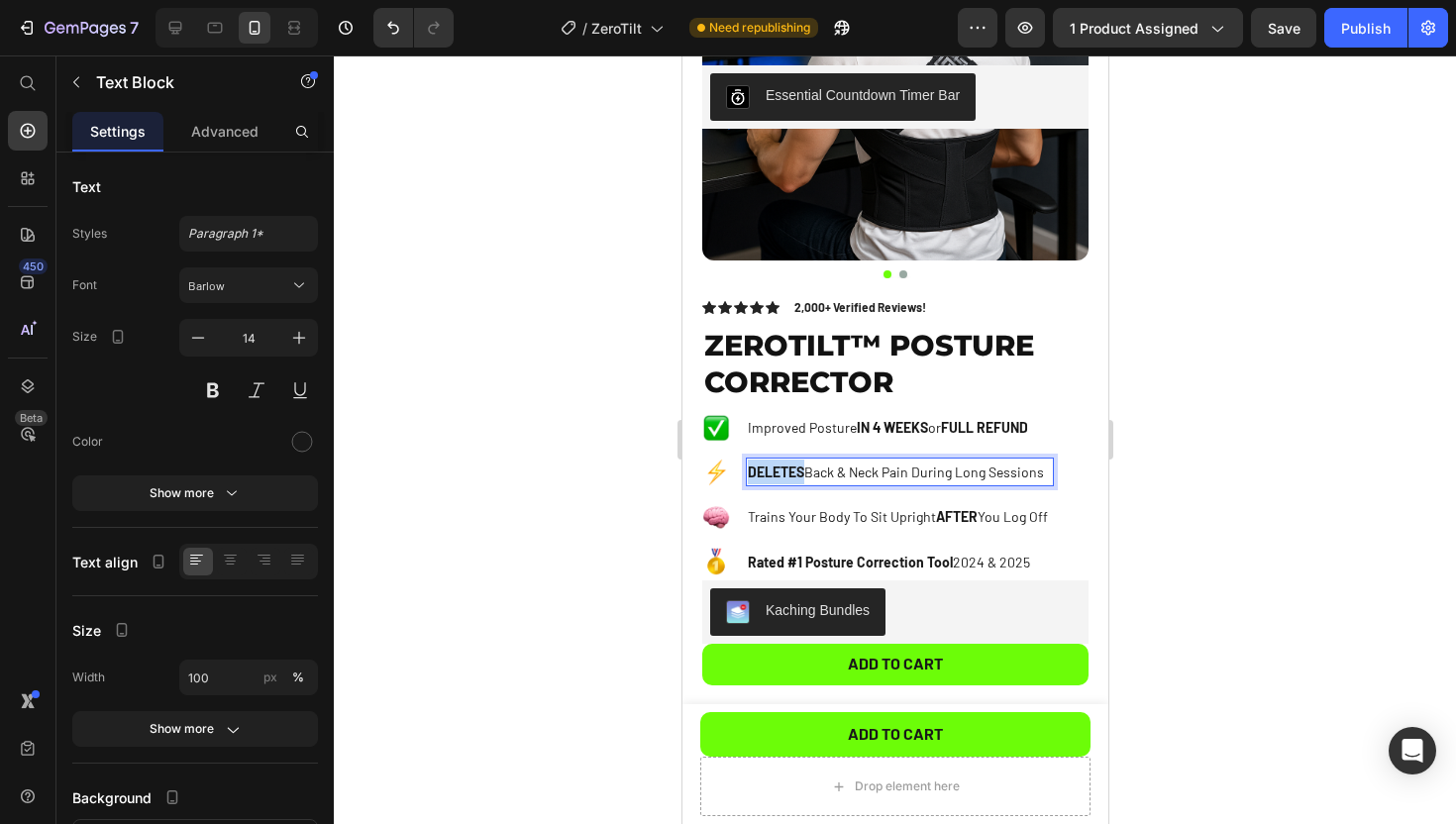 click on "DELETES" at bounding box center (775, 471) 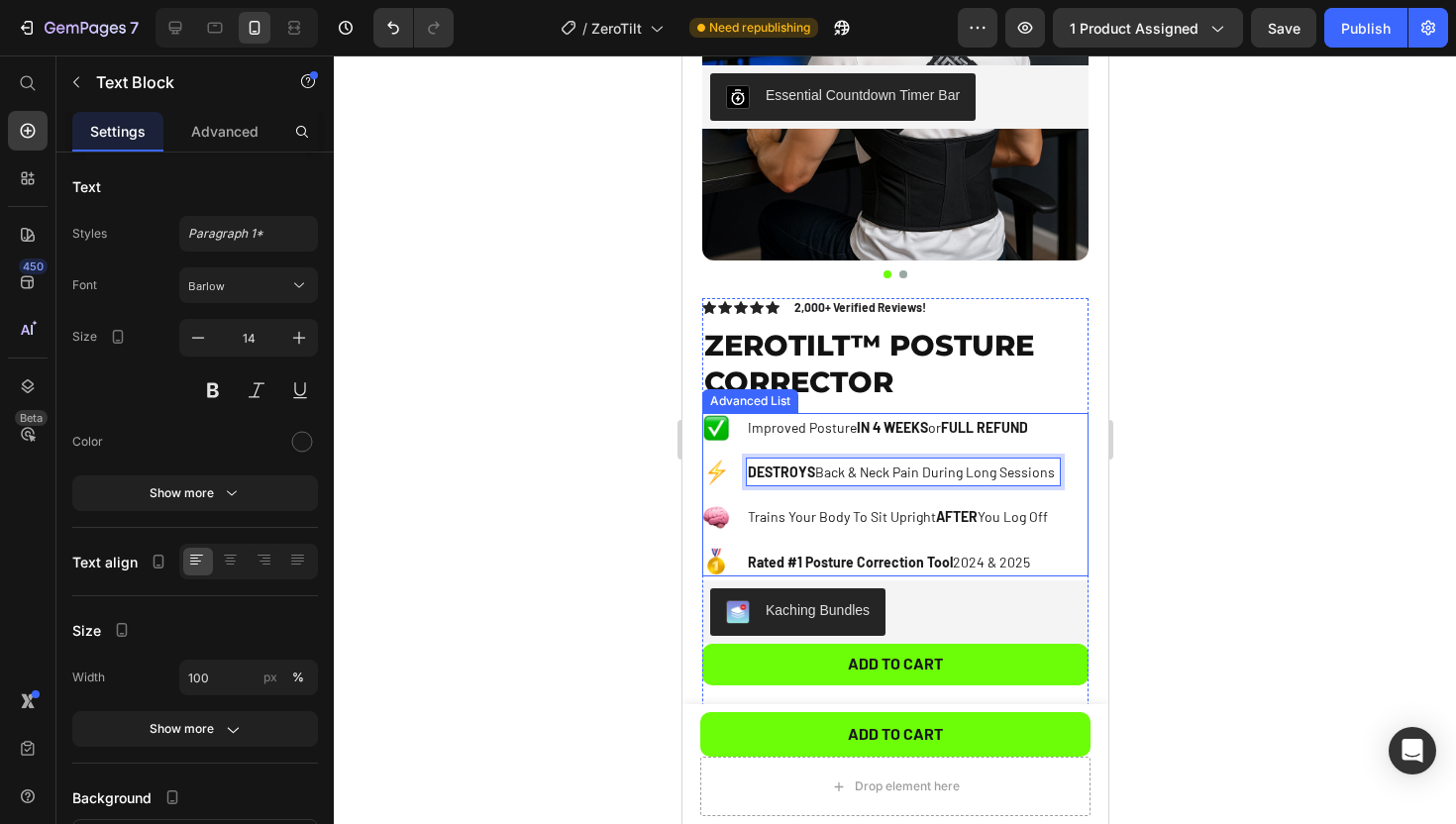 click 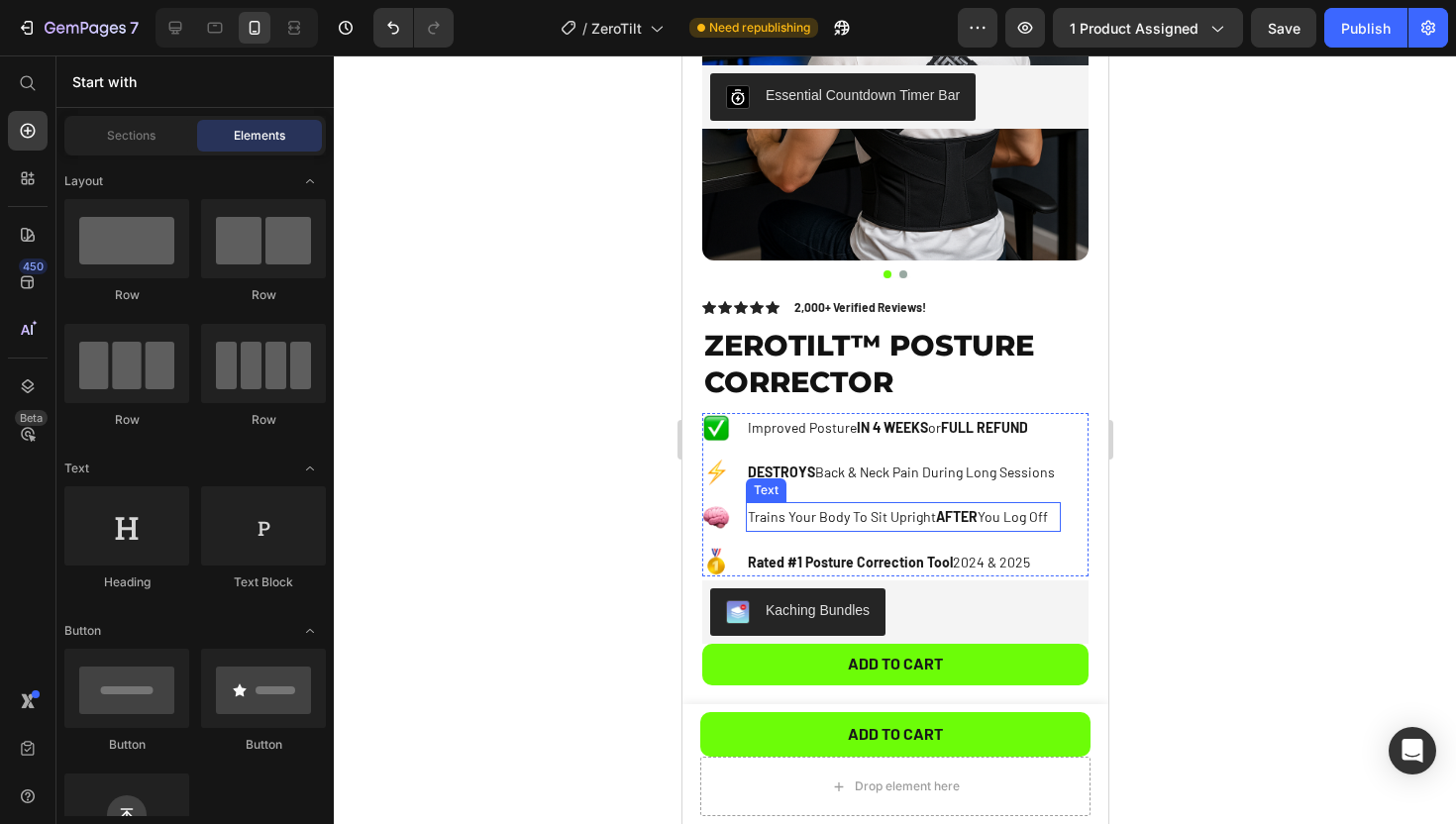 click on "Trains Your Body To Sit Upright  AFTER  You Log Off" at bounding box center (902, 516) 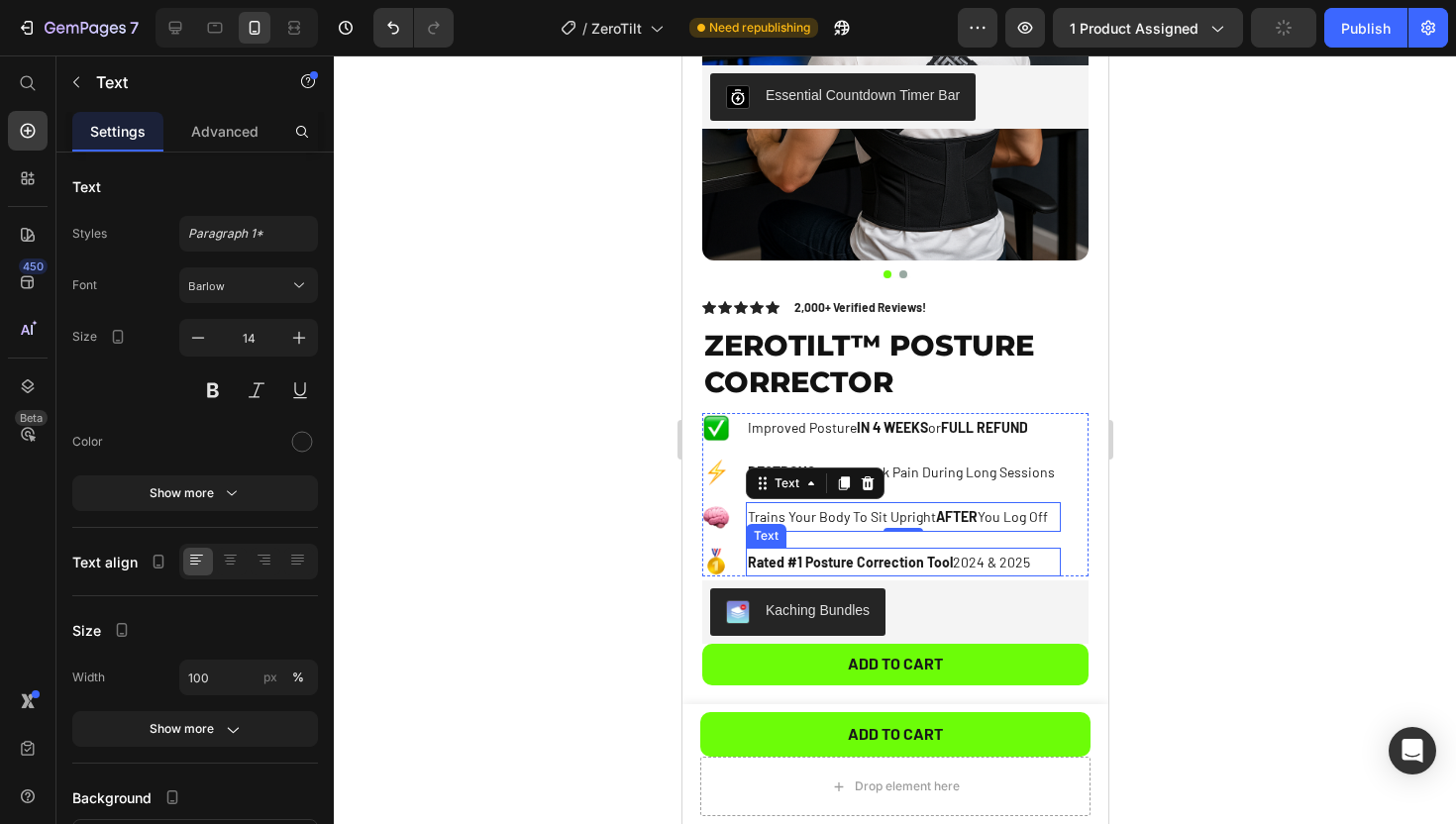click on "Rated #1 Posture Correction Tool  2024 & 2025" at bounding box center (902, 562) 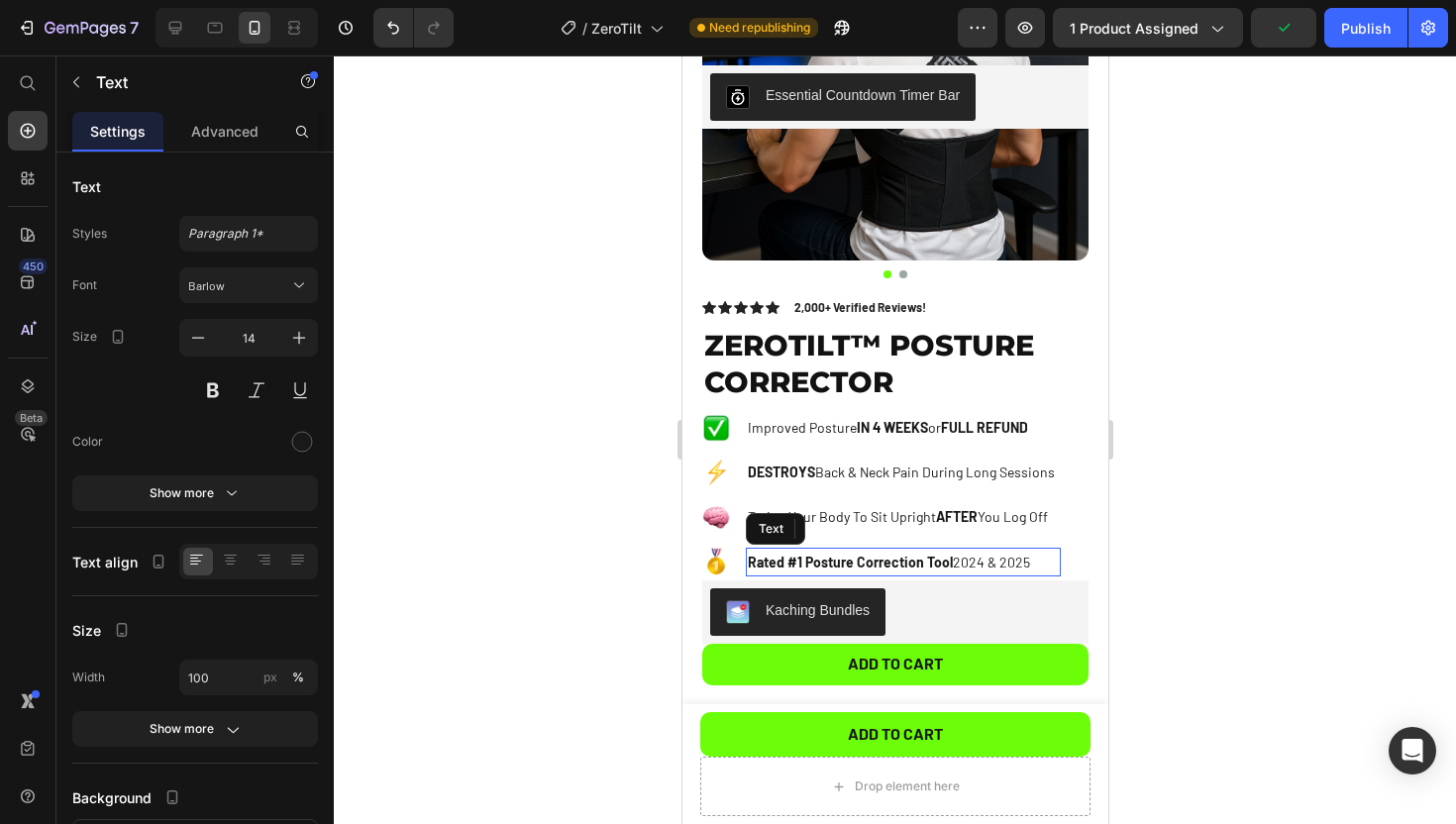 click on "Rated #1 Posture Correction Tool  2024 & 2025" at bounding box center [902, 562] 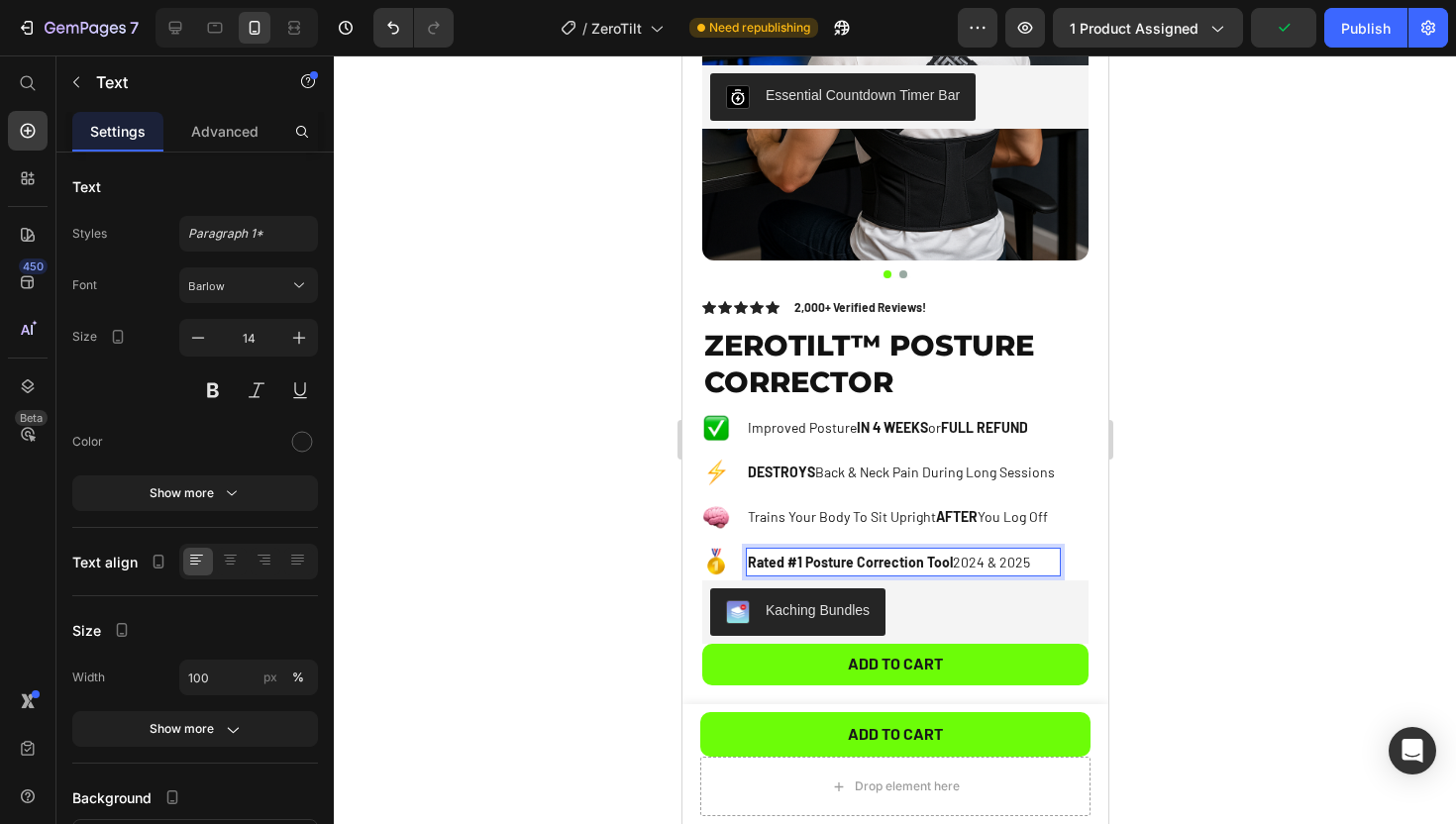 click on "Rated #1 Posture Correction Tool" at bounding box center (849, 562) 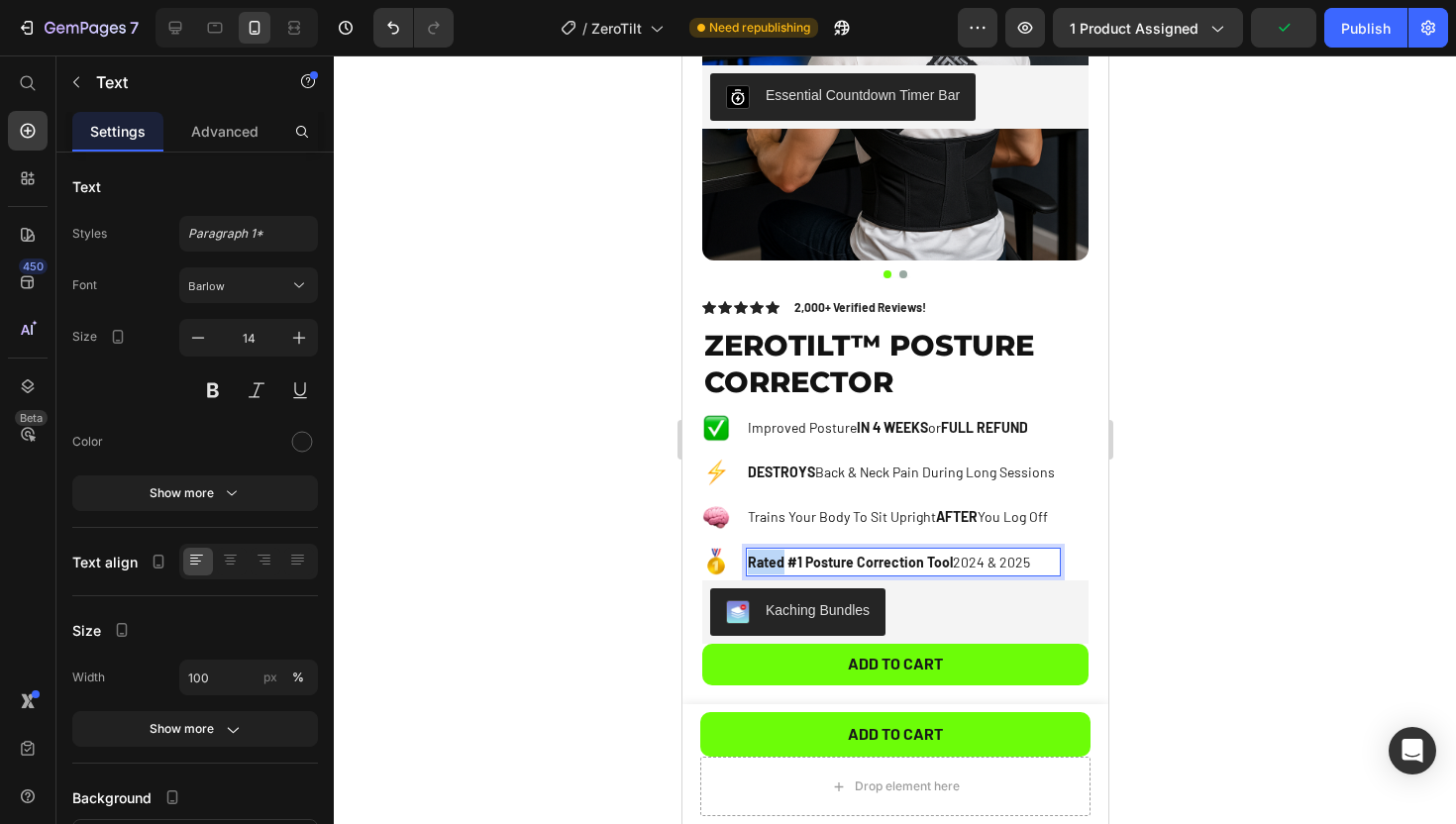 click on "Rated #1 Posture Correction Tool" at bounding box center [849, 562] 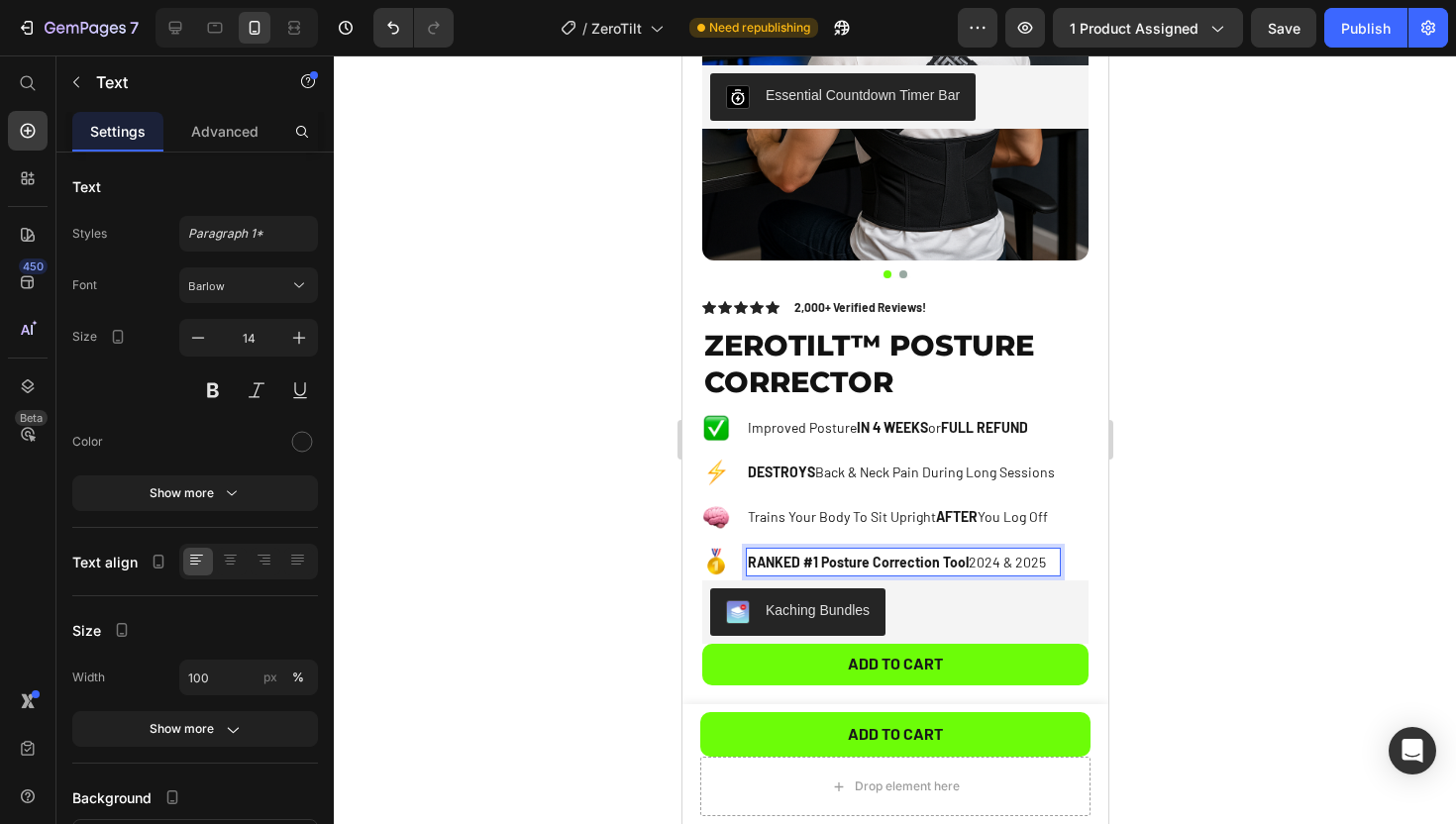 click on "RANKED #1 Posture Correction Tool" at bounding box center (857, 562) 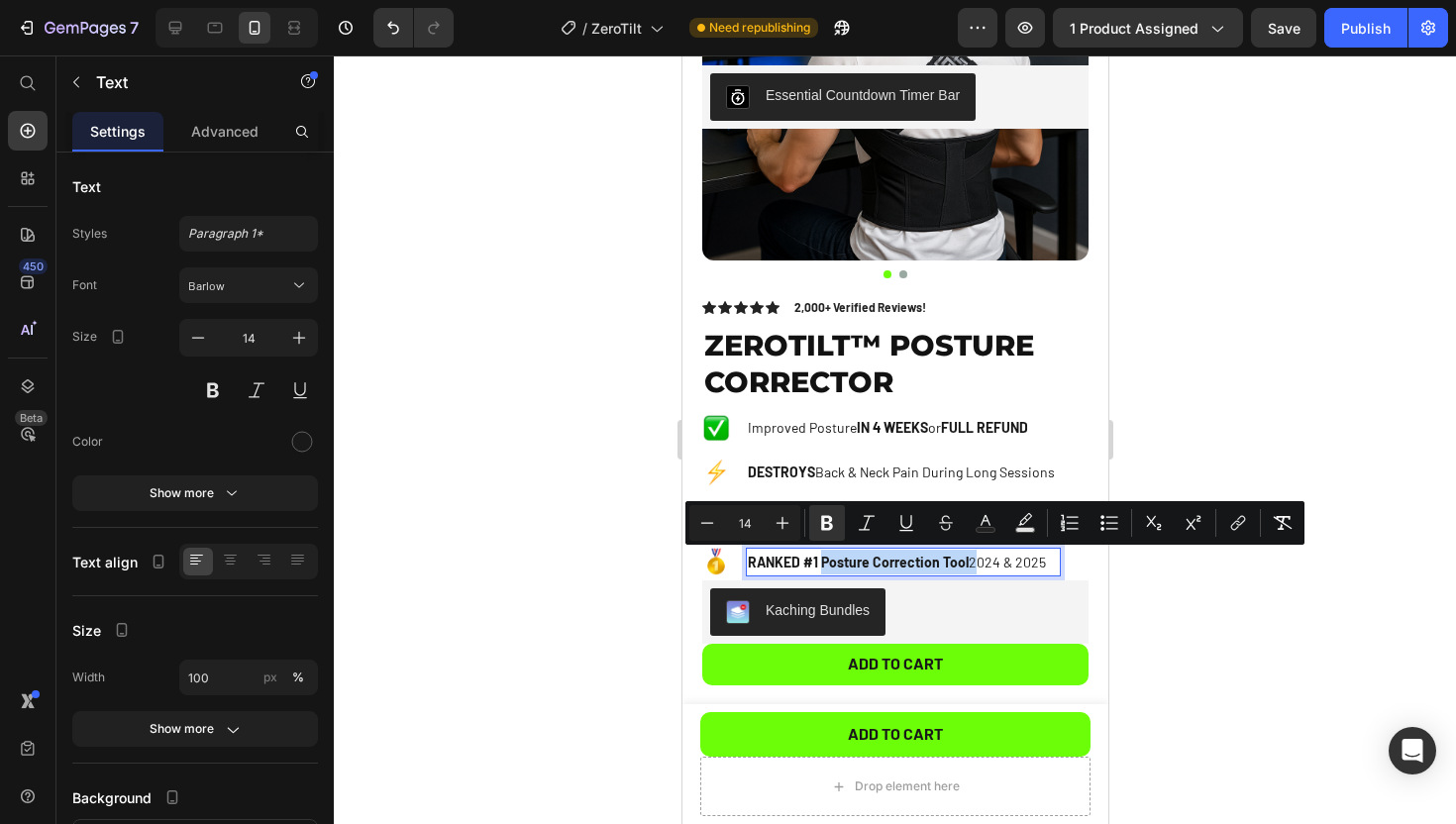 drag, startPoint x: 820, startPoint y: 561, endPoint x: 967, endPoint y: 571, distance: 147.33974 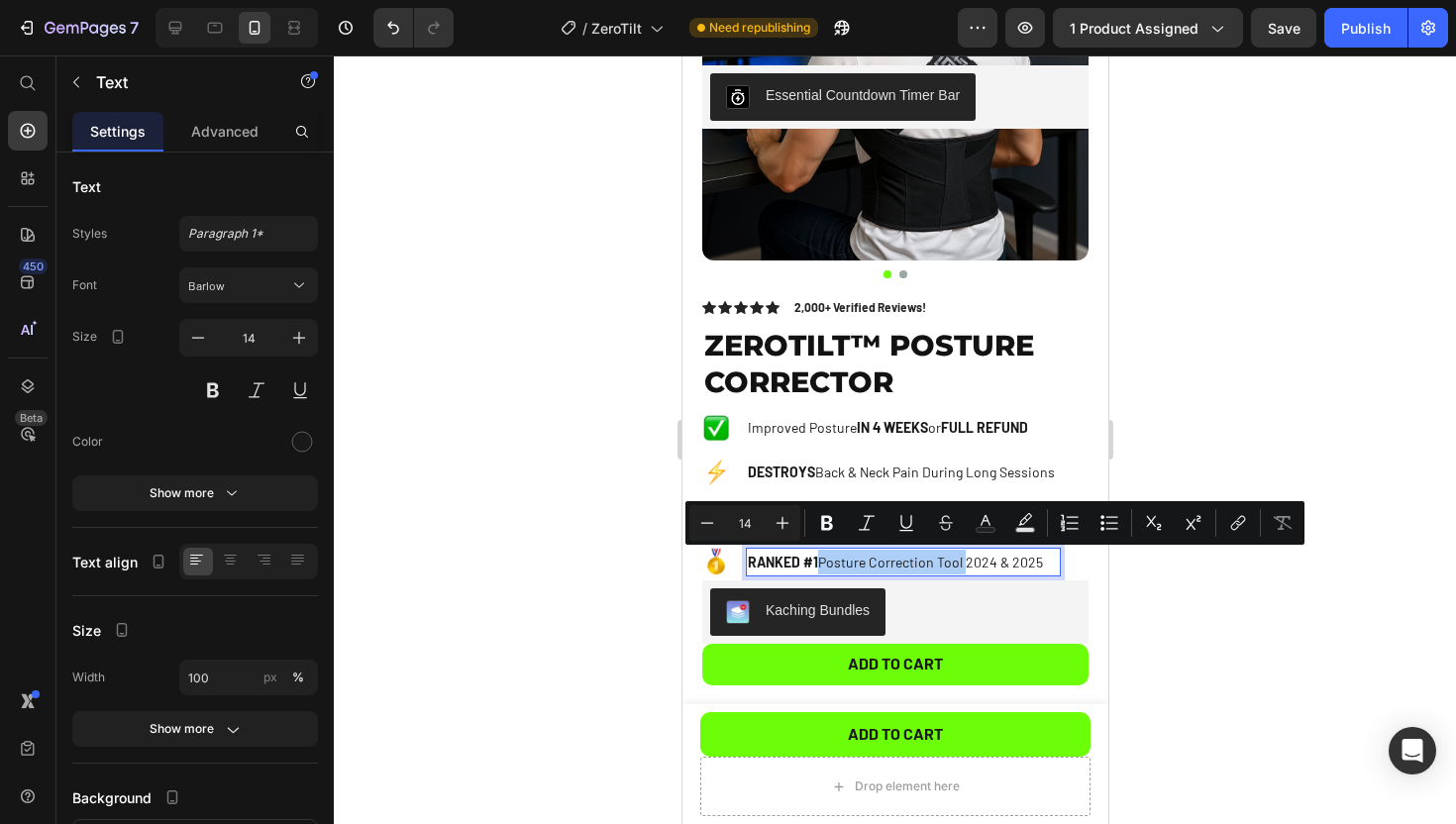 click 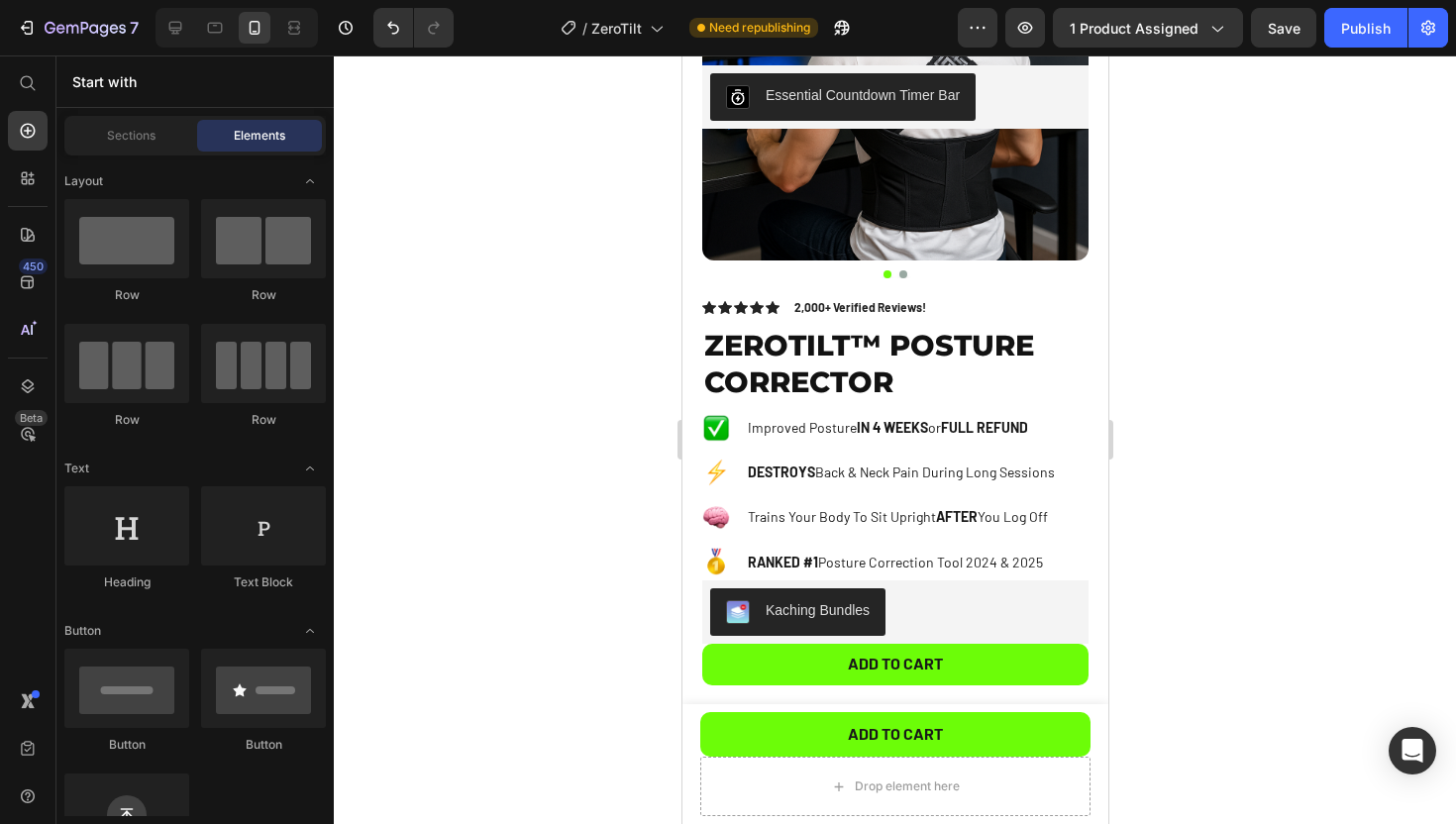 click 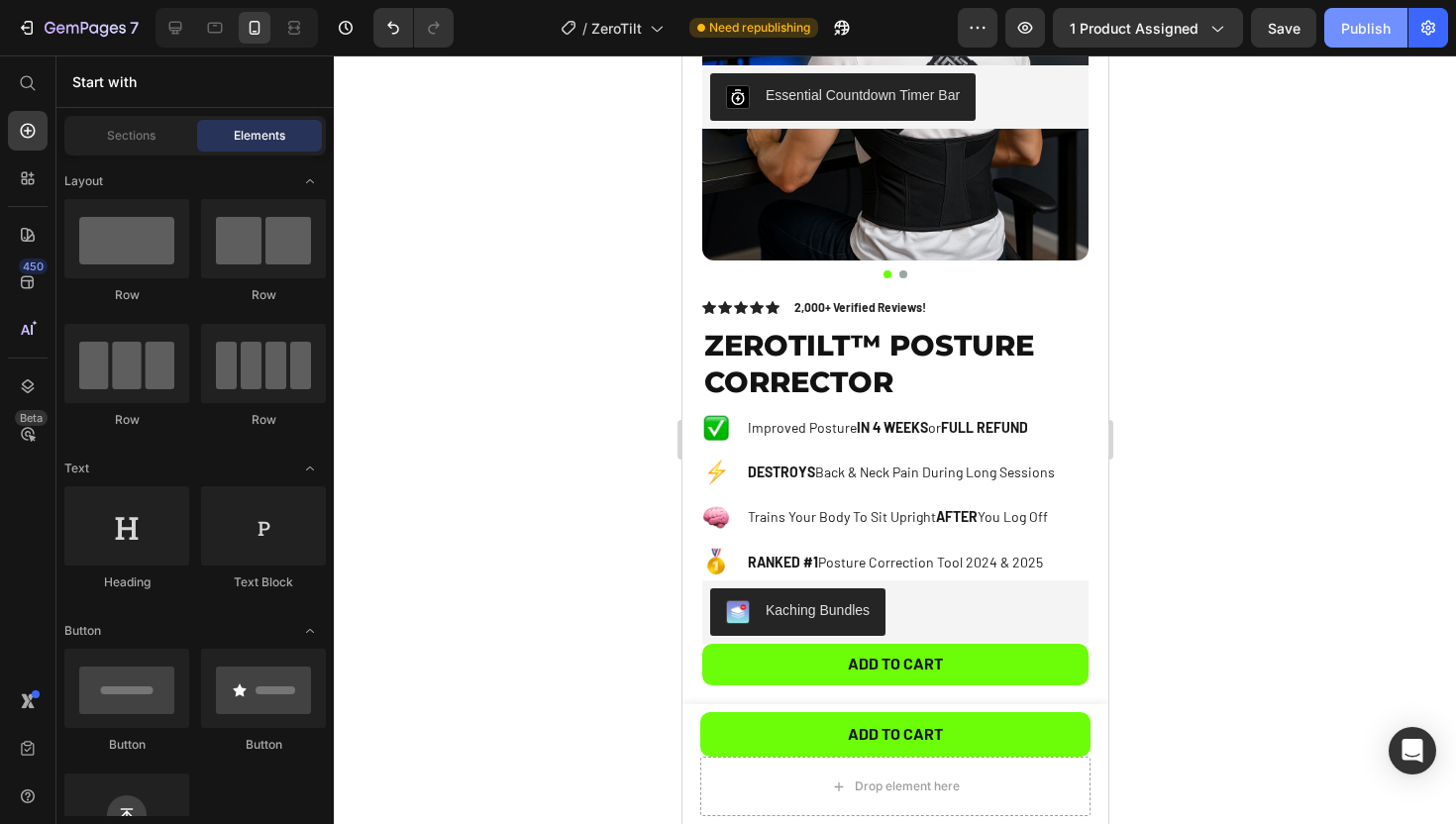 click on "Publish" at bounding box center (1366, 28) 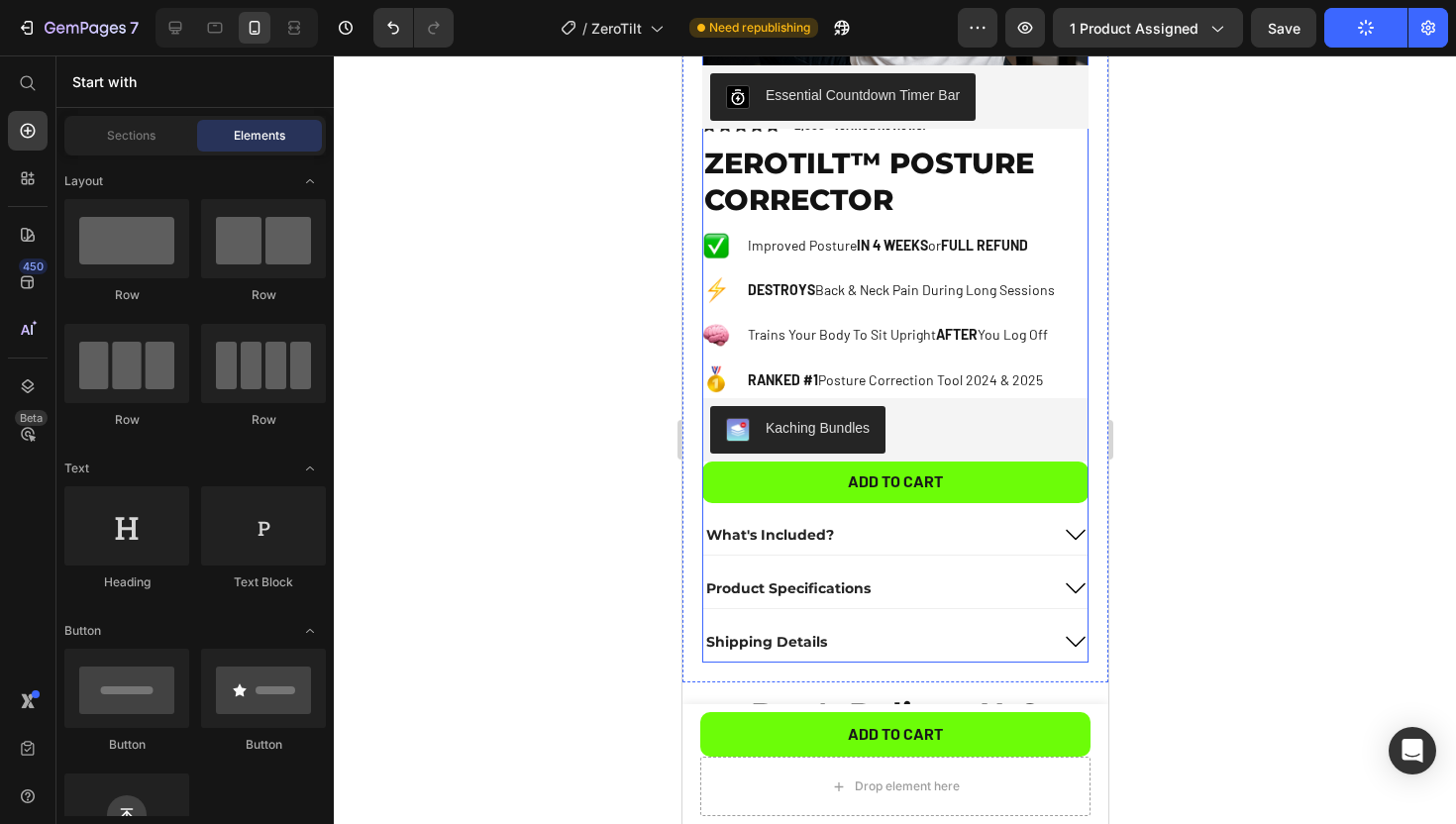 scroll, scrollTop: 771, scrollLeft: 0, axis: vertical 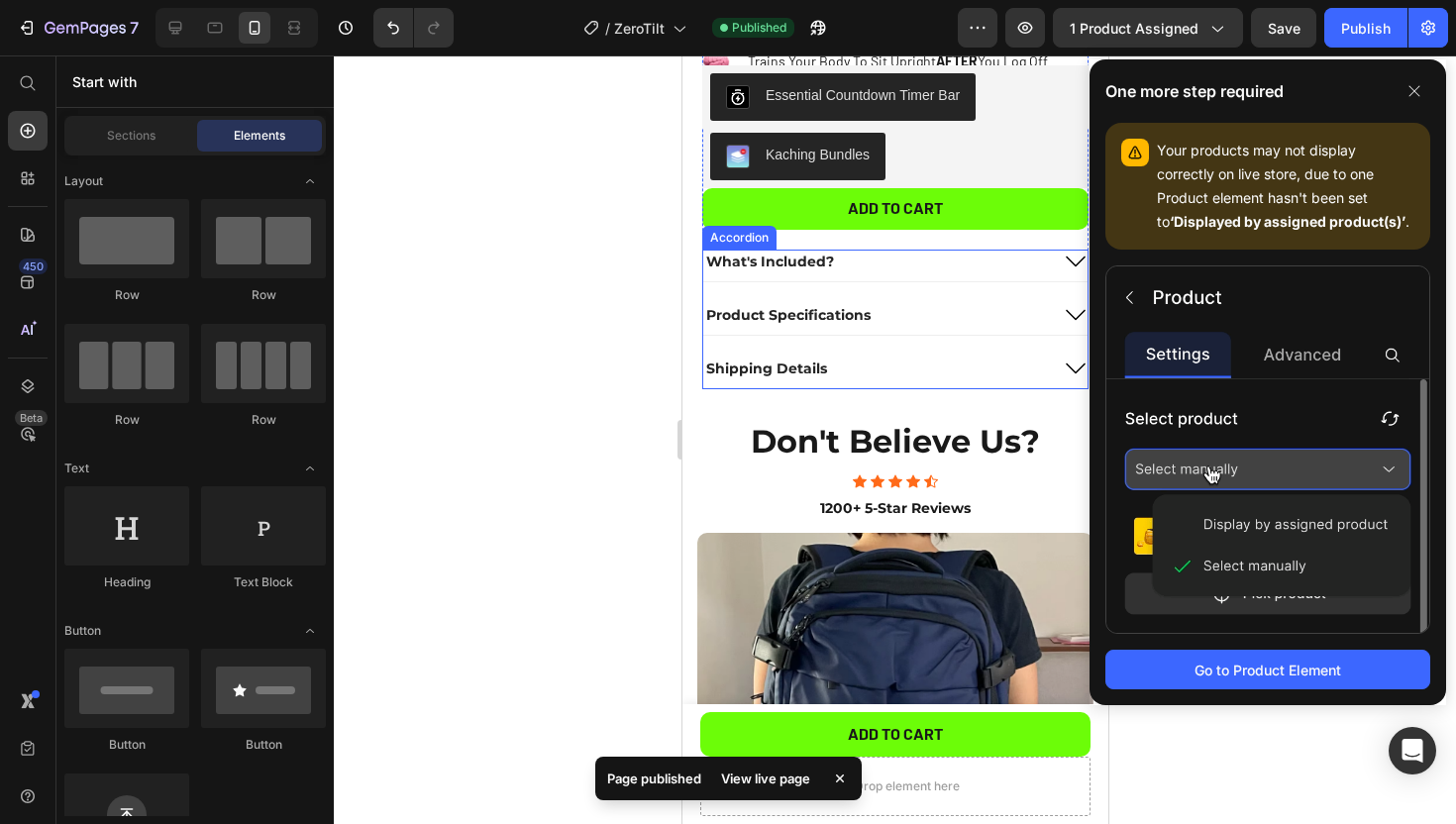 click 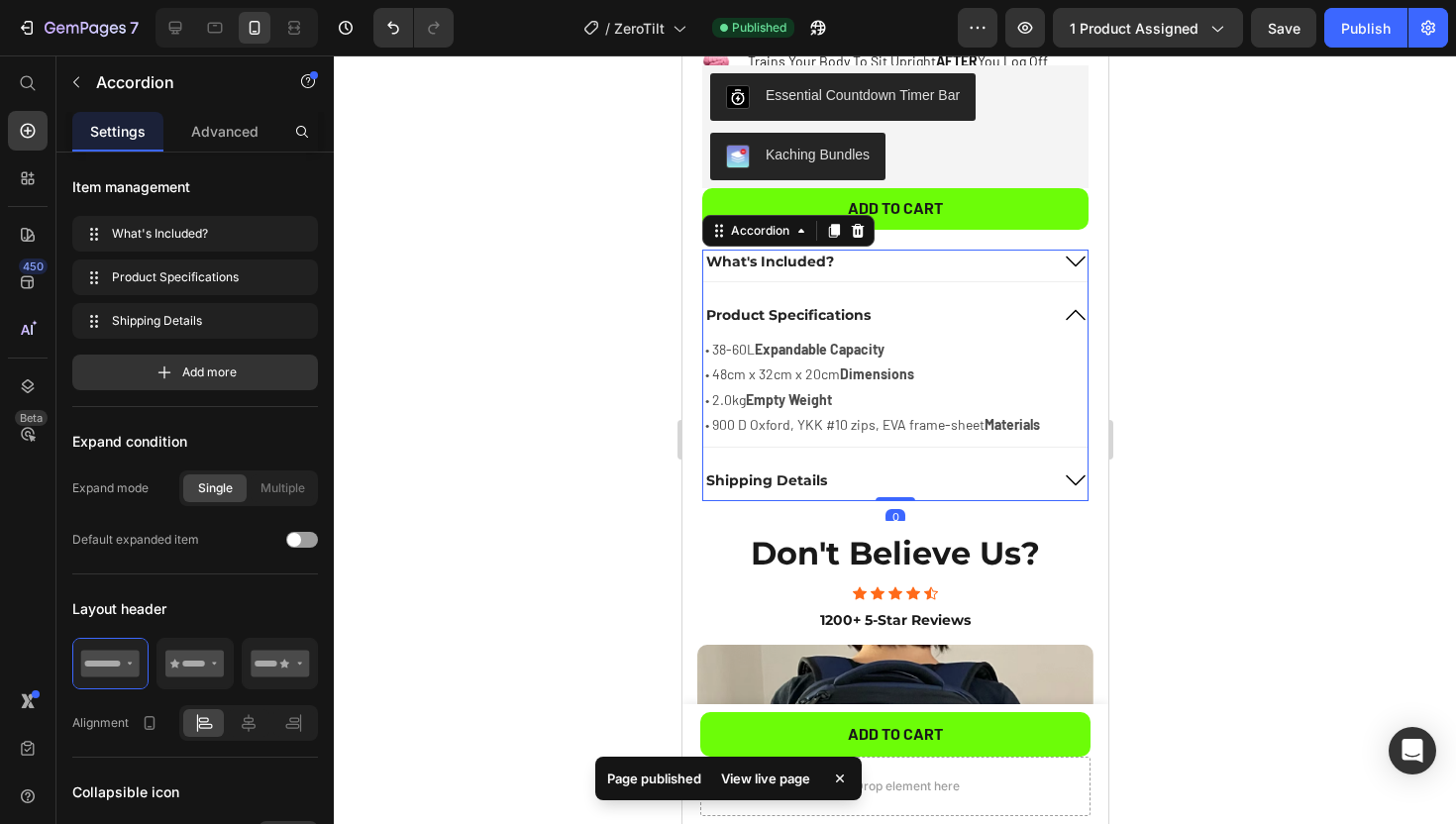 click 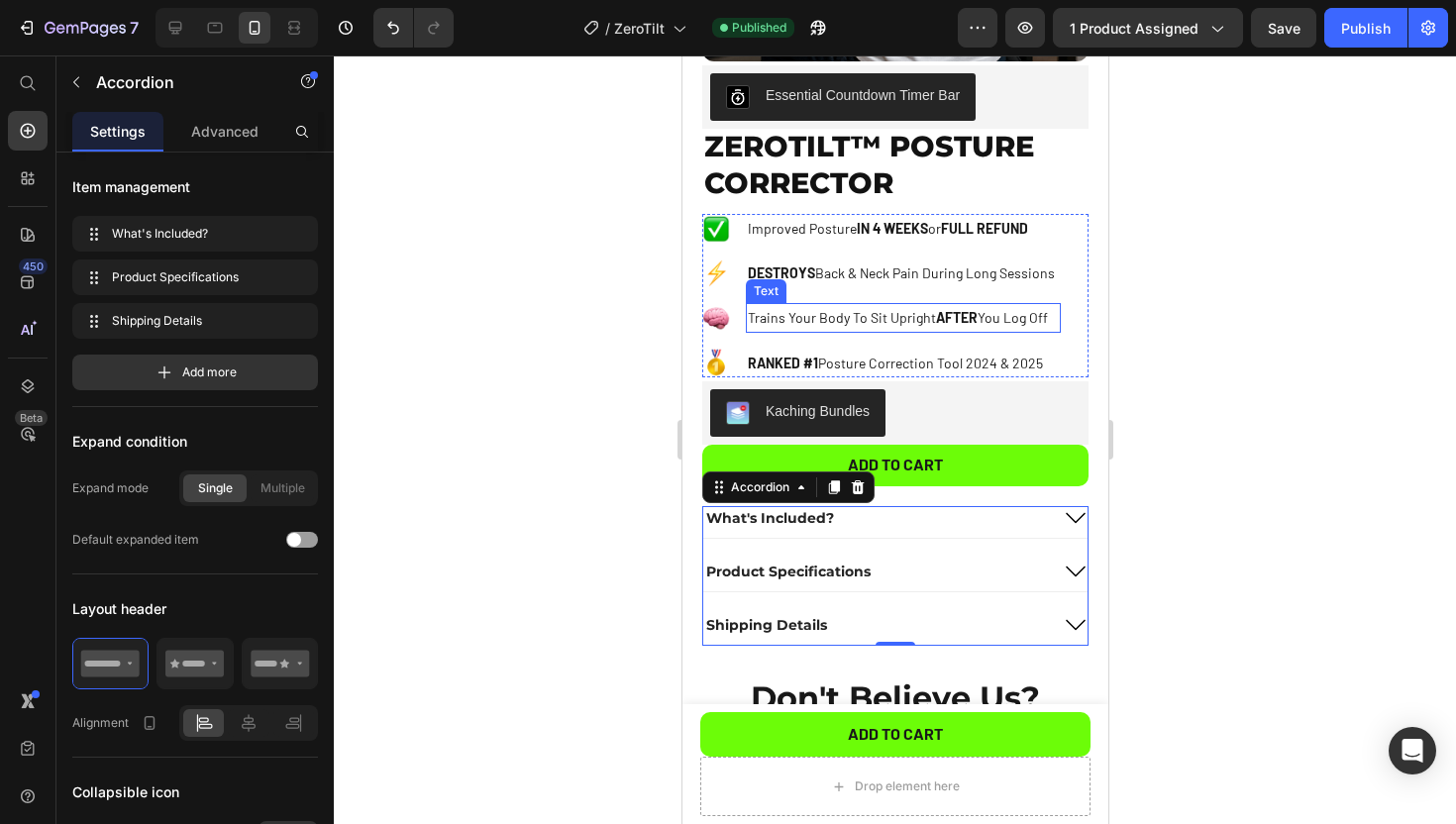 scroll, scrollTop: 638, scrollLeft: 0, axis: vertical 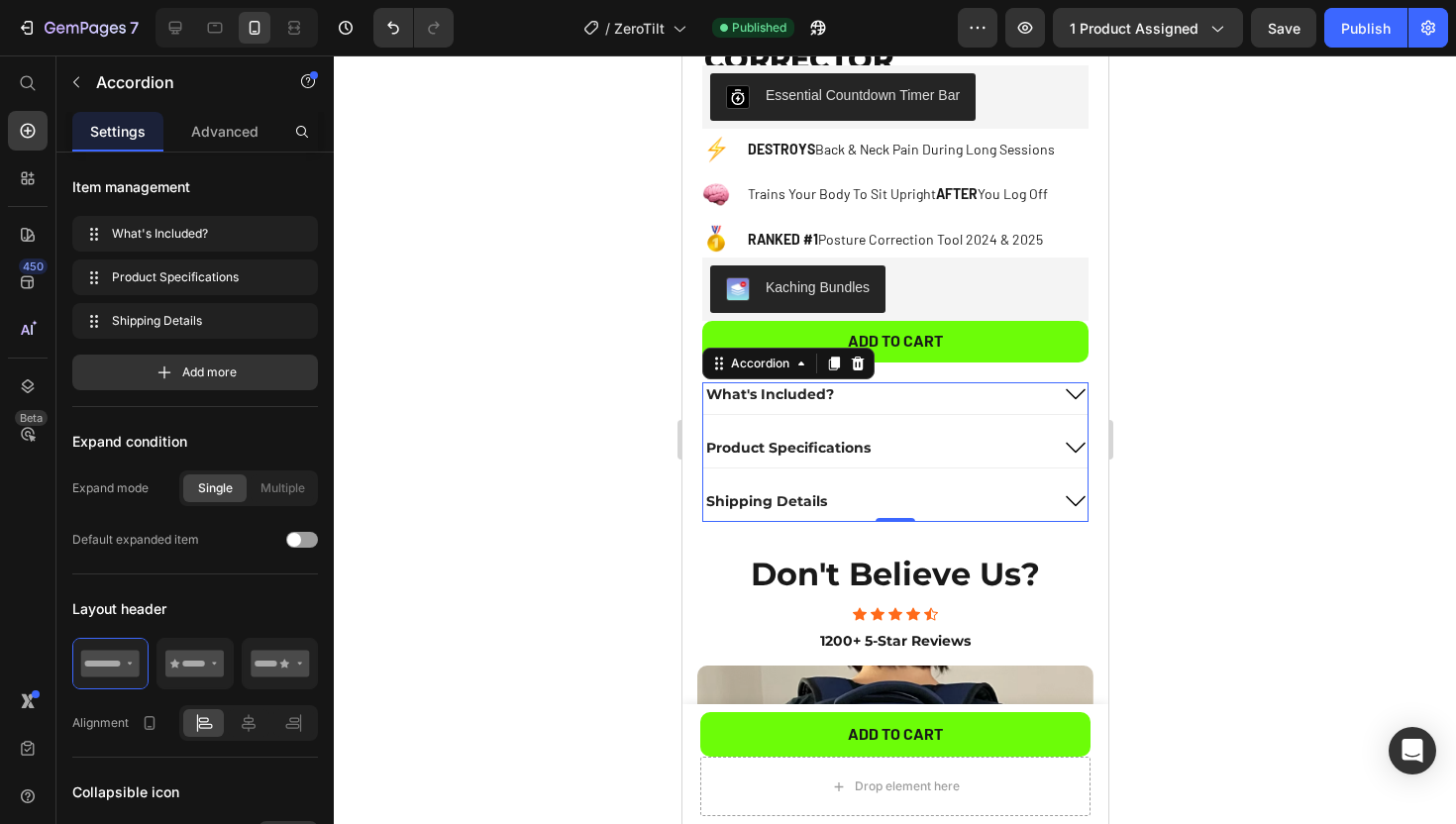 click 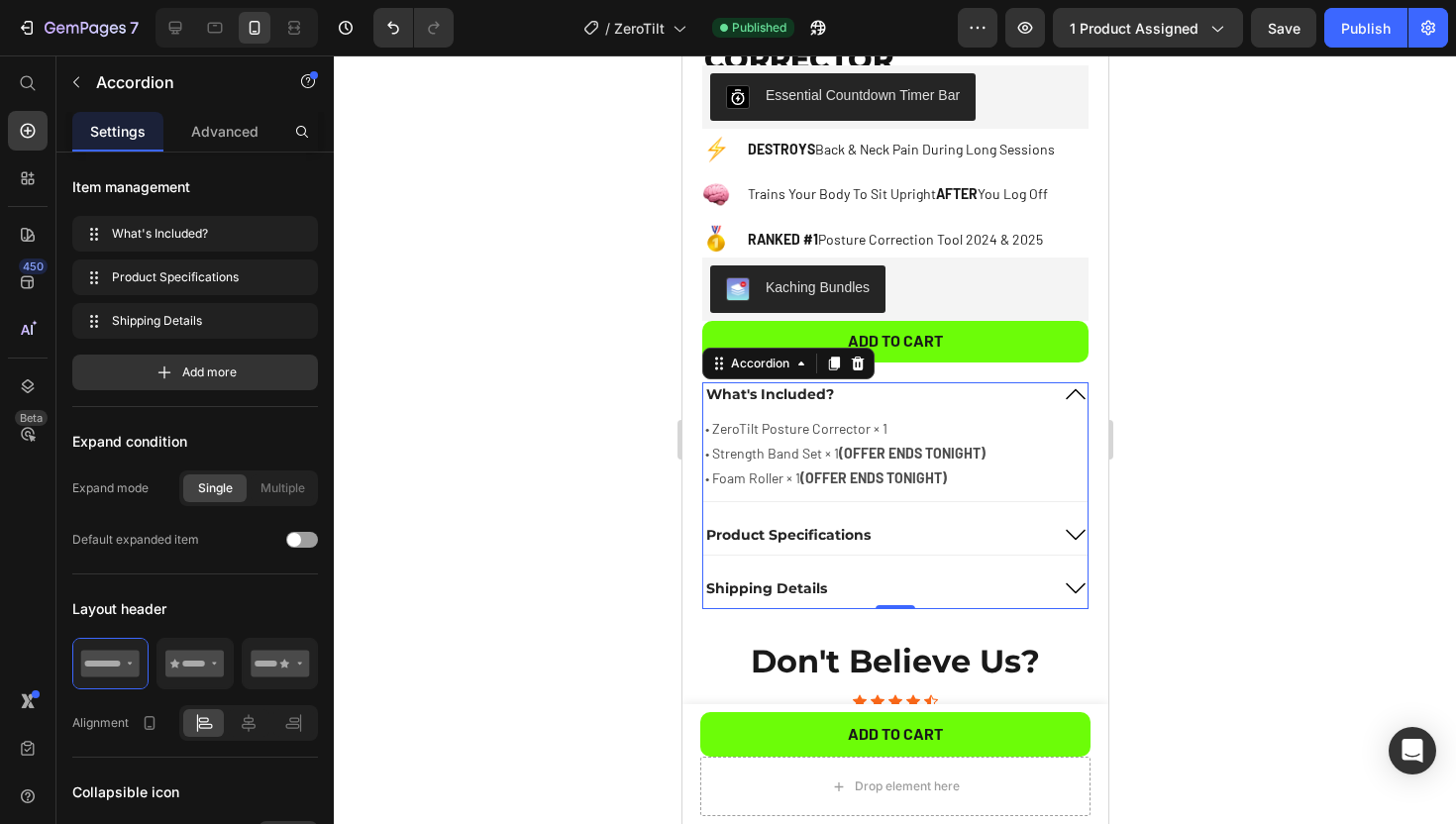 click 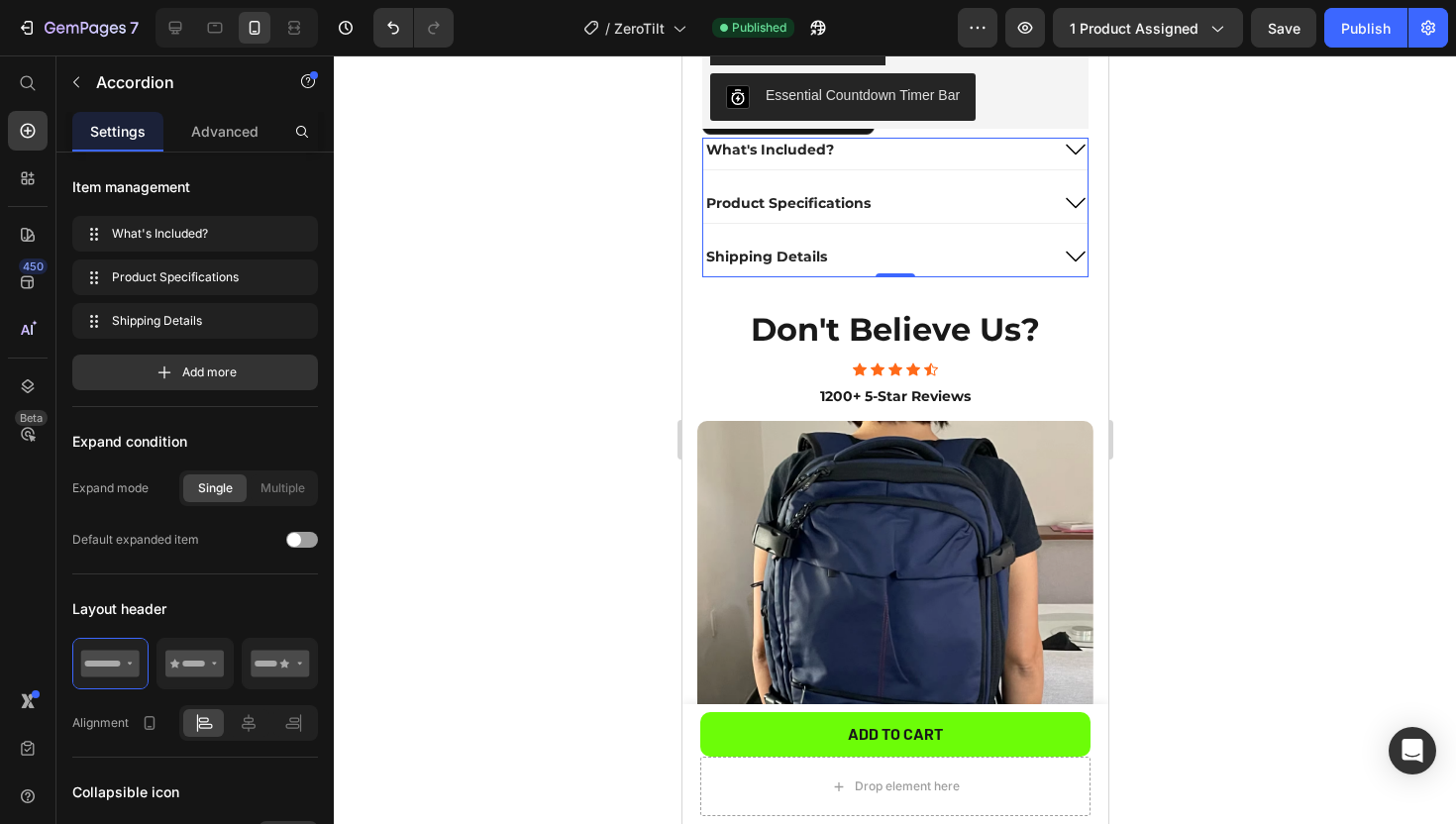 scroll, scrollTop: 918, scrollLeft: 0, axis: vertical 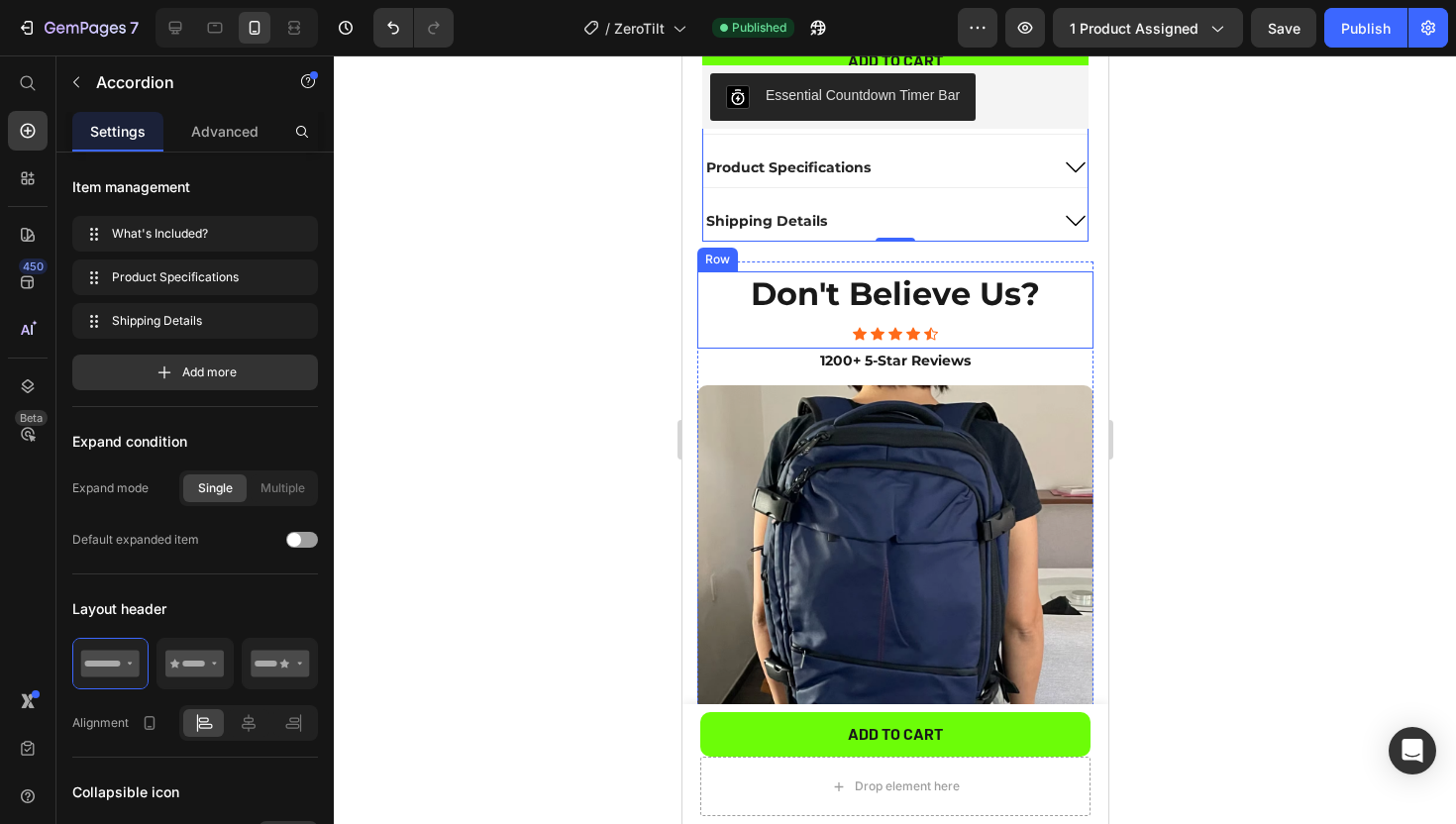 click 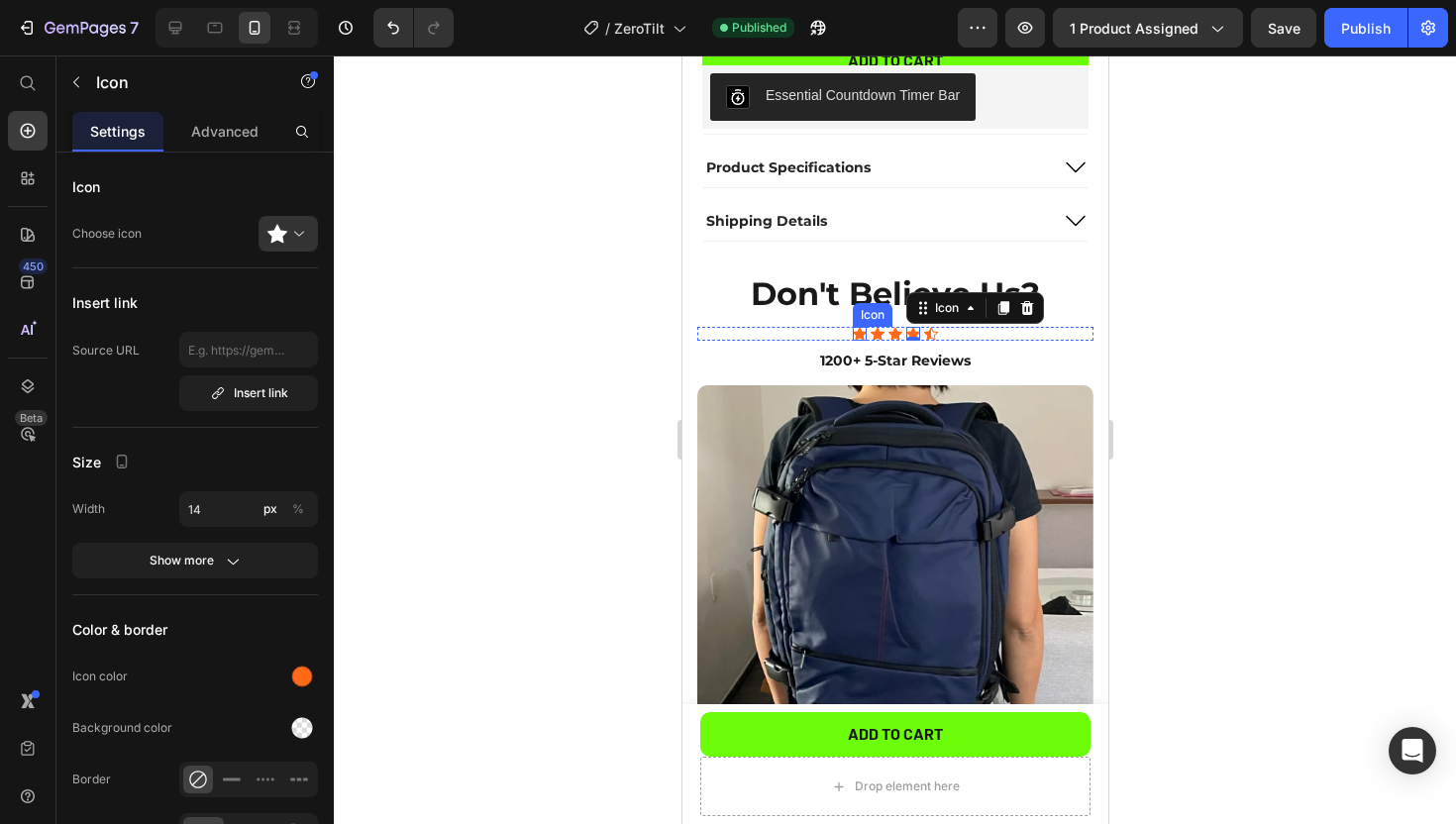 click 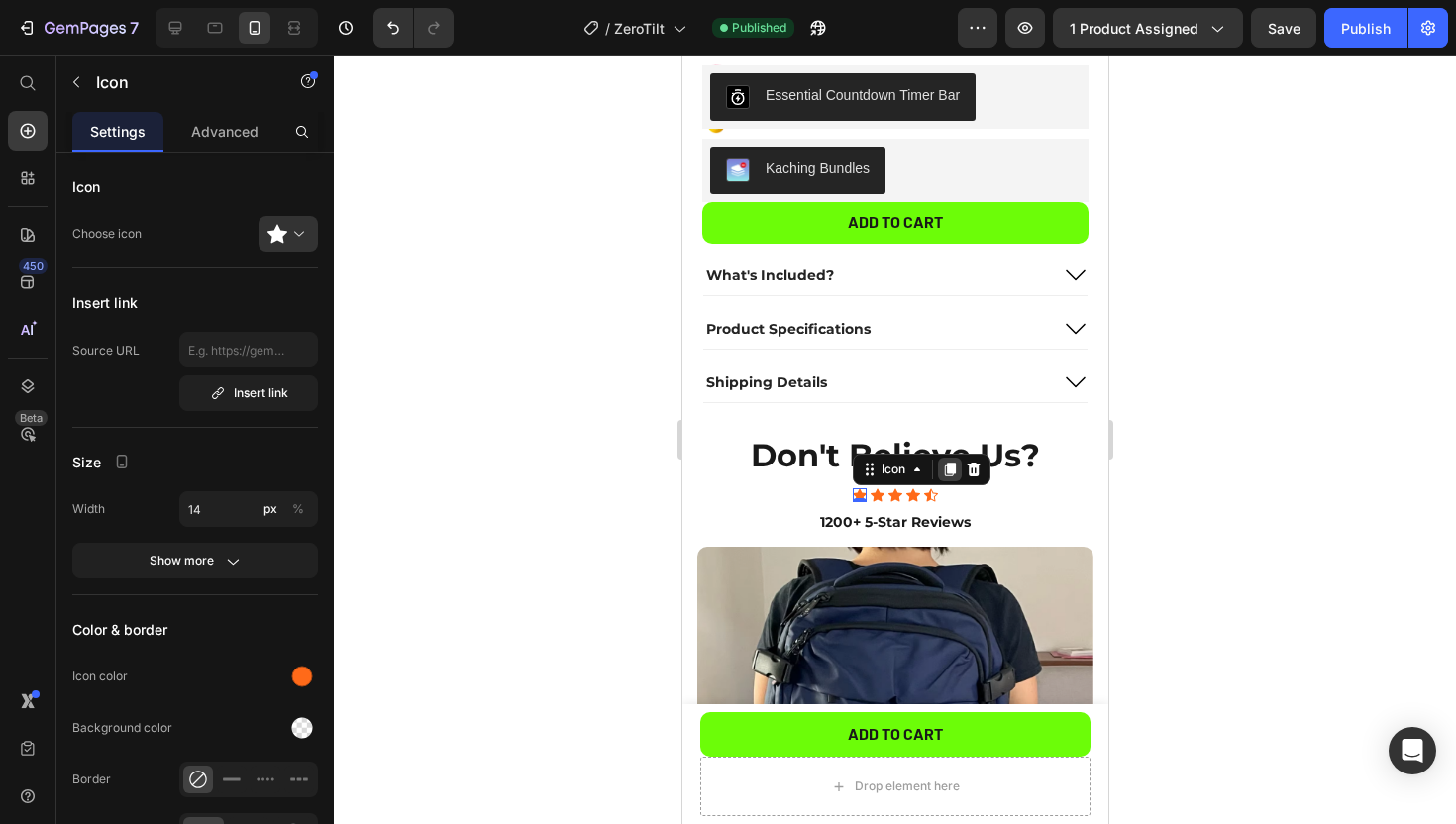 scroll, scrollTop: 773, scrollLeft: 0, axis: vertical 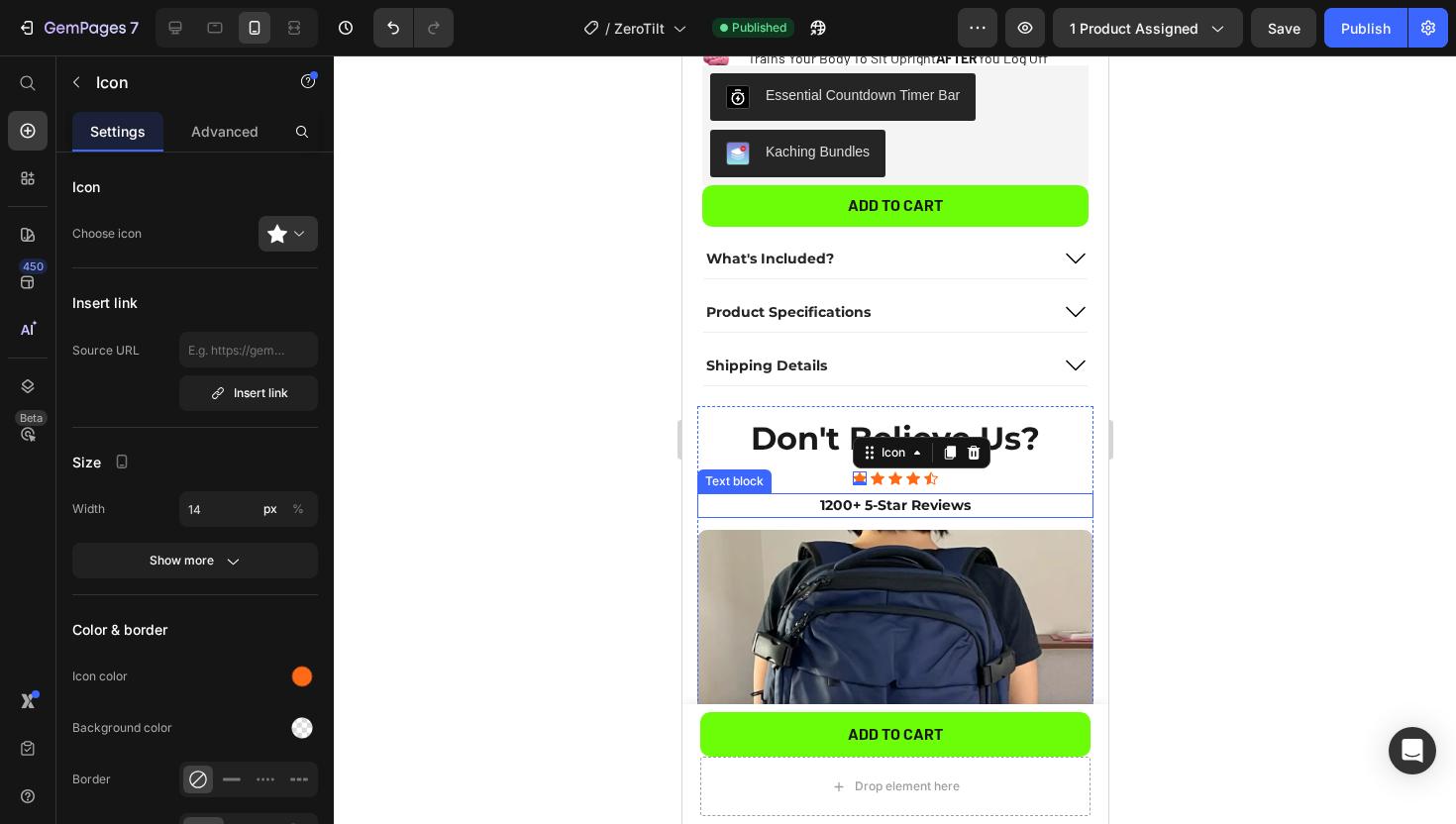click on "1200+ 5-Star Reviews" at bounding box center [894, 505] 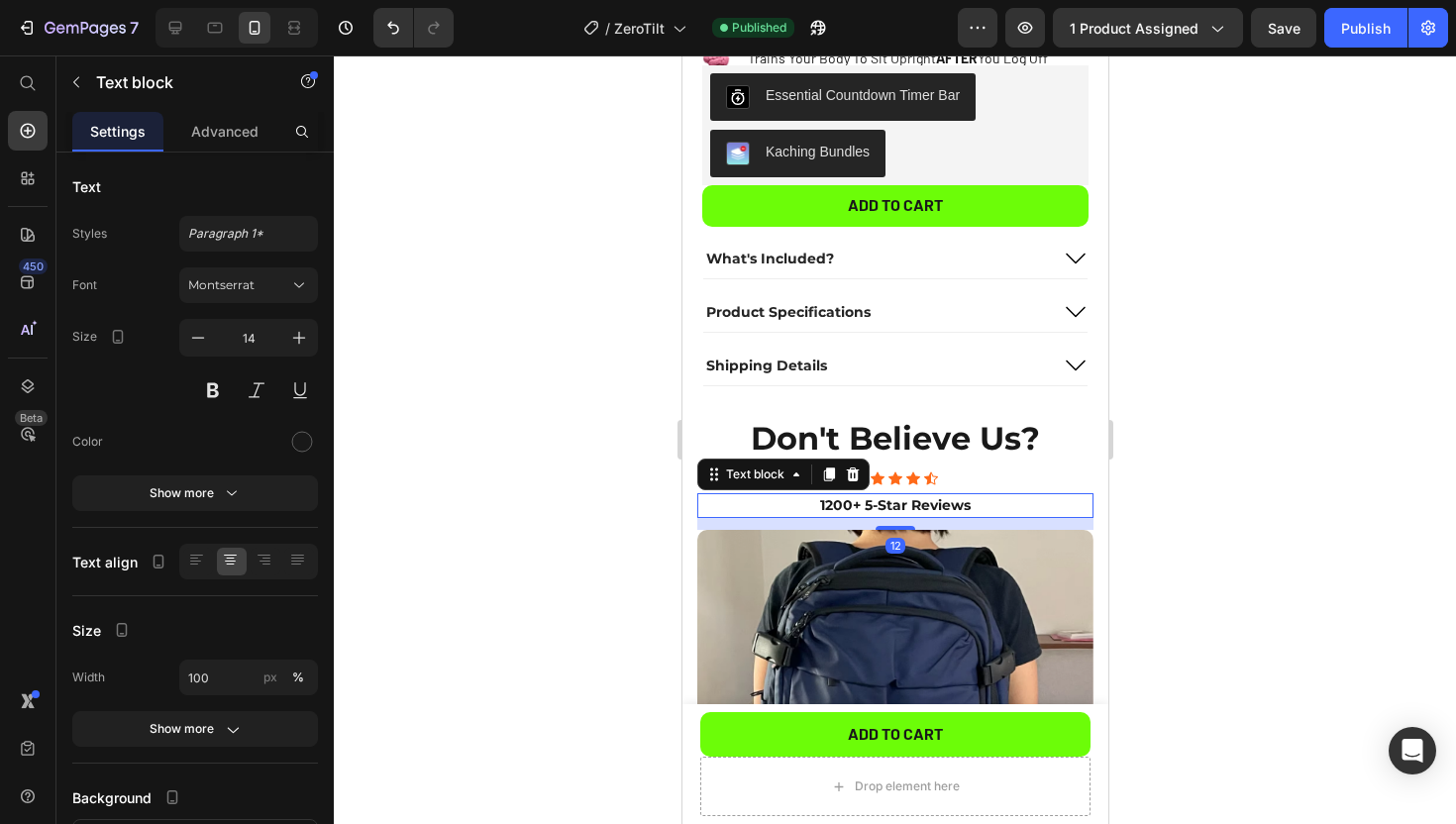 click on "1200+ 5-Star Reviews" at bounding box center [894, 505] 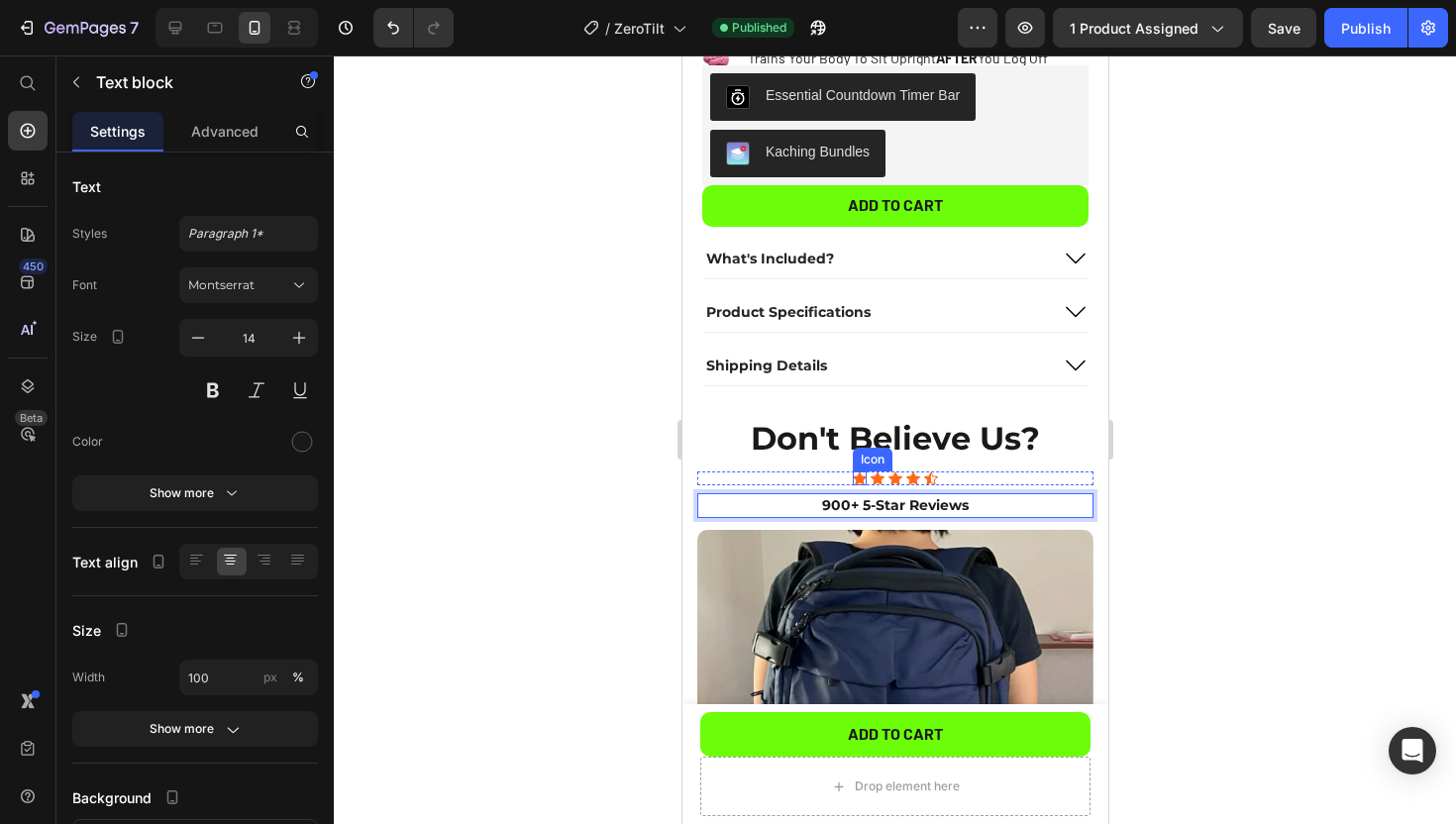 click 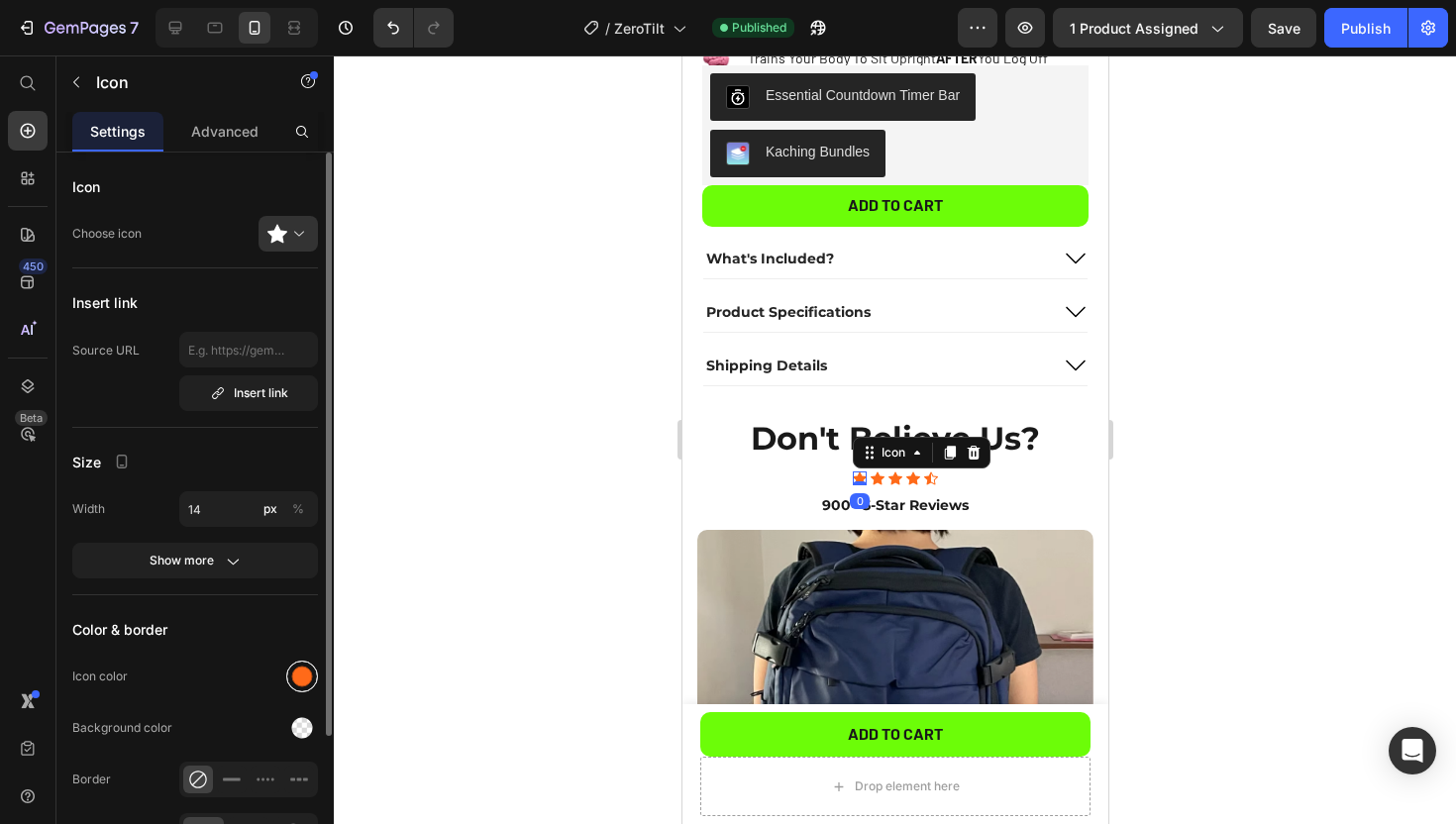 click at bounding box center (302, 676) 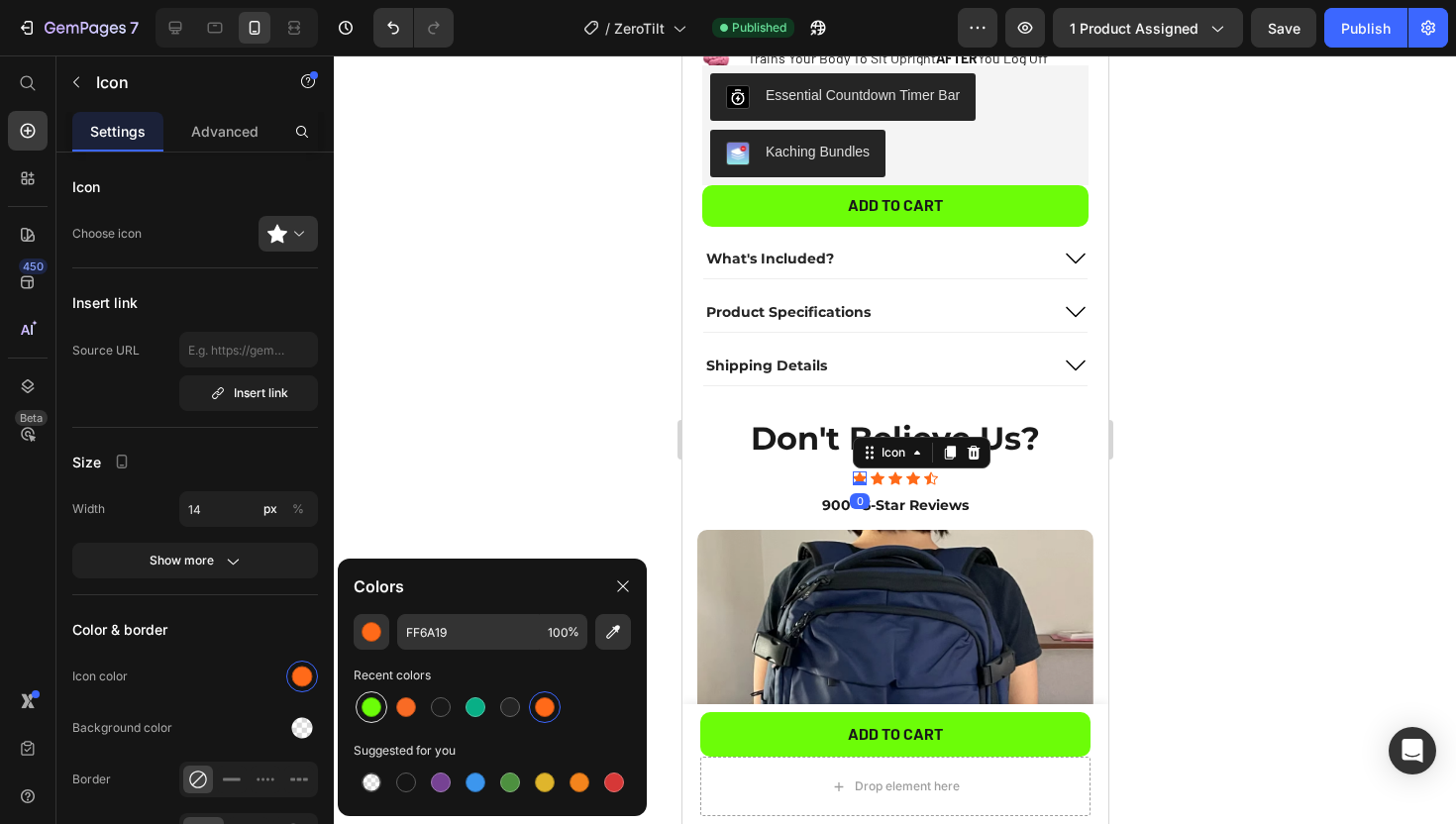 click at bounding box center (371, 707) 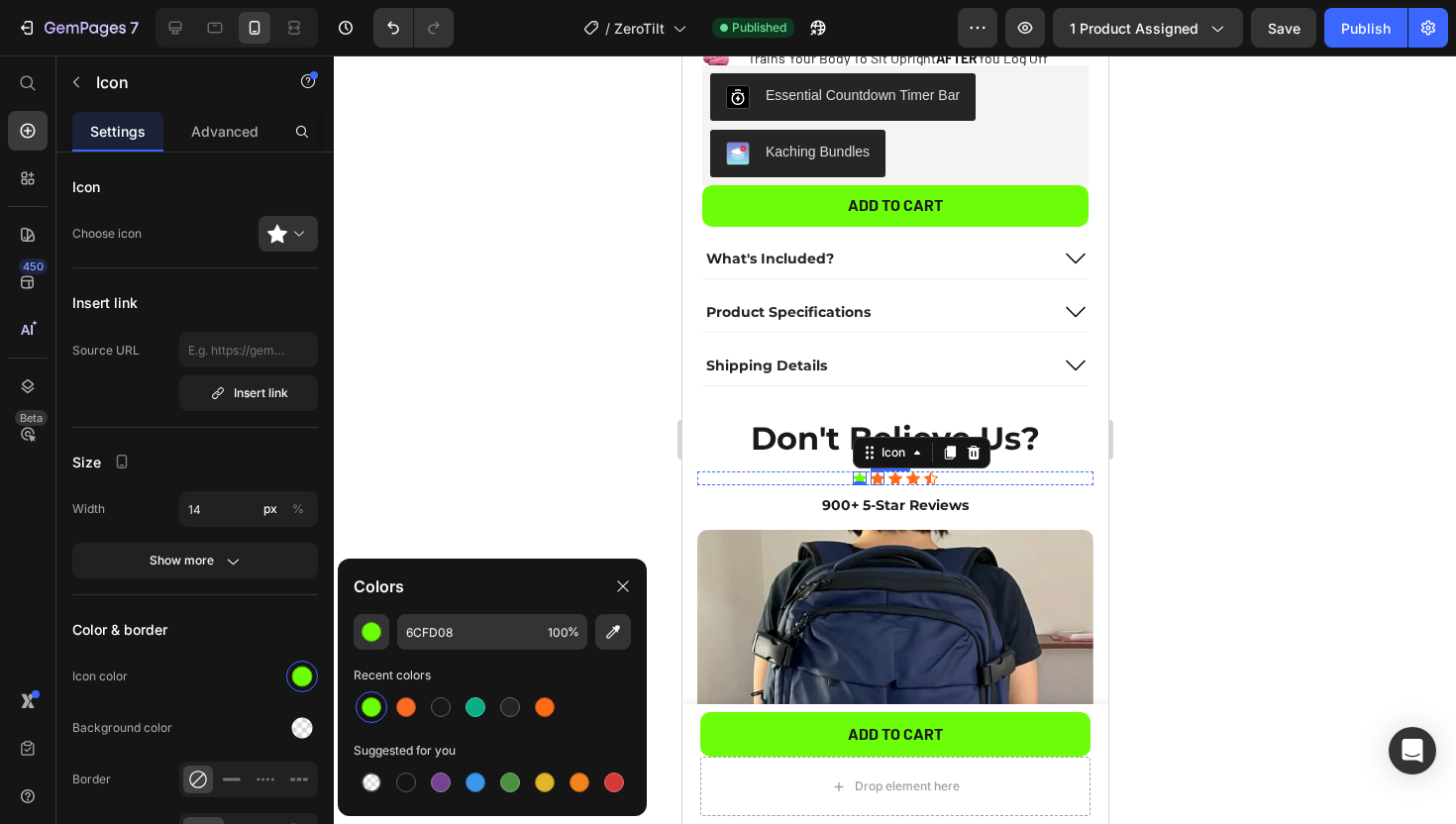 click on "Icon" at bounding box center [877, 478] 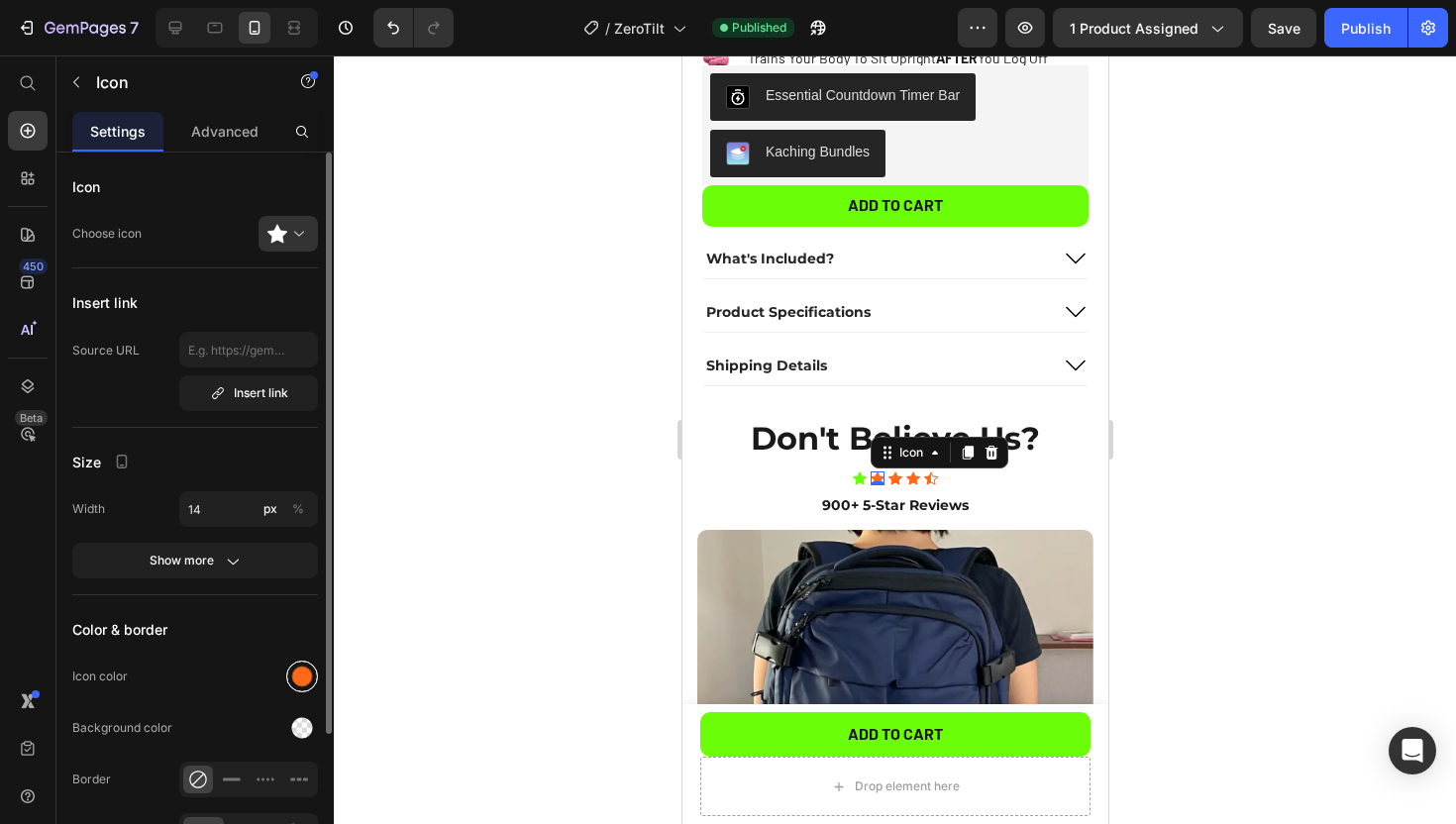 click at bounding box center (302, 676) 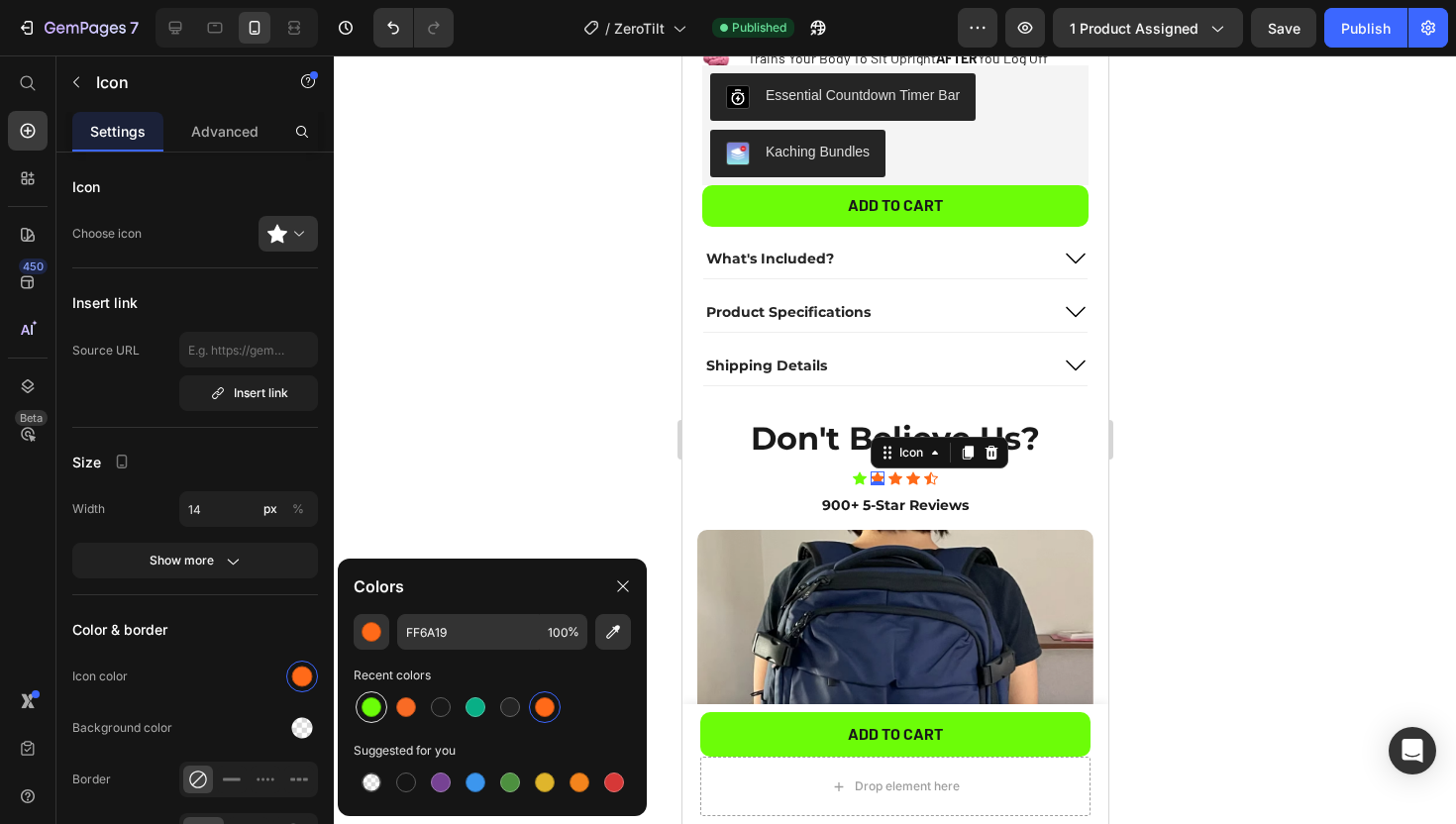 click at bounding box center [371, 707] 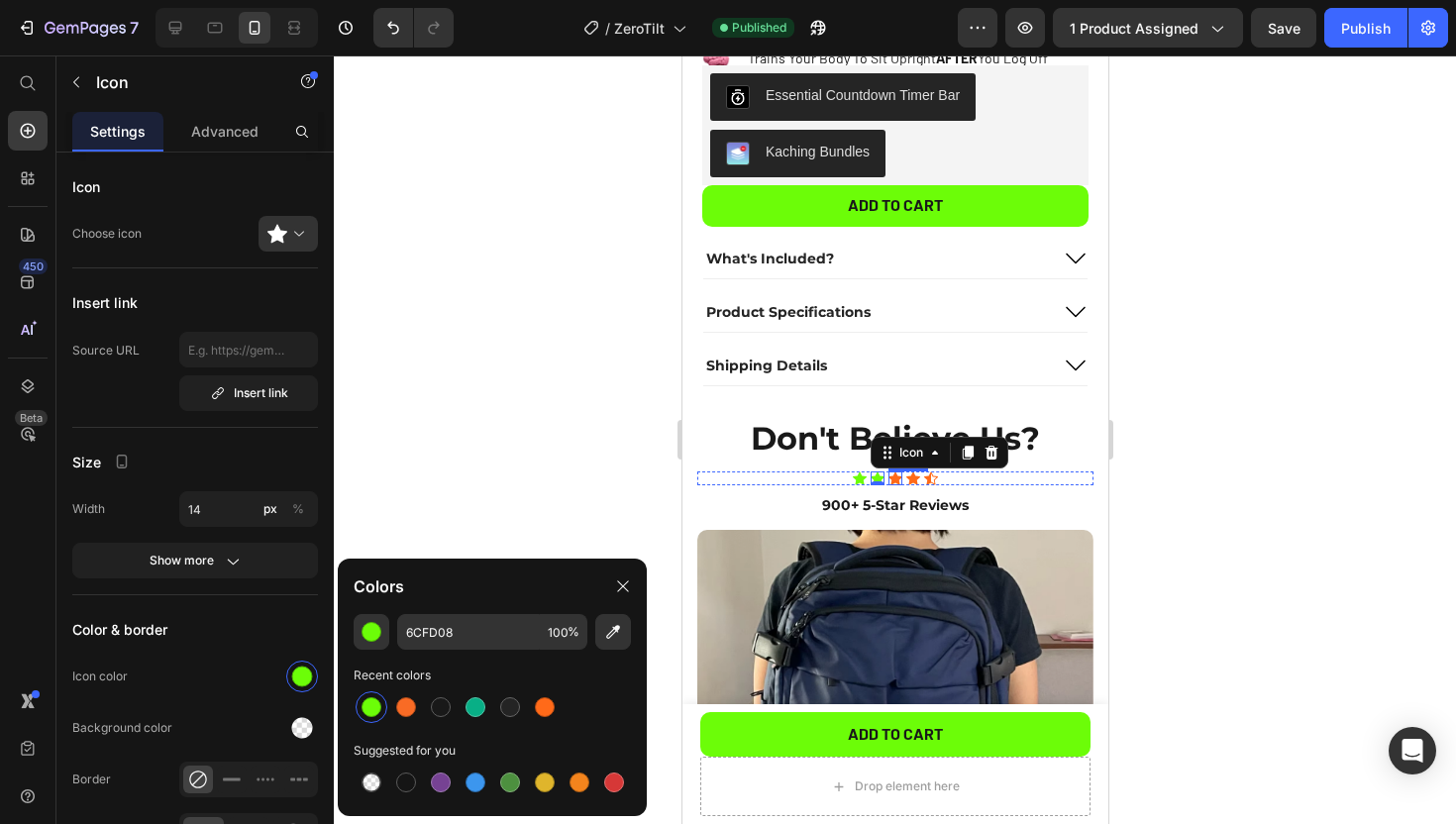 click 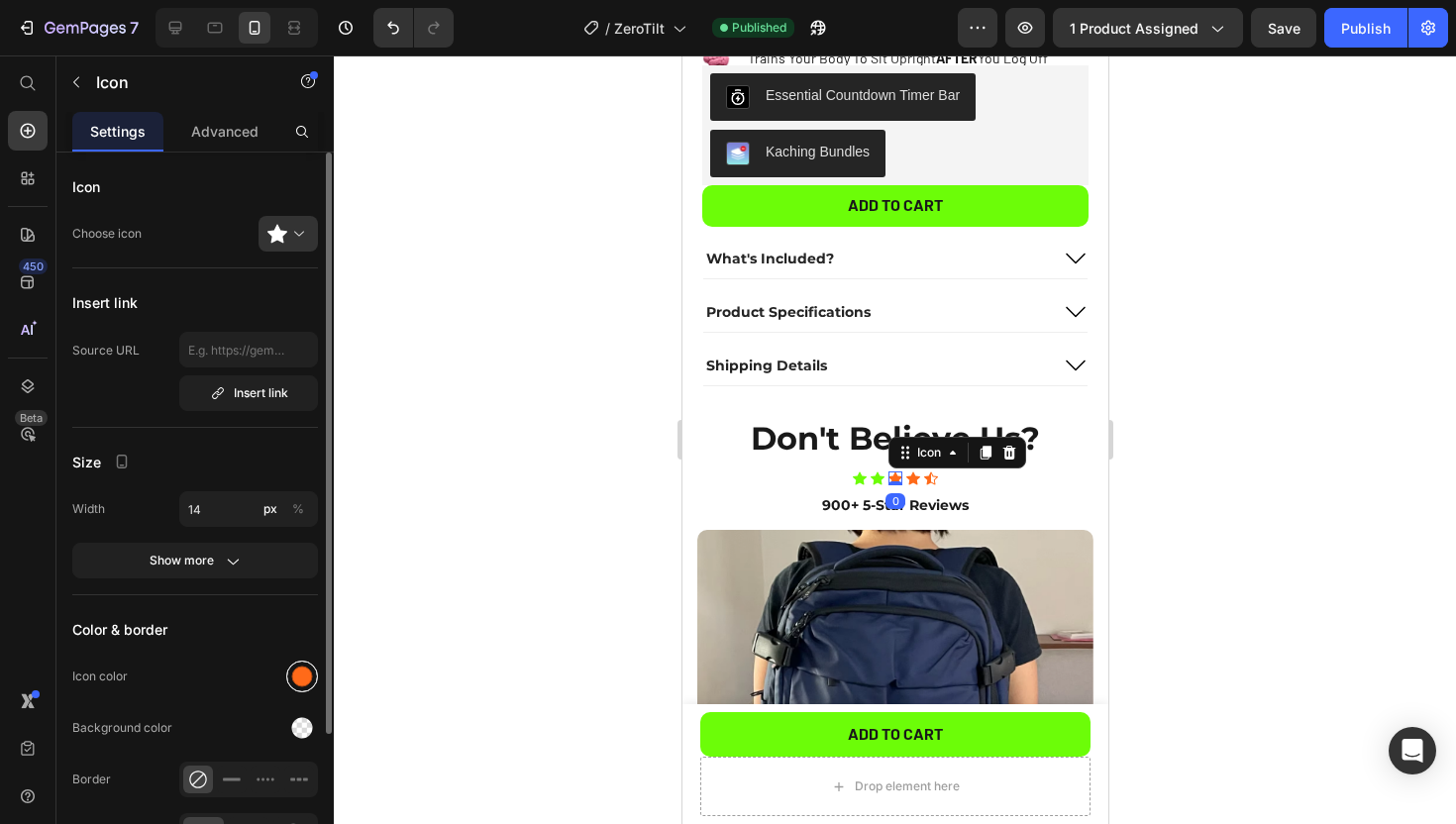 click at bounding box center [302, 676] 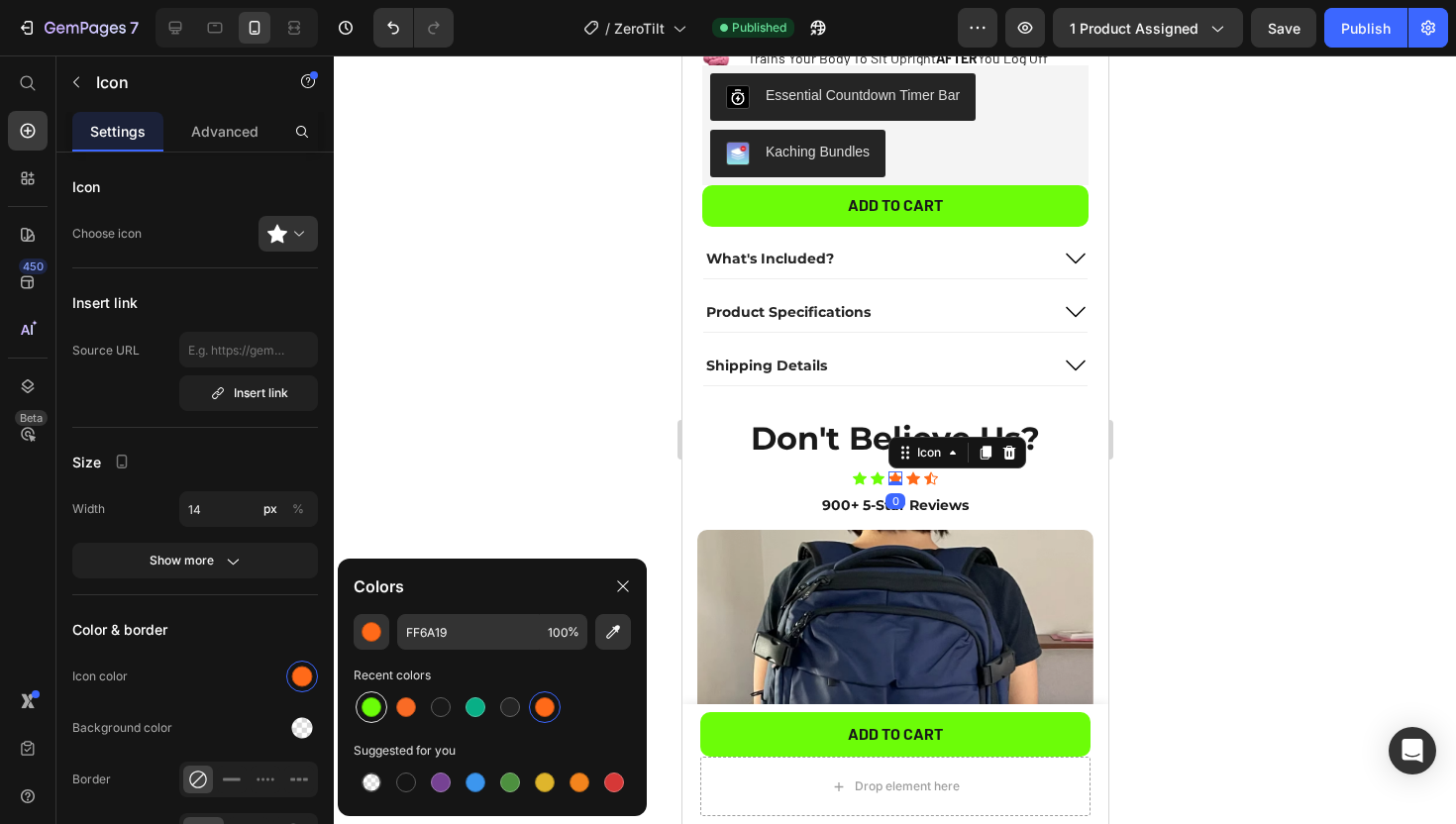 click at bounding box center [371, 707] 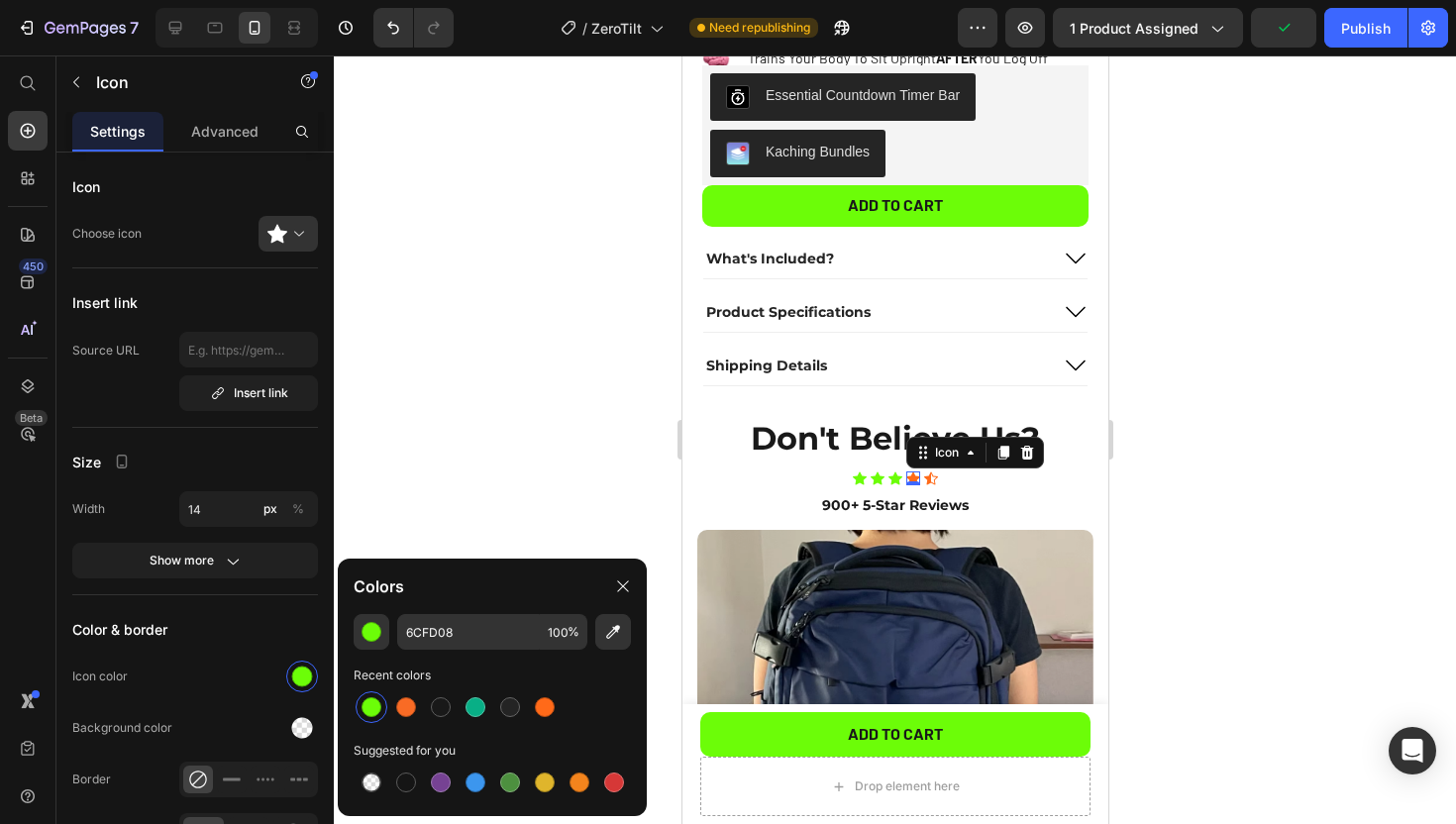click on "Icon   0" at bounding box center (912, 478) 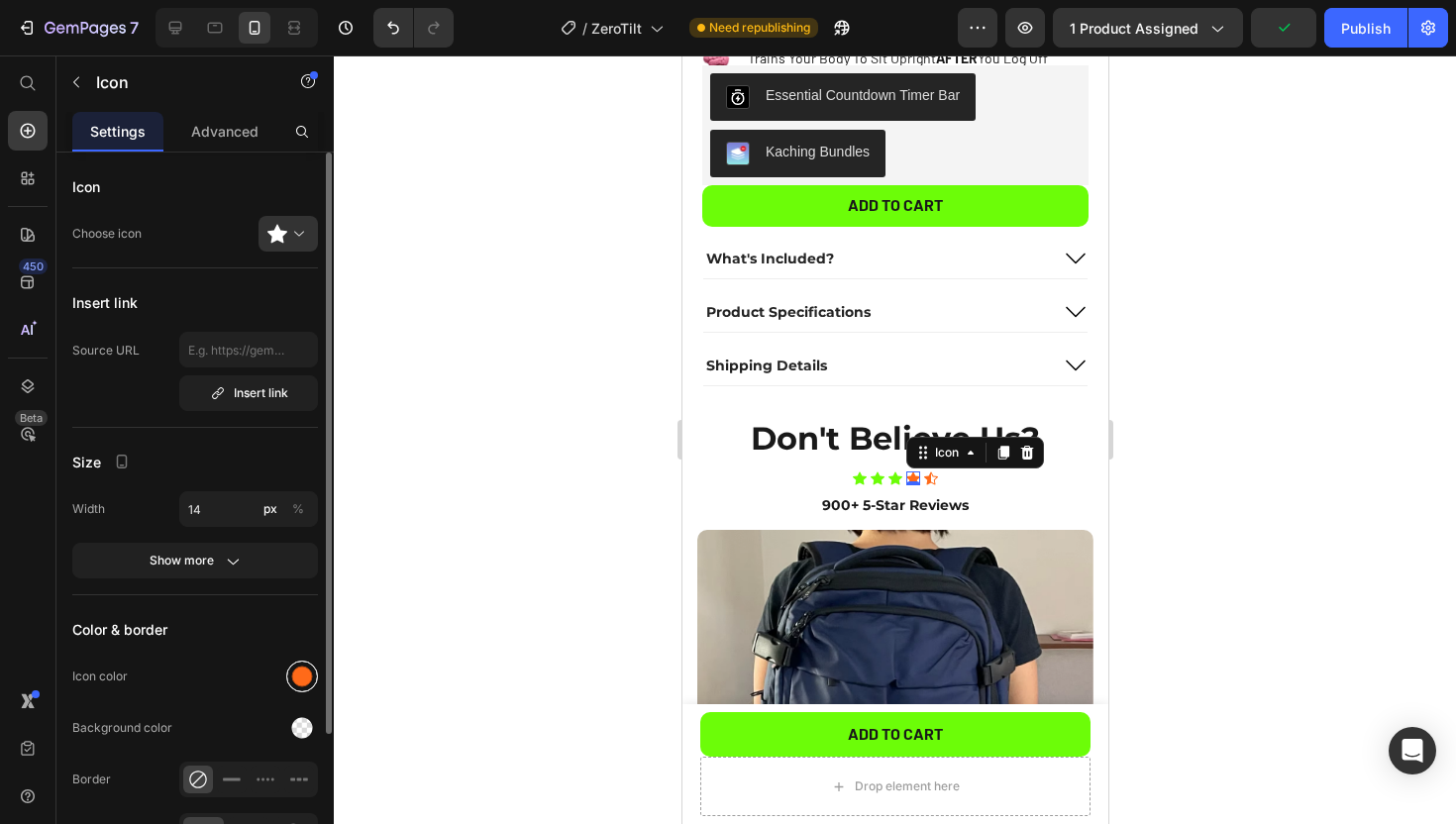 click at bounding box center (302, 676) 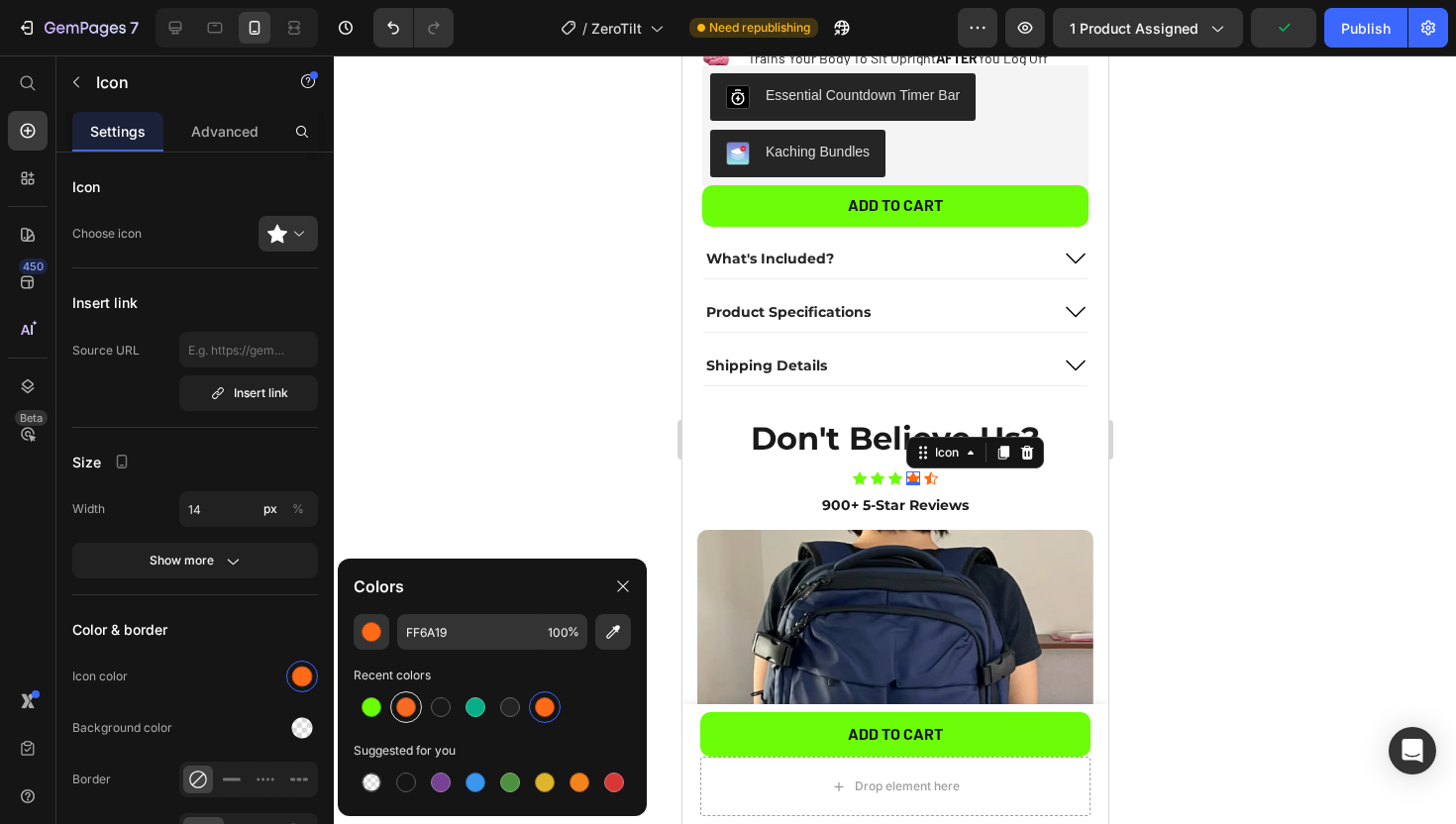 click at bounding box center (406, 707) 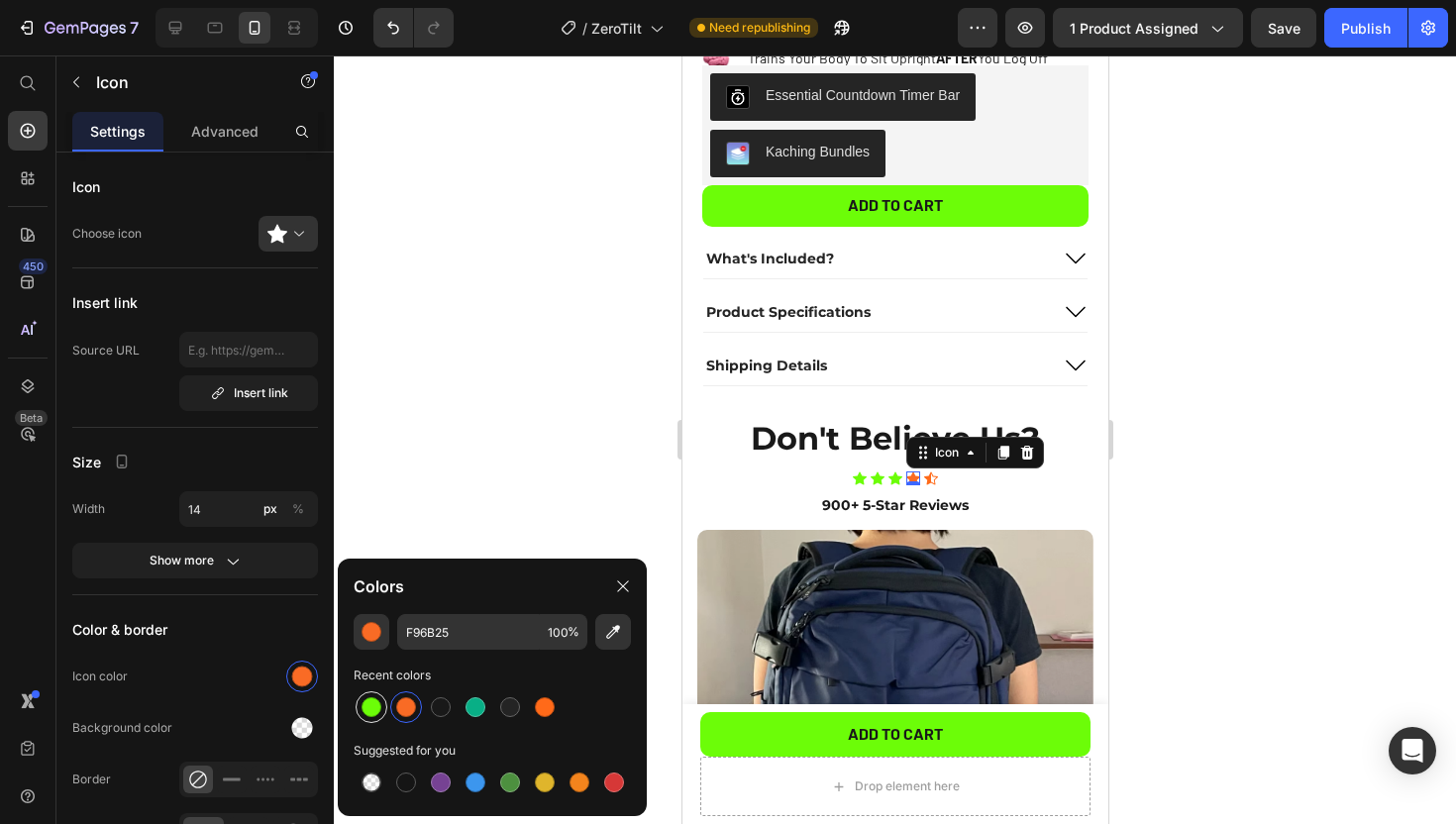 click at bounding box center (371, 707) 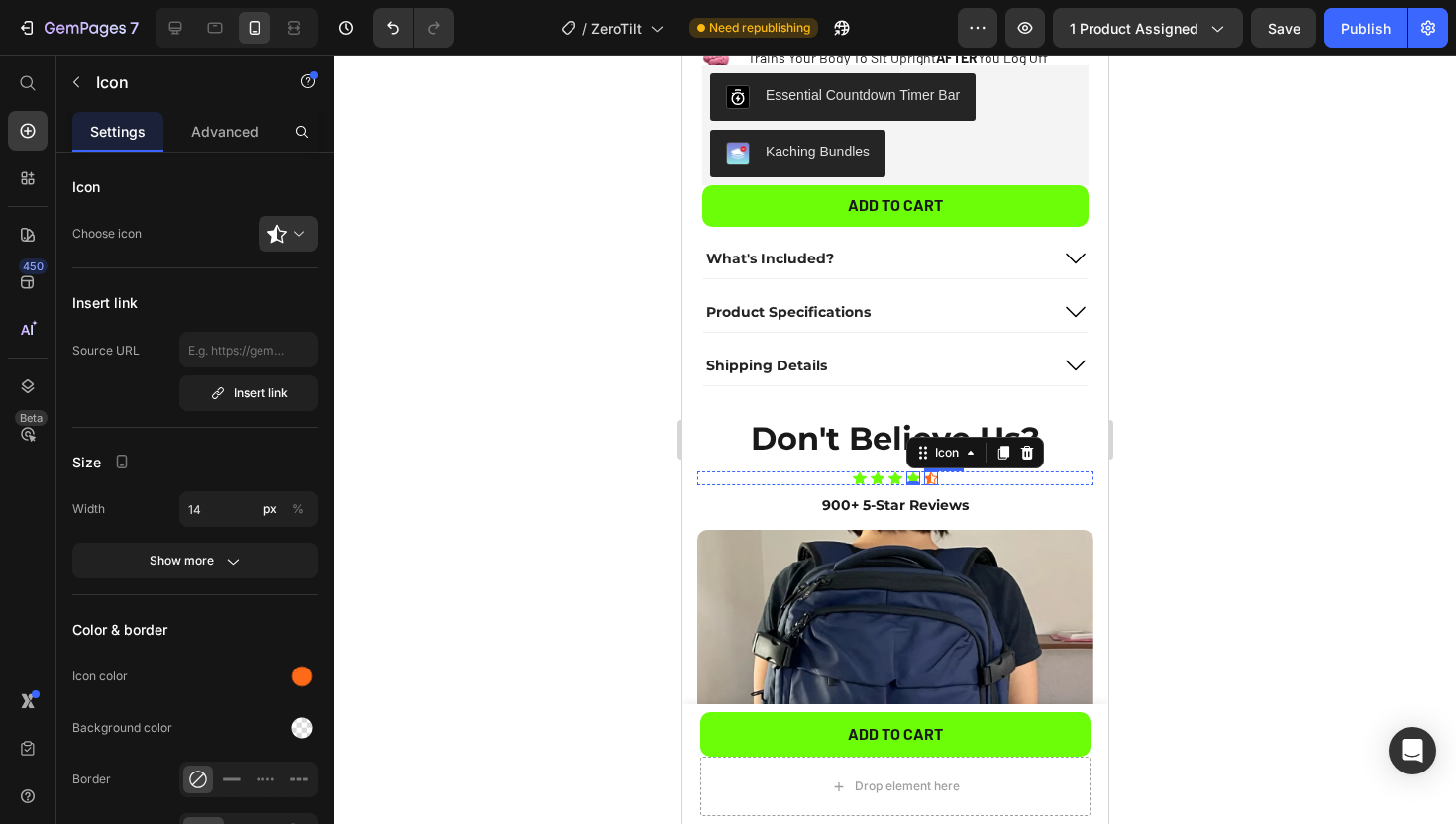 click on "Icon" at bounding box center (930, 478) 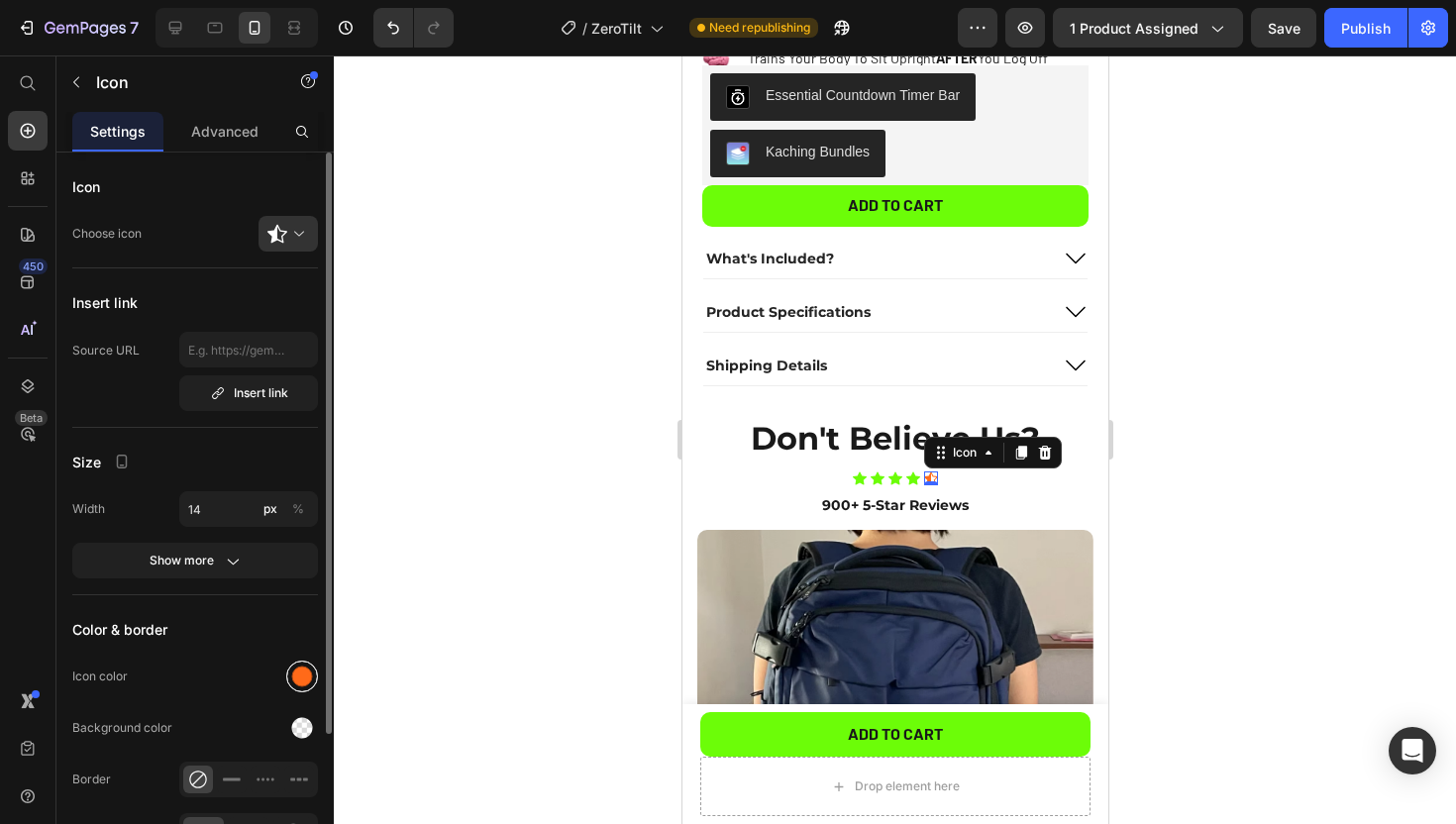 click at bounding box center [302, 676] 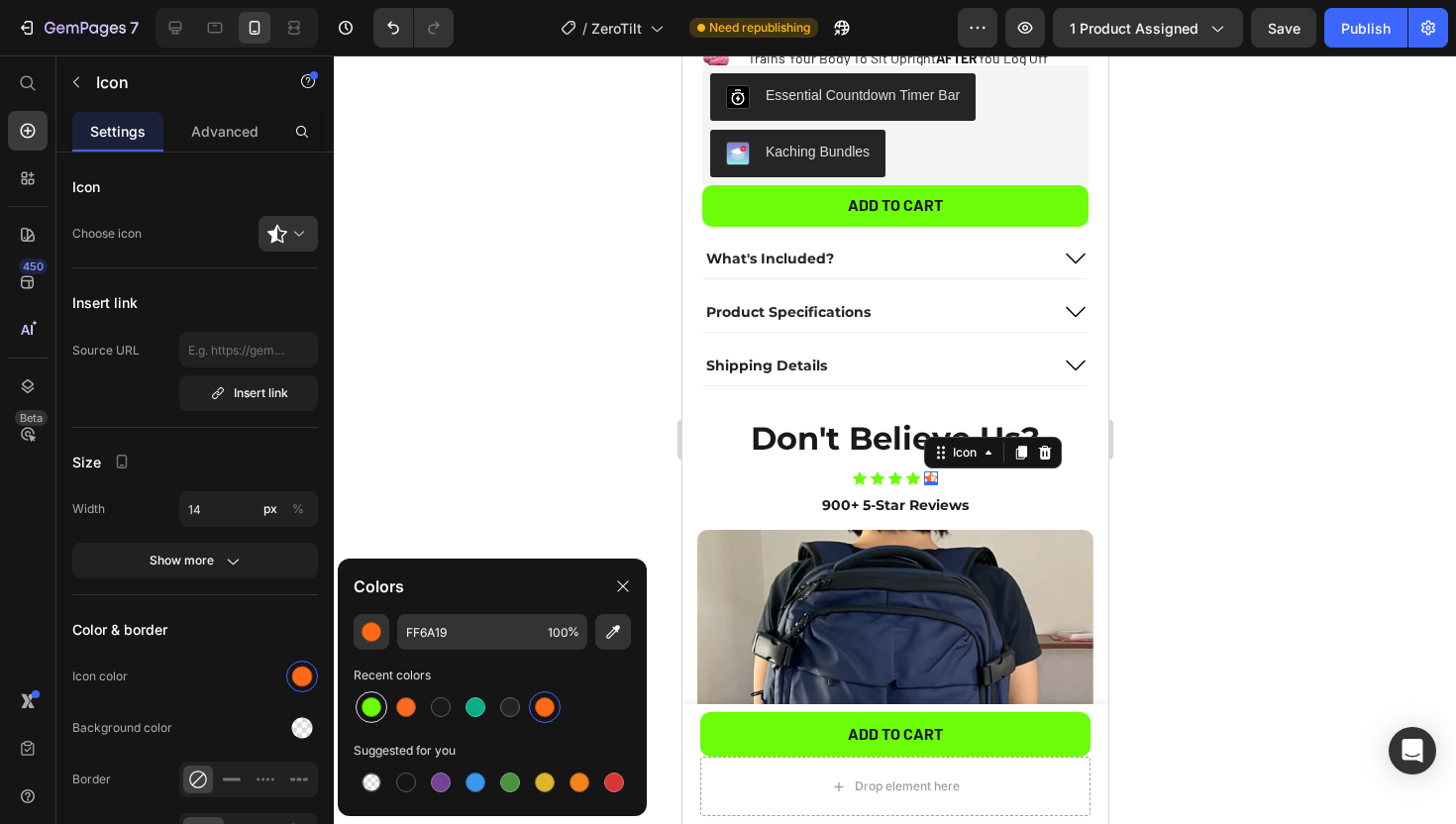 click at bounding box center [371, 707] 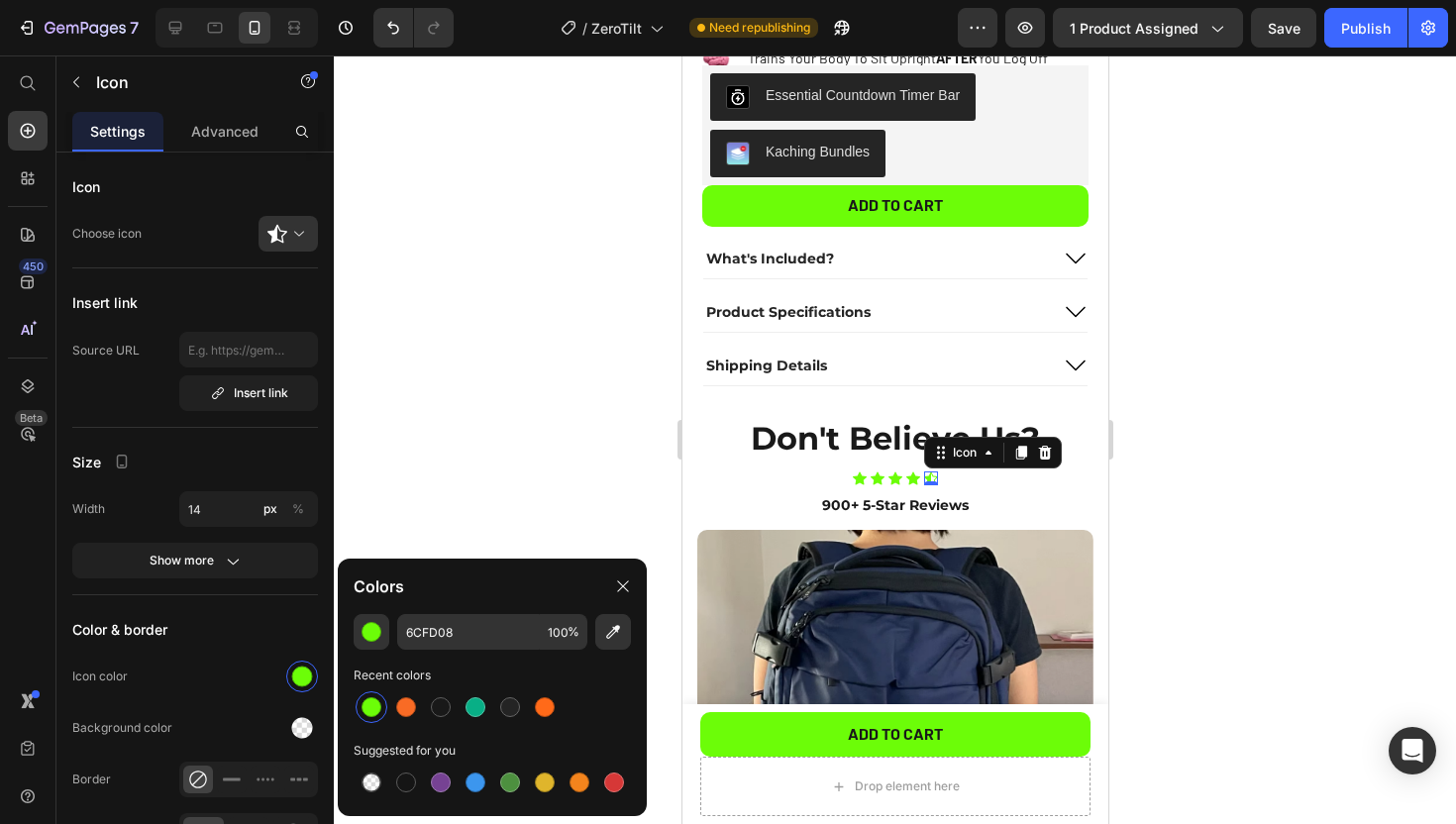 click 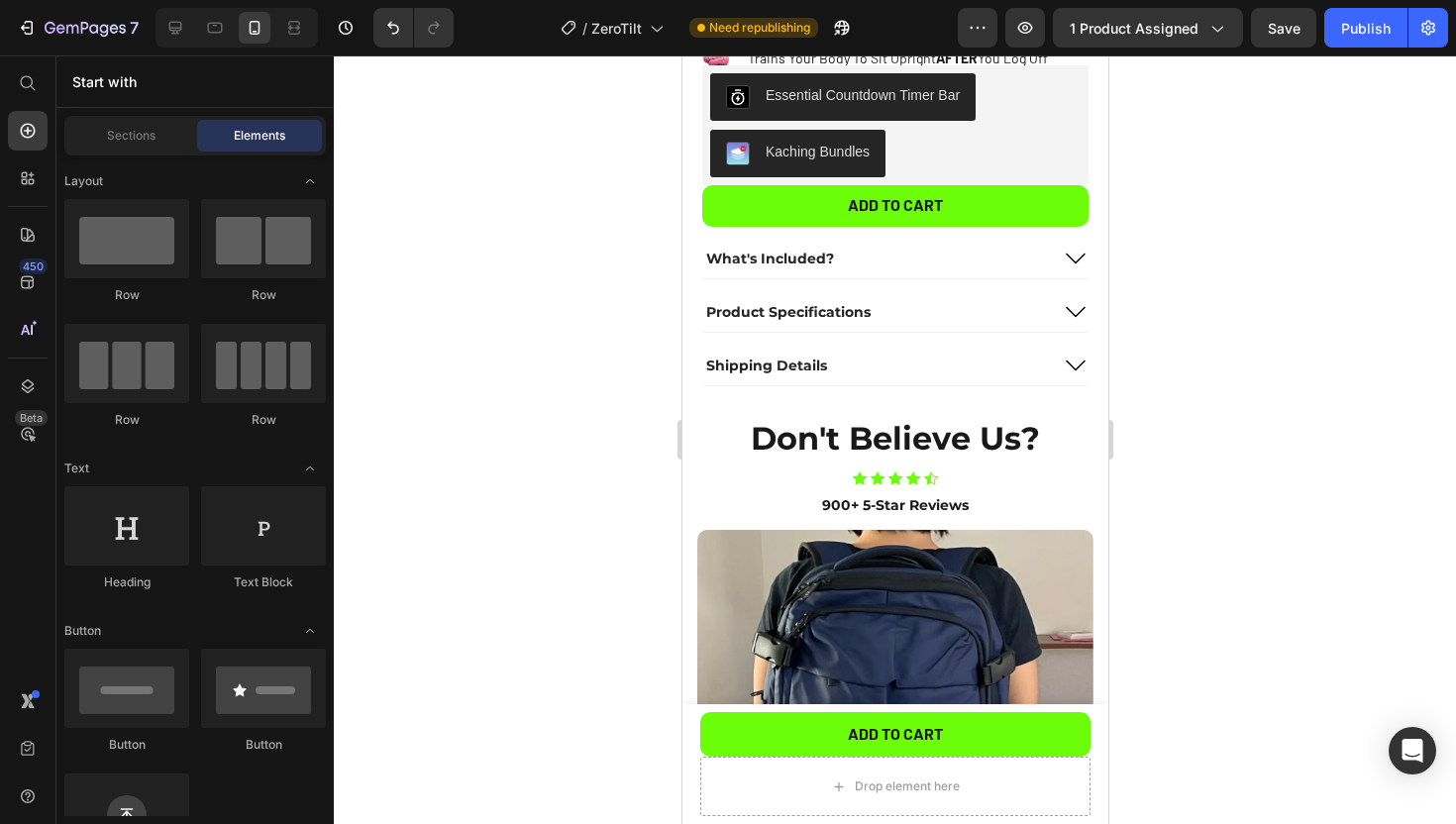 click 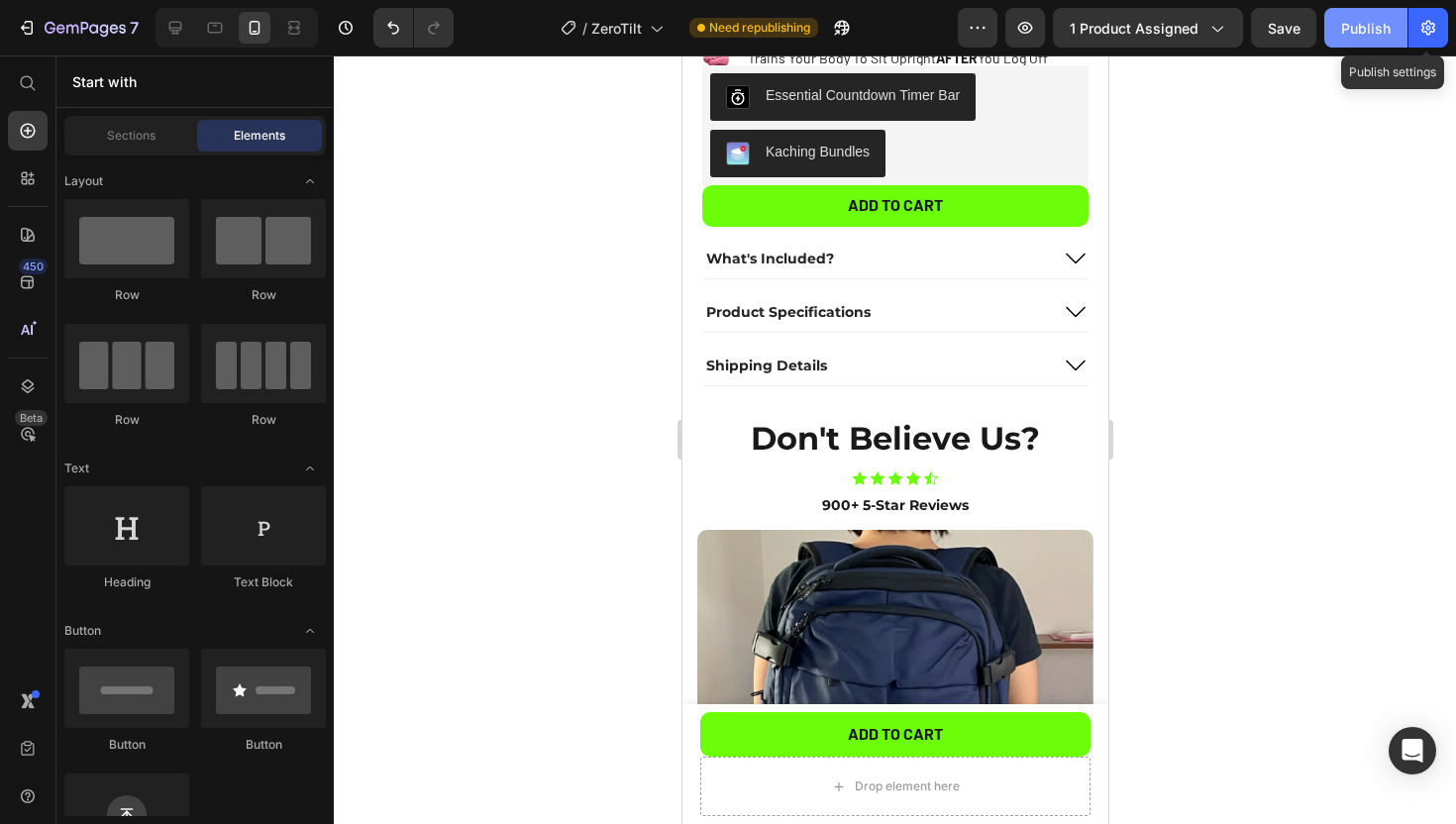 click on "Publish" at bounding box center [1366, 28] 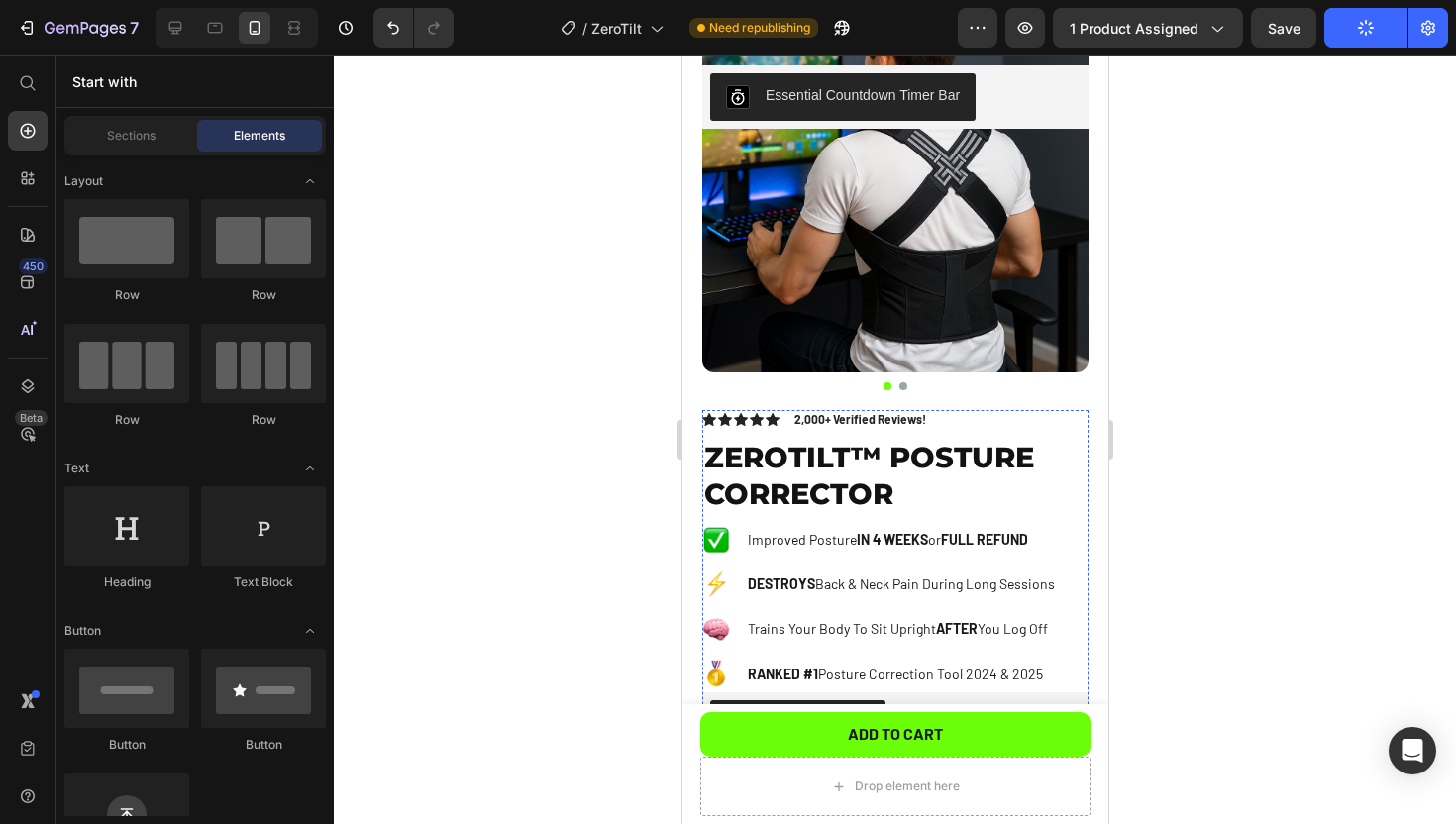 scroll, scrollTop: 0, scrollLeft: 0, axis: both 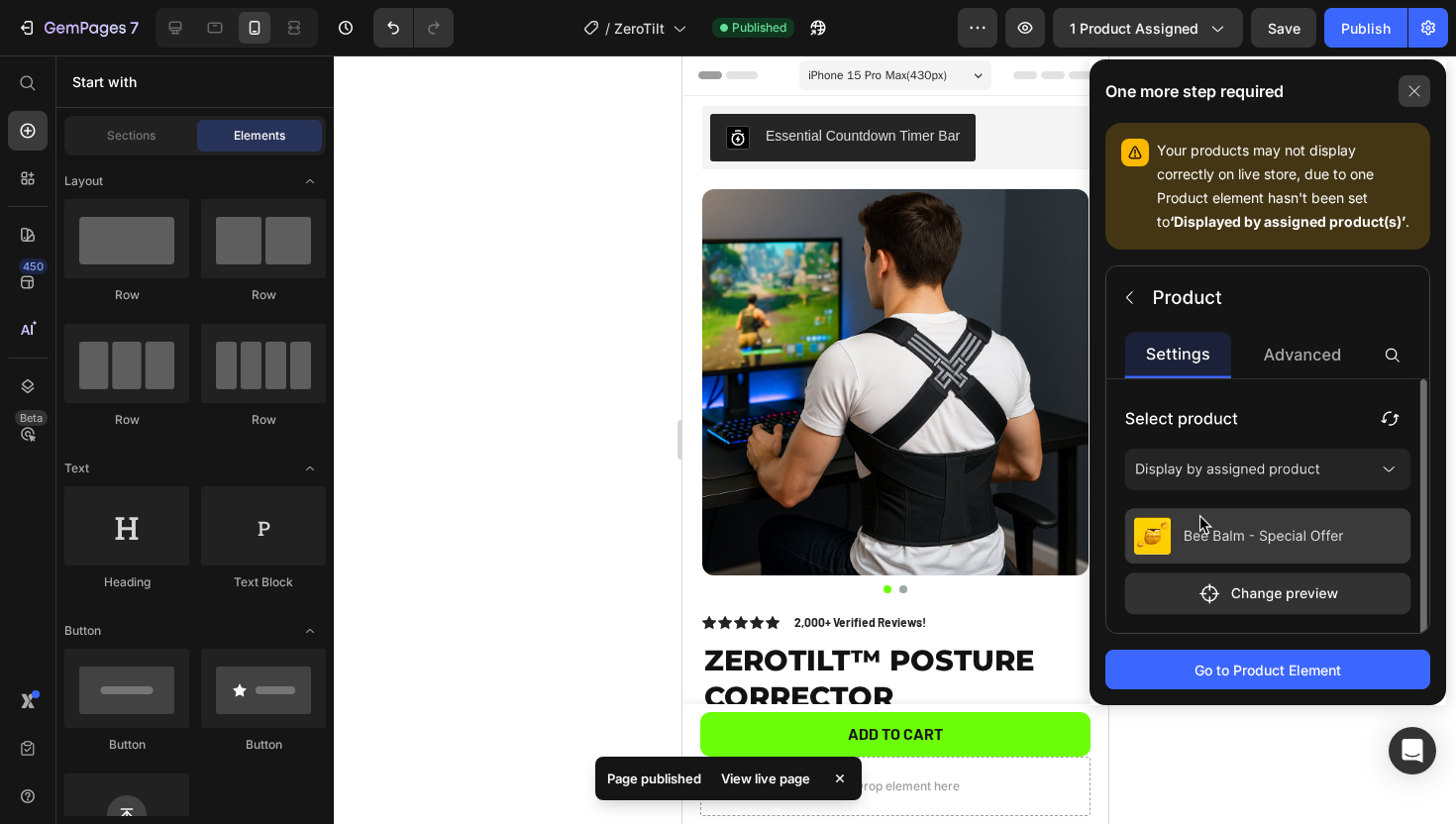 click 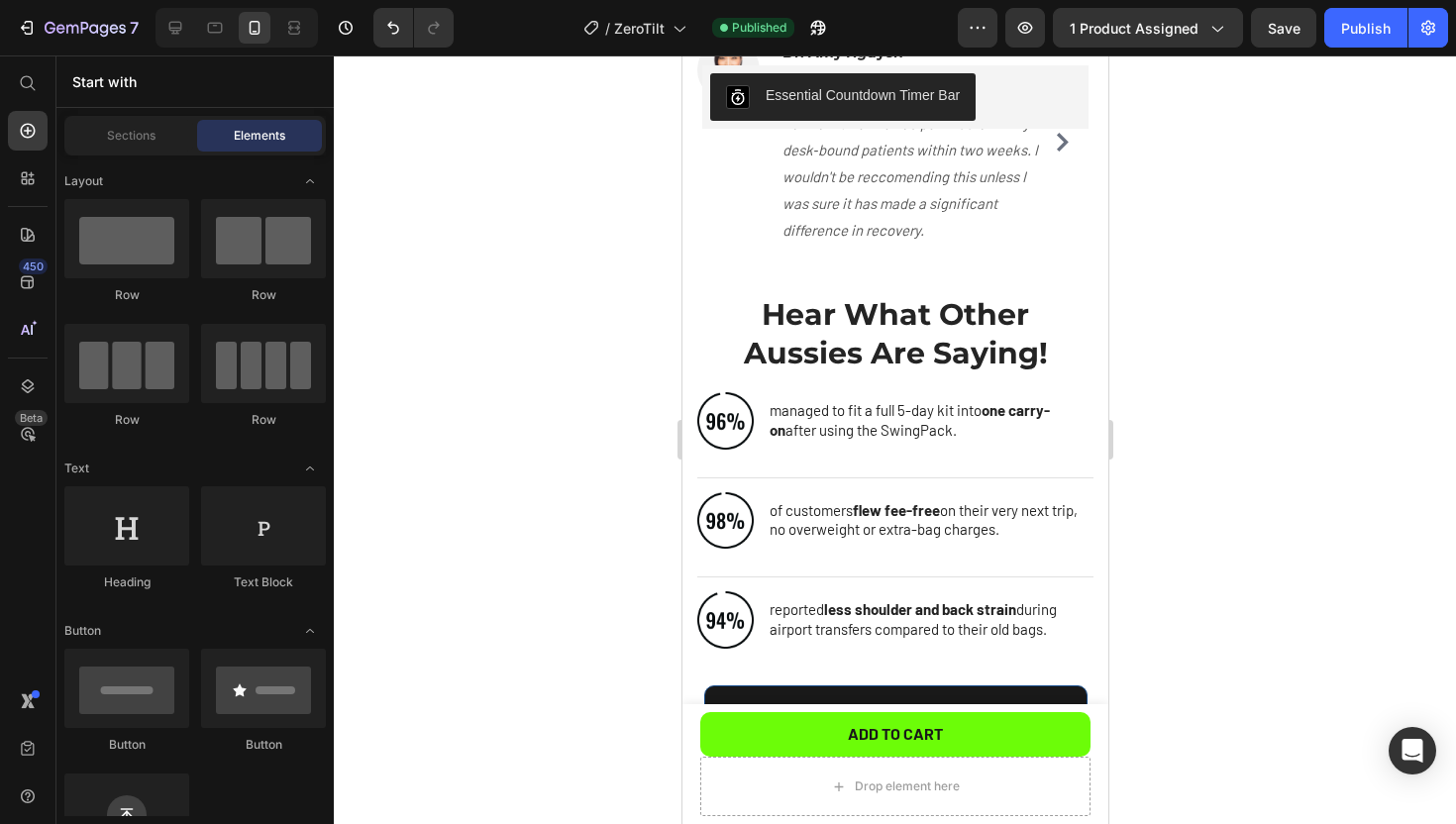 scroll, scrollTop: 2088, scrollLeft: 0, axis: vertical 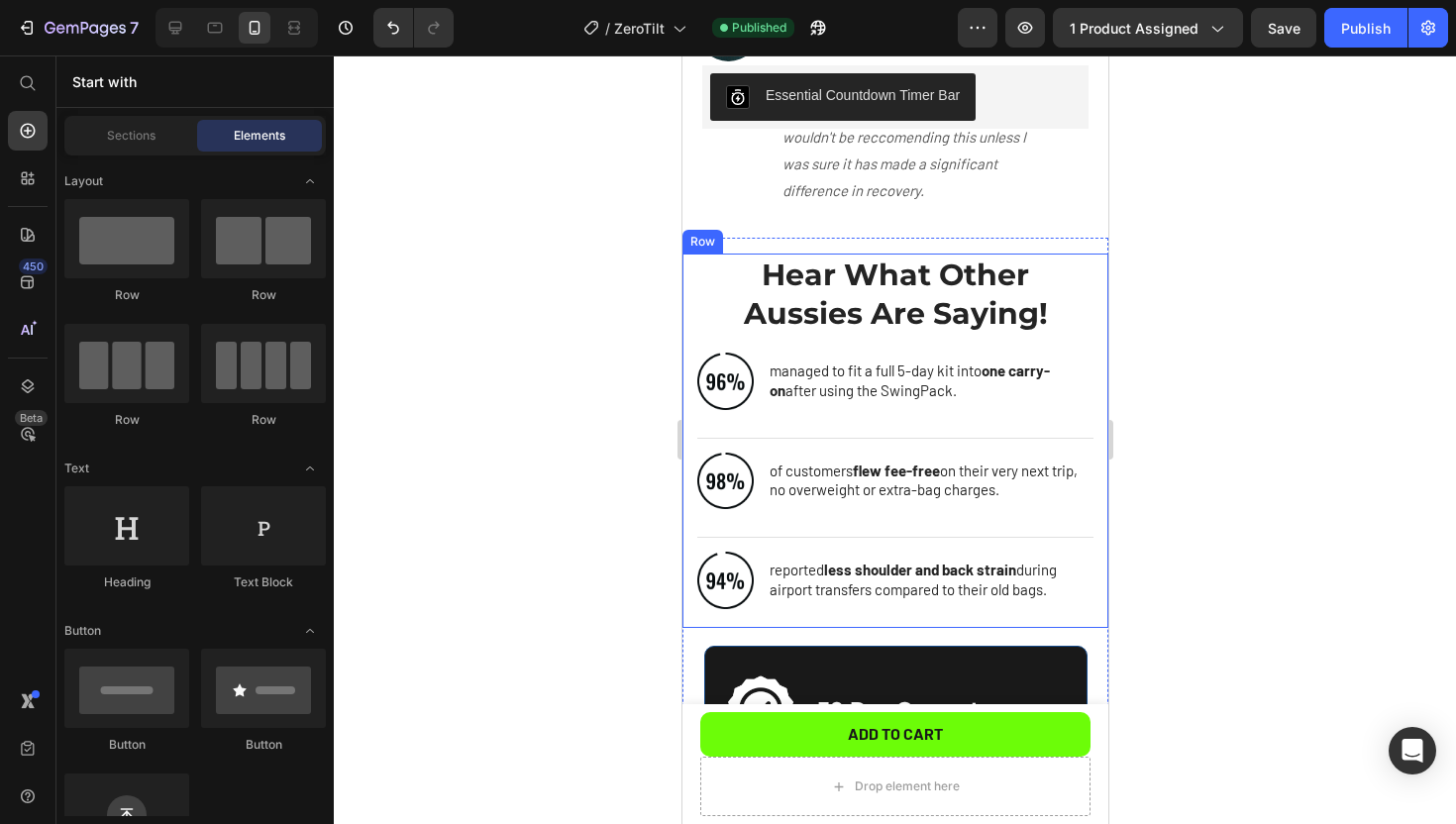 click on "Hear What Other Aussies Are Saying!" at bounding box center [894, 294] 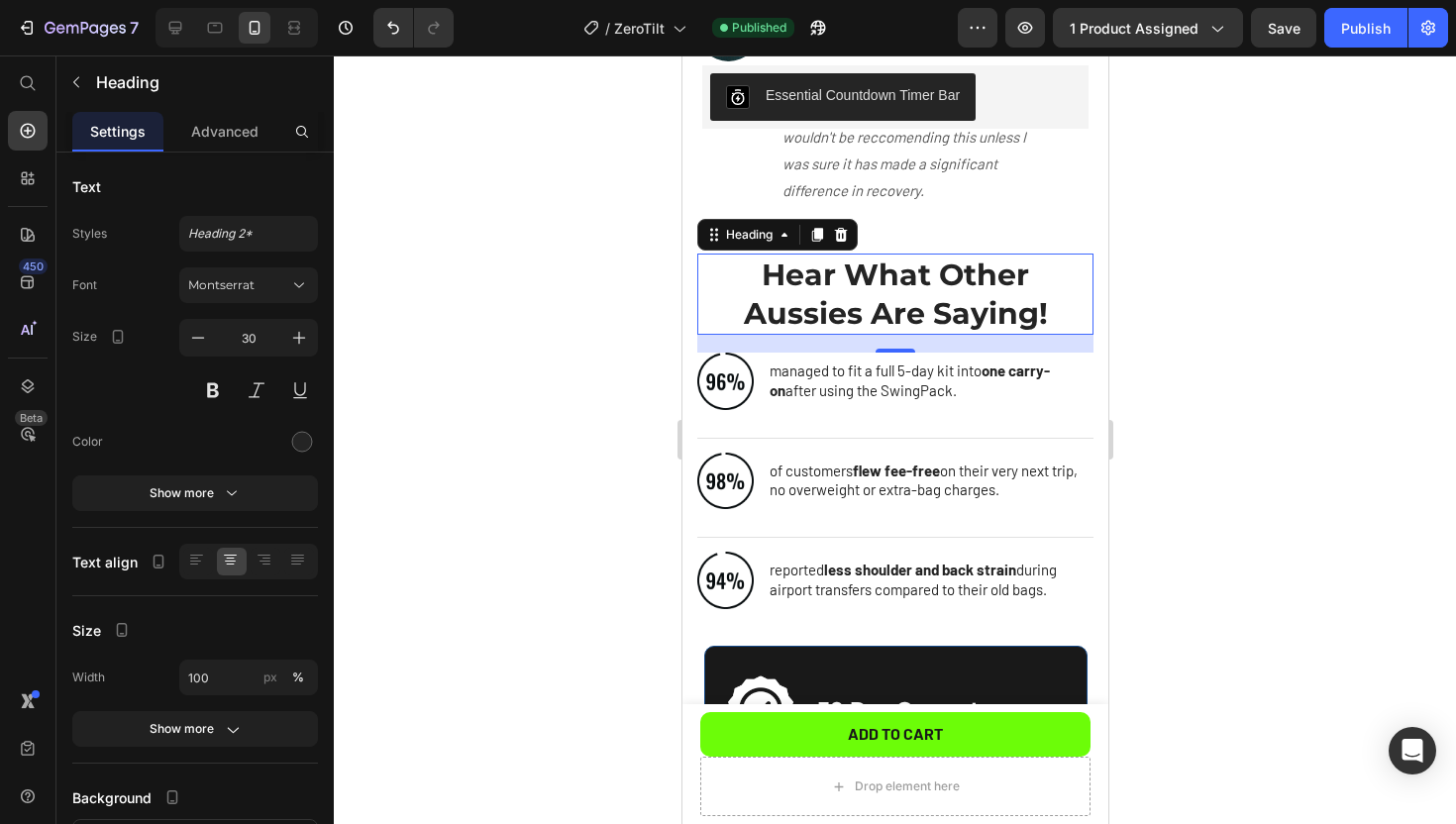 click on "Hear What Other Aussies Are Saying!" at bounding box center [894, 294] 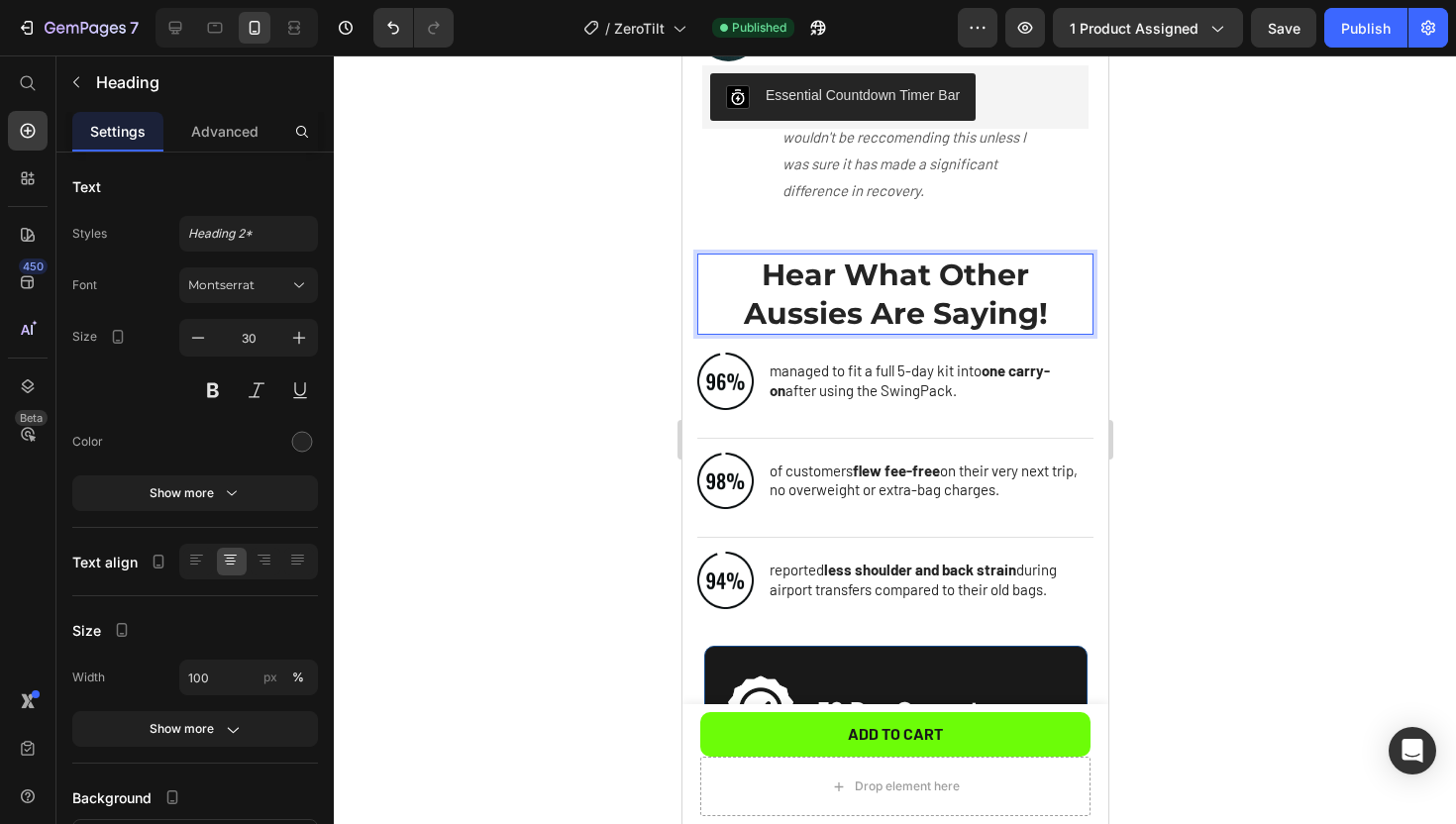 click on "Hear What Other Aussies Are Saying!" at bounding box center (894, 294) 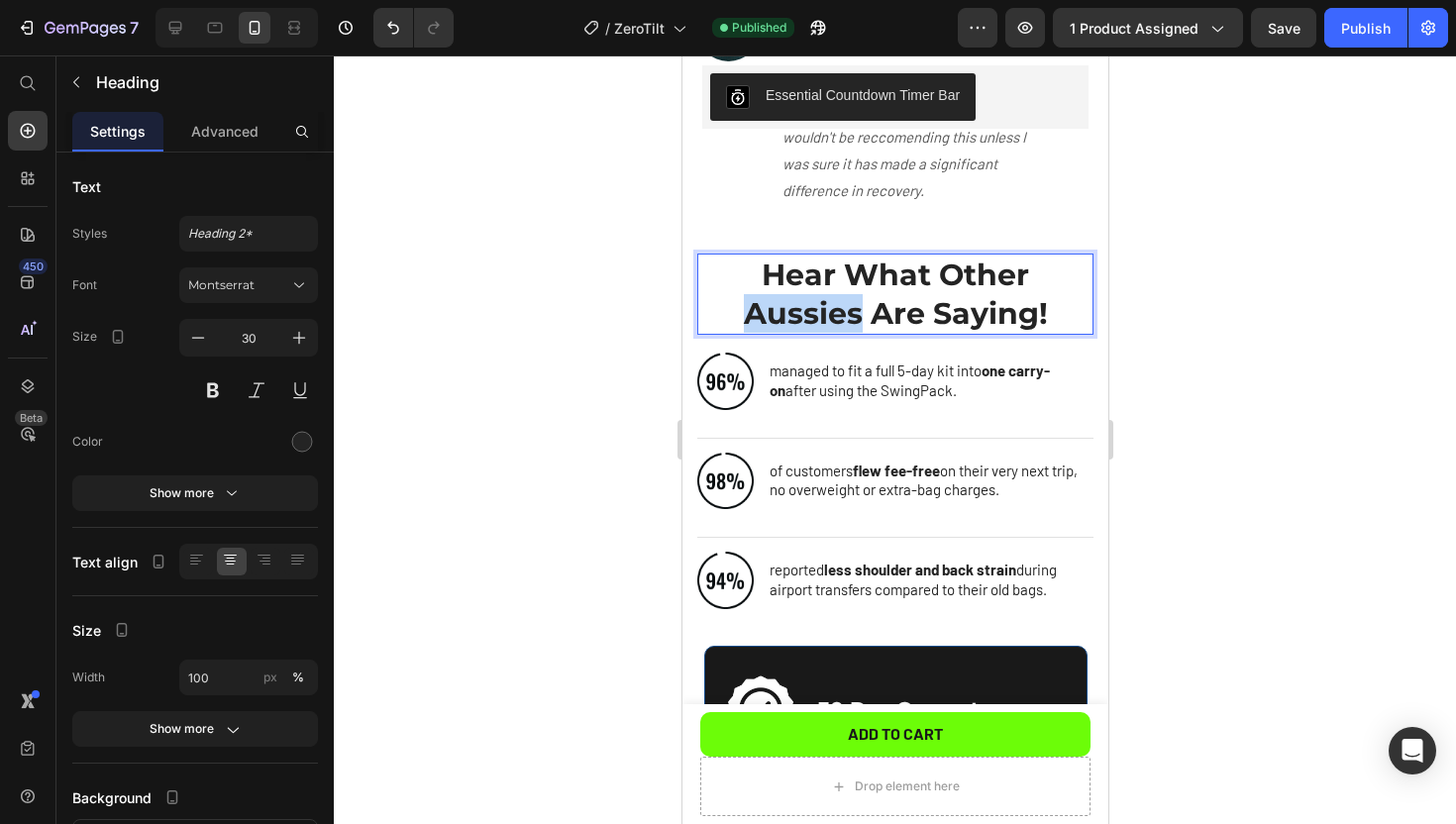 click on "Hear What Other Aussies Are Saying!" at bounding box center (894, 294) 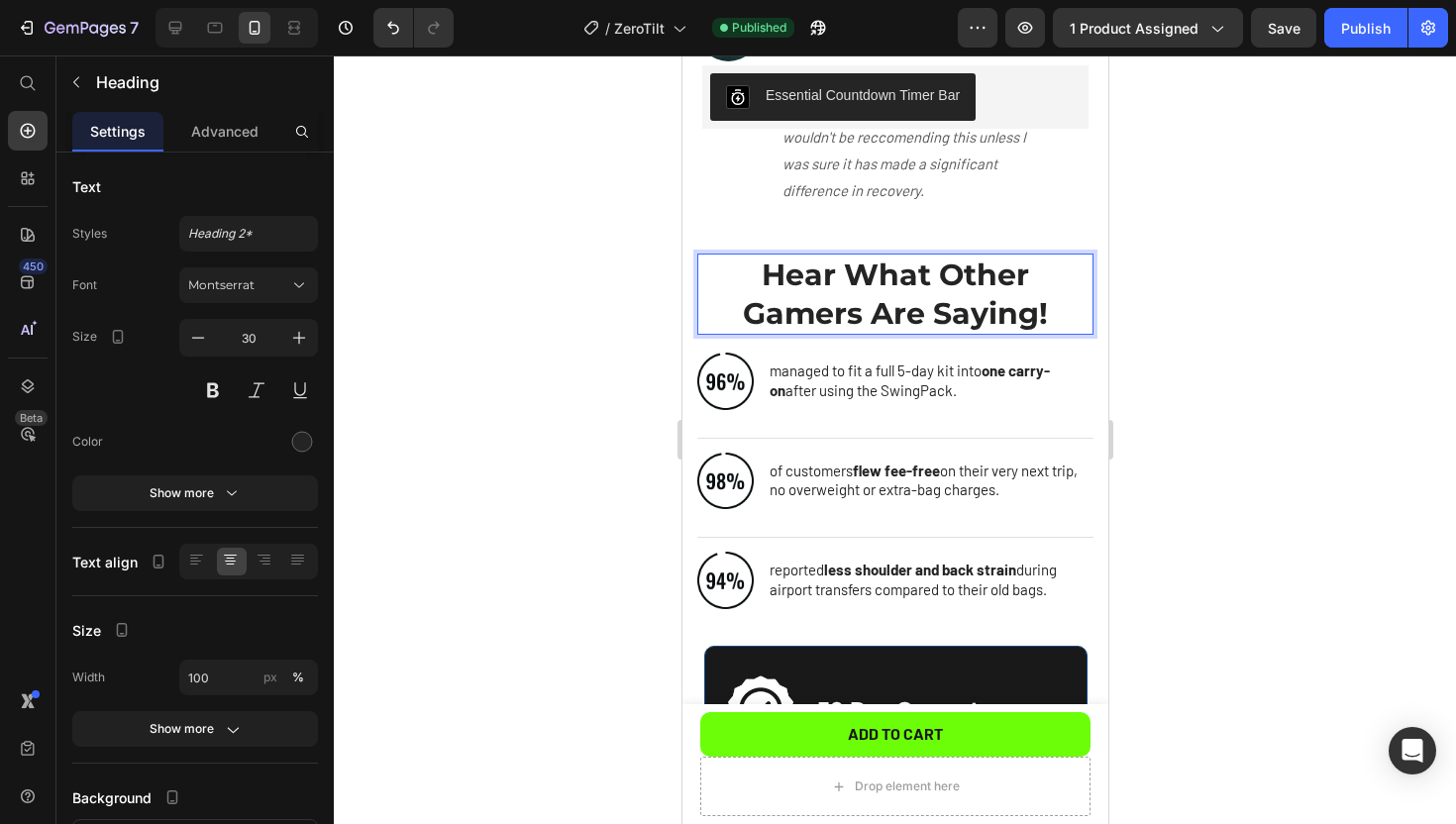 click 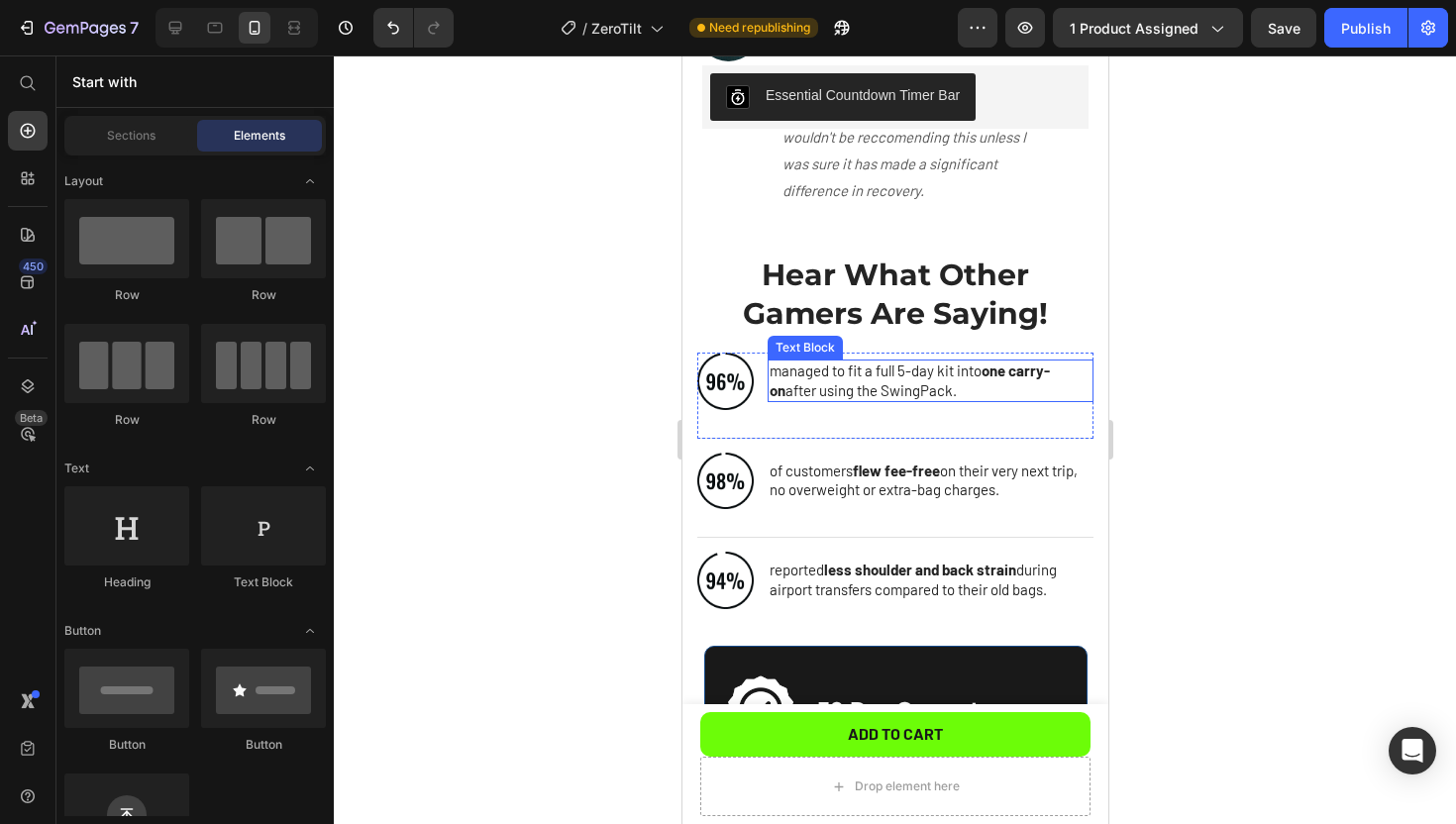 click on "managed to fit a full 5-day kit into  one carry-on  after using the SwingPack." at bounding box center (929, 380) 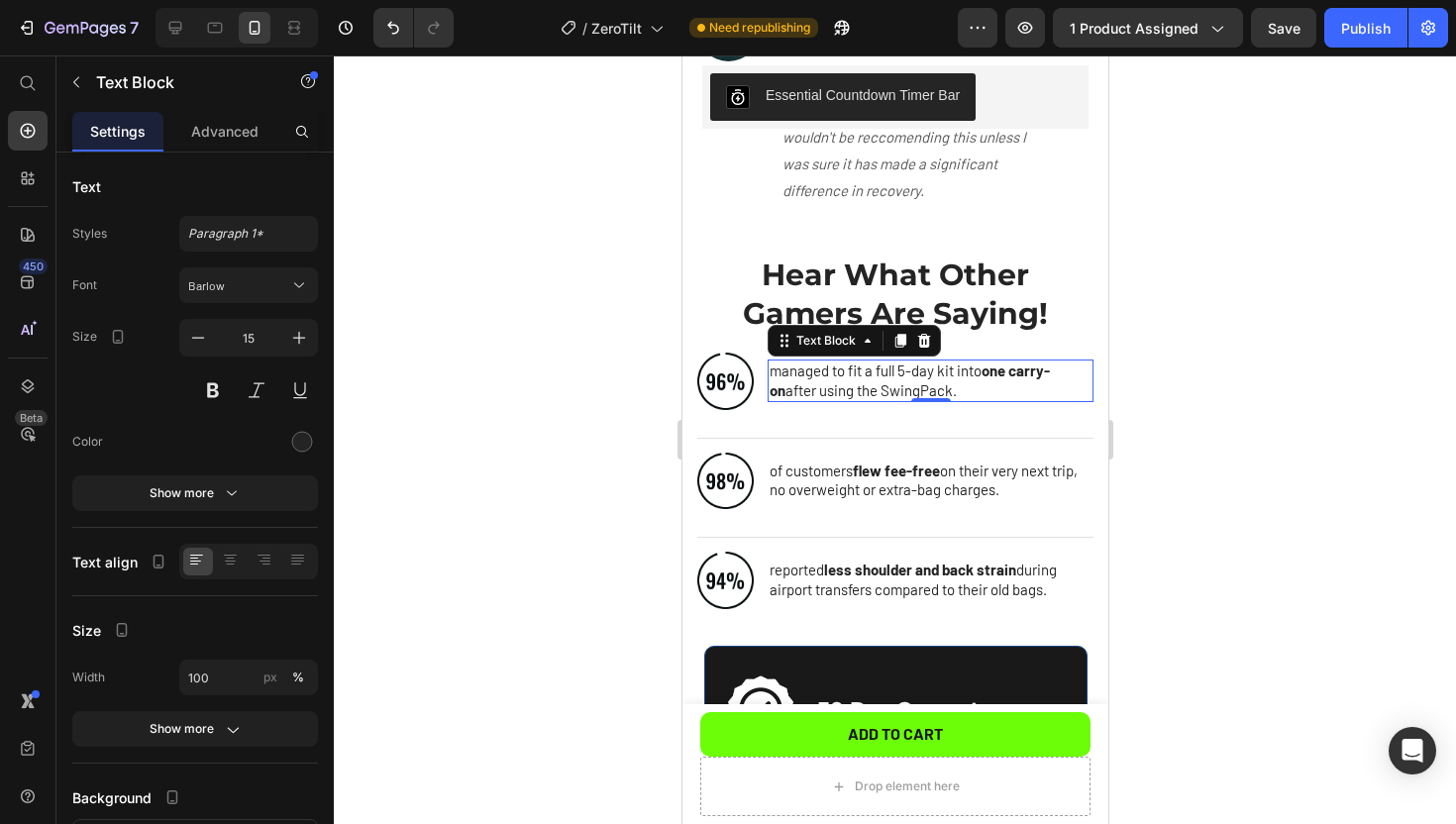 click on "managed to fit a full 5-day kit into  one carry-on  after using the SwingPack." at bounding box center [929, 380] 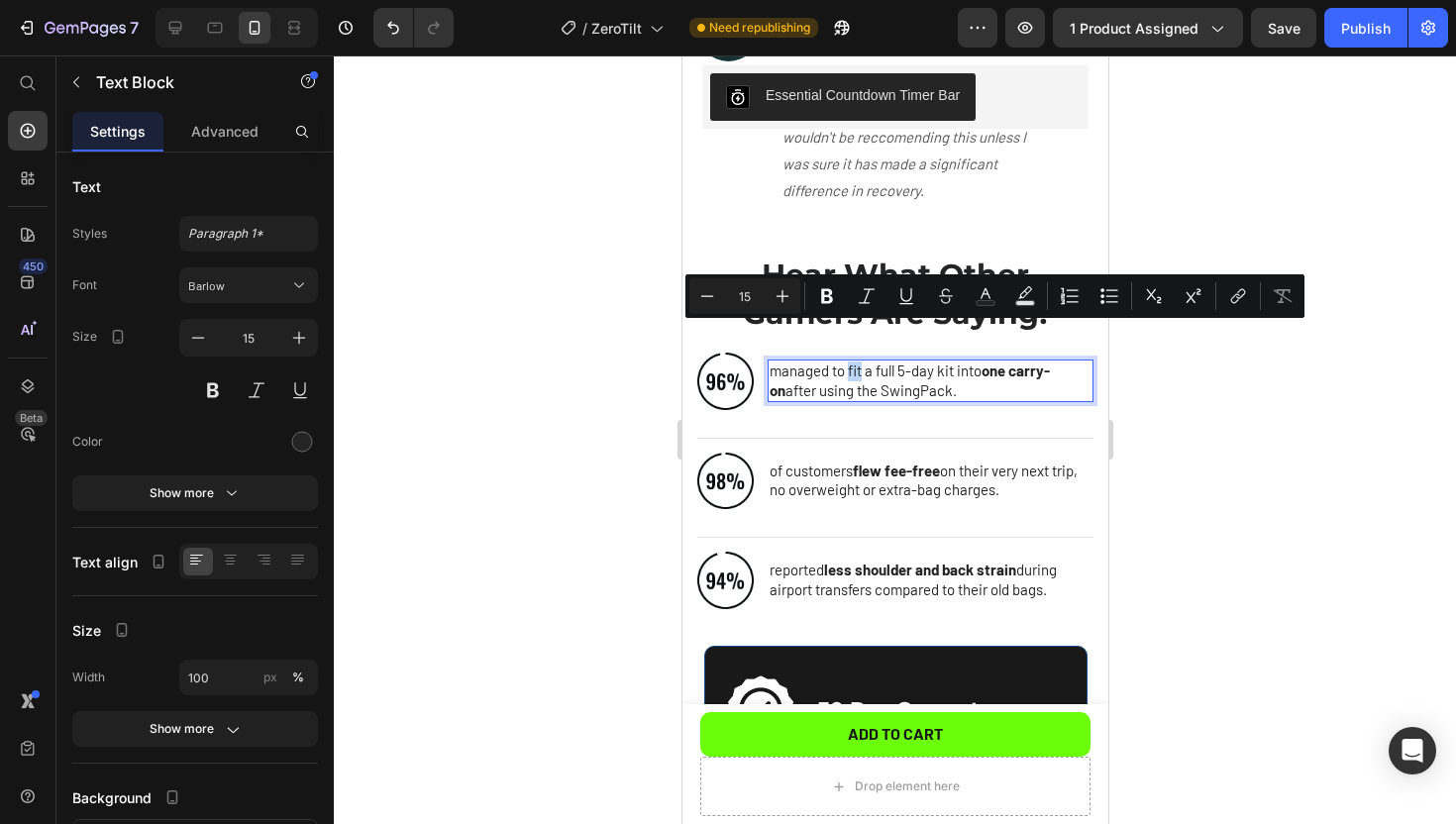 click on "managed to fit a full 5-day kit into  one carry-on  after using the SwingPack." at bounding box center (929, 380) 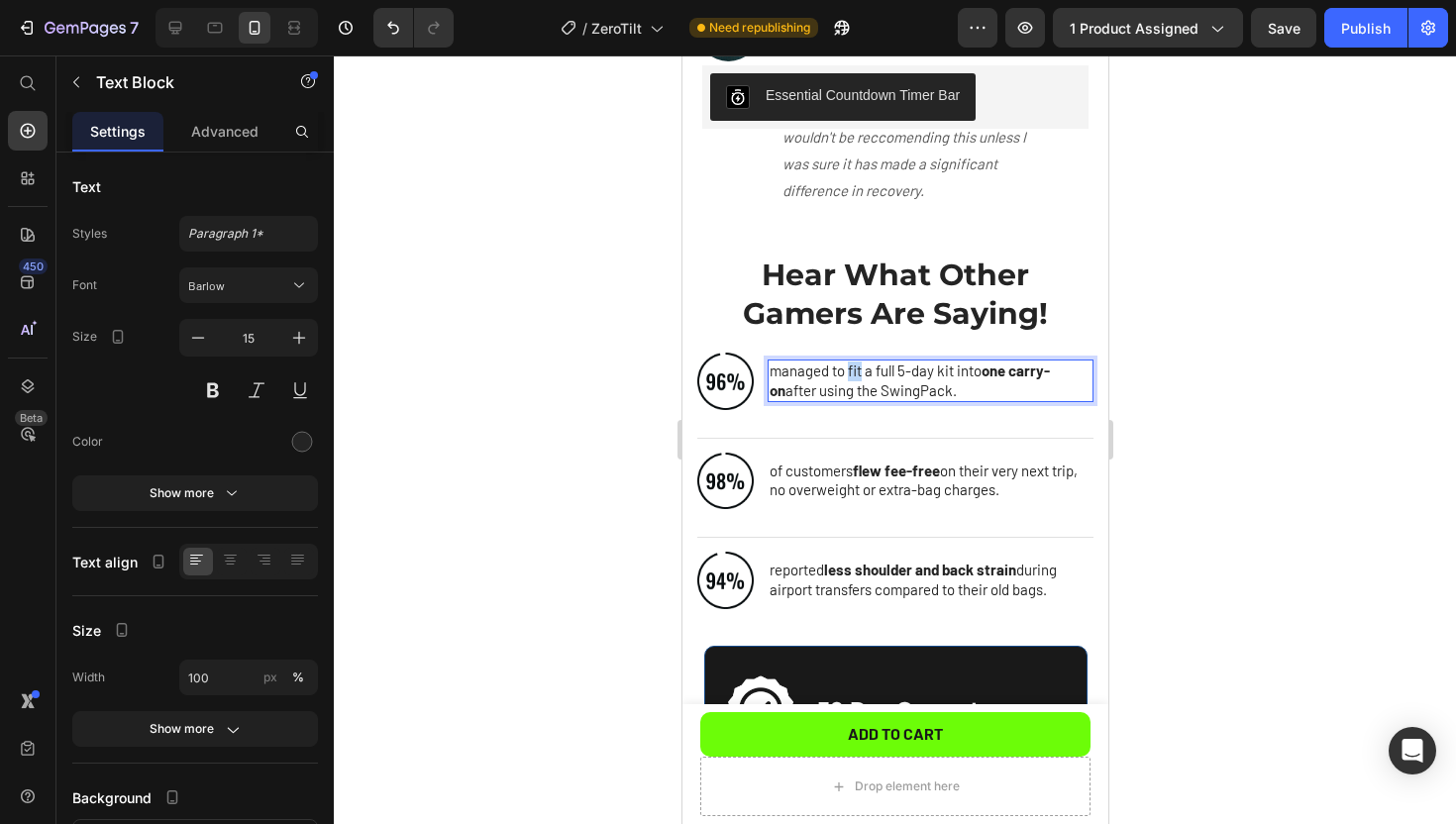 click on "managed to fit a full 5-day kit into  one carry-on  after using the SwingPack." at bounding box center (929, 380) 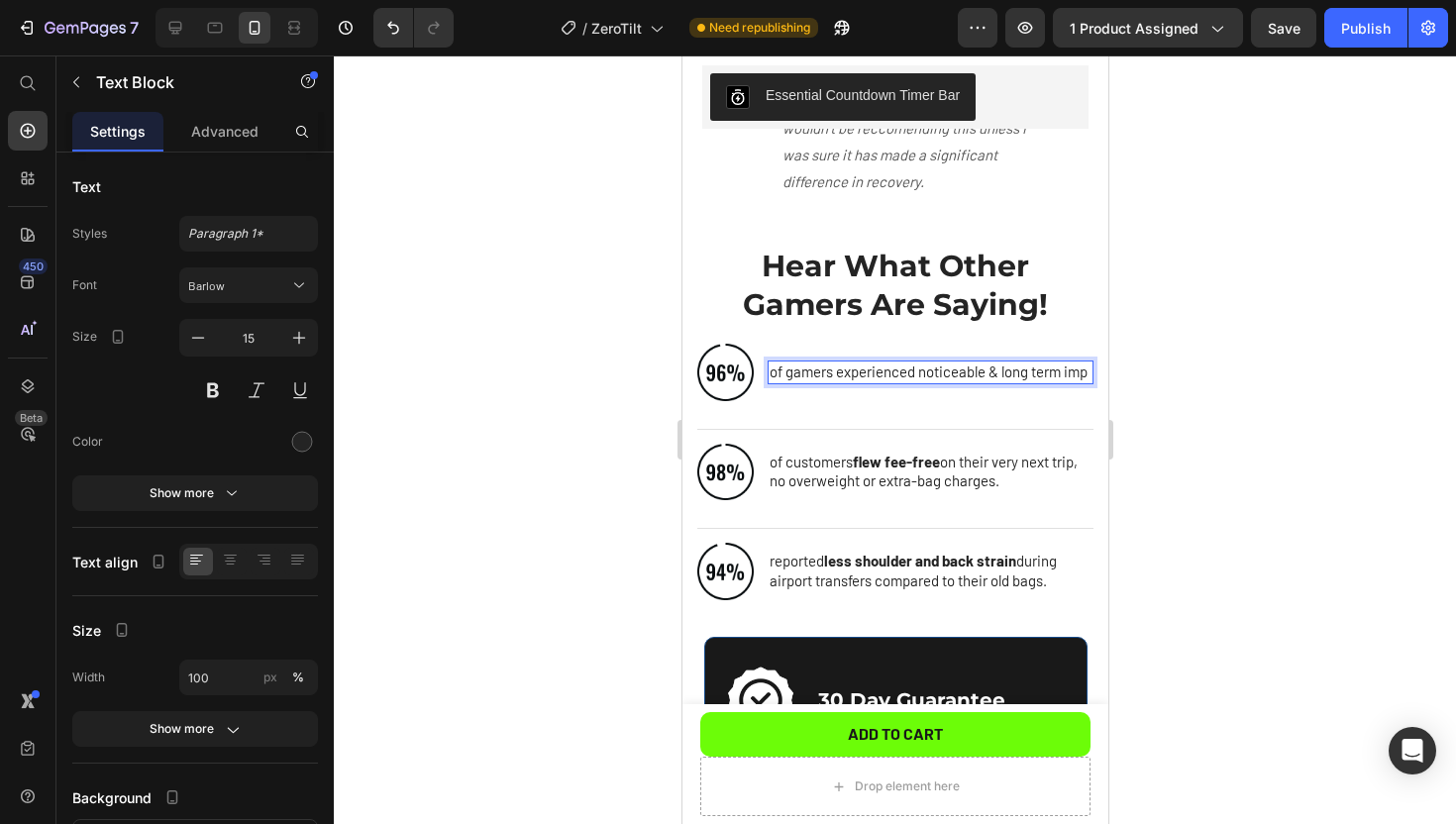 scroll, scrollTop: 2088, scrollLeft: 0, axis: vertical 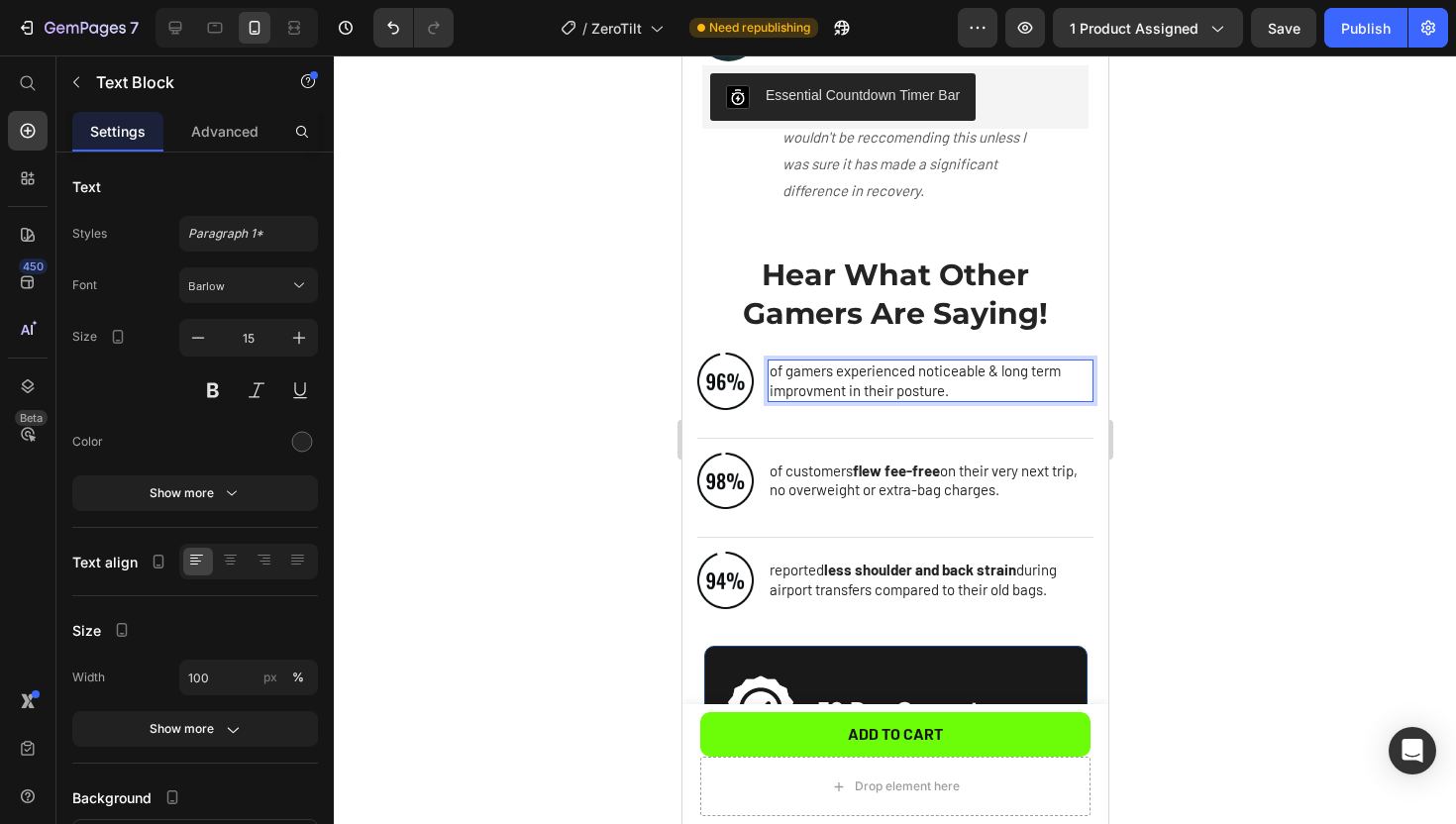click on "of gamers experienced noticeable & long term improvment in their posture." at bounding box center [929, 380] 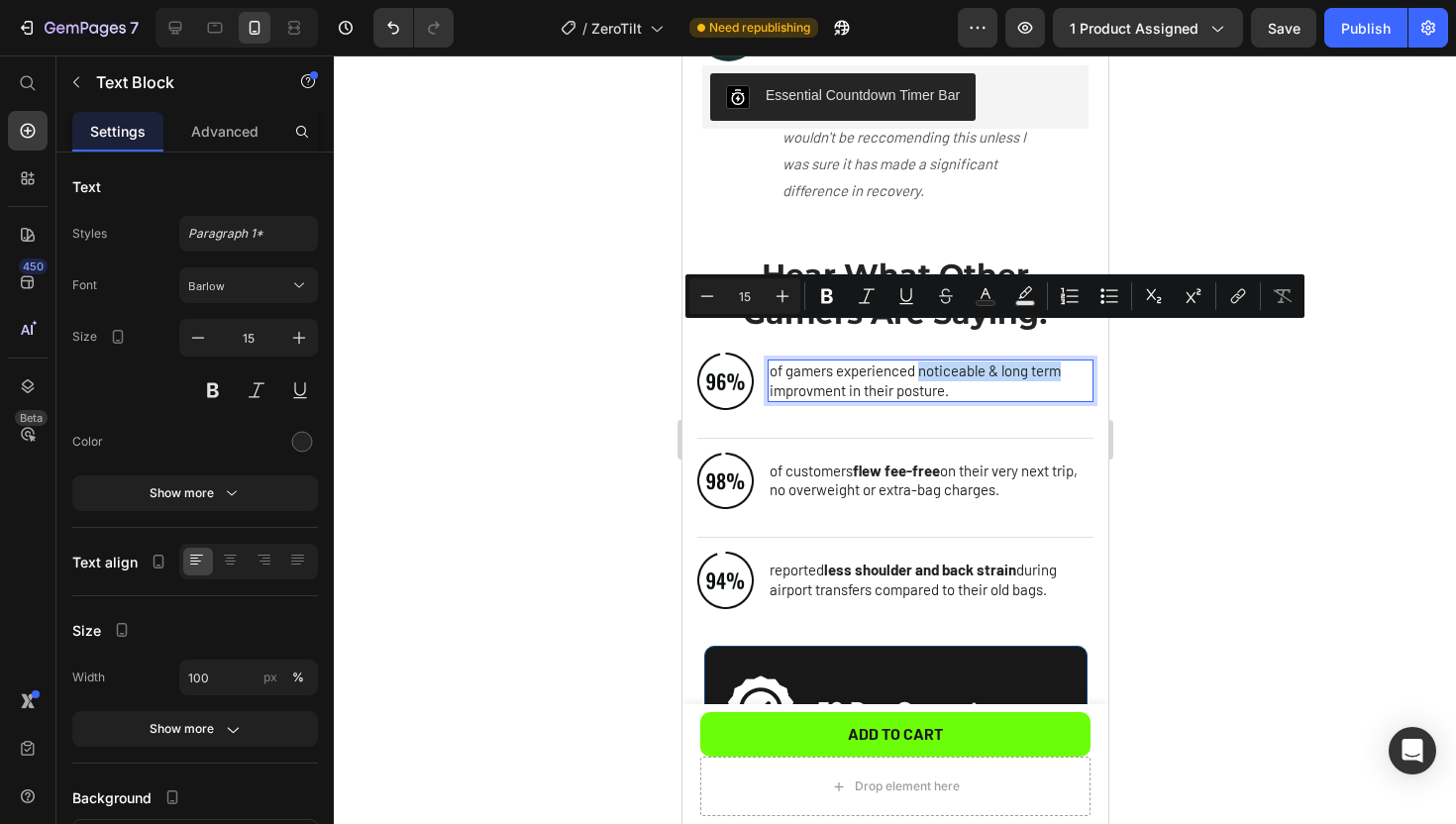 drag, startPoint x: 918, startPoint y: 340, endPoint x: 1068, endPoint y: 342, distance: 150.01333 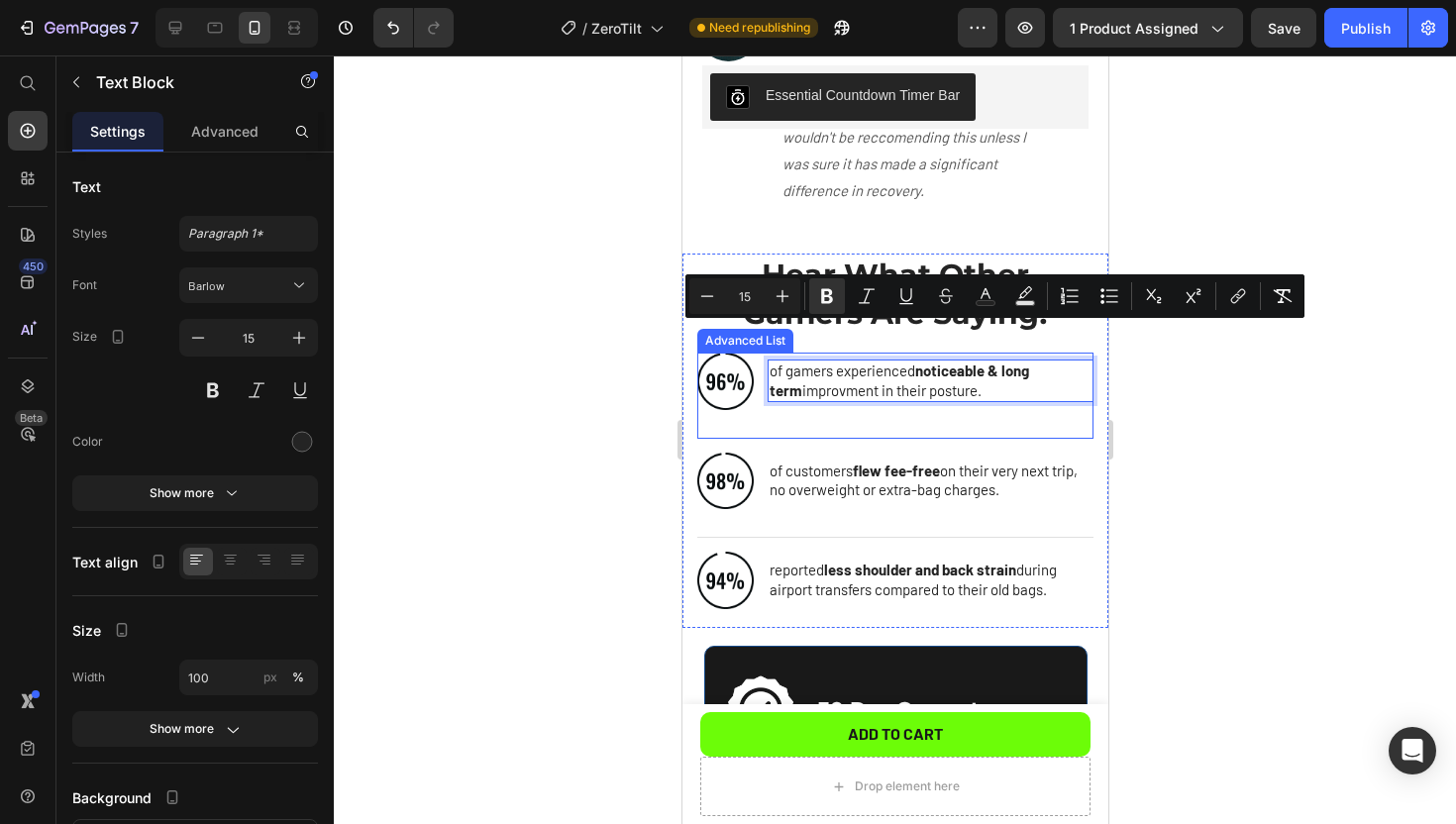 click on "Image of gamers experienced  noticeable & long term  improvment in their posture. Text Block   0" at bounding box center [894, 395] 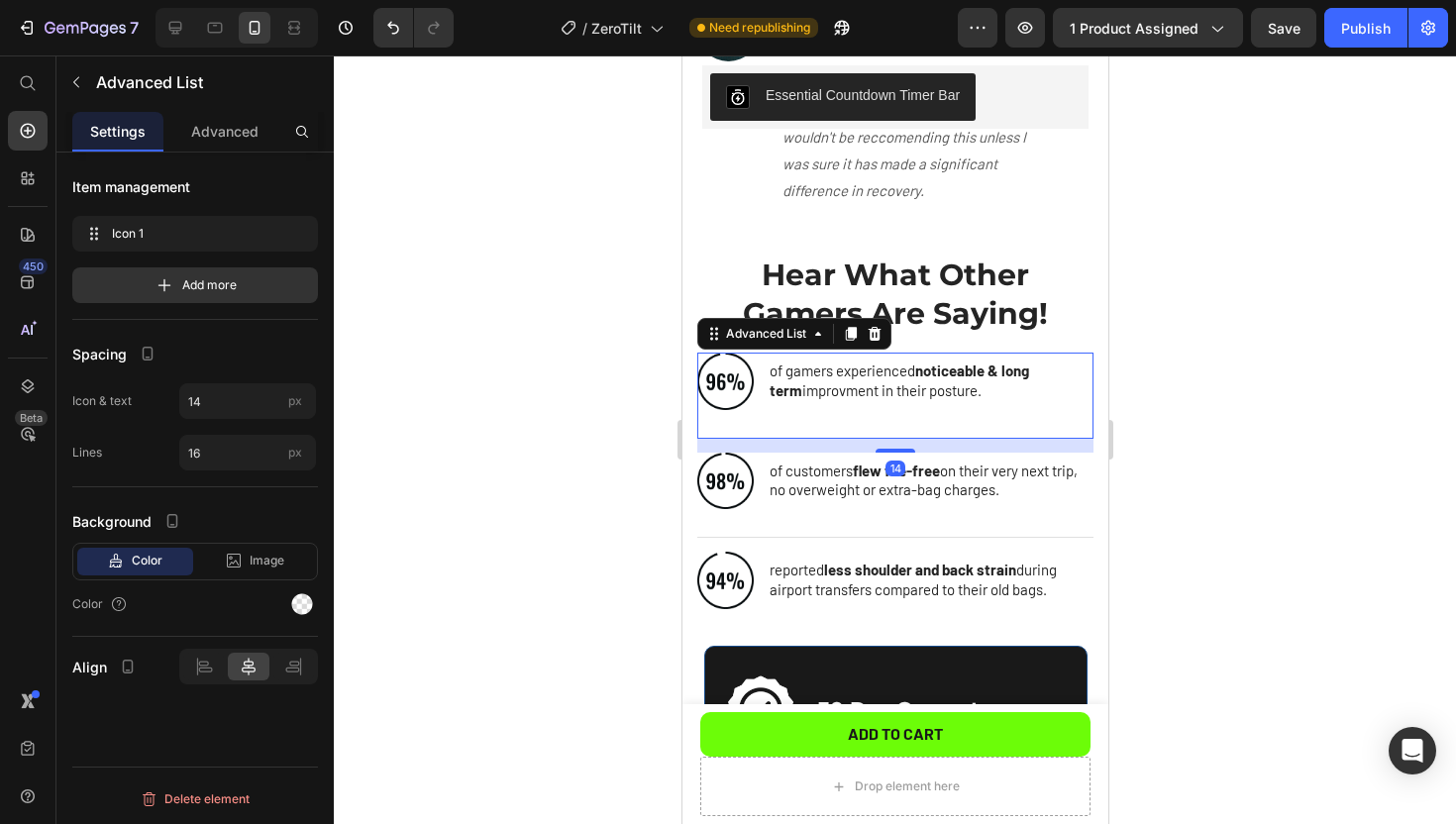 click on "Image of gamers experienced  noticeable & long term  improvment in their posture. Text Block" at bounding box center (894, 395) 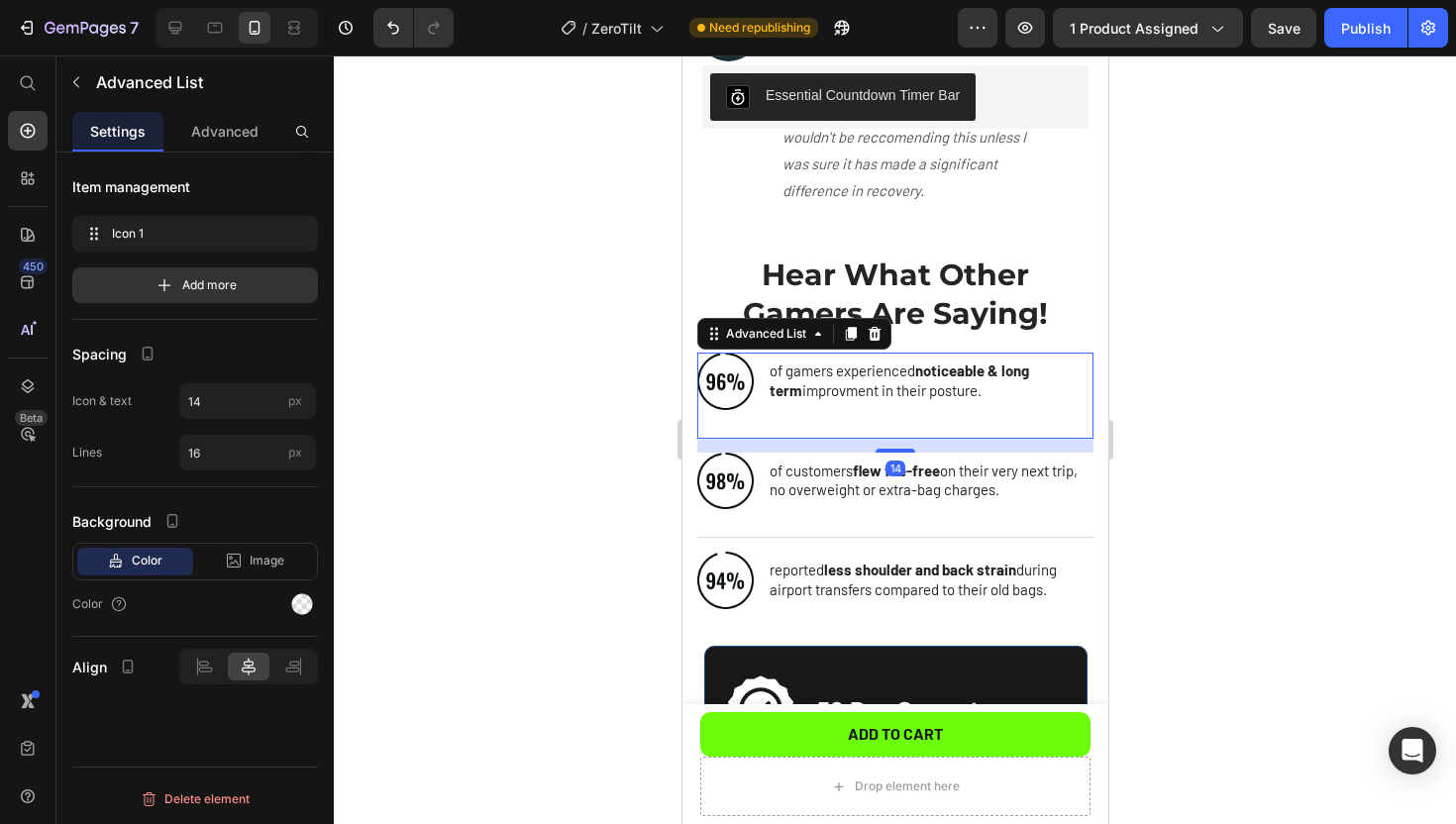 click 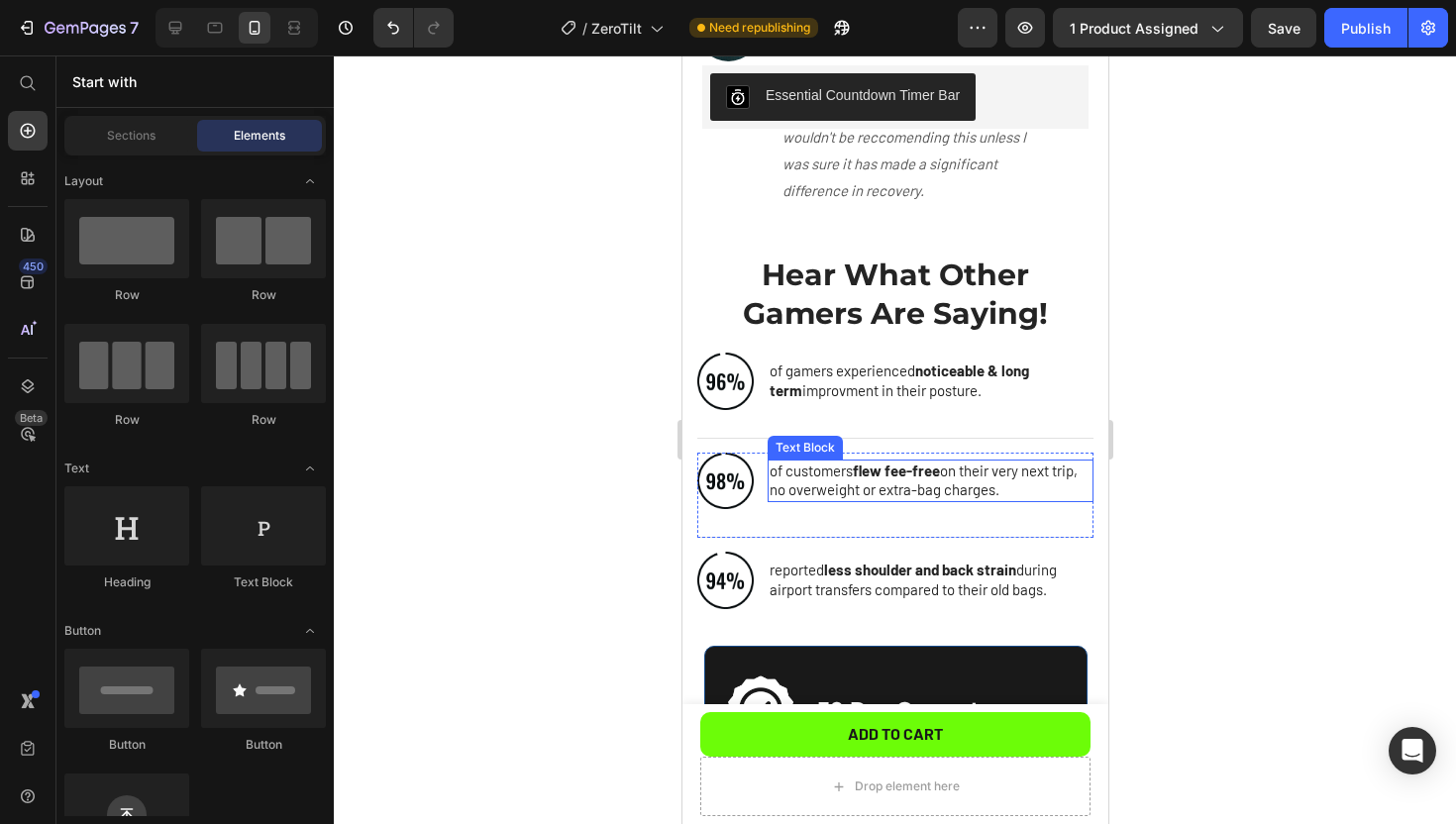 click on "of customers  flew fee-free  on their very next trip, no overweight or extra-bag charges." at bounding box center [929, 480] 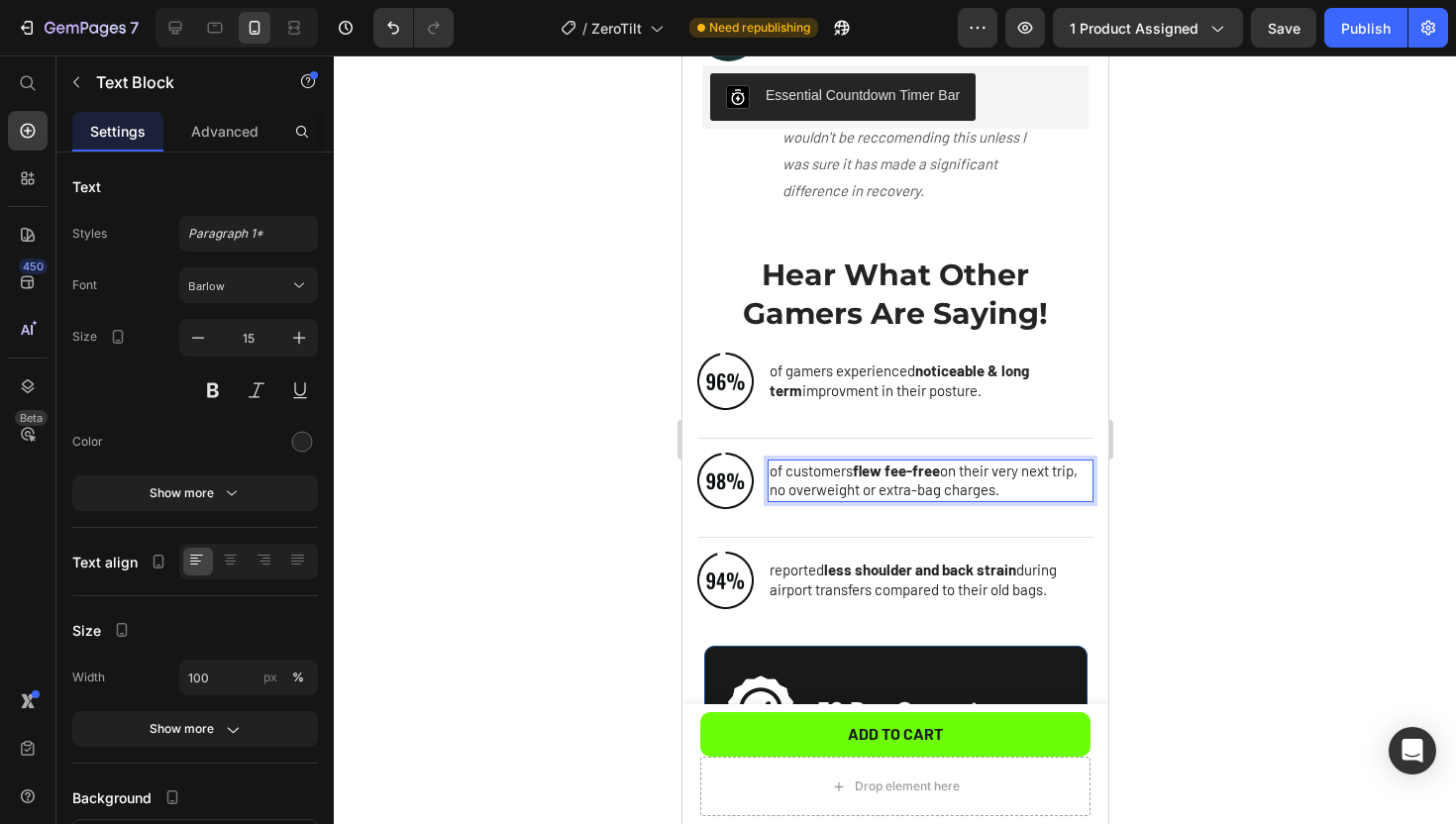 click on "of customers  flew fee-free  on their very next trip, no overweight or extra-bag charges." at bounding box center [929, 480] 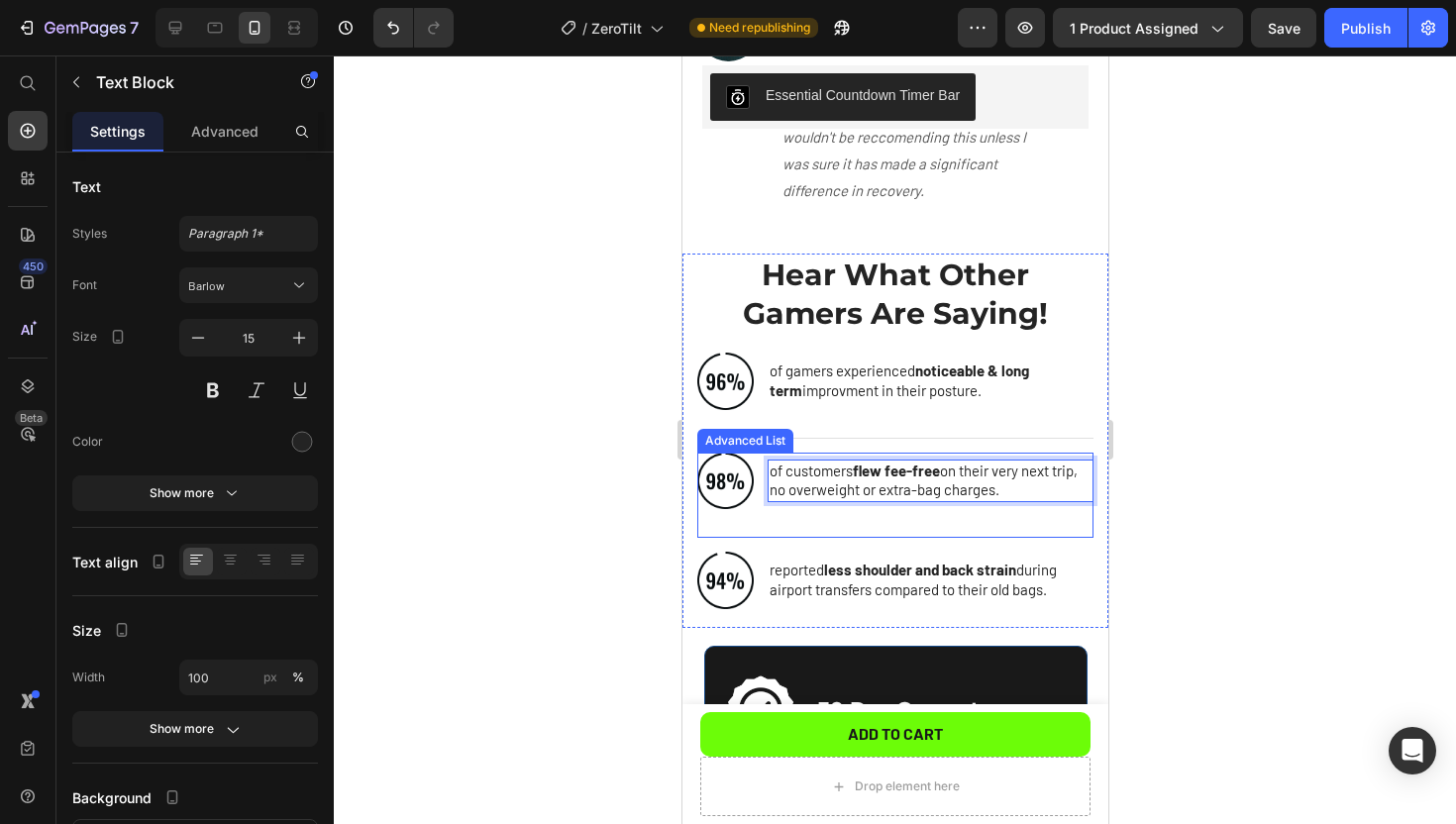 drag, startPoint x: 1019, startPoint y: 456, endPoint x: 762, endPoint y: 431, distance: 258.21309 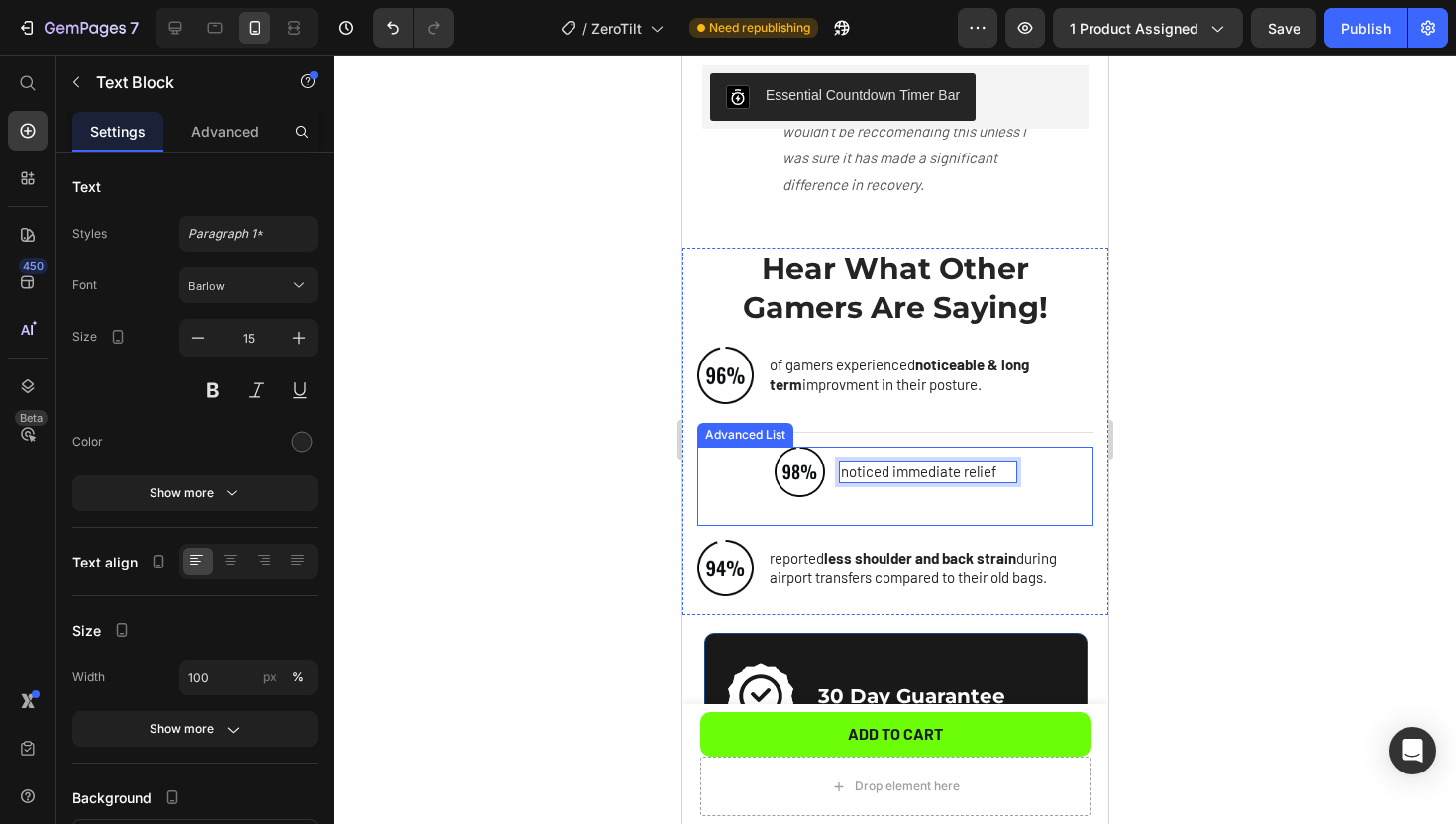 scroll, scrollTop: 2095, scrollLeft: 0, axis: vertical 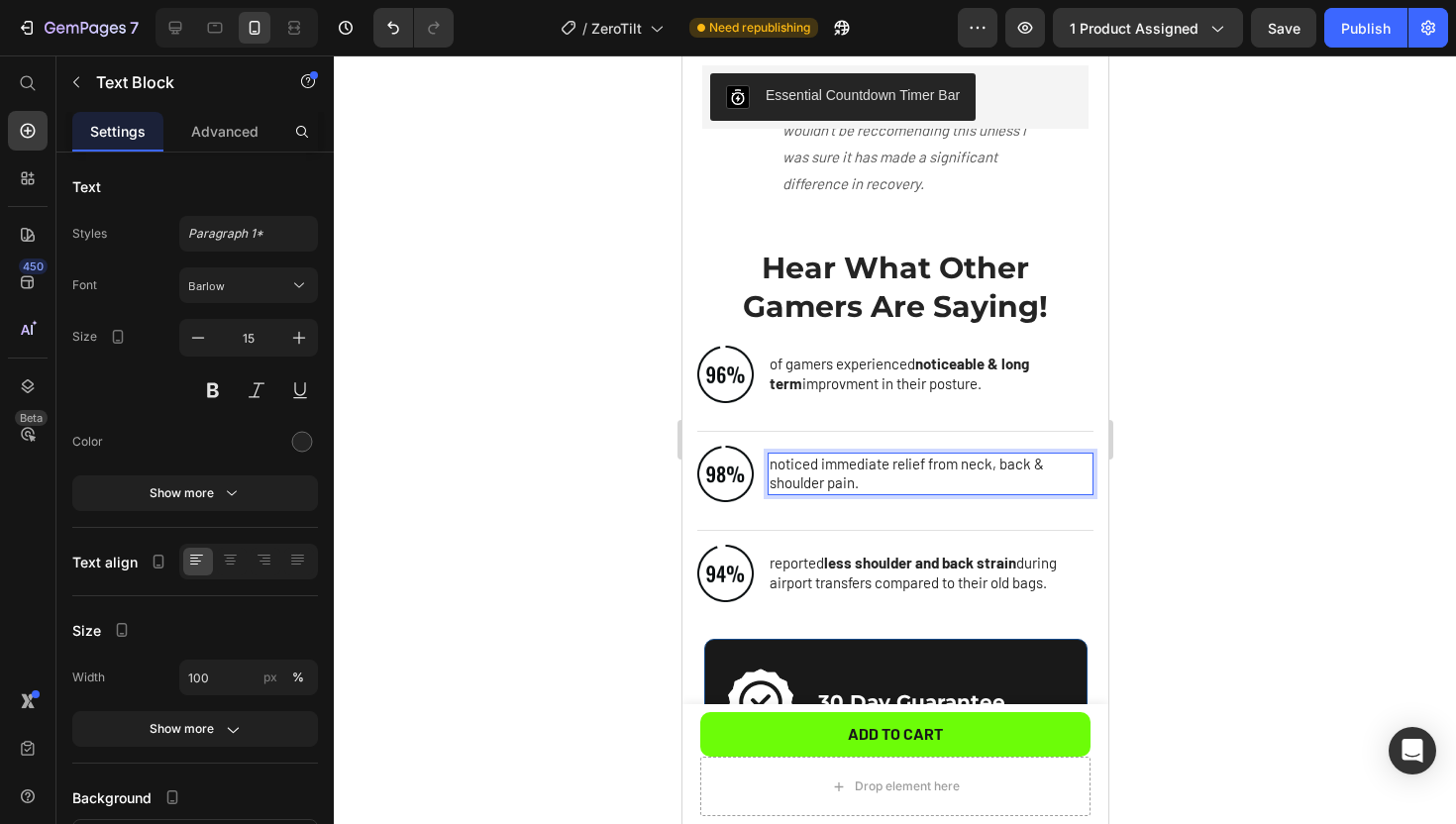 click on "noticed immediate relief from neck, back & shoulder pain." at bounding box center [929, 473] 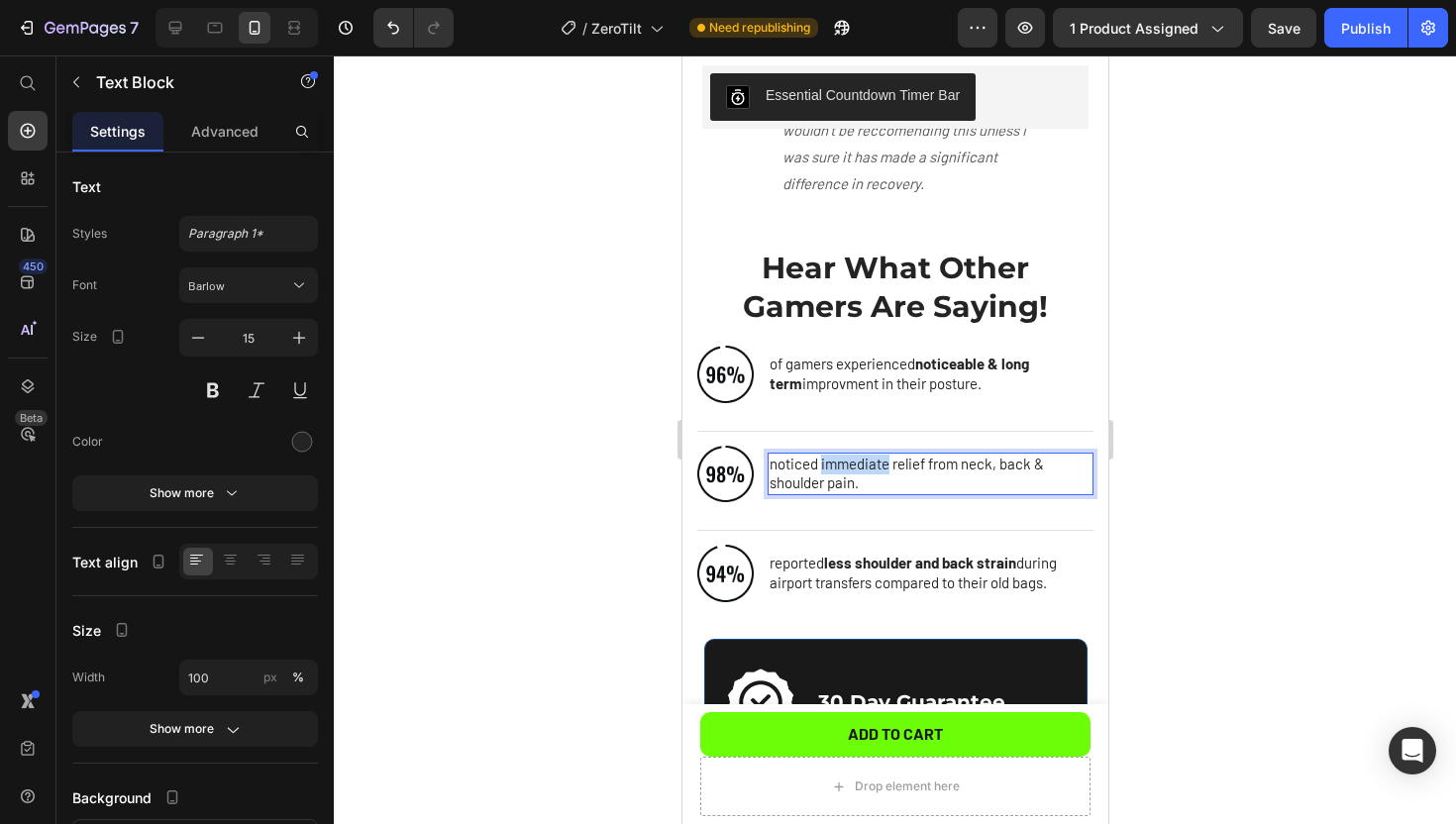click on "noticed immediate relief from neck, back & shoulder pain." at bounding box center (929, 473) 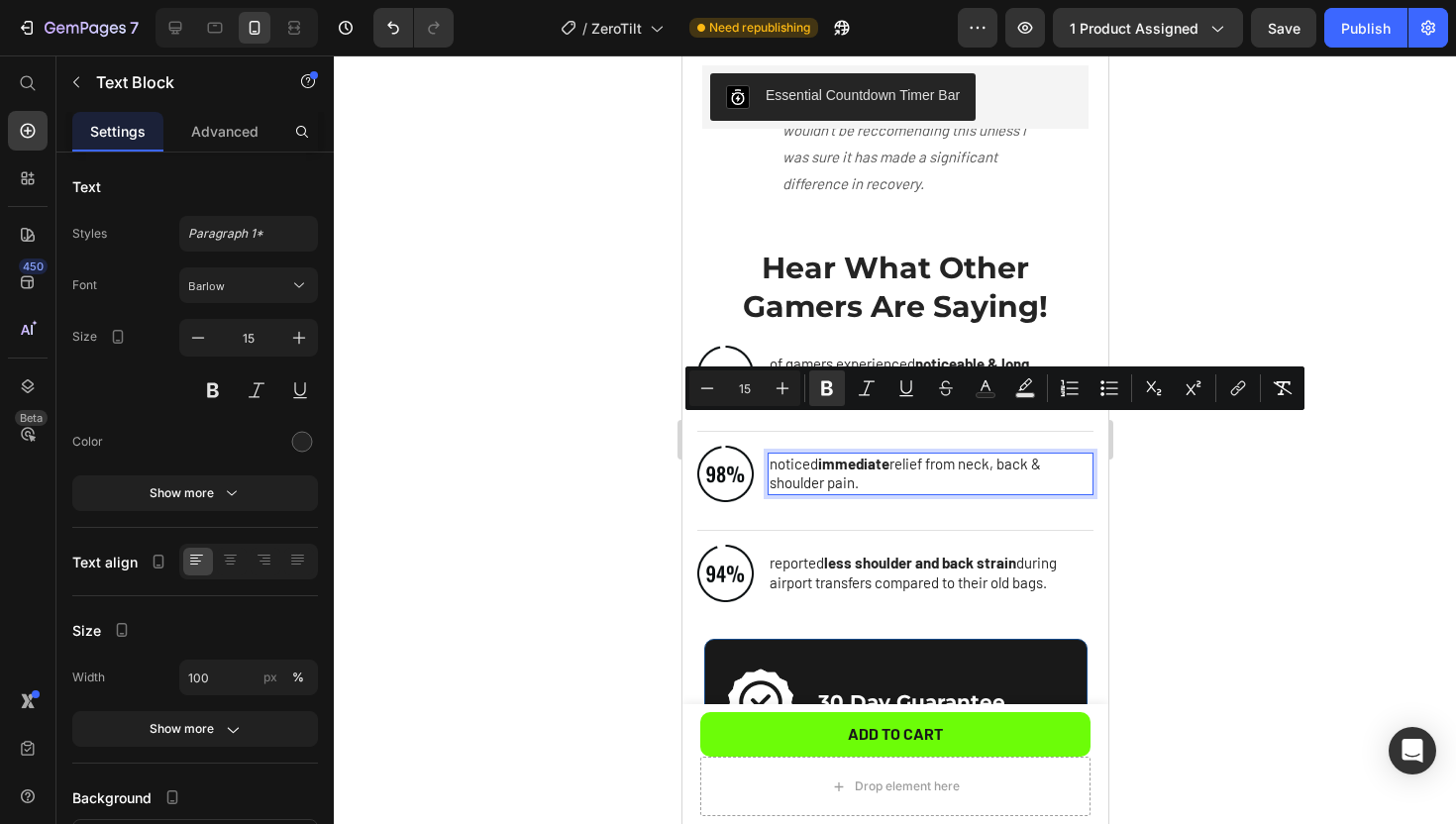 click 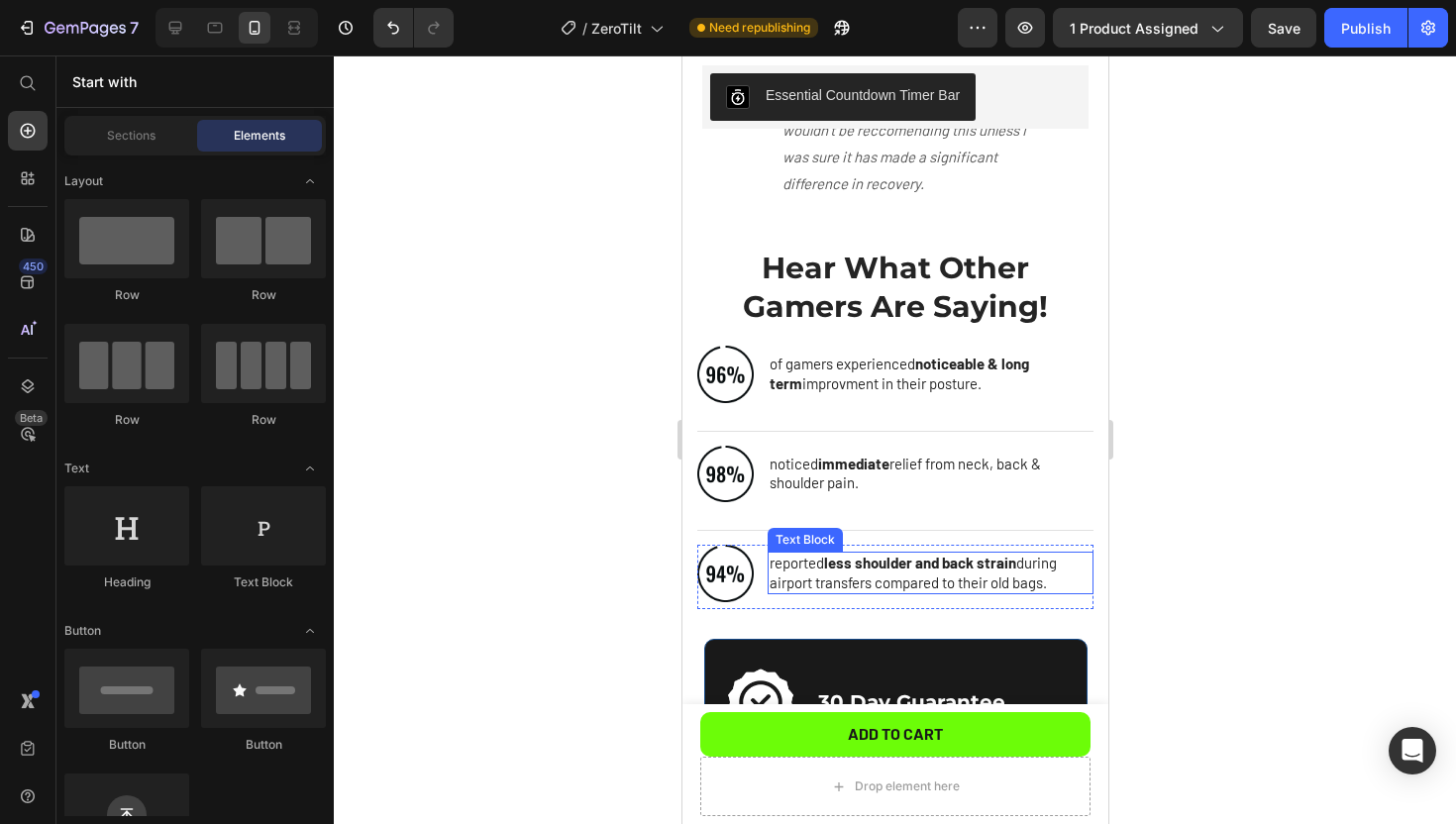 click on "reported  less shoulder and back strain  during airport transfers compared to their old bags." at bounding box center (929, 572) 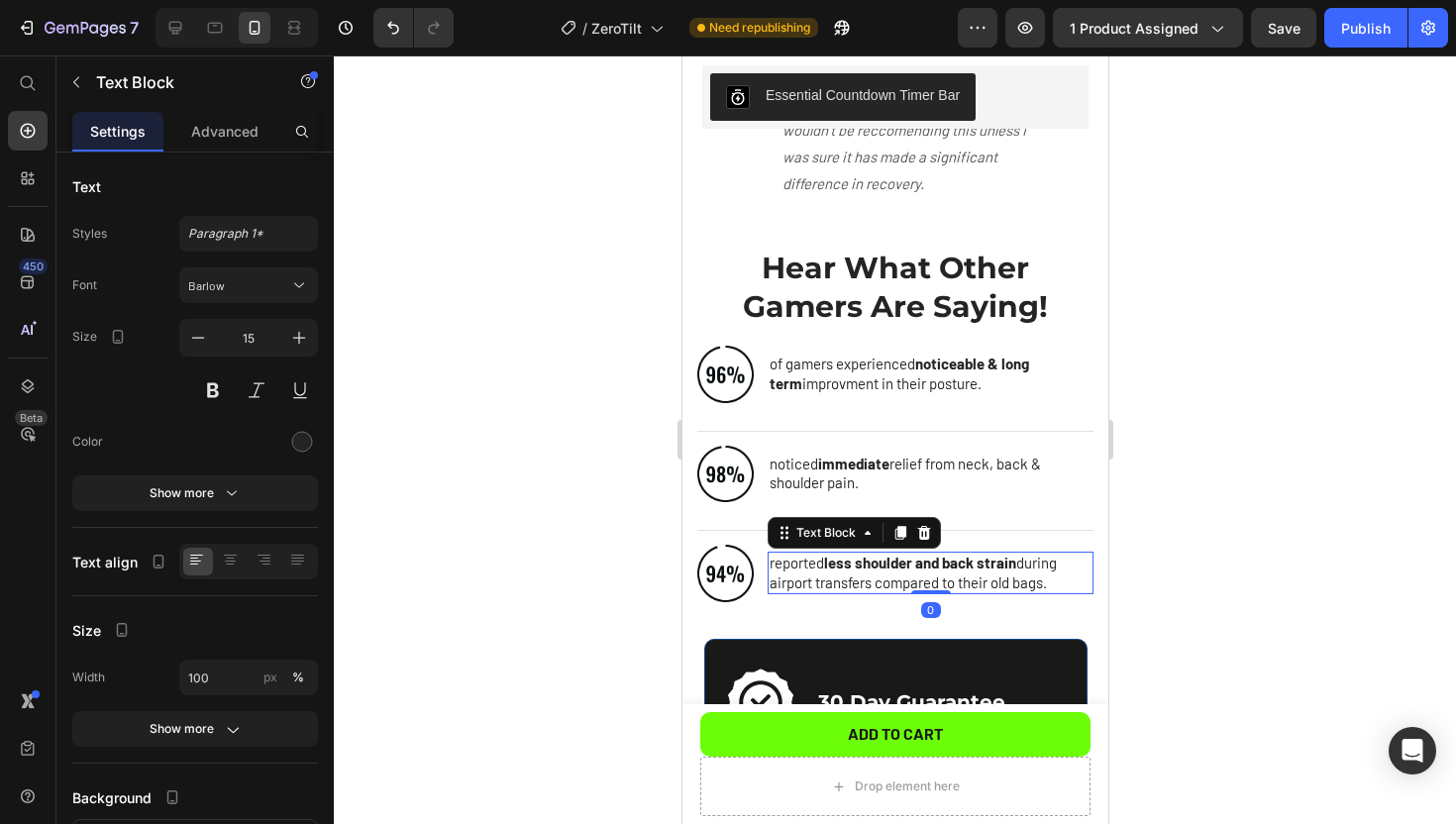 click on "reported  less shoulder and back strain  during airport transfers compared to their old bags." at bounding box center (929, 572) 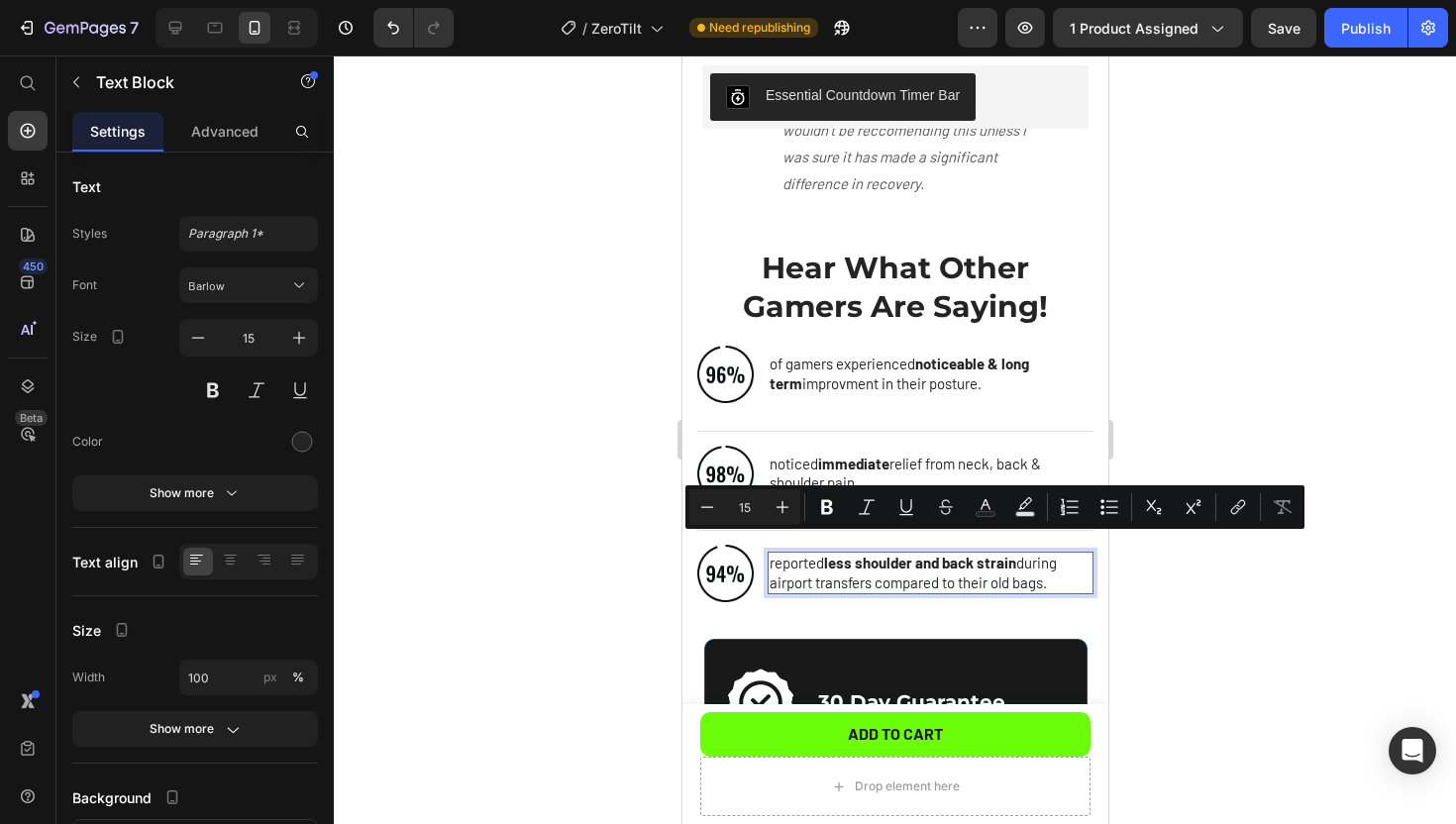 click on "reported  less shoulder and back strain  during airport transfers compared to their old bags." at bounding box center (929, 572) 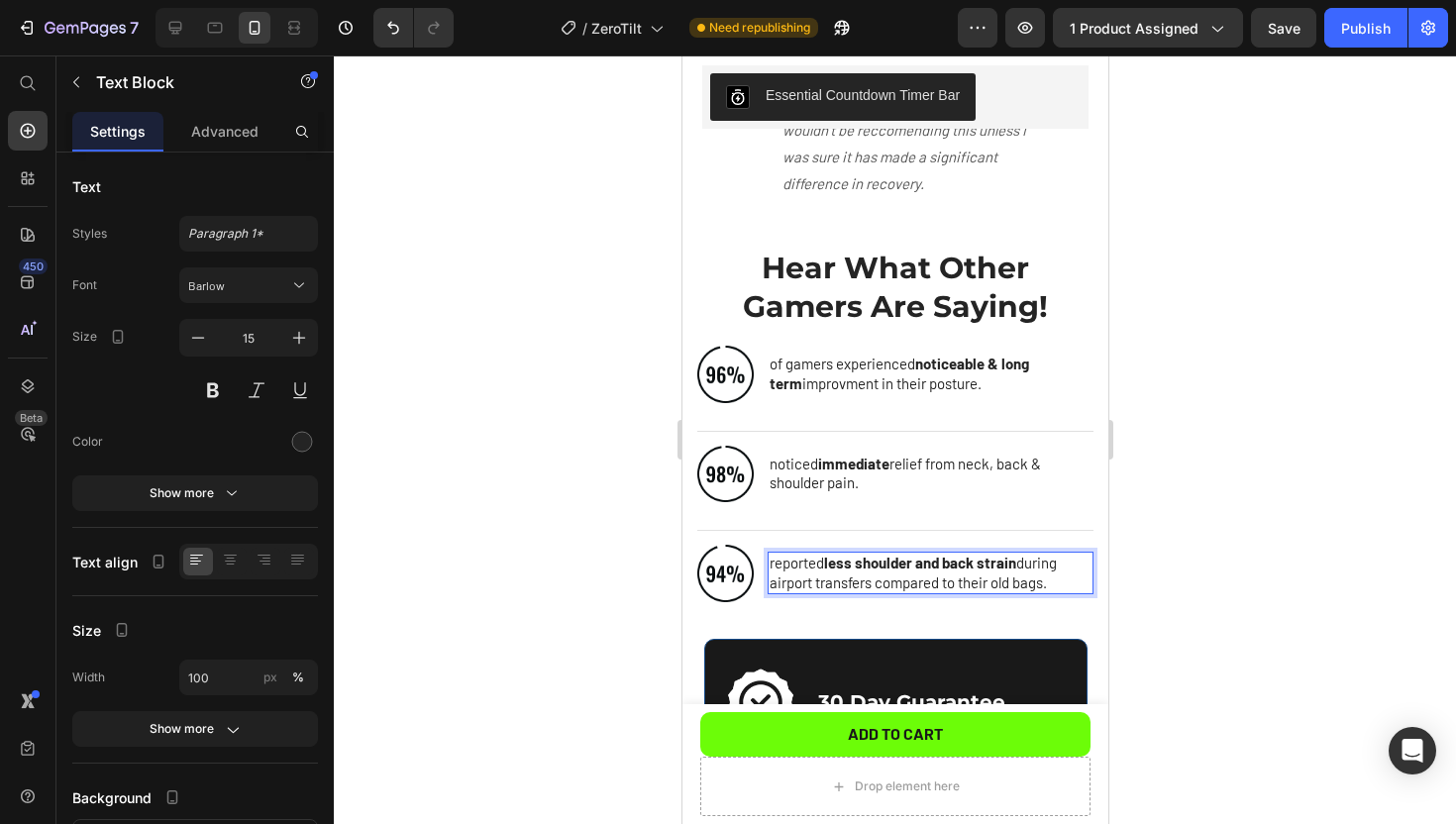 click on "reported  less shoulder and back strain  during airport transfers compared to their old bags." at bounding box center (929, 572) 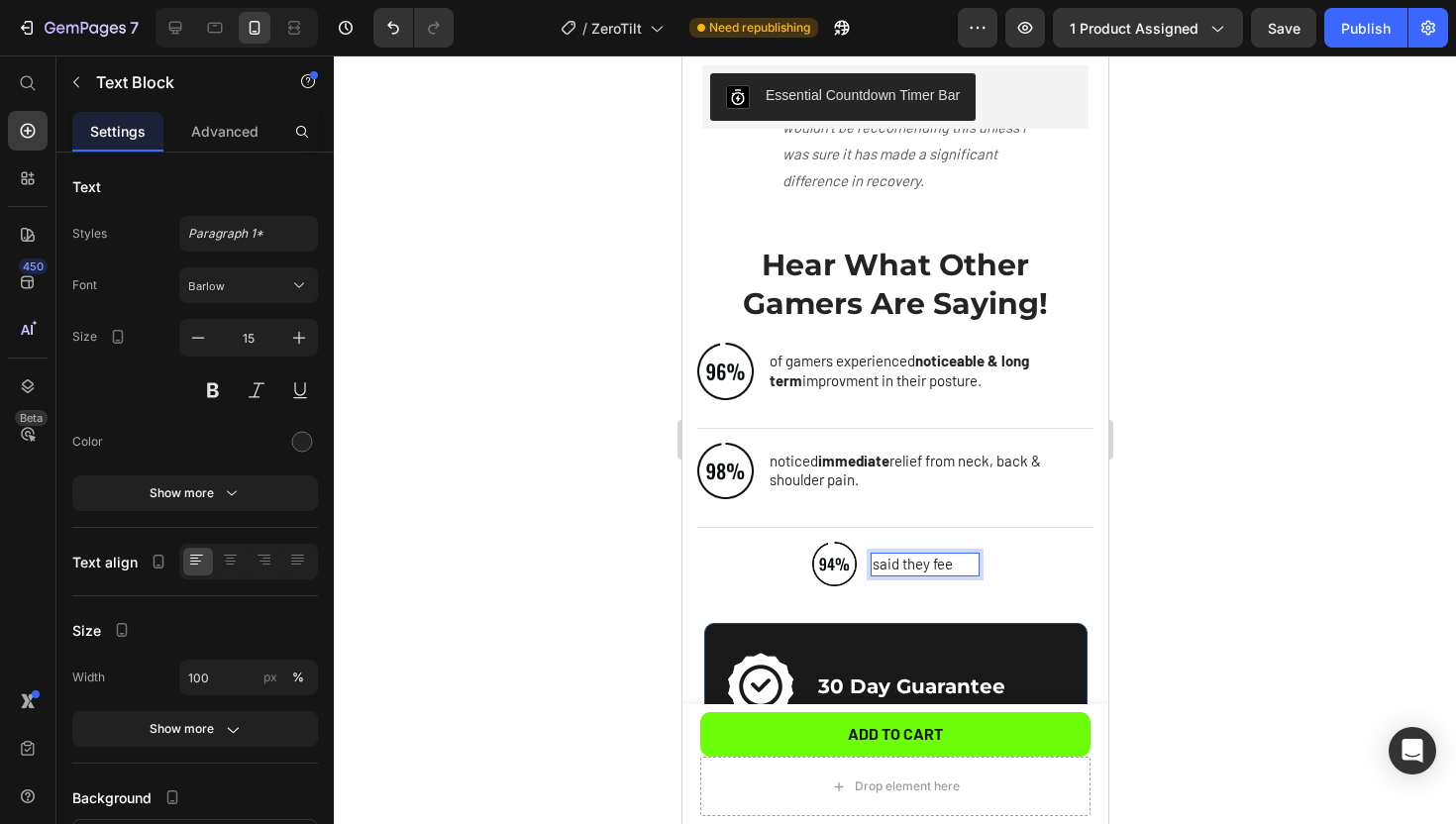 scroll, scrollTop: 2099, scrollLeft: 0, axis: vertical 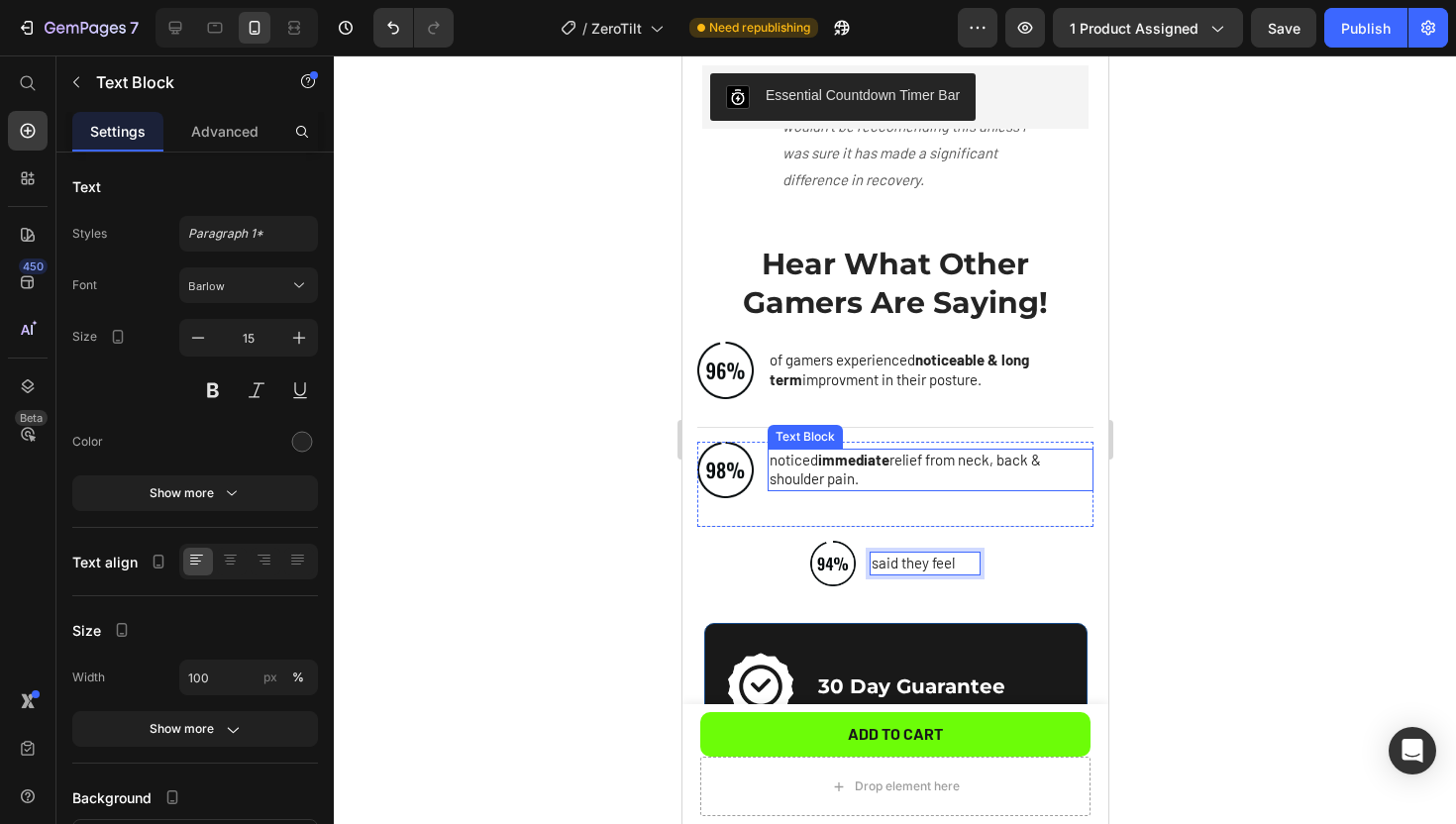 click on "noticed  immediate  relief from neck, back & shoulder pain." at bounding box center (929, 469) 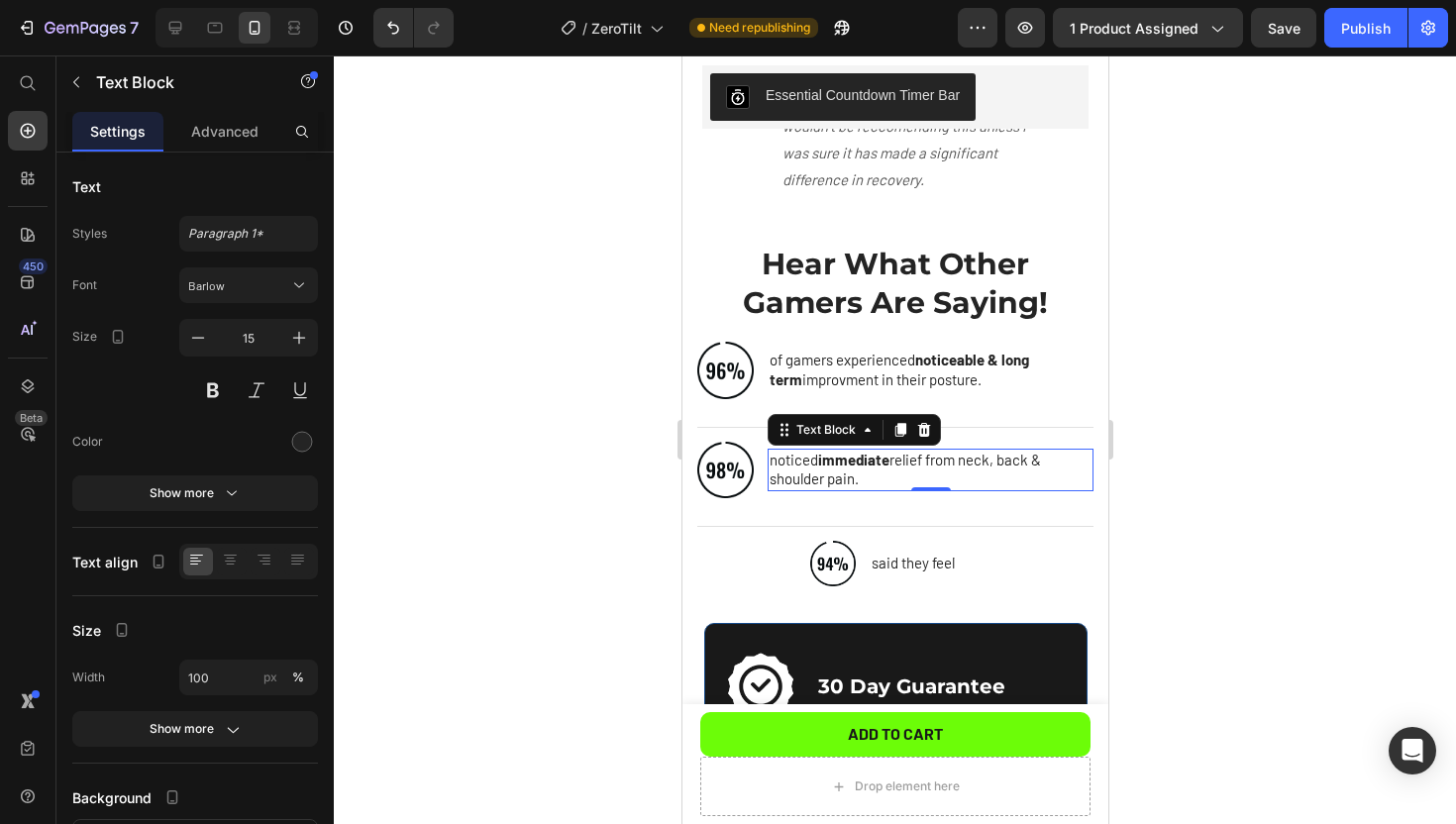 click on "noticed  immediate  relief from neck, back & shoulder pain." at bounding box center (929, 469) 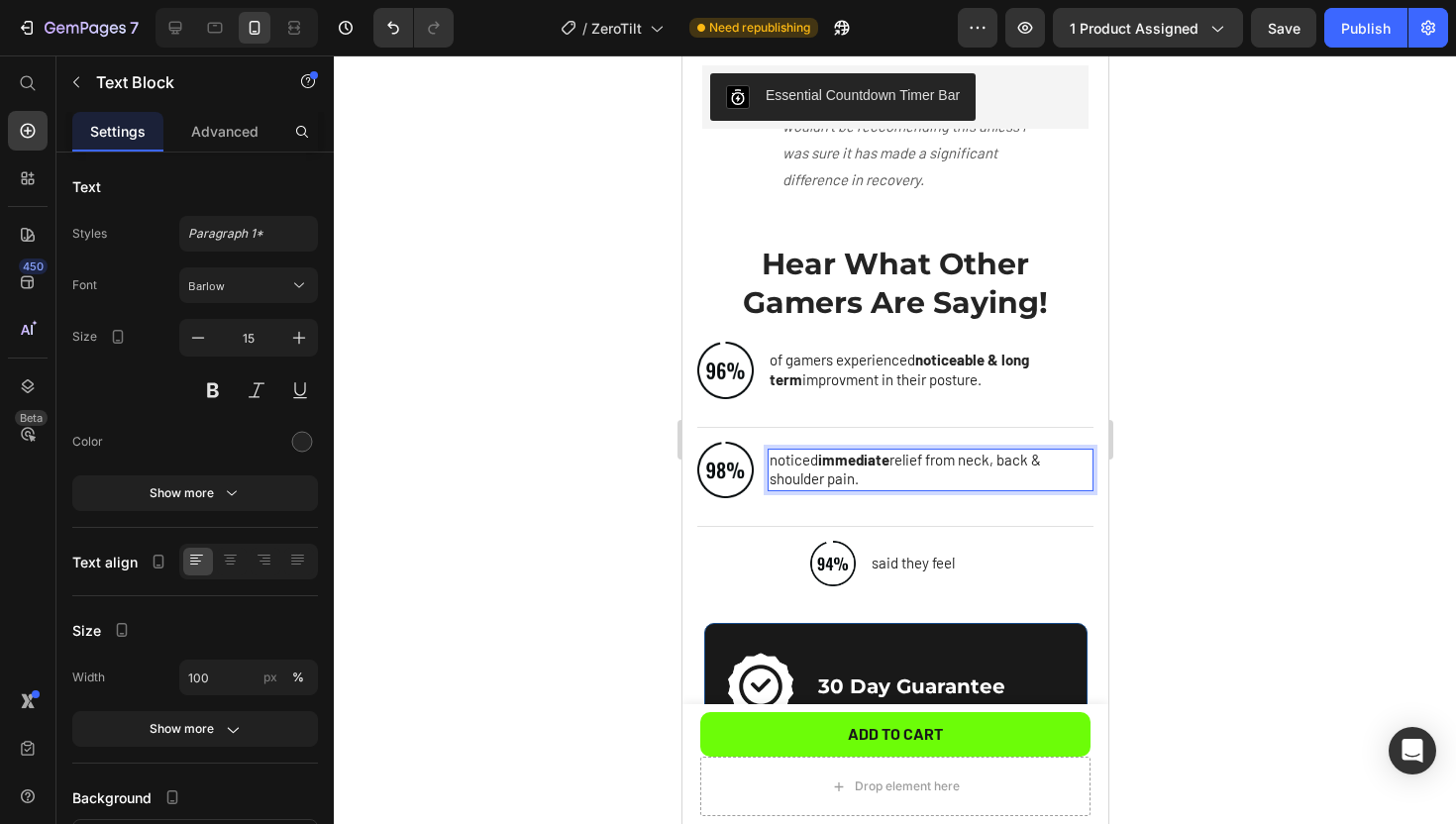 click on "noticed  immediate  relief from neck, back & shoulder pain." at bounding box center (929, 469) 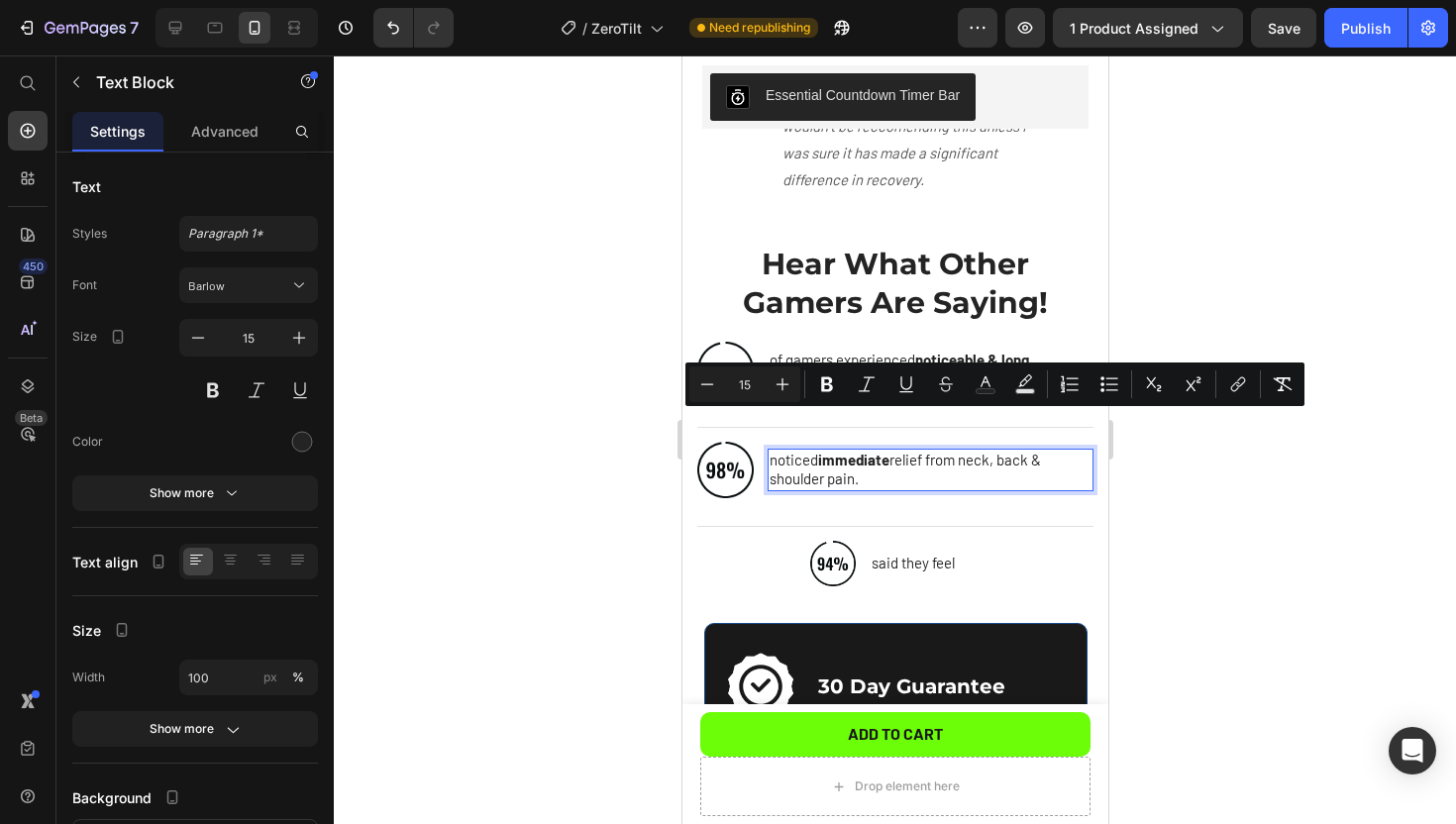 copy on "noticed  immediate  relief from neck, back & shoulder pain." 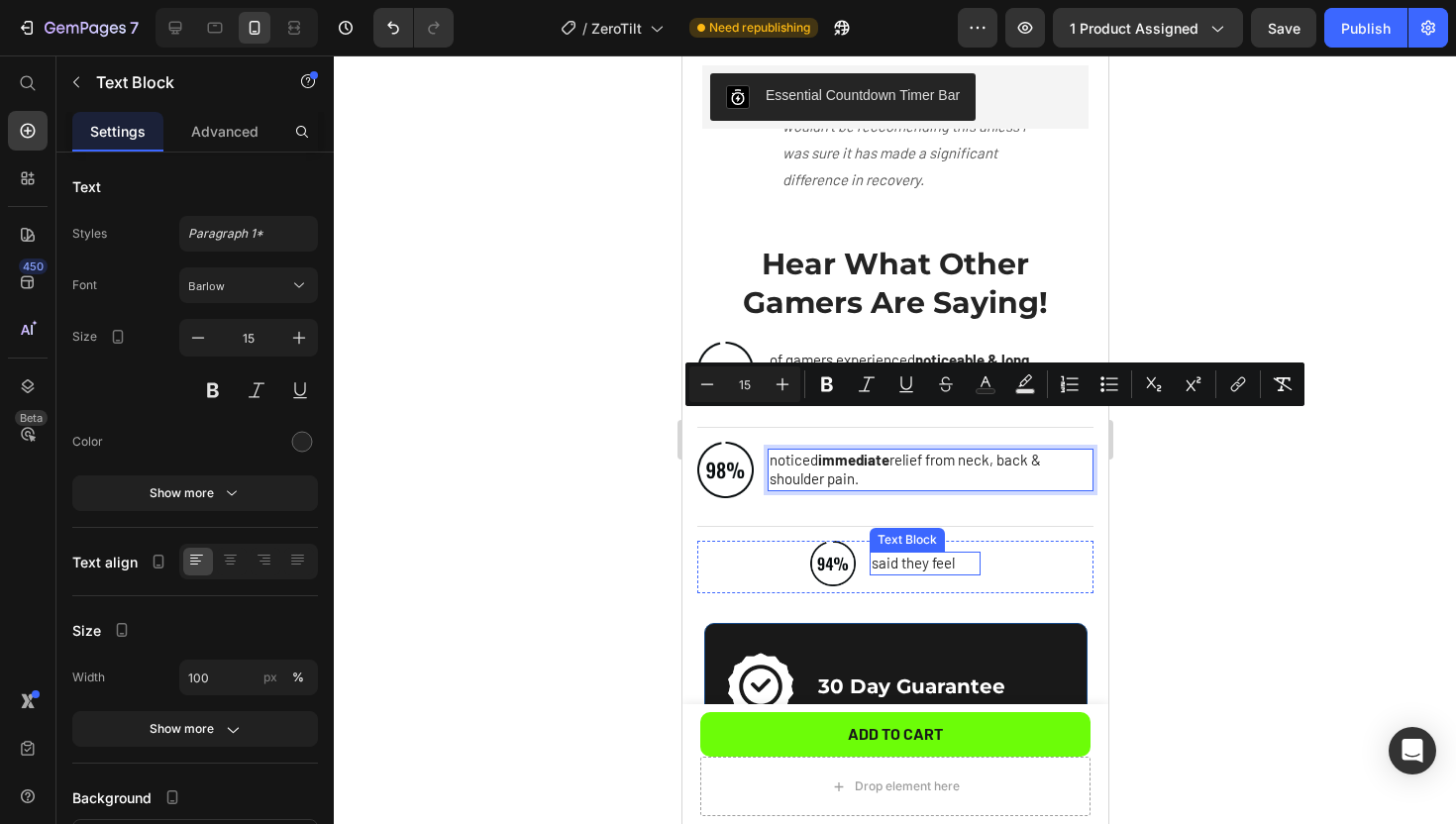 click on "said they feel" at bounding box center (924, 564) 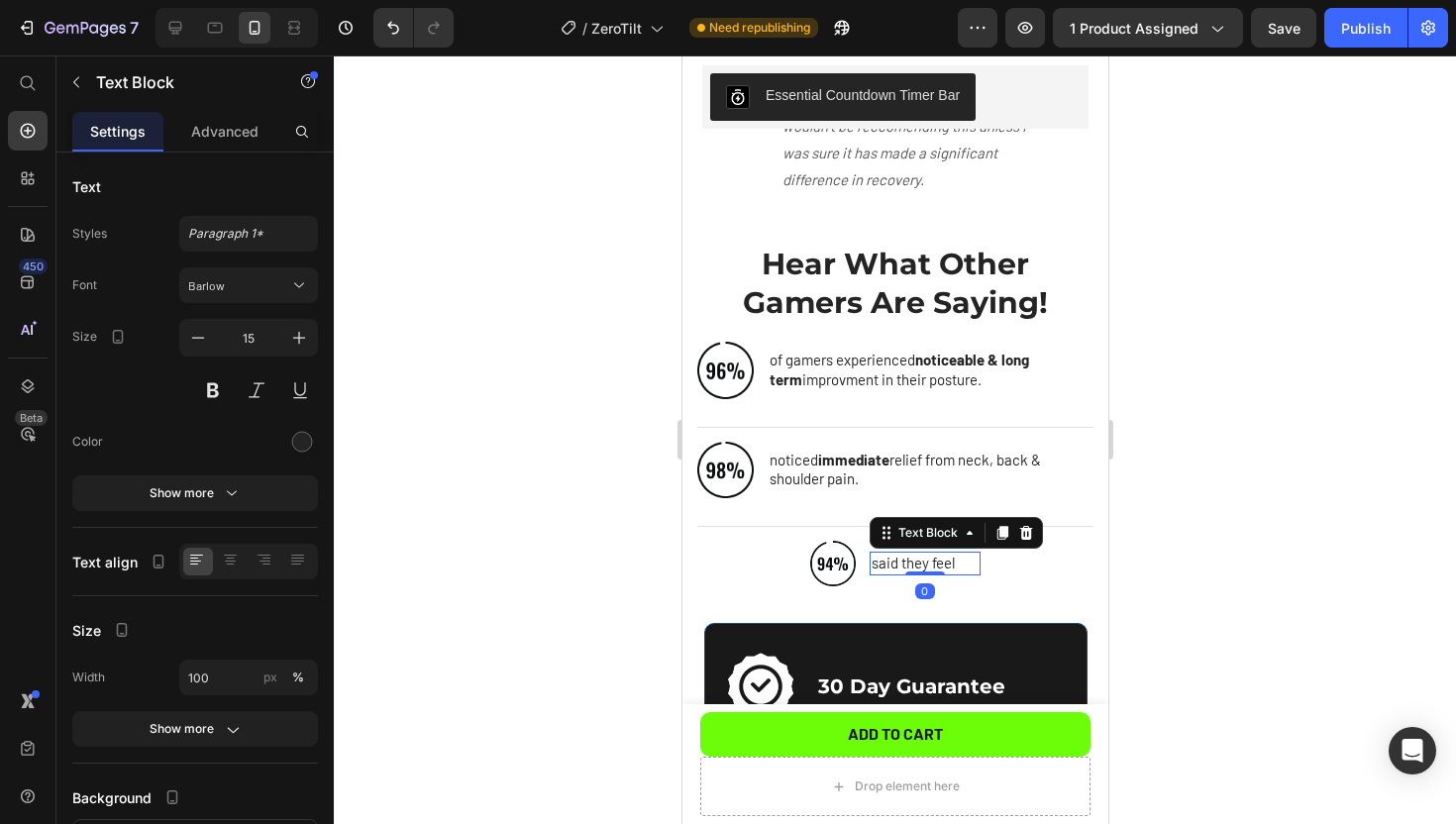 click on "said they feel" at bounding box center (924, 564) 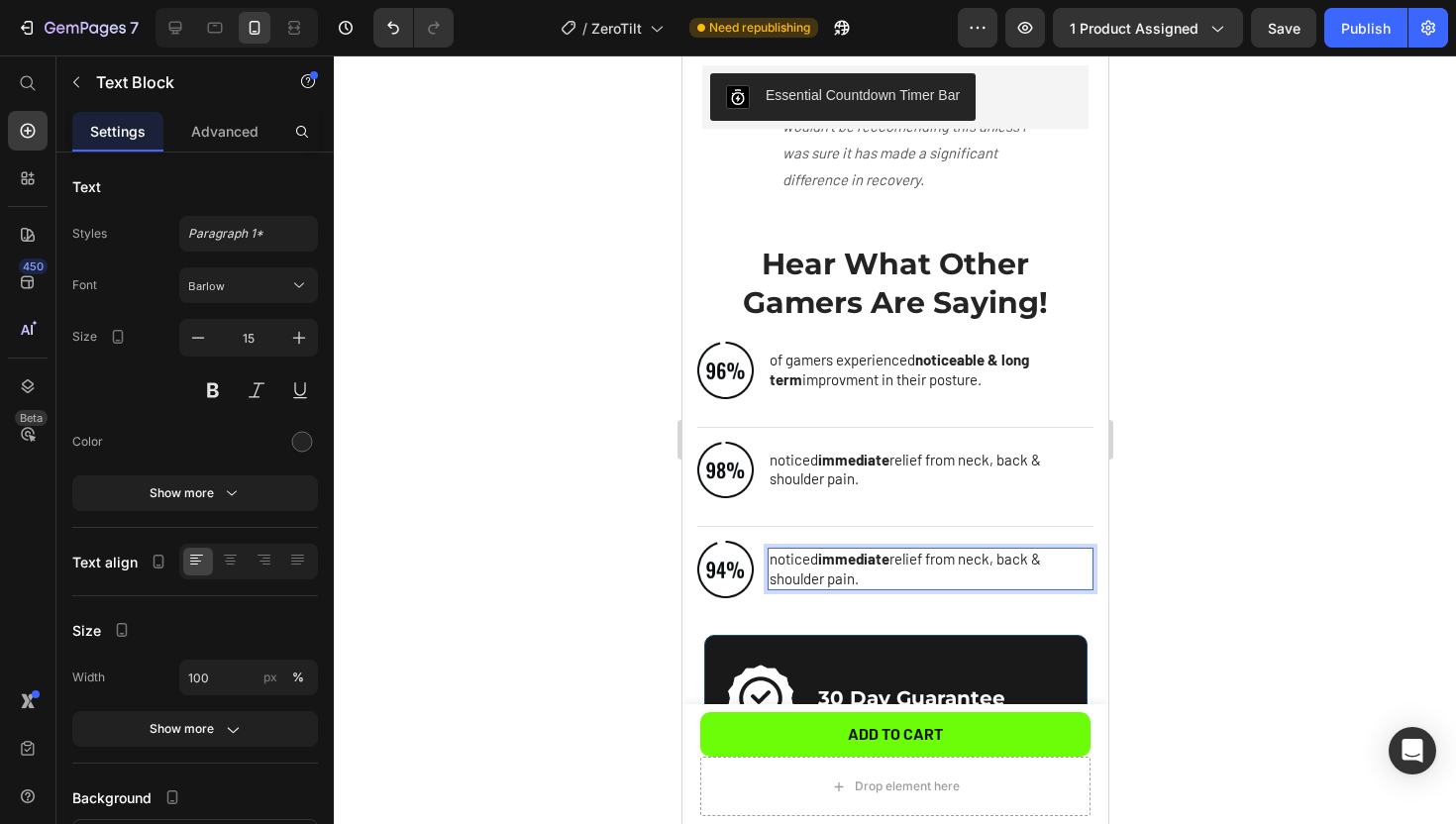 scroll, scrollTop: 2095, scrollLeft: 0, axis: vertical 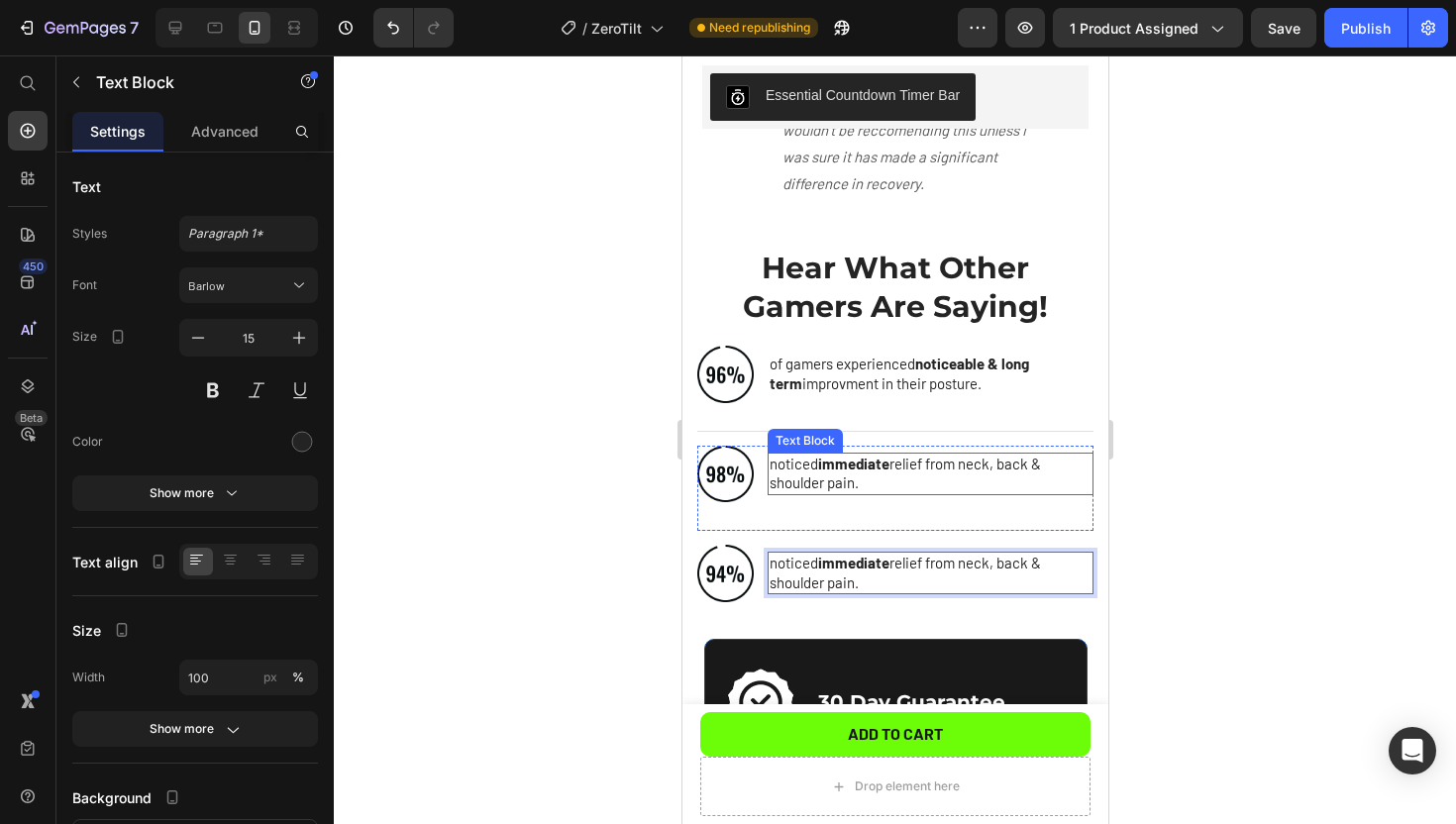 click on "immediate" at bounding box center [853, 464] 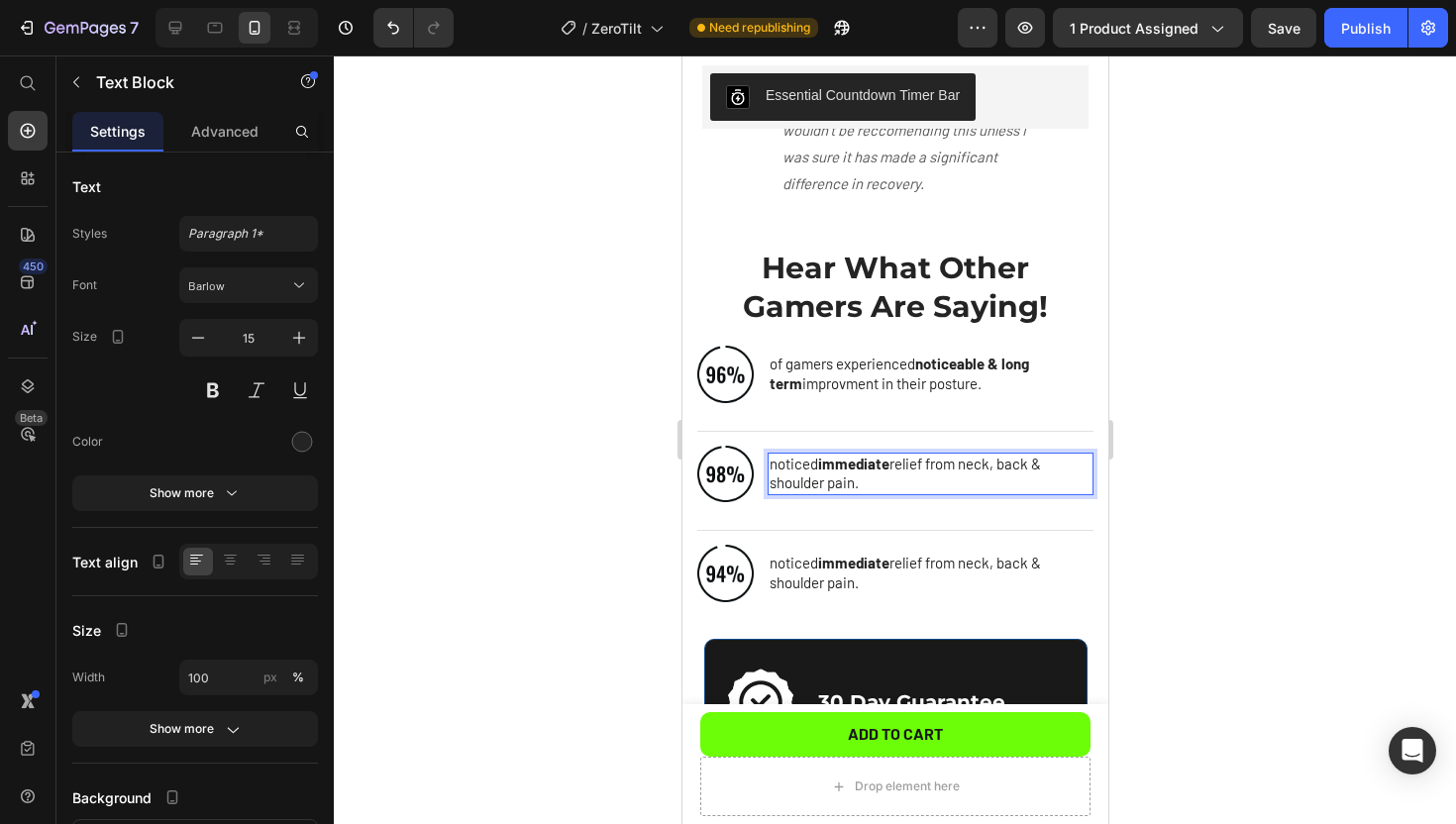 click on "immediate" at bounding box center [853, 464] 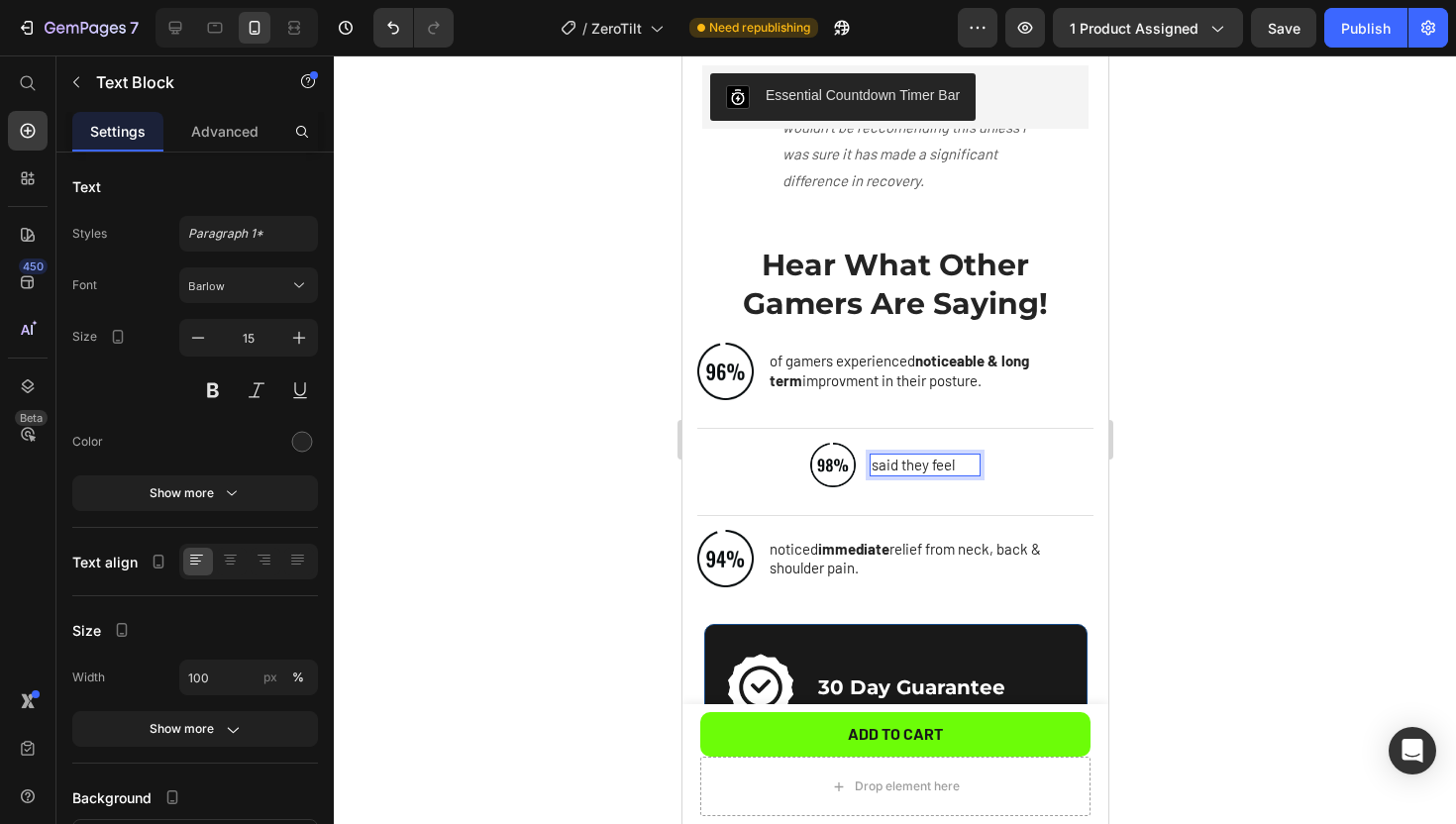 scroll, scrollTop: 2099, scrollLeft: 0, axis: vertical 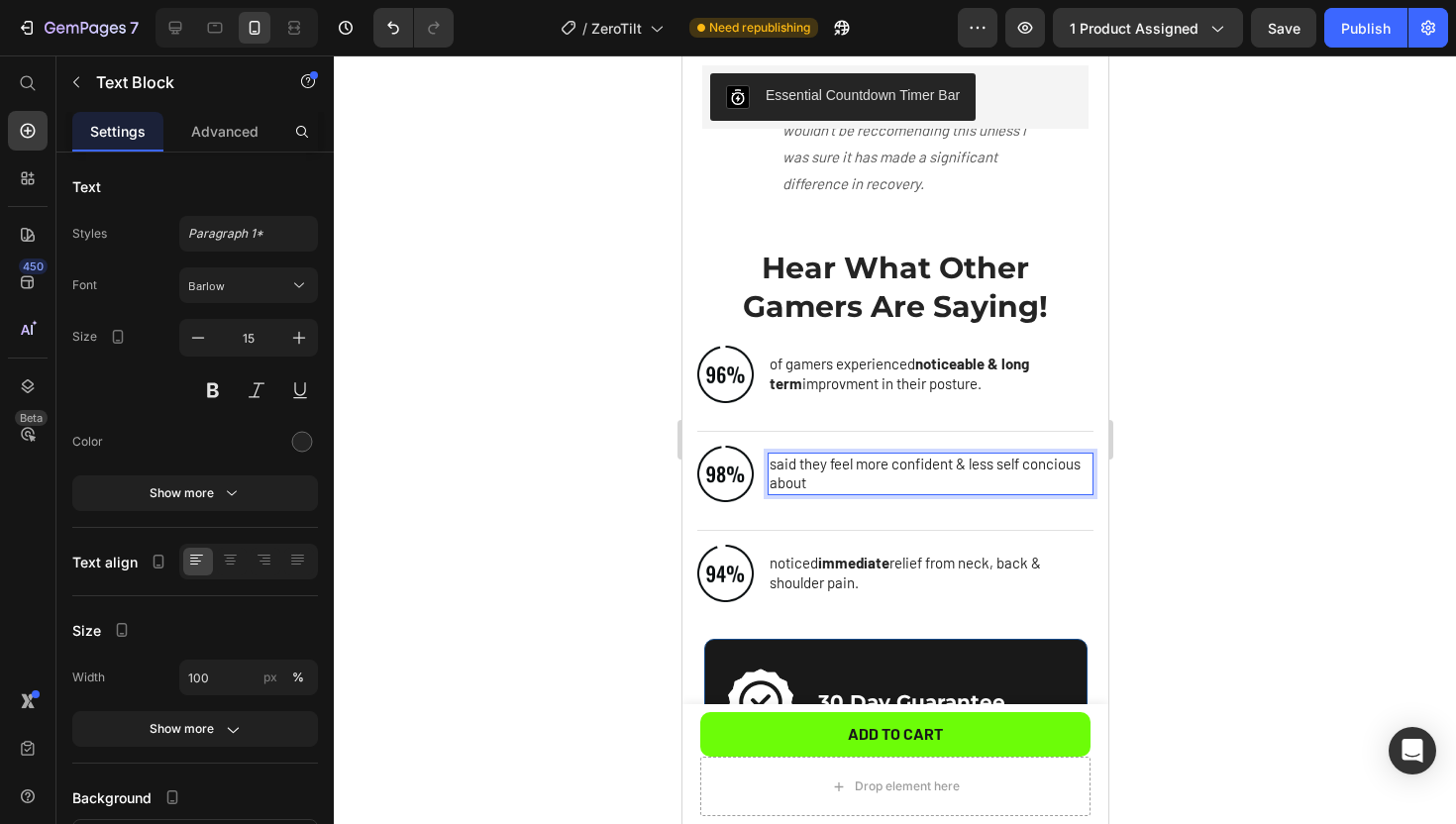 click on "said they feel more confident & less self concious about" at bounding box center [929, 473] 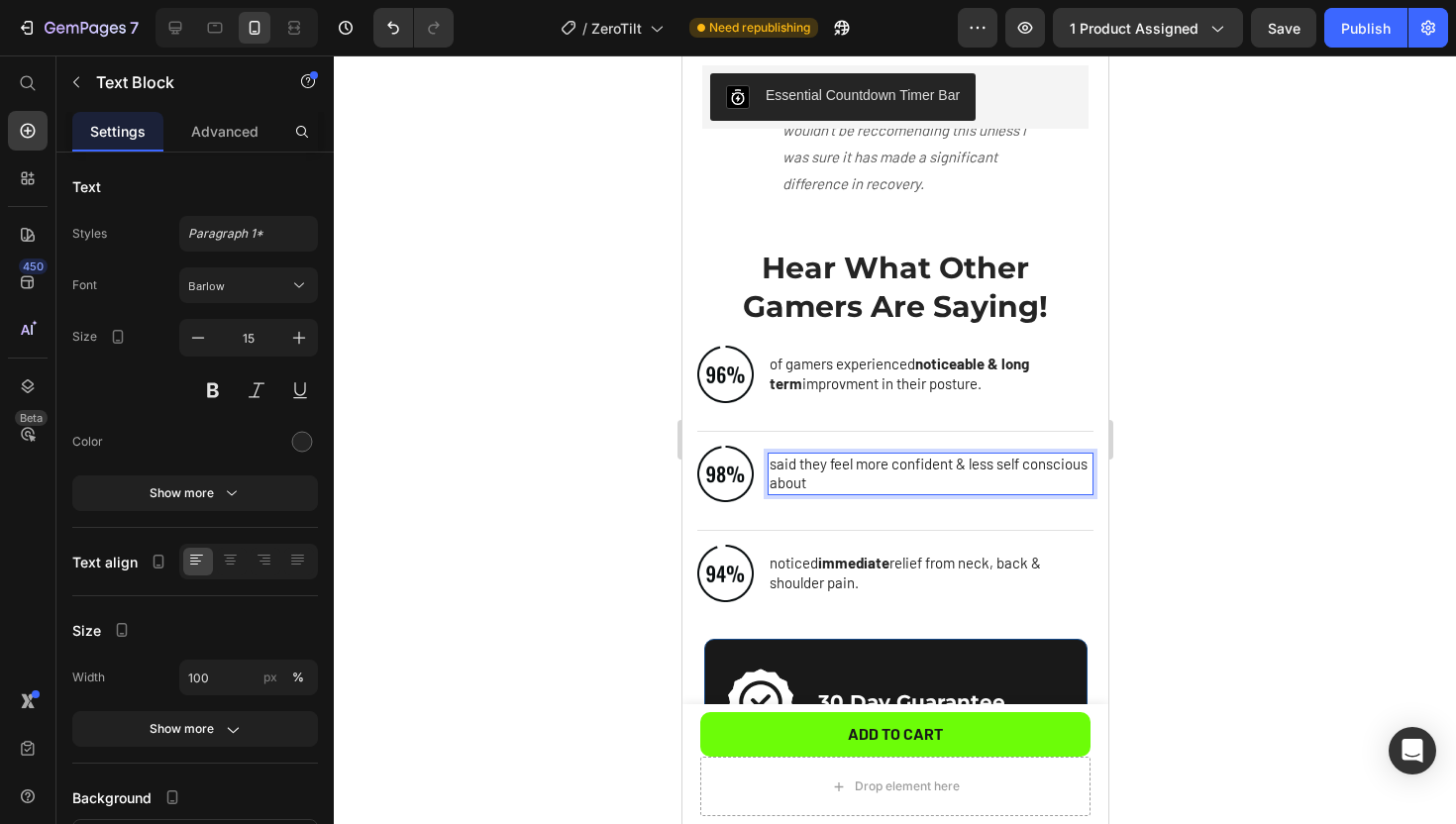 click on "said they feel more confident & less self conscious about" at bounding box center (929, 473) 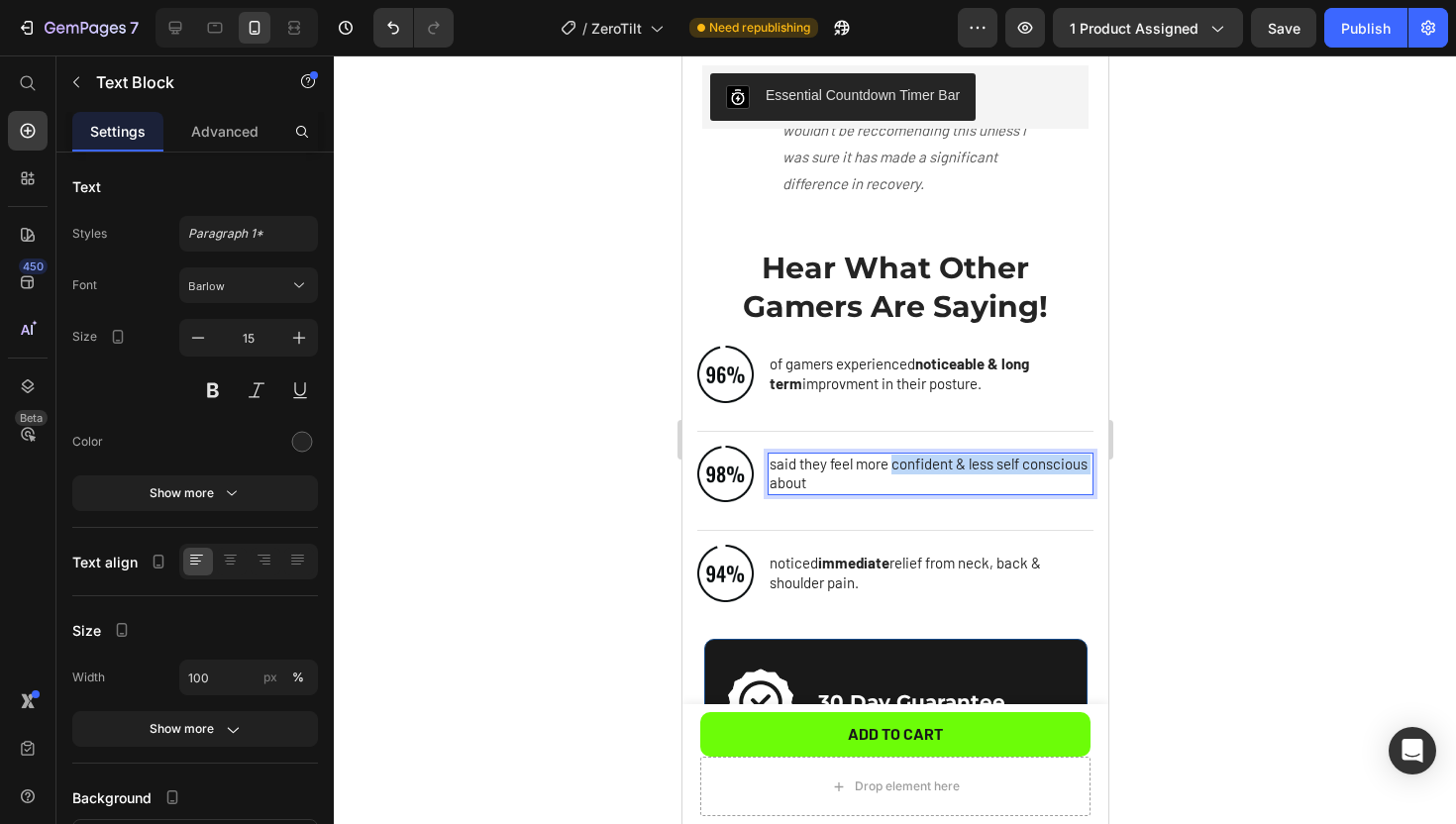 drag, startPoint x: 892, startPoint y: 426, endPoint x: 837, endPoint y: 446, distance: 58.5235 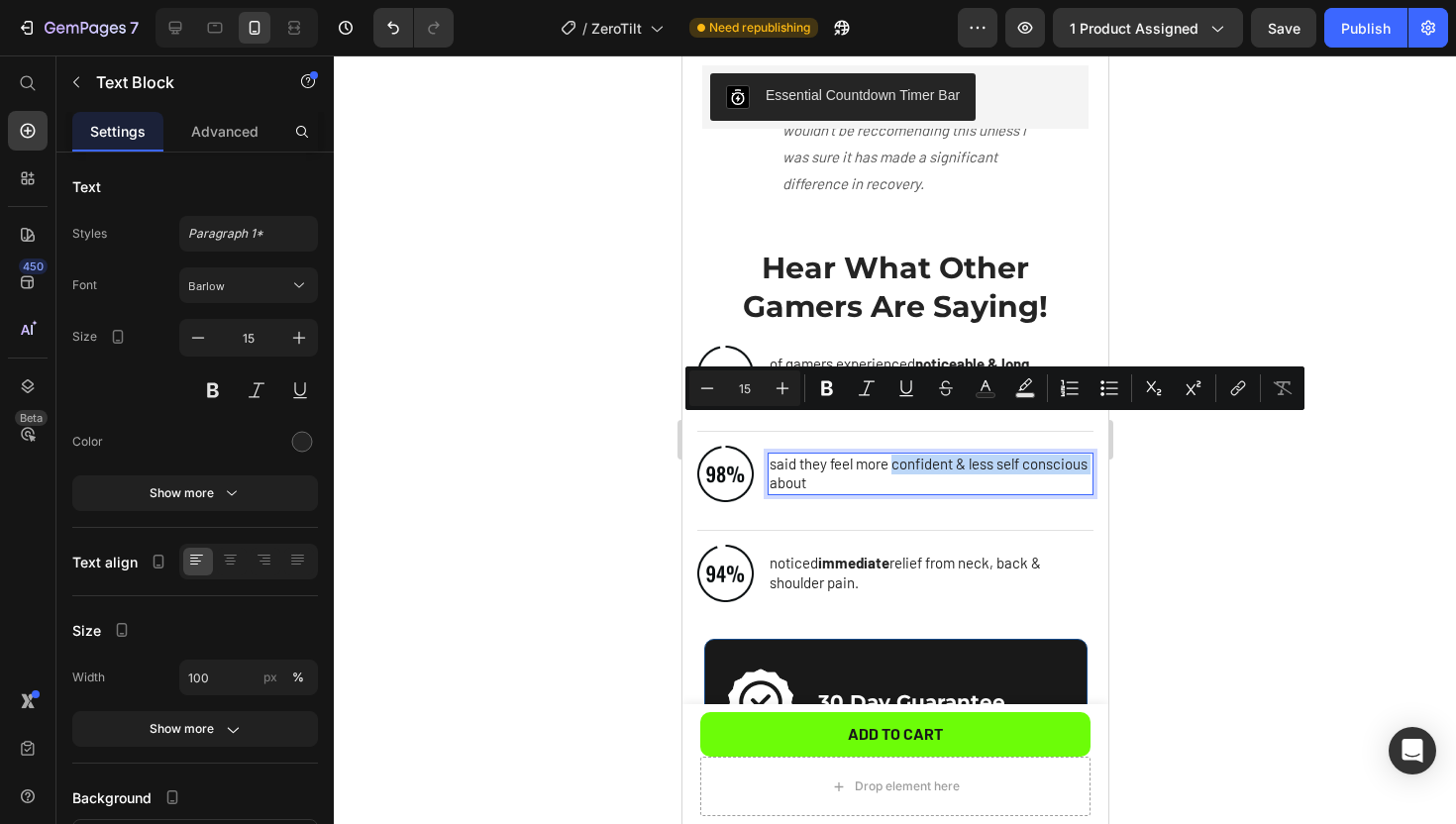 click on "said they feel more confident & less self conscious about" at bounding box center [929, 473] 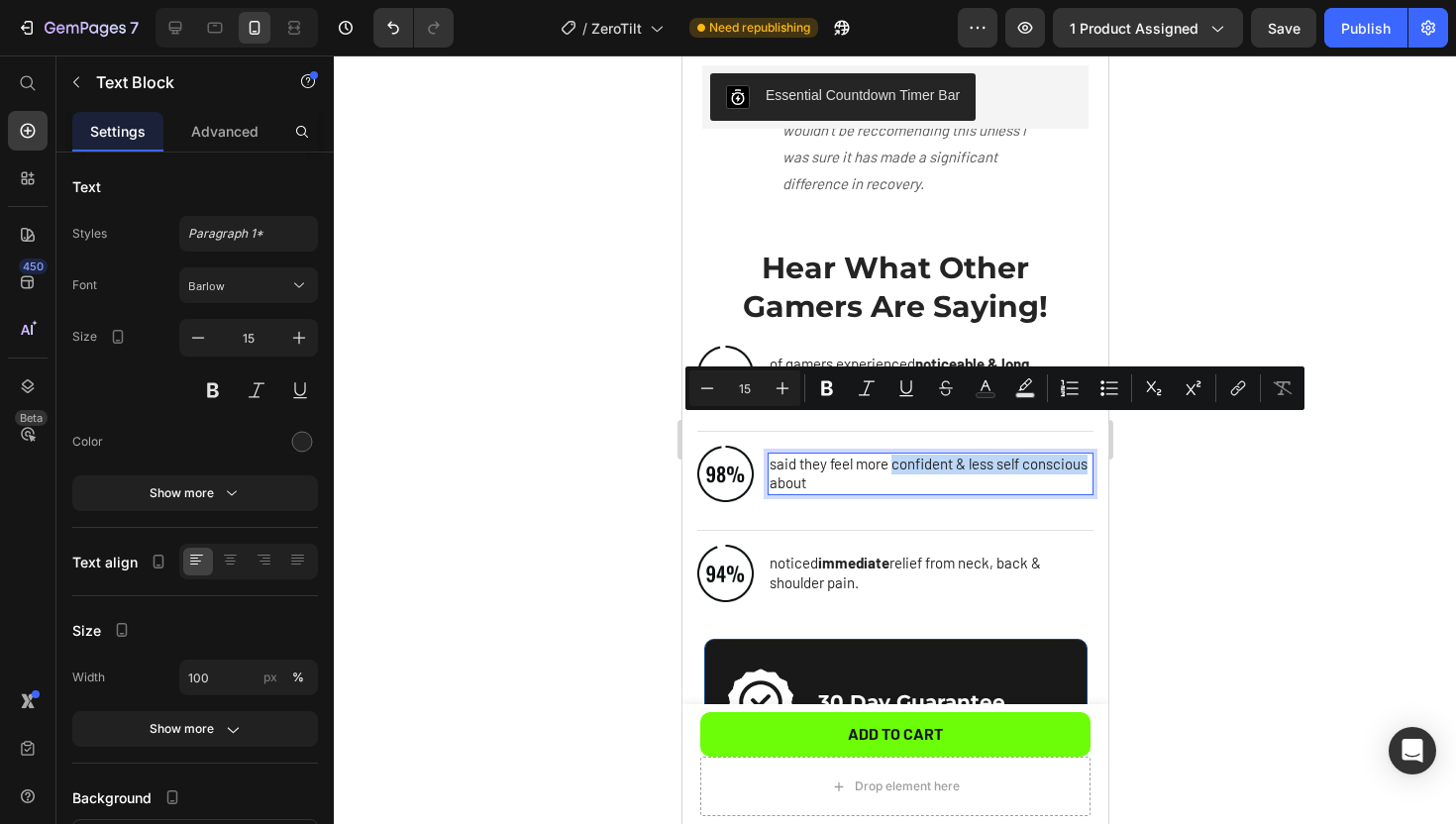 drag, startPoint x: 835, startPoint y: 448, endPoint x: 894, endPoint y: 433, distance: 60.876925 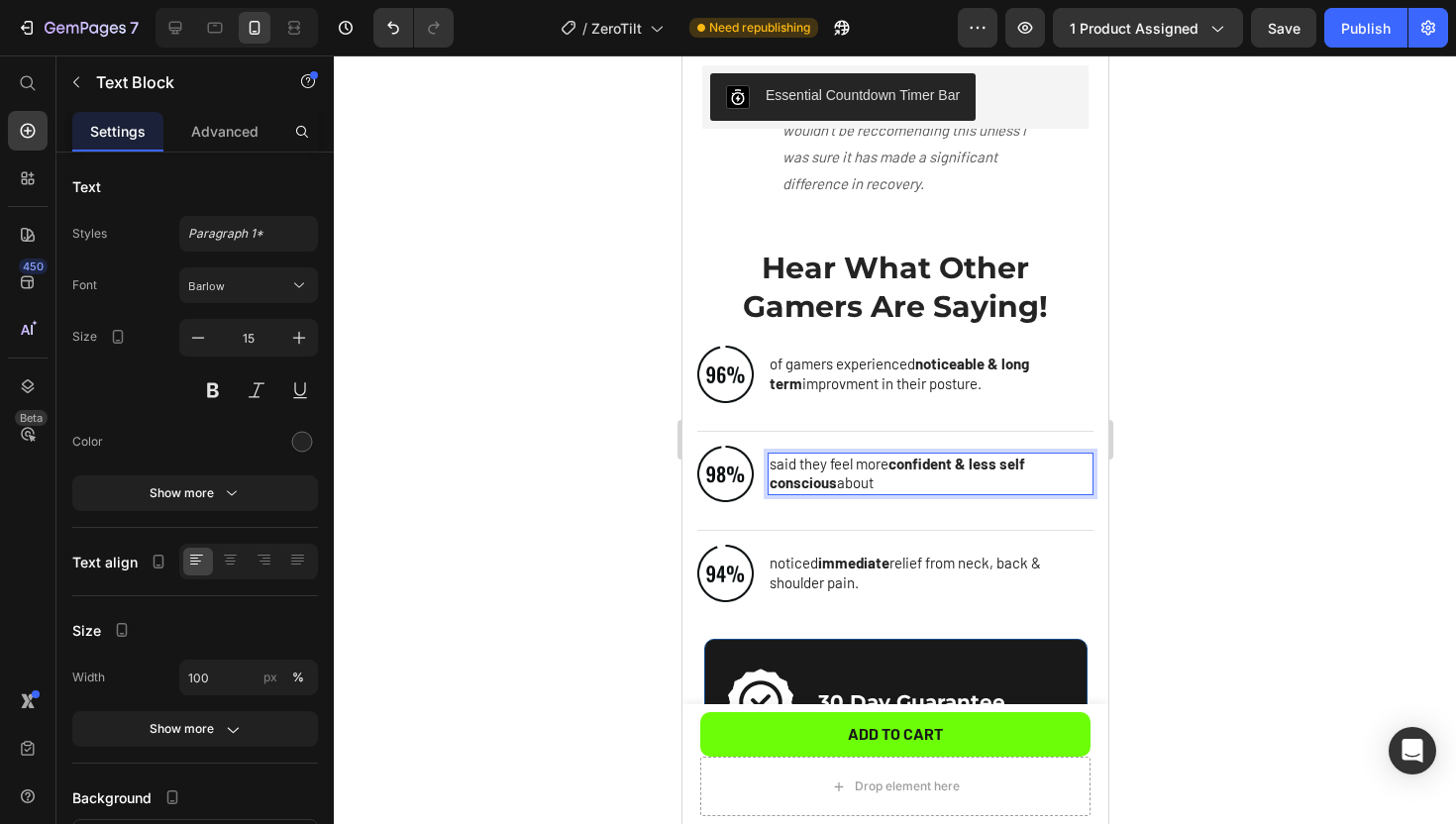 click on "said they feel more  confident & less self conscious  about" at bounding box center (929, 473) 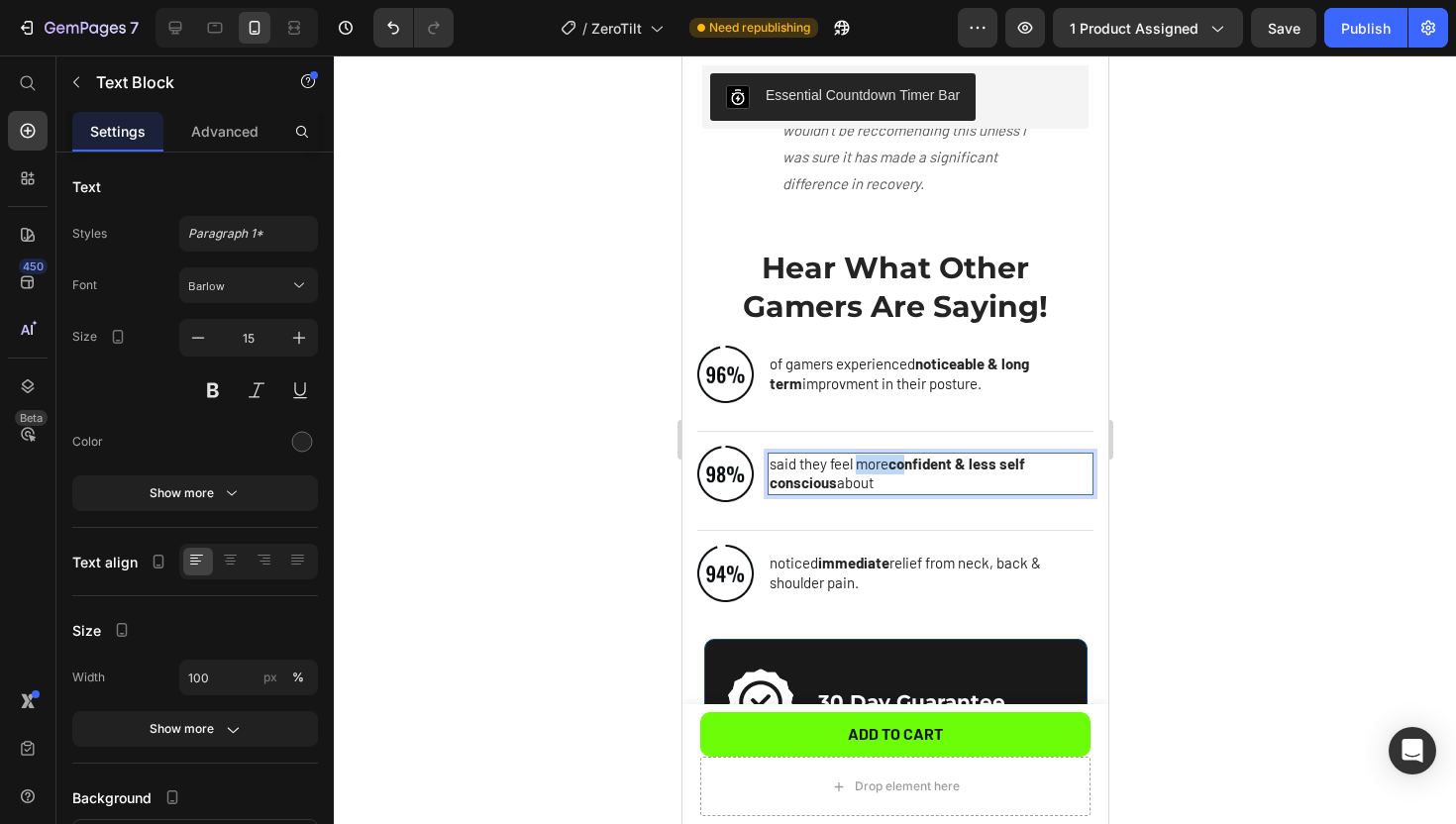 drag, startPoint x: 858, startPoint y: 427, endPoint x: 906, endPoint y: 427, distance: 48 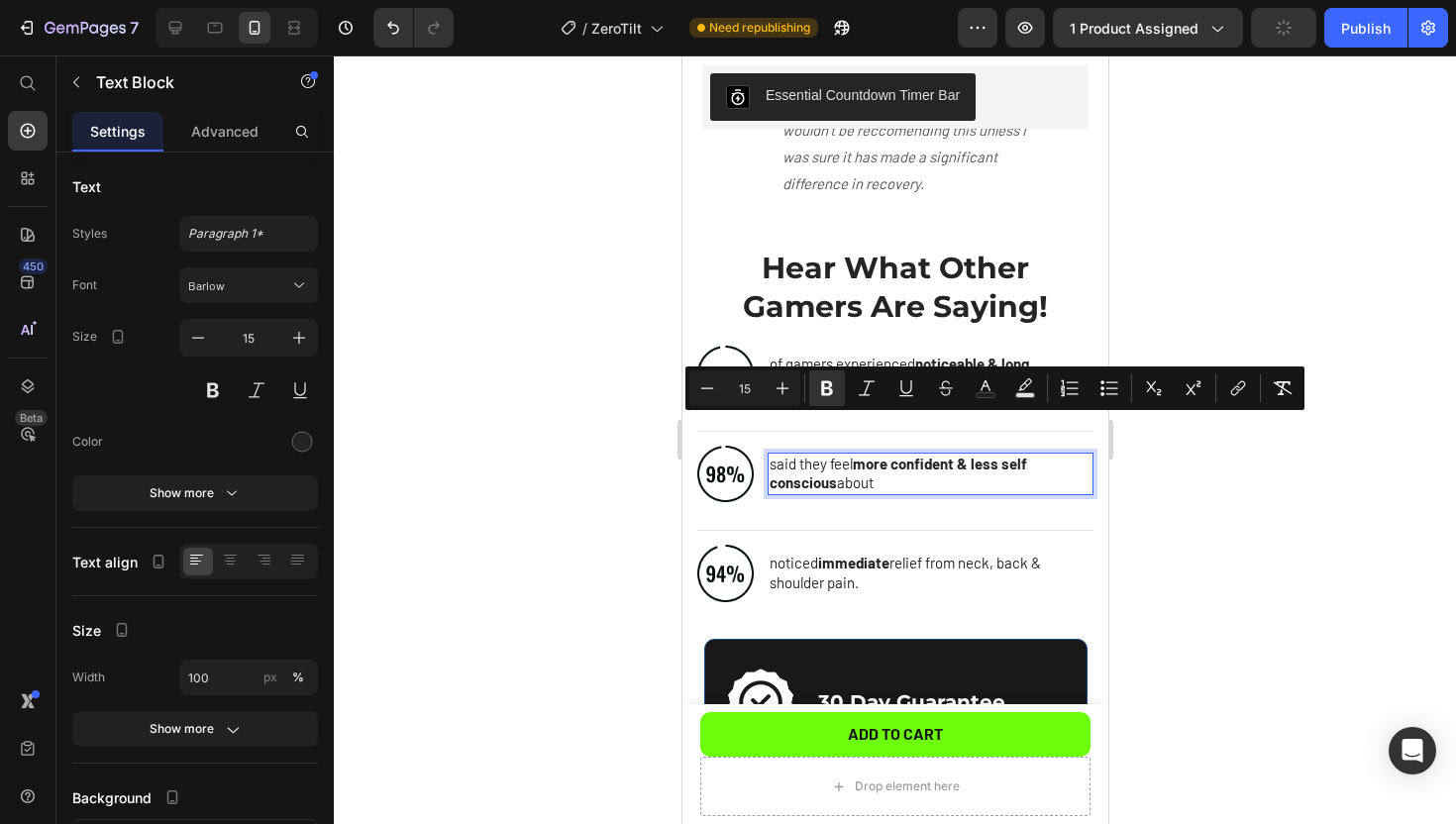 click on "said they feel  more confident & less self conscious  about" at bounding box center (929, 473) 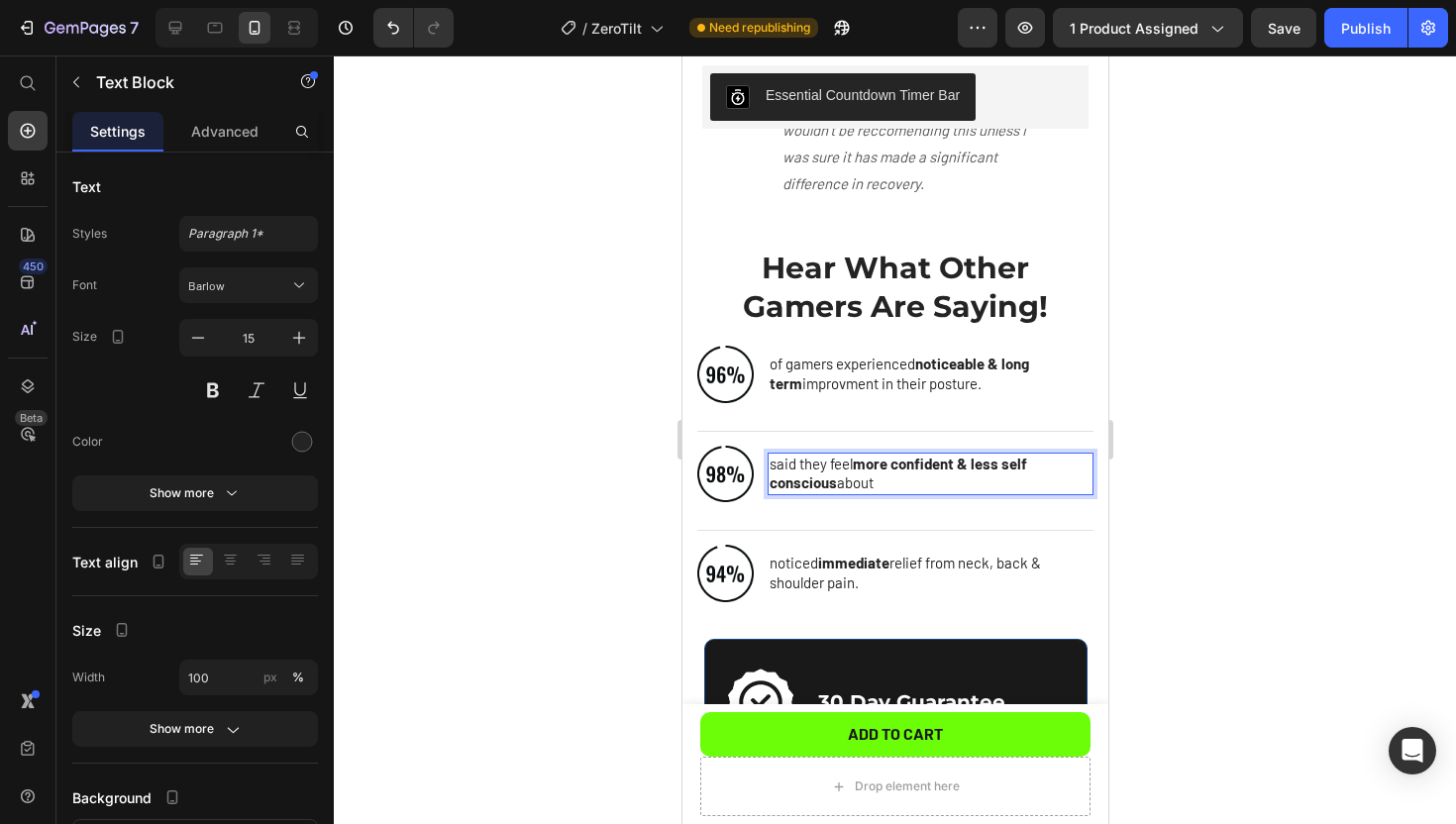 click 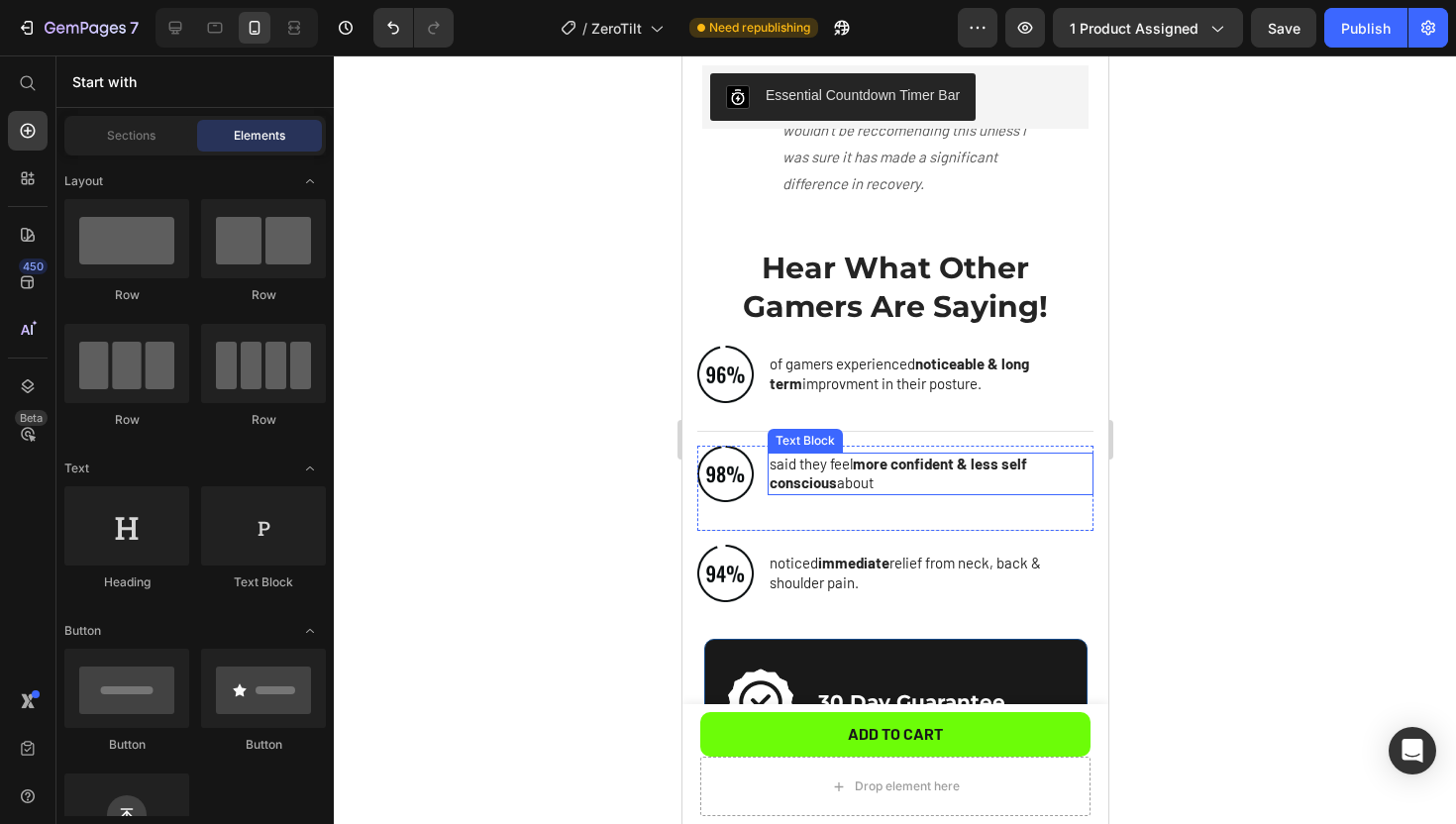 click on "said they feel  more confident & less self conscious  about" at bounding box center [929, 473] 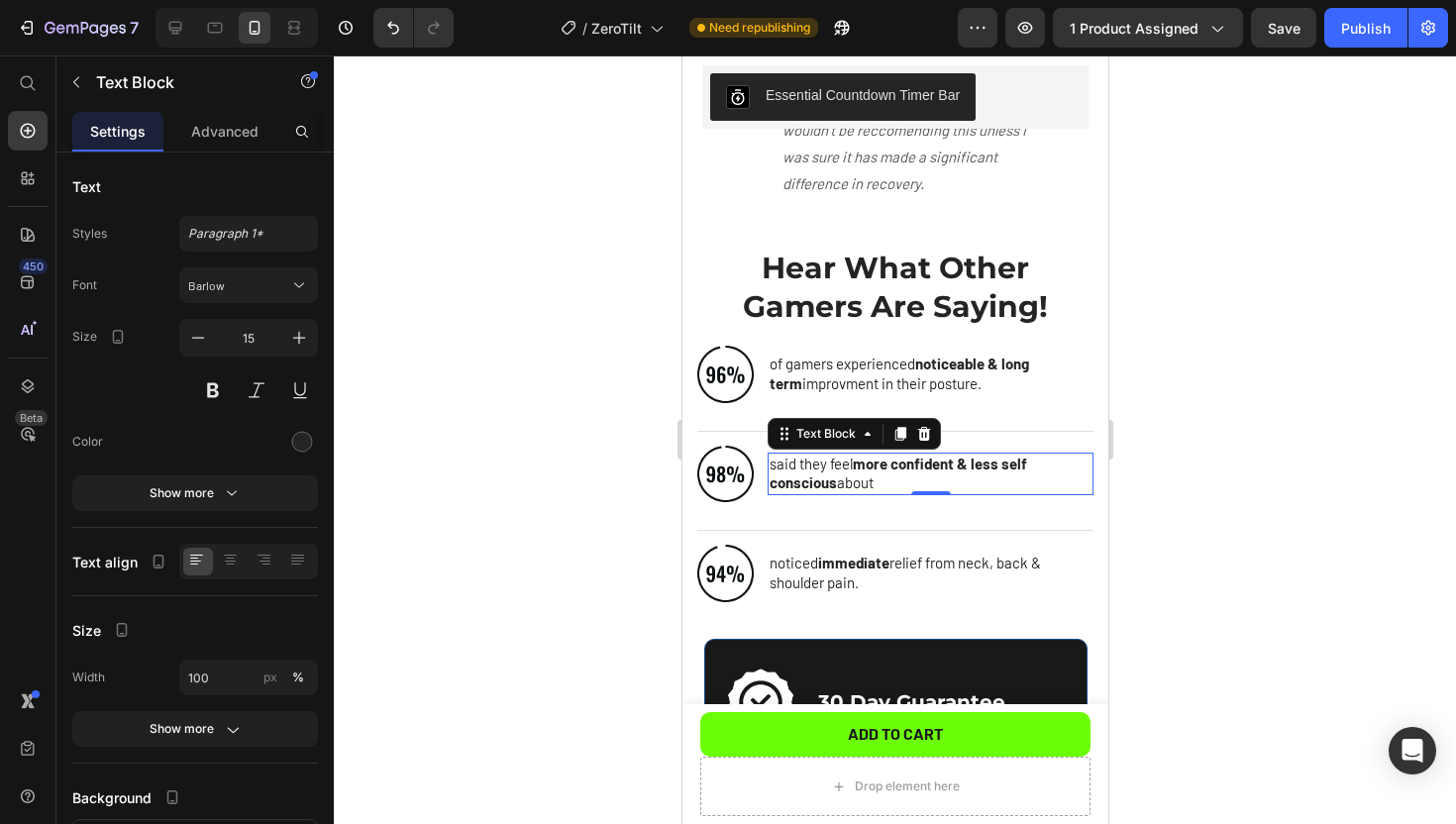 click on "0" at bounding box center [930, 495] 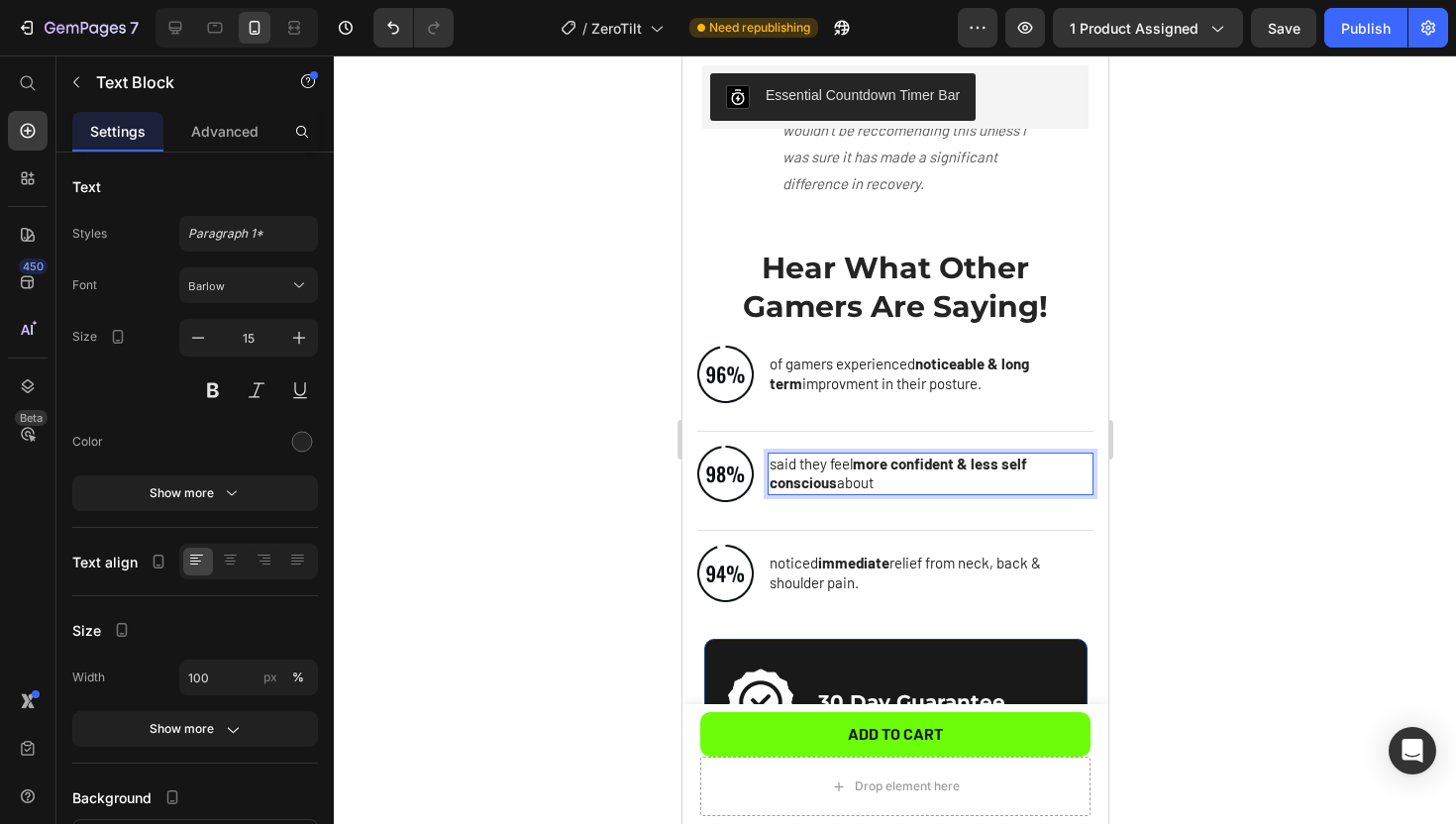 click on "said they feel  more confident & less self conscious  about" at bounding box center [929, 473] 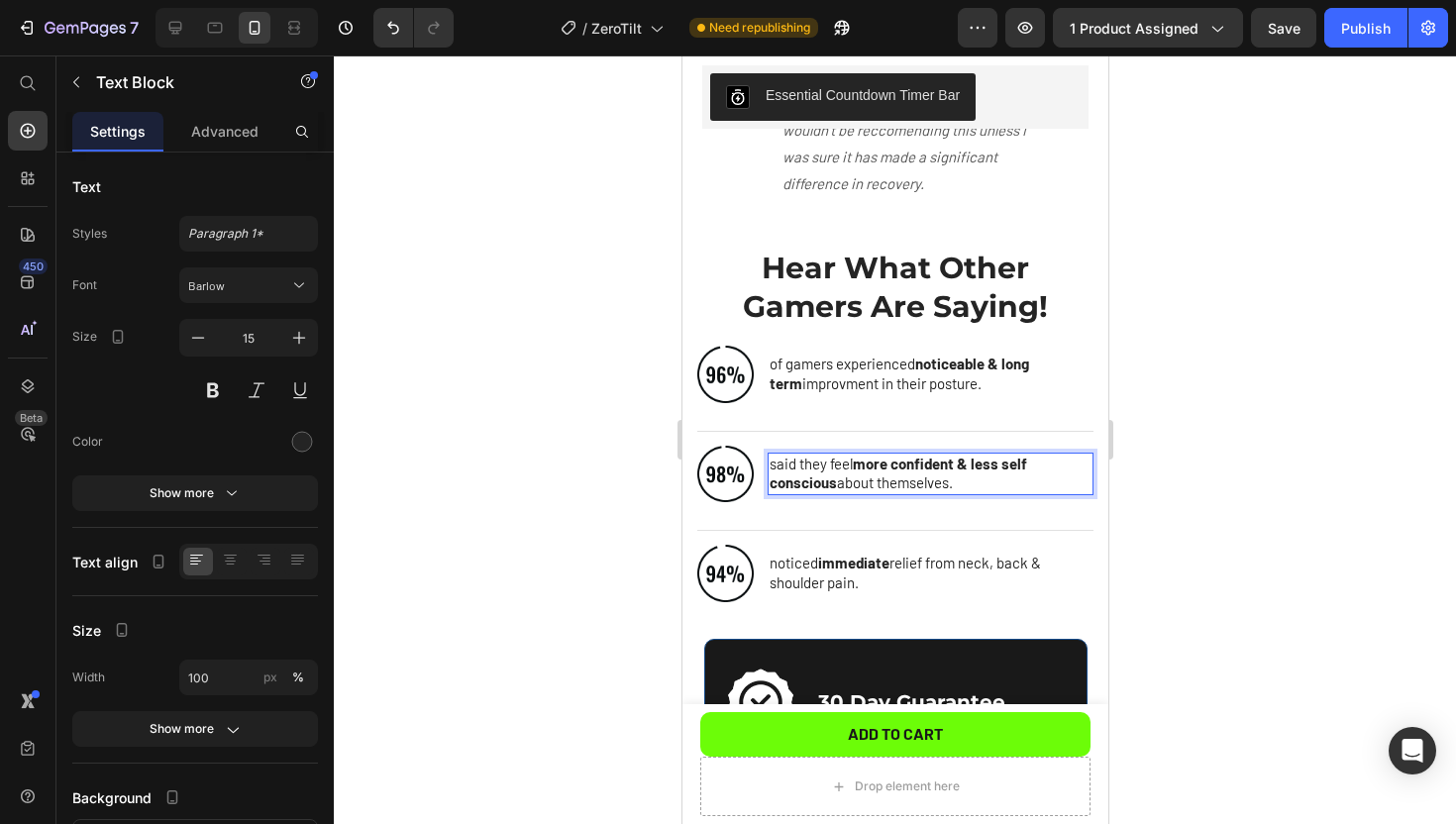 click 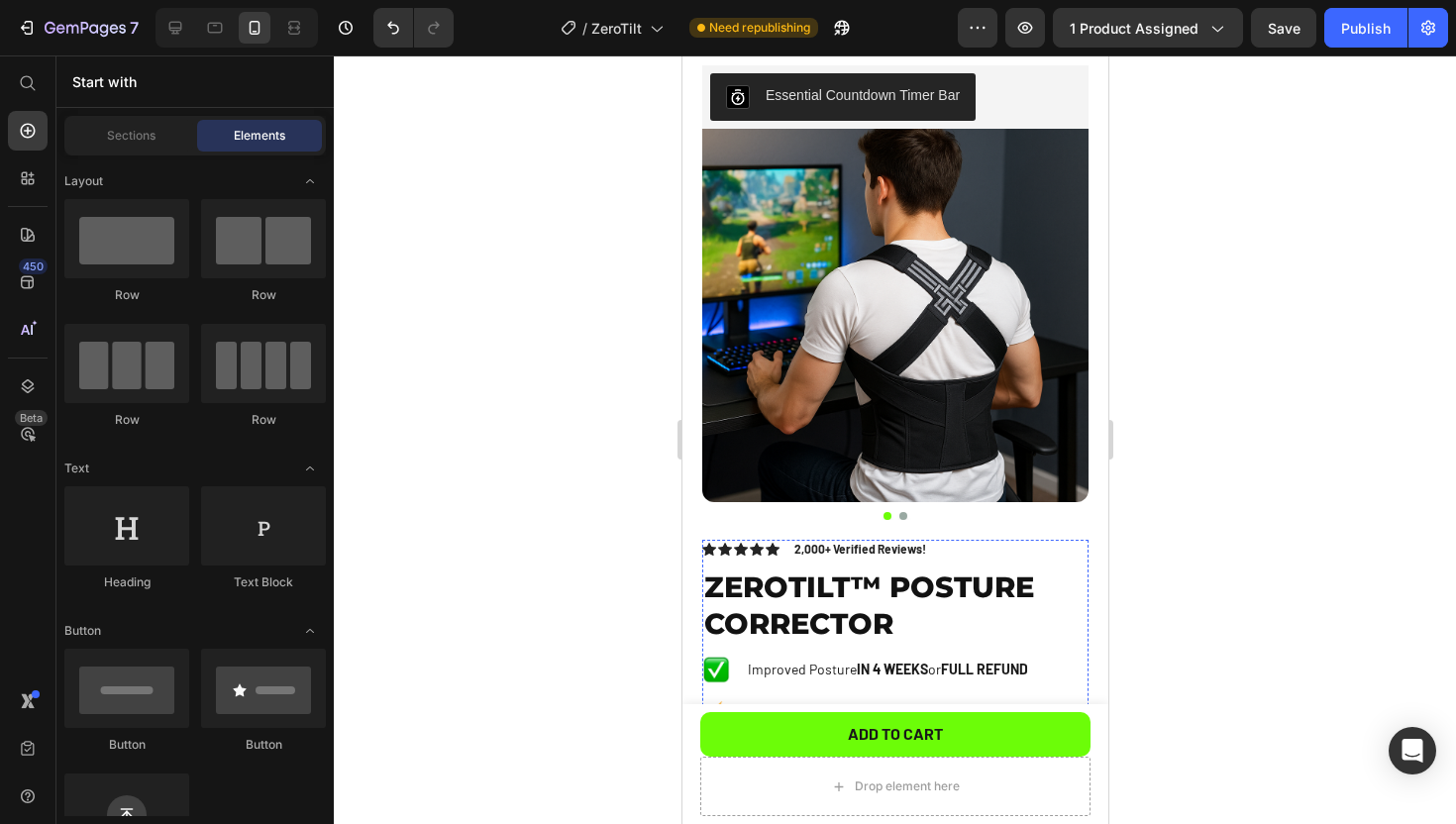 scroll, scrollTop: 0, scrollLeft: 0, axis: both 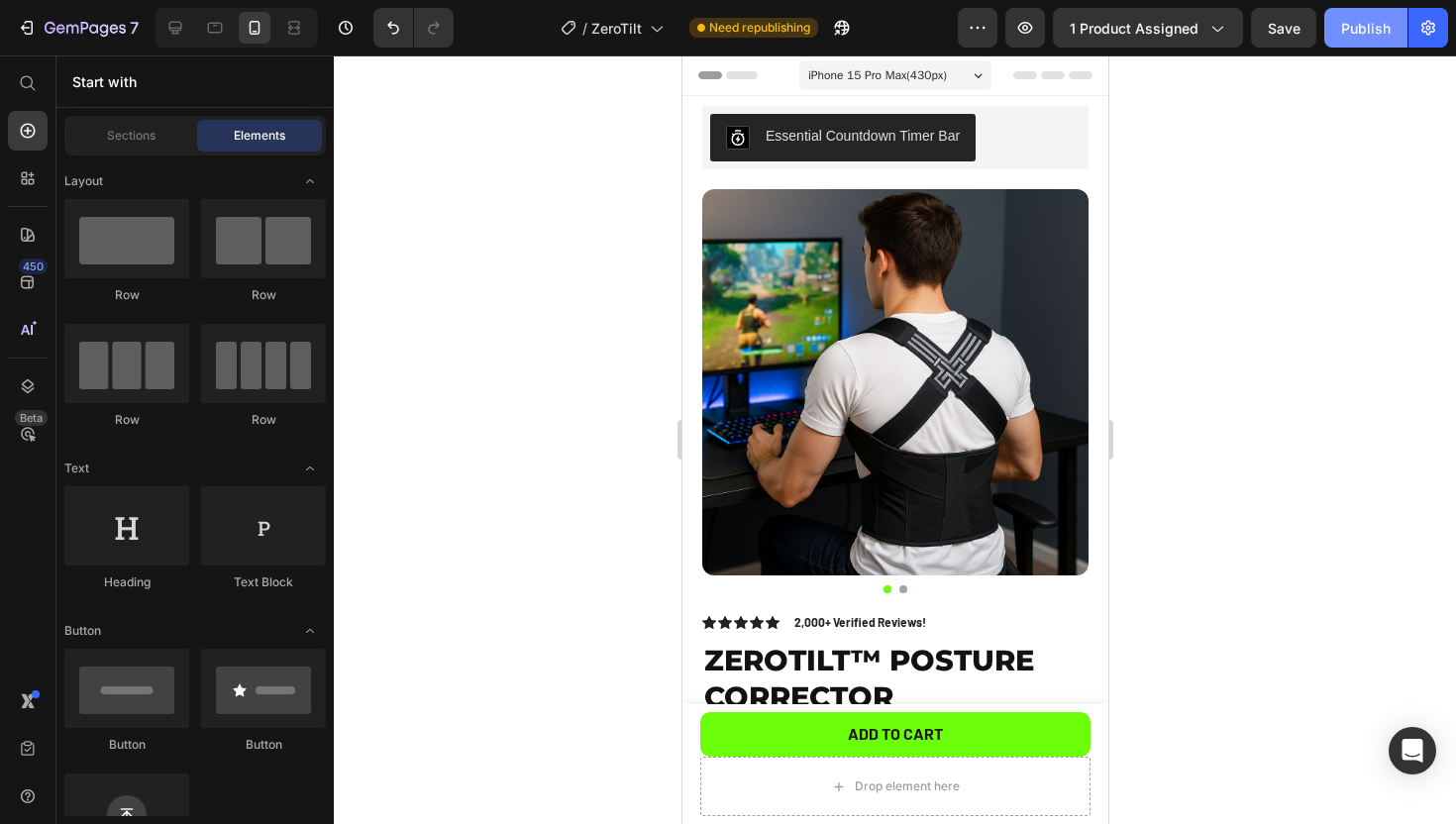 click on "Publish" 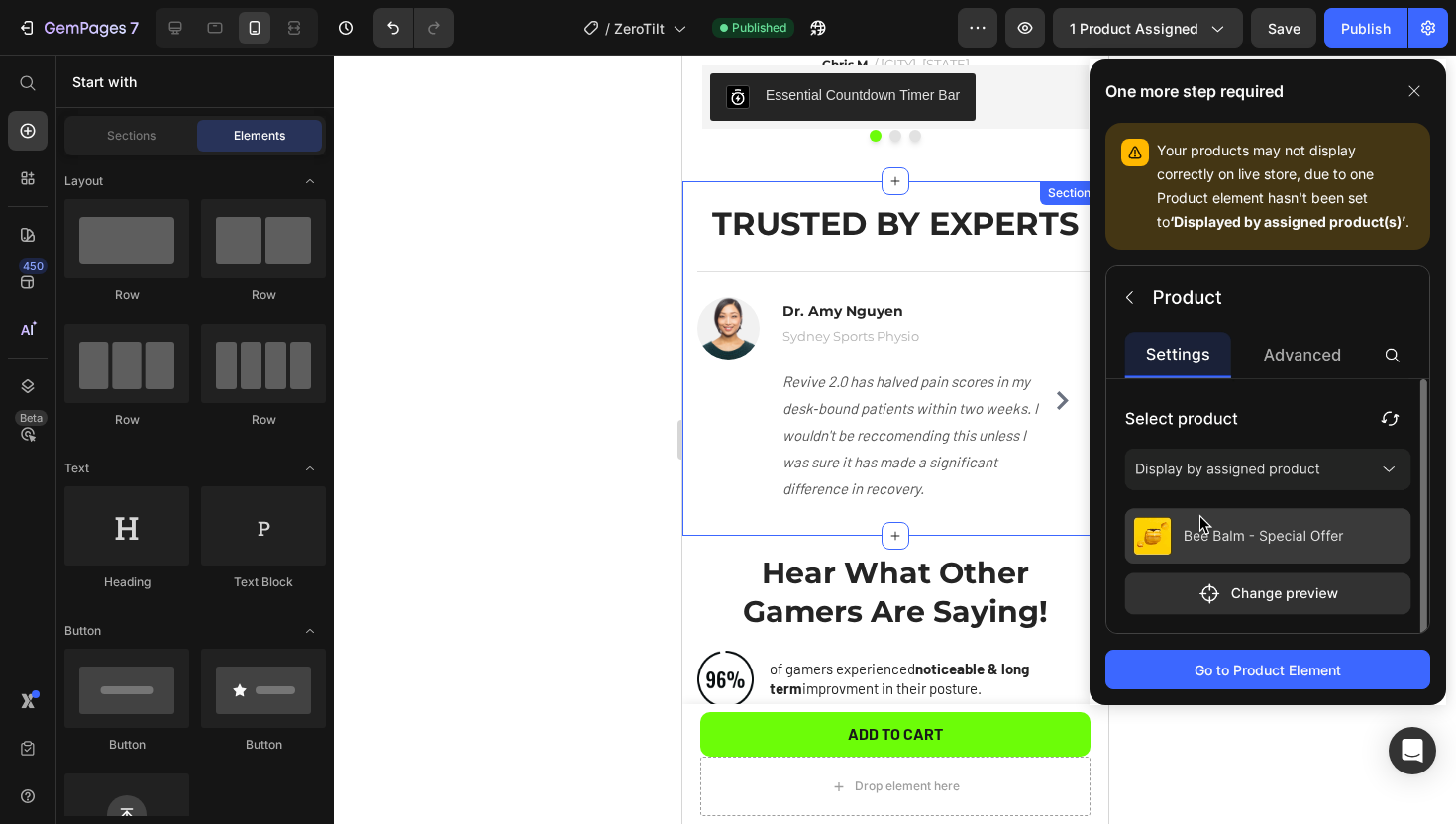 scroll, scrollTop: 1743, scrollLeft: 0, axis: vertical 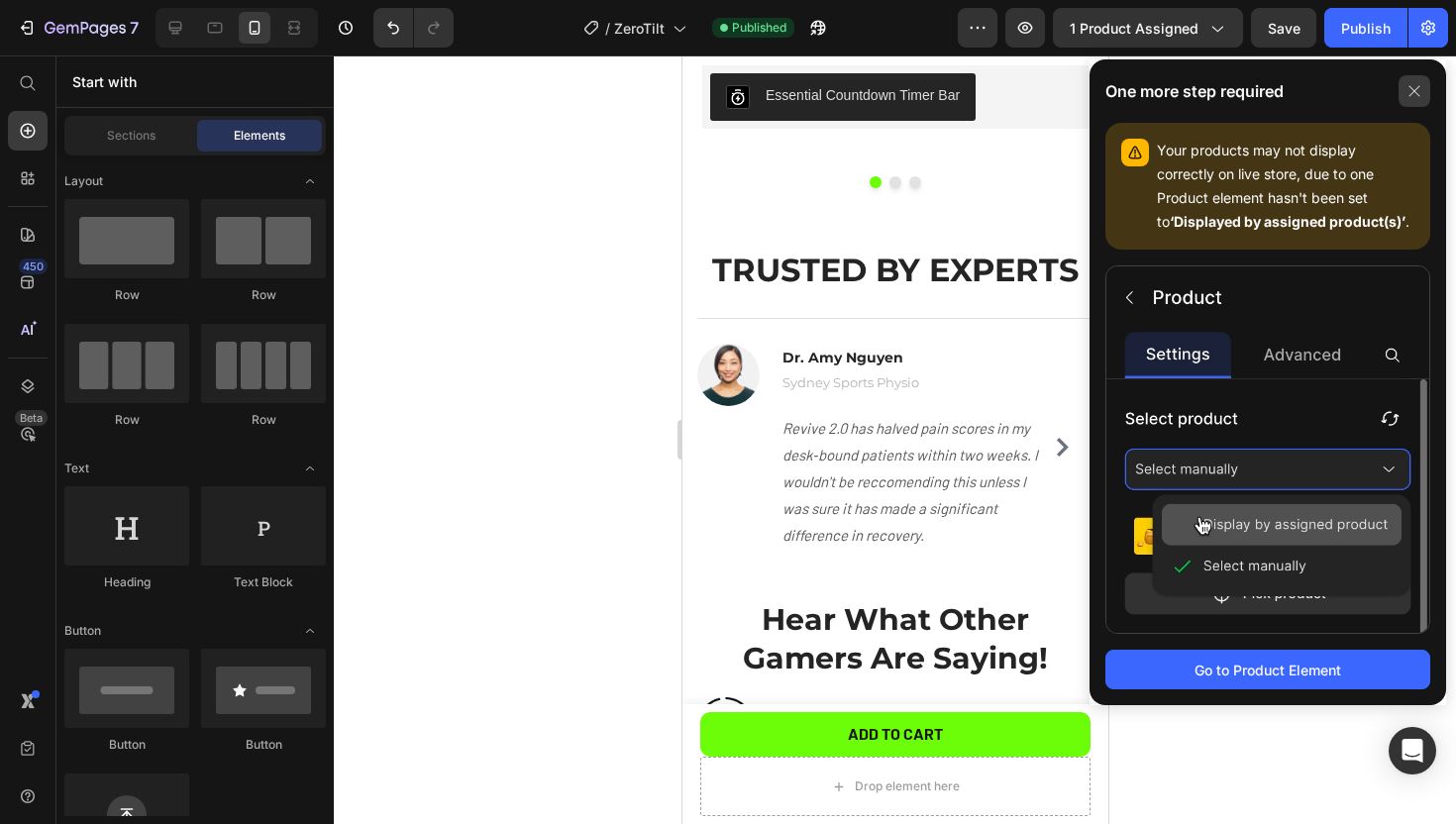 click 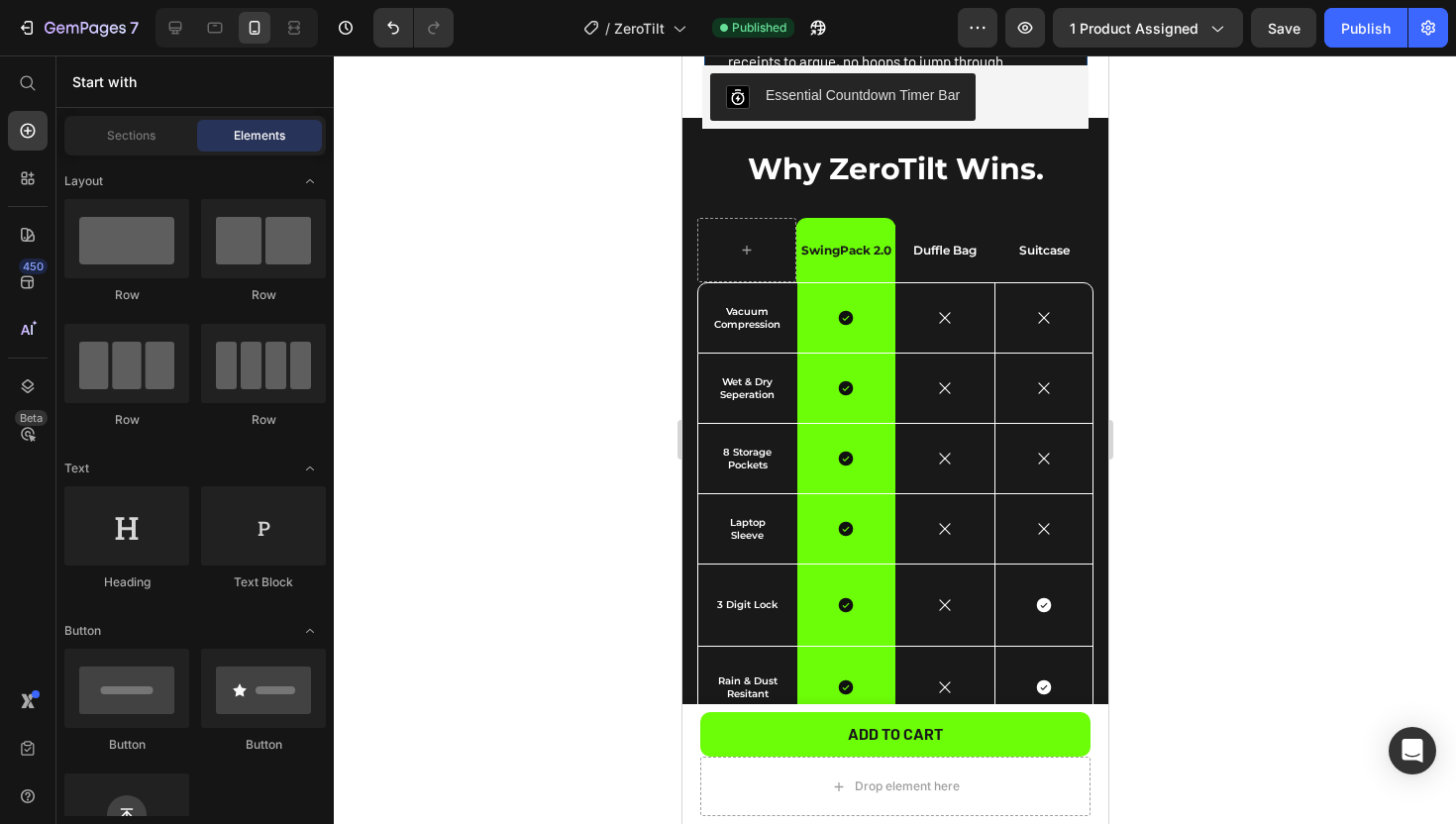 scroll, scrollTop: 2461, scrollLeft: 0, axis: vertical 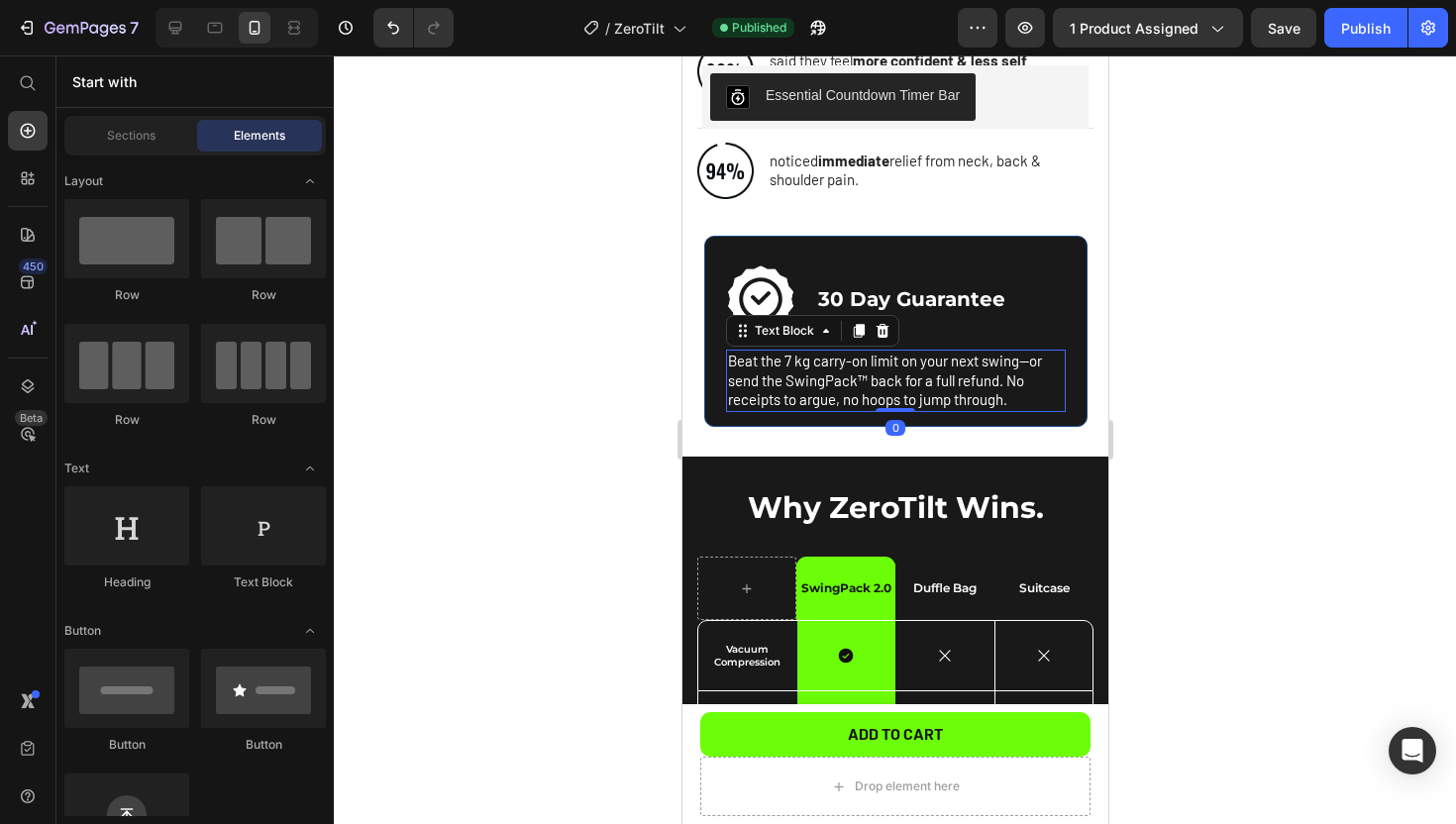 click on "Beat the 7 kg carry-on limit on your next swing—or send the SwingPack™ back for a full refund. No receipts to argue, no hoops to jump through." at bounding box center (894, 380) 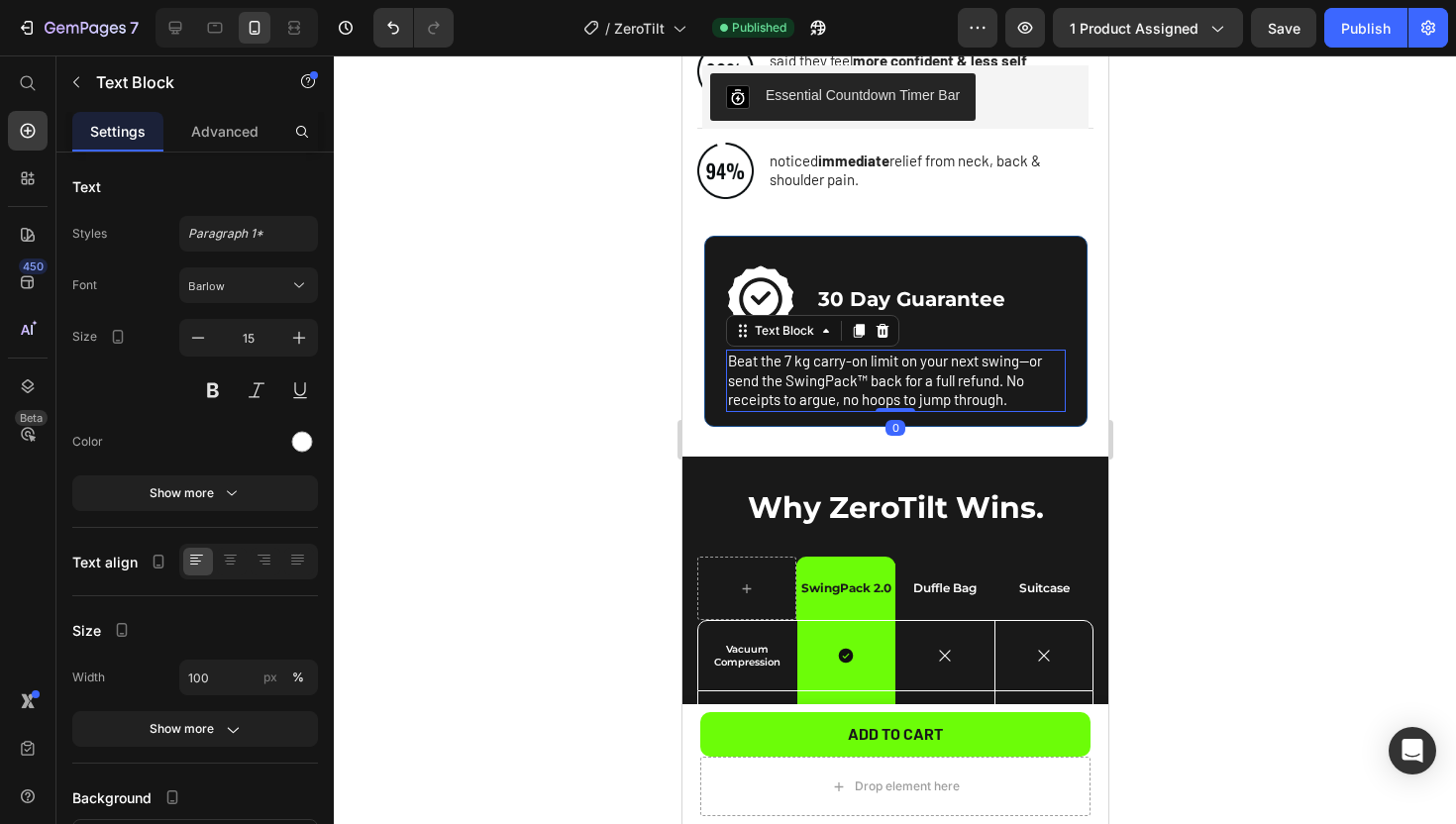 click on "Beat the 7 kg carry-on limit on your next swing—or send the SwingPack™ back for a full refund. No receipts to argue, no hoops to jump through." at bounding box center [894, 380] 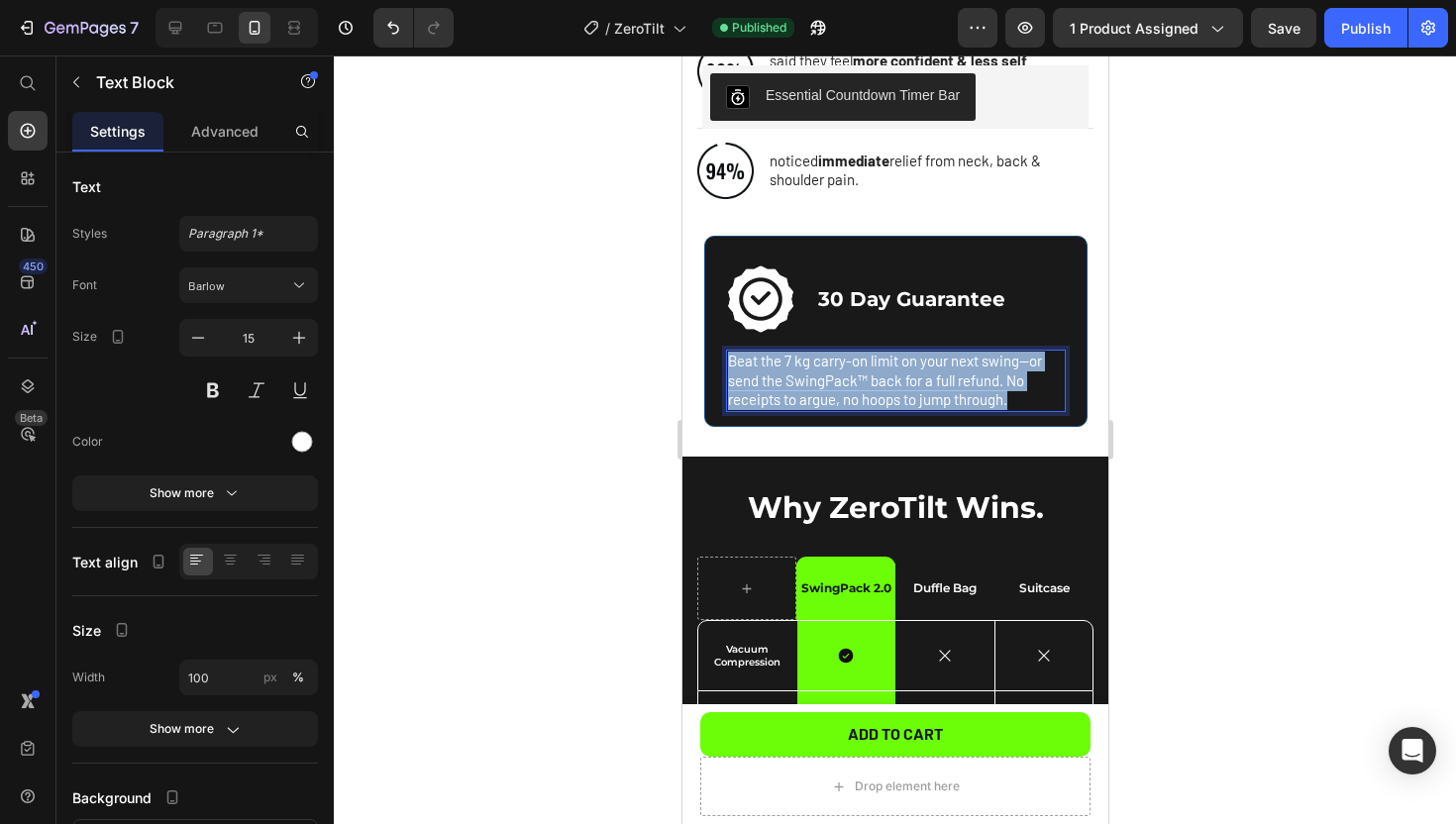 click on "Beat the 7 kg carry-on limit on your next swing—or send the SwingPack™ back for a full refund. No receipts to argue, no hoops to jump through." at bounding box center [894, 380] 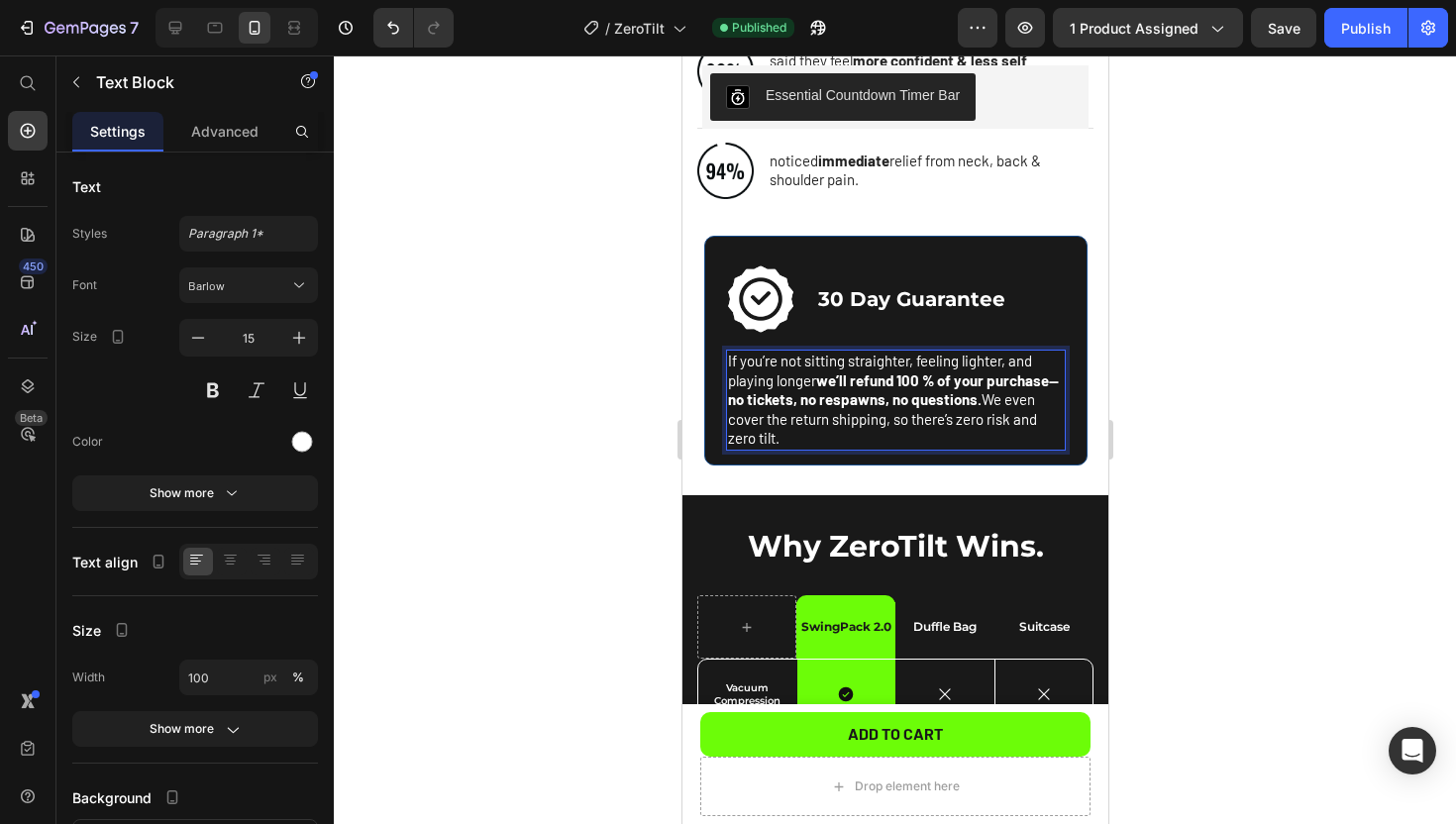 click on "we’ll refund 100 % of your purchase—no tickets, no respawns, no questions." at bounding box center [892, 390] 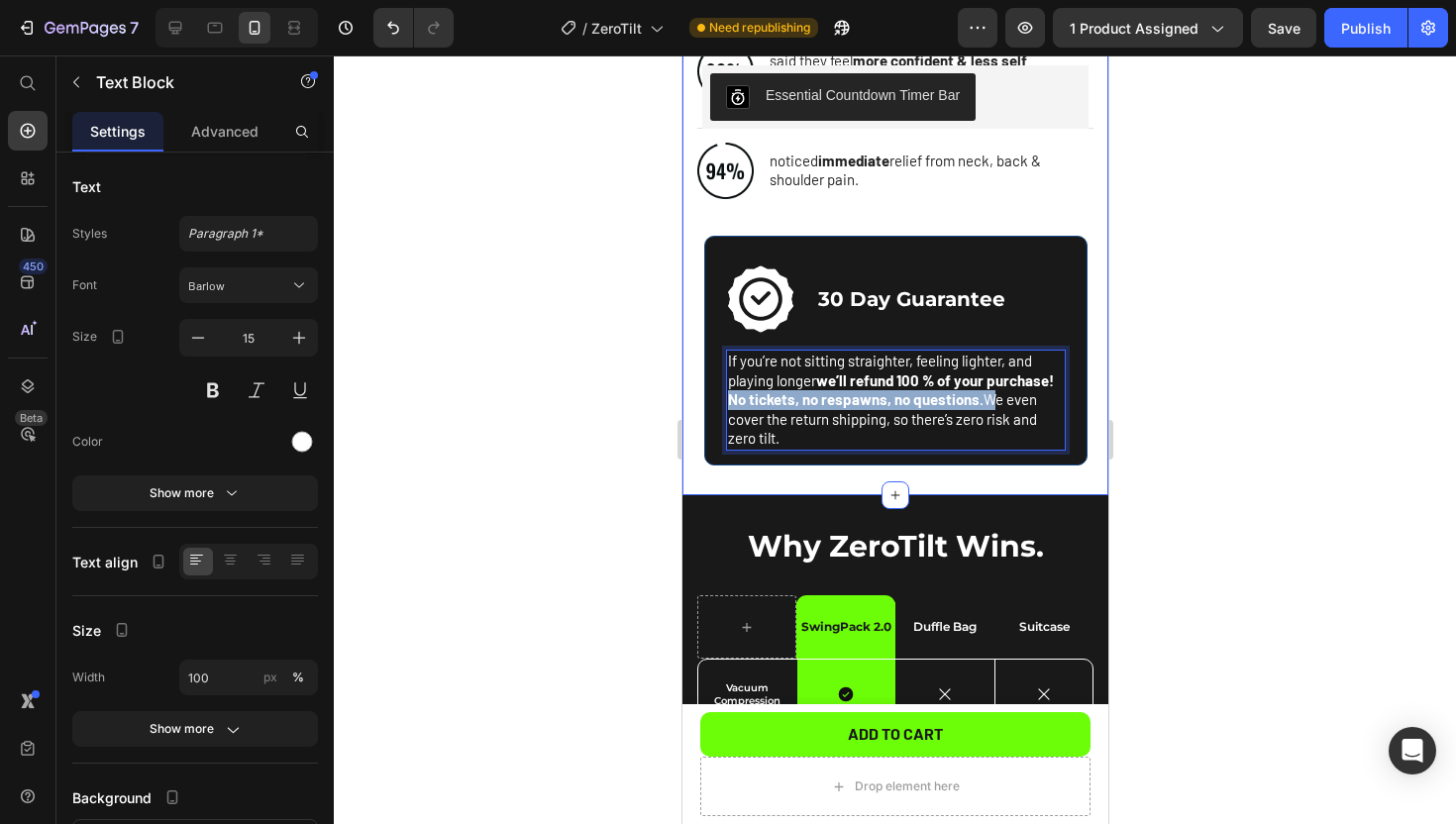 drag, startPoint x: 983, startPoint y: 398, endPoint x: 698, endPoint y: 399, distance: 285.00175 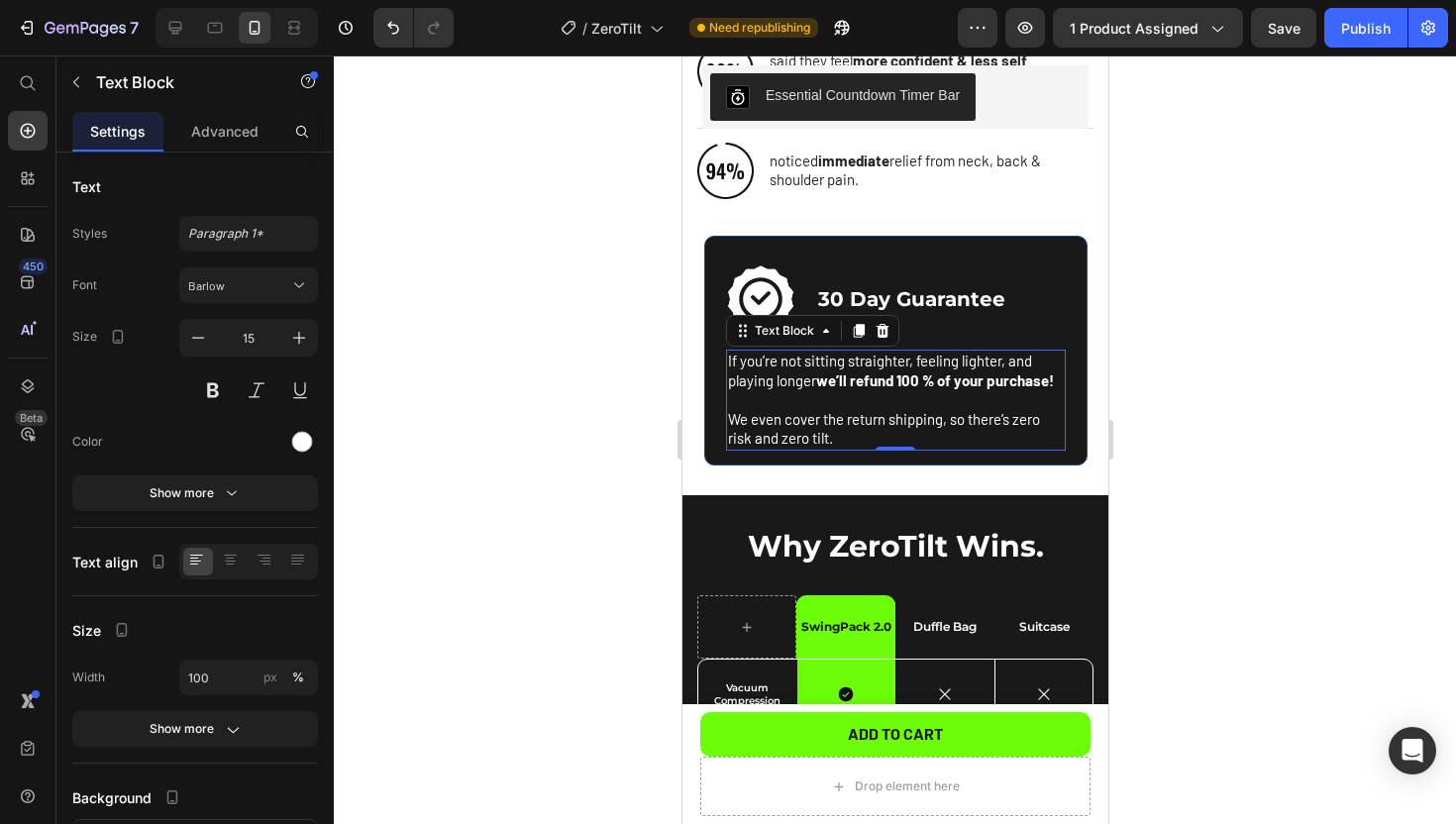 click 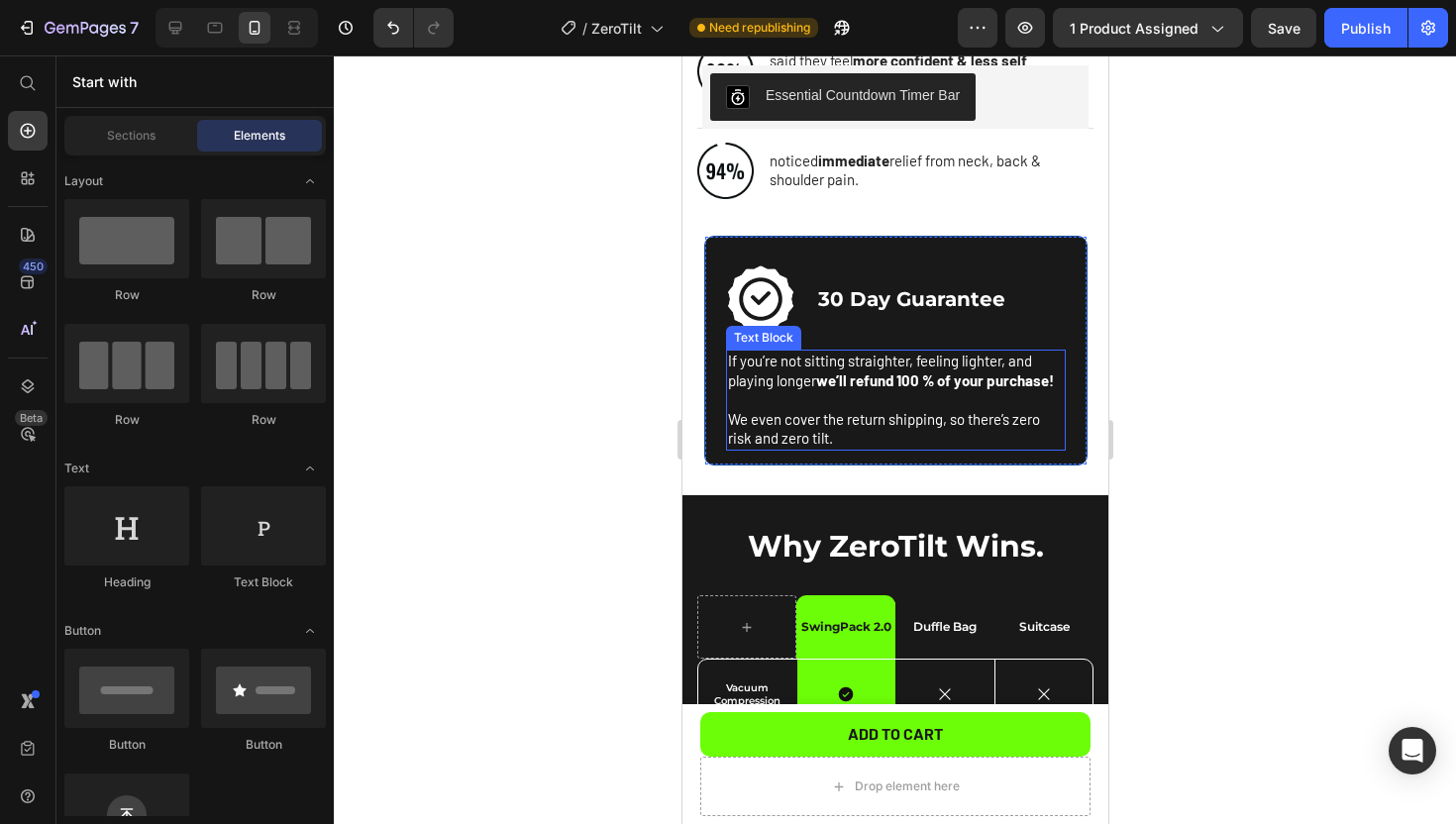 click on "⁠⁠⁠⁠⁠⁠⁠ We even cover the return shipping, so there’s zero risk and zero tilt." at bounding box center (894, 429) 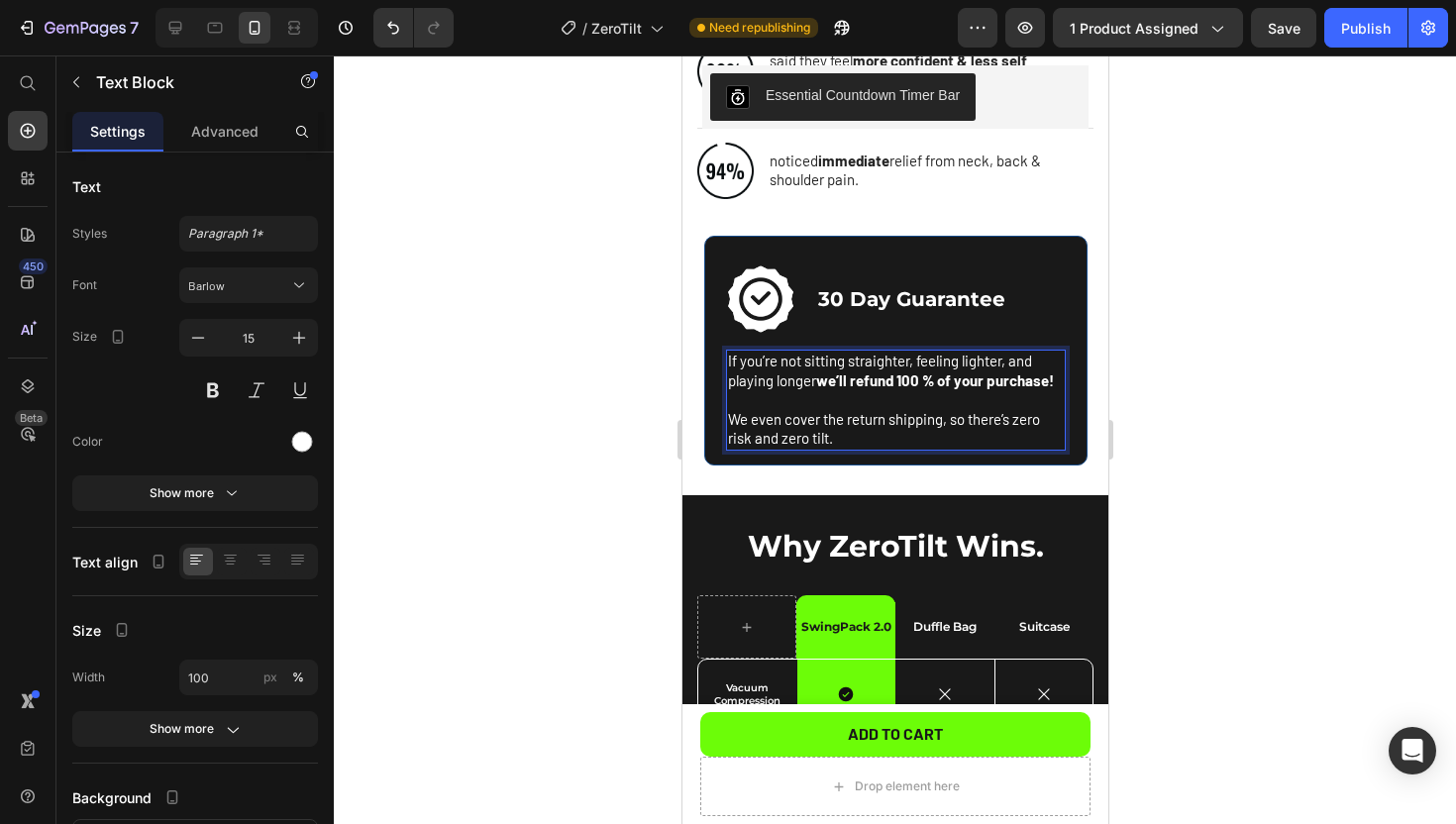 click on "We even cover the return shipping, so there’s zero risk and zero tilt." at bounding box center [894, 429] 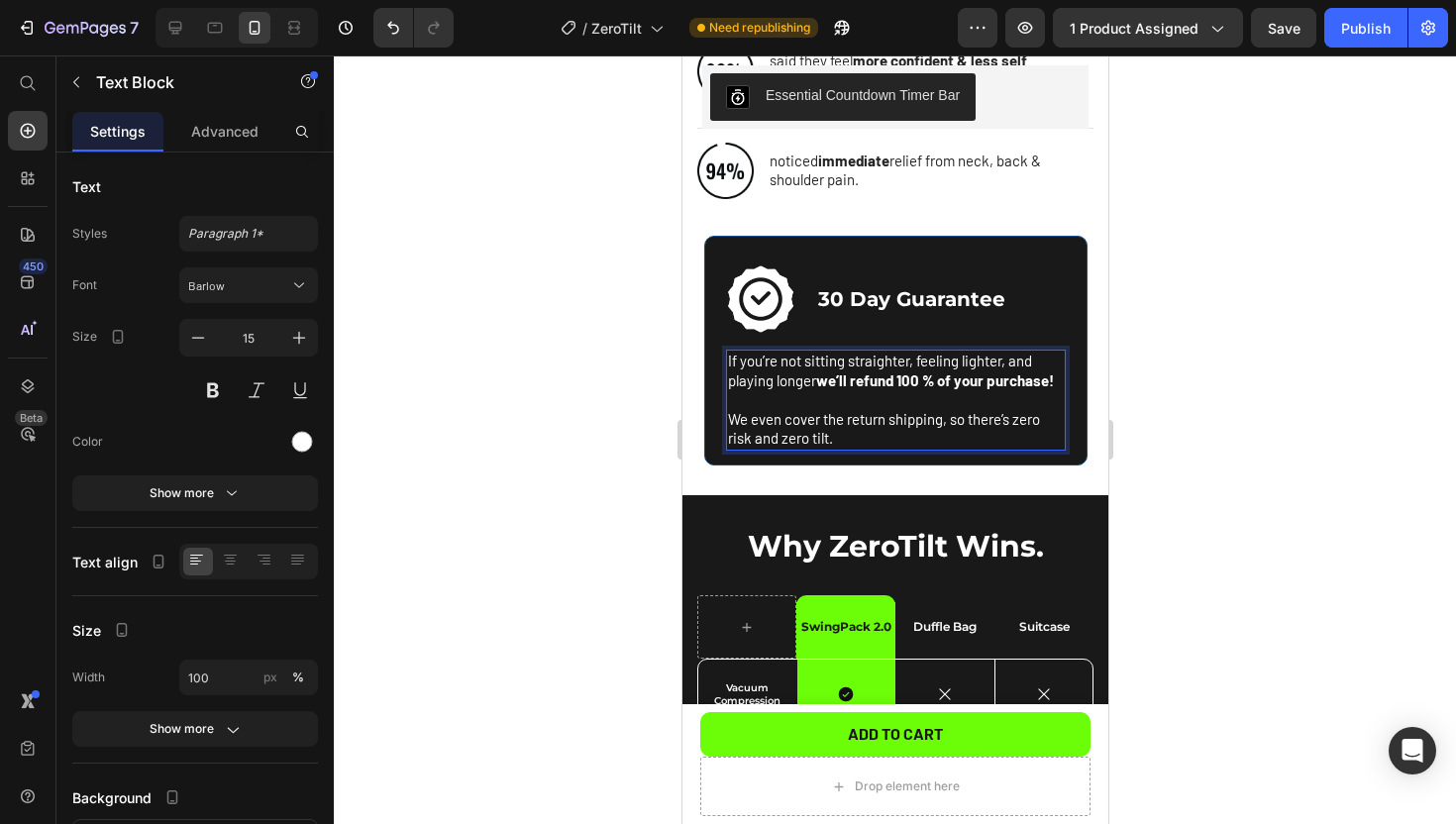 click 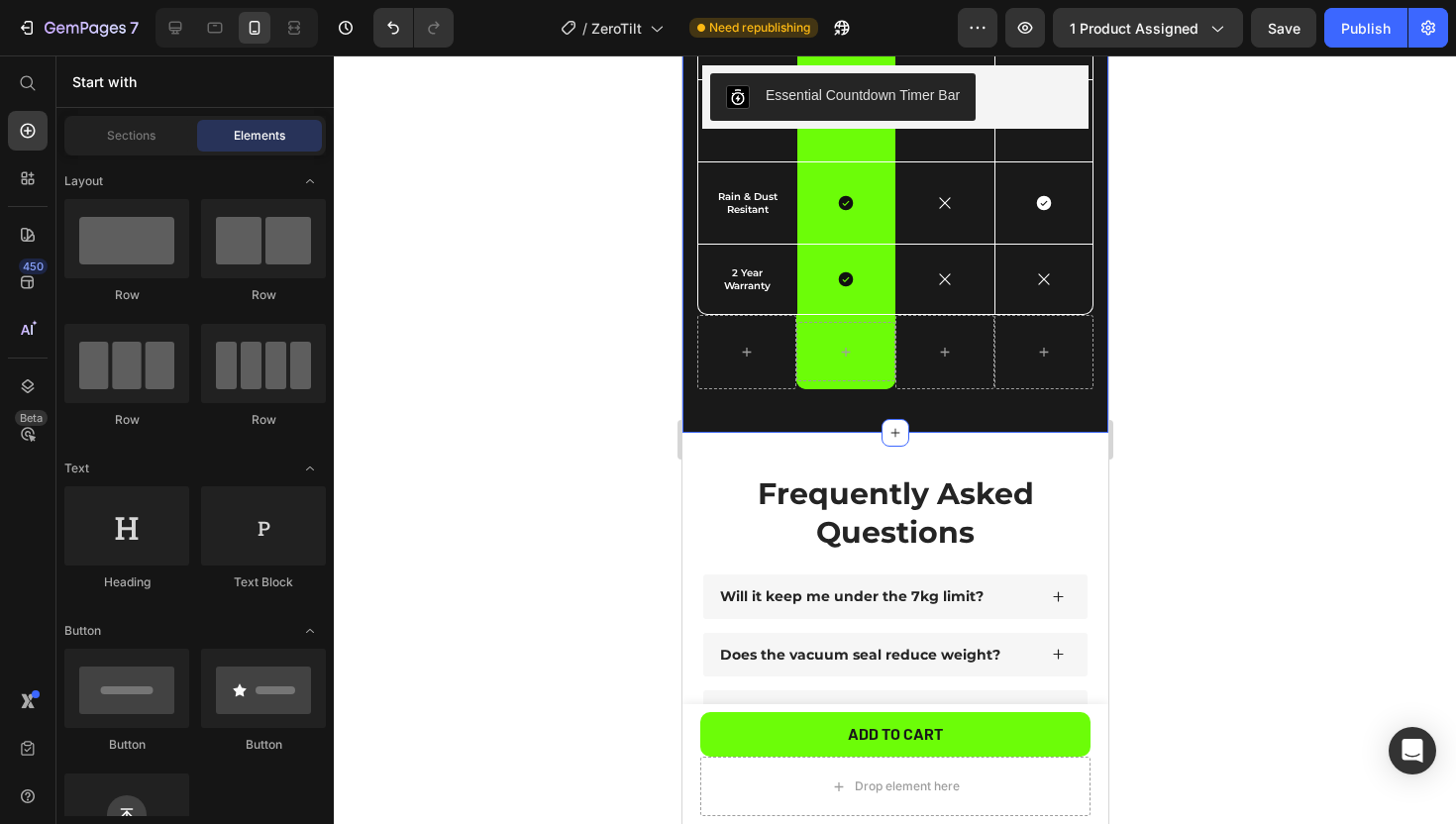 scroll, scrollTop: 4099, scrollLeft: 0, axis: vertical 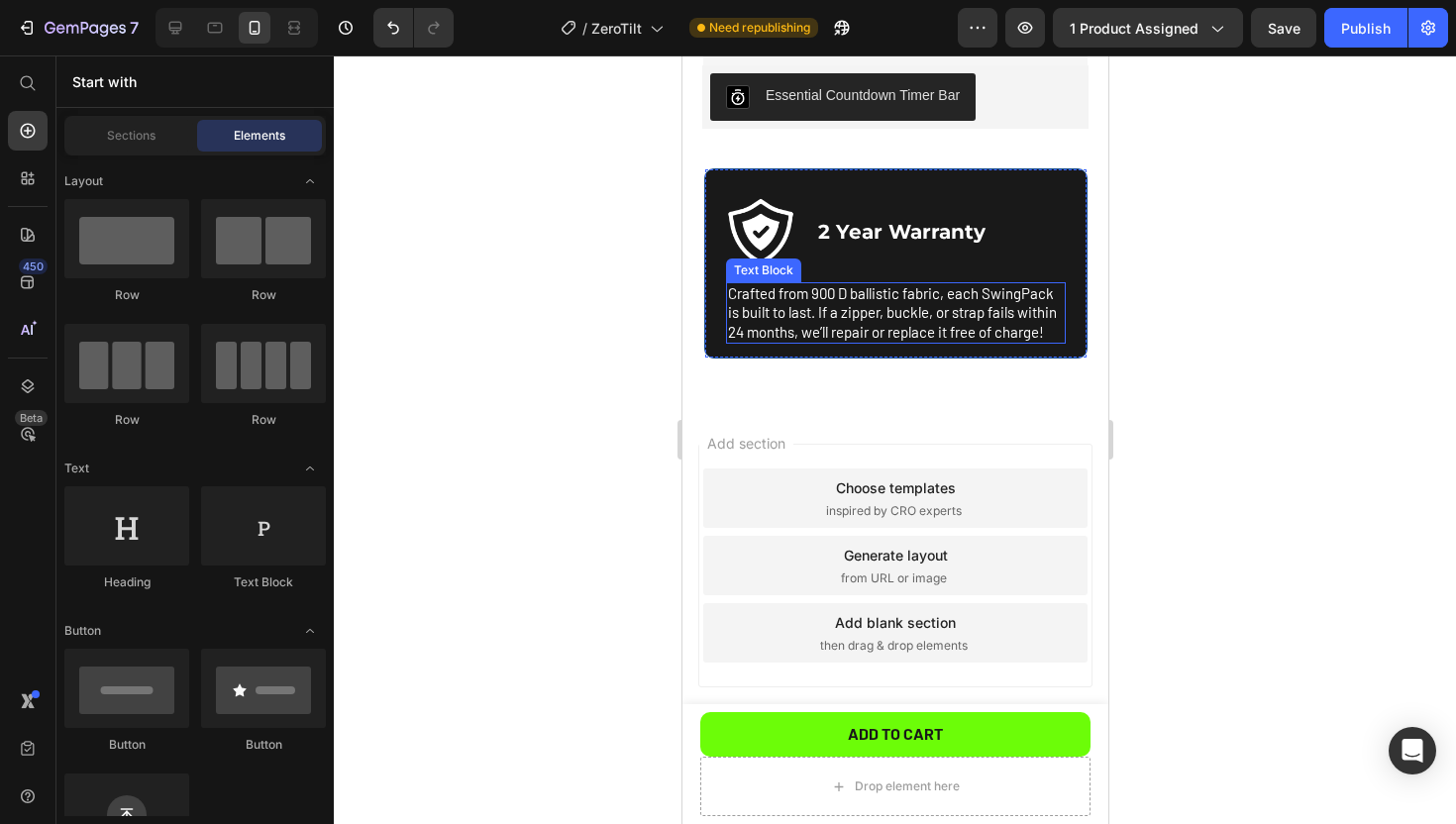 click on "Crafted from 900 D ballistic fabric, each SwingPack is built to last. If a zipper, buckle, or strap fails within 24 months, we’ll repair or replace it free of charge!" at bounding box center (894, 313) 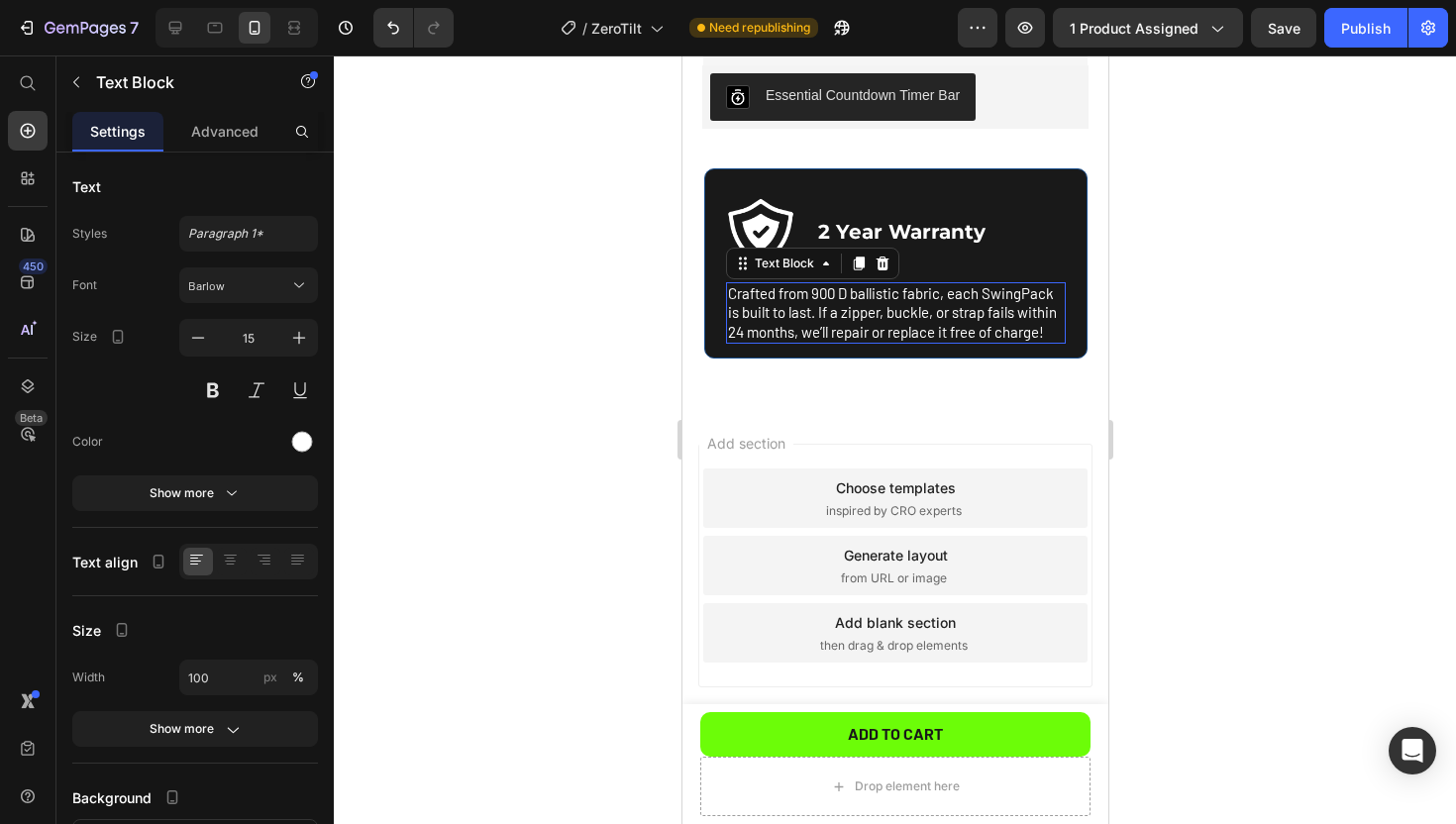 click on "Crafted from 900 D ballistic fabric, each SwingPack is built to last. If a zipper, buckle, or strap fails within 24 months, we’ll repair or replace it free of charge!" at bounding box center [894, 313] 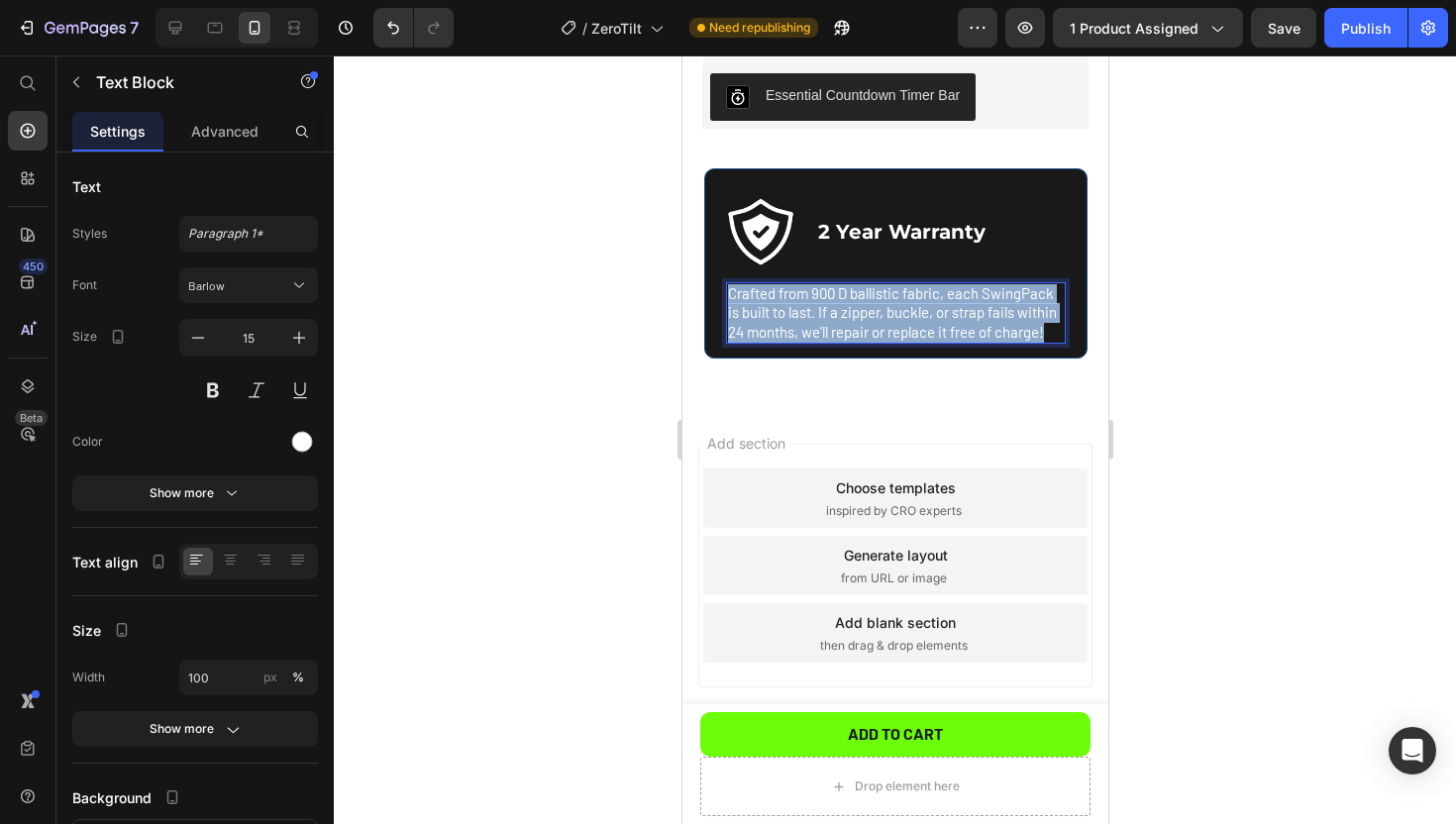 click on "Crafted from 900 D ballistic fabric, each SwingPack is built to last. If a zipper, buckle, or strap fails within 24 months, we’ll repair or replace it free of charge!" at bounding box center (894, 313) 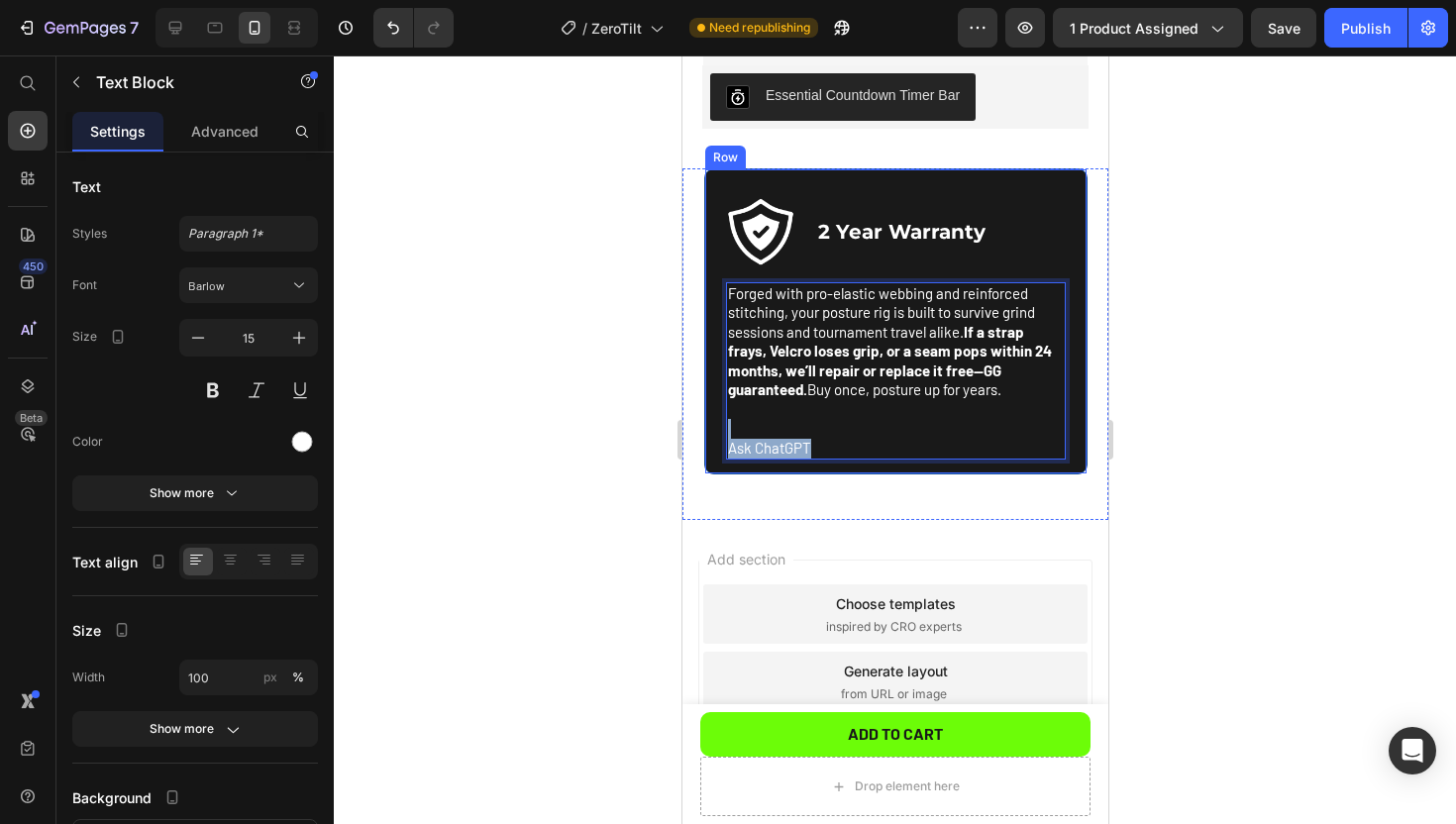 drag, startPoint x: 820, startPoint y: 445, endPoint x: 710, endPoint y: 433, distance: 110.65261 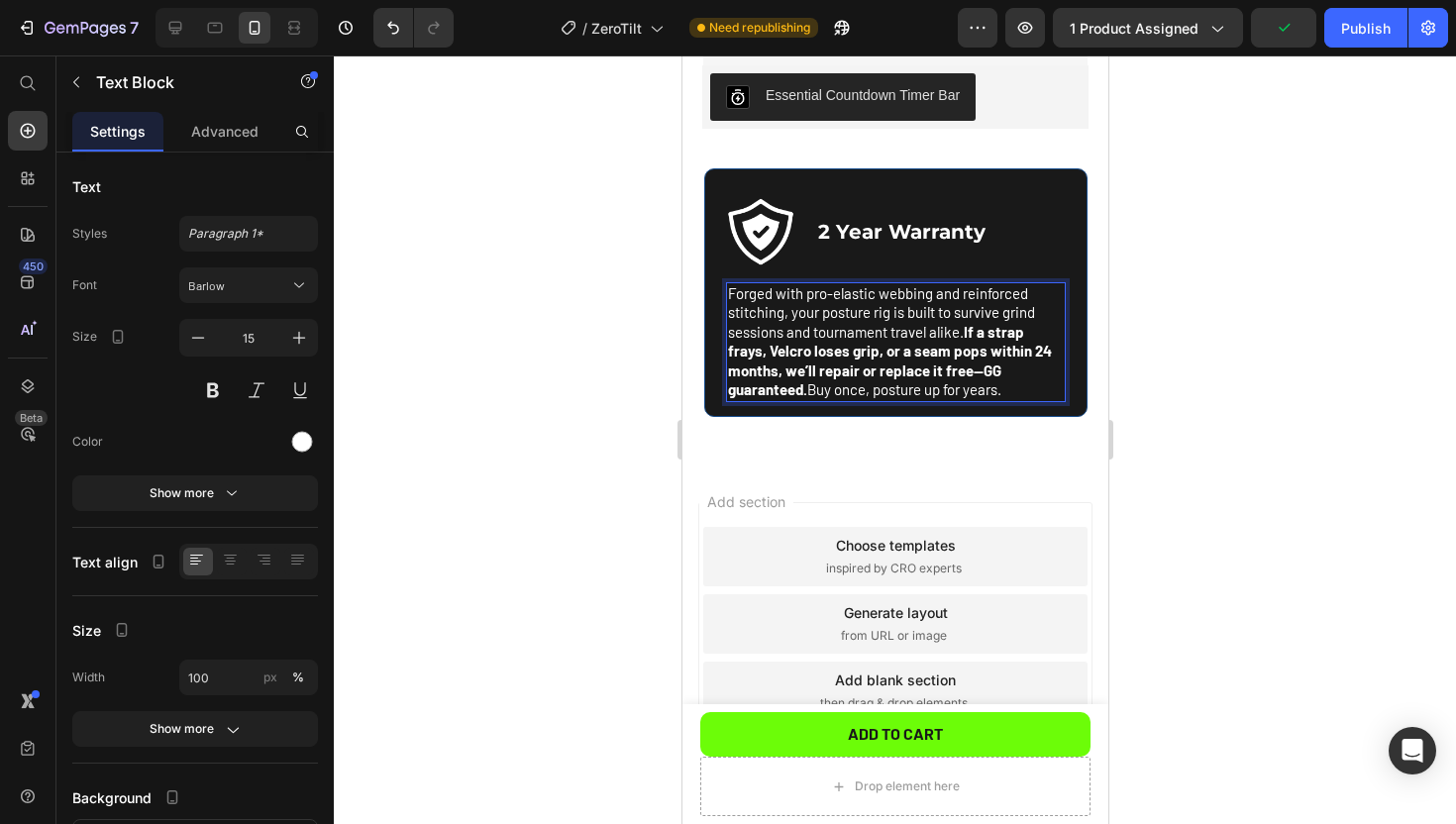 click on "If a strap frays, Velcro loses grip, or a seam pops within 24 months, we’ll repair or replace it free—GG guaranteed." at bounding box center [888, 360] 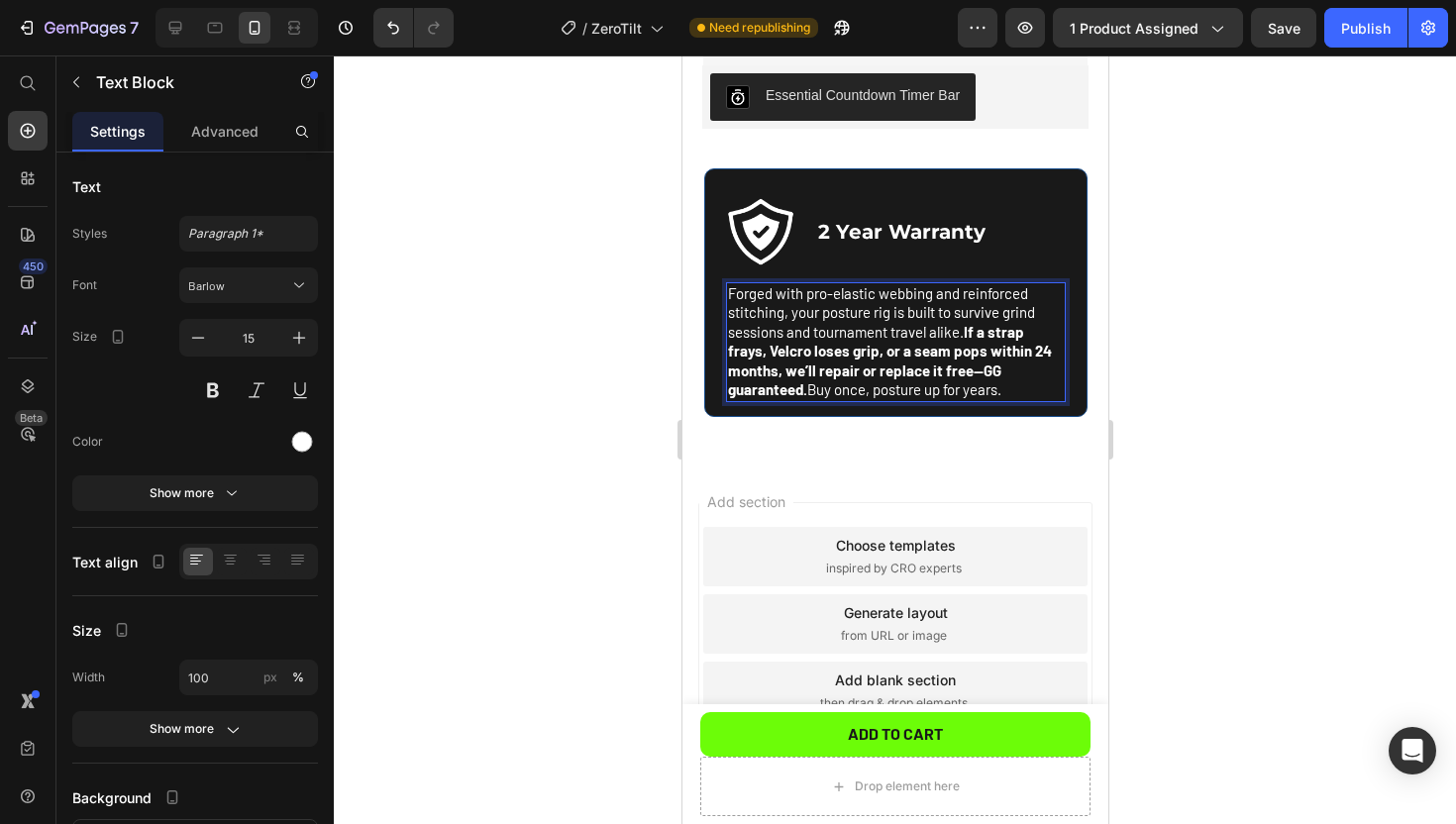 click on "If a strap frays, Velcro loses grip, or a seam pops within 24 months, we’ll repair or replace it free—GG guaranteed." at bounding box center [888, 360] 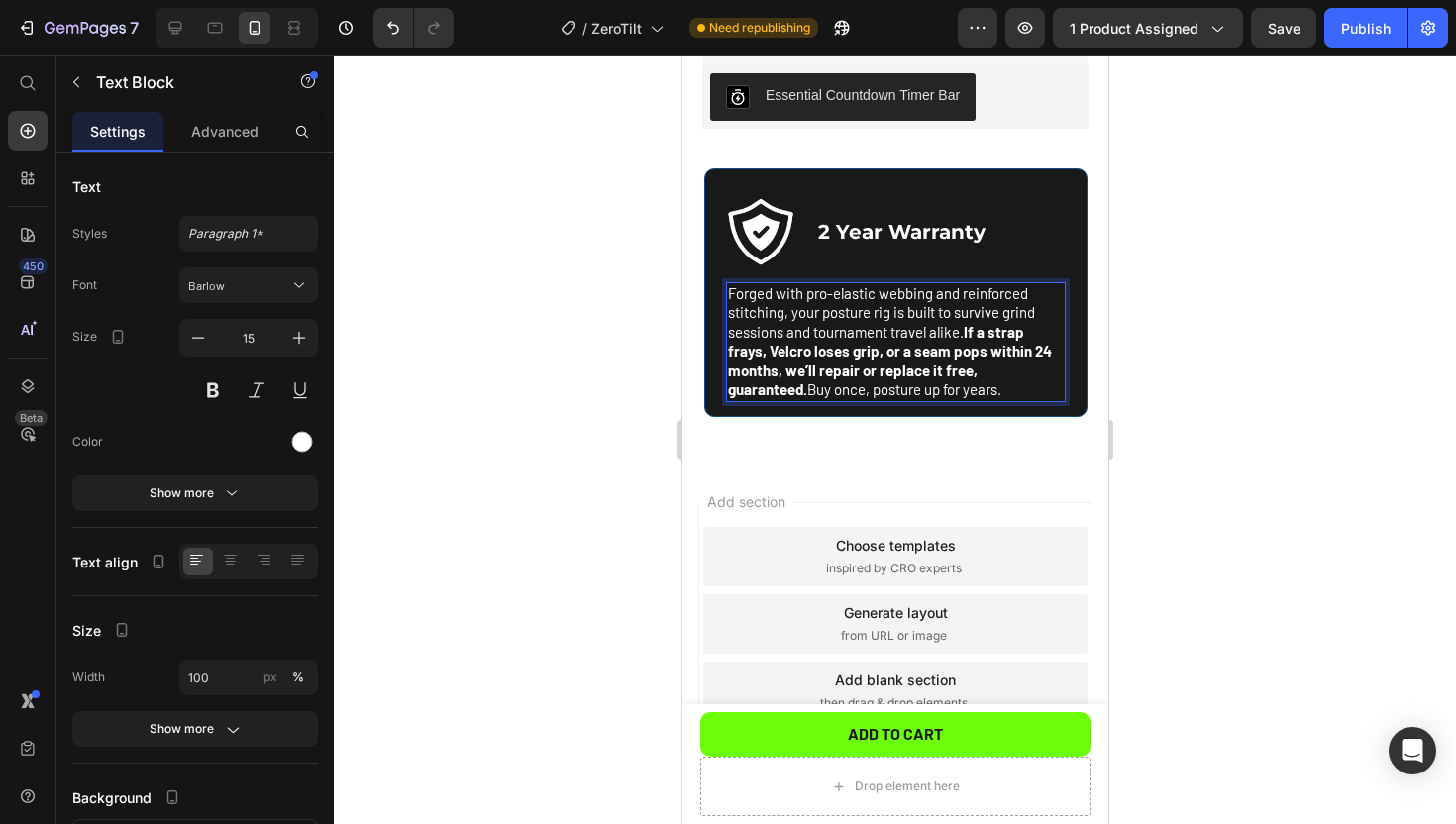 click on "Forged with pro-elastic webbing and reinforced stitching, your posture rig is built to survive grind sessions and tournament travel alike.  If a strap frays, Velcro loses grip, or a seam pops within 24 months, we’ll repair or replace it free, guaranteed.  Buy once, posture up for years." at bounding box center [894, 342] 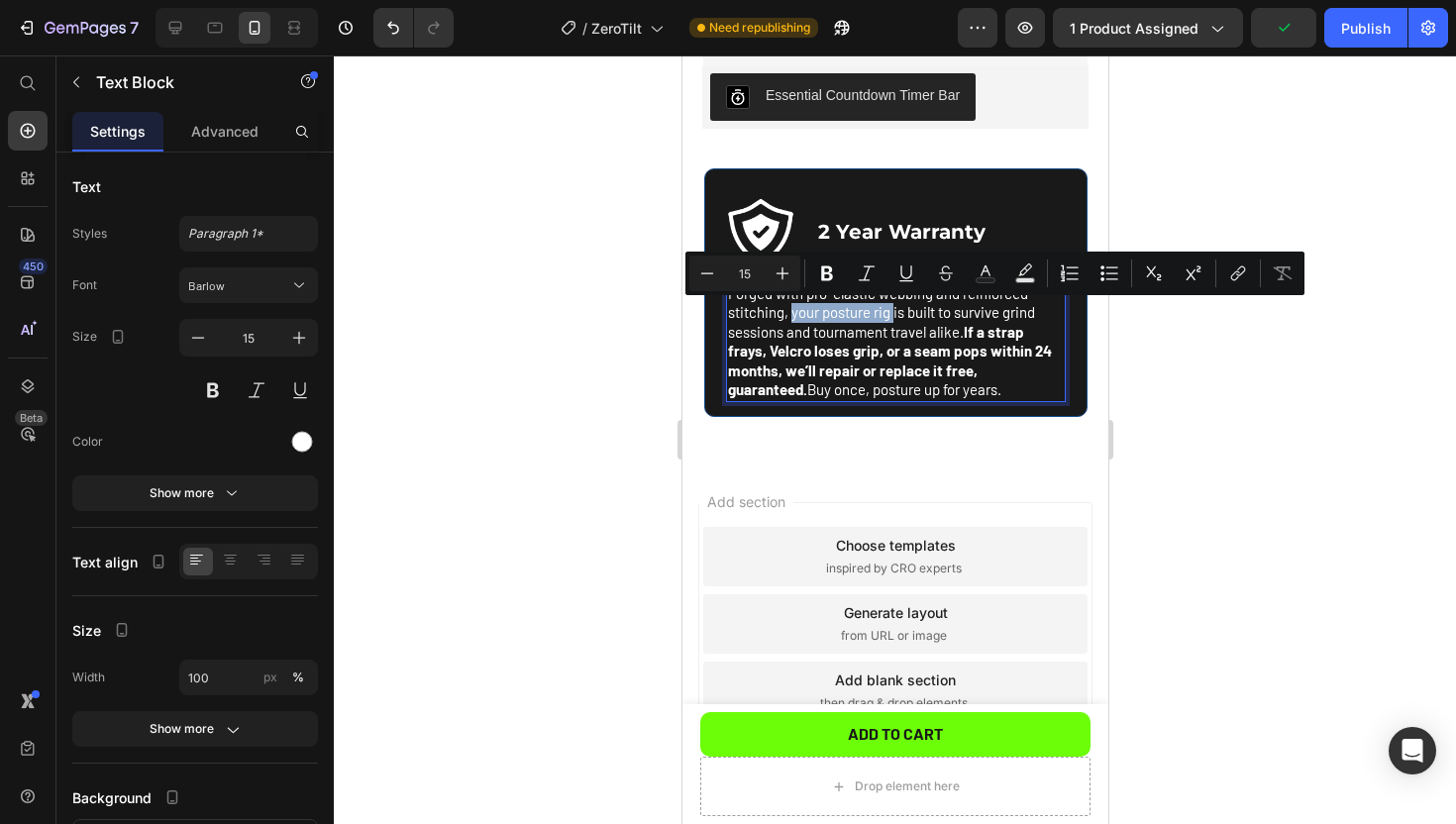 drag, startPoint x: 893, startPoint y: 319, endPoint x: 790, endPoint y: 319, distance: 103 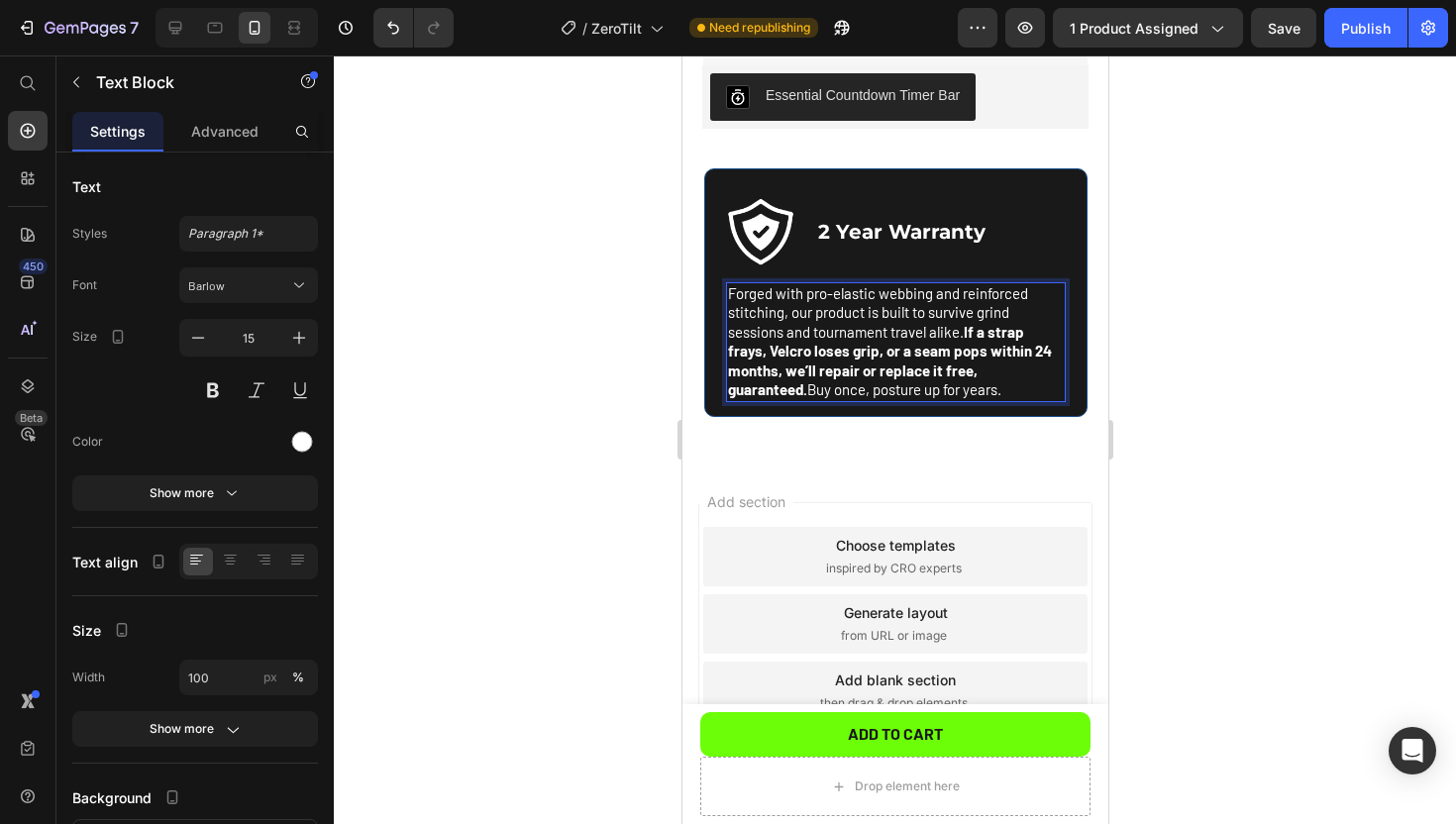 click on "Forged with pro-elastic webbing and reinforced stitching, our product is built to survive grind sessions and tournament travel alike.  If a strap frays, Velcro loses grip, or a seam pops within 24 months, we’ll repair or replace it free, guaranteed.  Buy once, posture up for years." at bounding box center [894, 342] 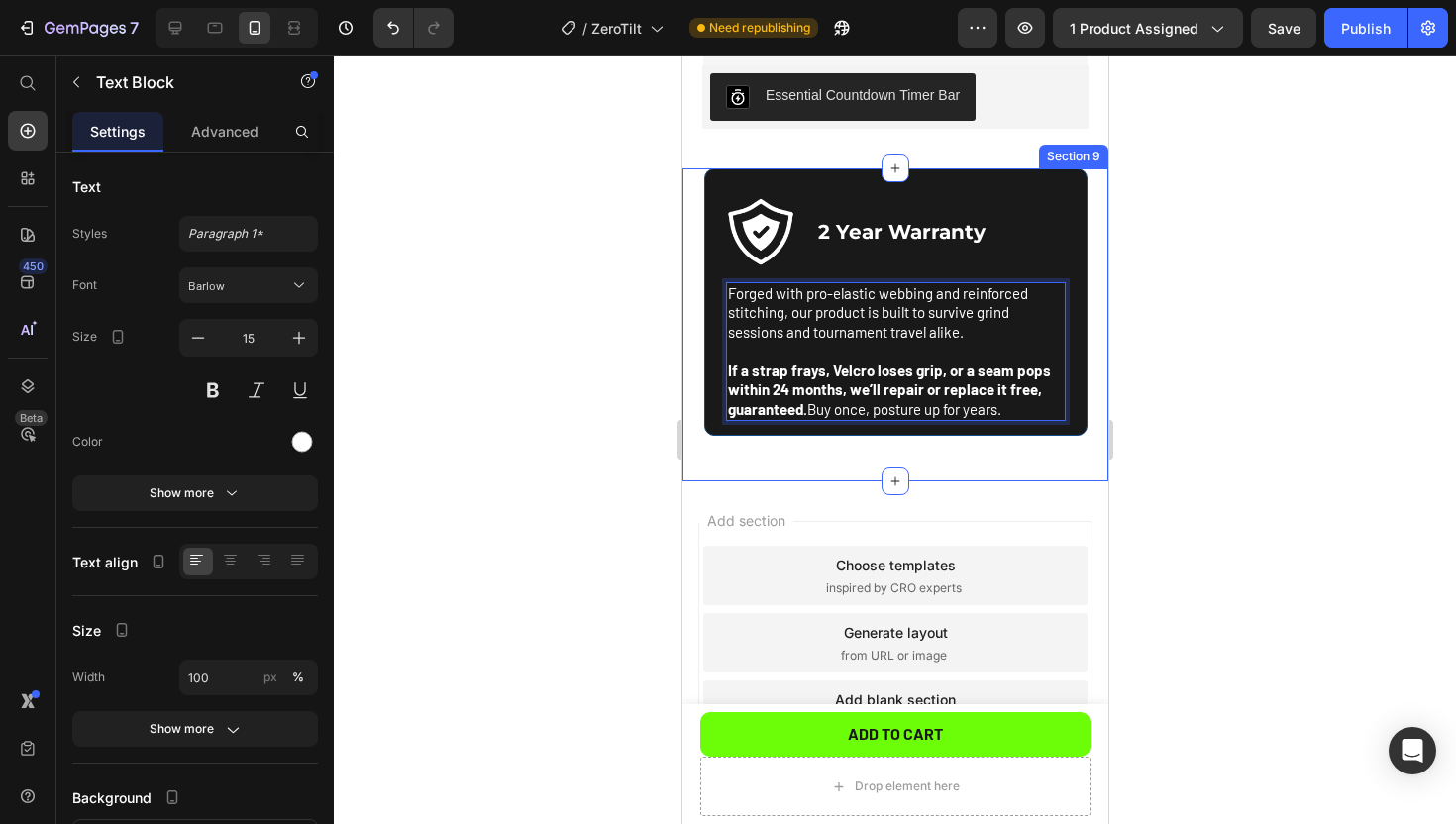 click 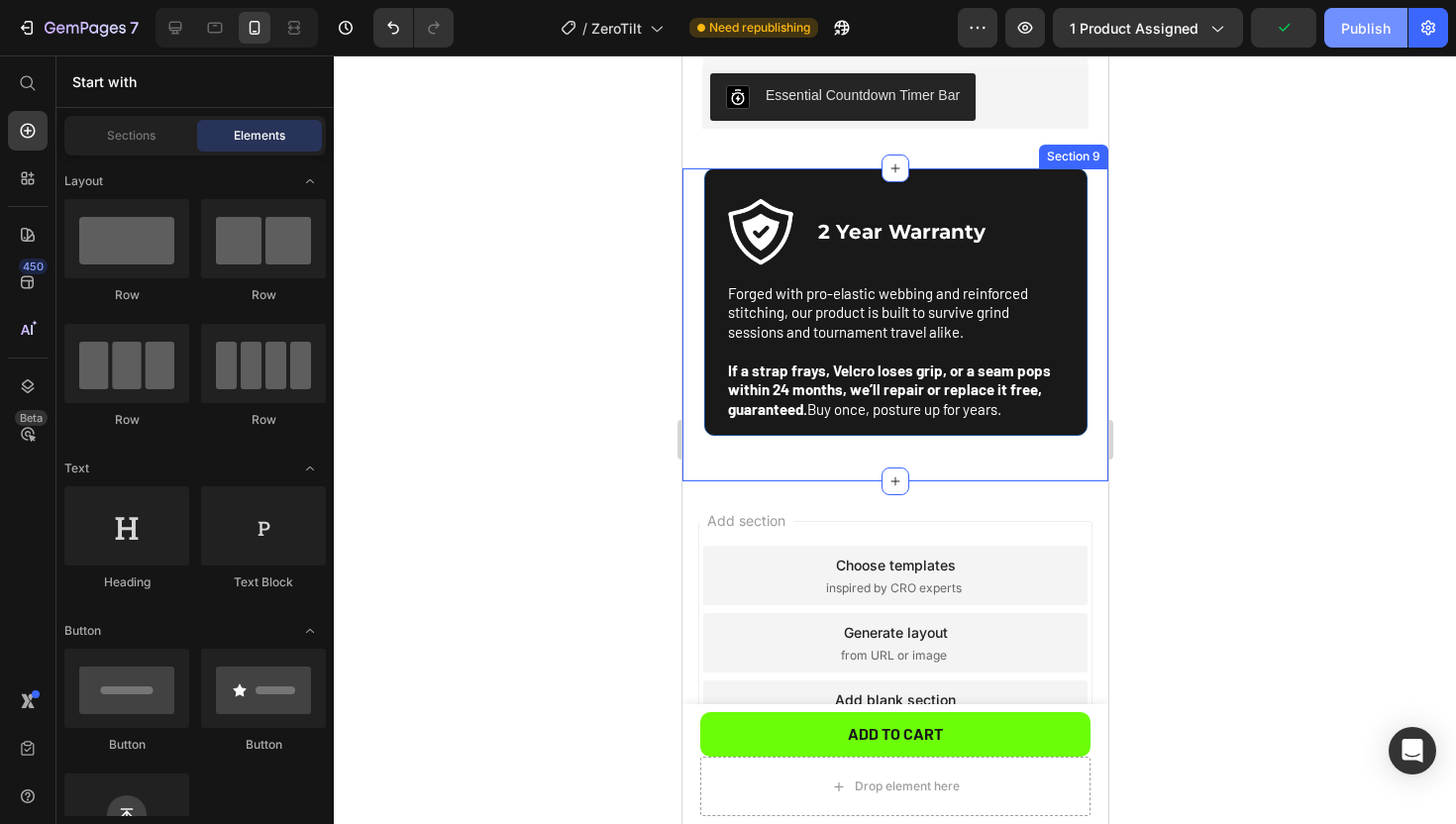 click on "Publish" at bounding box center [1366, 28] 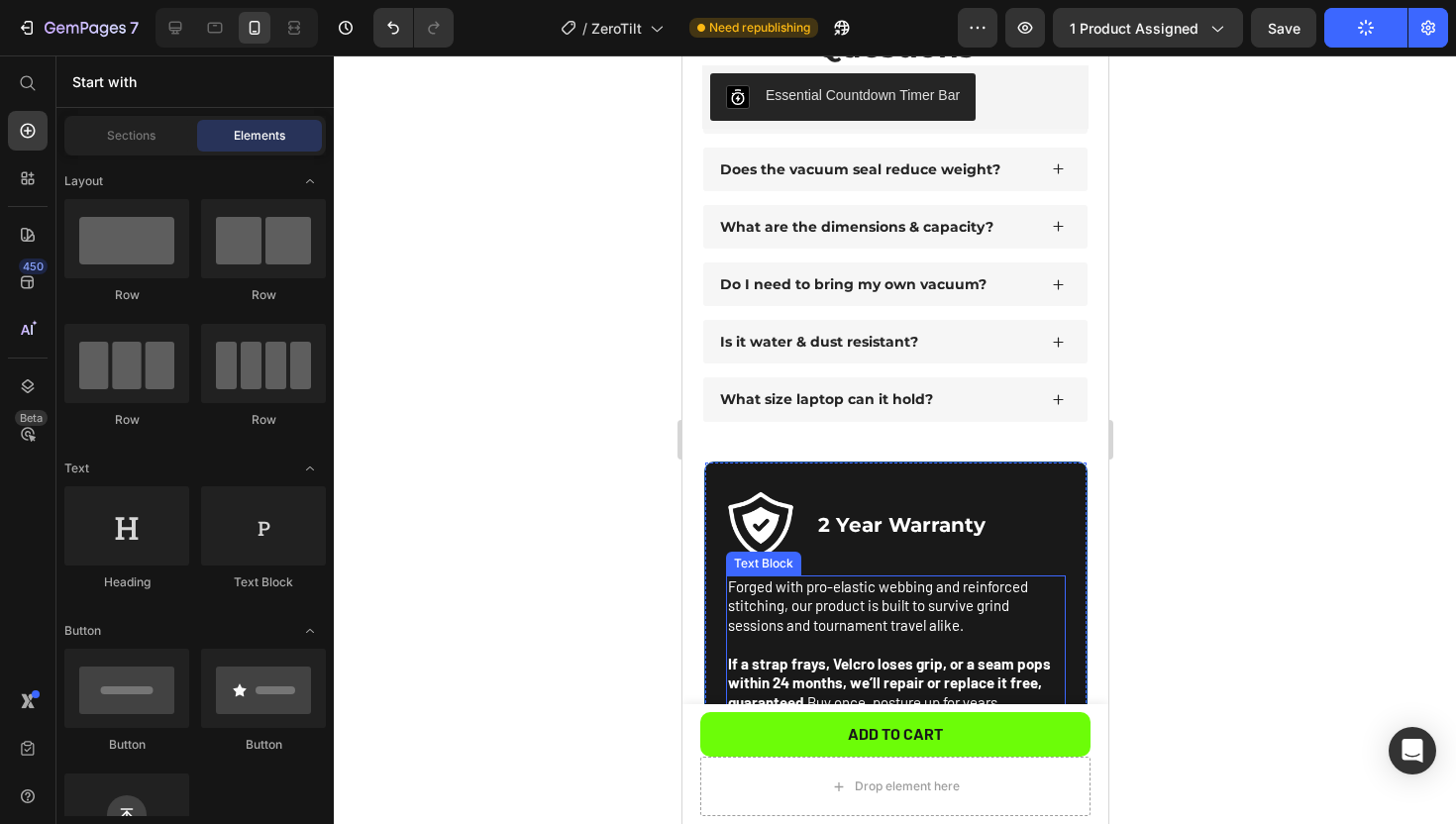 scroll, scrollTop: 4176, scrollLeft: 0, axis: vertical 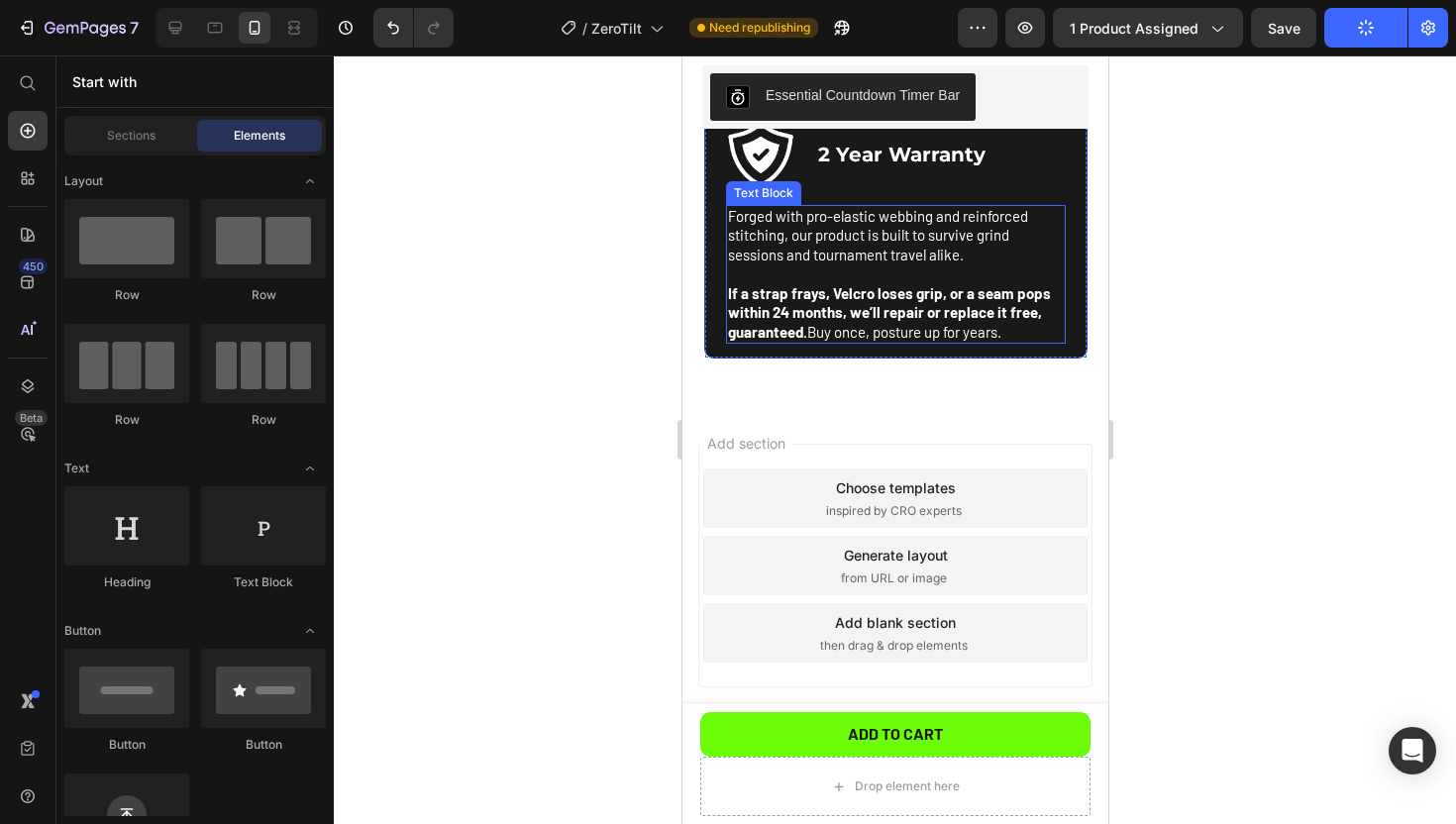 click on "If a strap frays, Velcro loses grip, or a seam pops within 24 months, we’ll repair or replace it free, guaranteed.  Buy once, posture up for years." at bounding box center (894, 313) 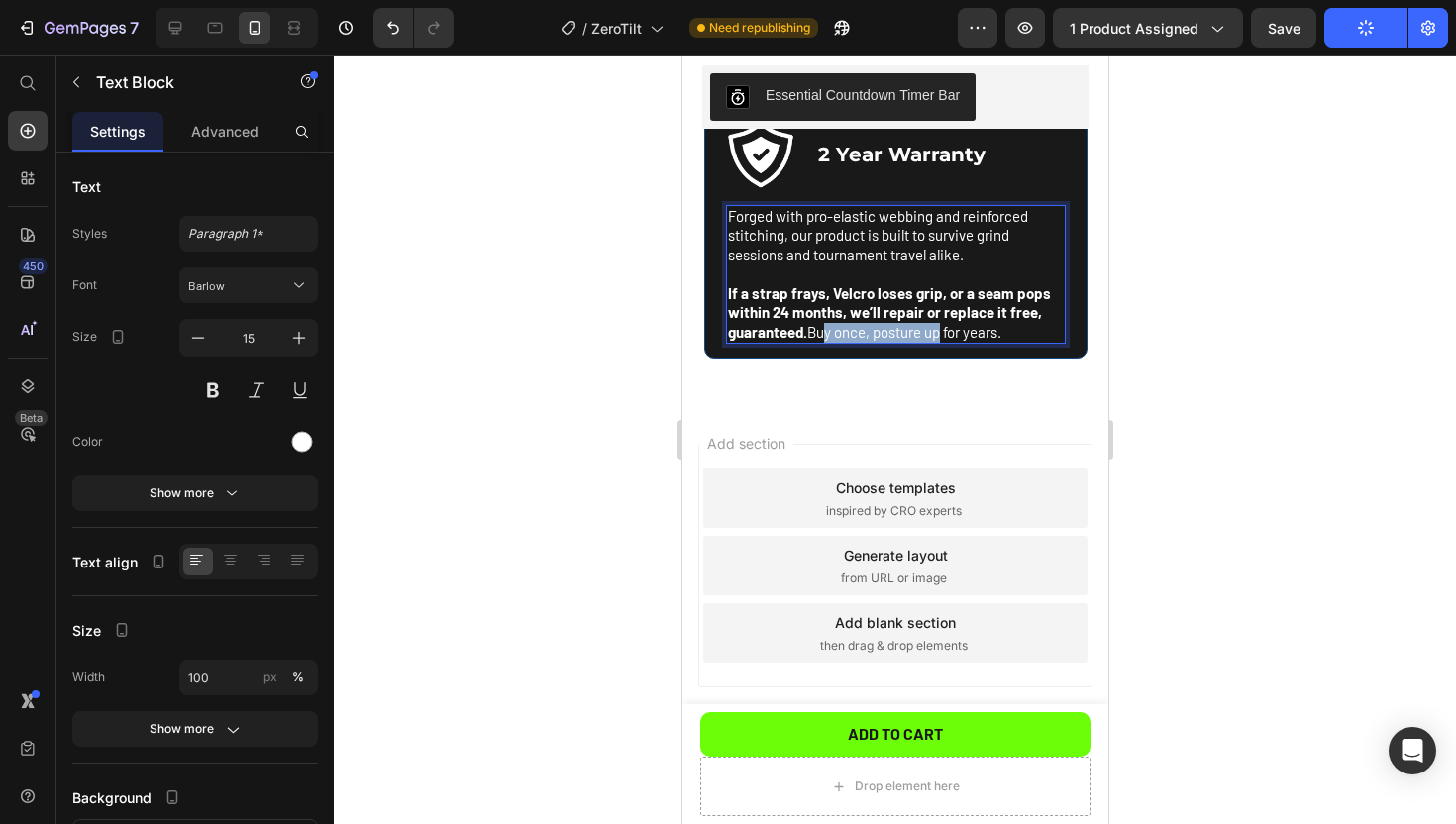 drag, startPoint x: 814, startPoint y: 330, endPoint x: 926, endPoint y: 334, distance: 112.07141 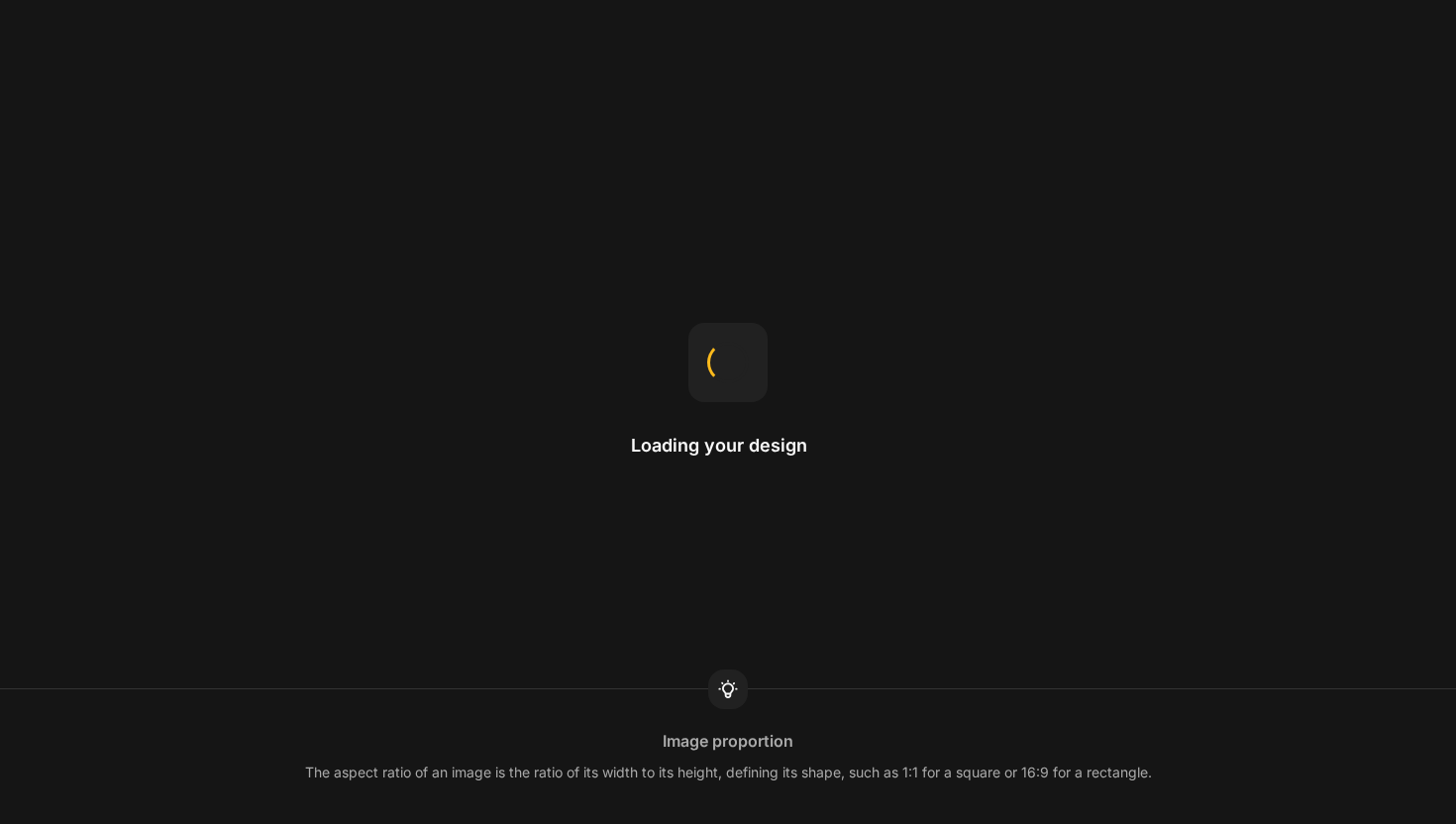 scroll, scrollTop: 0, scrollLeft: 0, axis: both 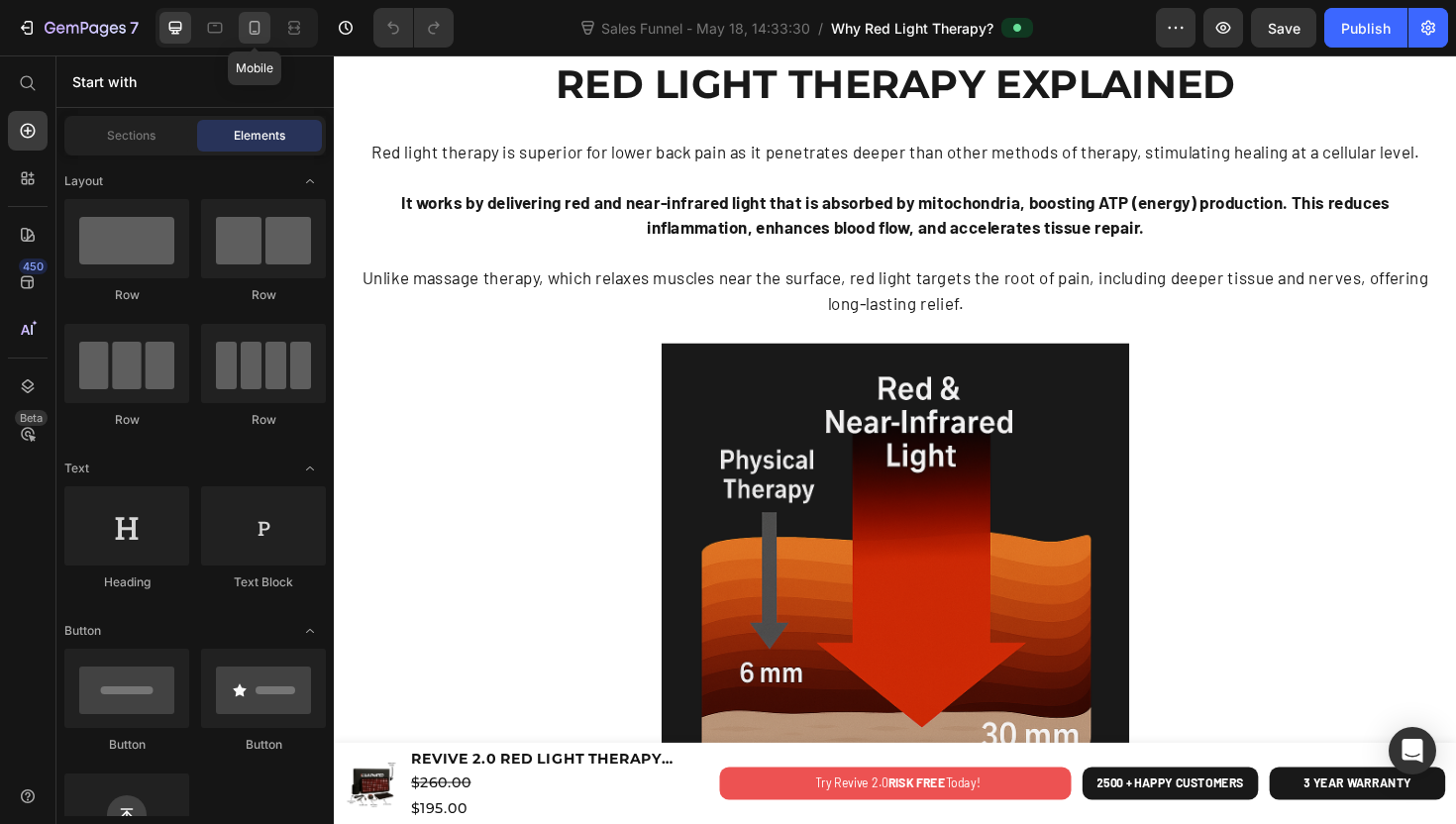drag, startPoint x: 253, startPoint y: 37, endPoint x: 61, endPoint y: 273, distance: 304.237 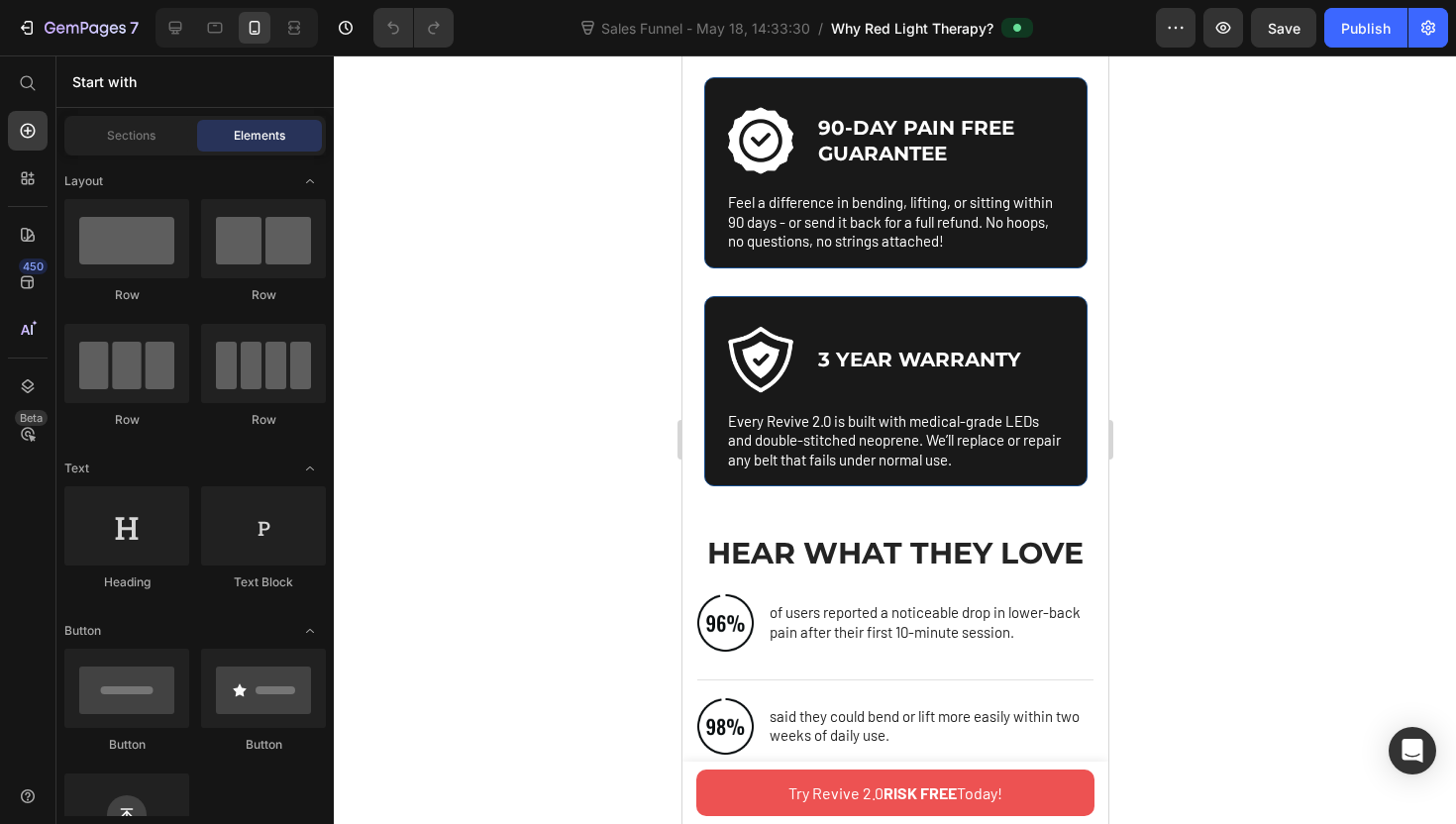scroll, scrollTop: 5739, scrollLeft: 0, axis: vertical 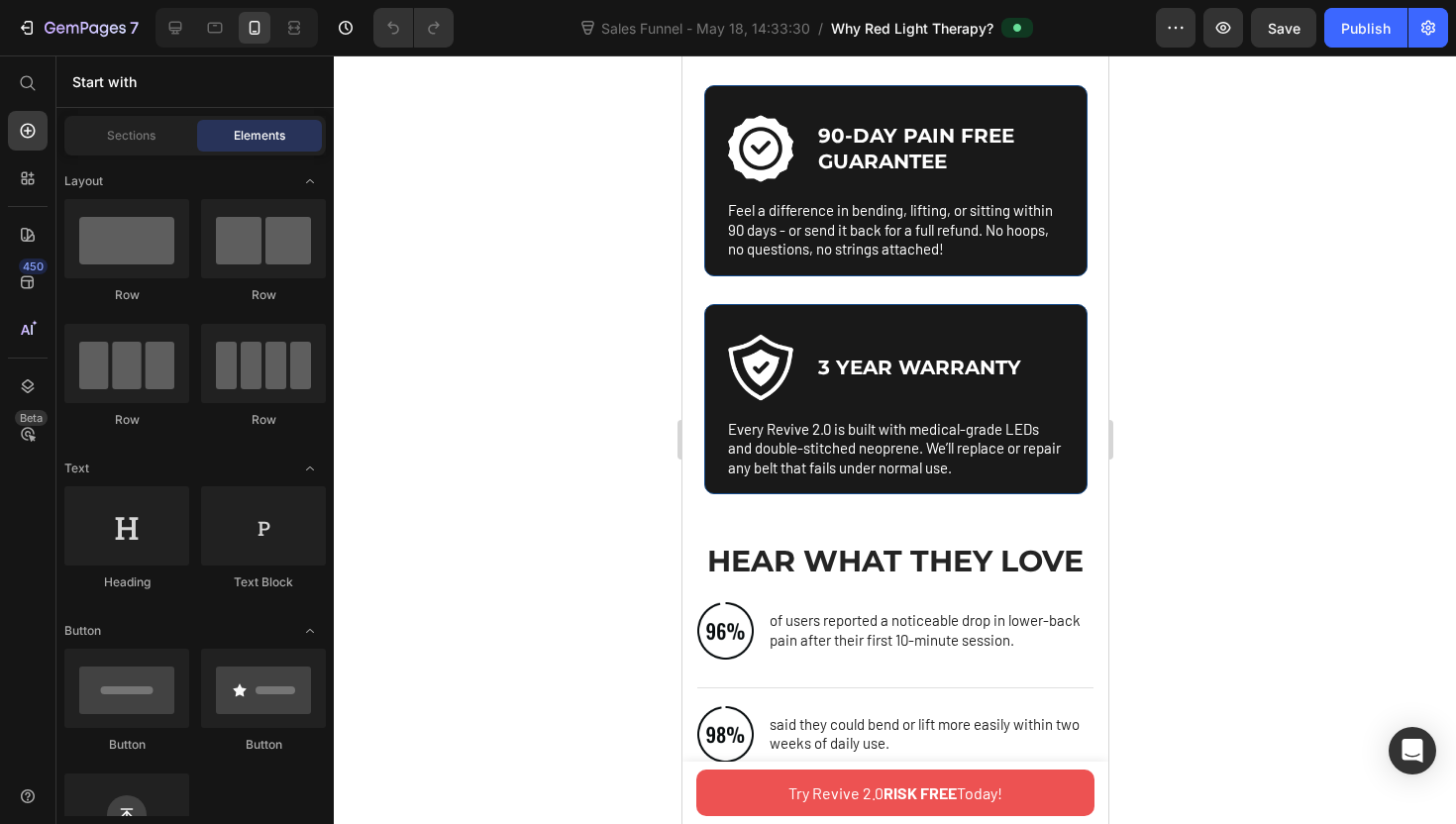 click on "Title Line" at bounding box center [894, -179] 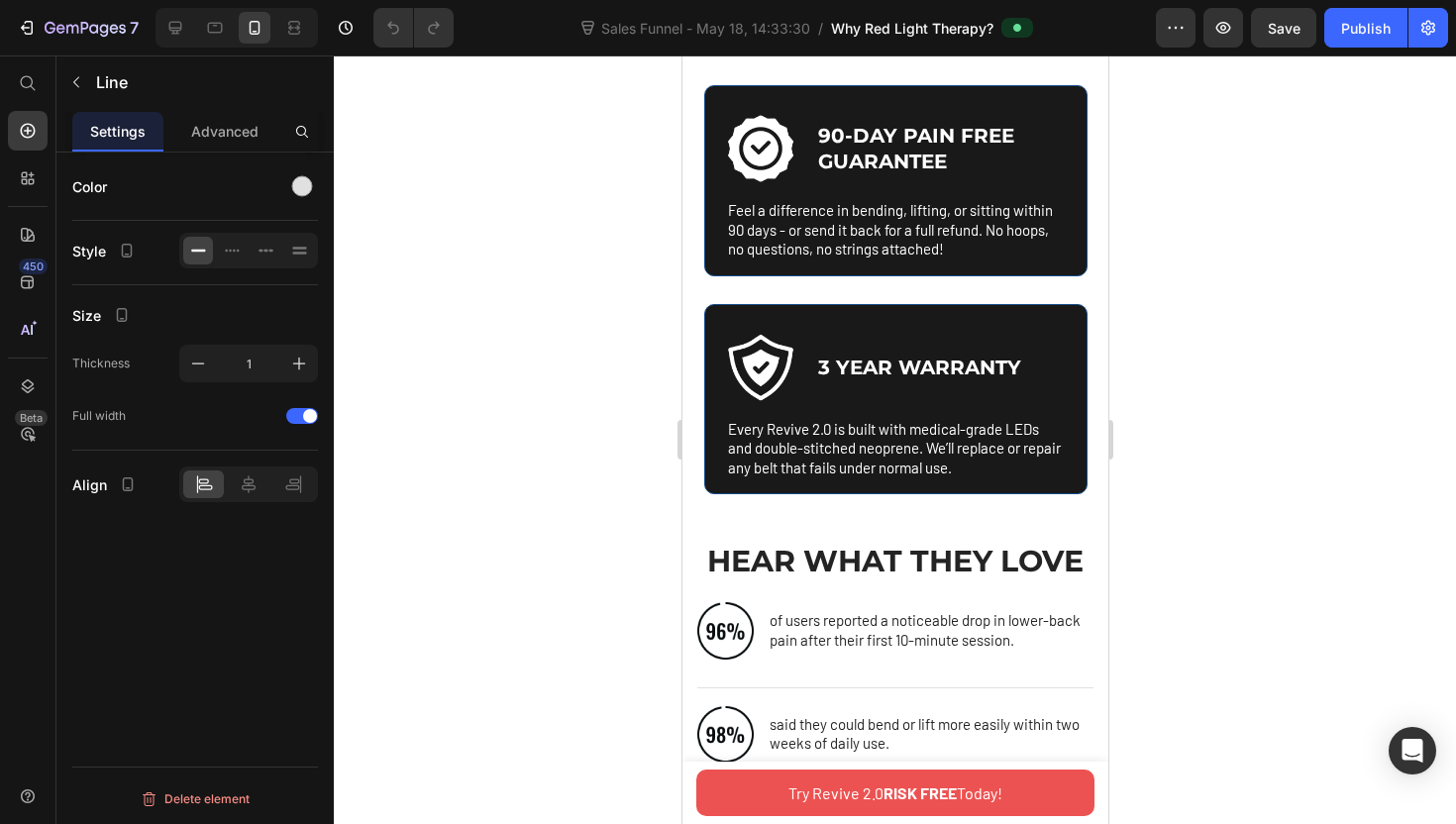 click on "TRUSTED BY EXPERTS" at bounding box center [894, -227] 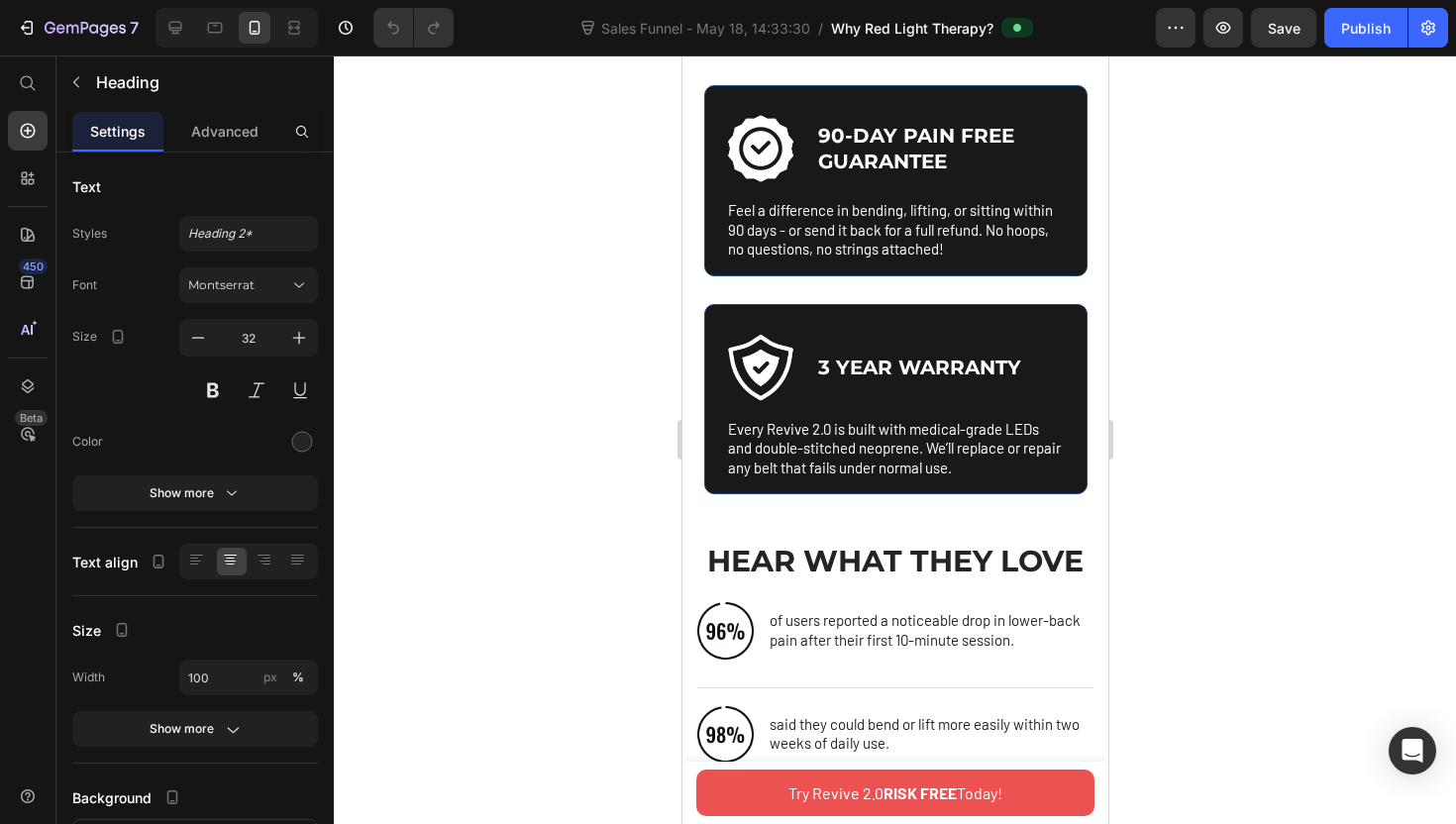 click on "Try  Revive 2.0 Button" at bounding box center (894, -281) 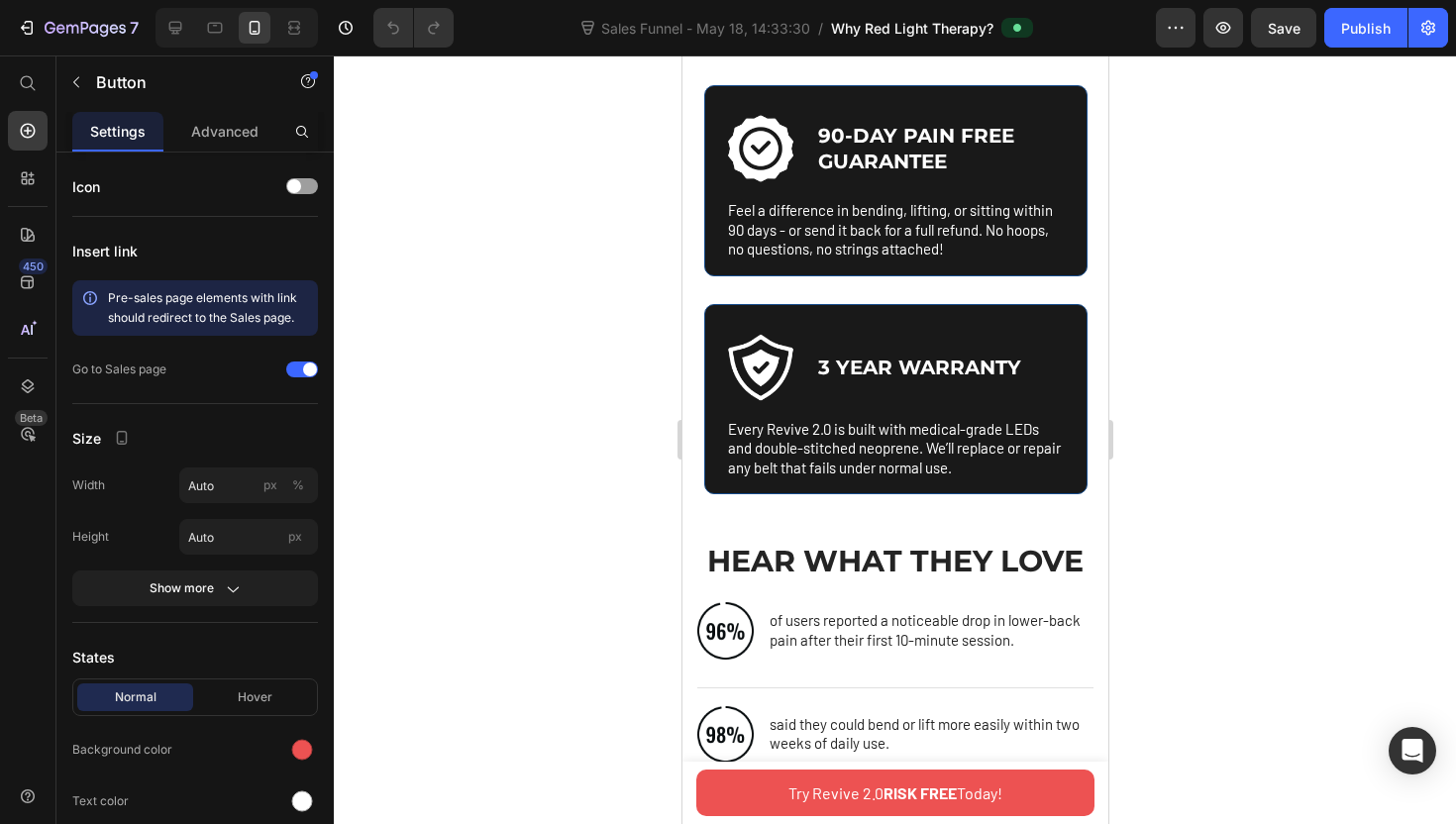 click on "TRUSTED BY EXPERTS" at bounding box center [894, -227] 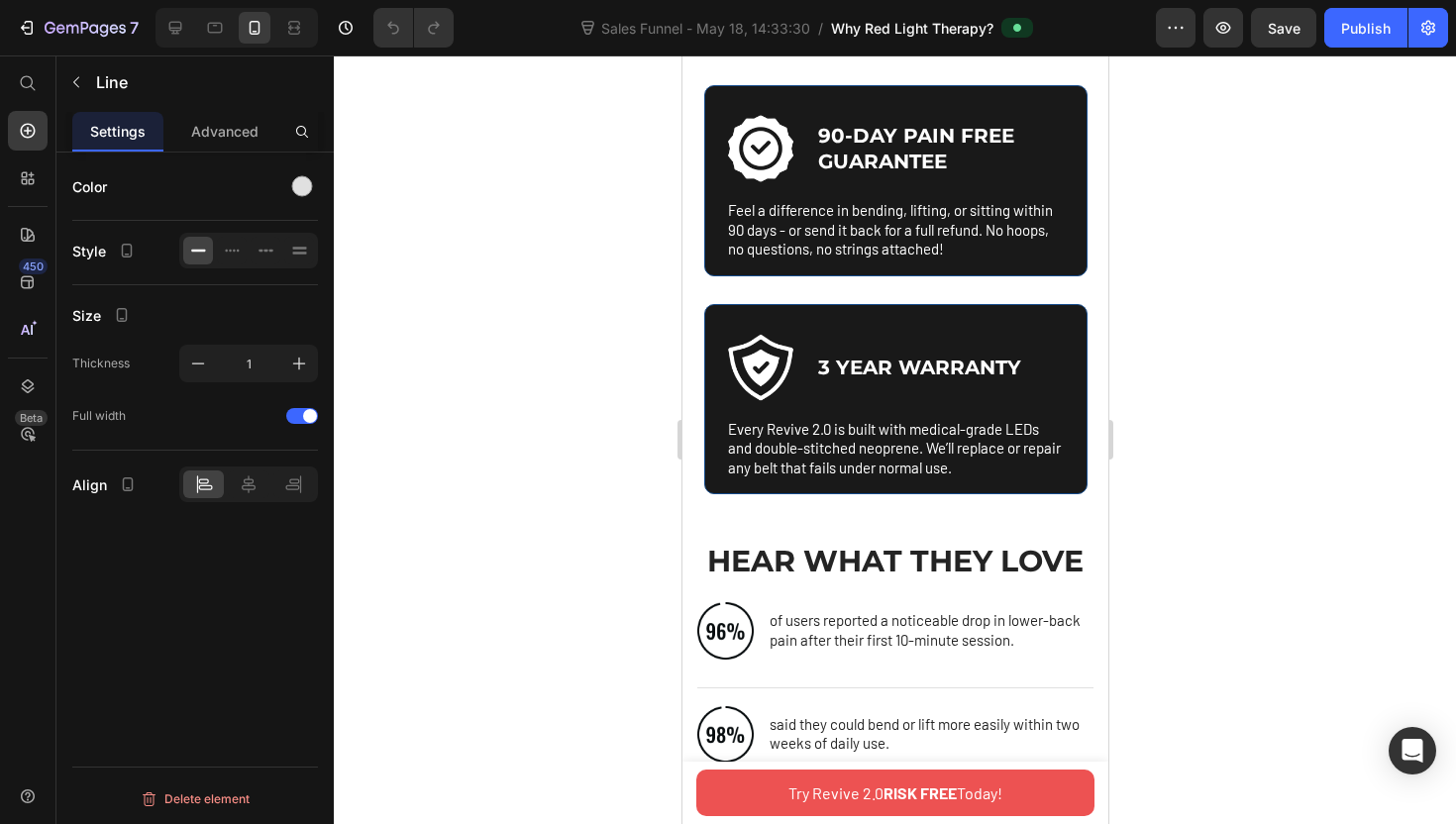 click on "Title Line   0" at bounding box center [894, -179] 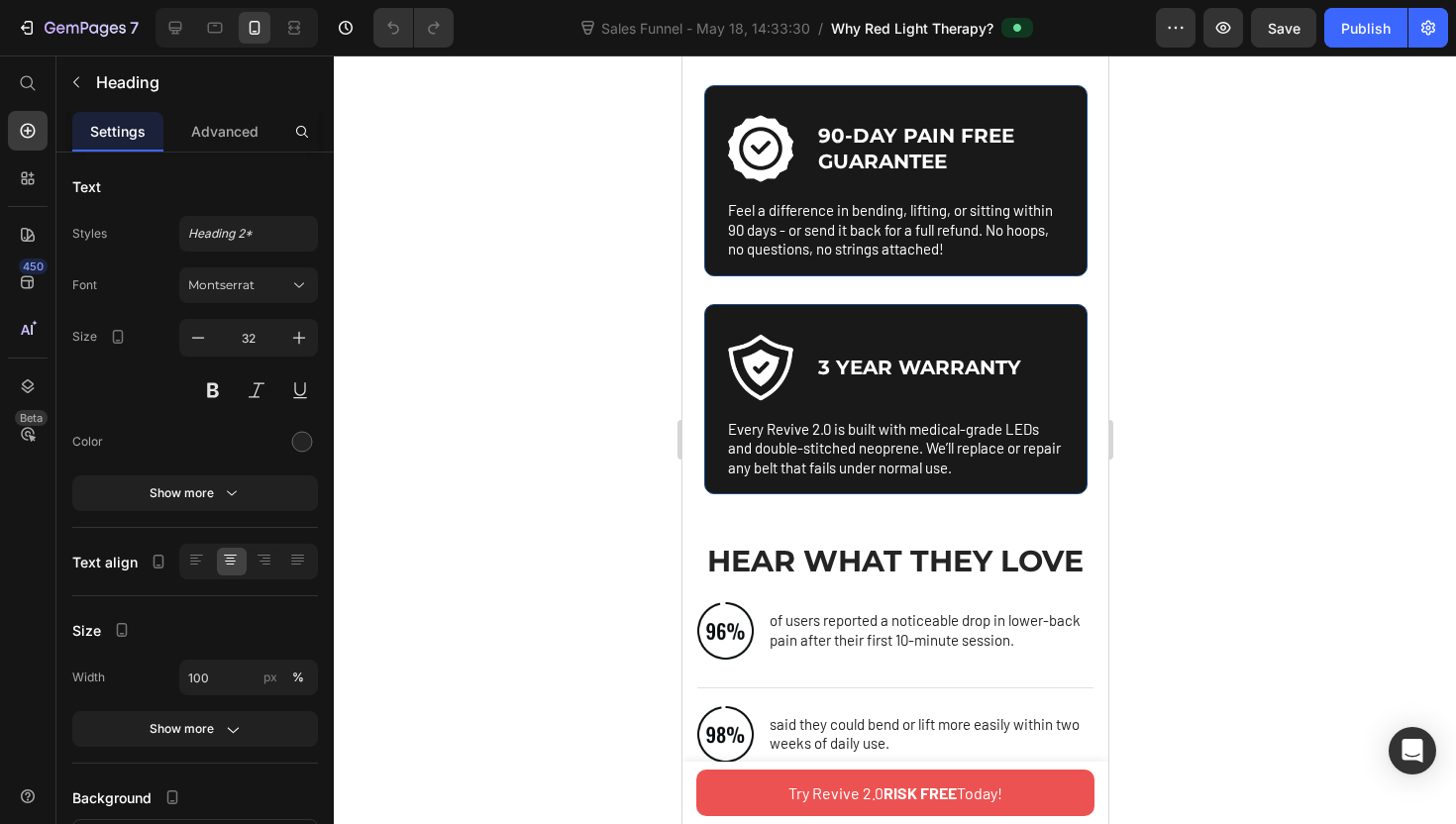click on "Try  Revive 2.0 Button" at bounding box center [894, -281] 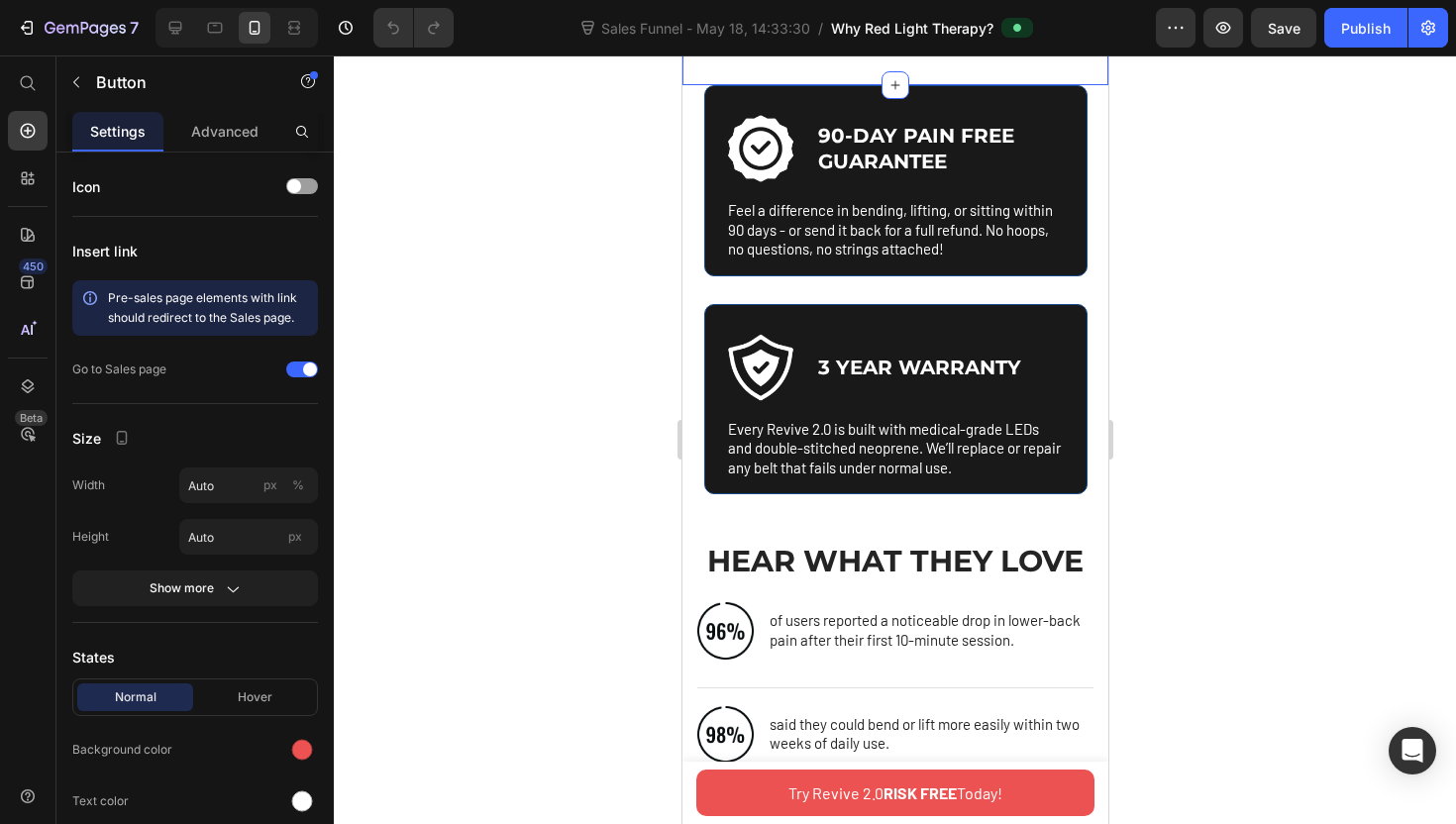 click on "Try  Revive 2.0 Button   0 TRUSTED BY EXPERTS Heading                Title Line Image Dr. Amy Nguyen Sydney Sports Physio Text block Revive 2.0 has halved pain scores in my desk‑bound patients within two weeks. I wouldn't be reccomending this unless I was sure it has made a significant difference in recovery. Text block Row Image Michael Chan Melbourne Performance Physio Text block For chronic lumbar disc patients, traditional heat packs don’t reach deep enough. The 850 nm near-infrared diodes in this belt penetrate to the facet joints. Text block Row Image Kate Riley Brisbane Spine Rehab Text block We ran a small in-house pilot: 18 desk-bound professionals wore the Revive 2.0 once a day for three weeks. Seventeen reported improved forward-flexion range and fewer afternoon flare-ups. Text block Row Image Ryan S.   / Design Director Text block Text block Row Carousel Row Section 10" at bounding box center [894, -124] 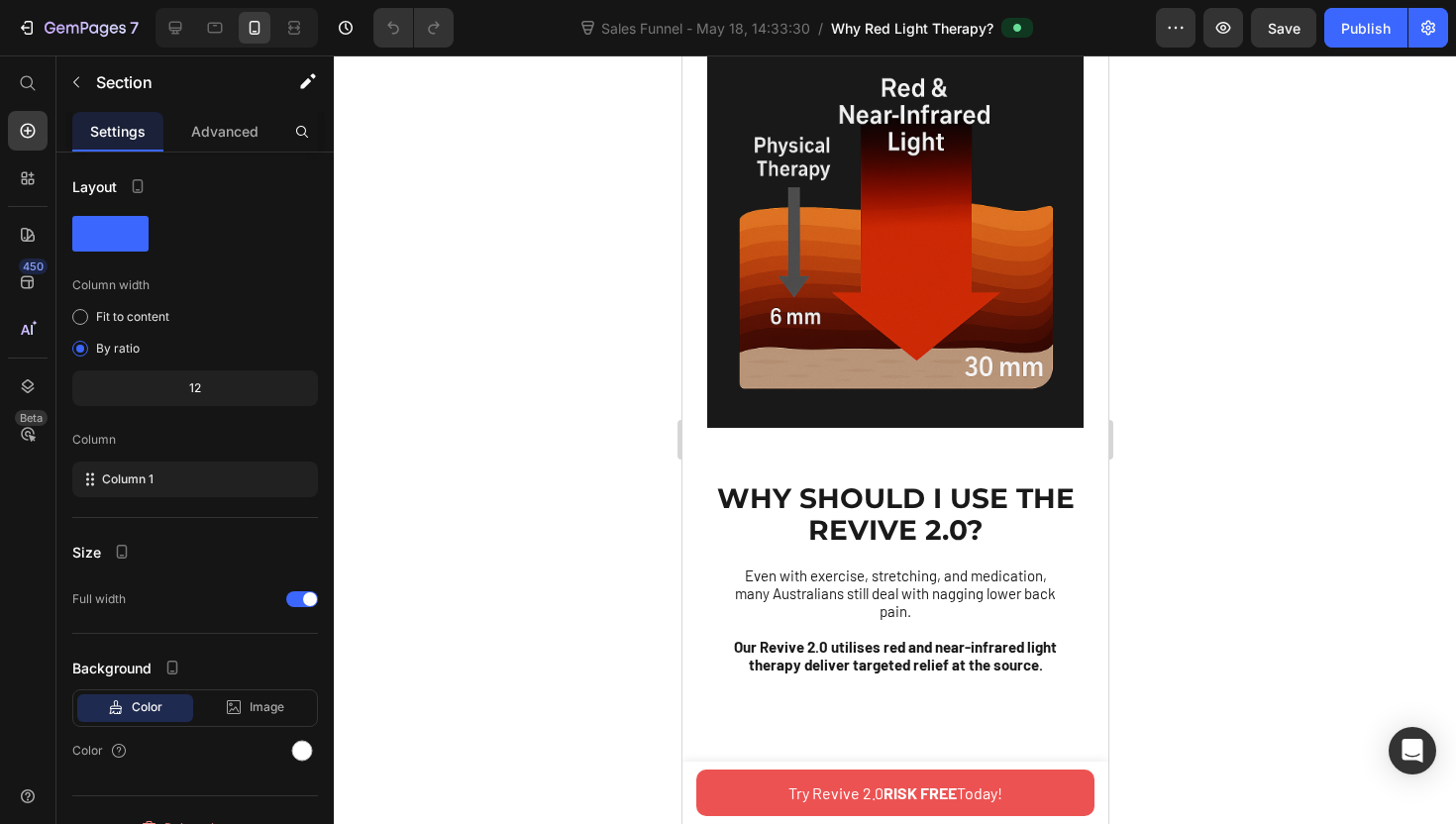scroll, scrollTop: 0, scrollLeft: 0, axis: both 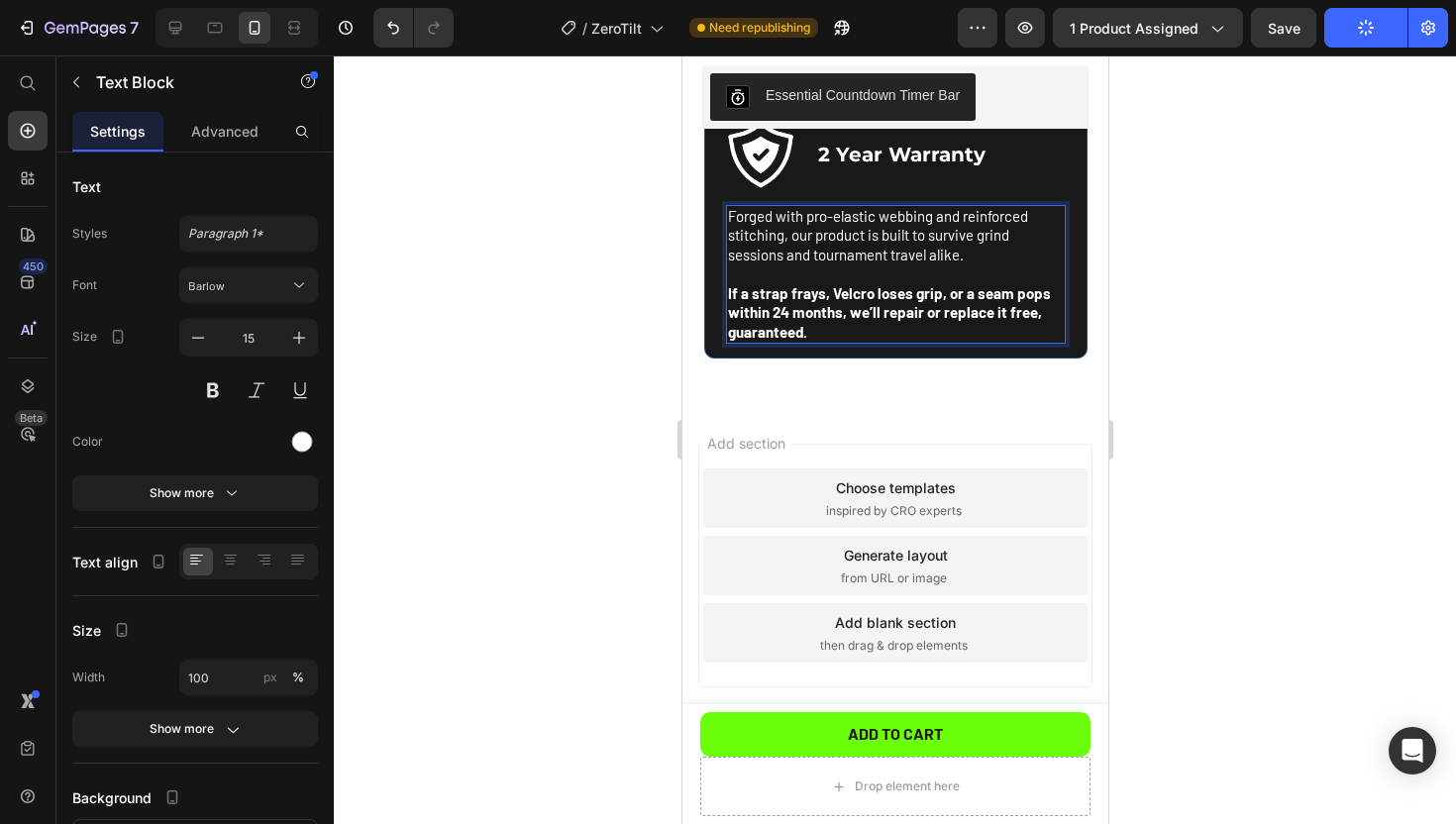 click 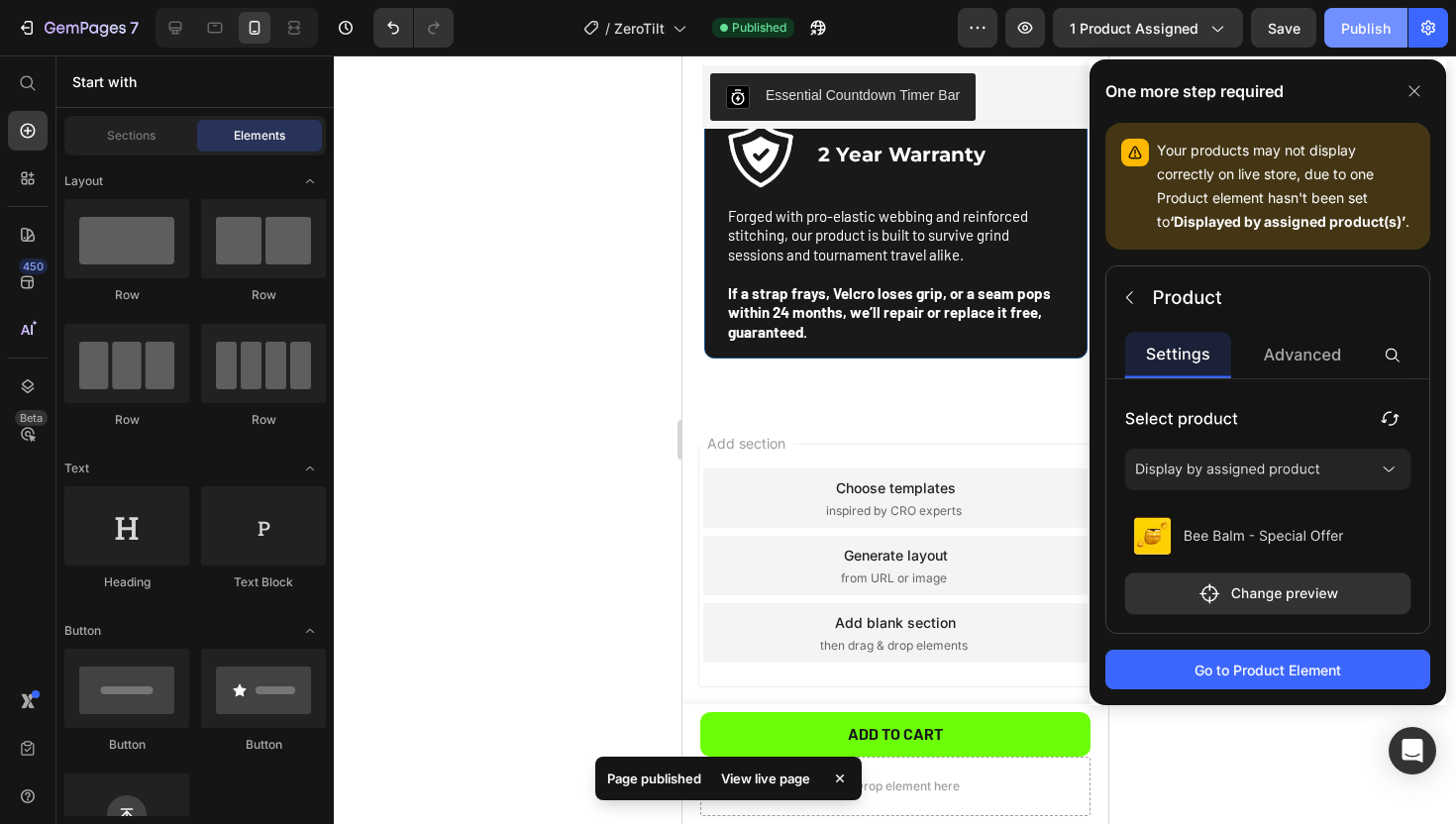click on "Publish" at bounding box center (1366, 28) 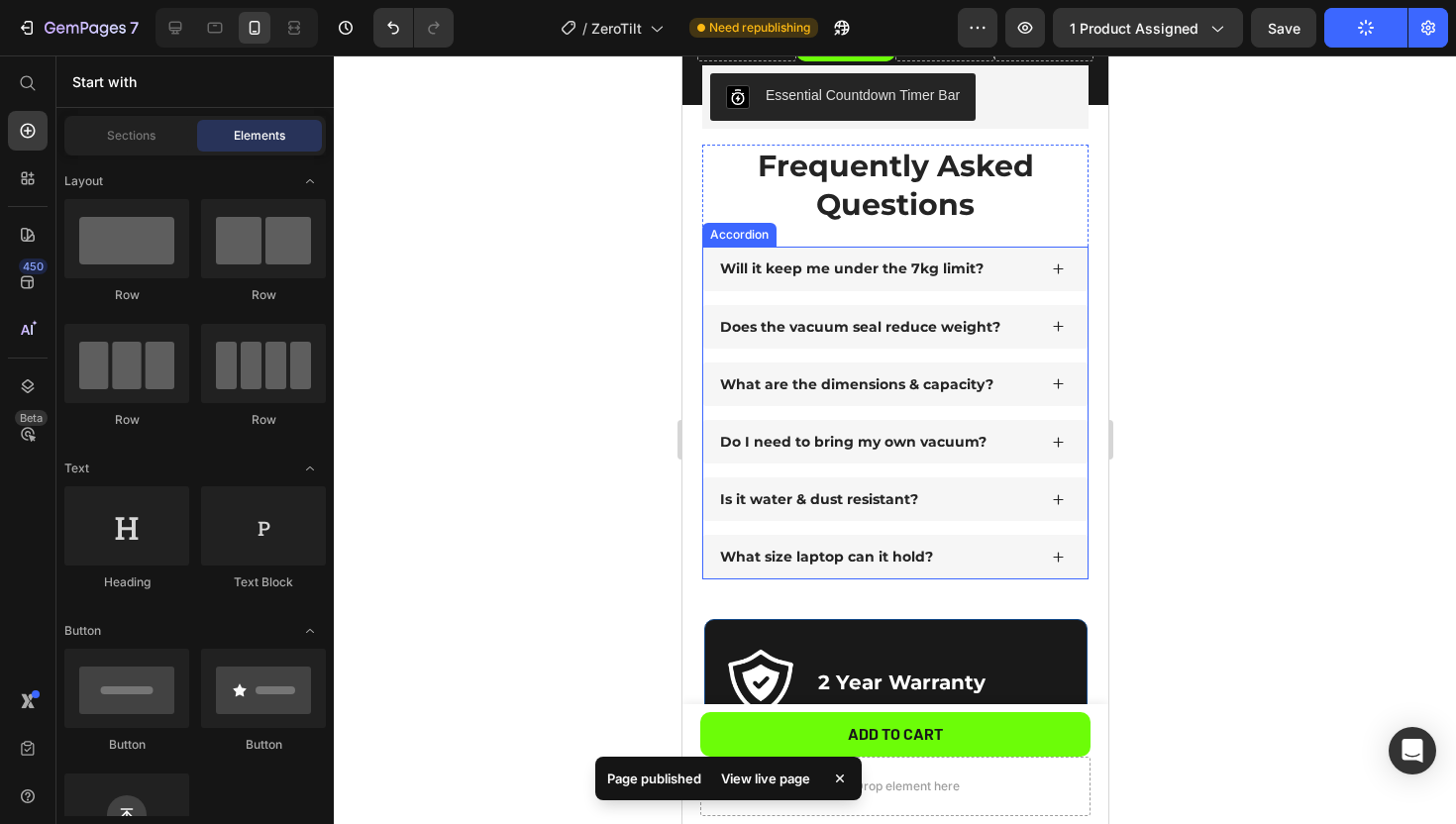 scroll, scrollTop: 3646, scrollLeft: 0, axis: vertical 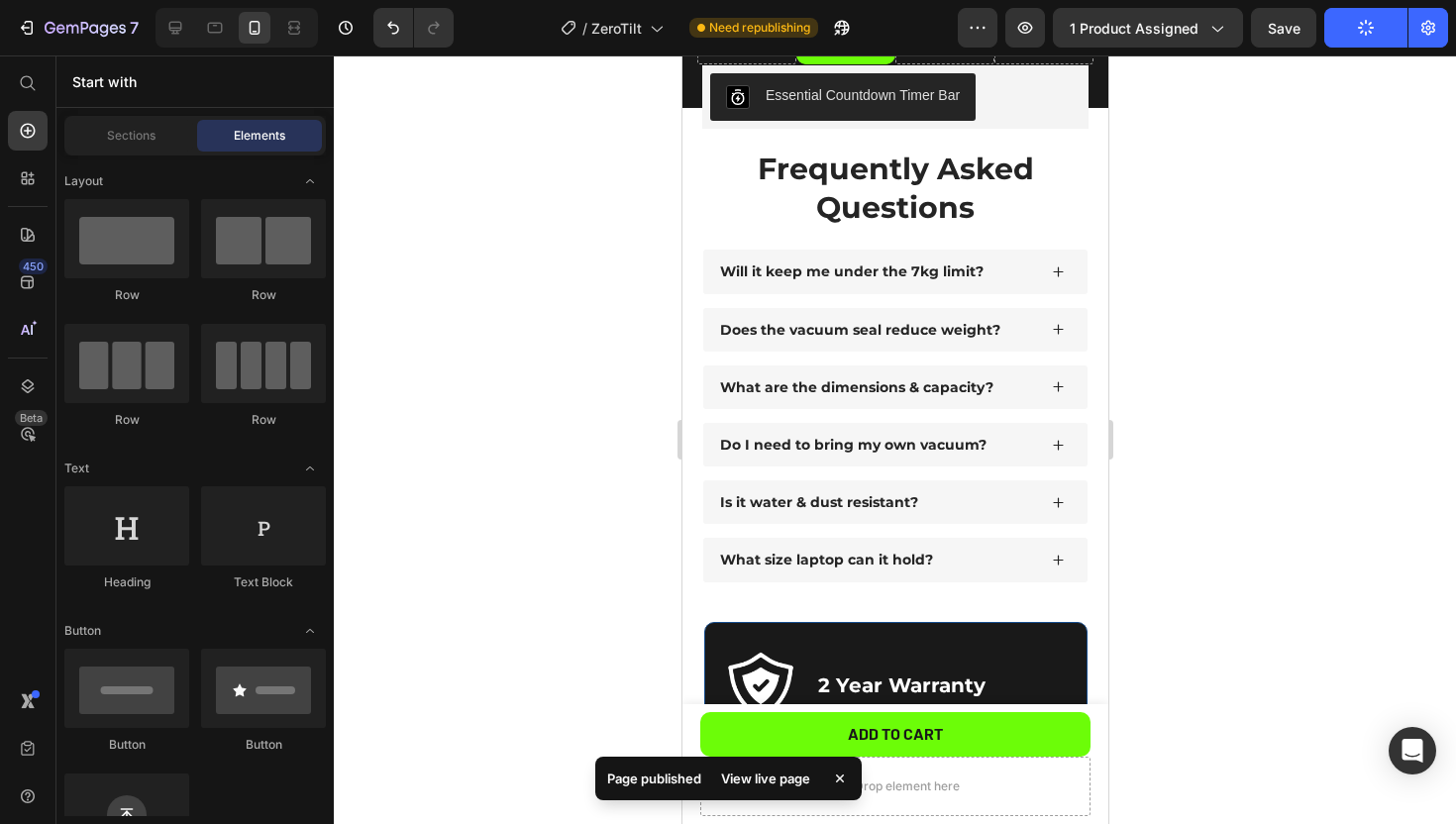 click 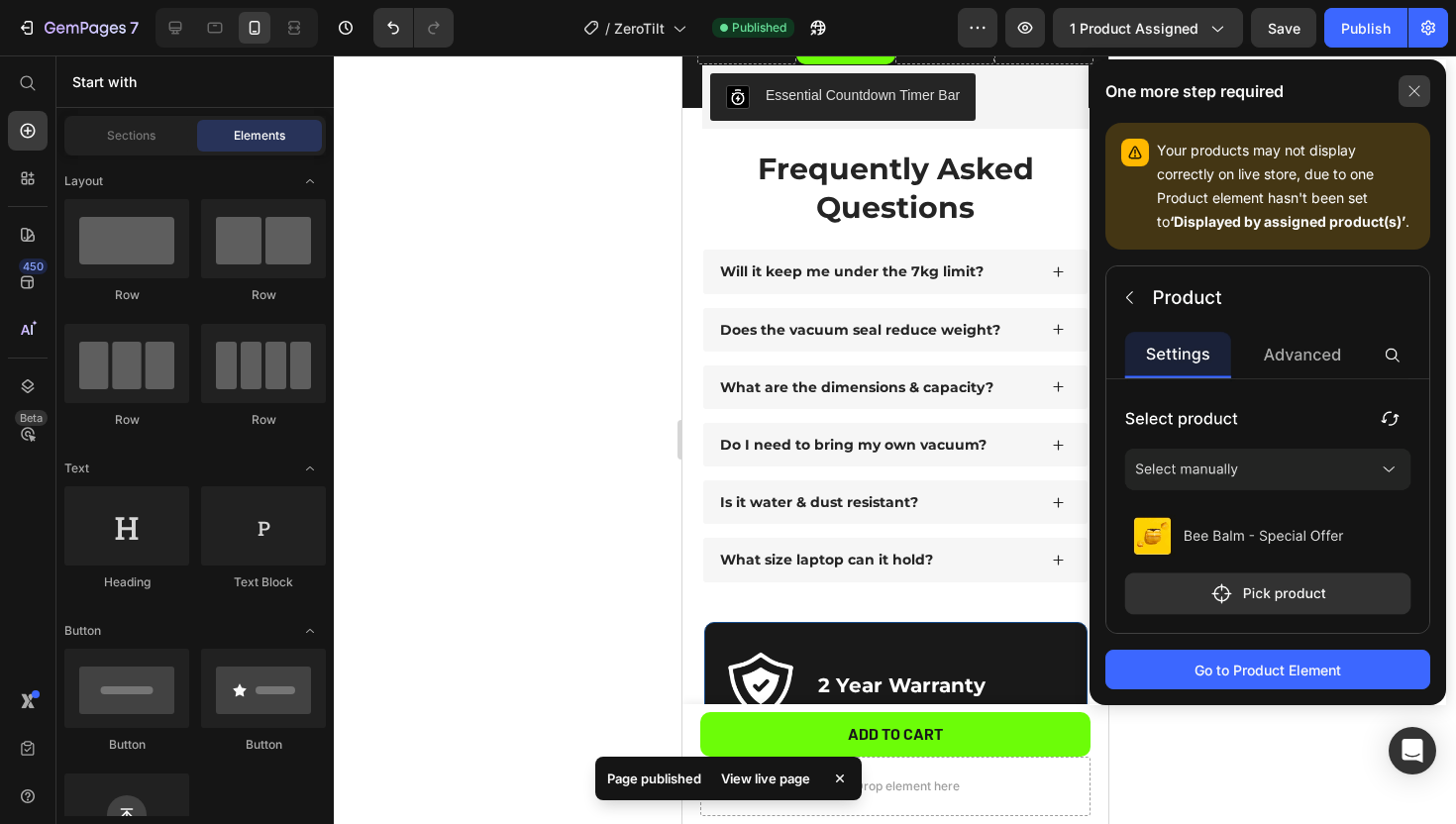click 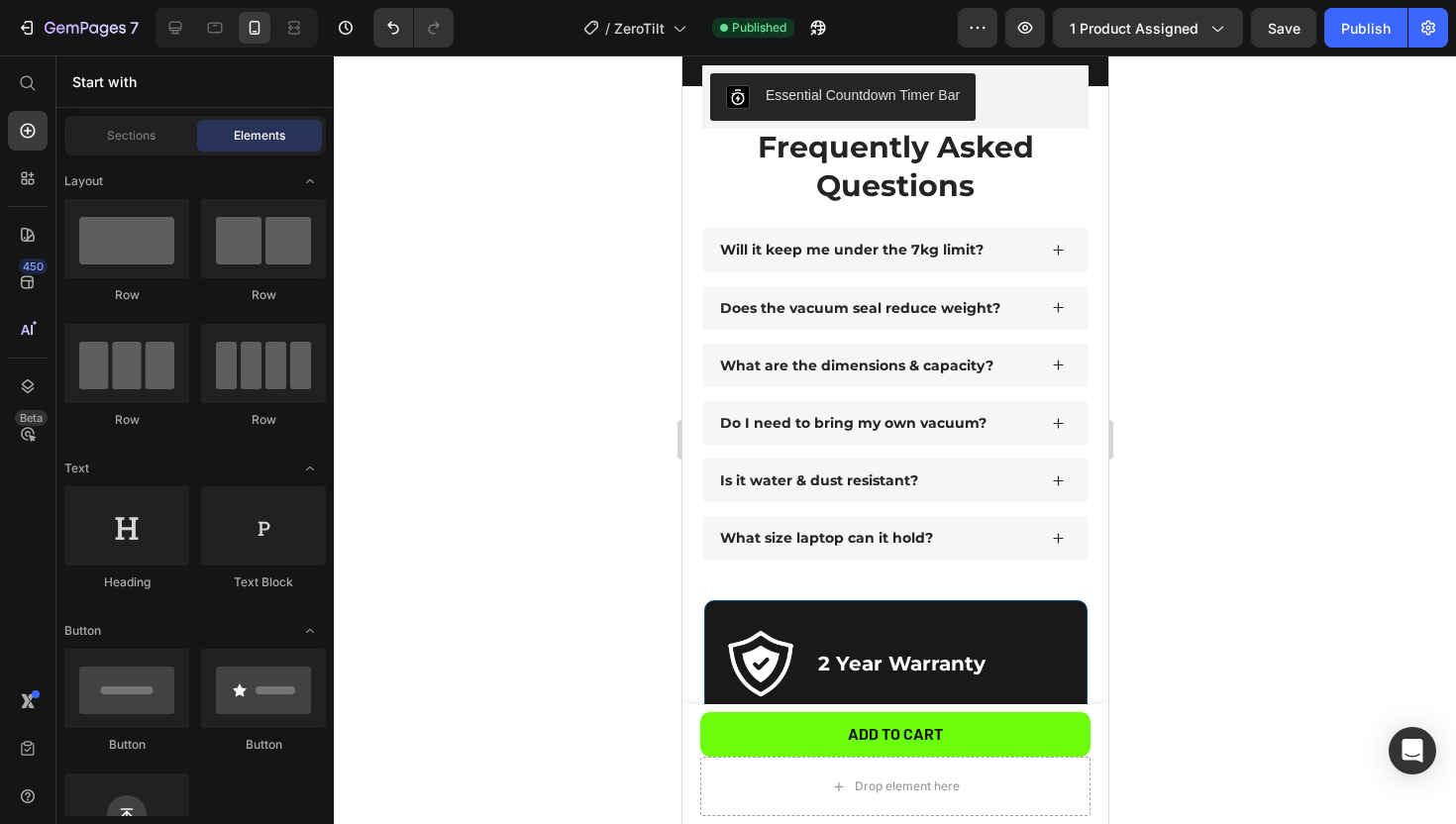 scroll, scrollTop: 3634, scrollLeft: 0, axis: vertical 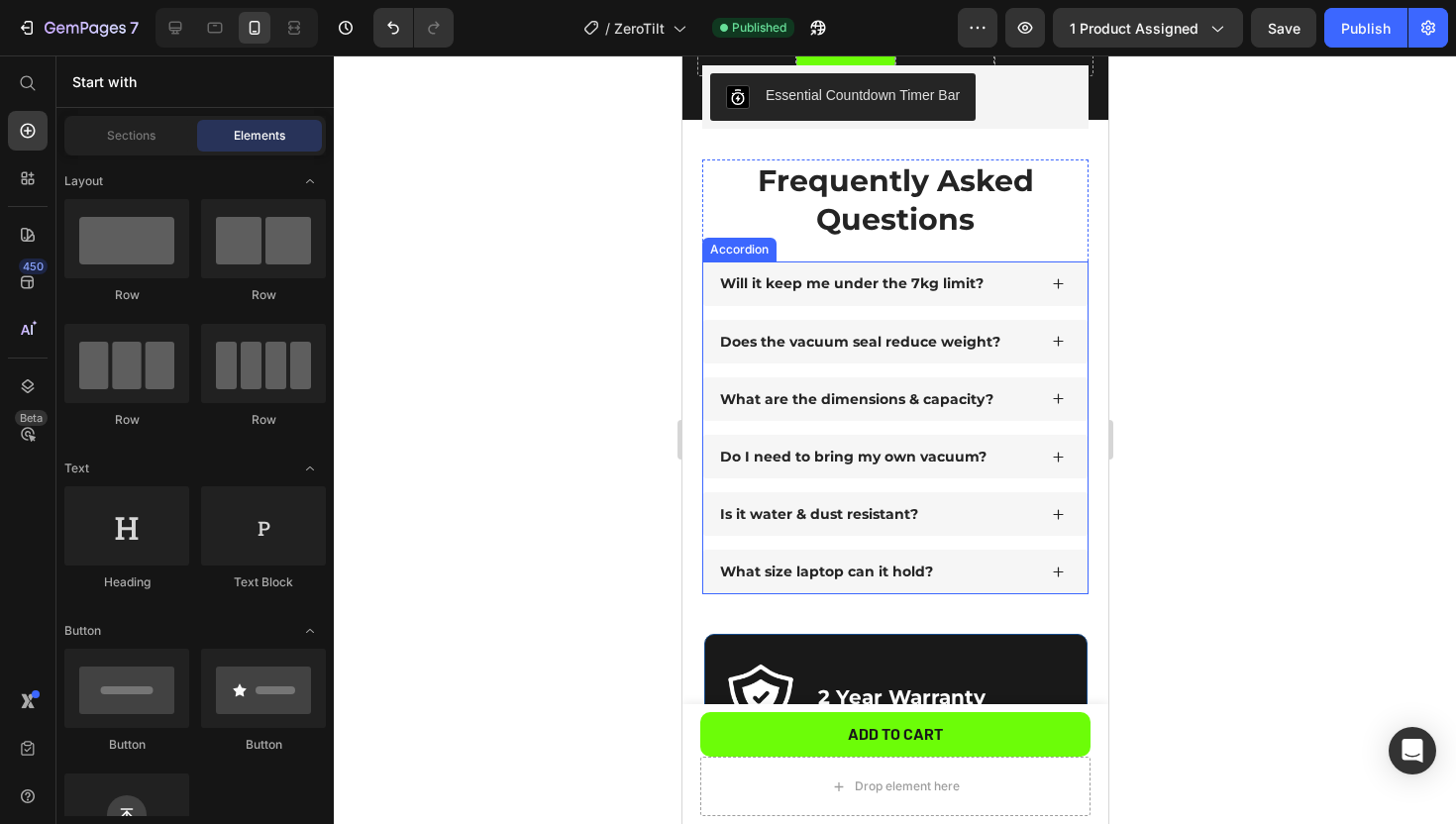 click on "Will it keep me under the 7kg limit?" at bounding box center (851, 283) 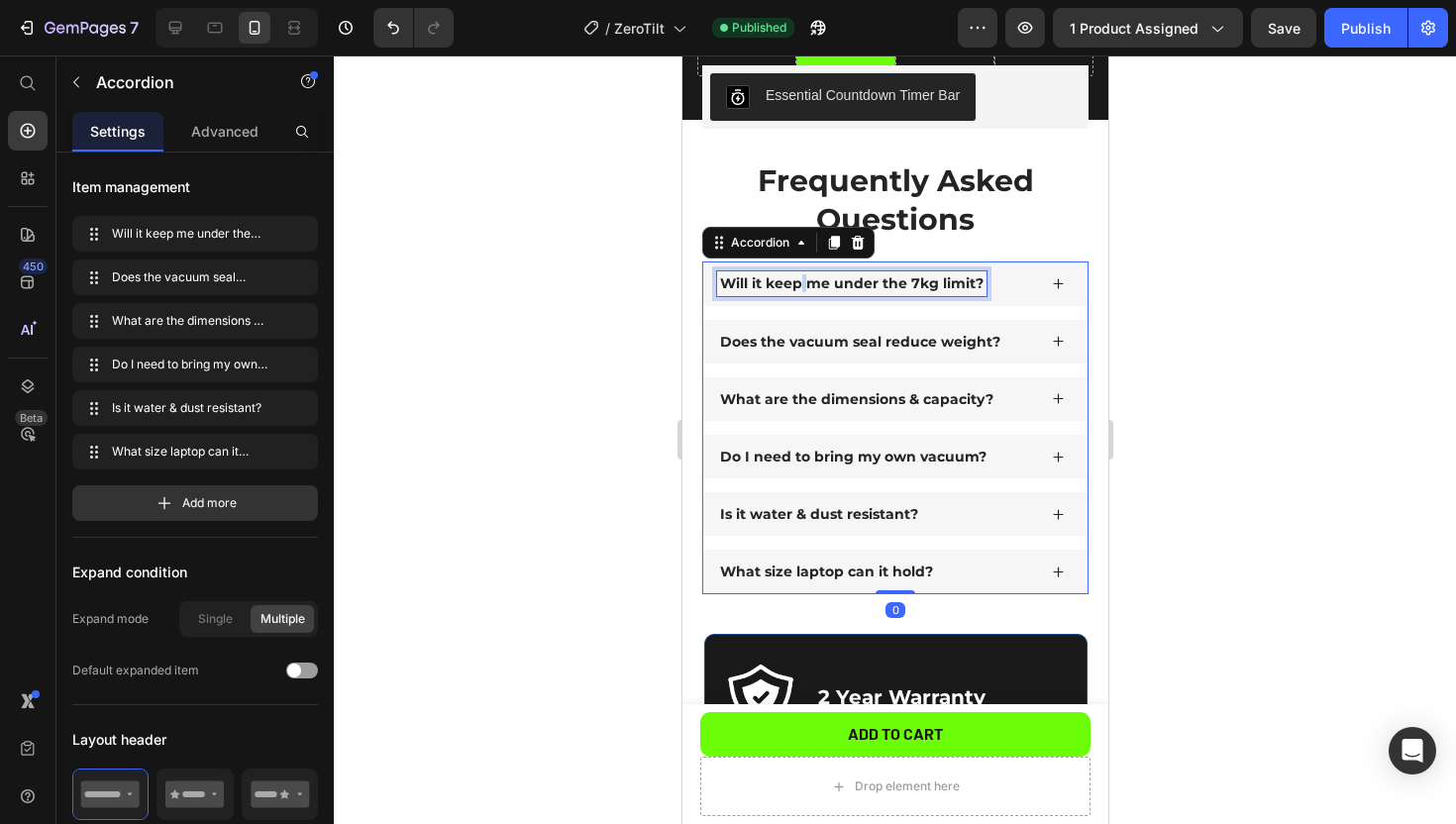 click on "Will it keep me under the 7kg limit?" at bounding box center [851, 283] 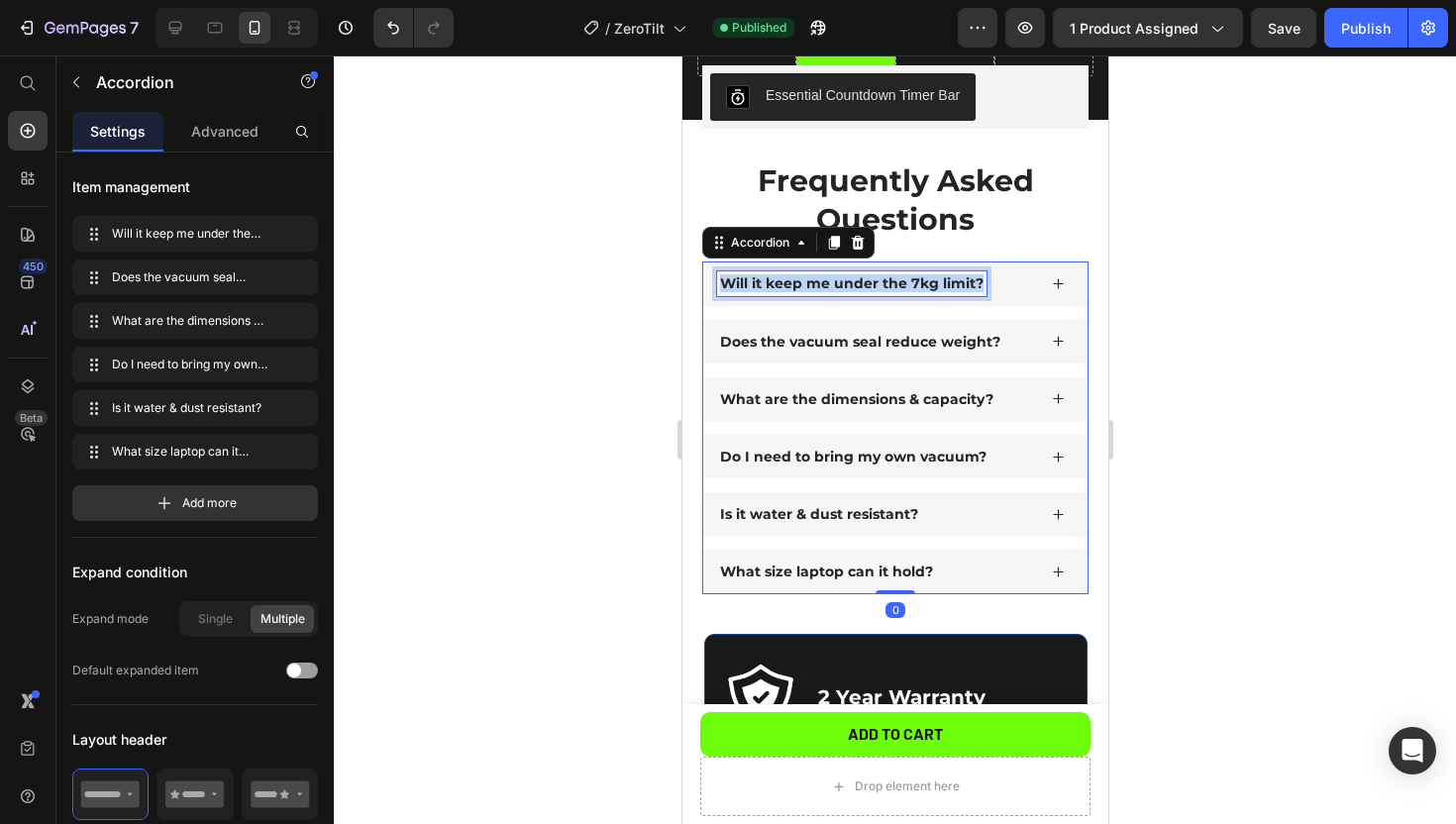 click on "Will it keep me under the 7kg limit?" at bounding box center [851, 283] 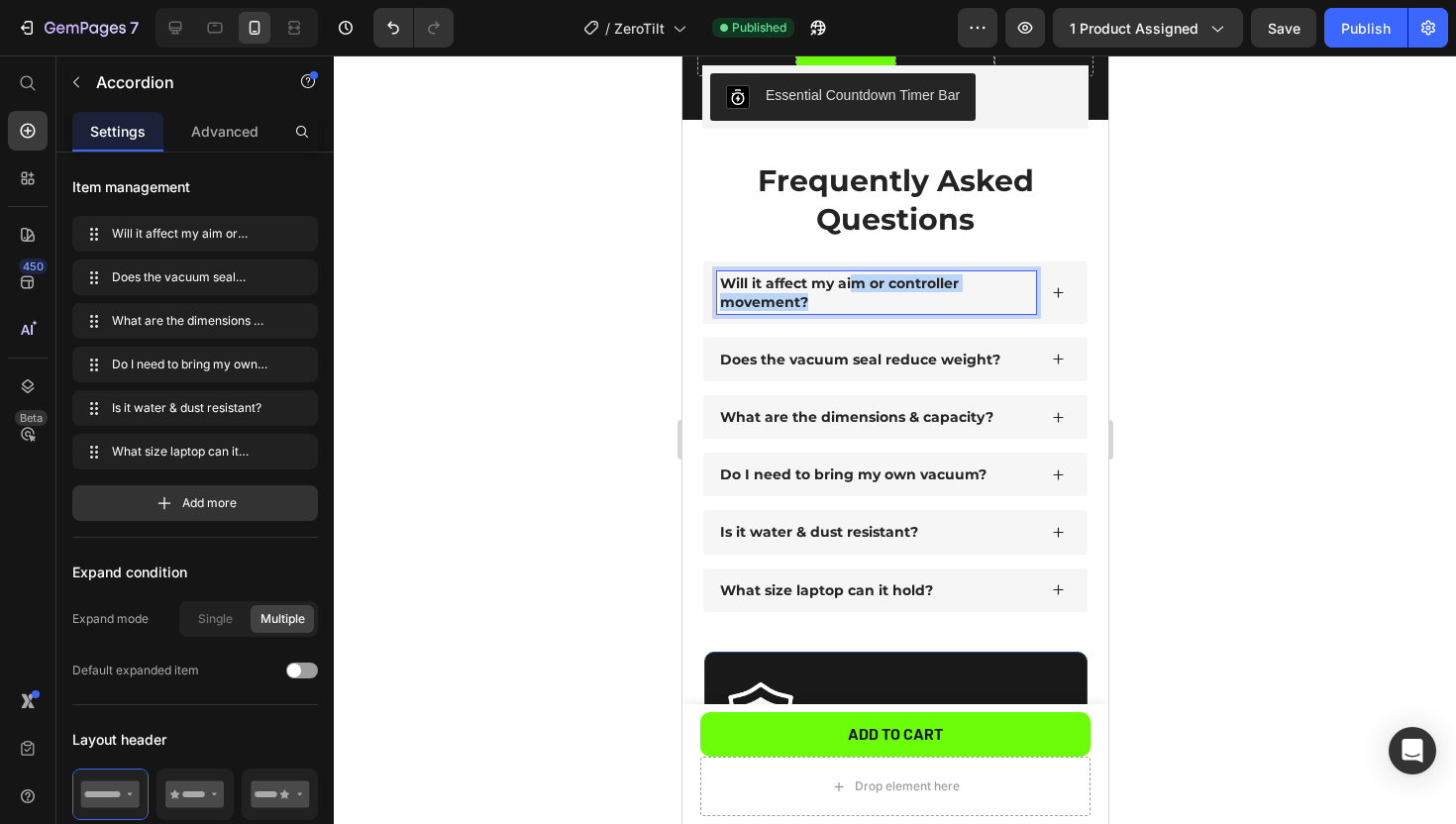 drag, startPoint x: 829, startPoint y: 296, endPoint x: 859, endPoint y: 278, distance: 34.98571 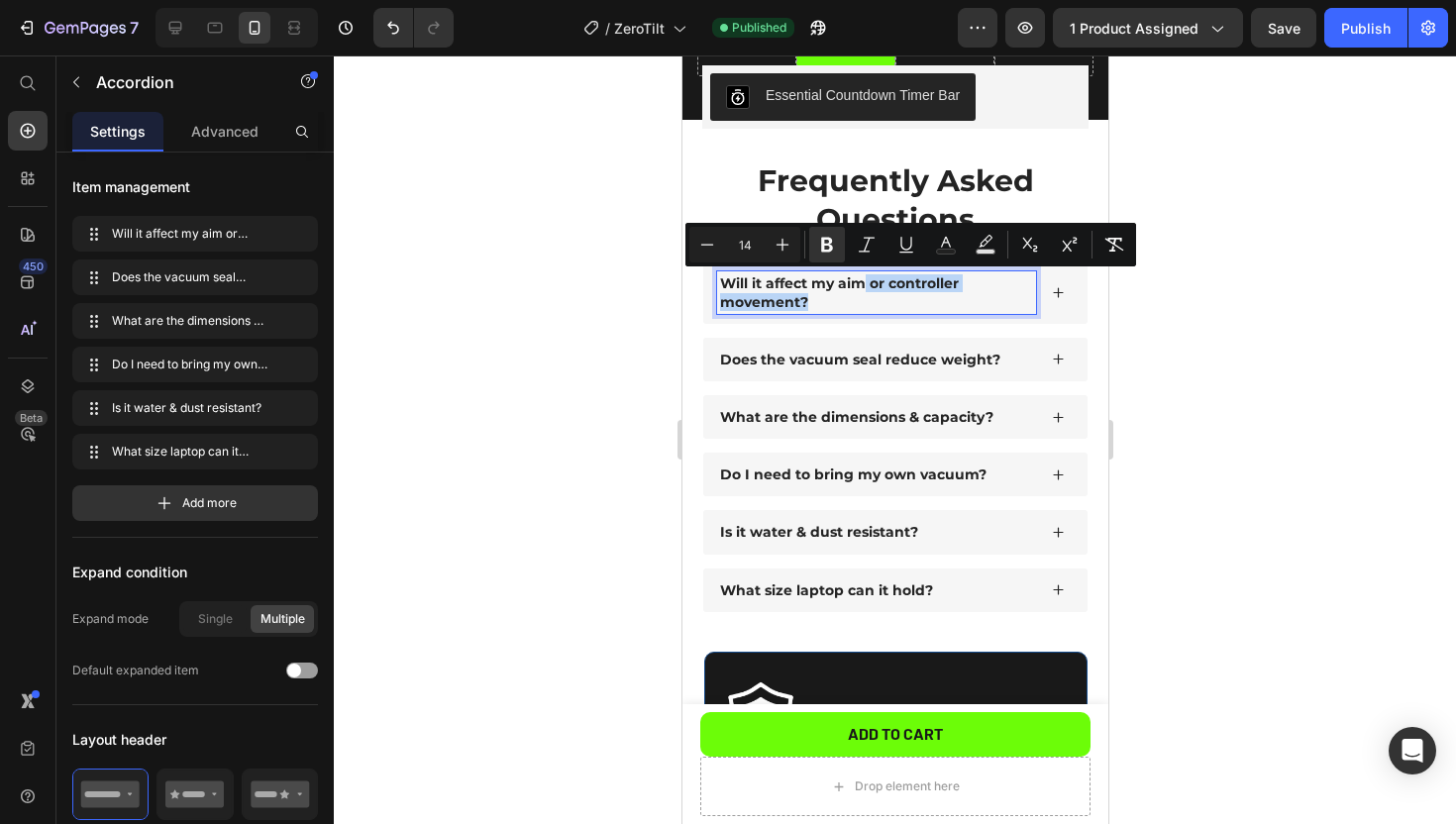 click on "Will it affect my aim or controller movement?" at bounding box center (838, 292) 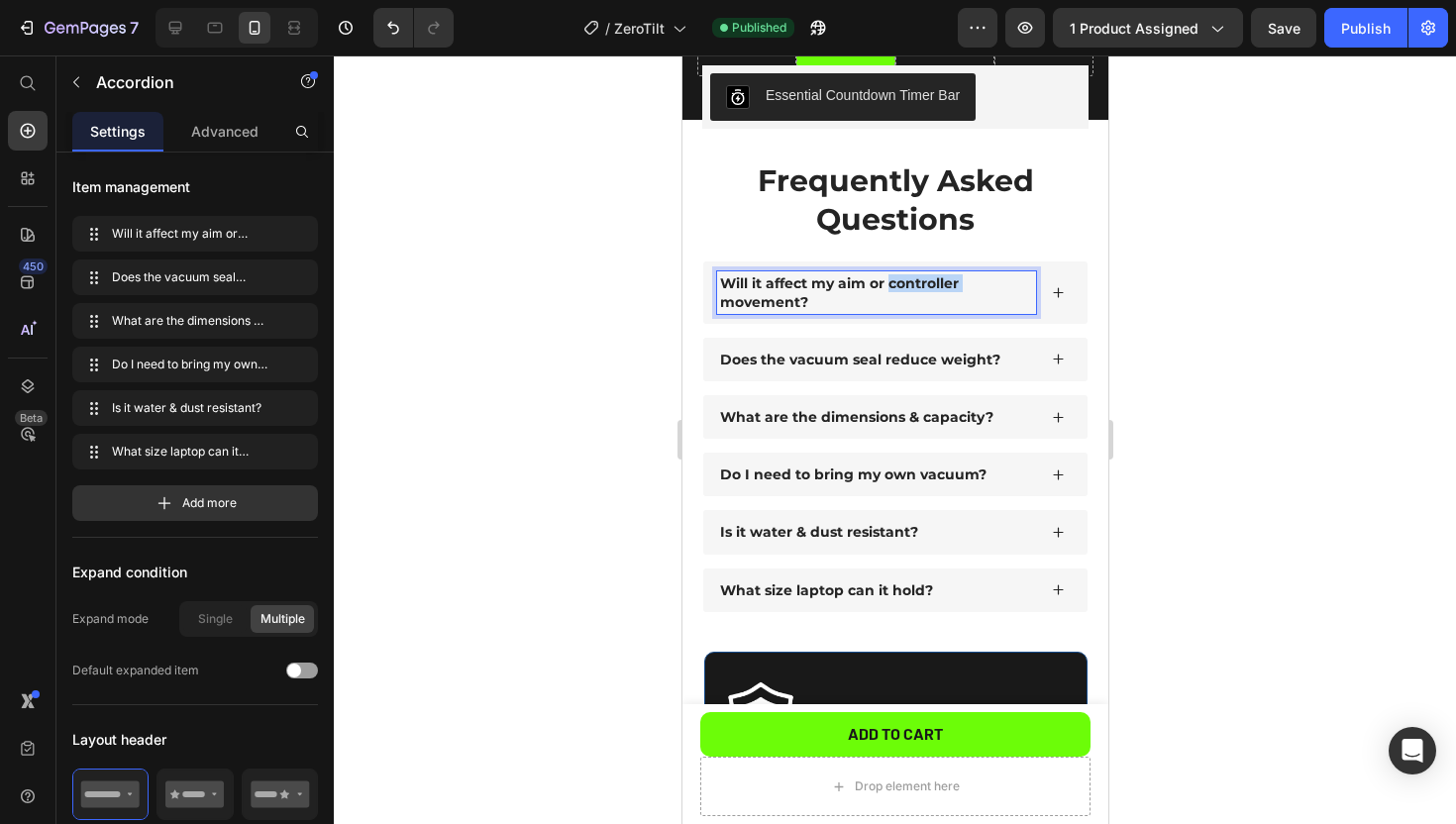 drag, startPoint x: 719, startPoint y: 299, endPoint x: 889, endPoint y: 282, distance: 170.84789 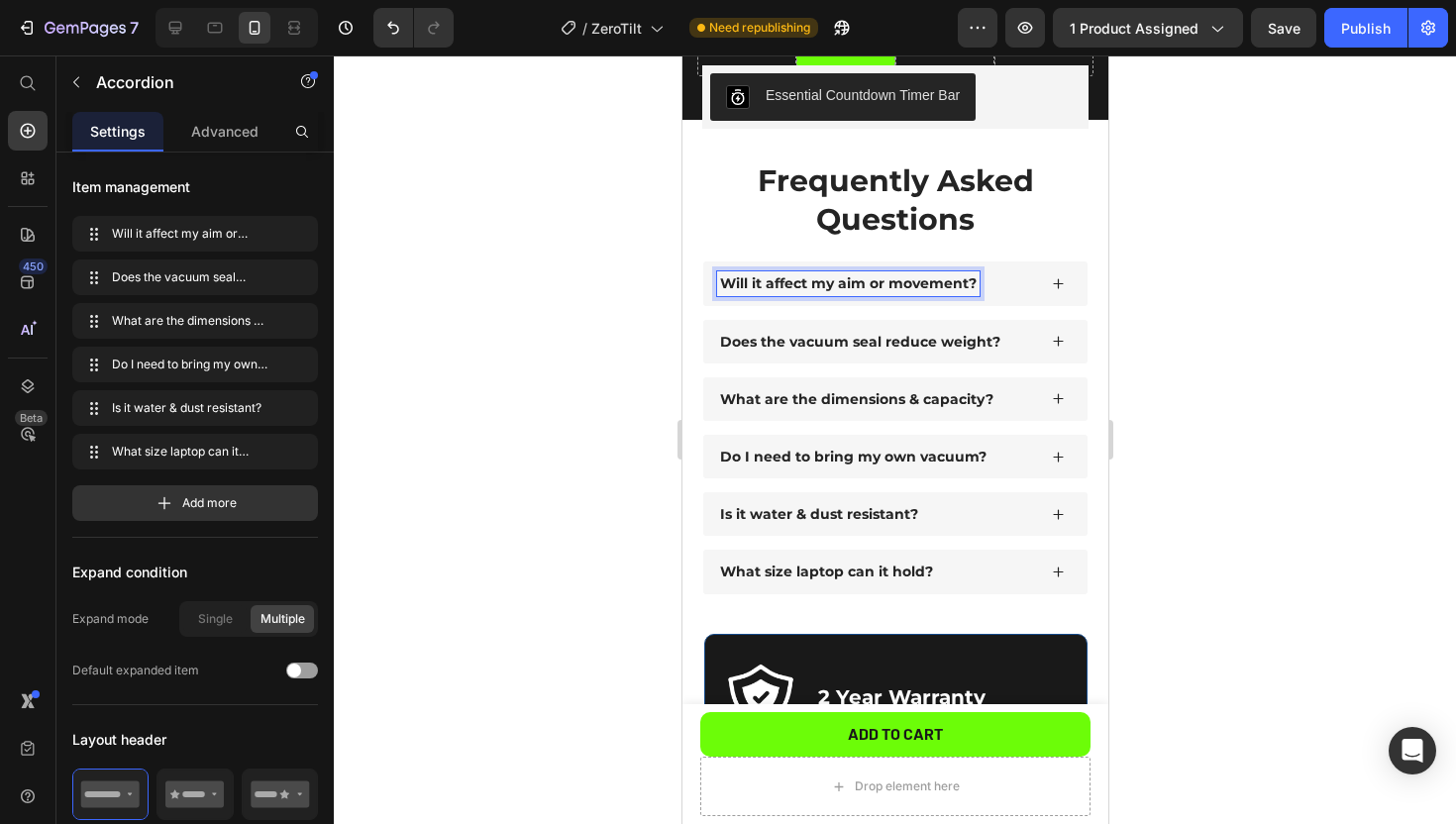 click on "Does the vacuum seal reduce weight?" at bounding box center [859, 342] 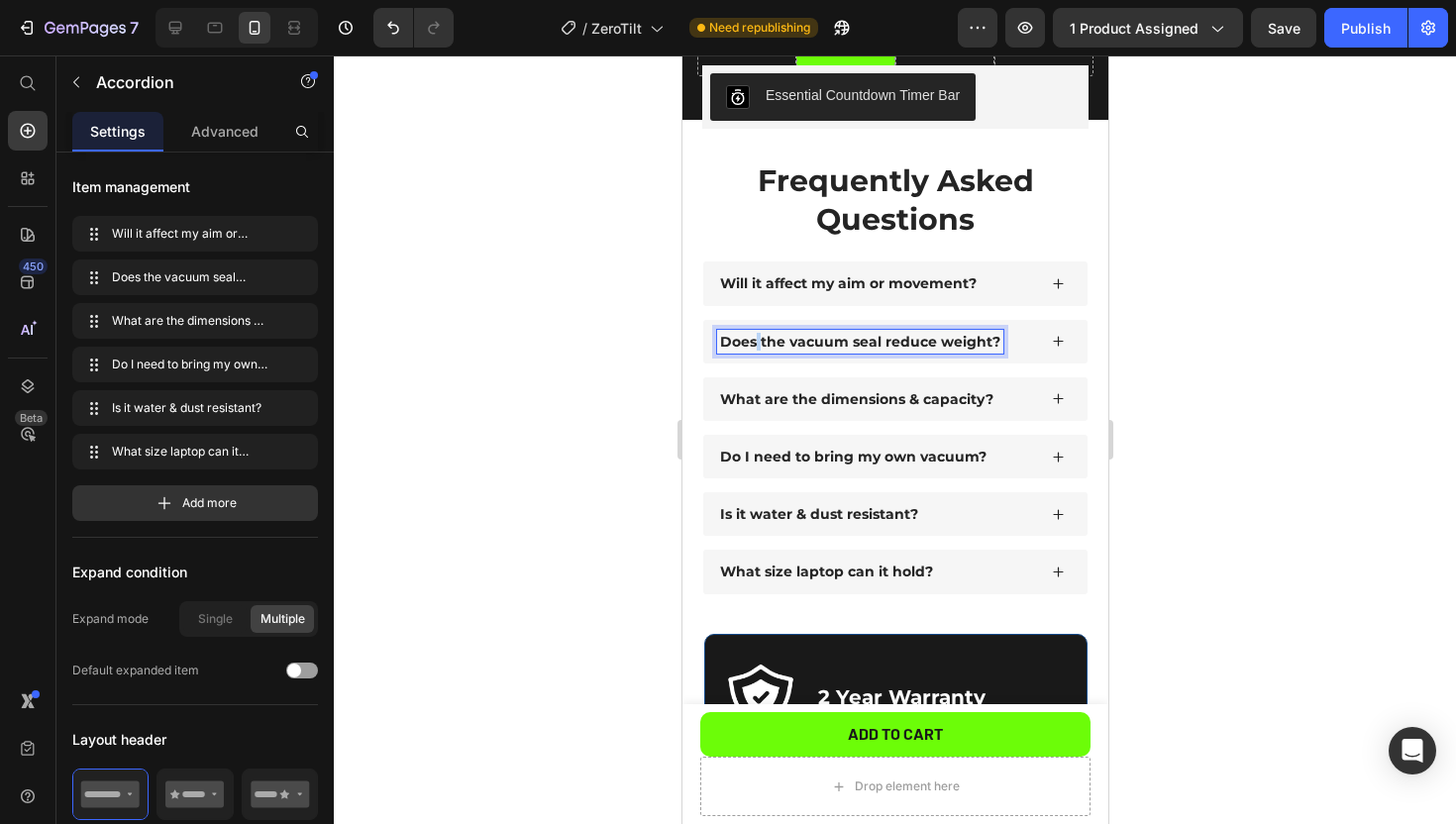 click on "Does the vacuum seal reduce weight?" at bounding box center (859, 342) 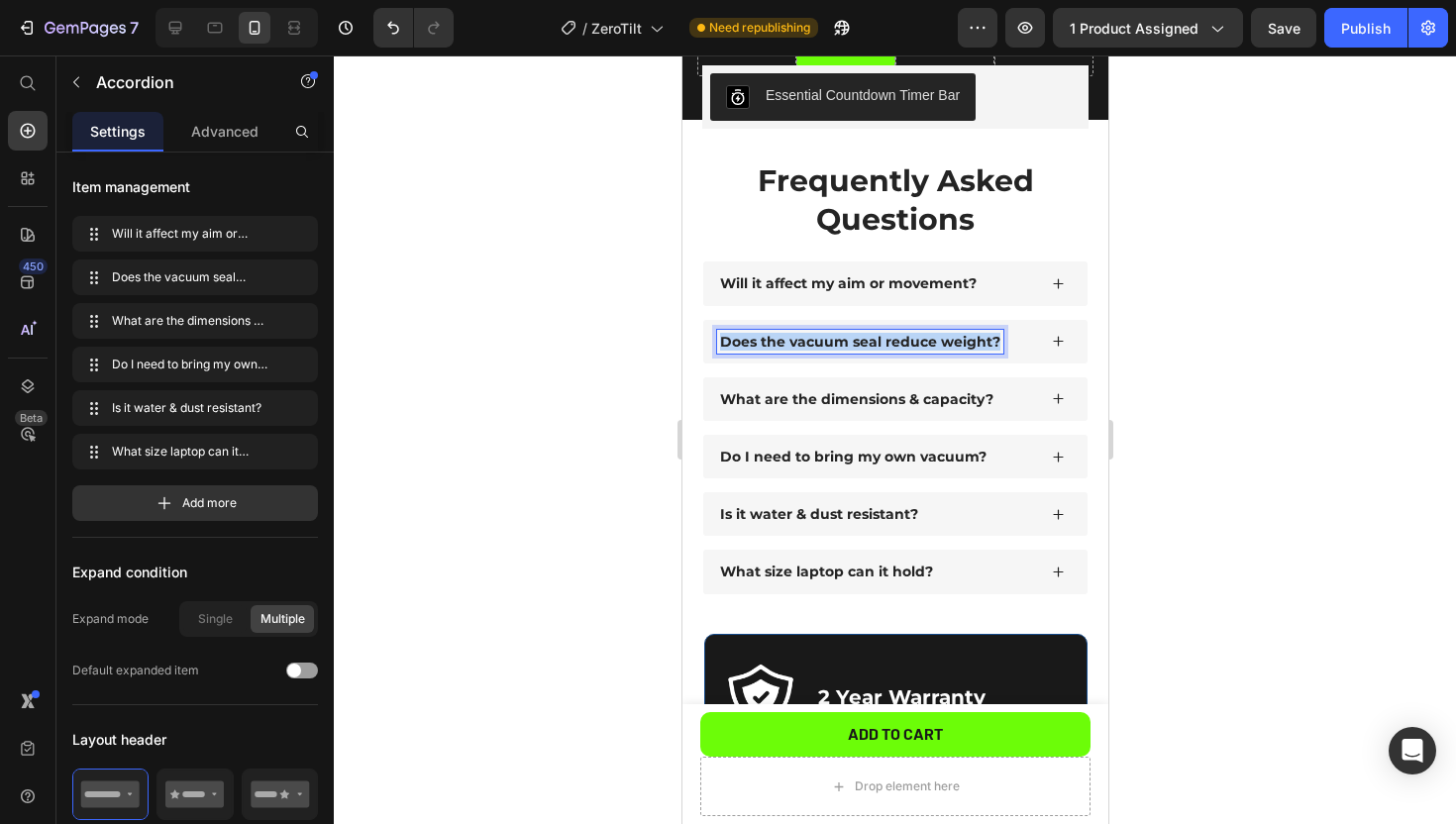 click on "Does the vacuum seal reduce weight?" at bounding box center (859, 342) 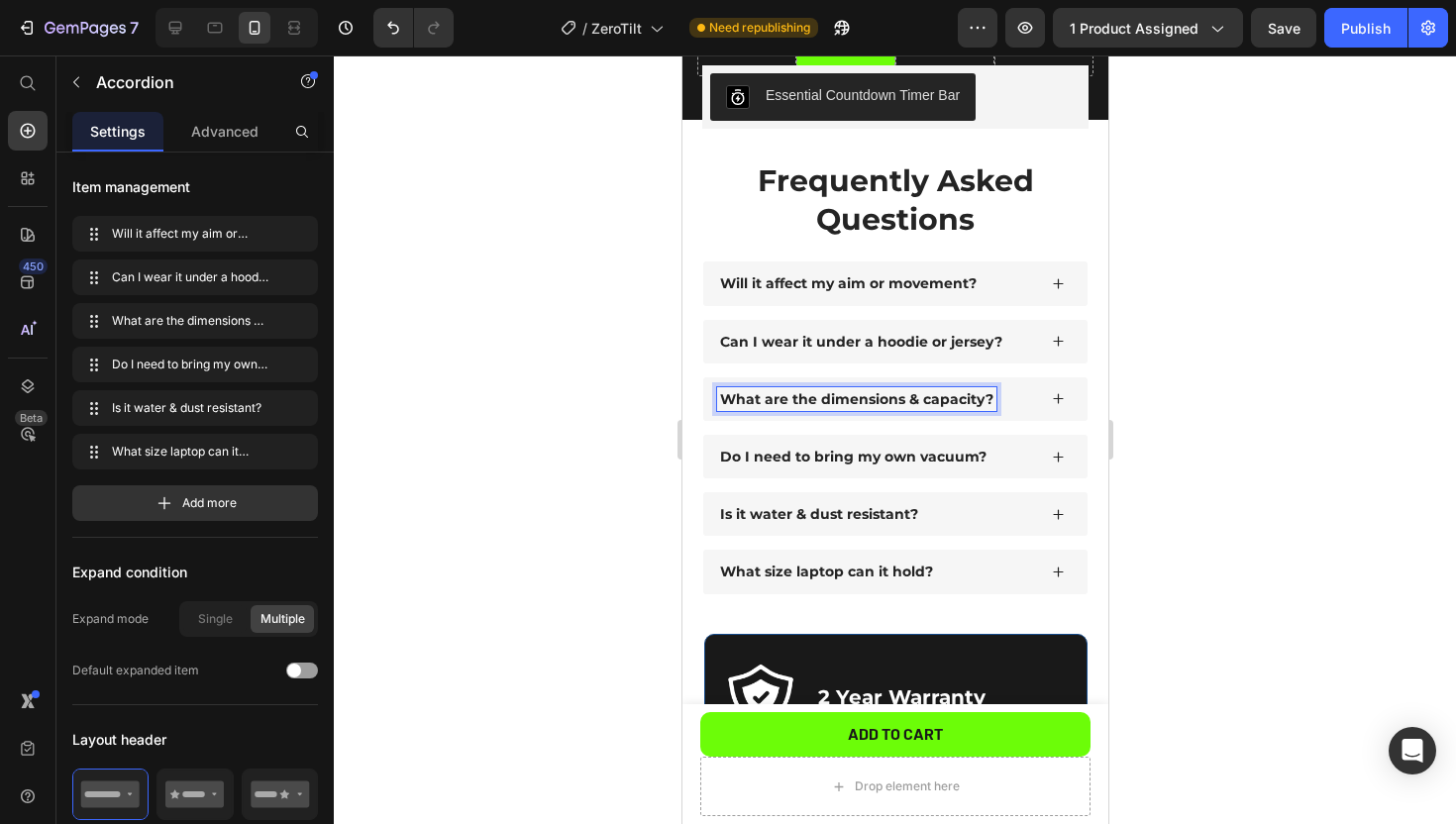 click on "What are the dimensions & capacity?" at bounding box center (856, 399) 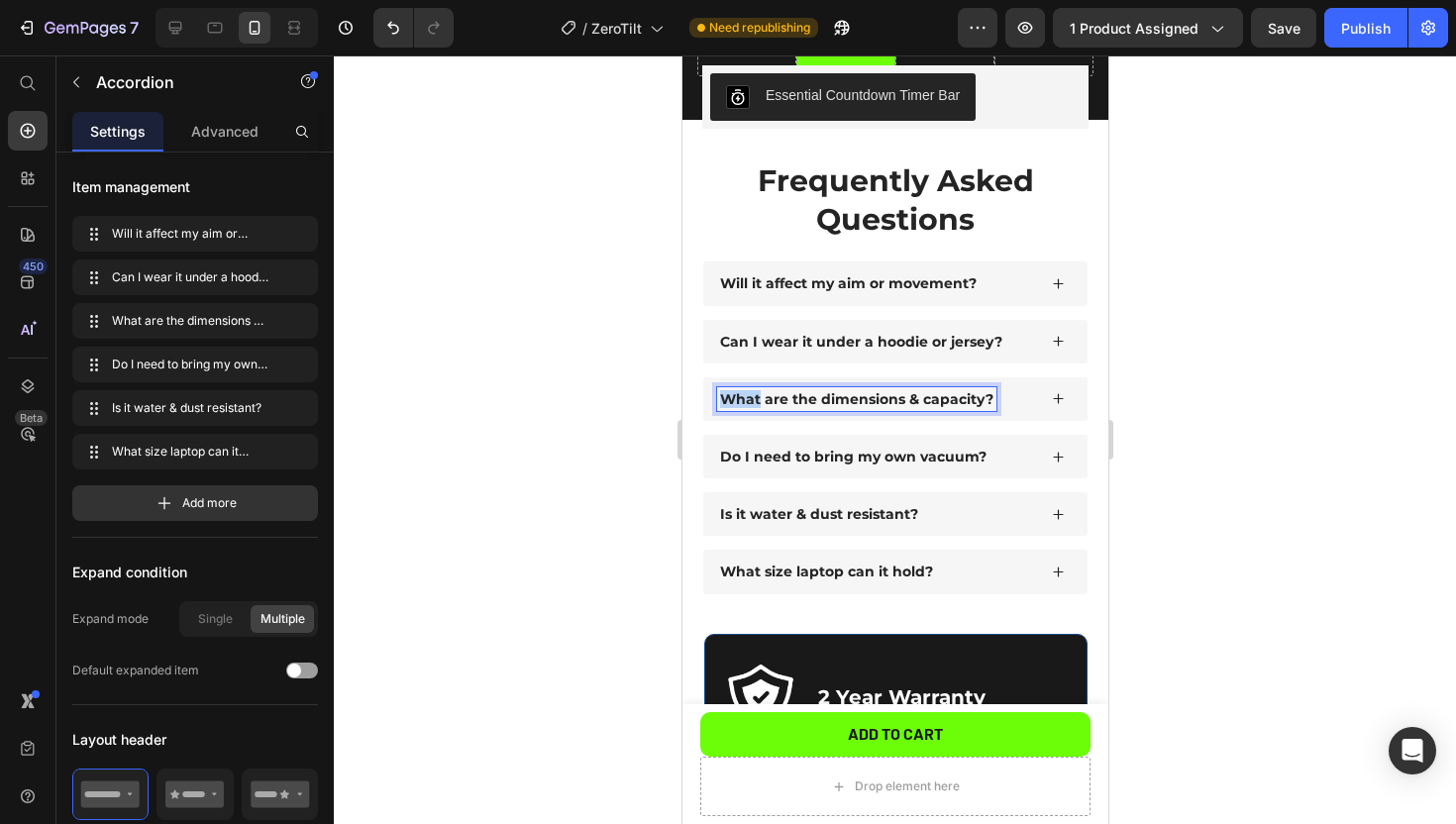 click on "What are the dimensions & capacity?" at bounding box center [856, 399] 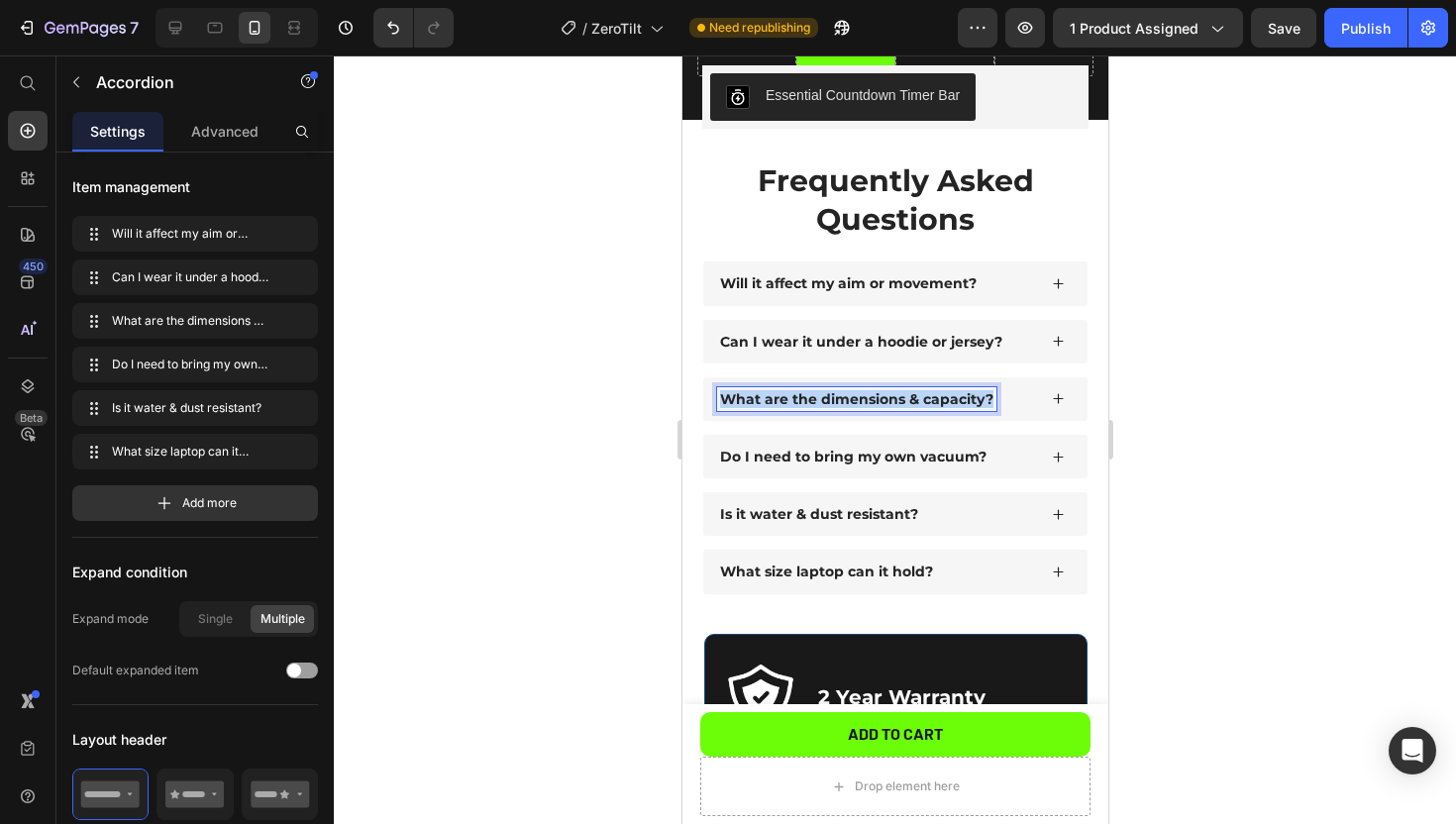 click on "What are the dimensions & capacity?" at bounding box center [856, 399] 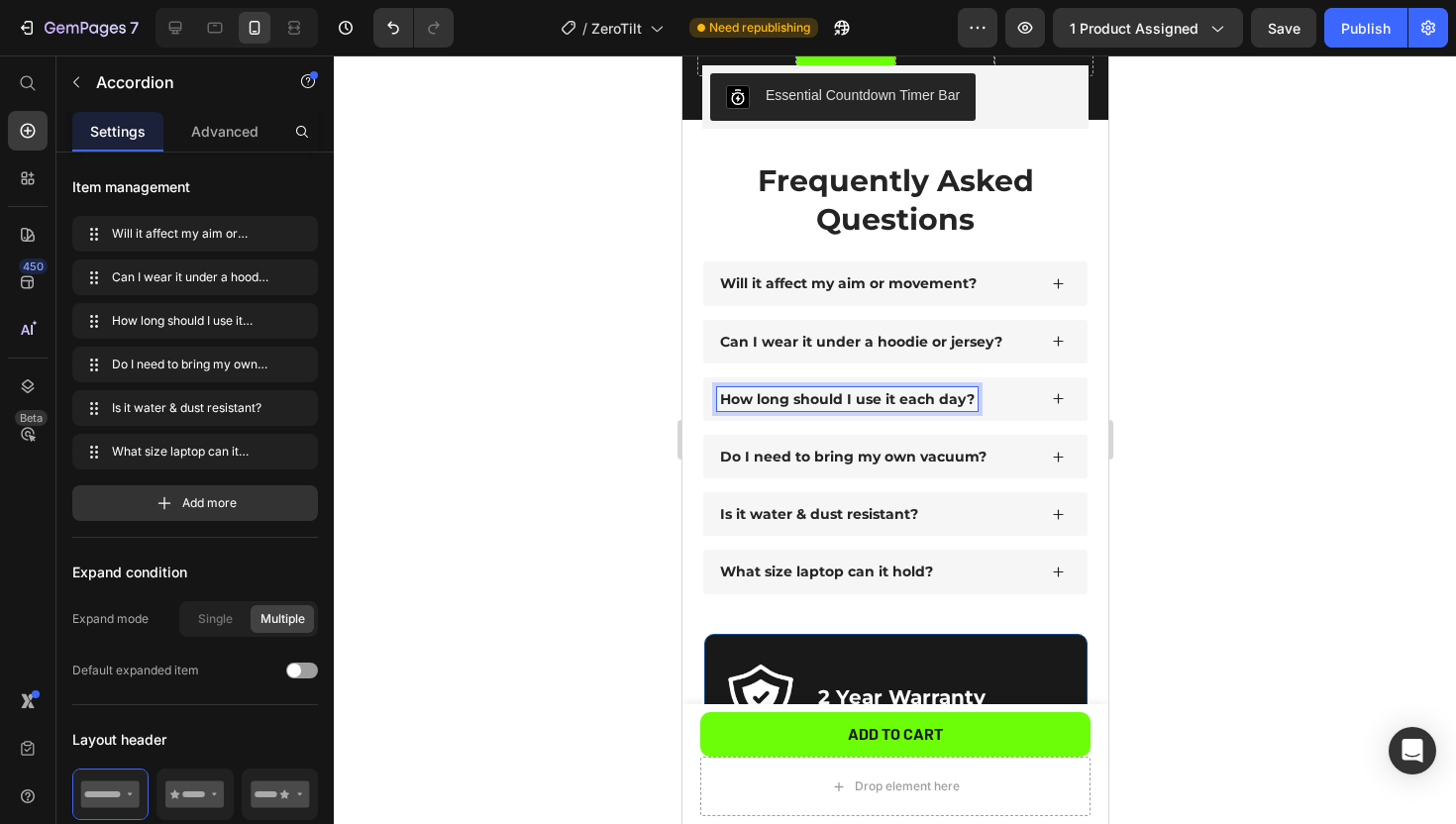 click on "Do I need to bring my own vacuum?" at bounding box center (852, 457) 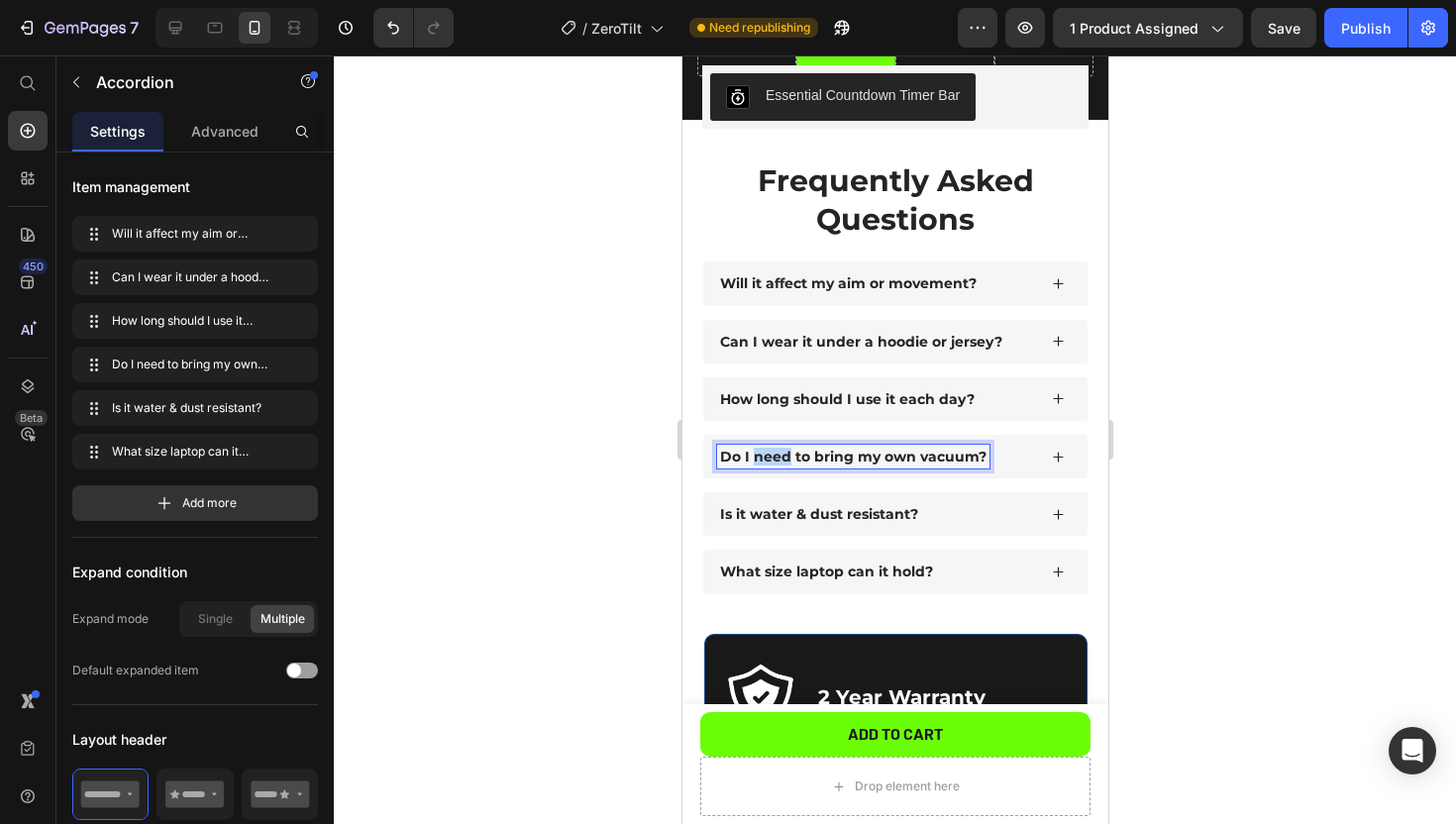 click on "Do I need to bring my own vacuum?" at bounding box center (852, 457) 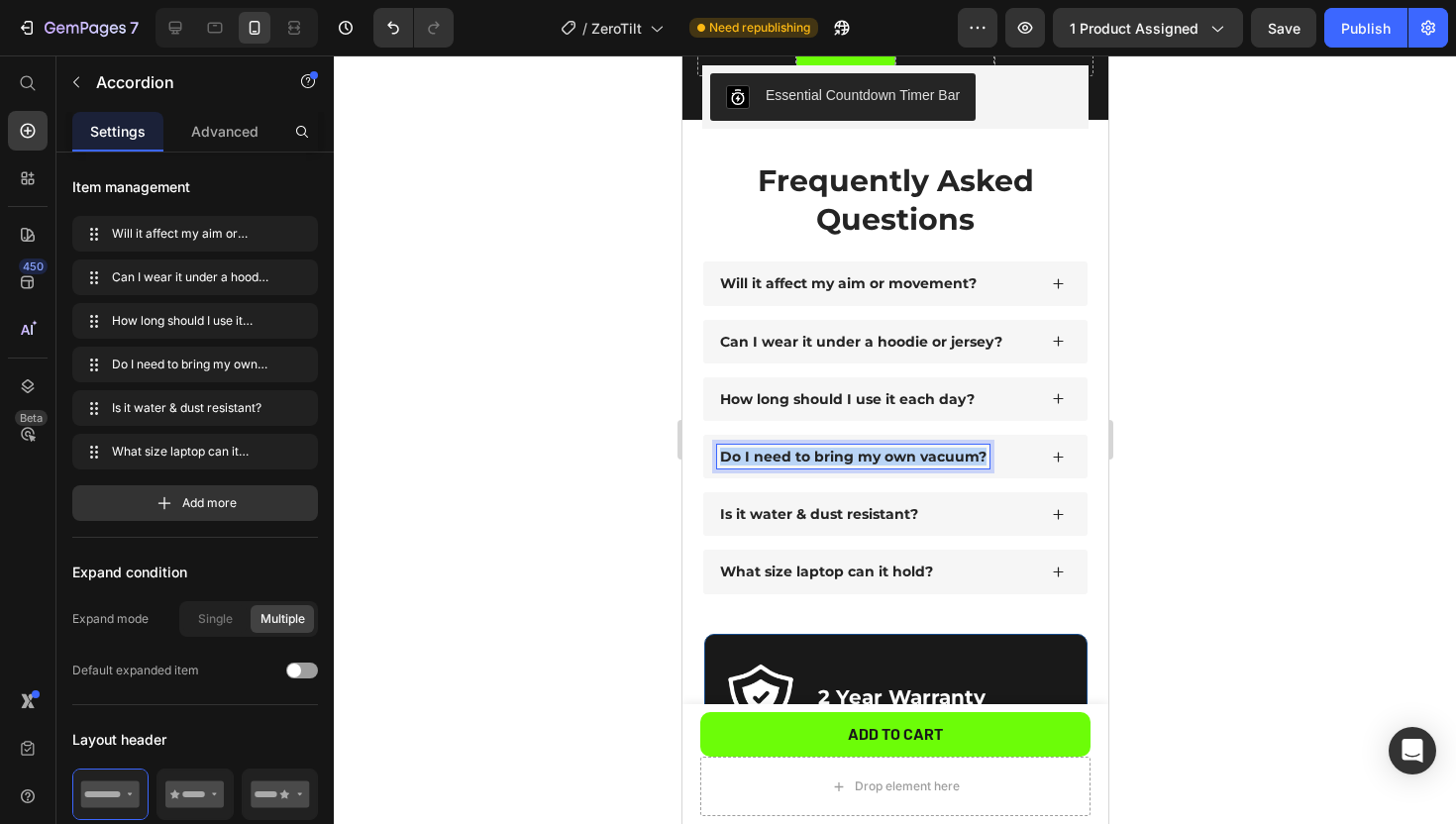 click on "Do I need to bring my own vacuum?" at bounding box center (852, 457) 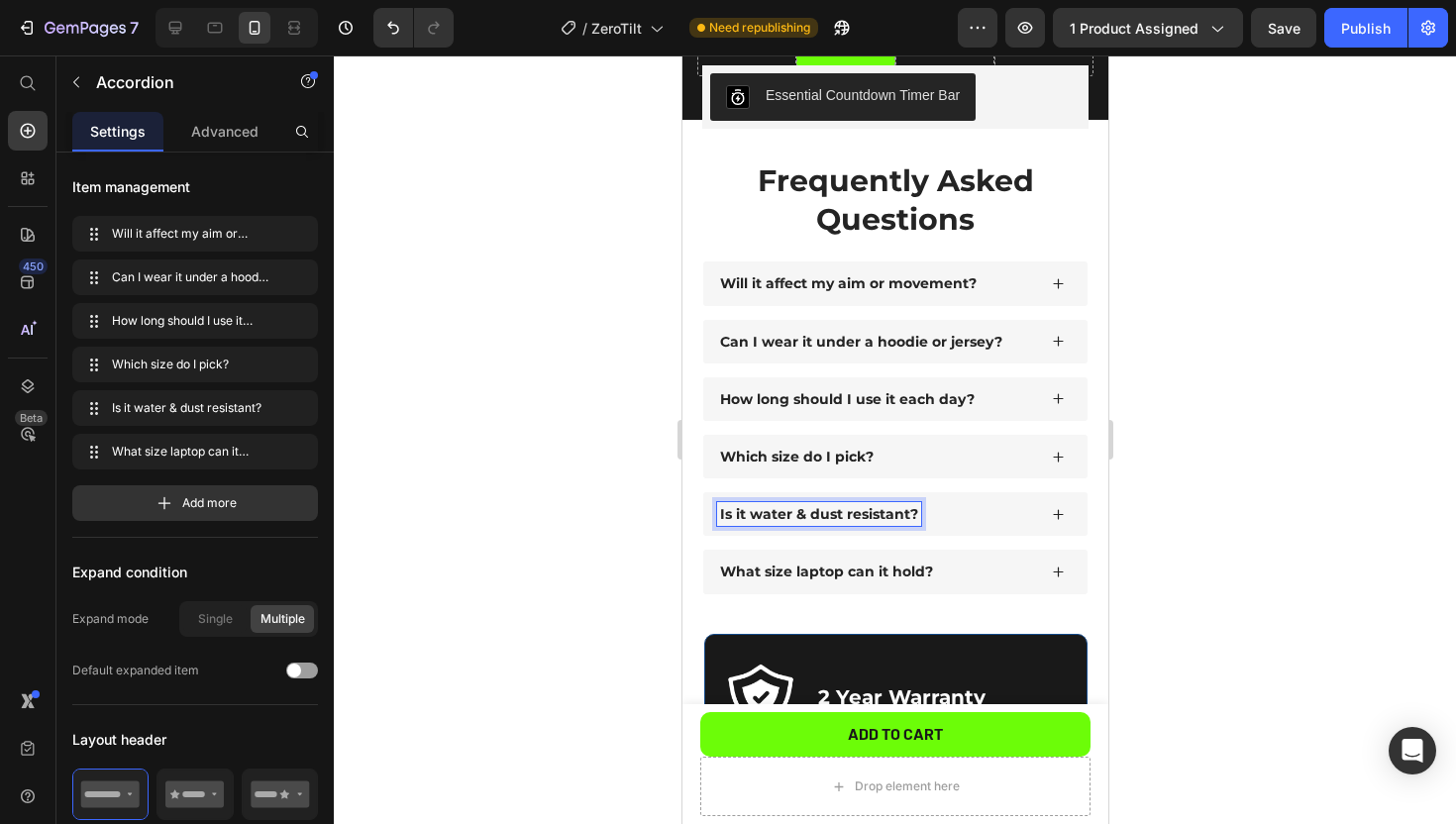 click on "Is it water & dust resistant?" at bounding box center [818, 514] 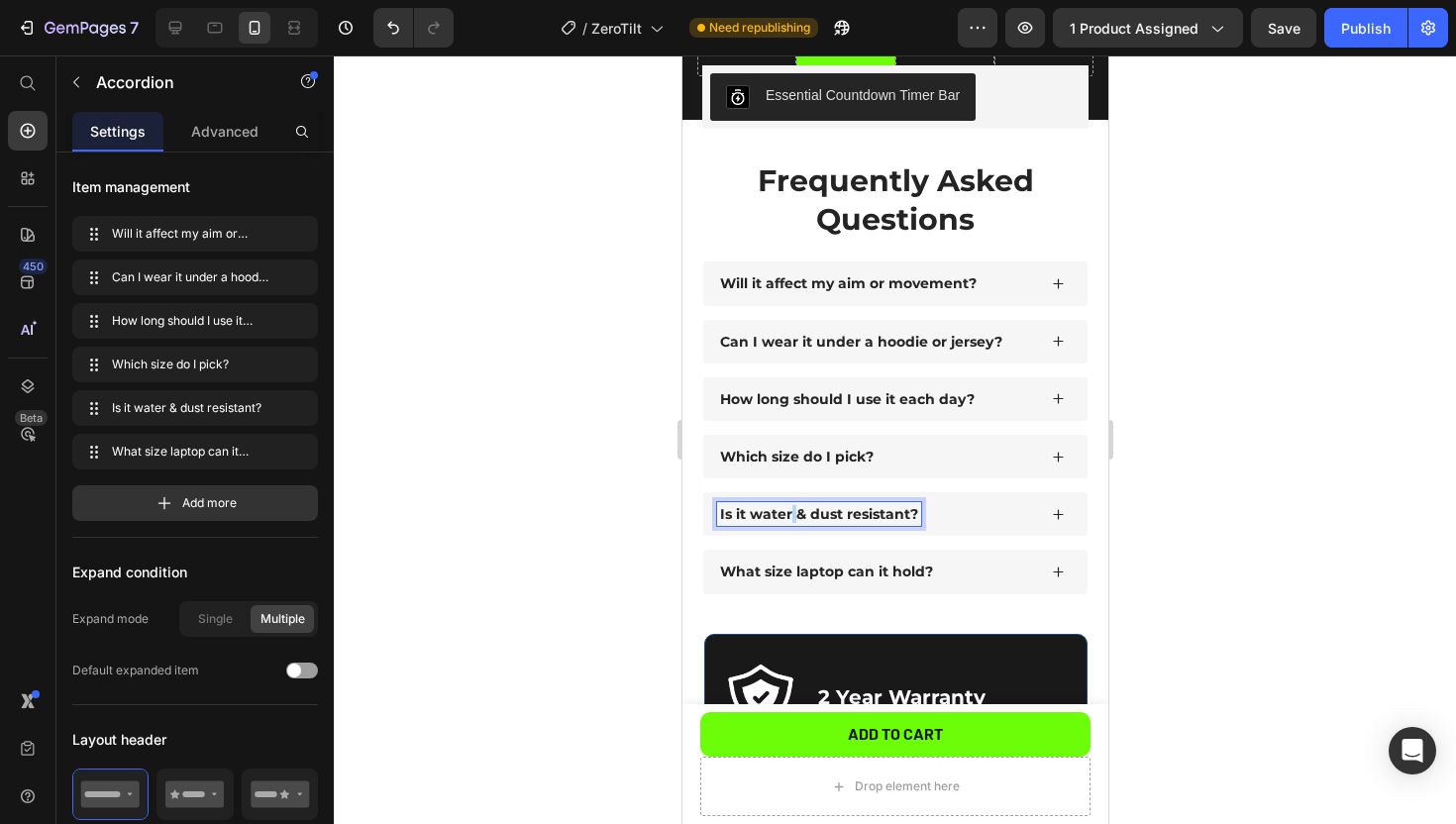 click on "Is it water & dust resistant?" at bounding box center [818, 514] 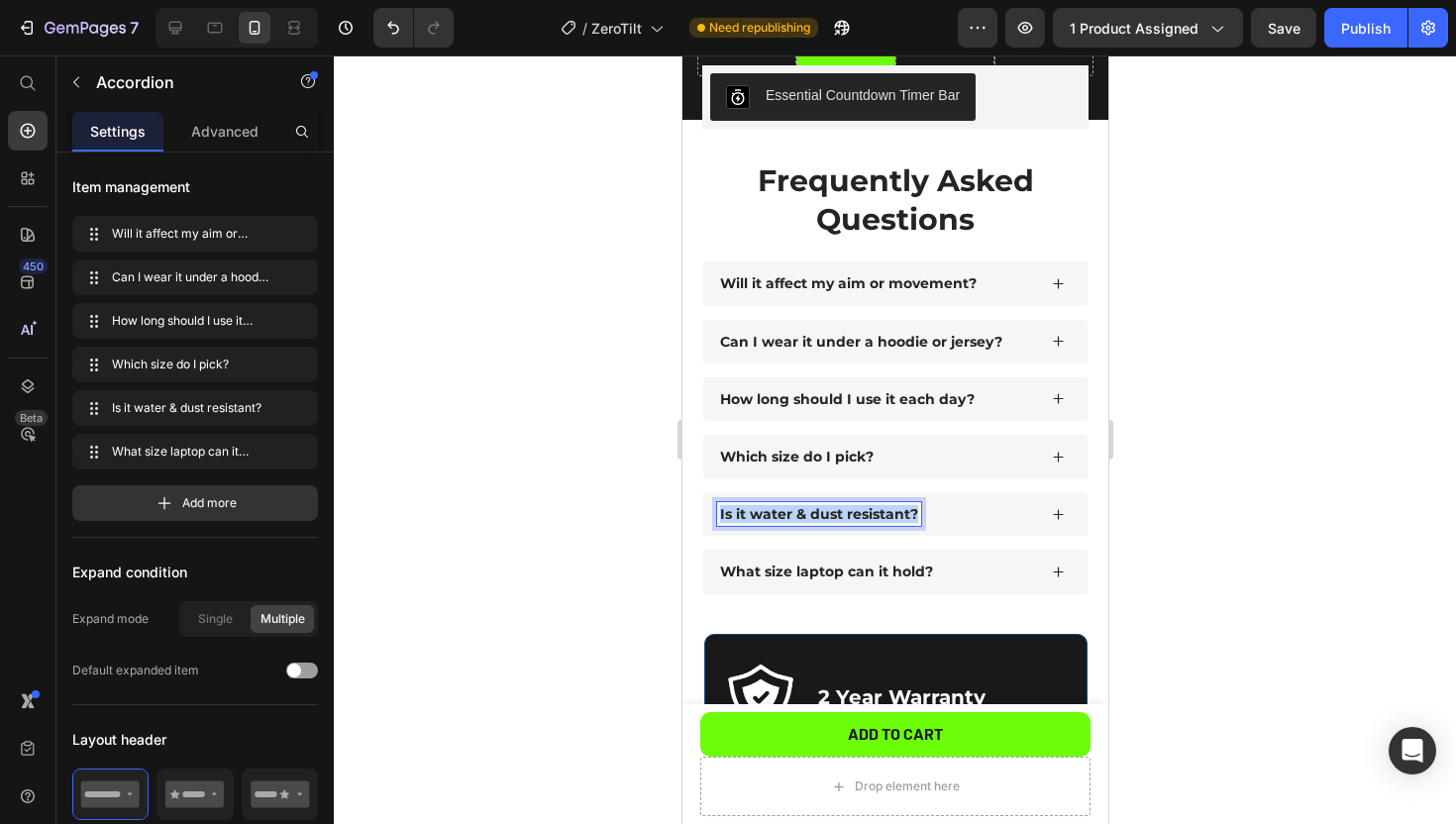 click on "Is it water & dust resistant?" at bounding box center [818, 514] 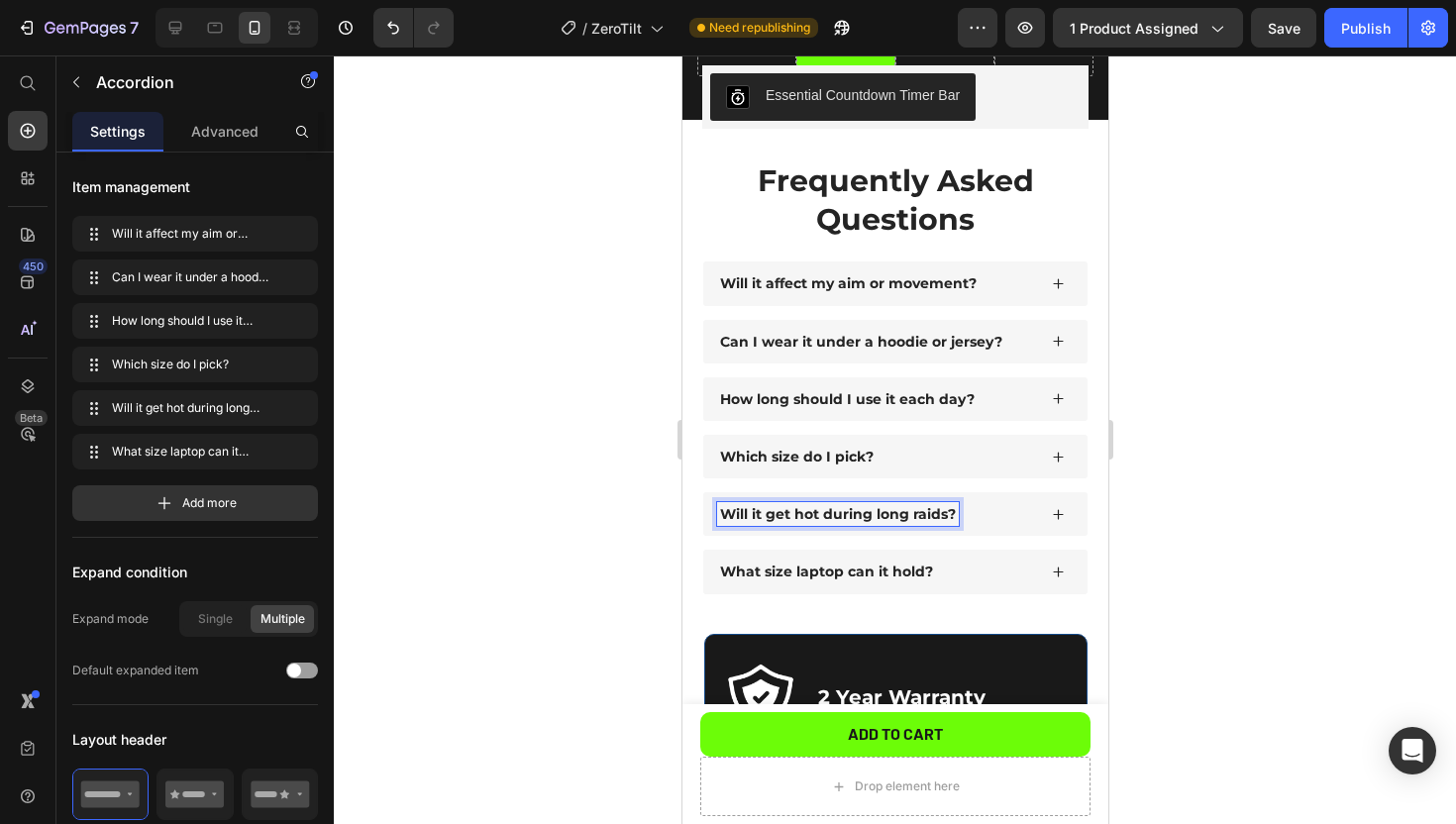 click on "Will it get hot during long raids?" at bounding box center [837, 514] 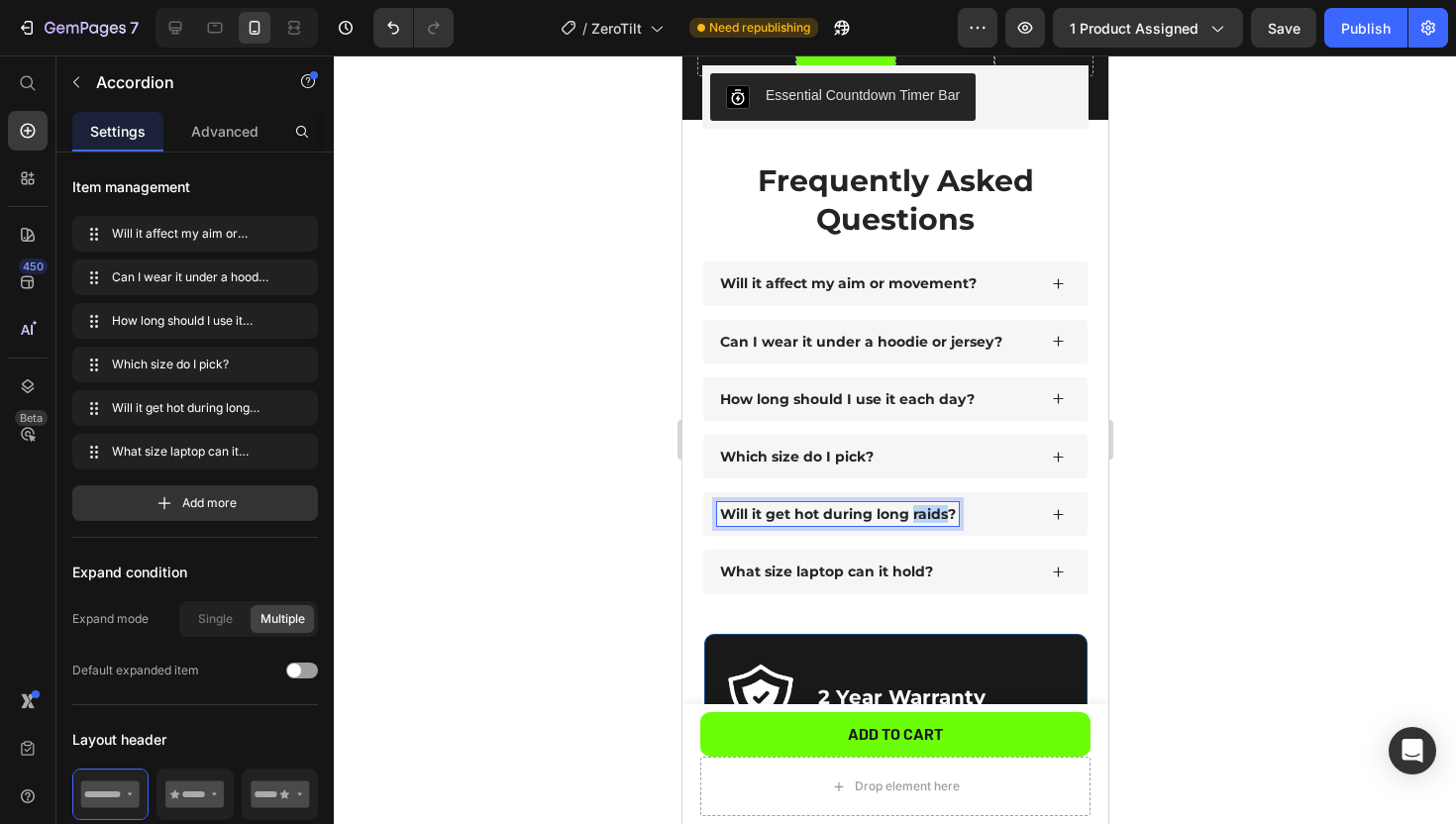 click on "Will it get hot during long raids?" at bounding box center (837, 514) 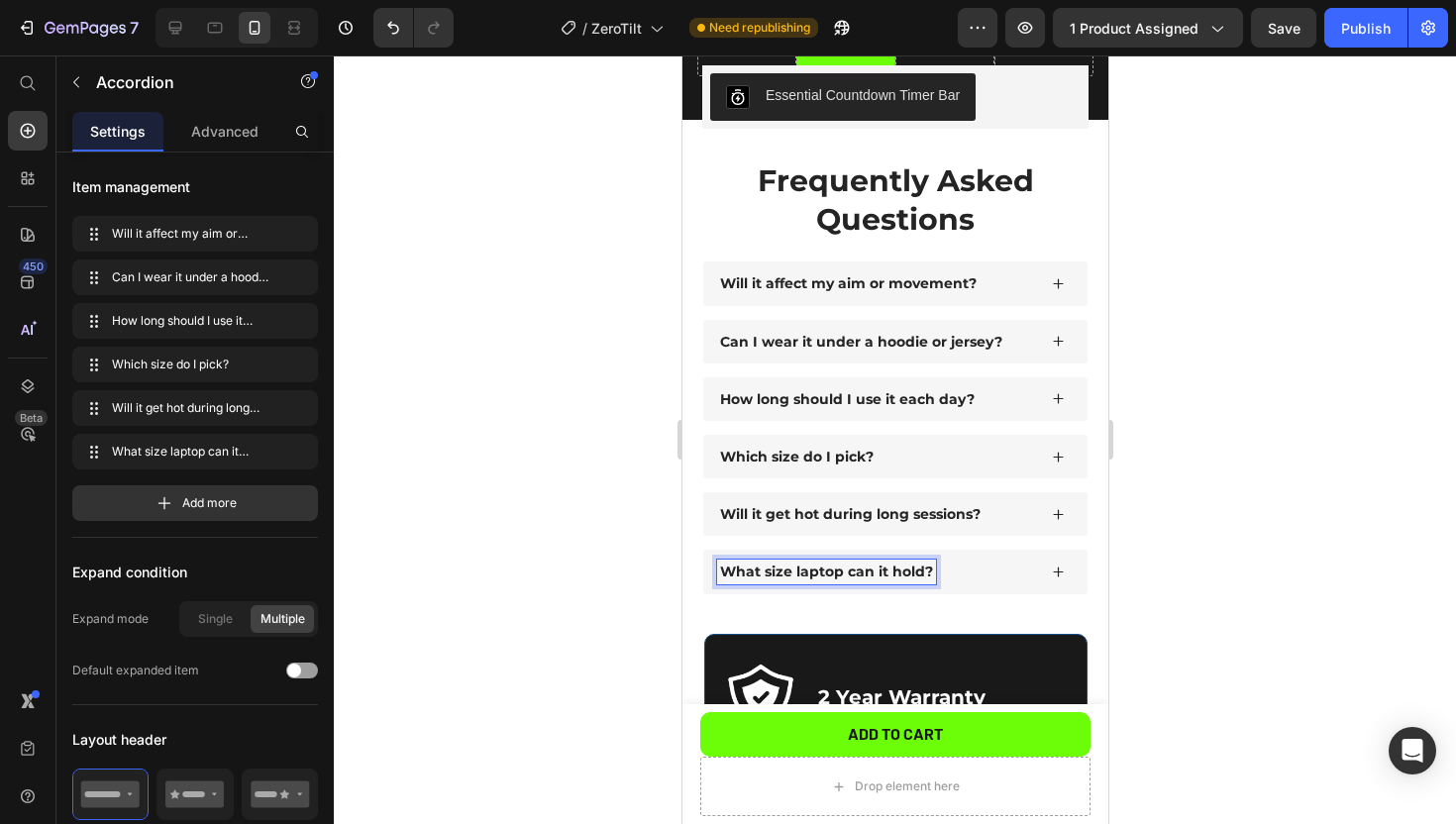 click on "What size laptop can it hold?" at bounding box center [825, 571] 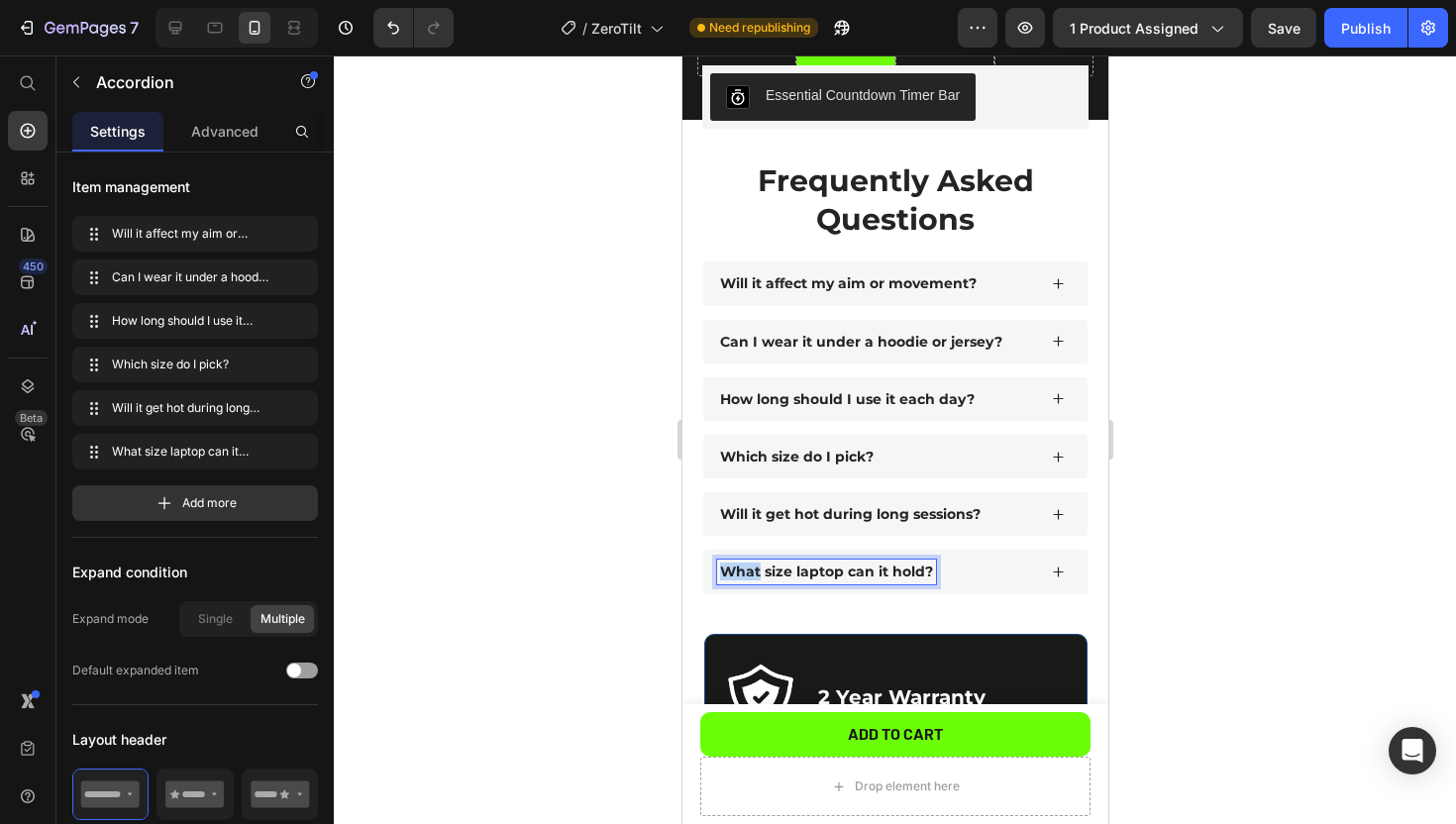 click on "What size laptop can it hold?" at bounding box center [825, 571] 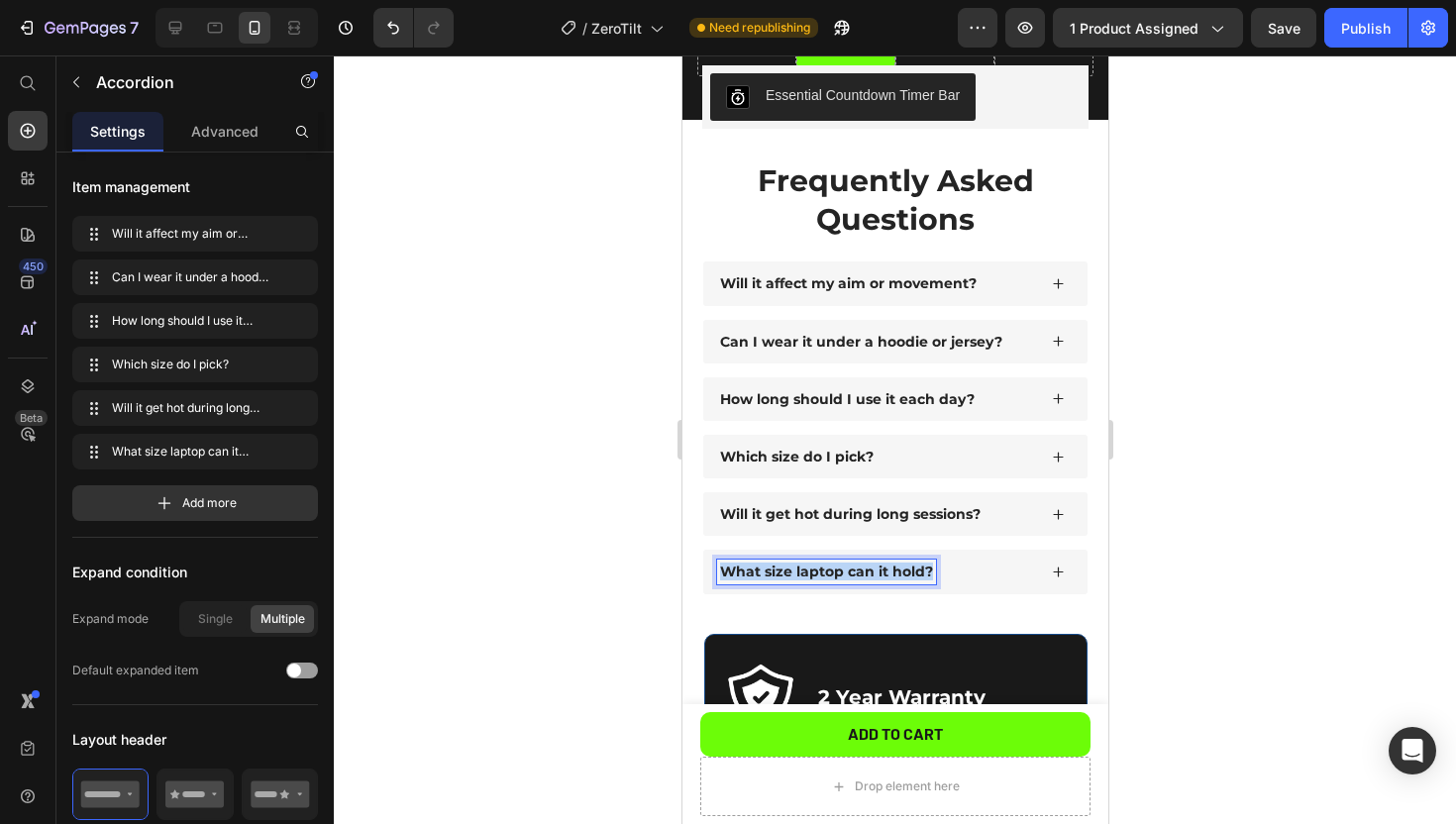 click on "What size laptop can it hold?" at bounding box center [825, 571] 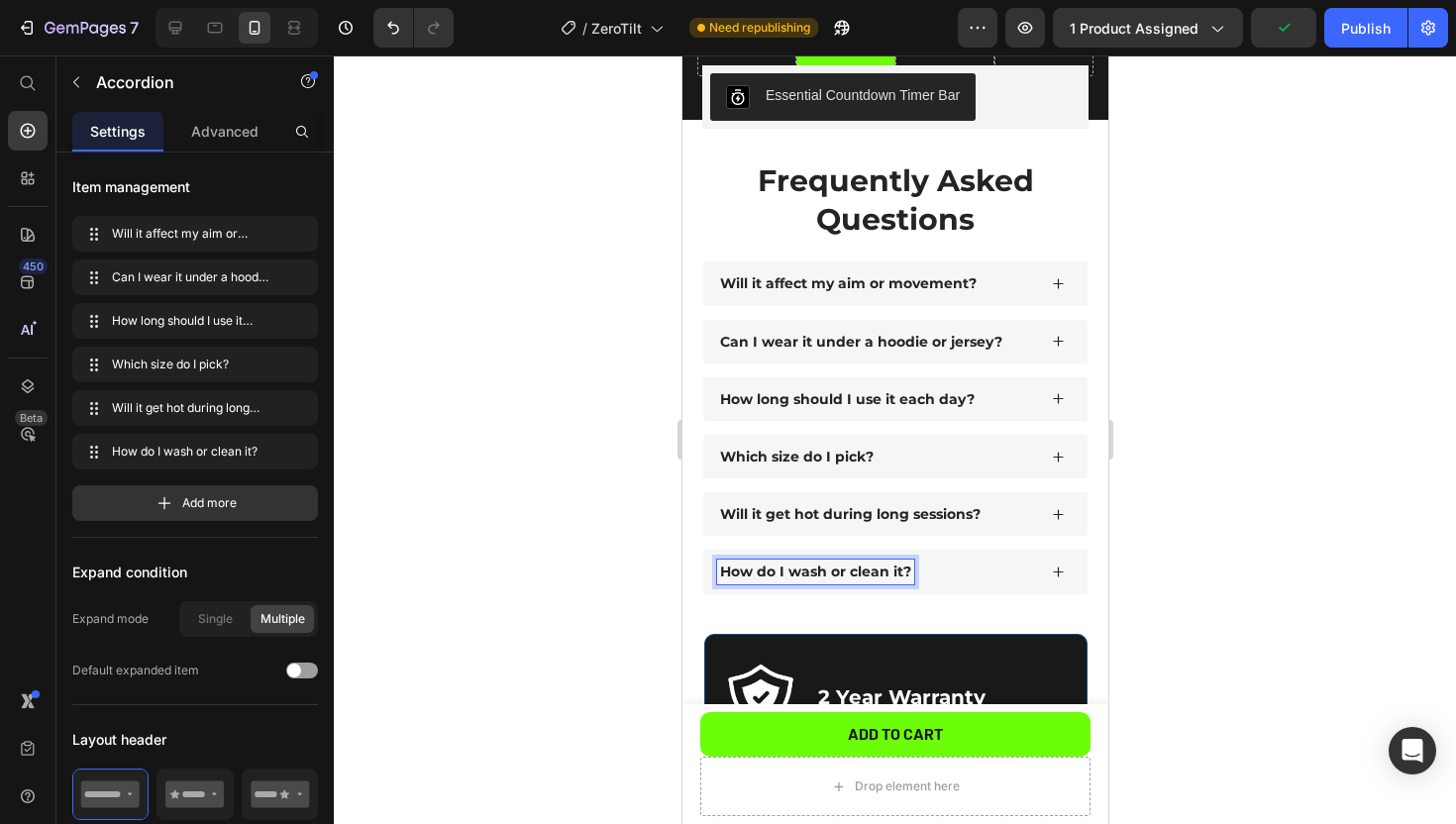 click on "How do I wash or clean it?" at bounding box center (894, 571) 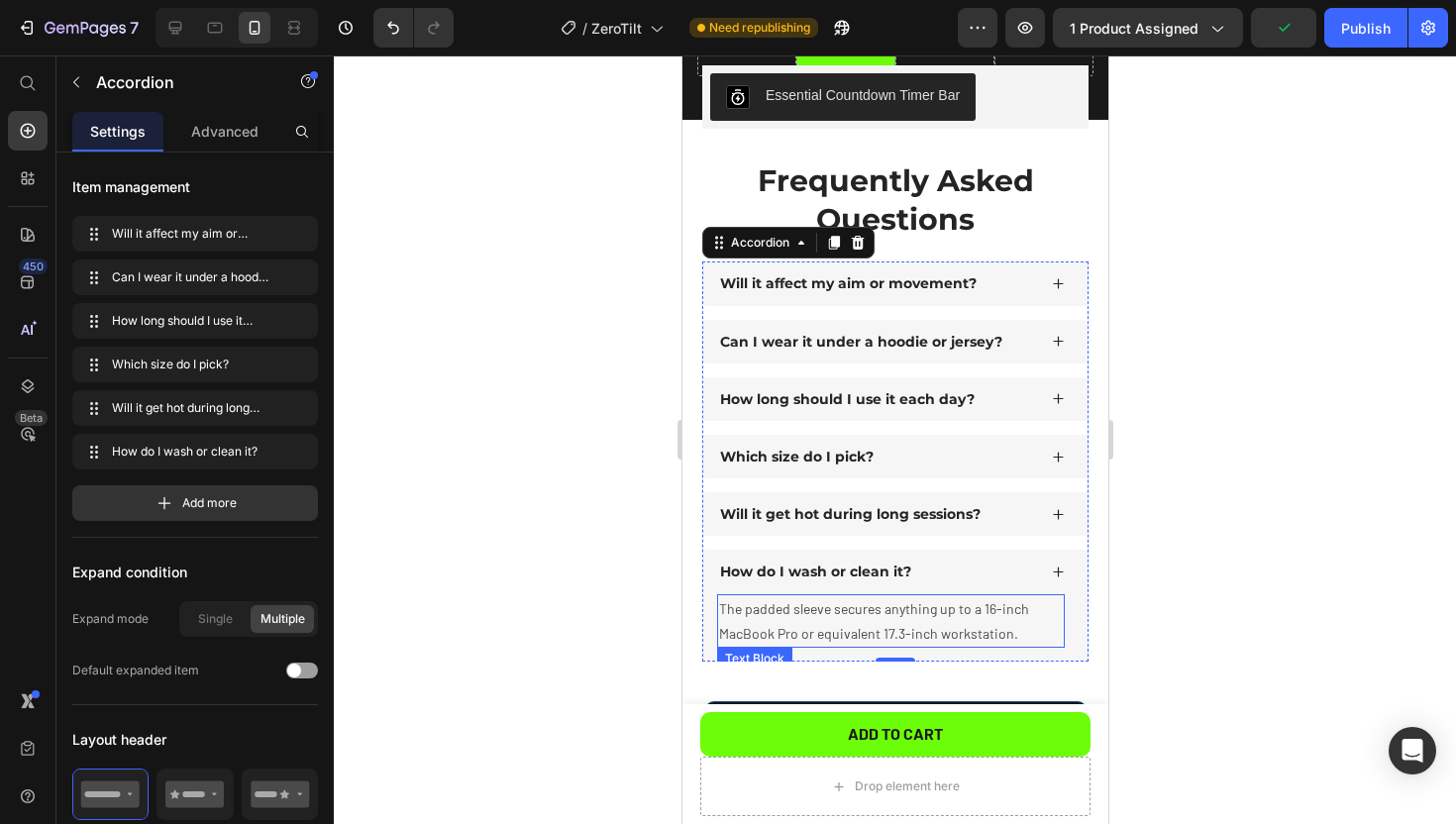 click on "The padded sleeve secures anything up to a 16-inch MacBook Pro or equivalent 17.3-inch workstation." at bounding box center (889, 621) 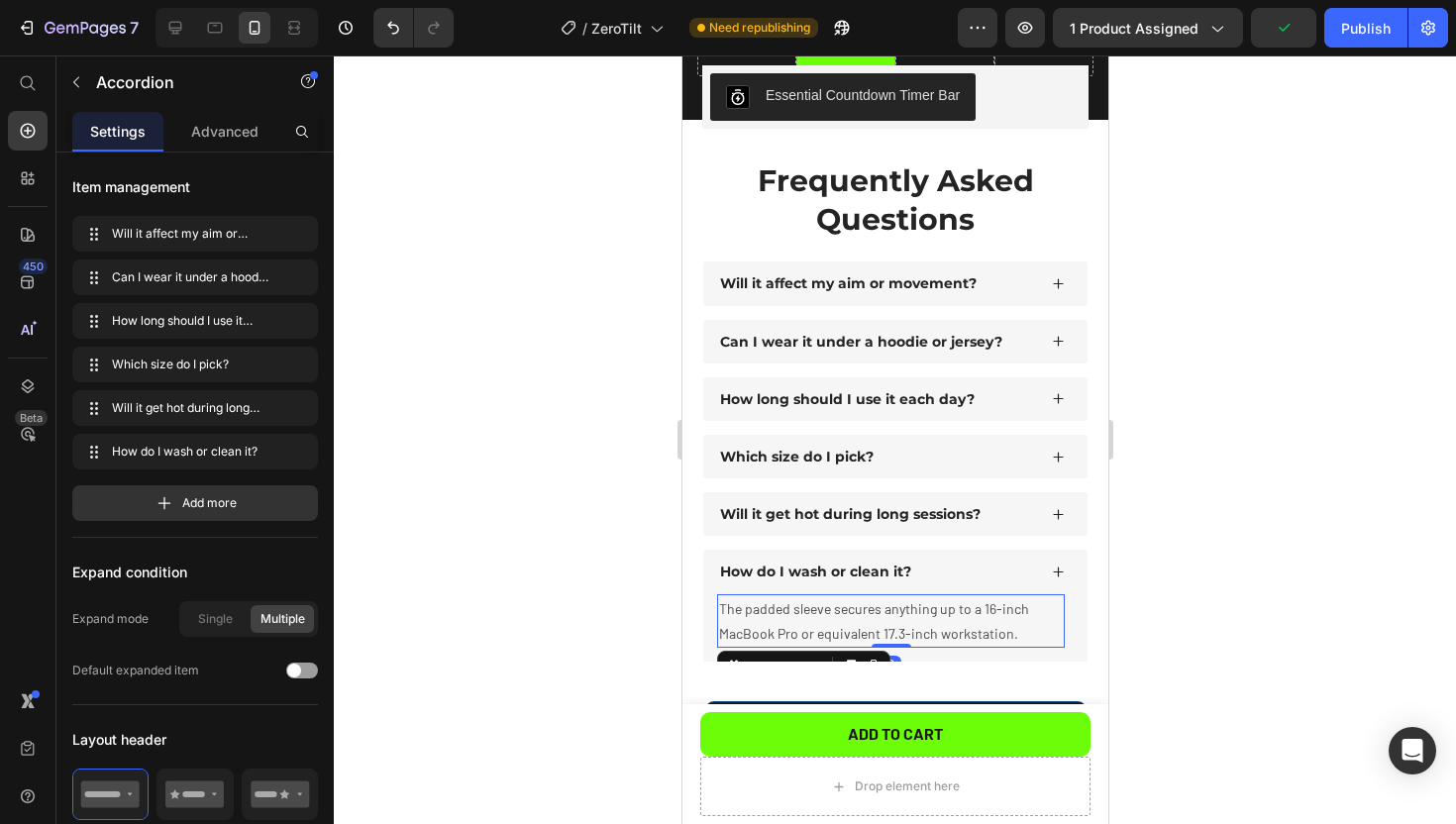 click on "The padded sleeve secures anything up to a 16-inch MacBook Pro or equivalent 17.3-inch workstation." at bounding box center [889, 621] 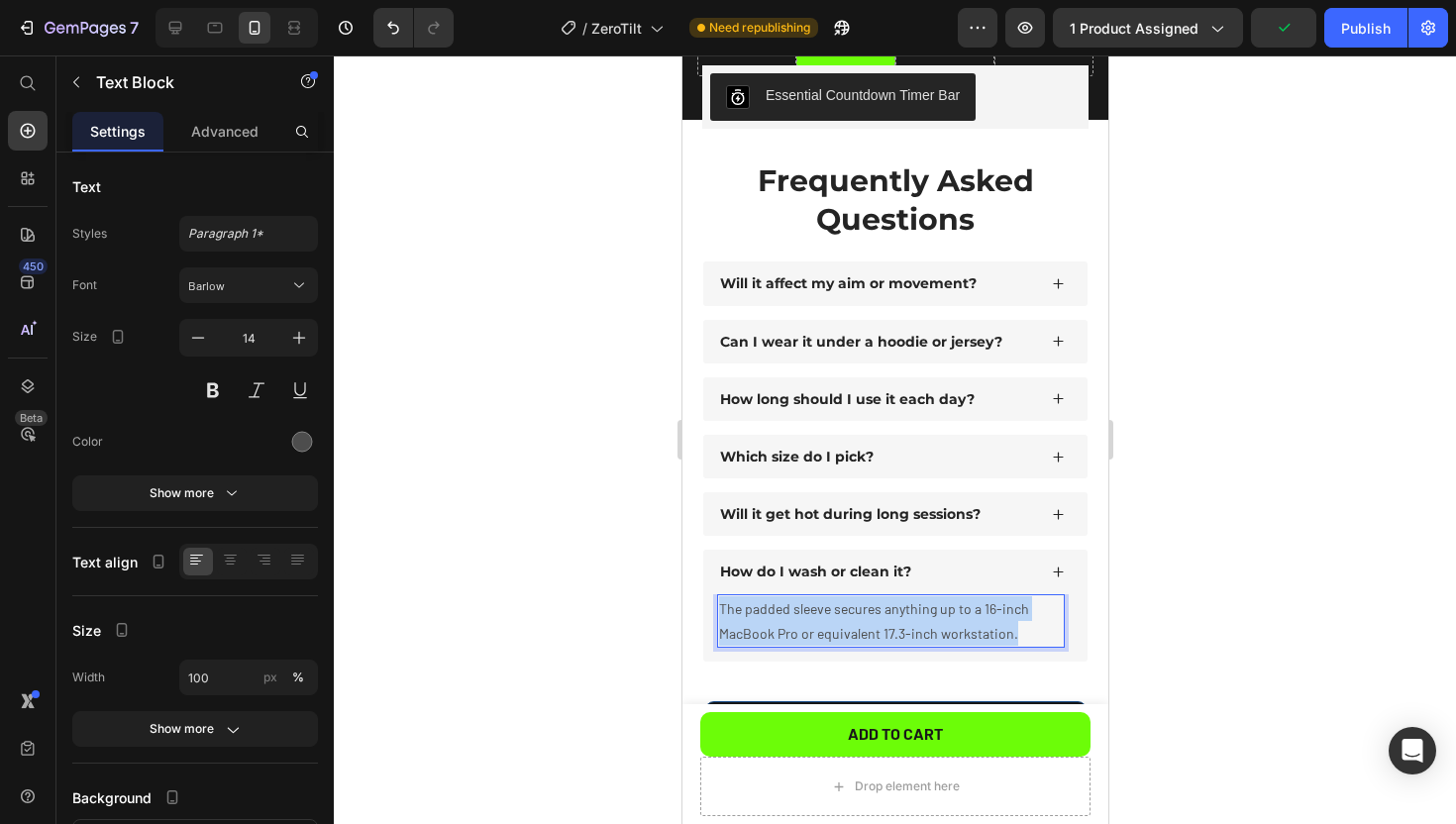click on "The padded sleeve secures anything up to a 16-inch MacBook Pro or equivalent 17.3-inch workstation." at bounding box center (889, 621) 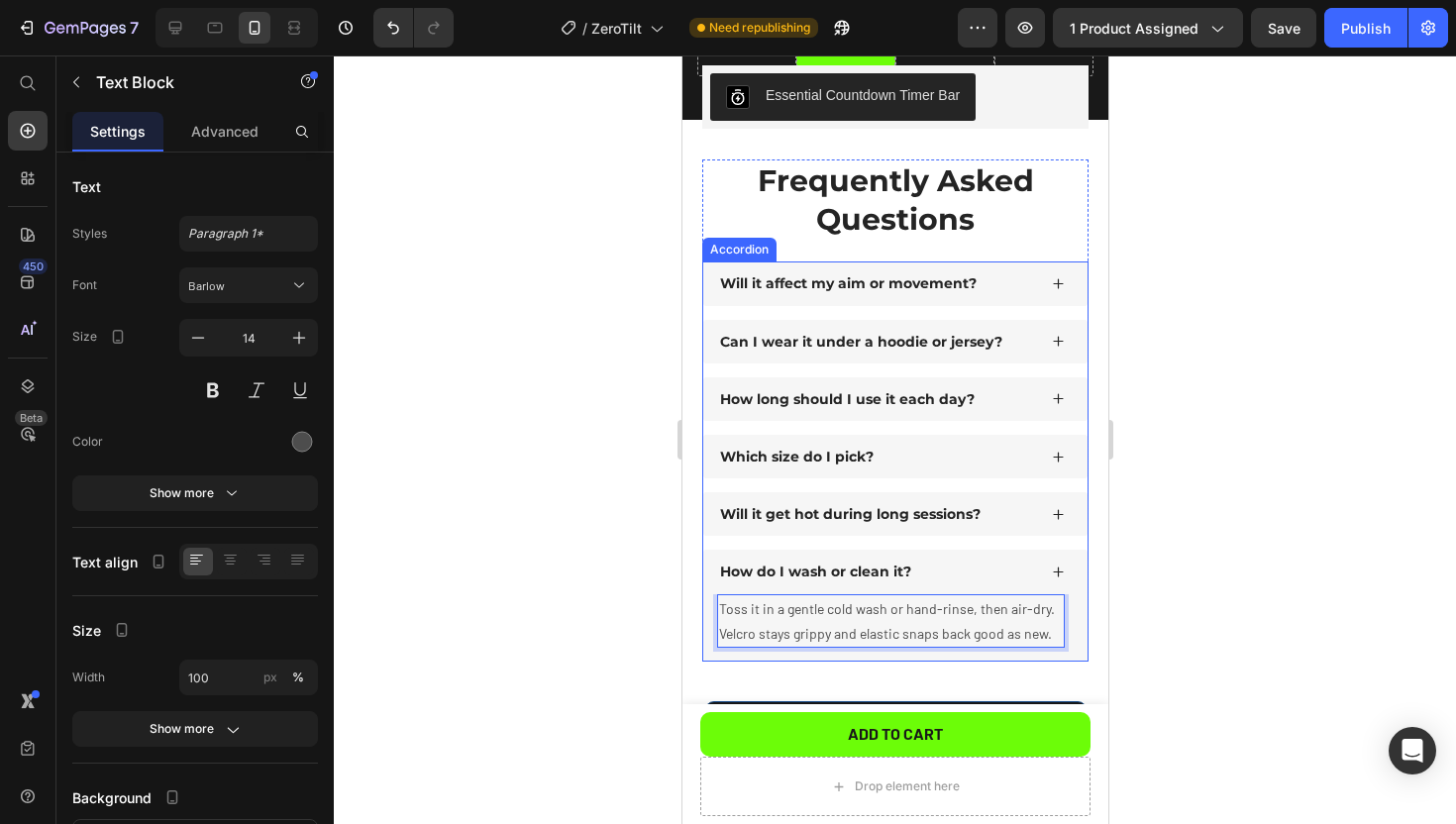 click 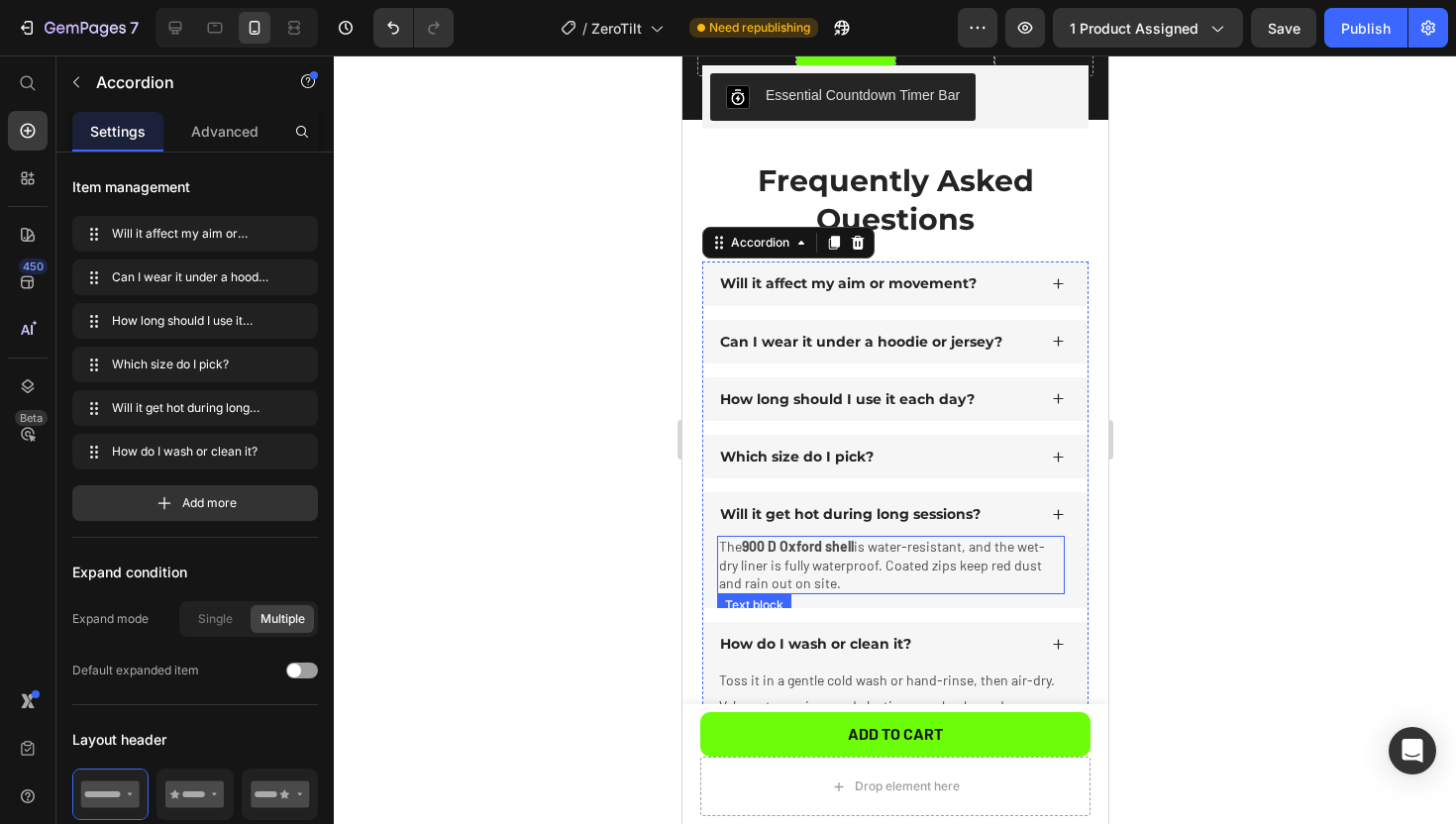 click on "The  900 D Oxford shell  is water-resistant, and the wet-dry liner is fully waterproof. Coated zips keep red dust and rain out on site." at bounding box center (889, 565) 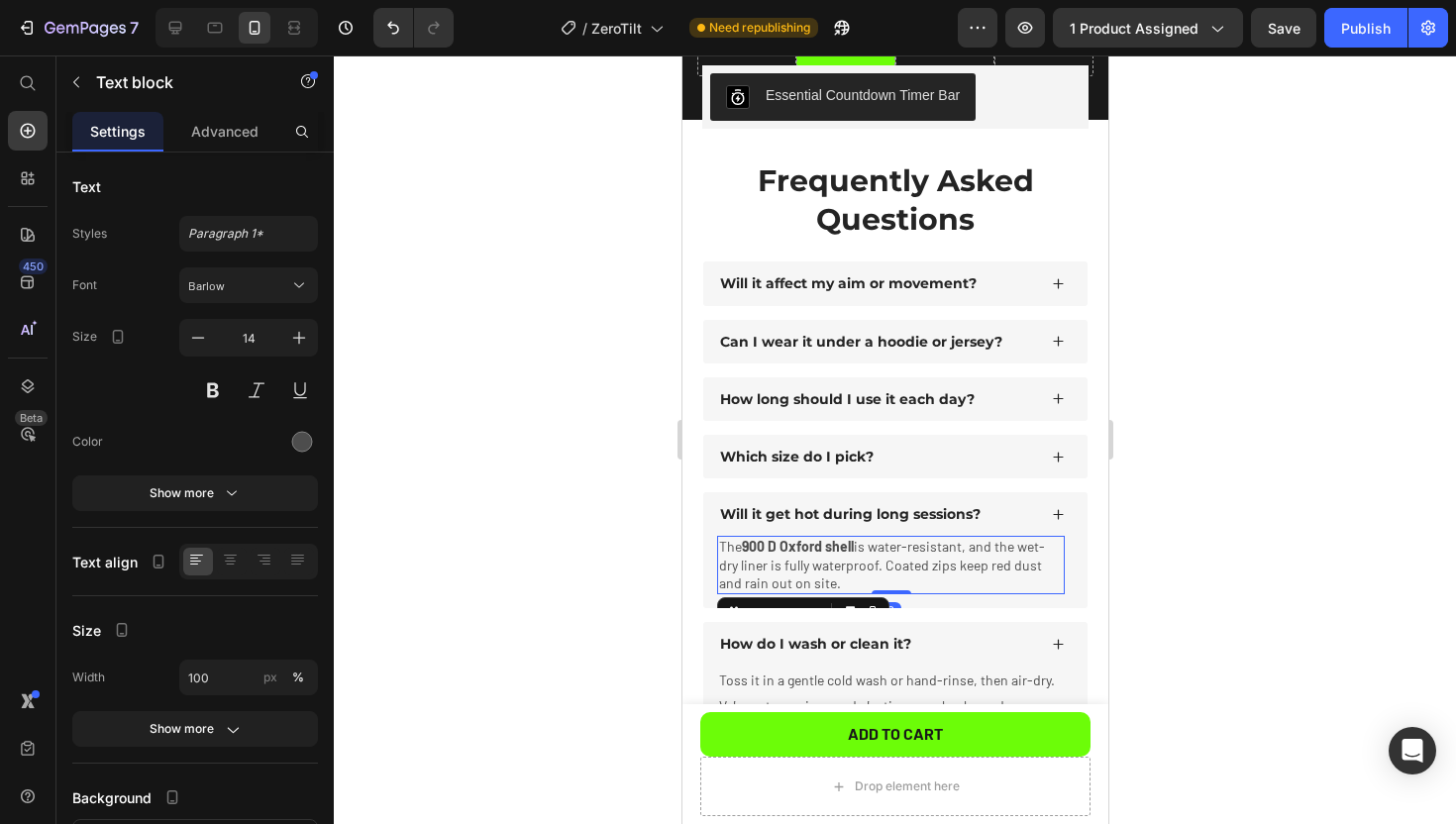 click on "The  900 D Oxford shell  is water-resistant, and the wet-dry liner is fully waterproof. Coated zips keep red dust and rain out on site." at bounding box center (889, 565) 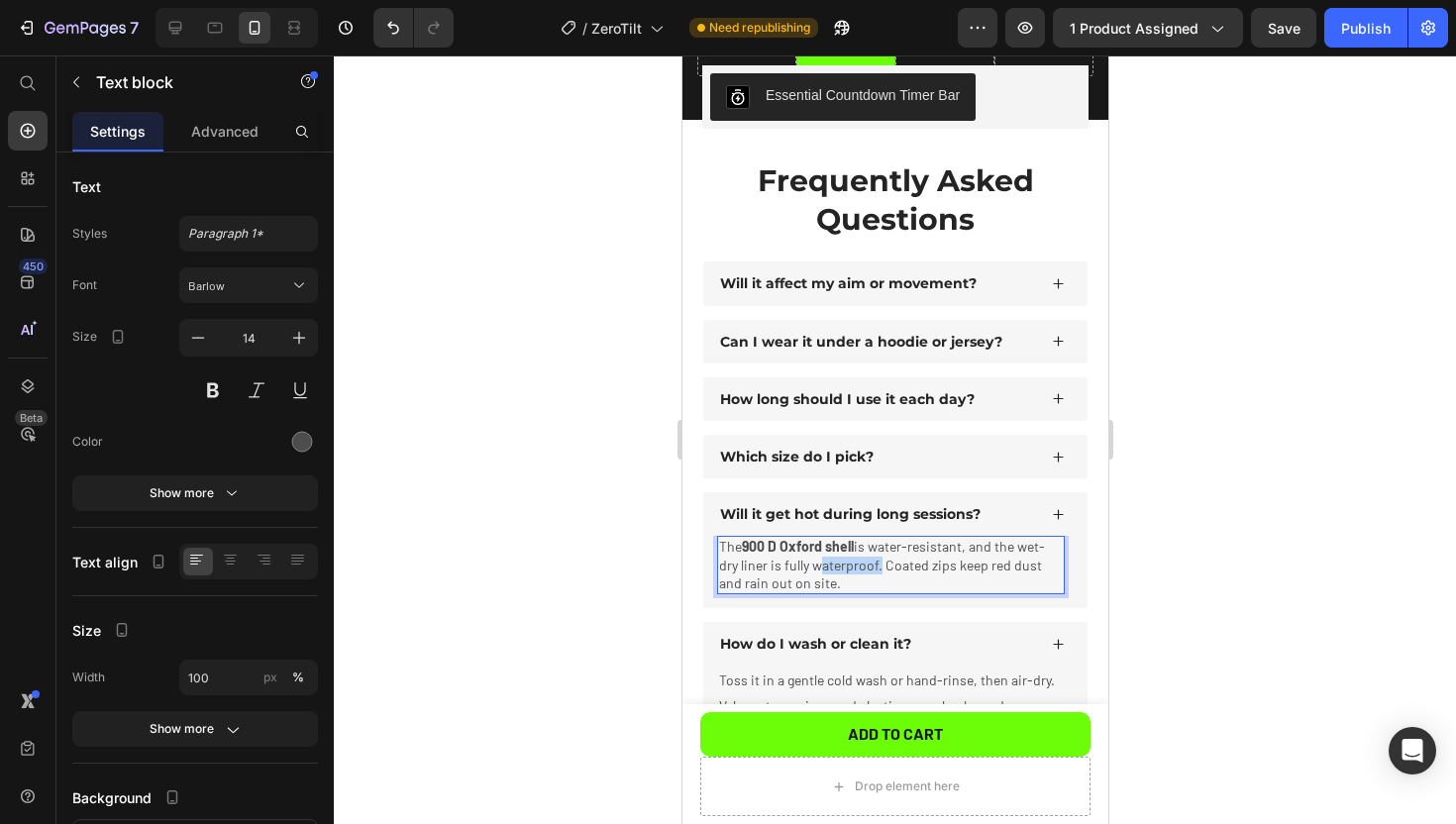 click on "The  900 D Oxford shell  is water-resistant, and the wet-dry liner is fully waterproof. Coated zips keep red dust and rain out on site." at bounding box center (889, 565) 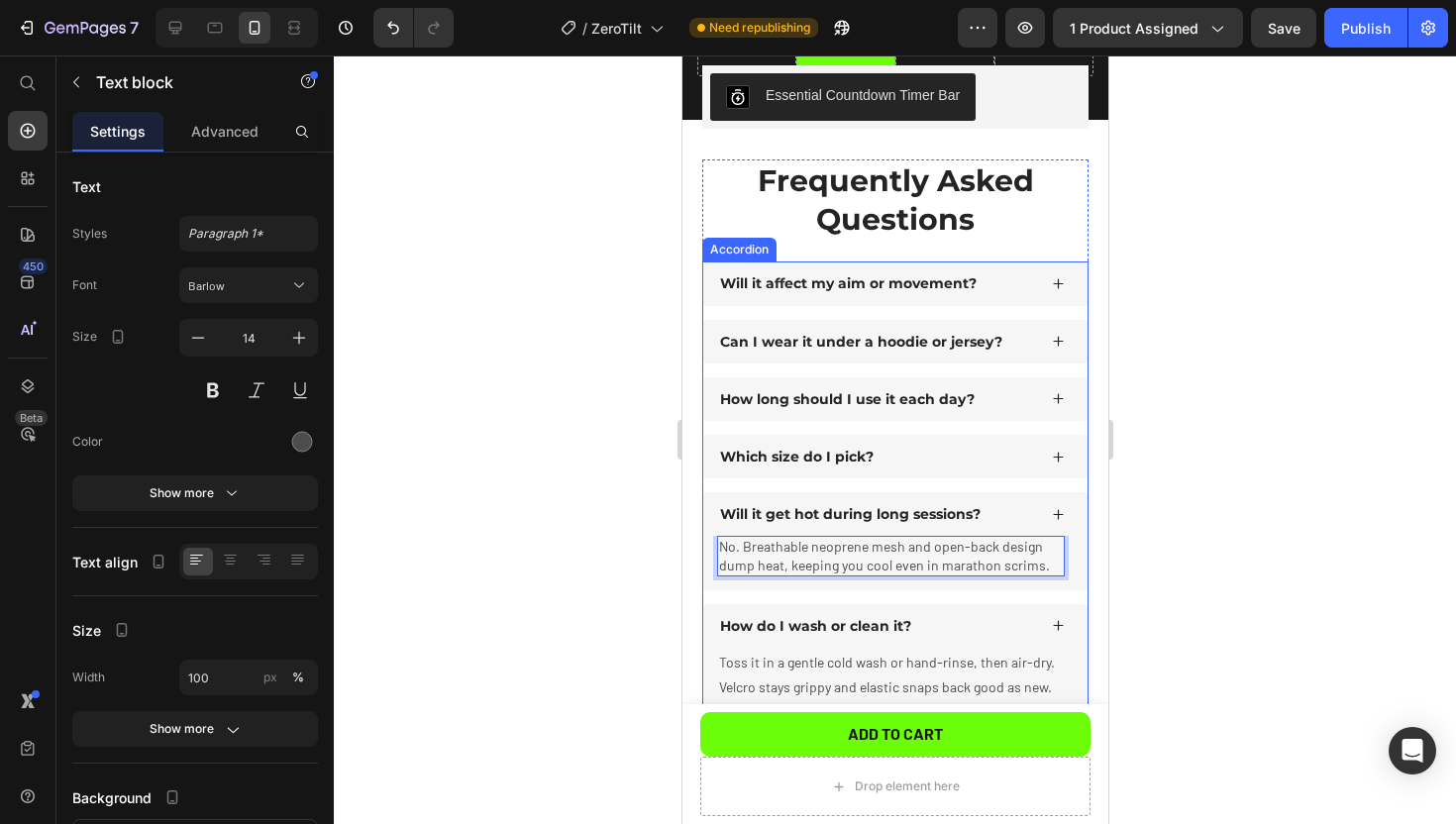 click 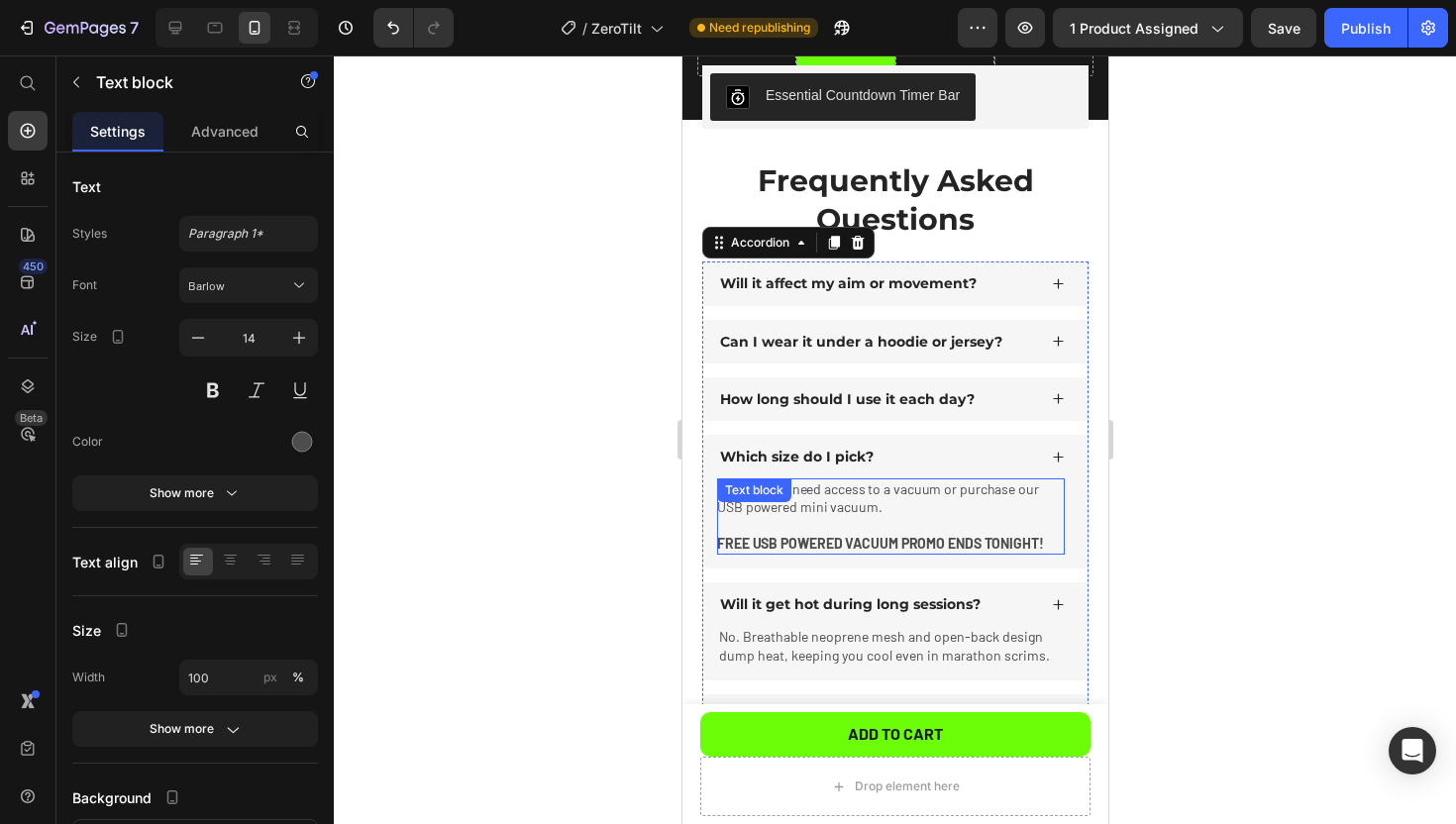 click on "Yes. You will need access to a vacuum or purchase our USB powered mini vacuum.   FREE USB POWERED VACUUM PROMO ENDS TONIGHT! Text block" at bounding box center (889, 516) 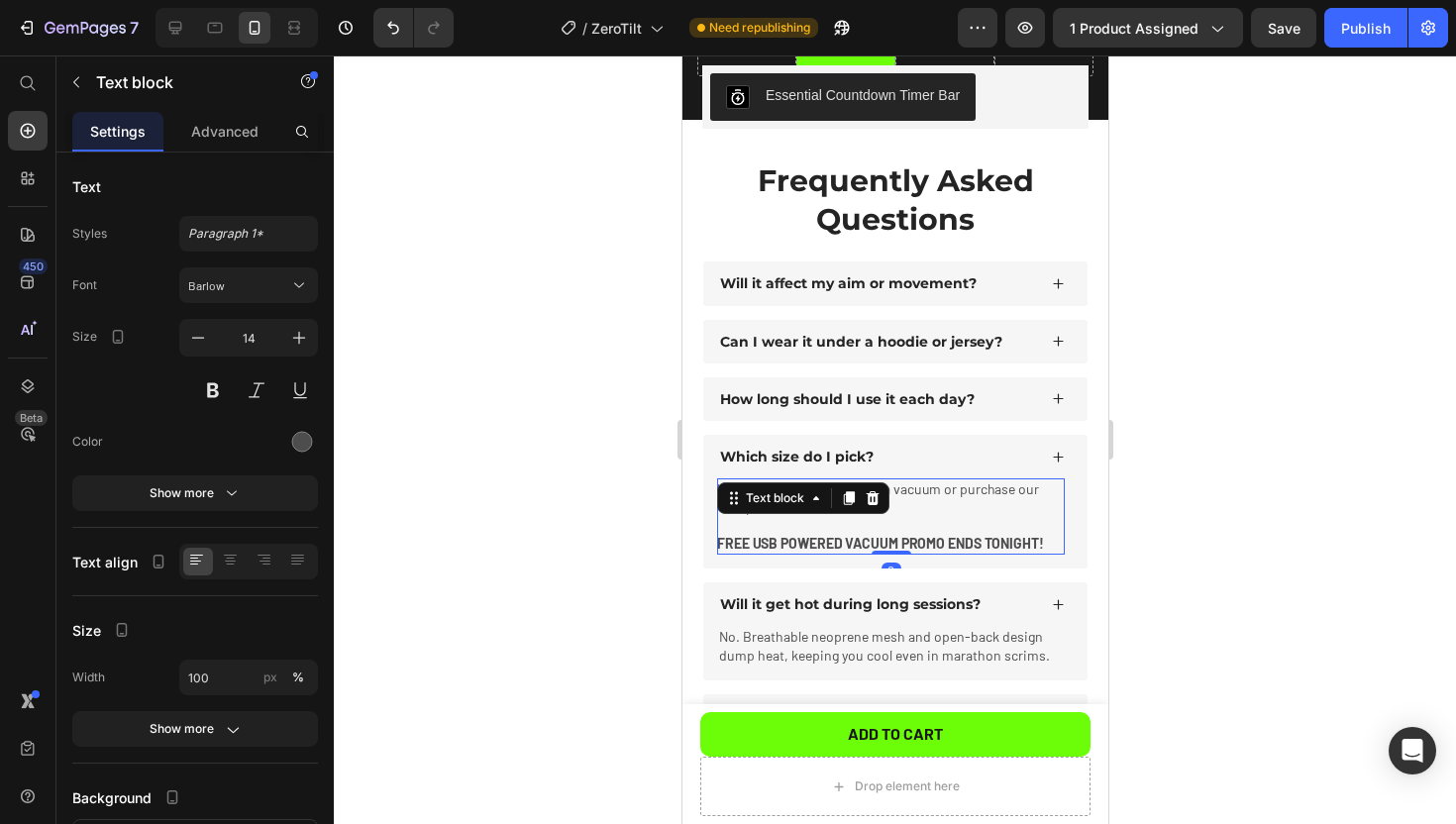 click at bounding box center [848, 498] 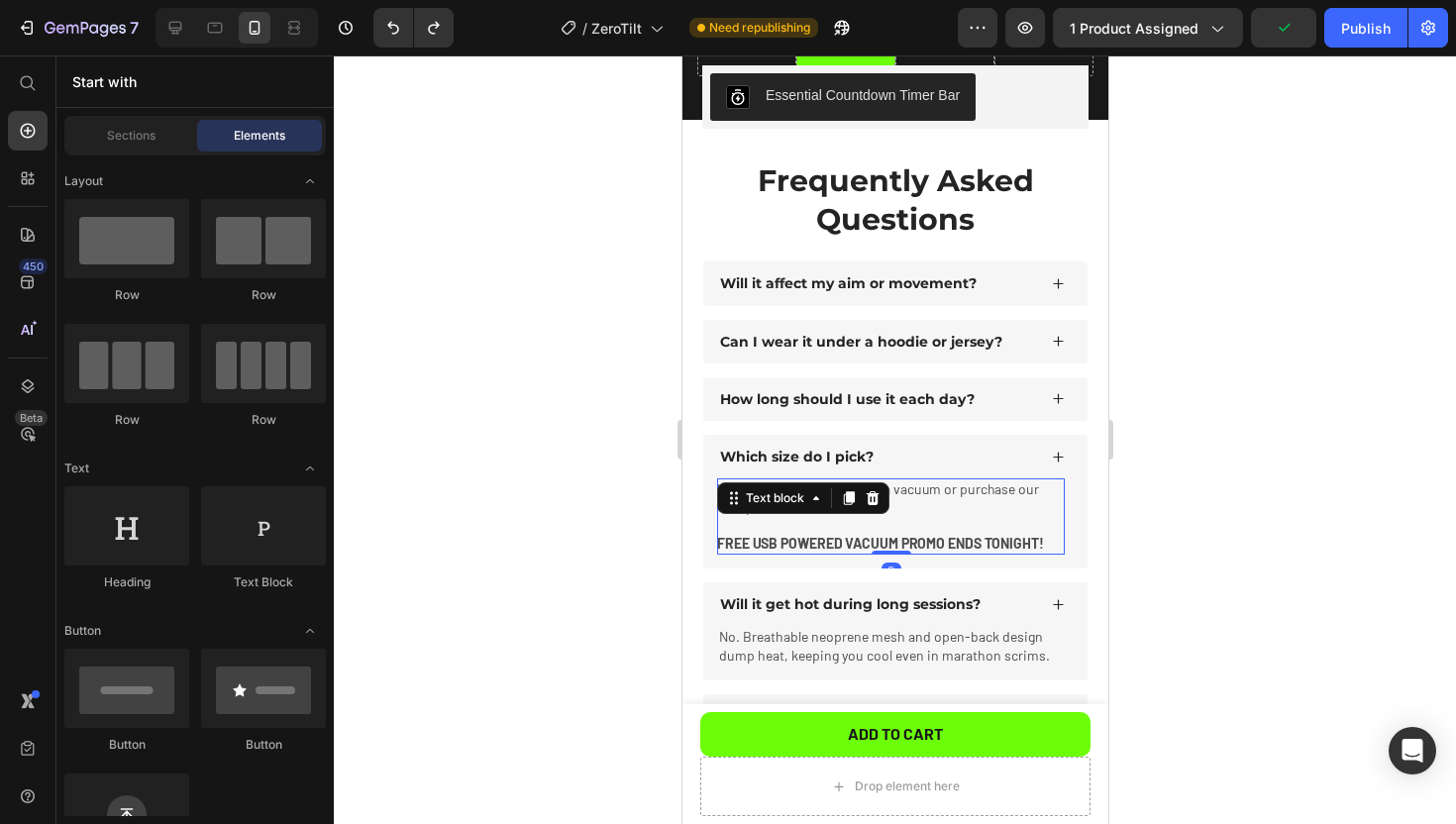 click on "FREE USB POWERED VACUUM PROMO ENDS TONIGHT!" at bounding box center (889, 544) 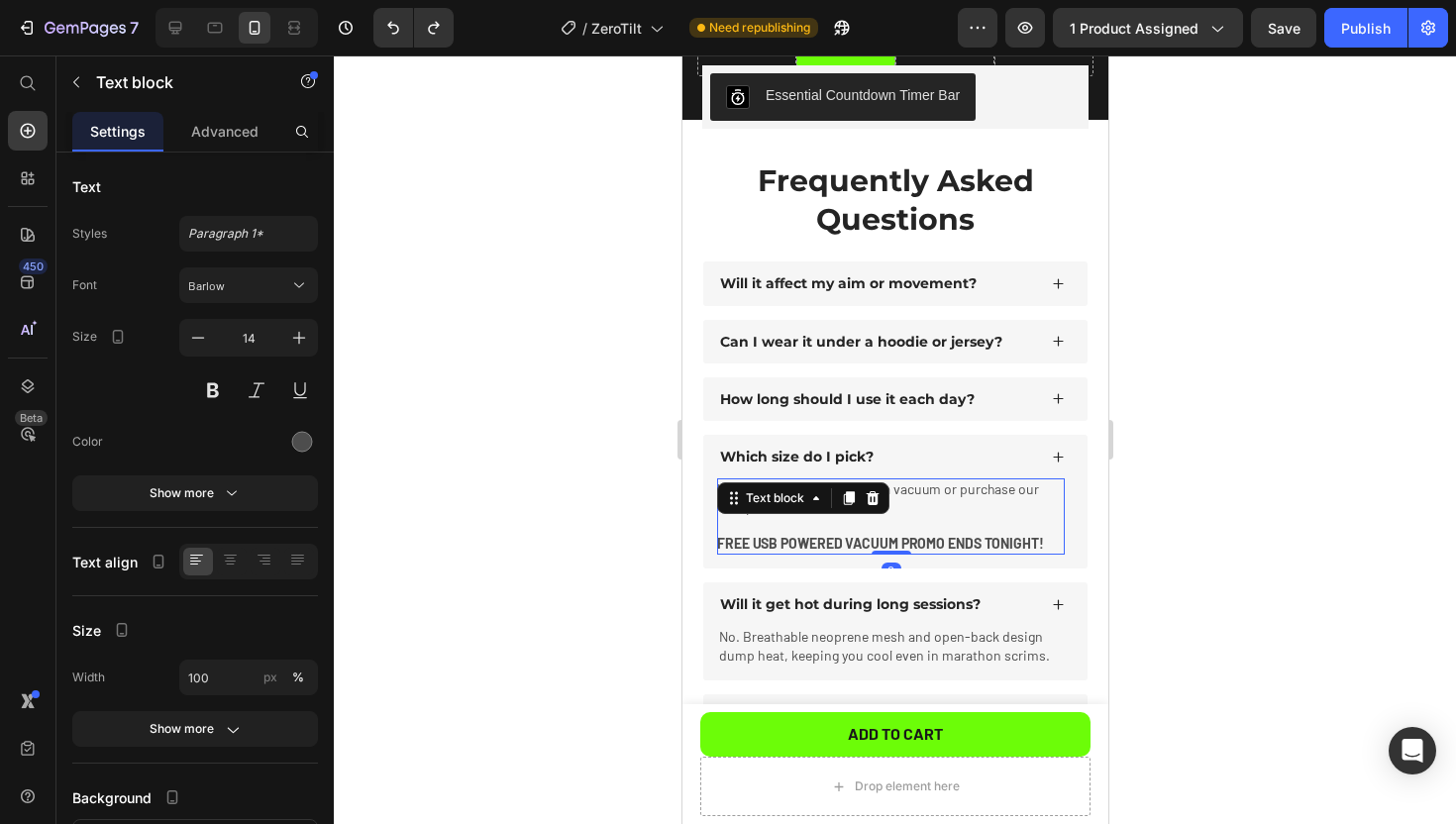 click on "FREE USB POWERED VACUUM PROMO ENDS TONIGHT!" at bounding box center [889, 544] 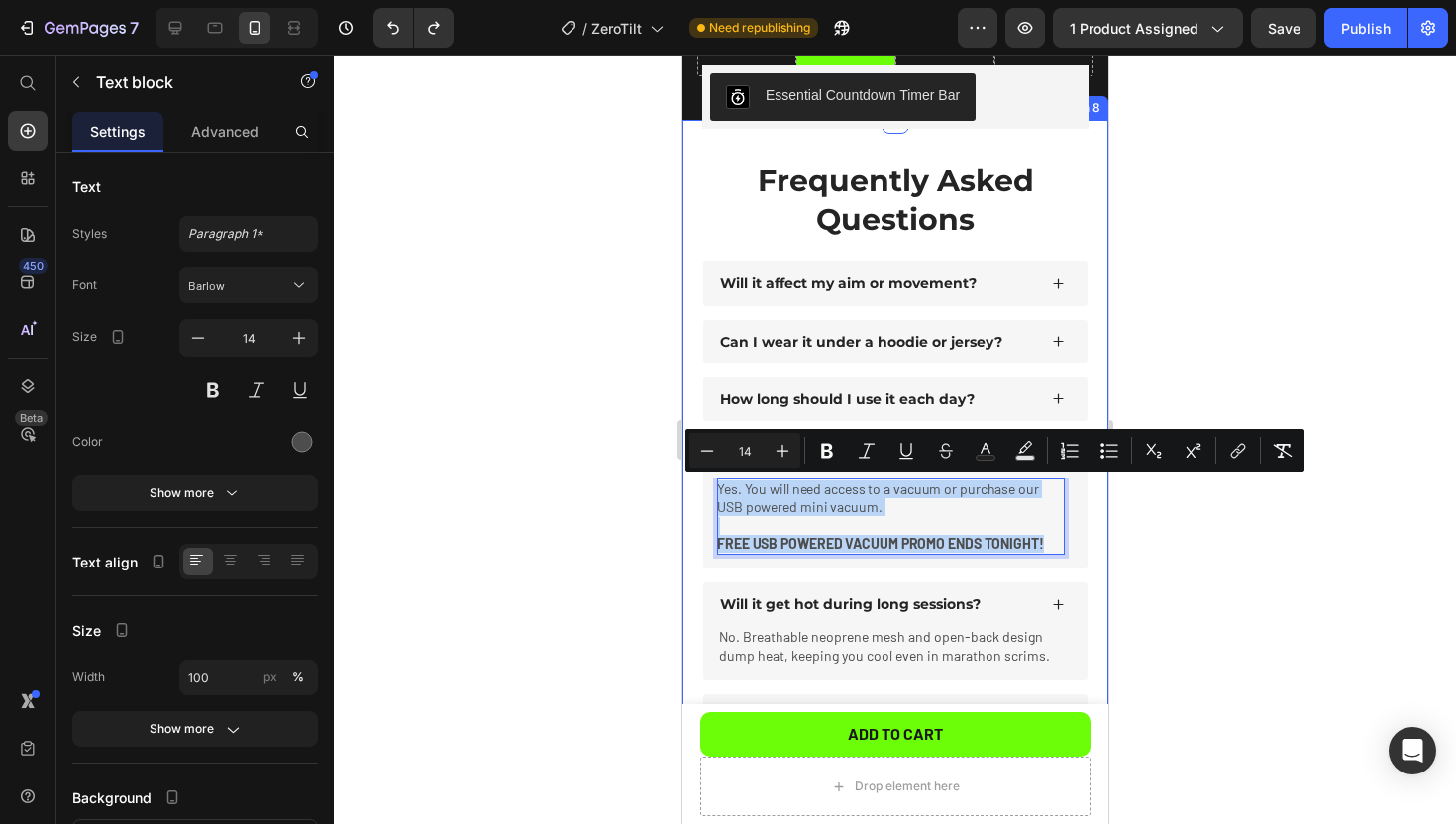 drag, startPoint x: 985, startPoint y: 539, endPoint x: 686, endPoint y: 489, distance: 303.15178 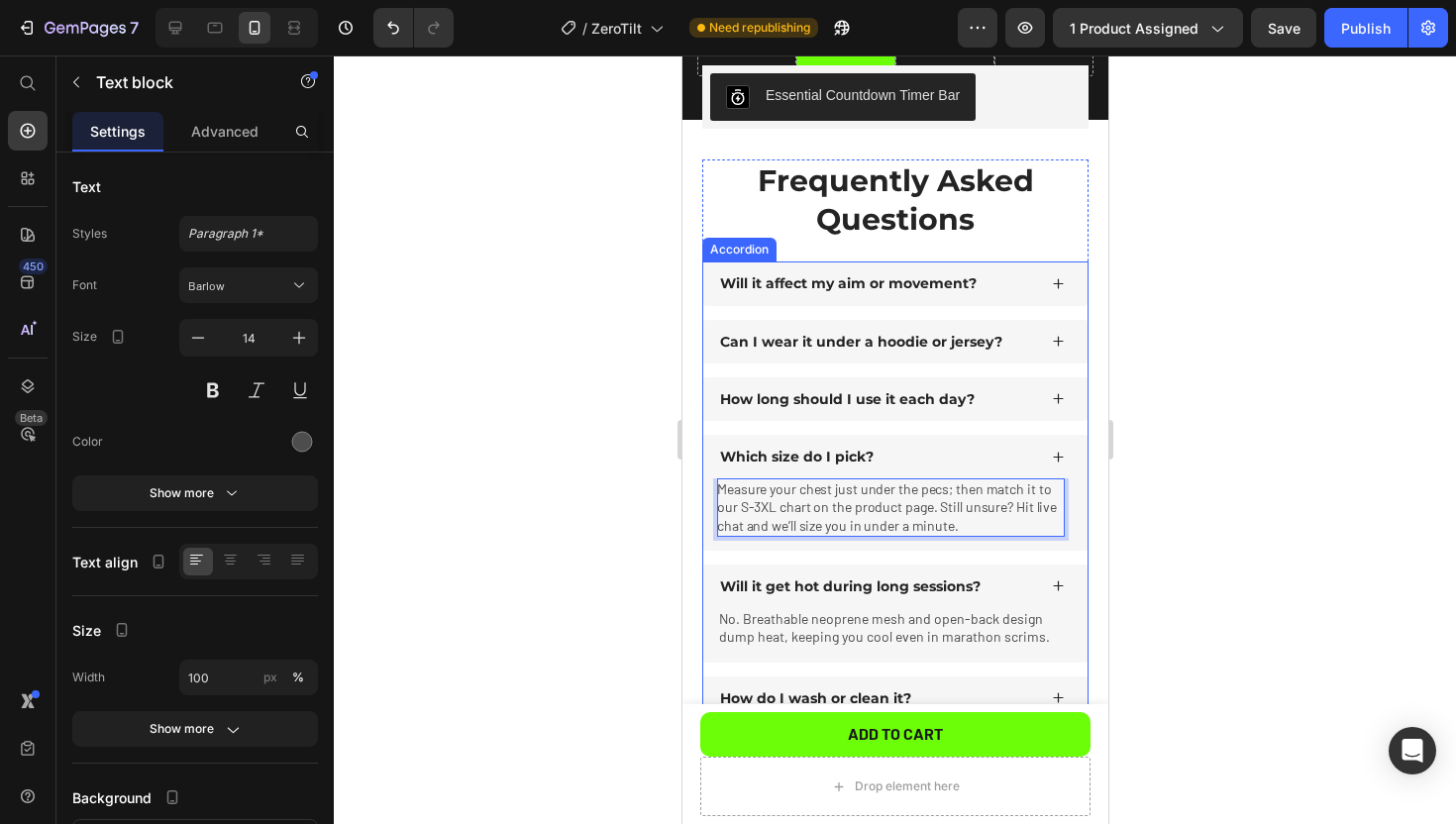 click 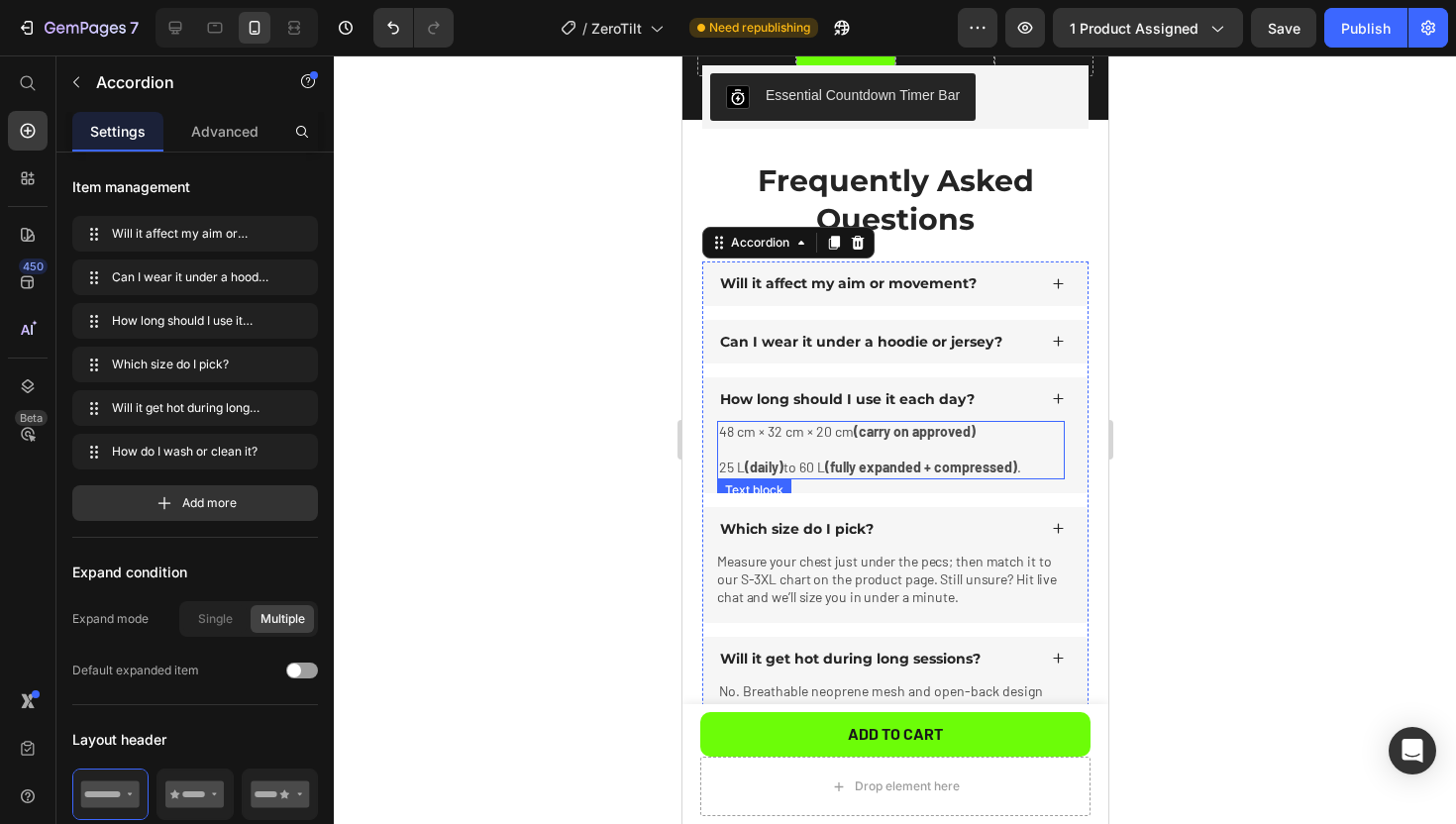 click on "48 cm × 32 cm × 20 cm  (carry on approved)" at bounding box center [889, 432] 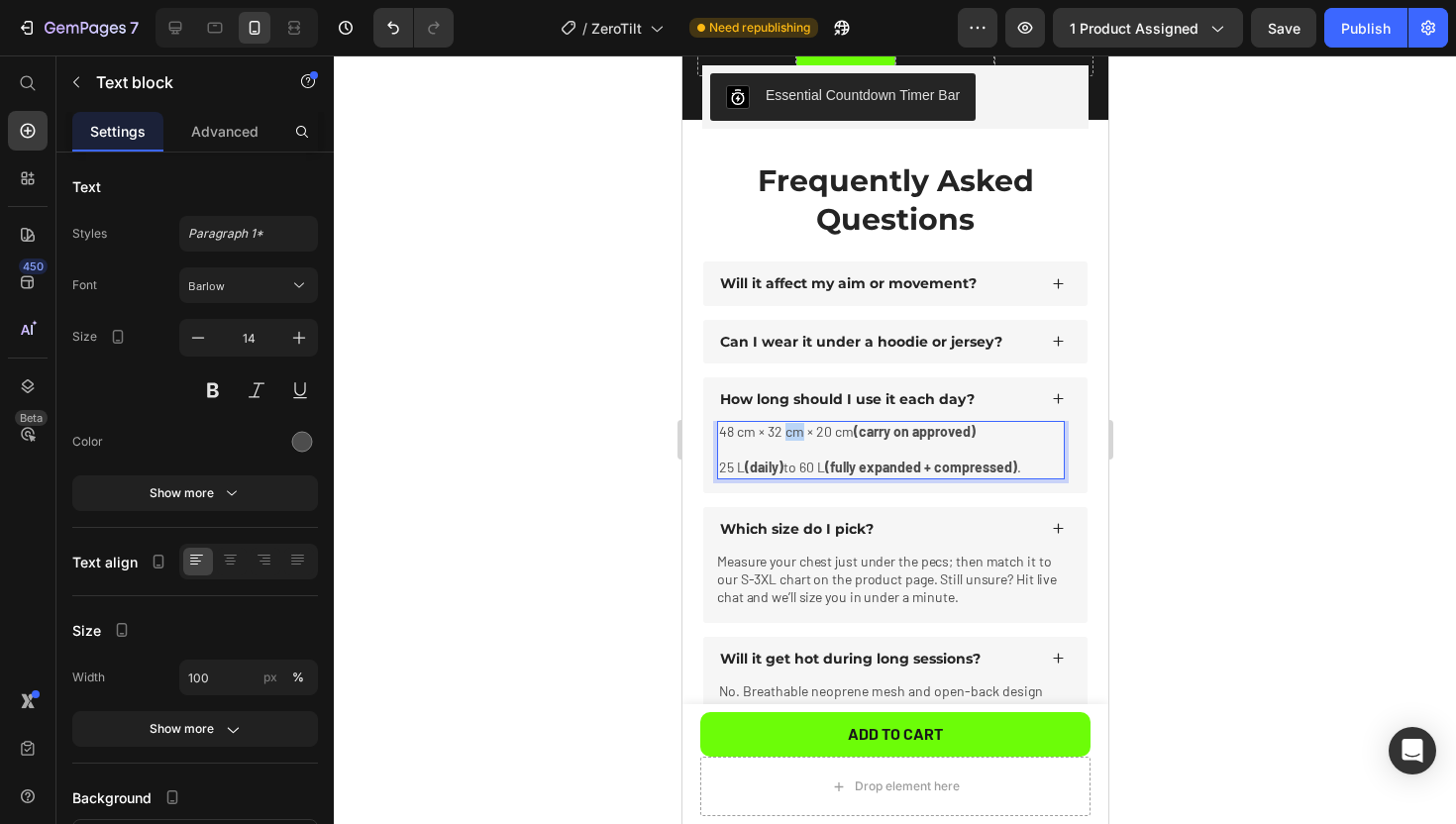 click on "48 cm × 32 cm × 20 cm  (carry on approved)" at bounding box center [889, 432] 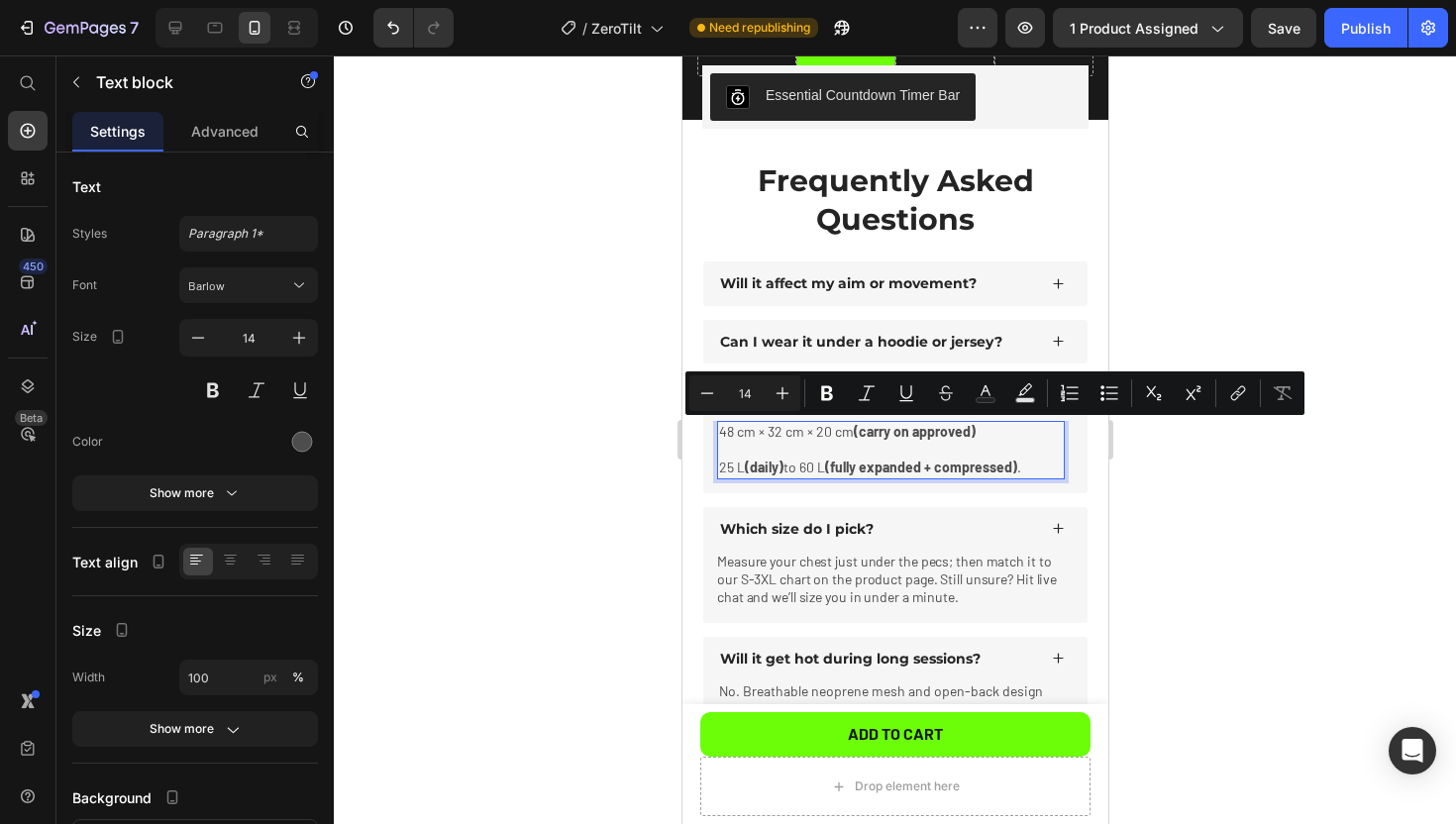 click on "25 L  (daily)  to 60 L  (fully expanded + compressed) ." at bounding box center [889, 459] 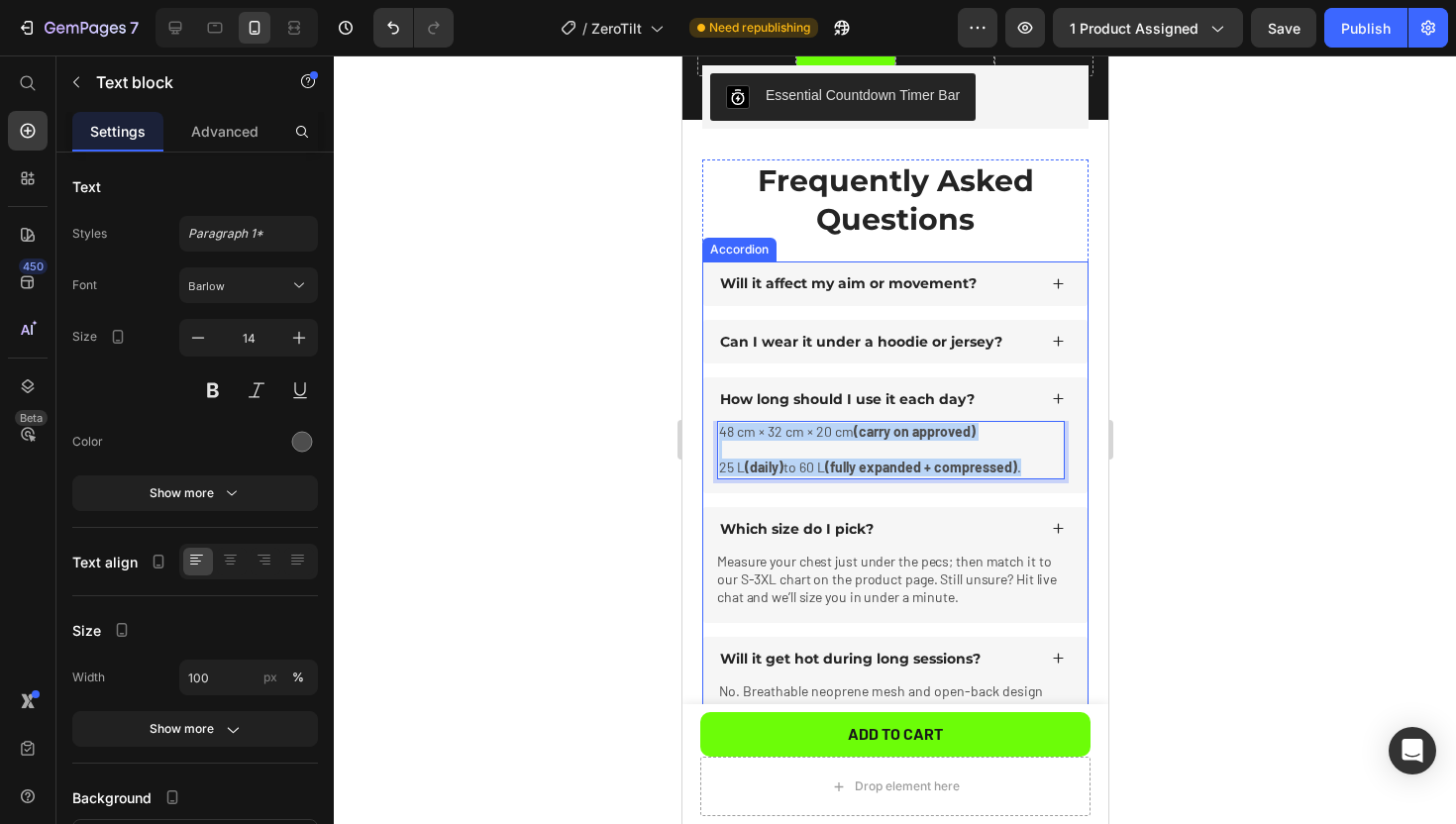 drag, startPoint x: 1041, startPoint y: 470, endPoint x: 708, endPoint y: 429, distance: 335.51453 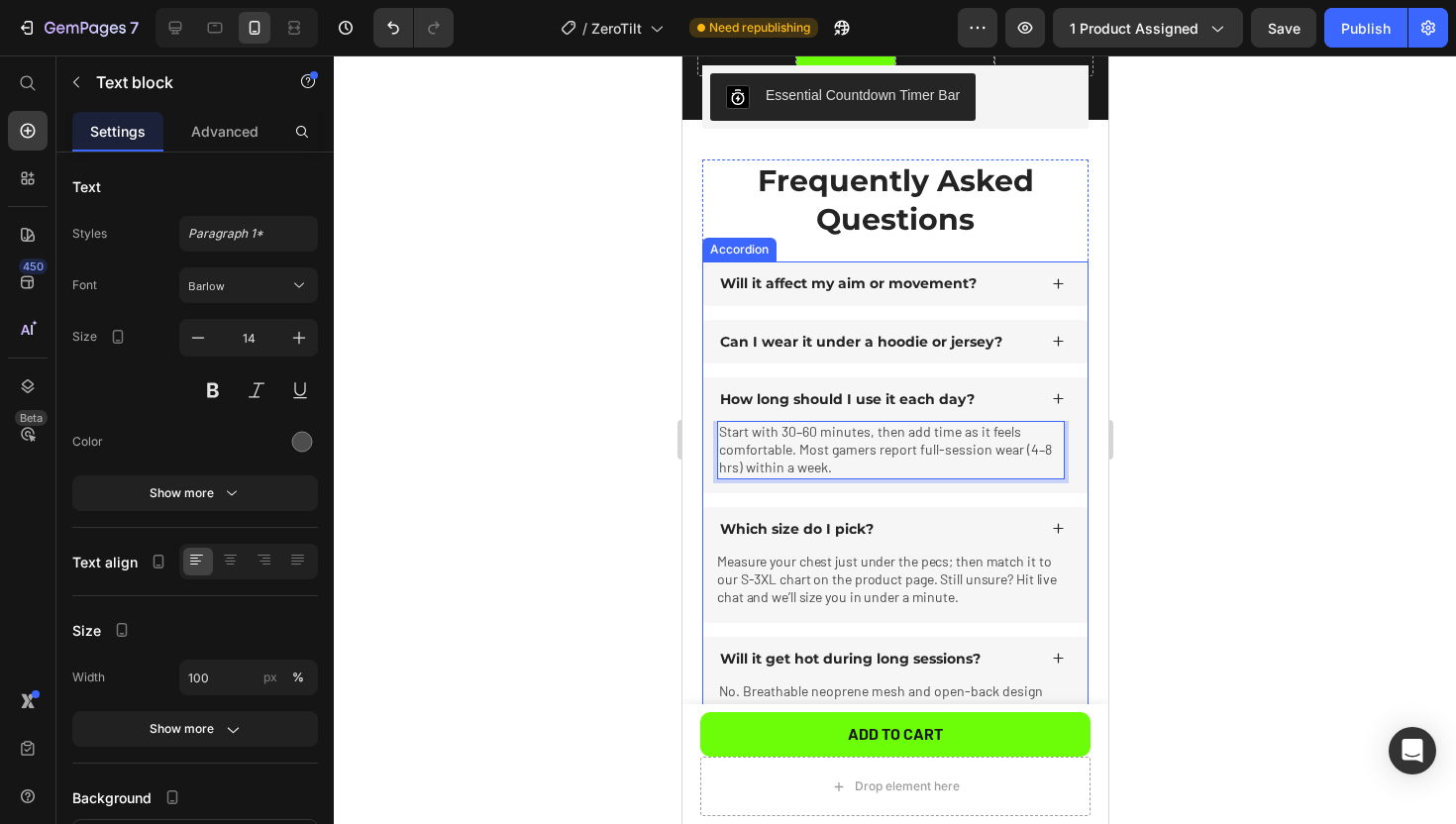 click on "Can I wear it under a hoodie or jersey?" at bounding box center [894, 342] 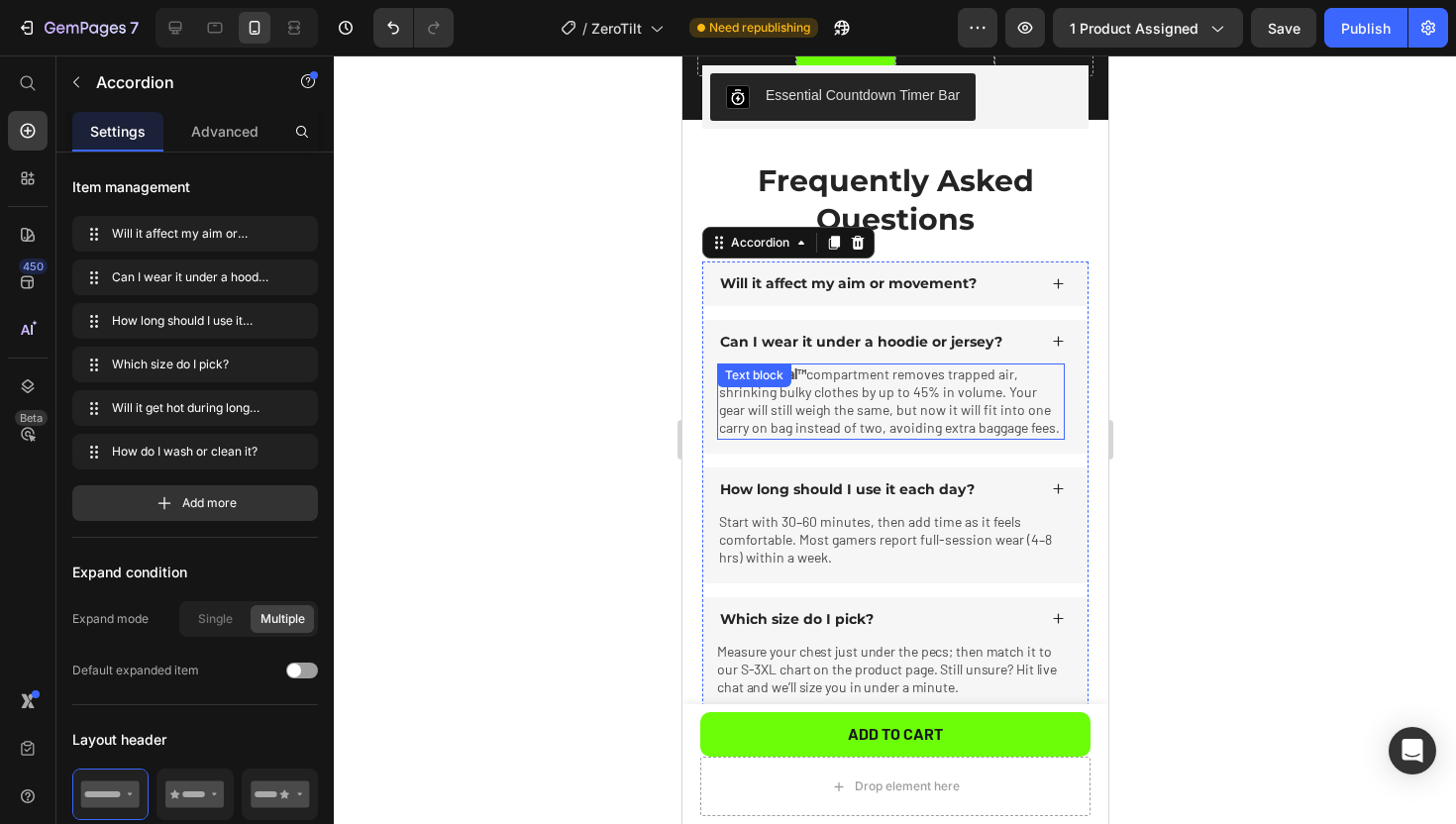 click on "Our  VacuSeal™  compartment removes trapped air, shrinking bulky clothes by up to 45% in volume. Your gear will still weigh the same, but now it will fit into one carry on bag instead of two, avoiding extra baggage fees. Text block" at bounding box center [889, 401] 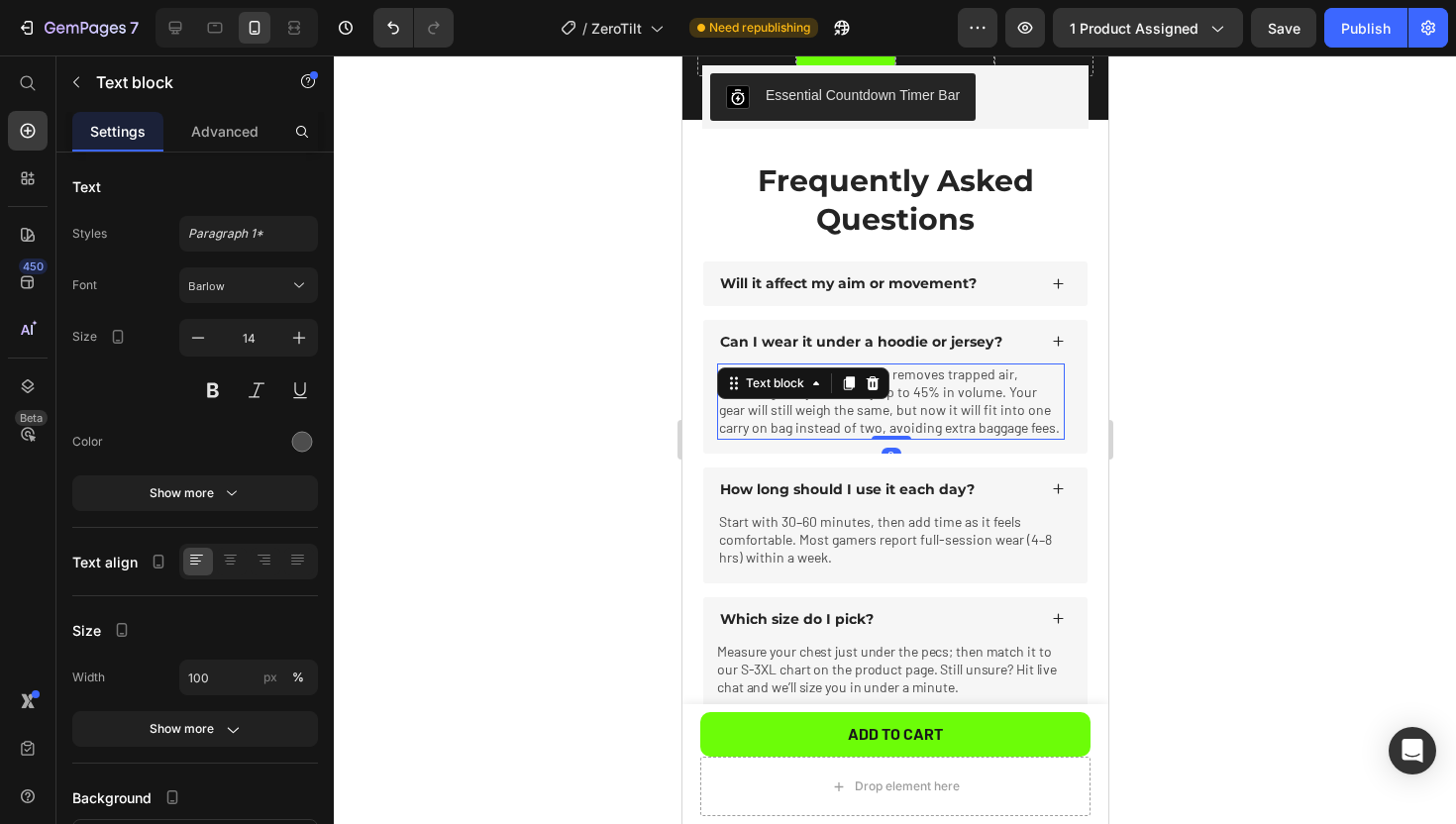 click 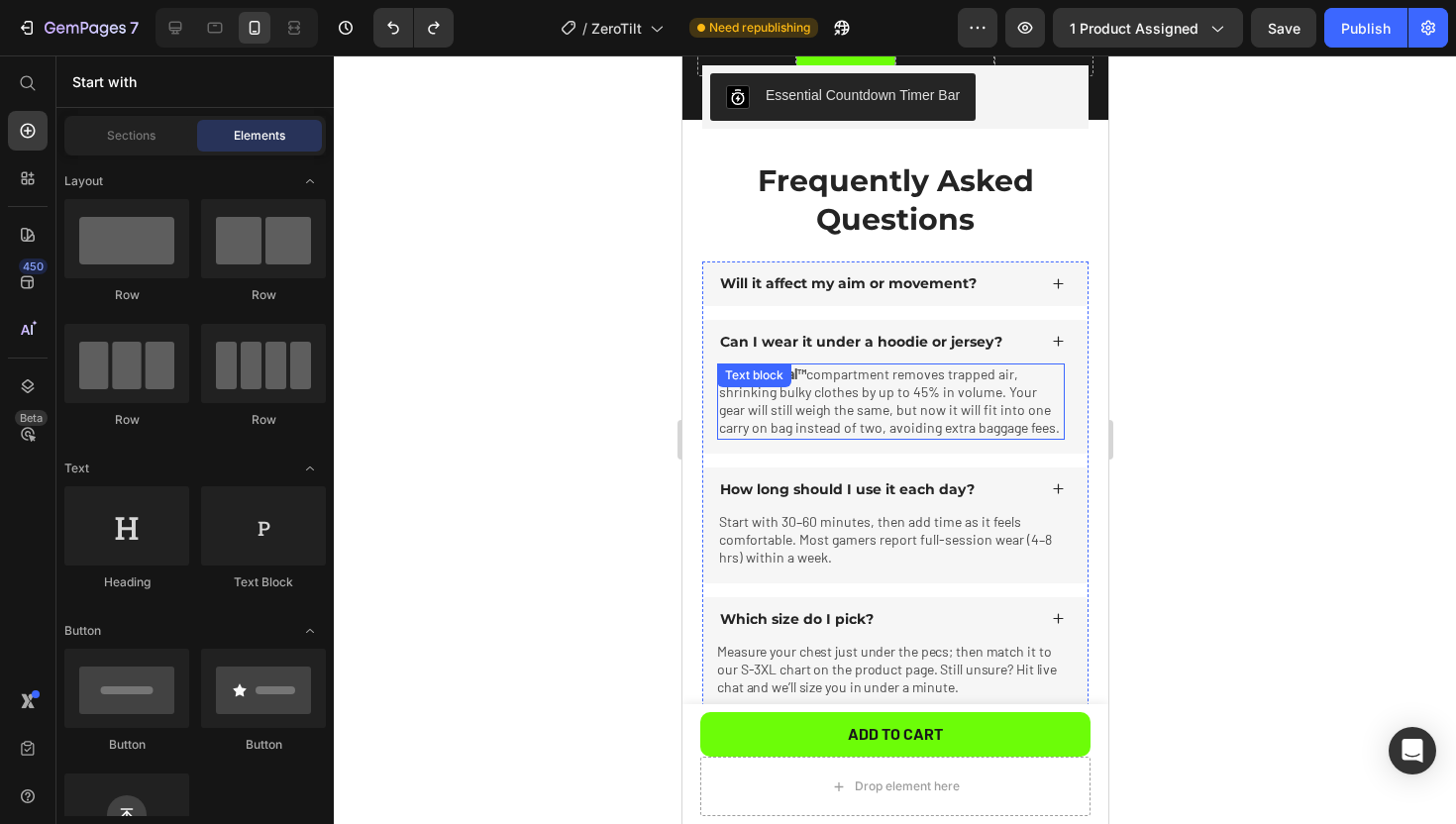 click on "Our  VacuSeal™  compartment removes trapped air, shrinking bulky clothes by up to 45% in volume. Your gear will still weigh the same, but now it will fit into one carry on bag instead of two, avoiding extra baggage fees." at bounding box center [889, 401] 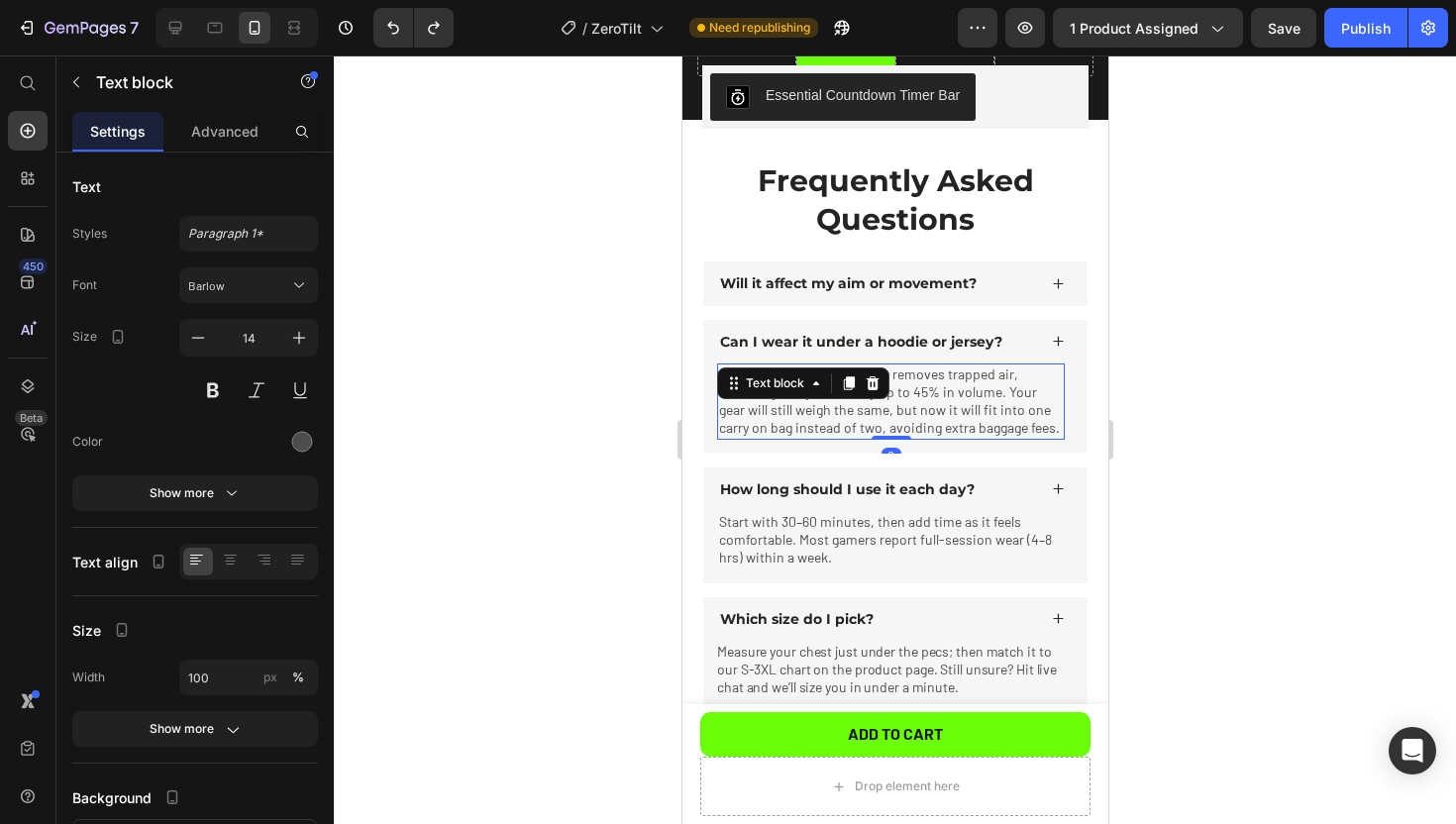 click on "Our  VacuSeal™  compartment removes trapped air, shrinking bulky clothes by up to 45% in volume. Your gear will still weigh the same, but now it will fit into one carry on bag instead of two, avoiding extra baggage fees." at bounding box center (889, 401) 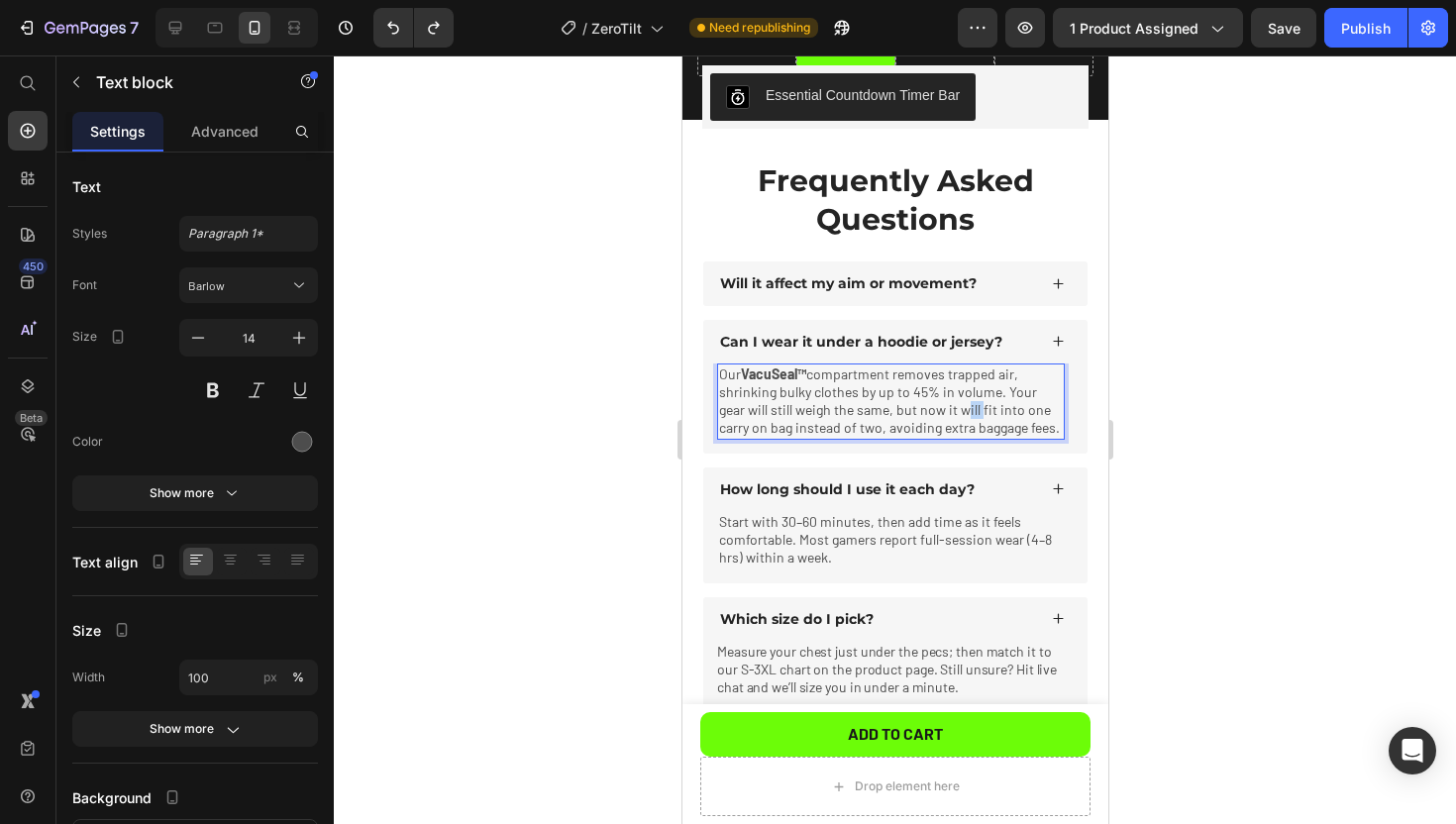 click on "Our  VacuSeal™  compartment removes trapped air, shrinking bulky clothes by up to 45% in volume. Your gear will still weigh the same, but now it will fit into one carry on bag instead of two, avoiding extra baggage fees." at bounding box center [889, 401] 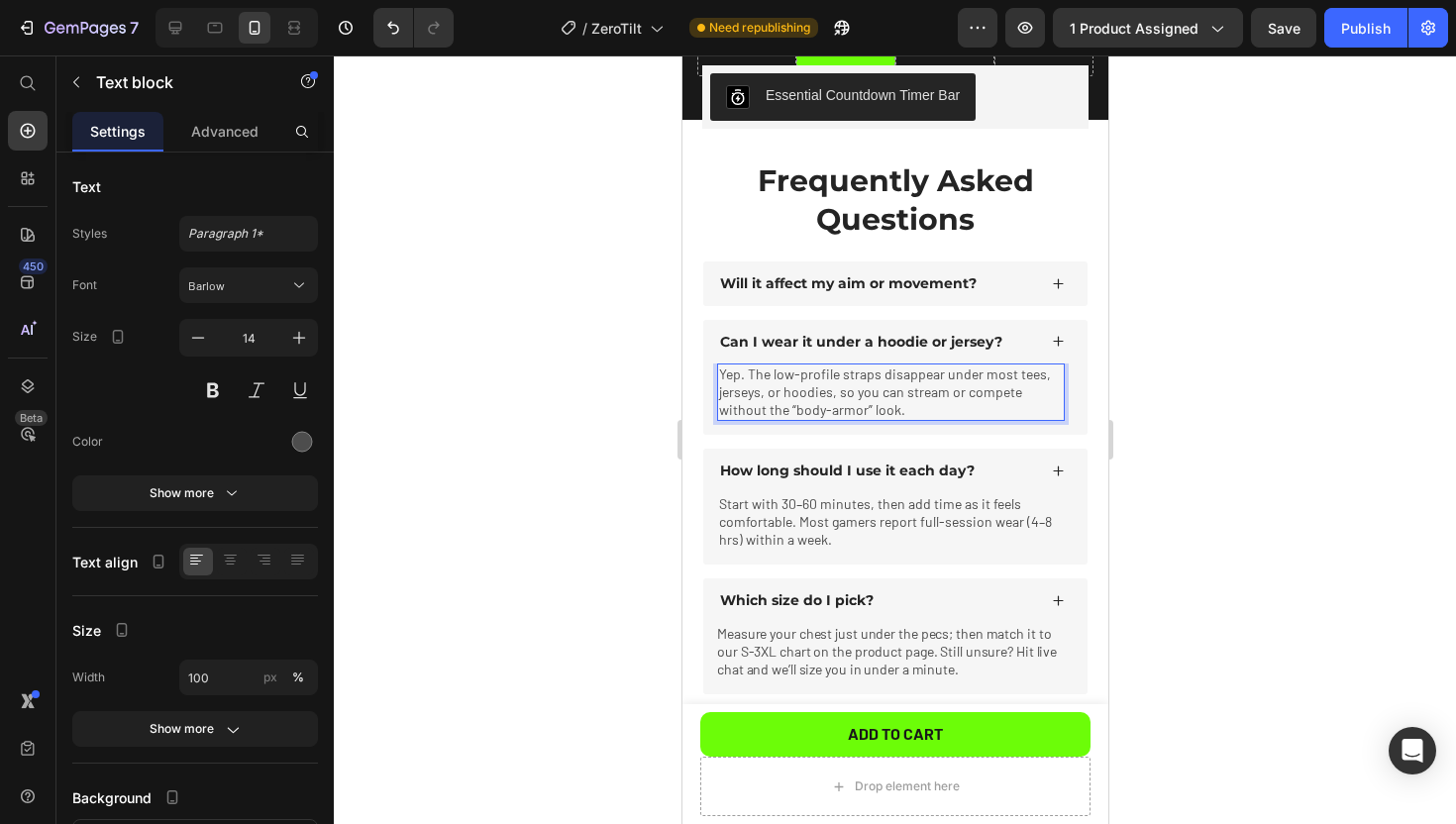 click on "Yep. The low-profile straps disappear under most tees, jerseys, or hoodies, so you can stream or compete without the “body-armor” look." at bounding box center (889, 392) 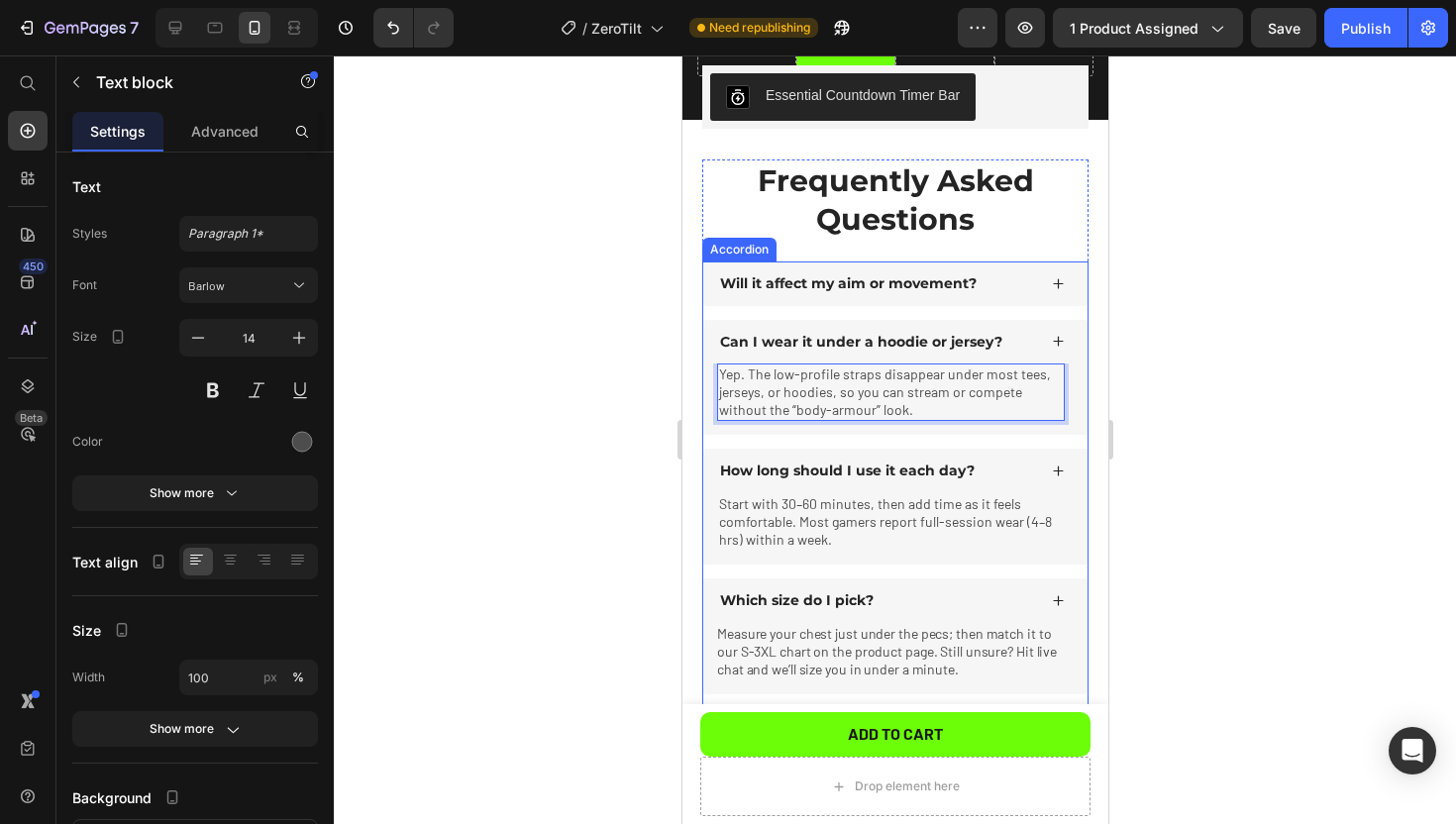 click 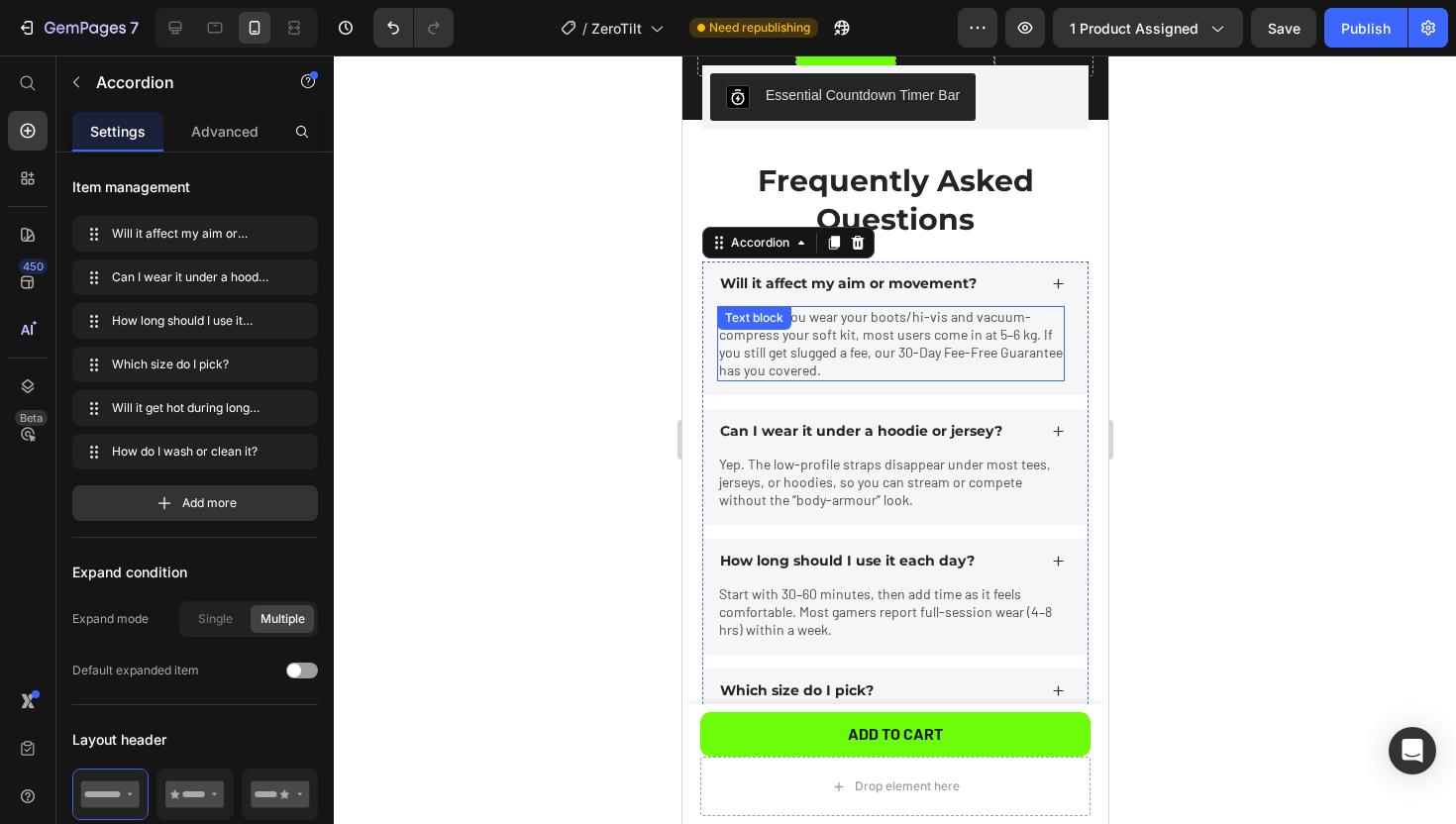 click on "Yes!  When you wear your boots/hi-vis and vacuum-compress your soft kit, most users come in at 5–6 kg. If you still get slugged a fee, our 30-Day Fee-Free Guarantee has you covered." at bounding box center (889, 344) 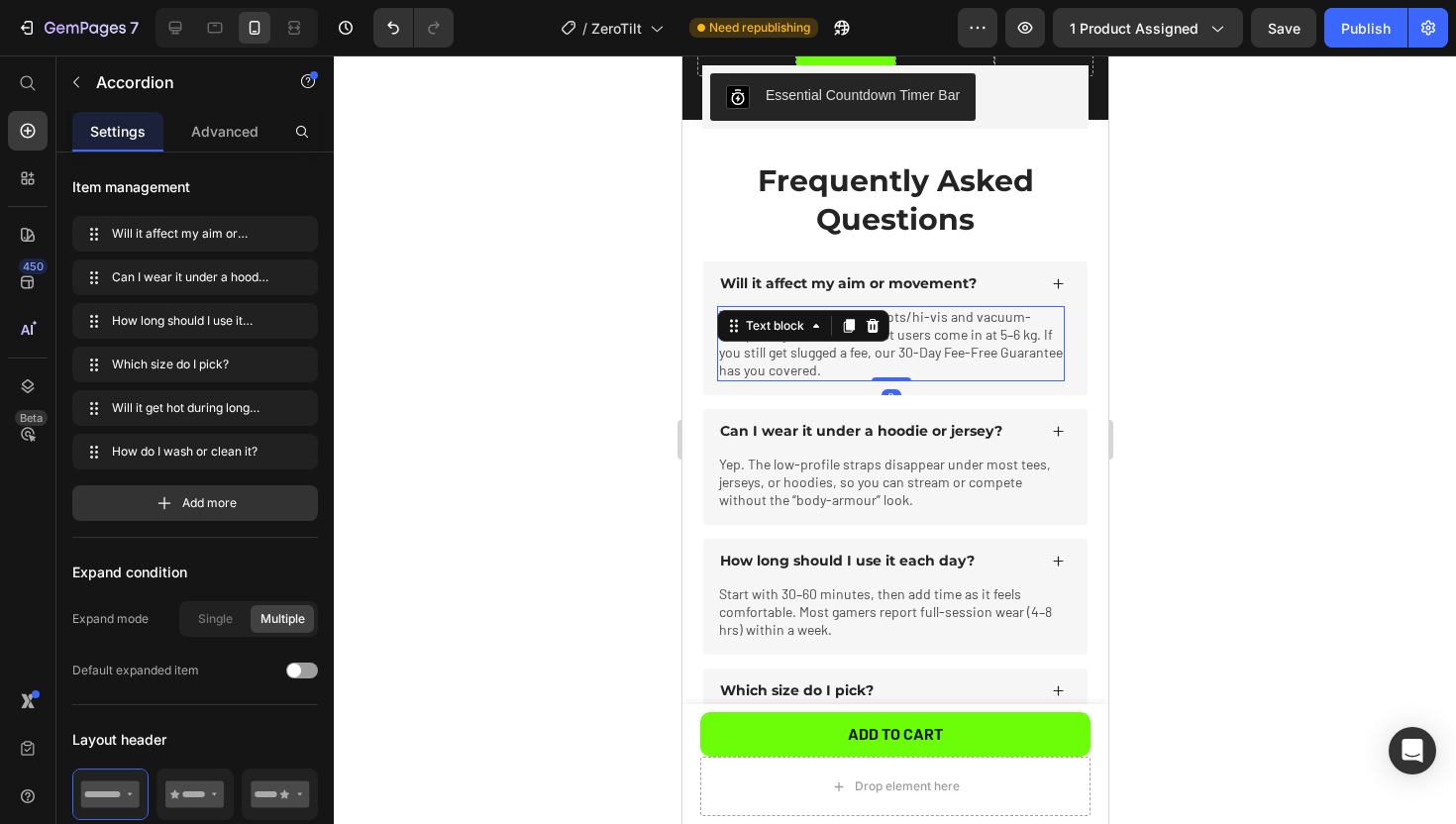 click on "Text block" at bounding box center [774, 326] 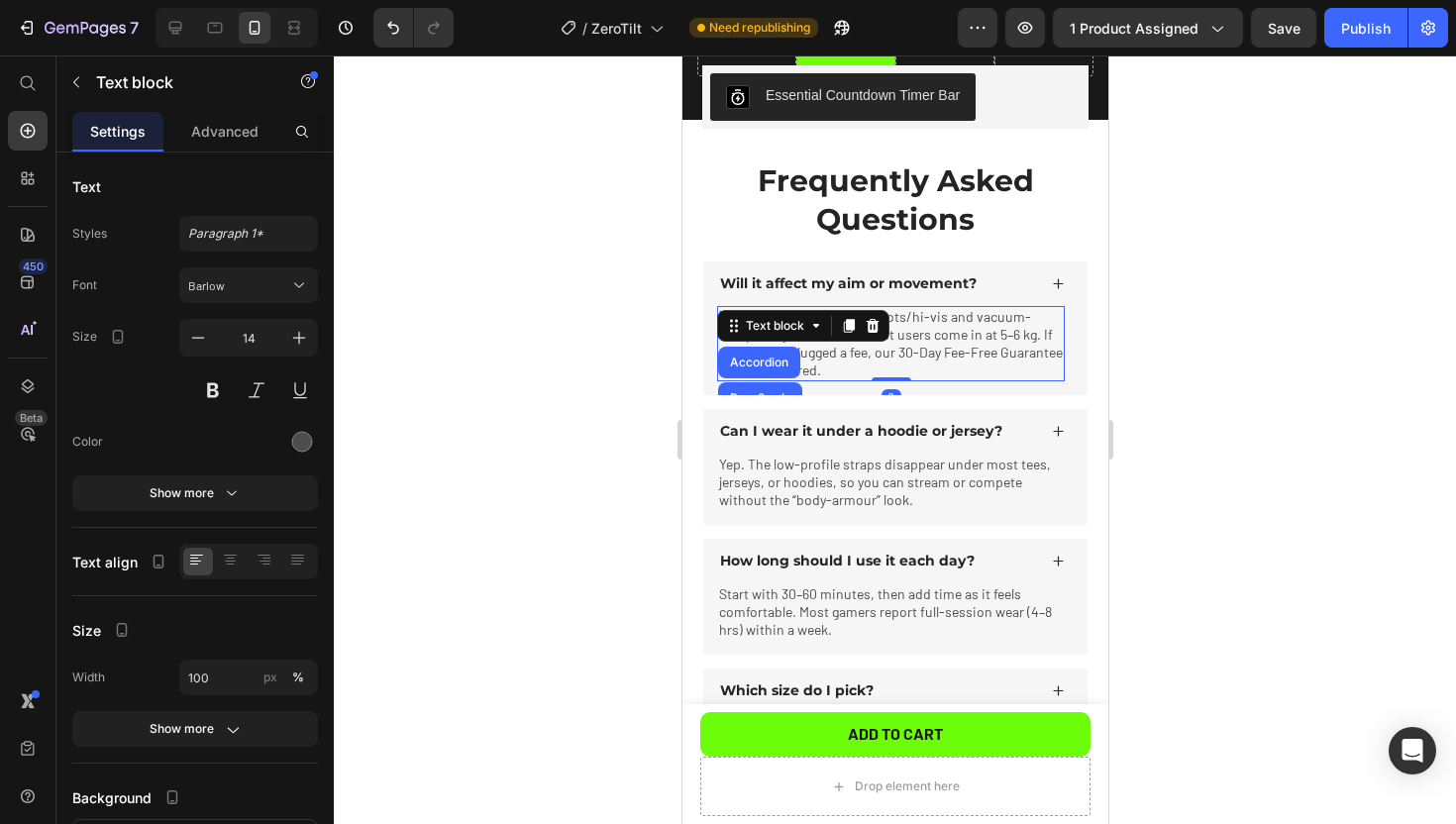 click on "Text block" at bounding box center [774, 326] 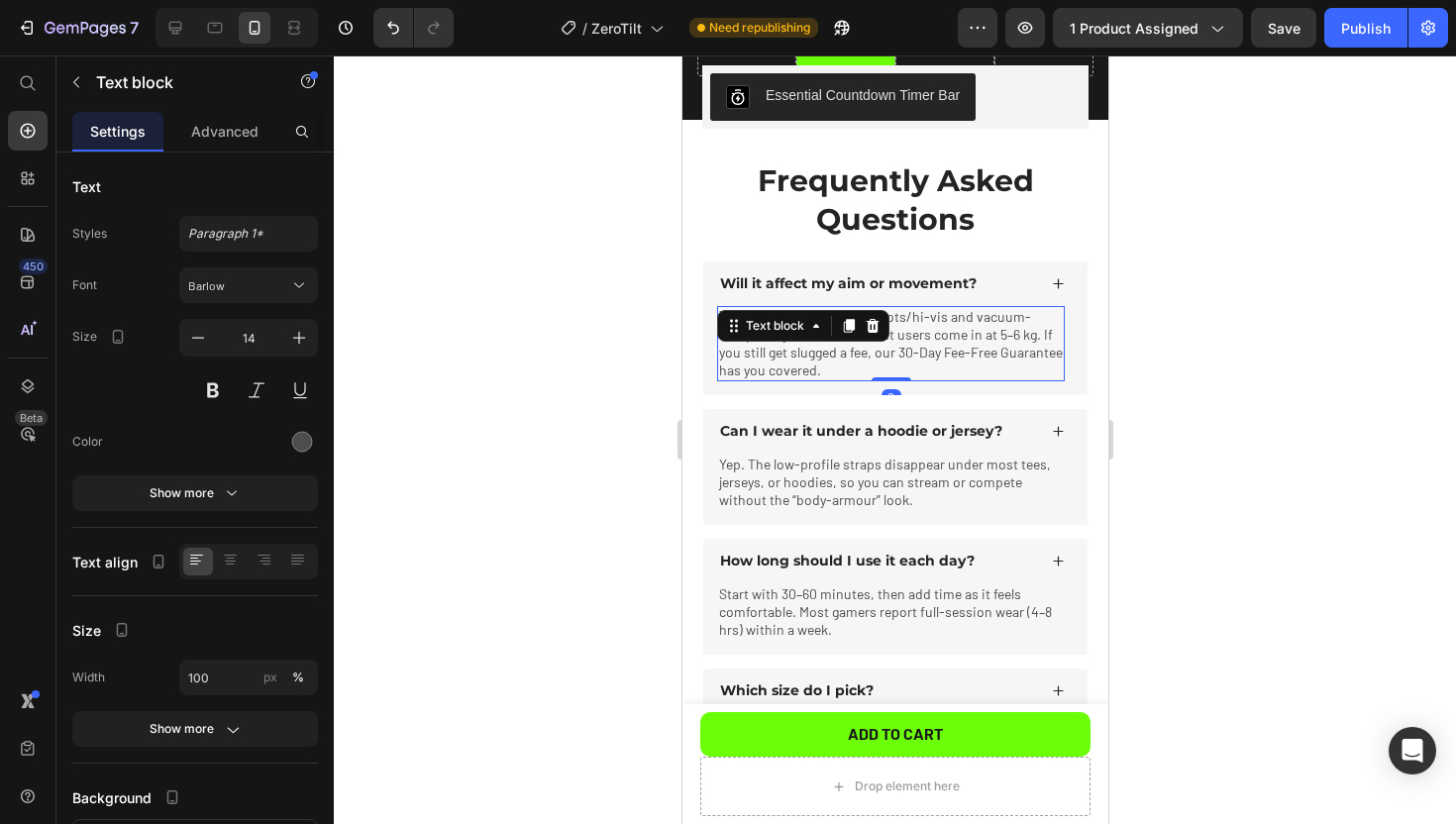 click on "Yes!  When you wear your boots/hi-vis and vacuum-compress your soft kit, most users come in at 5–6 kg. If you still get slugged a fee, our 30-Day Fee-Free Guarantee has you covered." at bounding box center (889, 344) 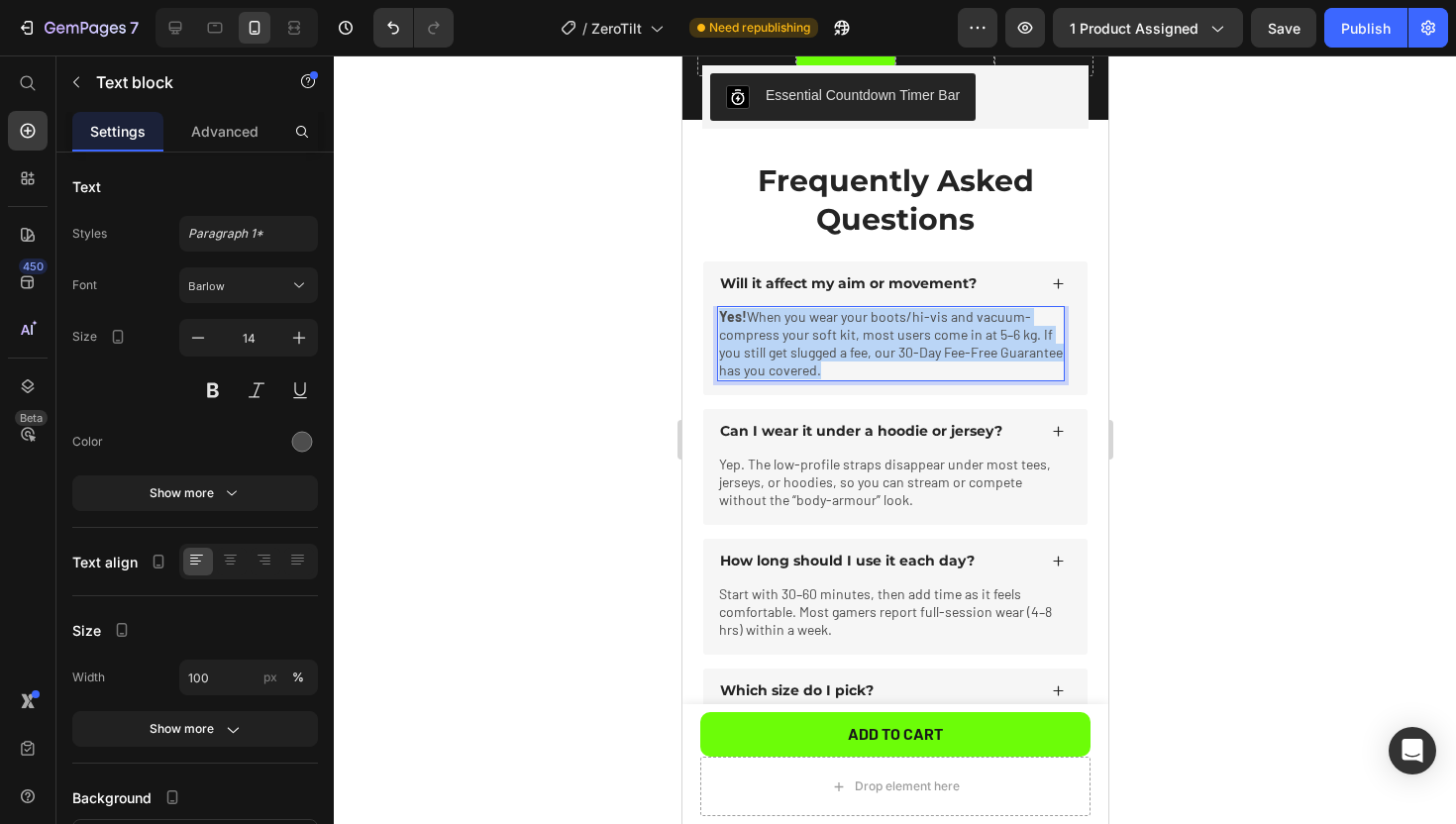 click on "Yes!  When you wear your boots/hi-vis and vacuum-compress your soft kit, most users come in at 5–6 kg. If you still get slugged a fee, our 30-Day Fee-Free Guarantee has you covered." at bounding box center (889, 344) 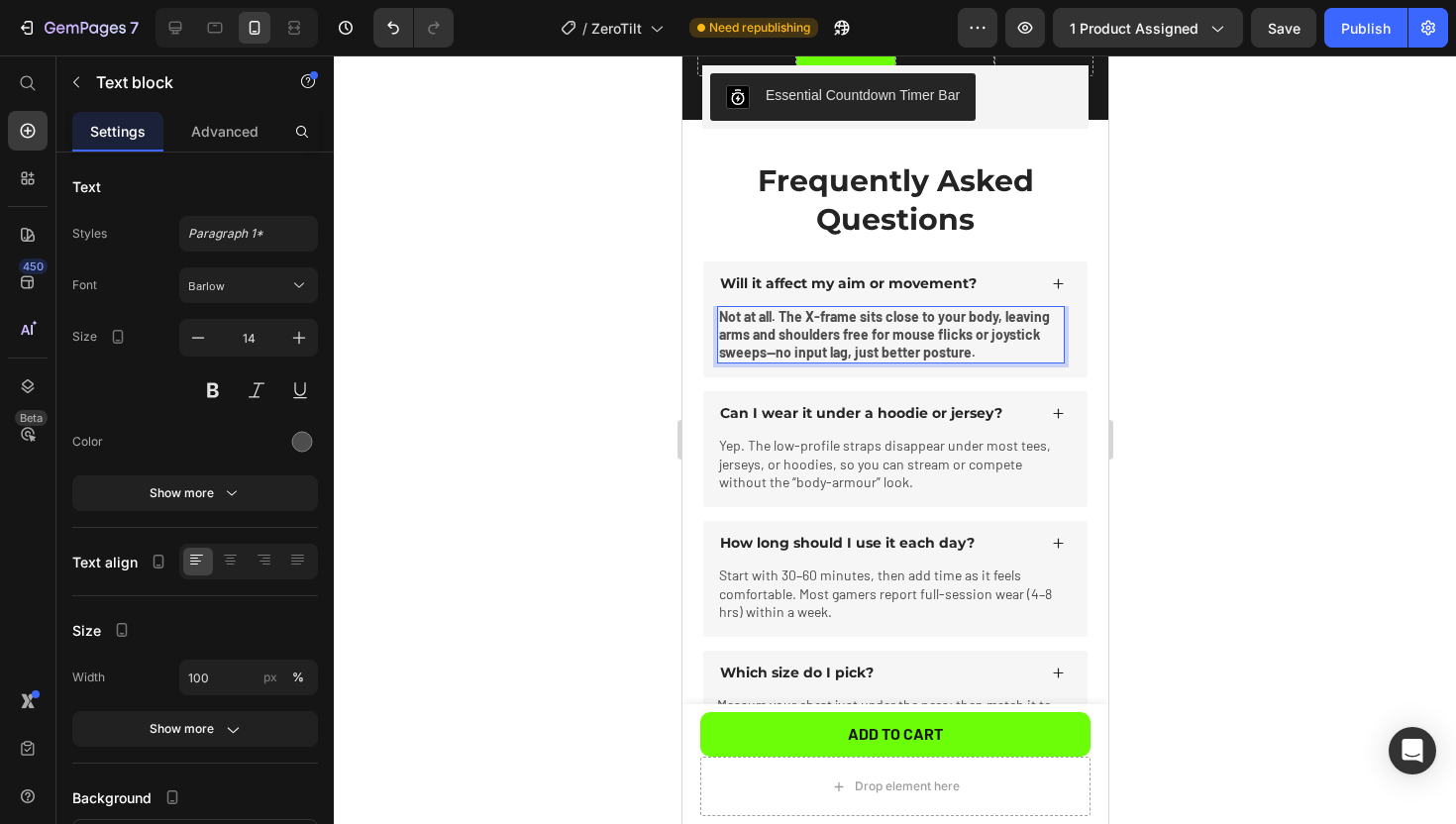 click on "Not at all. The X-frame sits close to your body, leaving arms and shoulders free for mouse flicks or joystick sweeps—no input lag, just better posture." at bounding box center (884, 334) 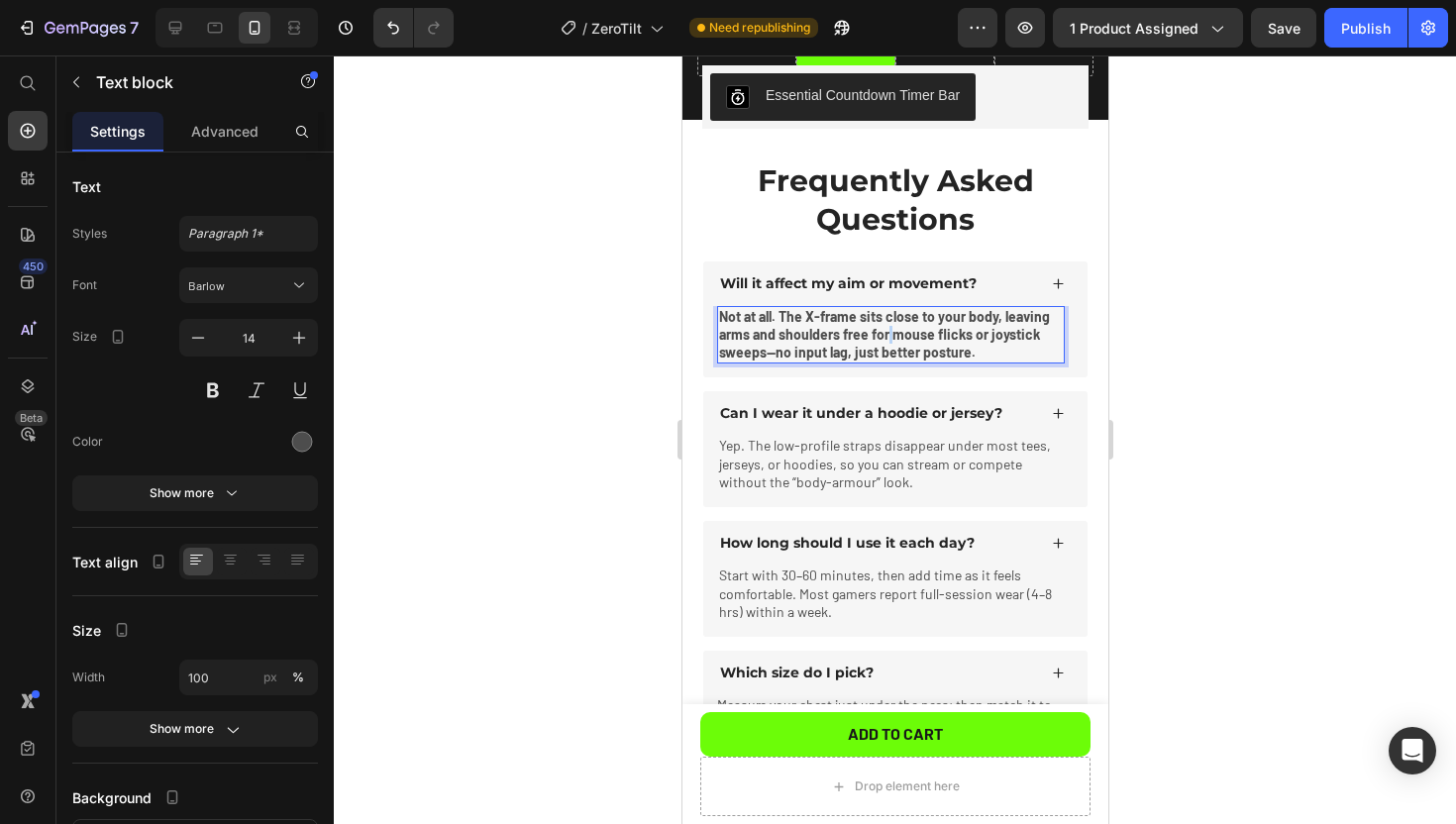 click on "Not at all. The X-frame sits close to your body, leaving arms and shoulders free for mouse flicks or joystick sweeps—no input lag, just better posture." at bounding box center [884, 334] 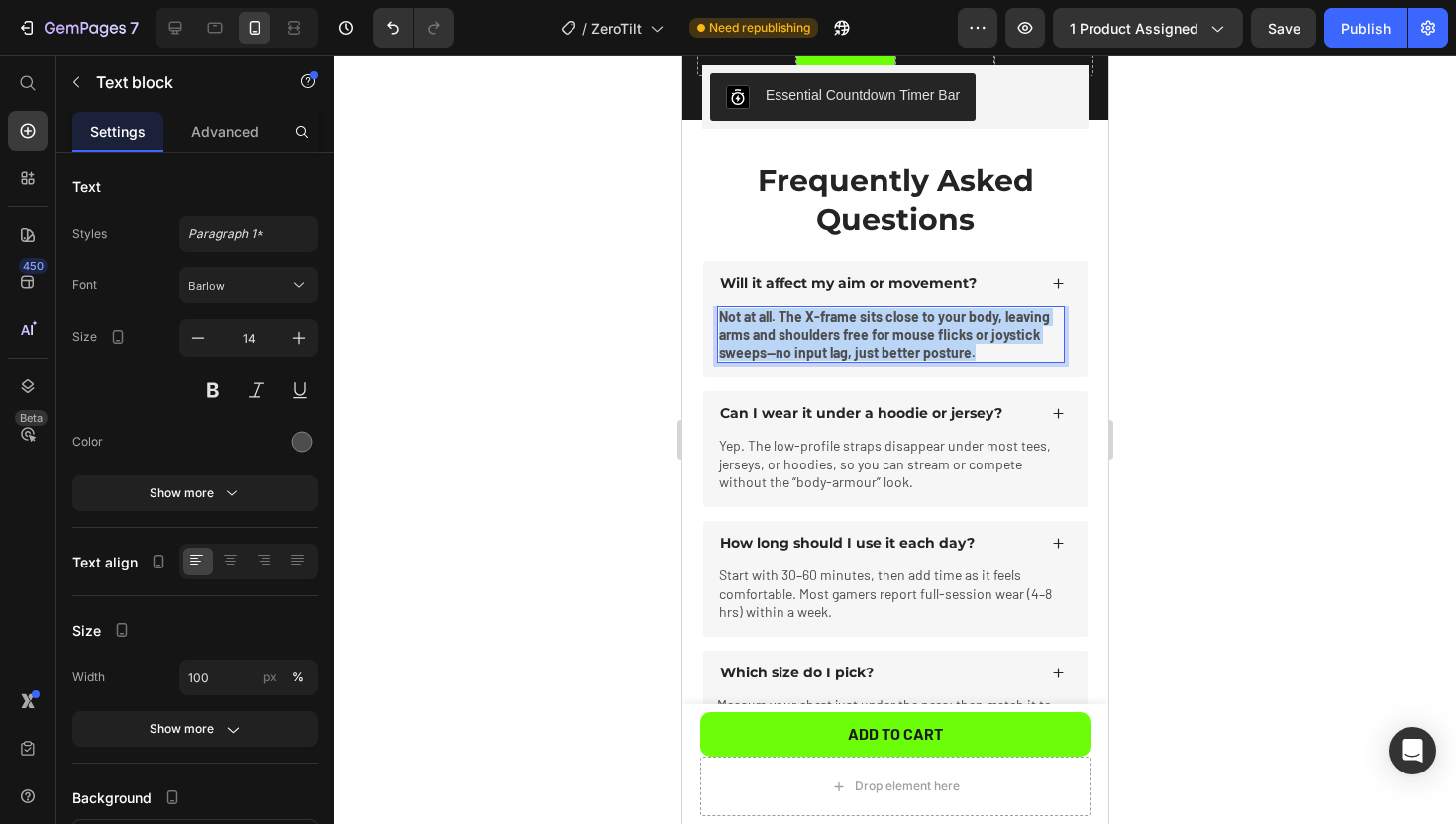click on "Not at all. The X-frame sits close to your body, leaving arms and shoulders free for mouse flicks or joystick sweeps—no input lag, just better posture." at bounding box center (884, 334) 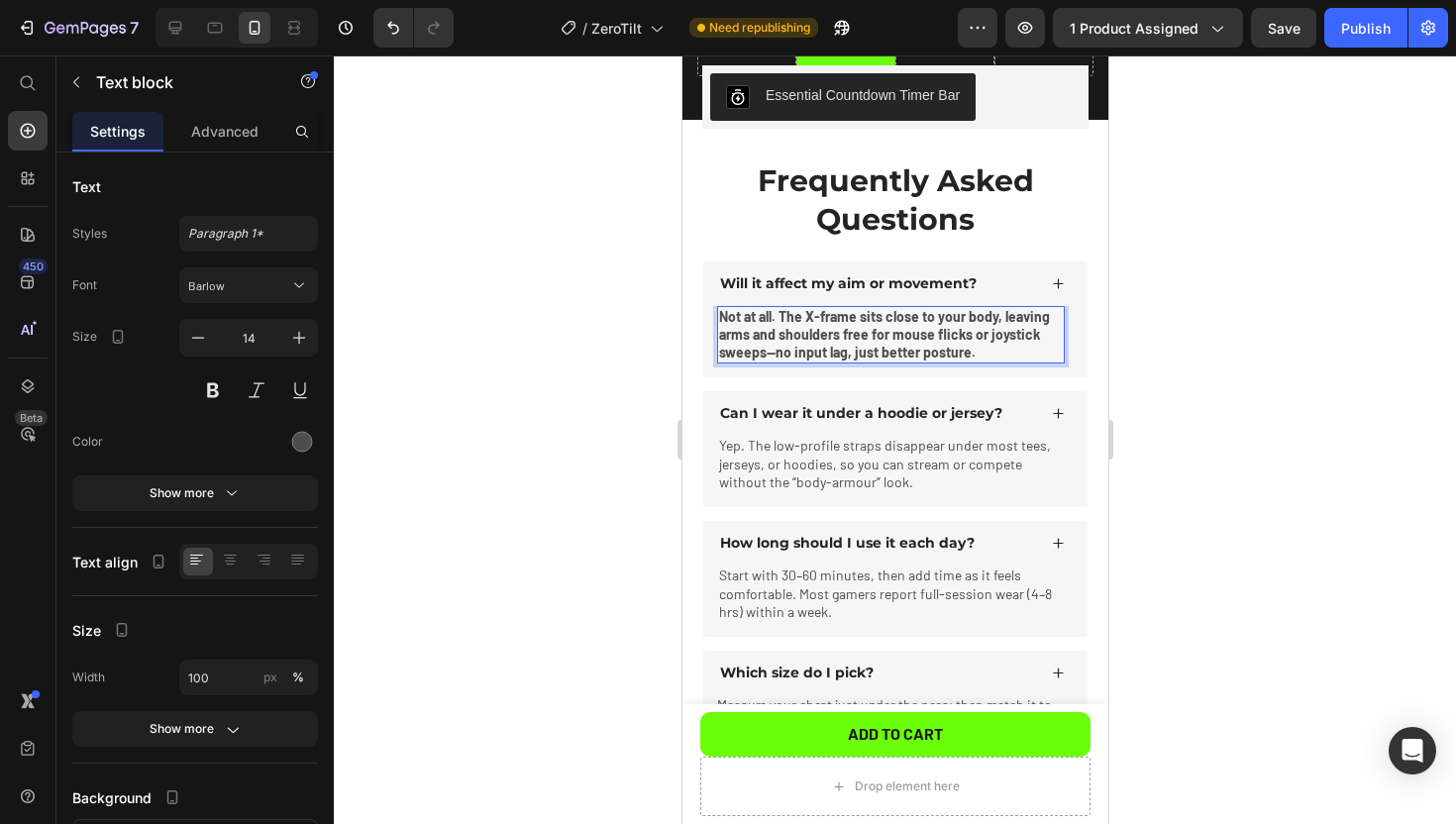 click on "Not at all. The X-frame sits close to your body, leaving arms and shoulders free for mouse flicks or joystick sweeps—no input lag, just better posture." at bounding box center [884, 334] 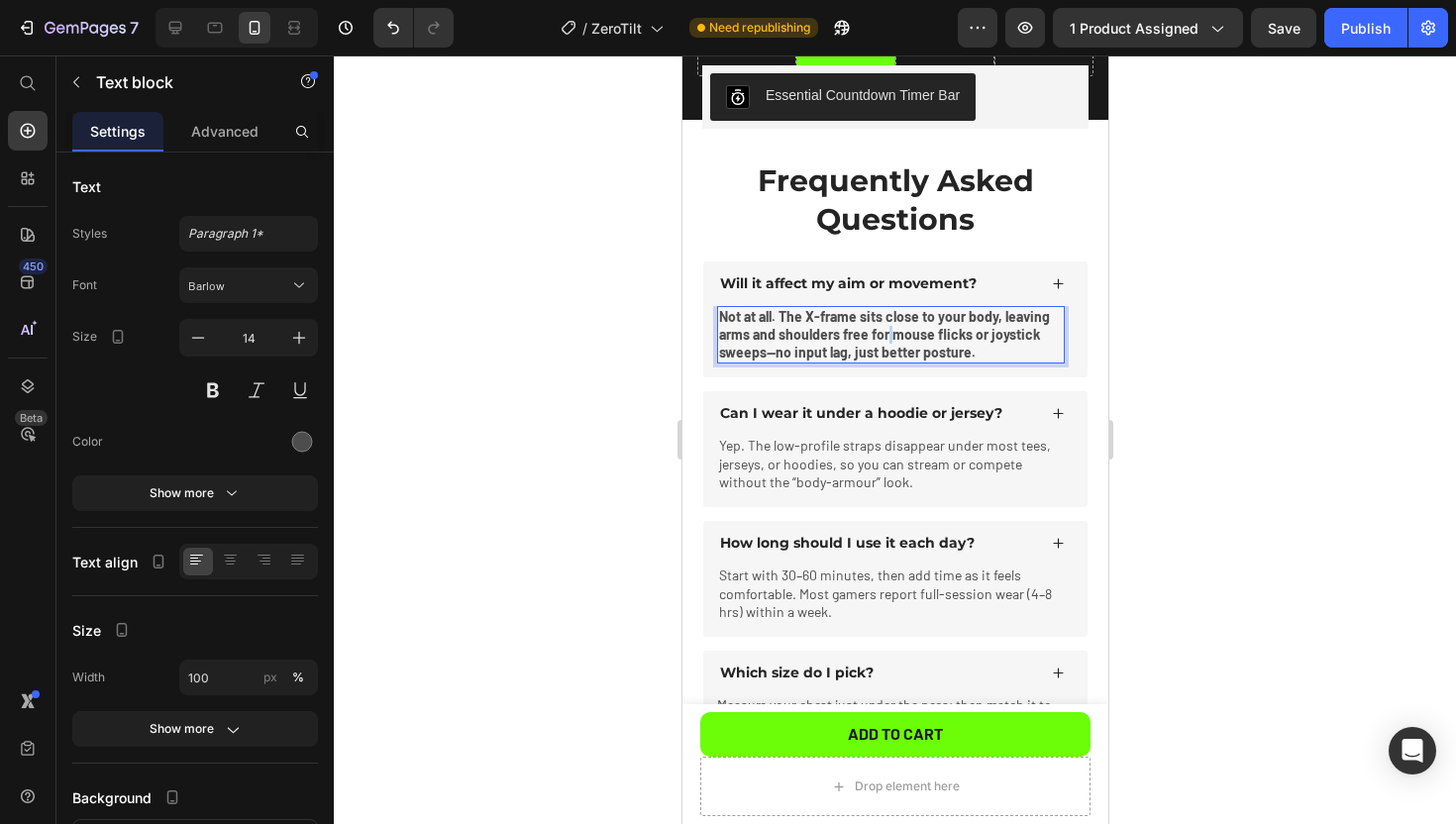 click on "Not at all. The X-frame sits close to your body, leaving arms and shoulders free for mouse flicks or joystick sweeps—no input lag, just better posture." at bounding box center (884, 334) 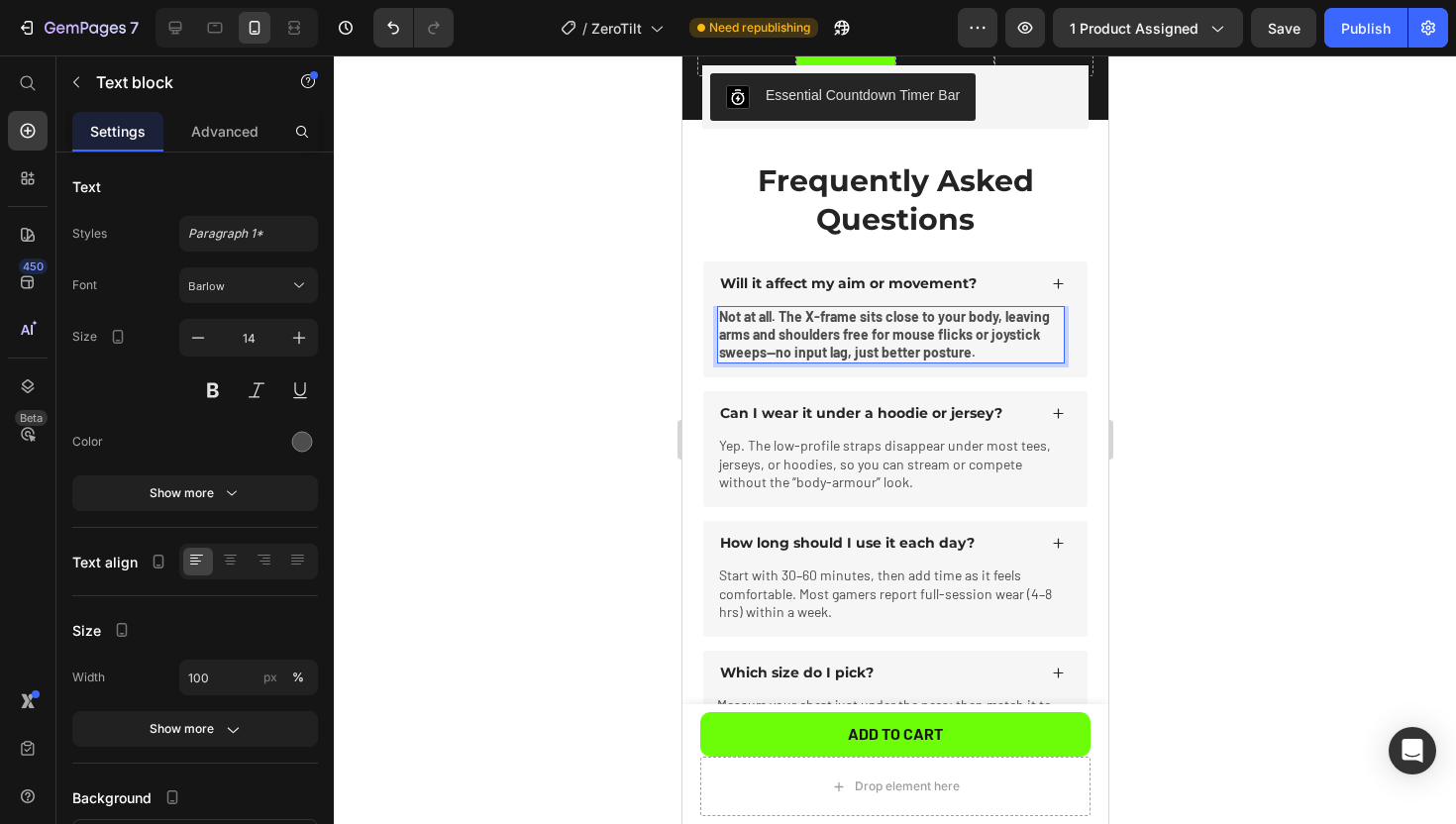 click on "Not at all. The X-frame sits close to your body, leaving arms and shoulders free for" at bounding box center (884, 325) 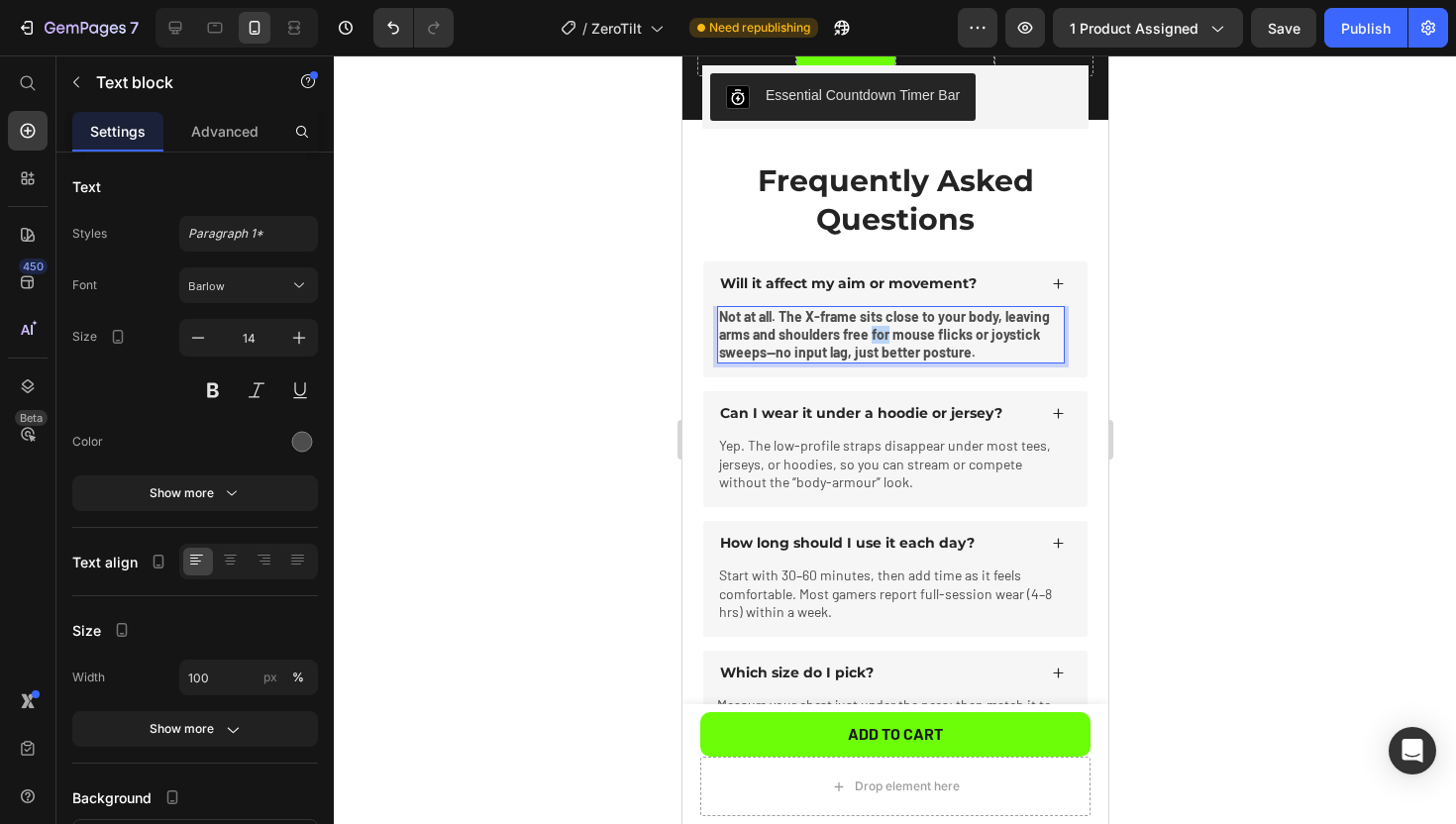 click on "Not at all. The X-frame sits close to your body, leaving arms and shoulders free for" at bounding box center [884, 325] 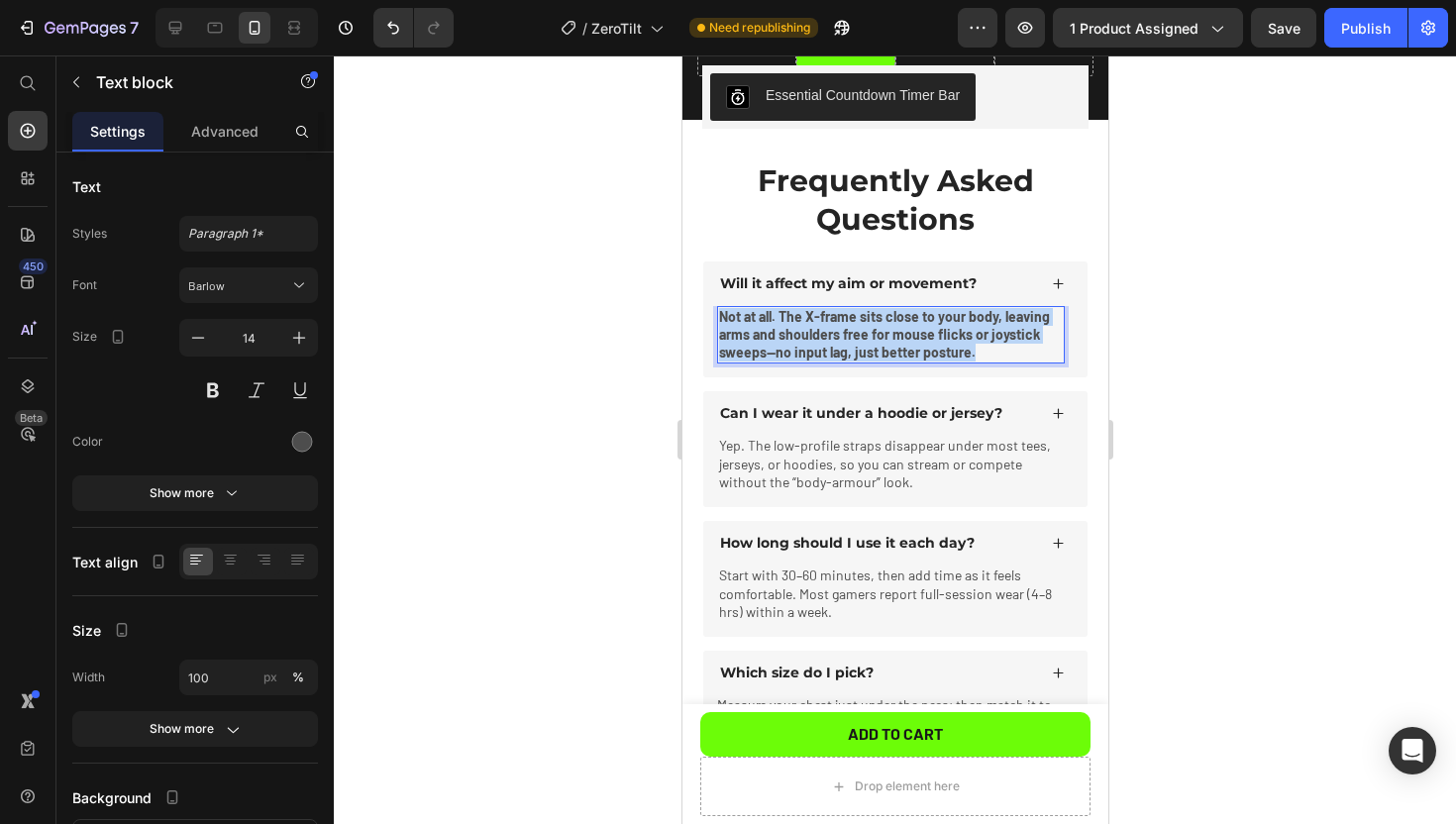 click on "Not at all. The X-frame sits close to your body, leaving arms and shoulders free for" at bounding box center [884, 325] 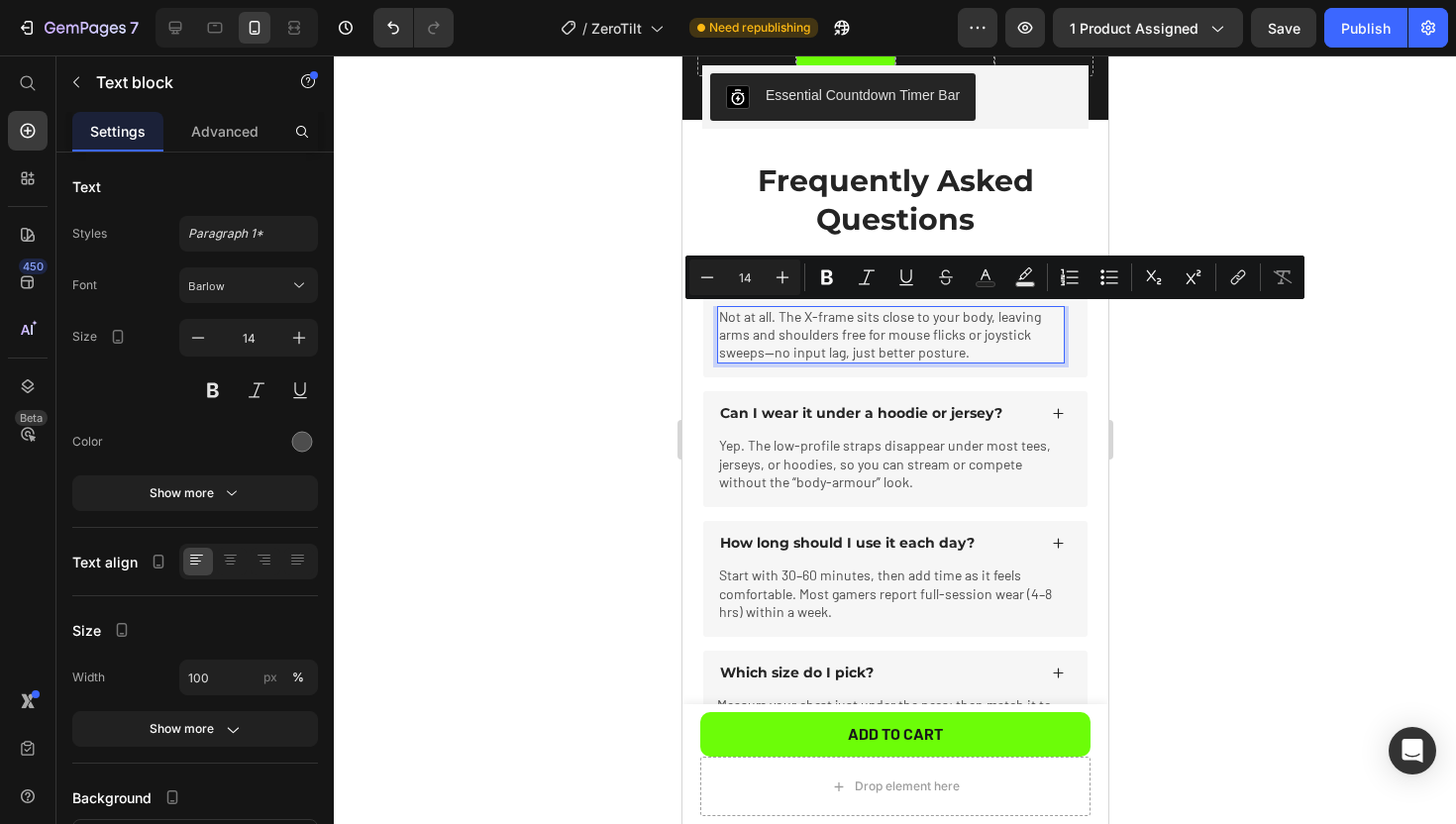 click on "Not at all. The X-frame sits close to your body, leaving arms and shoulders free for mouse flicks or joystick sweeps—no input lag, just better posture." at bounding box center (889, 335) 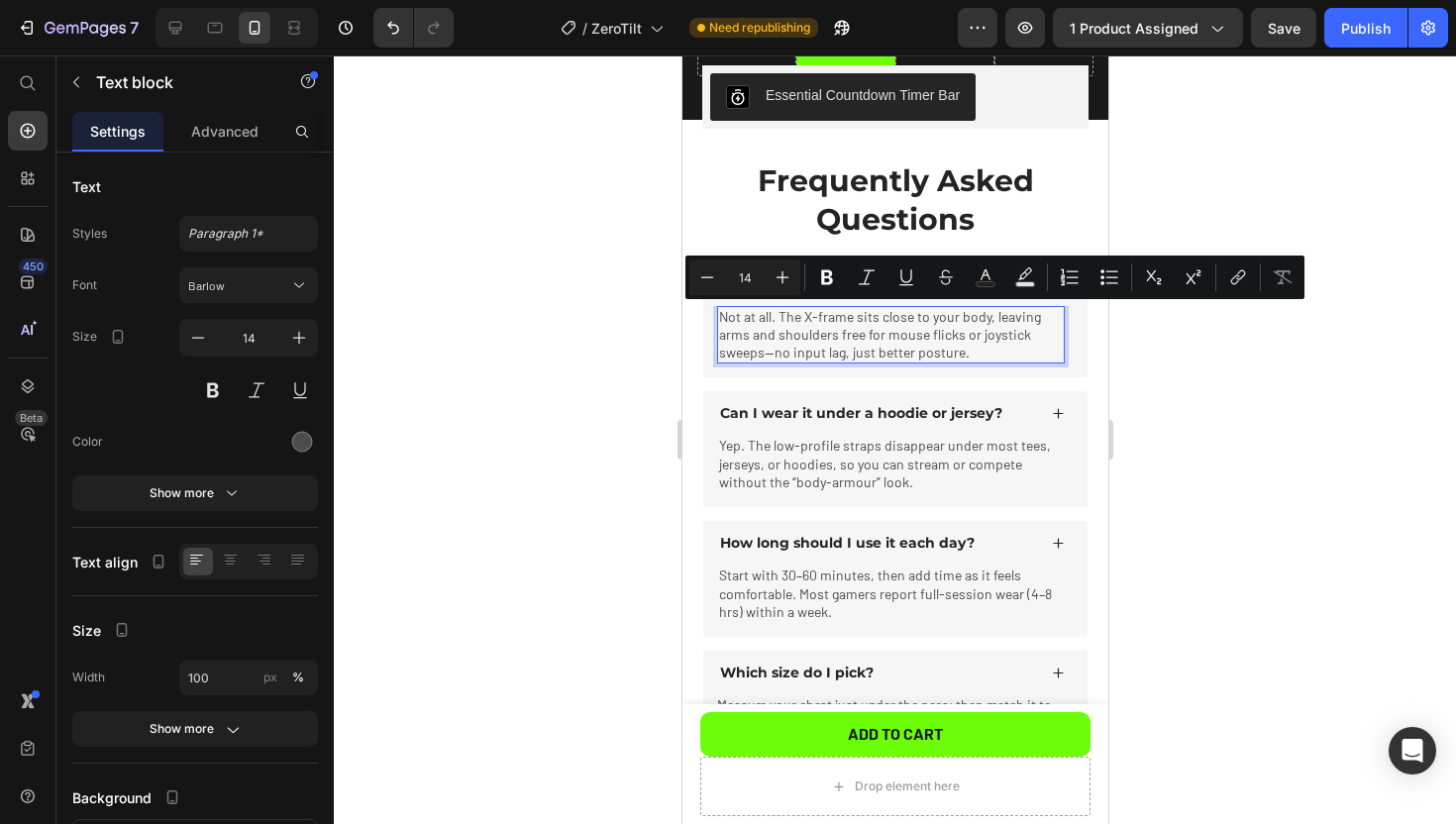 click 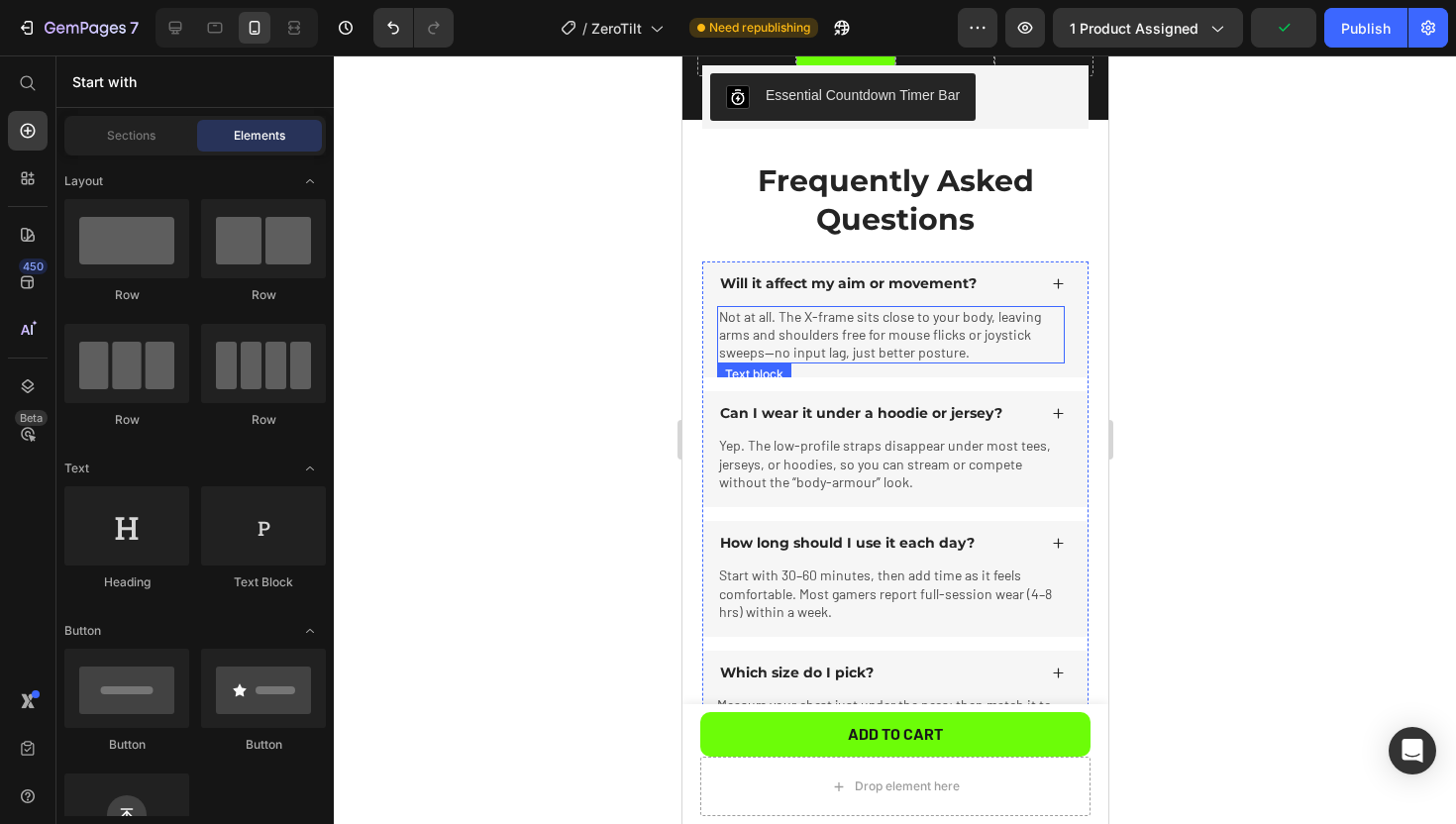 click on "Not at all. The X-frame sits close to your body, leaving arms and shoulders free for mouse flicks or joystick sweeps—no input lag, just better posture." at bounding box center (889, 335) 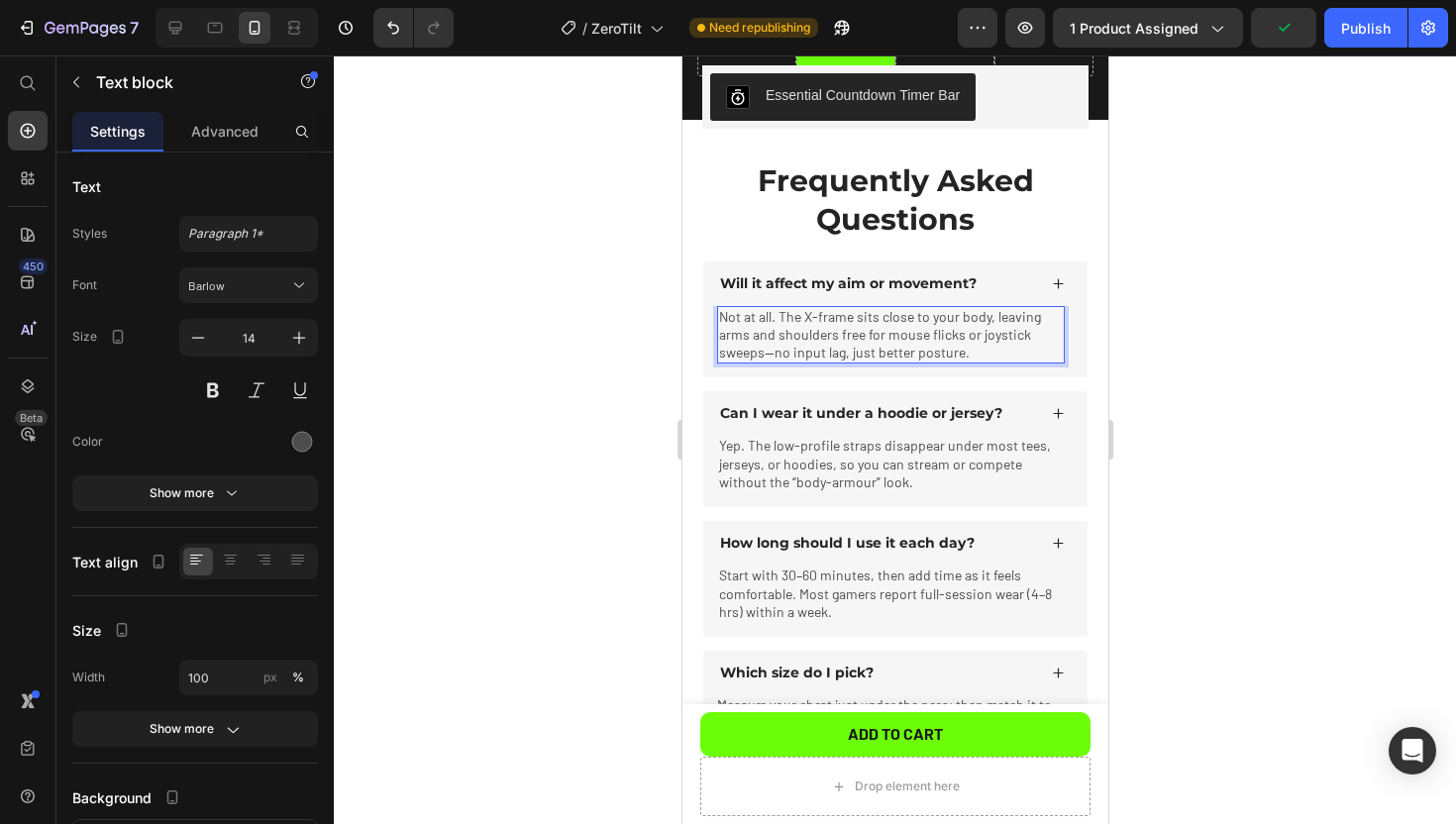 click on "Not at all. The X-frame sits close to your body, leaving arms and shoulders free for mouse flicks or joystick sweeps—no input lag, just better posture." at bounding box center (889, 335) 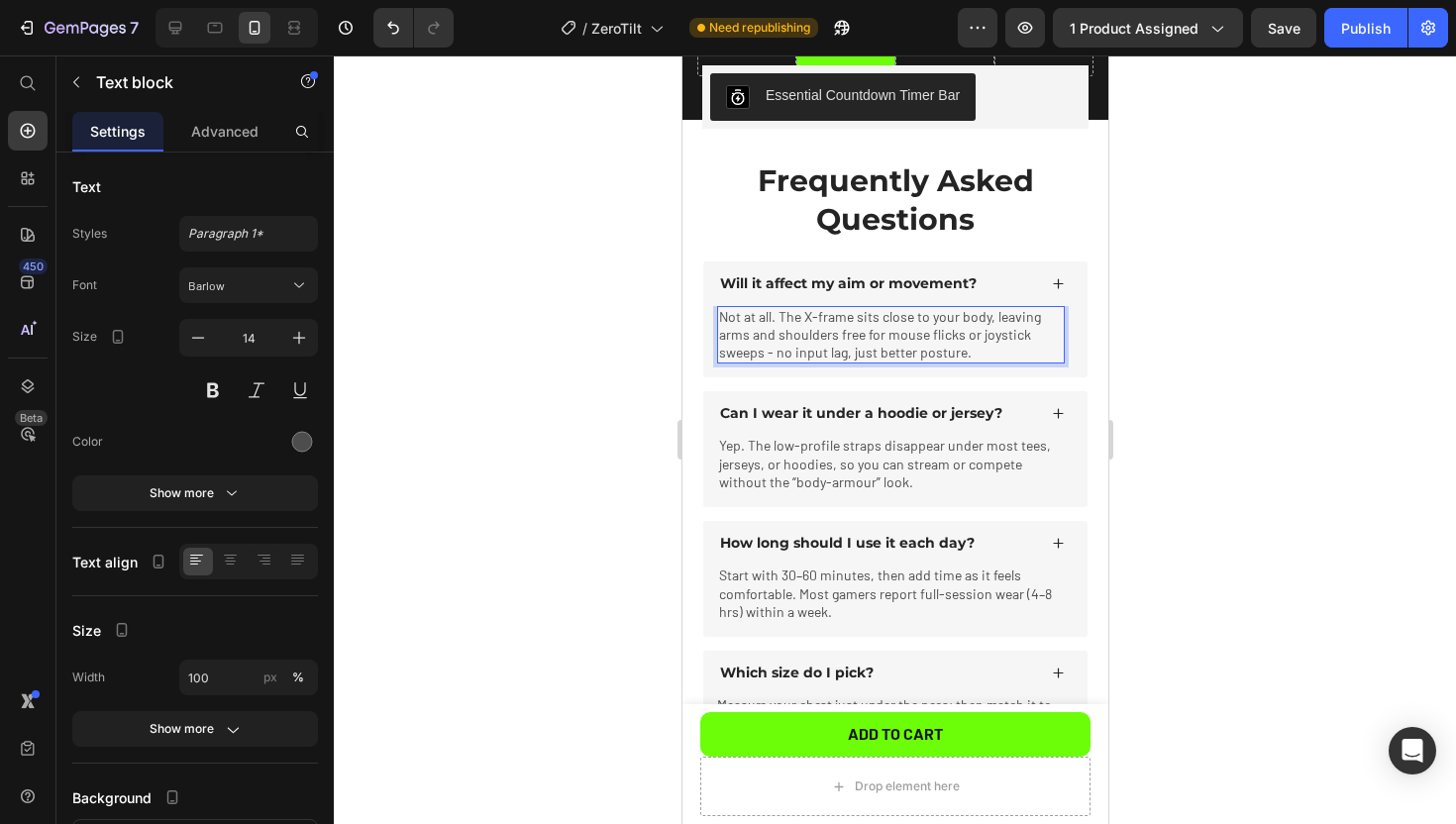 click 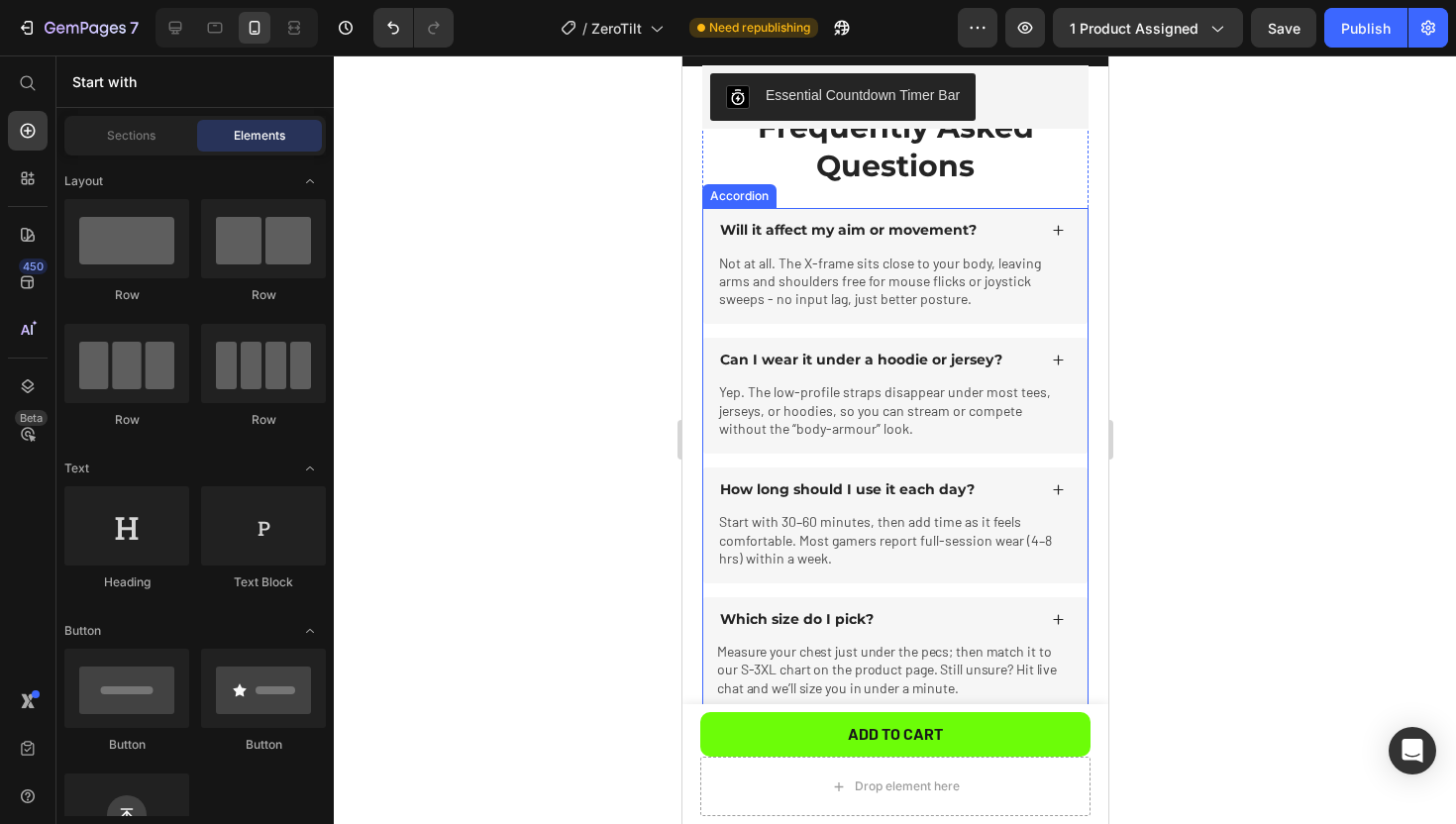 scroll, scrollTop: 3750, scrollLeft: 0, axis: vertical 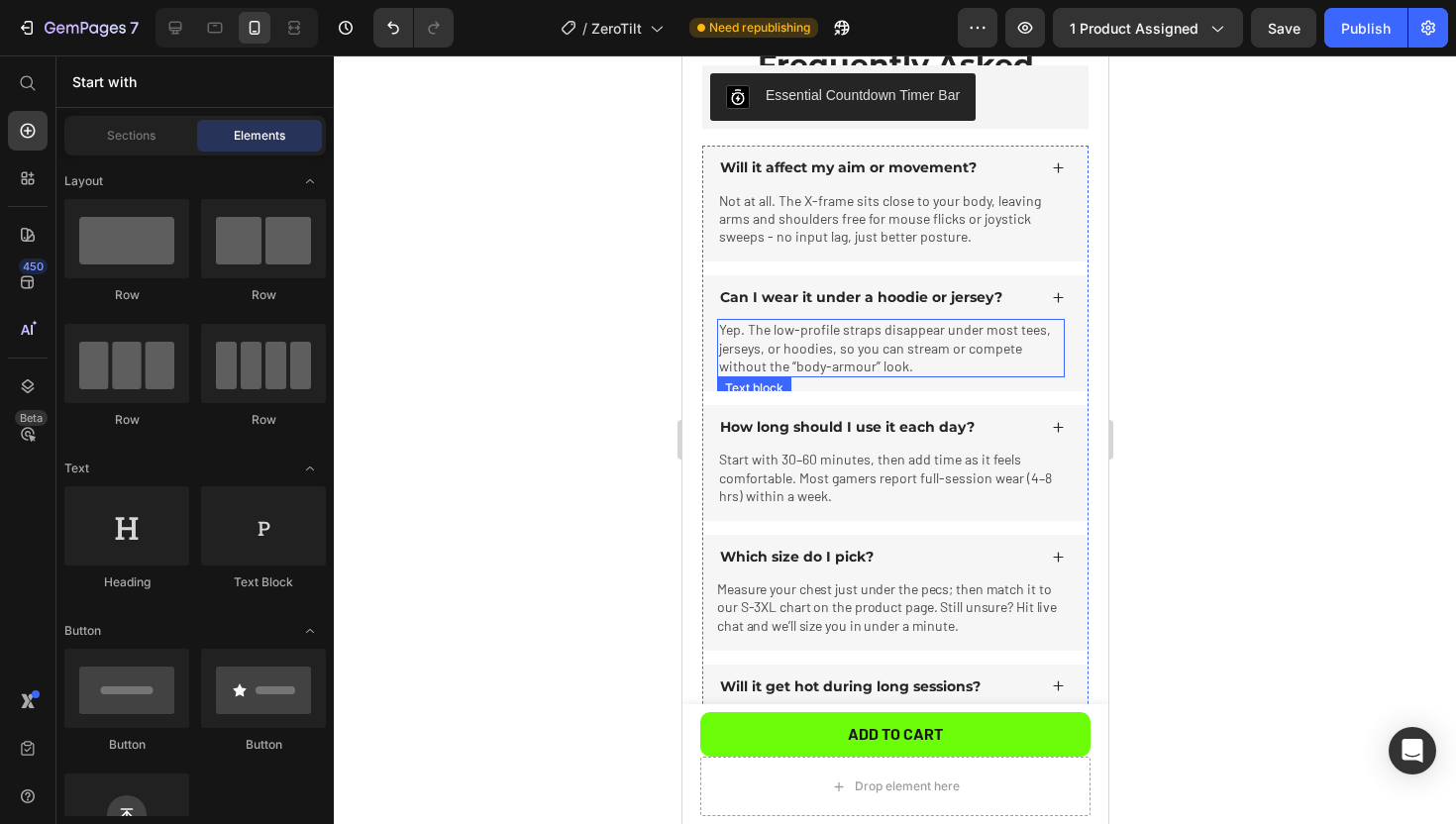 click on "Yep. The low-profile straps disappear under most tees, jerseys, or hoodies, so you can stream or compete without the “body-armour” look." at bounding box center [889, 348] 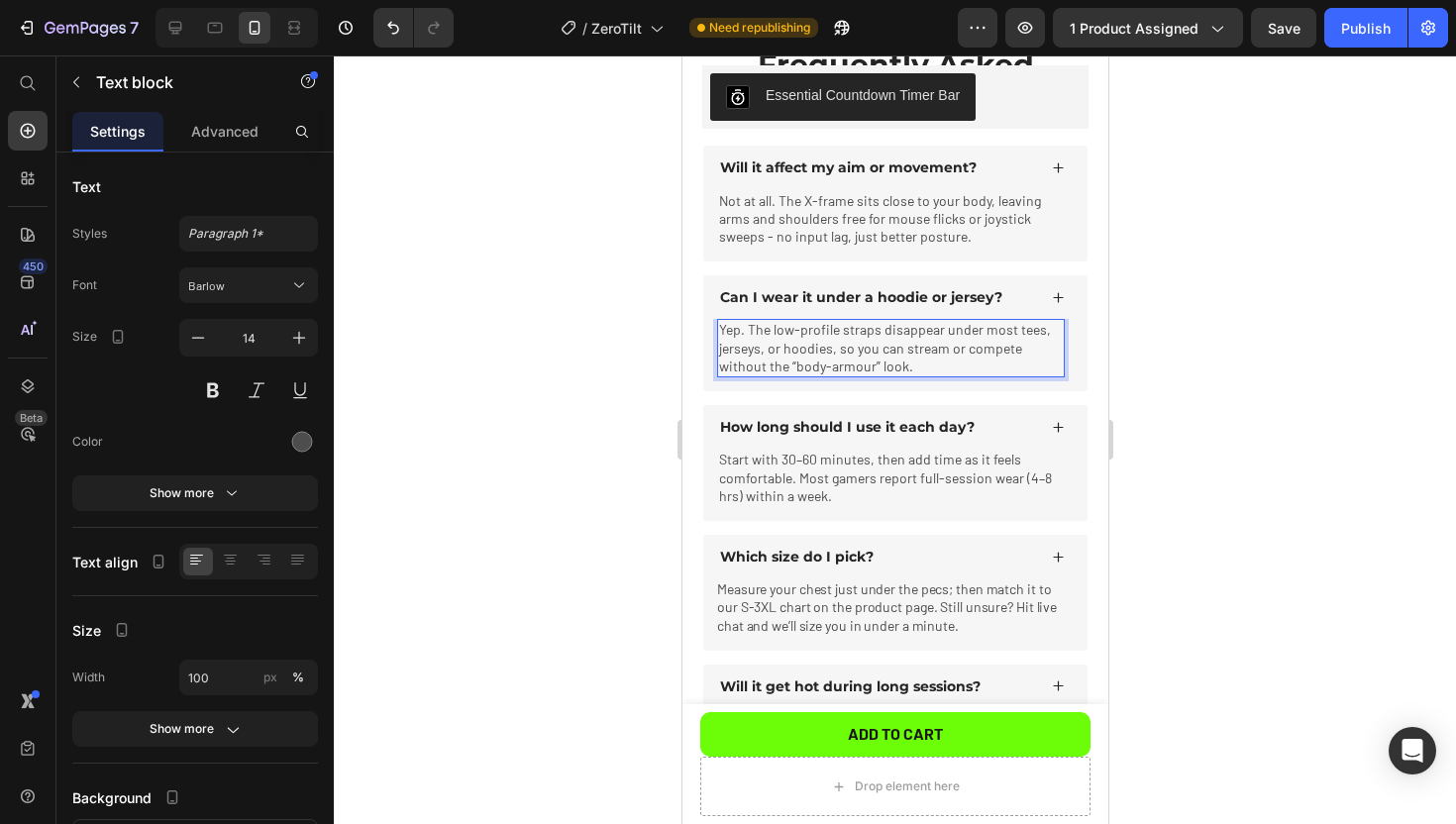 click on "Yep. The low-profile straps disappear under most tees, jerseys, or hoodies, so you can stream or compete without the “body-armour” look." at bounding box center [889, 348] 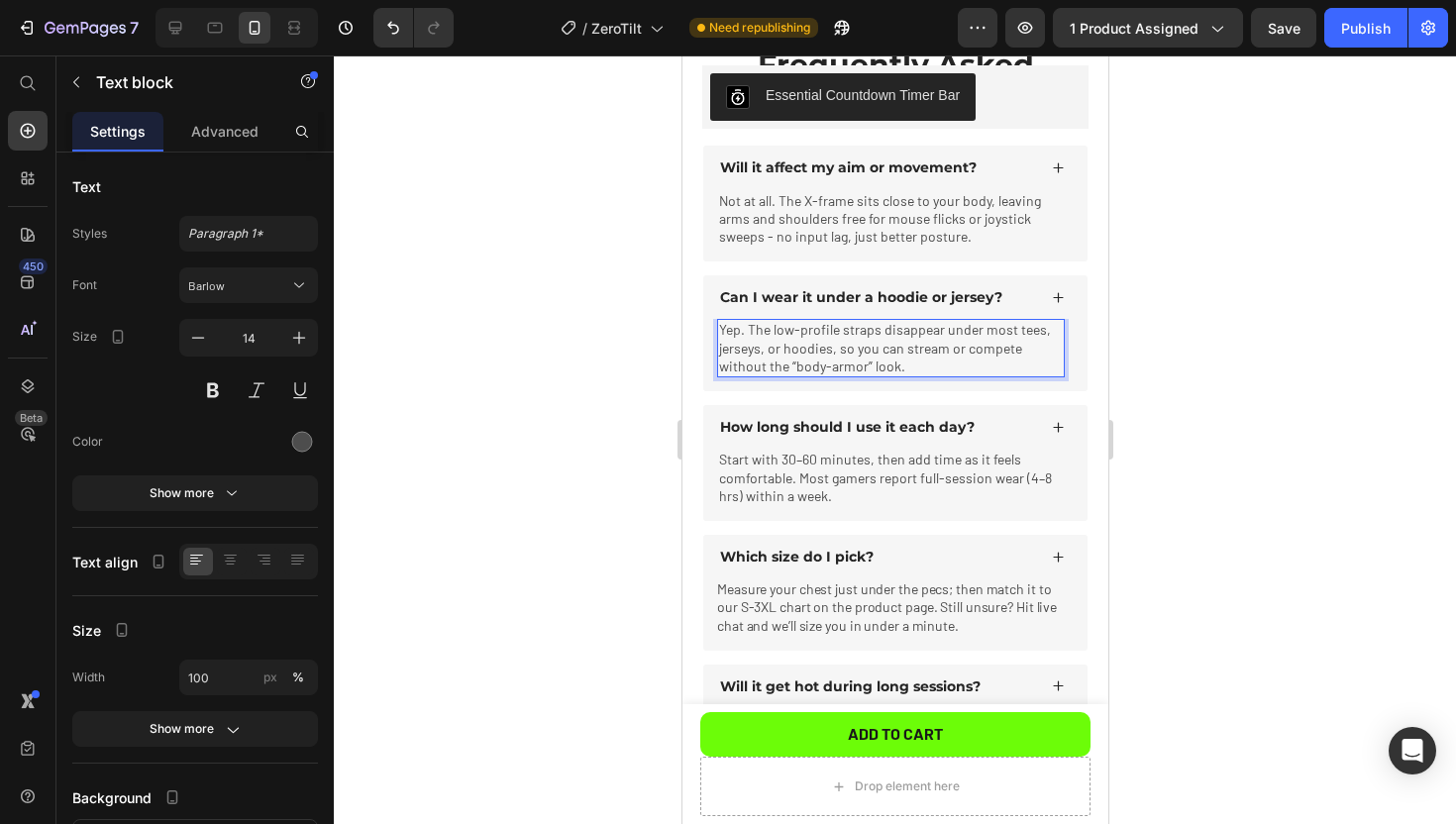click 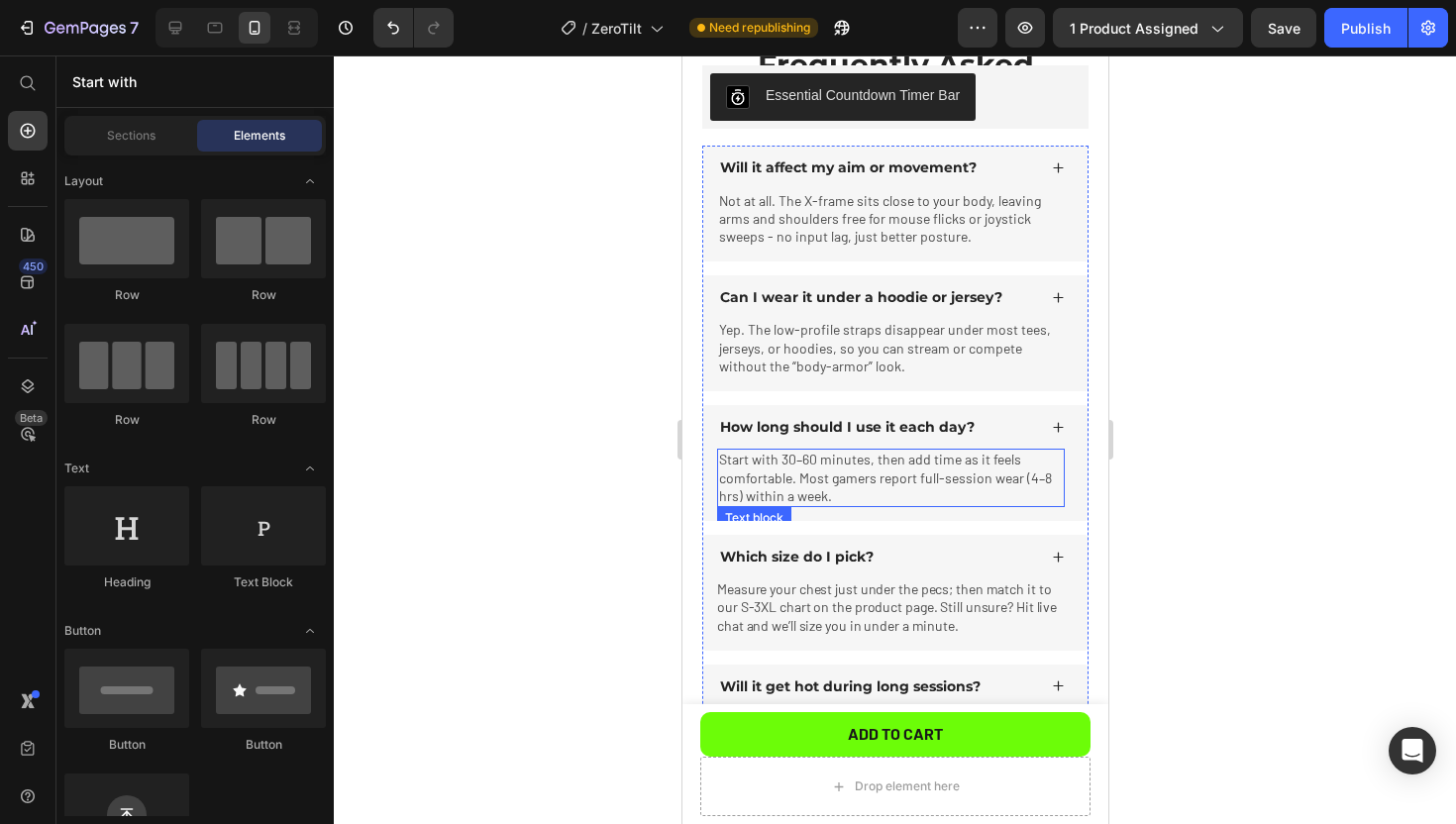 click on "Start with 30–60 minutes, then add time as it feels comfortable. Most gamers report full-session wear (4–8 hrs) within a week." at bounding box center (889, 477) 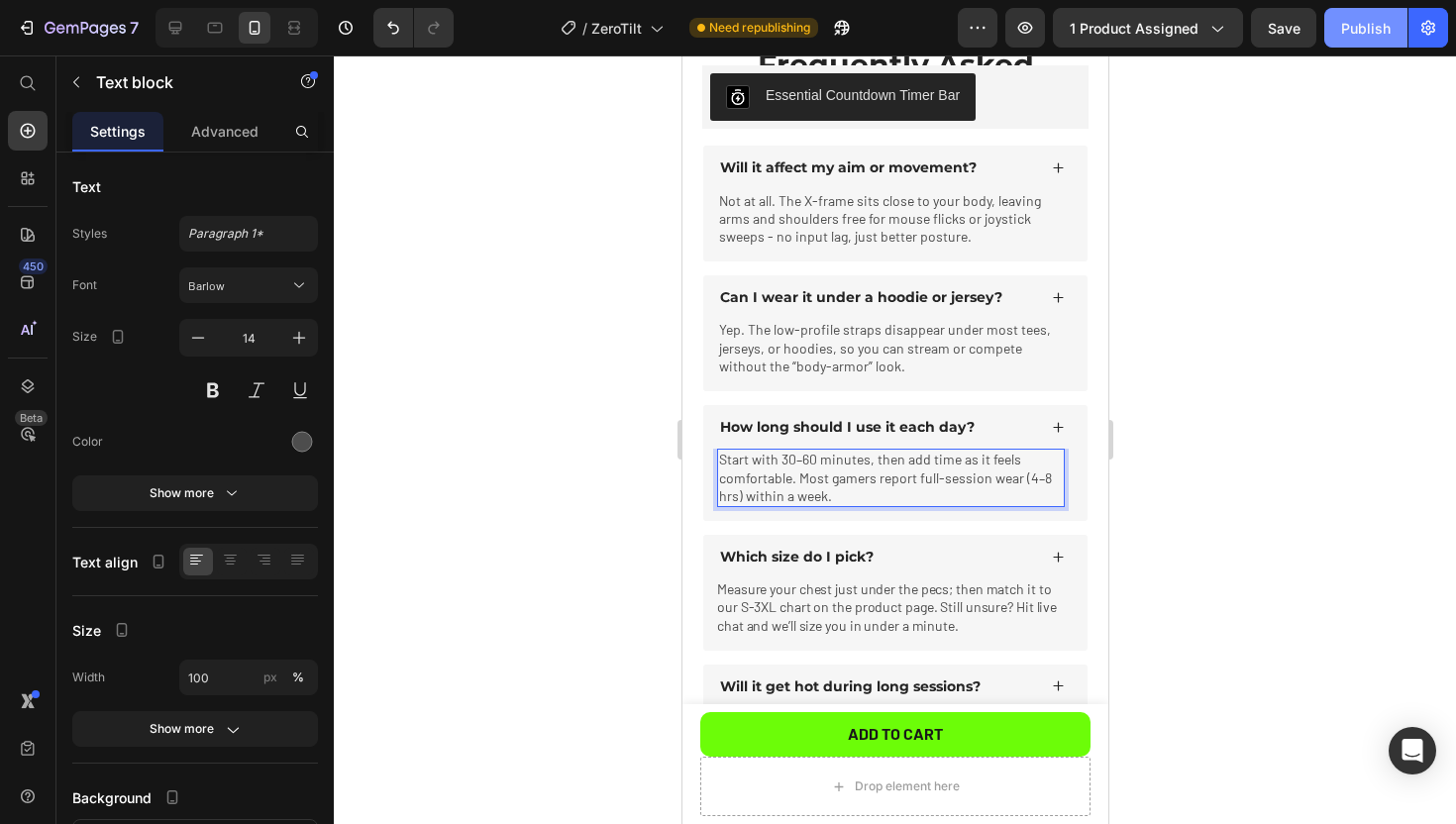 click on "Publish" 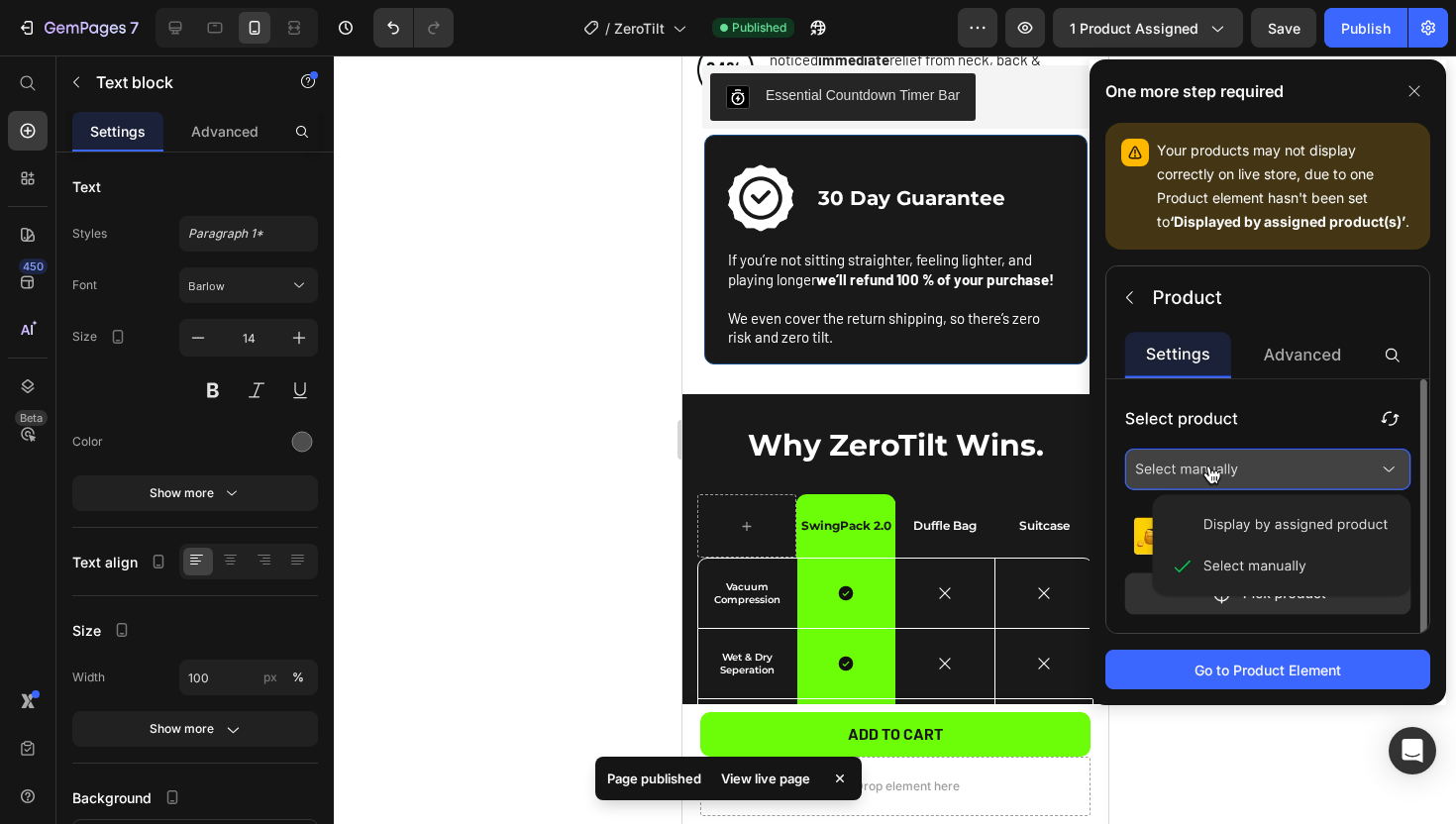 scroll, scrollTop: 2888, scrollLeft: 0, axis: vertical 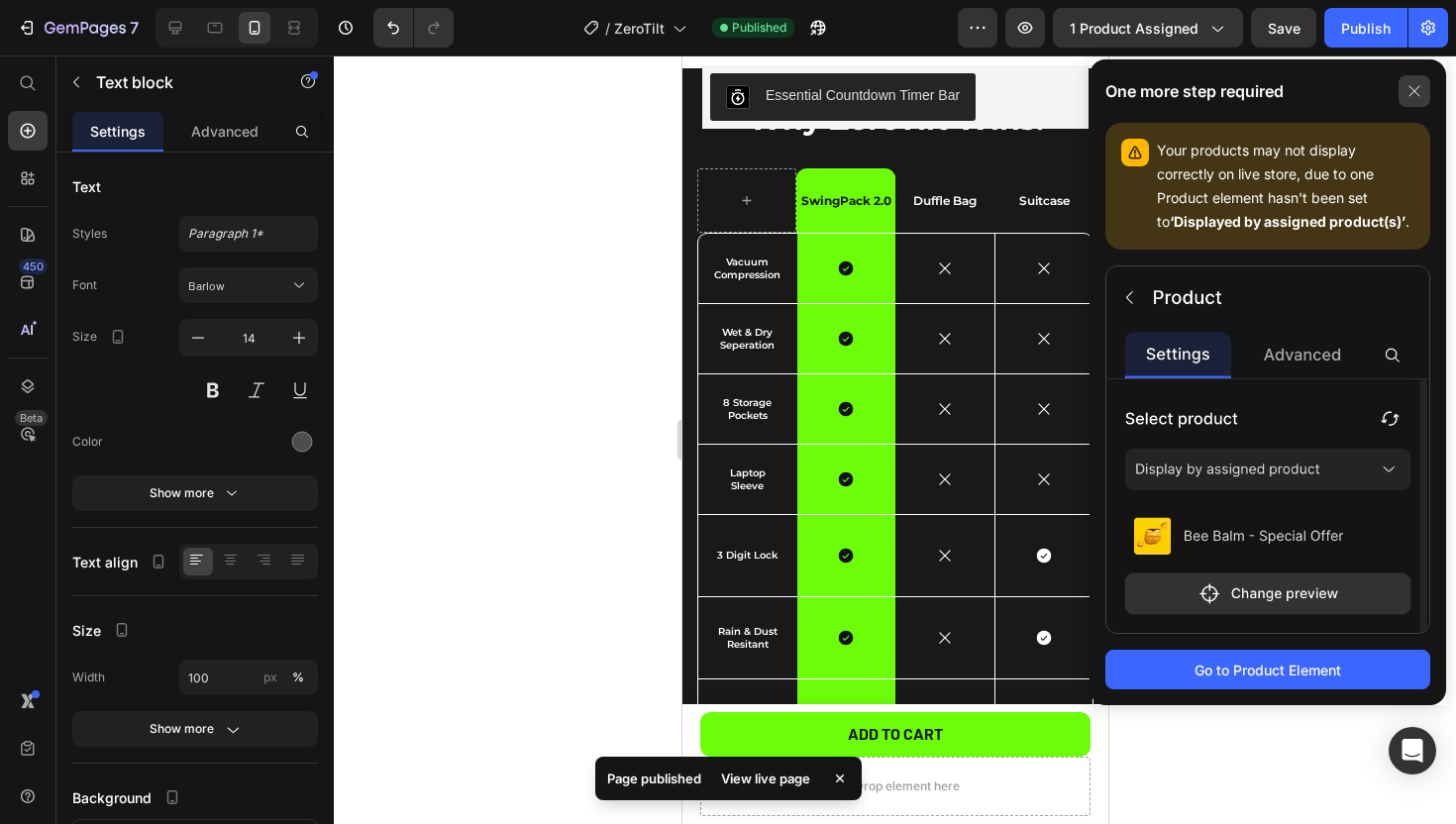 click 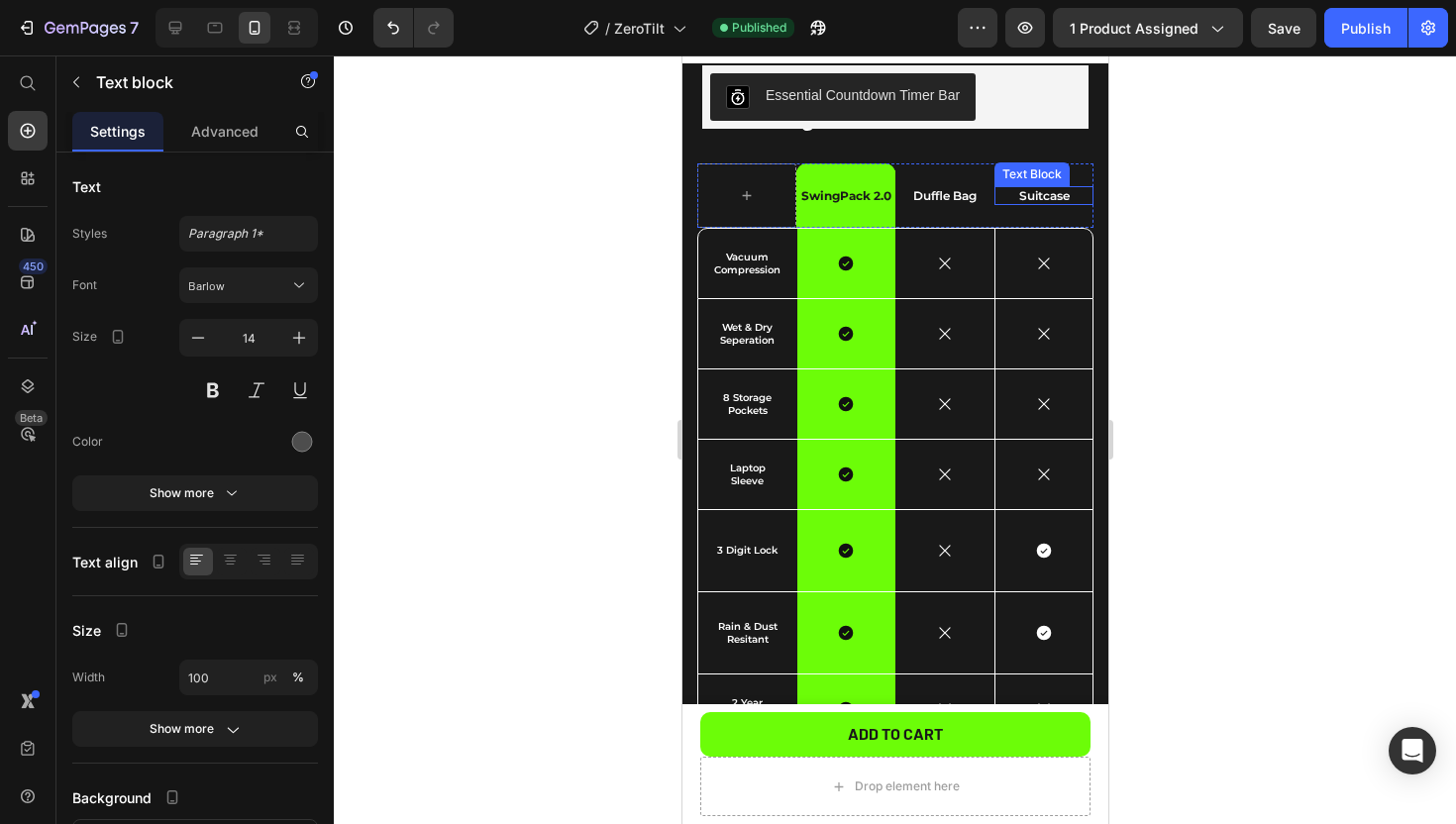 scroll, scrollTop: 2895, scrollLeft: 0, axis: vertical 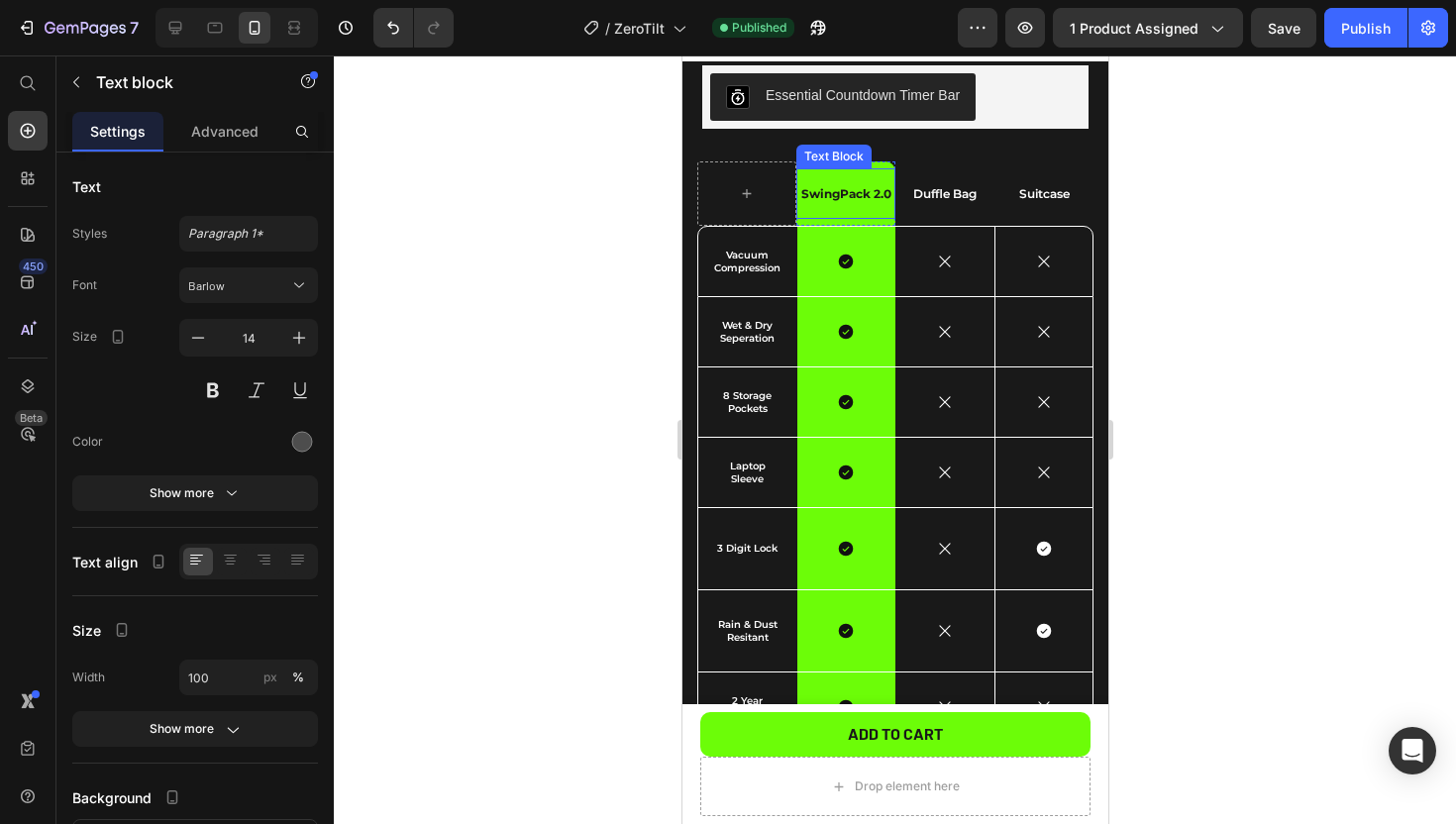 click on "SwingPack 2.0" at bounding box center (845, 194) 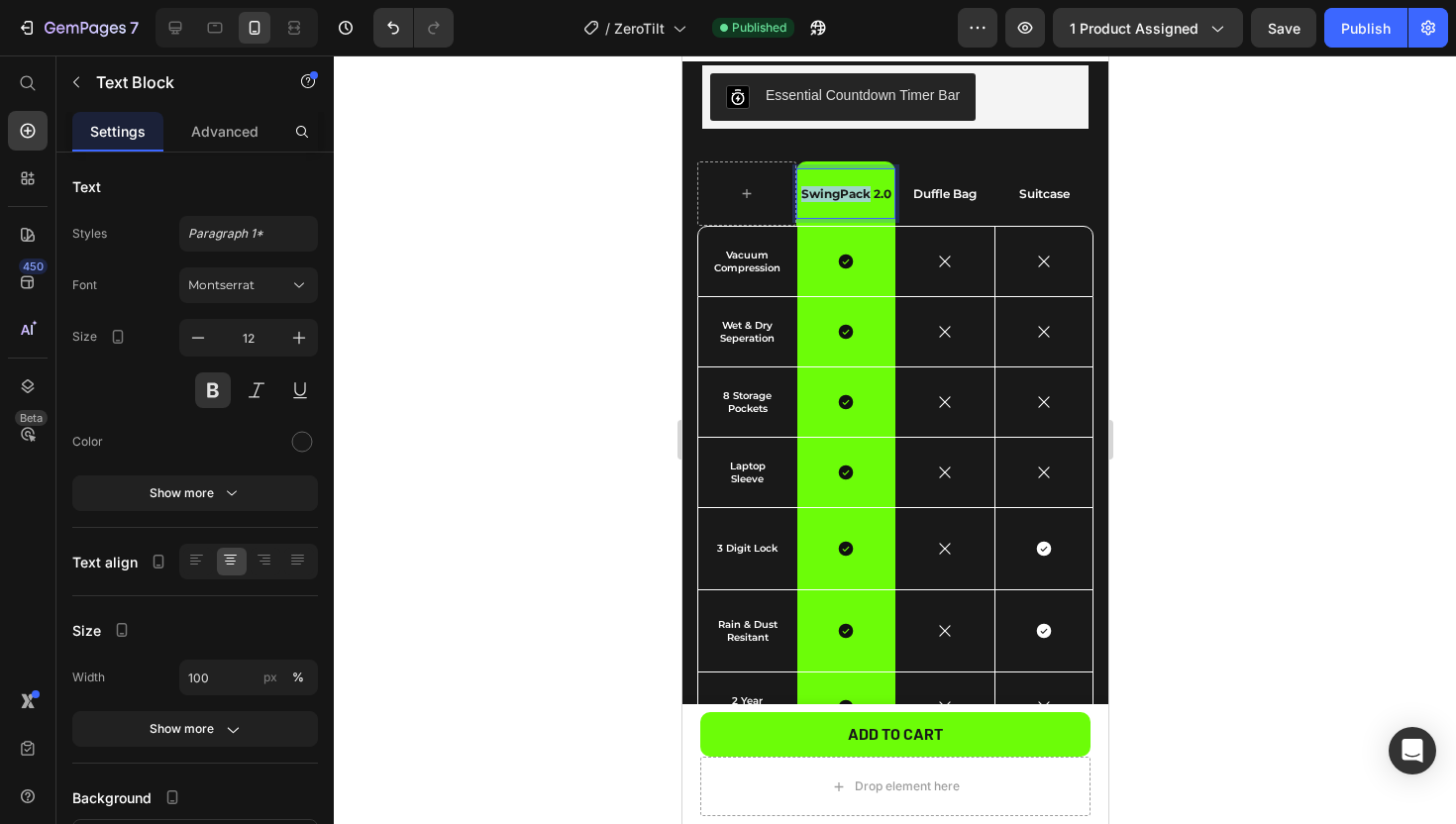 click on "SwingPack 2.0" at bounding box center (845, 194) 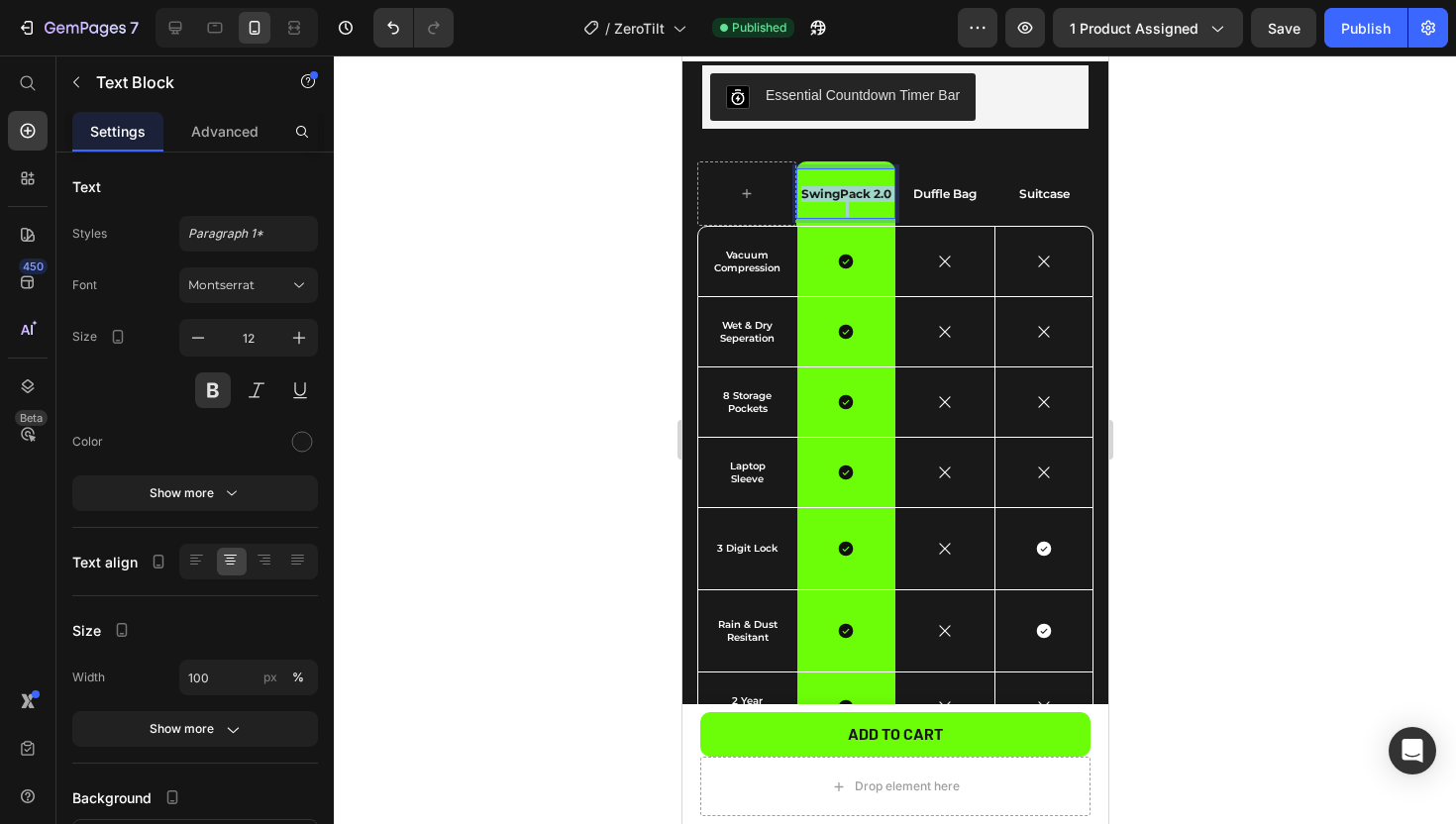 click on "SwingPack 2.0" at bounding box center (845, 194) 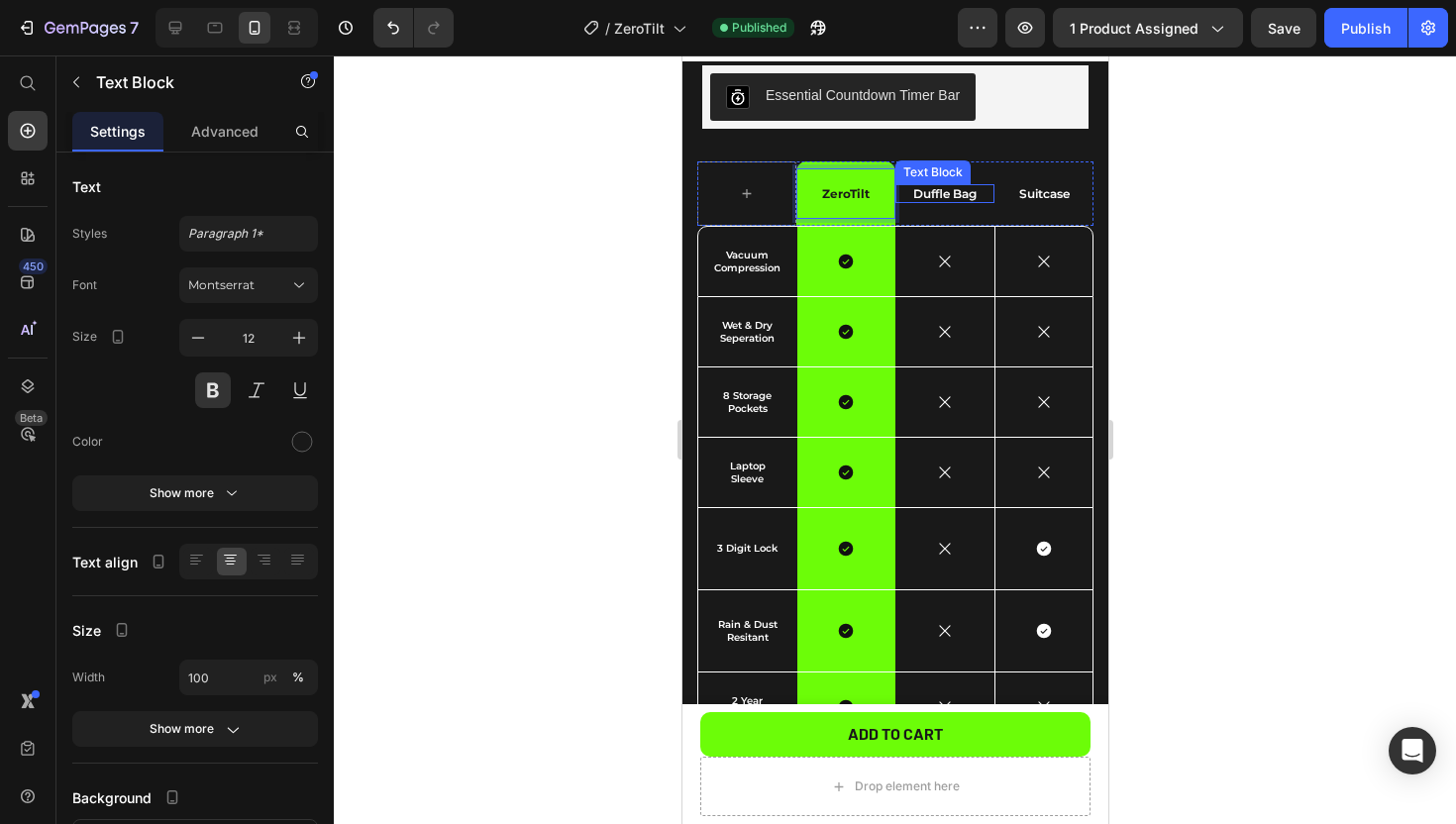 click on "Duffle Bag" at bounding box center (944, 194) 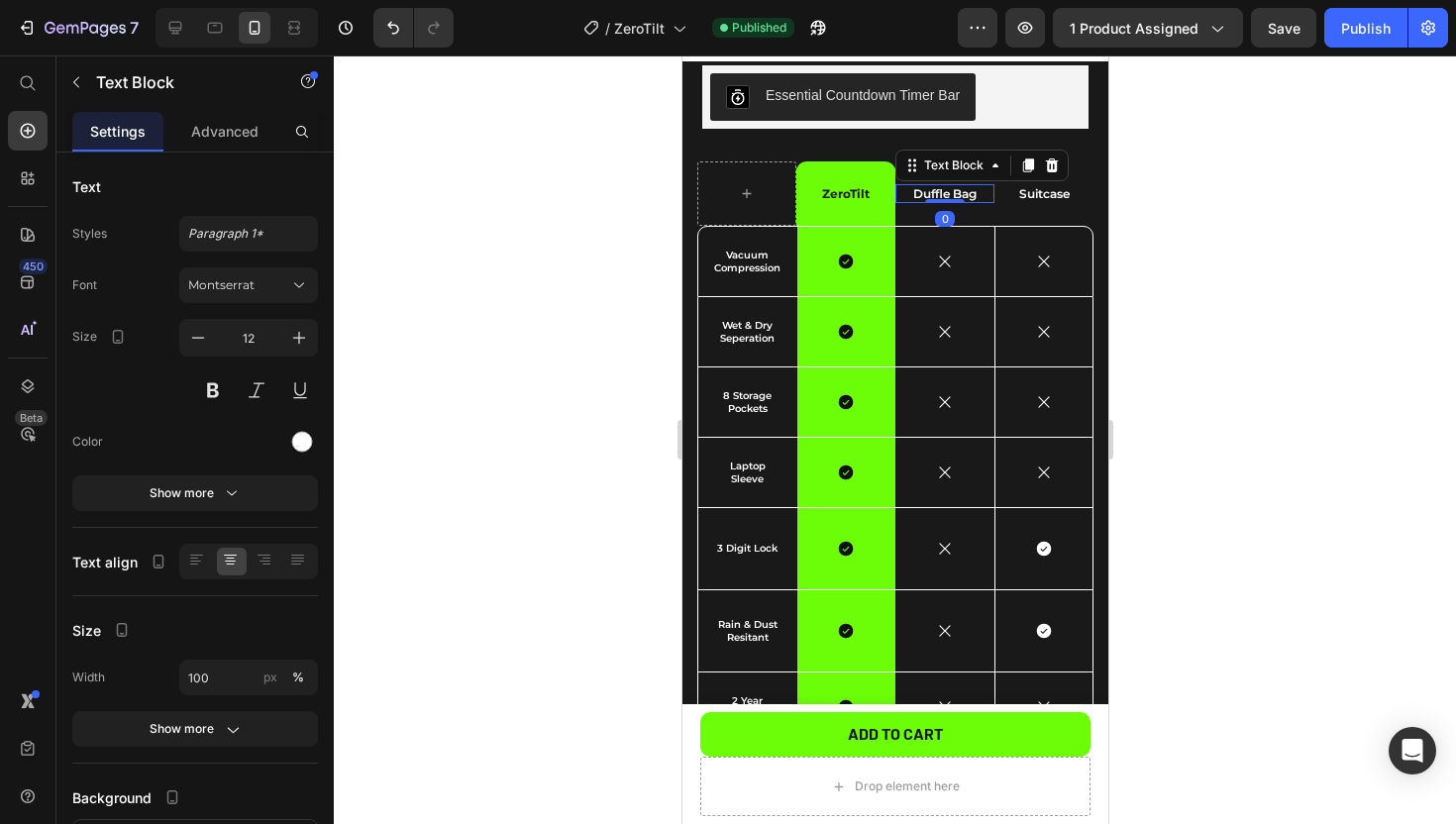 click on "Duffle Bag" at bounding box center (944, 194) 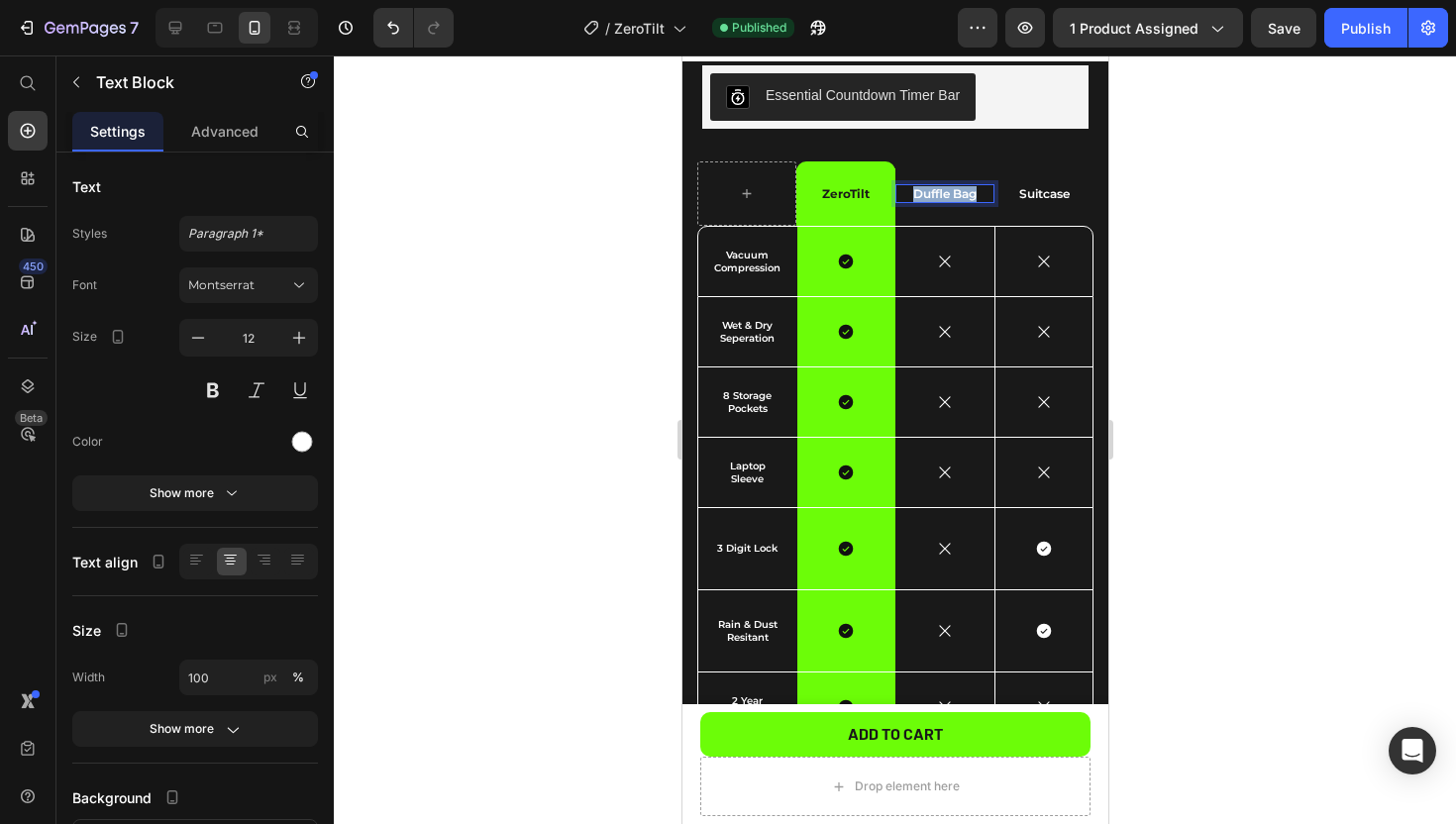 click on "Duffle Bag" at bounding box center (944, 194) 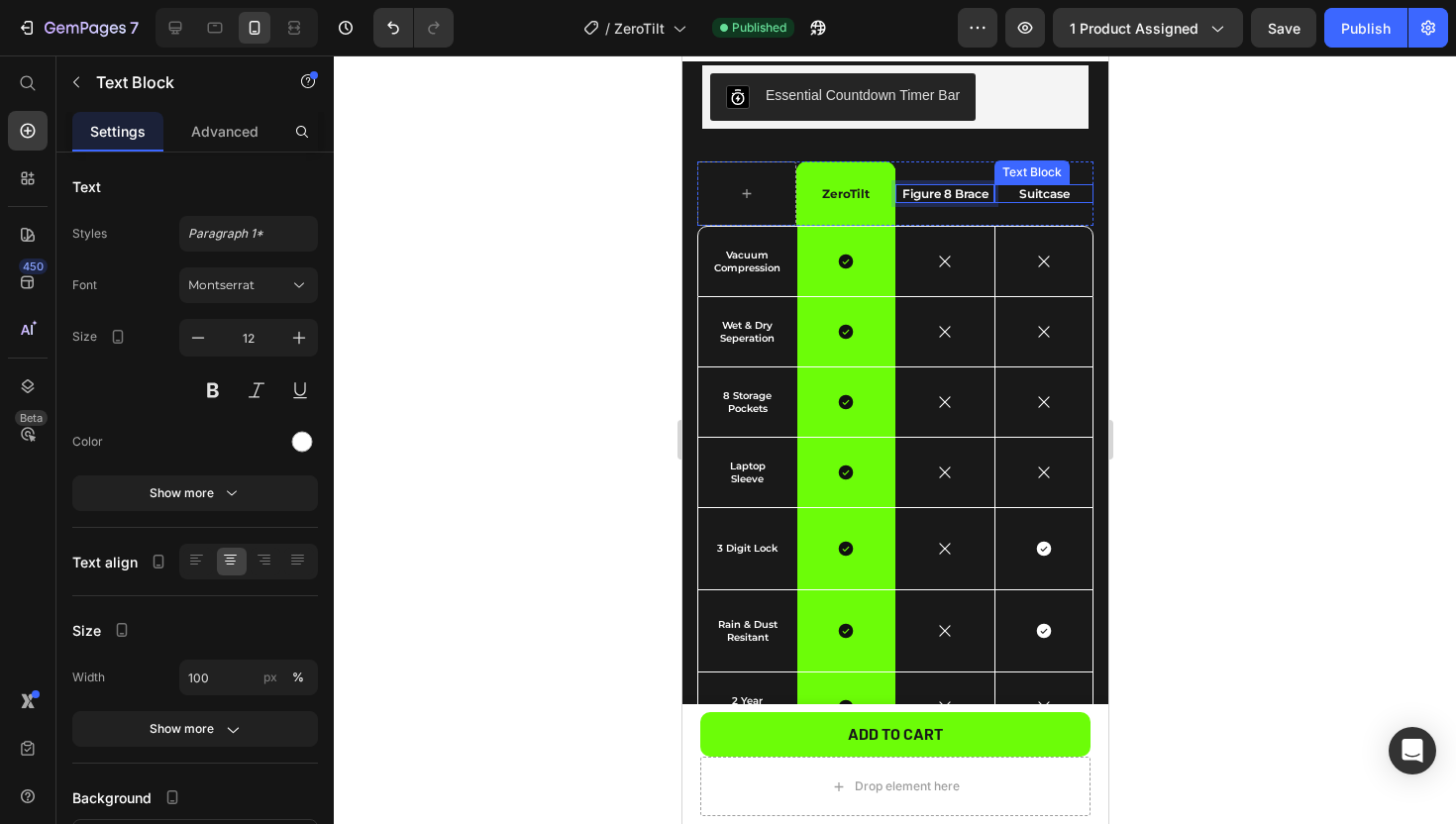 click on "Suitcase" at bounding box center (1043, 194) 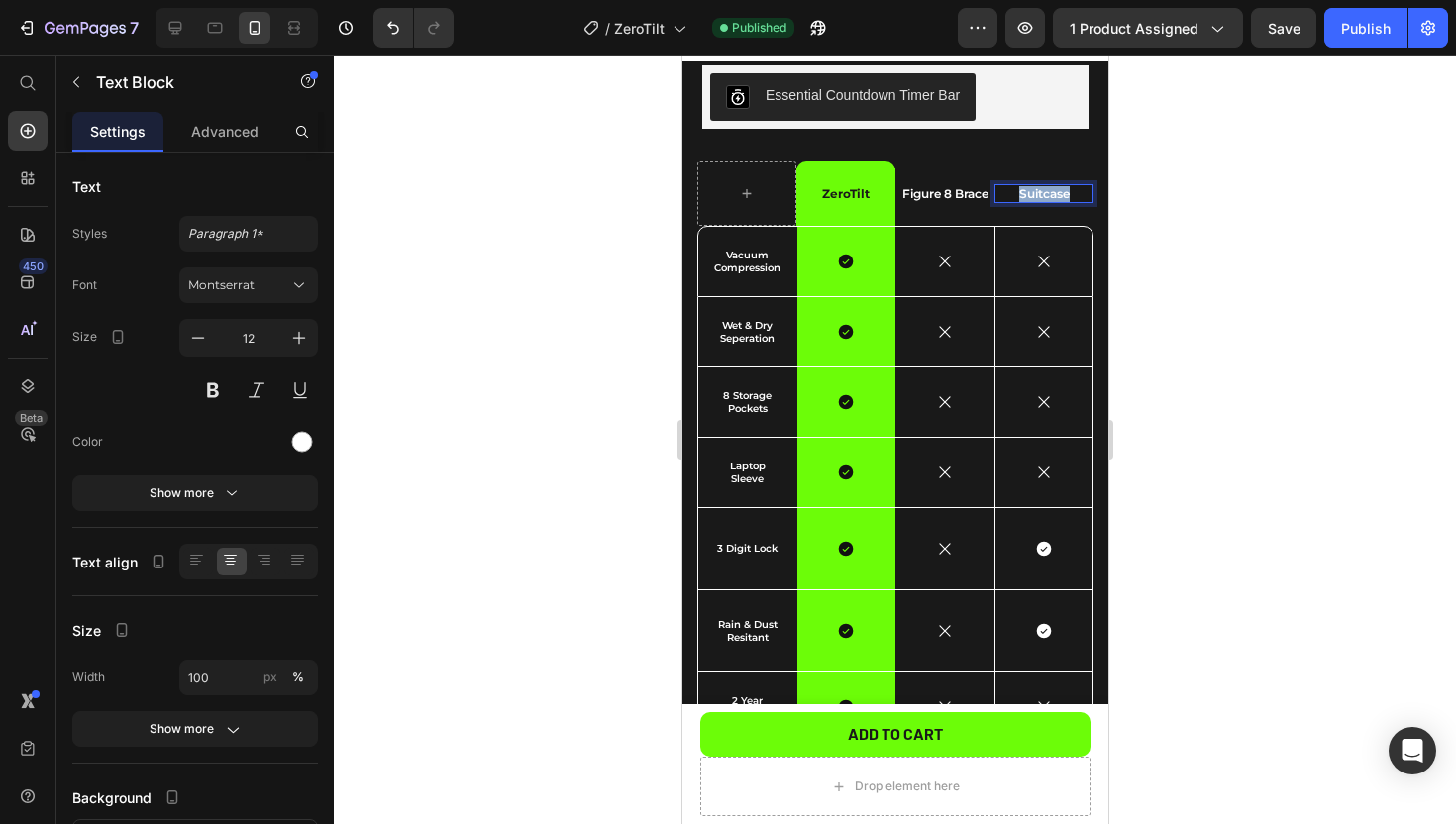 click on "Suitcase" at bounding box center [1043, 194] 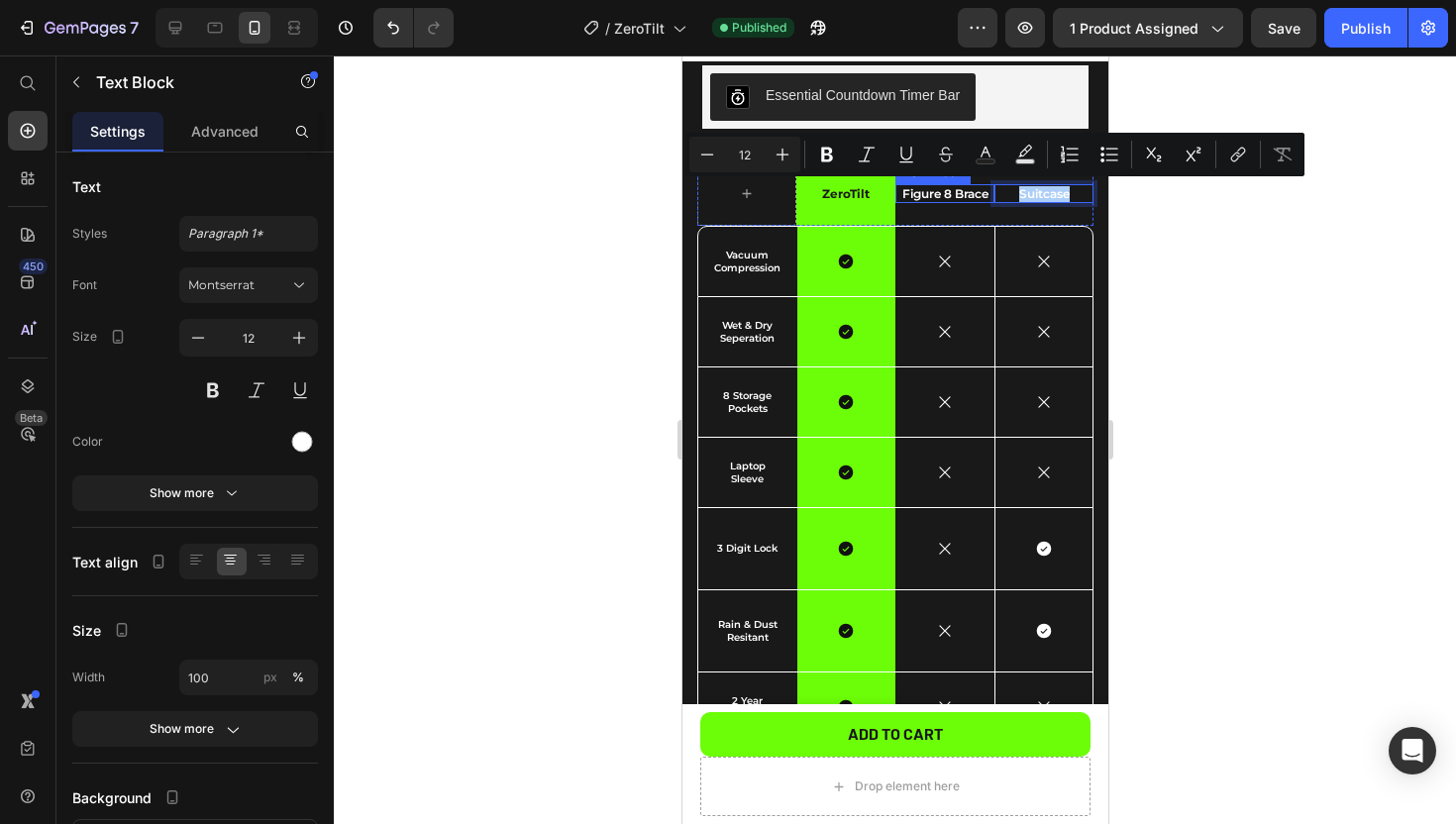 click on "Figure 8 Brace" at bounding box center (944, 194) 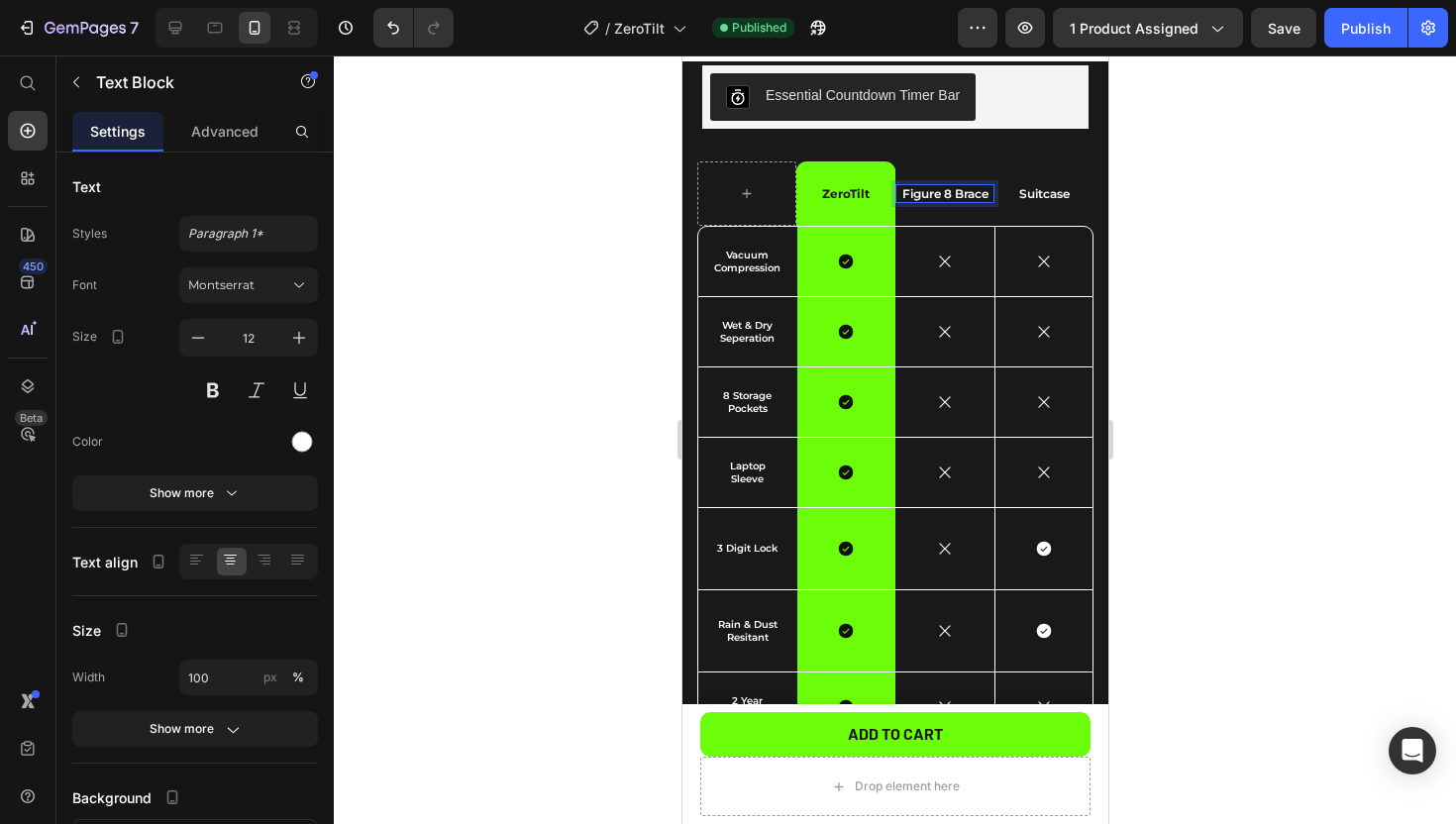 click on "Figure 8 Brace" at bounding box center (944, 194) 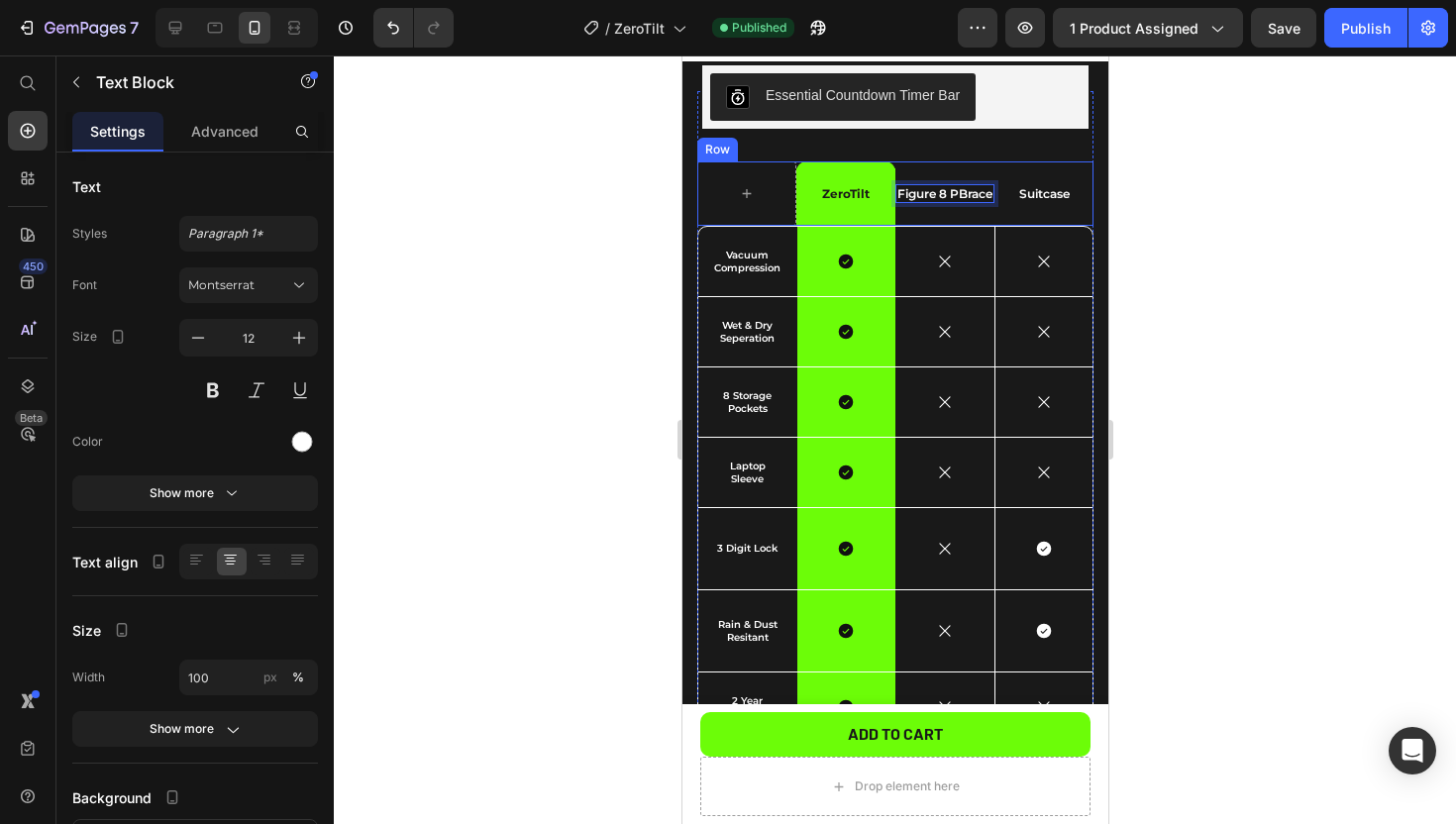 scroll, scrollTop: 2887, scrollLeft: 0, axis: vertical 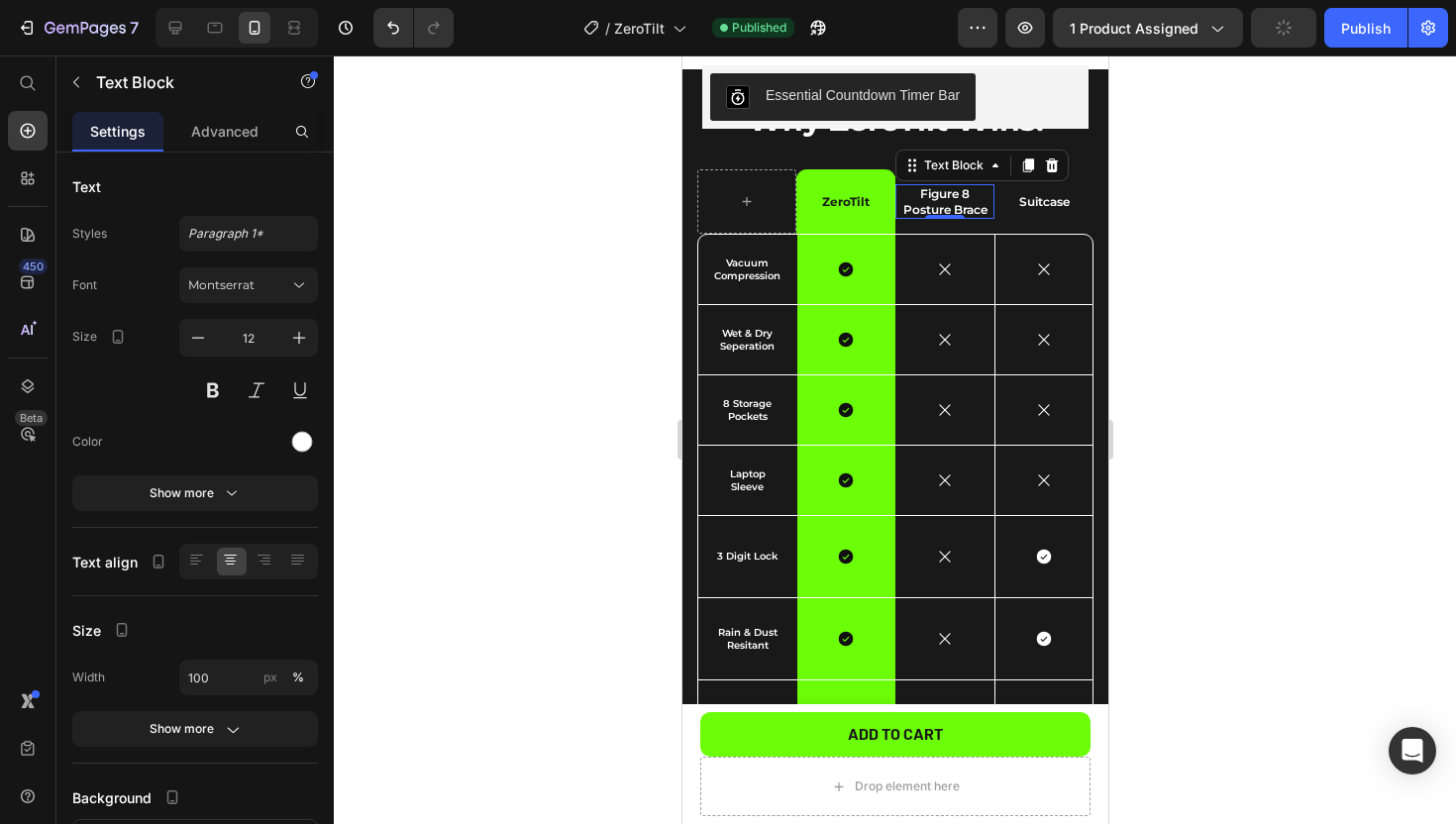 click 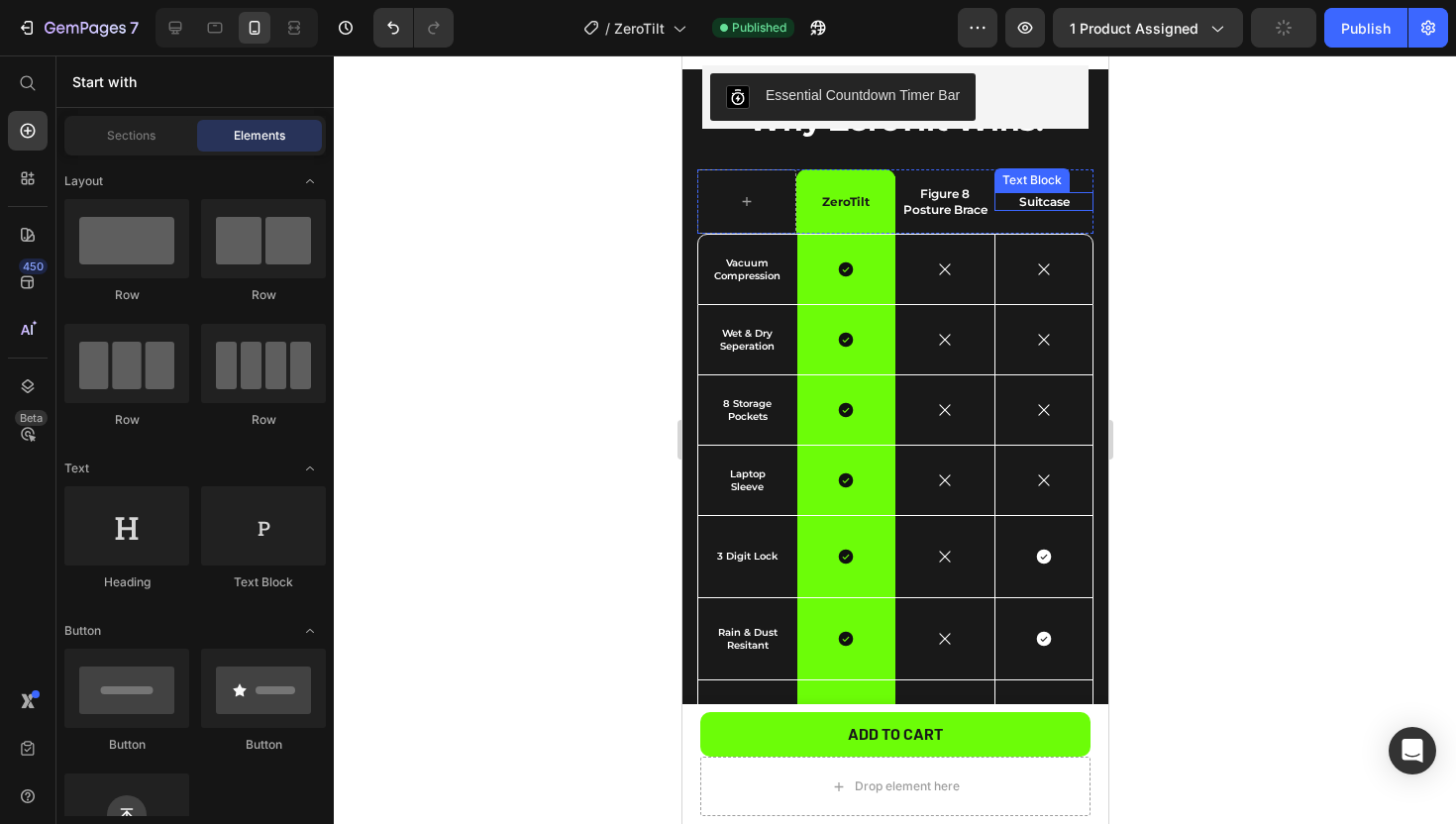 click on "Suitcase" at bounding box center (1043, 202) 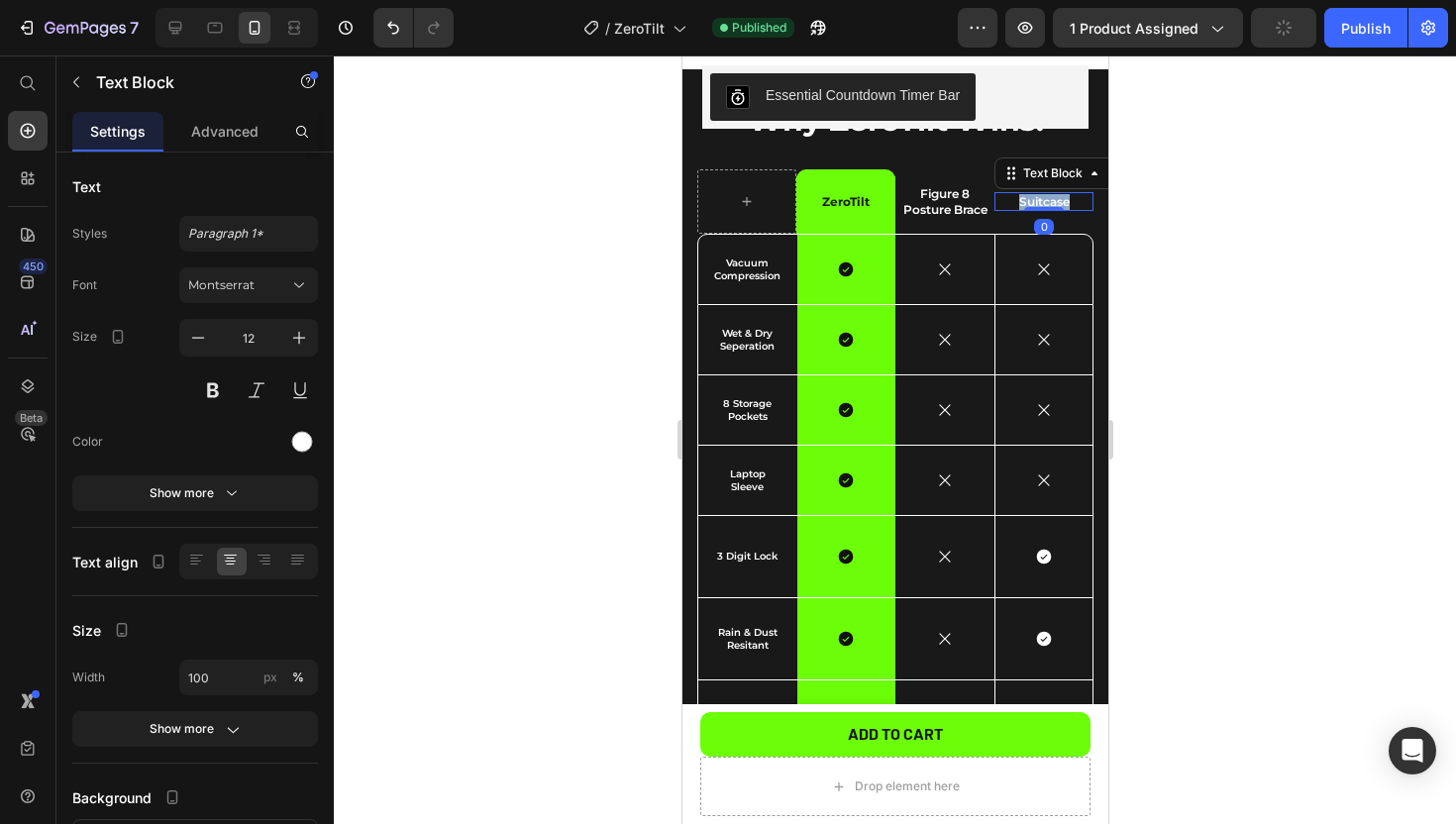 click on "Suitcase" at bounding box center [1043, 202] 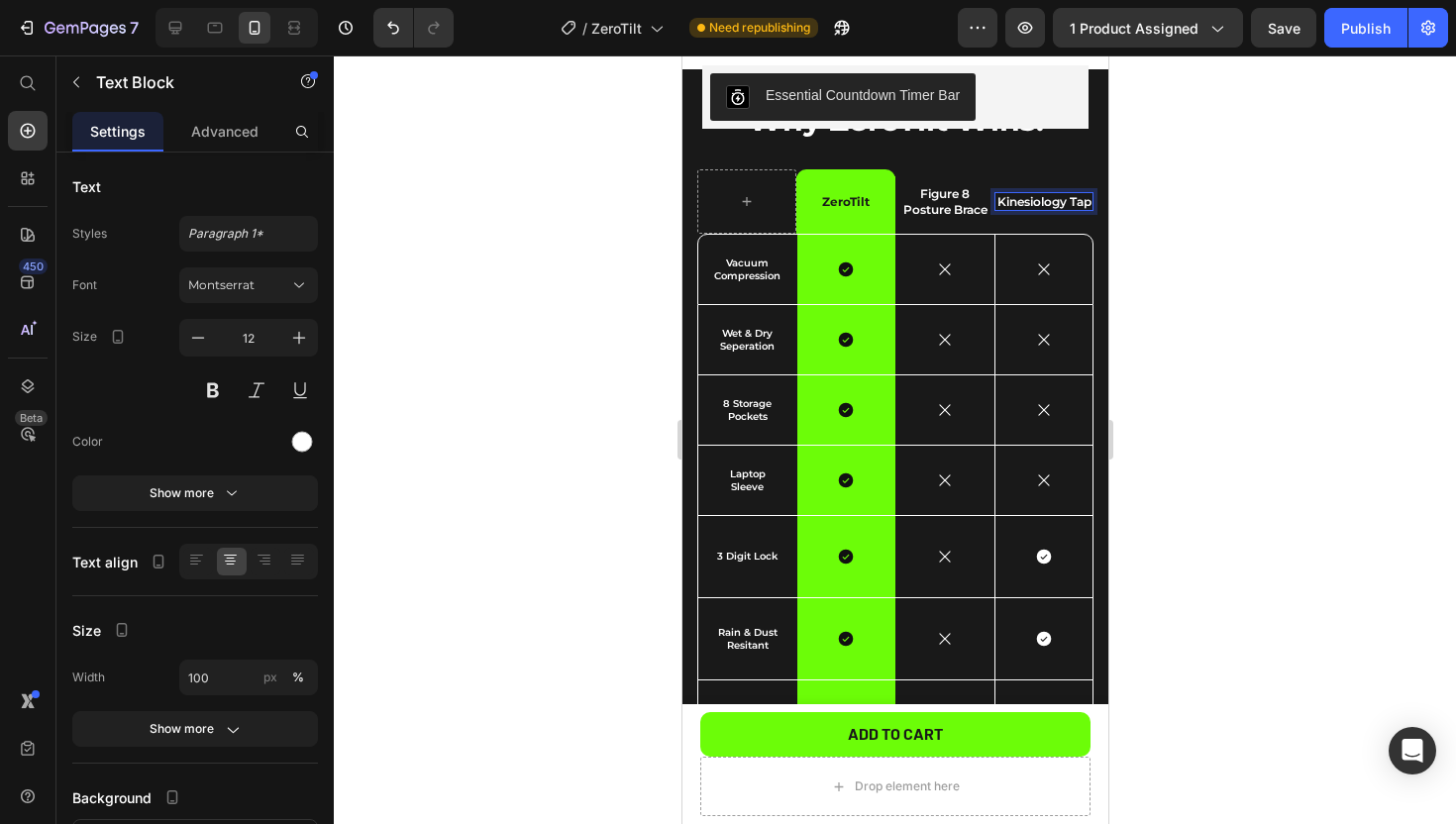 scroll, scrollTop: 2879, scrollLeft: 0, axis: vertical 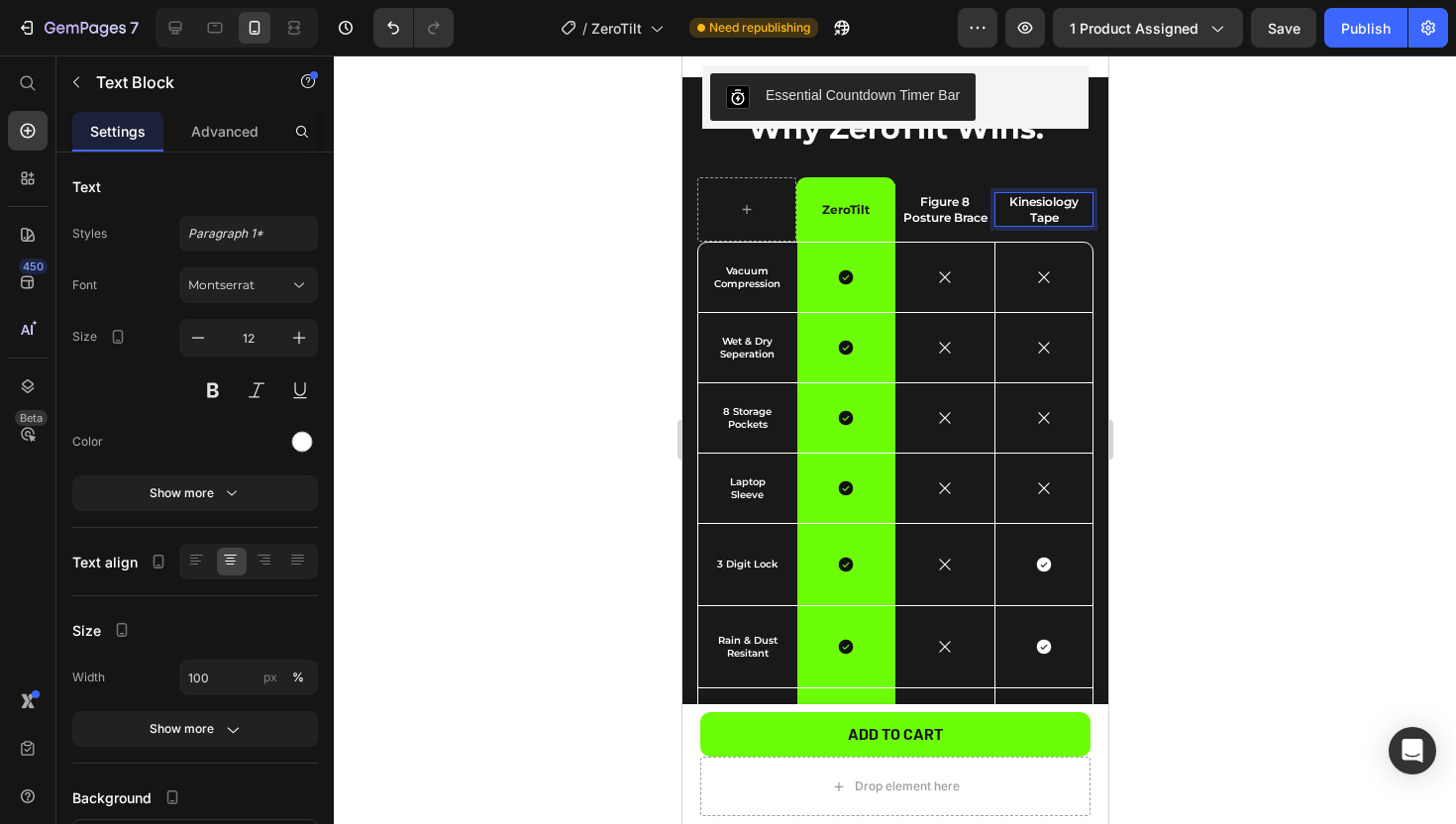 click 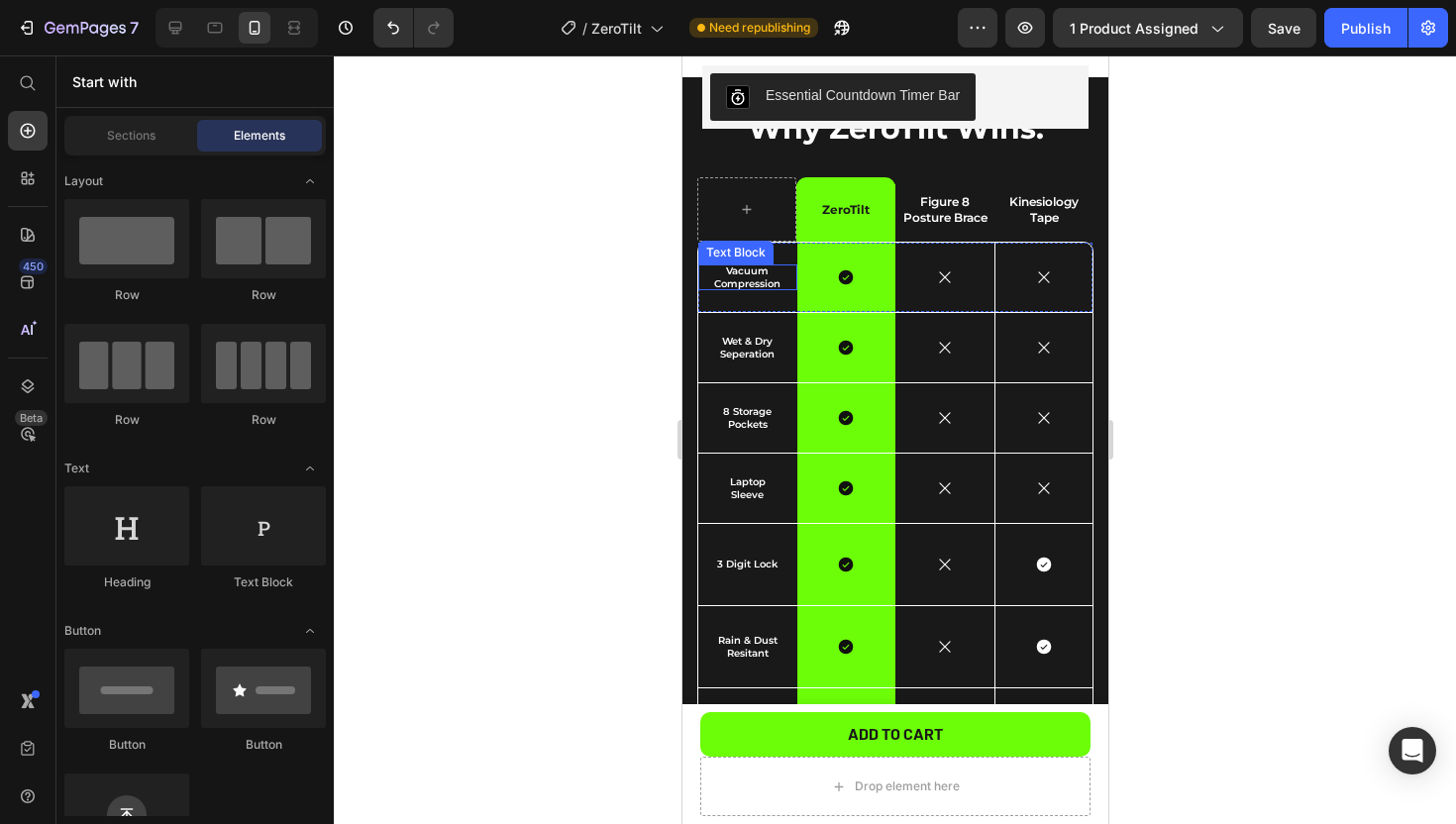 click on "Vacuum Compression" at bounding box center [747, 277] 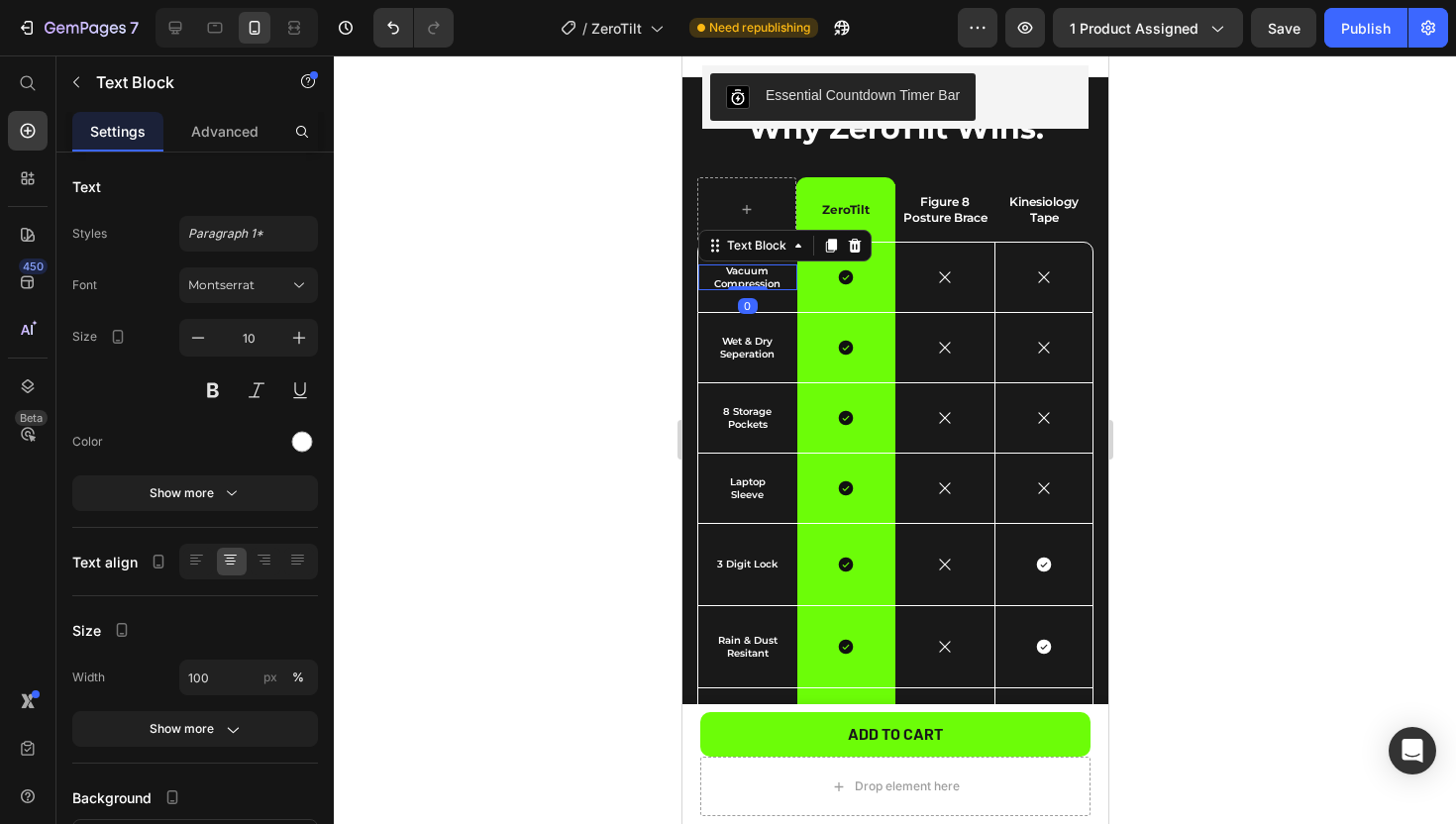 click on "Vacuum Compression" at bounding box center (747, 277) 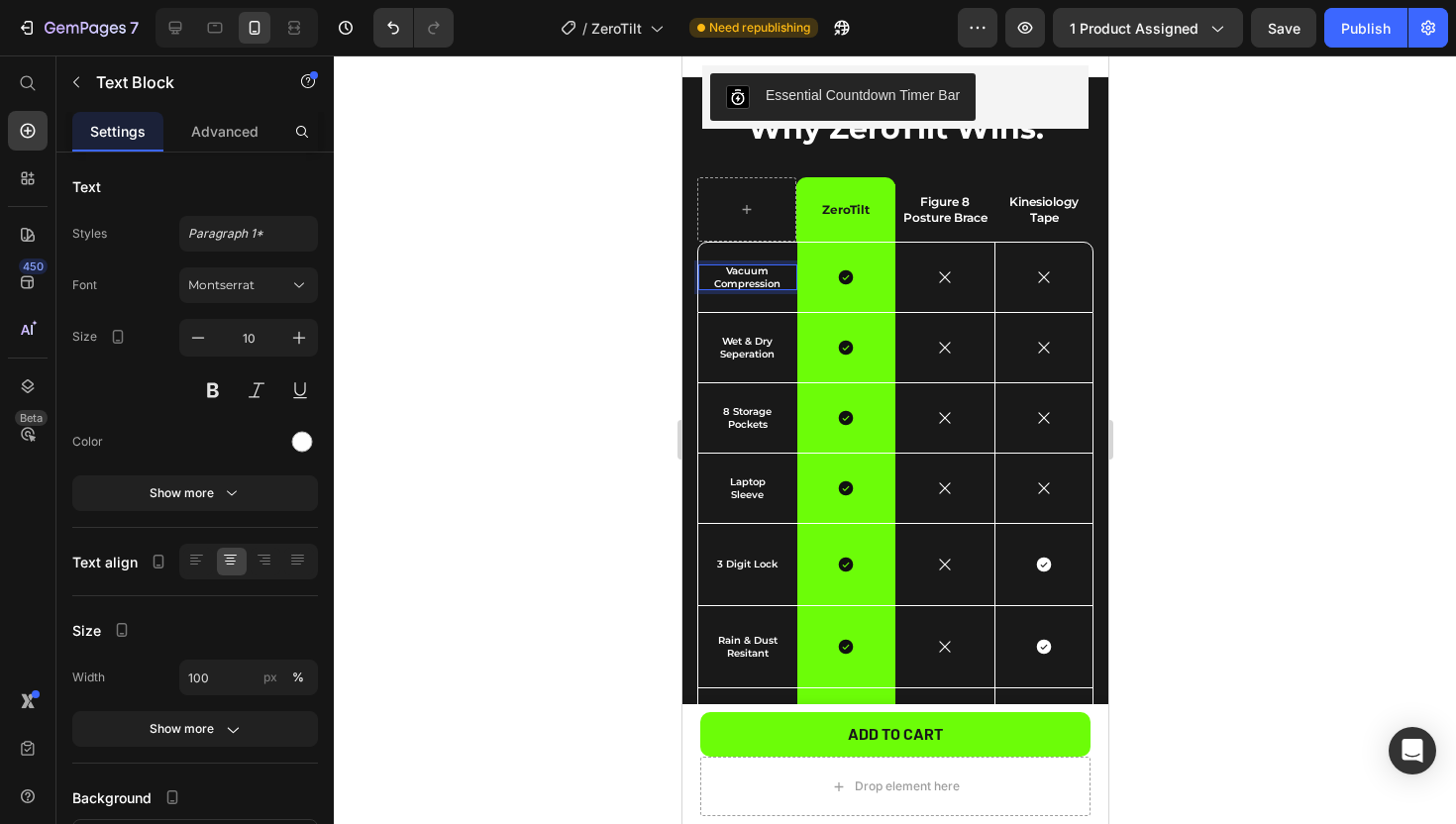 scroll, scrollTop: 2886, scrollLeft: 0, axis: vertical 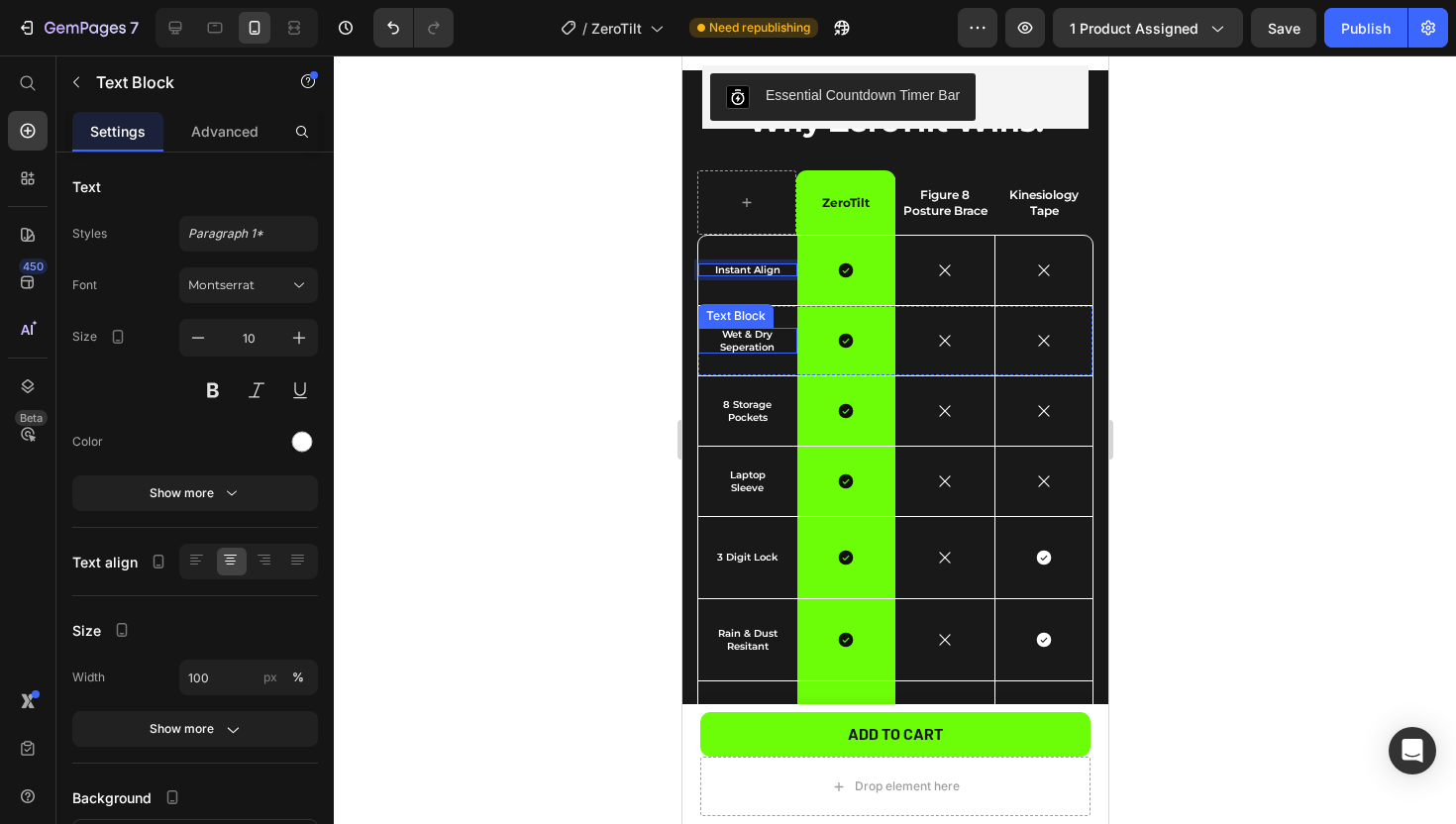 click on "Seperation" at bounding box center (747, 347) 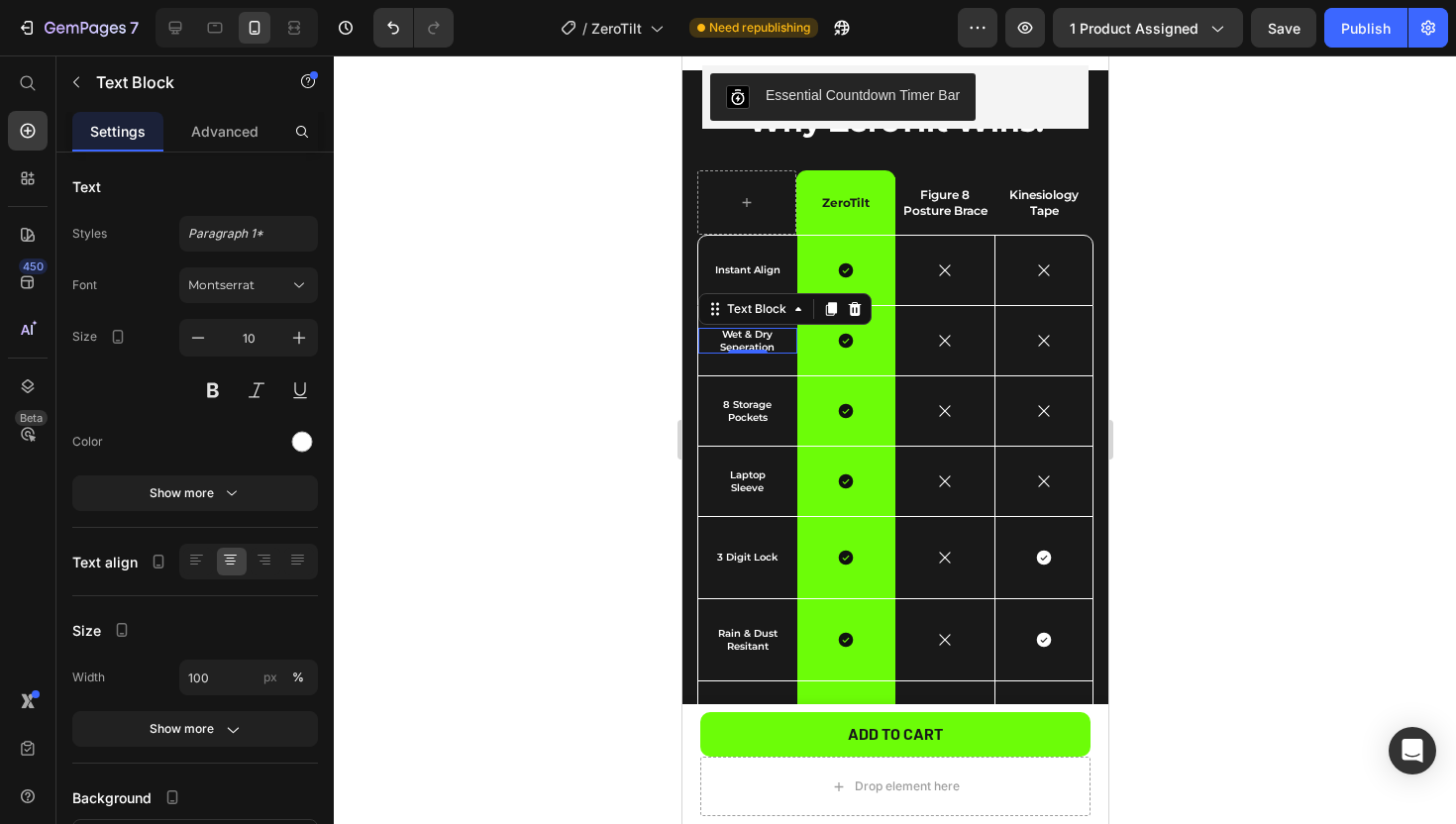 click on "Seperation" at bounding box center (747, 347) 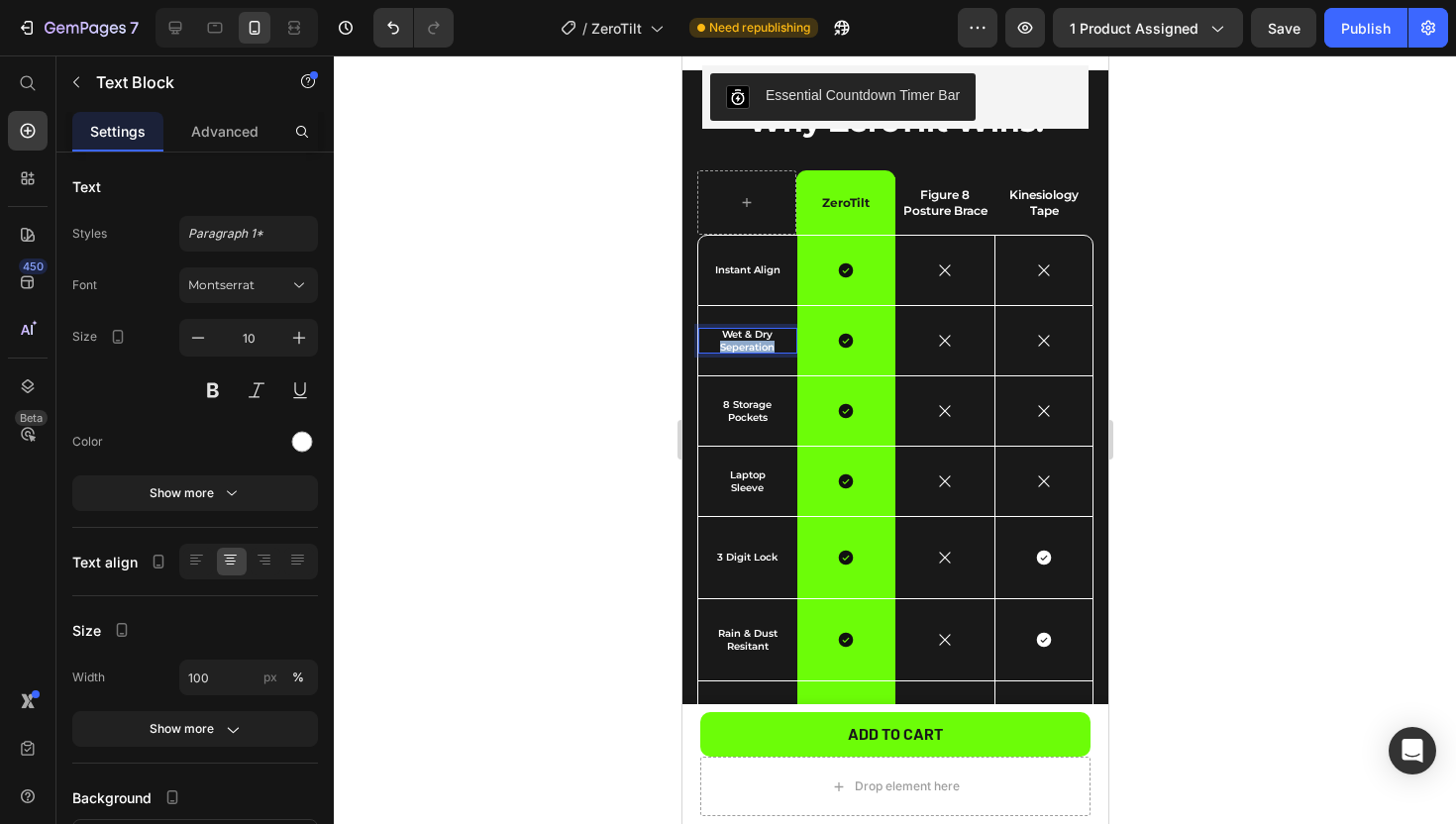 click on "Seperation" at bounding box center (747, 347) 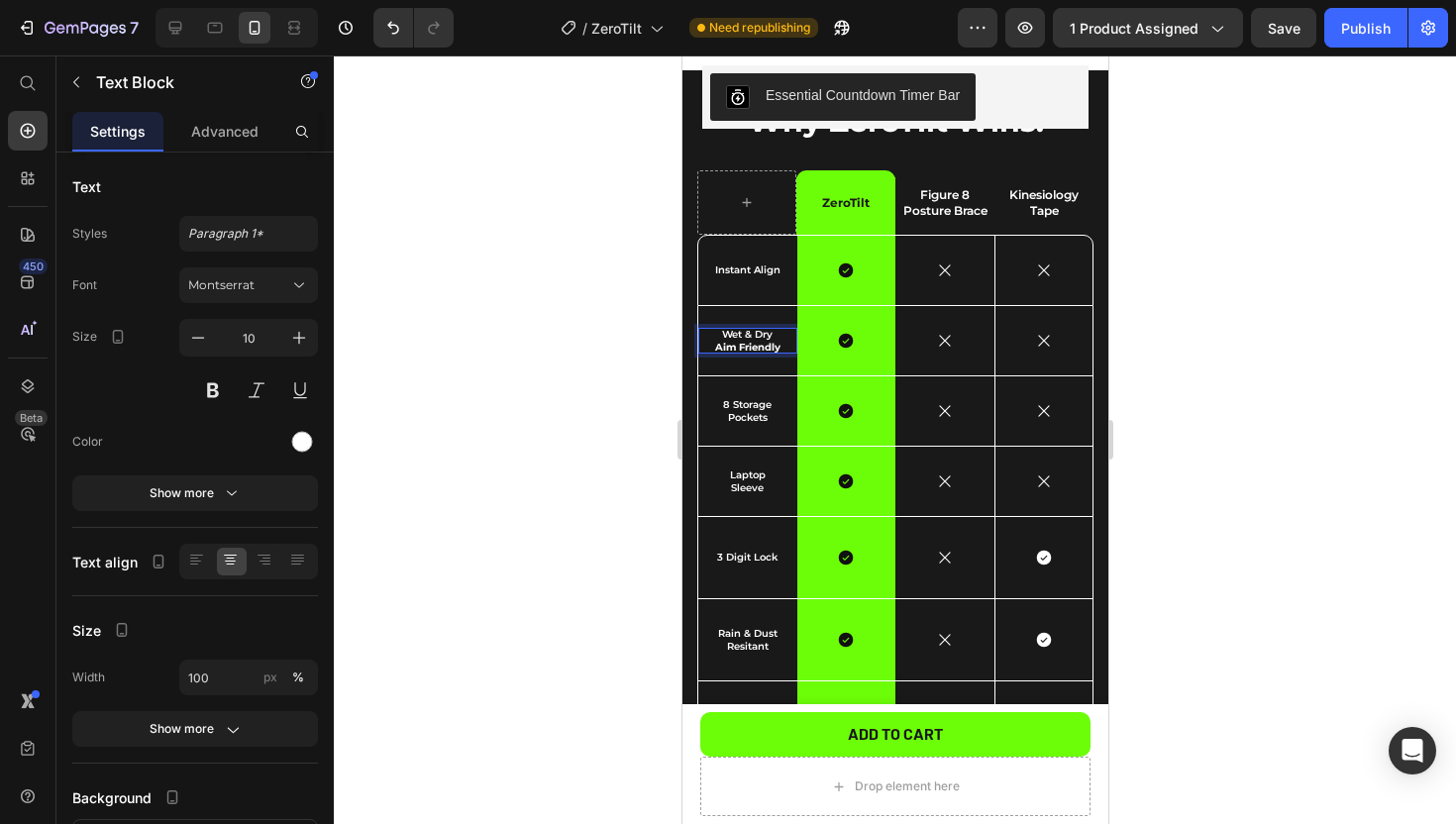 click on "Aim Friendly" at bounding box center [747, 347] 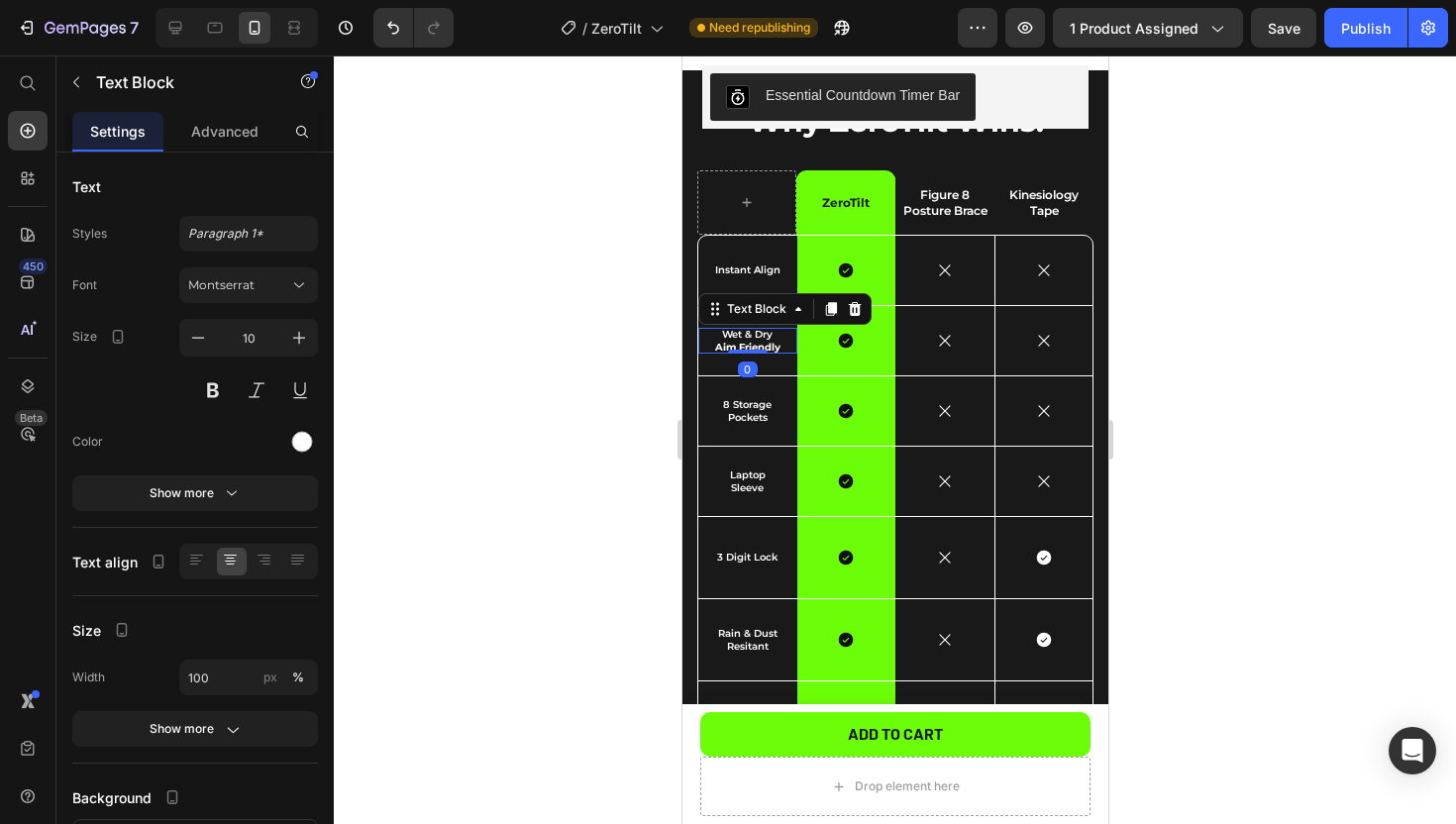 drag, startPoint x: 784, startPoint y: 344, endPoint x: 712, endPoint y: 334, distance: 72.69113 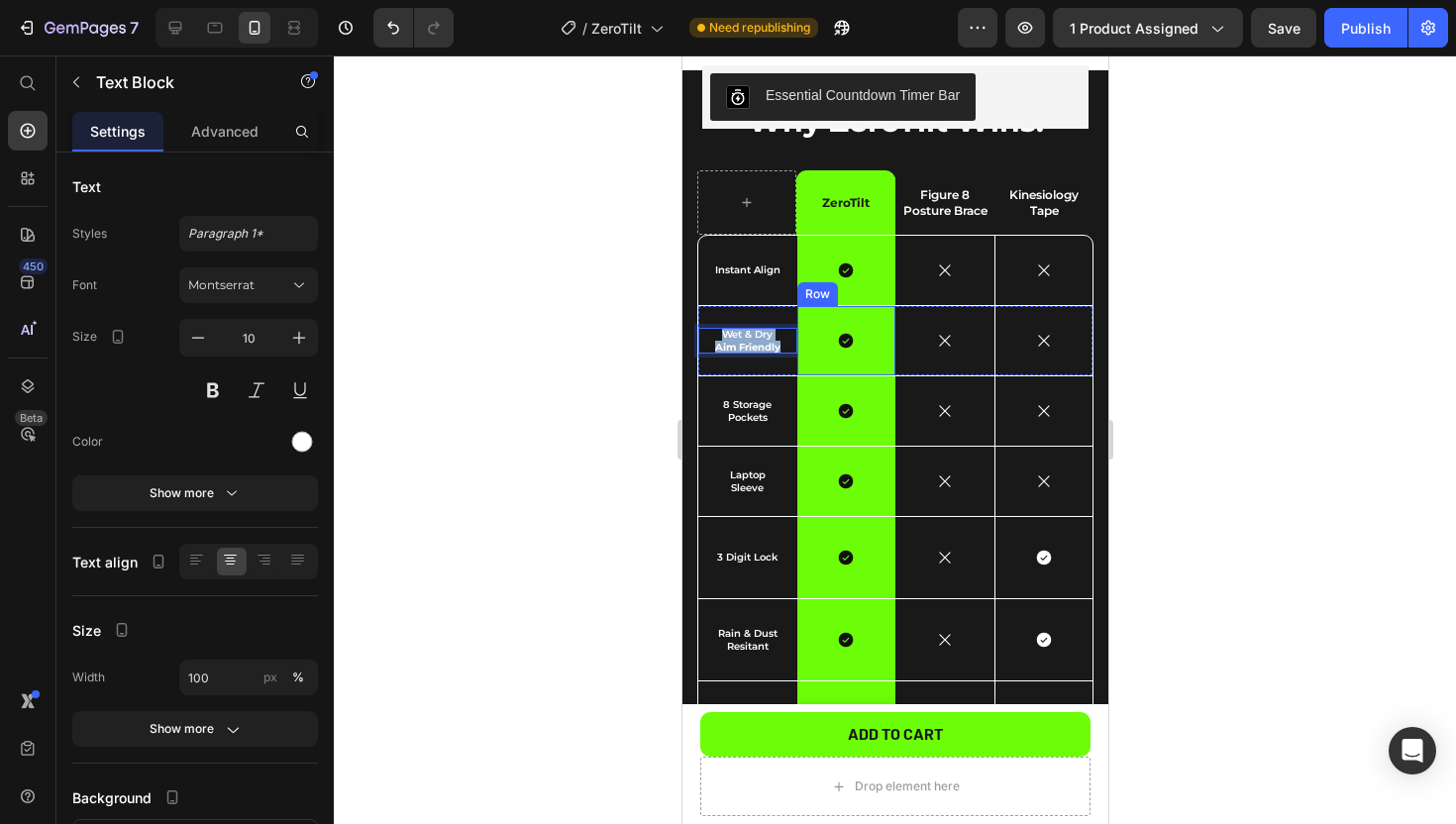 drag, startPoint x: 719, startPoint y: 334, endPoint x: 807, endPoint y: 365, distance: 93.30059 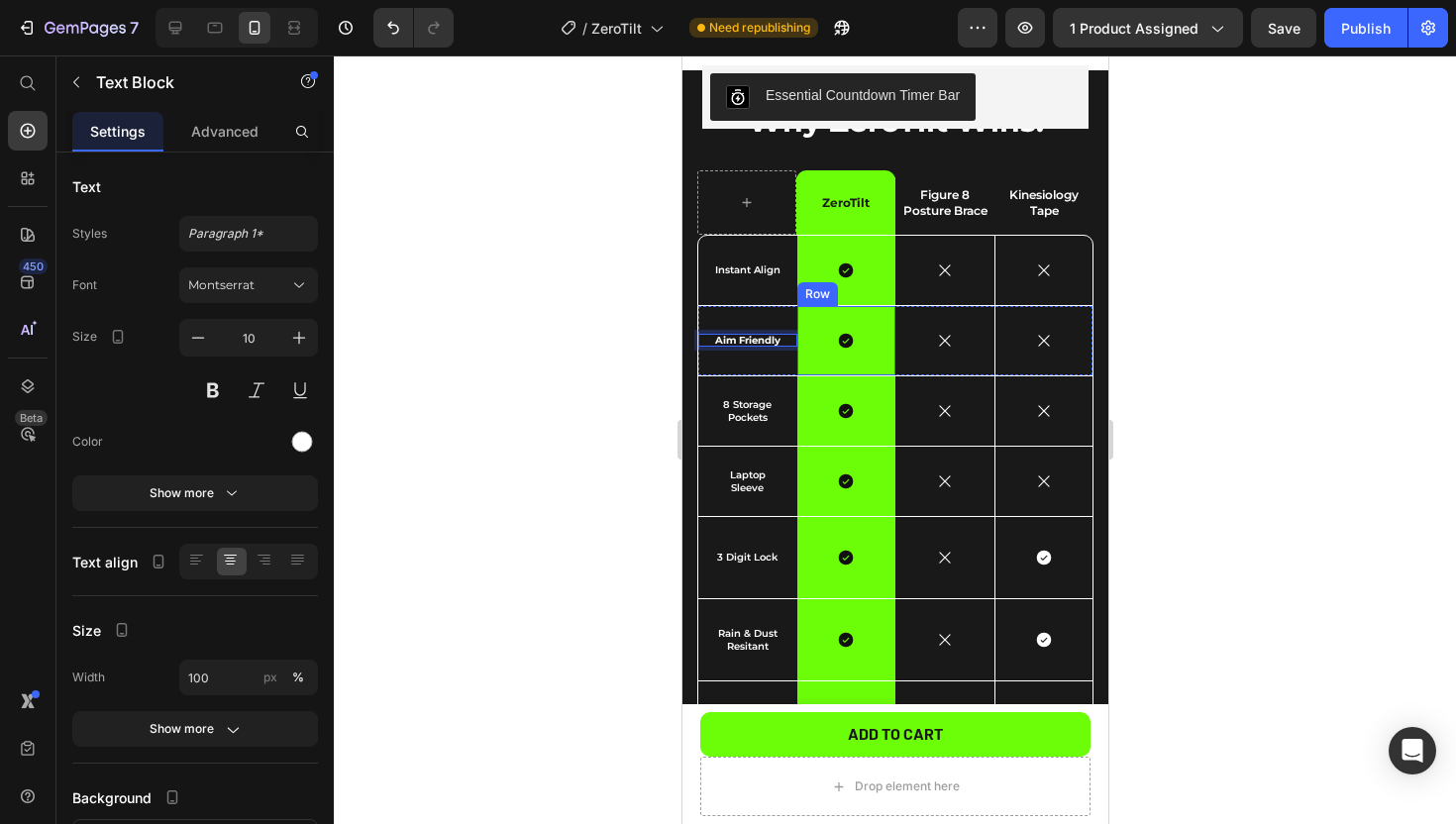 scroll, scrollTop: 2892, scrollLeft: 0, axis: vertical 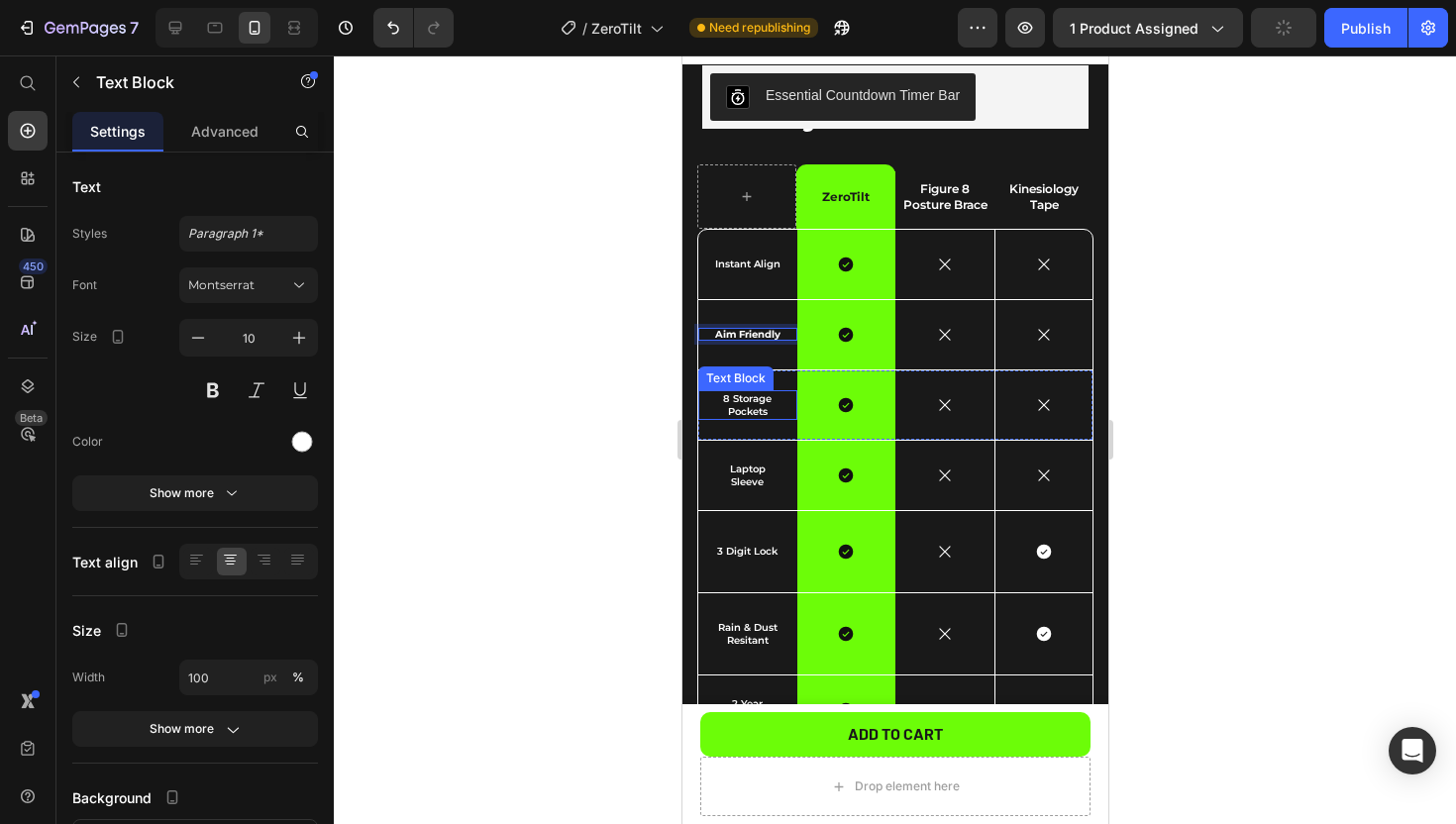 click on "8 Storage Pockets" at bounding box center (747, 405) 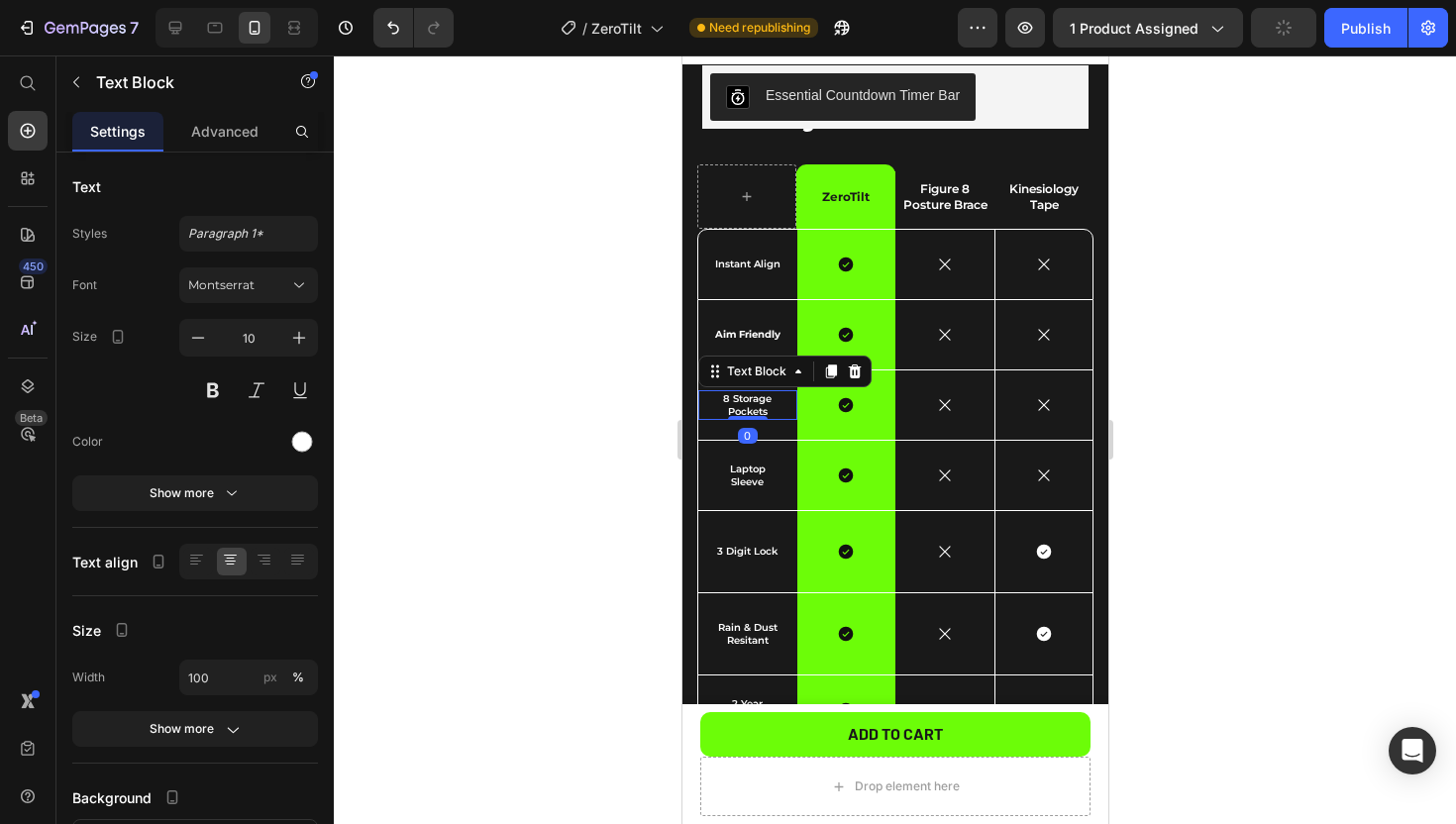 click on "8 Storage Pockets" at bounding box center (747, 405) 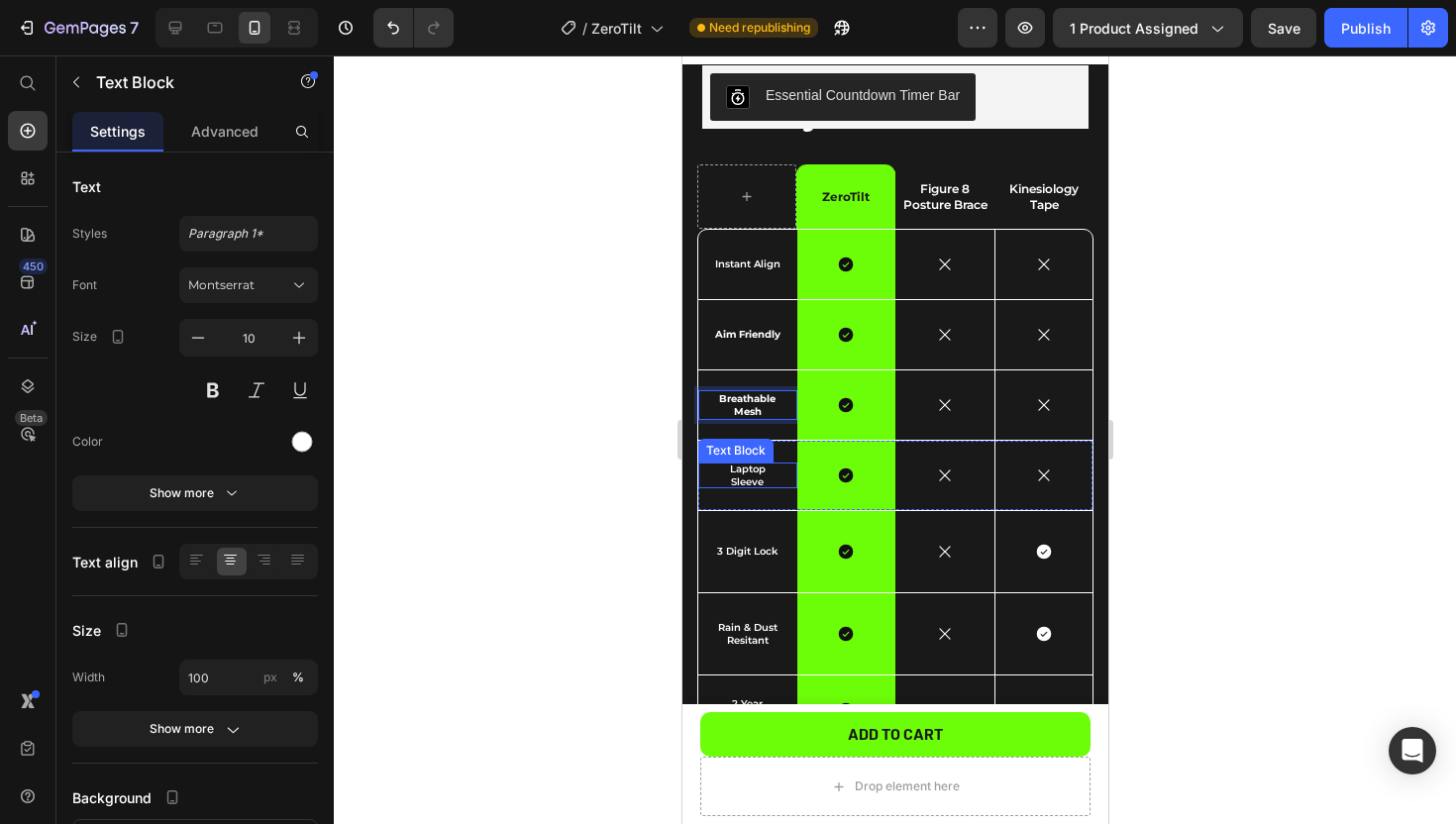 click on "Laptop Sleeve" at bounding box center [747, 475] 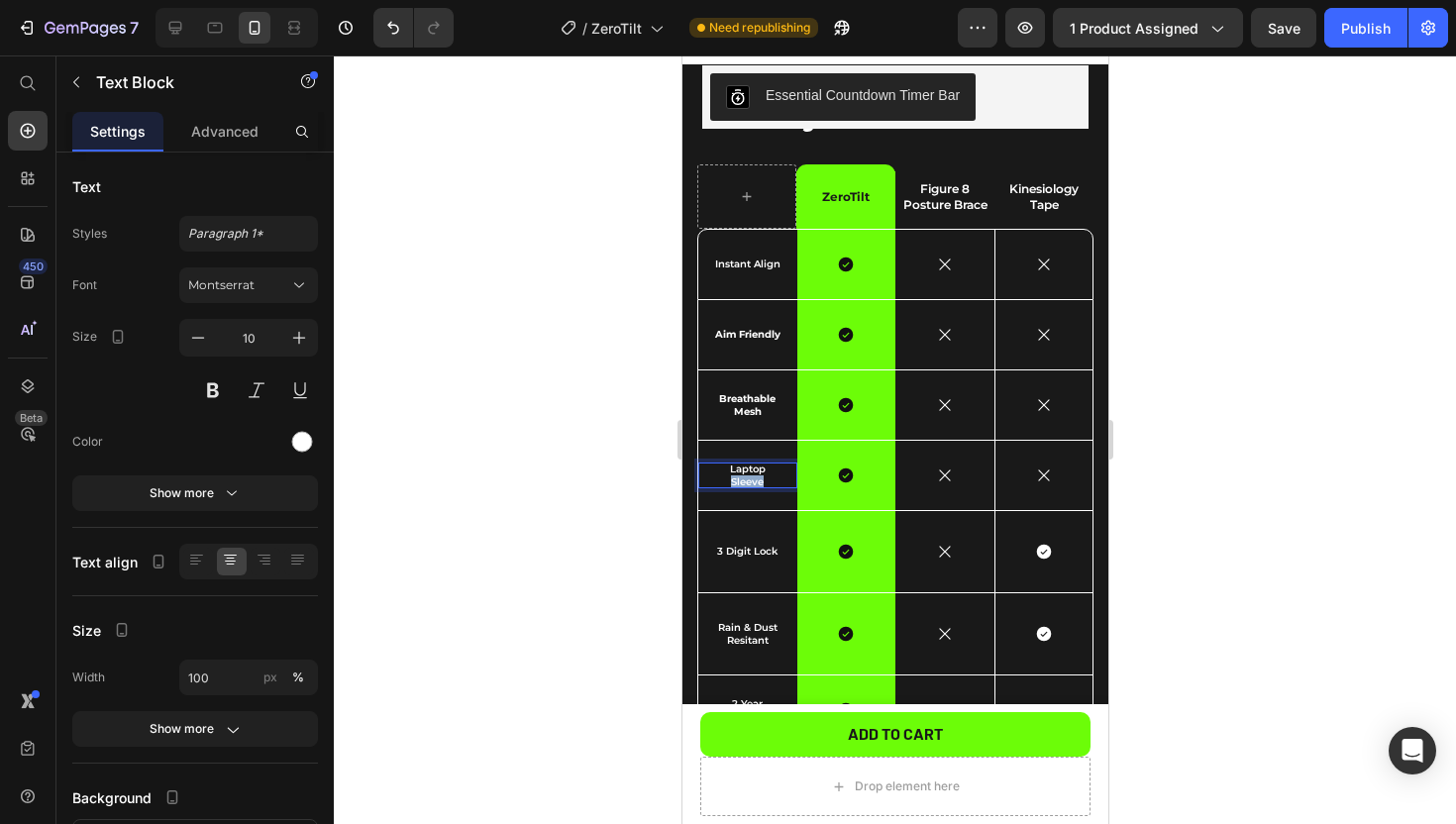 click on "Laptop Sleeve" at bounding box center [747, 475] 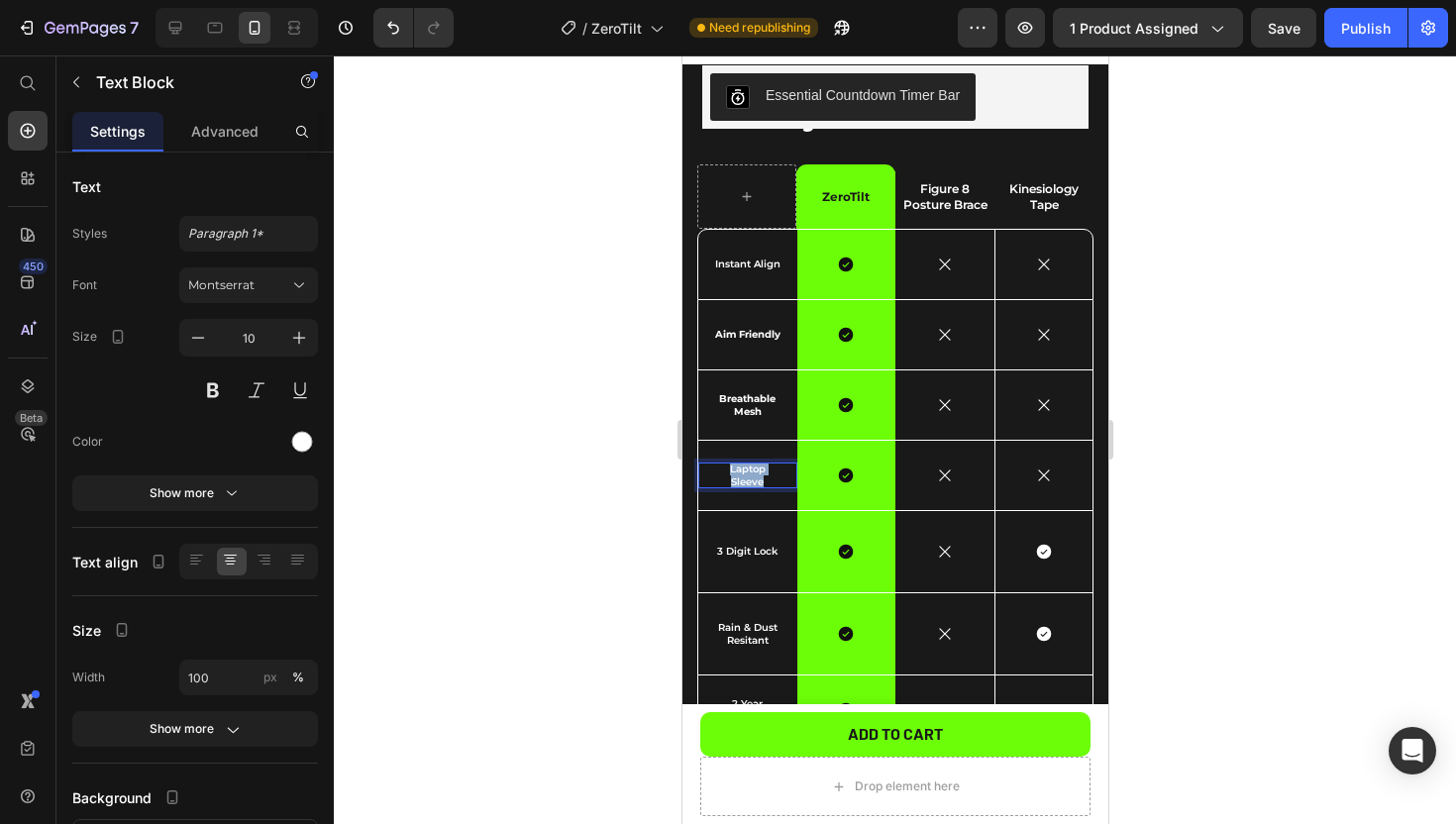 click on "Laptop Sleeve" at bounding box center (747, 475) 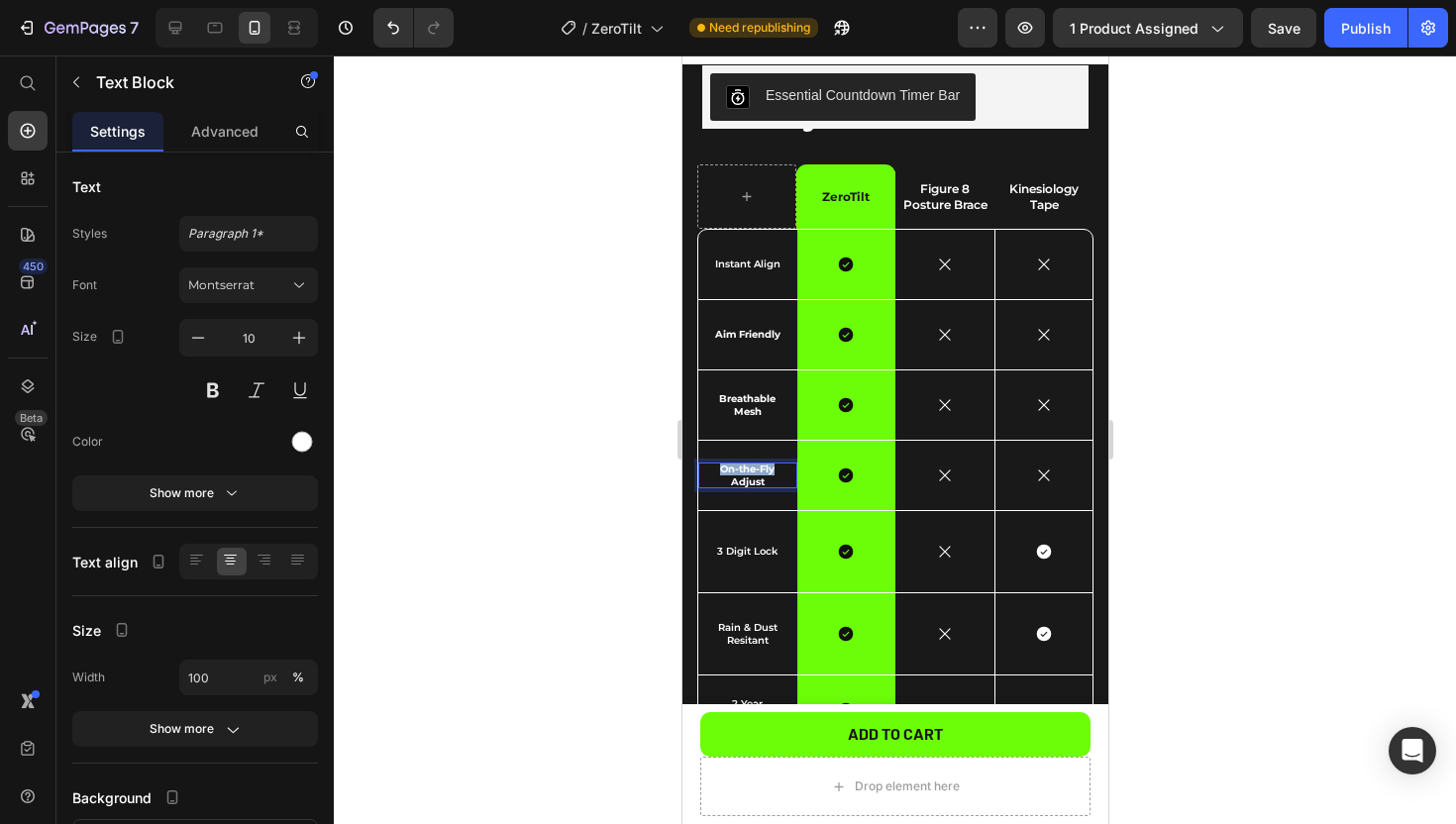 drag, startPoint x: 777, startPoint y: 466, endPoint x: 699, endPoint y: 466, distance: 78 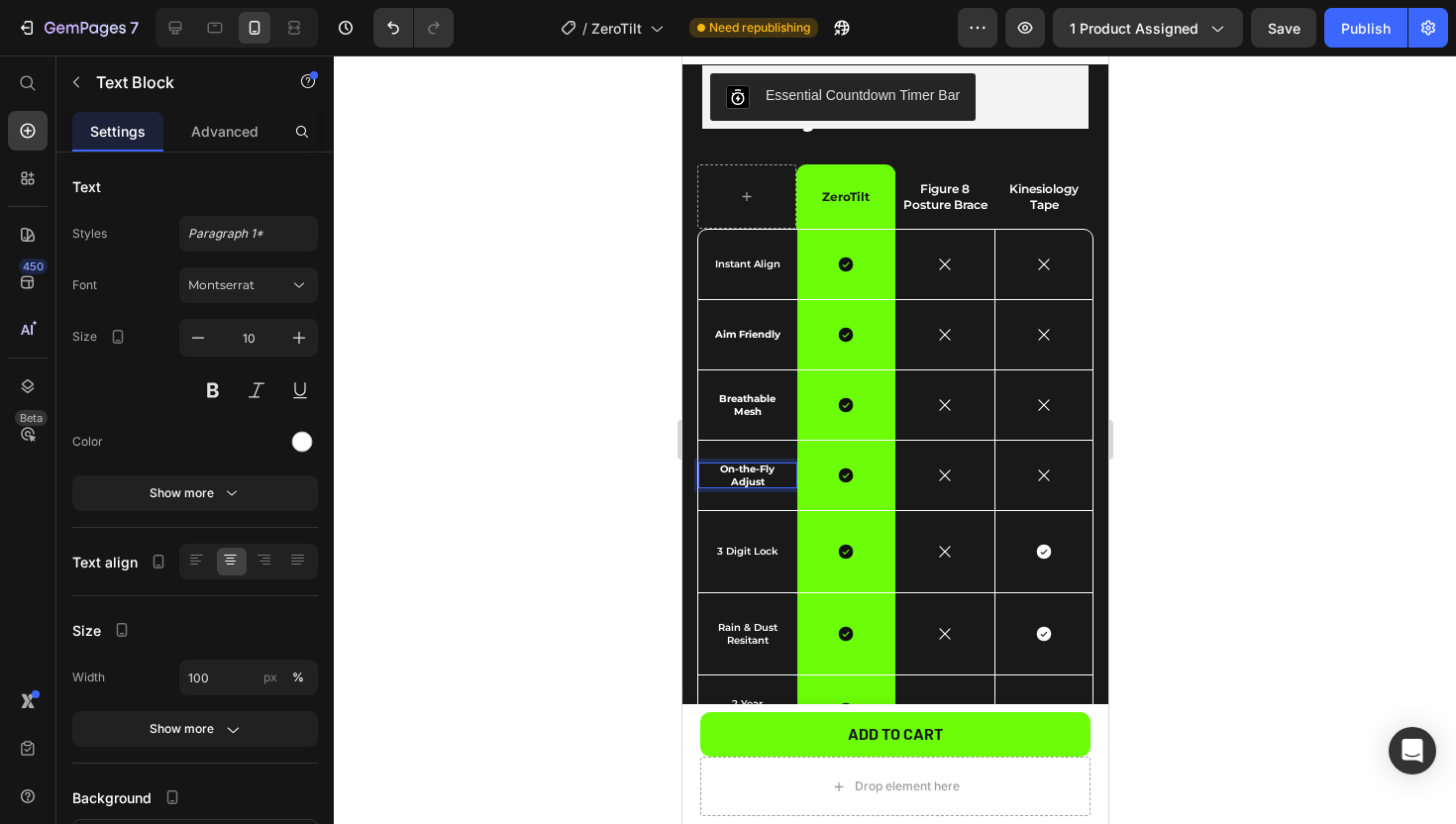 scroll, scrollTop: 2899, scrollLeft: 0, axis: vertical 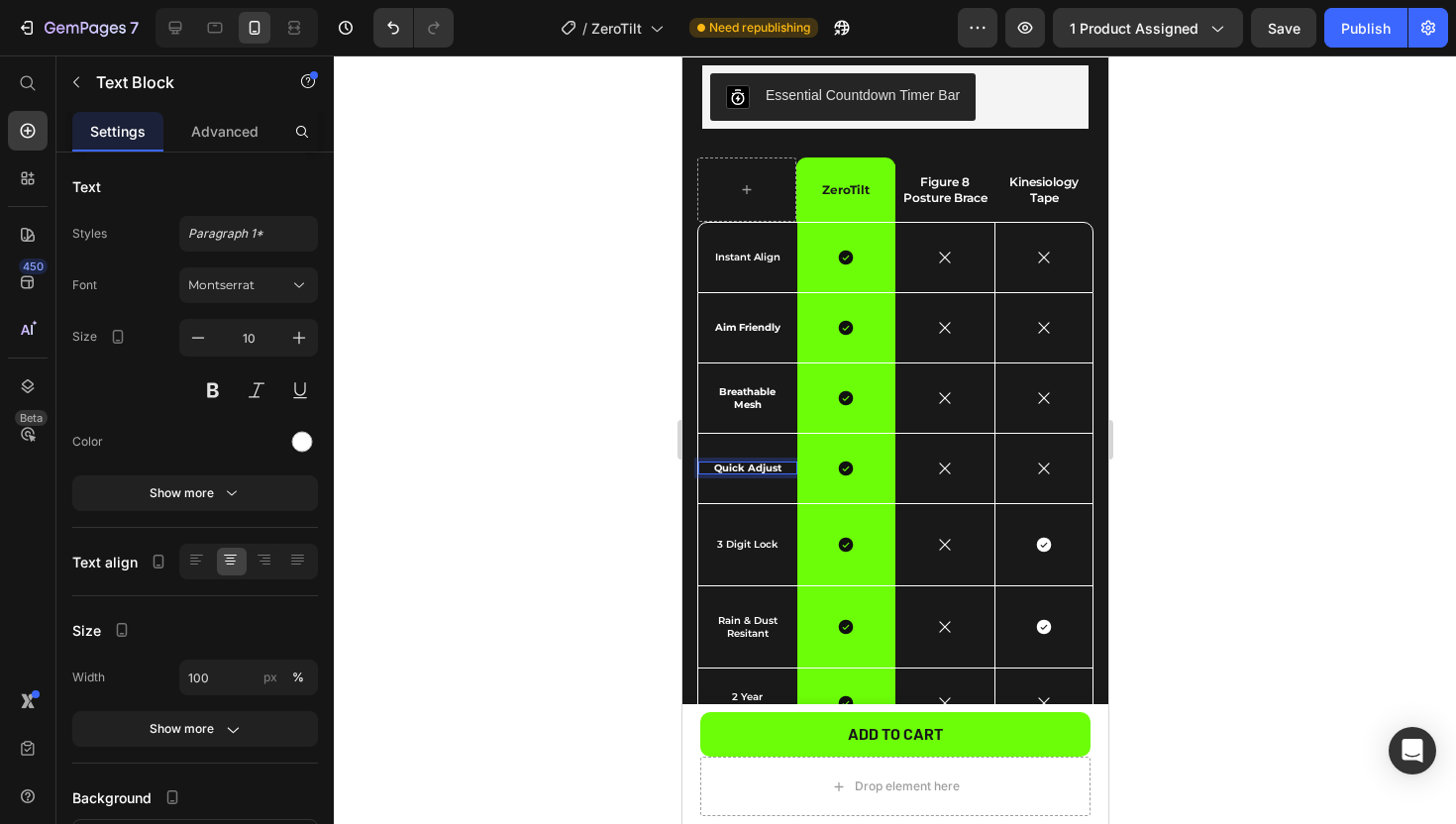 click on "Quick Adjust Text Block   0" at bounding box center (747, 467) 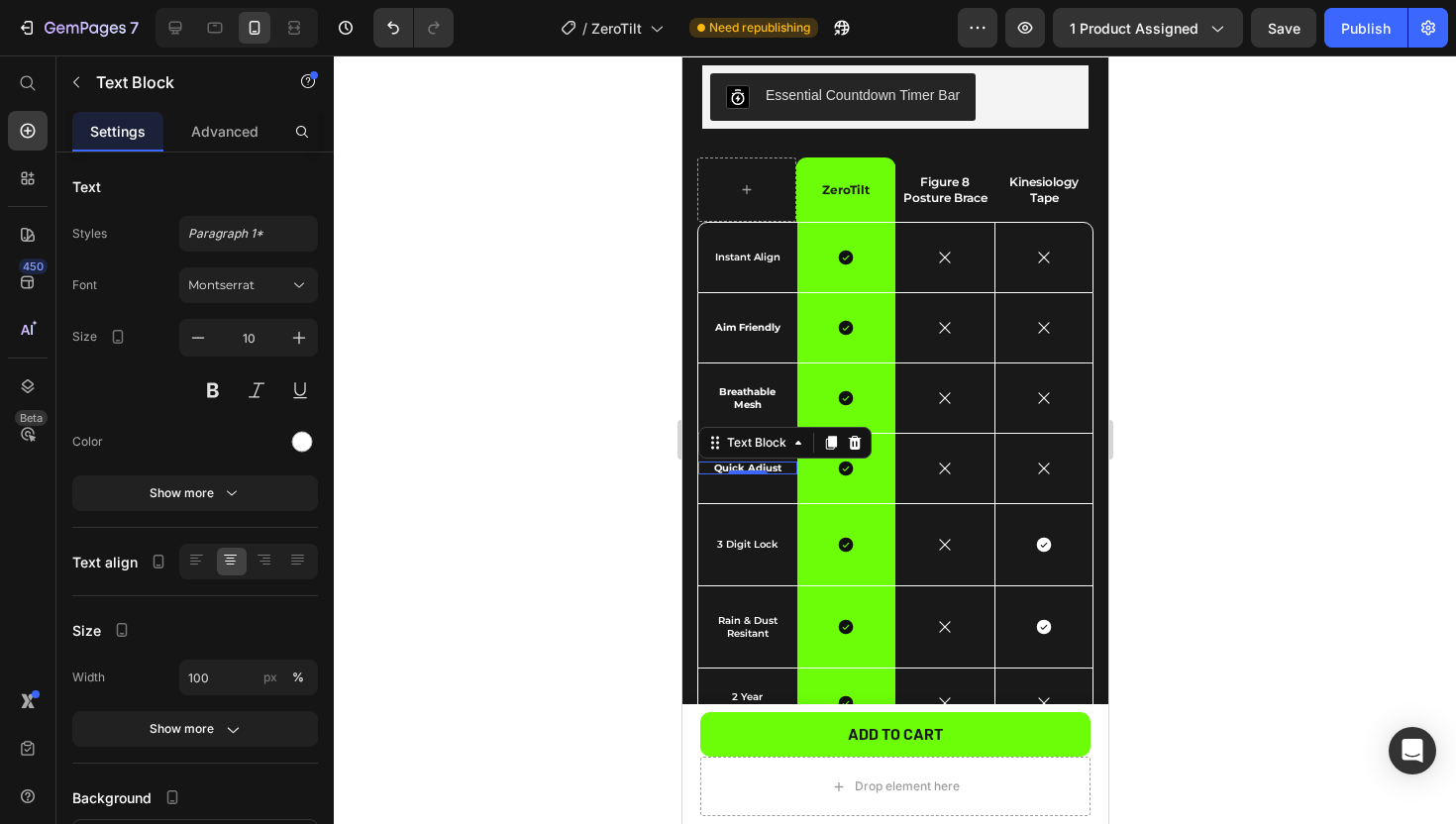 click on "Quick Adjust Text Block   0" at bounding box center (747, 467) 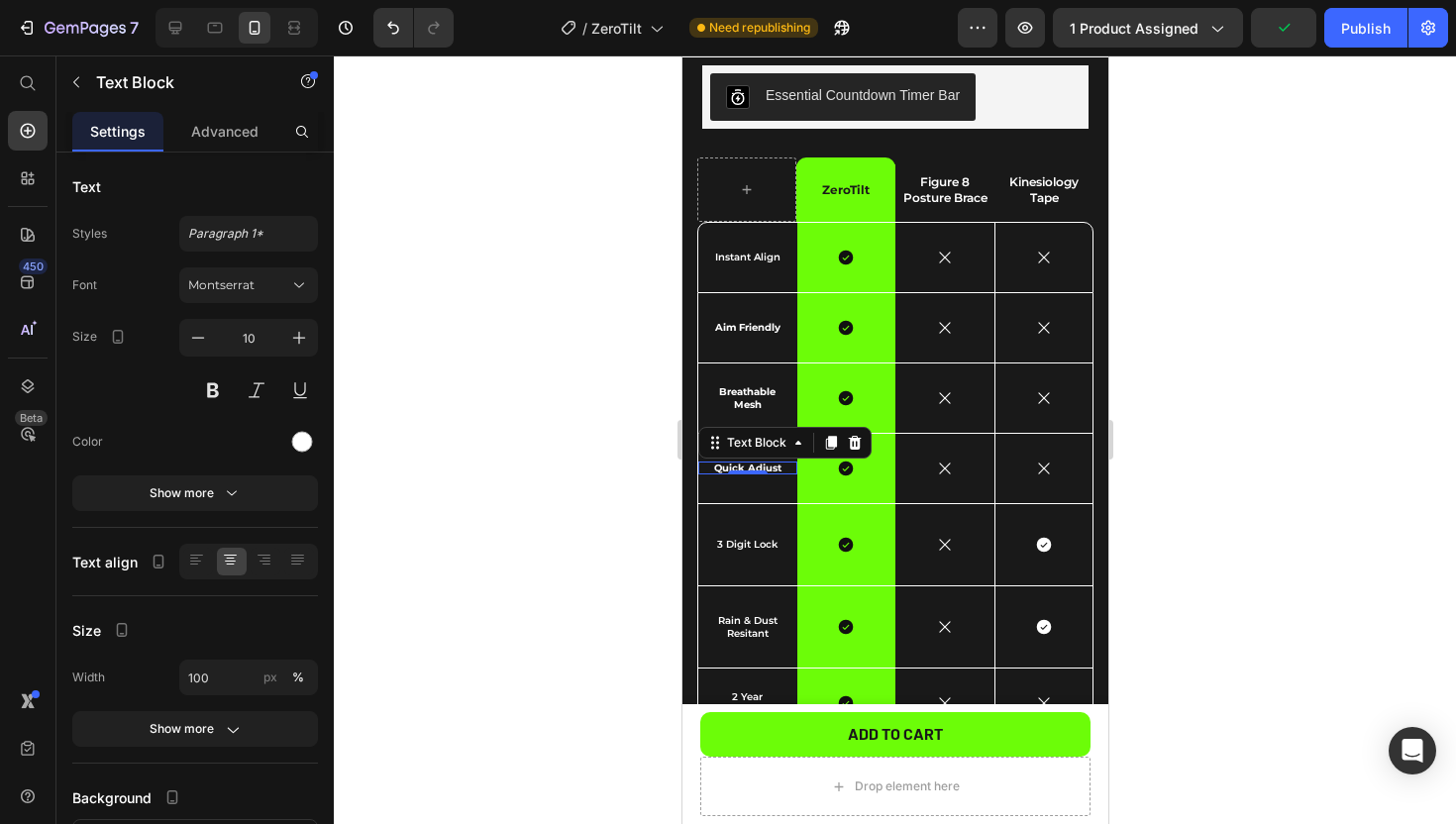click on "Quick Adjust Text Block   0" at bounding box center [747, 467] 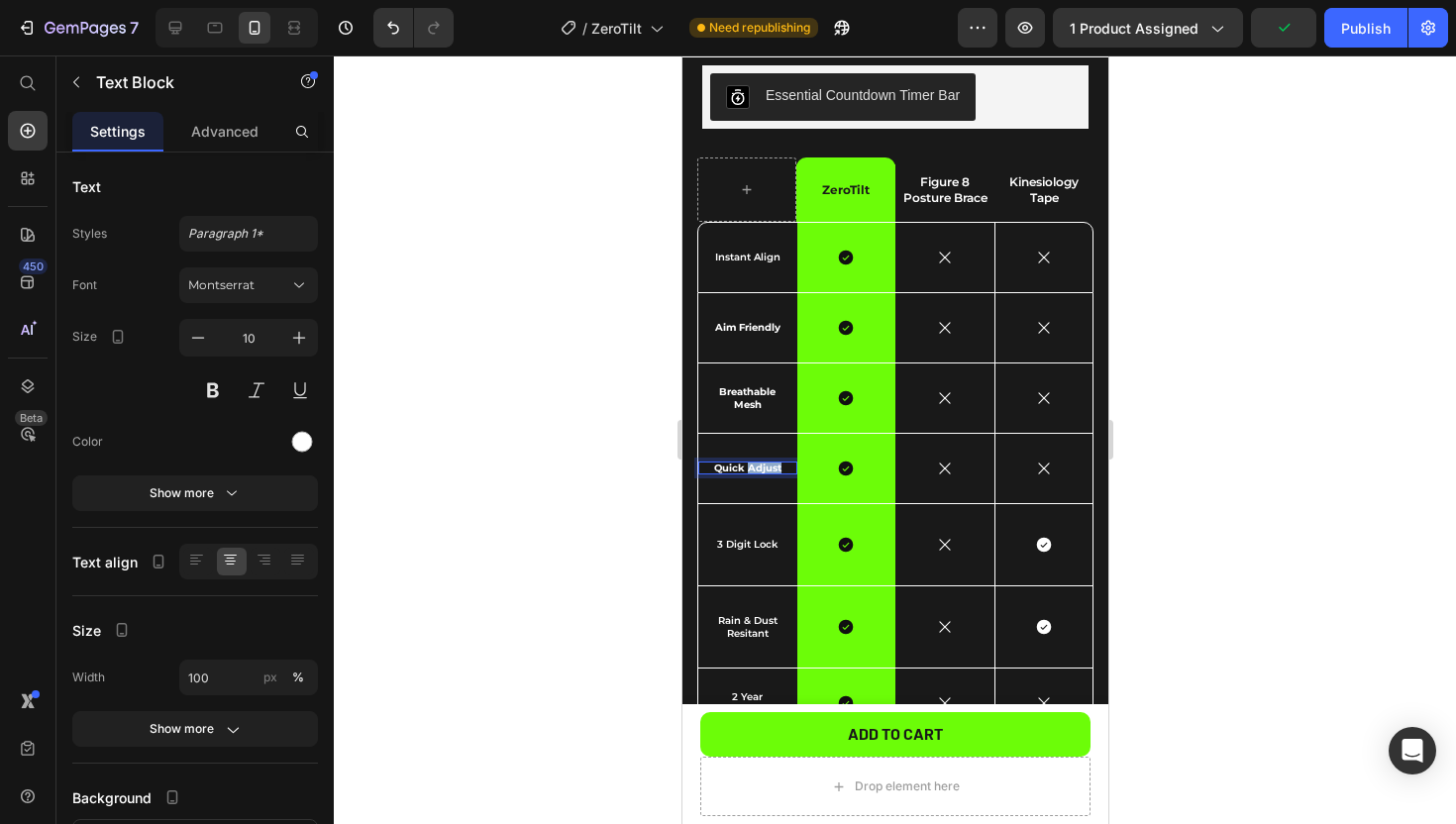 click on "Quick Adjust" at bounding box center (747, 467) 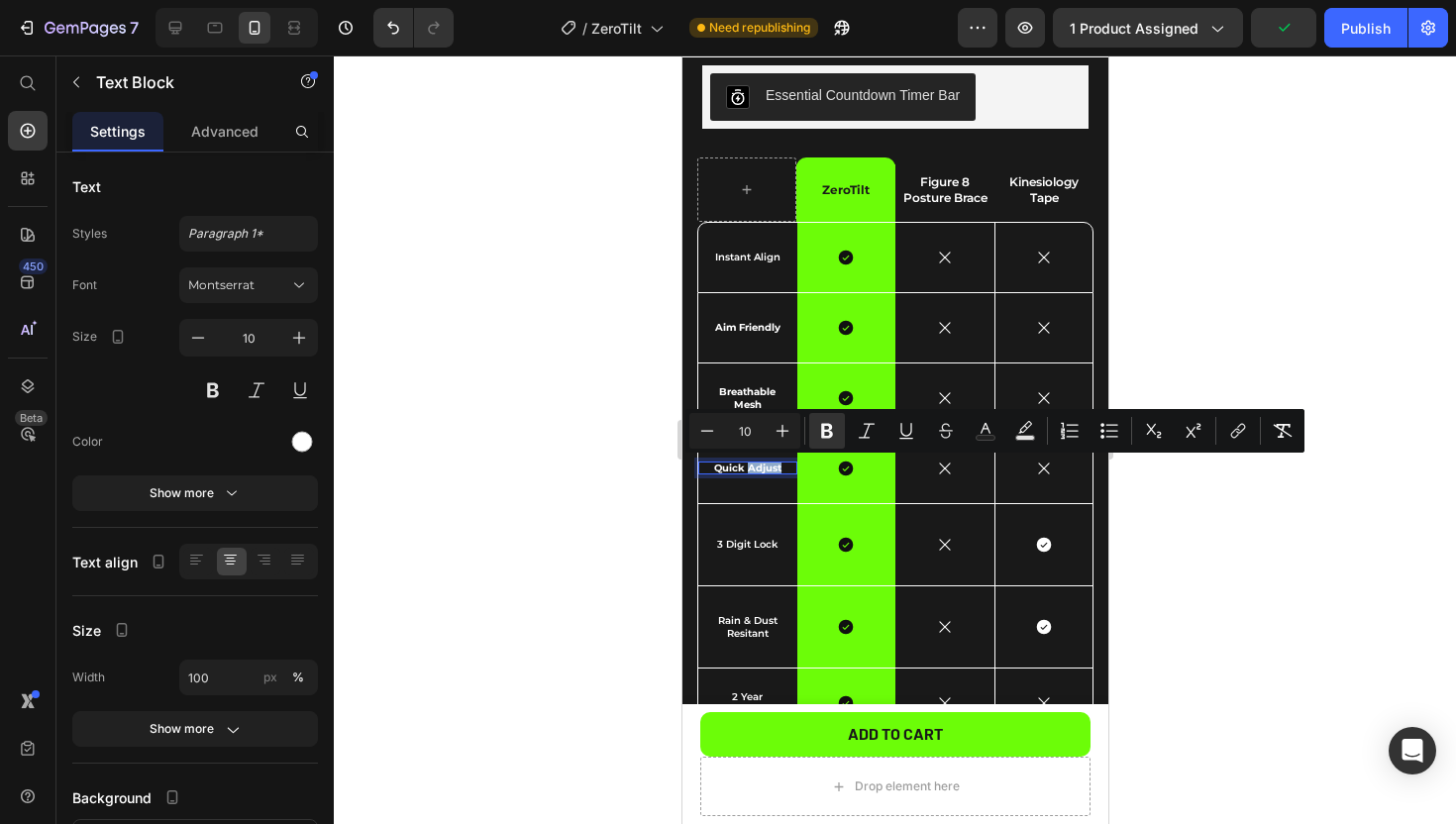click on "Quick Adjust Text Block   0" at bounding box center (747, 467) 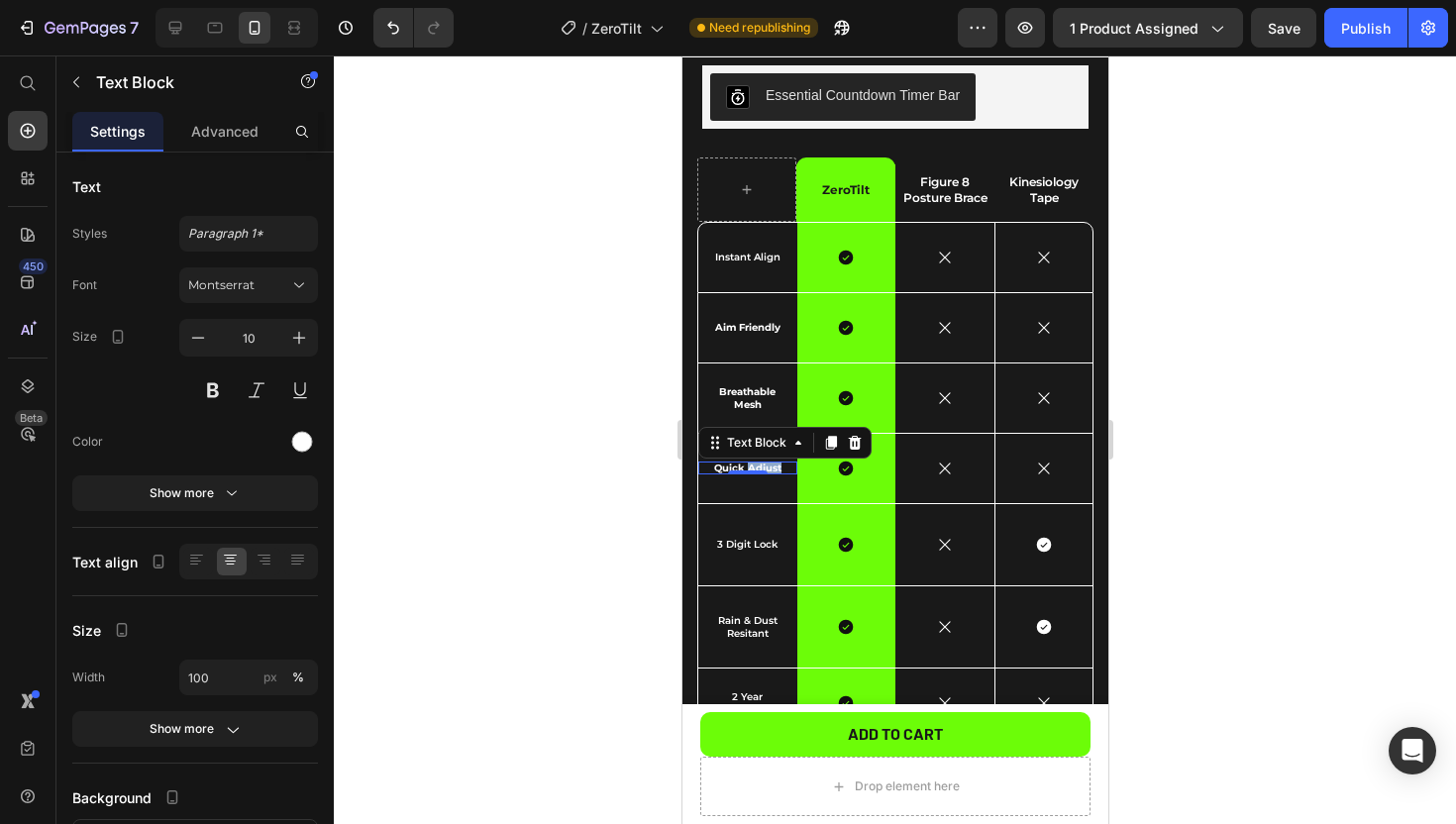 click on "Quick Adjust" at bounding box center [747, 467] 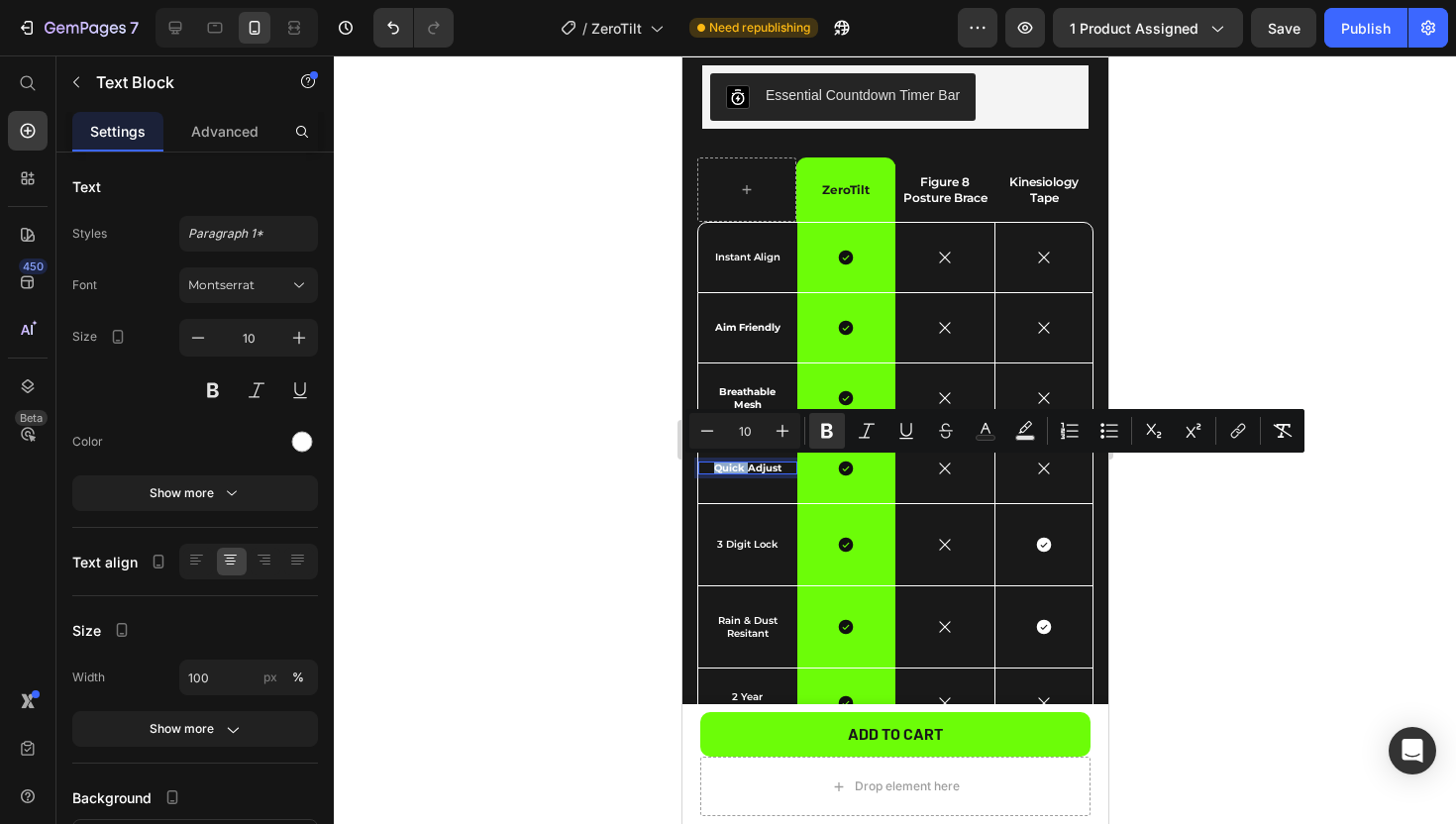 click on "Quick Adjust" at bounding box center (747, 467) 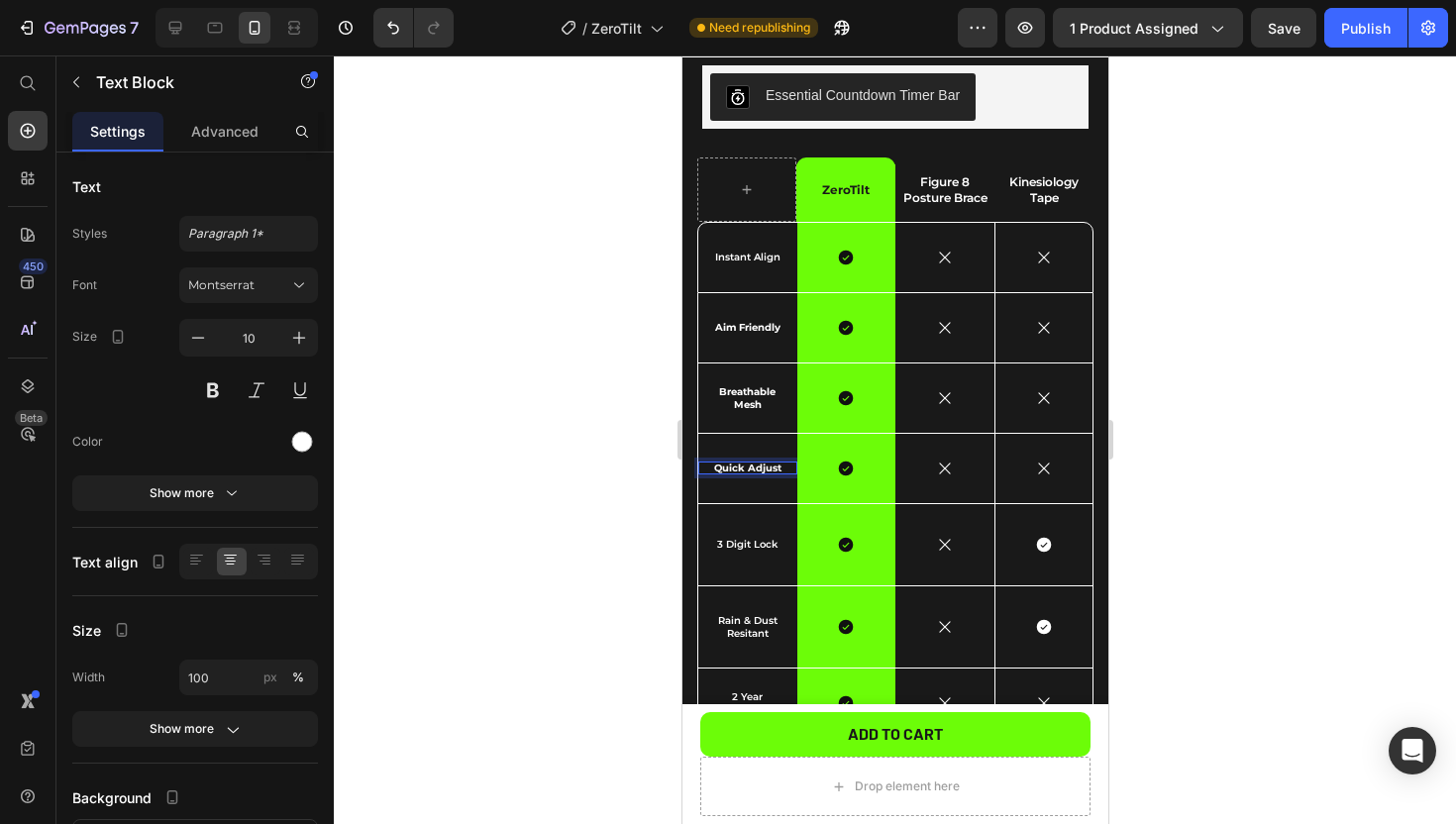 click on "Quick Adjust" at bounding box center [747, 467] 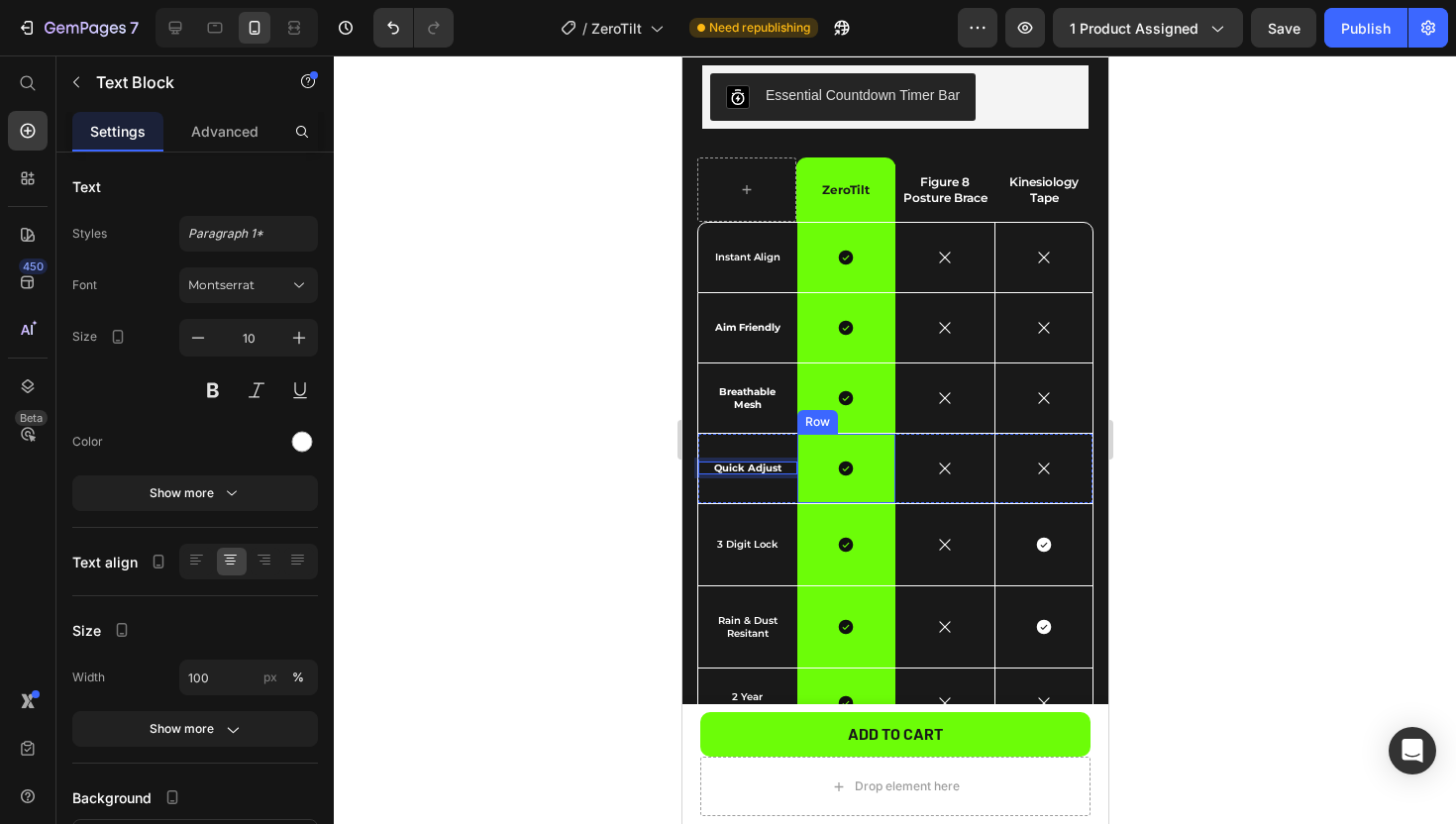 scroll, scrollTop: 2892, scrollLeft: 0, axis: vertical 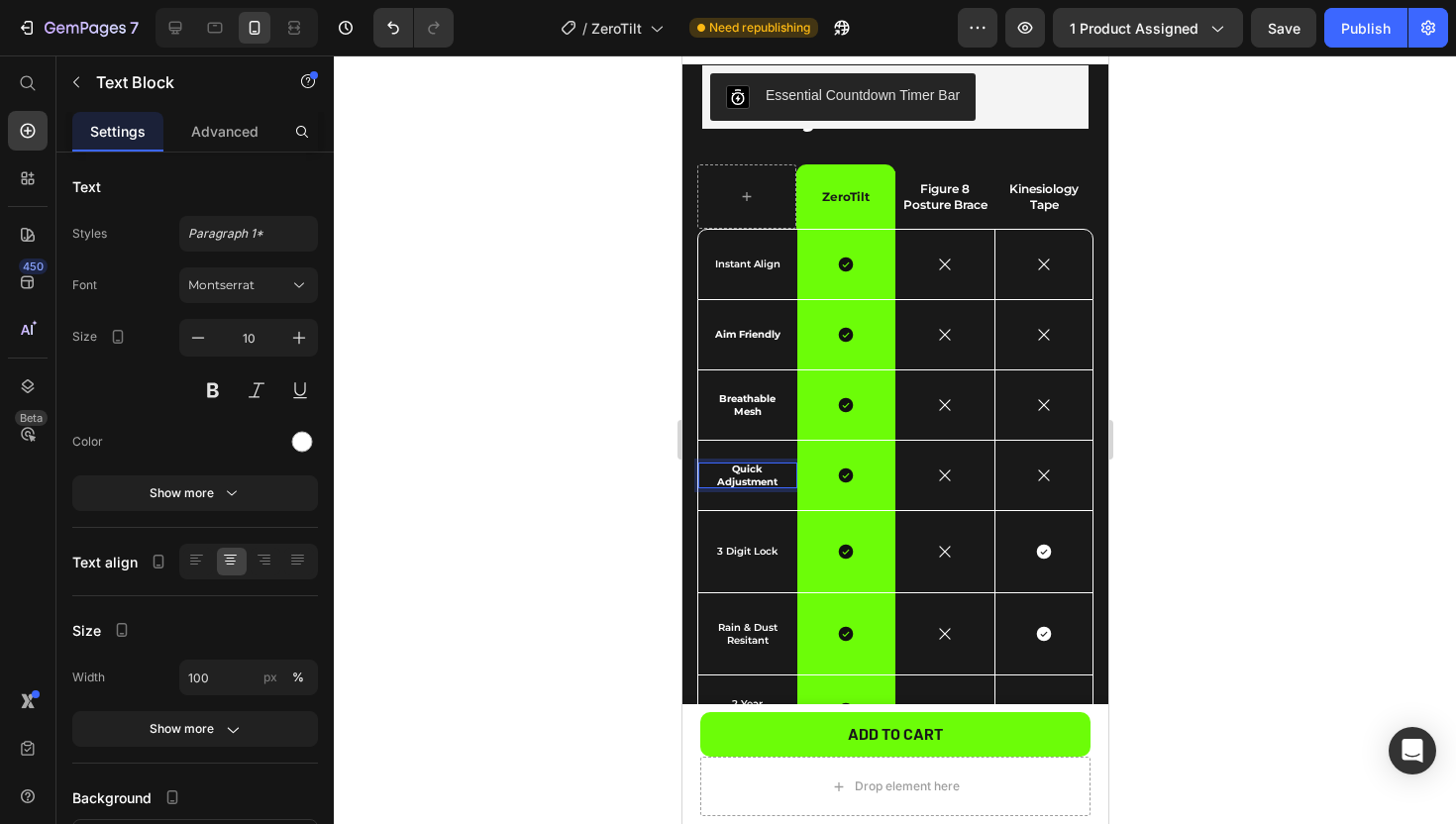 click 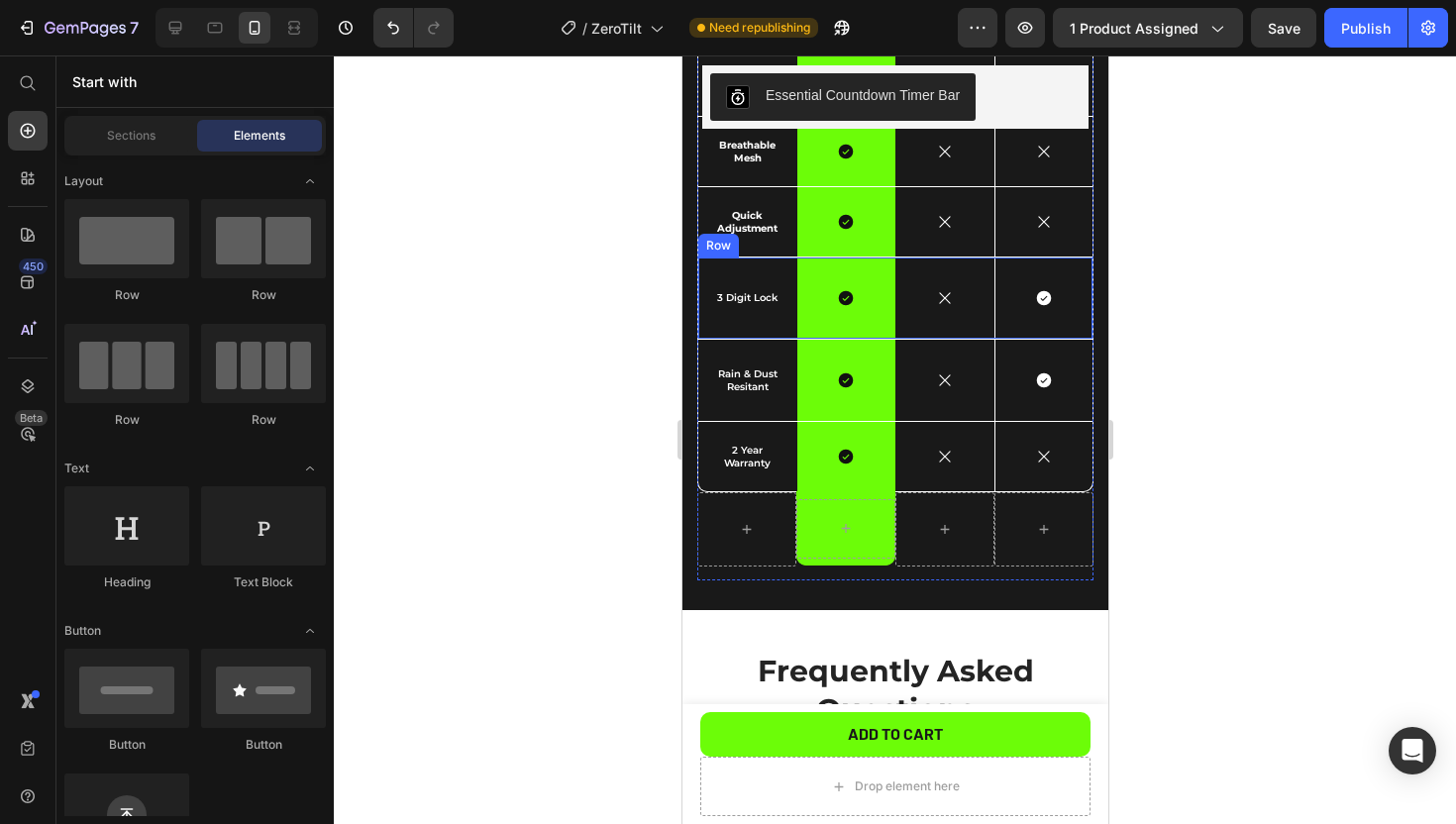 scroll, scrollTop: 3031, scrollLeft: 0, axis: vertical 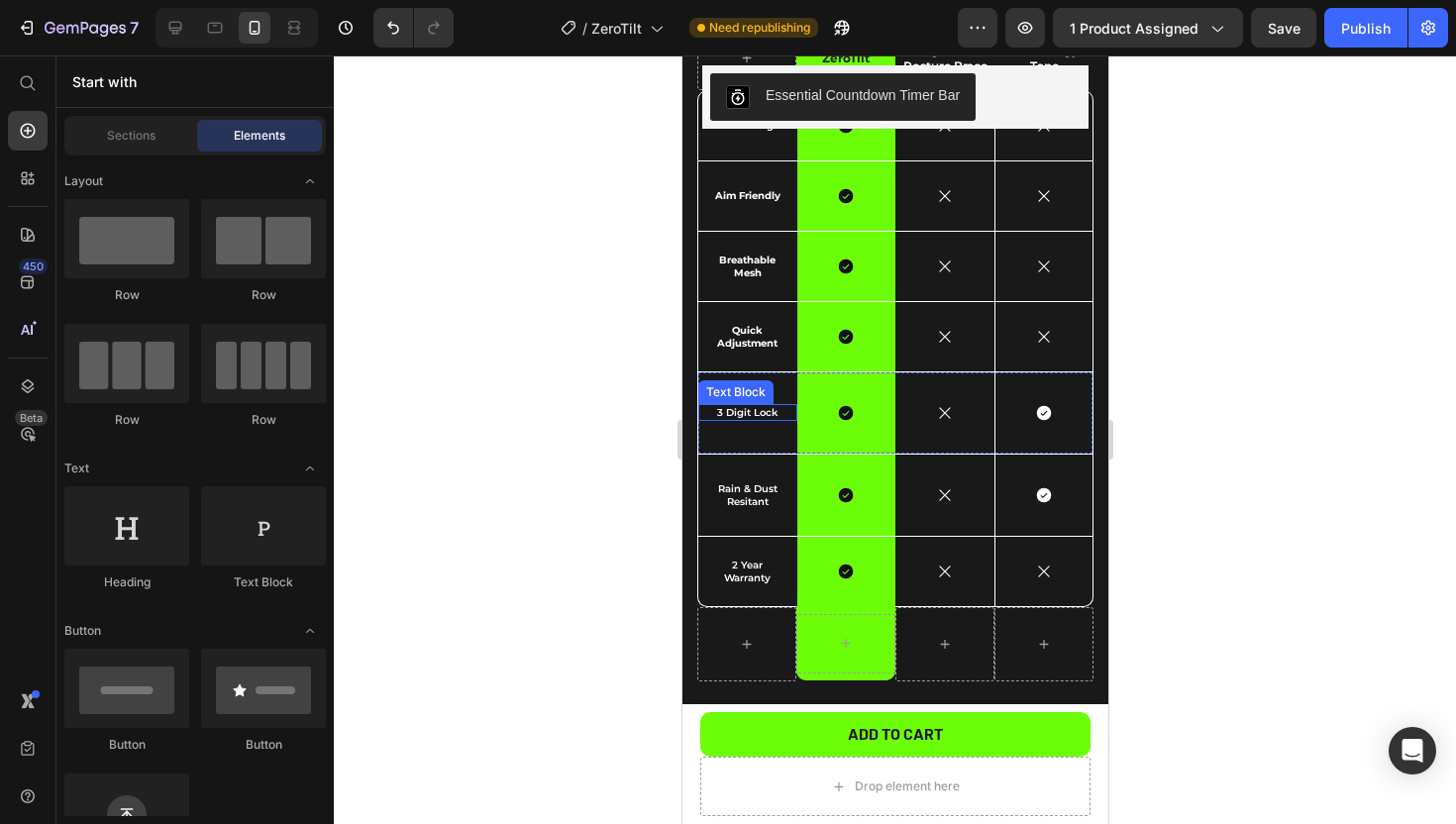 click on "3 Digit Lock" at bounding box center (747, 412) 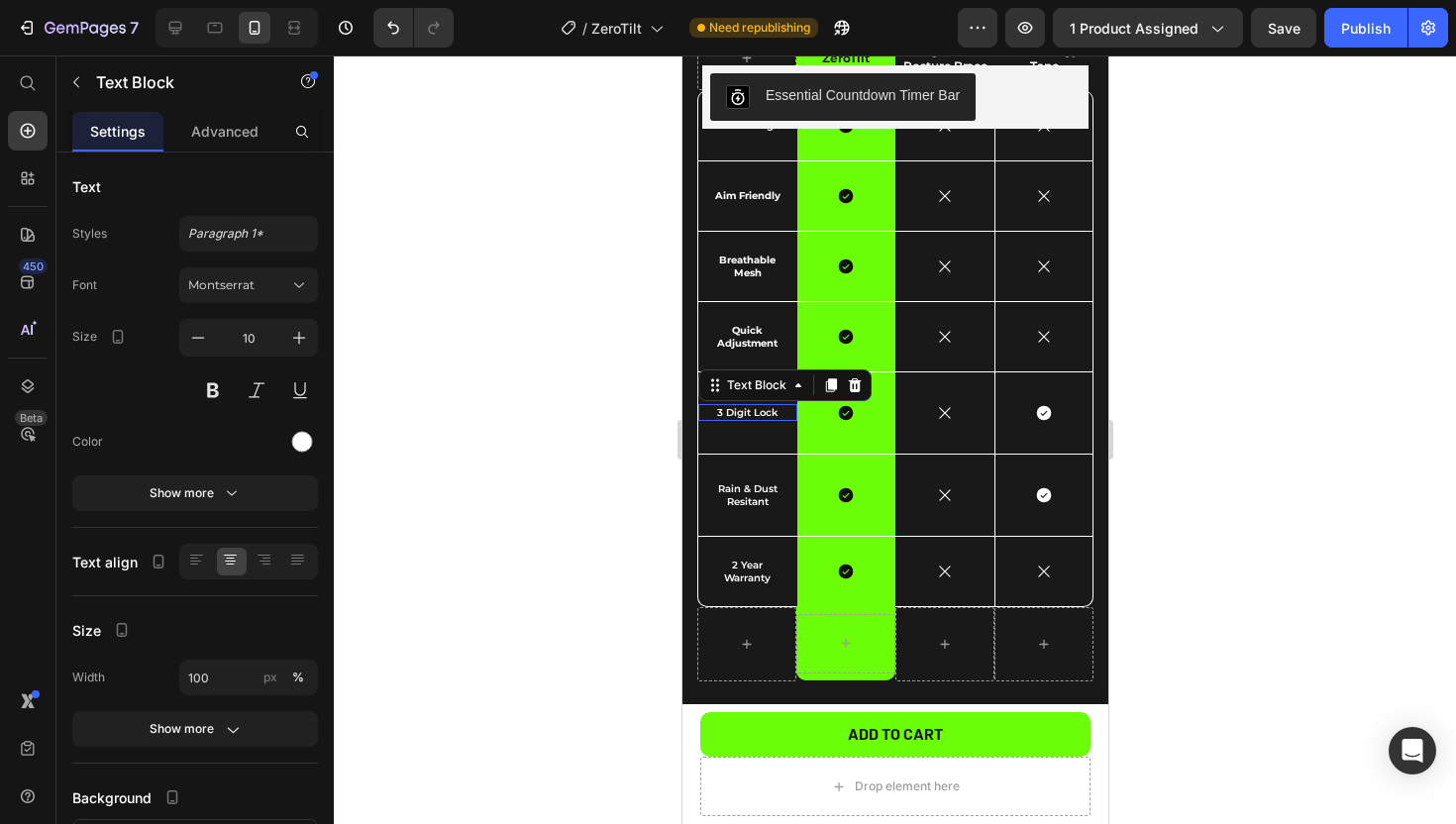 click at bounding box center [681, 55] 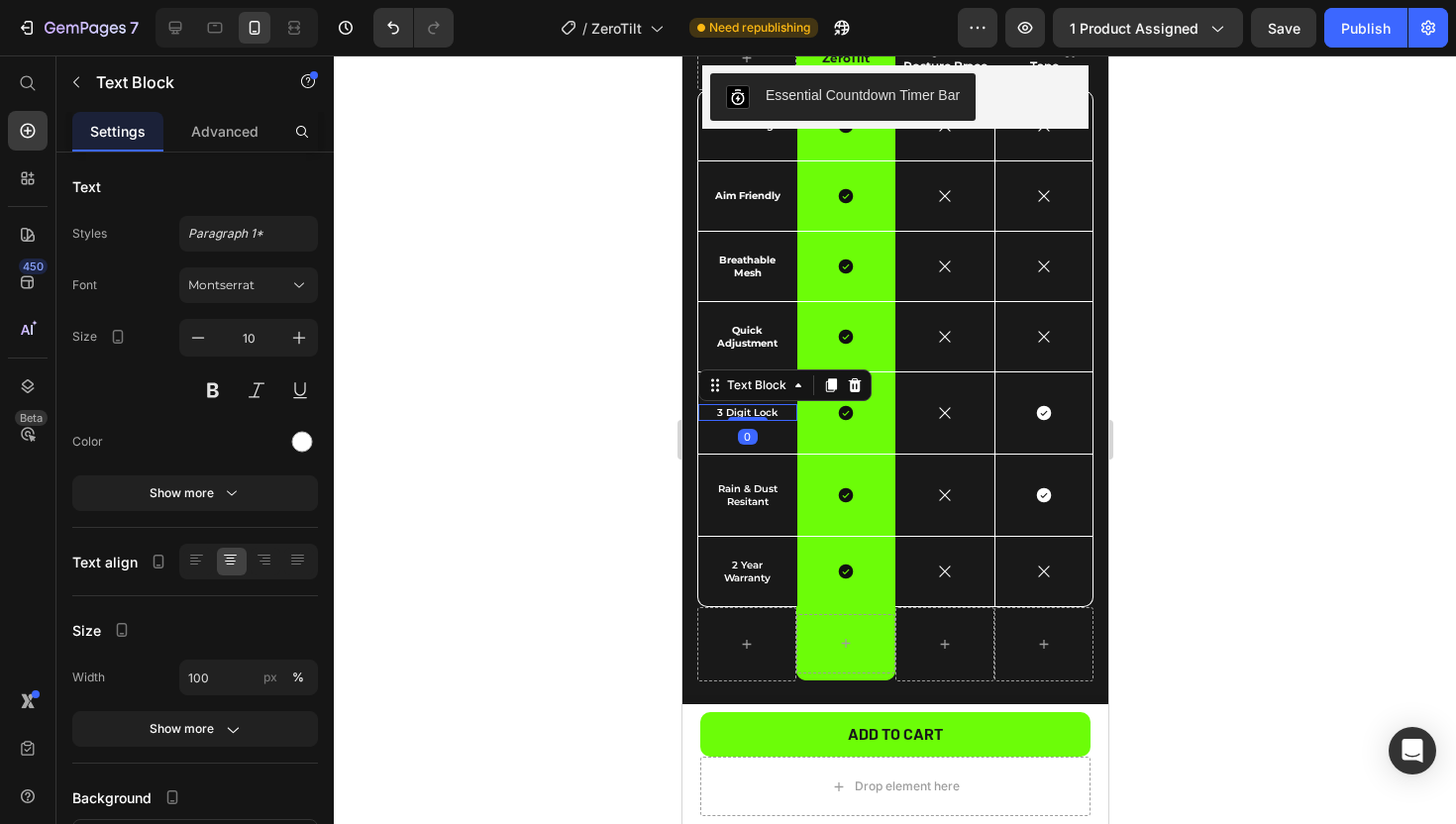 click at bounding box center [747, 419] 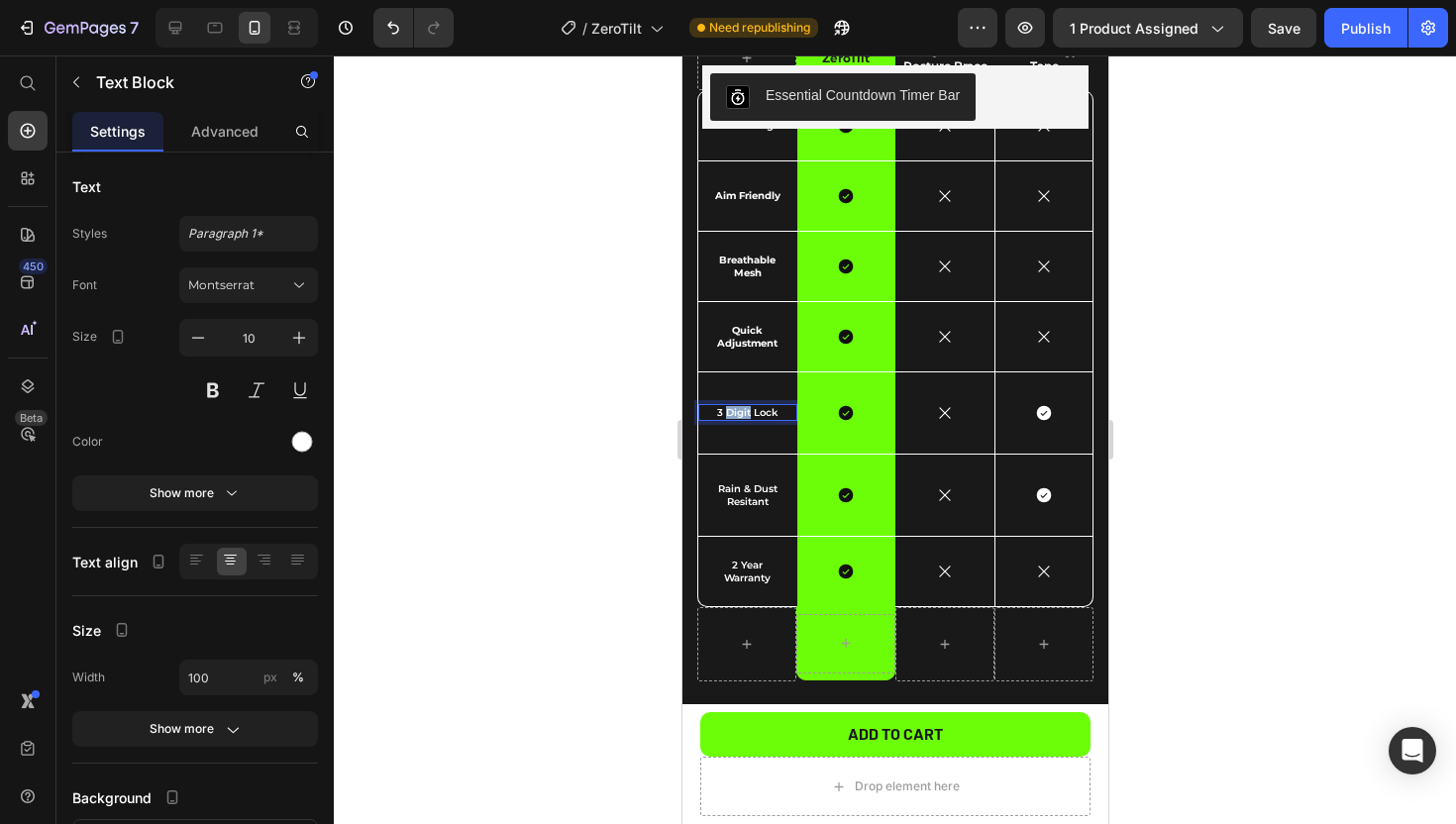 click on "3 Digit Lock" at bounding box center [747, 412] 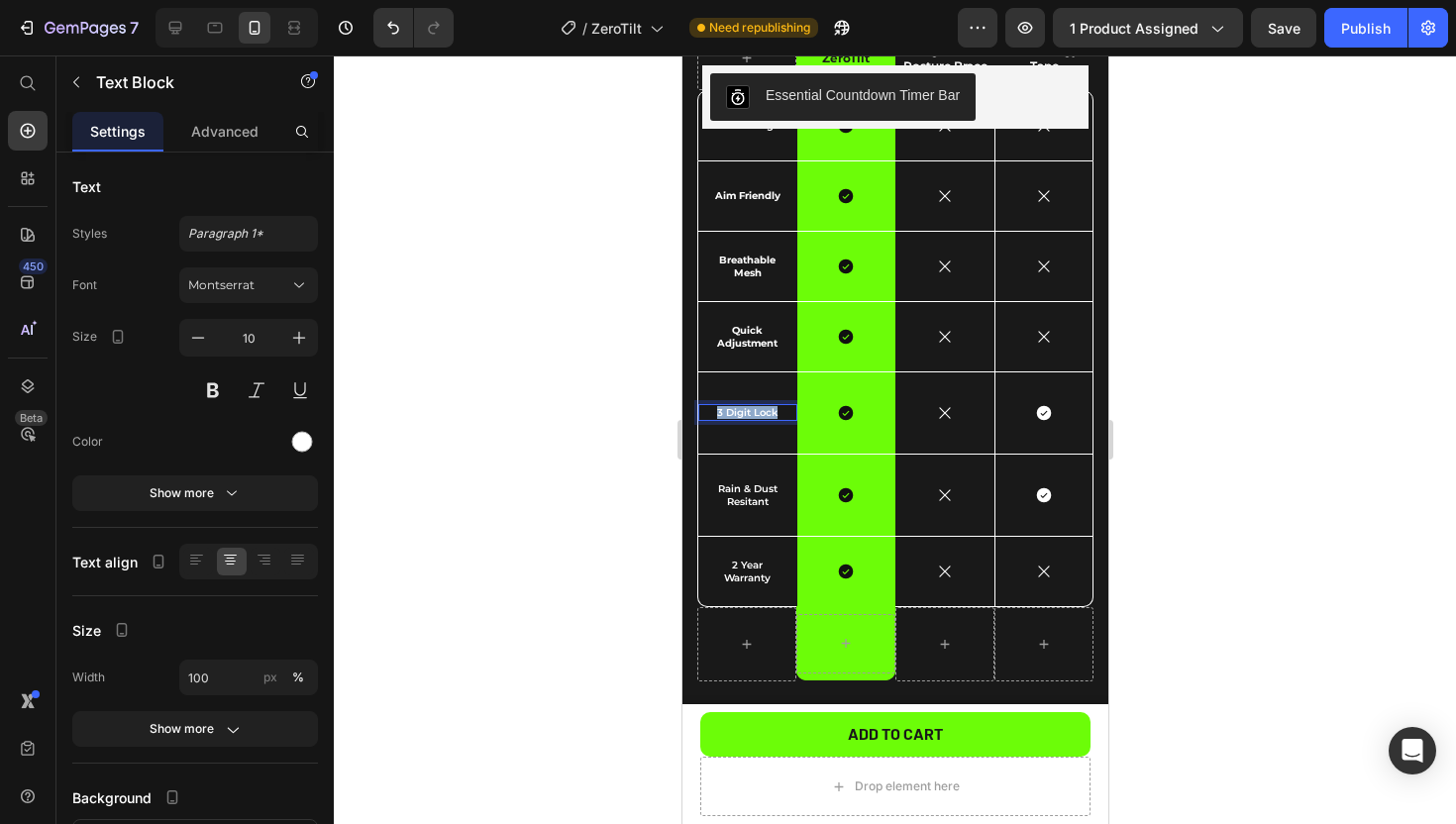 click on "3 Digit Lock" at bounding box center (747, 412) 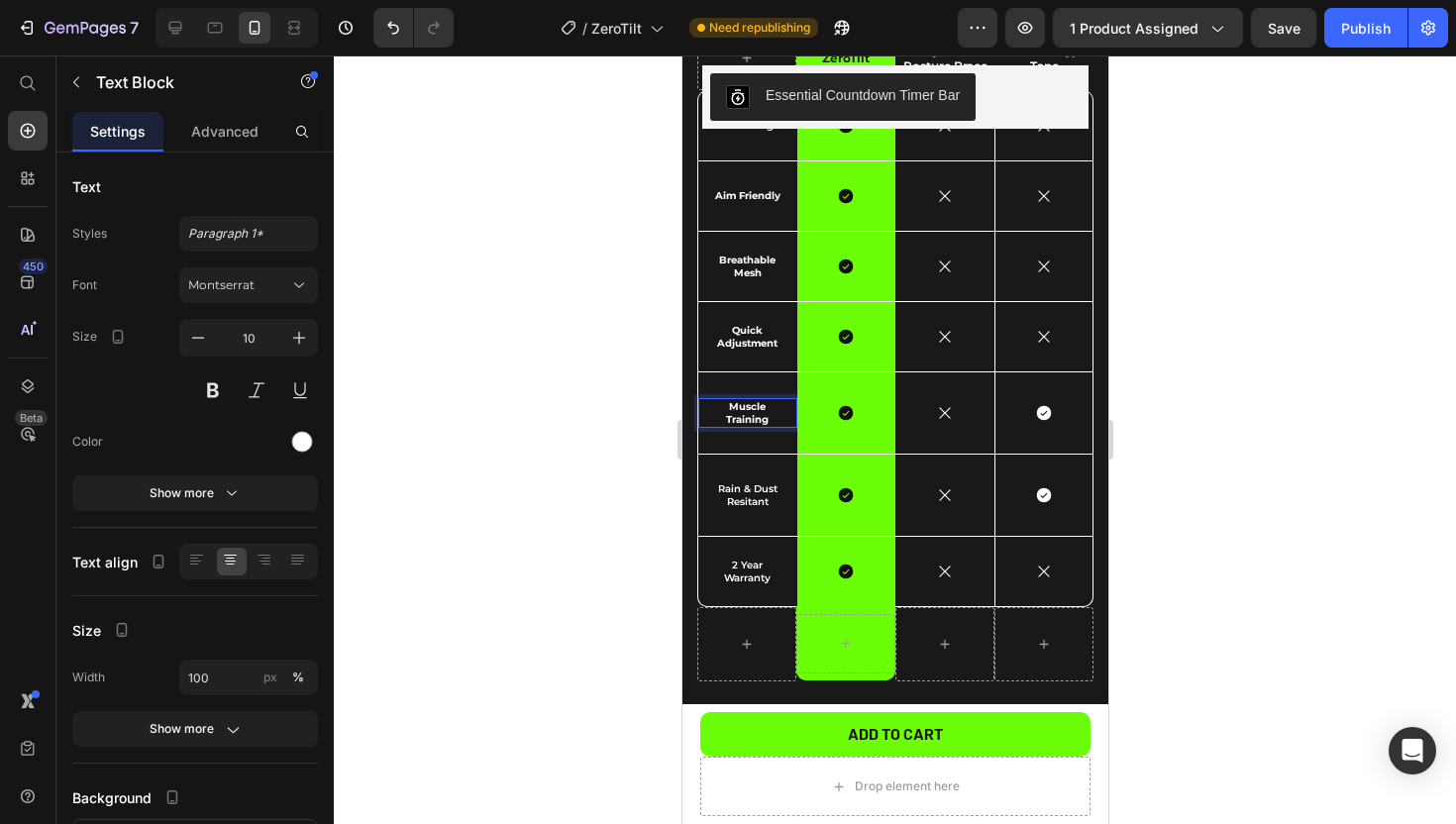 scroll, scrollTop: 3025, scrollLeft: 0, axis: vertical 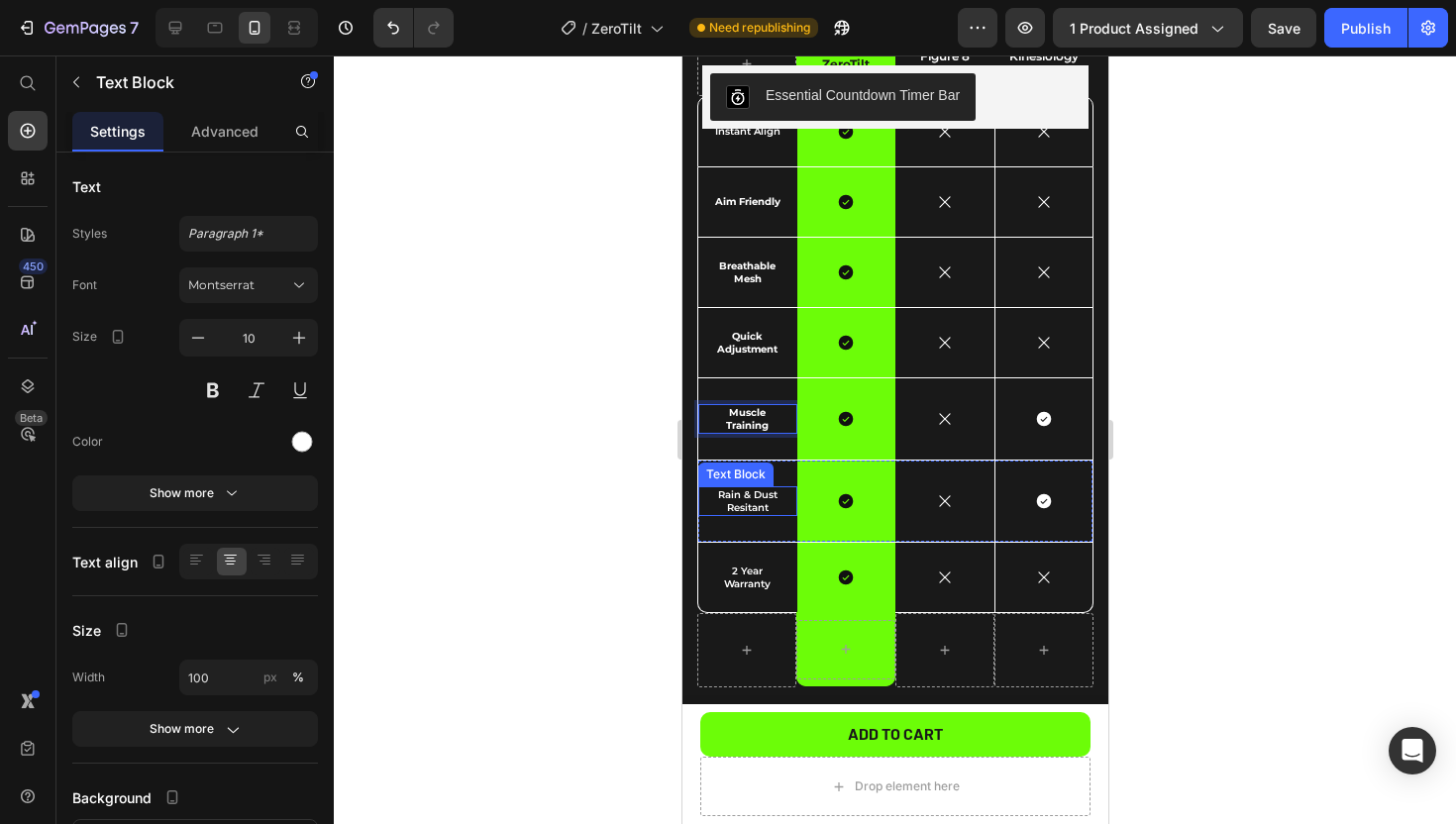 click on "Resitant" at bounding box center (747, 507) 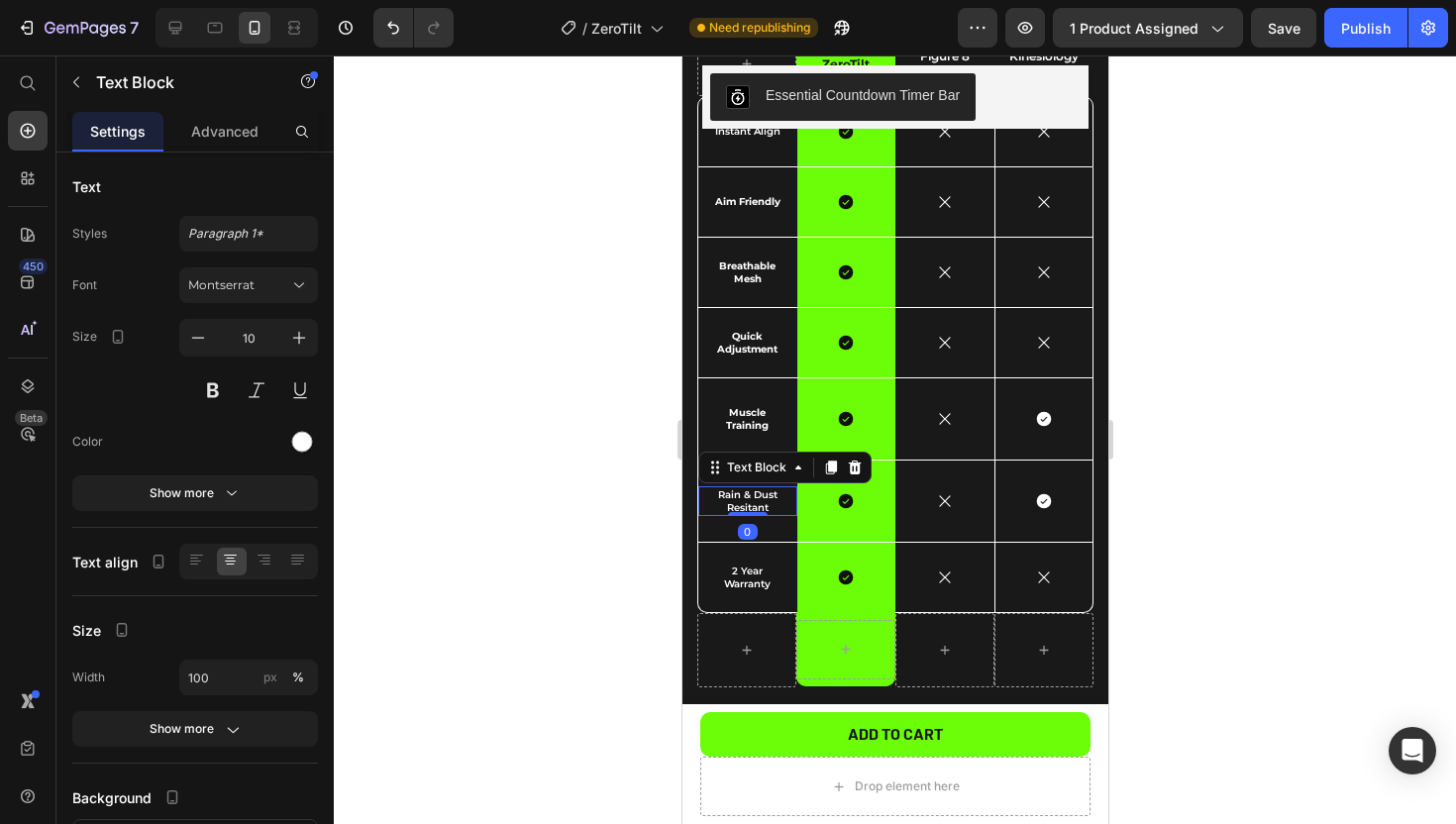click on "Resitant" at bounding box center [747, 507] 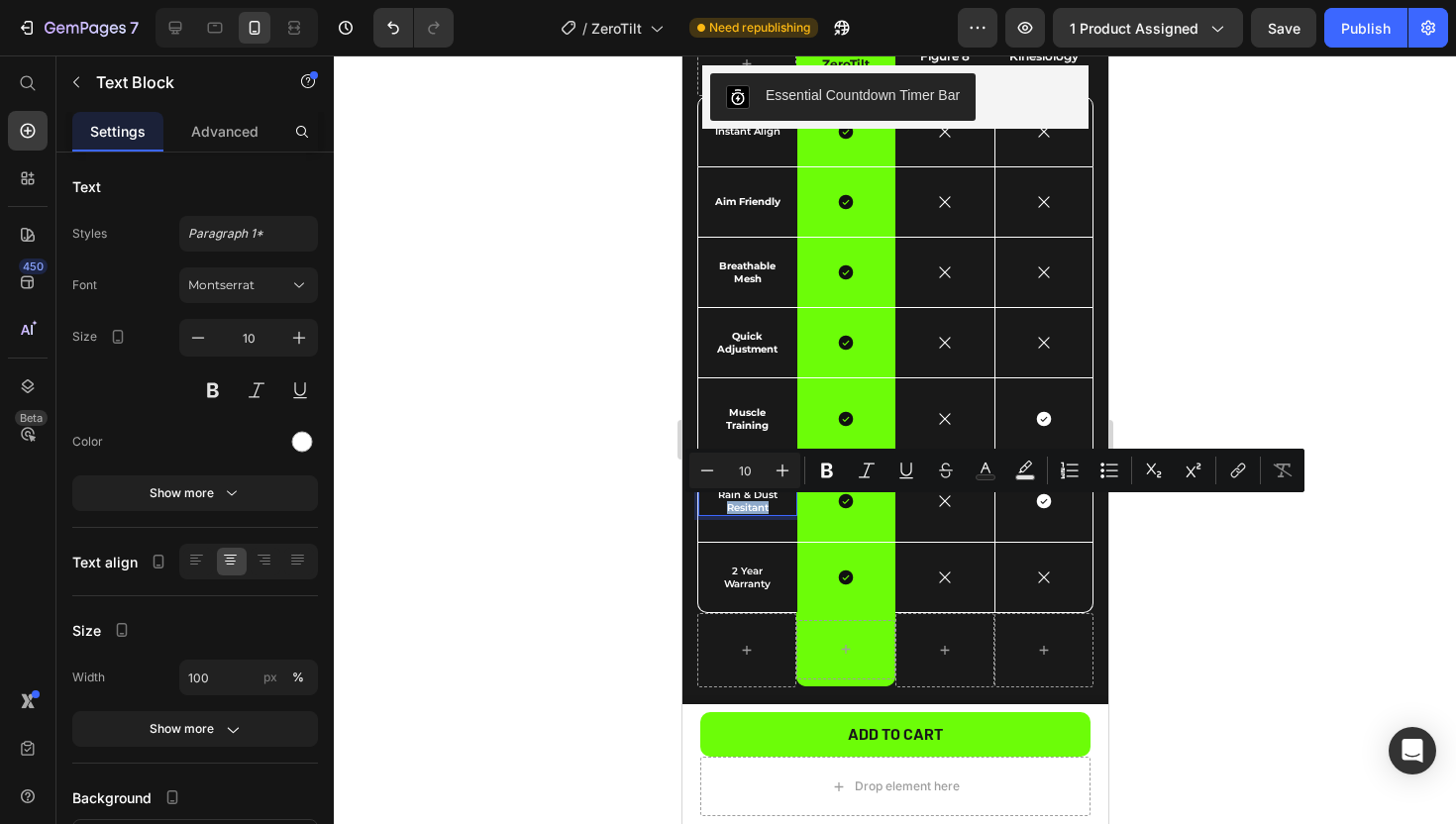 click on "Resitant" at bounding box center (747, 507) 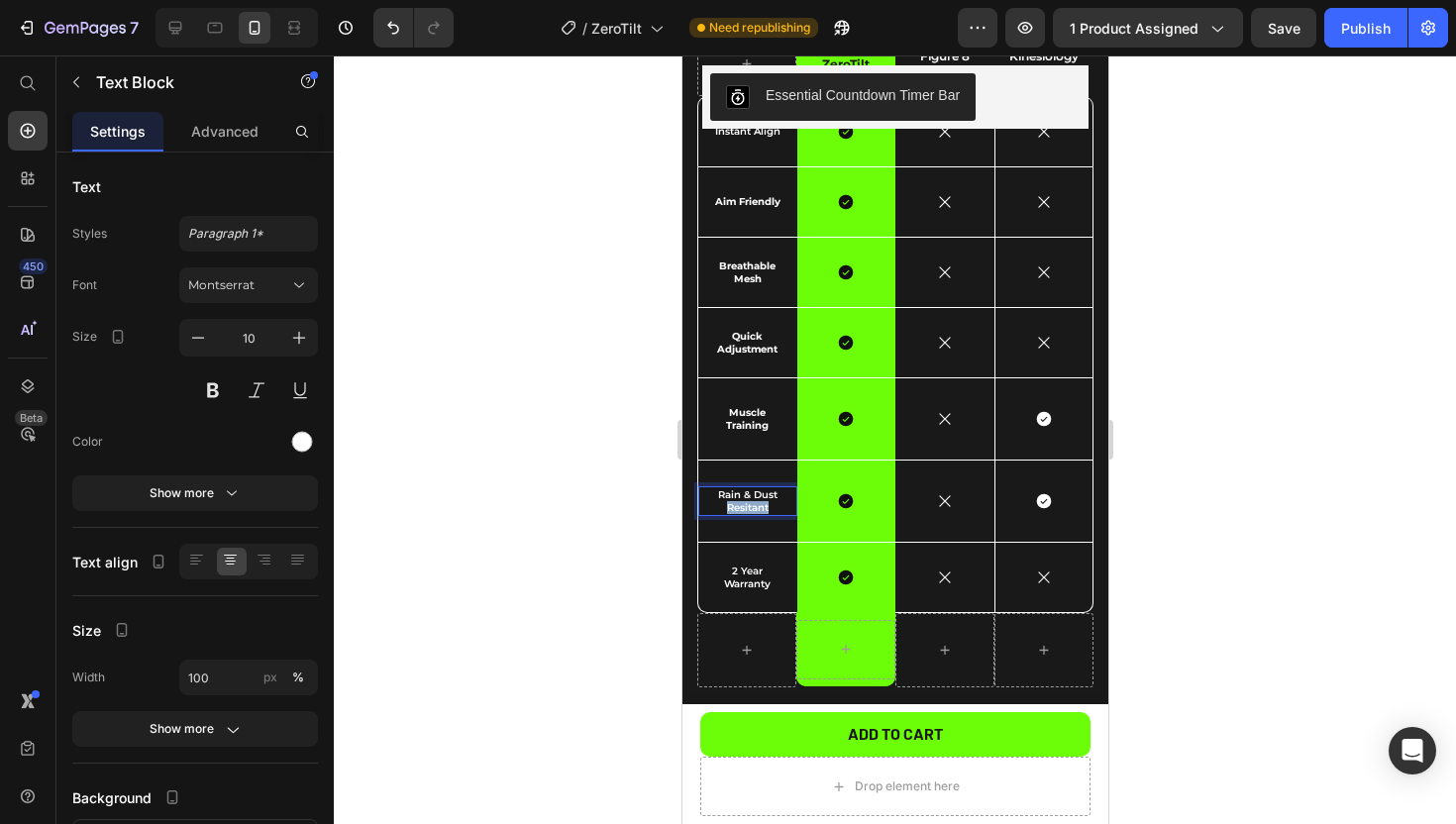 click on "Resitant" at bounding box center [747, 507] 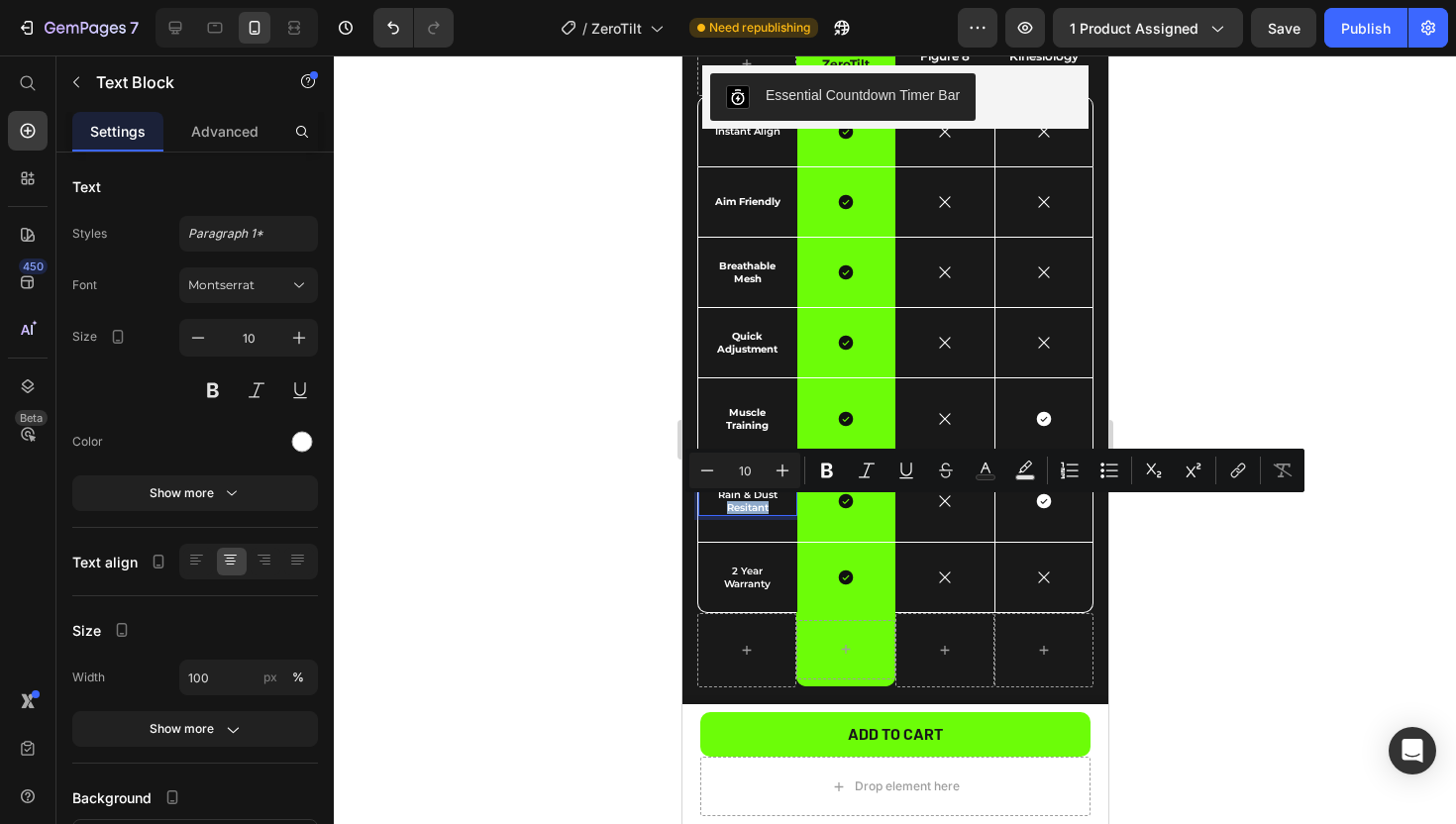 click on "Resitant" at bounding box center [747, 507] 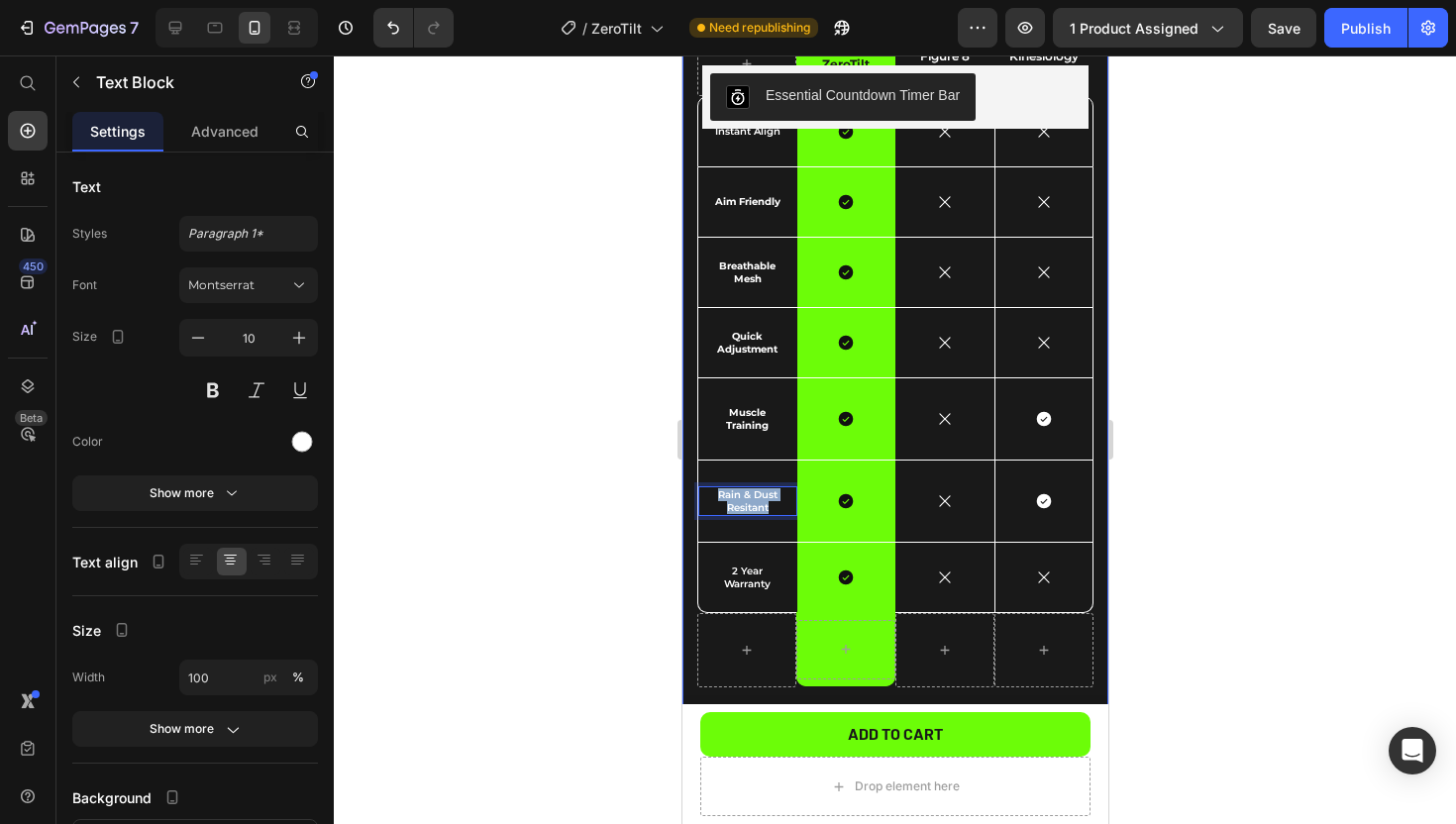 drag, startPoint x: 772, startPoint y: 501, endPoint x: 684, endPoint y: 492, distance: 88.45903 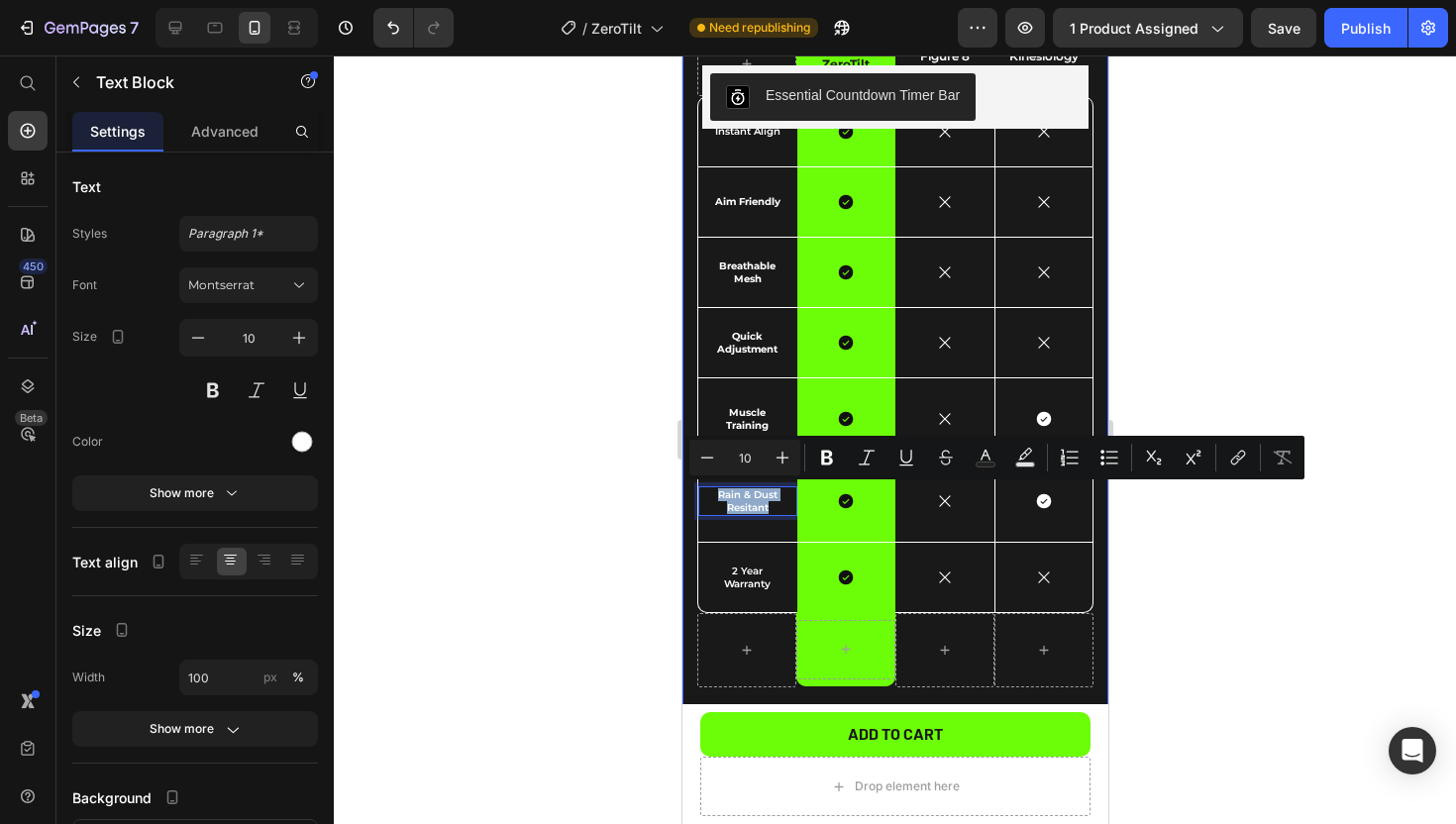 scroll, scrollTop: 3031, scrollLeft: 0, axis: vertical 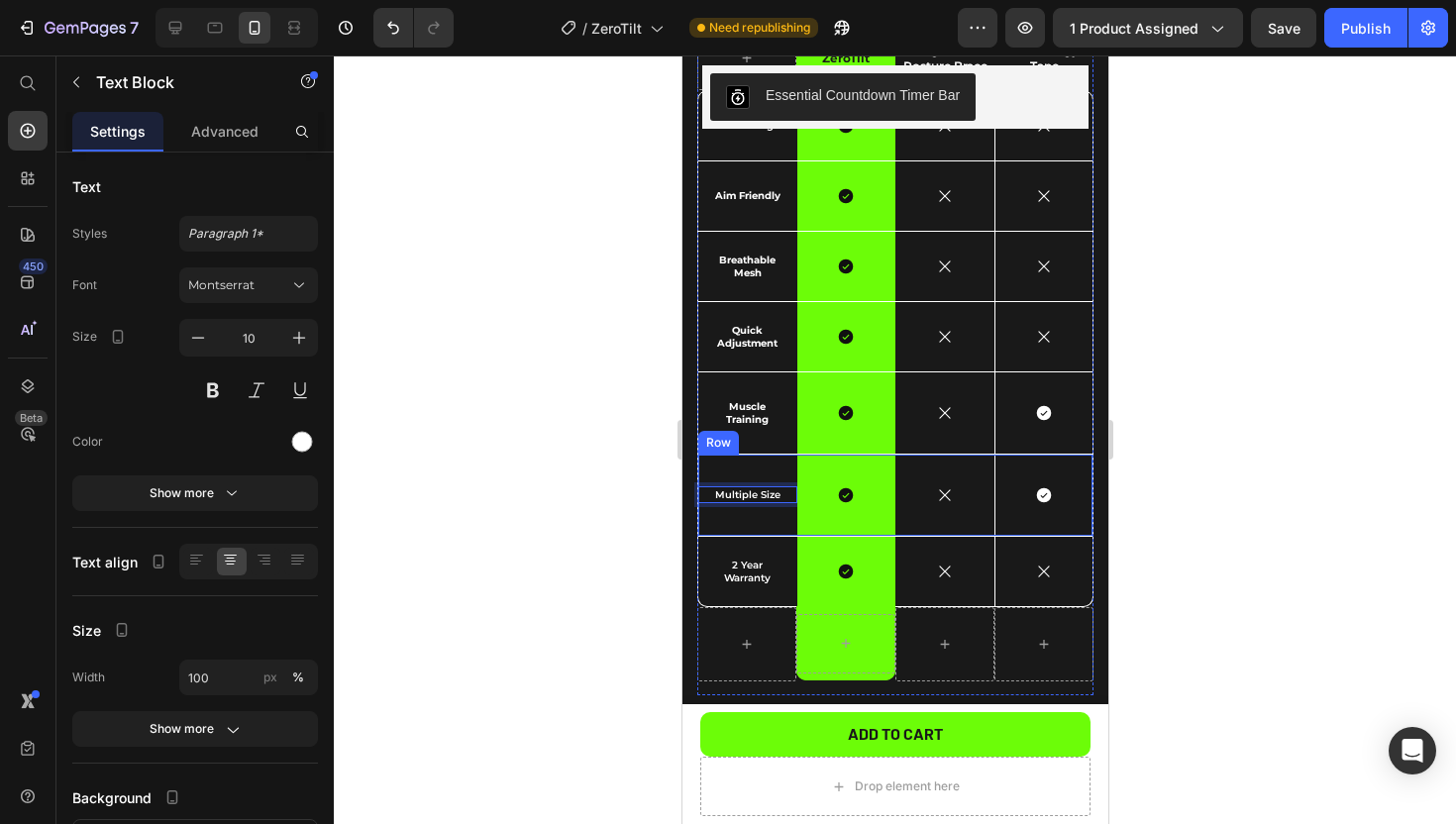 click on "Multiple Size" at bounding box center (747, 494) 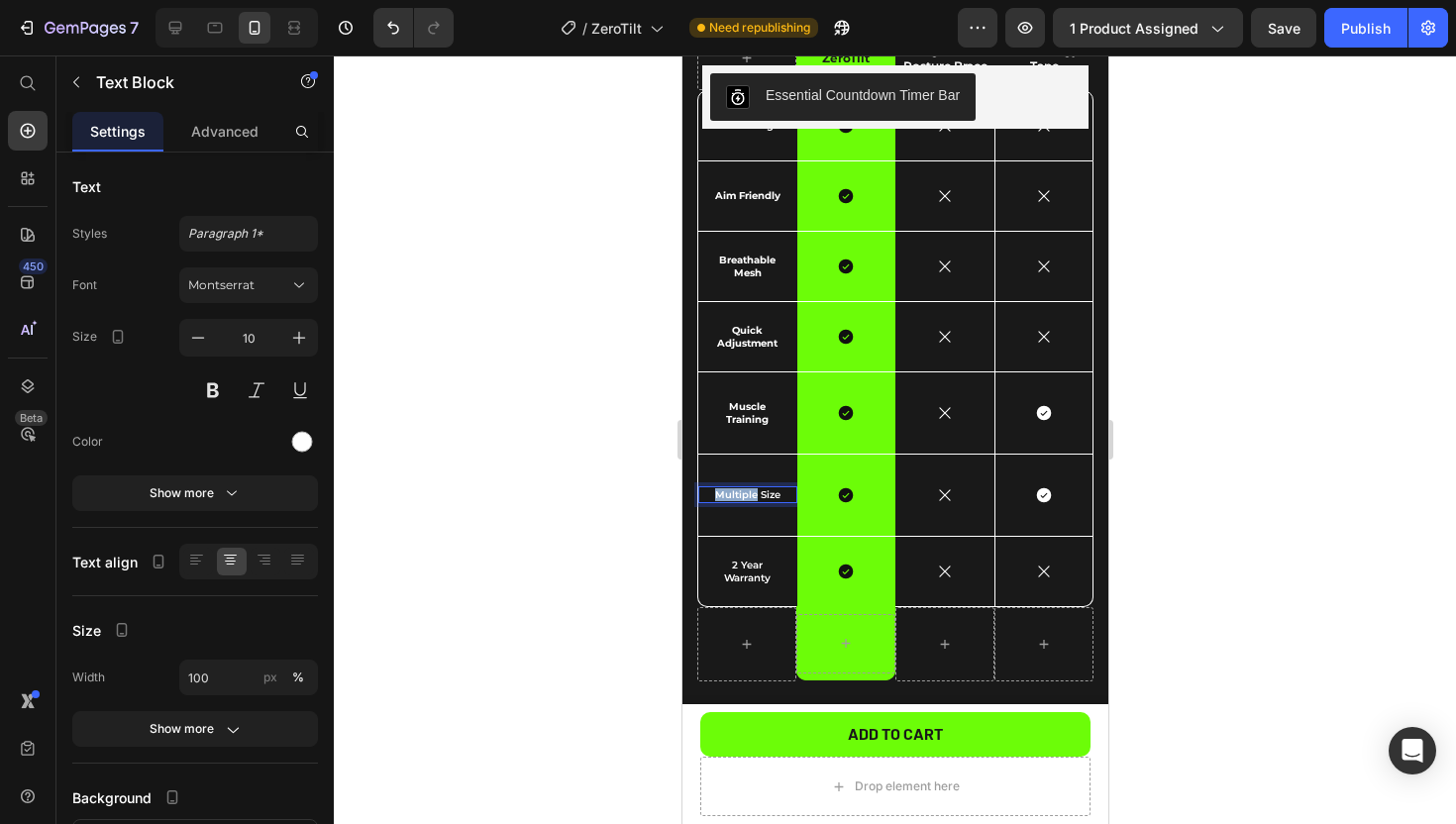 click on "Multiple Size" at bounding box center (747, 494) 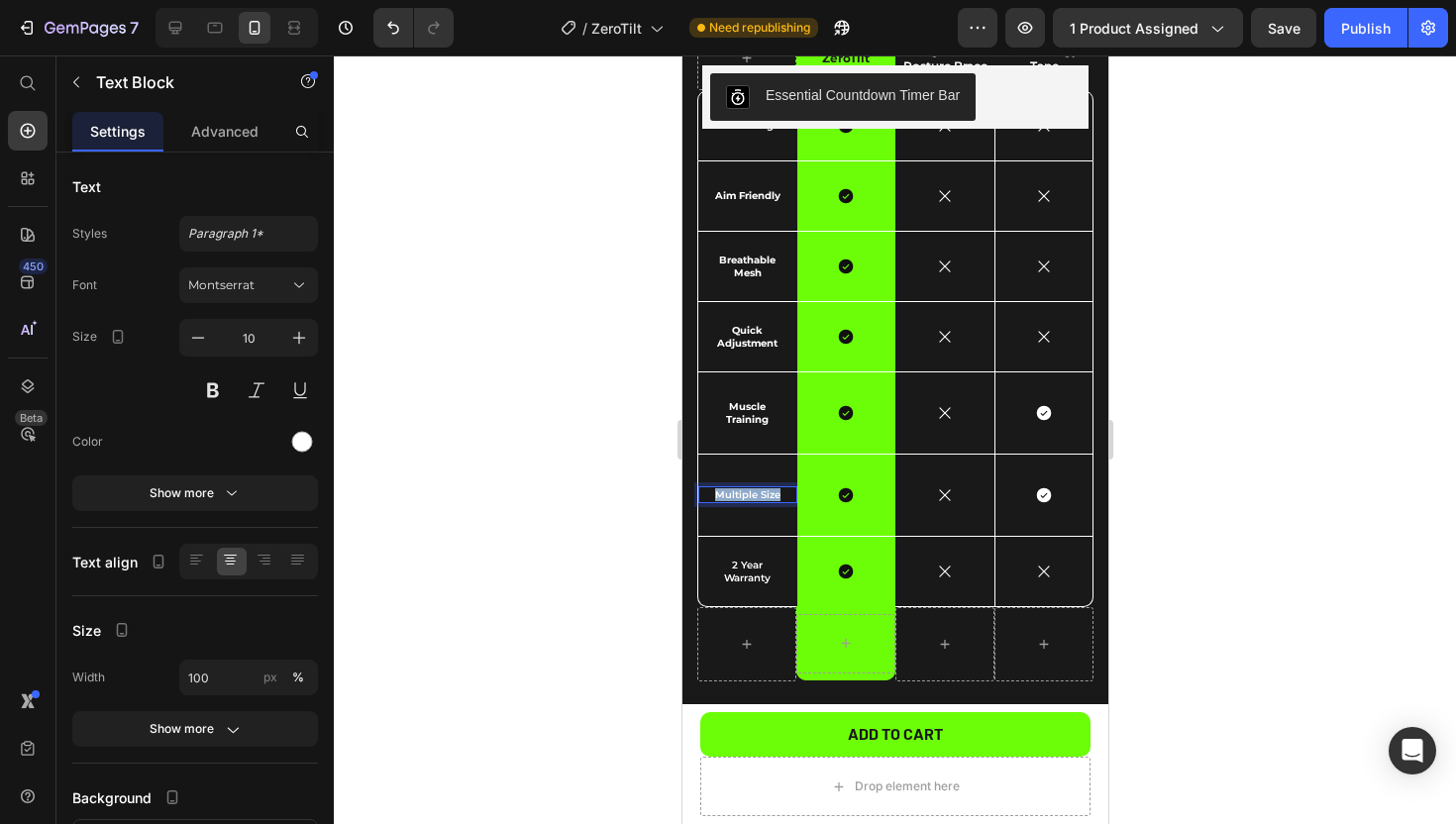 click on "Multiple Size" at bounding box center [747, 494] 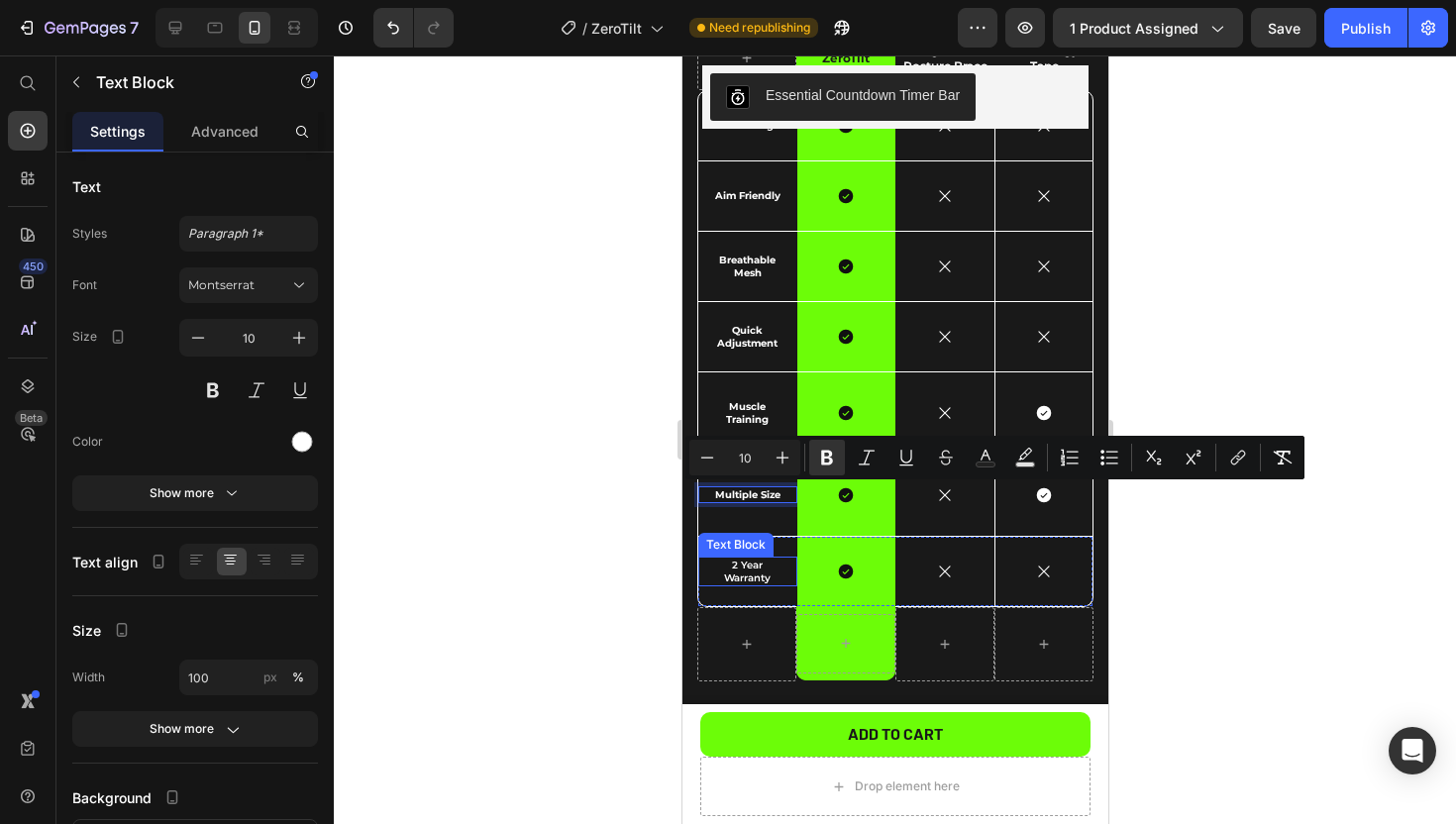 click on "2 Year" at bounding box center (747, 565) 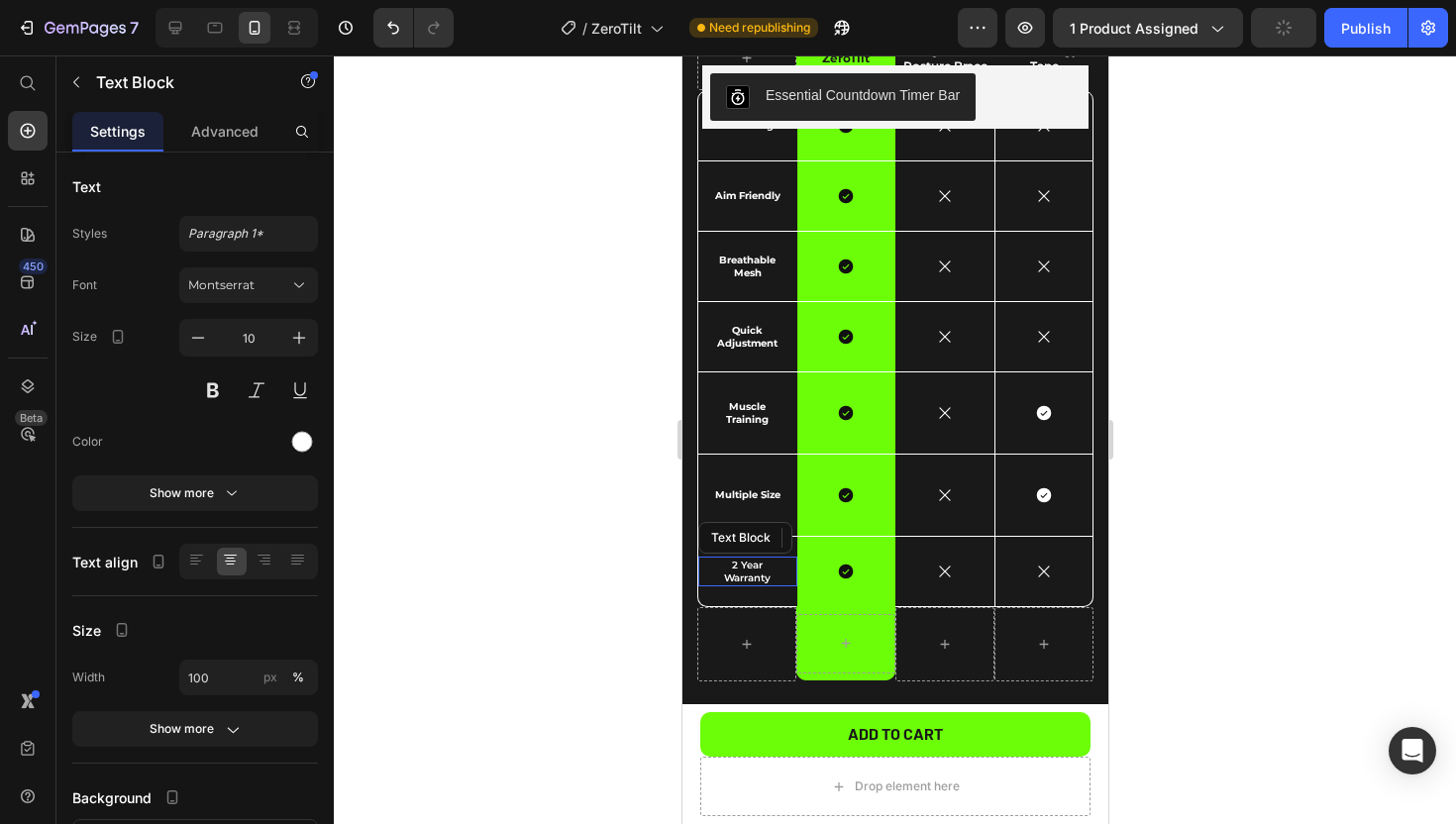 click on "2 Year" at bounding box center [747, 565] 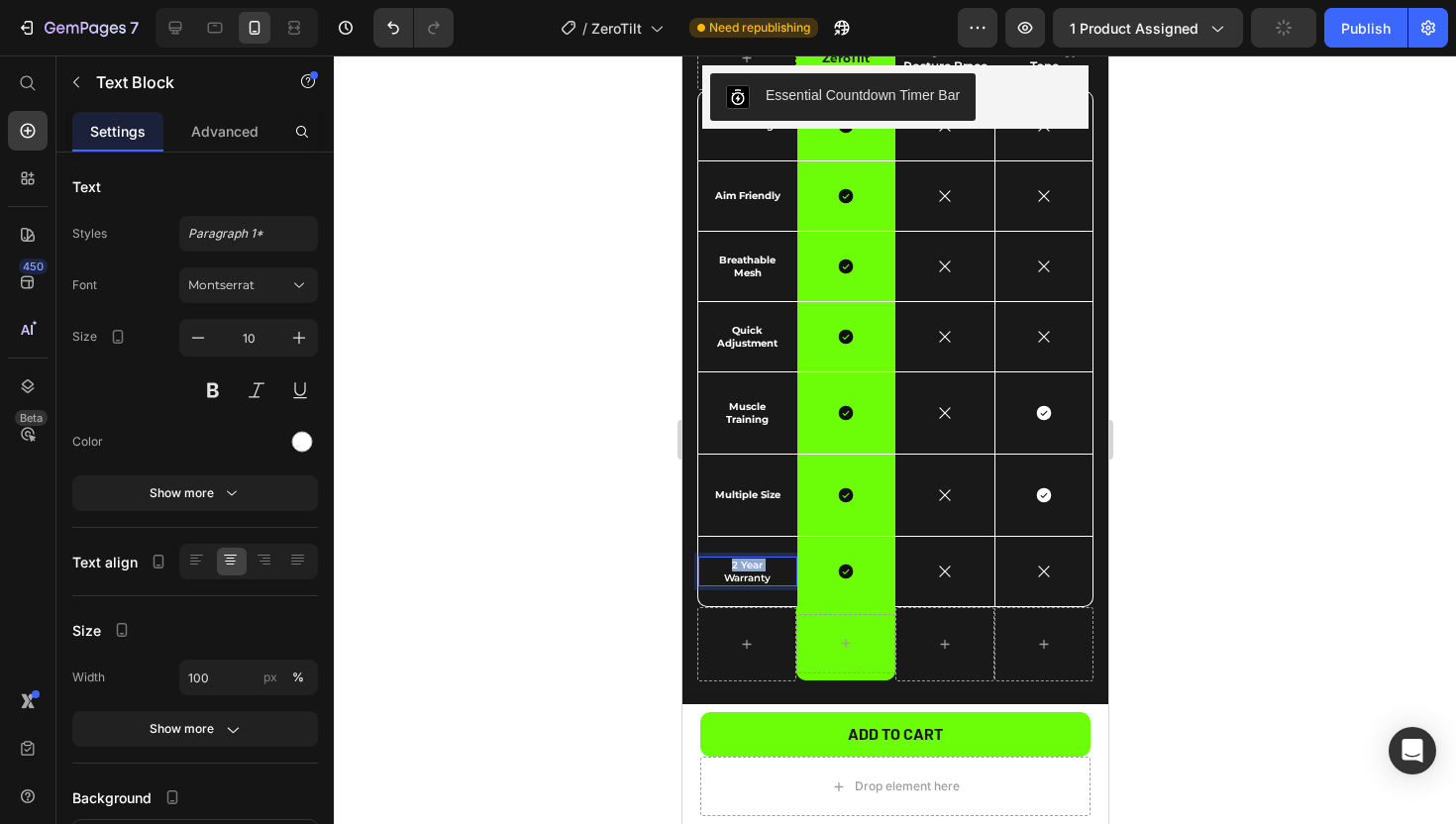 click on "2 Year" at bounding box center [747, 565] 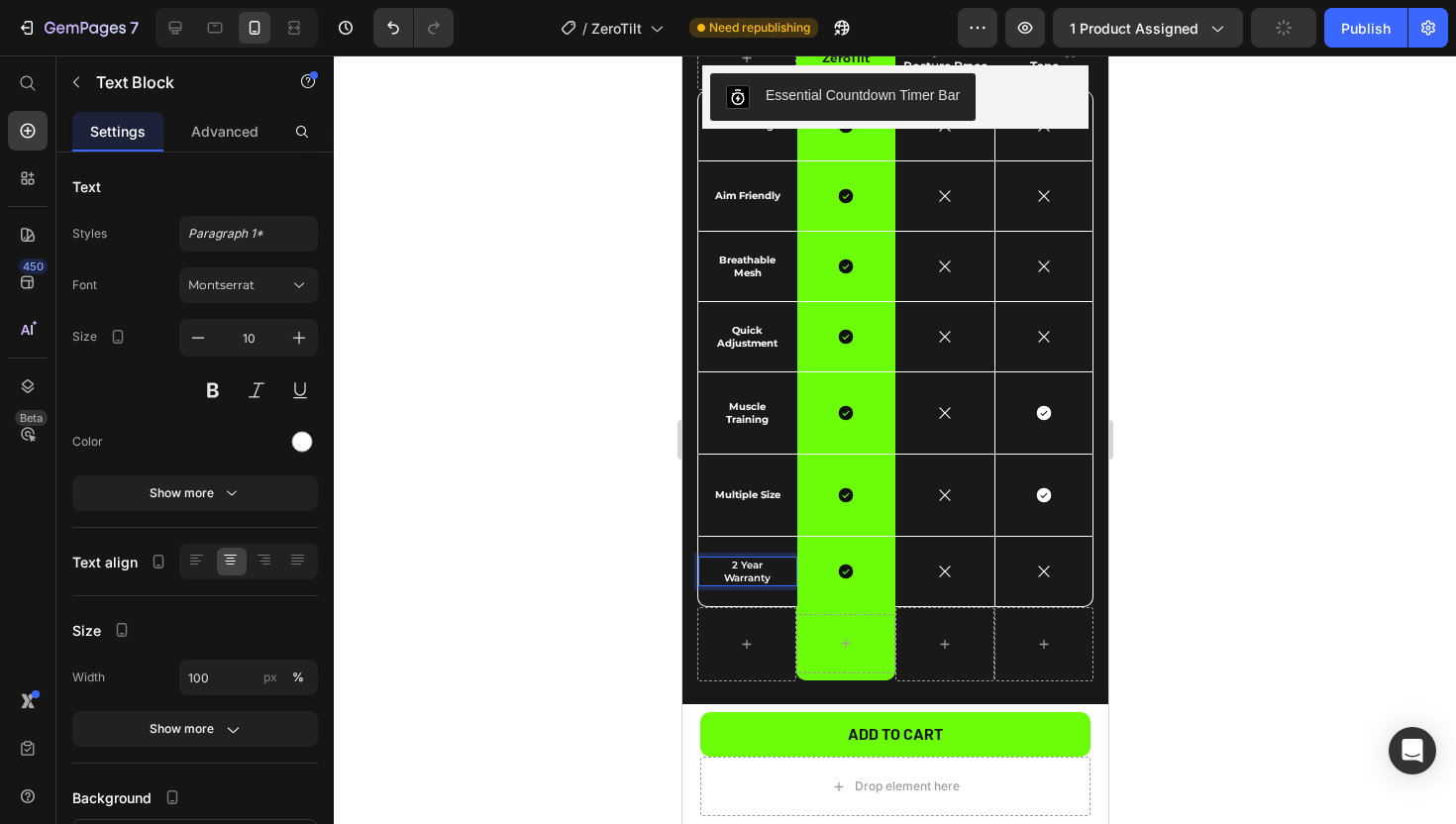 click on "Warranty" at bounding box center (747, 577) 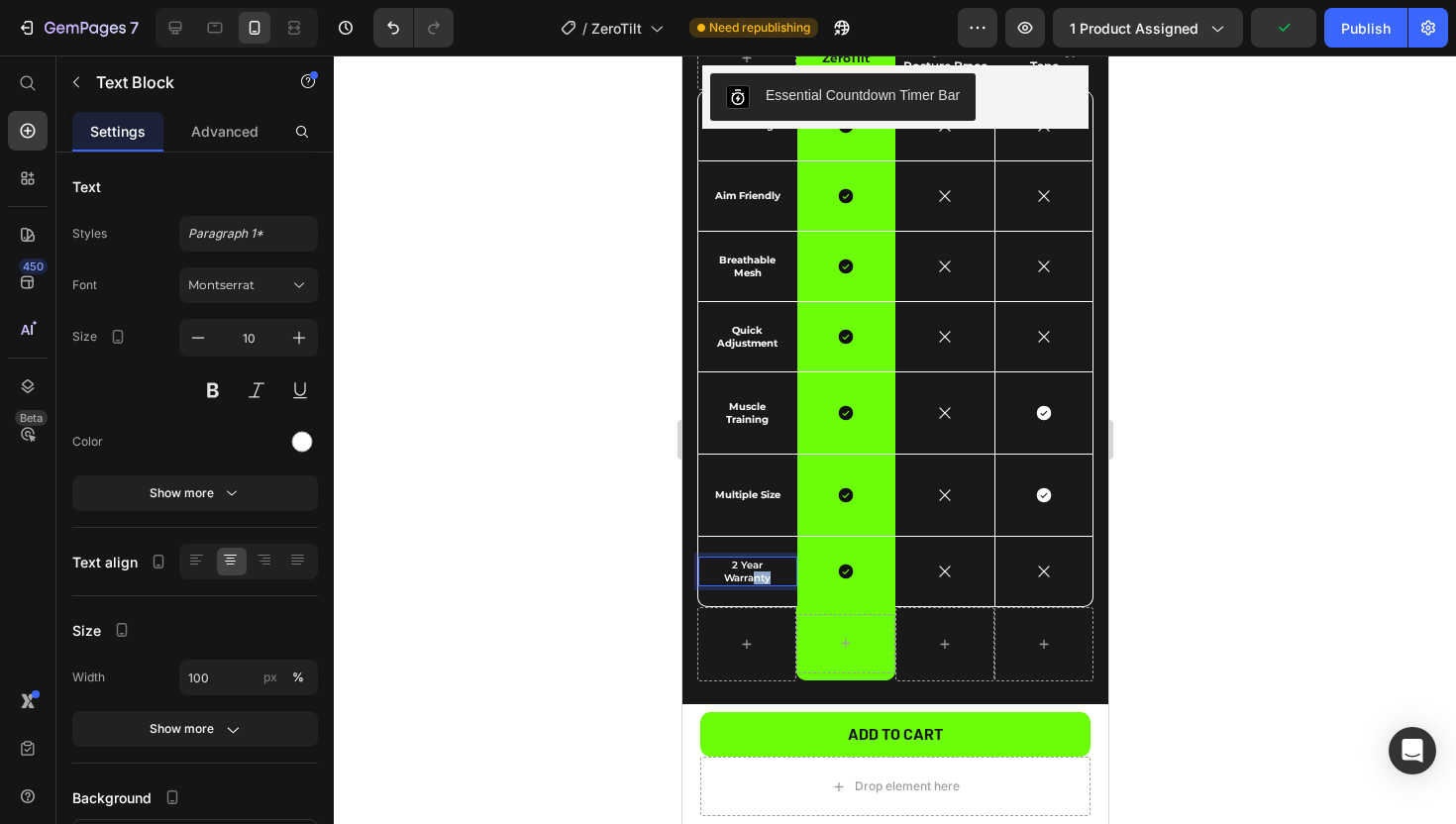 drag, startPoint x: 768, startPoint y: 571, endPoint x: 756, endPoint y: 571, distance: 12 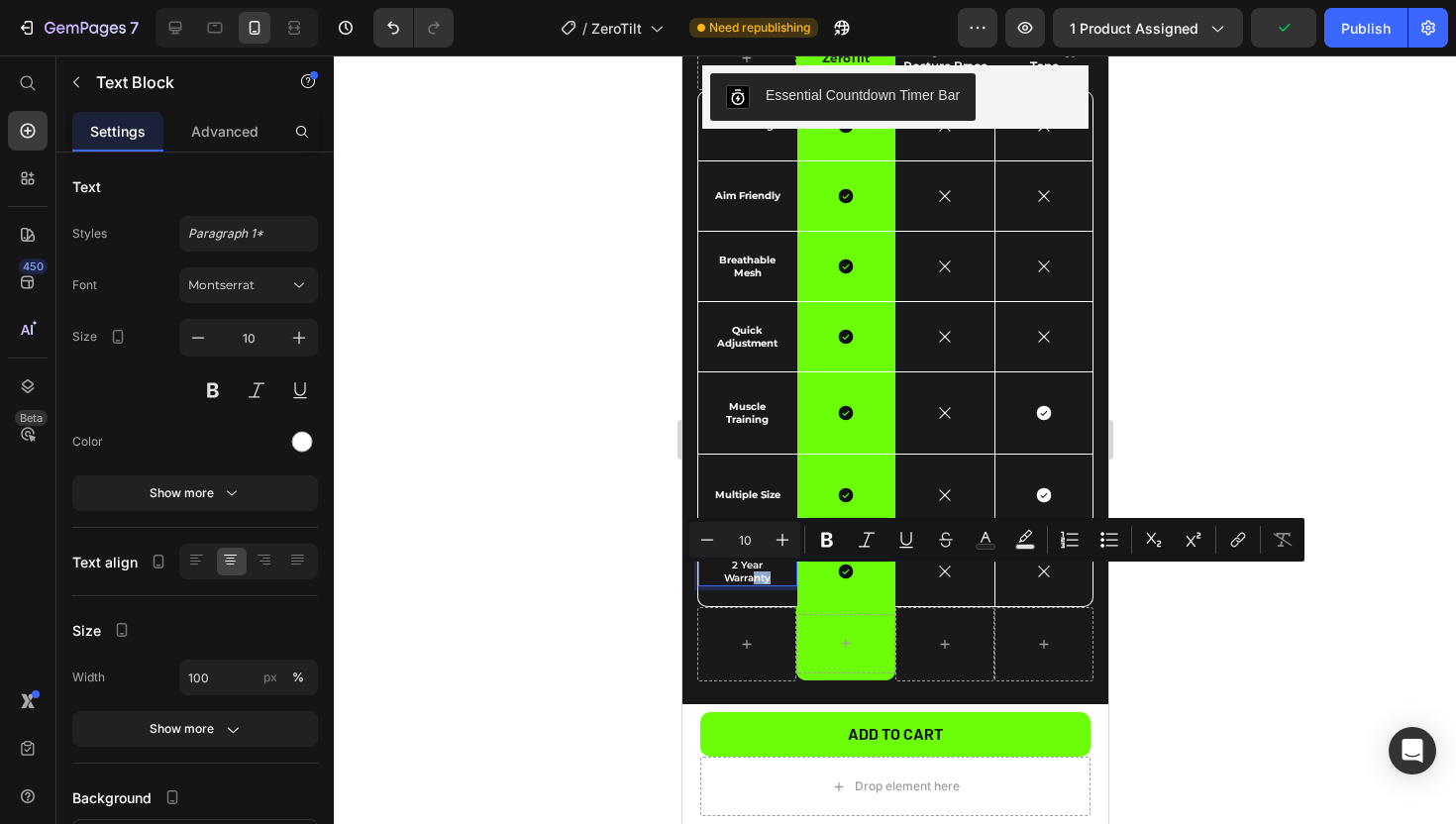 click on "Warranty" at bounding box center [747, 577] 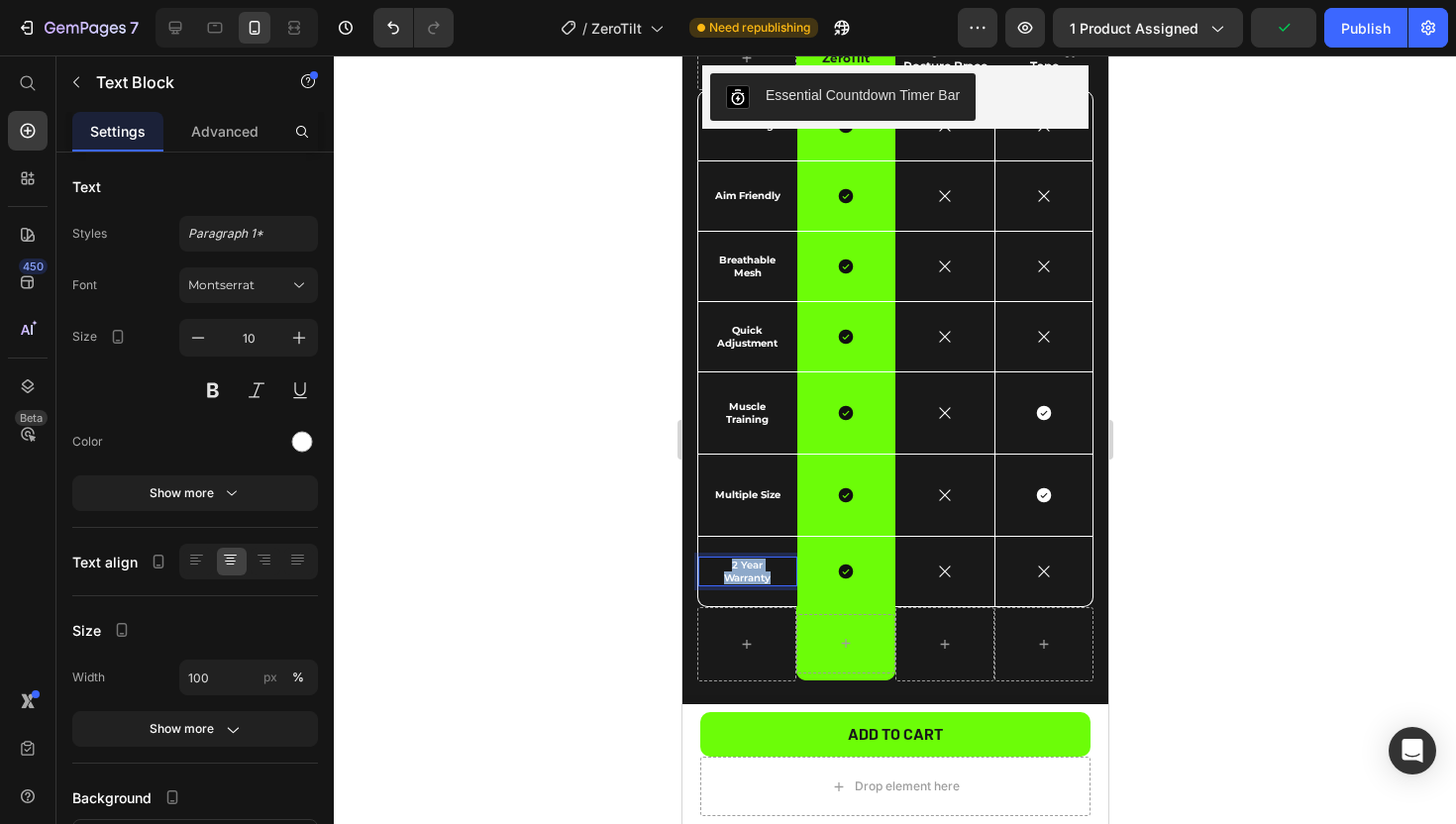 drag, startPoint x: 777, startPoint y: 575, endPoint x: 727, endPoint y: 566, distance: 50.803543 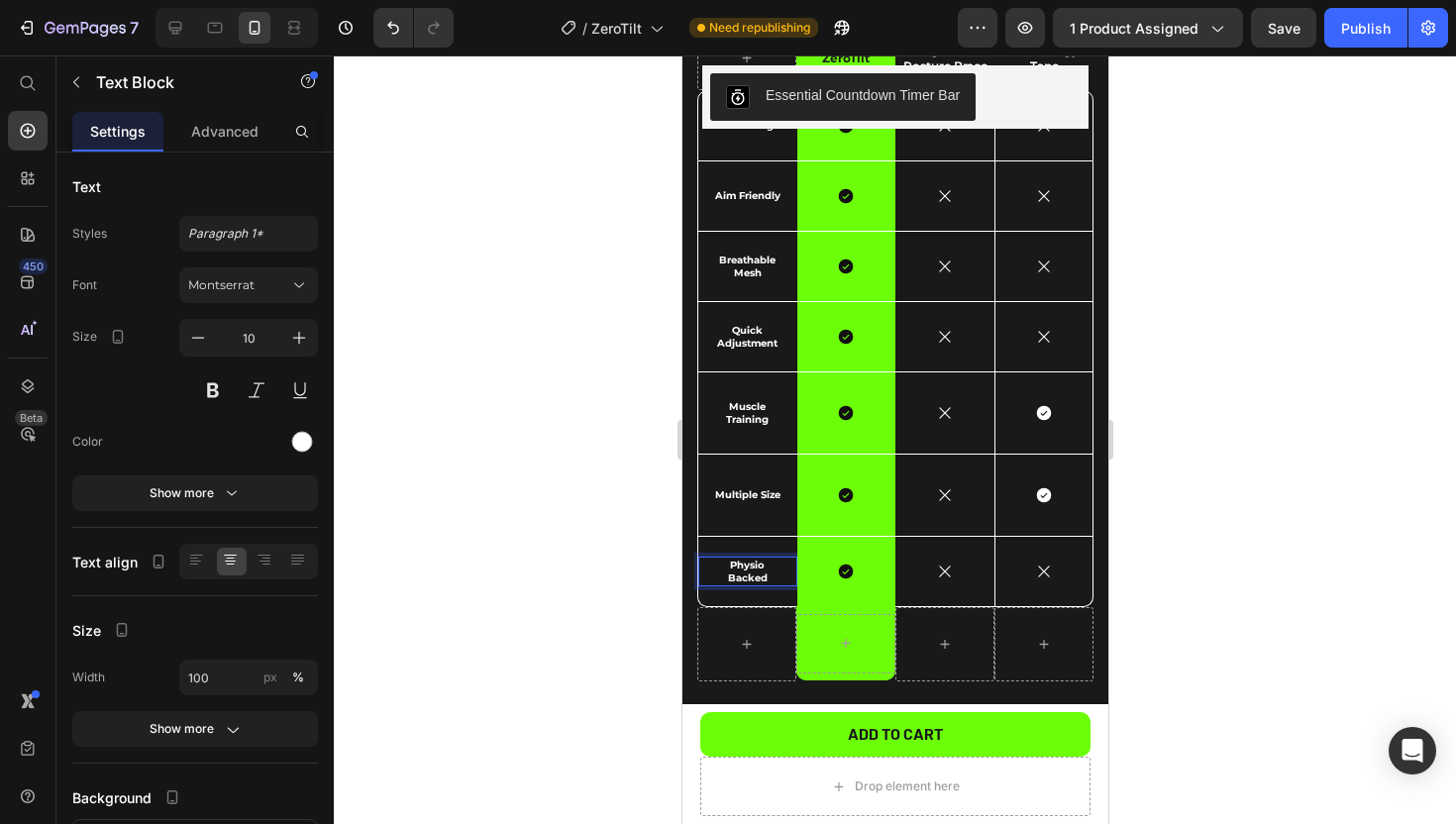 click 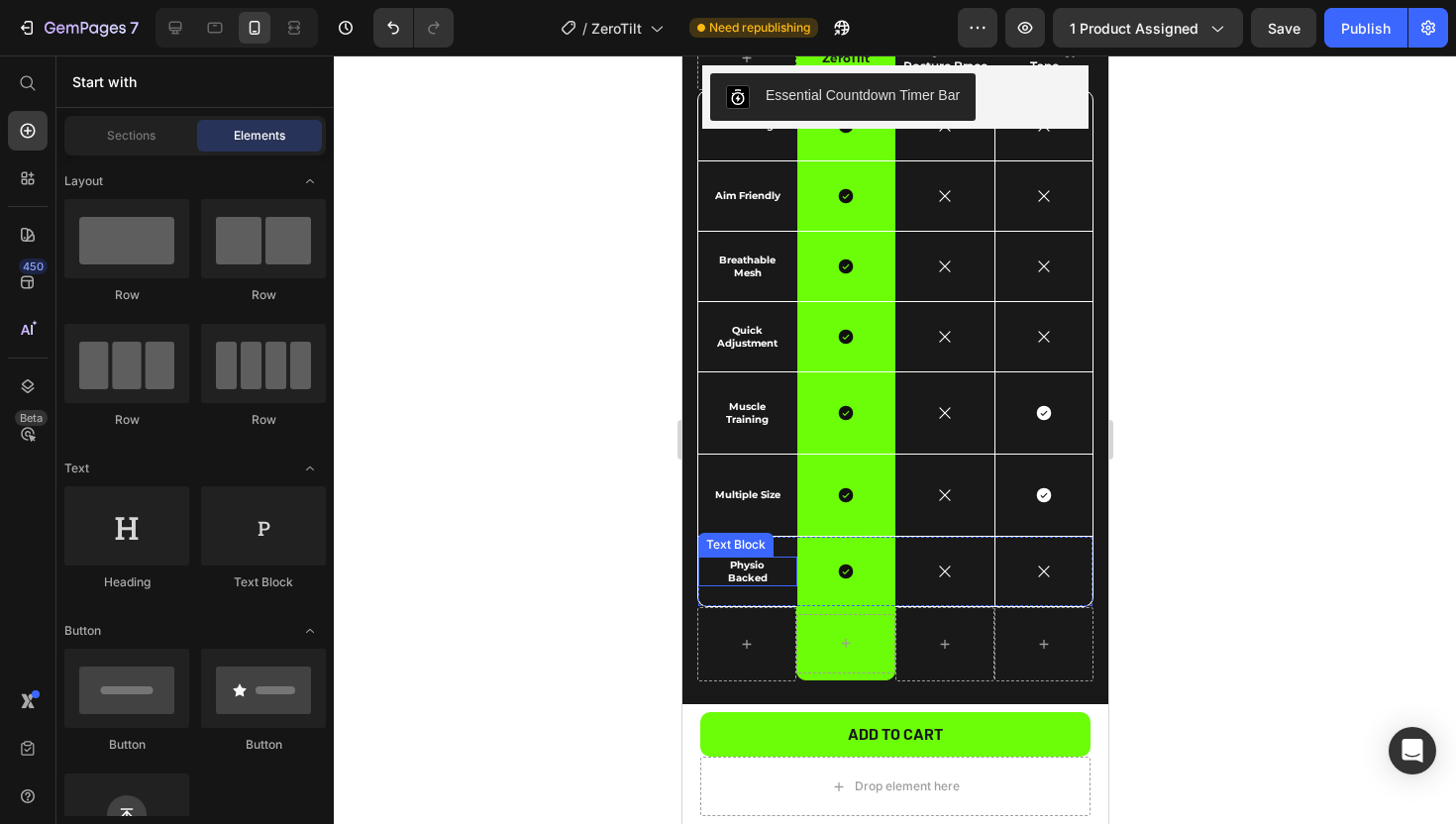 click on "Physio Backed" at bounding box center (747, 571) 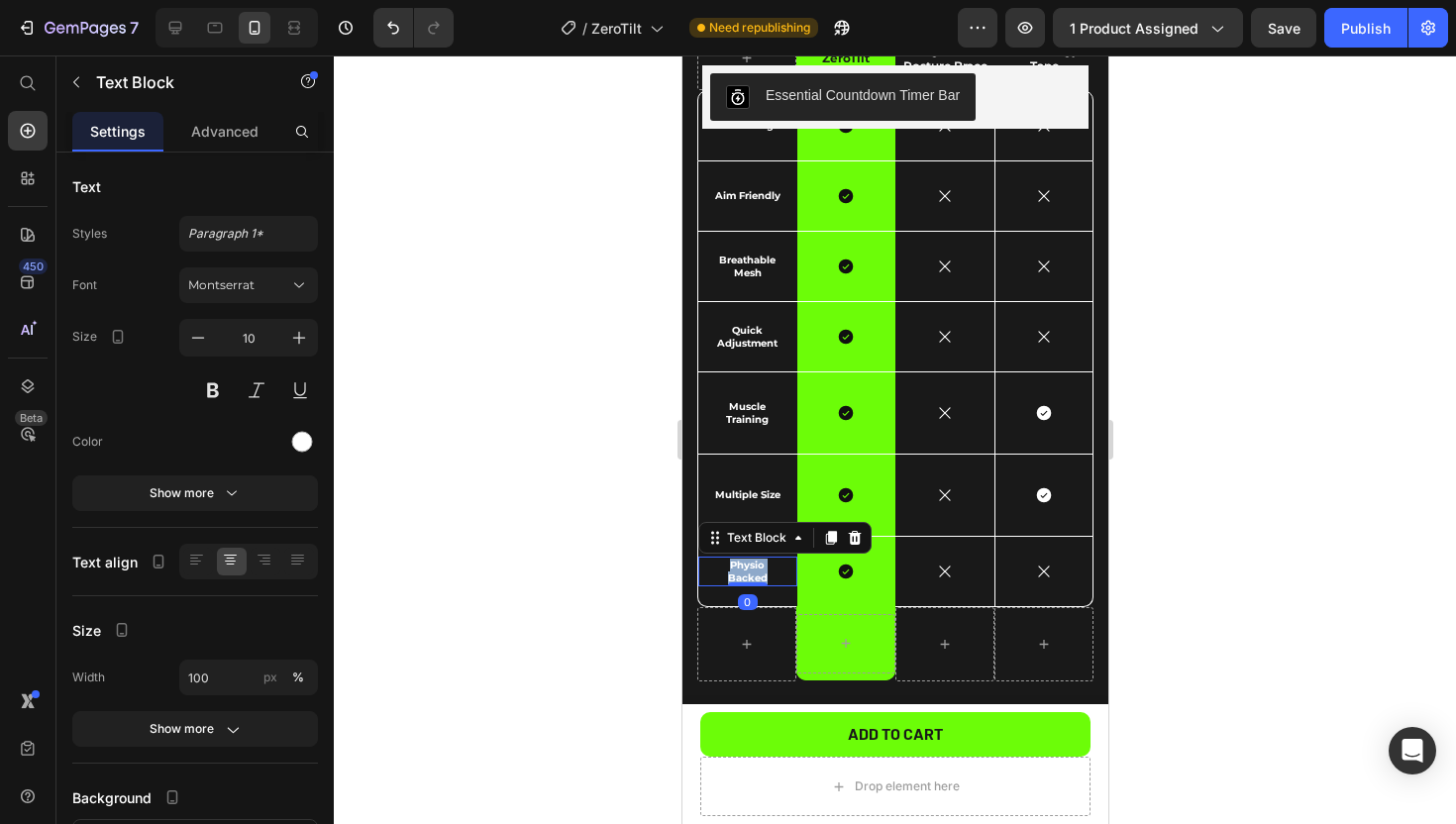 click on "Physio Backed" at bounding box center [747, 571] 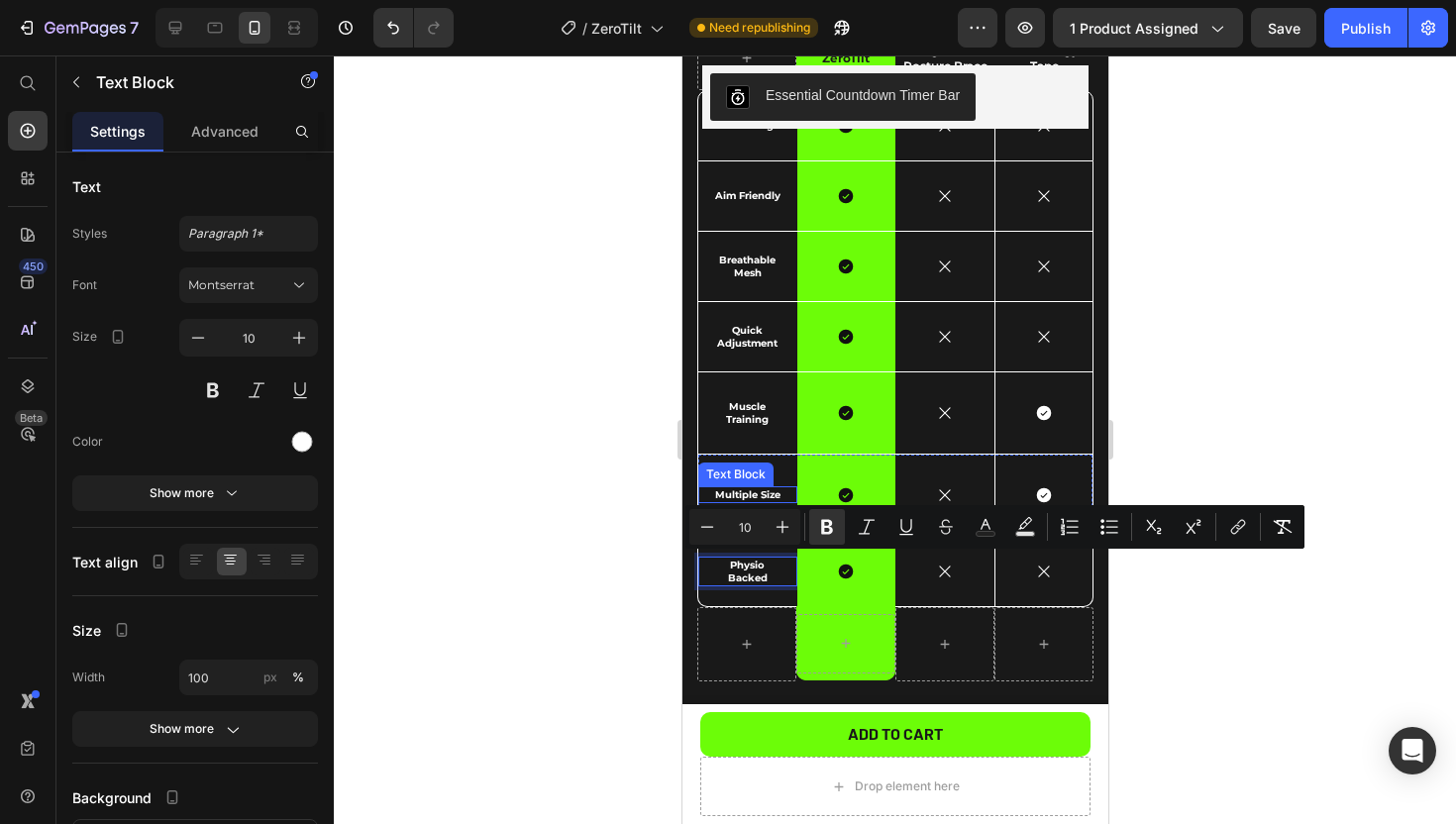 click on "Multiple Size" at bounding box center (747, 494) 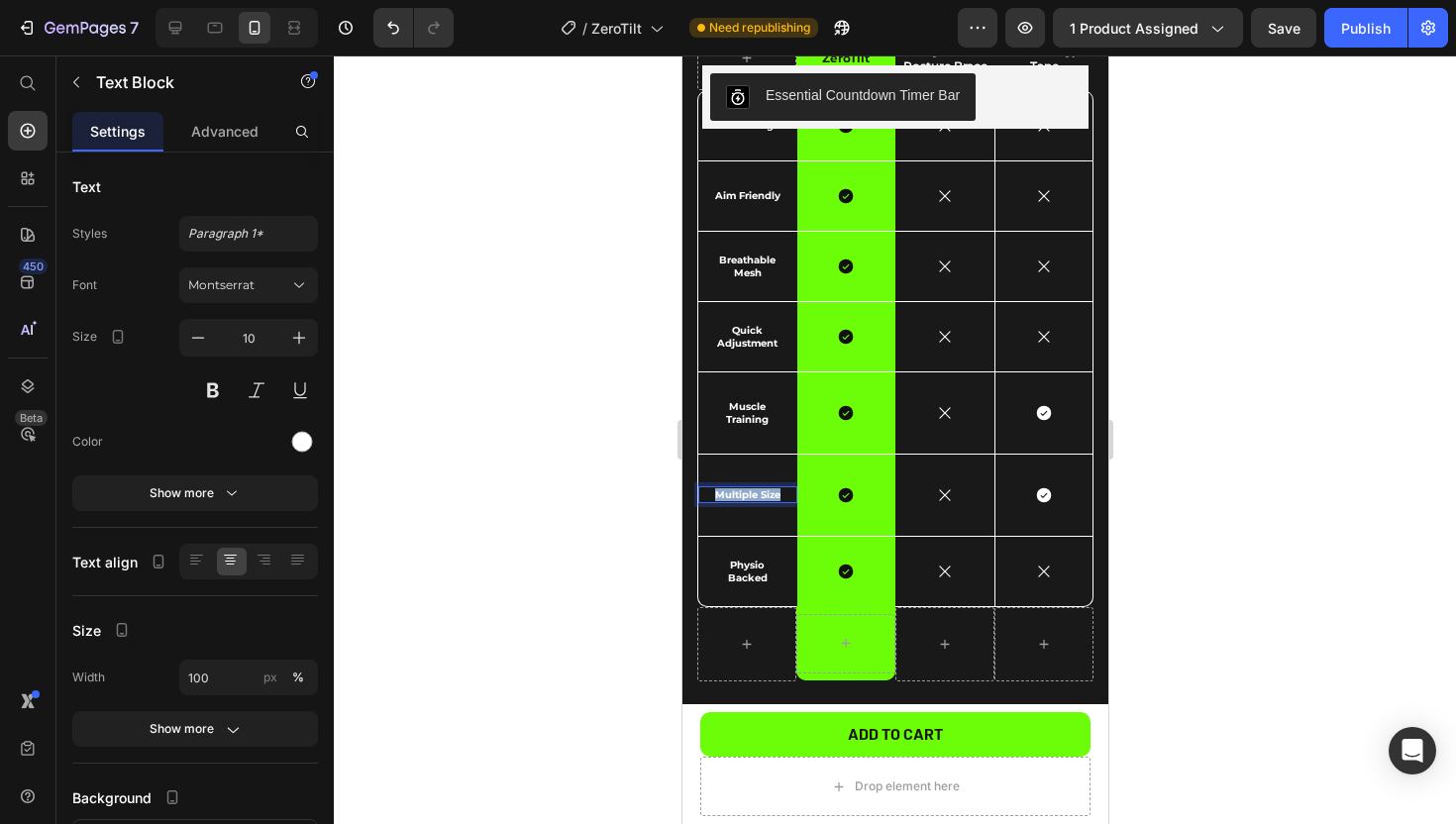 click on "Multiple Size" at bounding box center [747, 494] 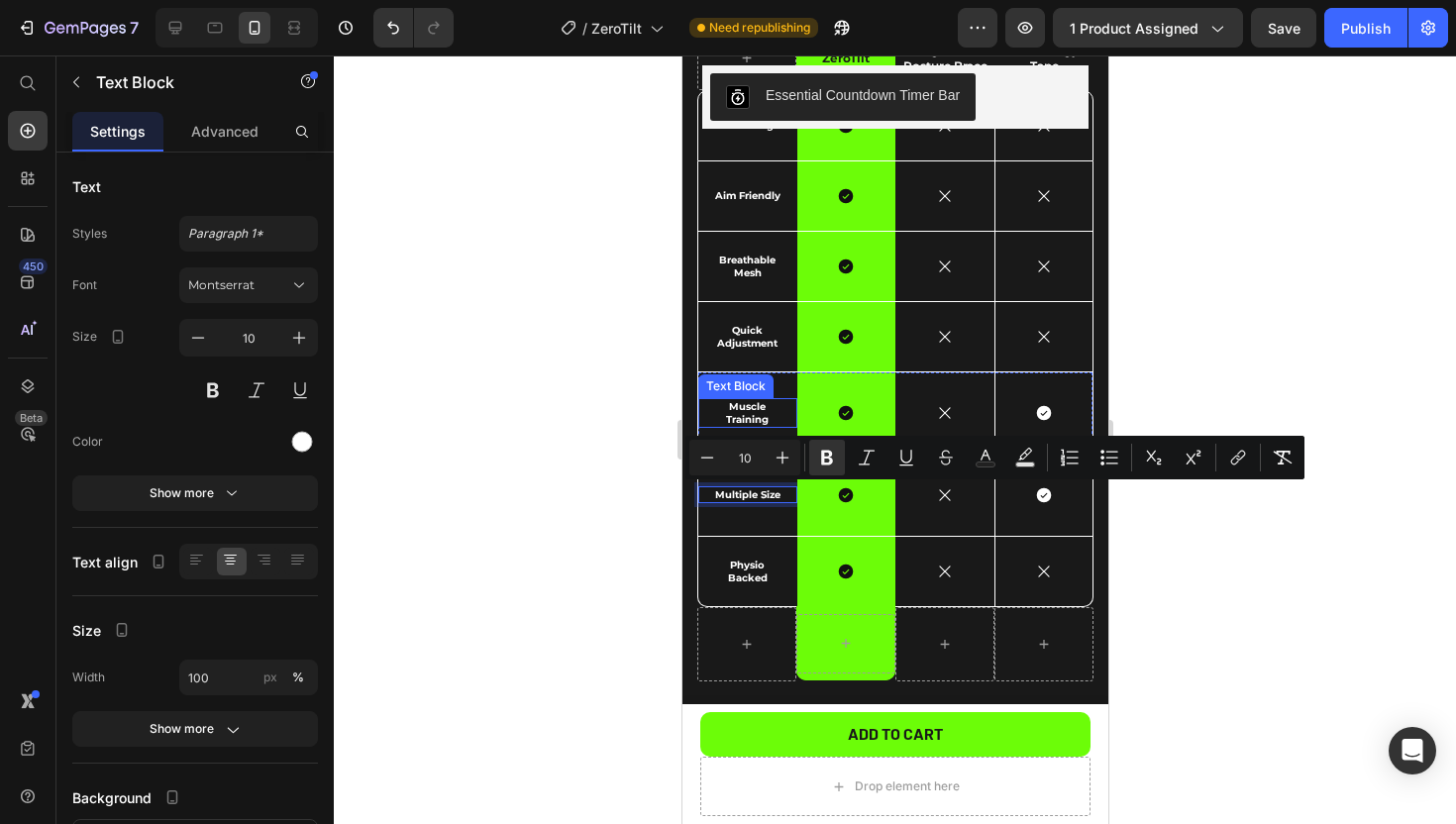 click on "Muscle Training" at bounding box center (746, 413) 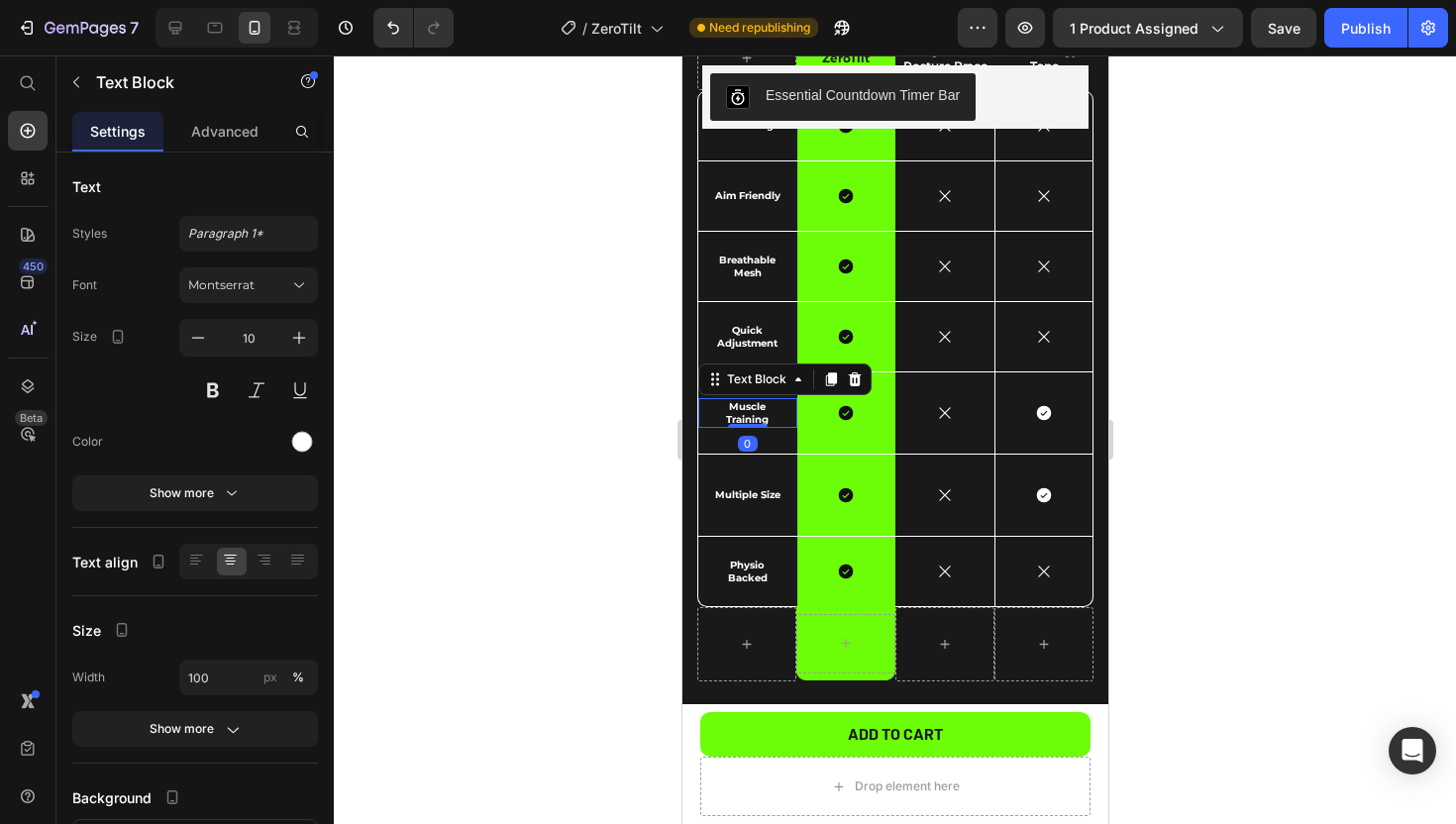 scroll, scrollTop: 2874, scrollLeft: 0, axis: vertical 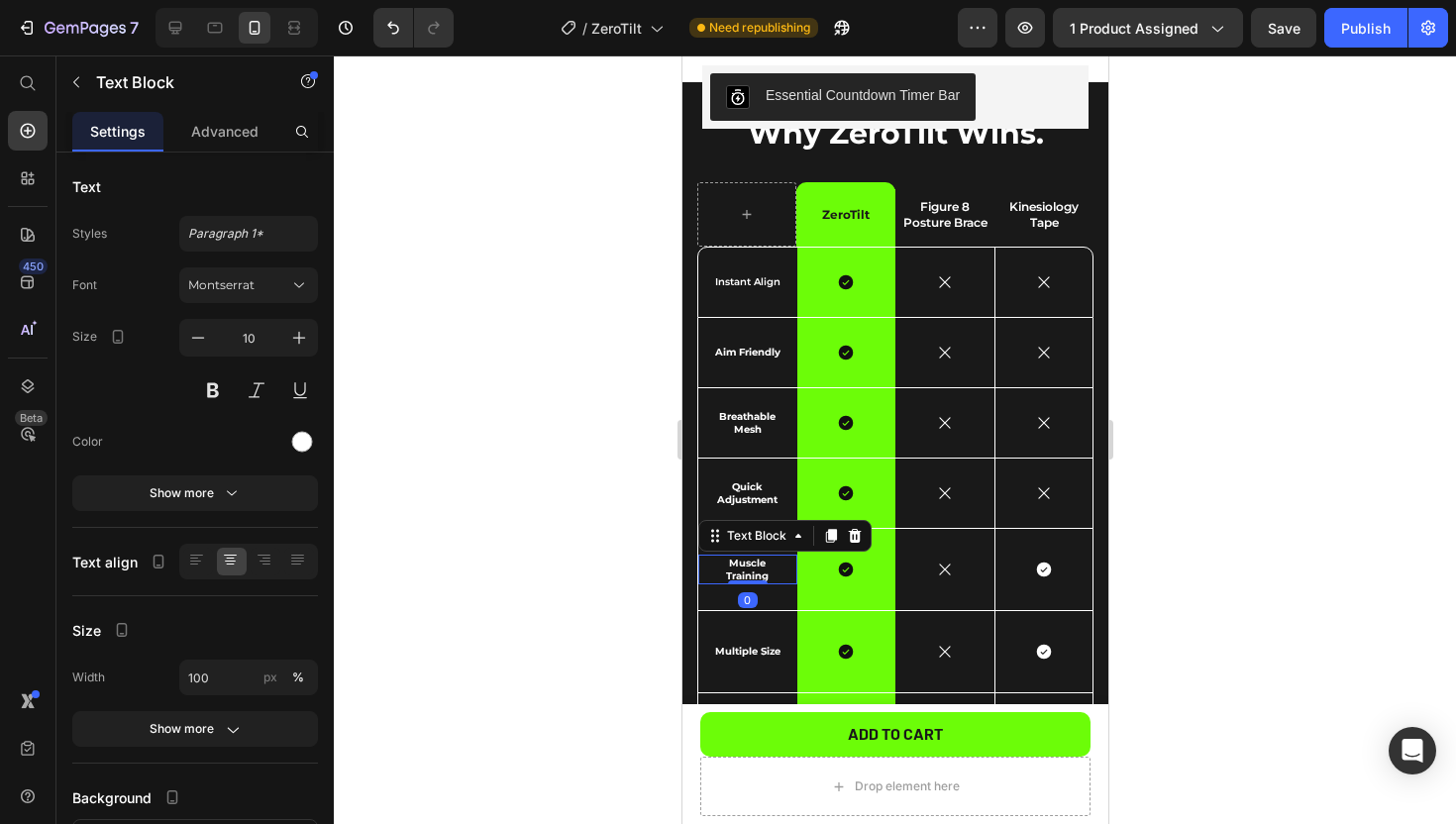 click 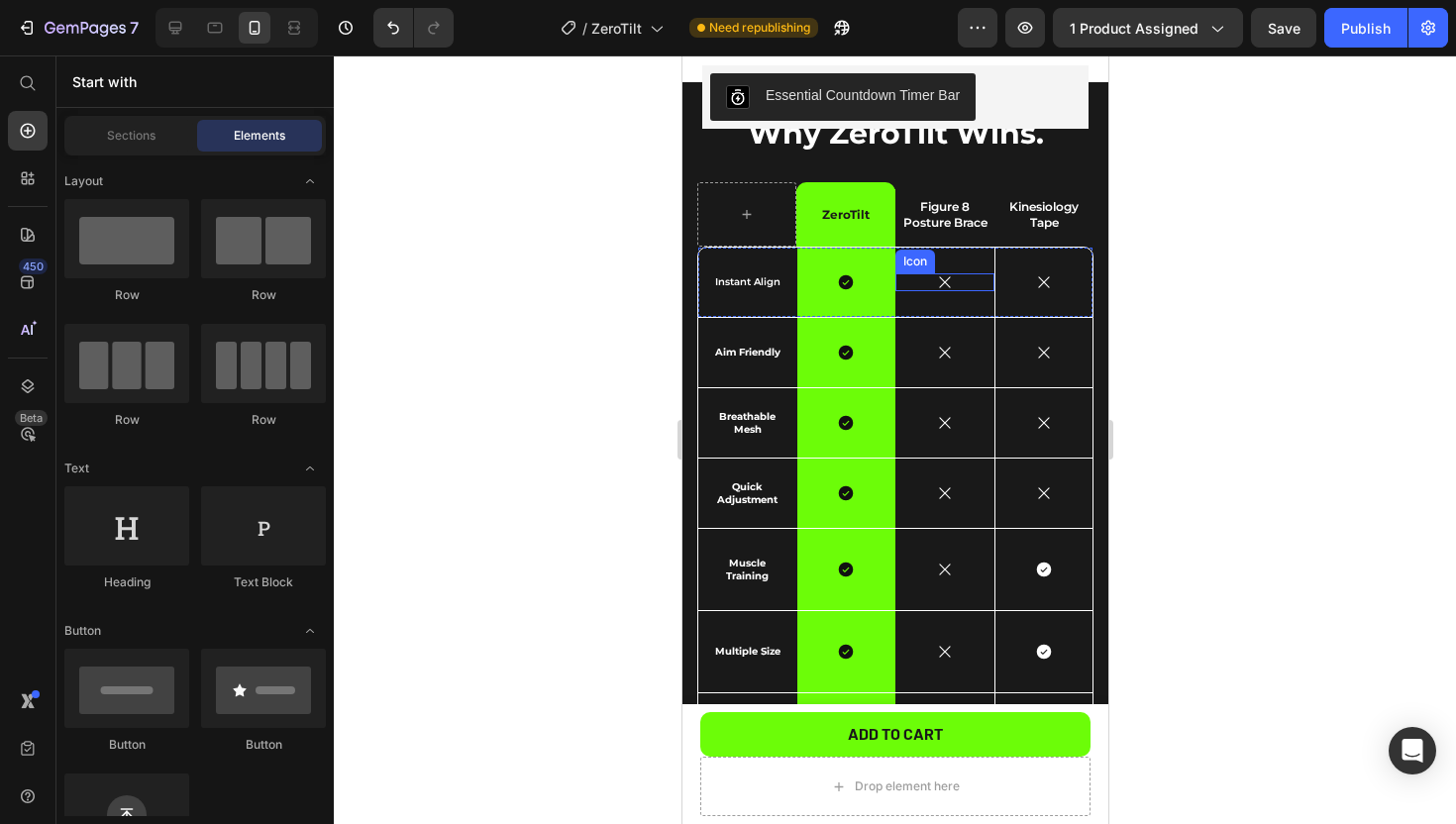 click 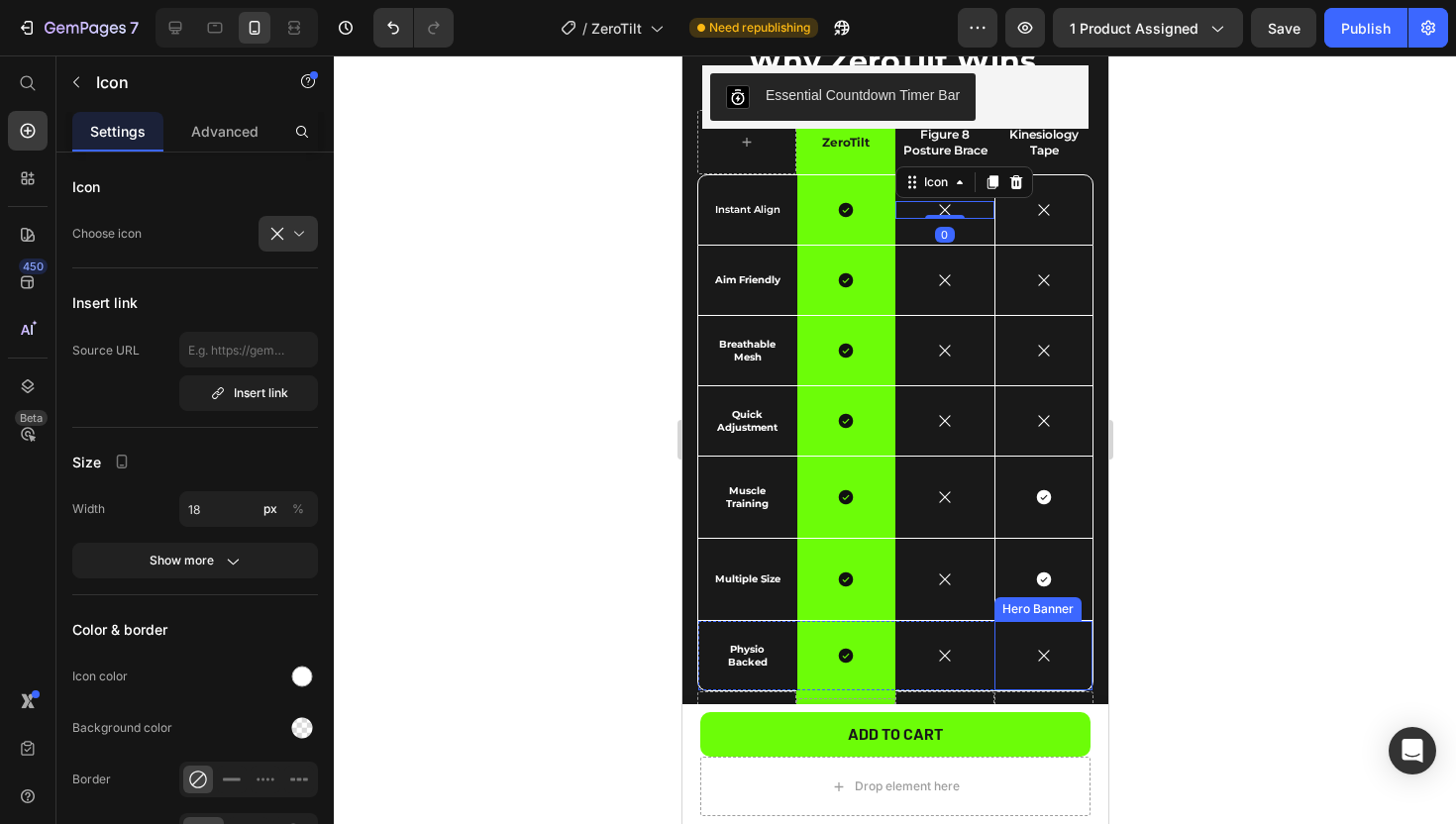 scroll, scrollTop: 2970, scrollLeft: 0, axis: vertical 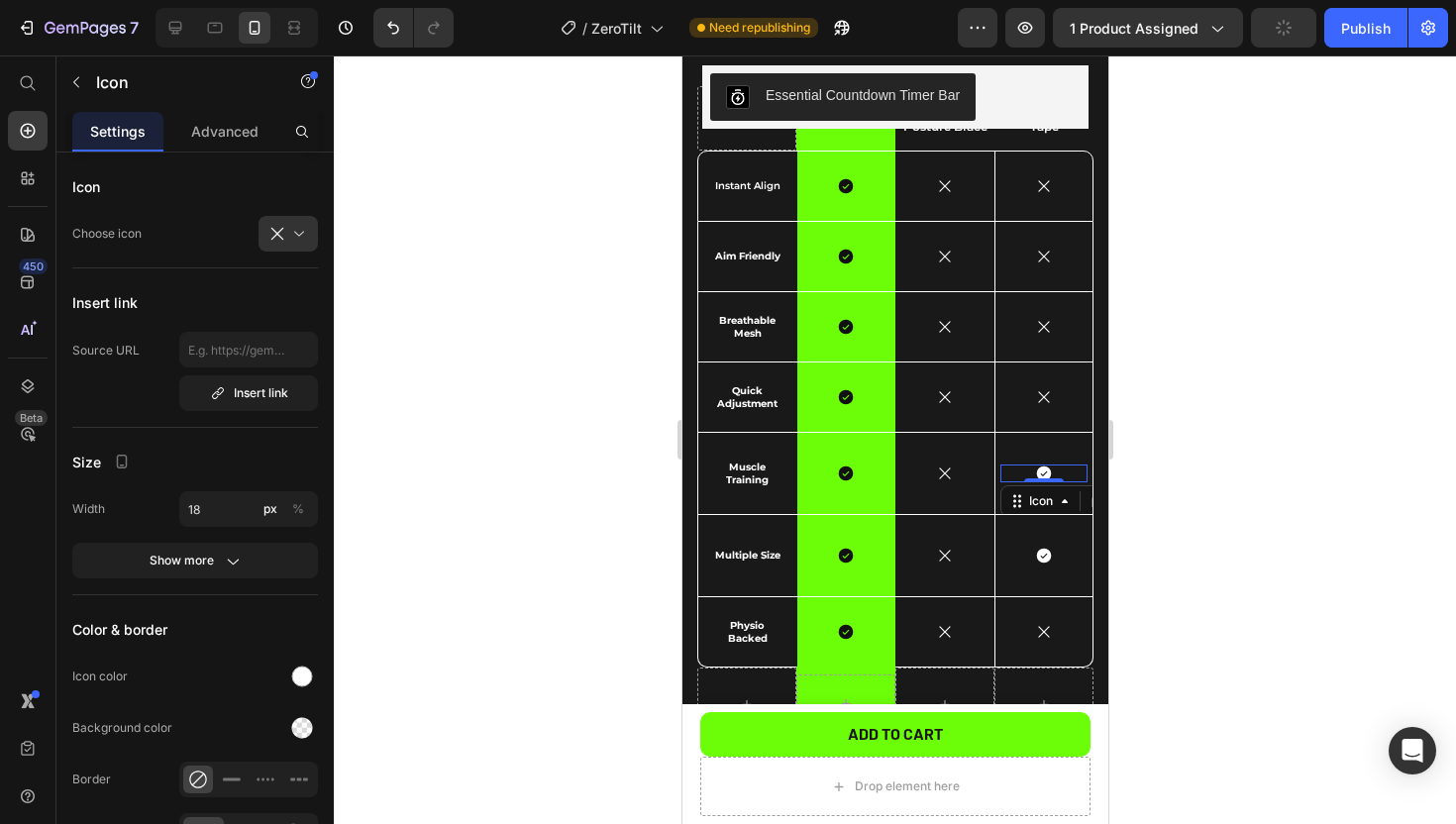 click on "Icon   0" at bounding box center [1043, 473] 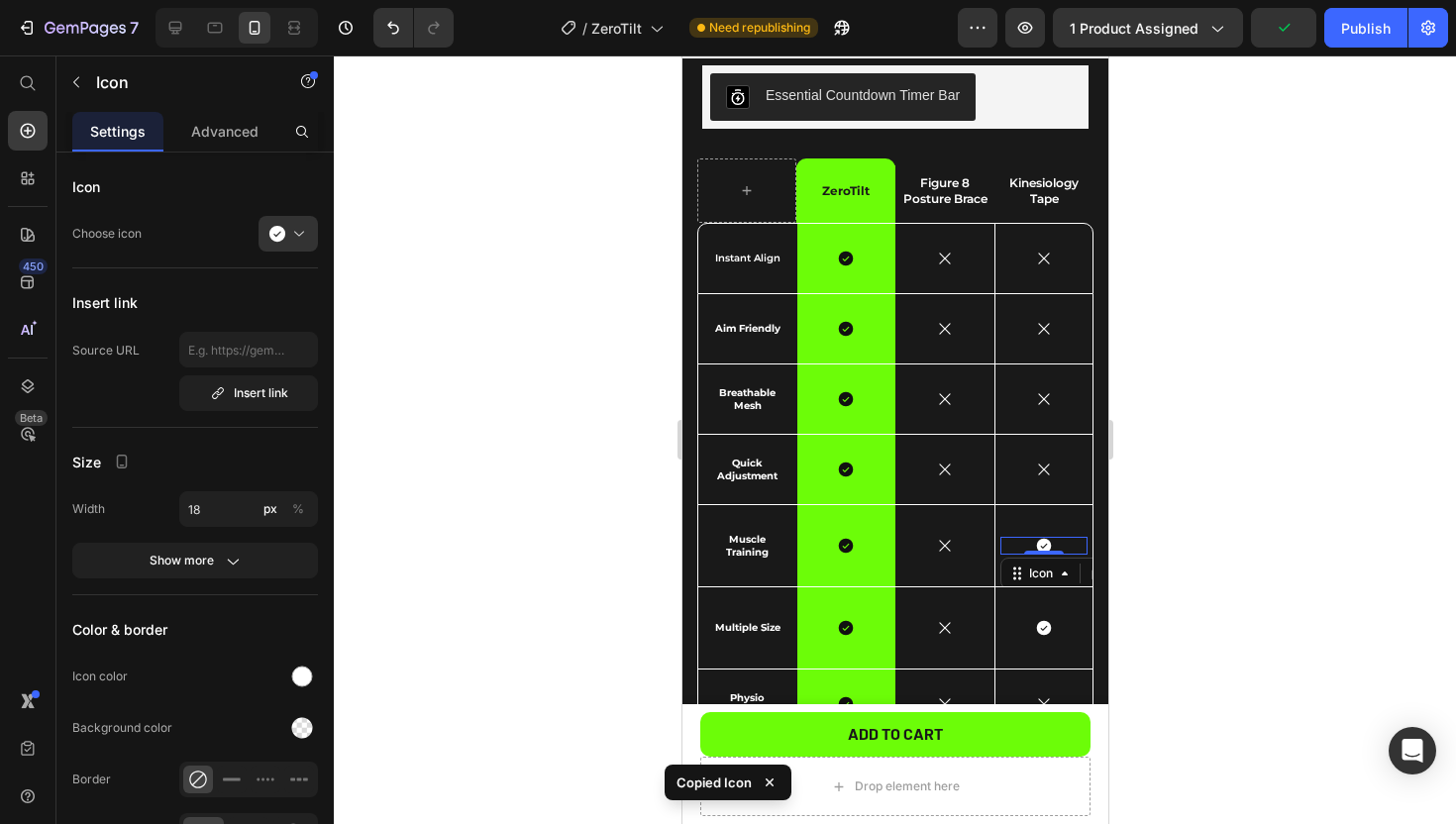 scroll, scrollTop: 2823, scrollLeft: 0, axis: vertical 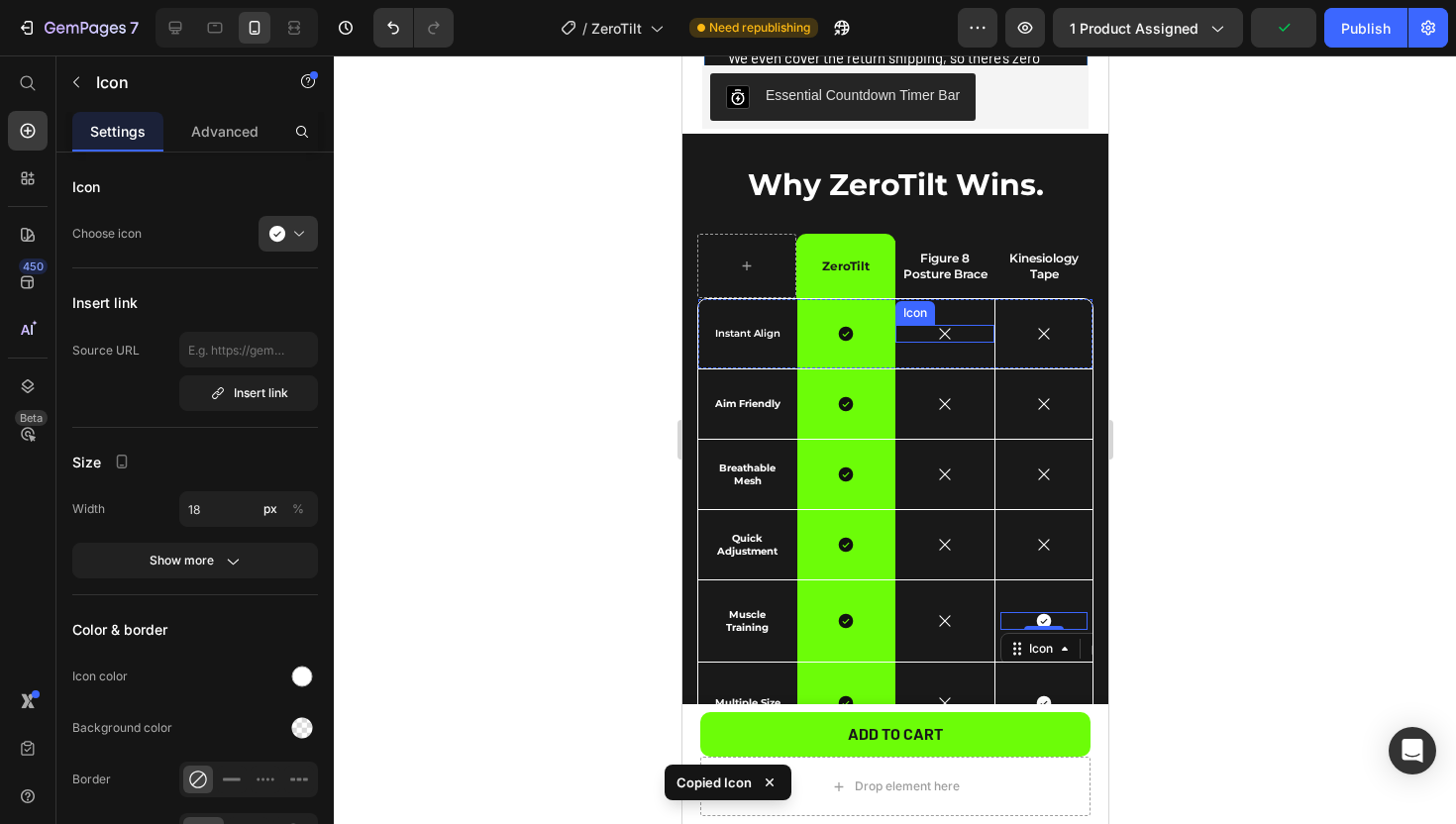 click on "Icon" at bounding box center [944, 334] 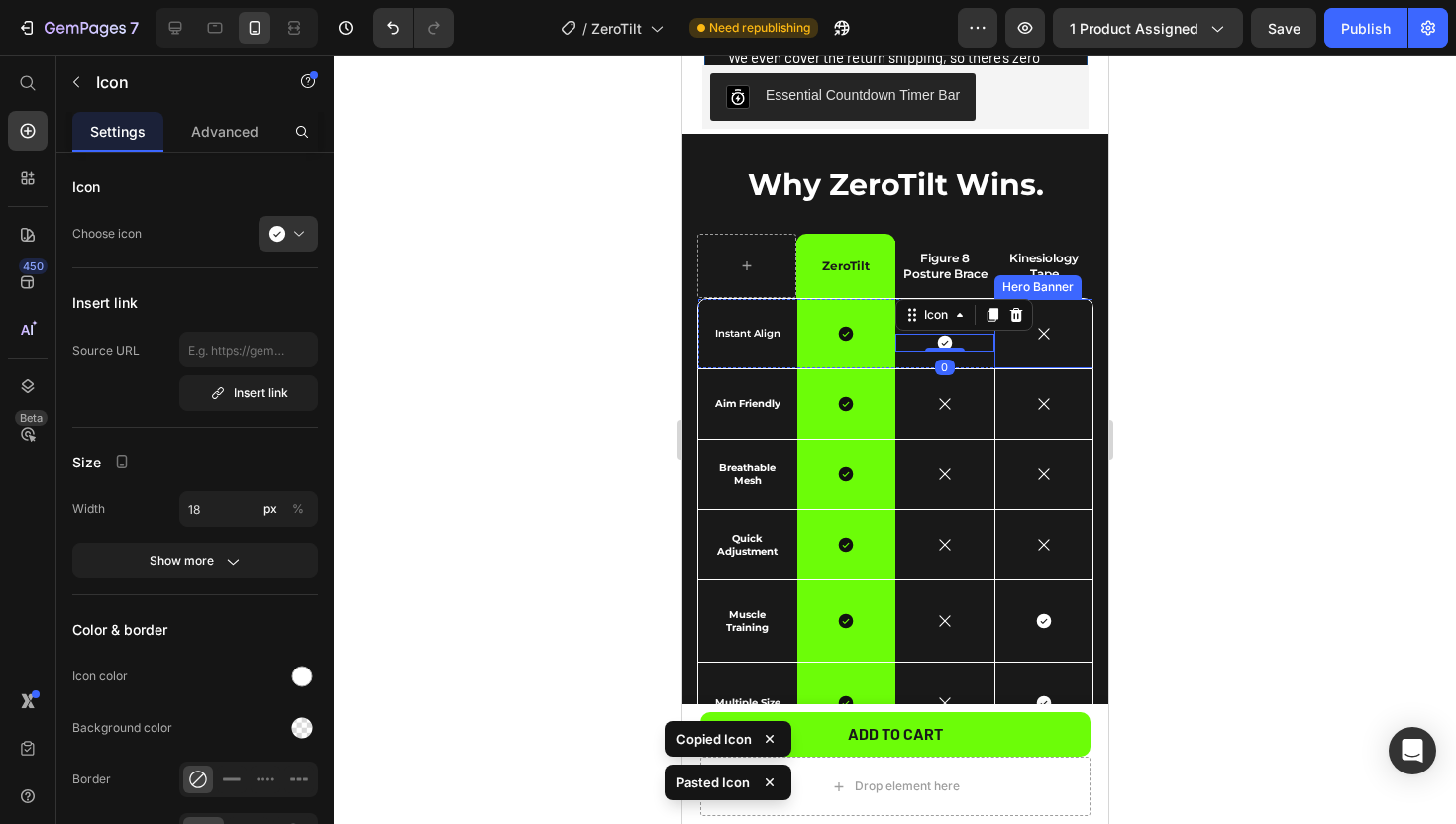 click on "Icon" at bounding box center [1043, 334] 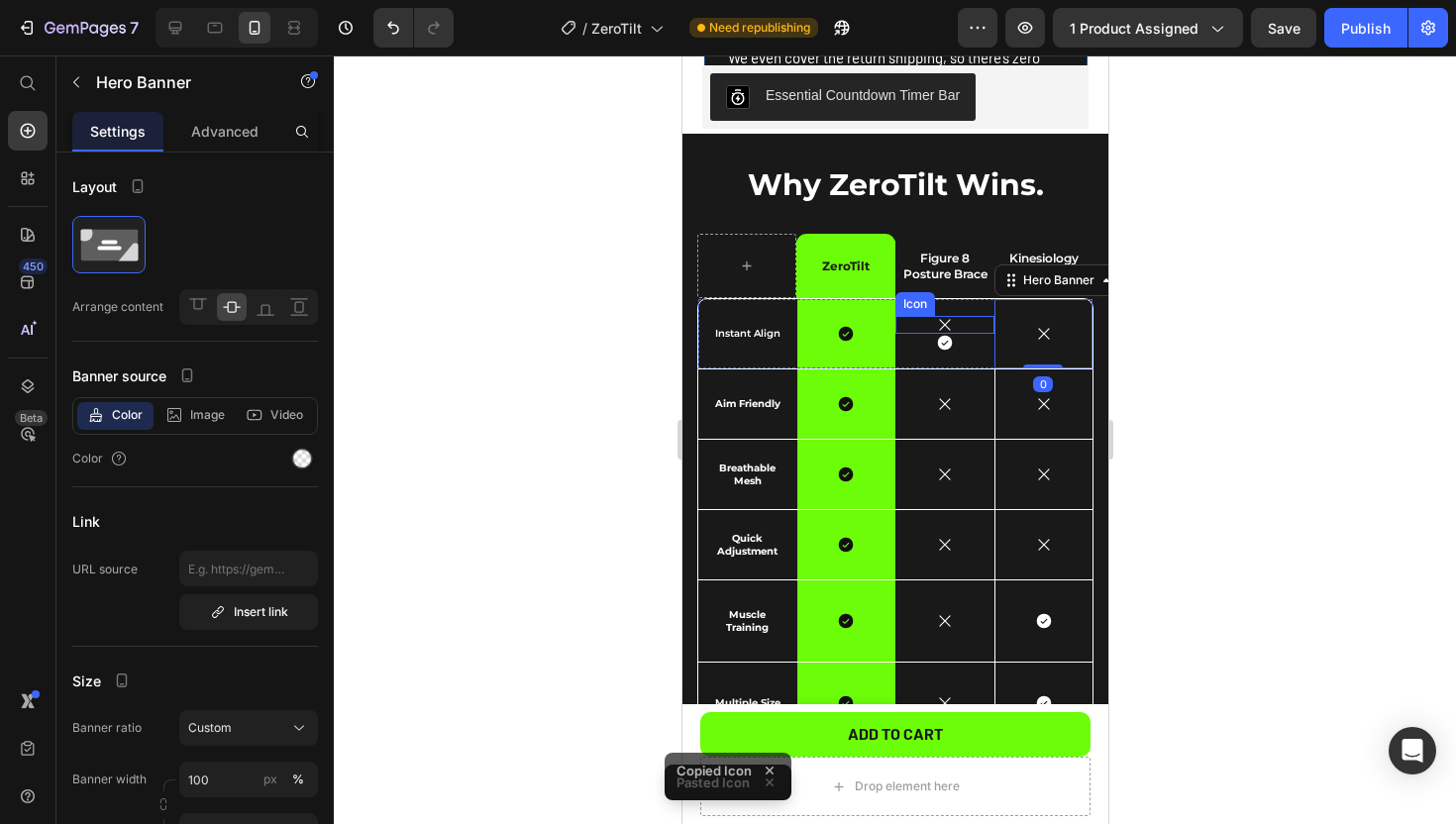 click on "Icon" at bounding box center [944, 325] 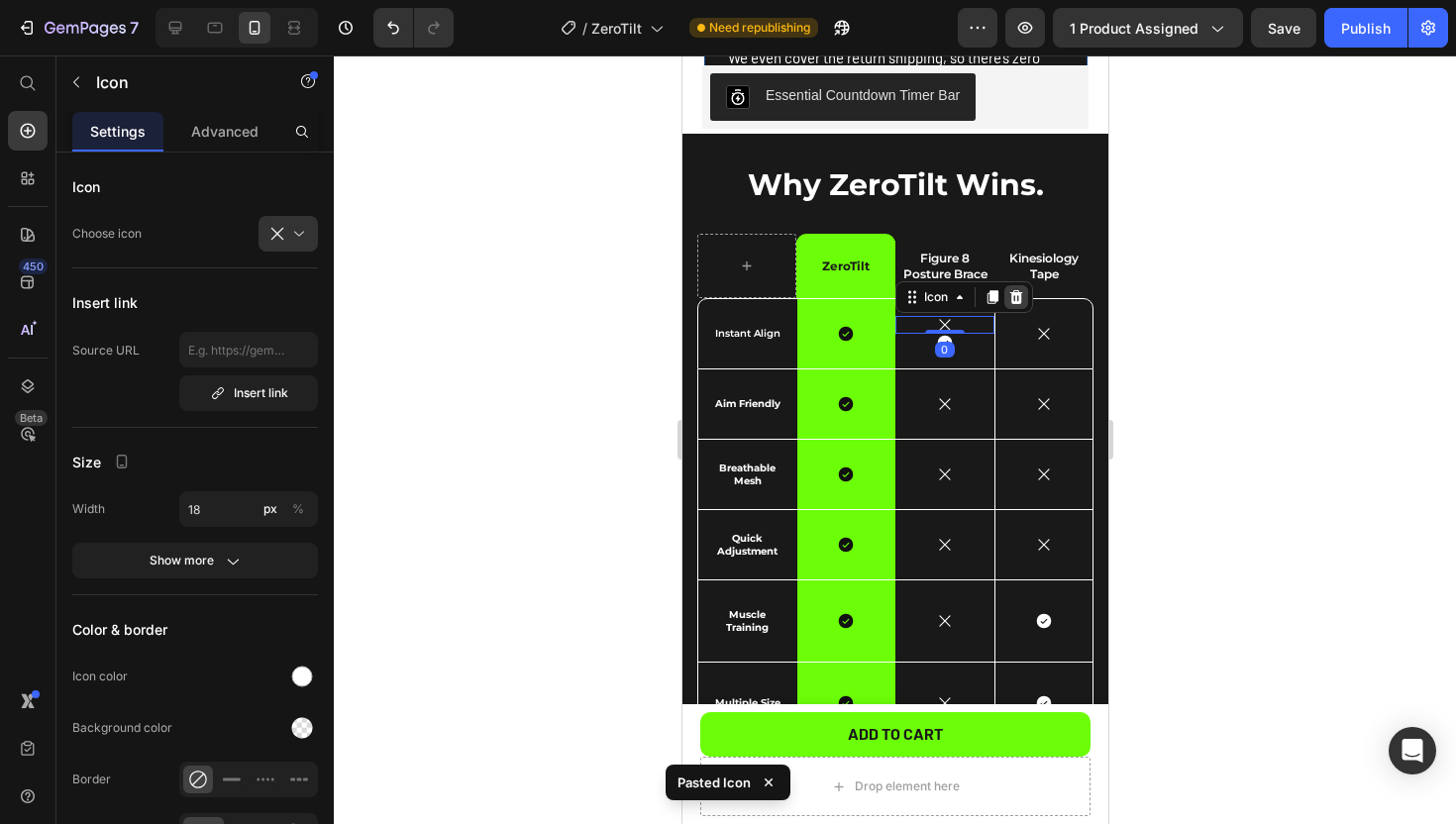 click 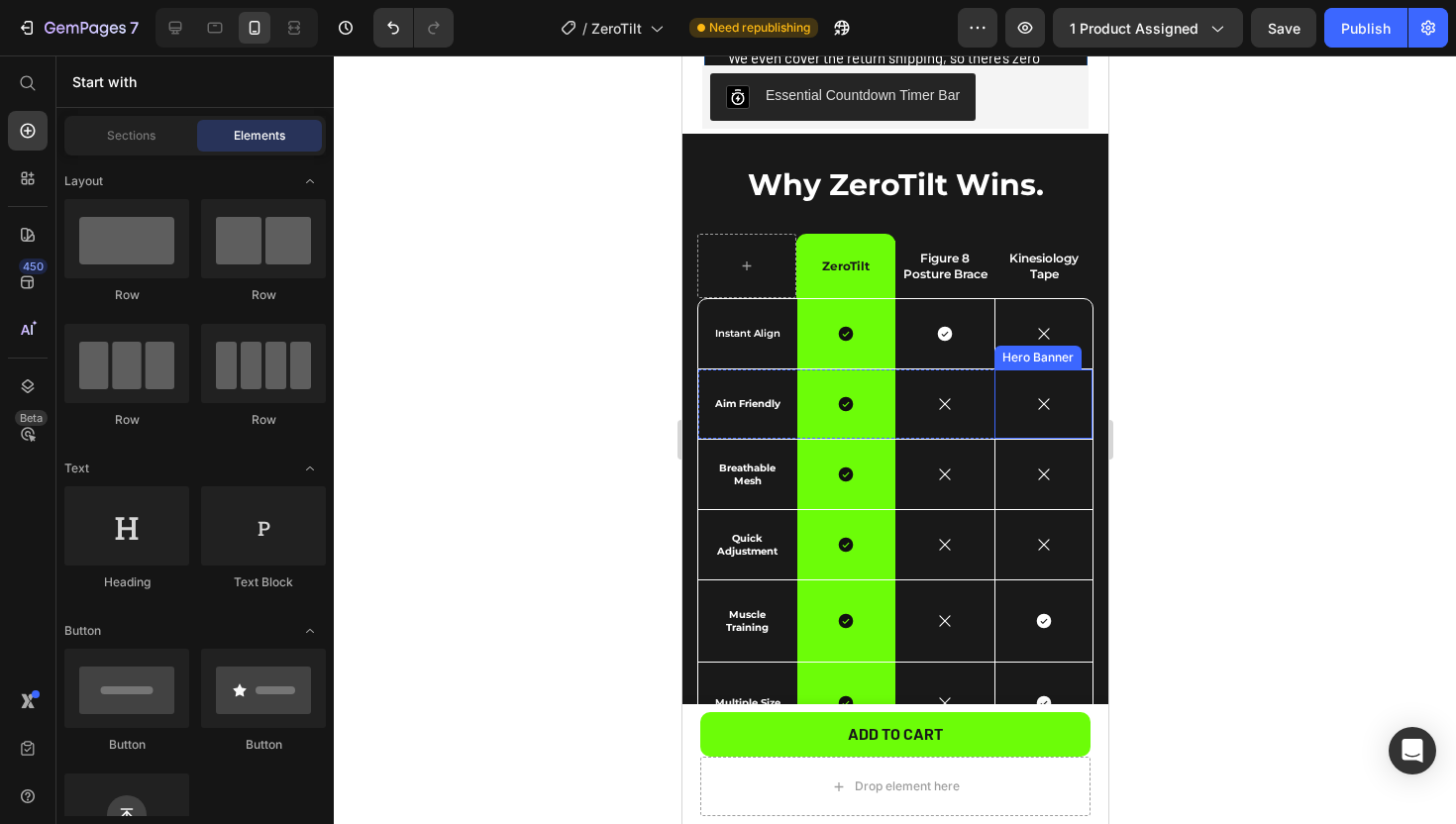 click on "Icon" at bounding box center [1043, 404] 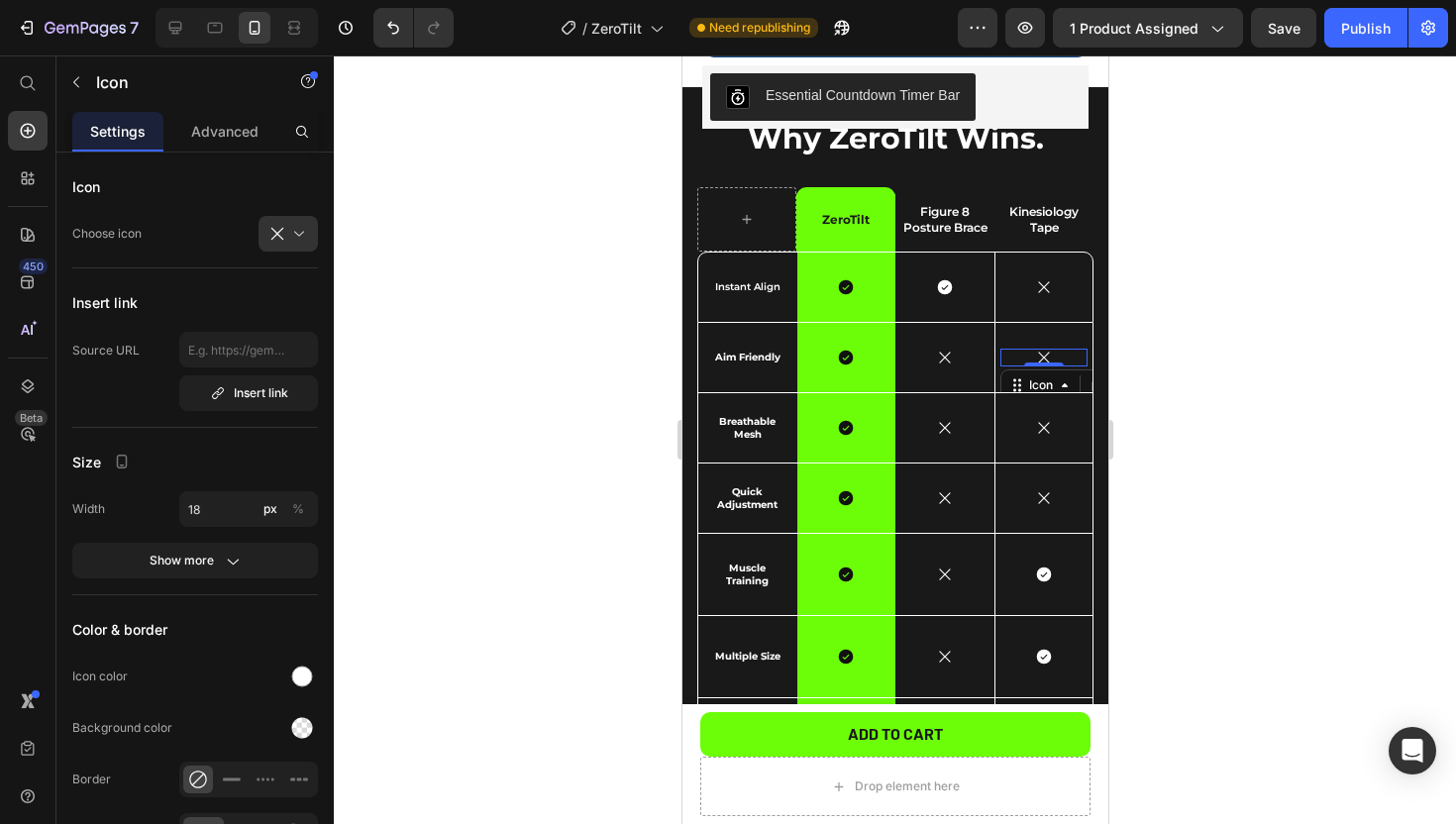 scroll, scrollTop: 2891, scrollLeft: 0, axis: vertical 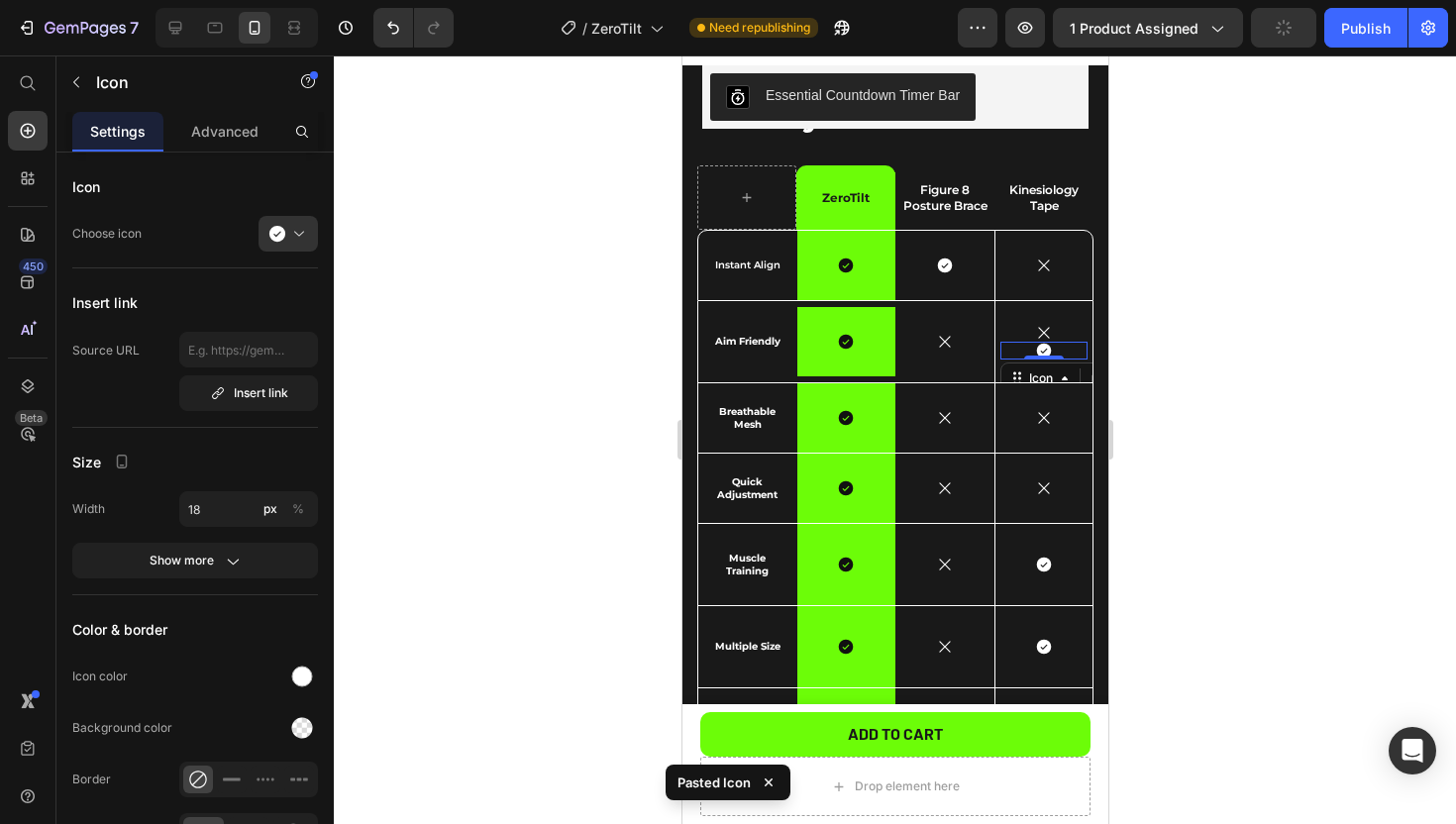 click on "Icon" at bounding box center (1043, 333) 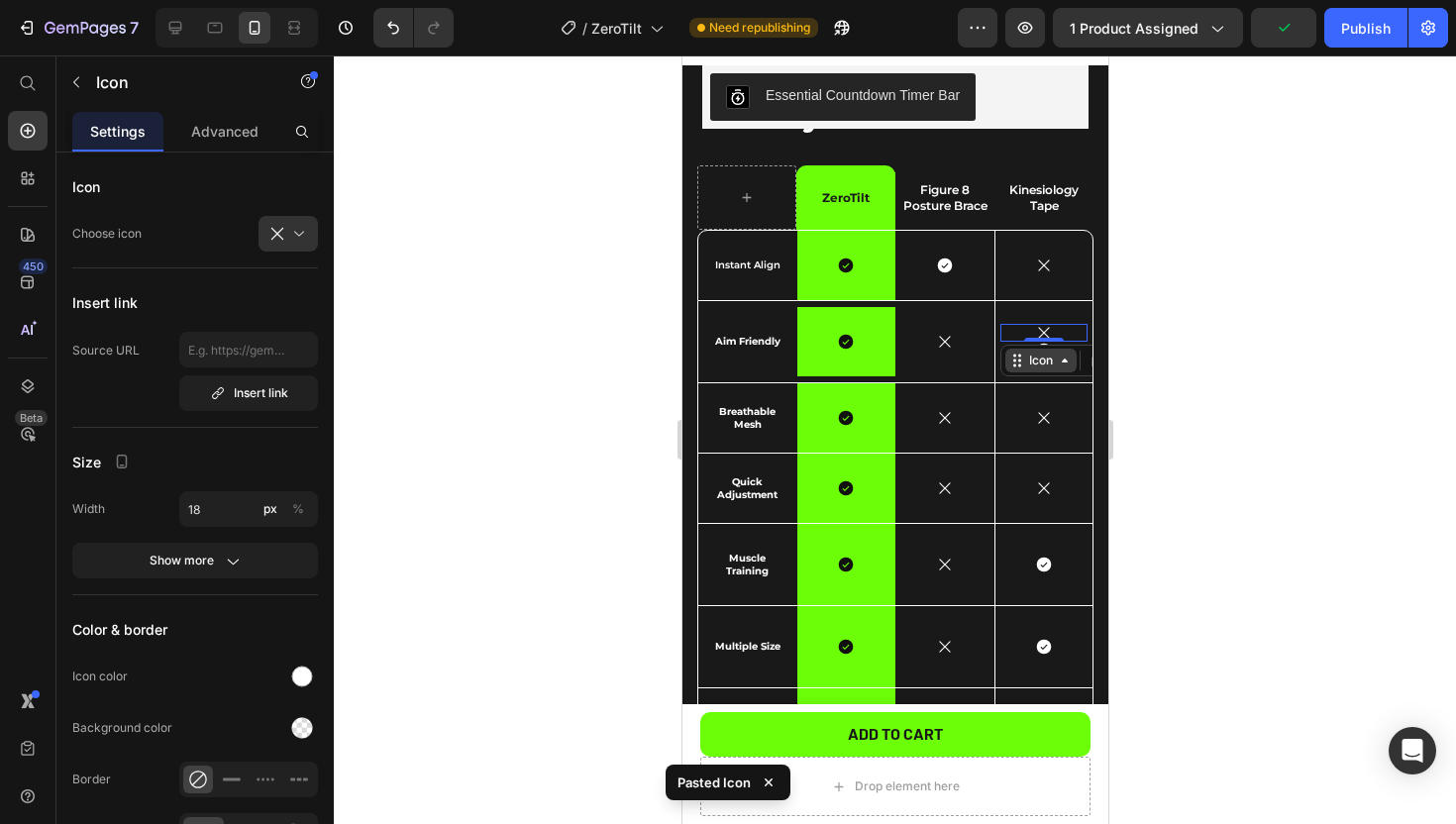 click 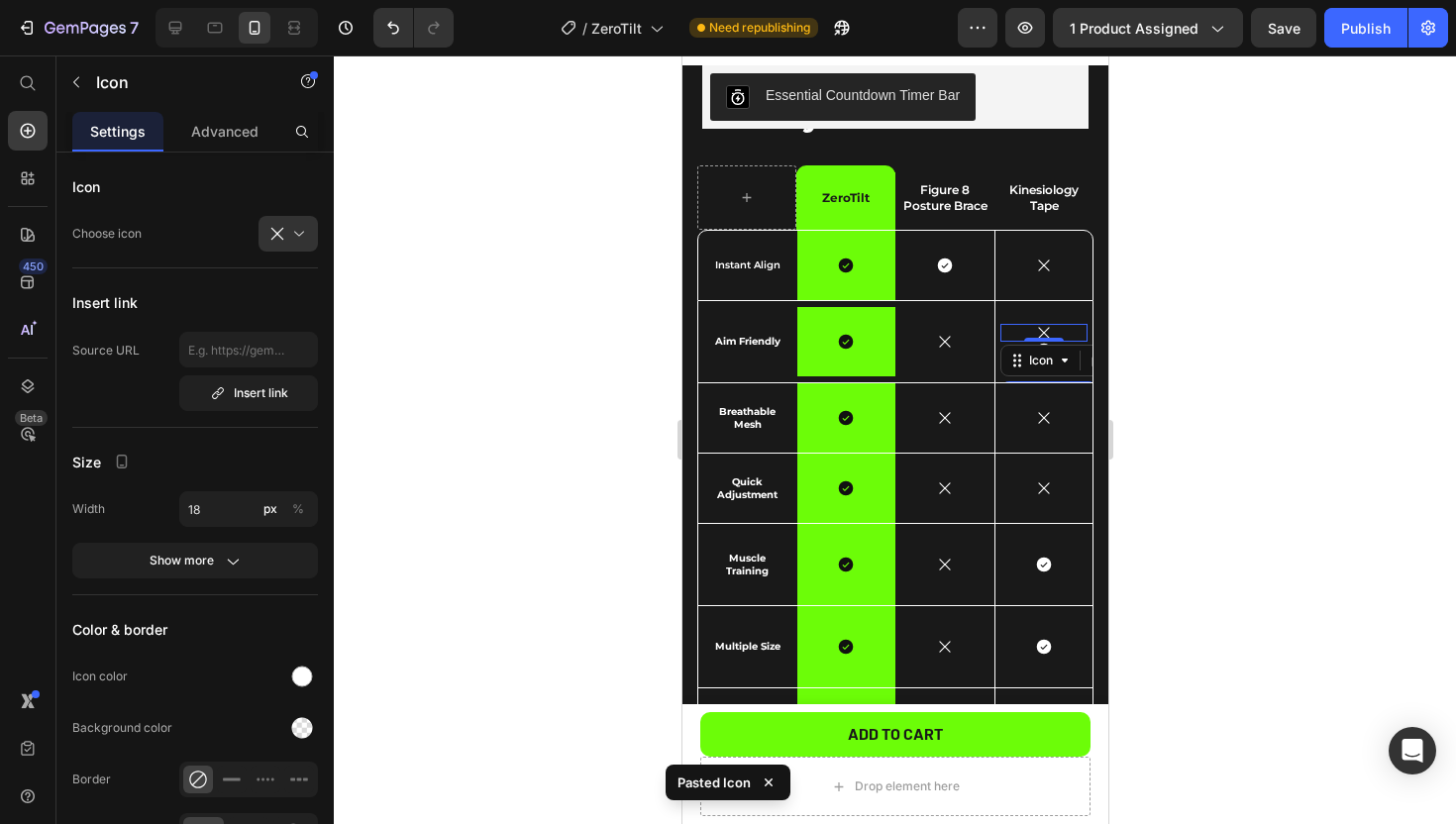 click 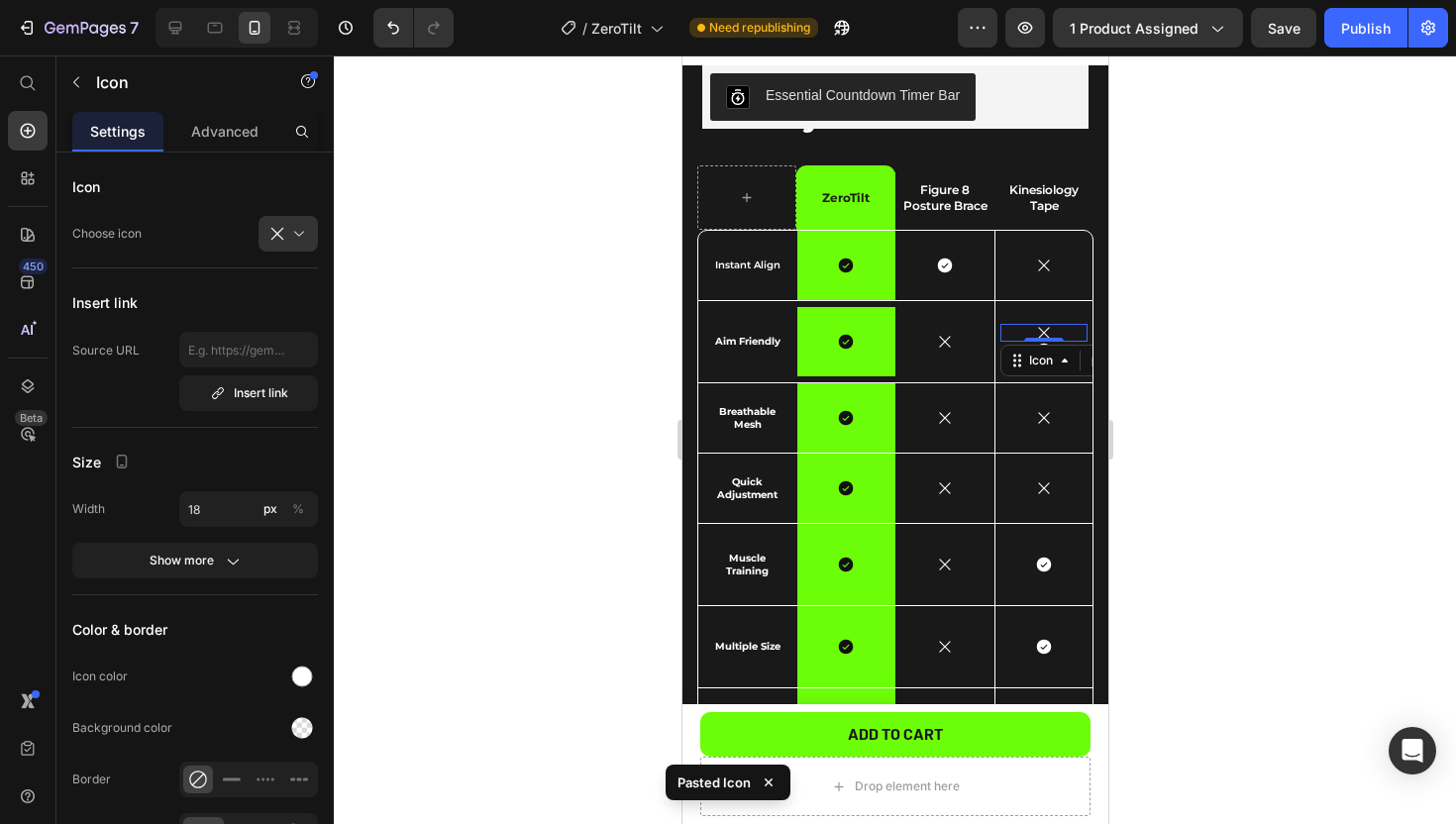 click on "Icon   0" at bounding box center [1043, 333] 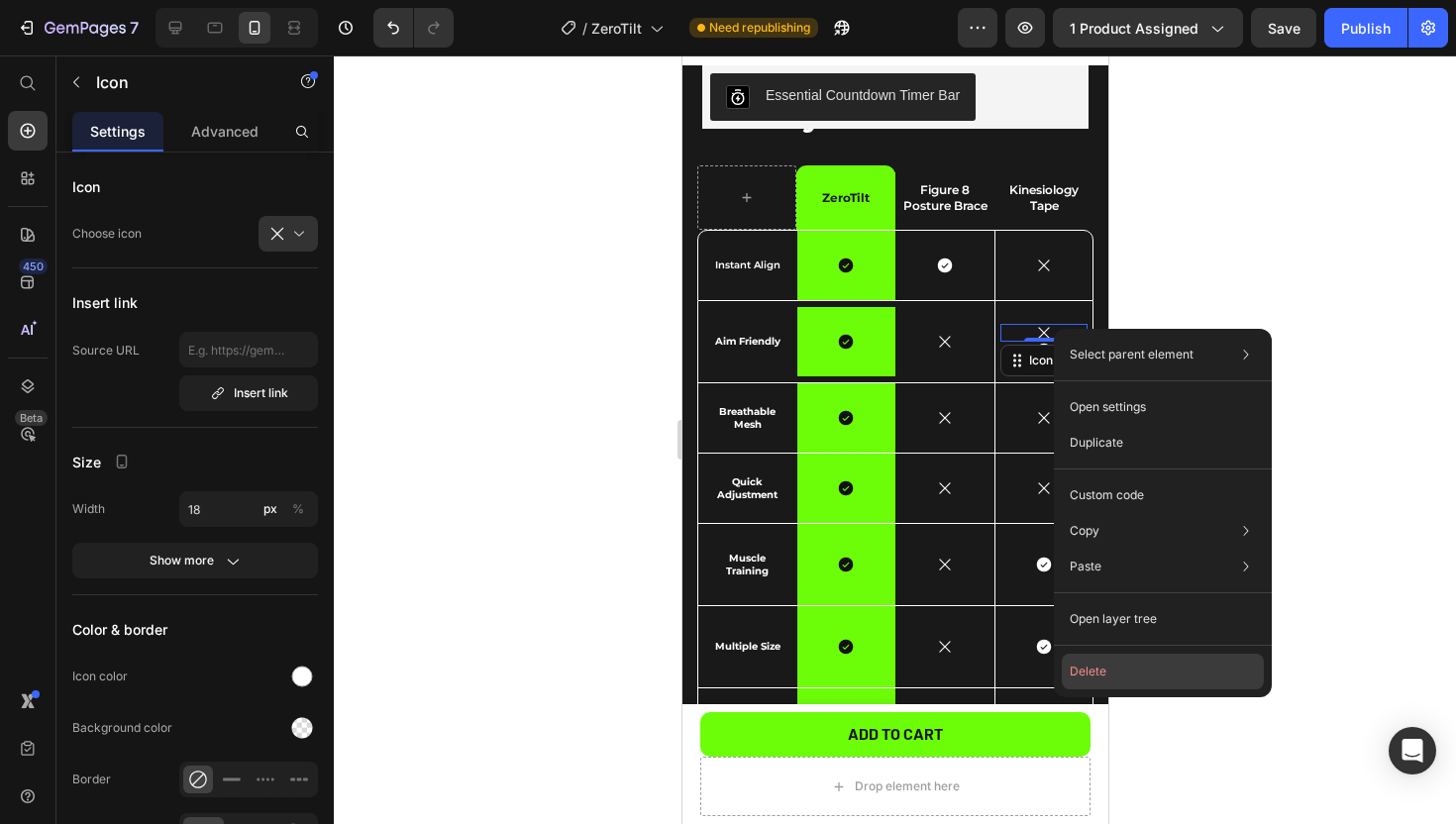 click on "Delete" 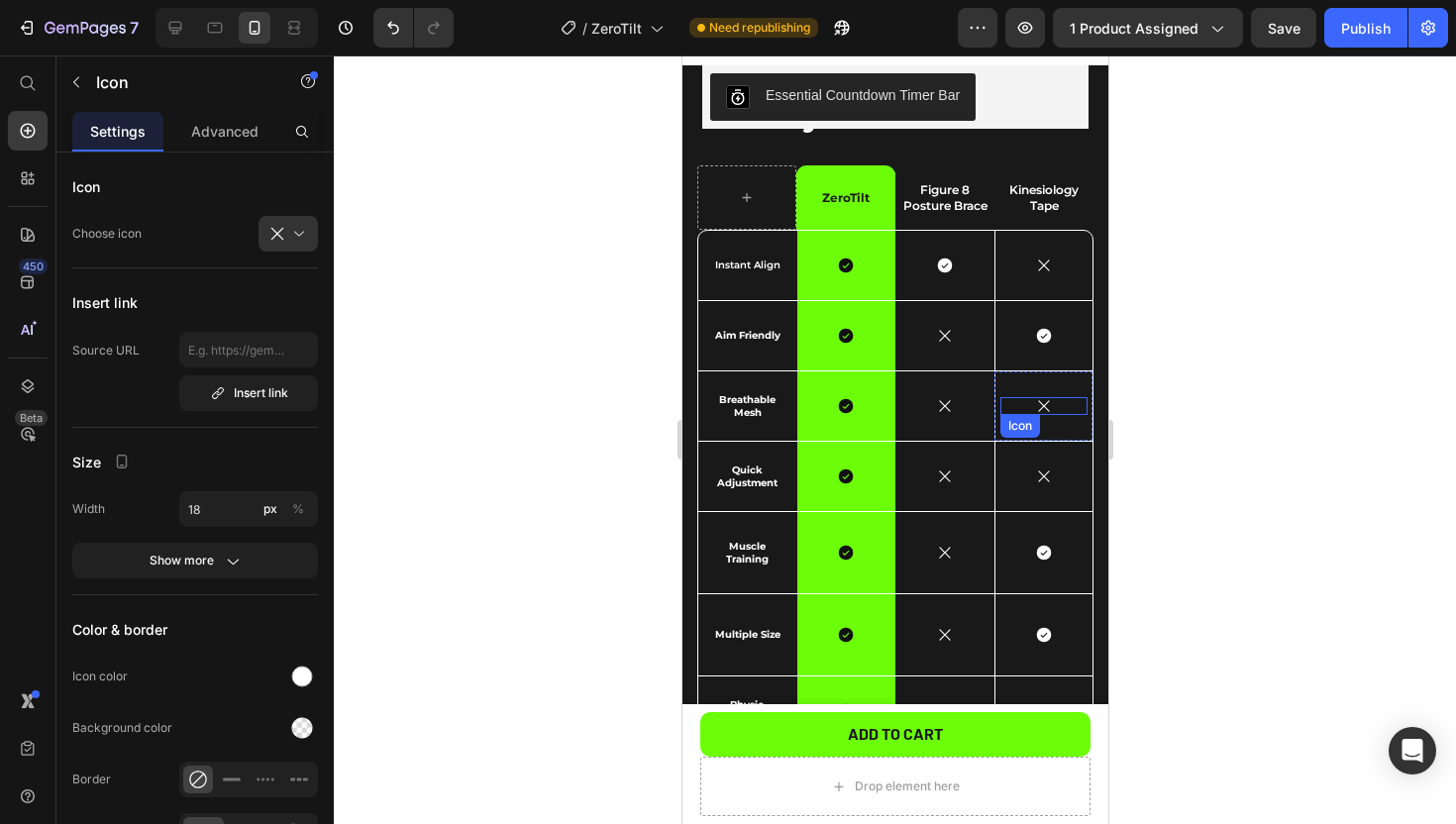click on "Icon" at bounding box center (1043, 406) 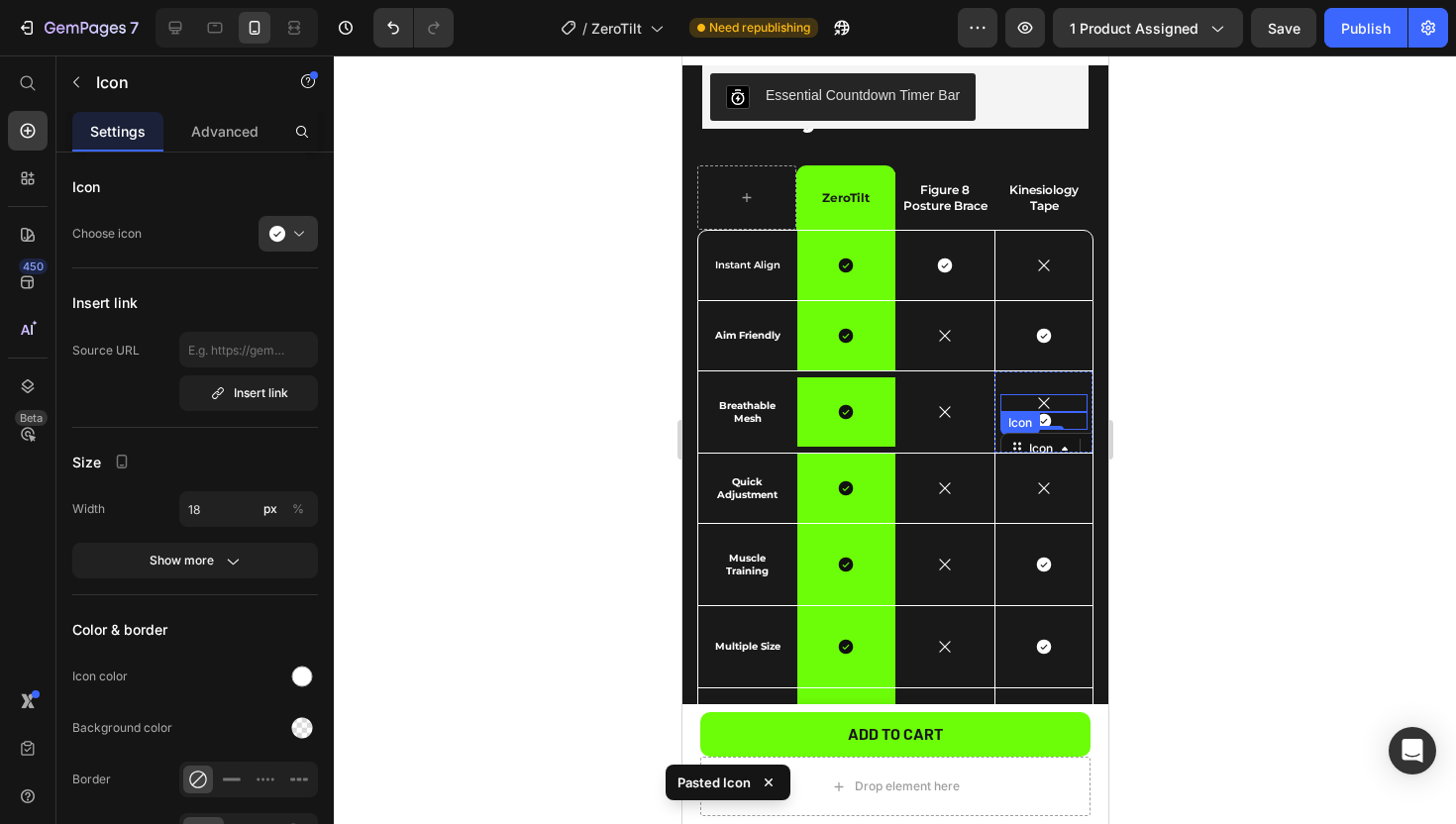 click on "Icon" at bounding box center (1043, 403) 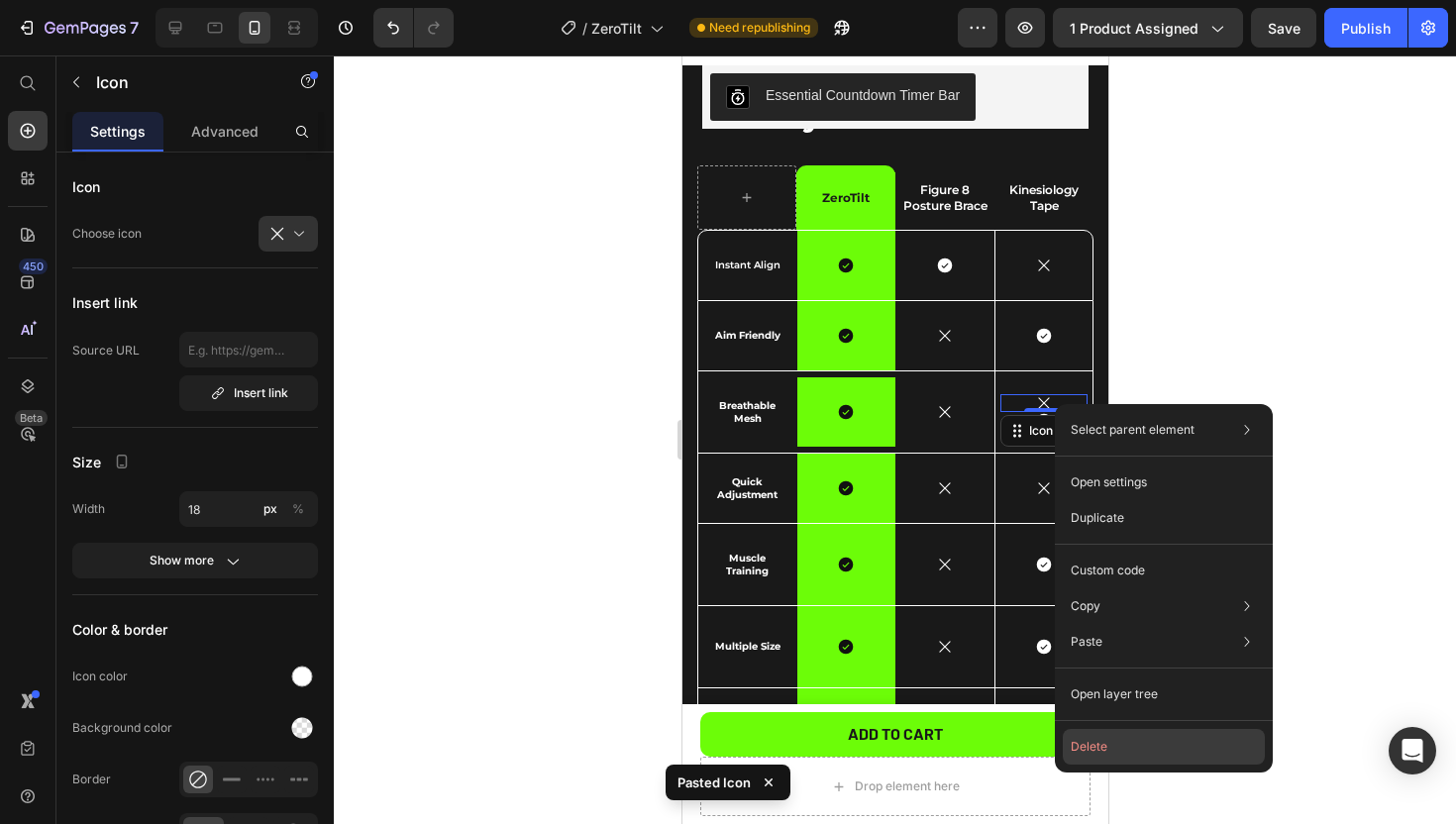 click on "Delete" 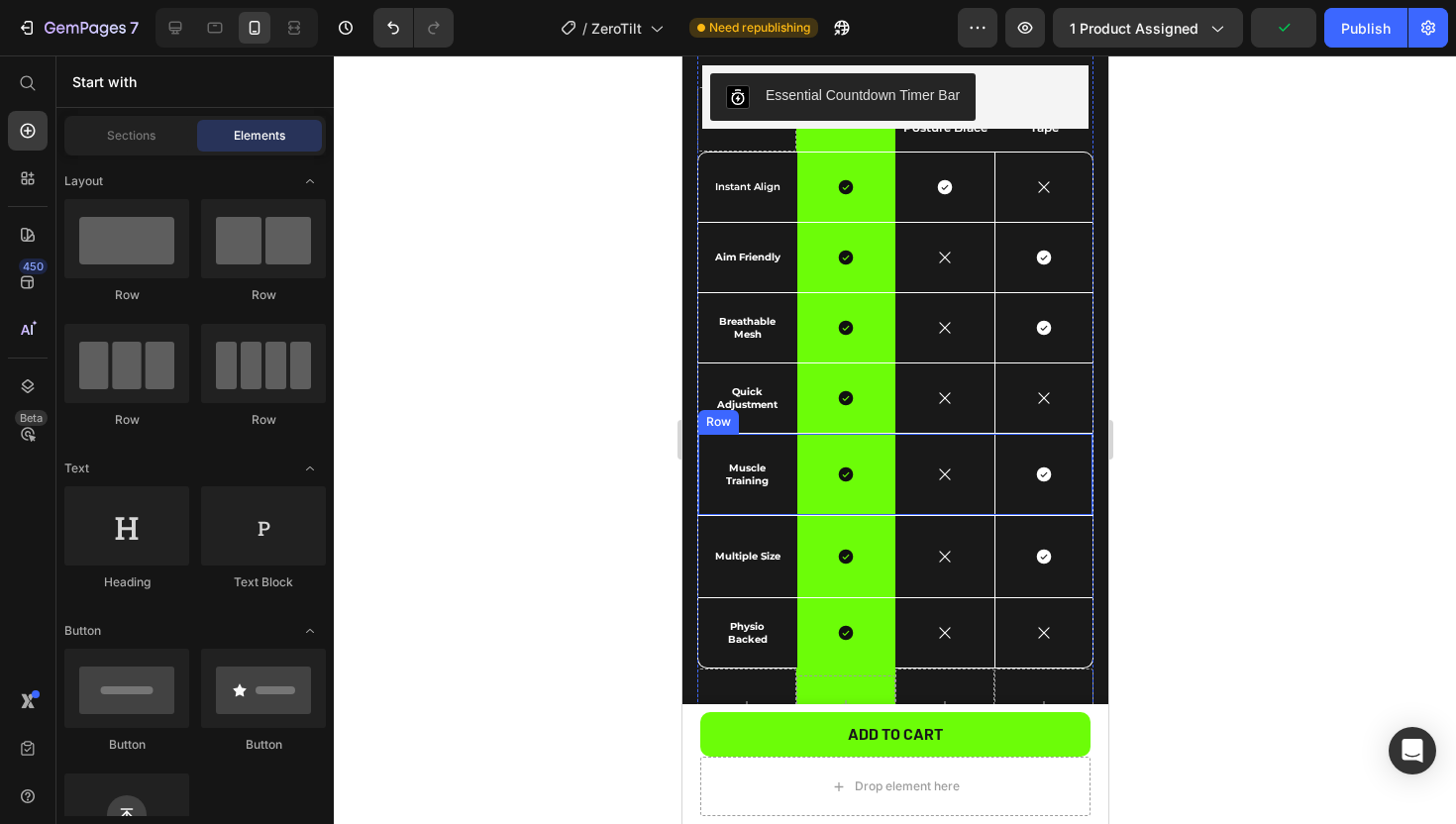 scroll, scrollTop: 2973, scrollLeft: 0, axis: vertical 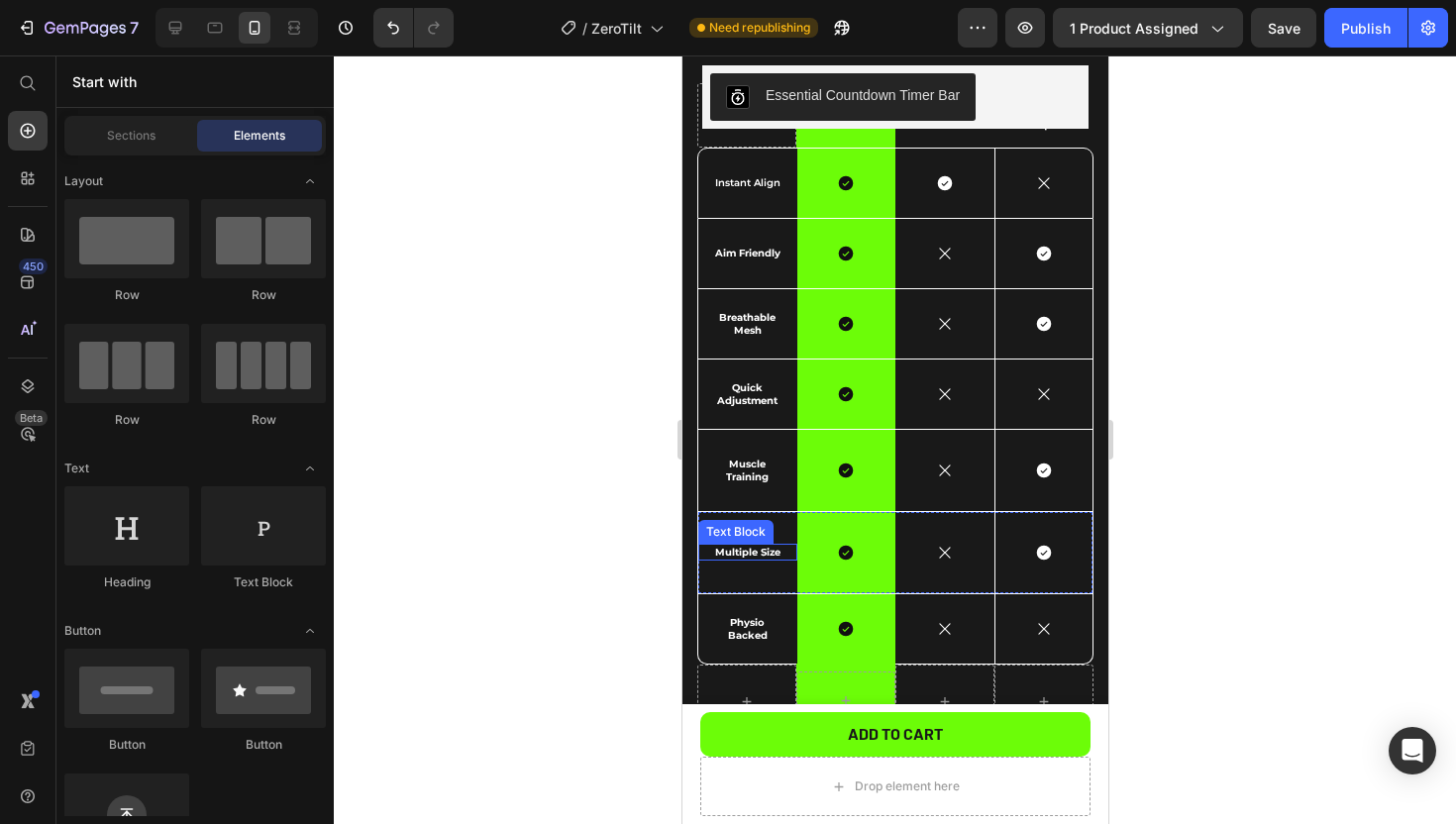 click on "Multiple Size" at bounding box center [747, 552] 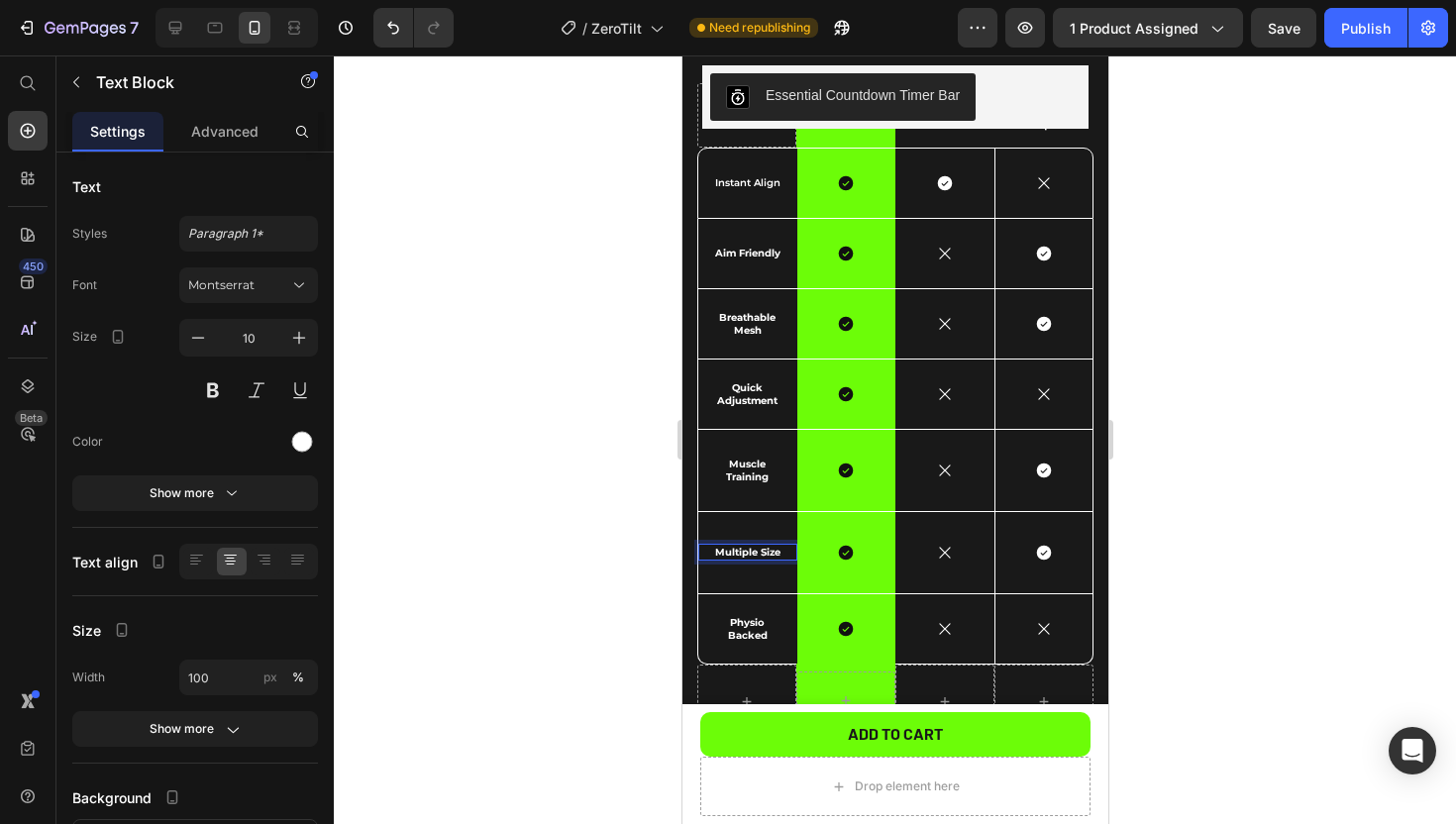 click on "Multiple Size" at bounding box center (747, 552) 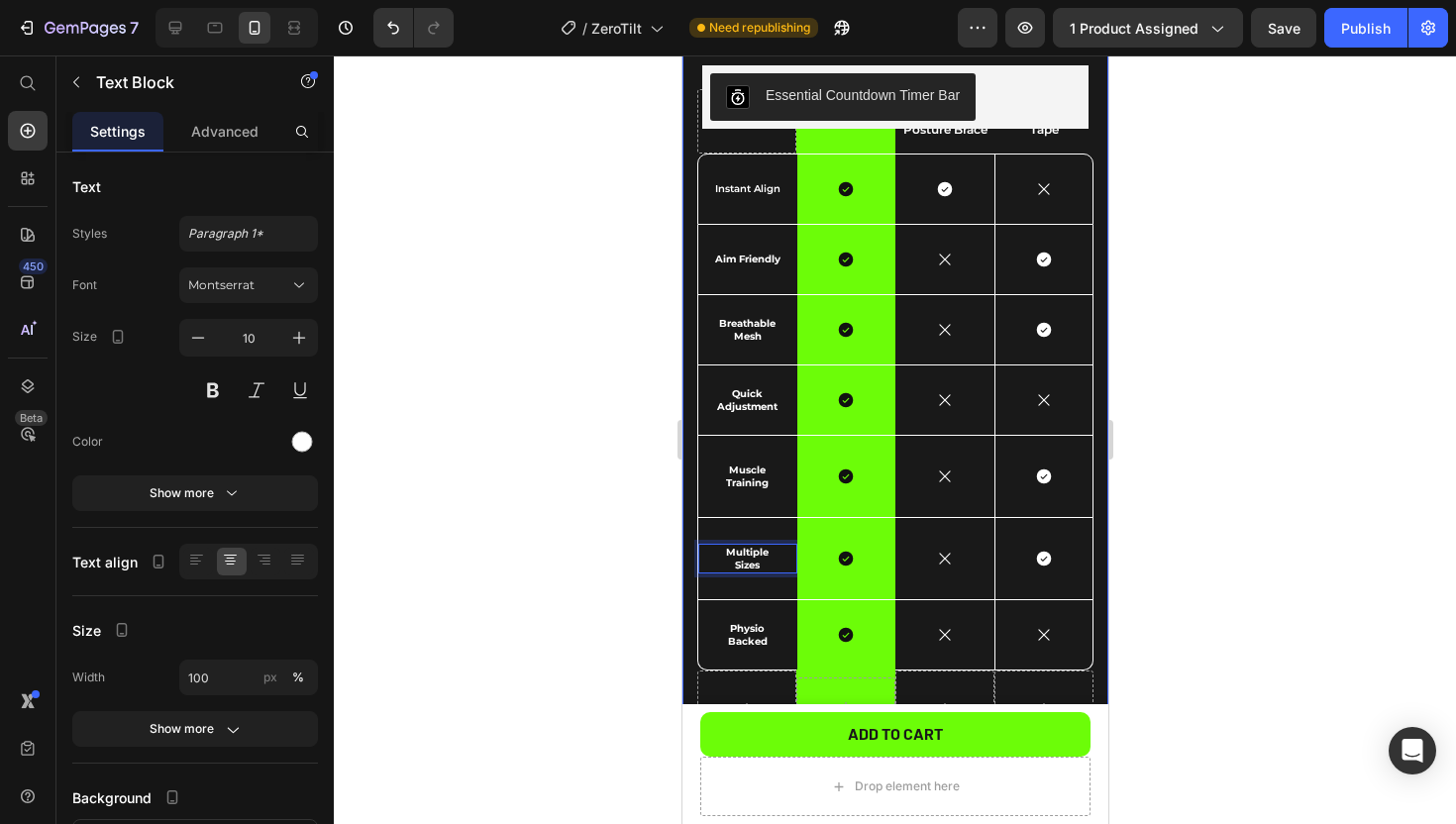 click 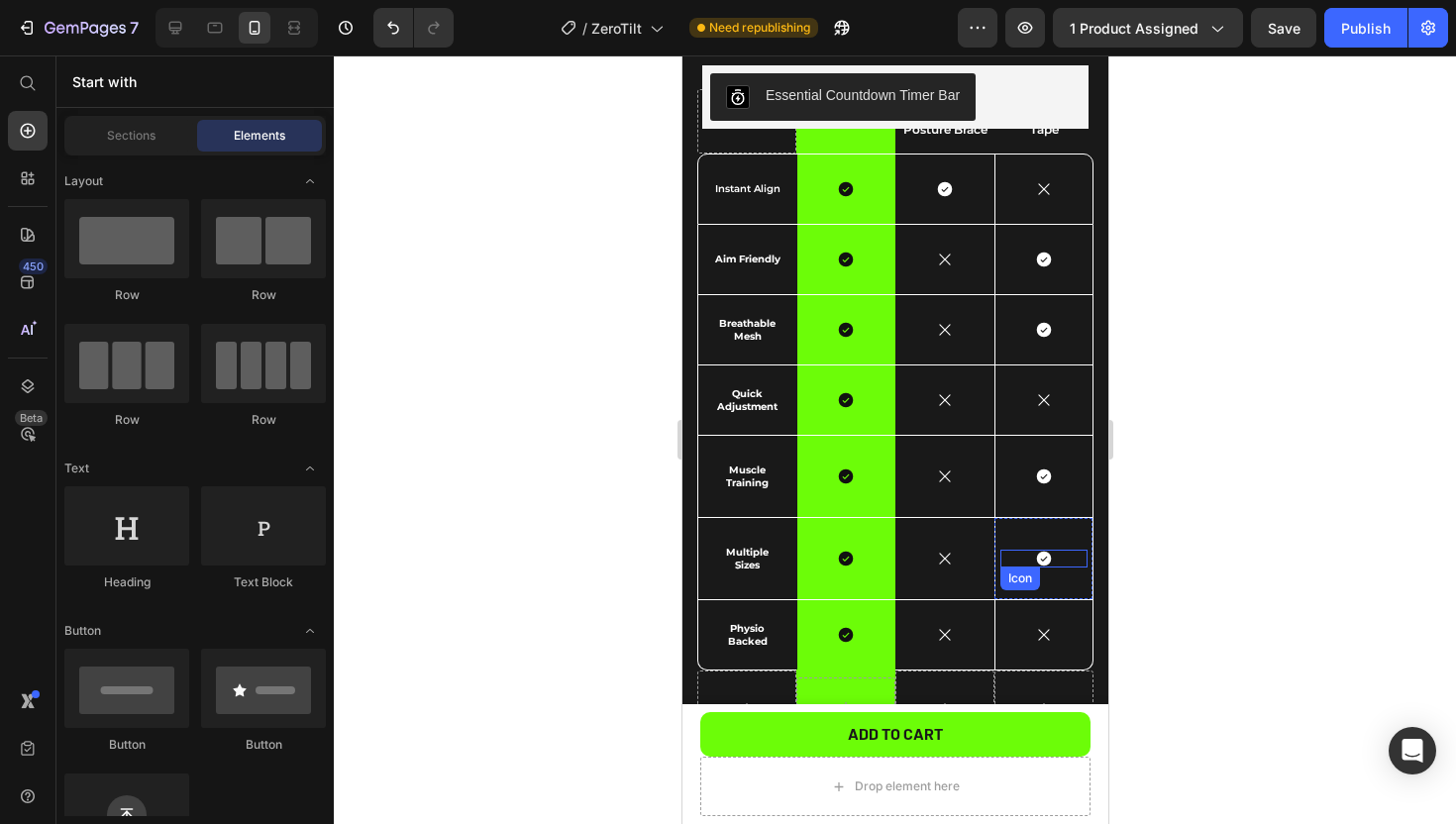 click on "Icon" at bounding box center [1043, 559] 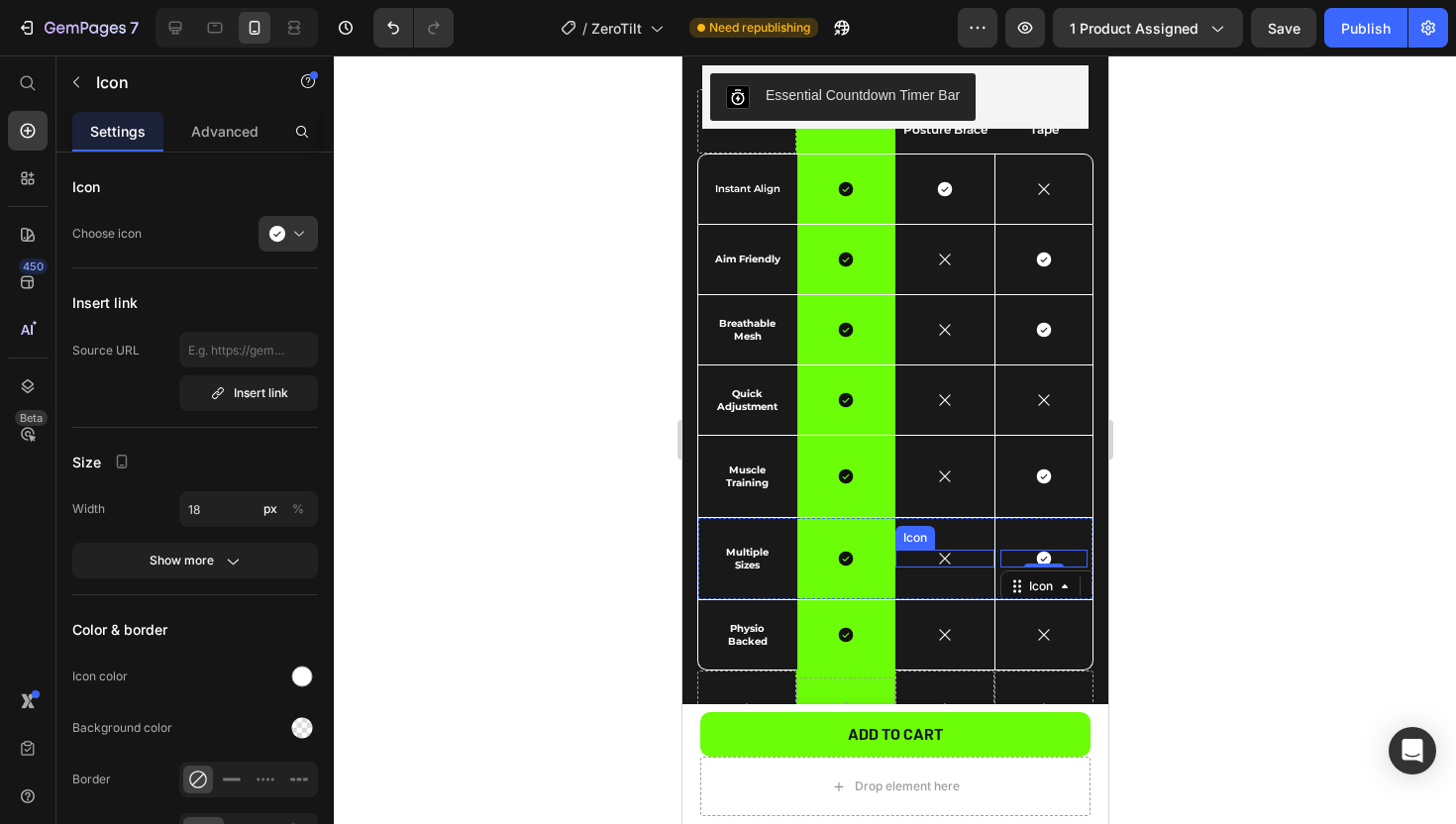 click on "Icon" at bounding box center [944, 559] 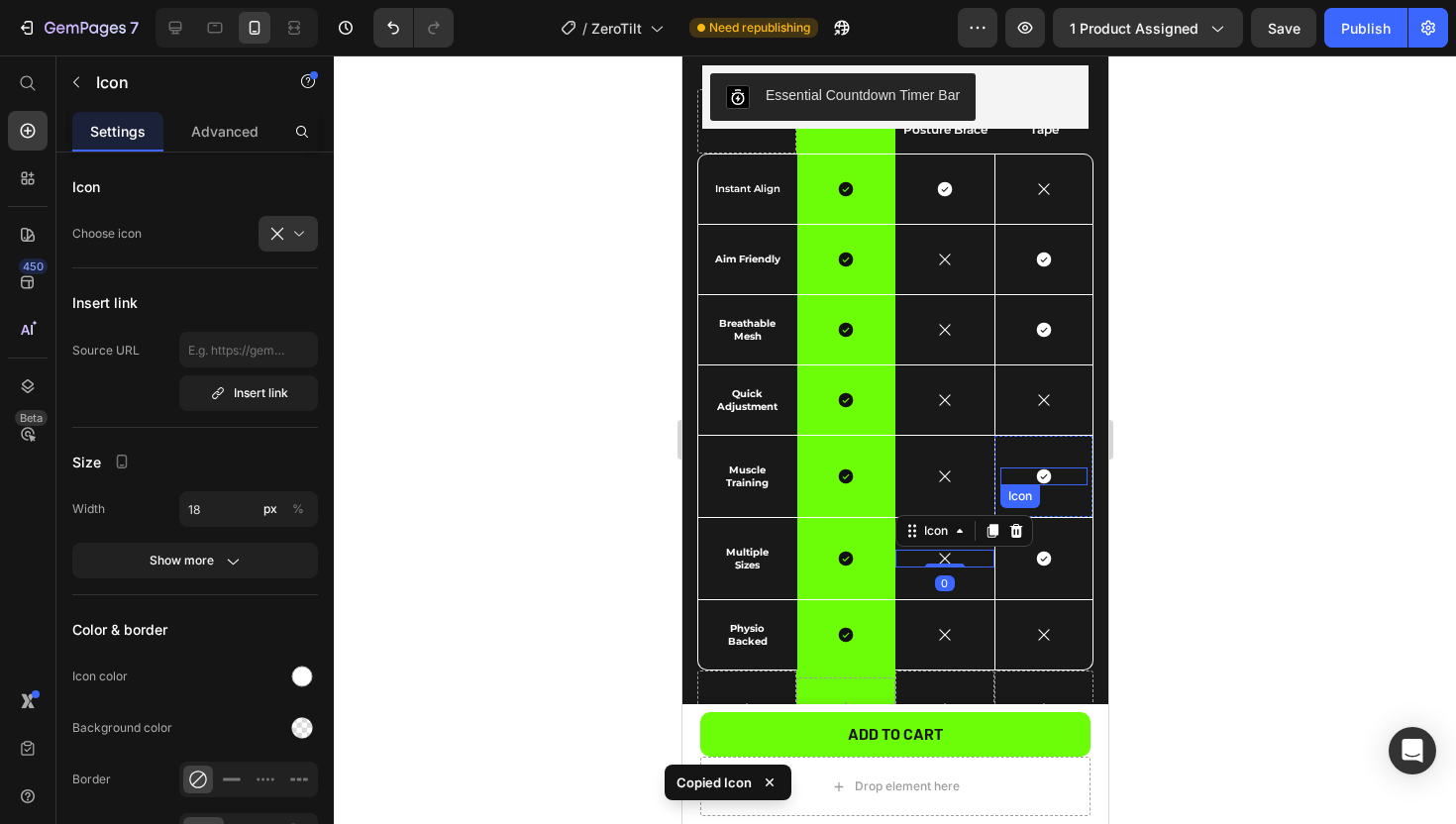 click on "Icon" at bounding box center (1043, 476) 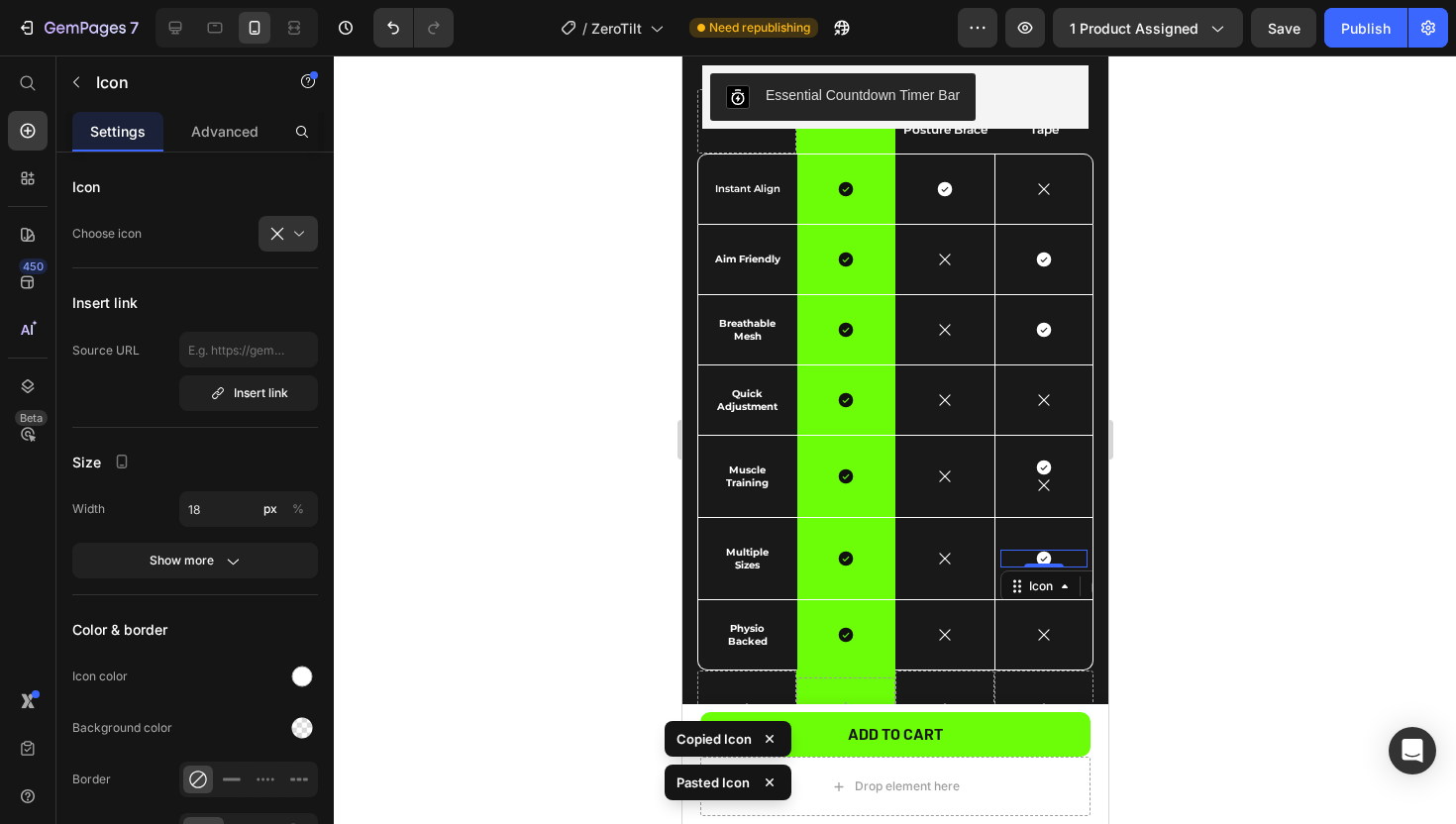 click on "Icon   0" at bounding box center [1043, 559] 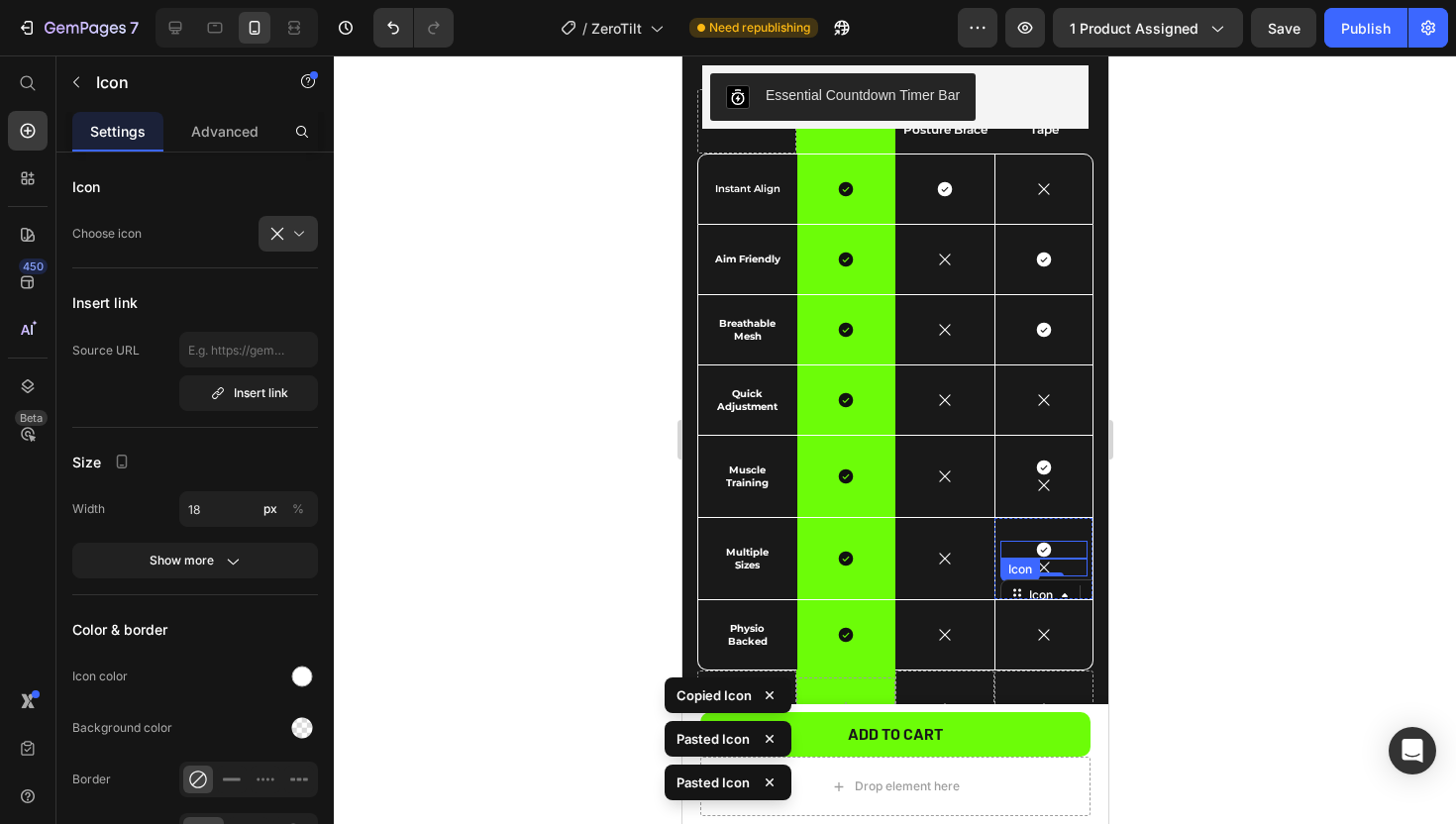 click on "Icon" at bounding box center [1043, 550] 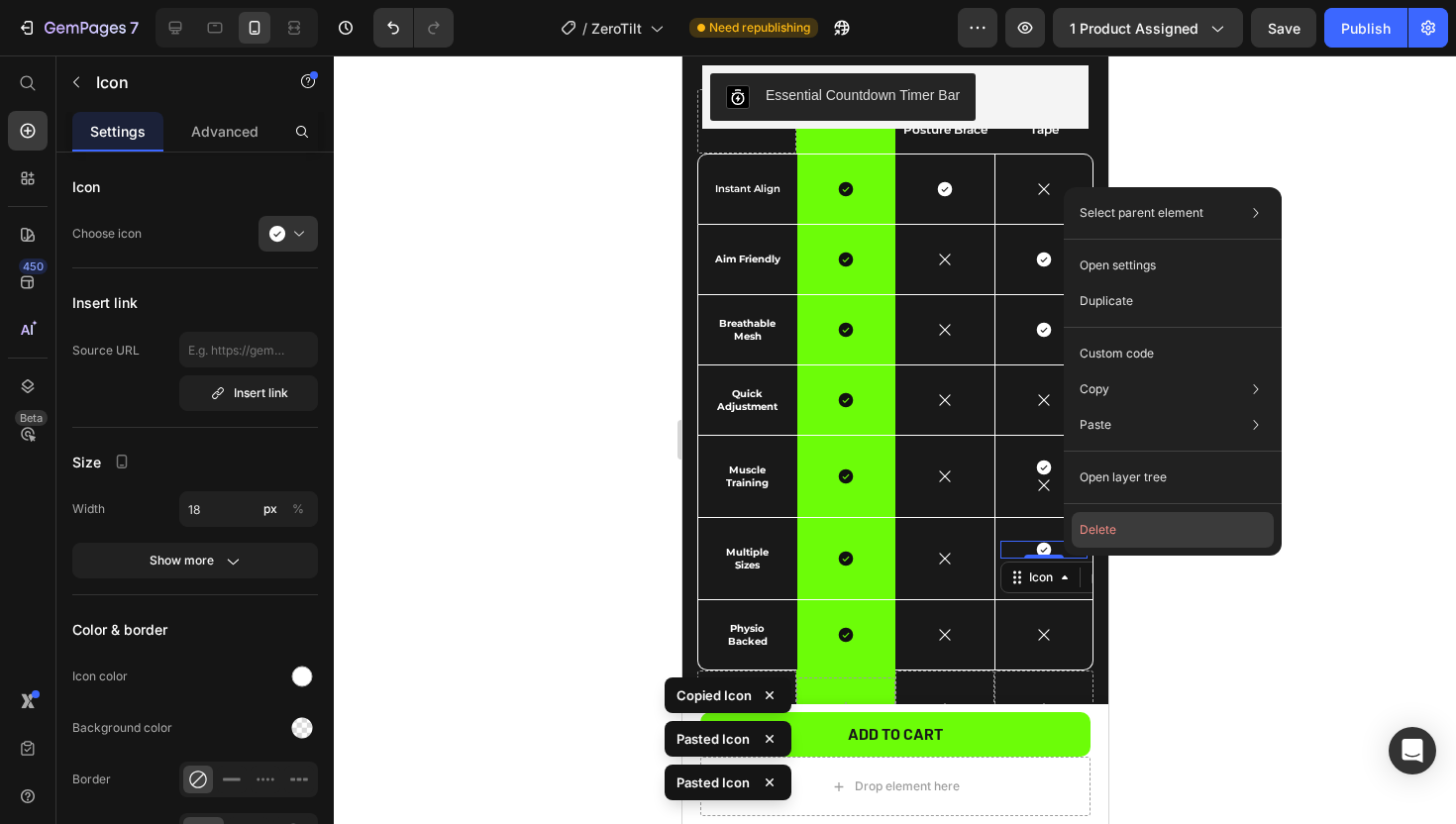 click on "Delete" 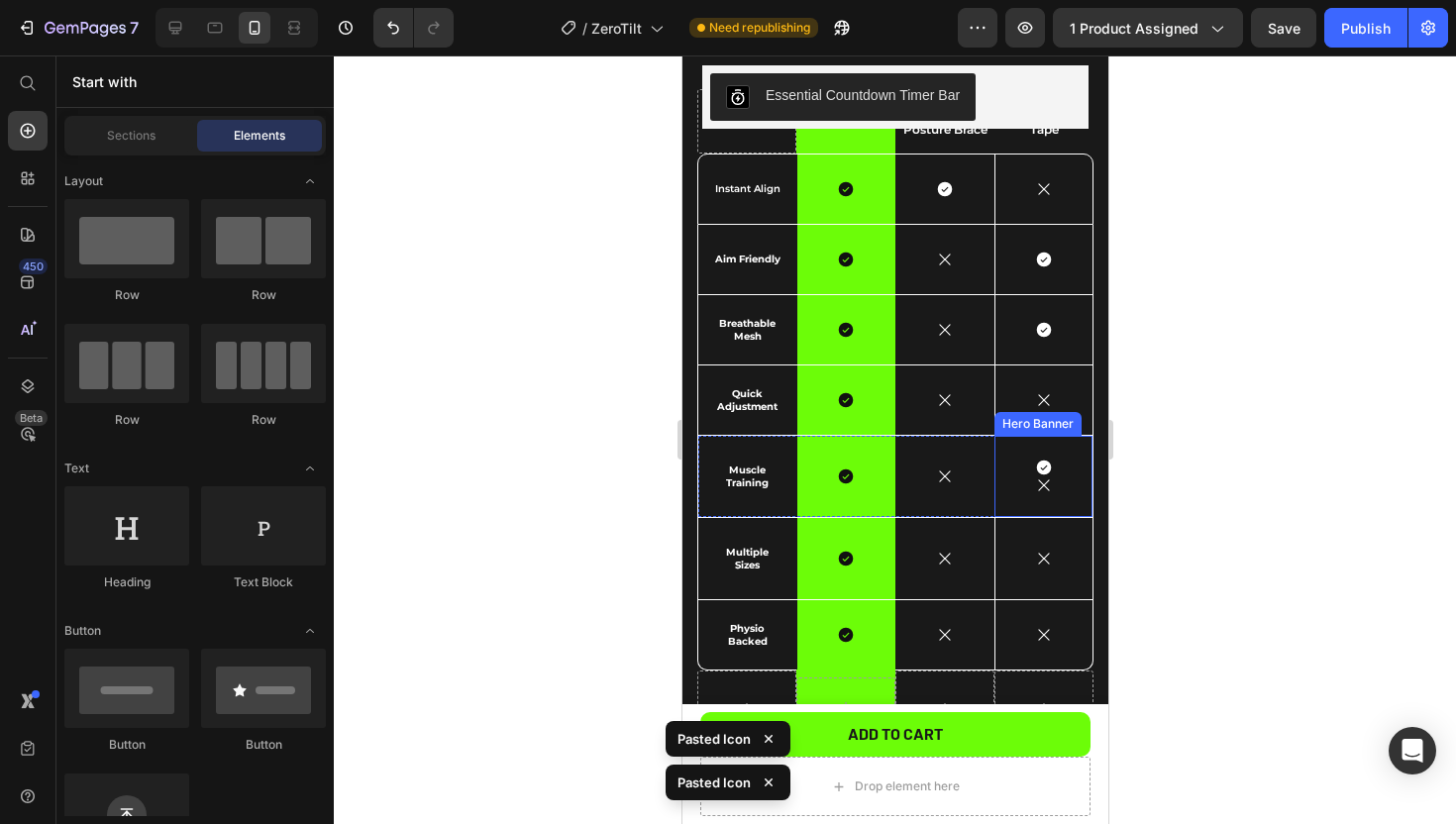 click 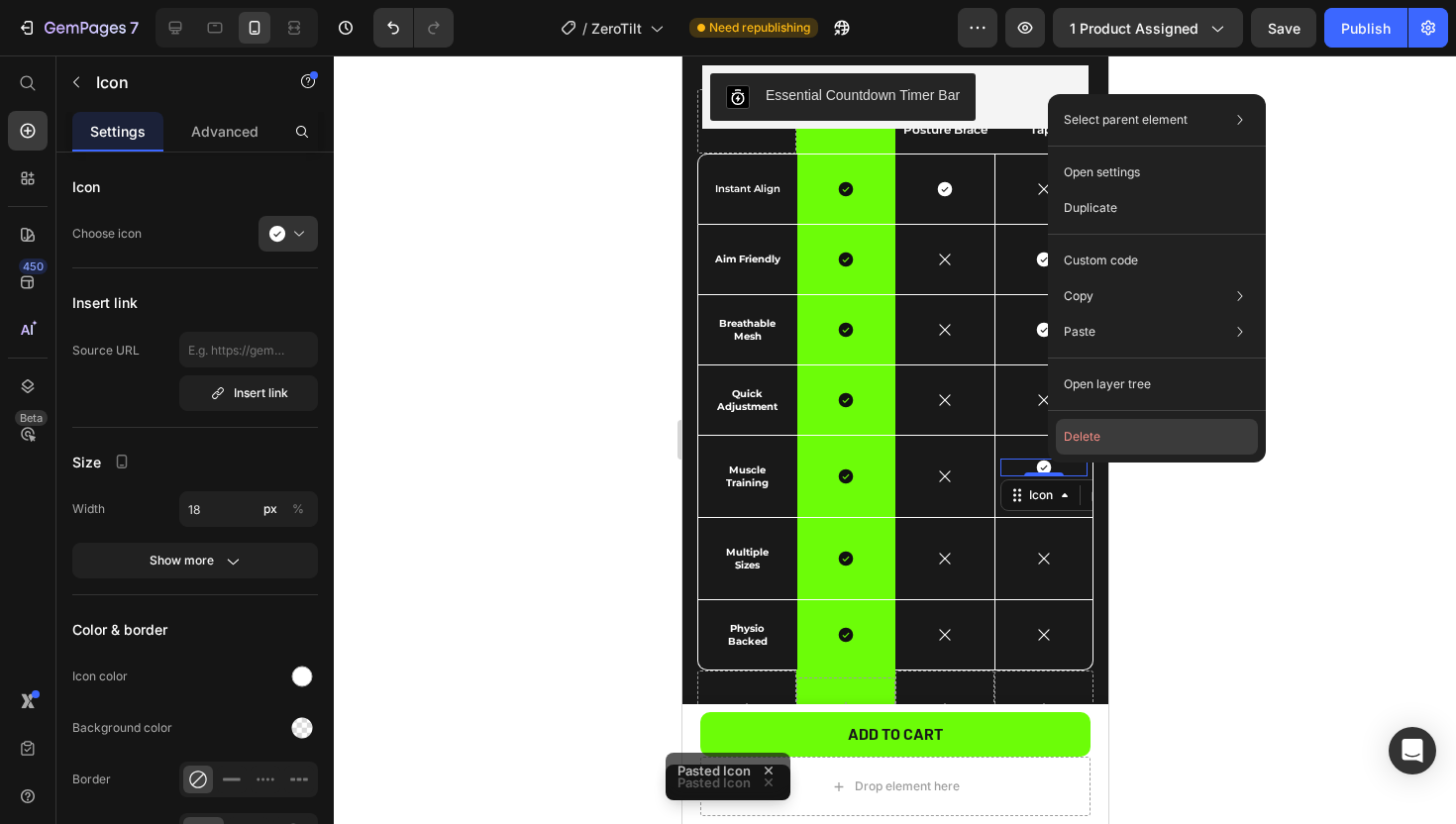 click on "Delete" 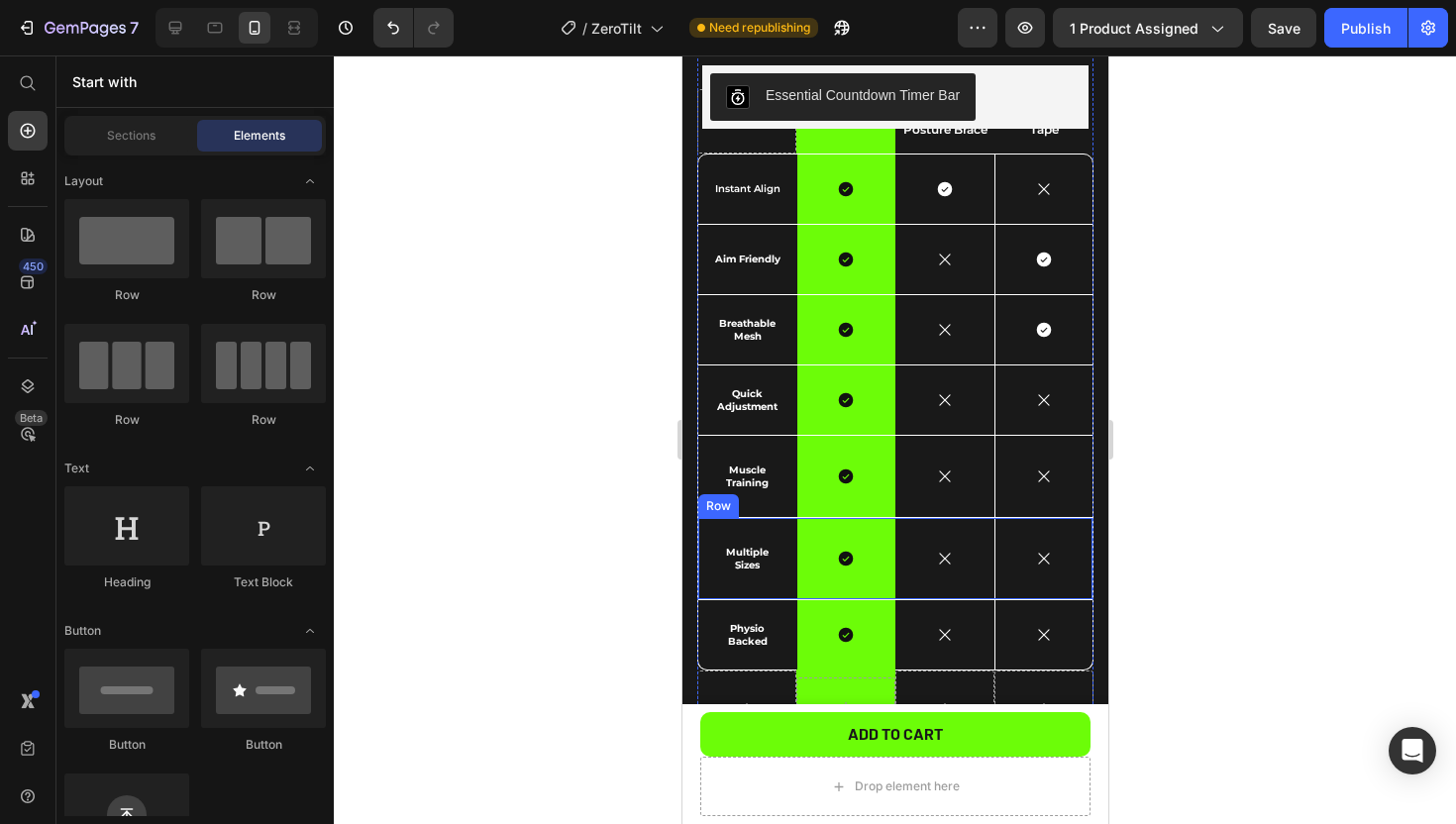 scroll, scrollTop: 3014, scrollLeft: 0, axis: vertical 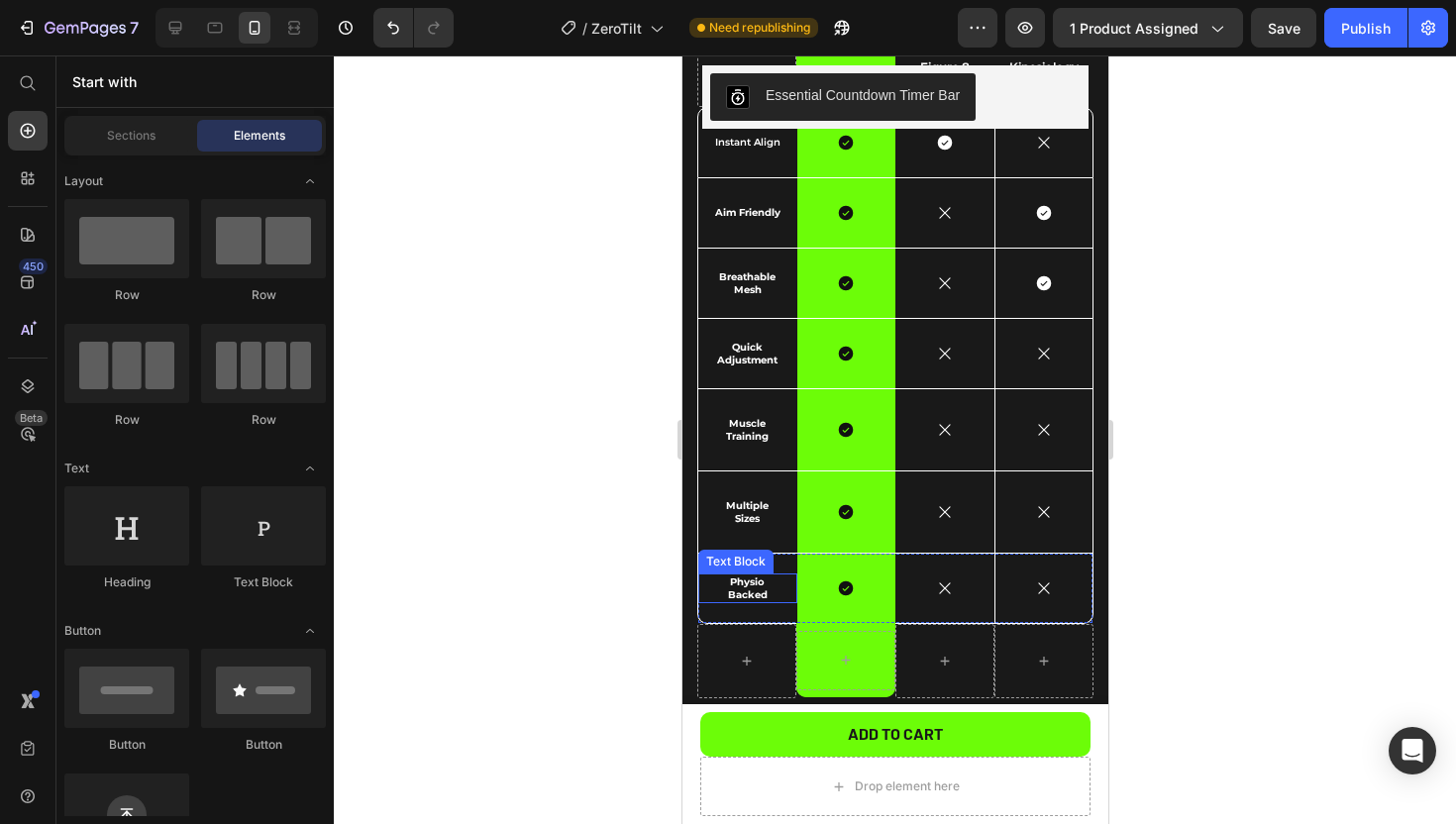 click on "Physio Backed" at bounding box center [747, 588] 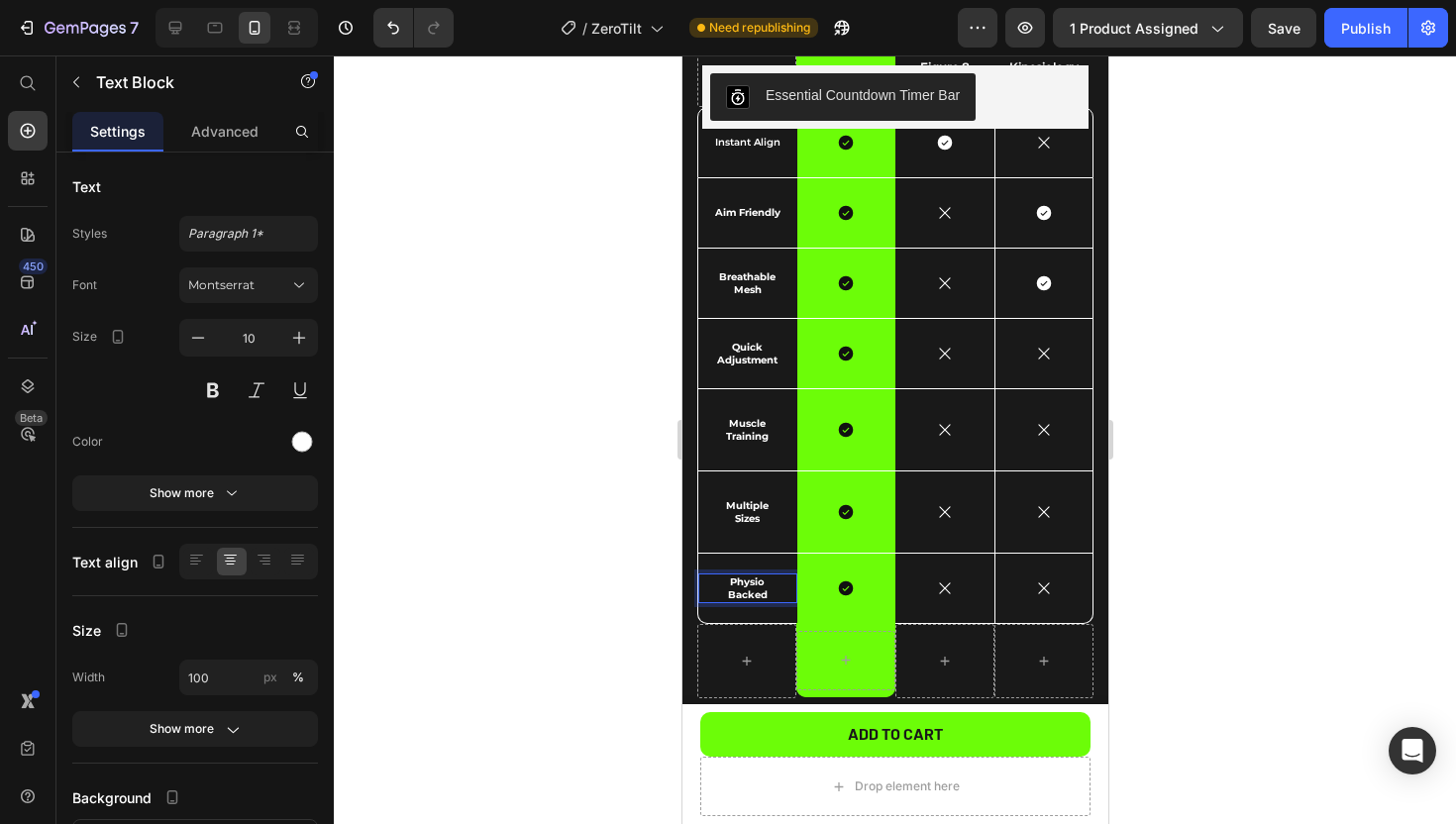 click on "Physio Backed" at bounding box center (747, 588) 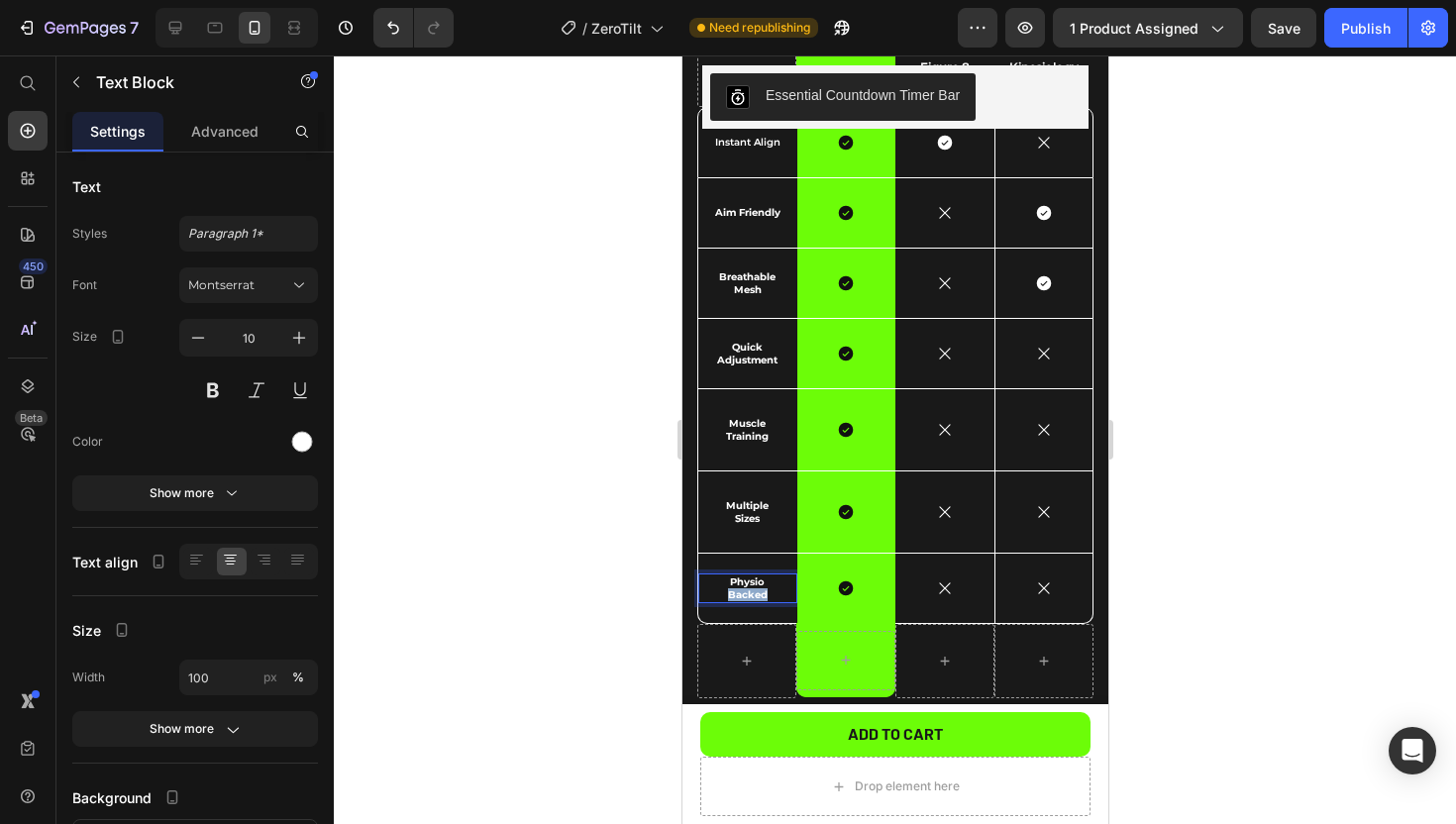 click on "Physio Backed" at bounding box center (747, 588) 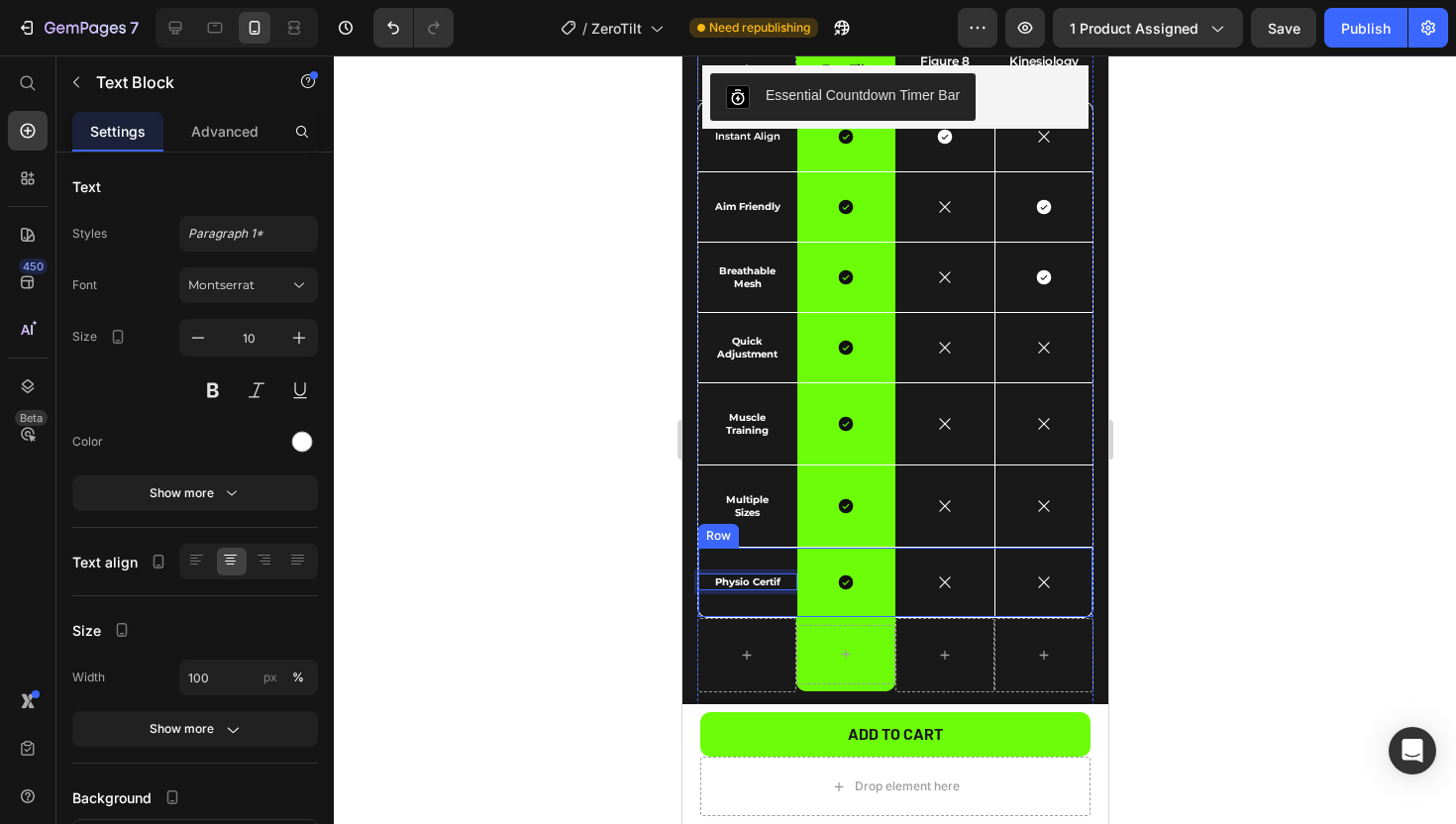 scroll, scrollTop: 3014, scrollLeft: 0, axis: vertical 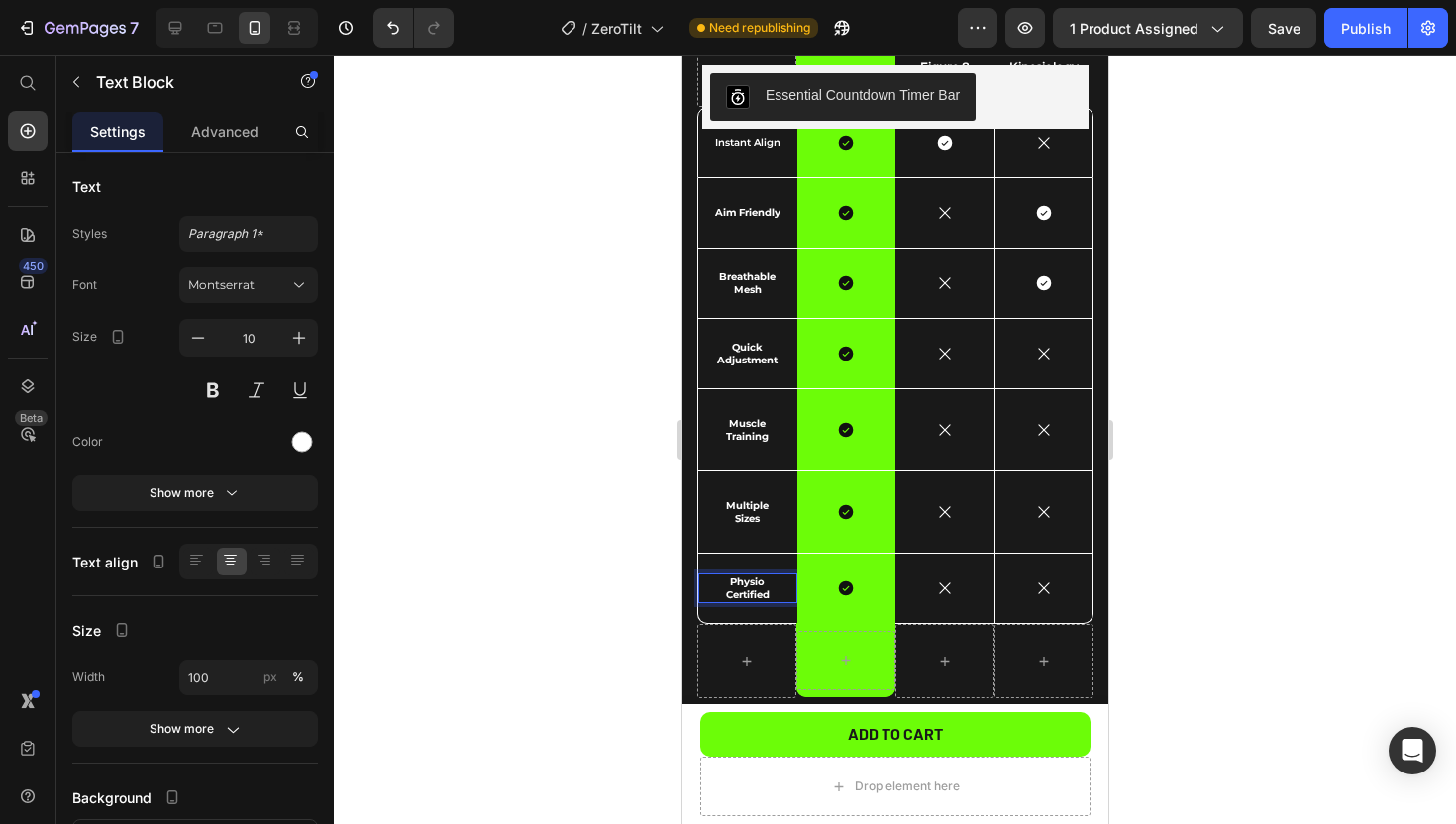 click 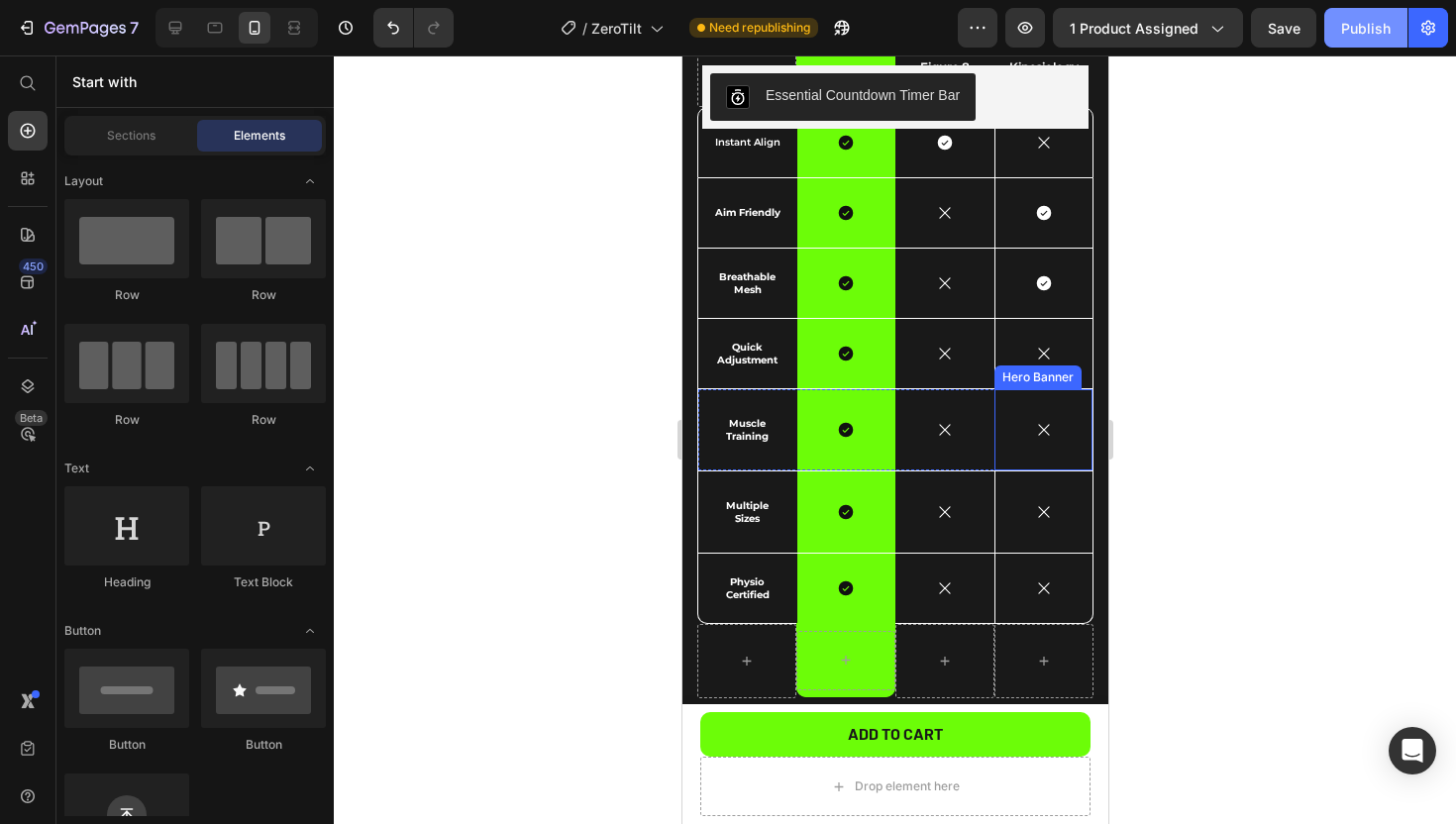 click on "Publish" at bounding box center [1366, 28] 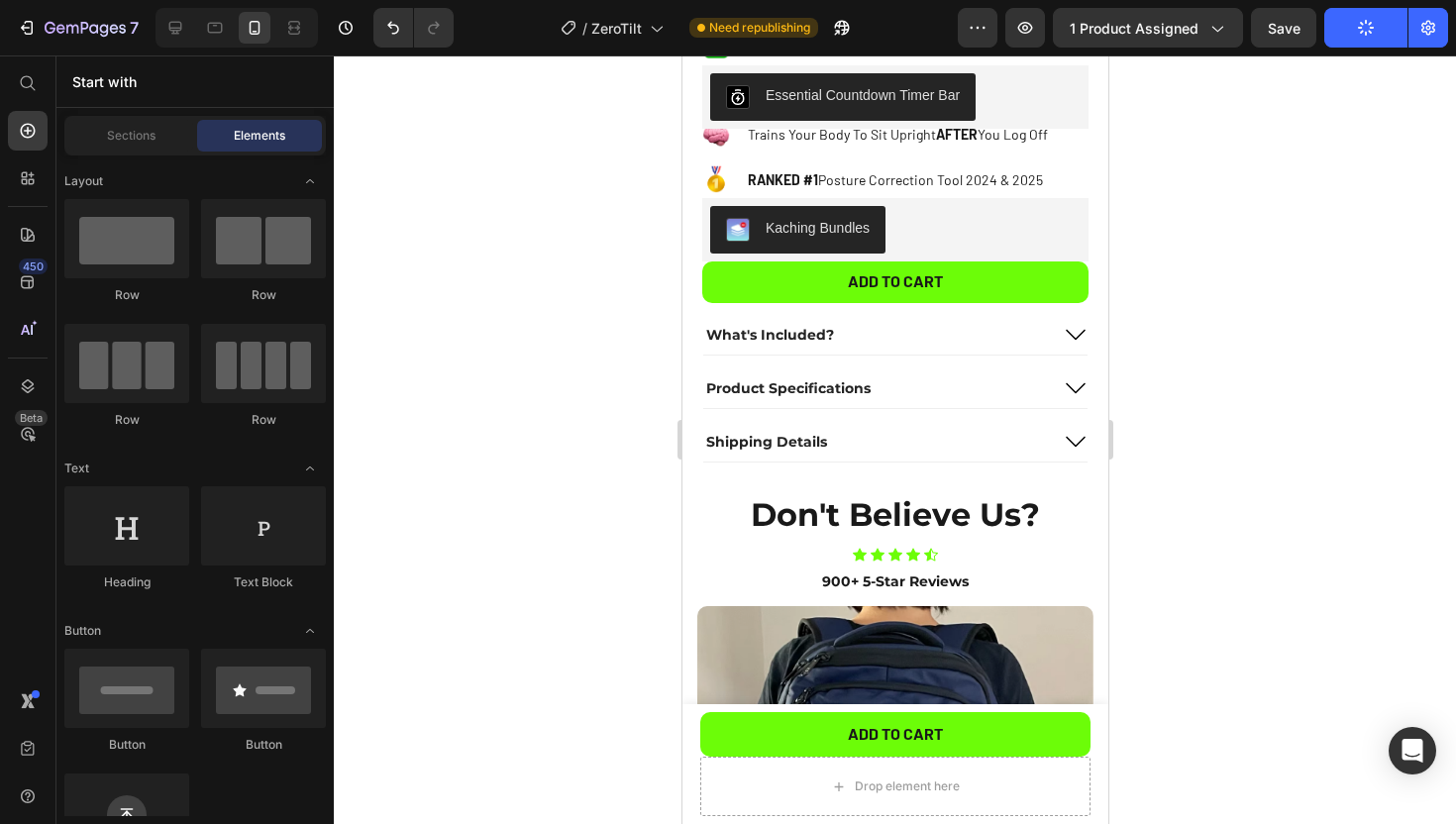 scroll, scrollTop: 536, scrollLeft: 0, axis: vertical 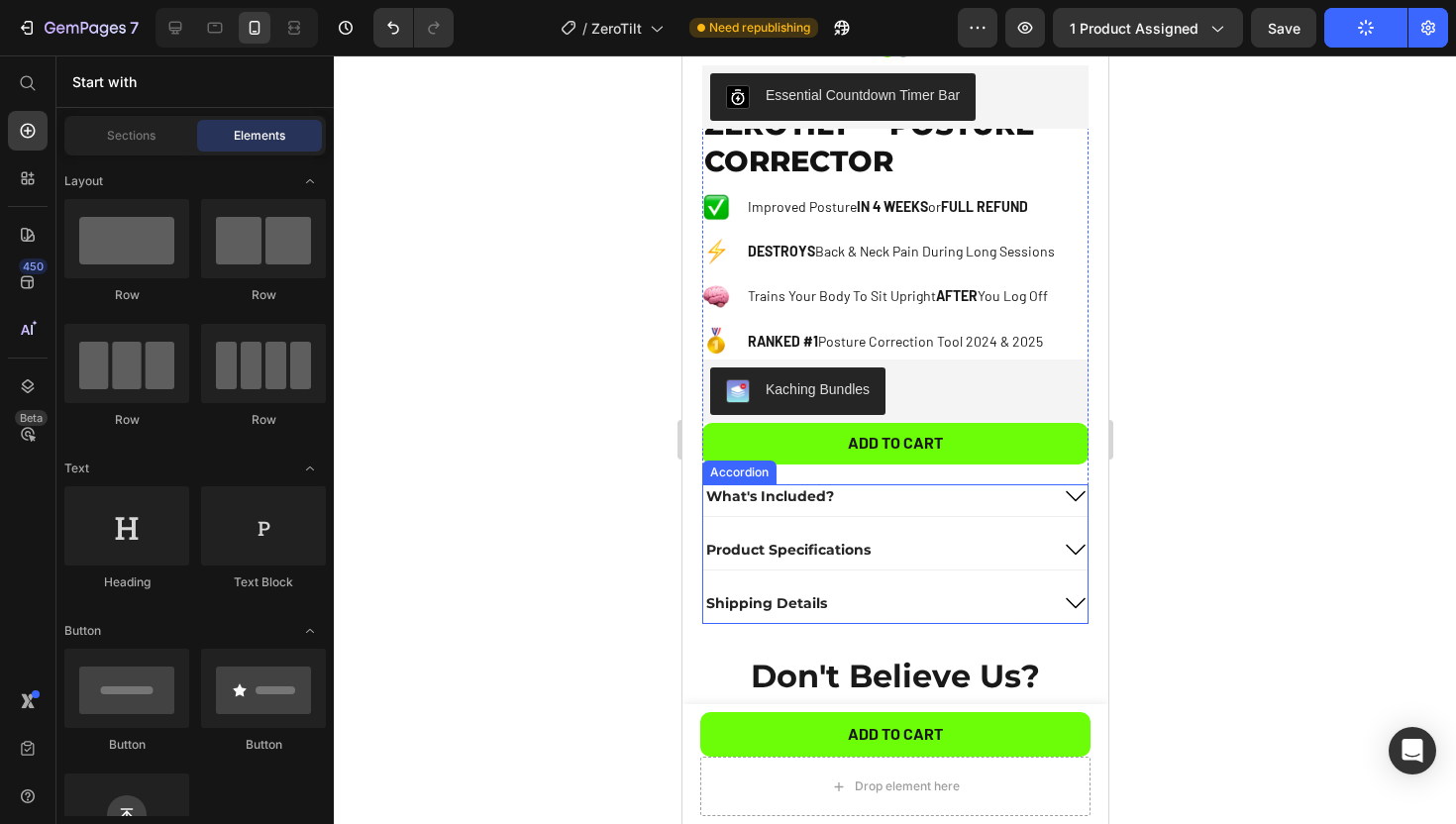 click on "Product Specifications" at bounding box center [875, 550] 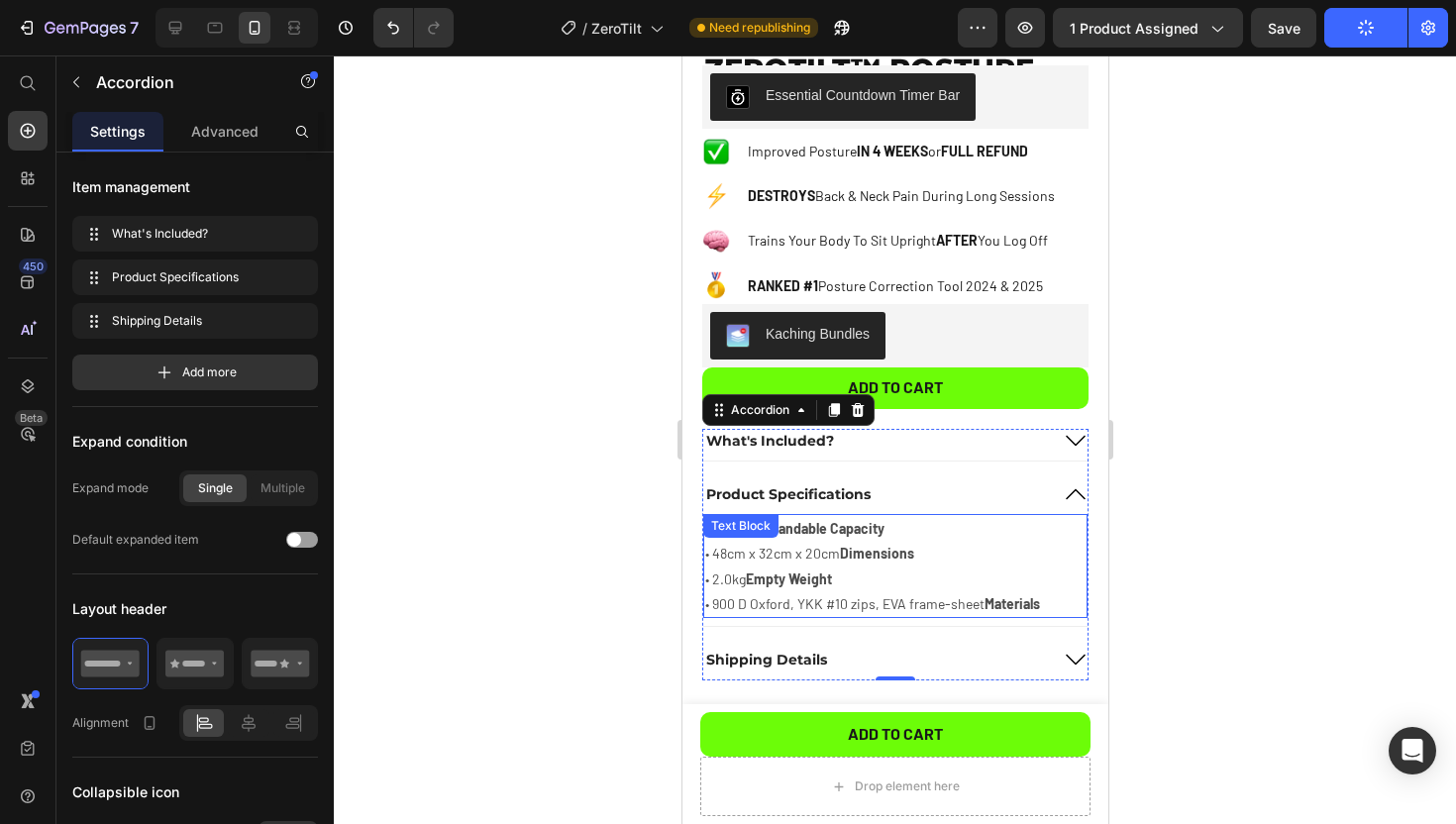 scroll, scrollTop: 657, scrollLeft: 0, axis: vertical 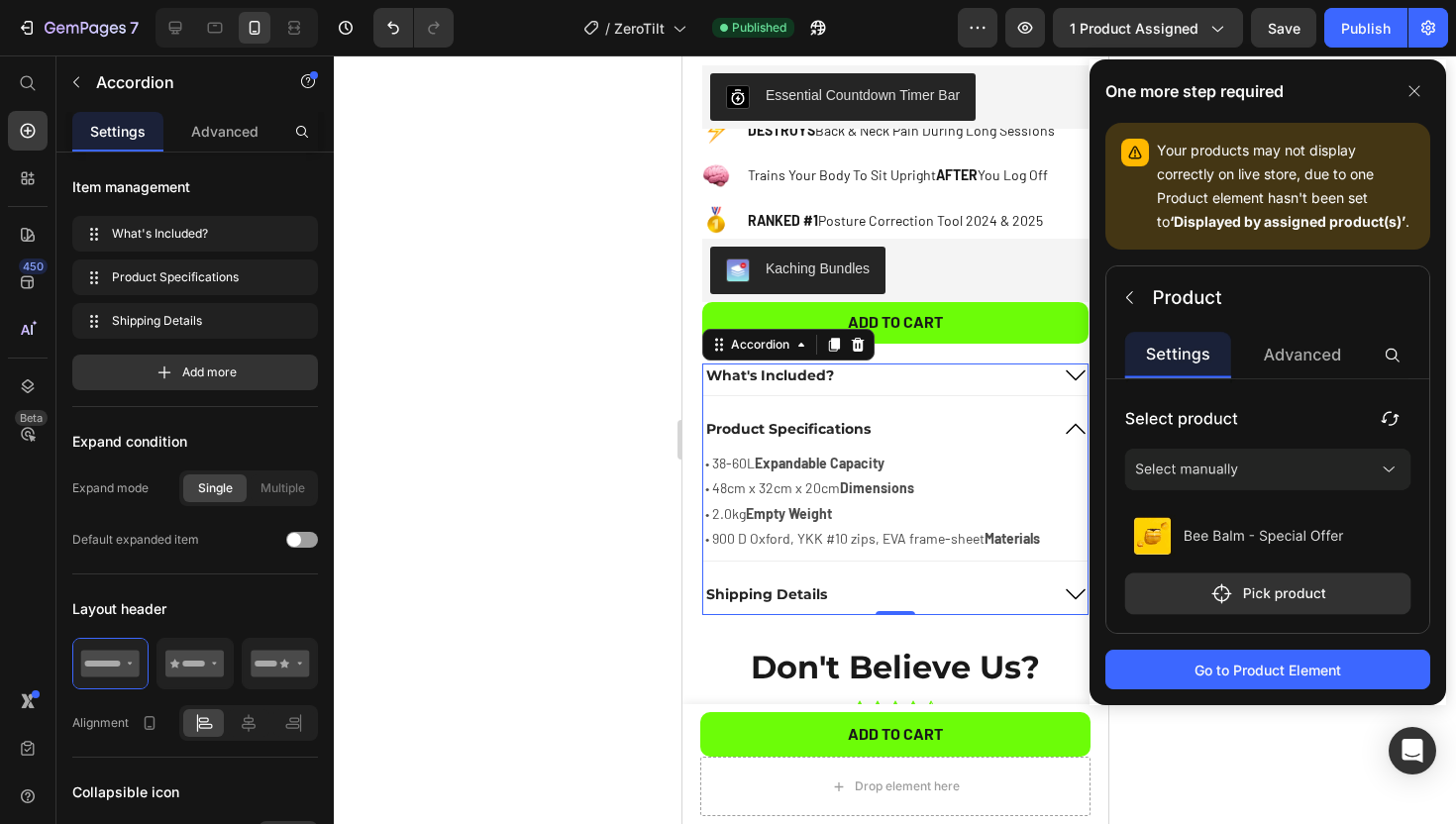 click on "Expandable Capacity" at bounding box center [818, 463] 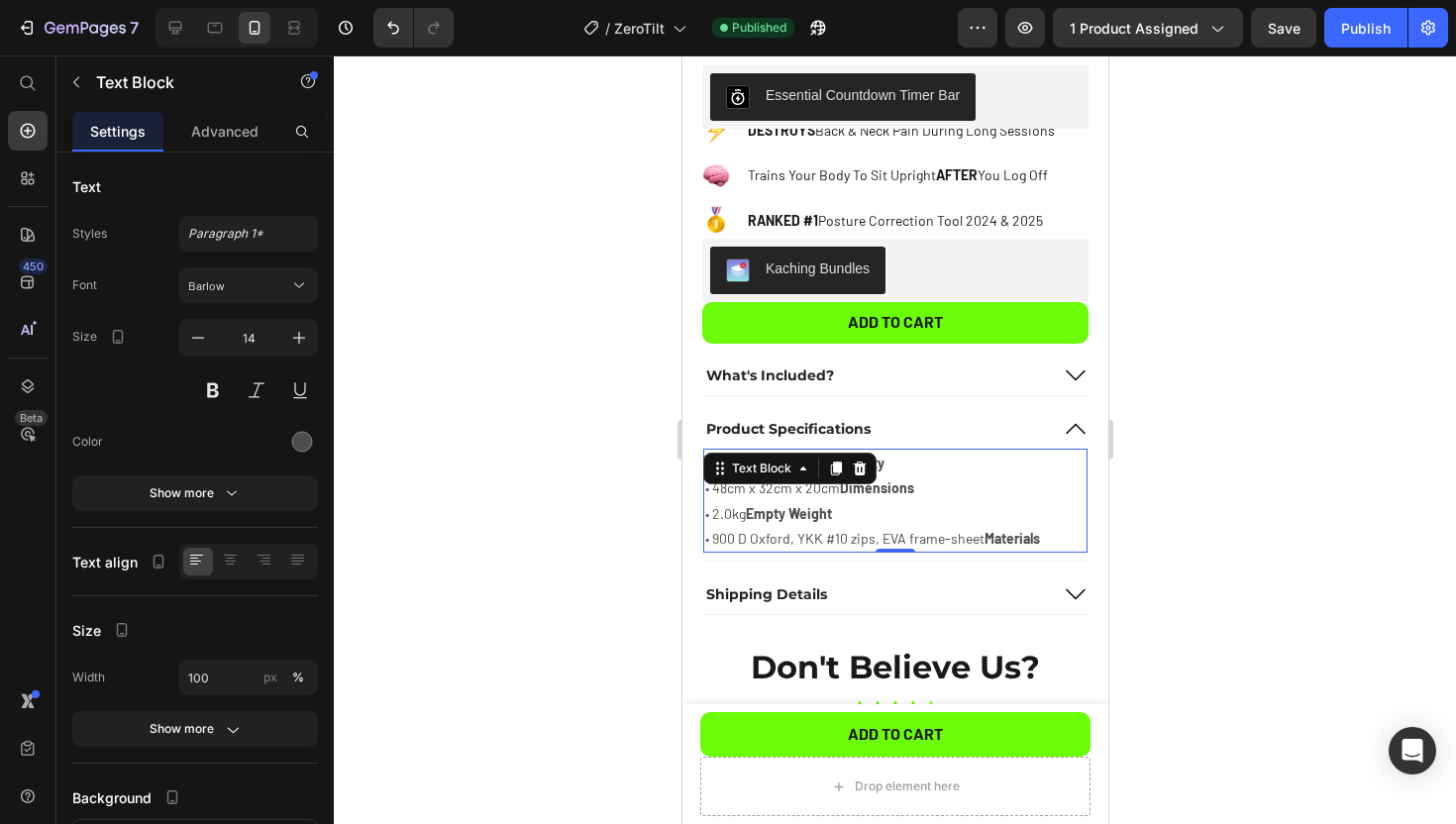 click on "Text Block" at bounding box center (788, 468) 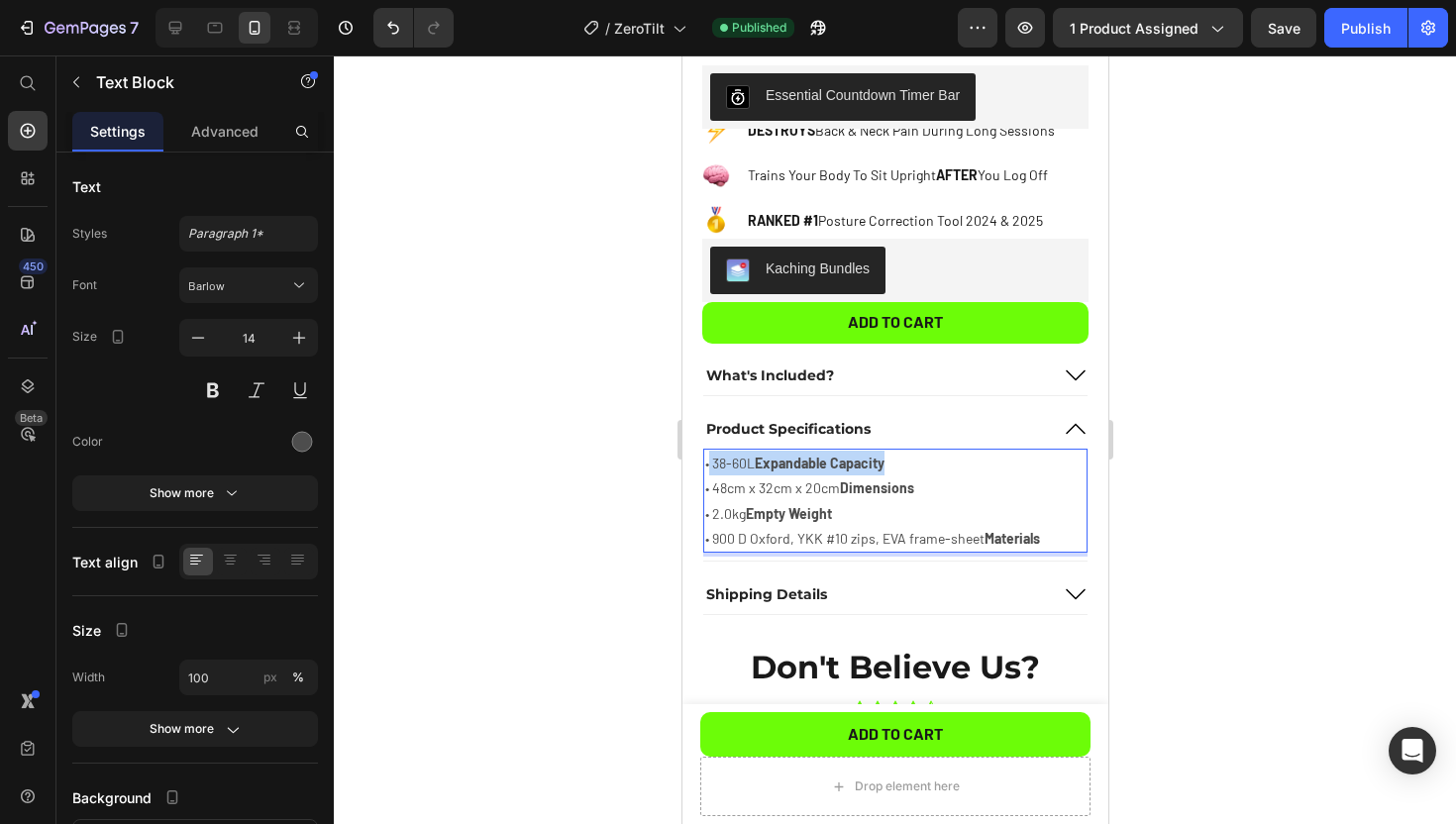 drag, startPoint x: 912, startPoint y: 460, endPoint x: 709, endPoint y: 464, distance: 203.03941 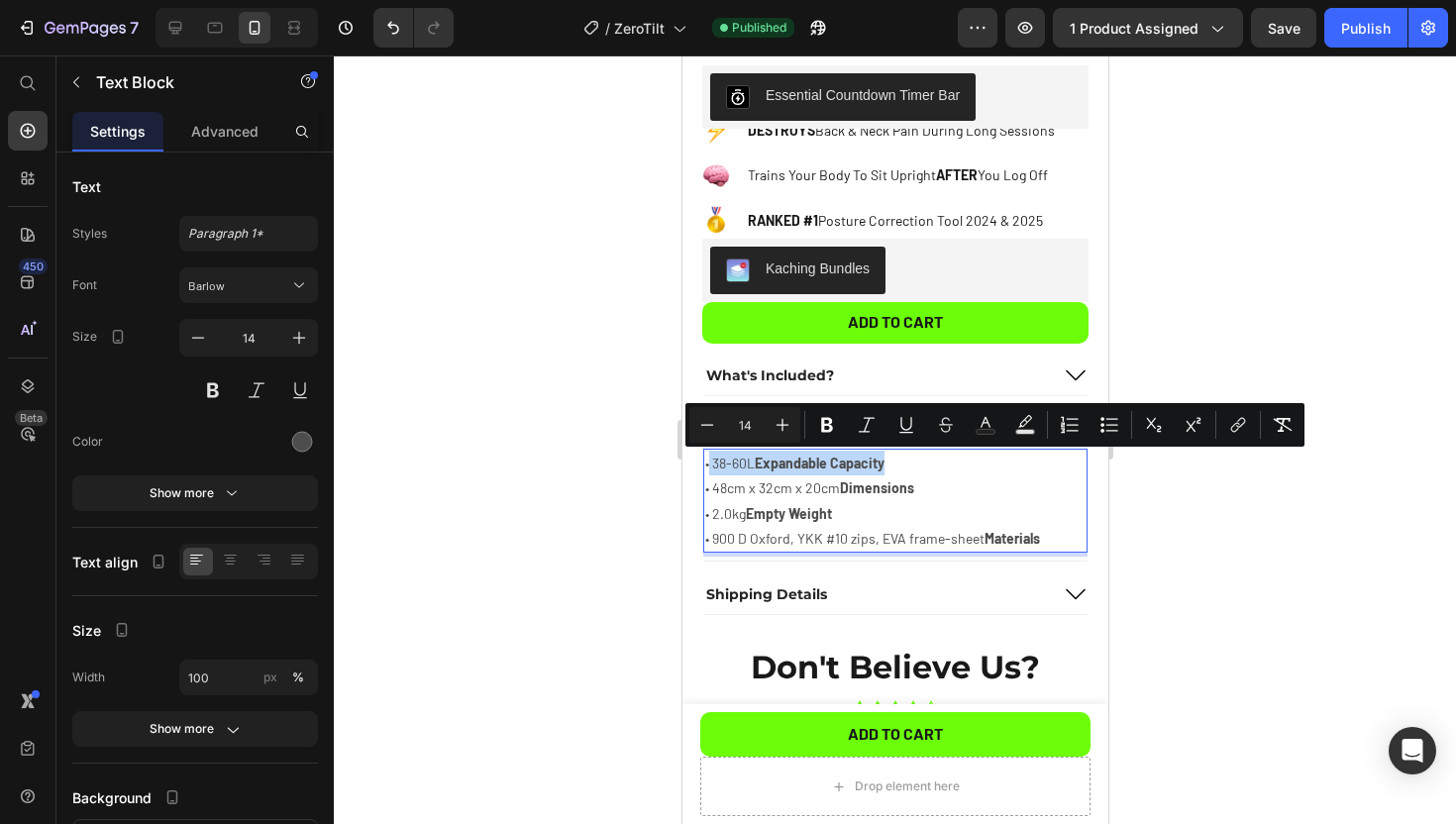 click on "• 38-60L  Expandable Capacity" at bounding box center (894, 463) 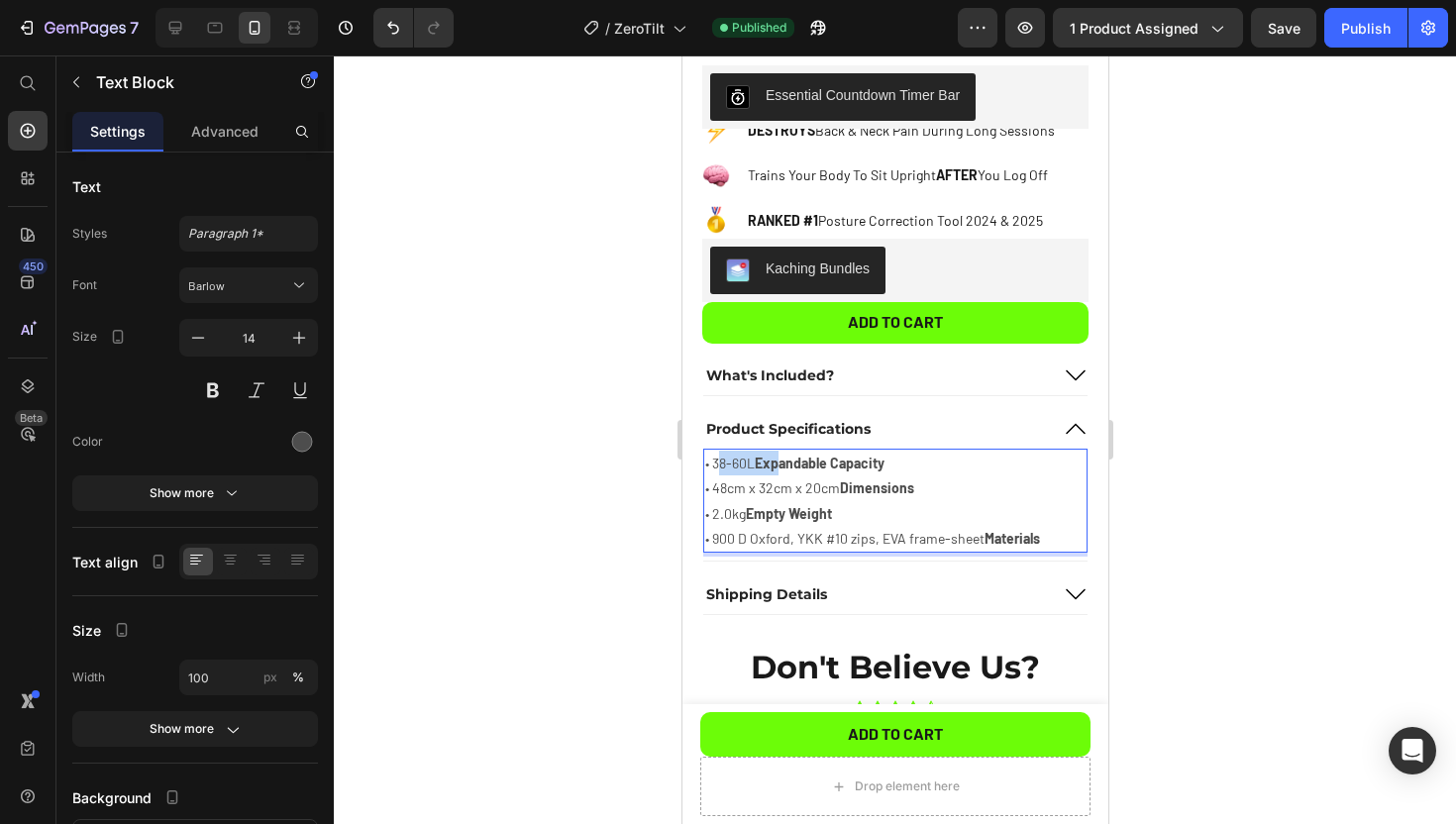 drag, startPoint x: 716, startPoint y: 465, endPoint x: 781, endPoint y: 465, distance: 65 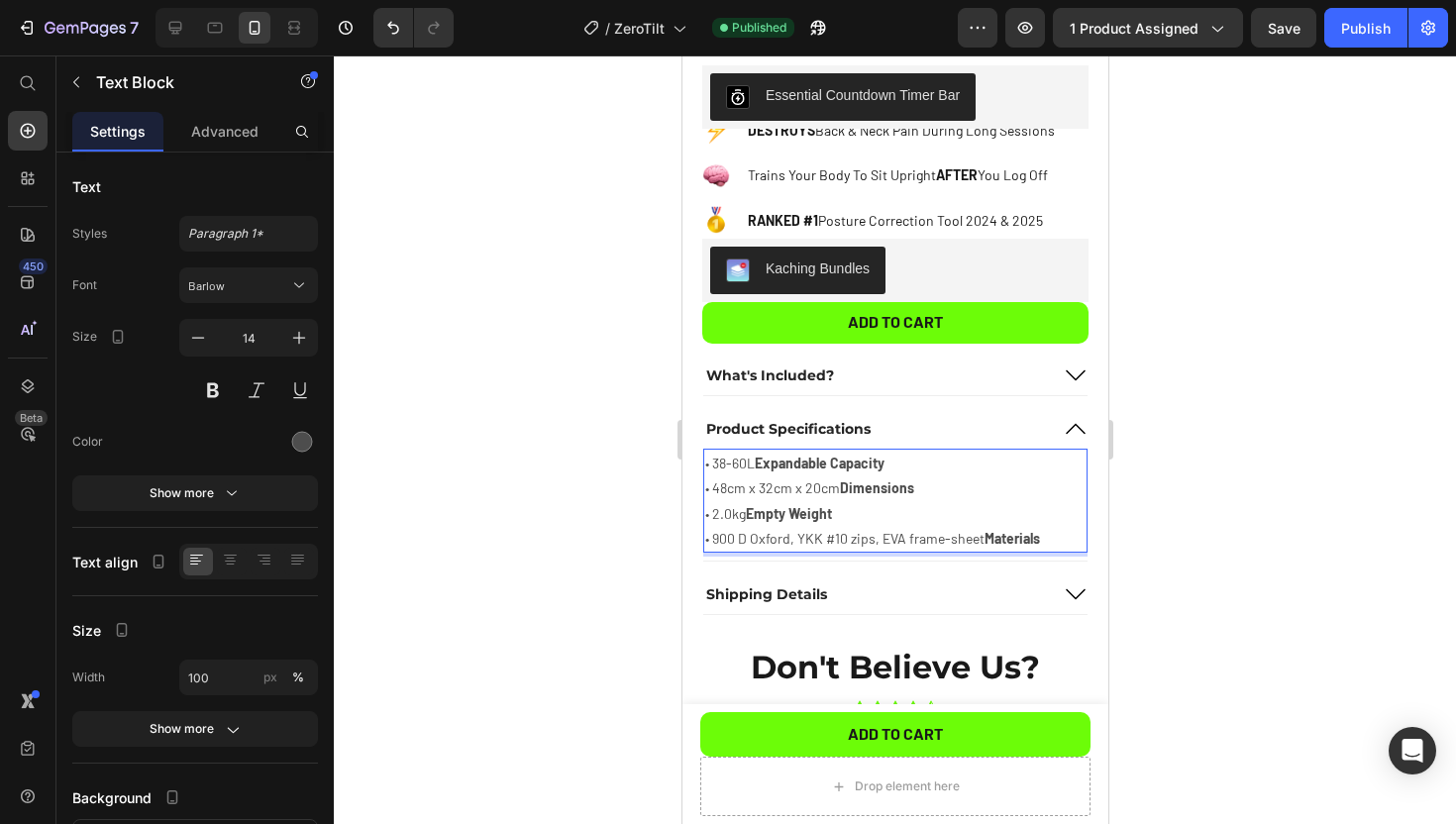 click on "• 38-60L  Expandable Capacity" at bounding box center (894, 463) 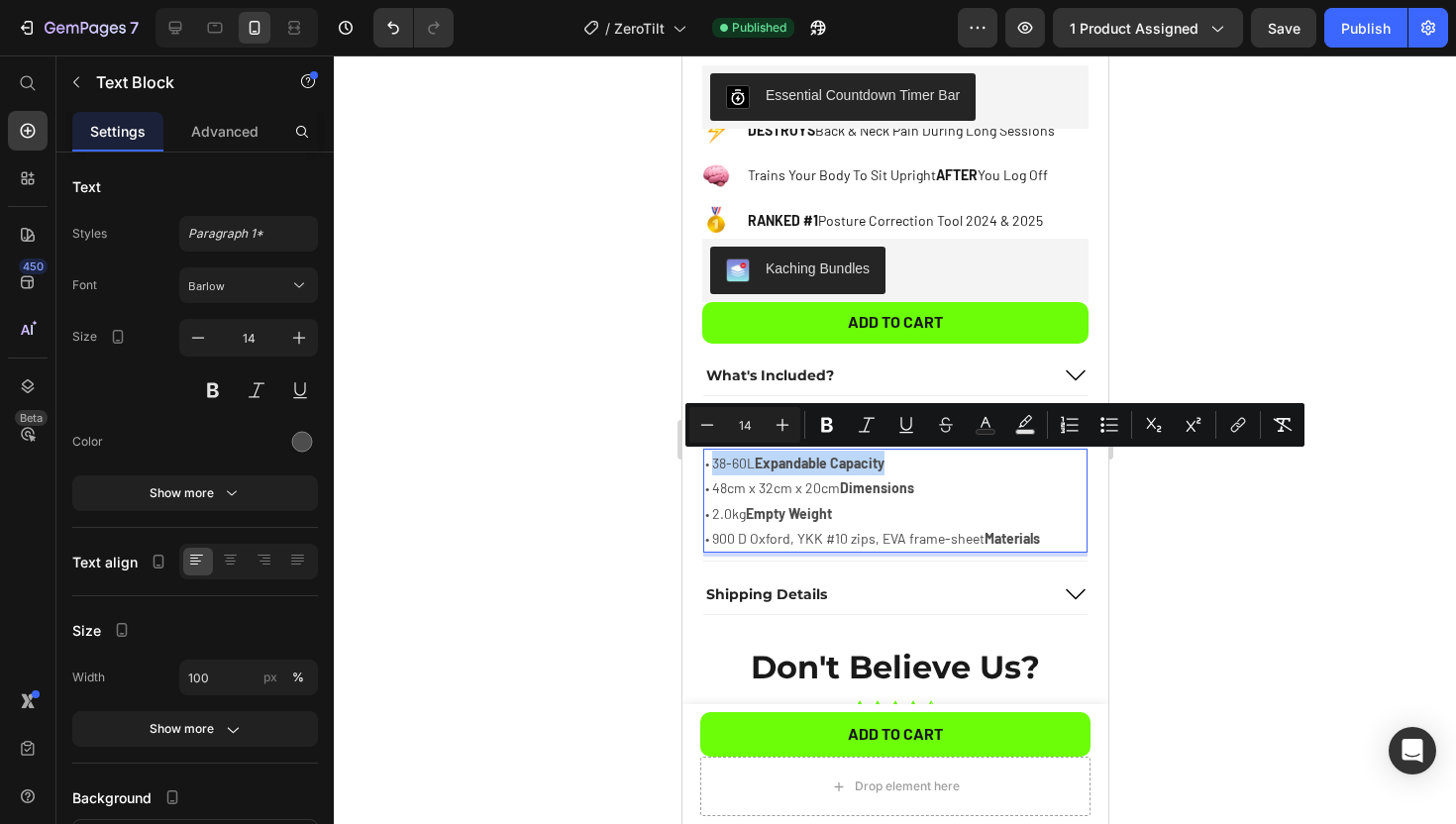drag, startPoint x: 904, startPoint y: 465, endPoint x: 711, endPoint y: 465, distance: 193 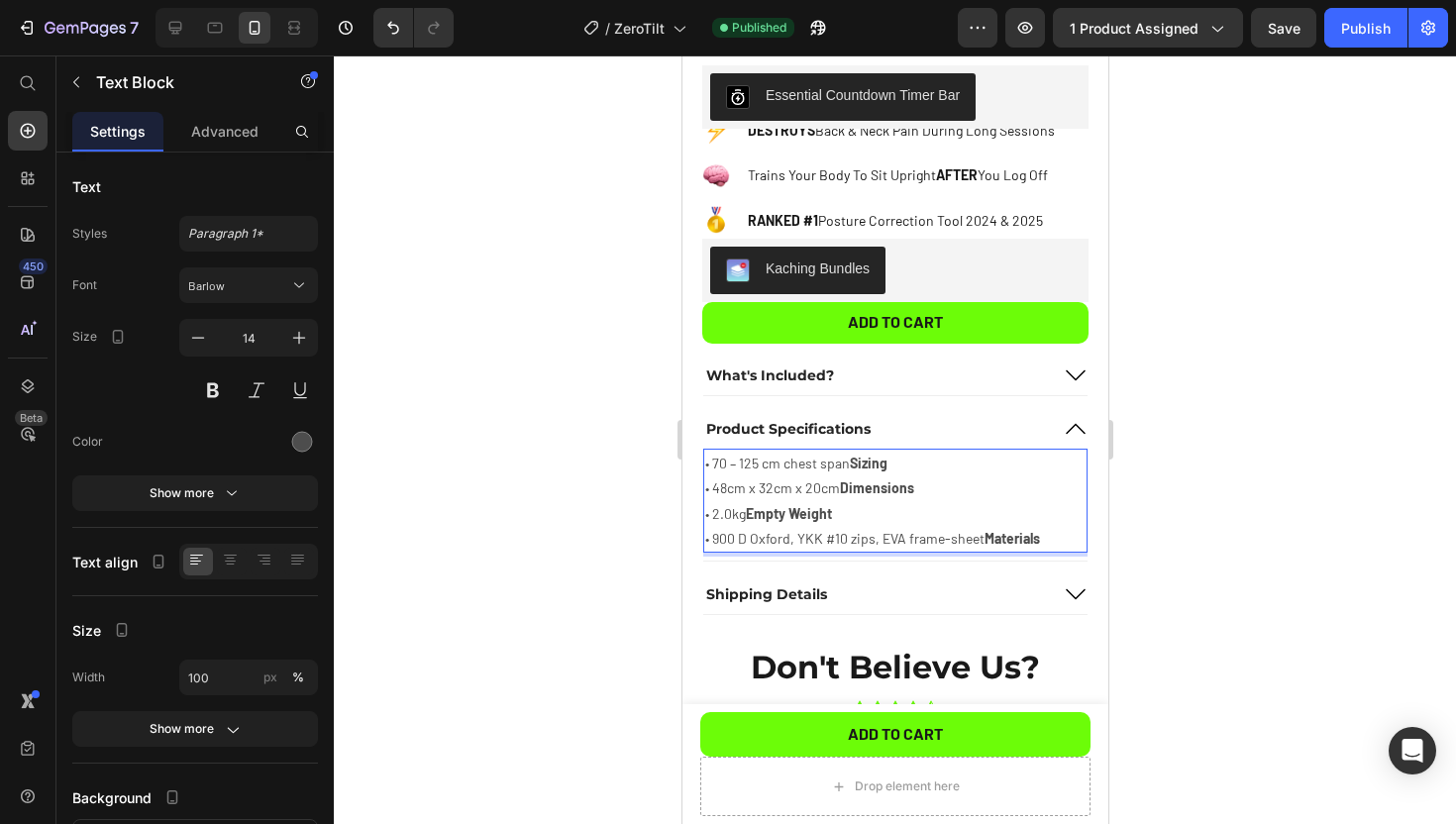 click on "• 70 – 125 cm chest span  Sizing" at bounding box center [894, 463] 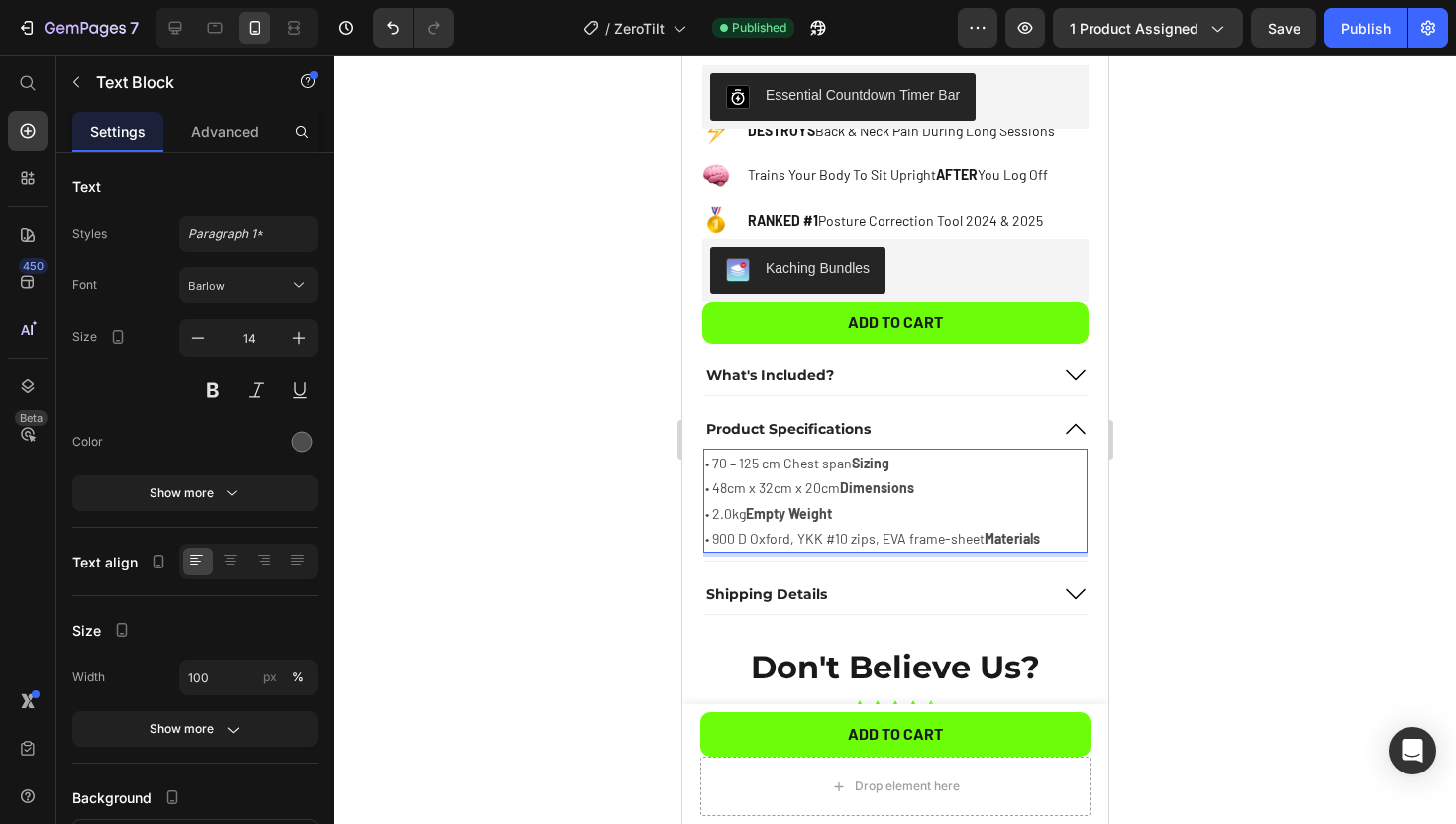 click on "• 70 – 125 cm Chest span  Sizing" at bounding box center (894, 463) 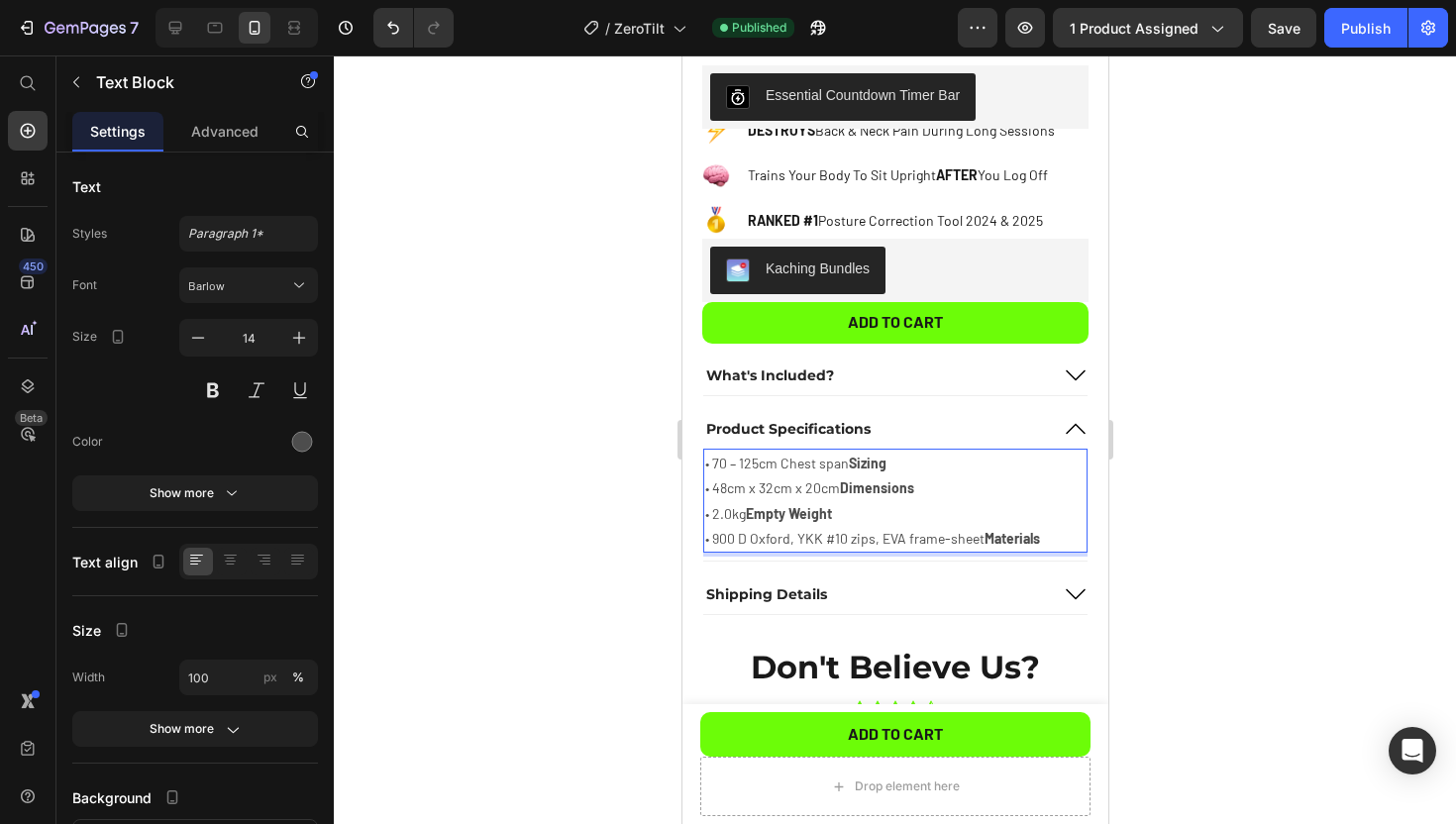 click on "• 70 – 125cm Chest span  Sizing" at bounding box center (894, 463) 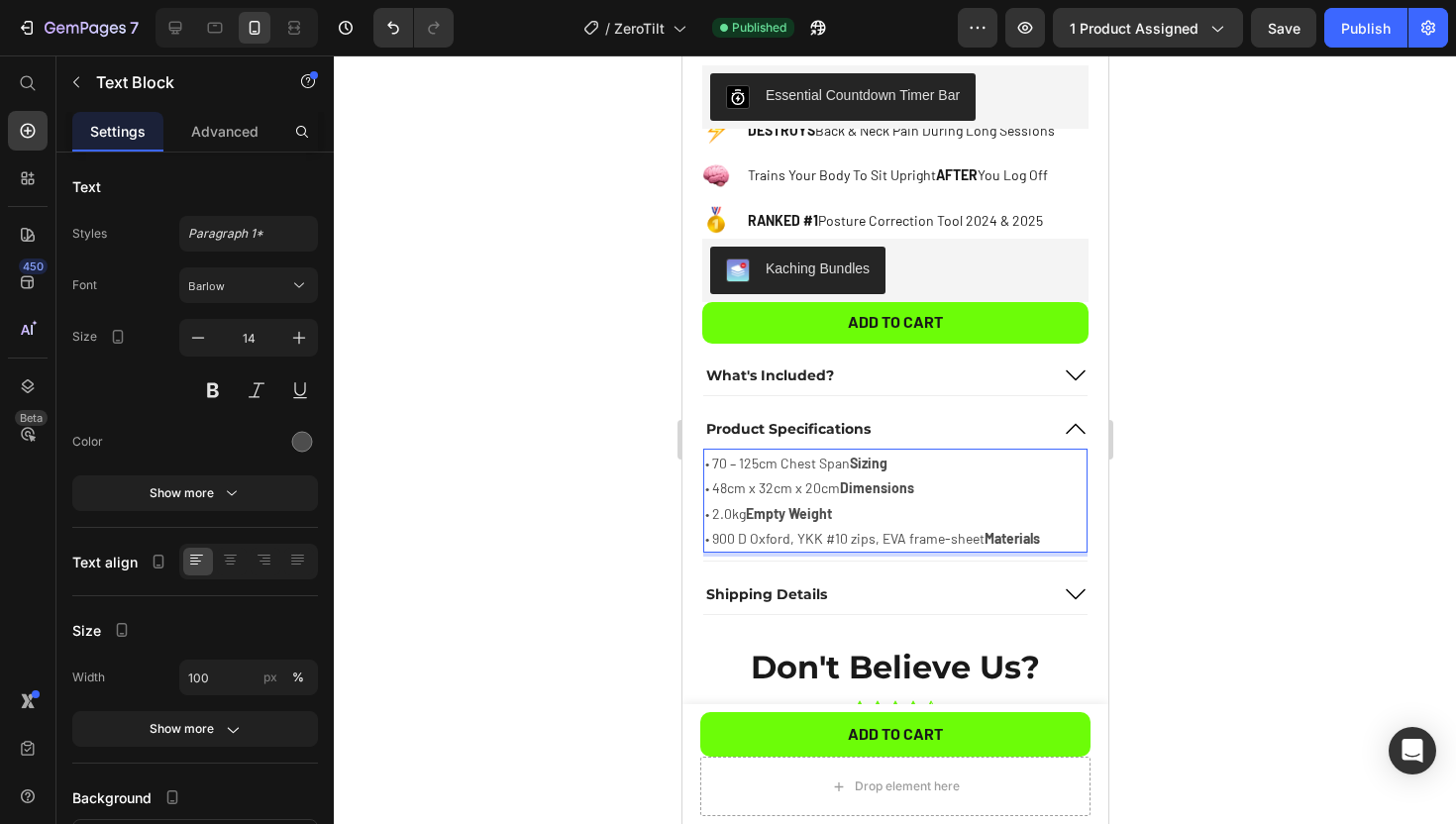 click on "• 48cm x 32cm x 20cm  Dimensions" at bounding box center (894, 487) 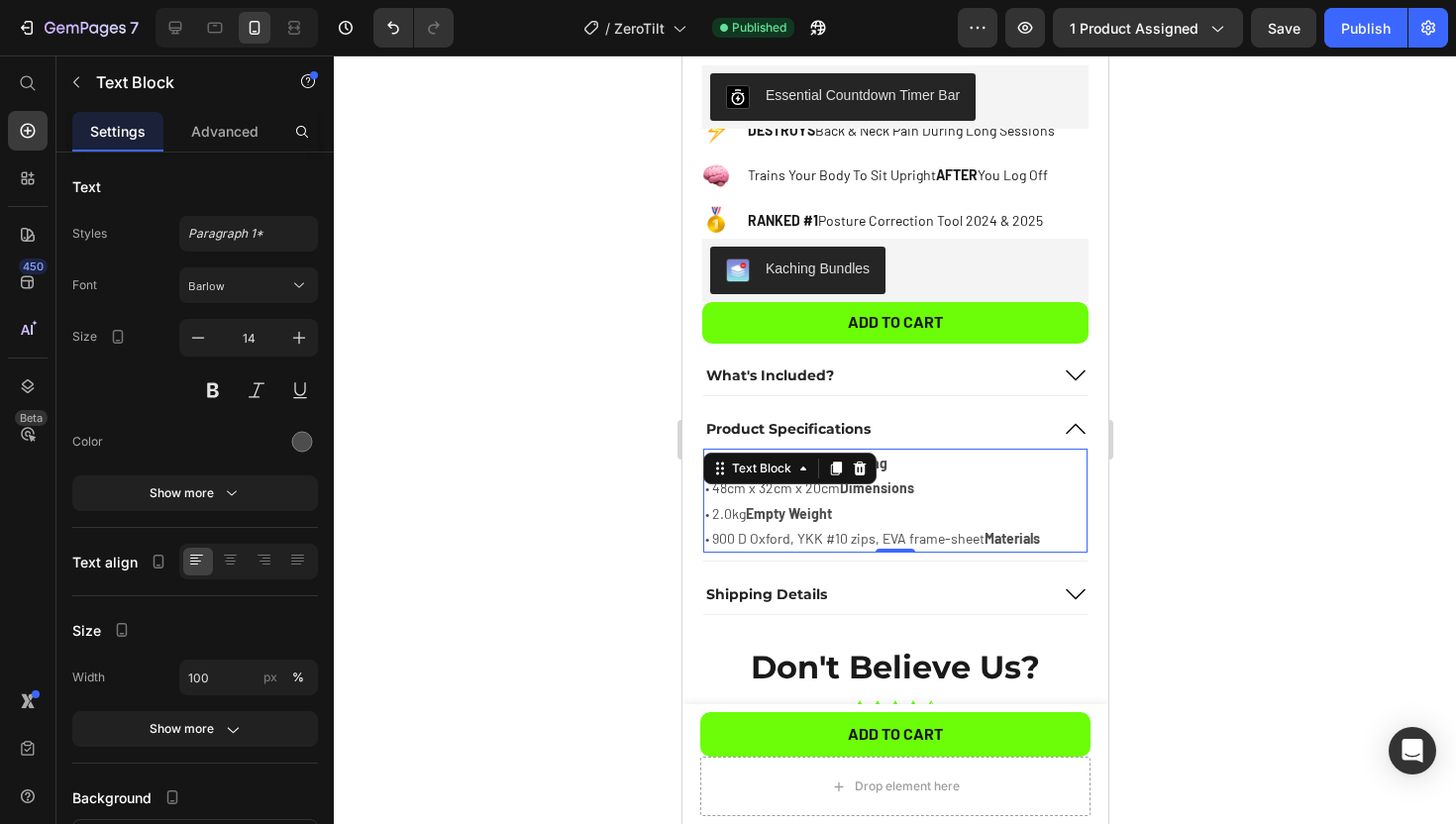 click on "• 48cm x 32cm x 20cm  Dimensions" at bounding box center [894, 487] 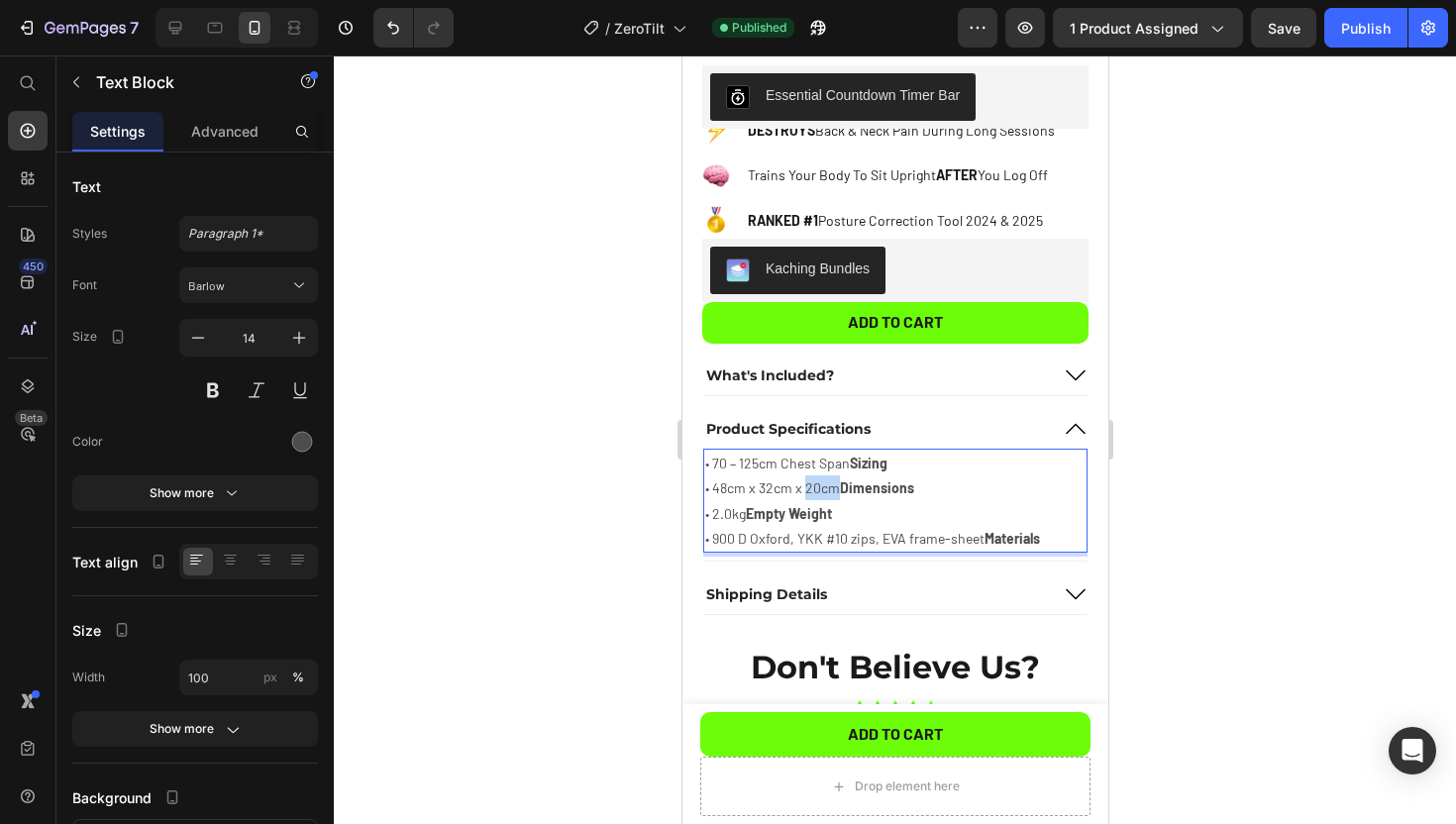 click on "• 48cm x 32cm x 20cm  Dimensions" at bounding box center [894, 487] 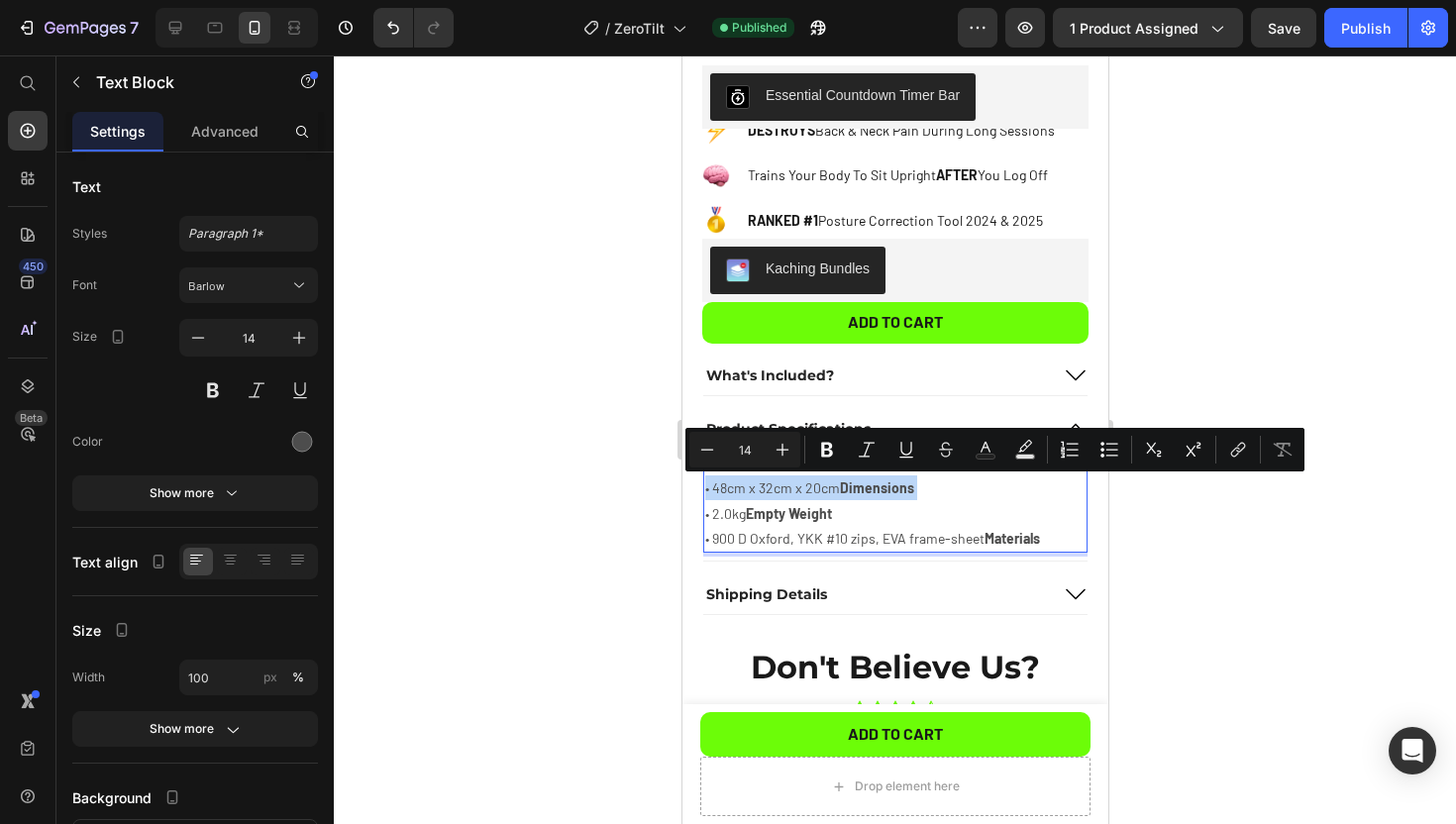 click on "• 48cm x 32cm x 20cm  Dimensions" at bounding box center (894, 487) 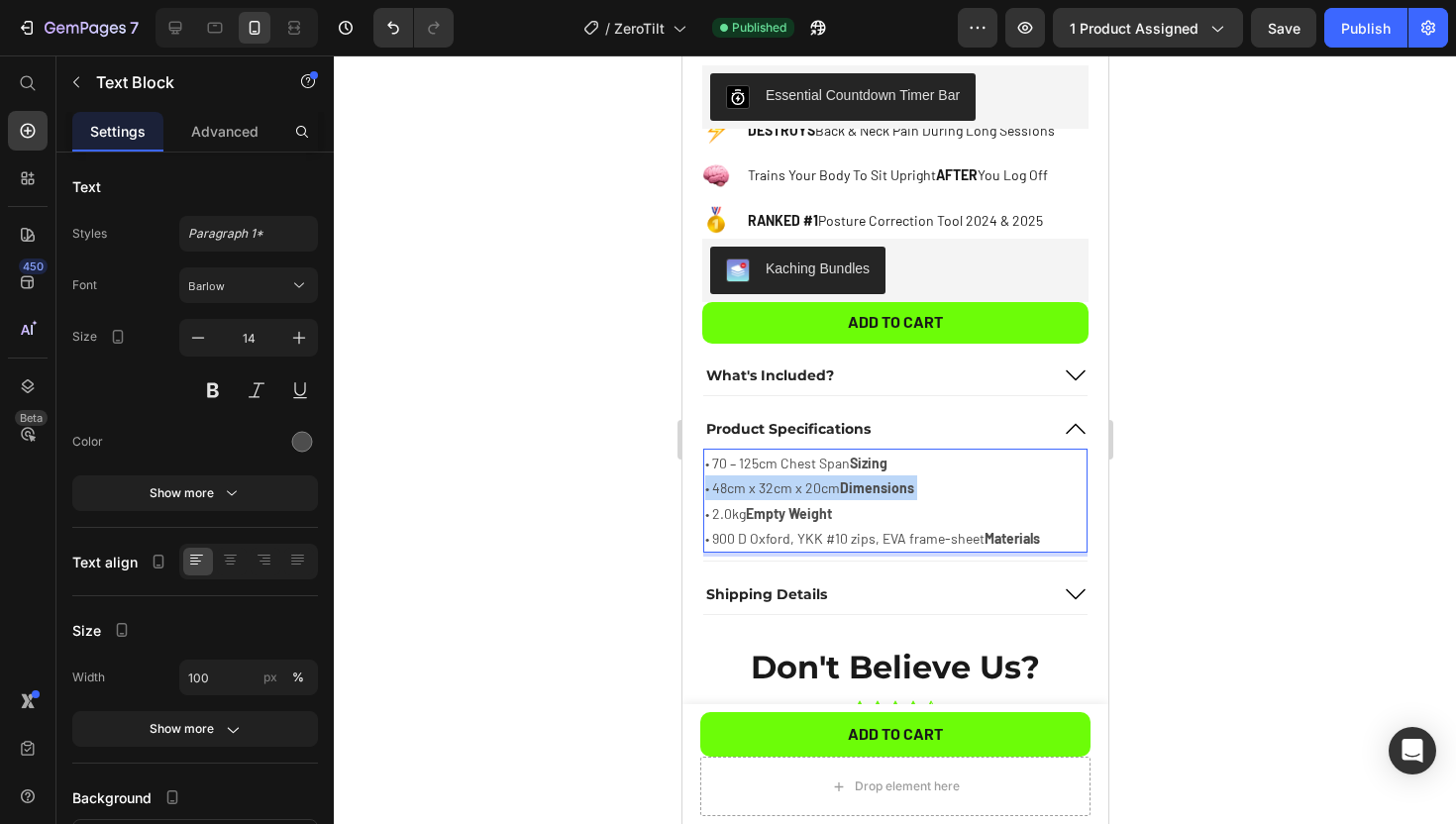 click on "• 48cm x 32cm x 20cm  Dimensions" at bounding box center (894, 487) 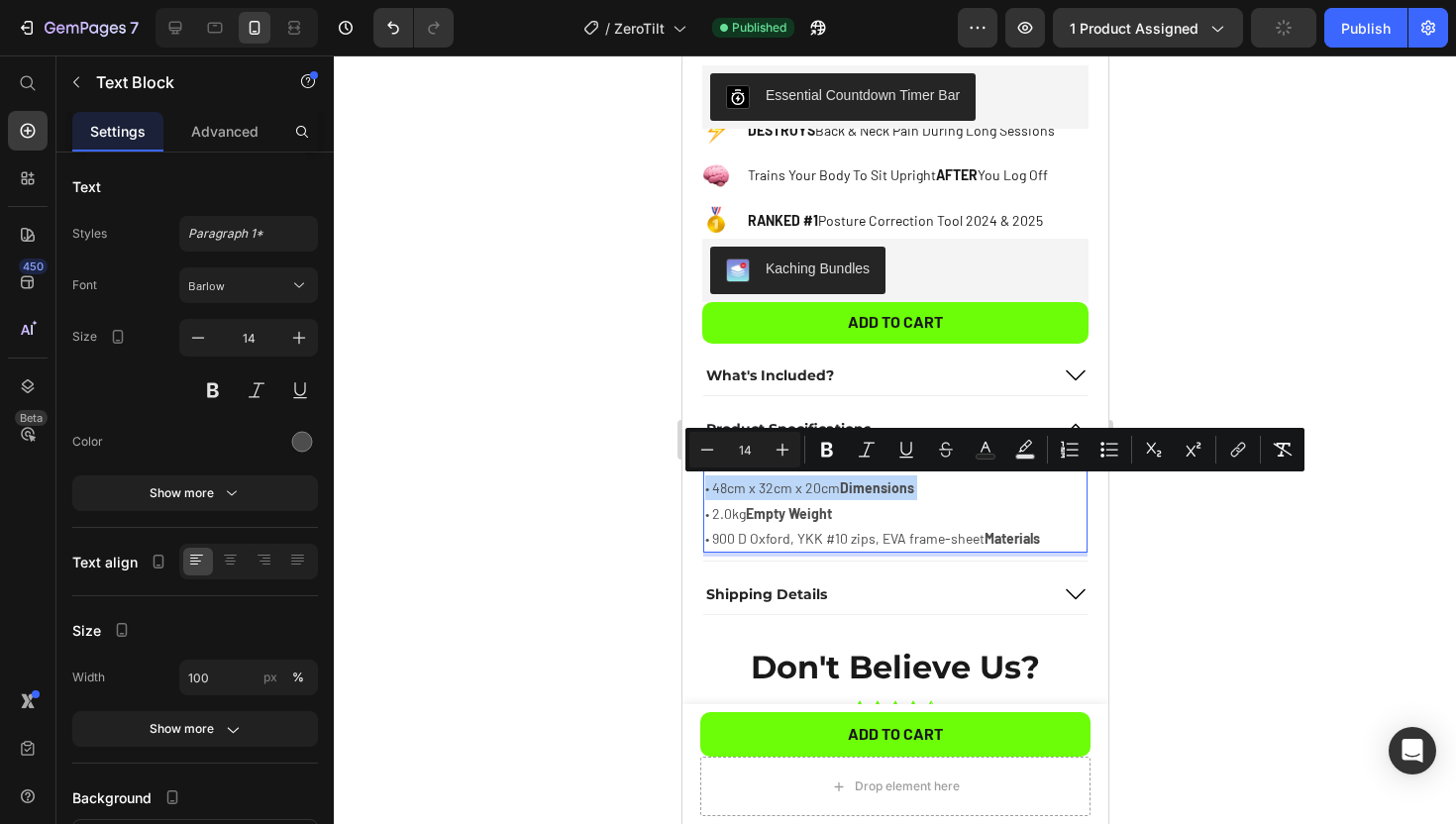 click on "• 48cm x 32cm x 20cm  Dimensions" at bounding box center [894, 487] 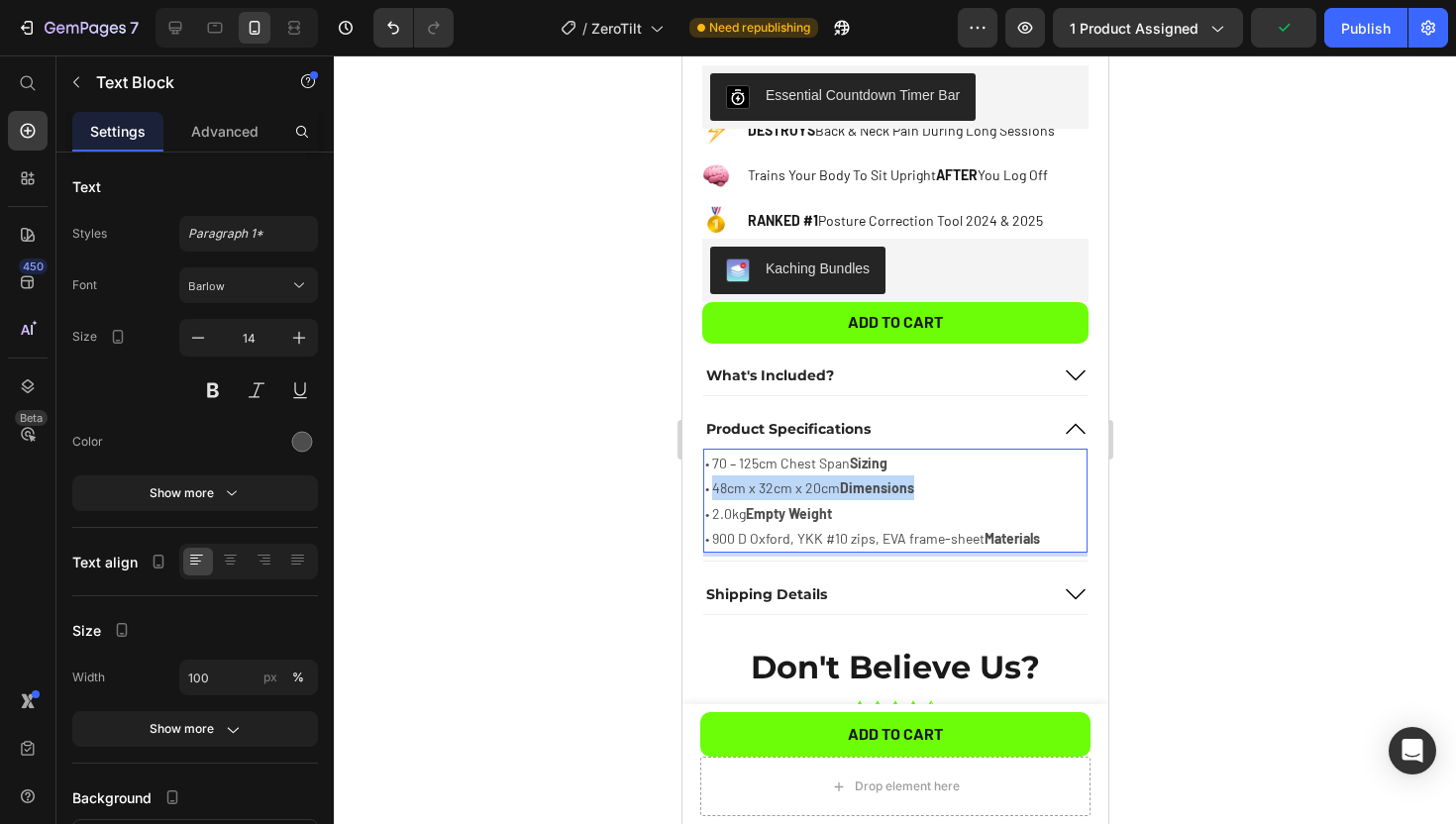 drag, startPoint x: 713, startPoint y: 489, endPoint x: 987, endPoint y: 489, distance: 274 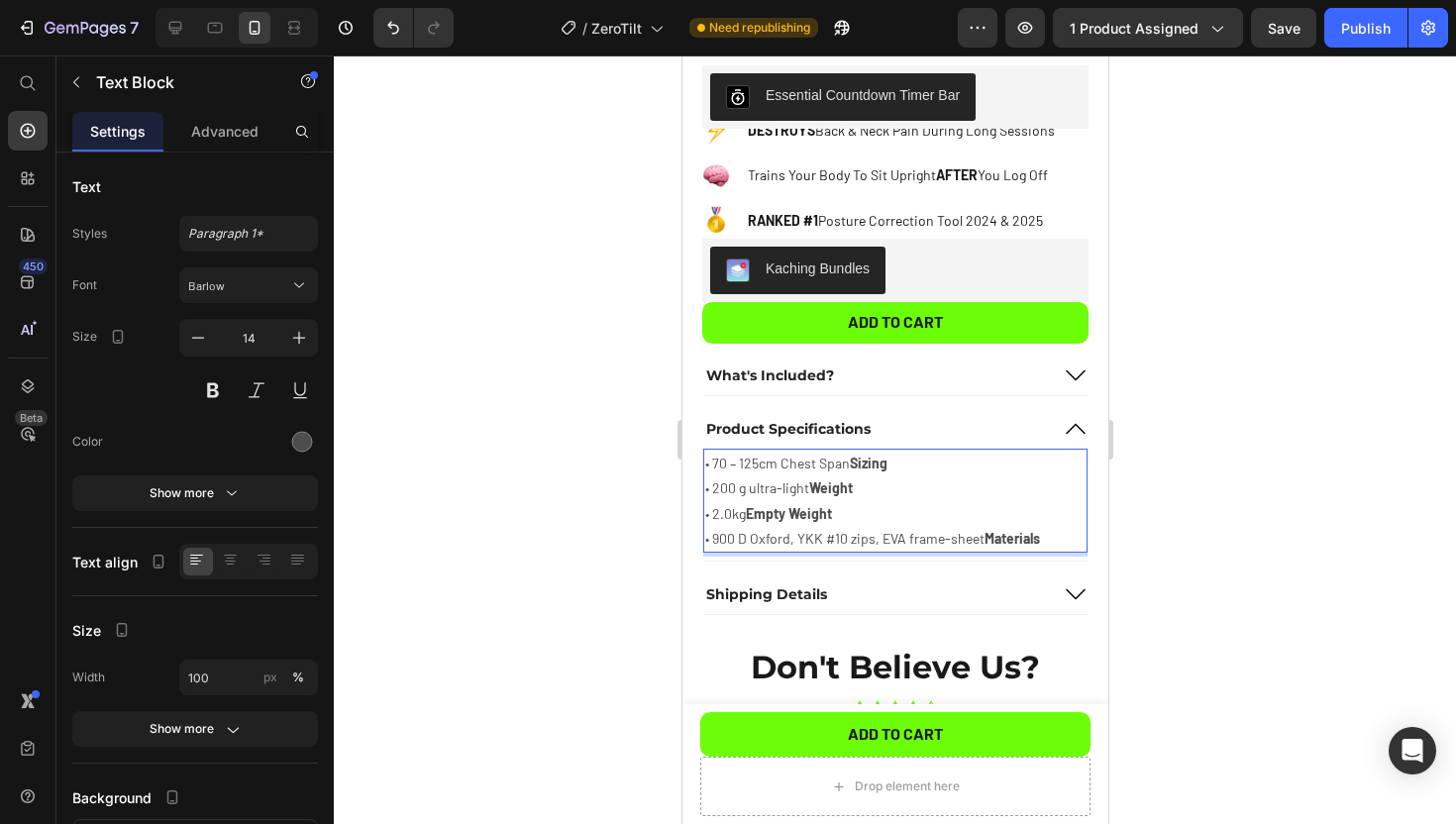 click on "• 200 g ultra-light  Weight" at bounding box center [894, 487] 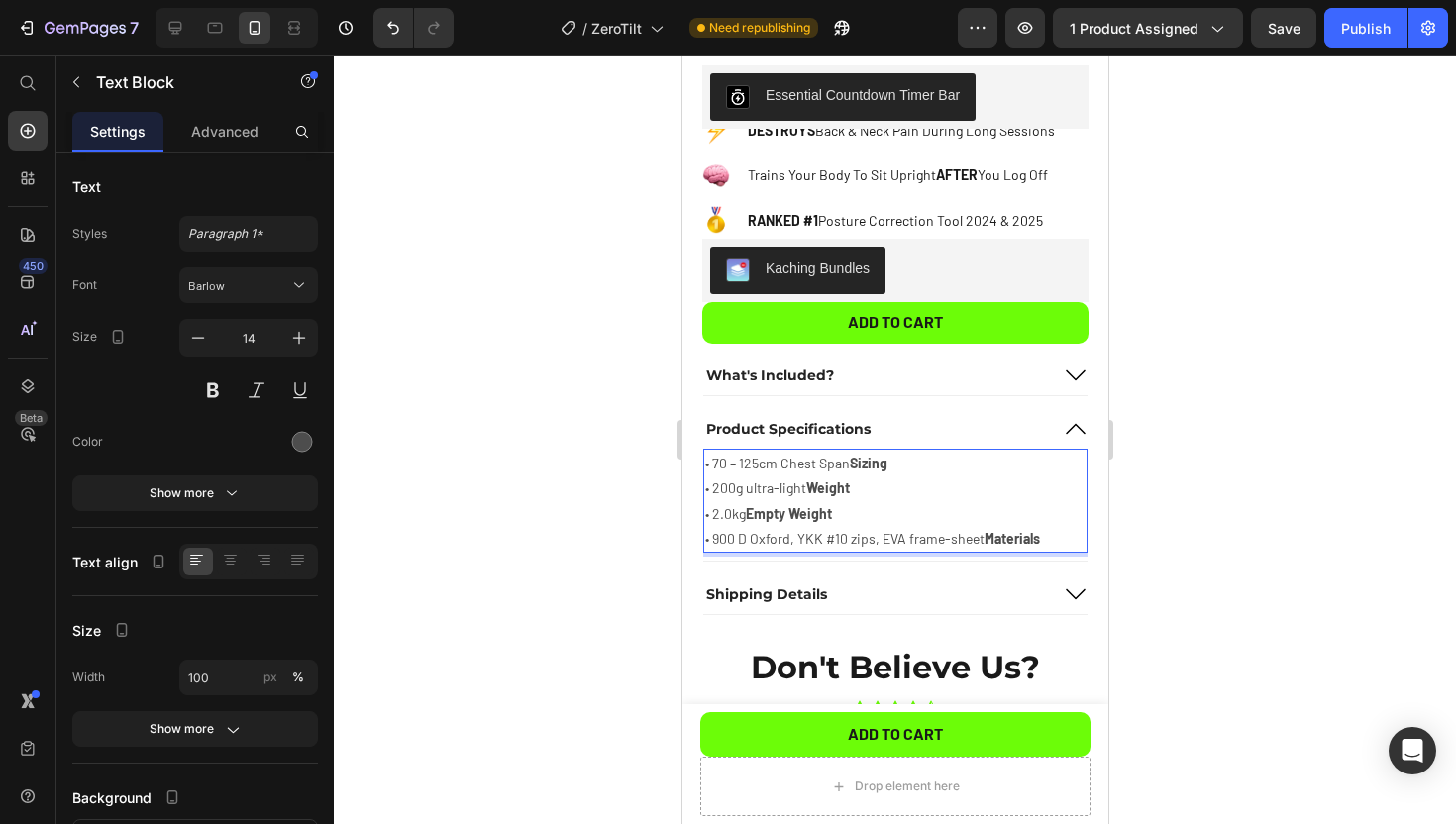 click on "• 200g ultra-light  Weight" at bounding box center (894, 487) 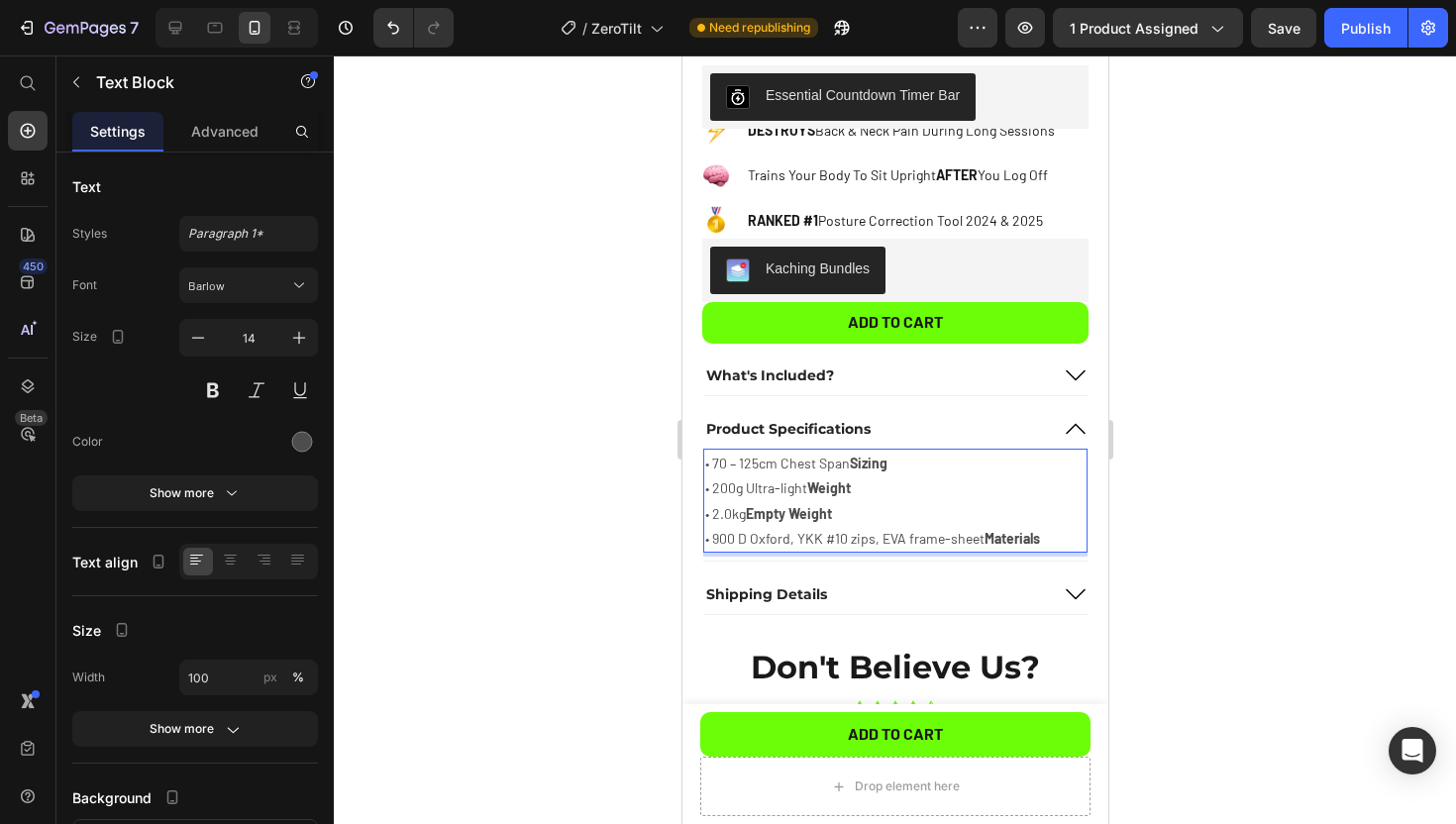 click on "Weight" at bounding box center (828, 487) 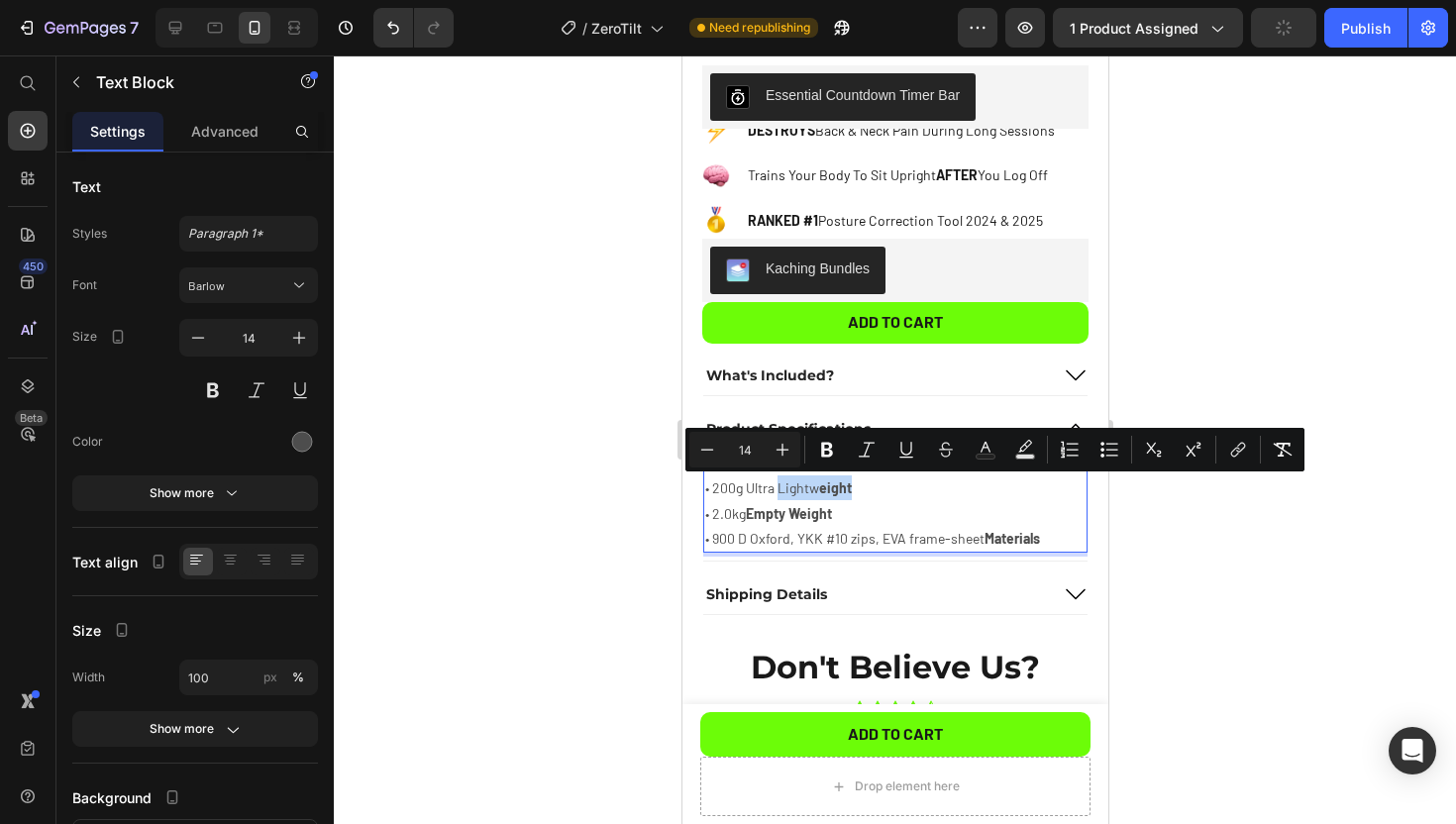 drag, startPoint x: 779, startPoint y: 487, endPoint x: 877, endPoint y: 487, distance: 98 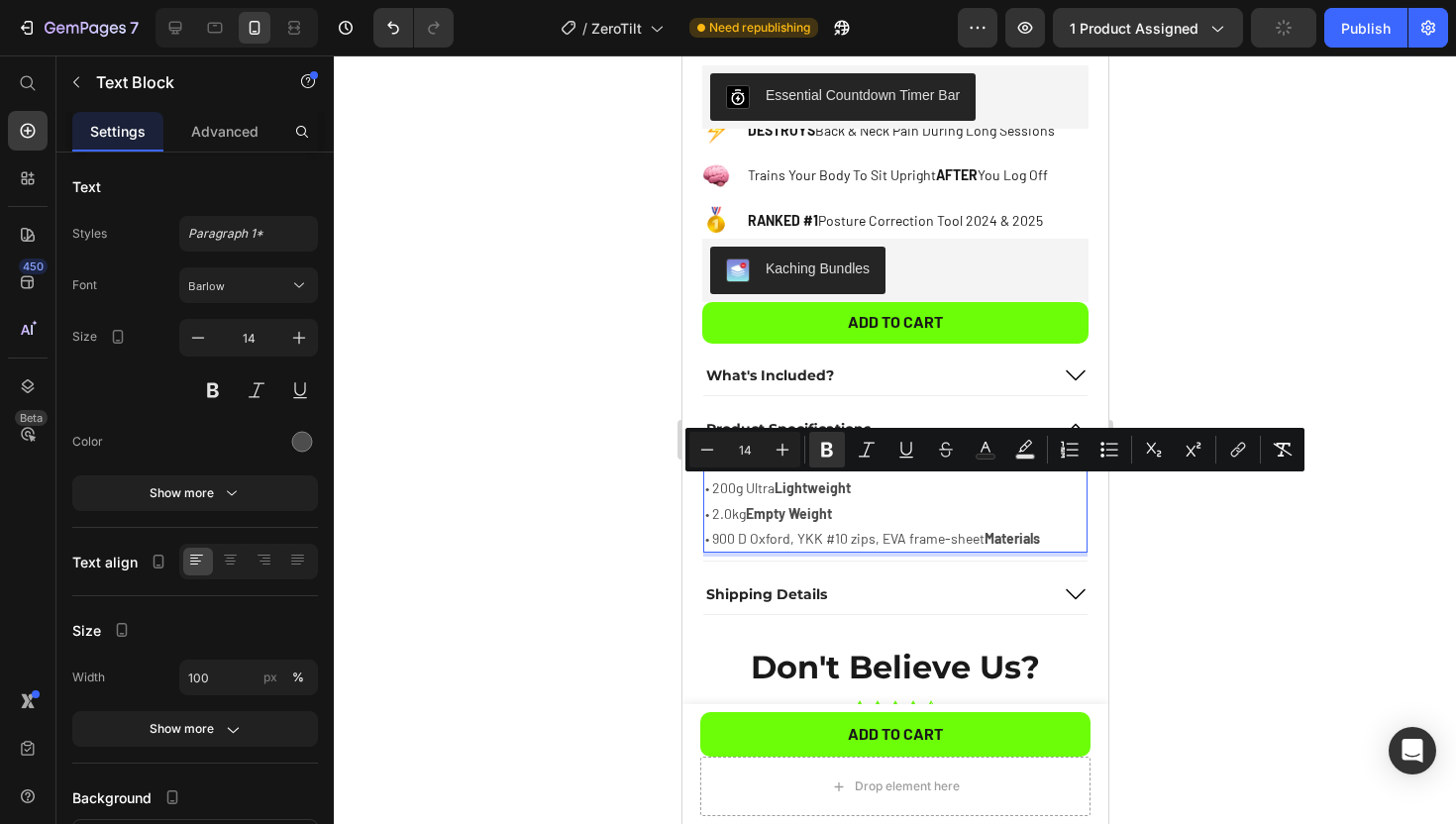 click on "• 2.0kg  Empty Weight" at bounding box center [894, 513] 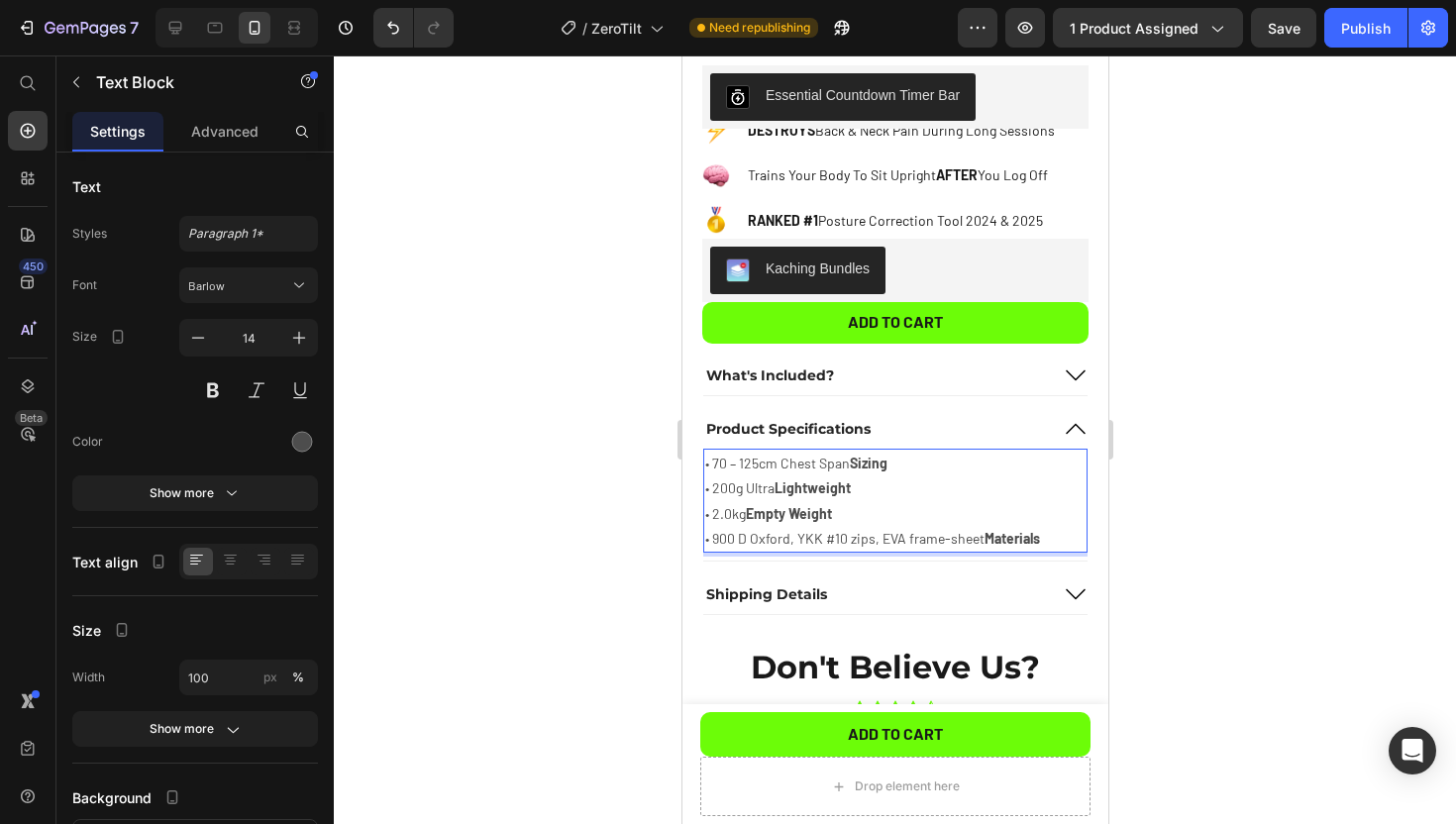 click on "• 2.0kg  Empty Weight" at bounding box center [894, 513] 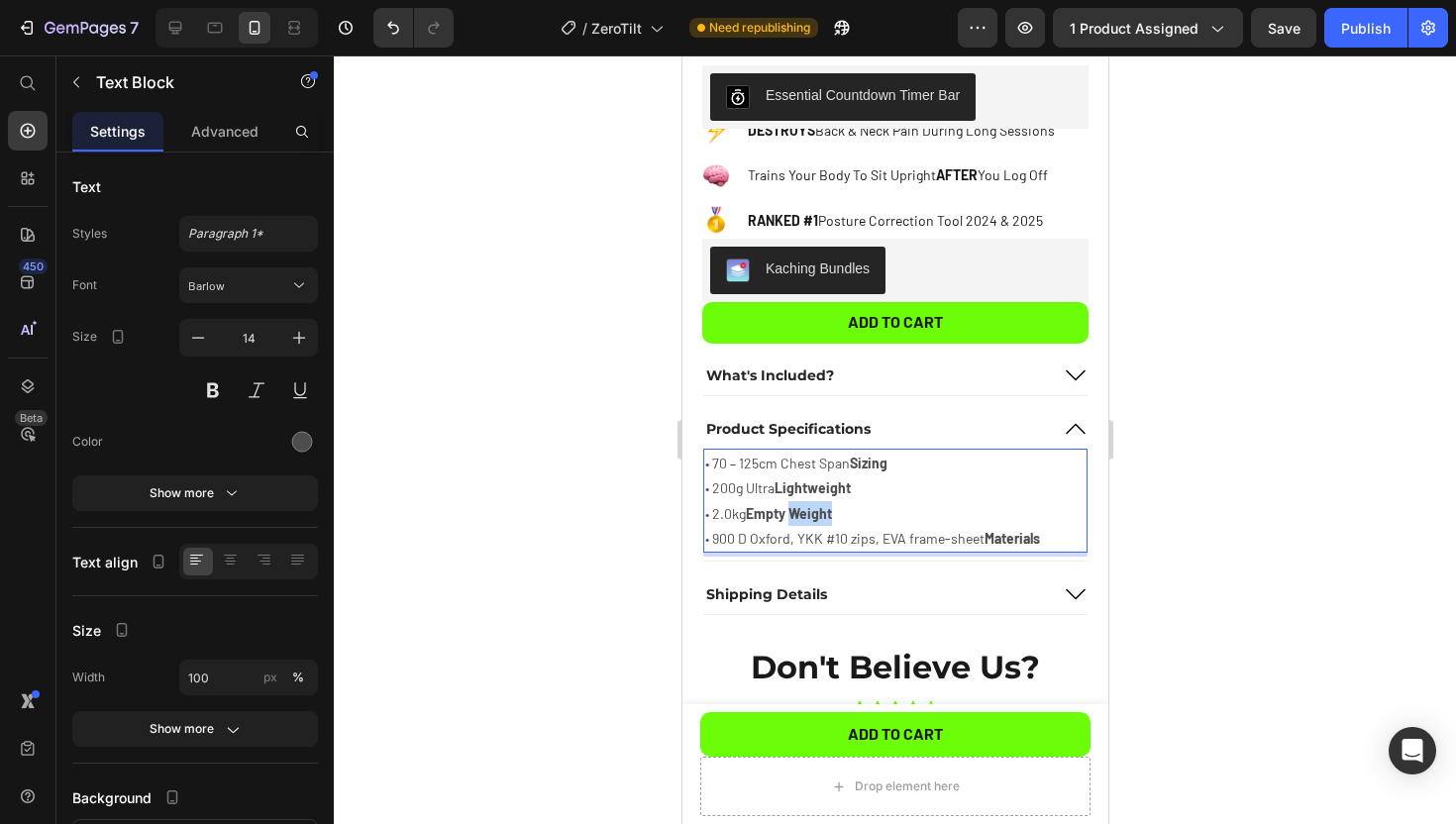 click on "• 2.0kg  Empty Weight" at bounding box center [894, 513] 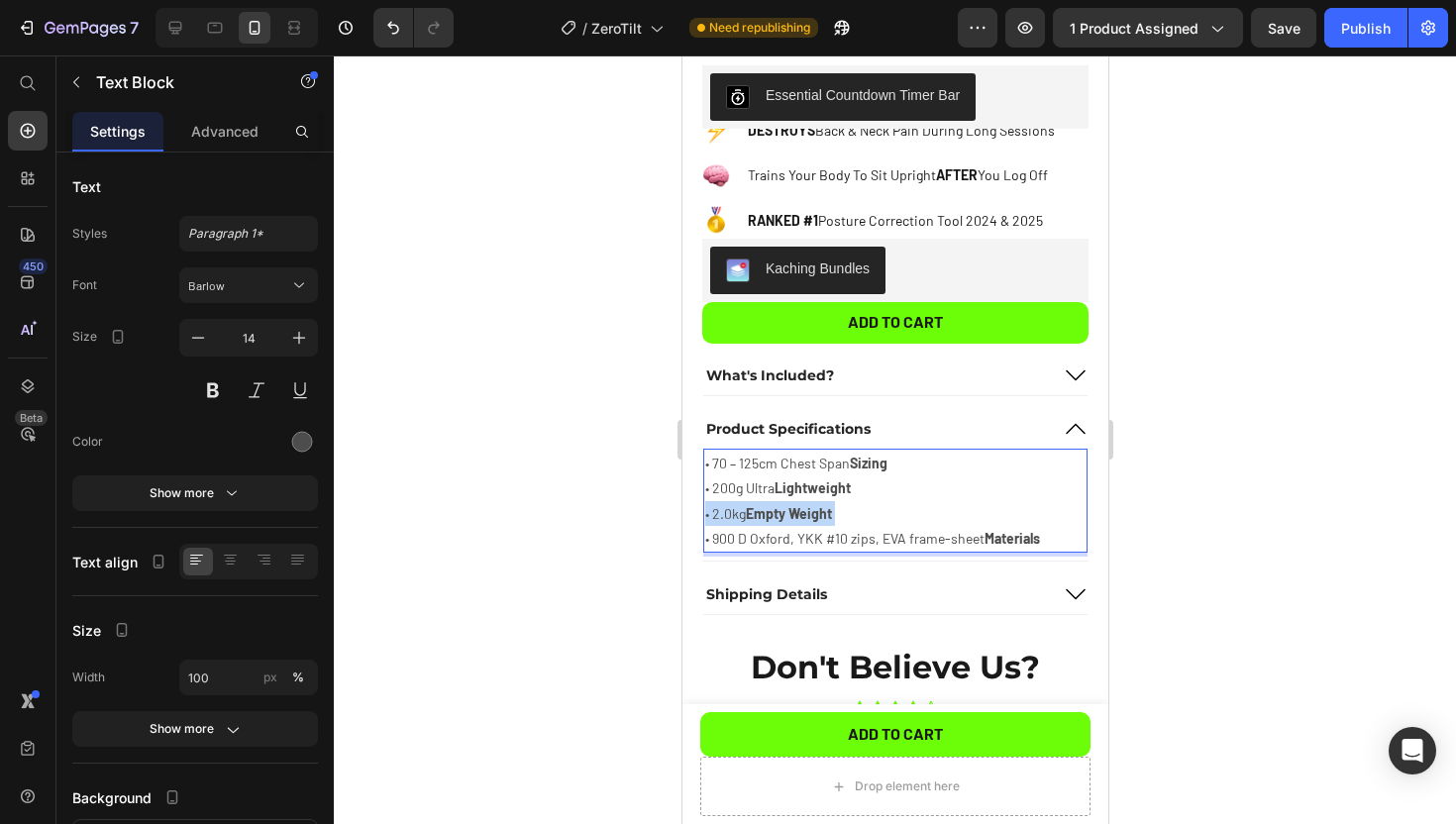 click on "• 2.0kg  Empty Weight" at bounding box center (894, 513) 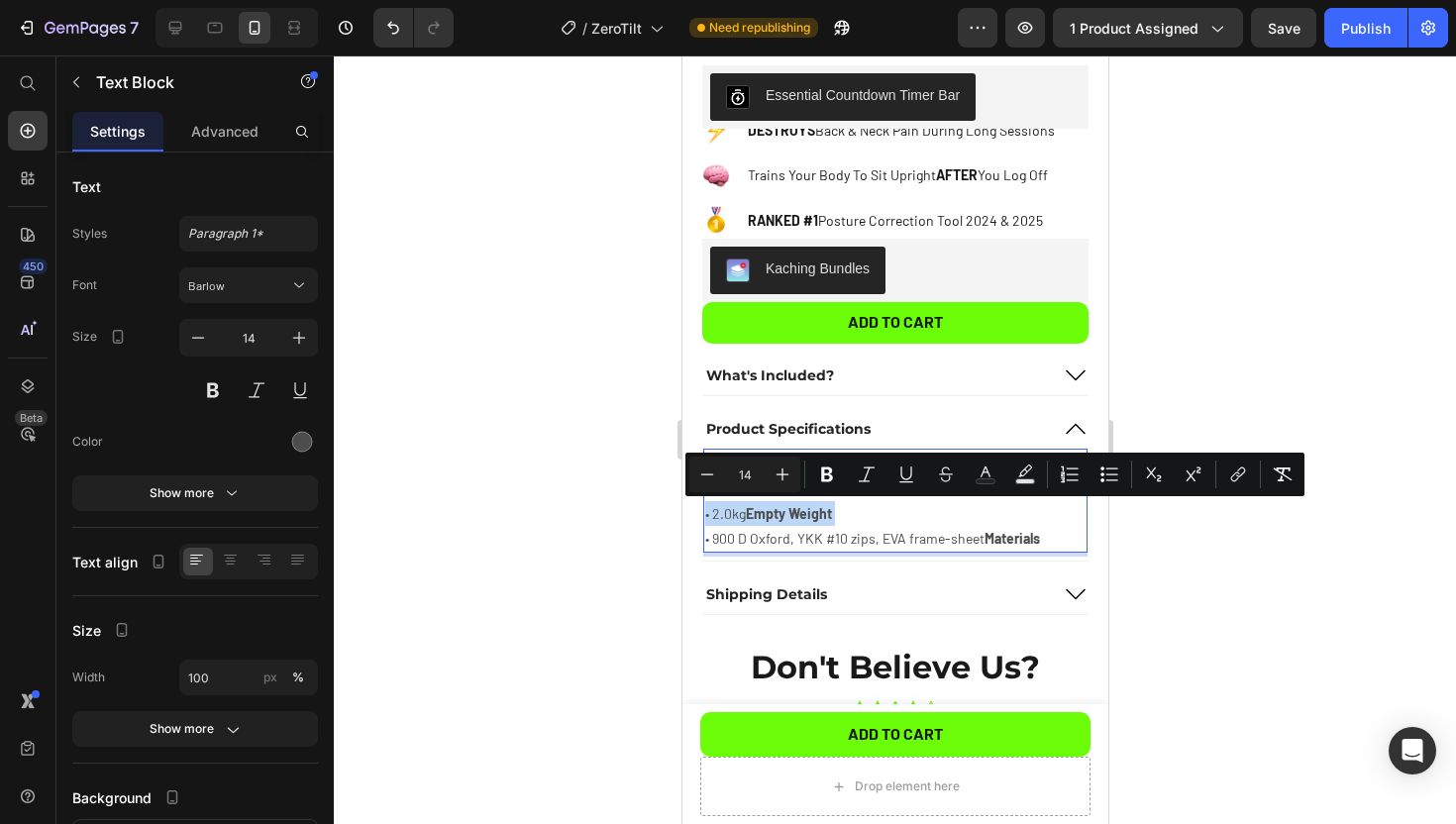 click on "• 2.0kg  Empty Weight" at bounding box center (894, 513) 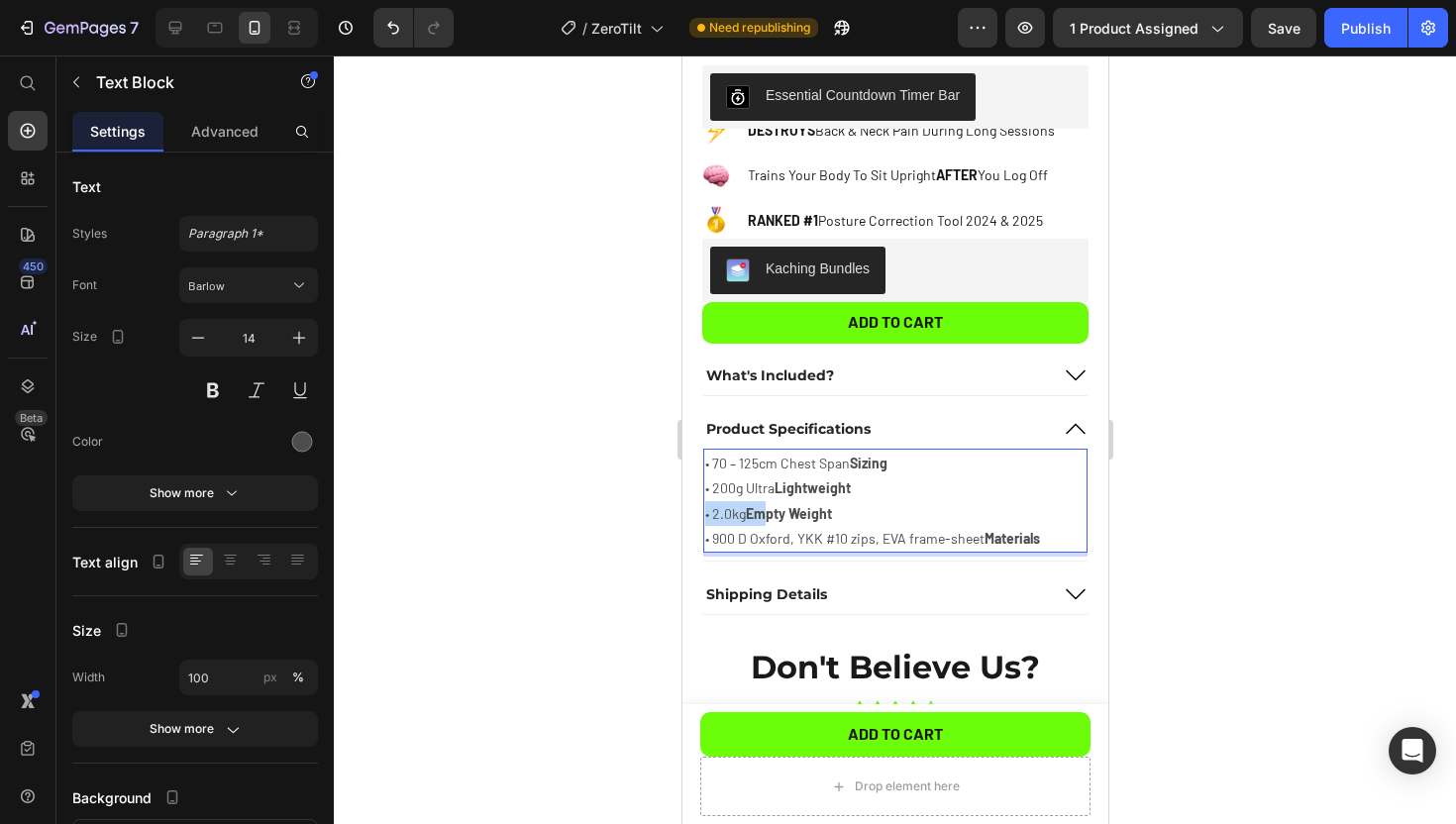 drag, startPoint x: 855, startPoint y: 499, endPoint x: 770, endPoint y: 503, distance: 85.09407 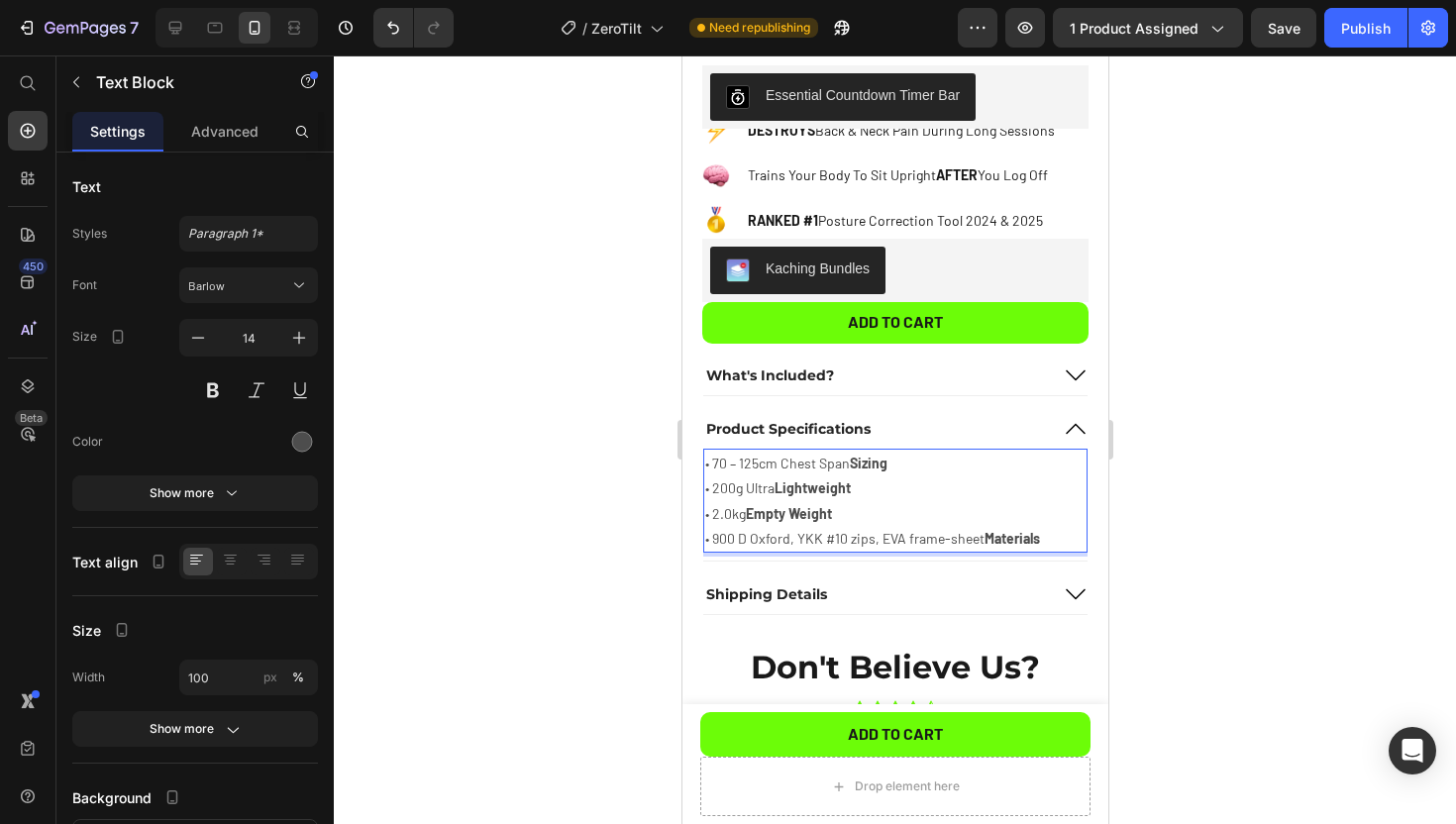 click on "Empty Weight" at bounding box center (787, 513) 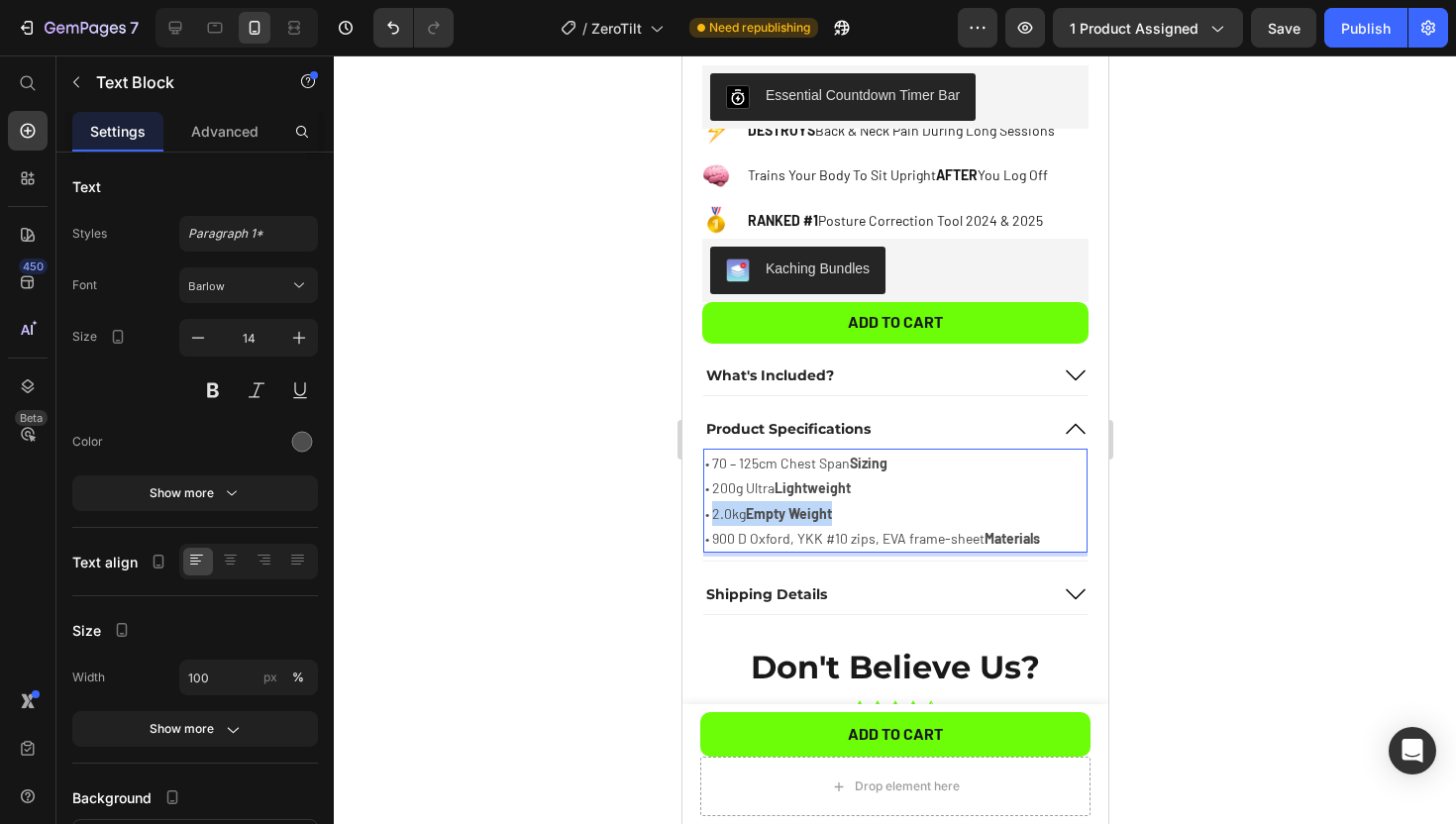 drag, startPoint x: 857, startPoint y: 509, endPoint x: 713, endPoint y: 517, distance: 144.22205 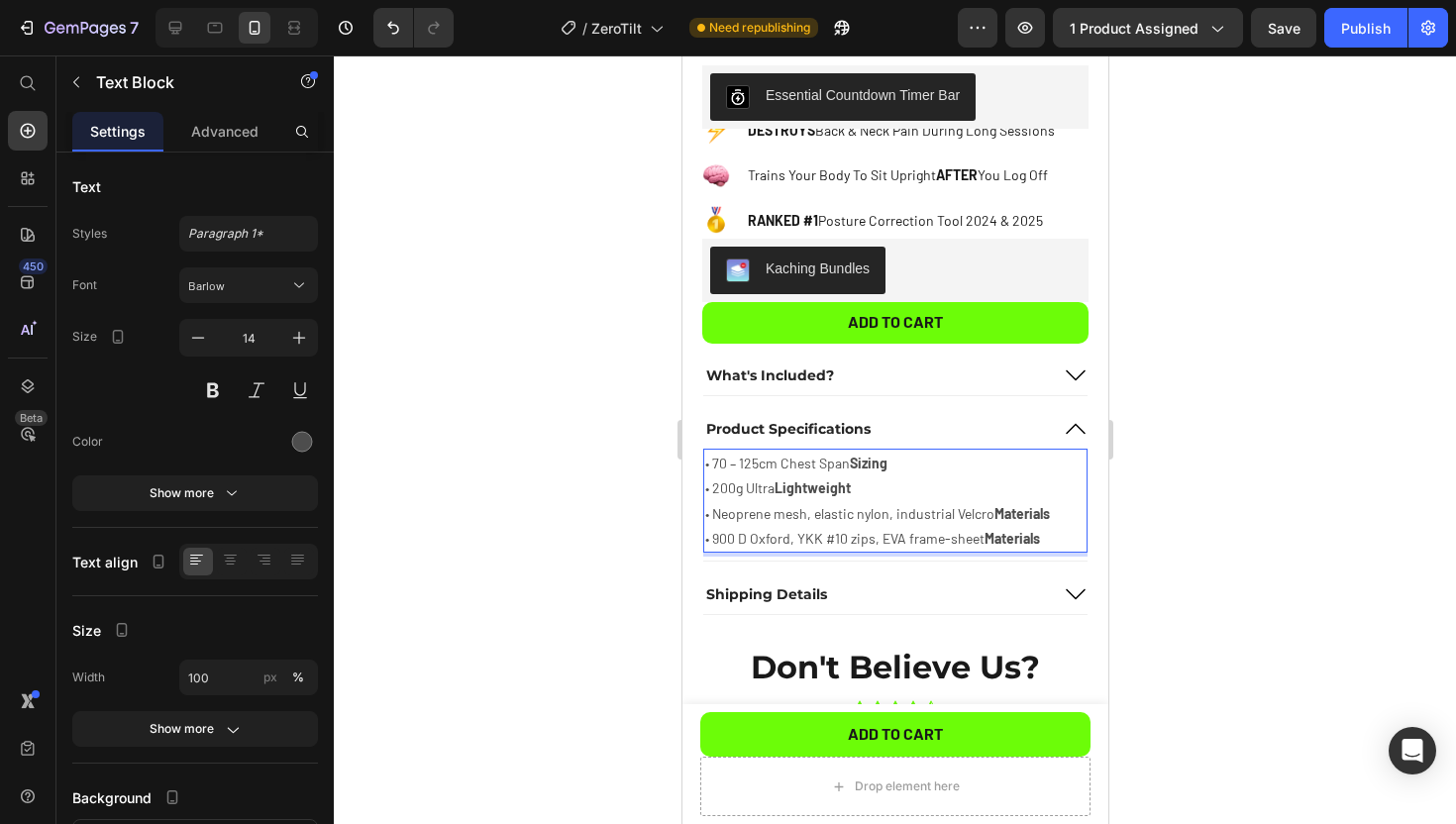 click on "• Neoprene mesh, elastic nylon, industrial Velcro  Materials" at bounding box center [894, 513] 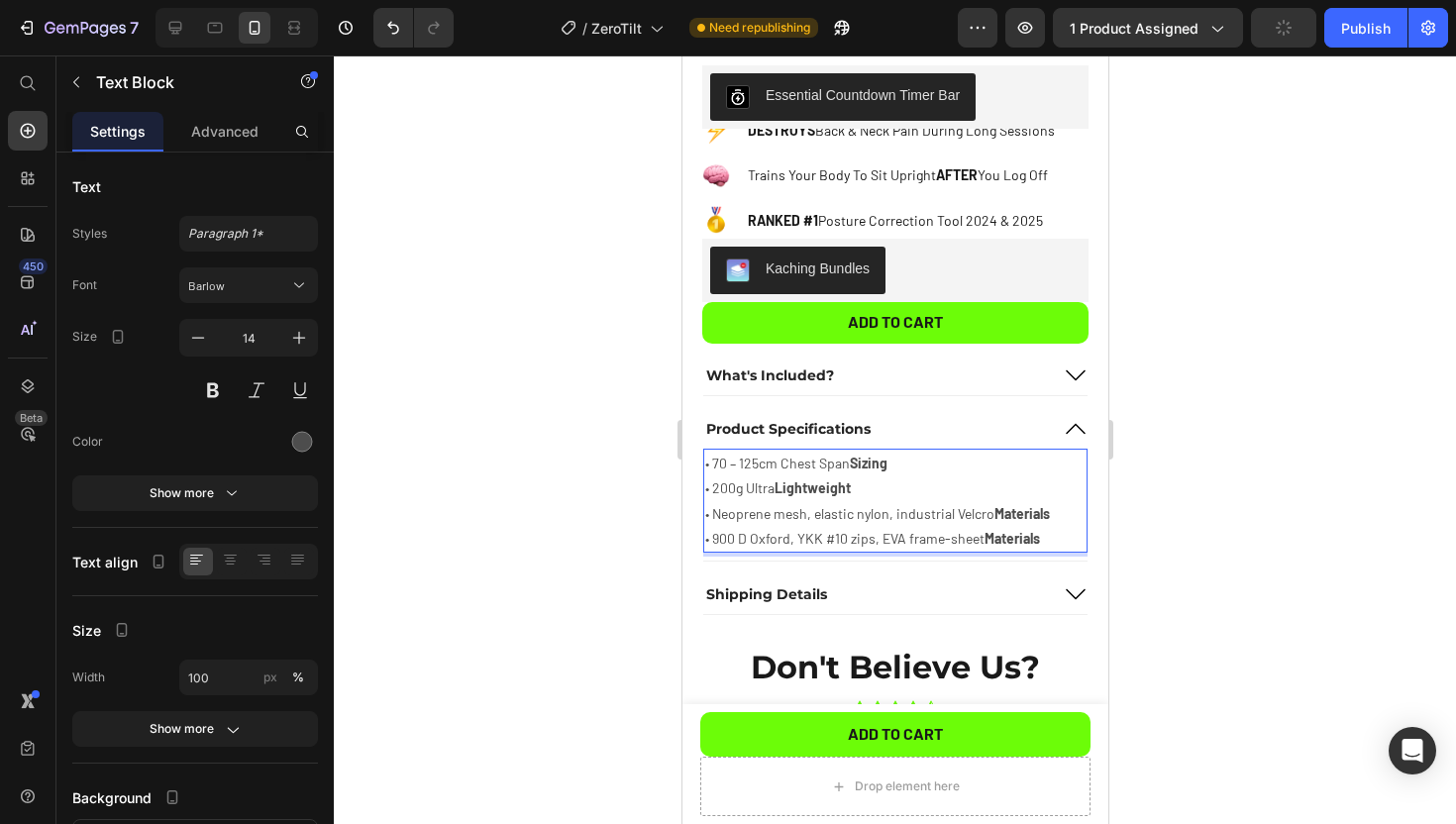 click on "• Neoprene mesh, elastic nylon, industrial Velcro  Materials" at bounding box center [894, 513] 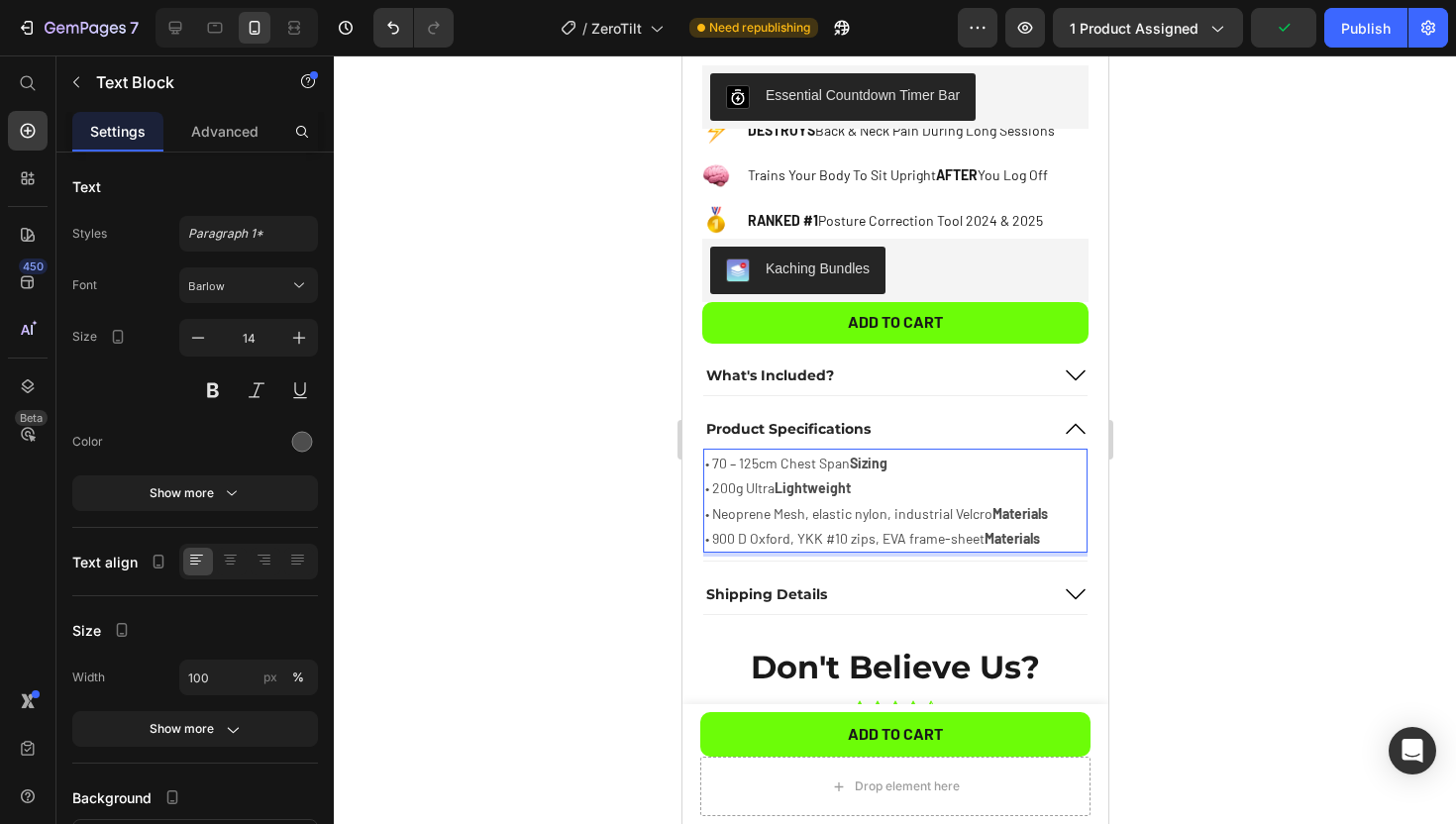 click on "• Neoprene Mesh, elastic nylon, industrial Velcro  Materials" at bounding box center [894, 513] 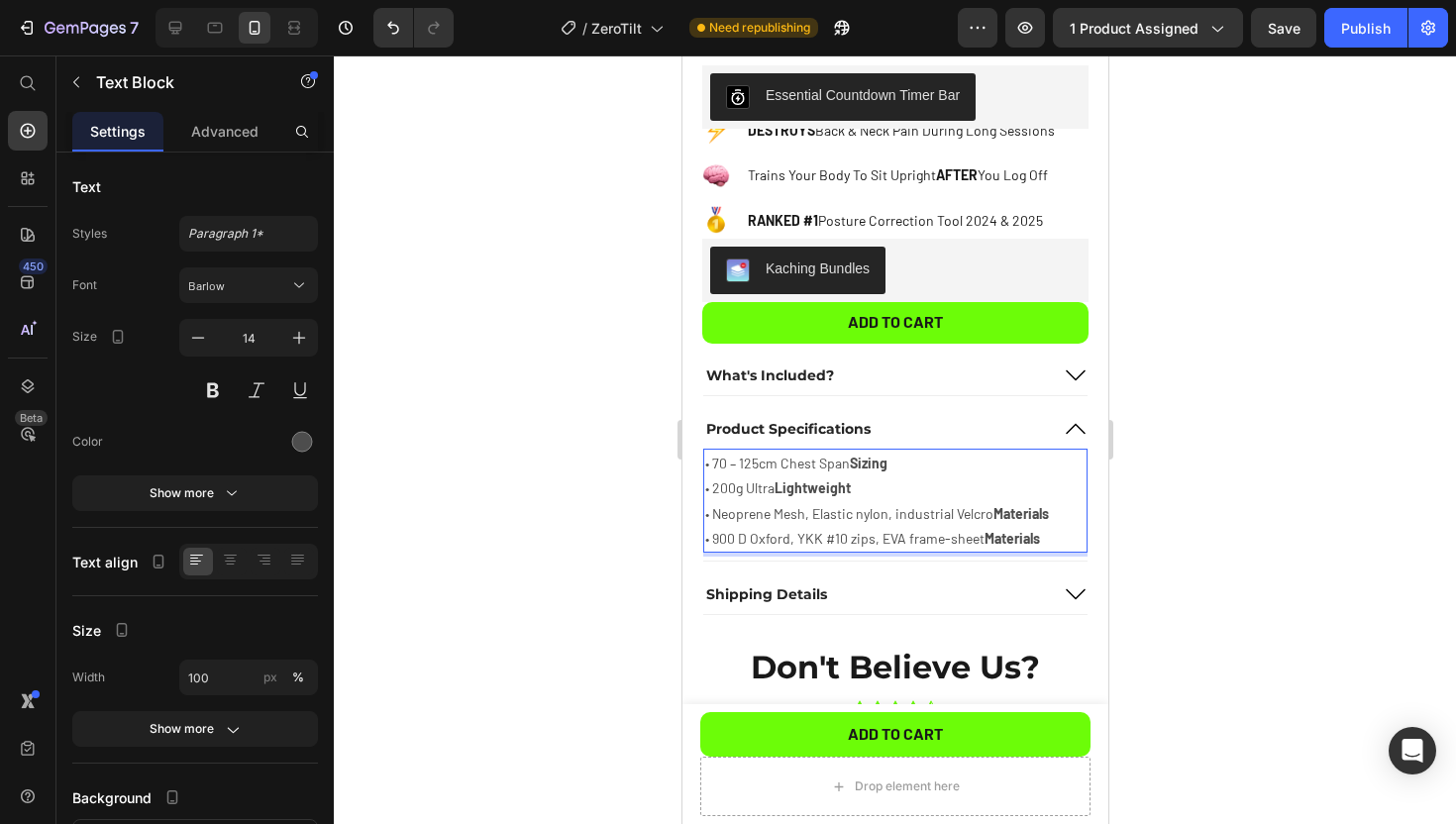 click on "• Neoprene Mesh, Elastic nylon, industrial Velcro  Materials" at bounding box center [894, 513] 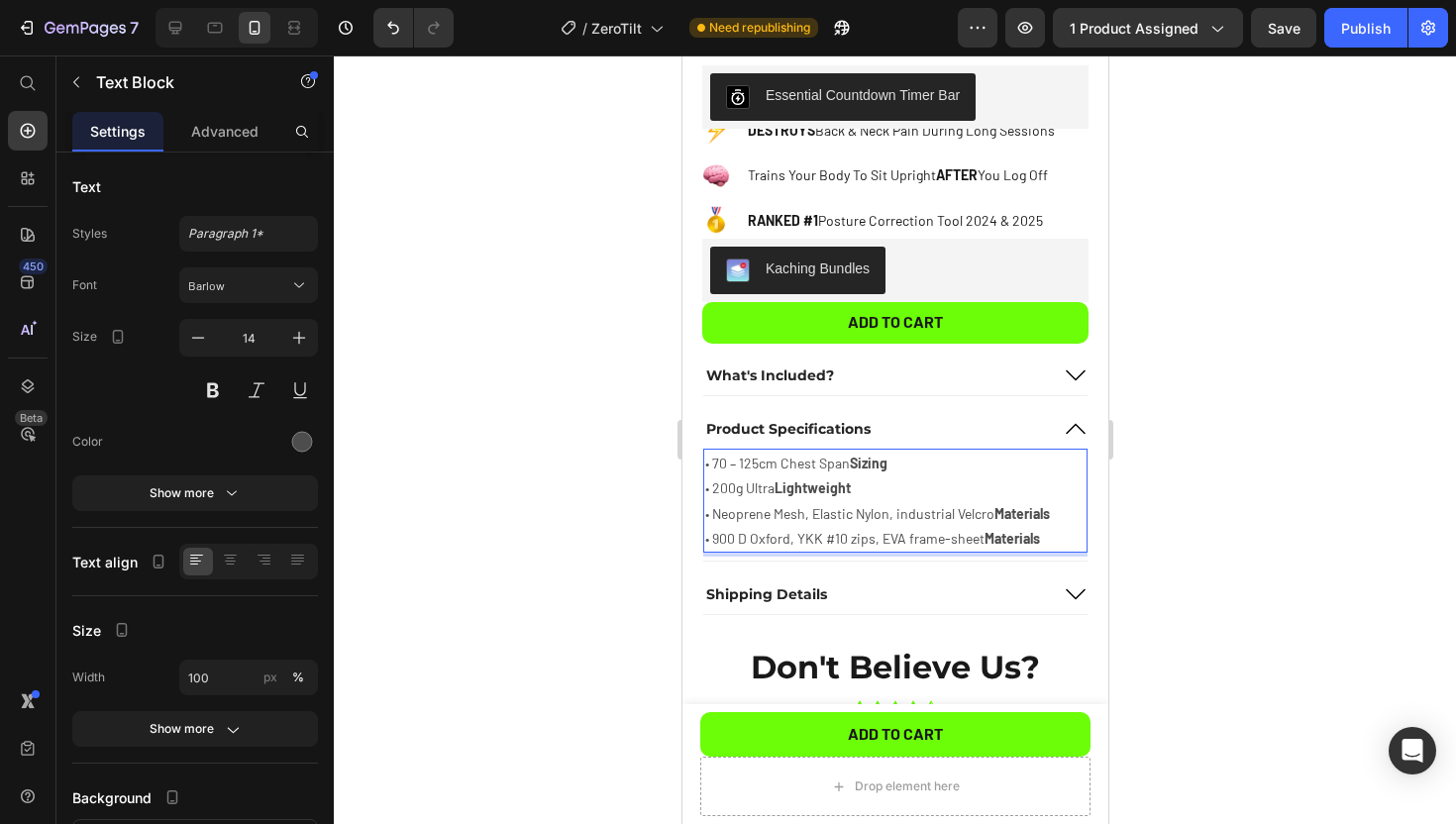 click on "• Neoprene Mesh, Elastic Nylon, industrial Velcro  Materials" at bounding box center [894, 513] 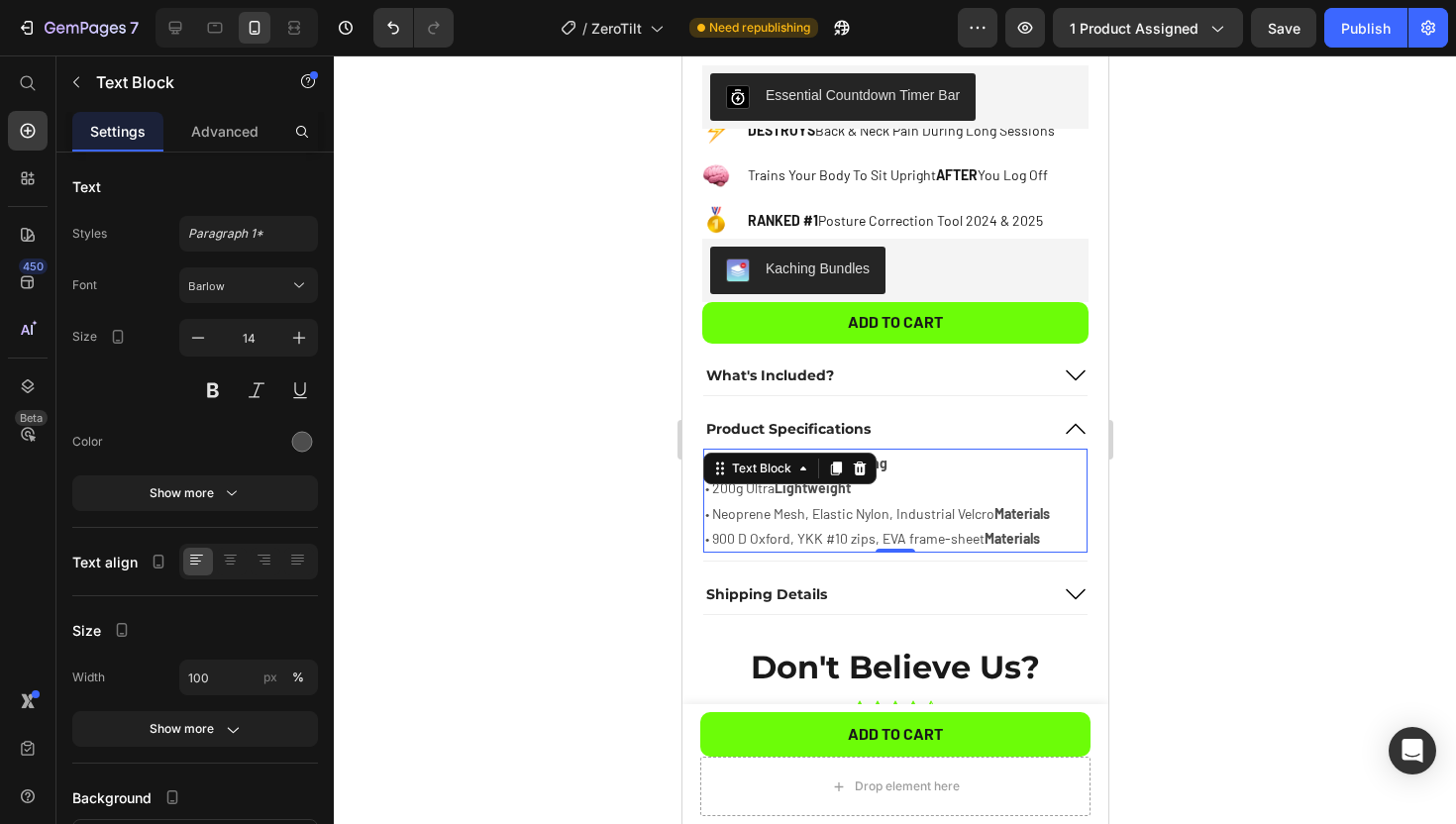 click on "• 900 D Oxford, YKK #10 zips, EVA frame-sheet  Materials" at bounding box center [894, 538] 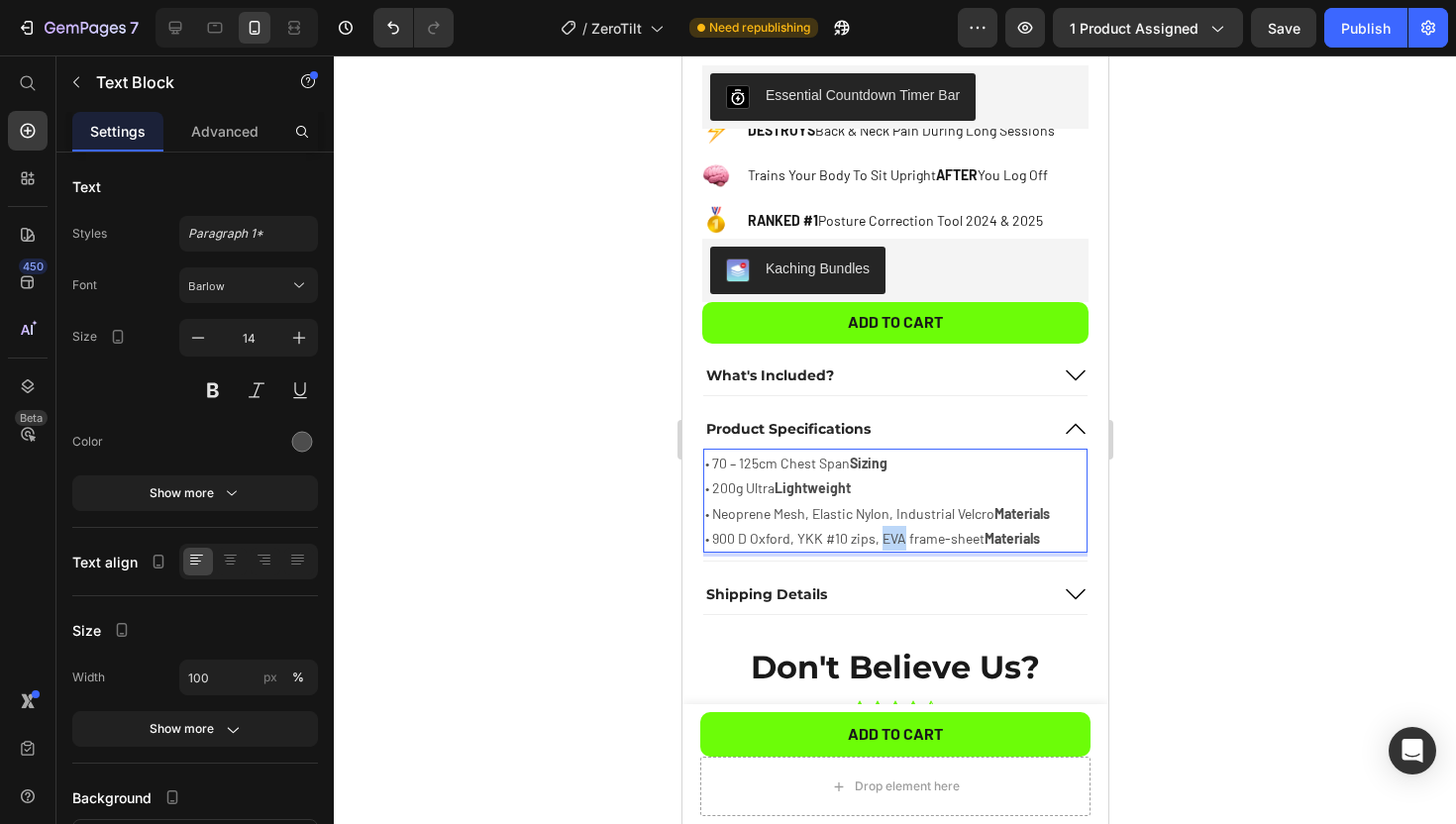 click on "• 900 D Oxford, YKK #10 zips, EVA frame-sheet  Materials" at bounding box center (894, 538) 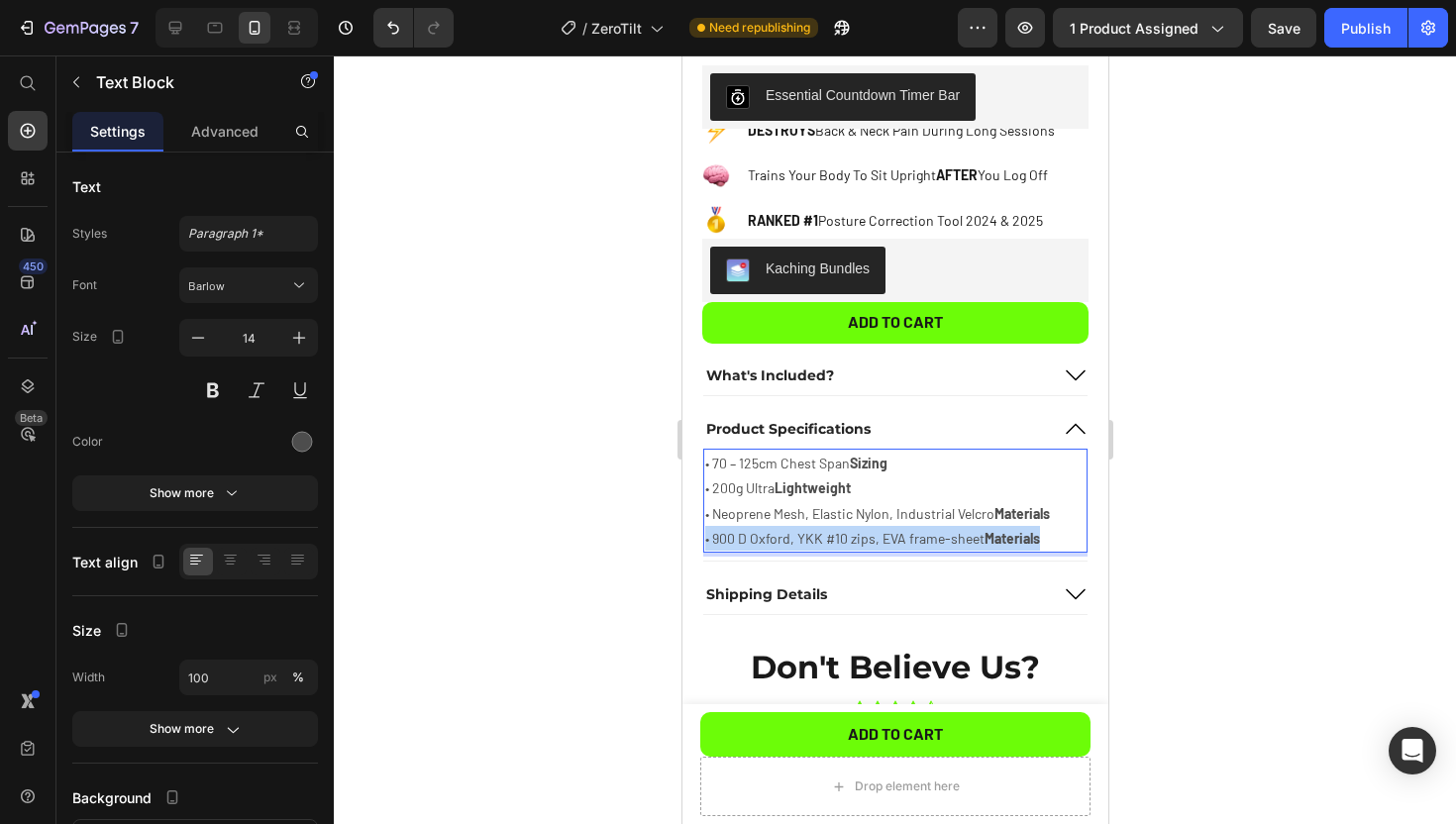 click on "• 900 D Oxford, YKK #10 zips, EVA frame-sheet  Materials" at bounding box center (894, 538) 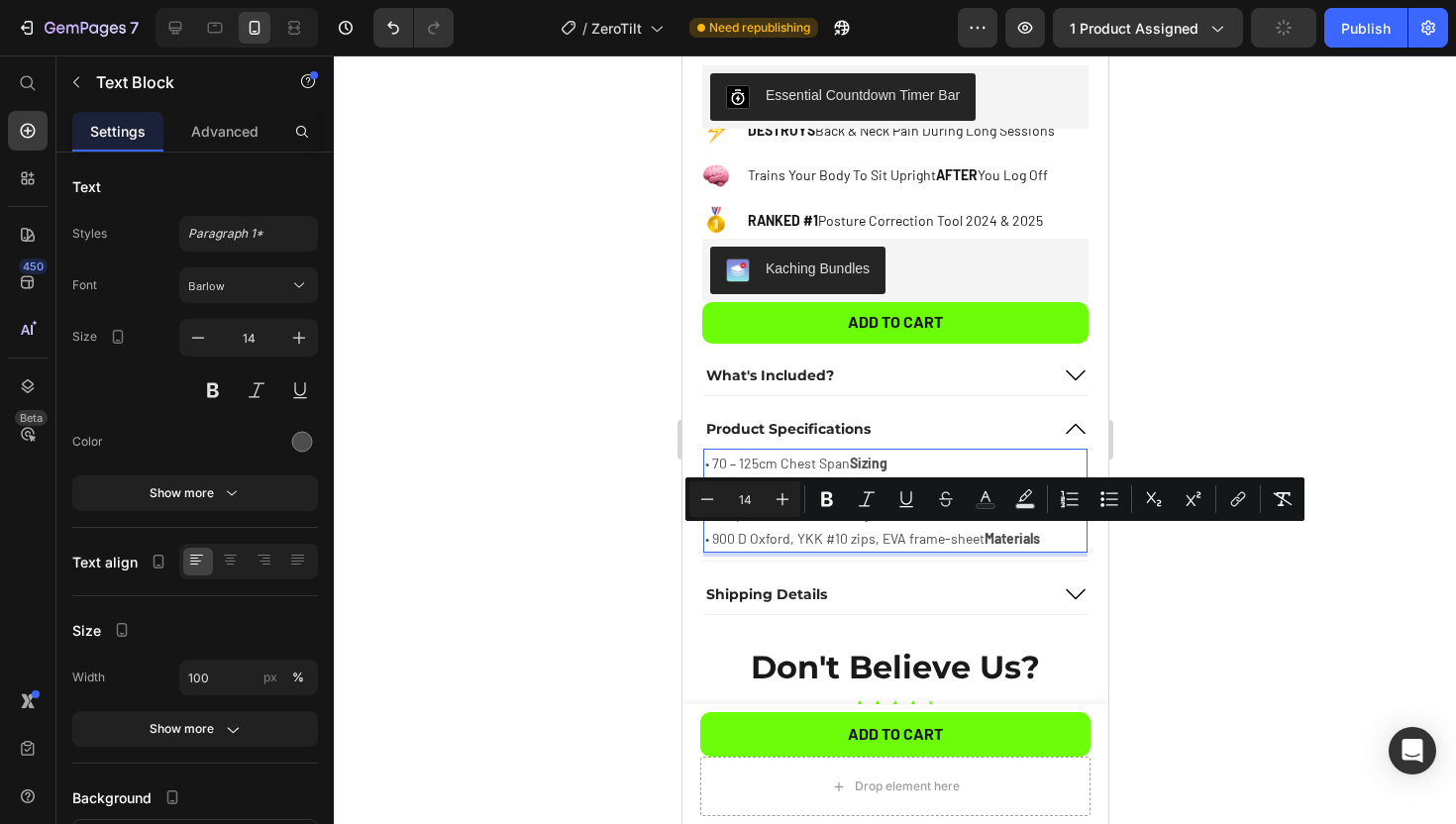 click on "• 900 D Oxford, YKK #10 zips, EVA frame-sheet  Materials" at bounding box center [894, 538] 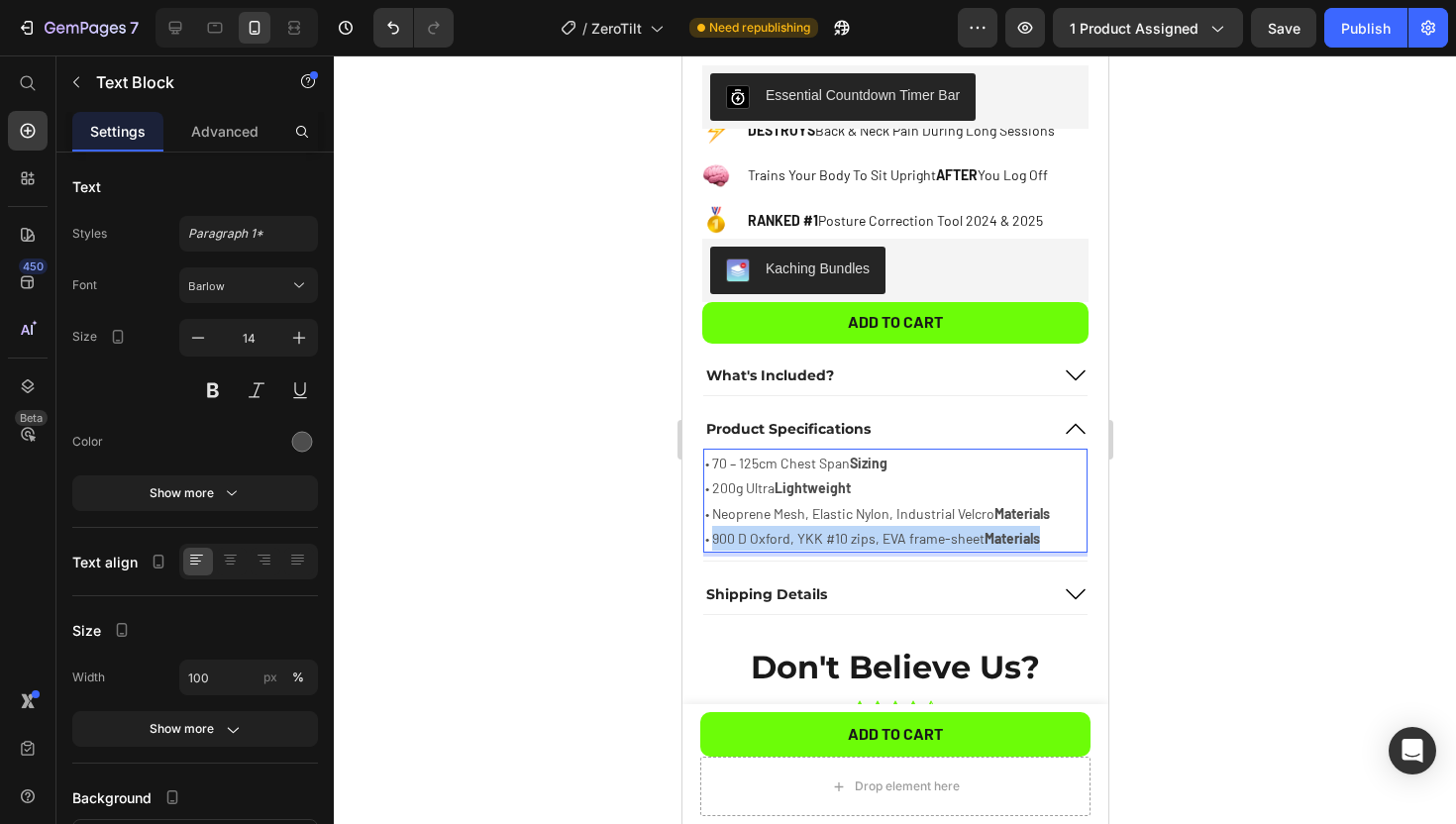 drag, startPoint x: 712, startPoint y: 542, endPoint x: 1058, endPoint y: 547, distance: 346.03613 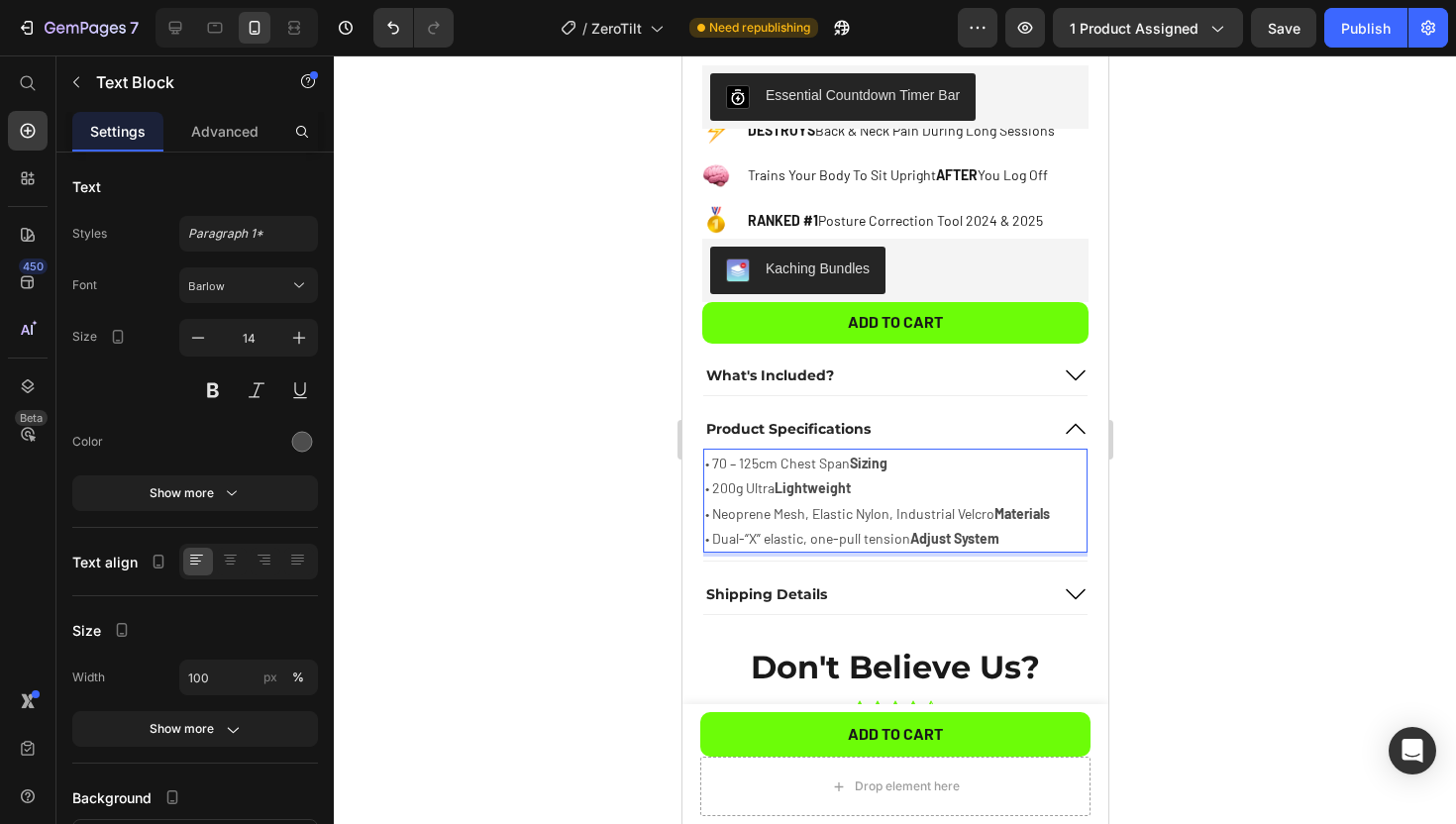 click on "• Dual-“X” elastic, one-pull tension  Adjust System" at bounding box center [894, 538] 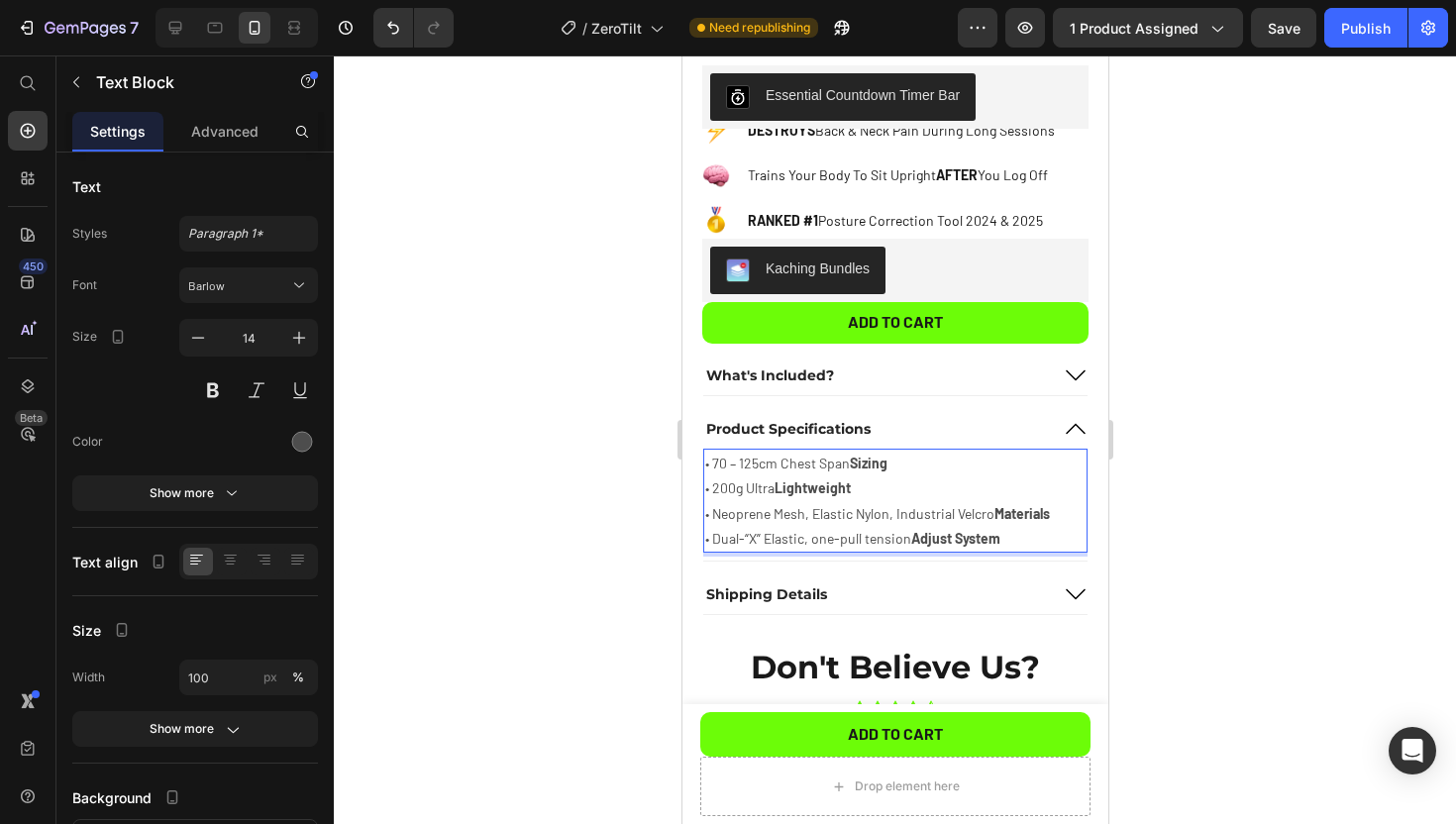 click on "• Dual-“X” Elastic, one-pull tension  Adjust System" at bounding box center (894, 538) 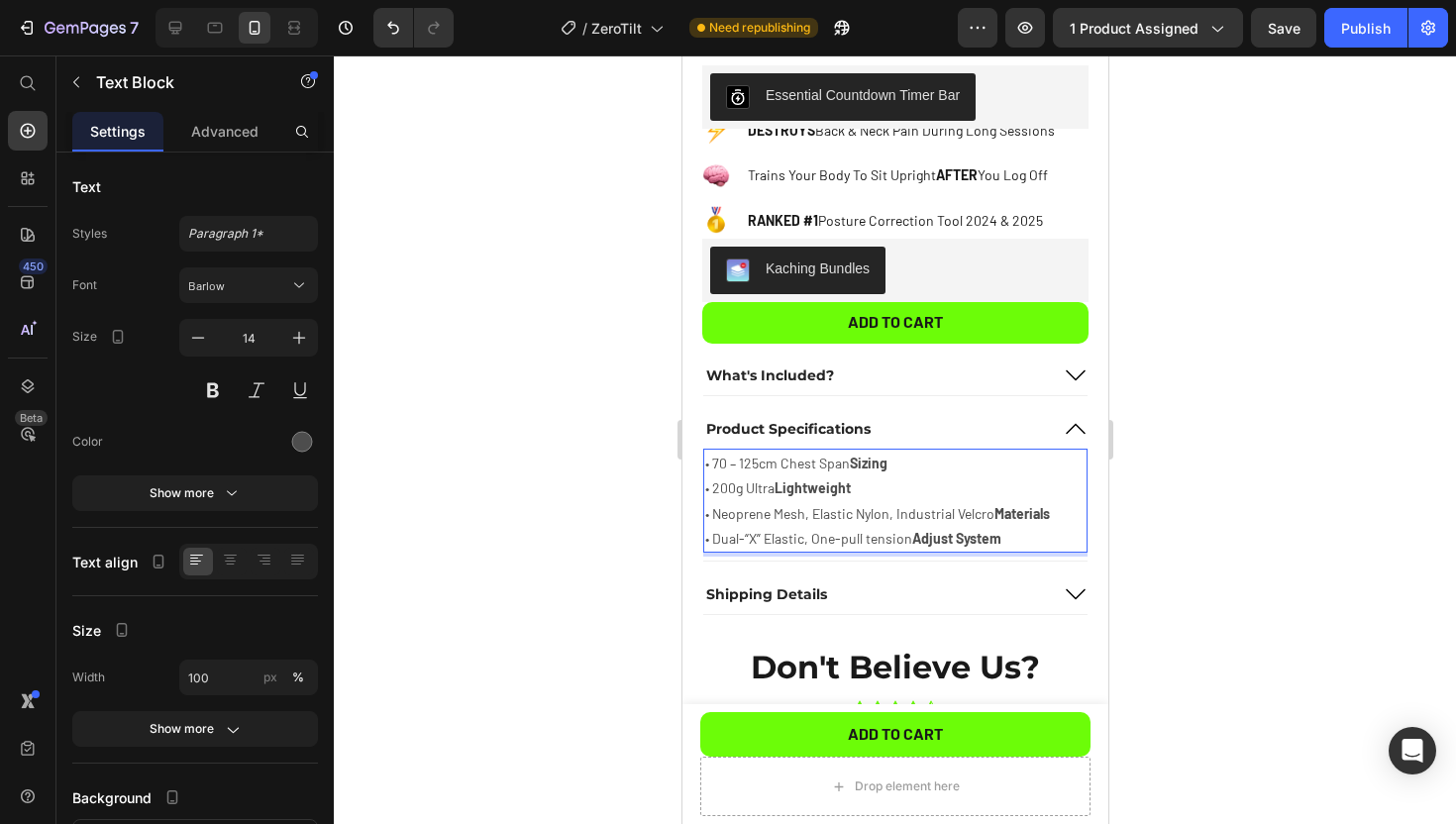 click on "• Dual-“X” Elastic, One-pull tension  Adjust System" at bounding box center [894, 538] 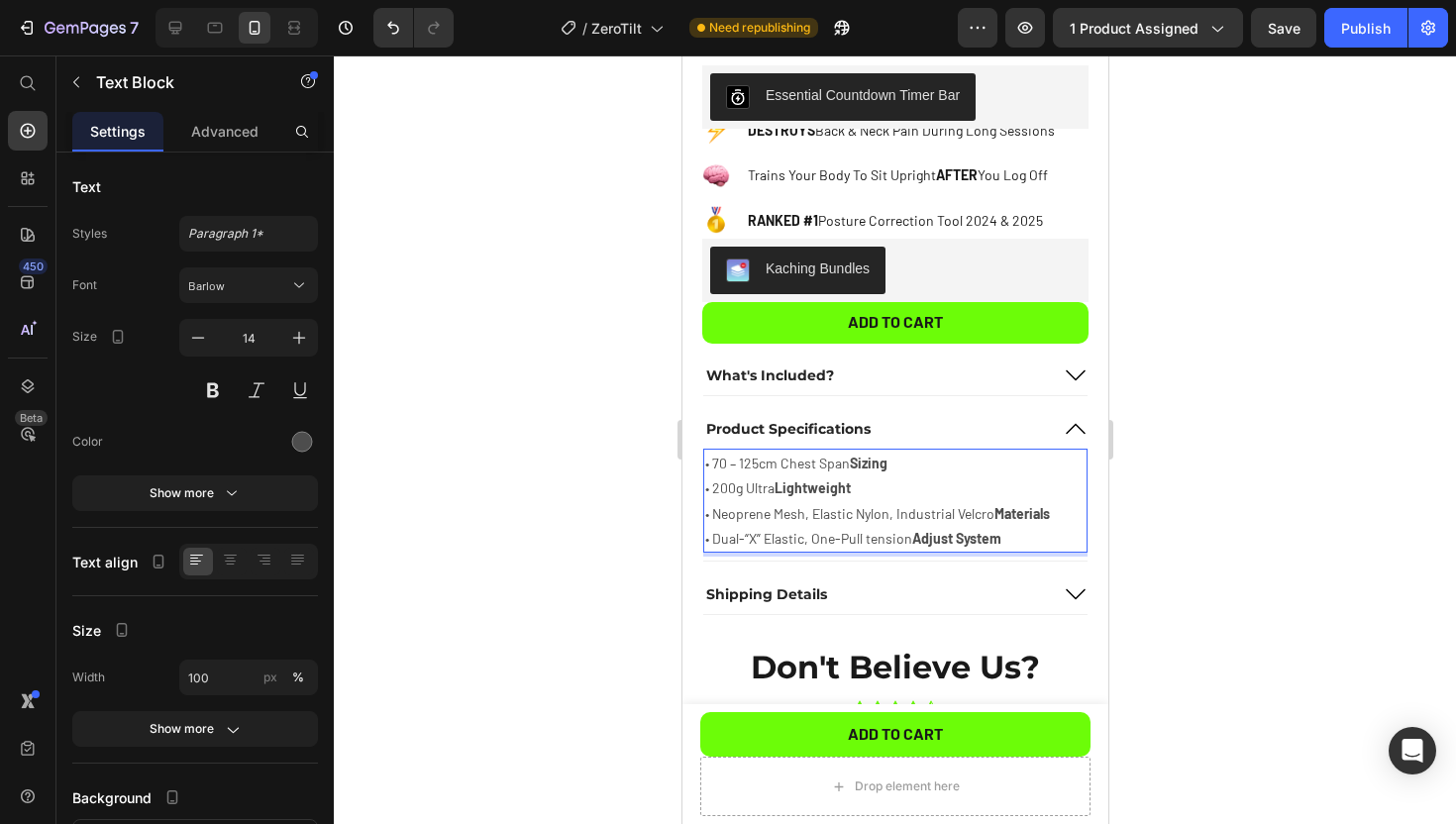 click on "• Dual-“X” Elastic, One-Pull tension  Adjust System" at bounding box center (894, 538) 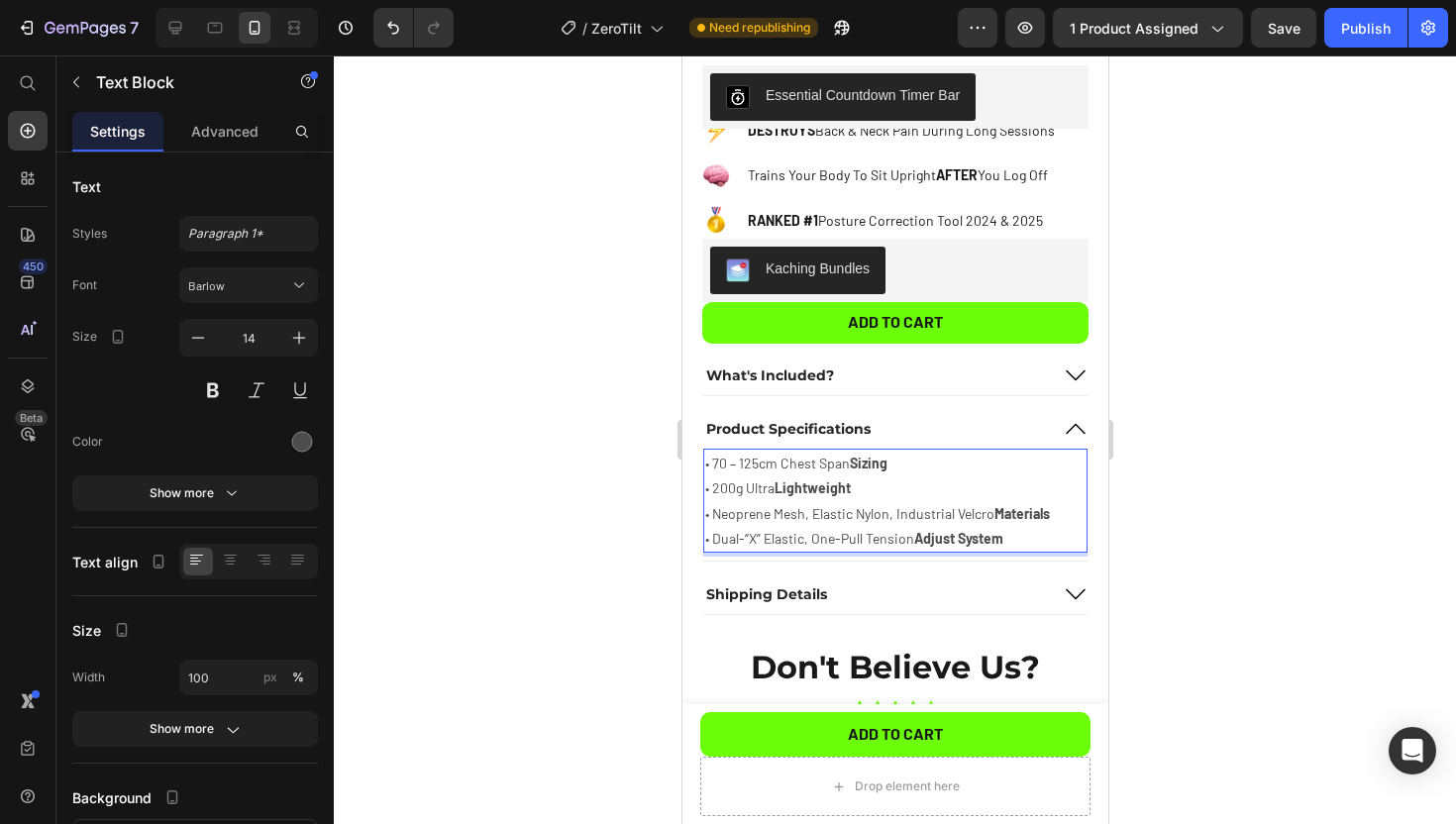 click on "• Dual-“X” Elastic, One-Pull Tension  Adjust System" at bounding box center [894, 538] 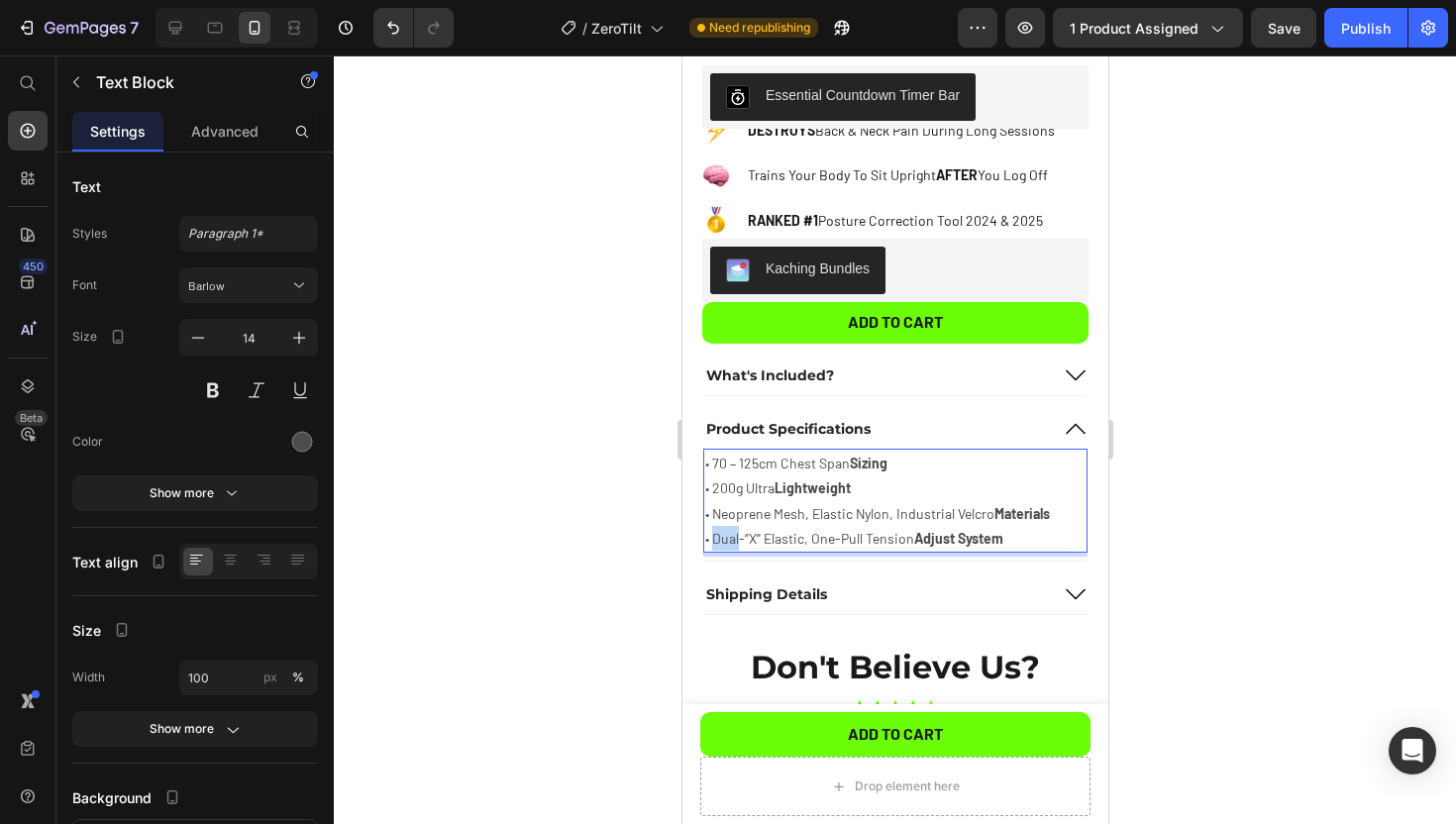 click on "• Dual-“X” Elastic, One-Pull Tension  Adjust System" at bounding box center [894, 538] 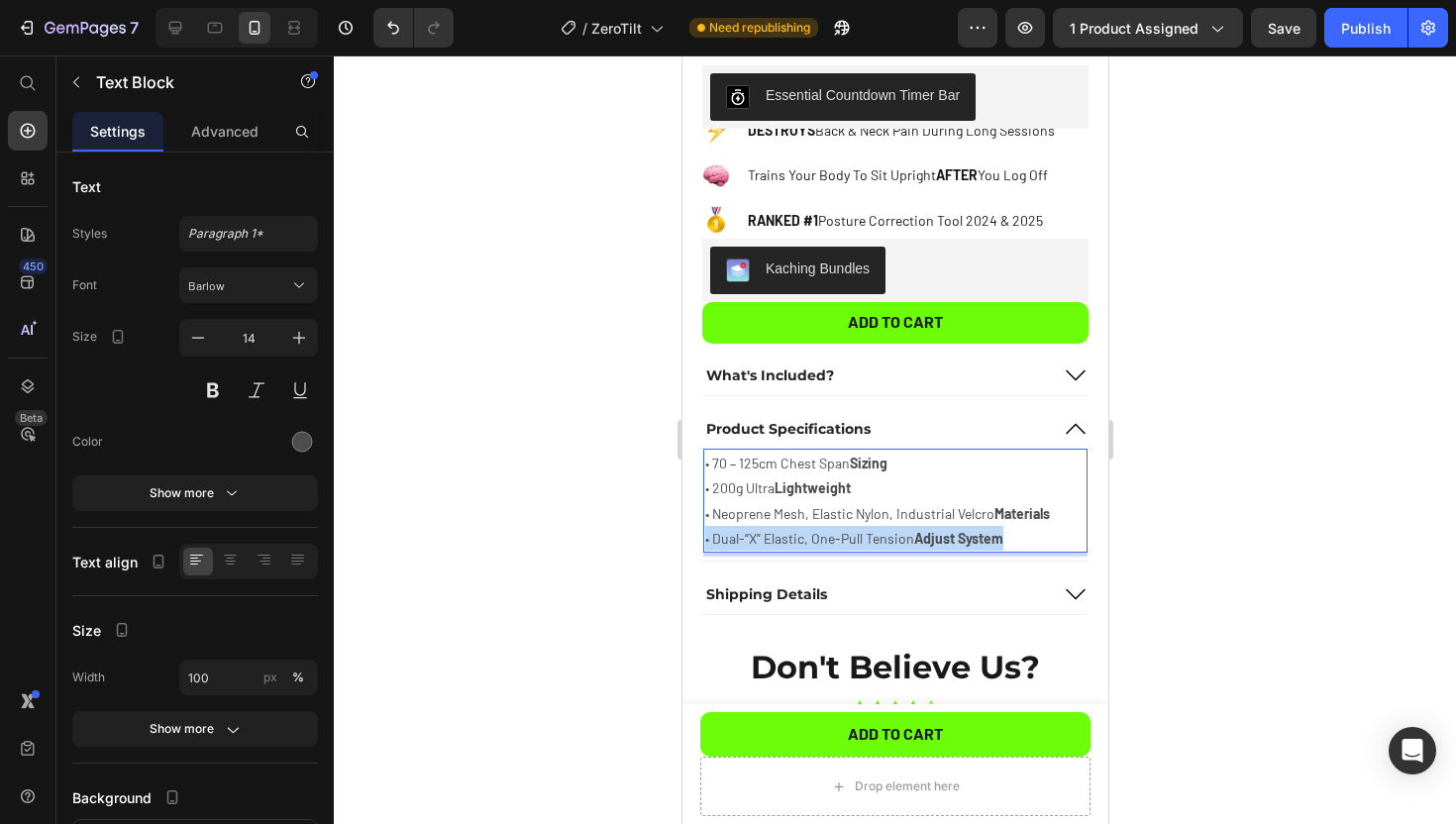 click on "• Dual-“X” Elastic, One-Pull Tension  Adjust System" at bounding box center [894, 538] 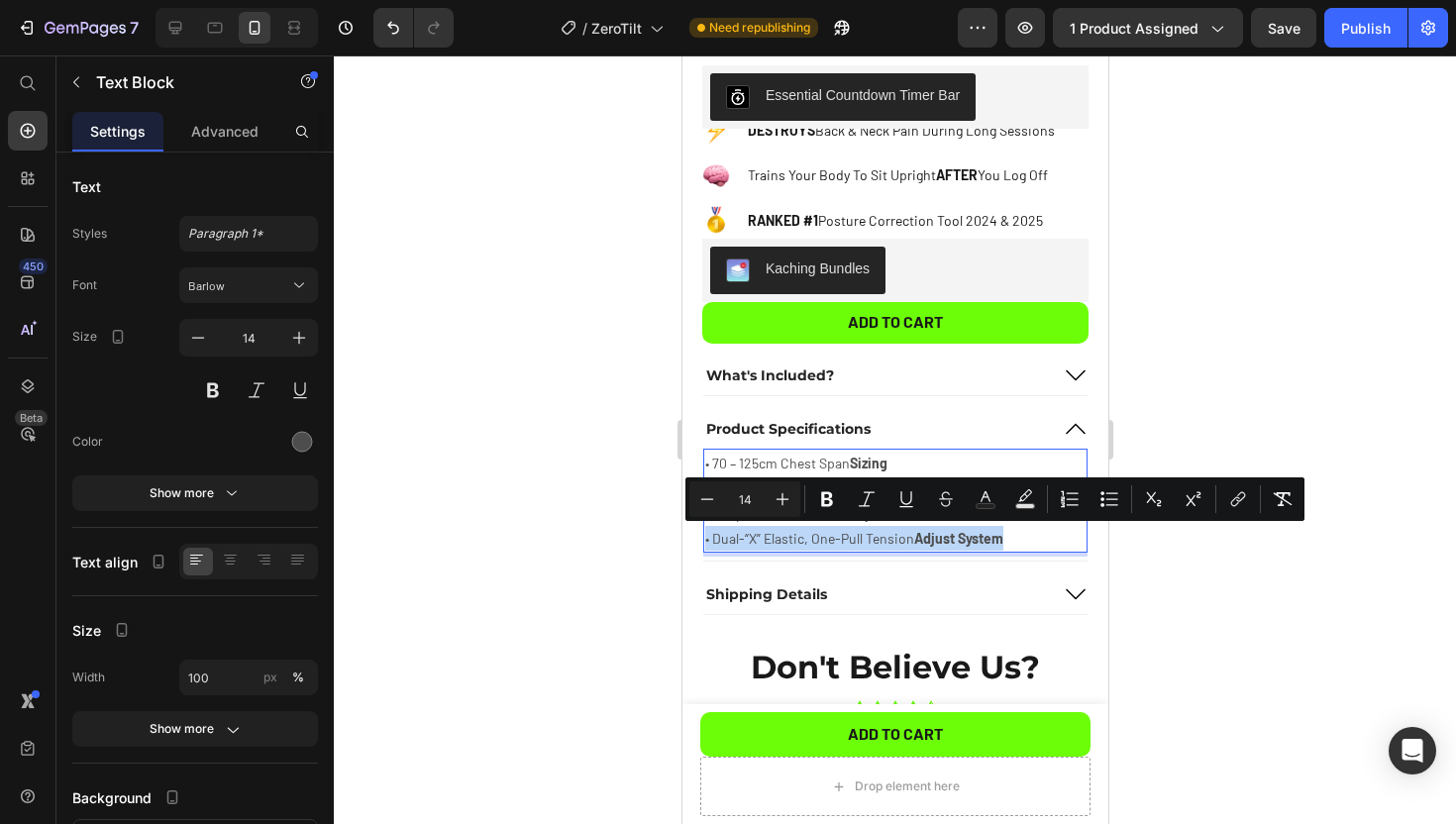 click on "• Dual-“X” Elastic, One-Pull Tension  Adjust System" at bounding box center [894, 538] 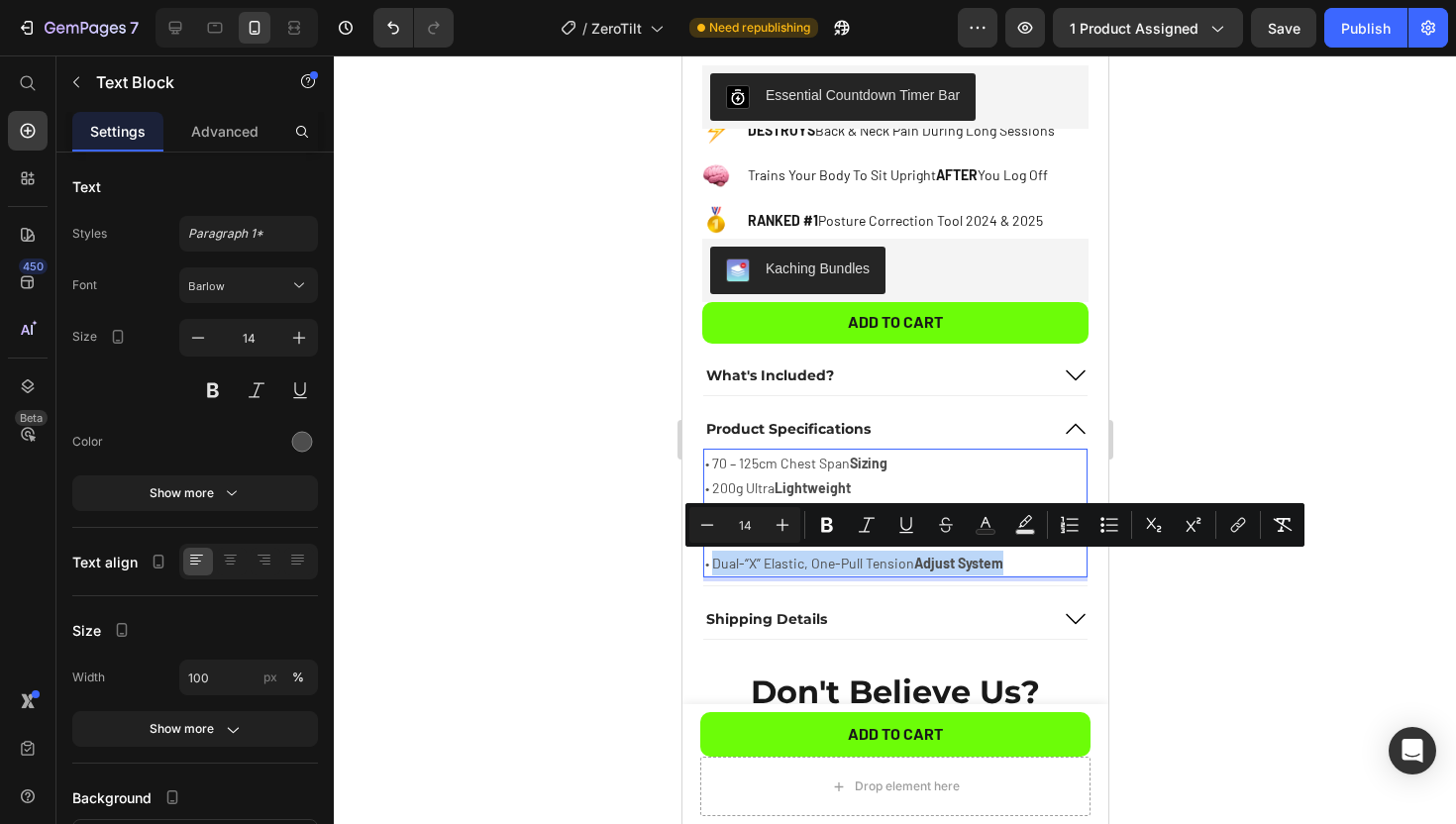 drag, startPoint x: 714, startPoint y: 565, endPoint x: 1039, endPoint y: 565, distance: 325 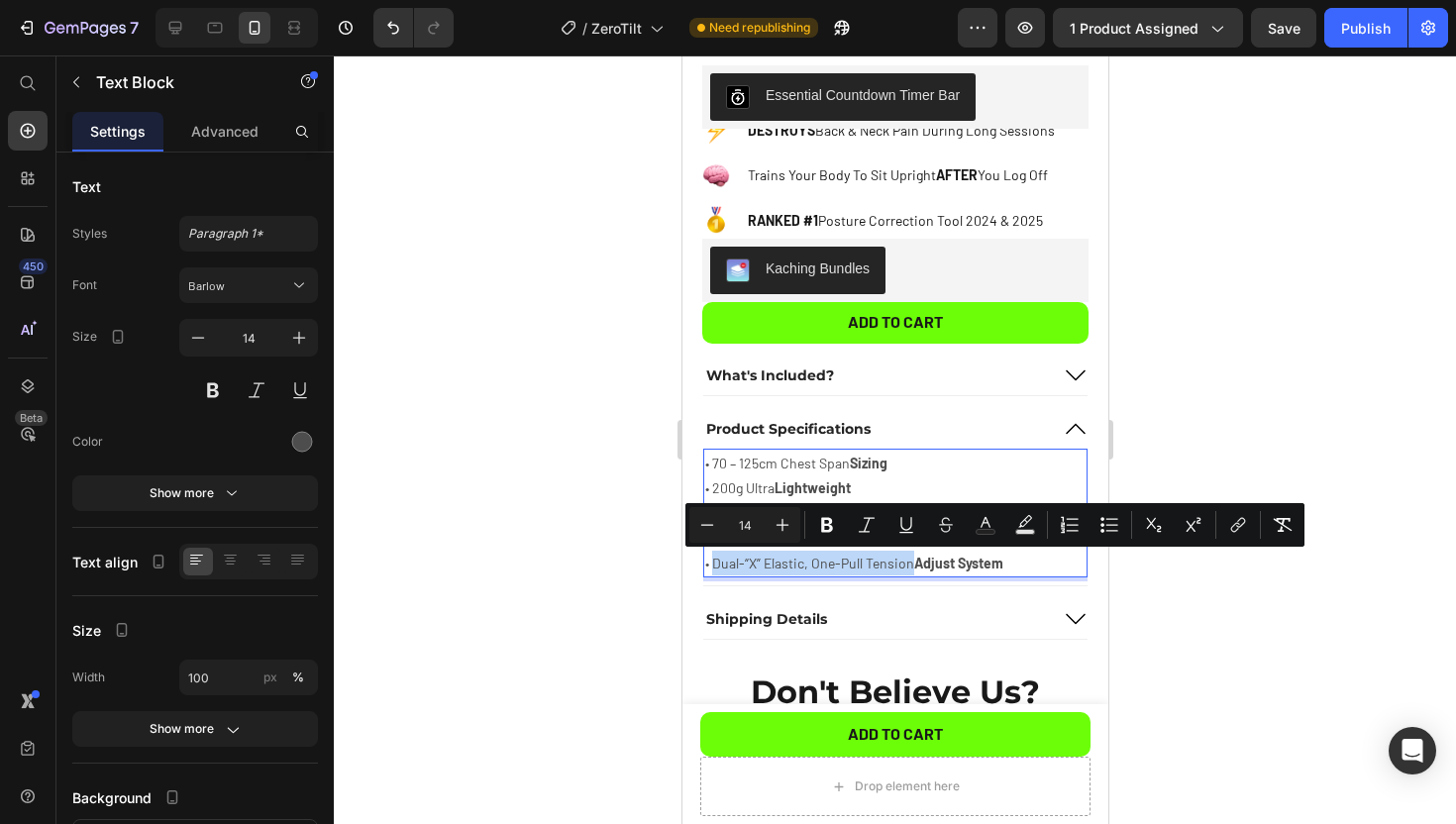 click on "• Dual-“X” Elastic, One-Pull Tension  Adjust System" at bounding box center (894, 563) 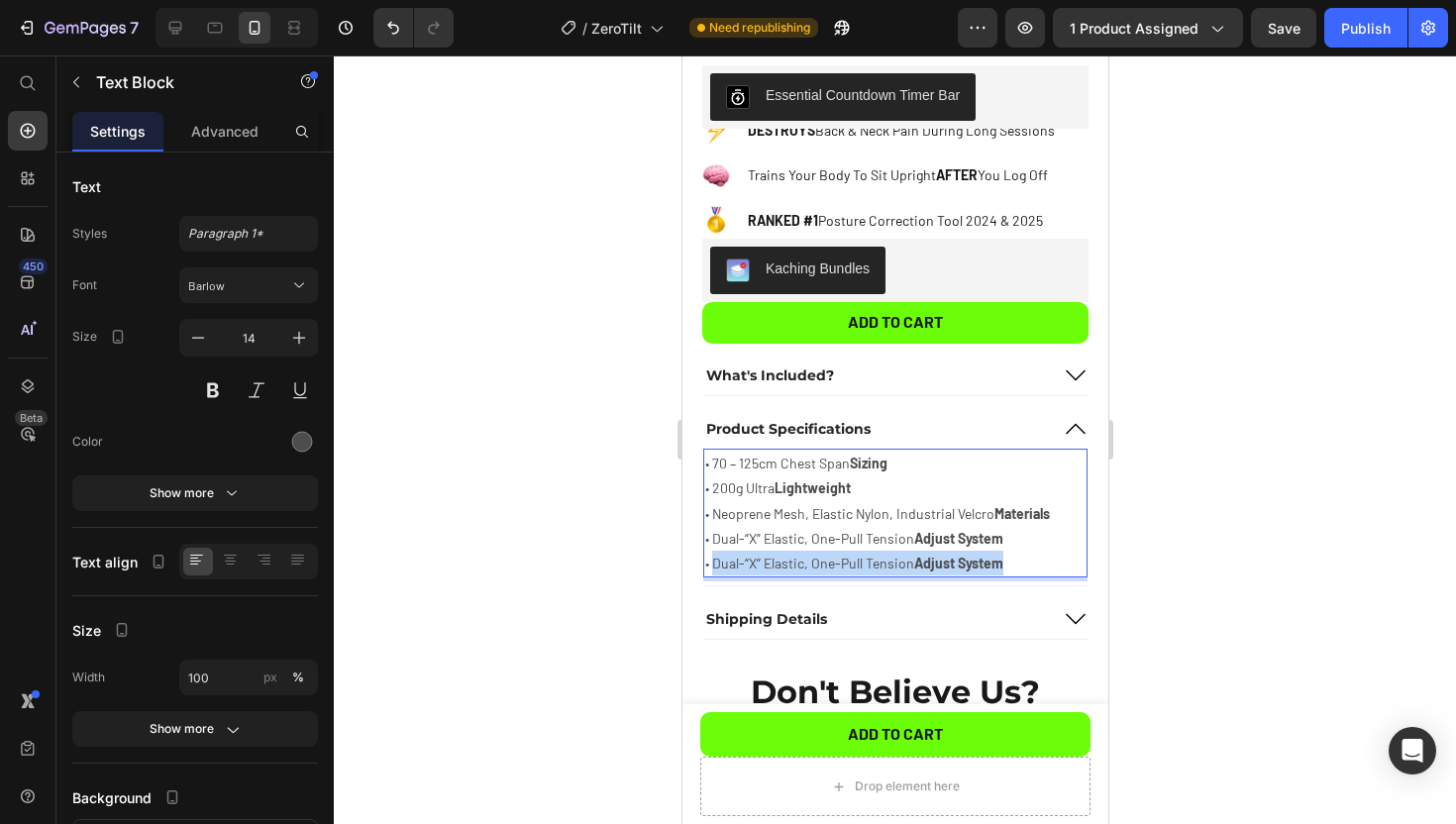 drag, startPoint x: 711, startPoint y: 566, endPoint x: 1025, endPoint y: 570, distance: 314.02548 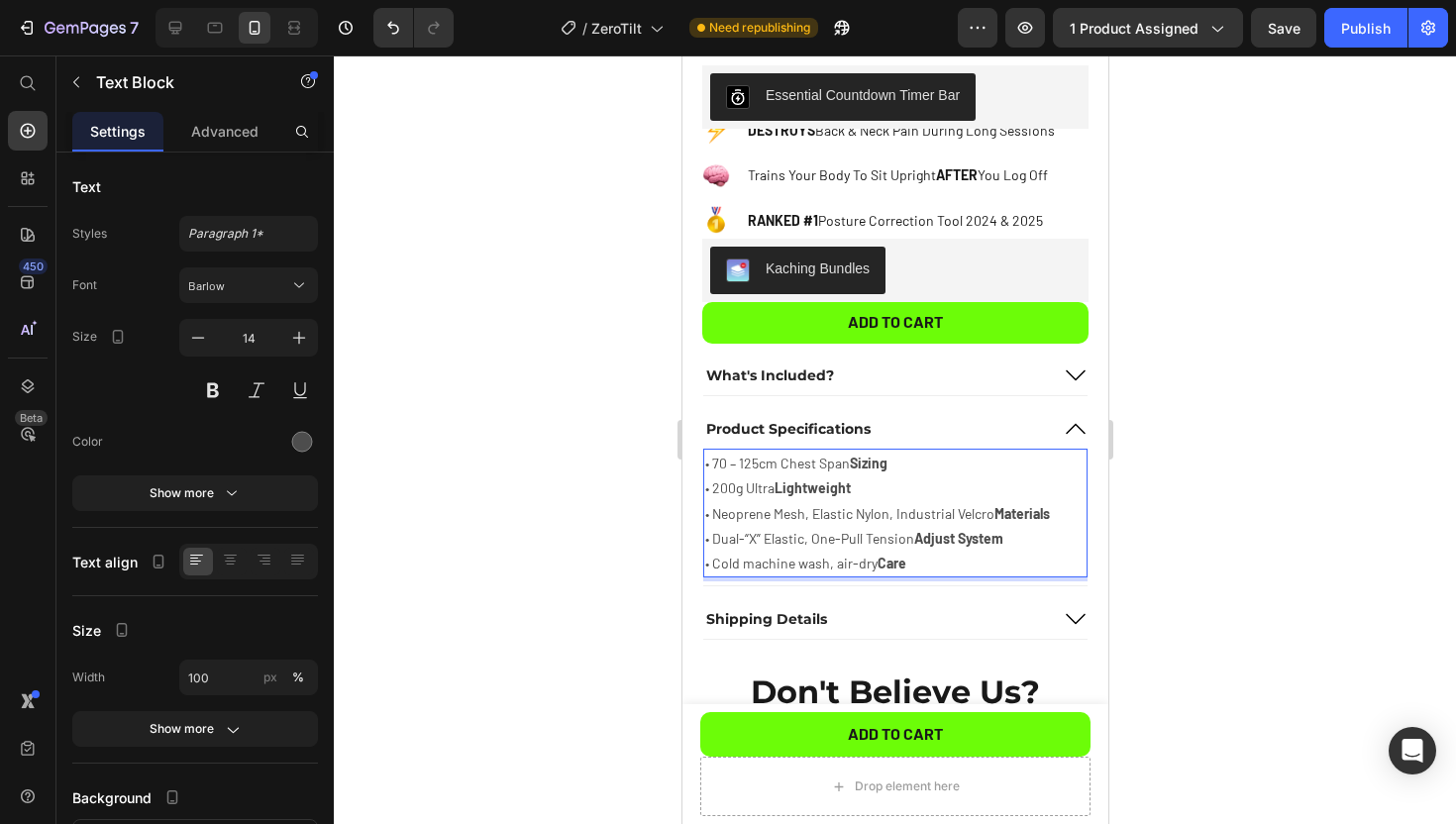 click on "• Cold machine wash, air-dry  Care" at bounding box center [894, 563] 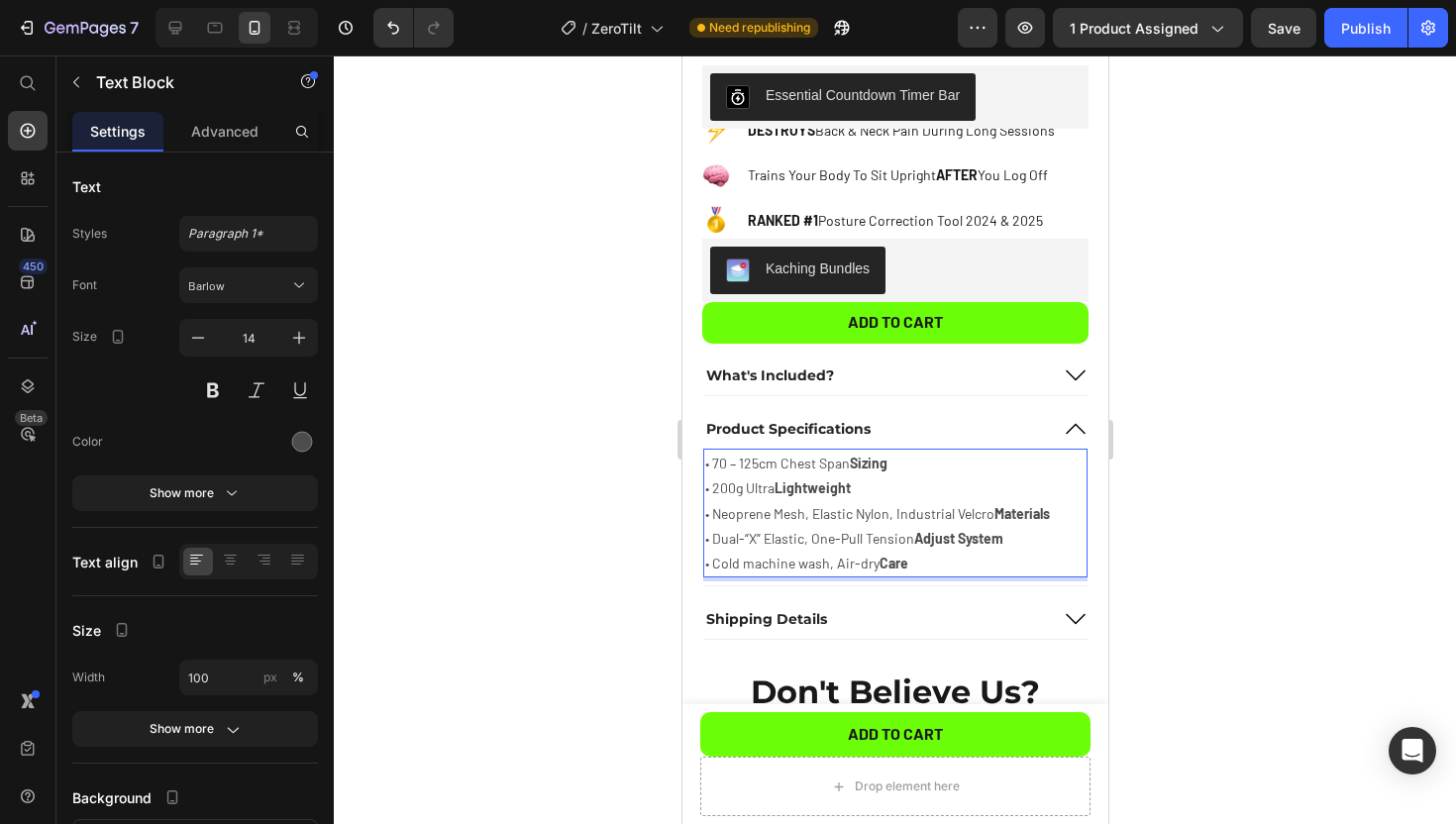 click on "• Cold machine wash, Air-dry  Care" at bounding box center [894, 563] 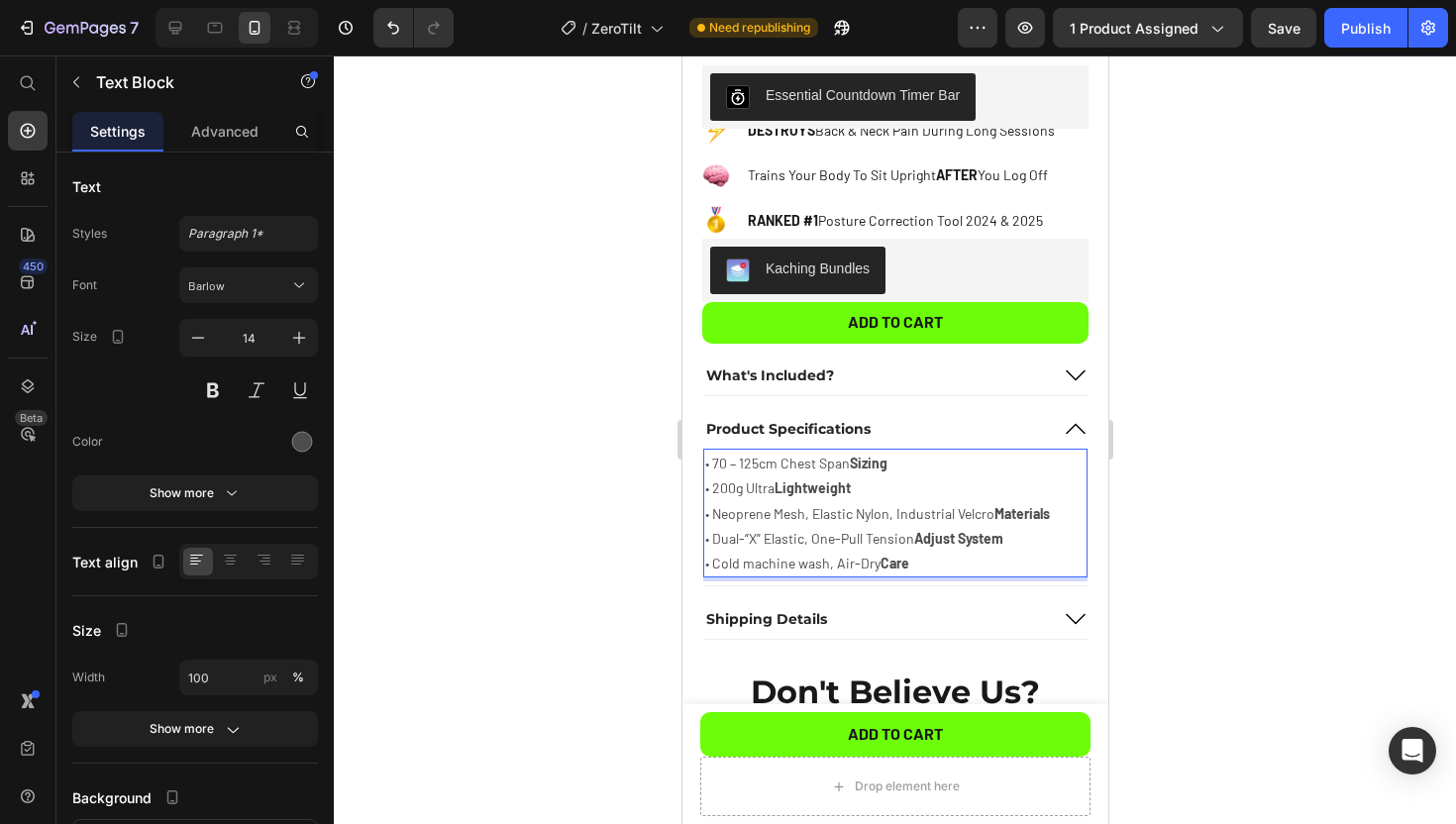 click on "• Cold machine wash, Air-Dry  Care" at bounding box center [894, 563] 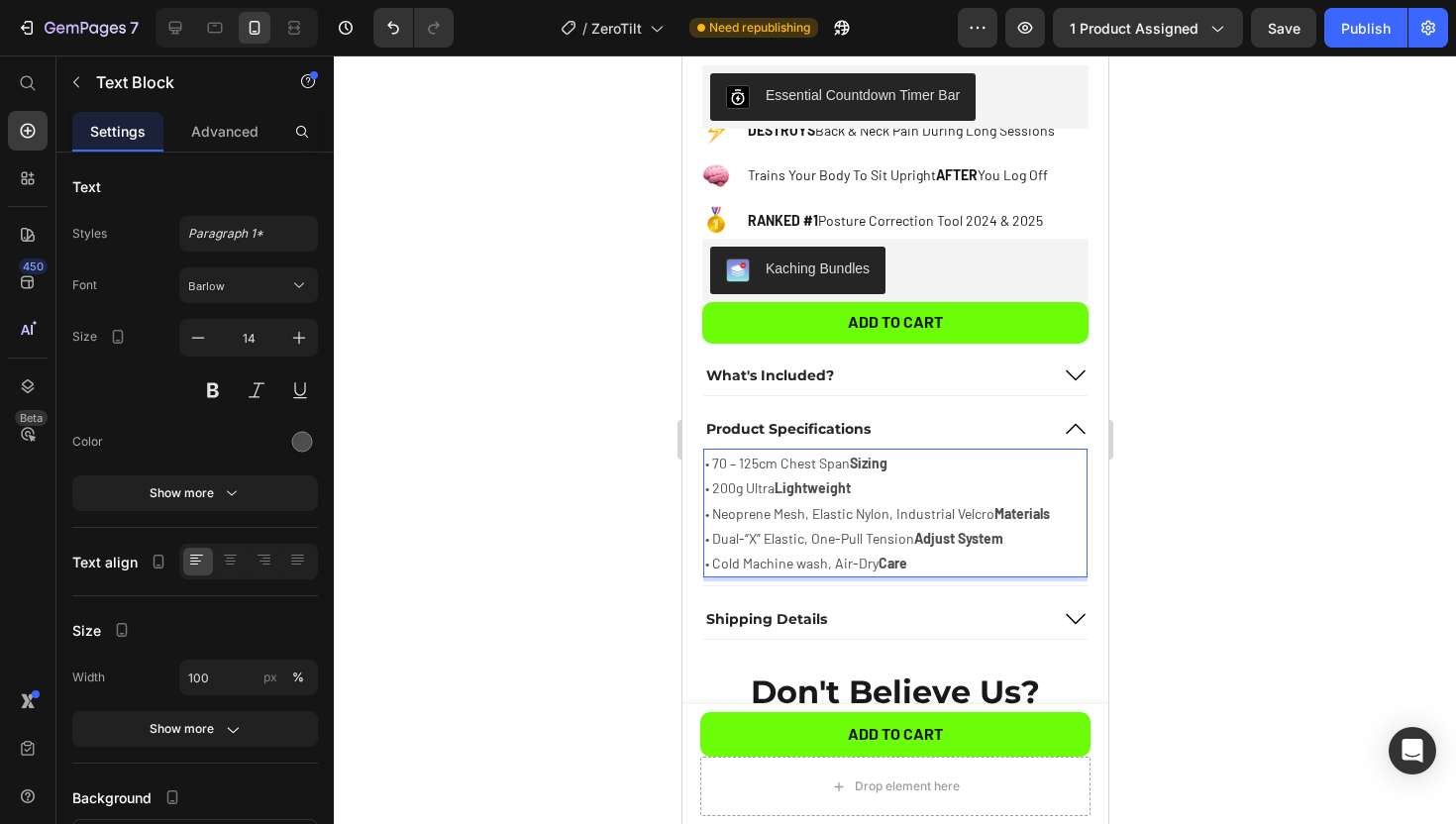 click on "• Cold Machine wash, Air-Dry  Care" at bounding box center [894, 563] 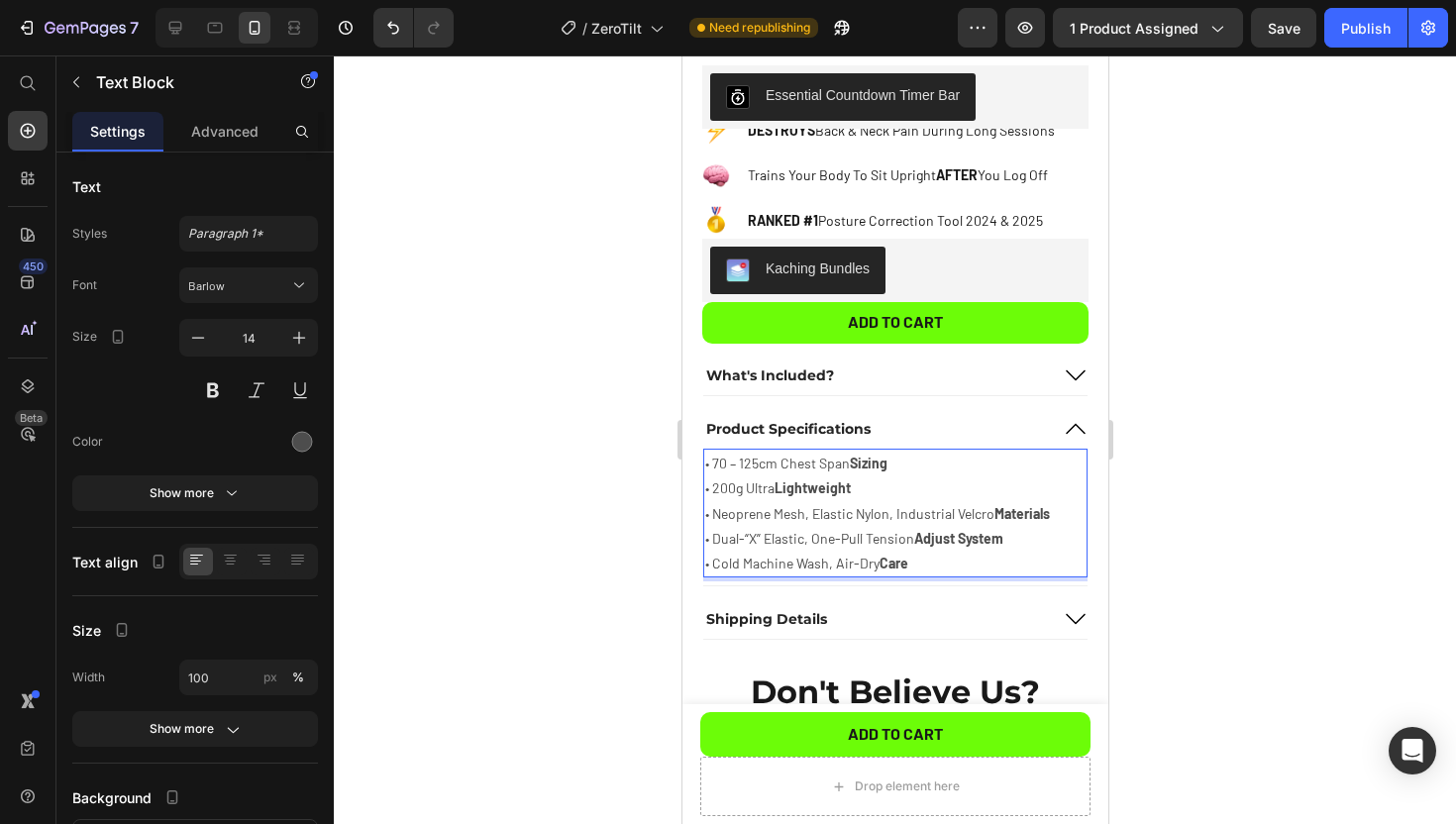 click 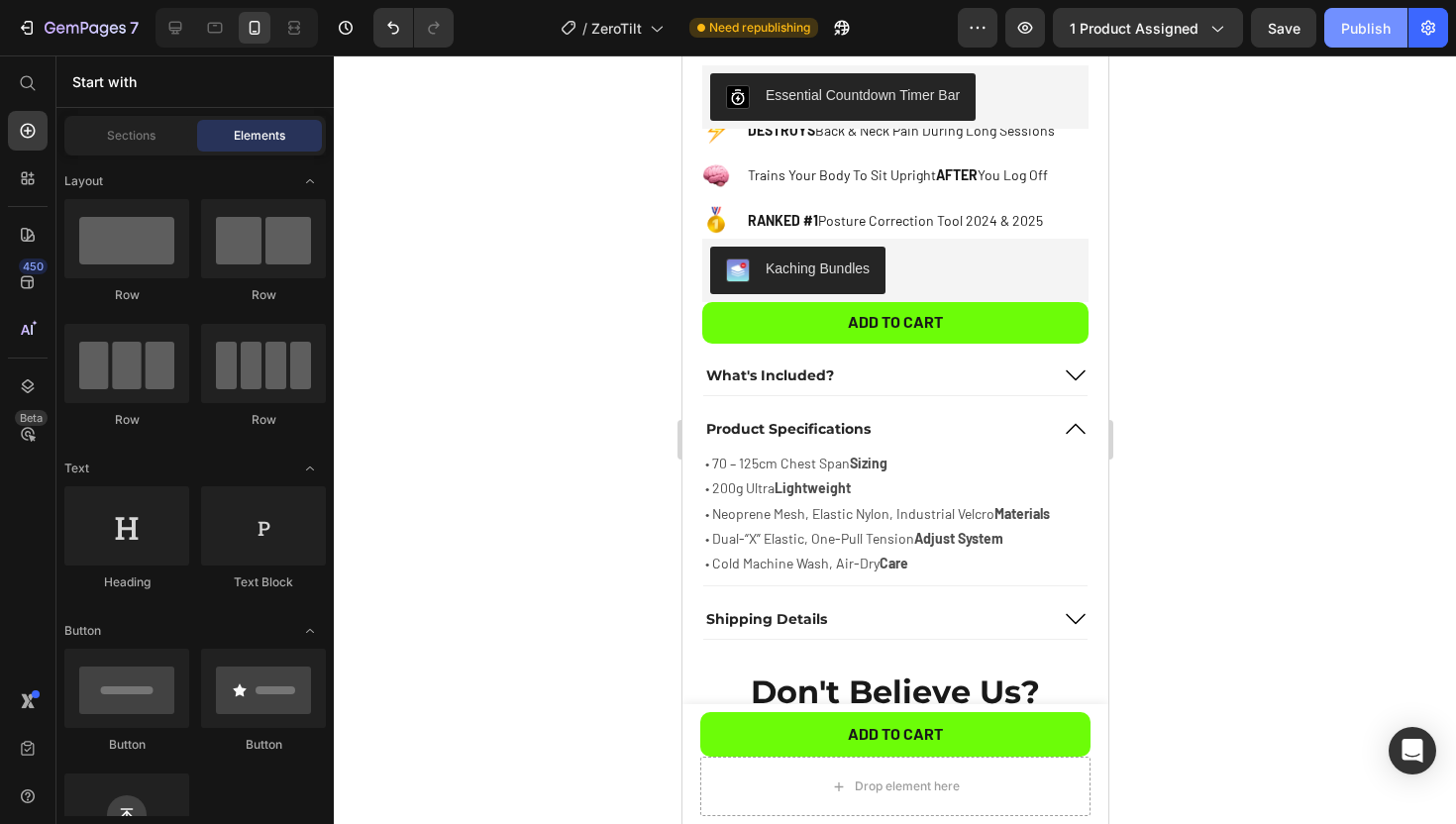 click on "Publish" at bounding box center (1366, 28) 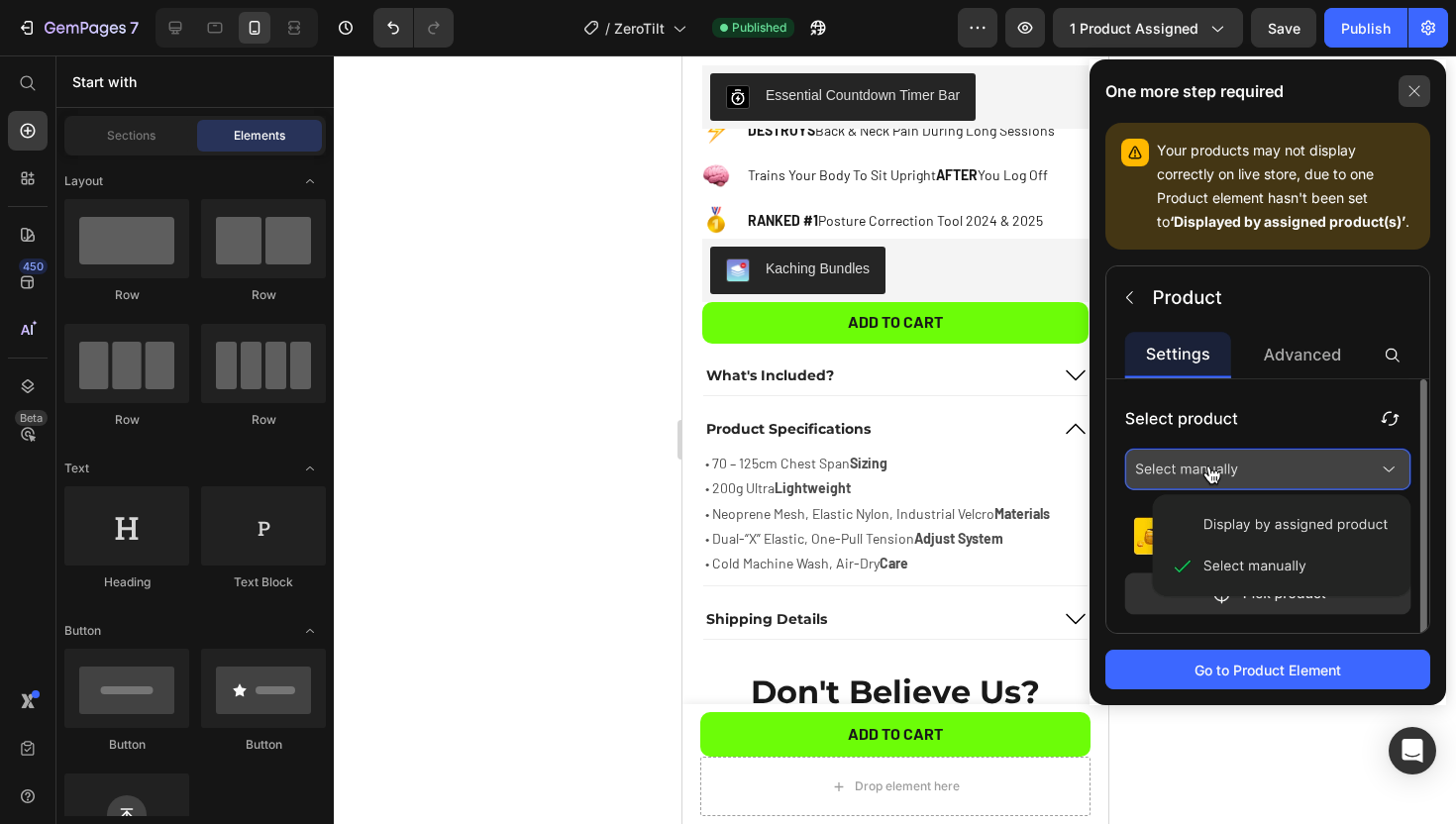 click 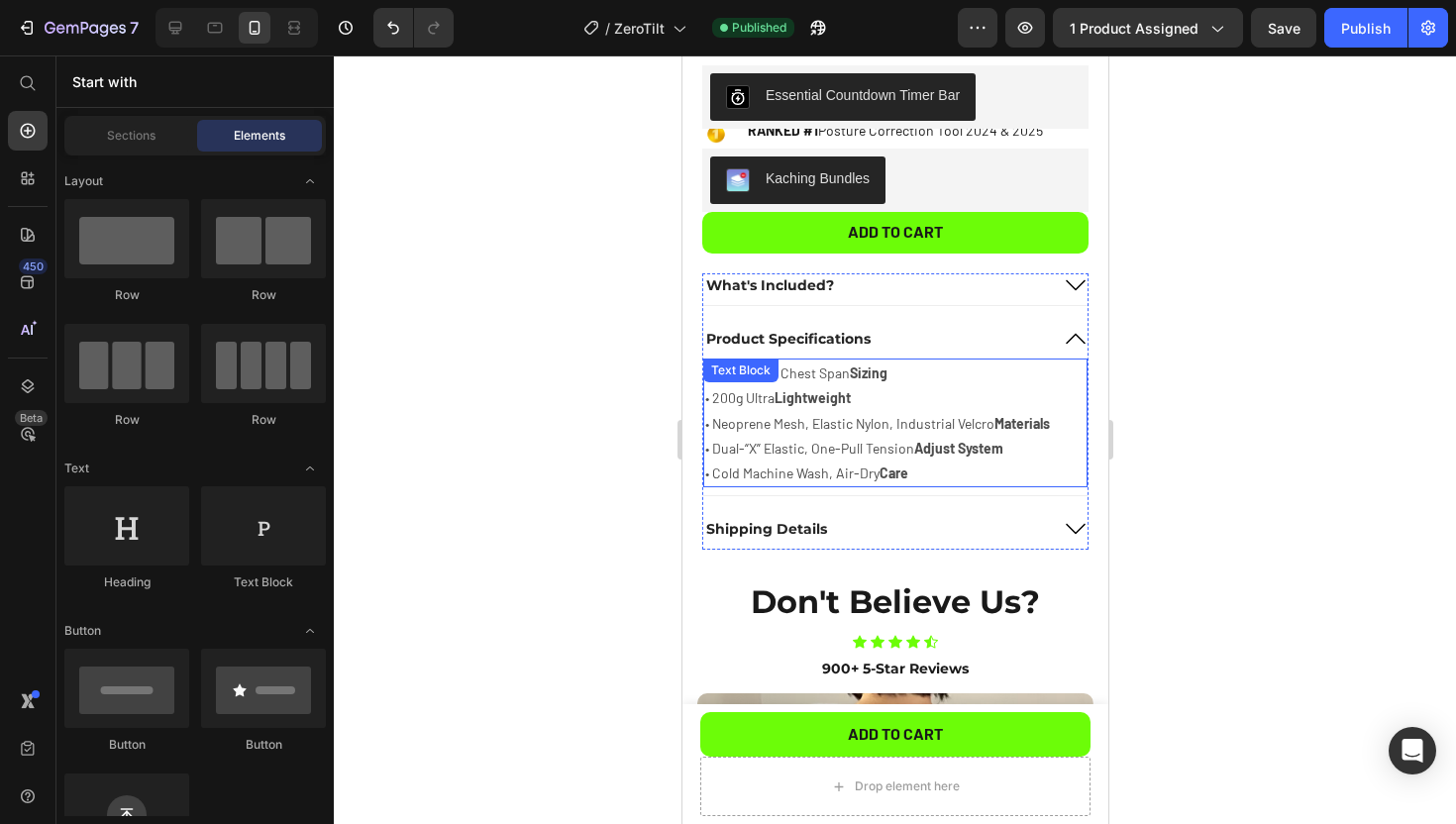 scroll, scrollTop: 840, scrollLeft: 0, axis: vertical 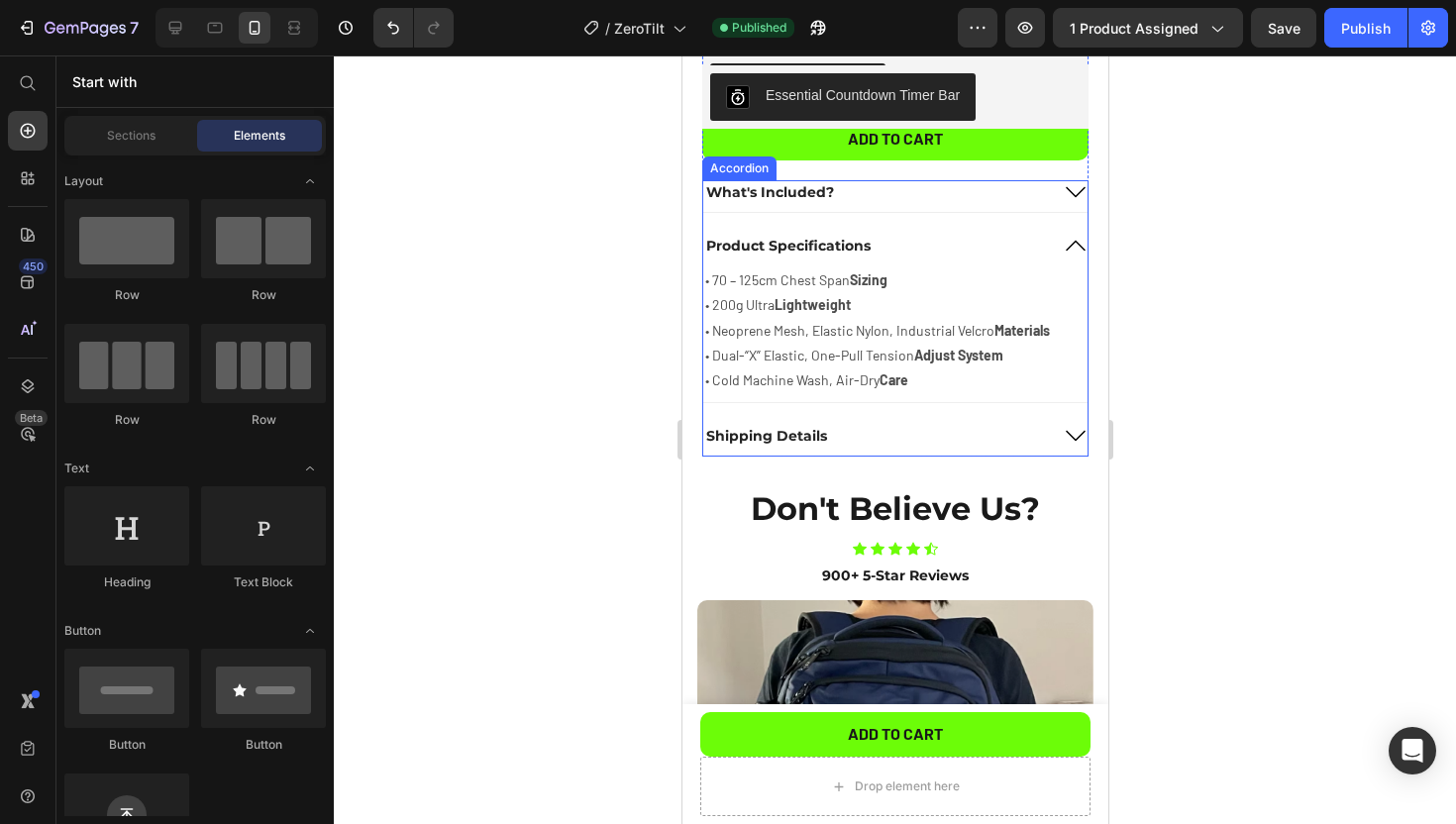 click 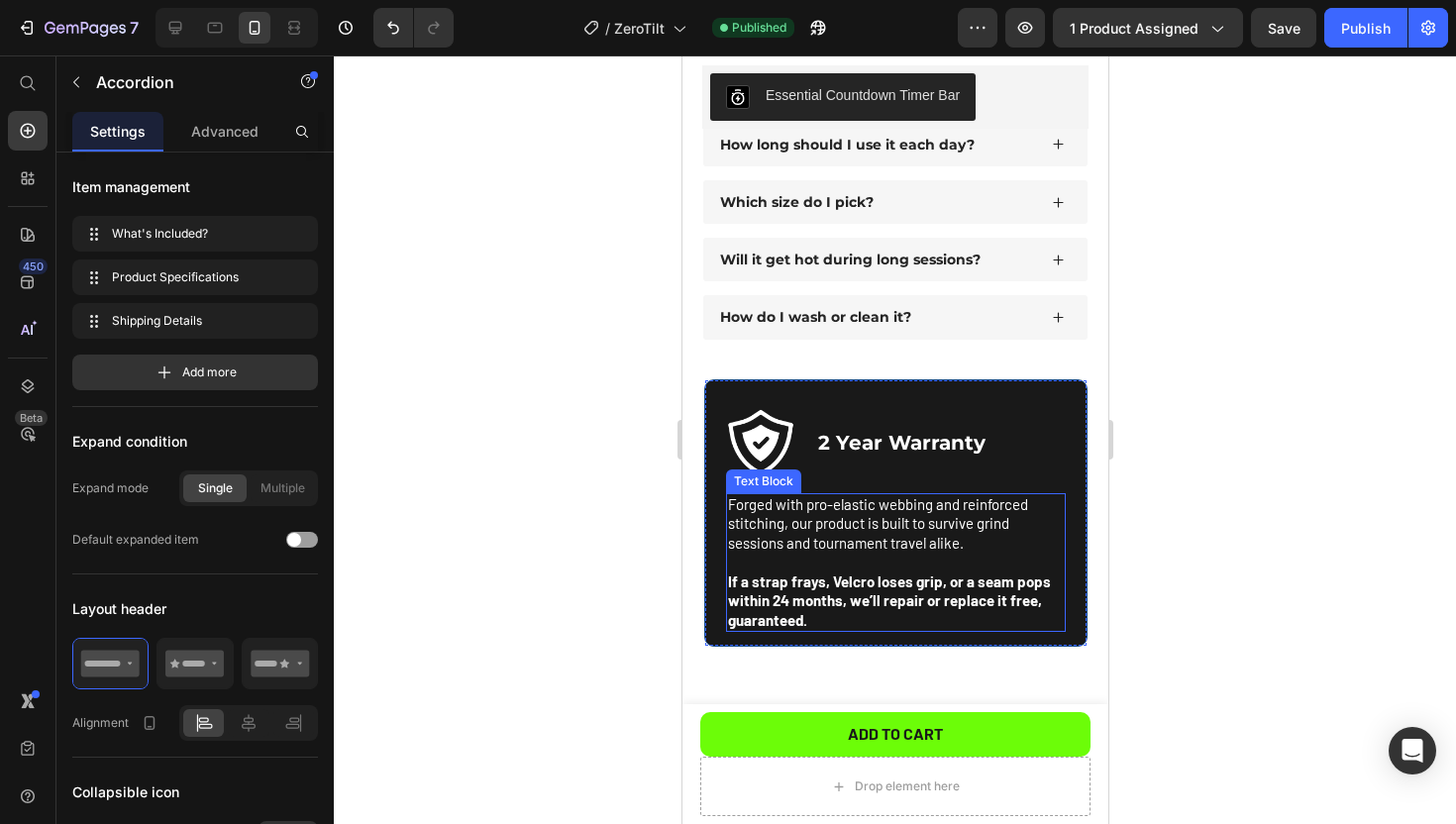 scroll, scrollTop: 3864, scrollLeft: 0, axis: vertical 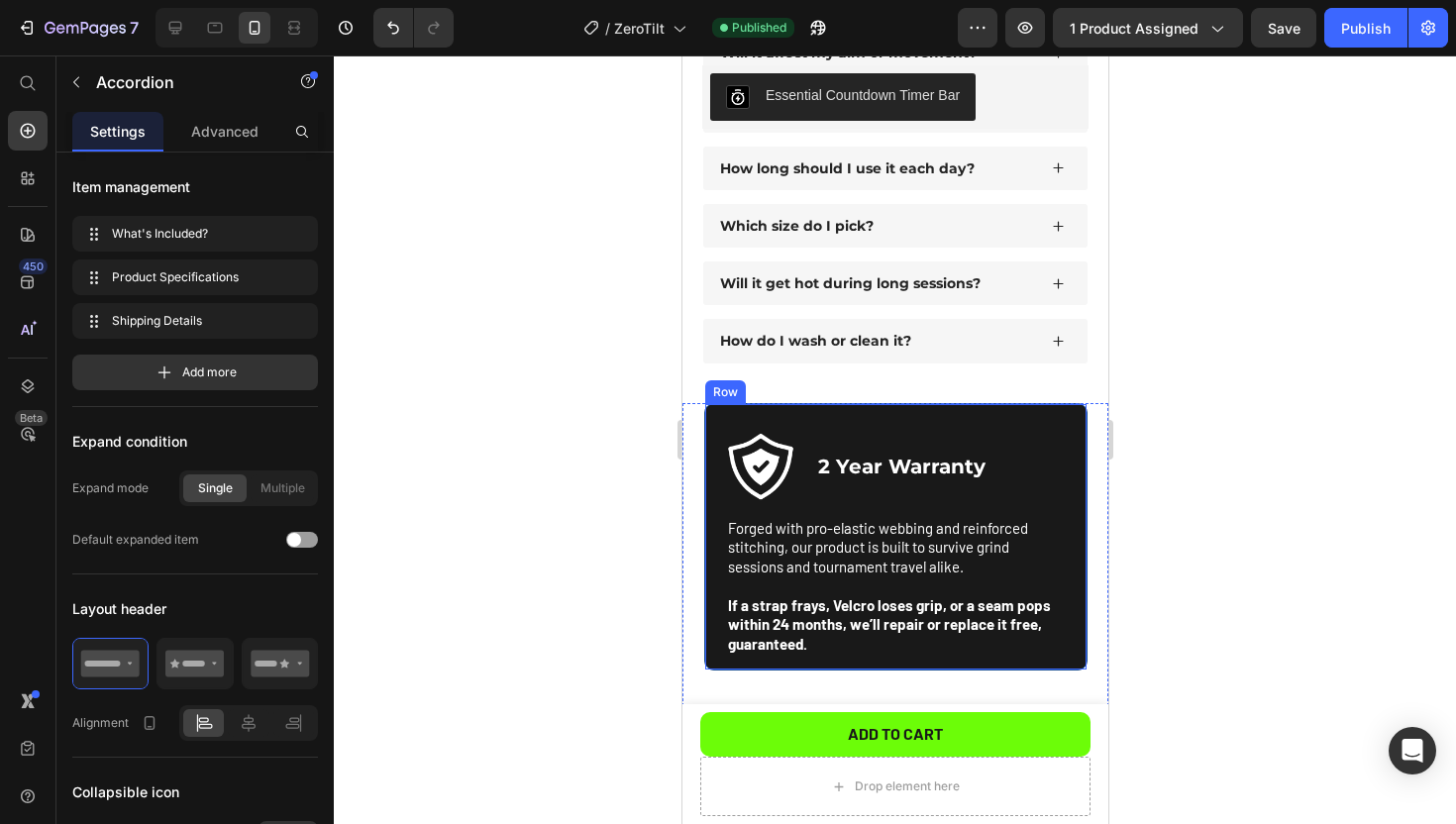 click on "Image 2 Year Warranty Text Block Row Forged with pro-elastic webbing and reinforced stitching, our product is built to survive grind sessions and tournament travel alike.    If a strap frays, Velcro loses grip, or a seam pops within 24 months, we’ll repair or replace it free, guaranteed. Text Block Row" at bounding box center [894, 537] 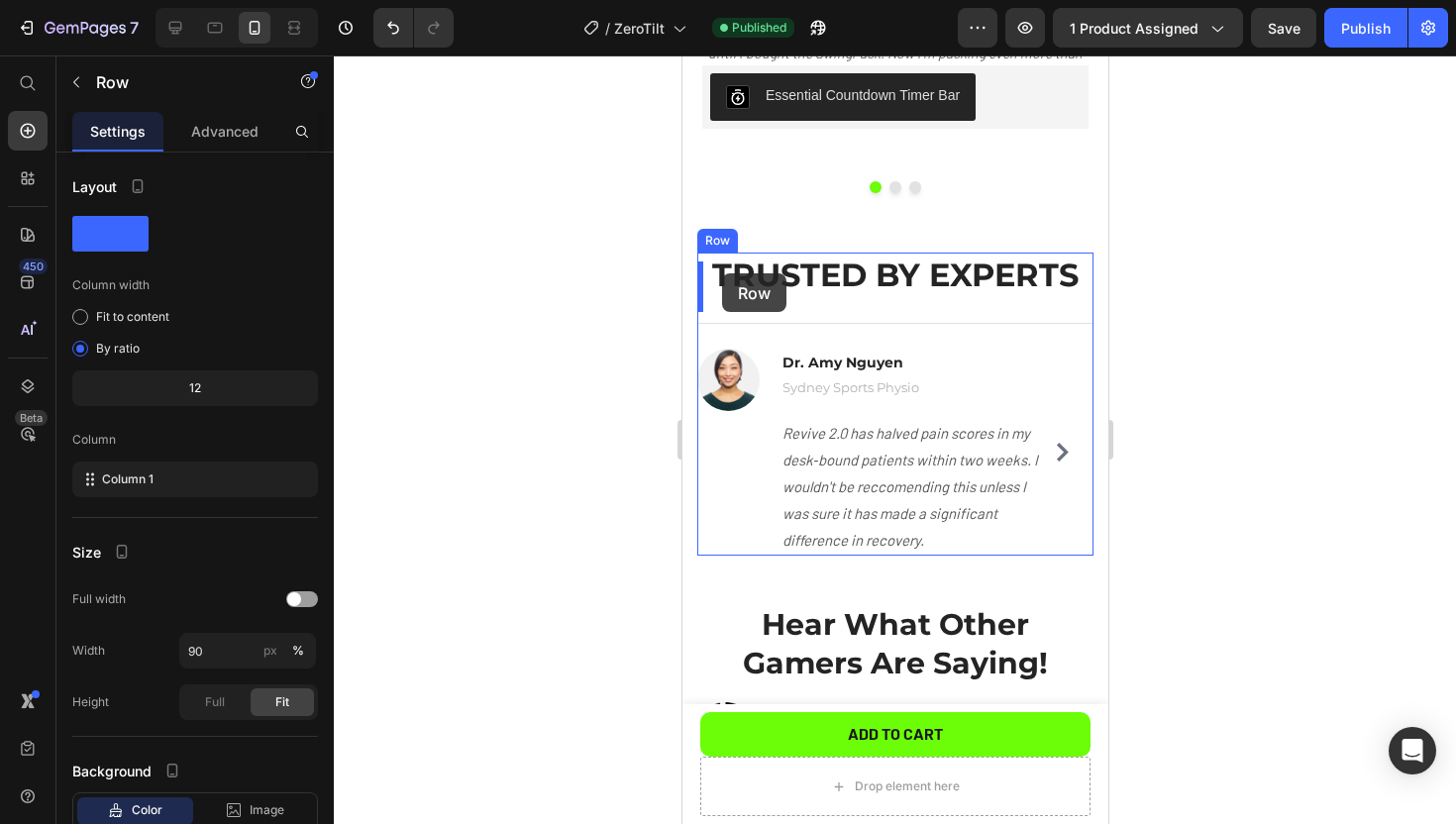 scroll, scrollTop: 1737, scrollLeft: 0, axis: vertical 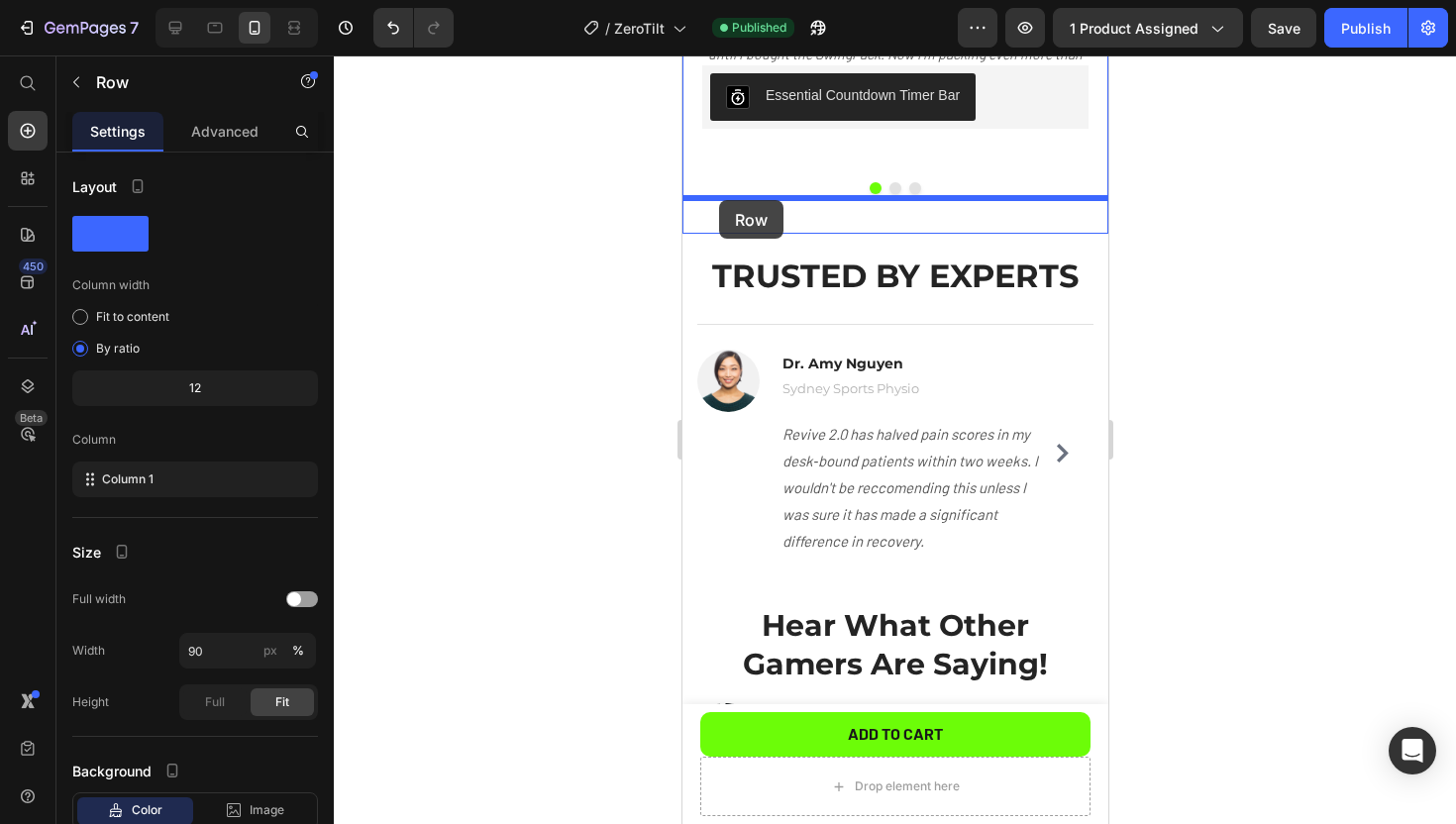 drag, startPoint x: 723, startPoint y: 393, endPoint x: 718, endPoint y: 201, distance: 192.06509 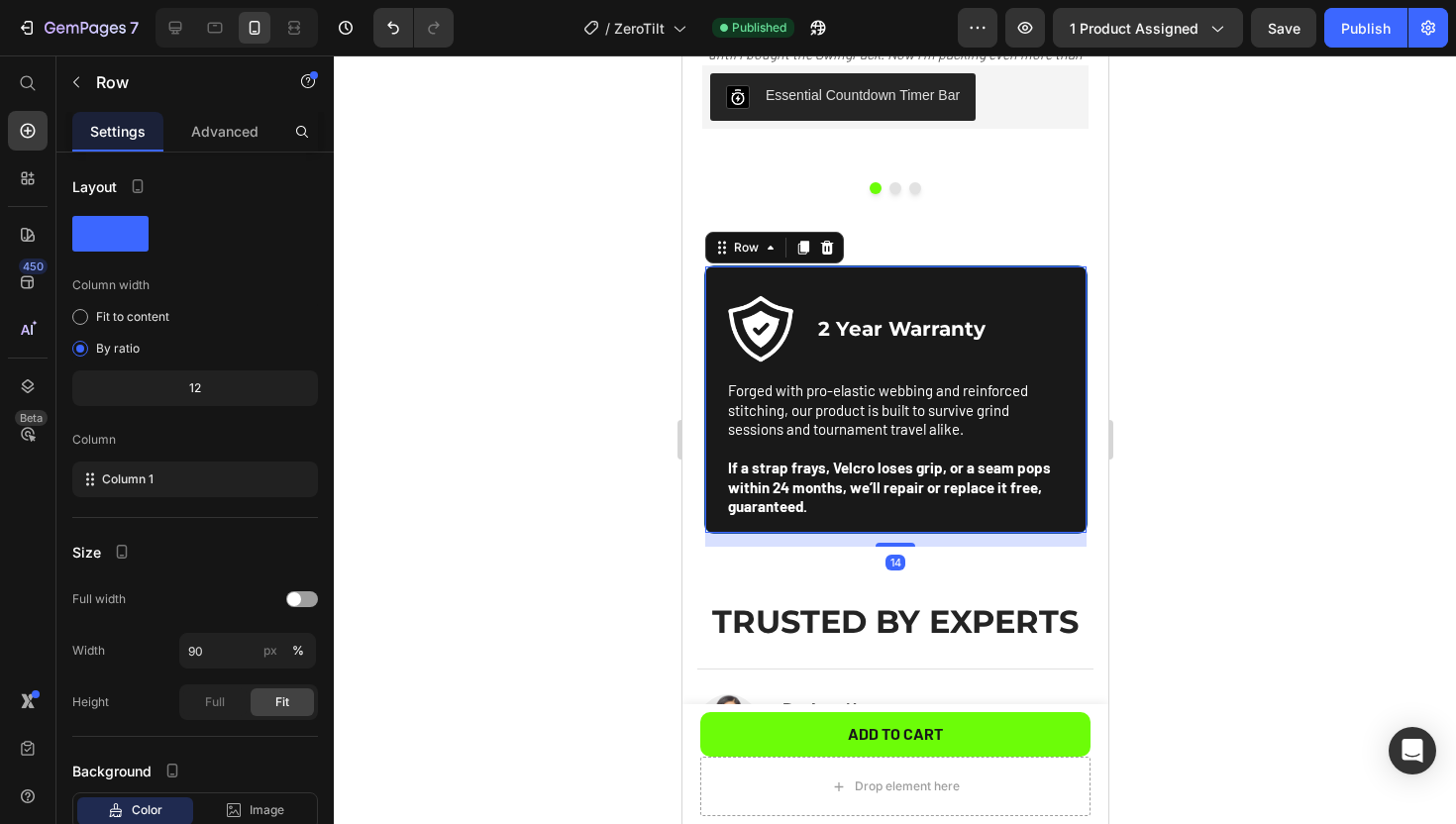 click 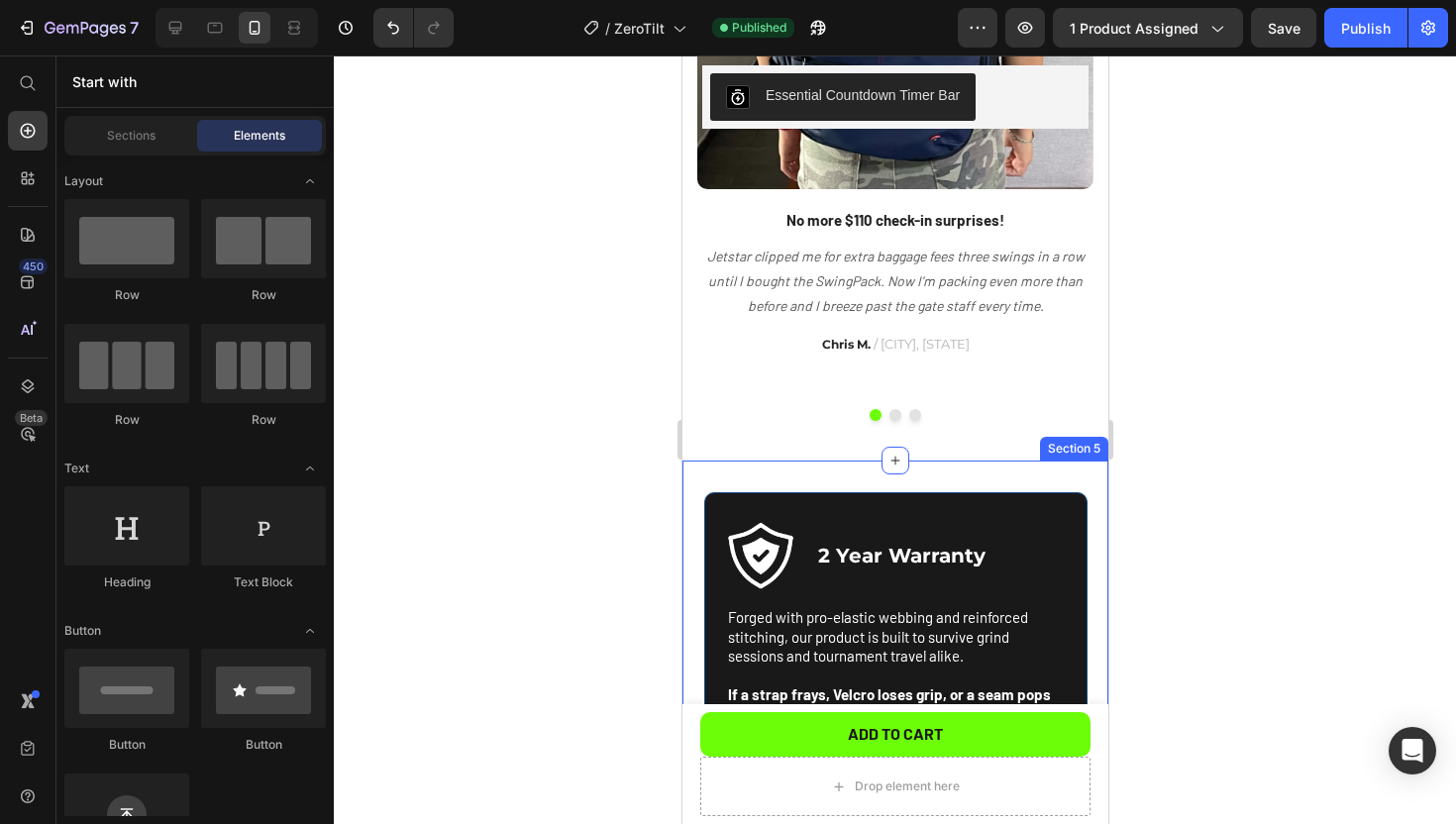 scroll, scrollTop: 1602, scrollLeft: 0, axis: vertical 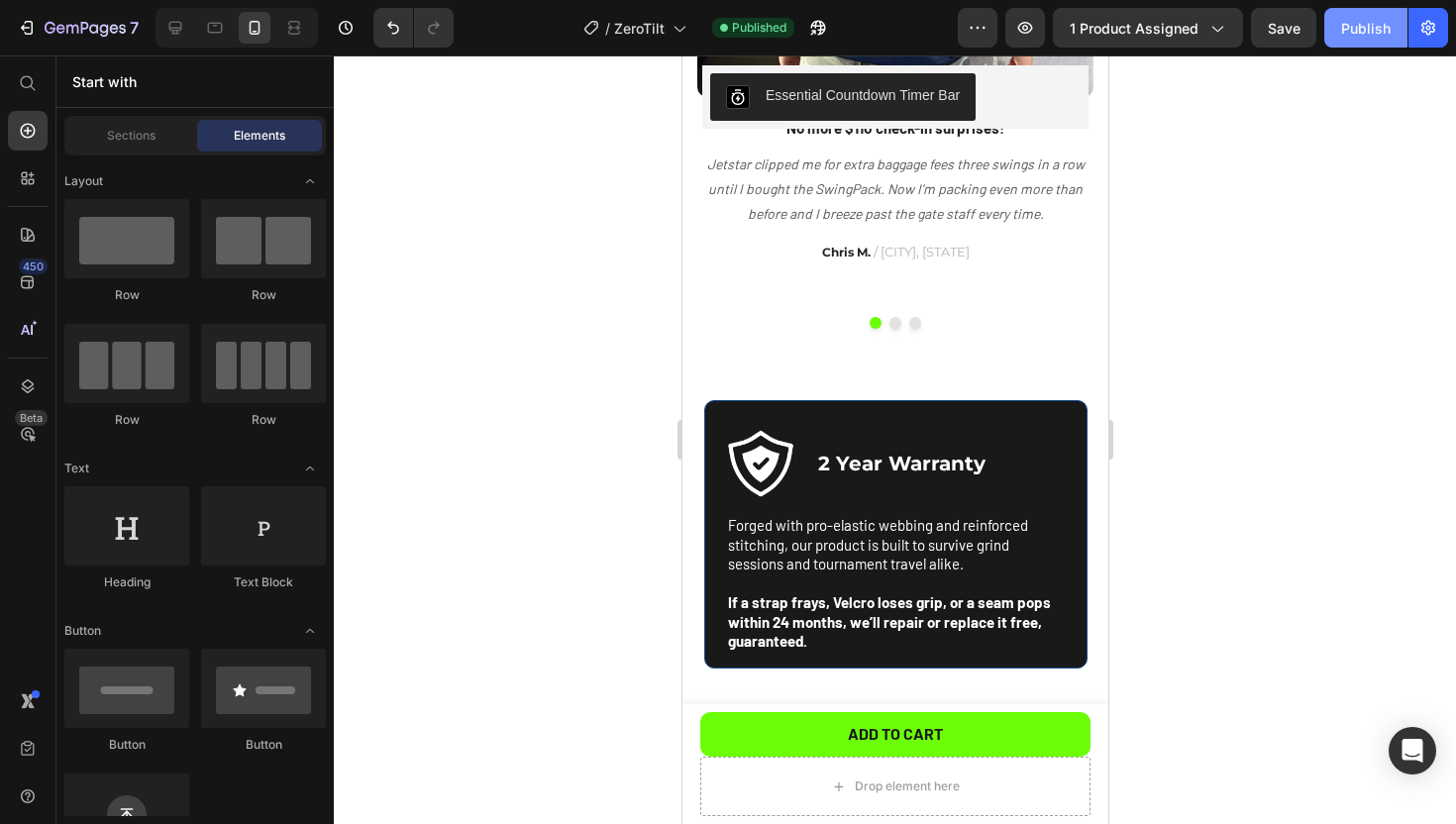 click on "Publish" at bounding box center (1366, 28) 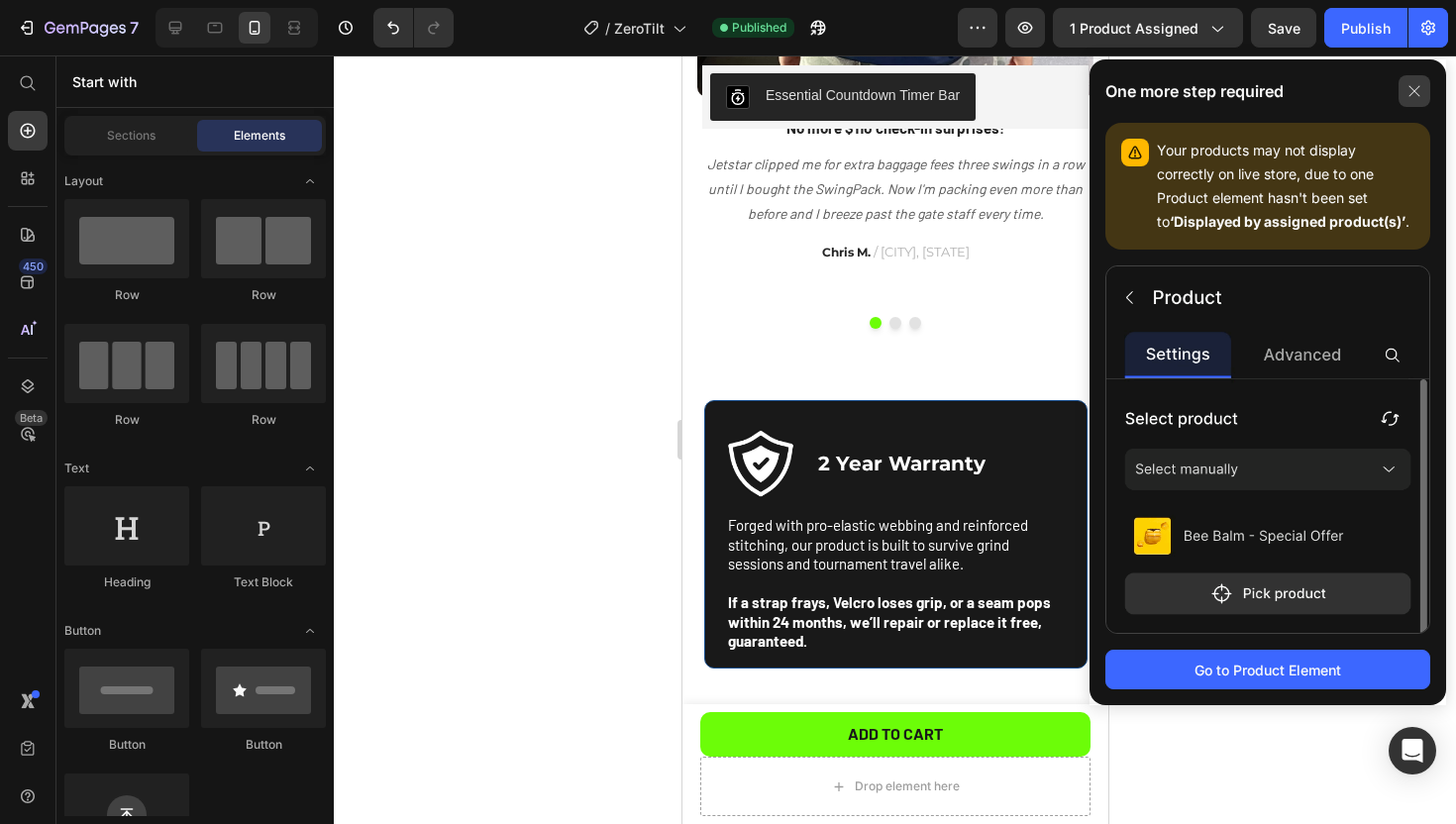 click 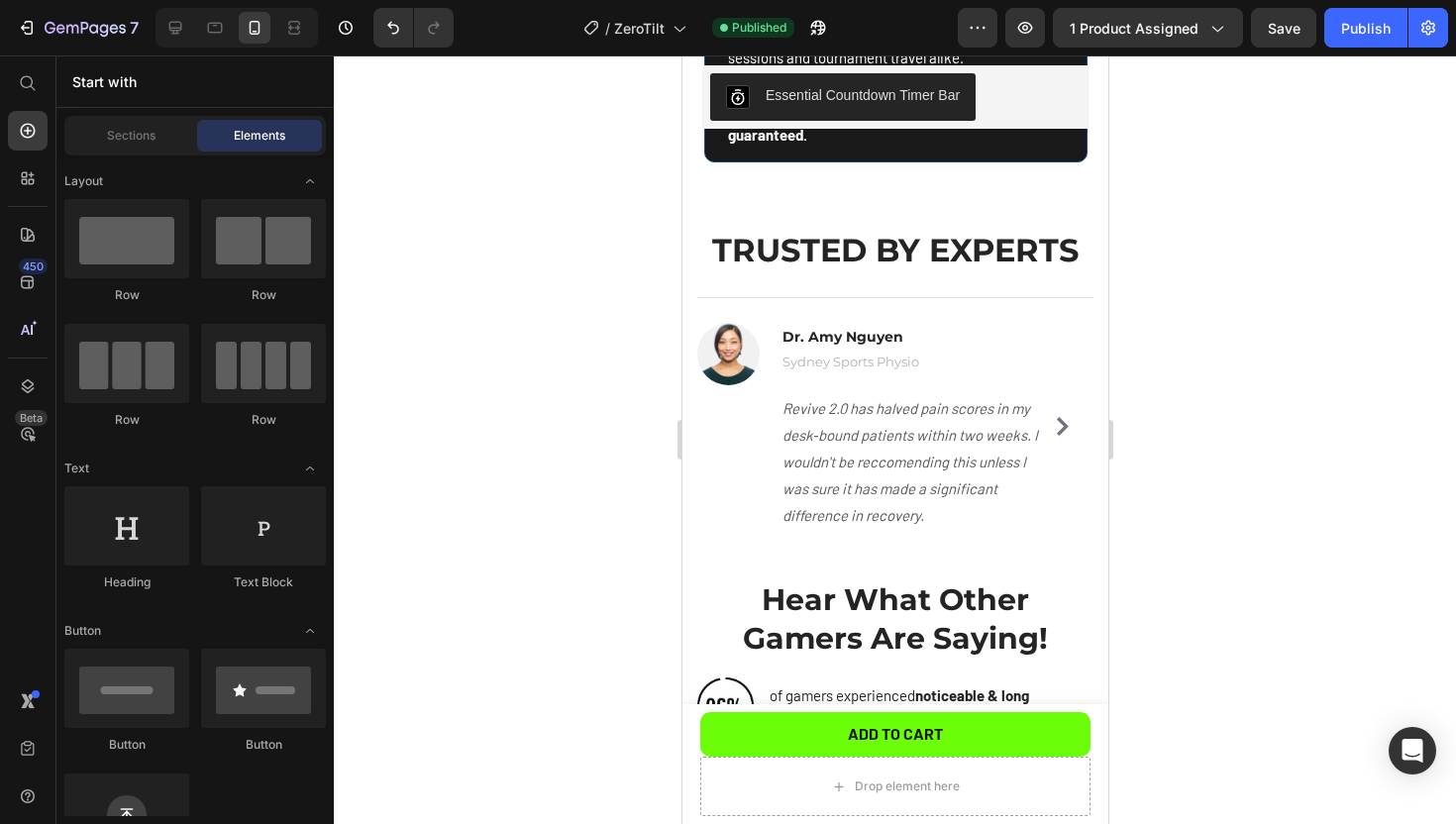 scroll, scrollTop: 2106, scrollLeft: 0, axis: vertical 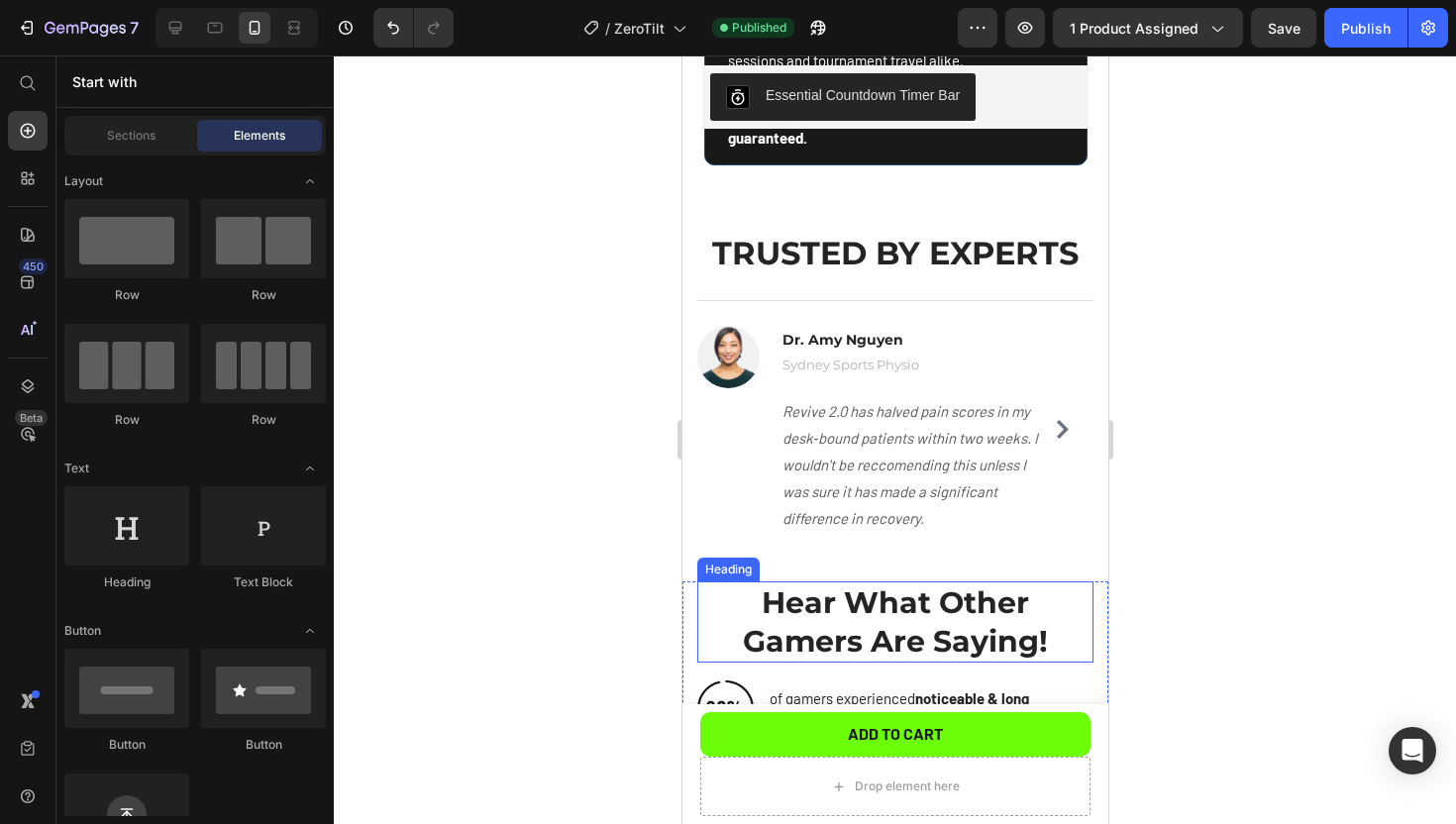 click on "Hear What Other Gamers Are Saying!" at bounding box center (894, 622) 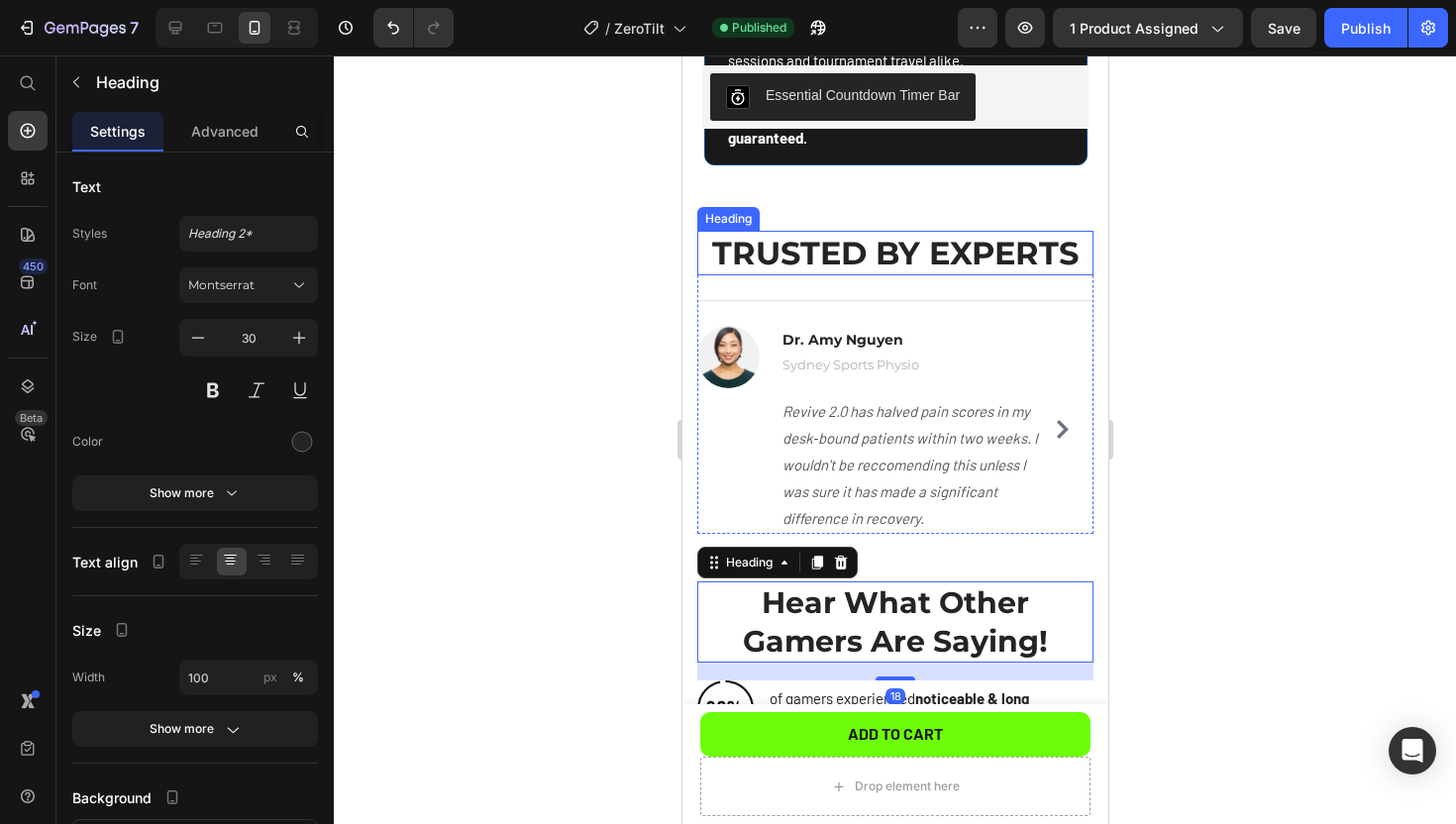click on "TRUSTED BY EXPERTS" at bounding box center (894, 254) 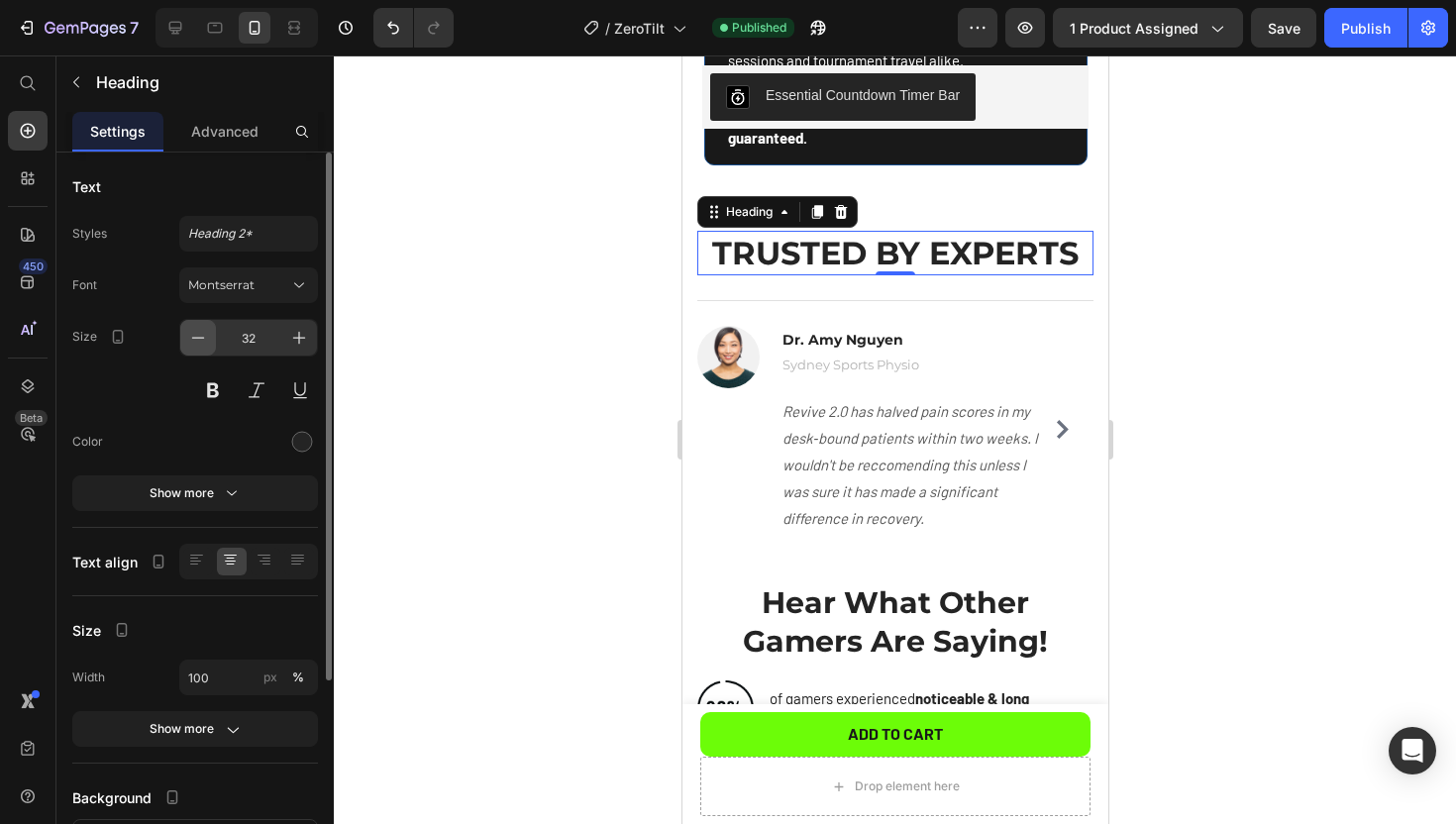 click 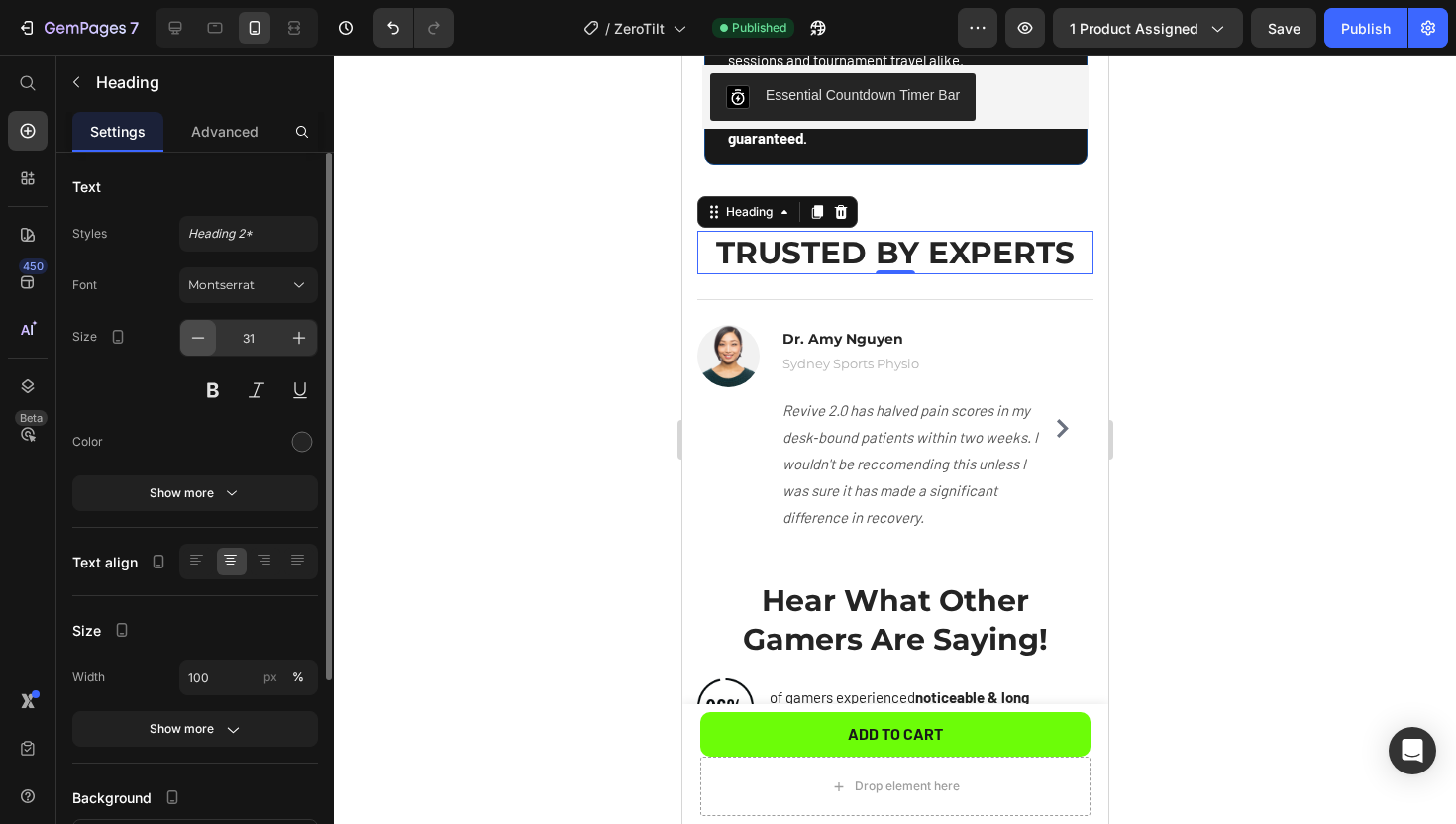 click 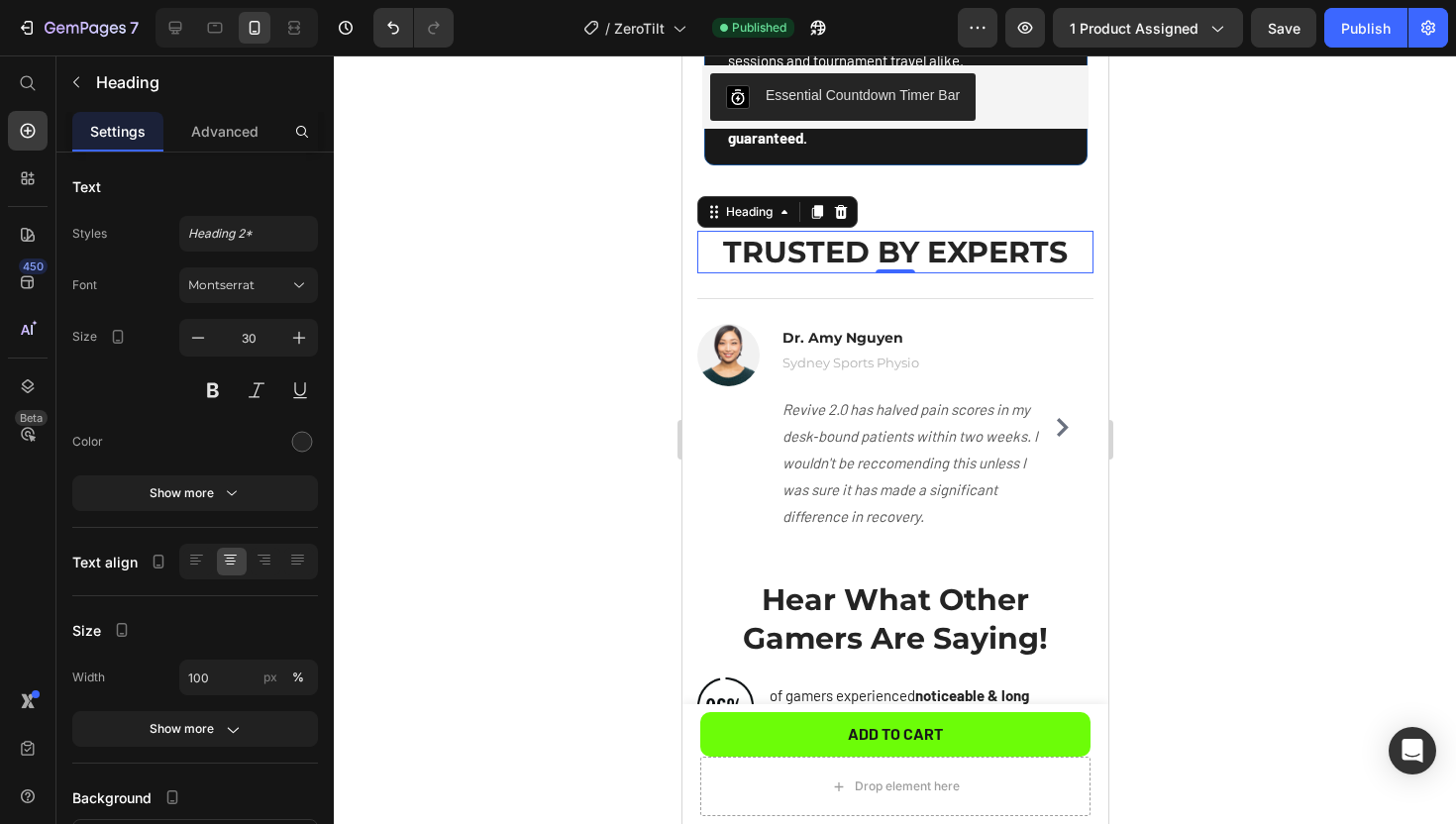 click on "TRUSTED BY EXPERTS" at bounding box center (894, 252) 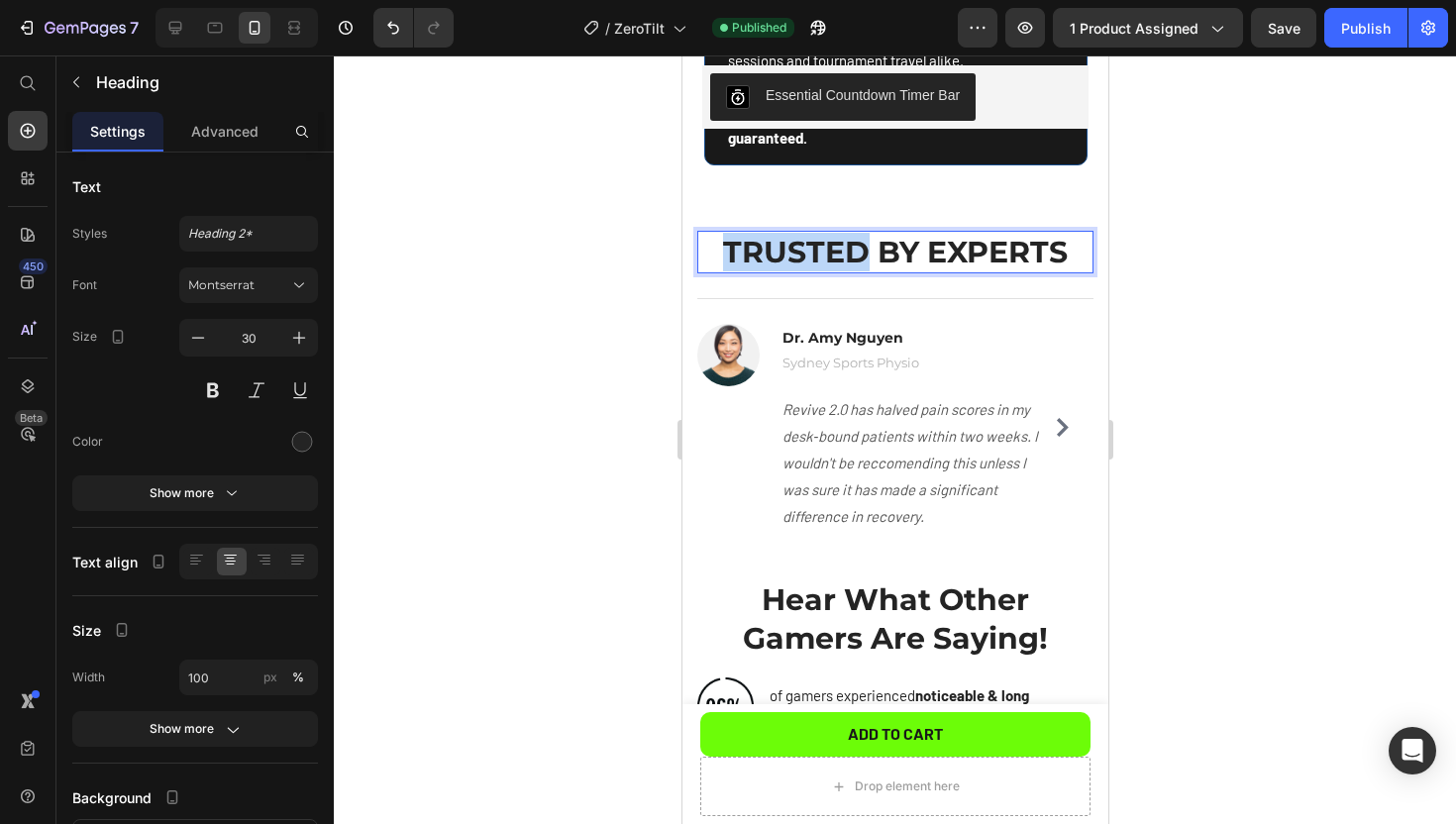 click on "TRUSTED BY EXPERTS" at bounding box center (894, 252) 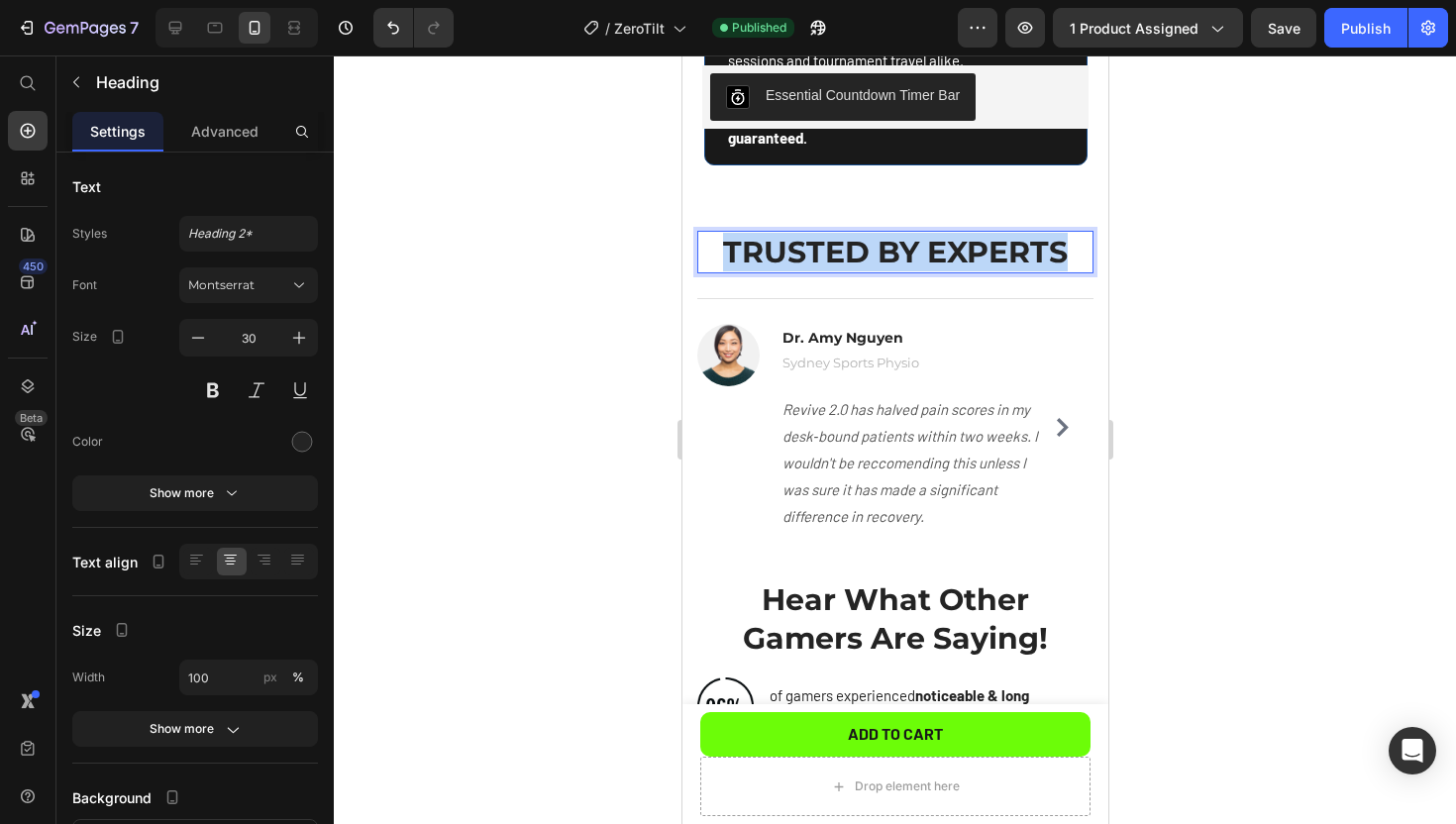 click on "TRUSTED BY EXPERTS" at bounding box center (894, 252) 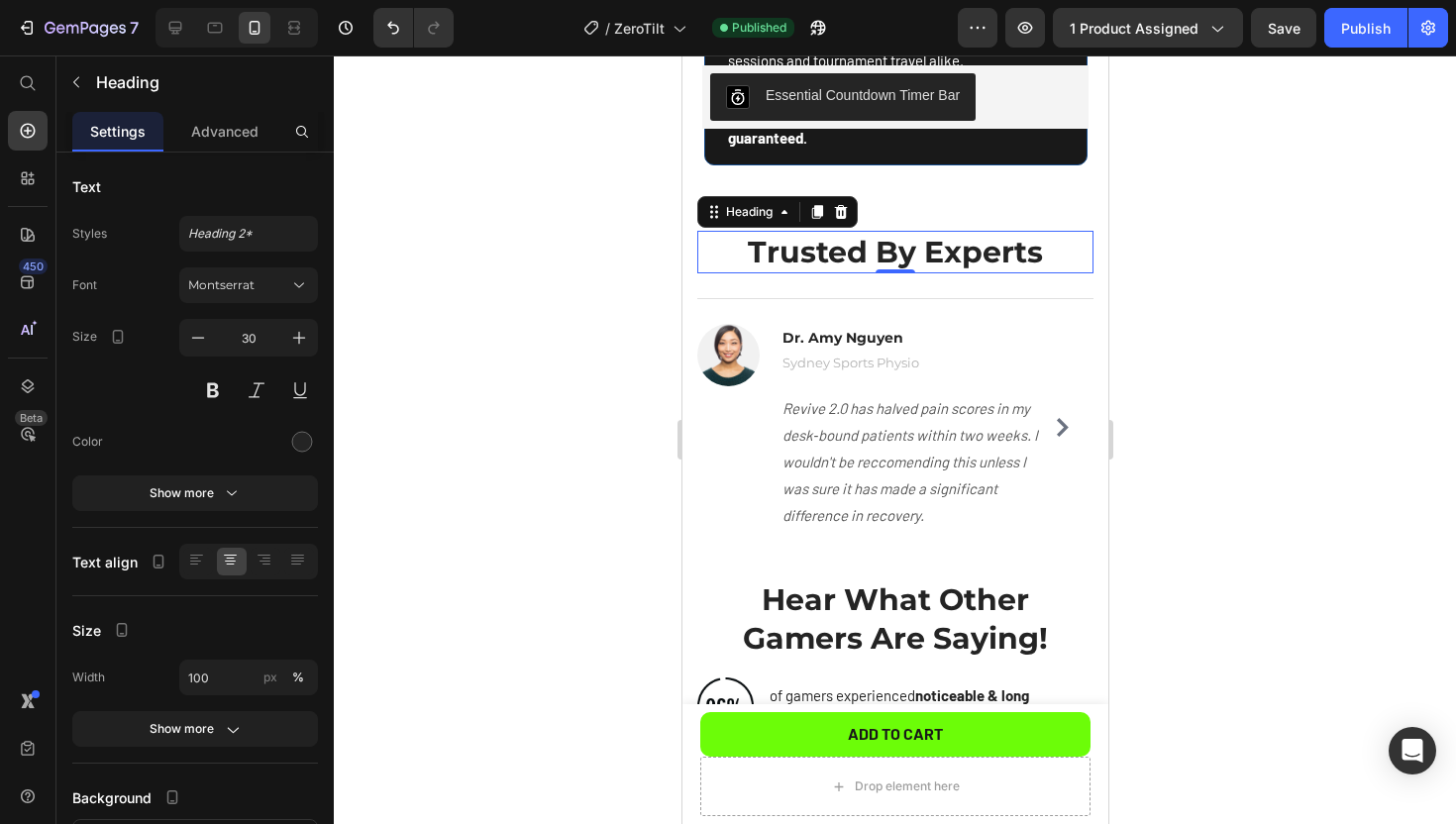 click 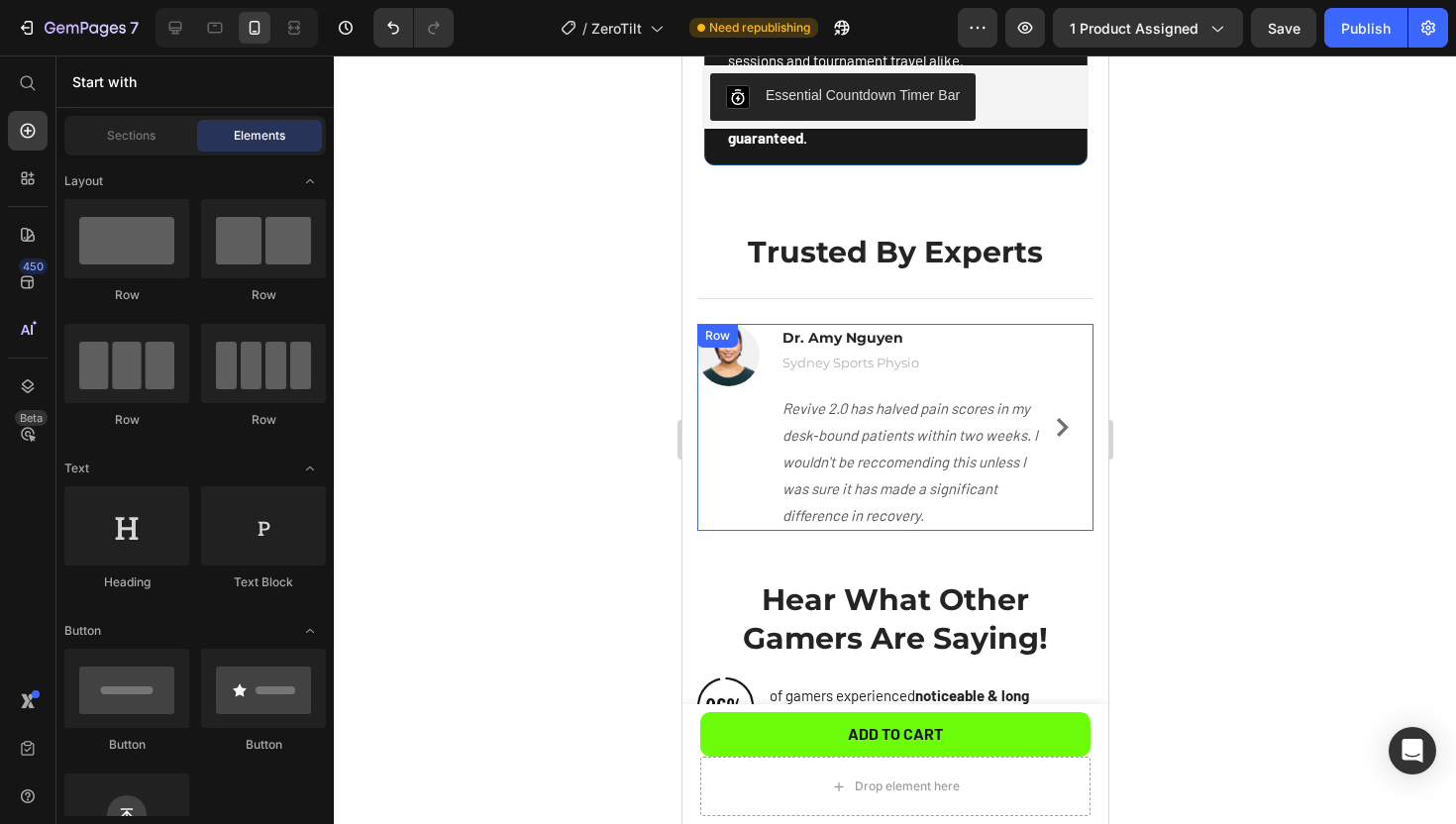 click on "Revive 2.0 has halved pain scores in my desk‑bound patients within two weeks. I wouldn't be reccomending this unless I was sure it has made a significant difference in recovery." at bounding box center [909, 462] 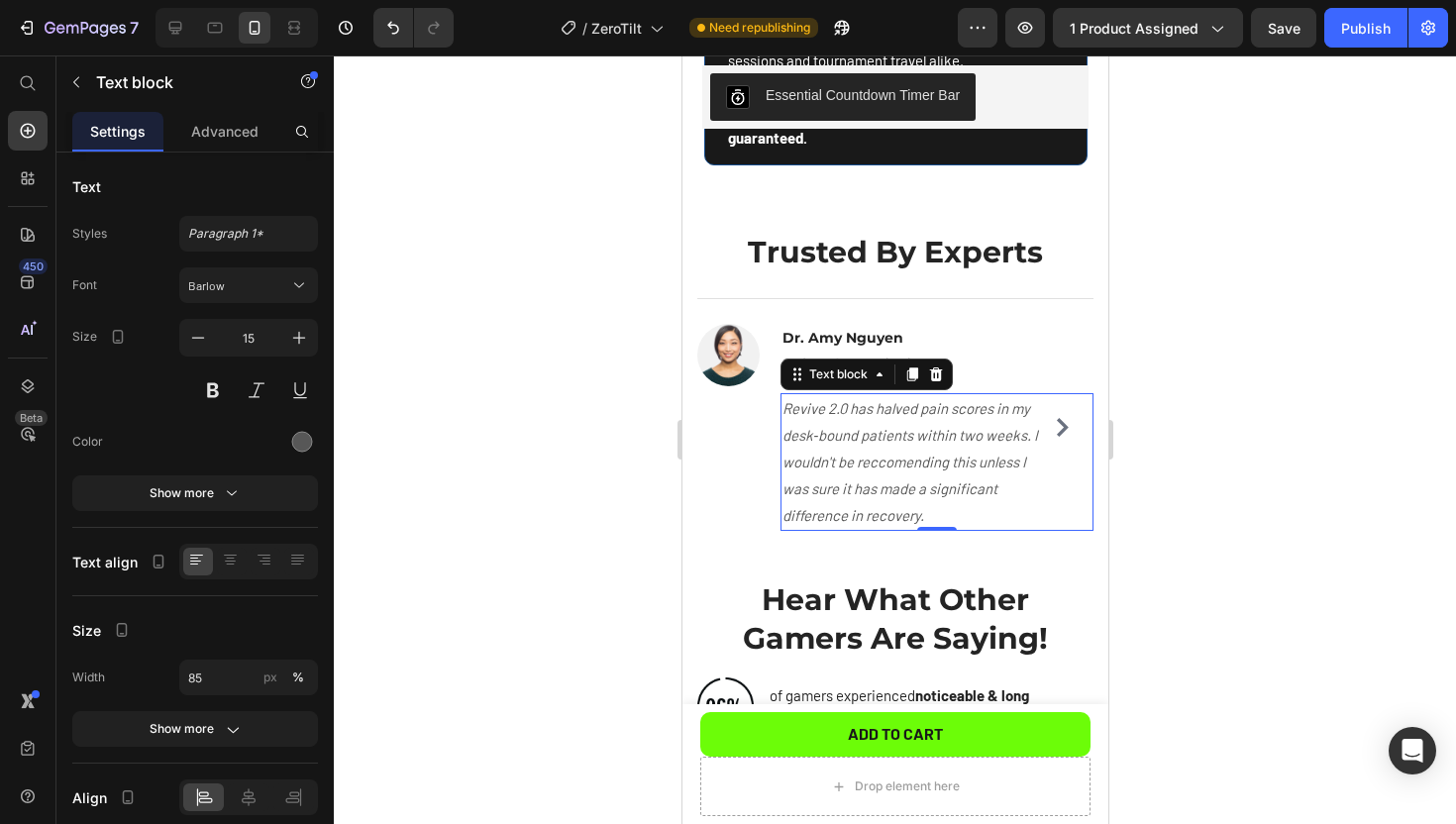 click on "Revive 2.0 has halved pain scores in my desk‑bound patients within two weeks. I wouldn't be reccomending this unless I was sure it has made a significant difference in recovery." at bounding box center (909, 462) 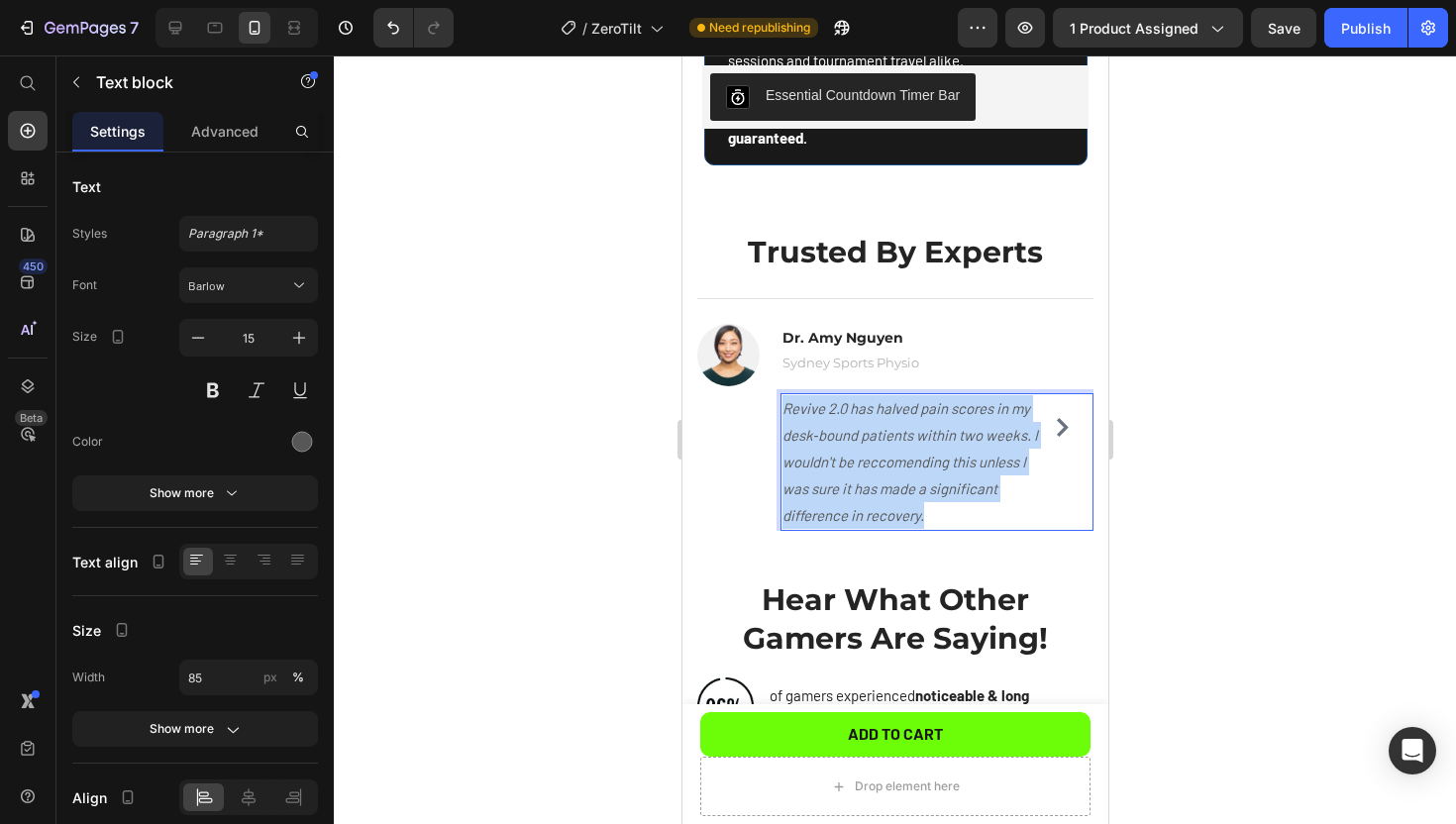 click on "Revive 2.0 has halved pain scores in my desk‑bound patients within two weeks. I wouldn't be reccomending this unless I was sure it has made a significant difference in recovery." at bounding box center [909, 462] 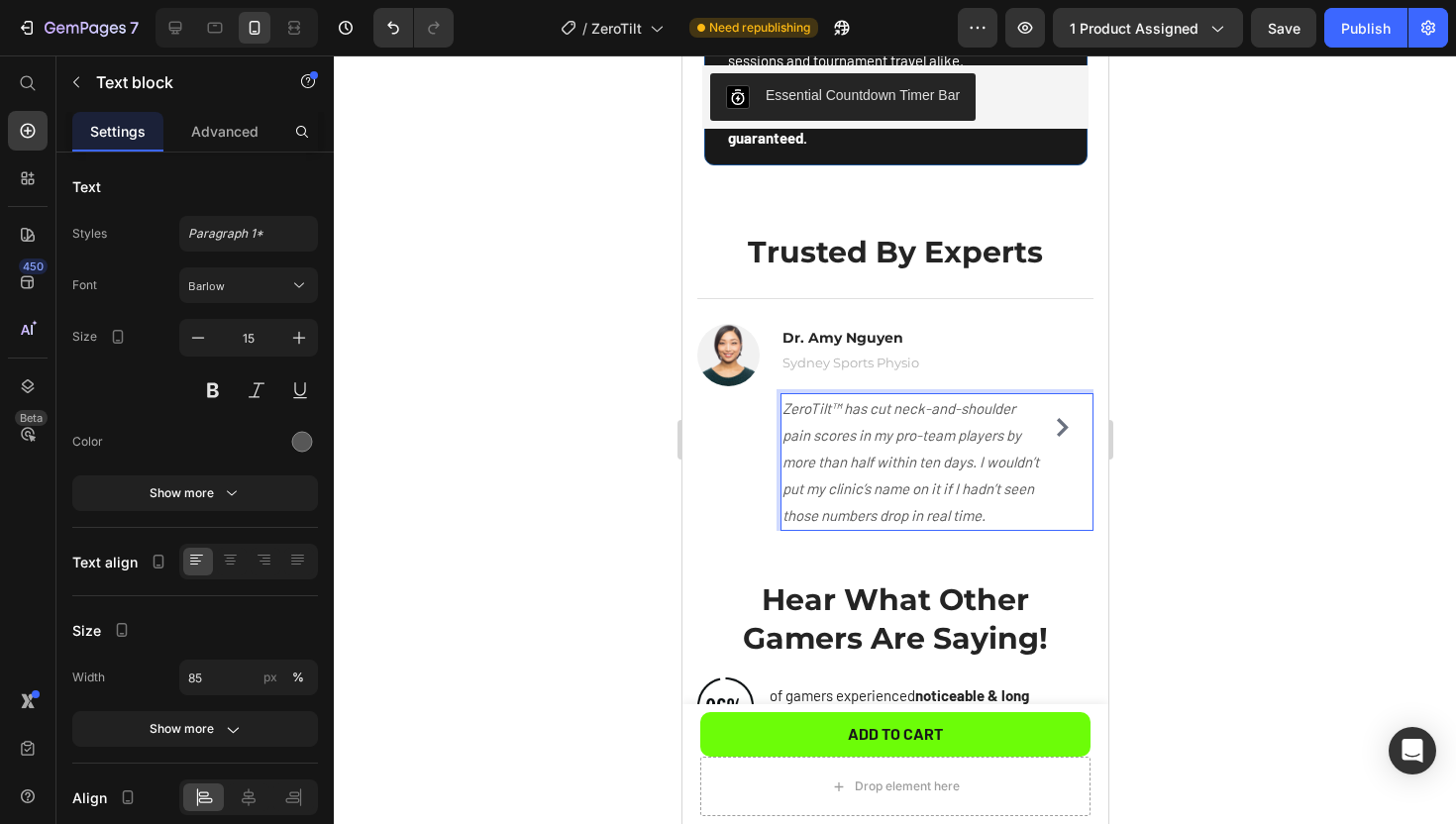 click 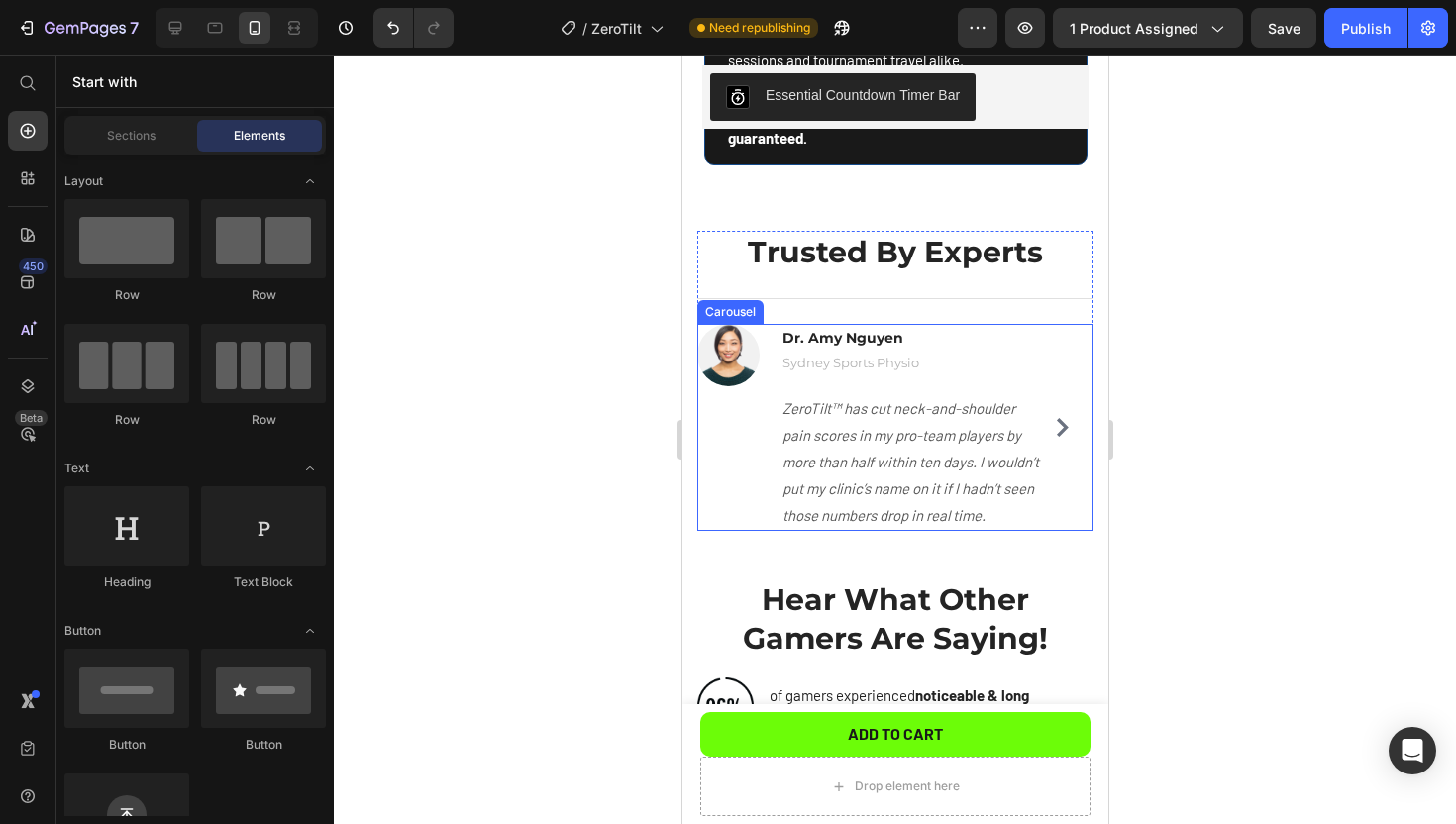 click 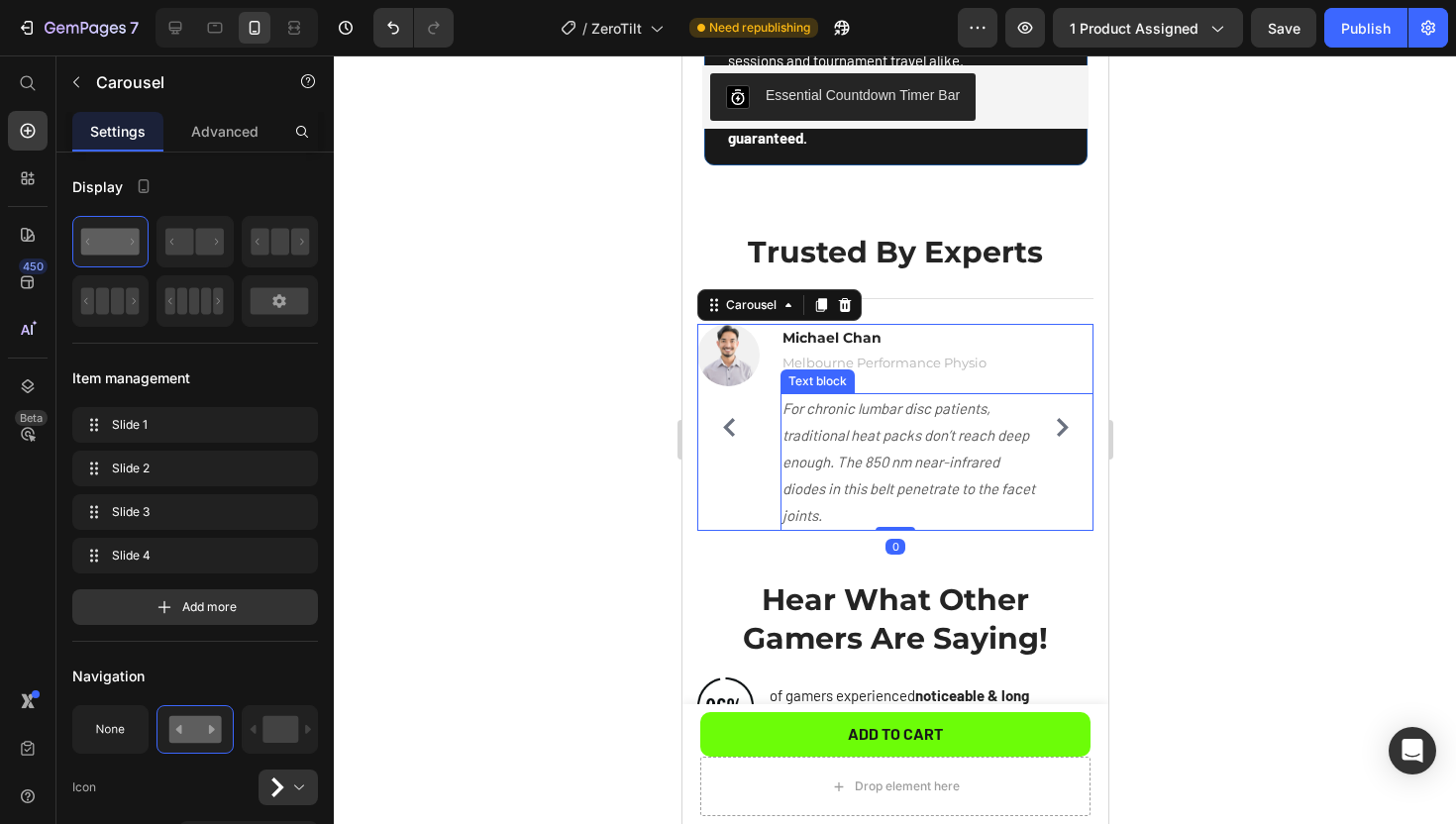 click on "For chronic lumbar disc patients, traditional heat packs don’t reach deep enough. The 850 nm near-infrared diodes in this belt penetrate to the facet joints." at bounding box center (907, 462) 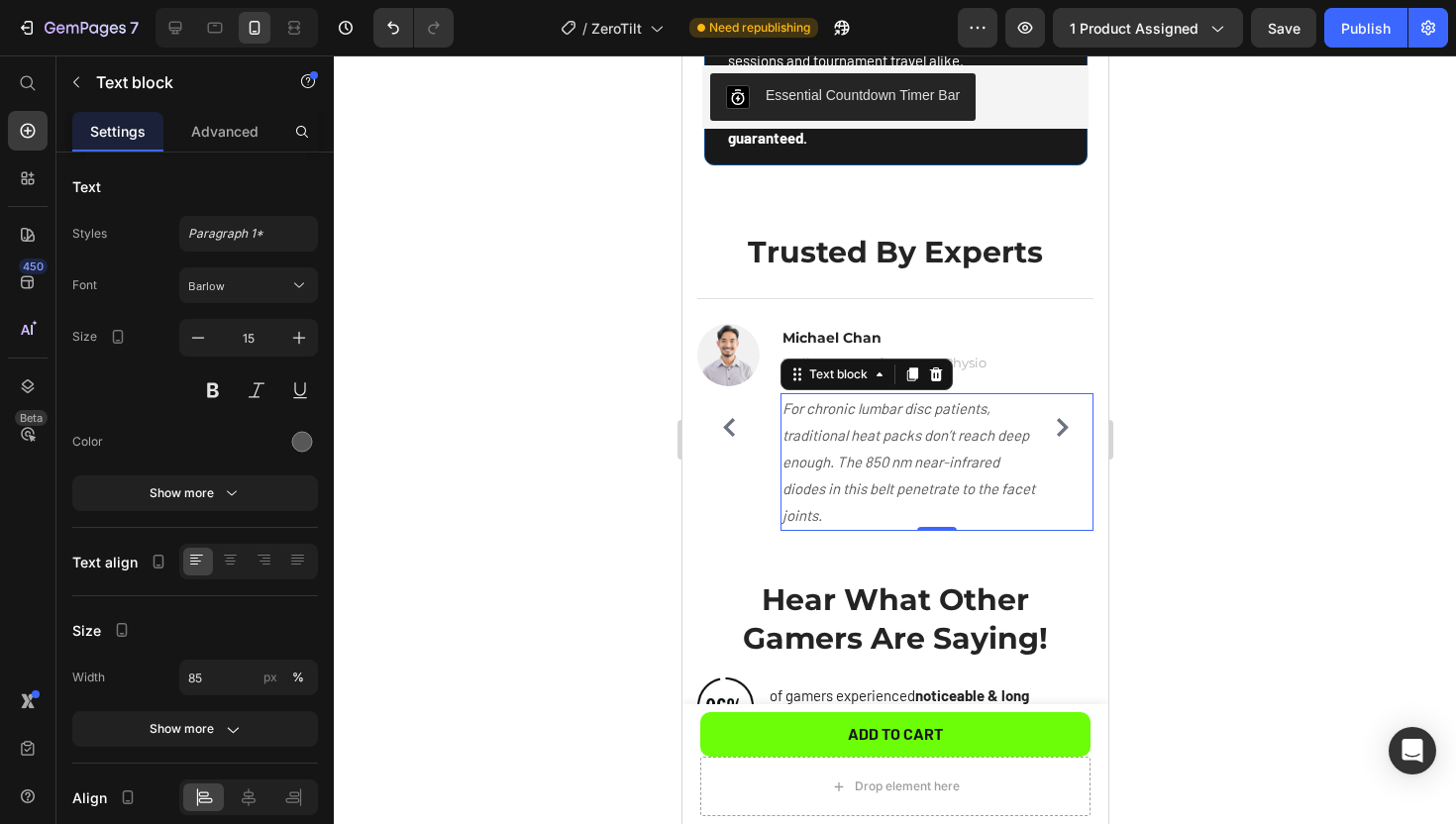 click on "For chronic lumbar disc patients, traditional heat packs don’t reach deep enough. The 850 nm near-infrared diodes in this belt penetrate to the facet joints." at bounding box center [907, 462] 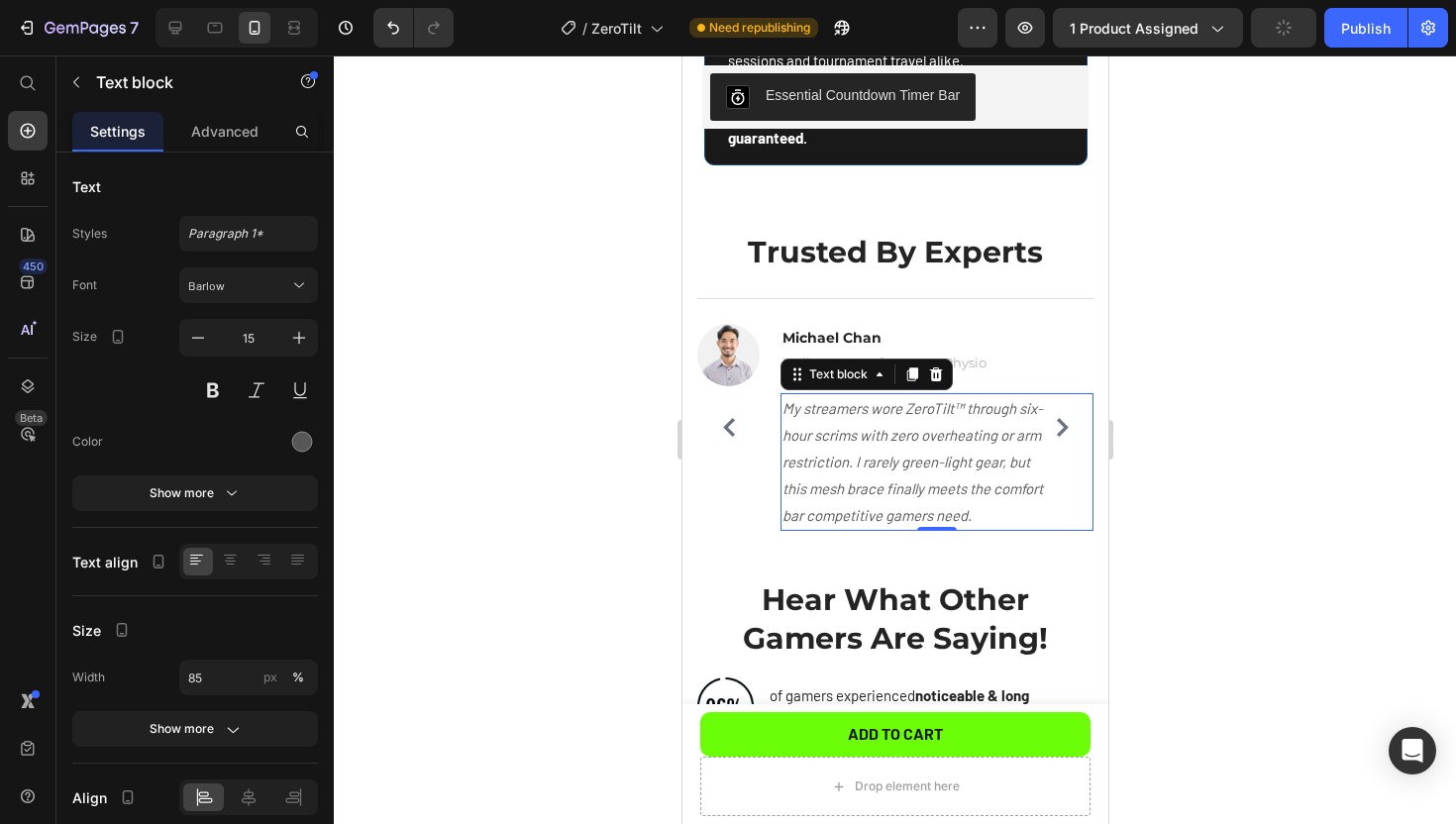 click 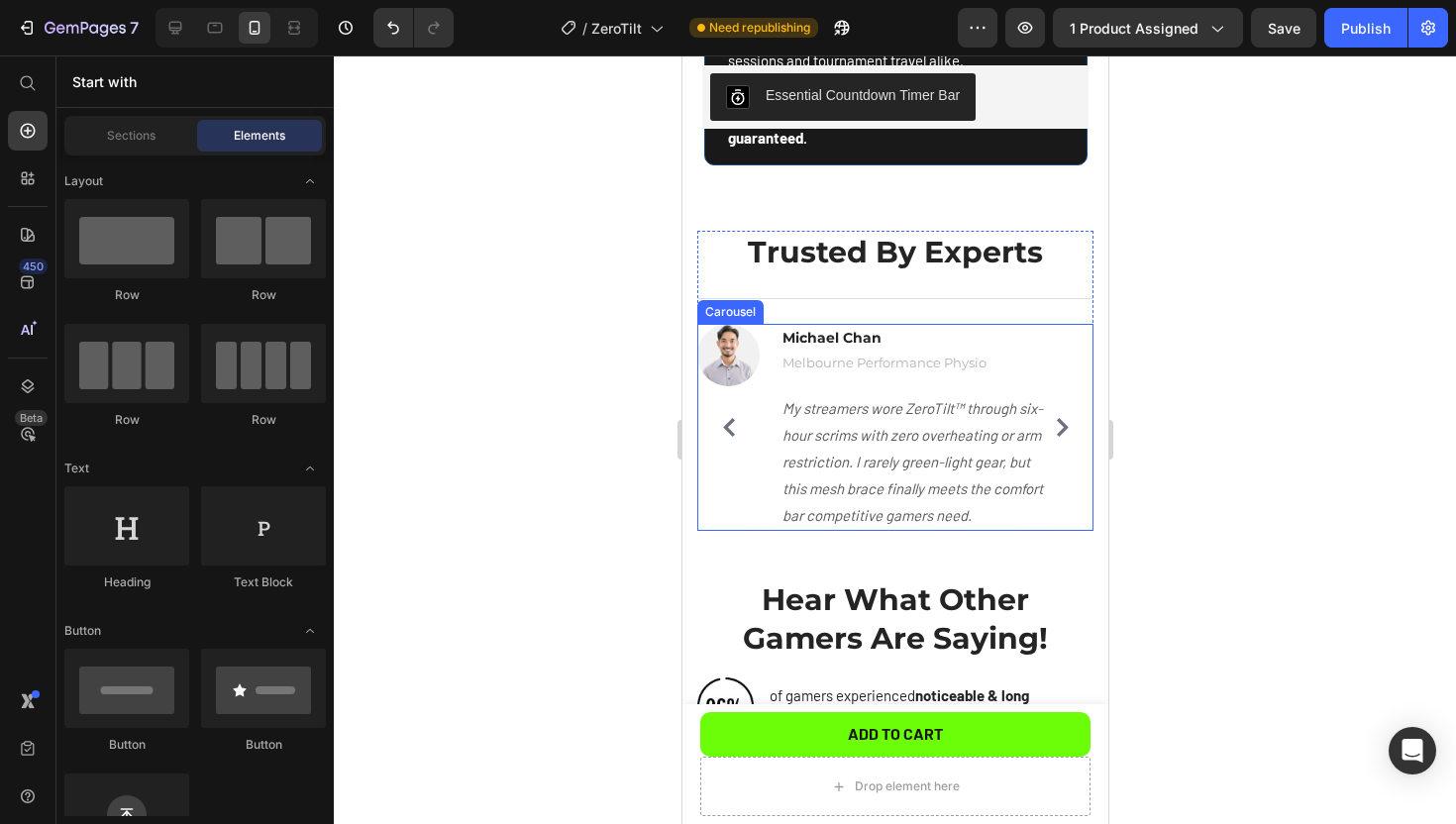 click 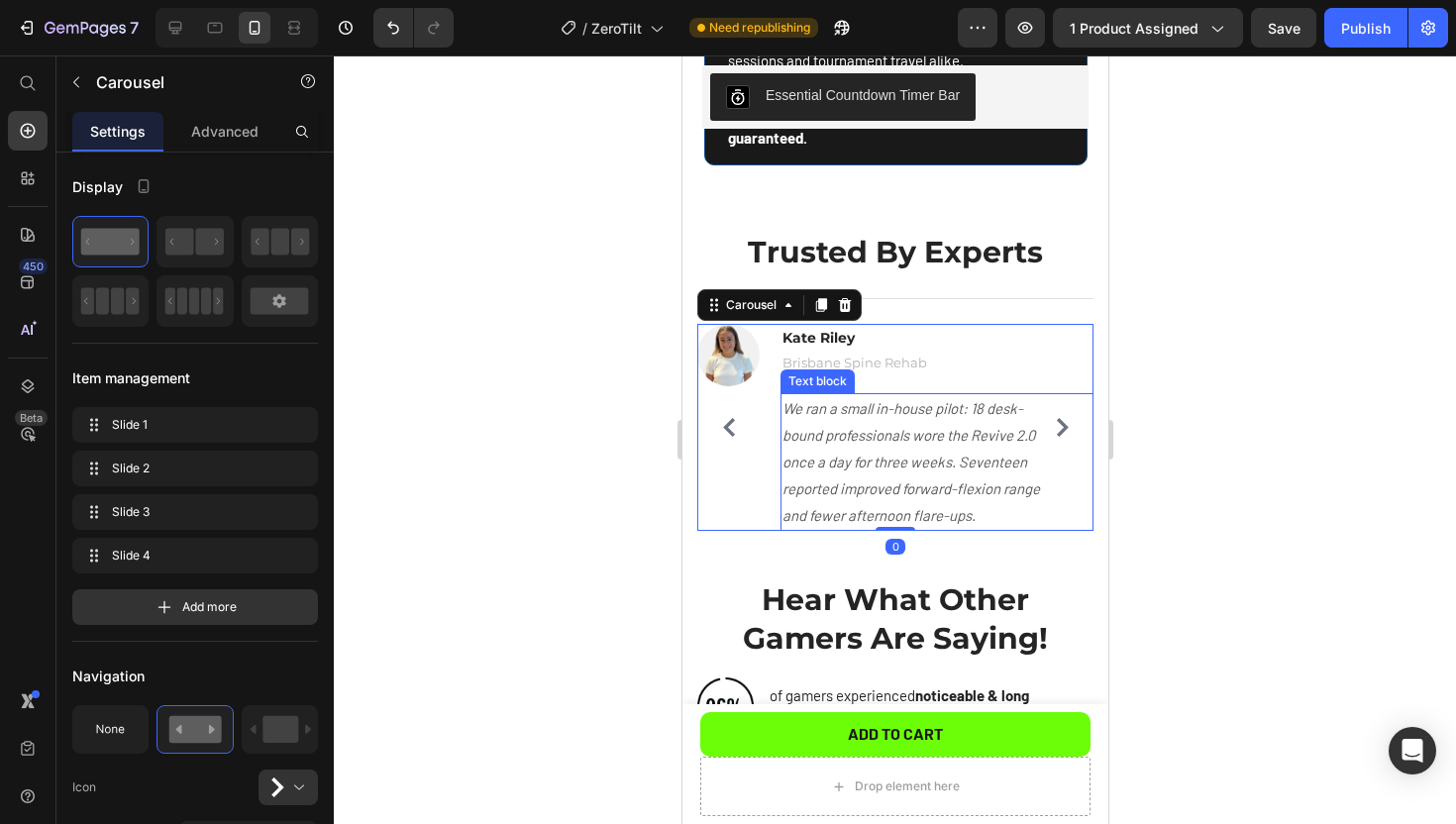click on "We ran a small in-house pilot: 18 desk-bound professionals wore the Revive 2.0 once a day for three weeks. Seventeen reported improved forward-flexion range and fewer afternoon flare-ups." at bounding box center [910, 462] 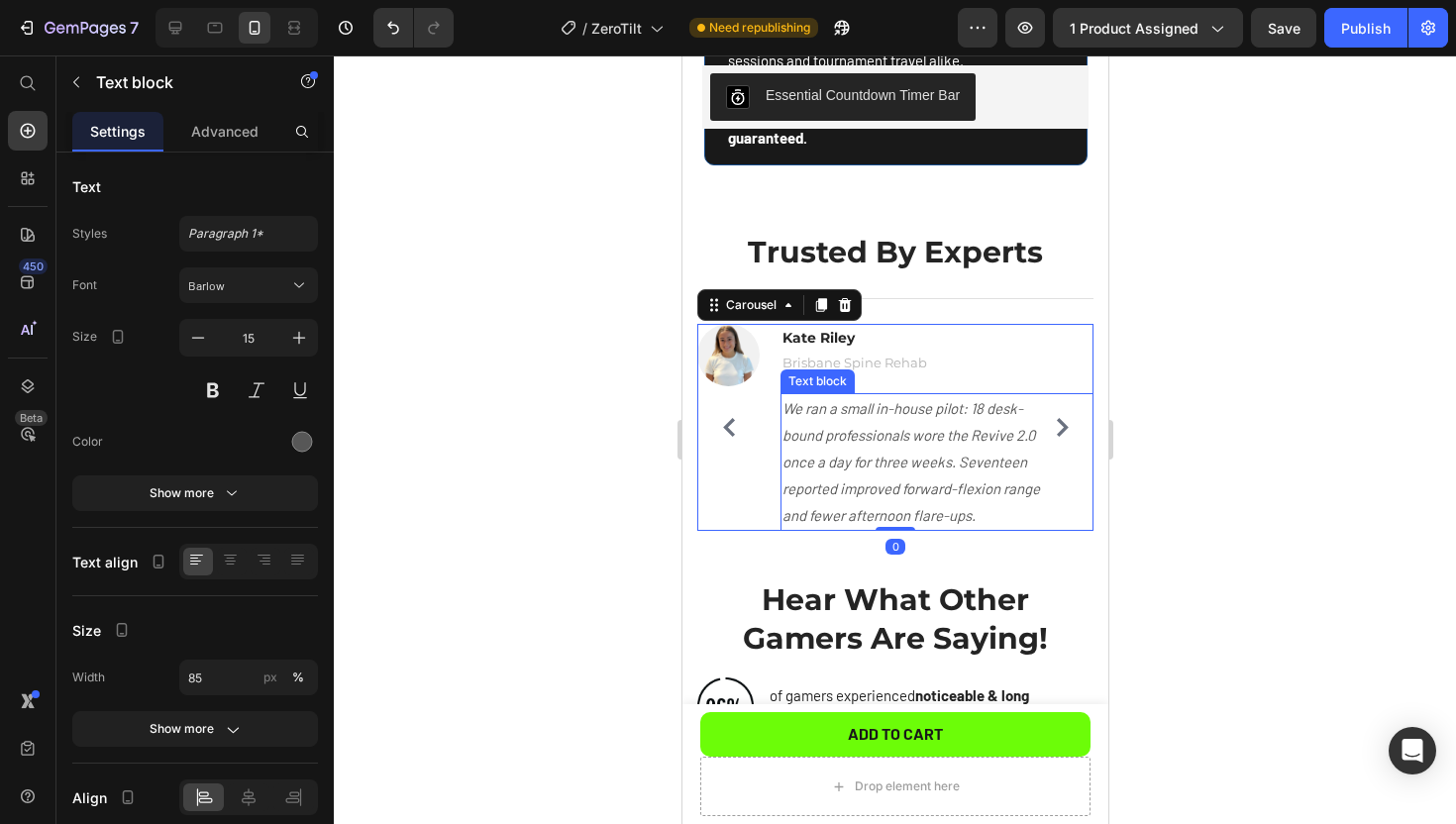 click on "We ran a small in-house pilot: 18 desk-bound professionals wore the Revive 2.0 once a day for three weeks. Seventeen reported improved forward-flexion range and fewer afternoon flare-ups." at bounding box center [910, 462] 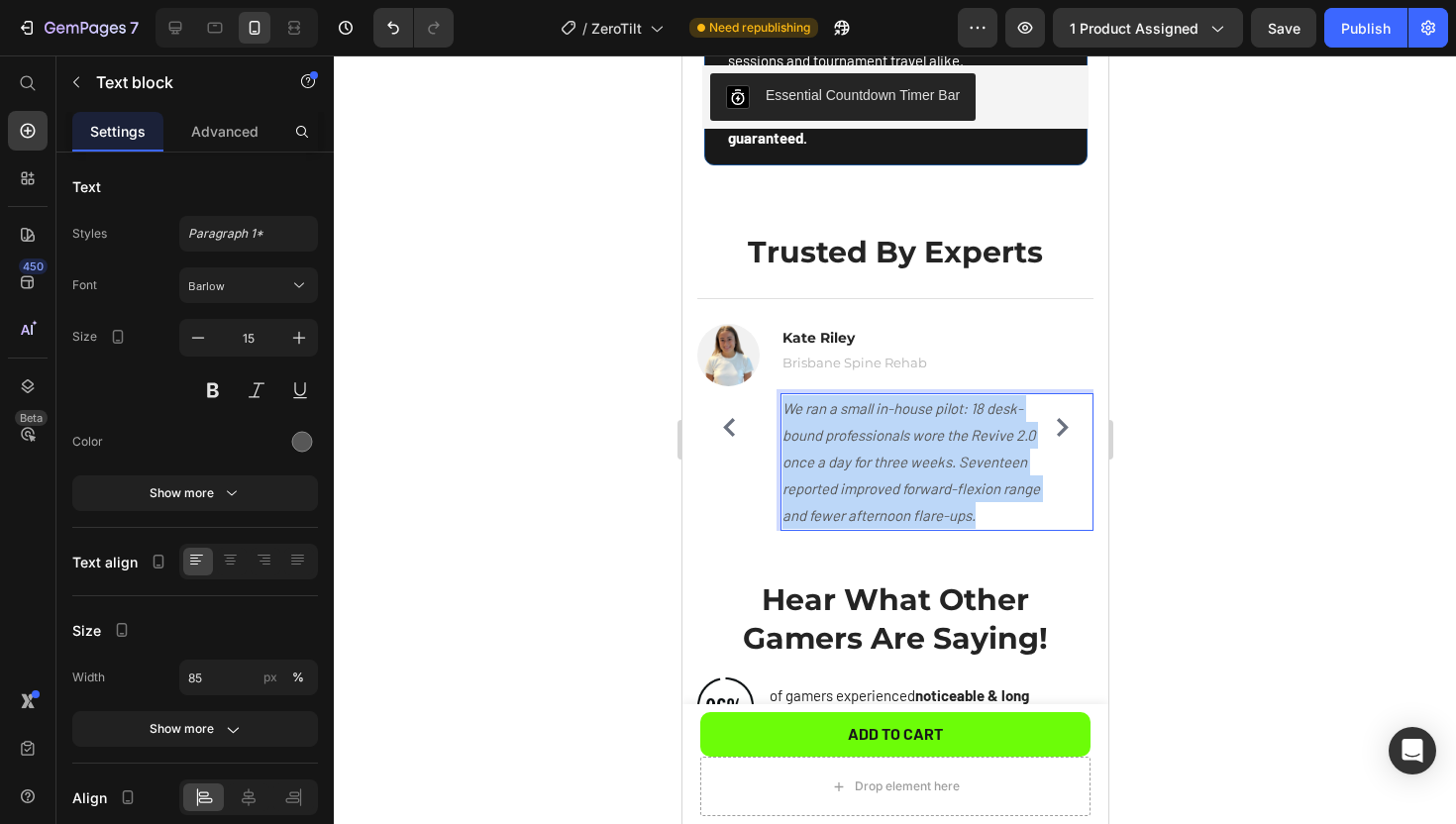 click on "We ran a small in-house pilot: 18 desk-bound professionals wore the Revive 2.0 once a day for three weeks. Seventeen reported improved forward-flexion range and fewer afternoon flare-ups." at bounding box center [910, 462] 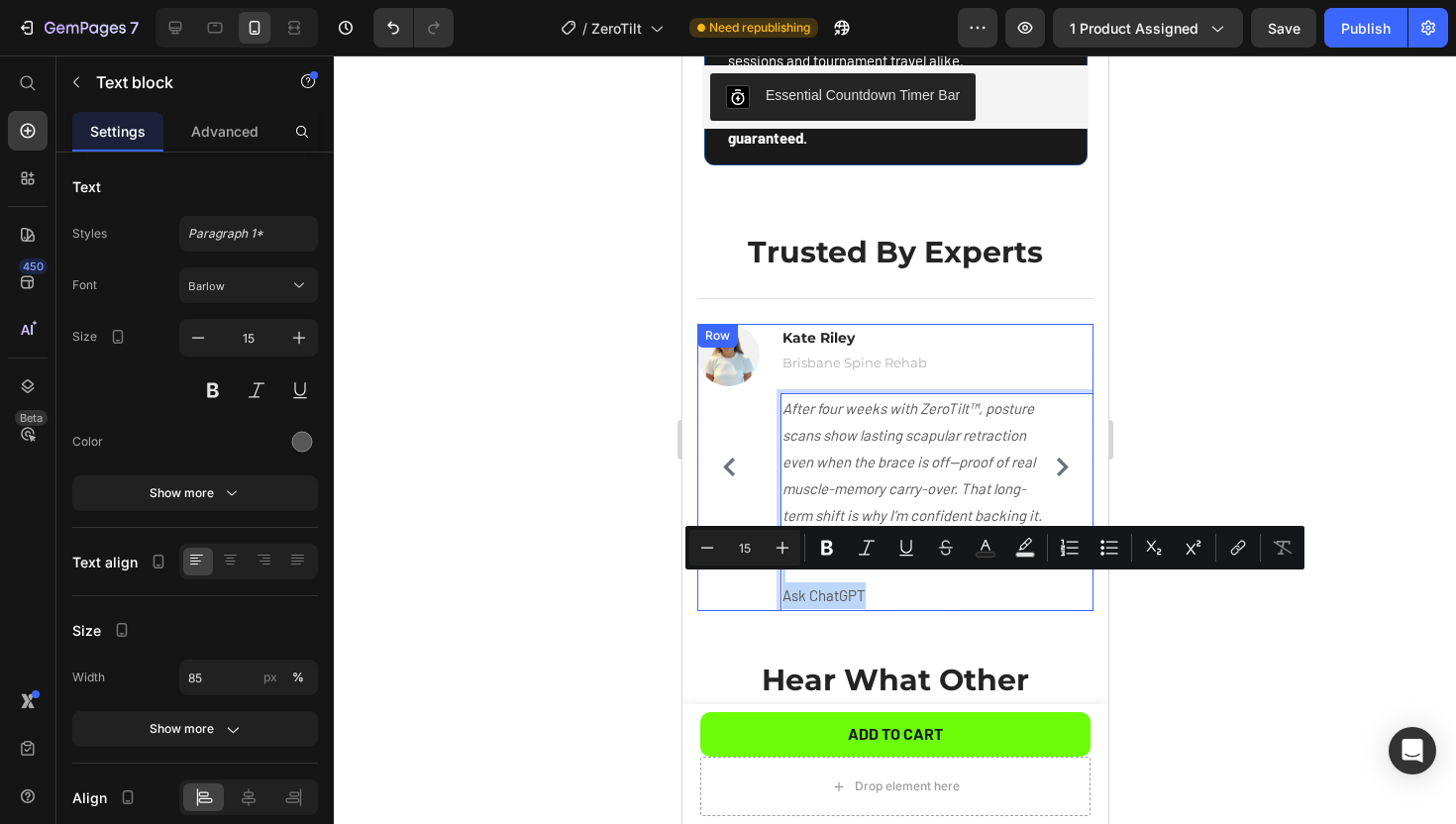 drag, startPoint x: 883, startPoint y: 582, endPoint x: 759, endPoint y: 570, distance: 124.57929 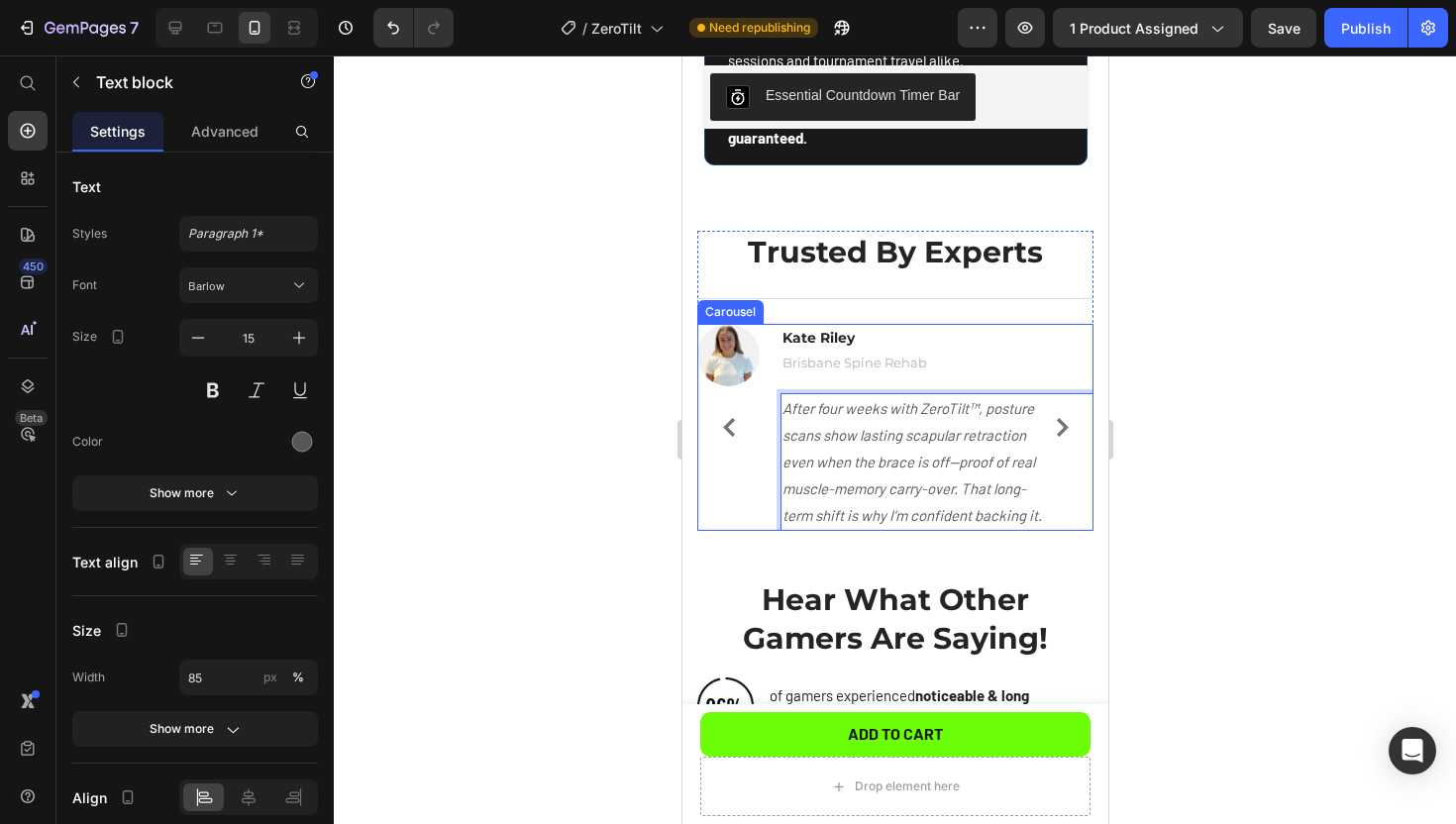 click at bounding box center (728, 427) 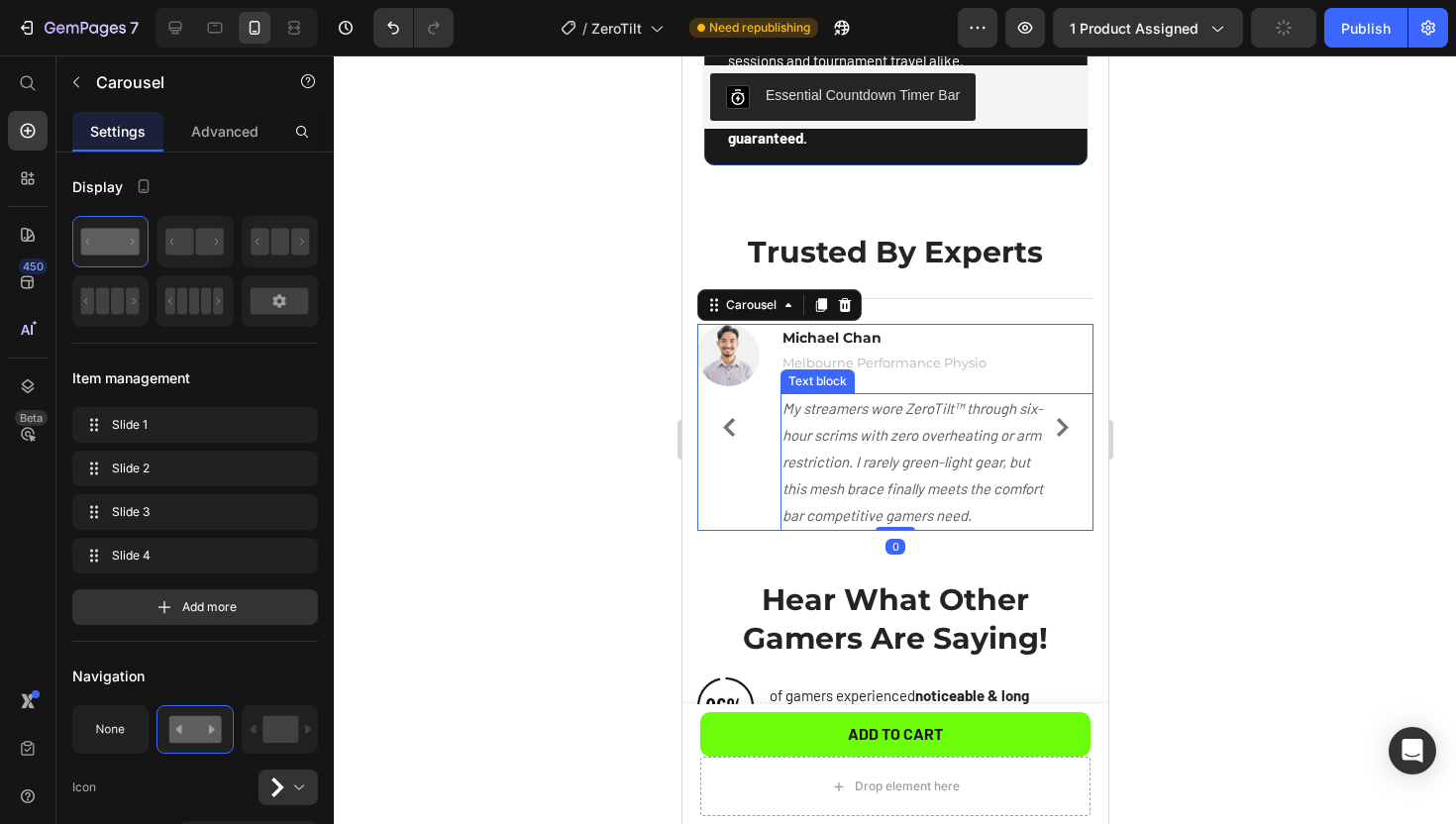 click 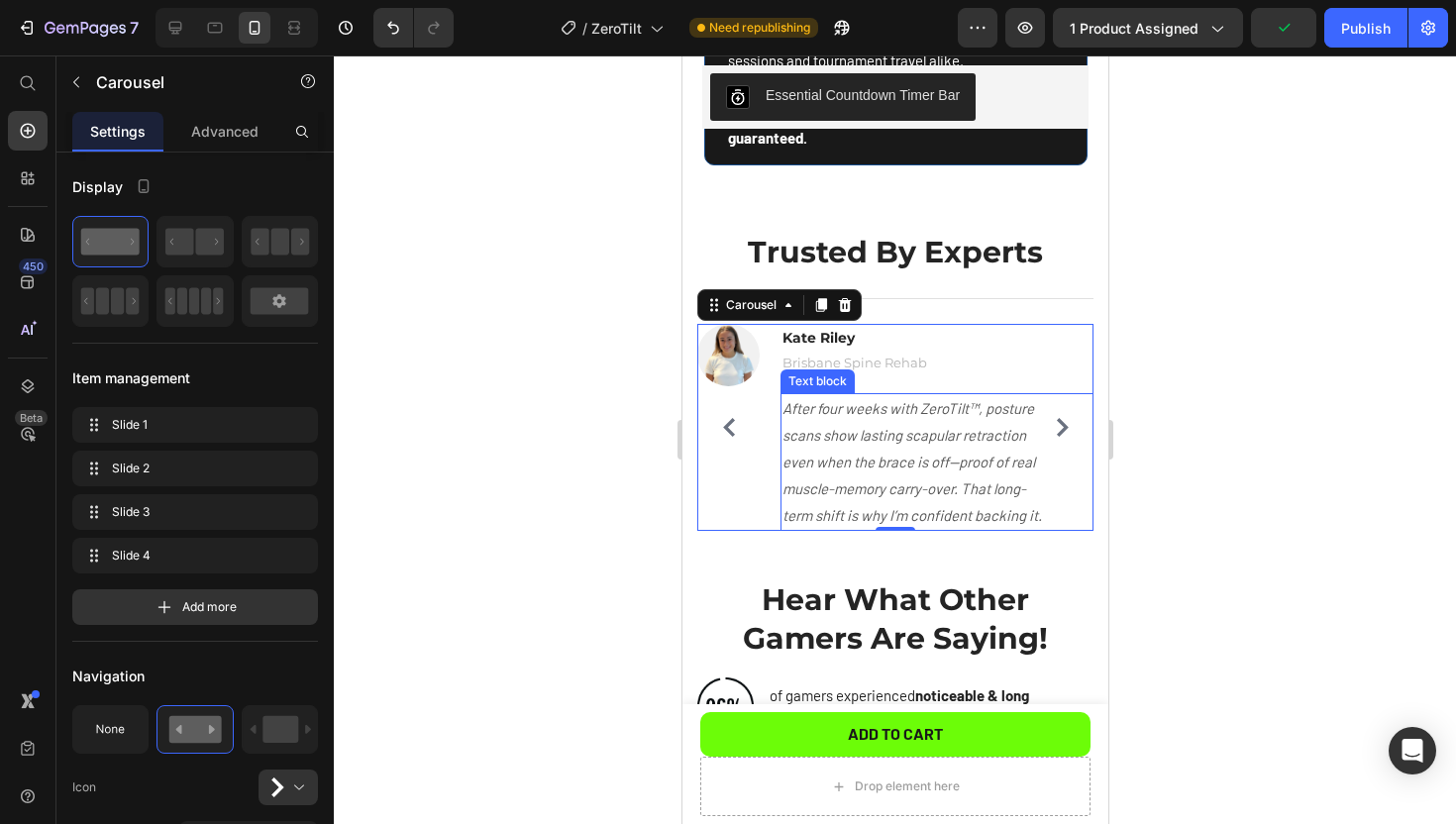 click on "After four weeks with ZeroTilt™, posture scans show lasting scapular retraction even when the brace is off—proof of real muscle-memory carry-over. That long-term shift is why I’m confident backing it." at bounding box center (912, 462) 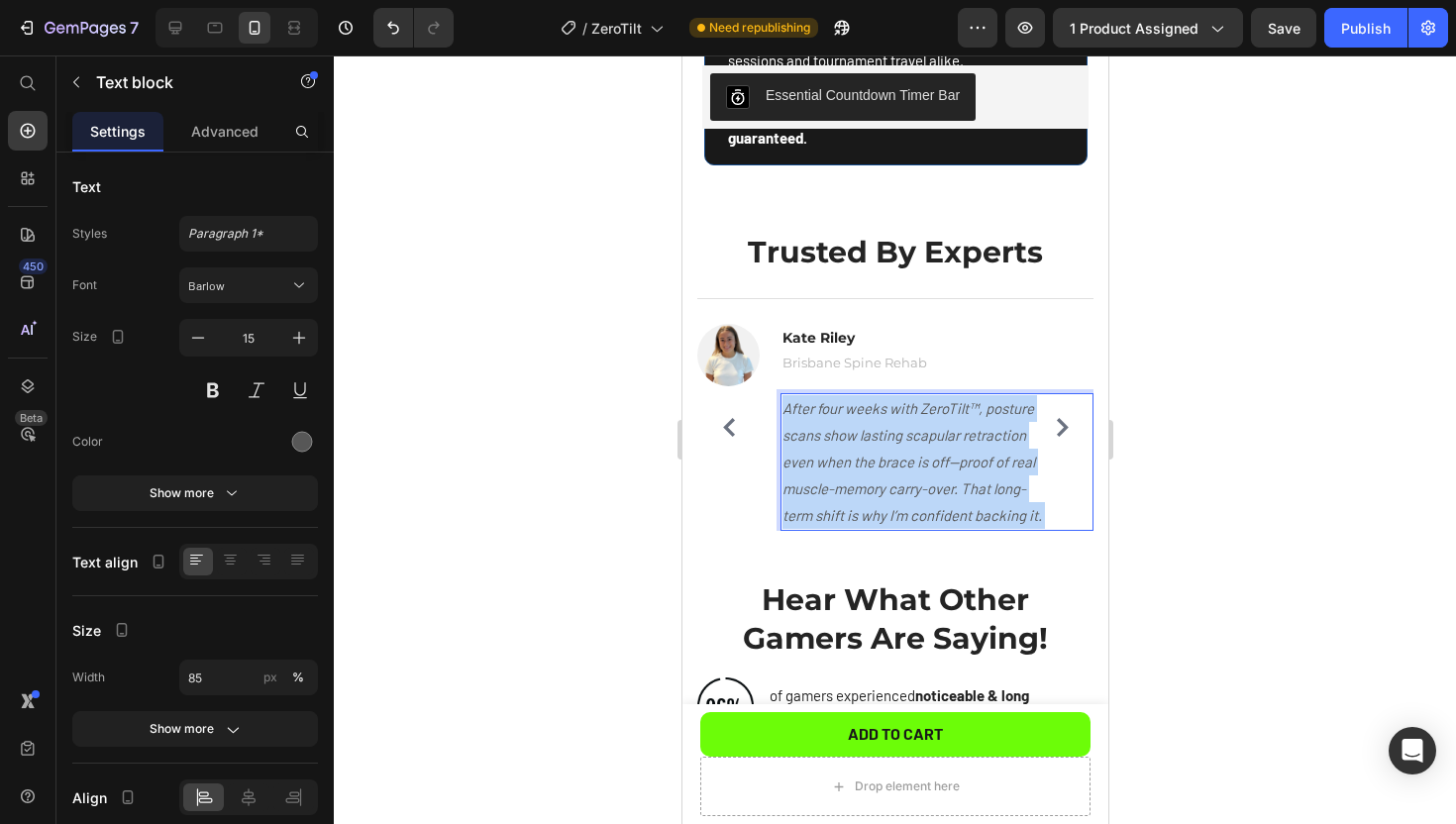 drag, startPoint x: 884, startPoint y: 501, endPoint x: 974, endPoint y: 470, distance: 95.18929 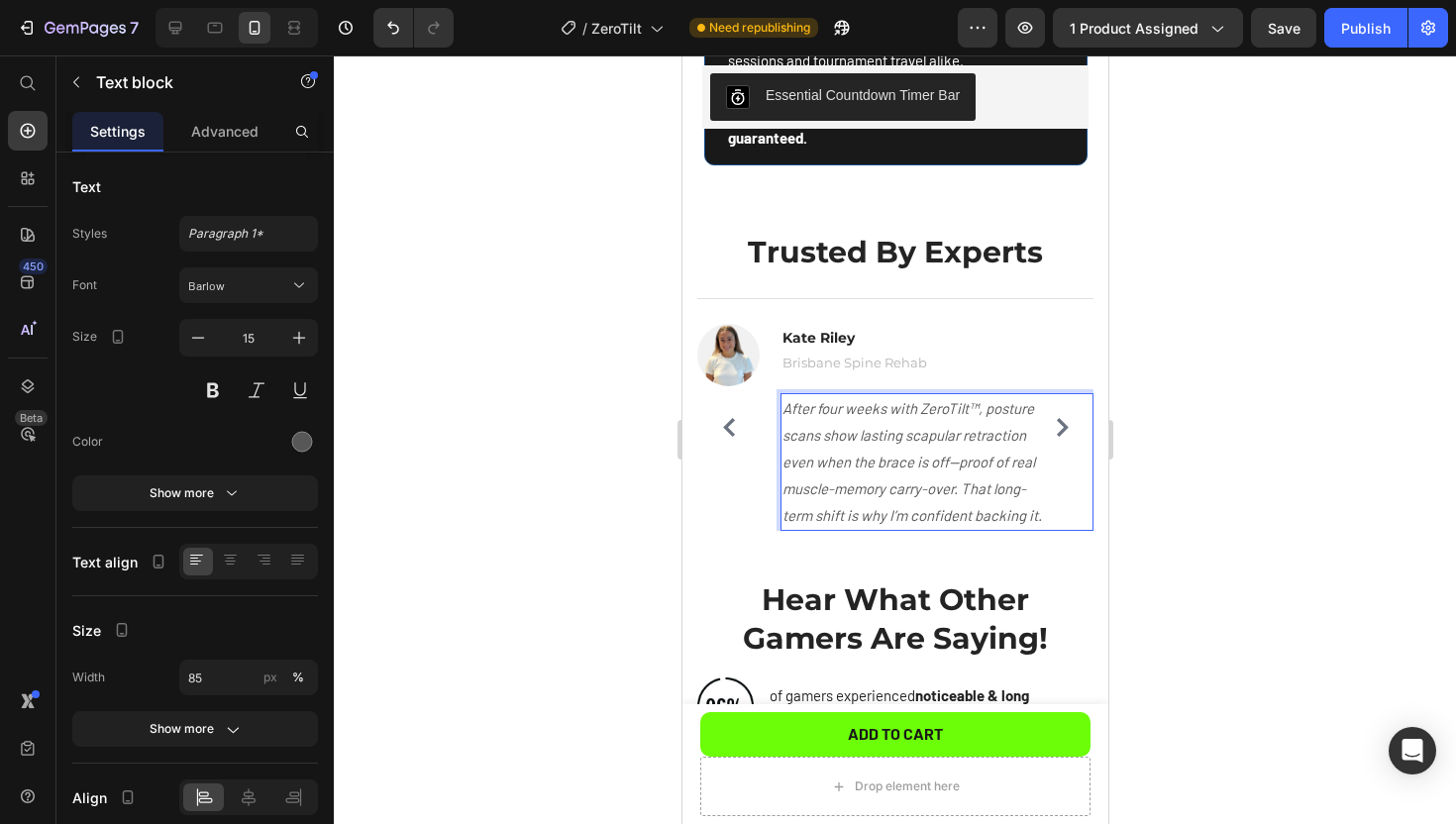 click on "After four weeks with ZeroTilt™, posture scans show lasting scapular retraction even when the brace is off—proof of real muscle-memory carry-over. That long-term shift is why I’m confident backing it." at bounding box center [912, 462] 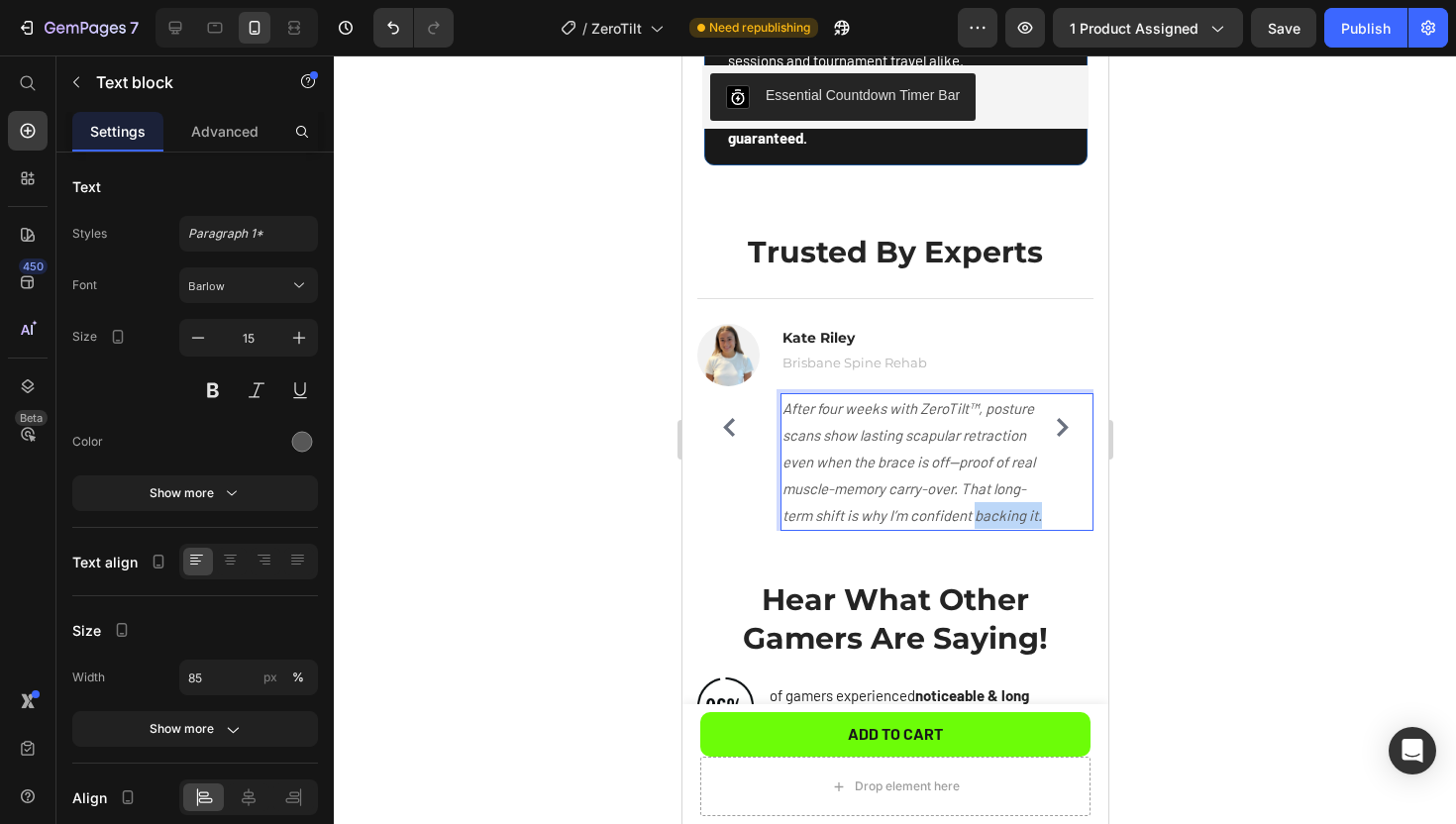 drag, startPoint x: 875, startPoint y: 510, endPoint x: 976, endPoint y: 481, distance: 105.08092 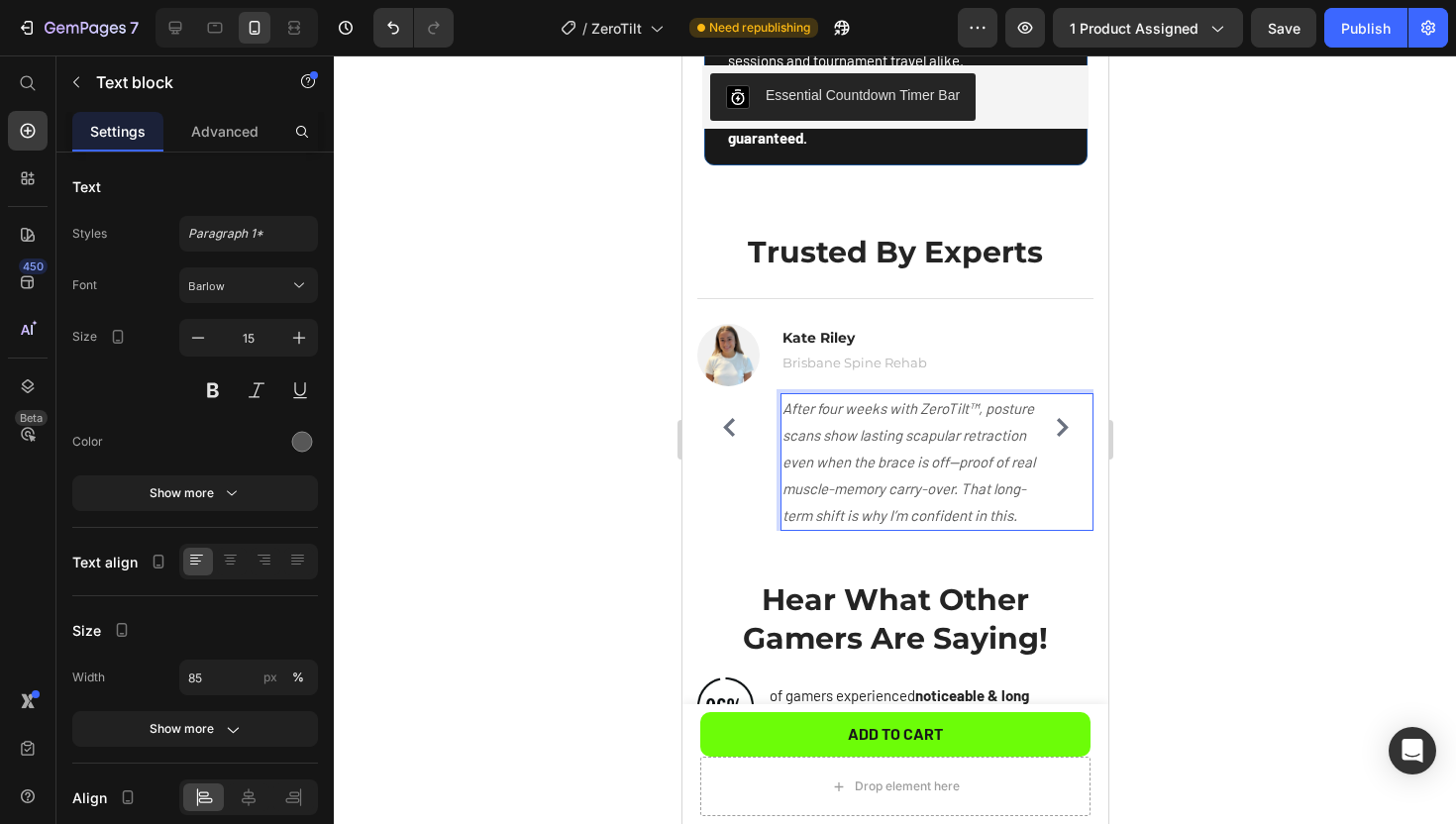 click 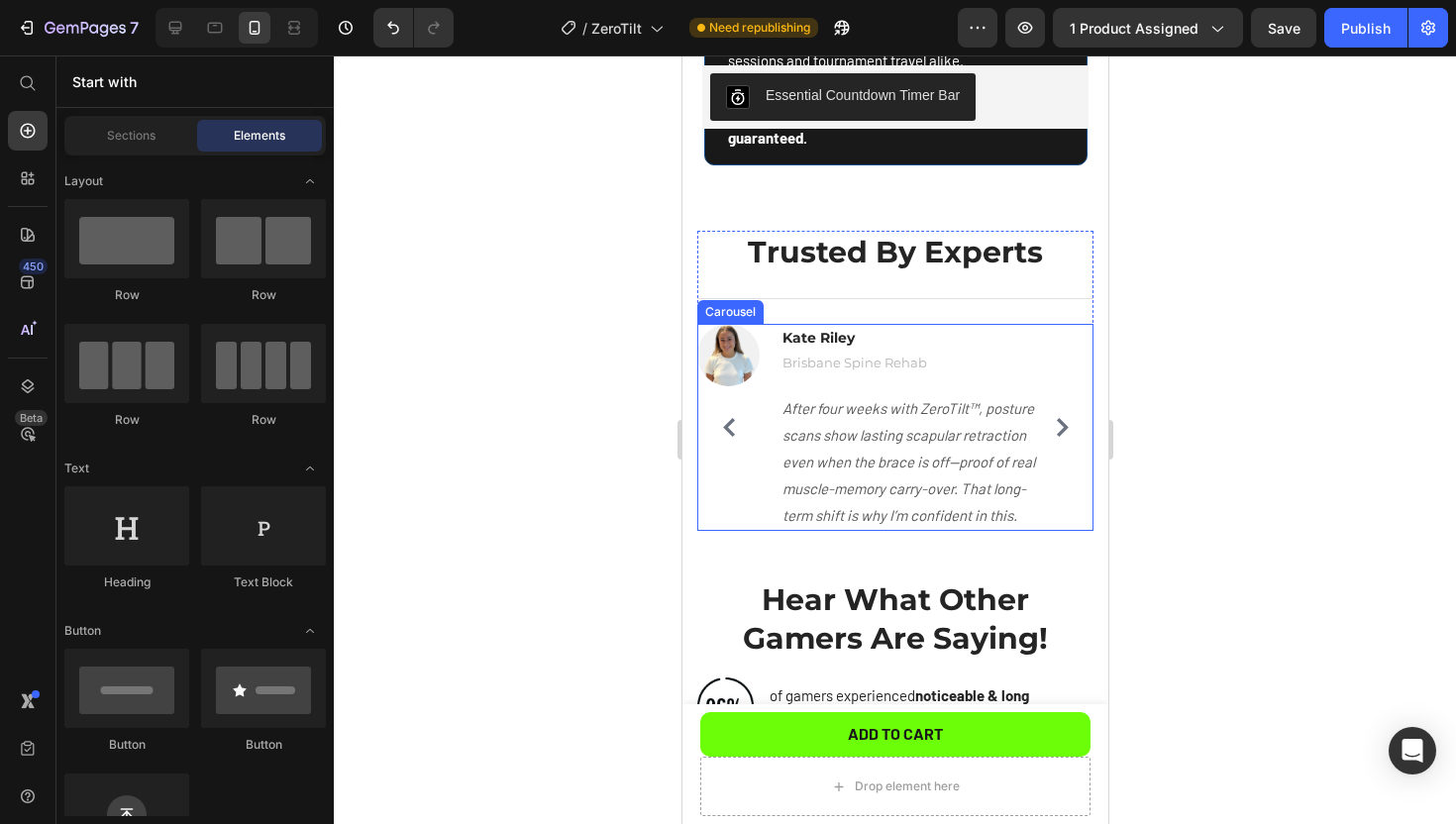 click 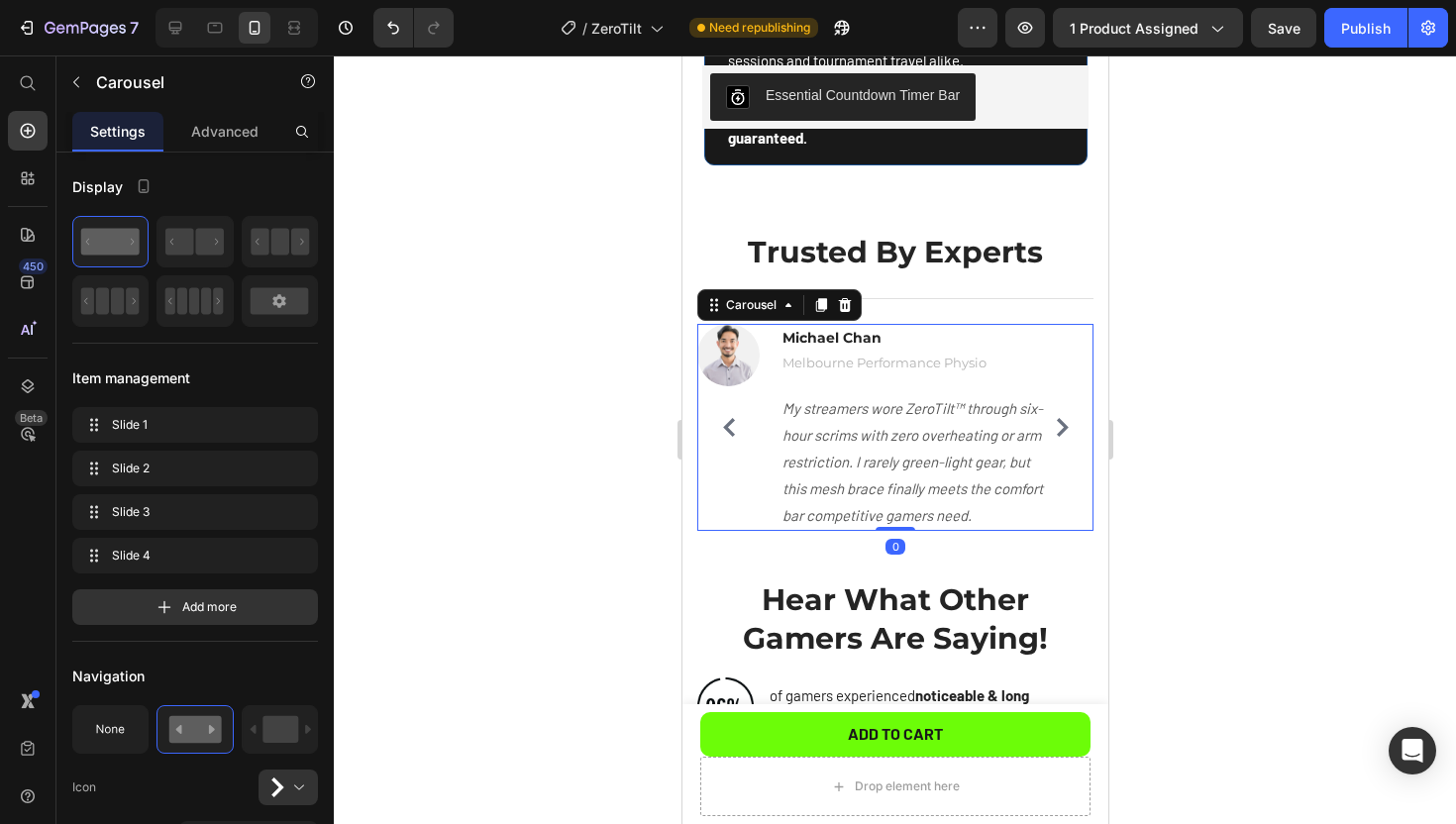 click 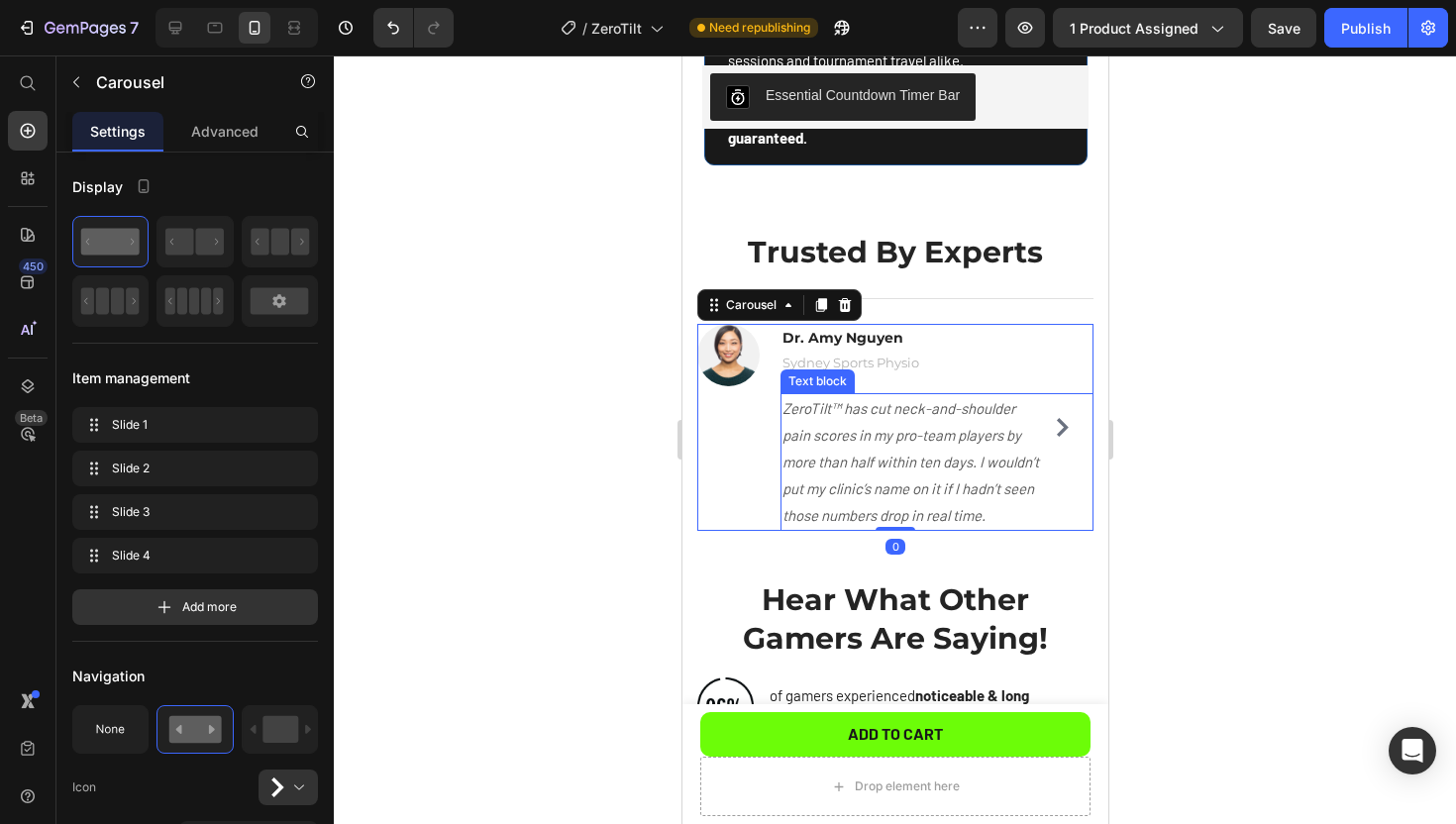 click on "ZeroTilt™ has cut neck-and-shoulder pain scores in my pro-team players by more than half within ten days. I wouldn’t put my clinic’s name on it if I hadn’t seen those numbers drop in real time." at bounding box center [909, 462] 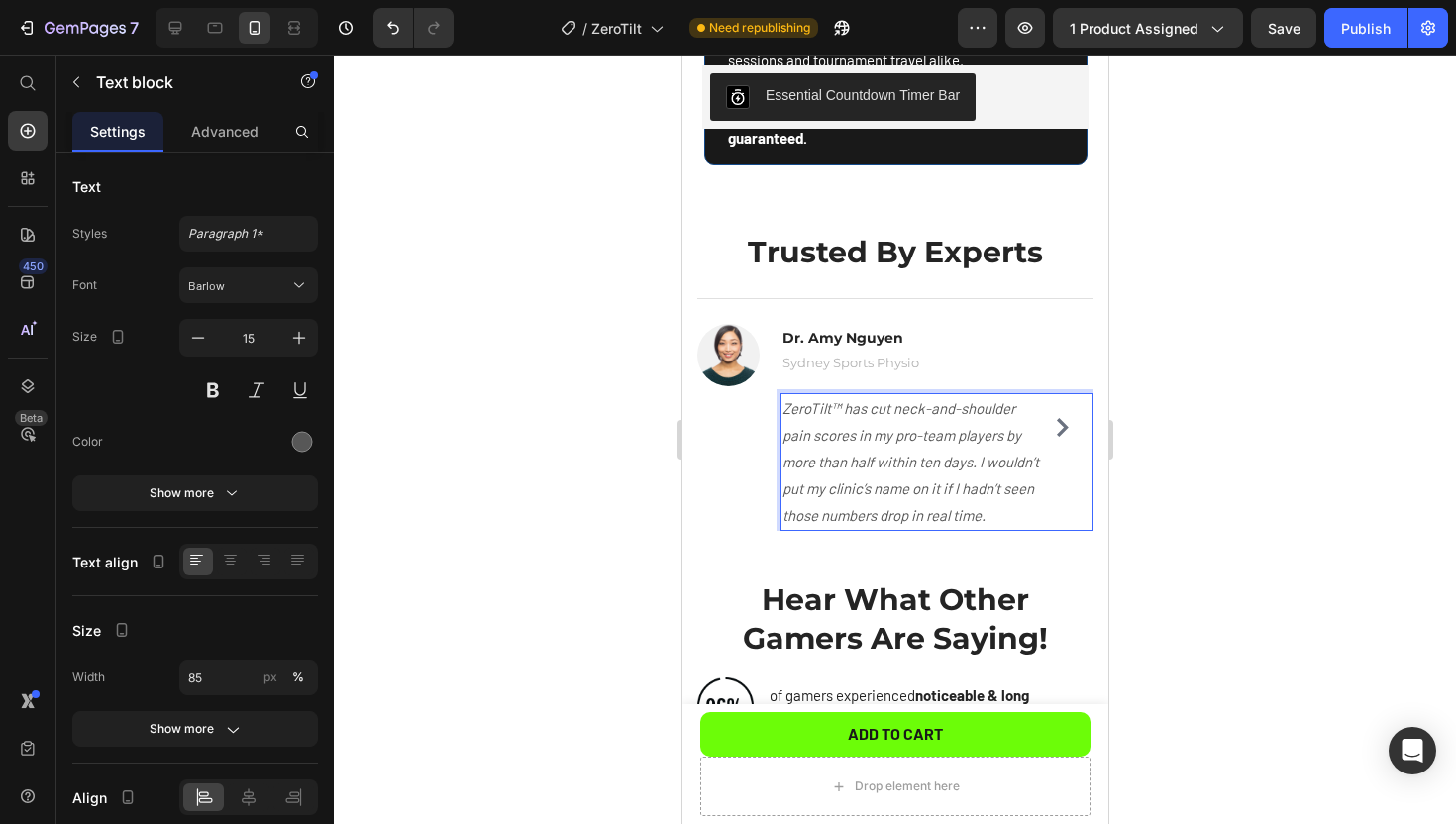 click on "ZeroTilt™ has cut neck-and-shoulder pain scores in my pro-team players by more than half within ten days. I wouldn’t put my clinic’s name on it if I hadn’t seen those numbers drop in real time." at bounding box center [909, 462] 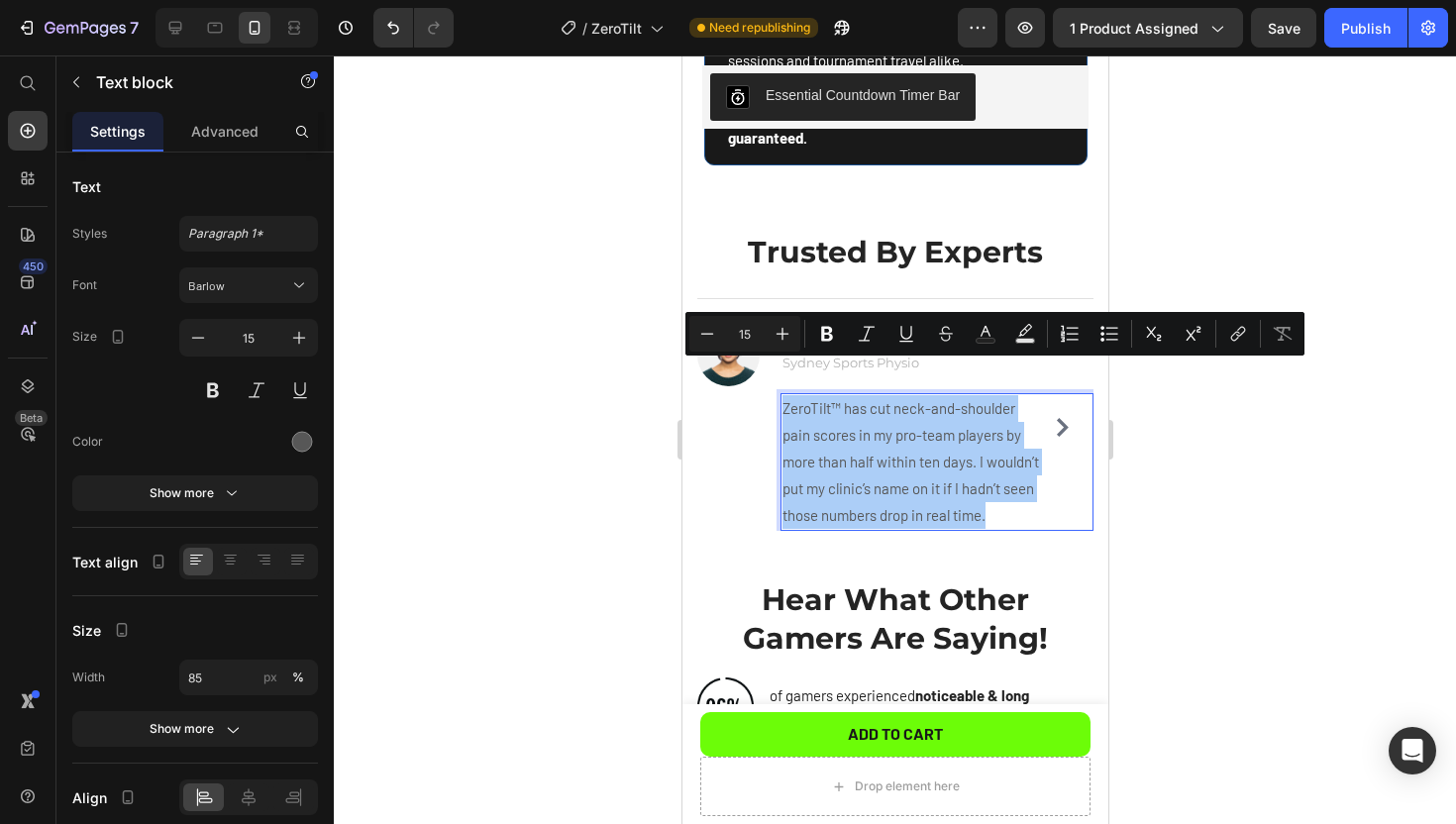 click 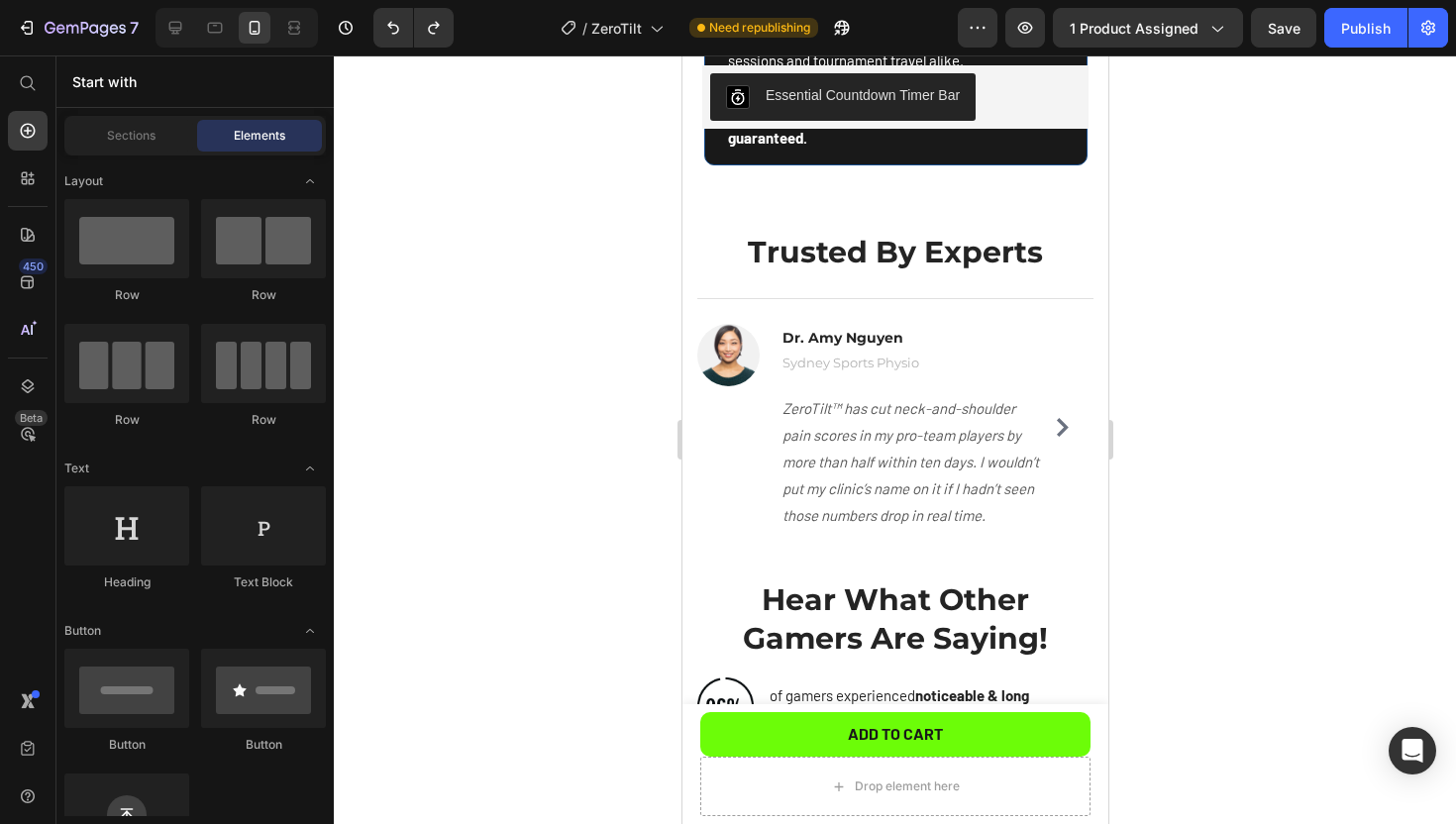 click 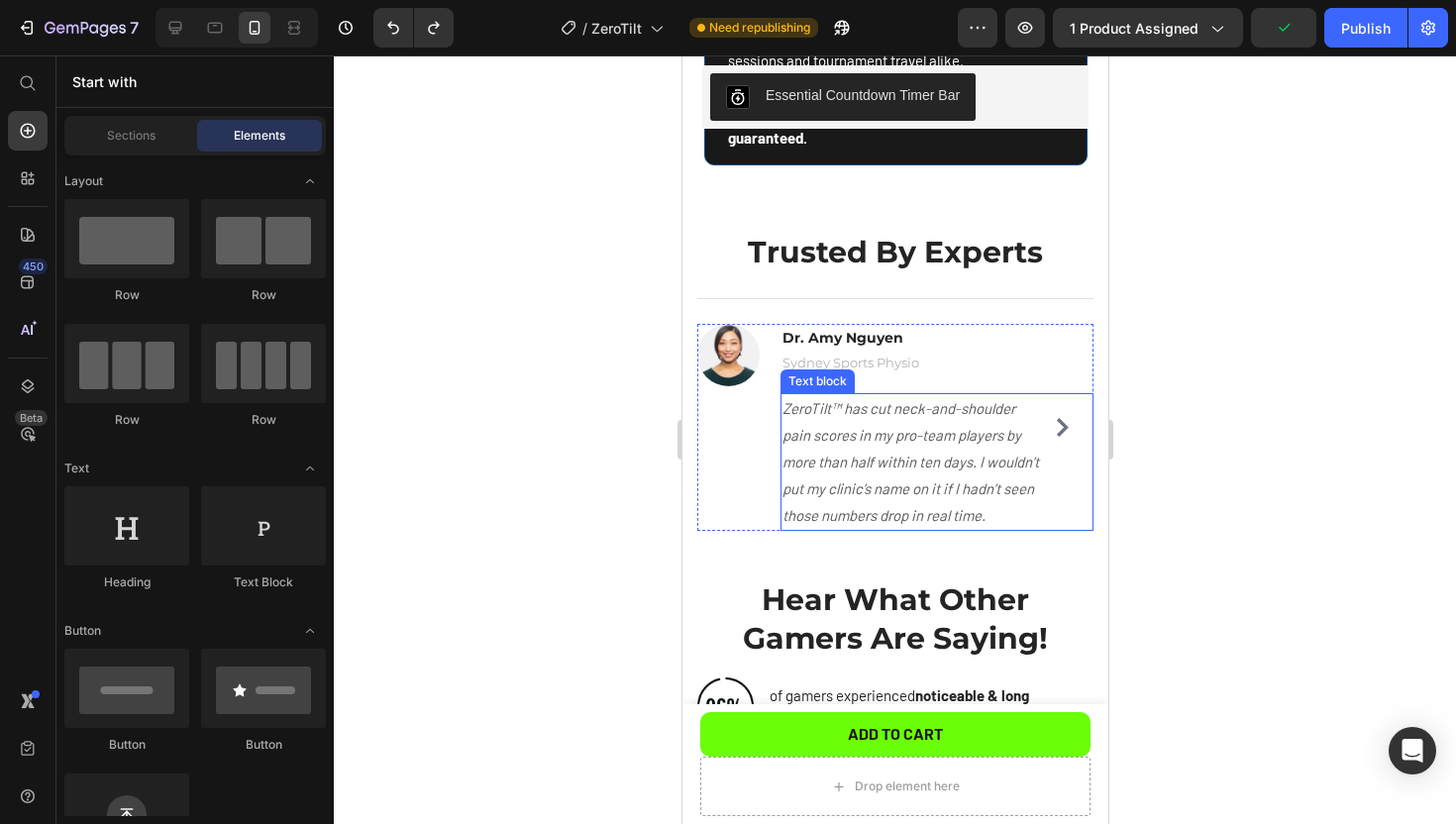 click on "ZeroTilt™ has cut neck-and-shoulder pain scores in my pro-team players by more than half within ten days. I wouldn’t put my clinic’s name on it if I hadn’t seen those numbers drop in real time." at bounding box center (909, 462) 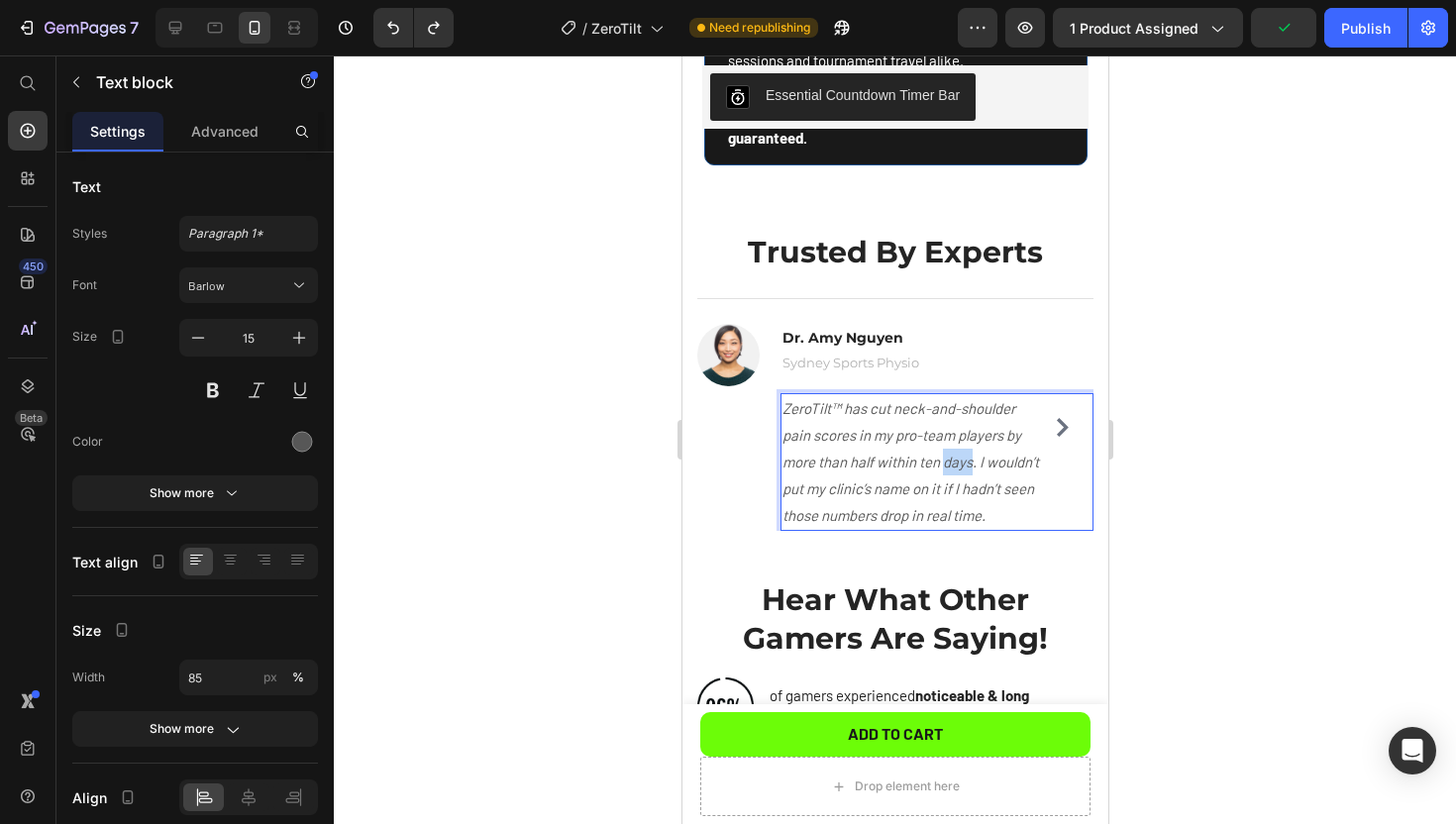 click on "ZeroTilt™ has cut neck-and-shoulder pain scores in my pro-team players by more than half within ten days. I wouldn’t put my clinic’s name on it if I hadn’t seen those numbers drop in real time." at bounding box center (912, 462) 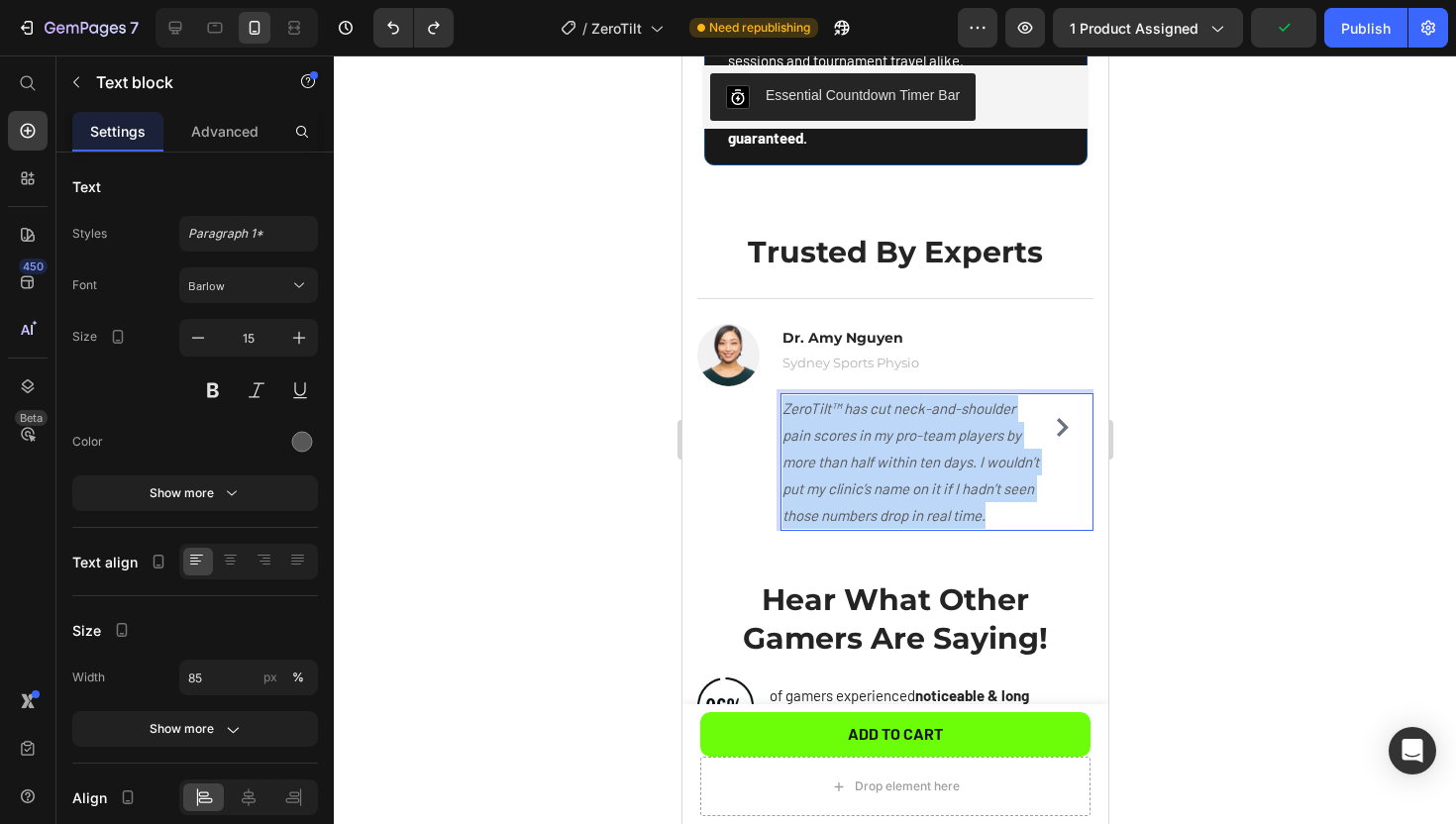 click on "ZeroTilt™ has cut neck-and-shoulder pain scores in my pro-team players by more than half within ten days. I wouldn’t put my clinic’s name on it if I hadn’t seen those numbers drop in real time." at bounding box center [912, 462] 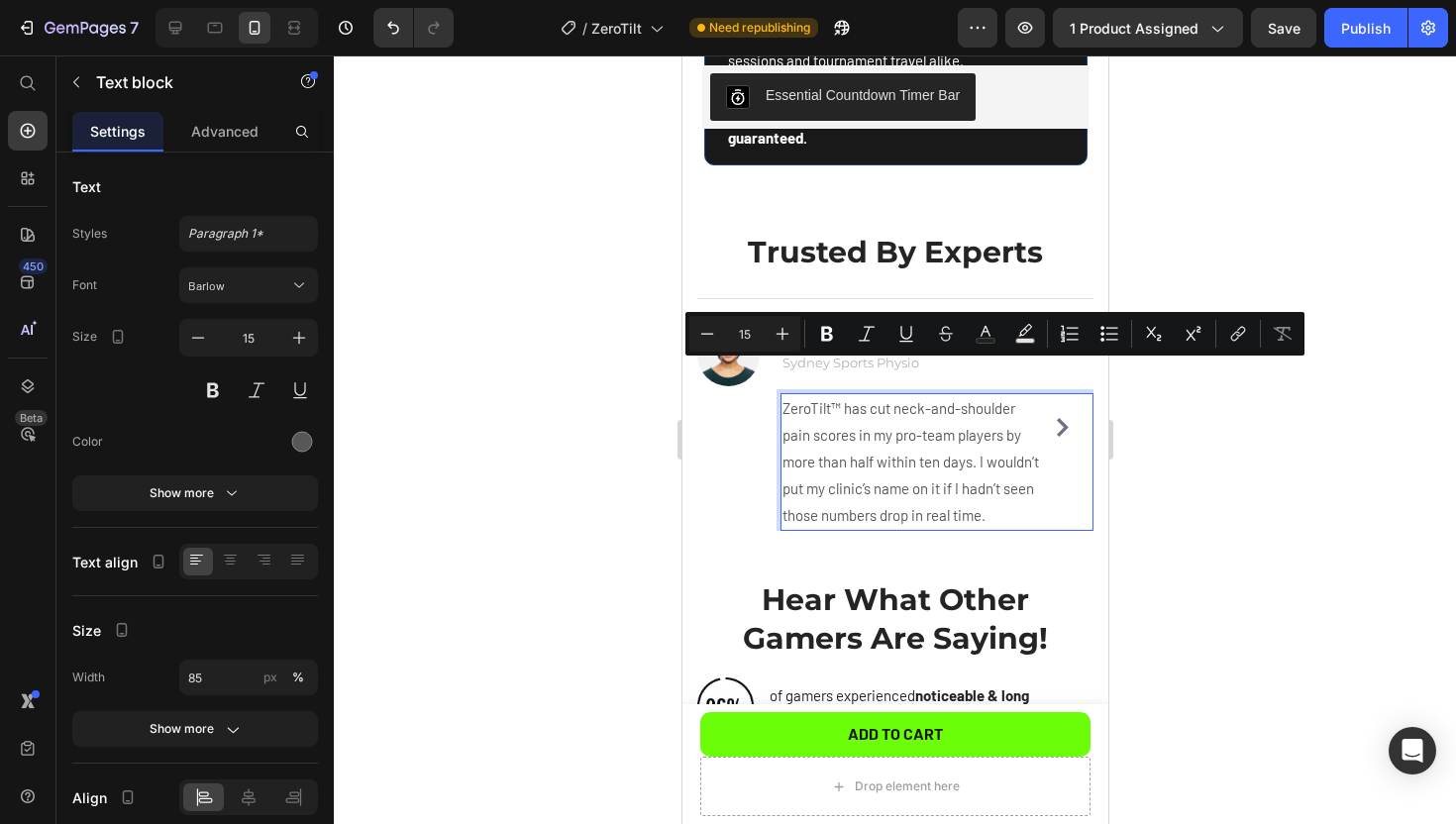 click 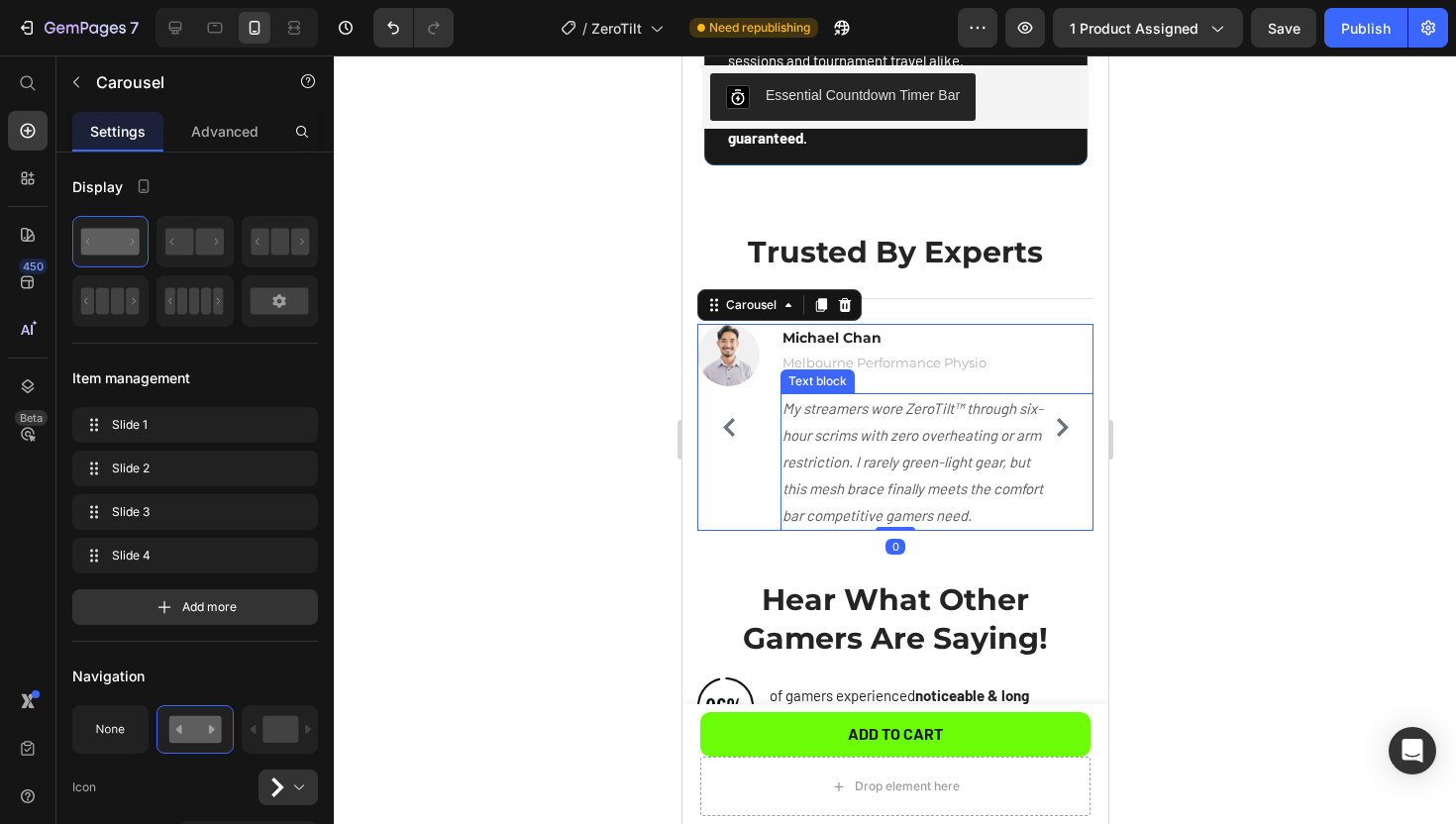 click on "My streamers wore ZeroTilt™ through six-hour scrims with zero overheating or arm restriction. I rarely green-light gear, but this mesh brace finally meets the comfort bar competitive gamers need." at bounding box center [911, 462] 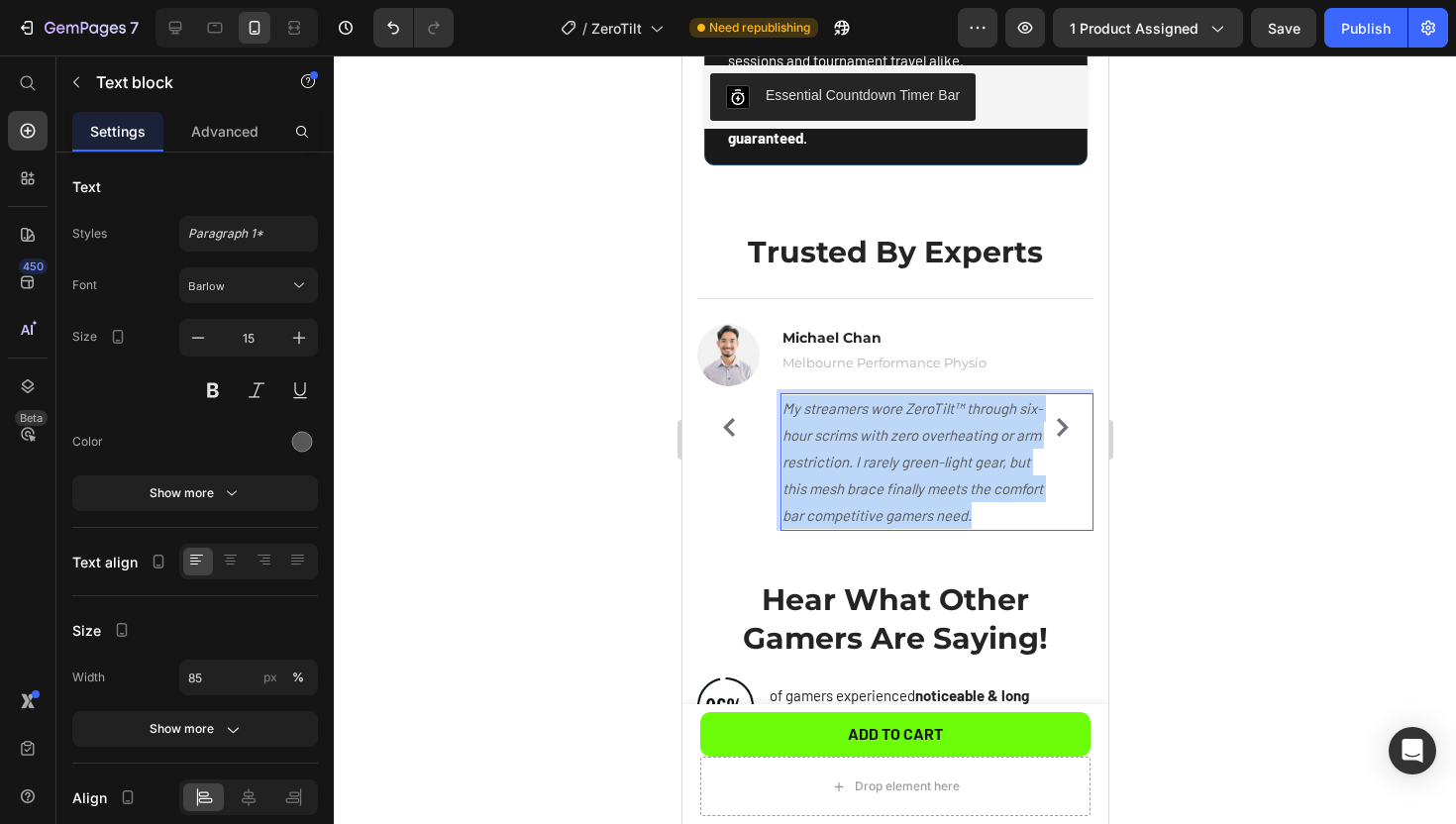 click on "My streamers wore ZeroTilt™ through six-hour scrims with zero overheating or arm restriction. I rarely green-light gear, but this mesh brace finally meets the comfort bar competitive gamers need." at bounding box center (911, 462) 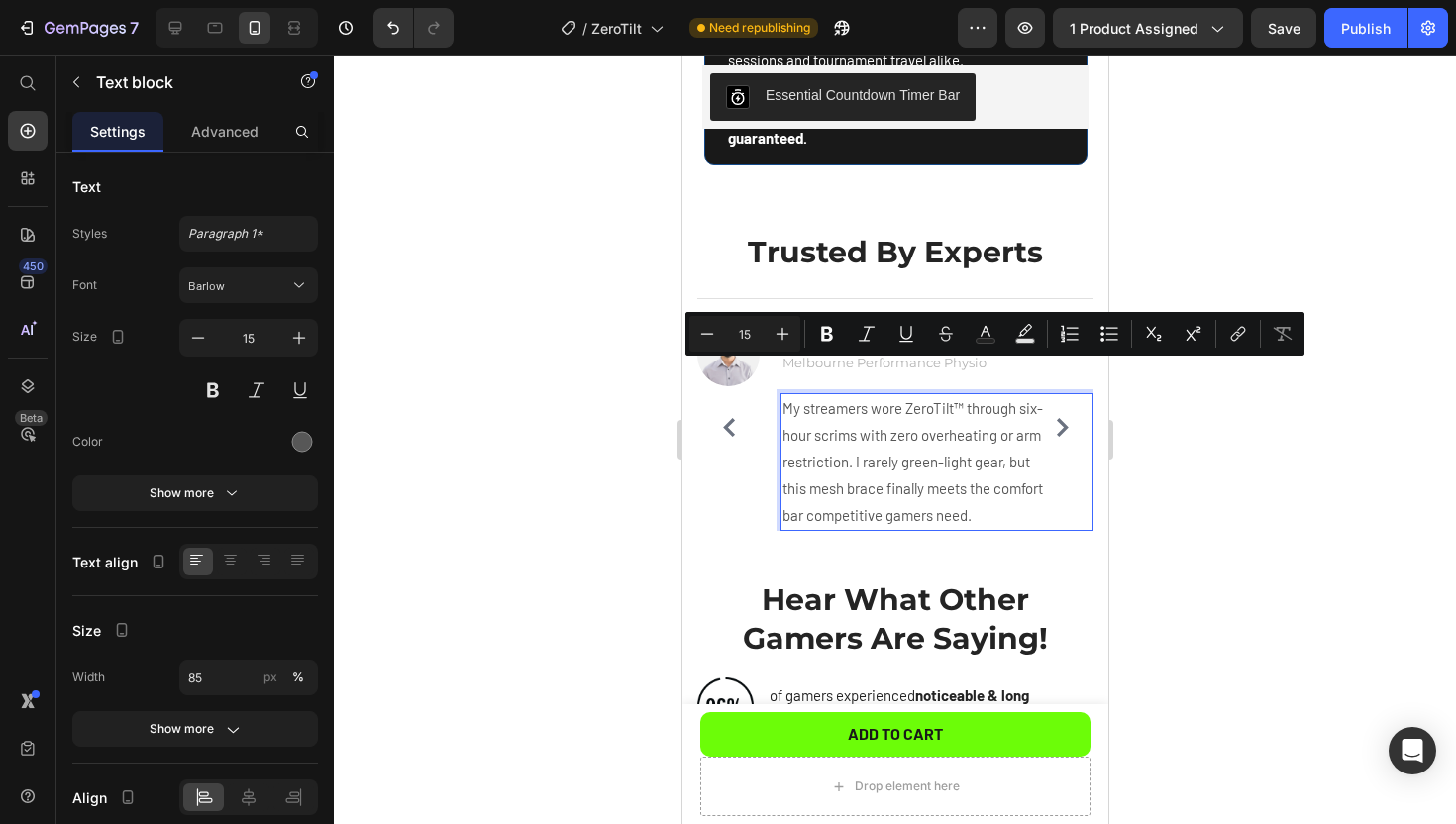 click 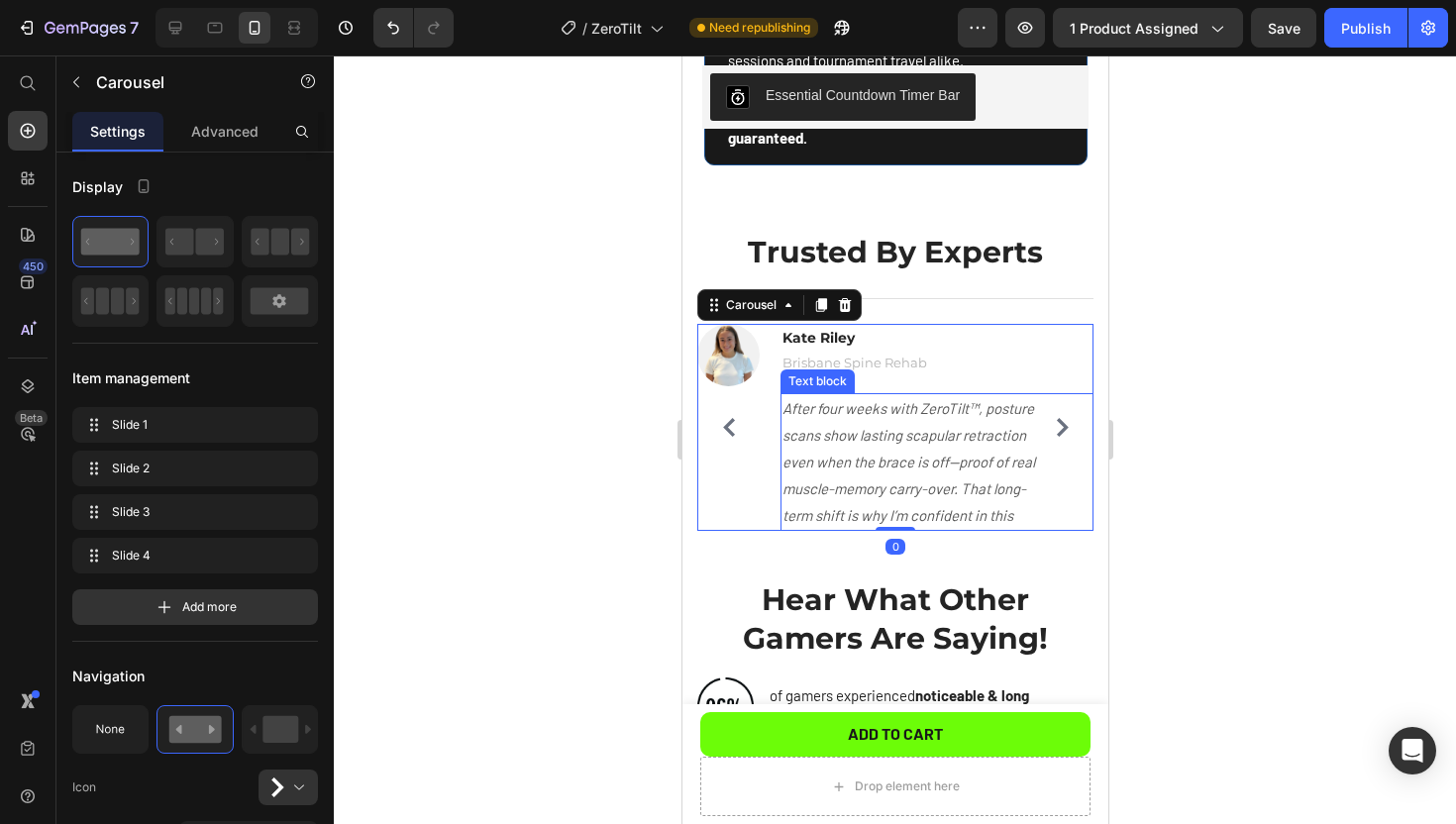 click on "After four weeks with ZeroTilt™, posture scans show lasting scapular retraction even when the brace is off—proof of real muscle-memory carry-over. That long-term shift is why I’m confident in this" at bounding box center [912, 462] 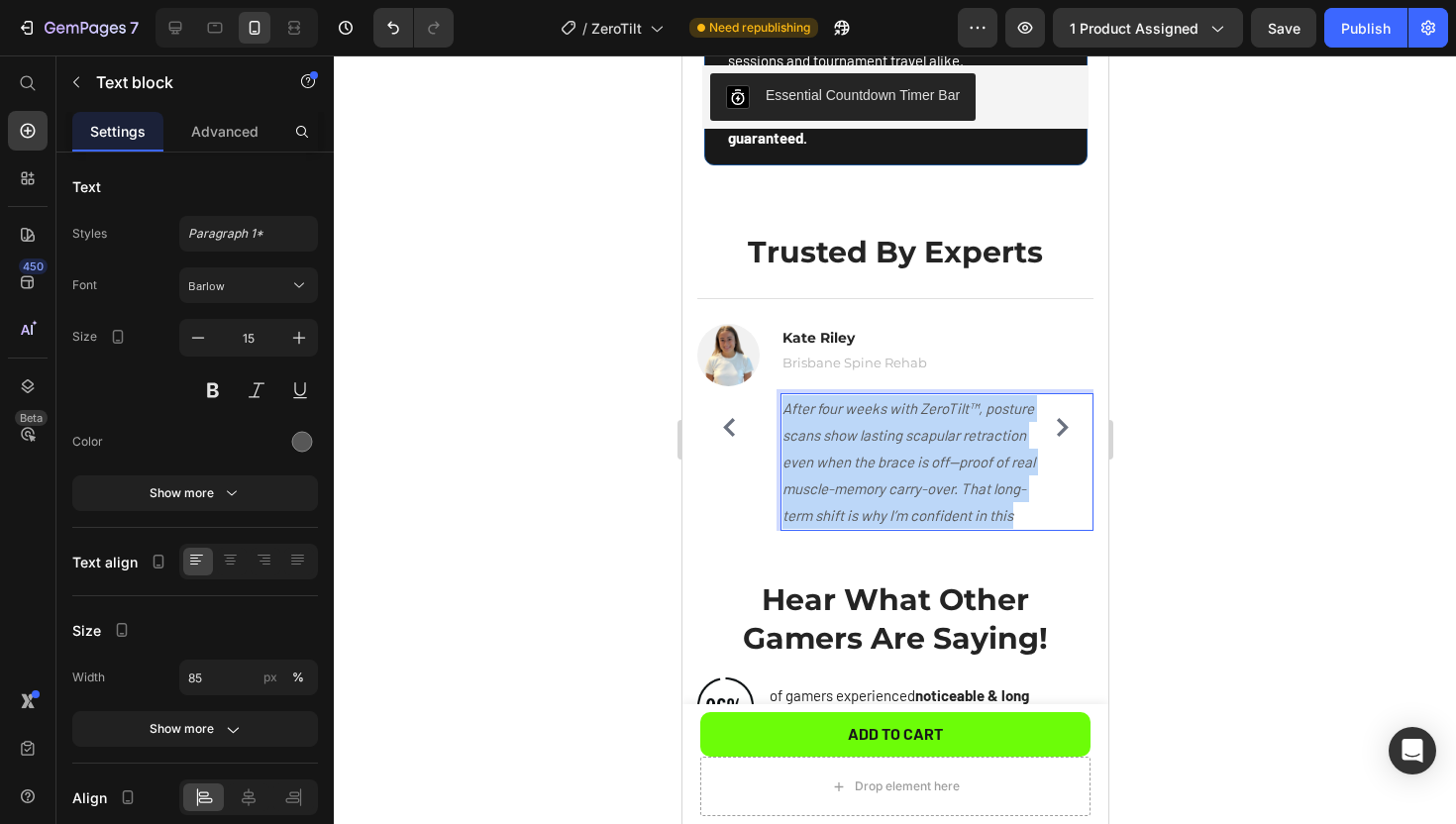 click on "After four weeks with ZeroTilt™, posture scans show lasting scapular retraction even when the brace is off—proof of real muscle-memory carry-over. That long-term shift is why I’m confident in this" at bounding box center [912, 462] 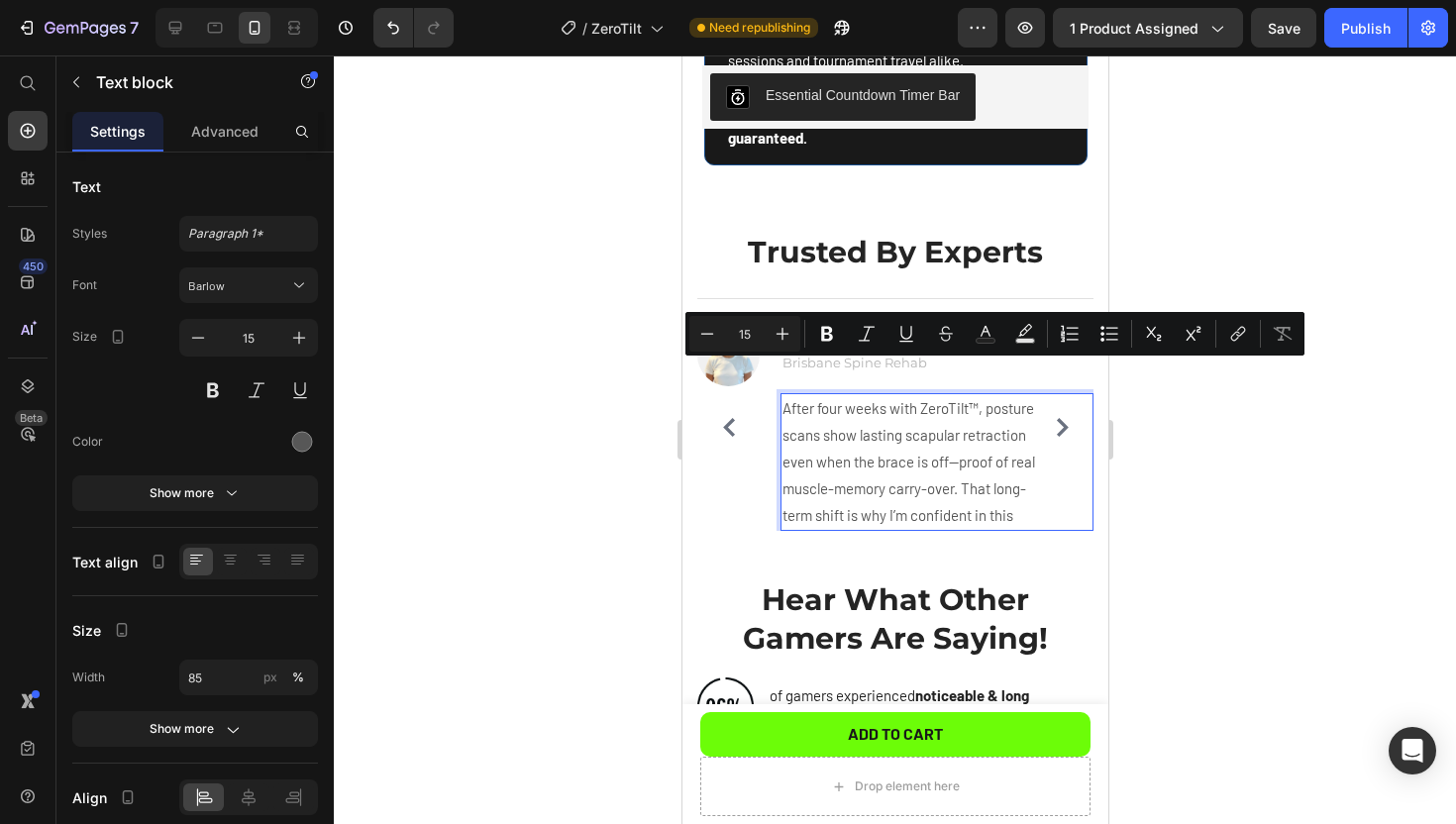 click 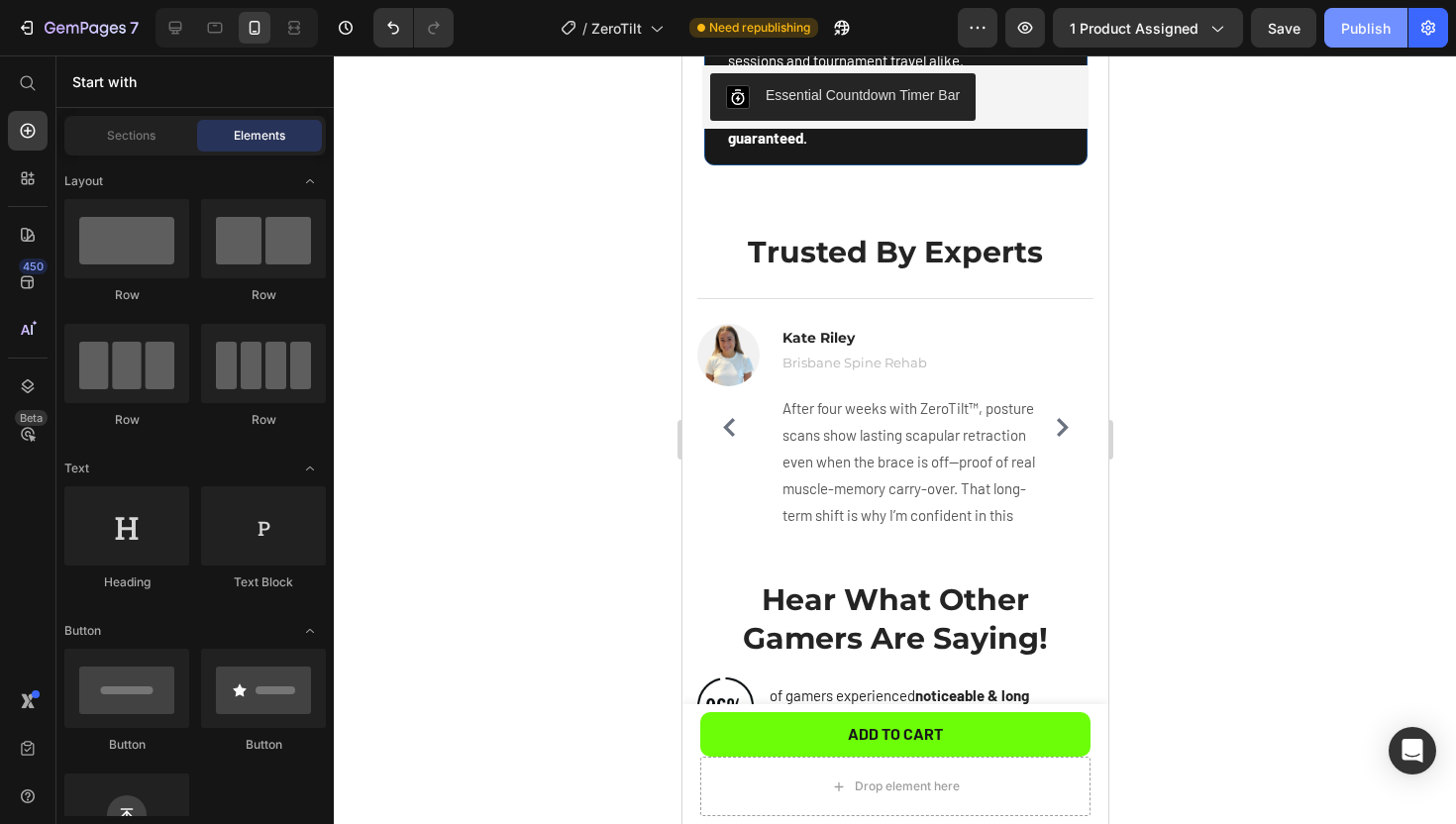 click on "Publish" at bounding box center (1366, 28) 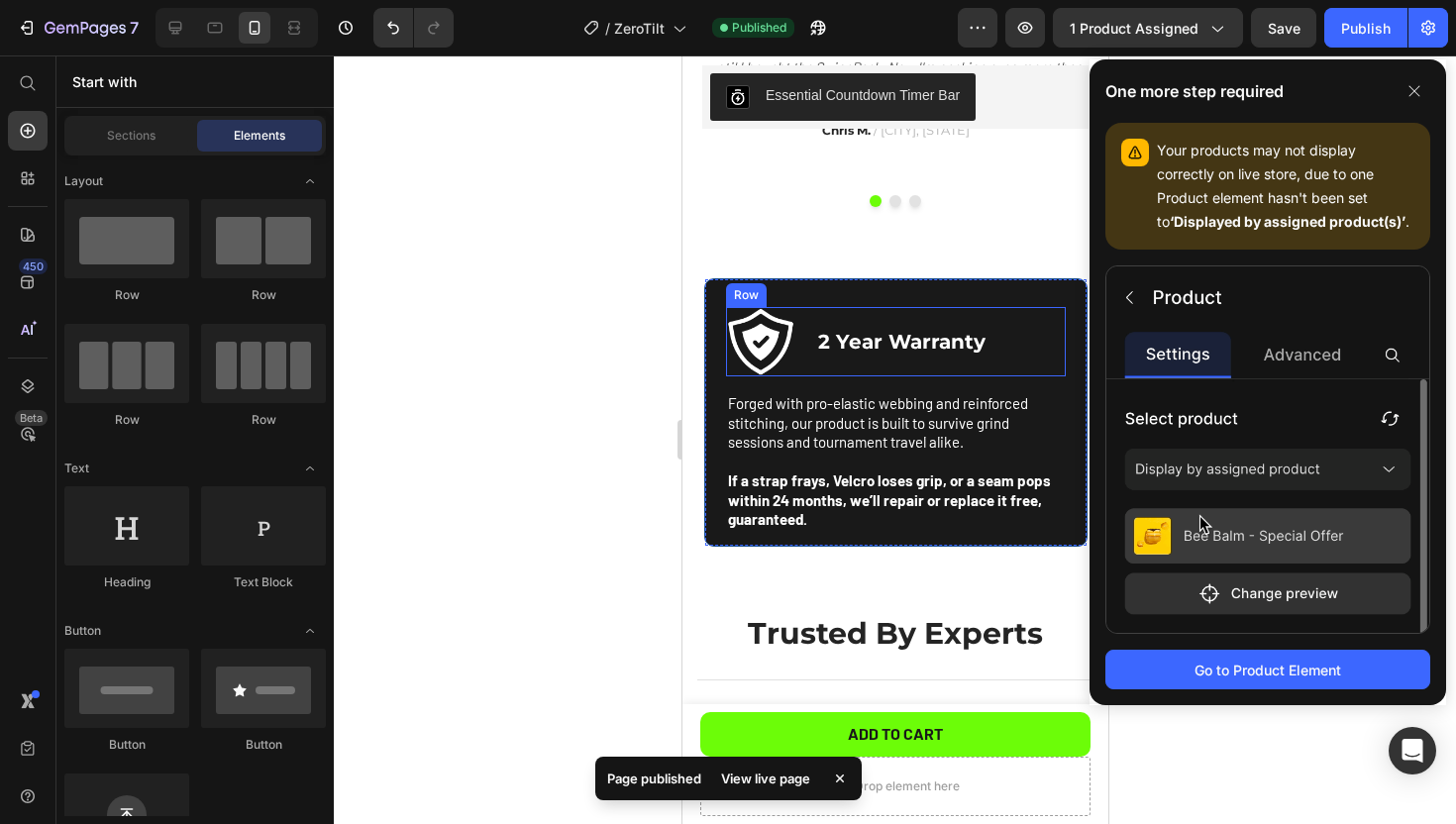 scroll, scrollTop: 1145, scrollLeft: 0, axis: vertical 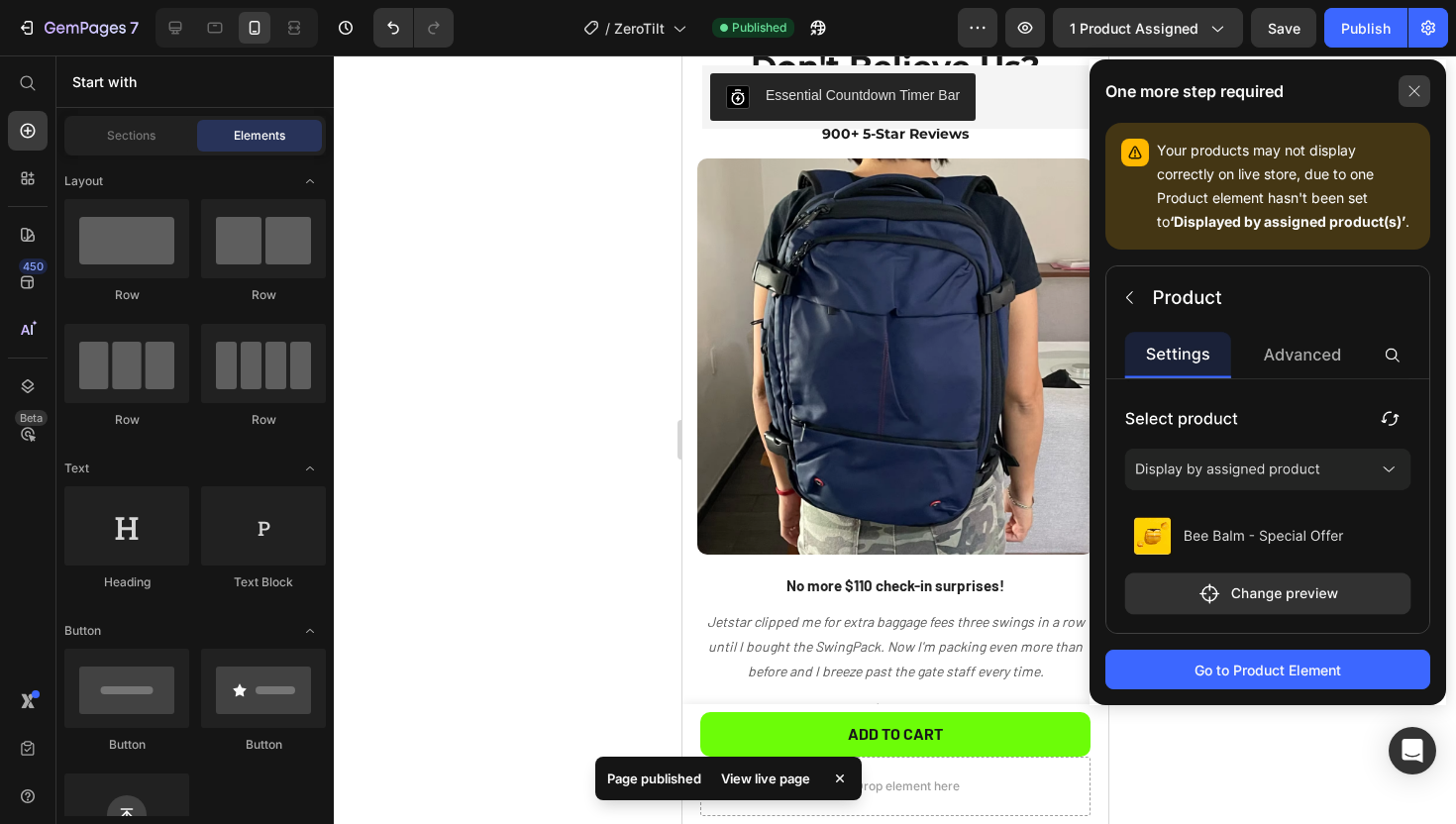 click 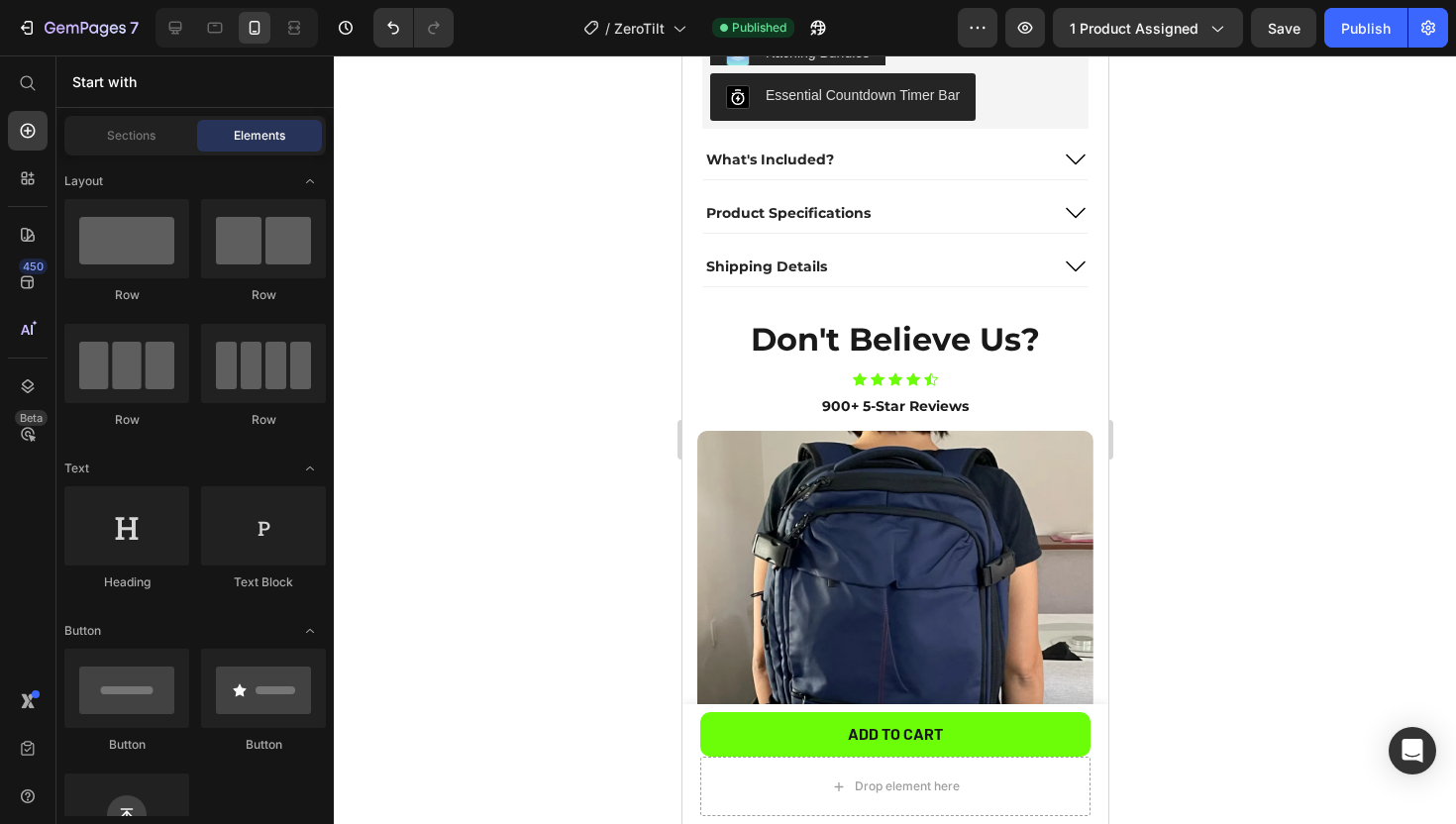 scroll, scrollTop: 611, scrollLeft: 0, axis: vertical 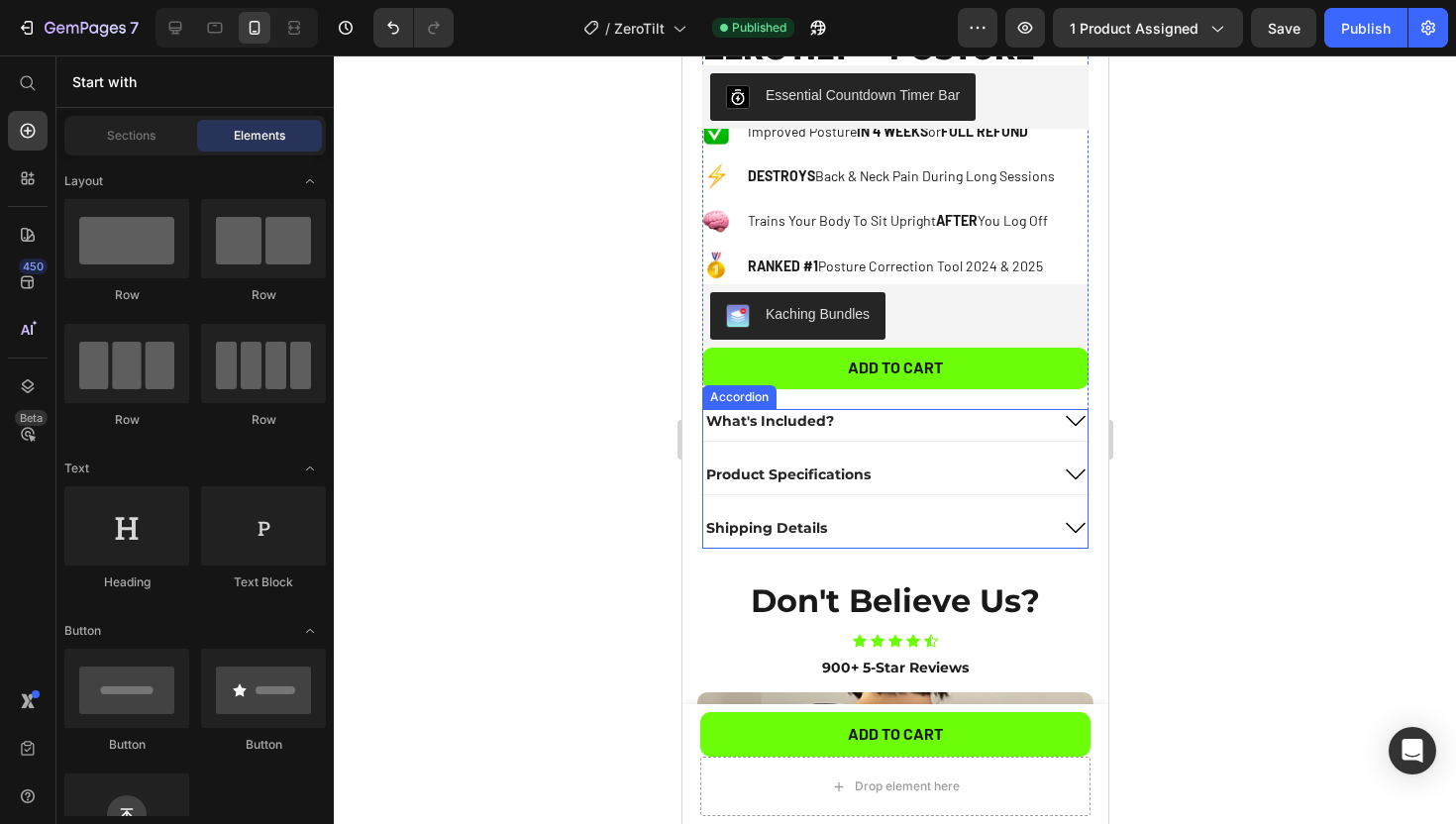 click on "Shipping Details" at bounding box center (766, 528) 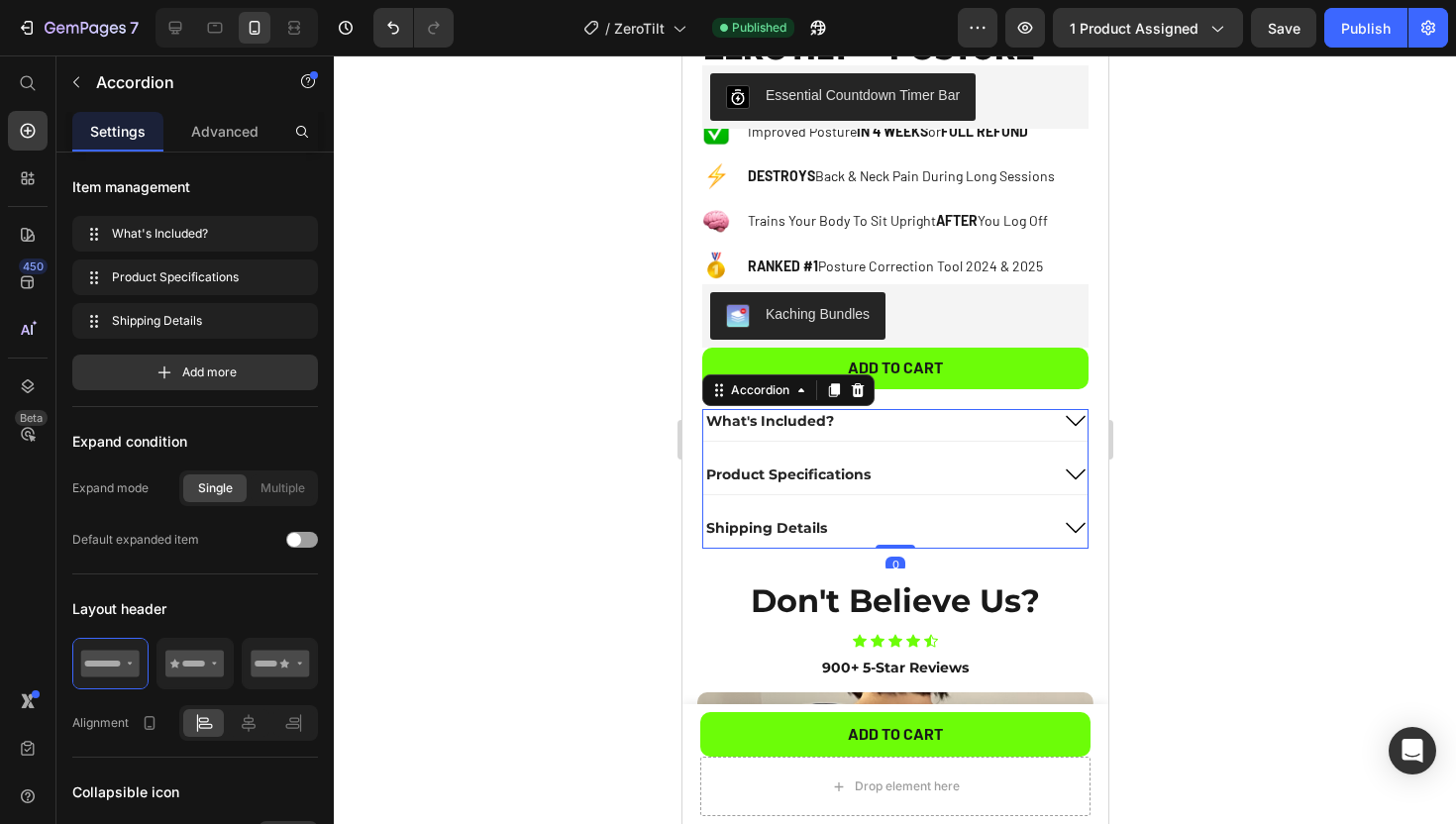 click on "Shipping Details" at bounding box center [875, 528] 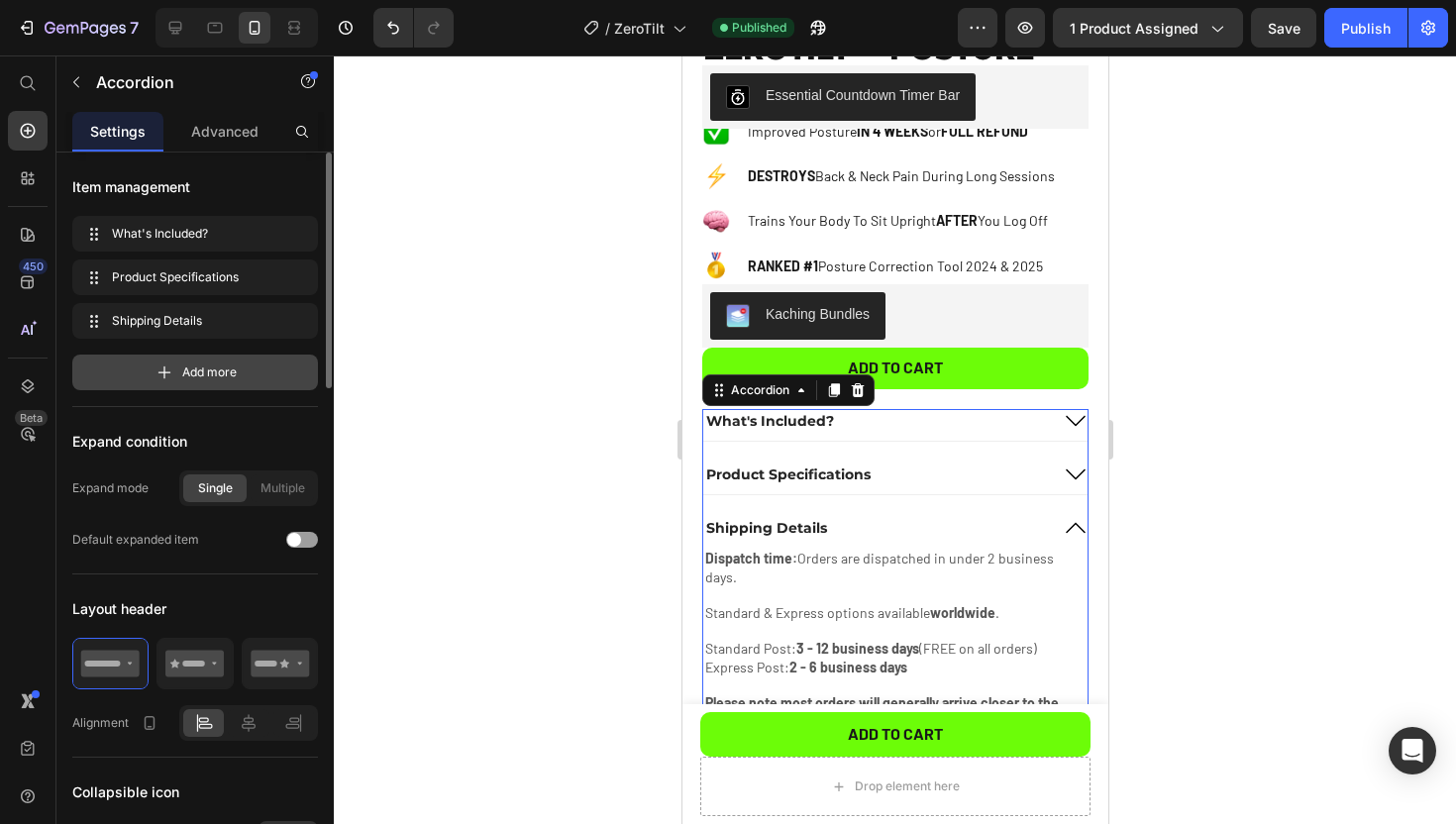 click on "Add more" at bounding box center (209, 372) 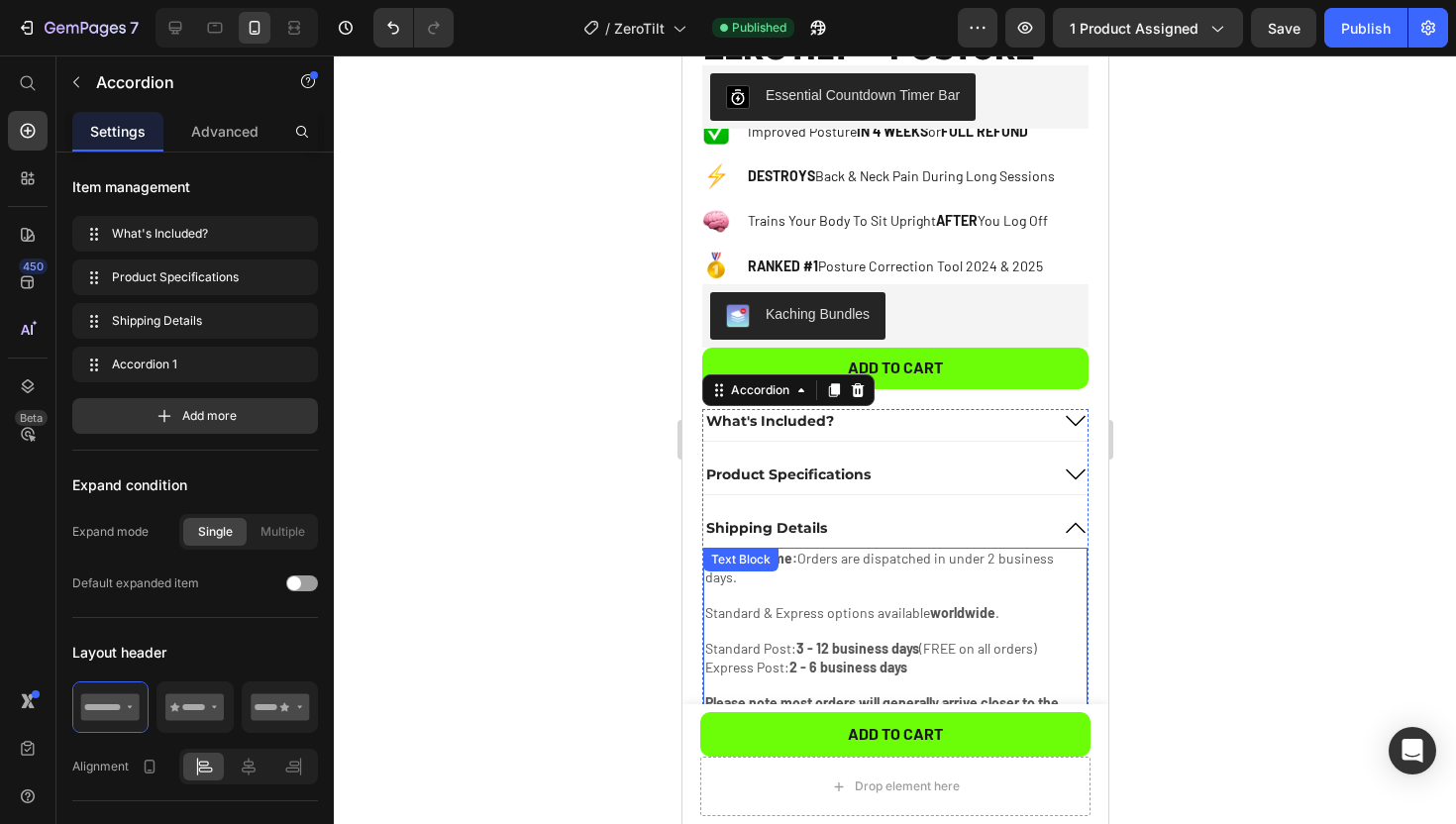 scroll, scrollTop: 960, scrollLeft: 0, axis: vertical 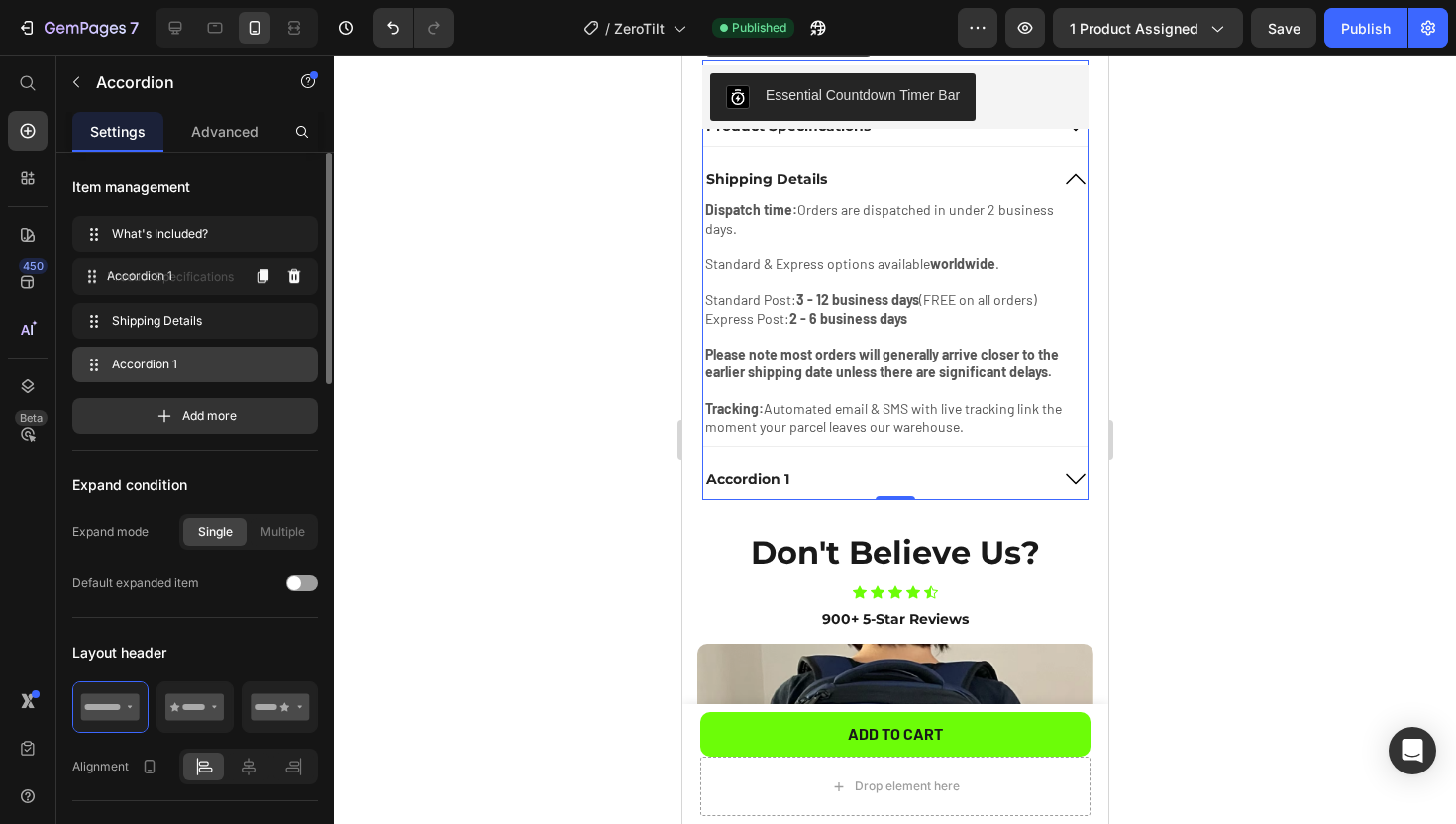 type 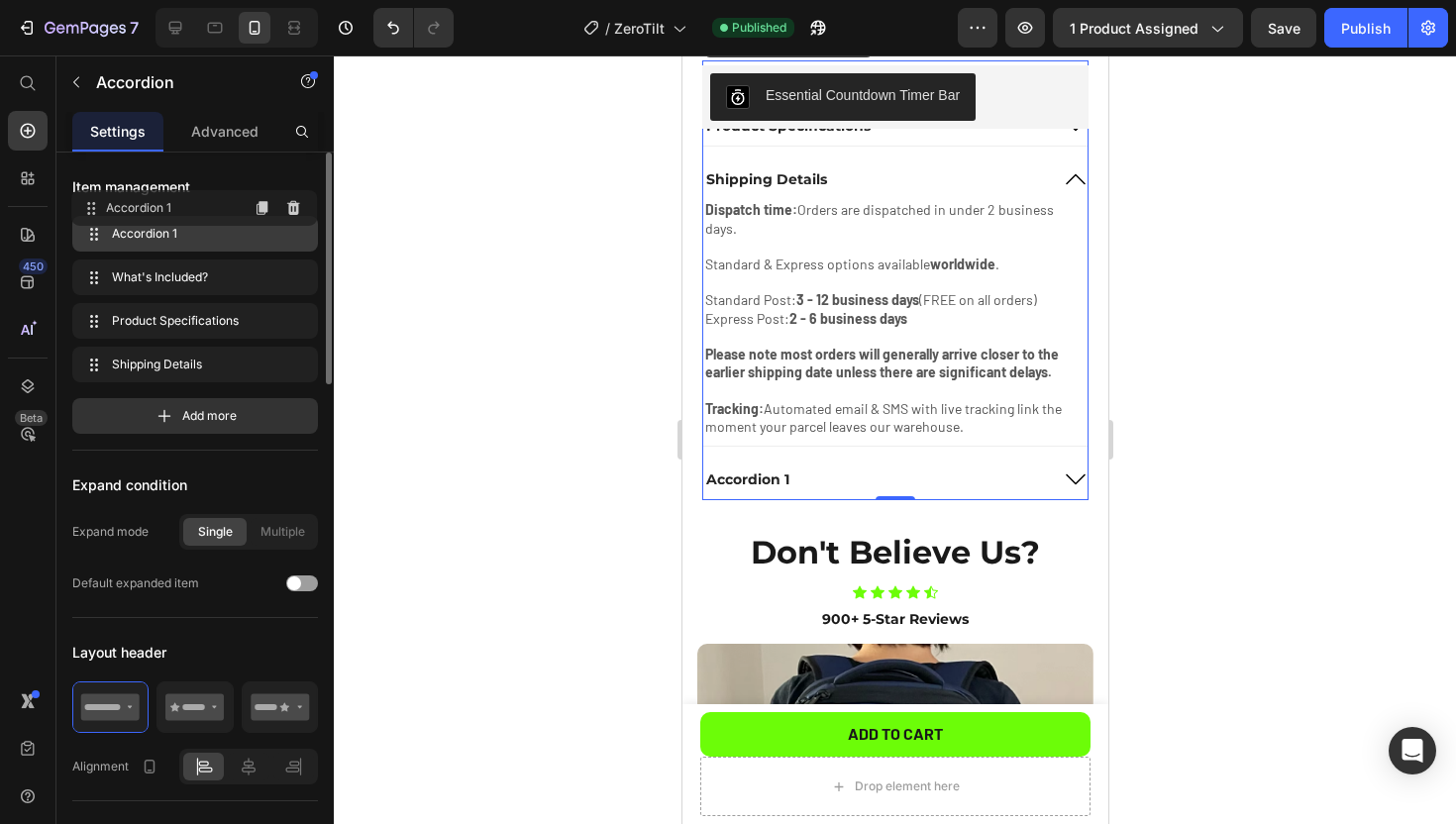 drag, startPoint x: 85, startPoint y: 368, endPoint x: 84, endPoint y: 212, distance: 156.00321 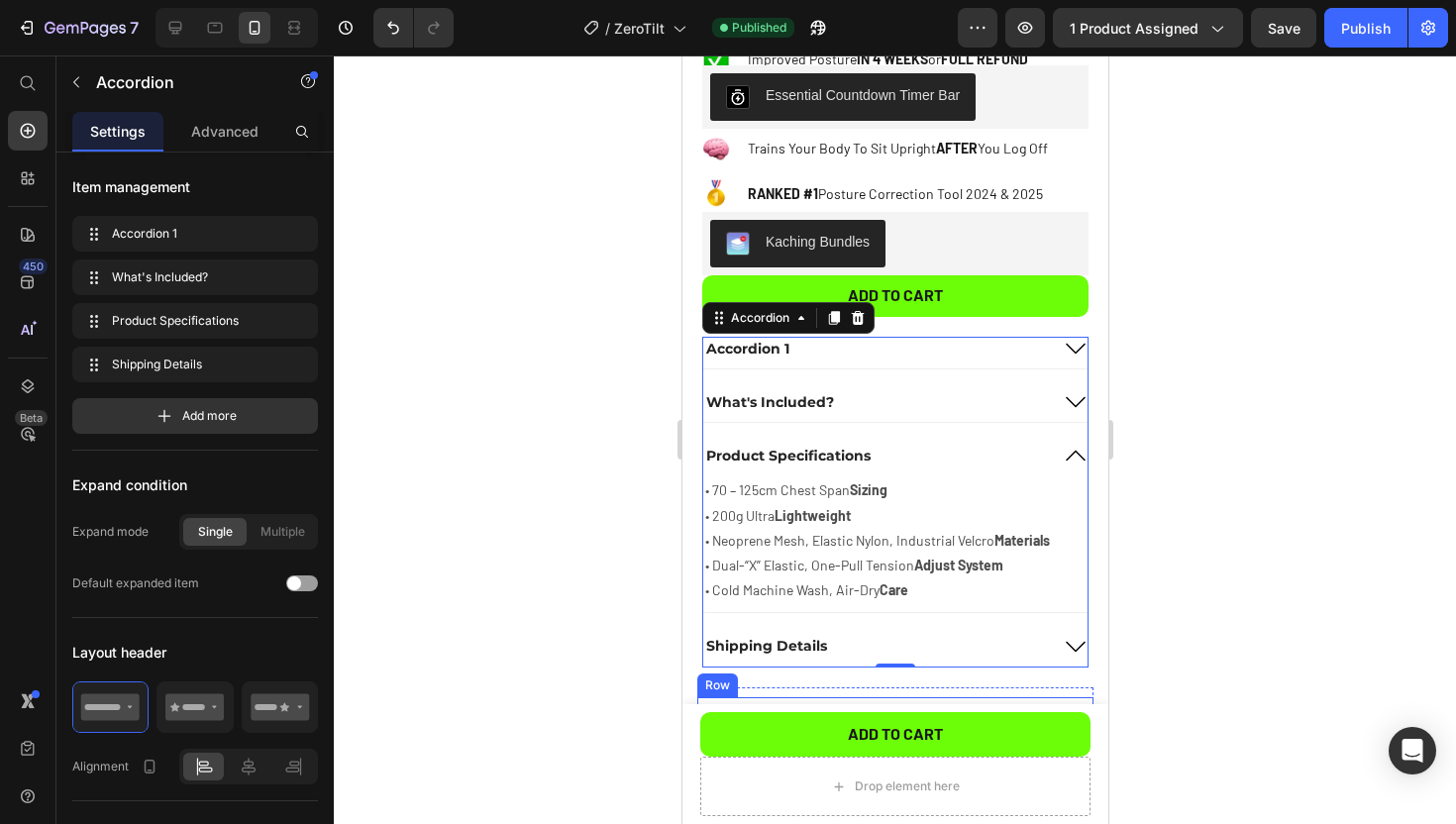 scroll, scrollTop: 618, scrollLeft: 0, axis: vertical 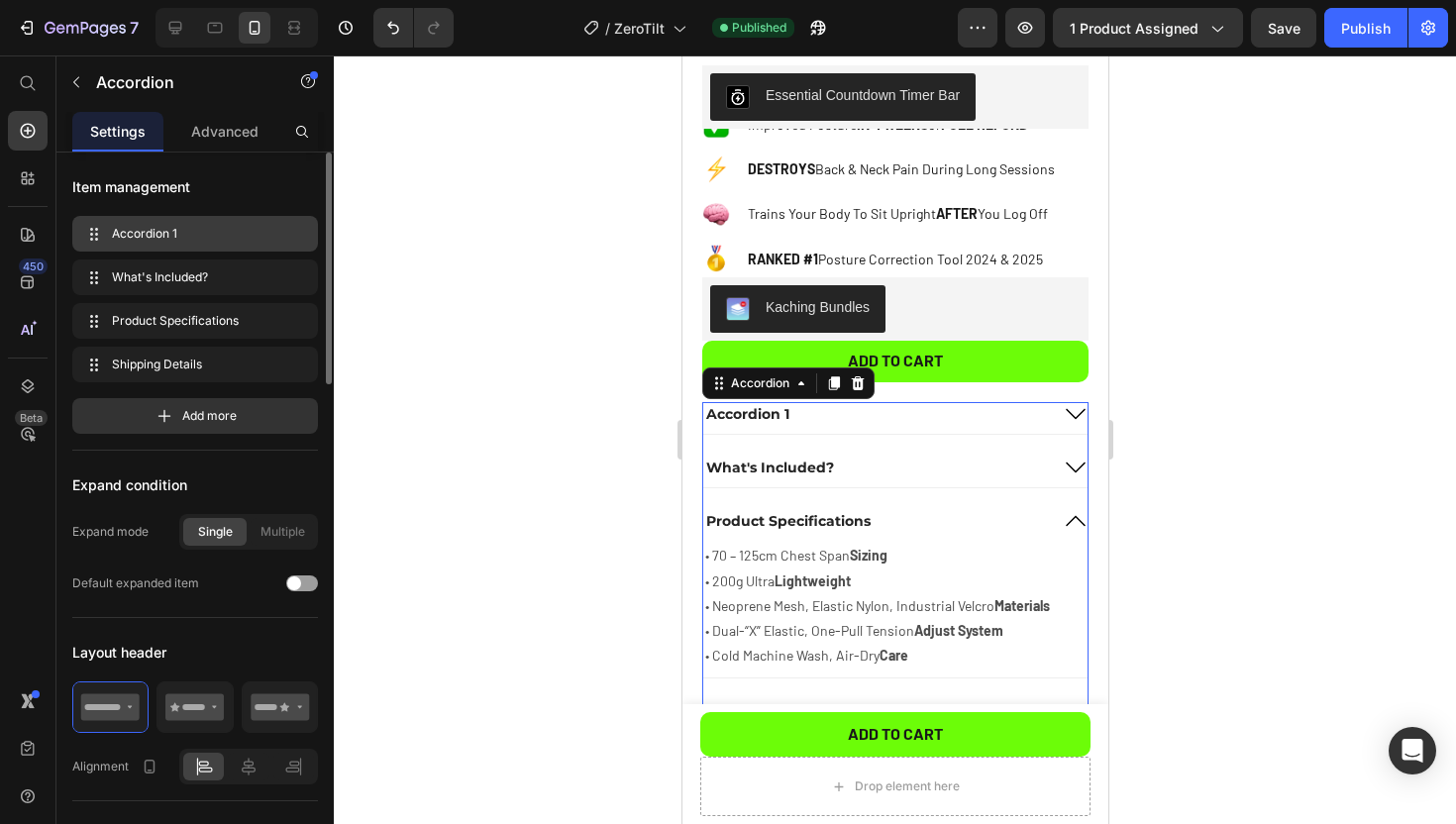 click on "Accordion 1 Accordion 1" at bounding box center (199, 234) 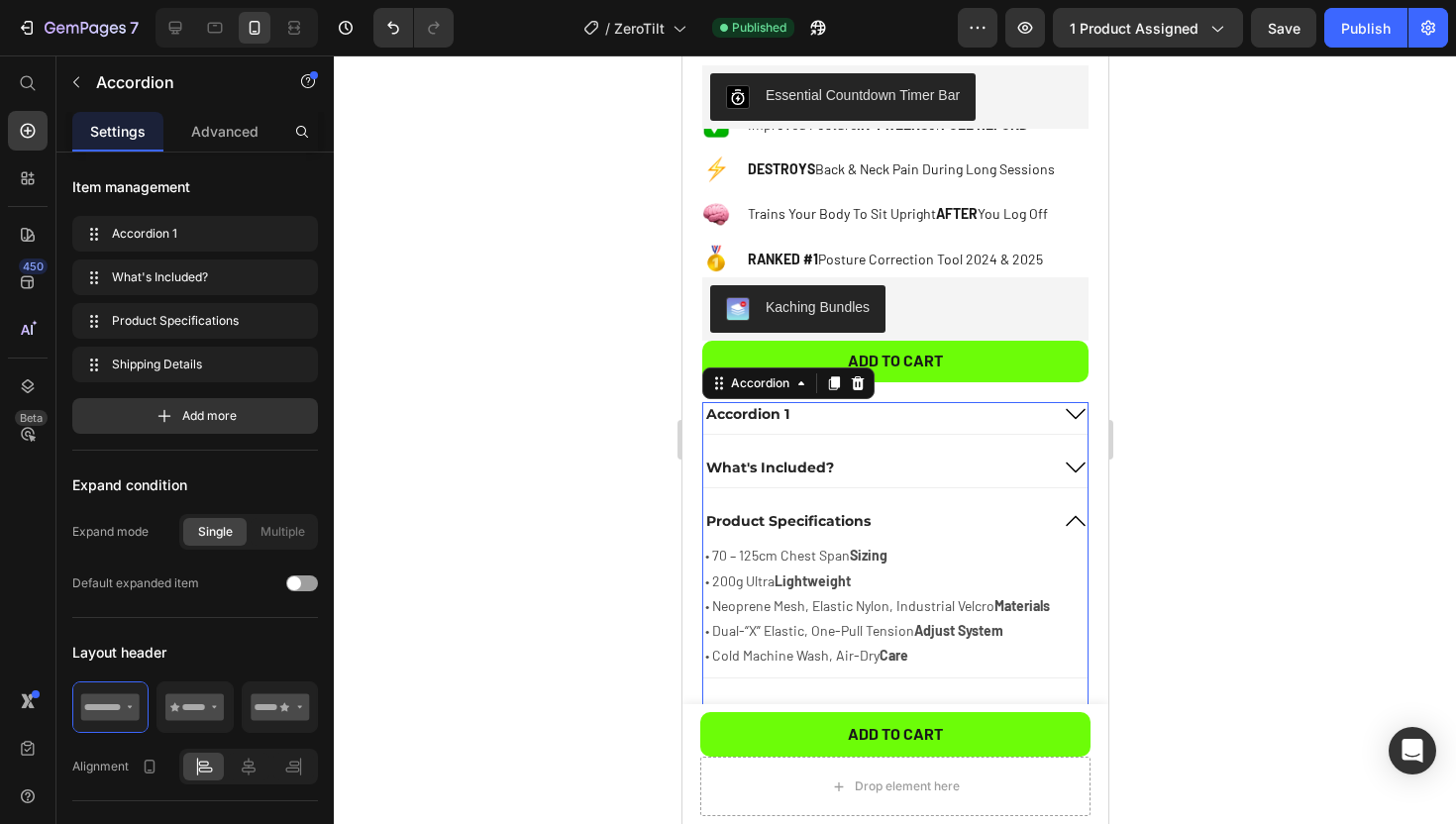 click on "Accordion 1" at bounding box center [875, 414] 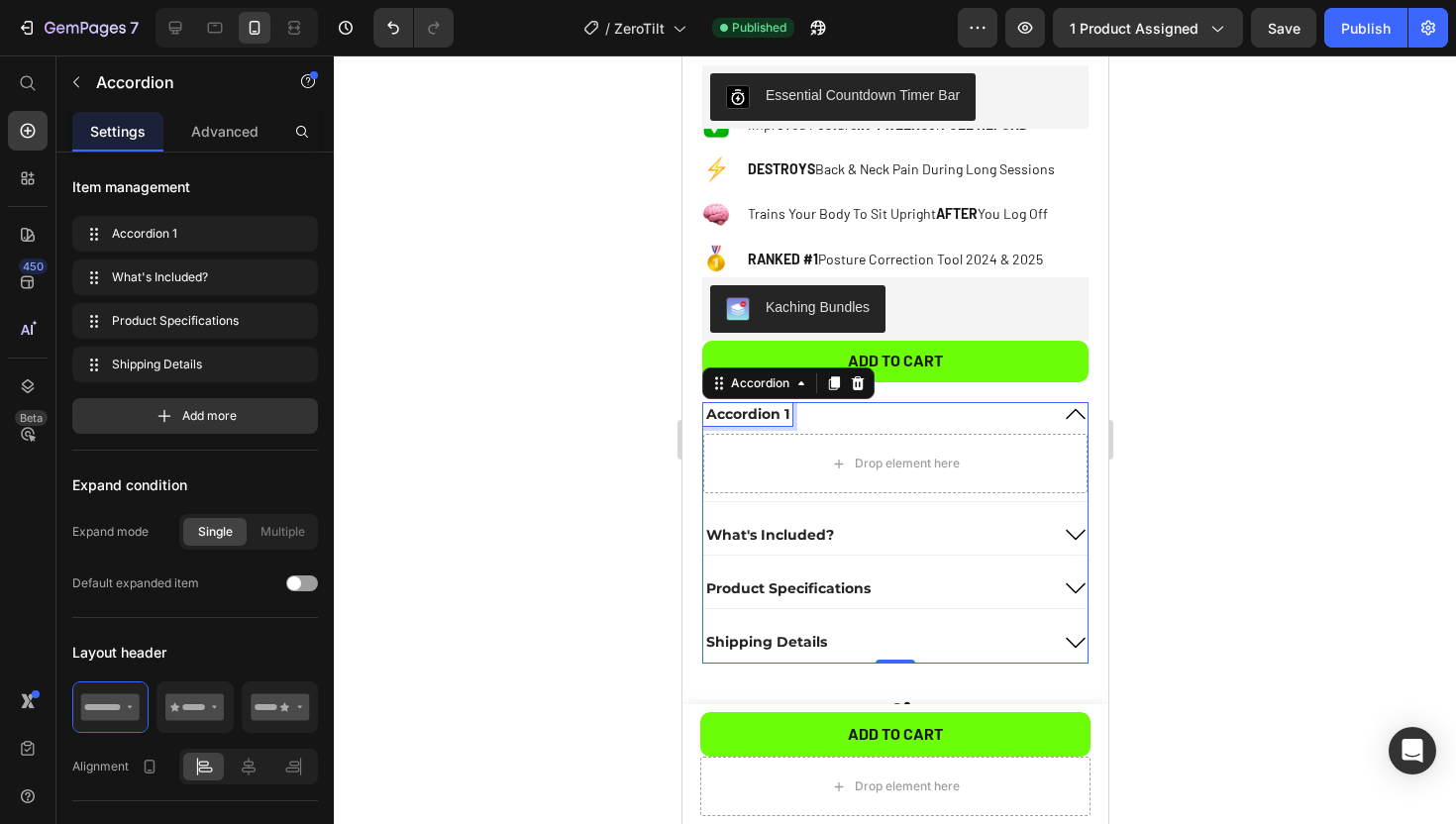 click on "Accordion 1" at bounding box center [747, 414] 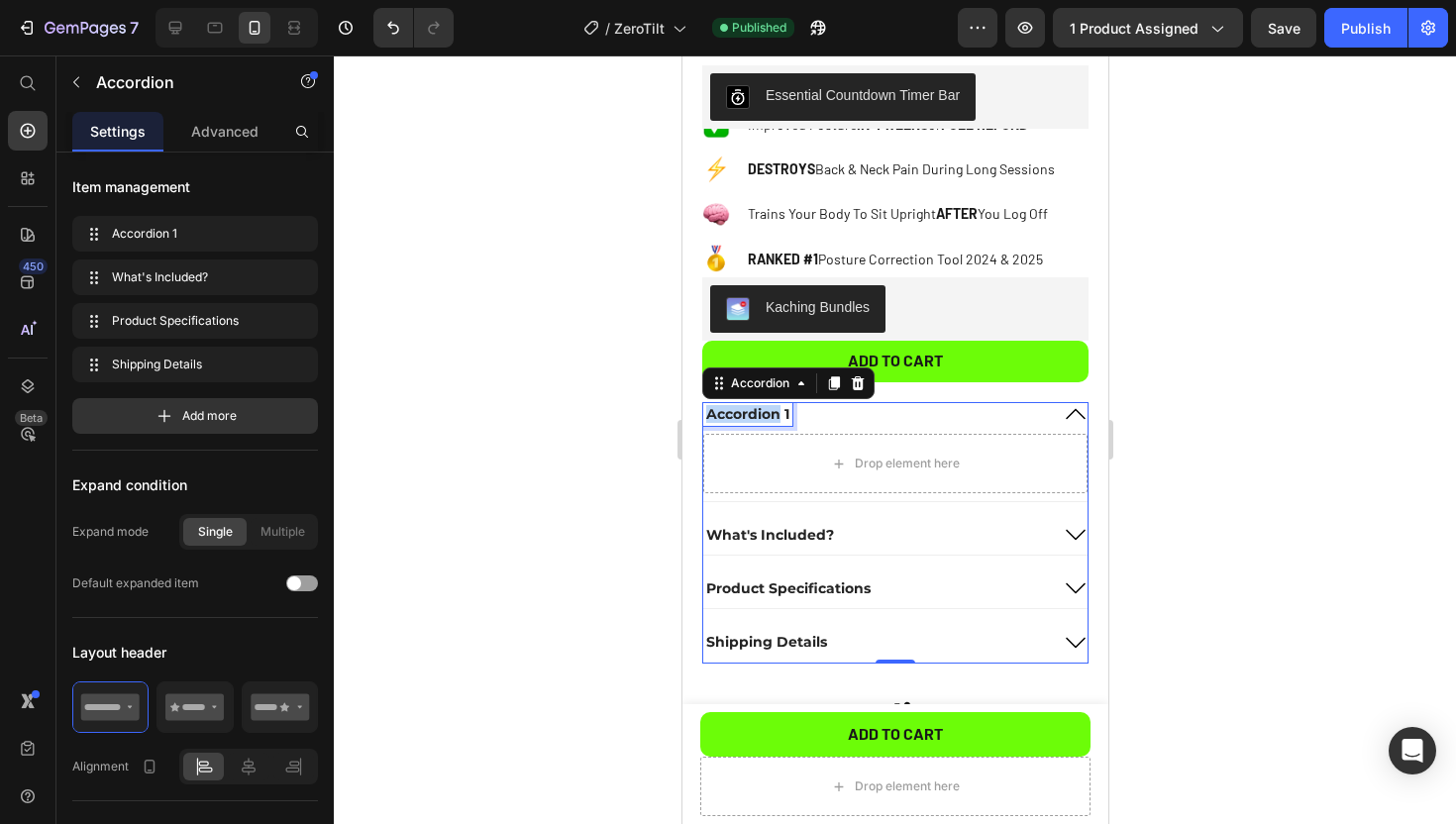 click on "Accordion 1" at bounding box center [747, 414] 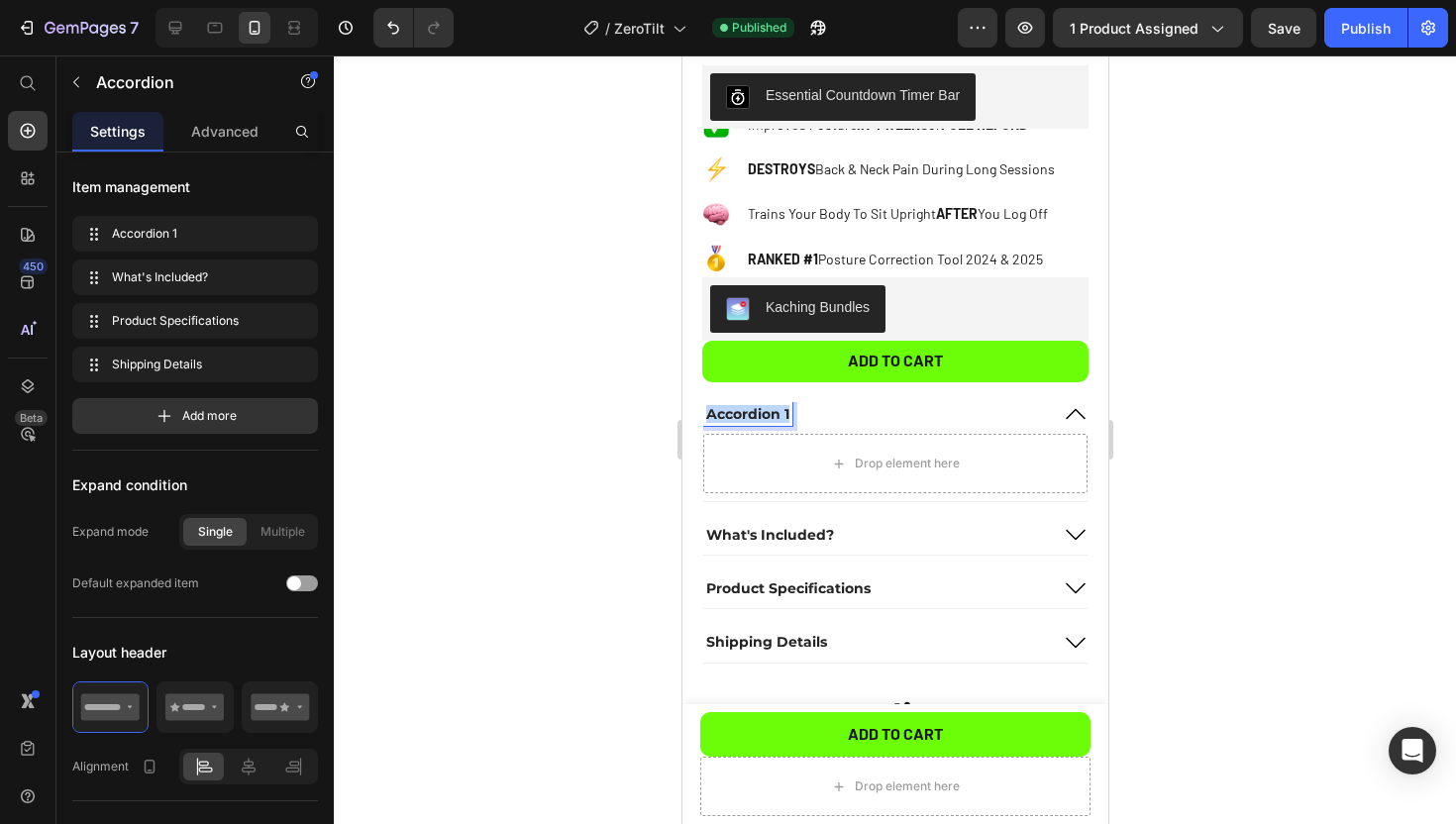 click on "Accordion 1" at bounding box center (747, 414) 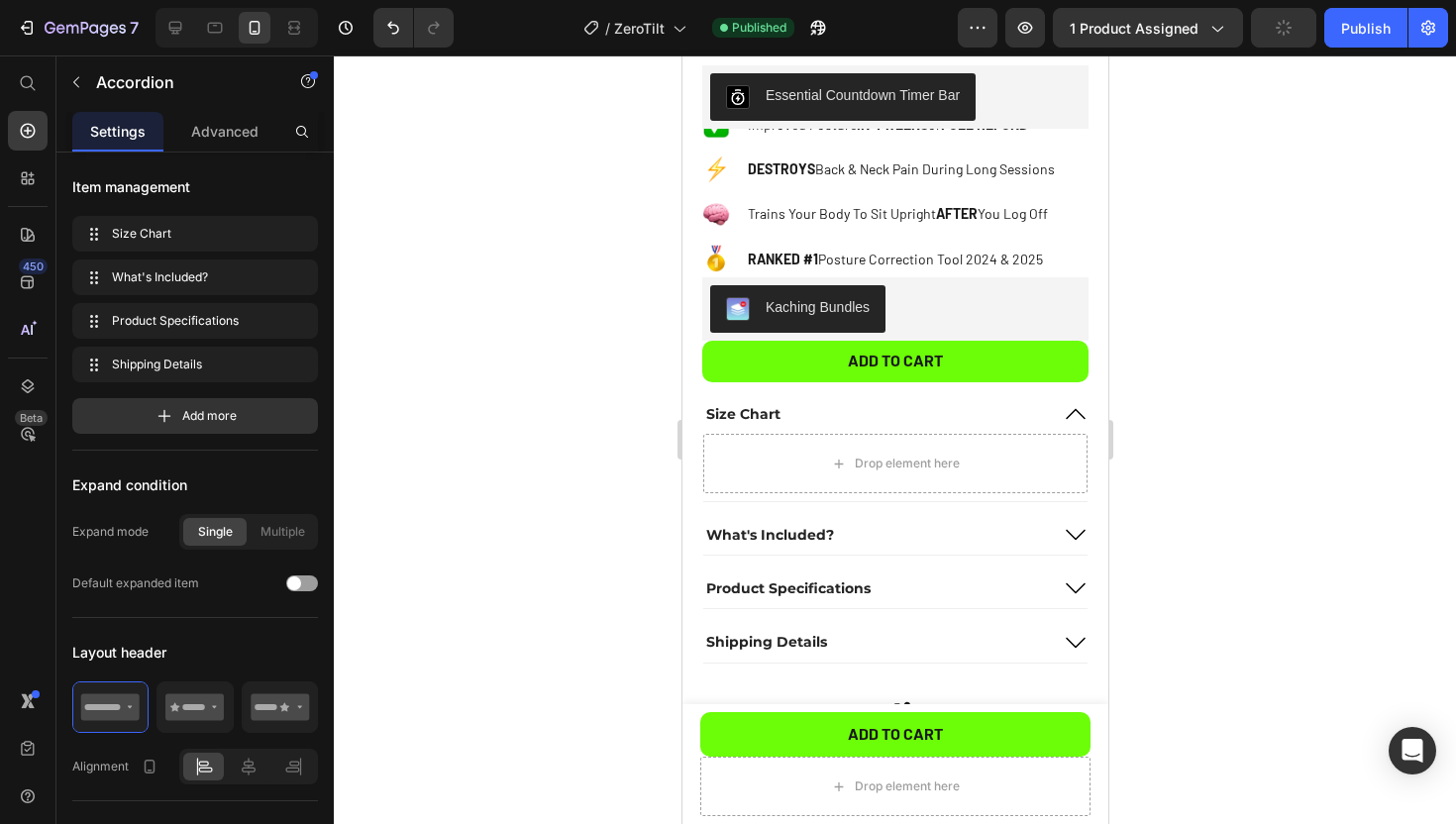 click 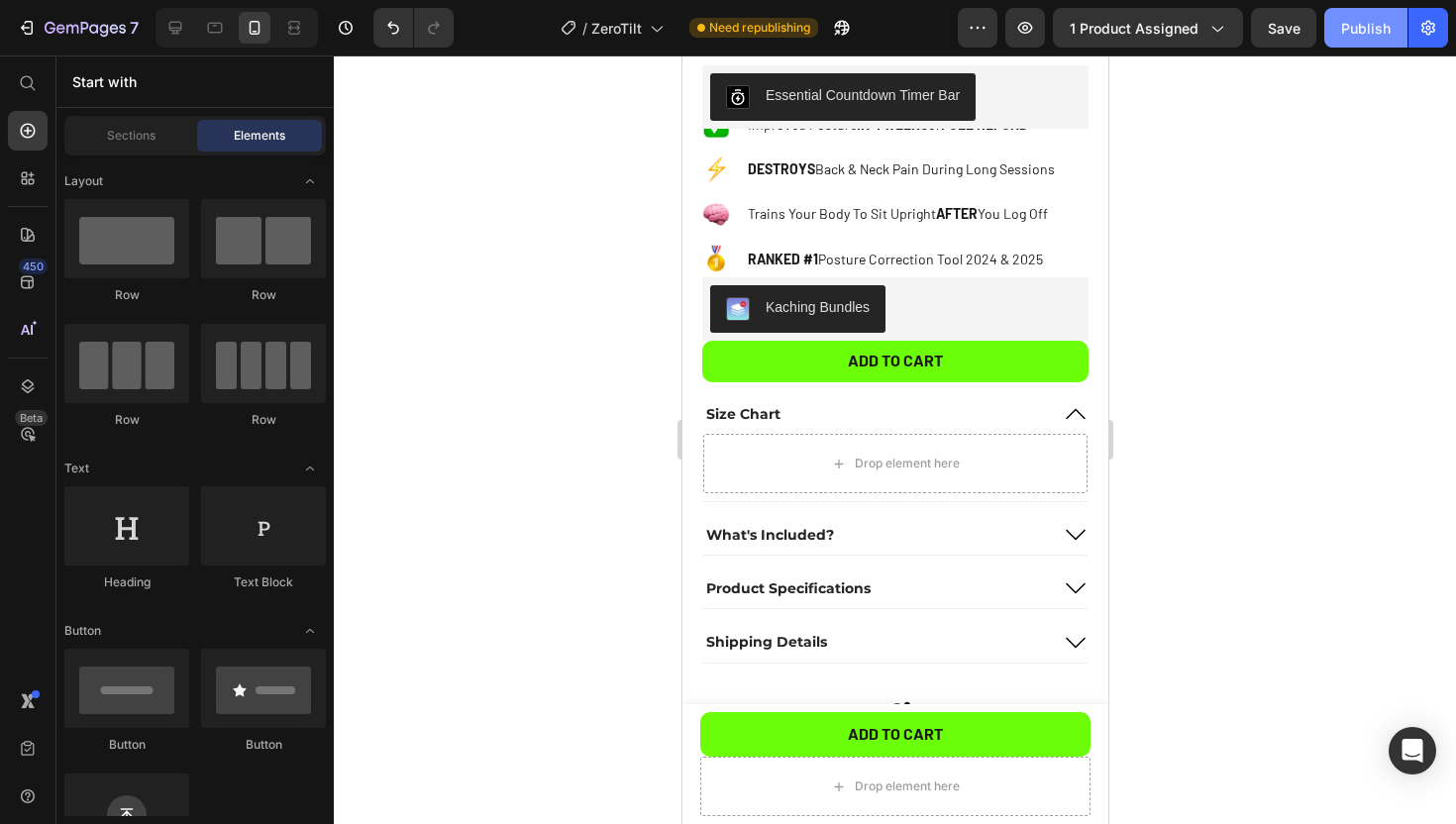 click on "Publish" at bounding box center [1366, 28] 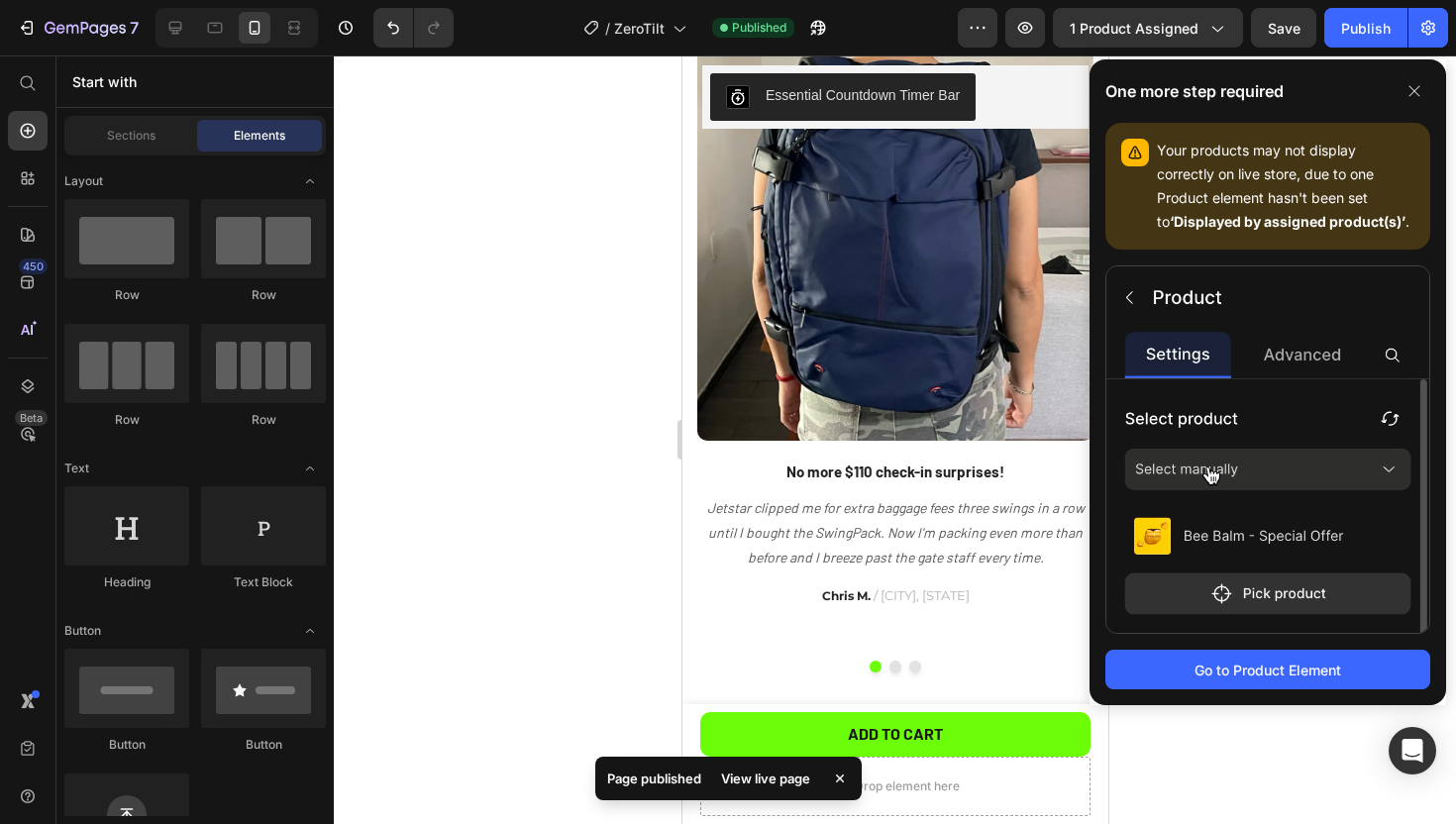 scroll, scrollTop: 1234, scrollLeft: 0, axis: vertical 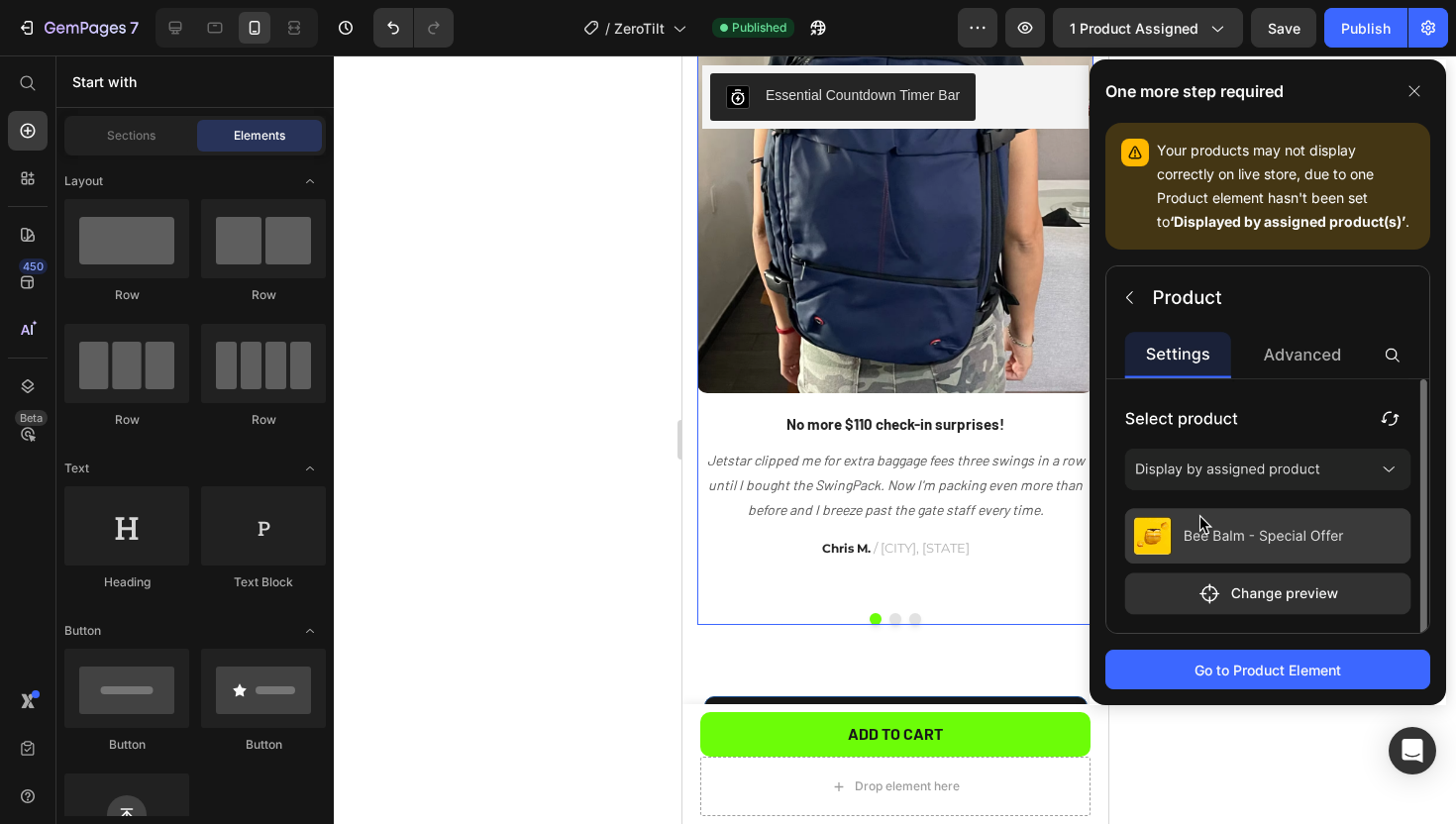 click on "No more $110 check-in surprises!" at bounding box center (894, 424) 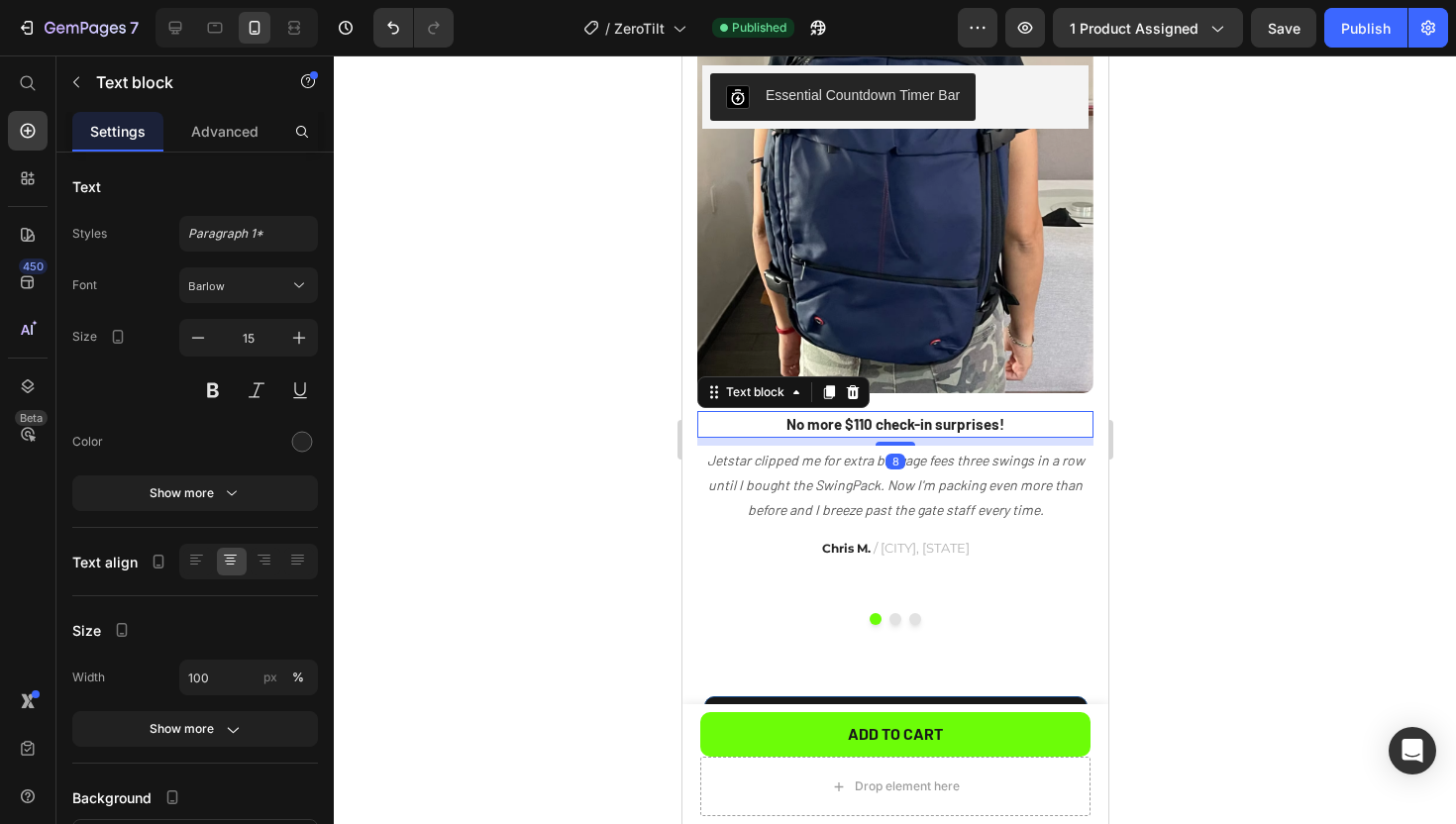 click on "No more $110 check-in surprises!" at bounding box center (894, 424) 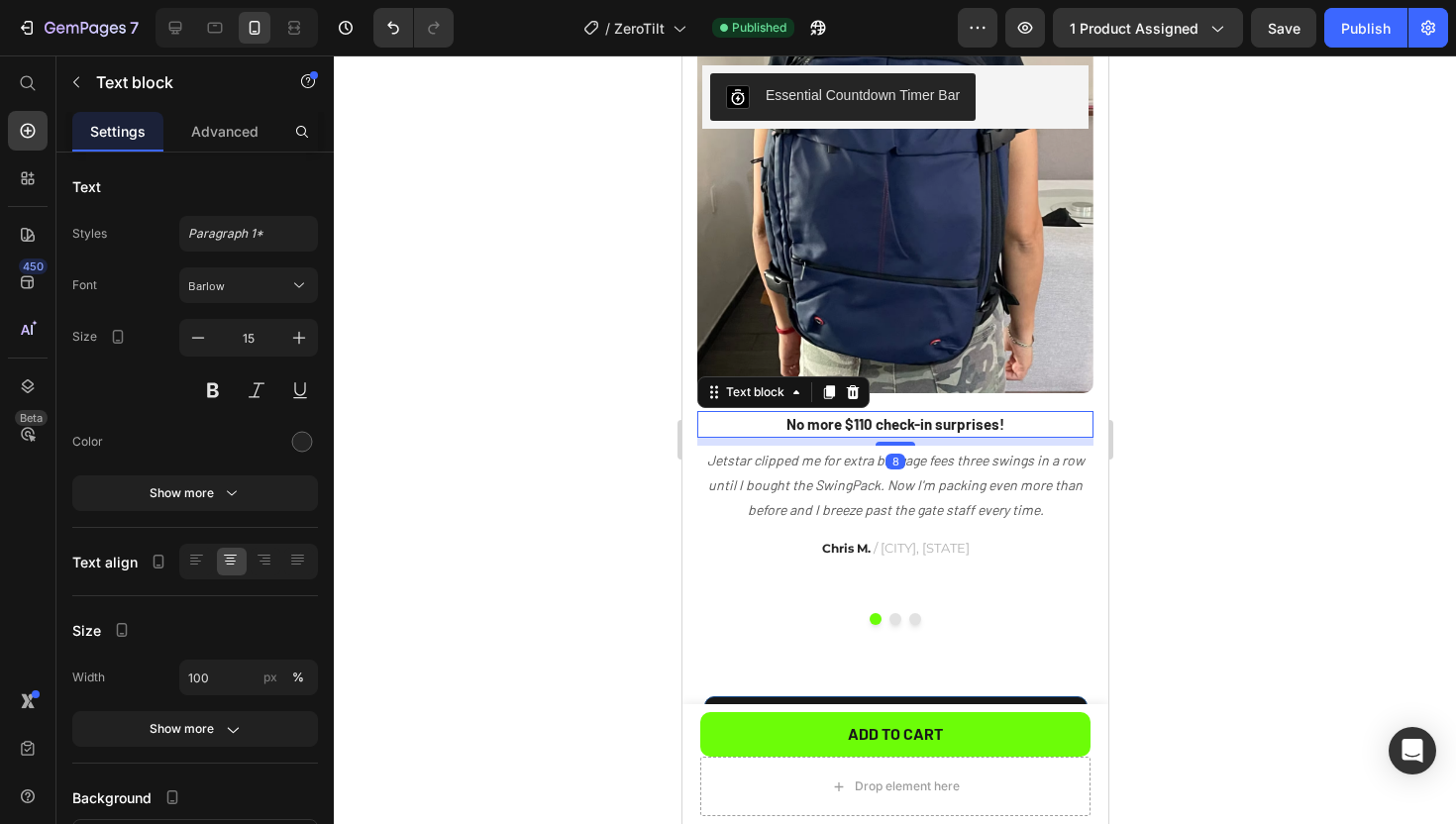 click on "No more $110 check-in surprises!" at bounding box center [894, 424] 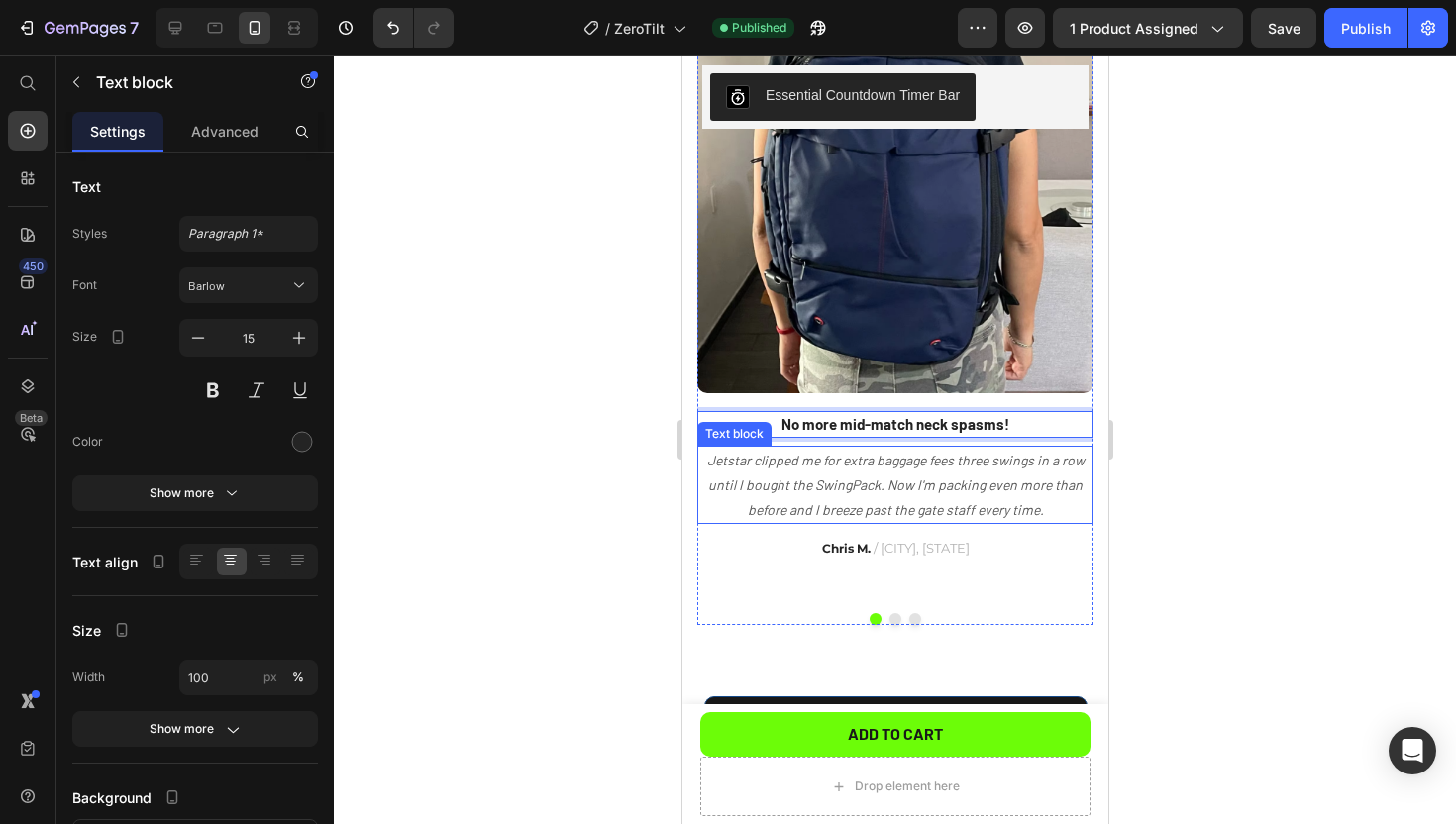 click on "Jetstar clipped me for extra baggage fees three swings in a row until I bought the SwingPack. Now I'm packing even more than before and I breeze past the gate staff every time." at bounding box center [894, 485] 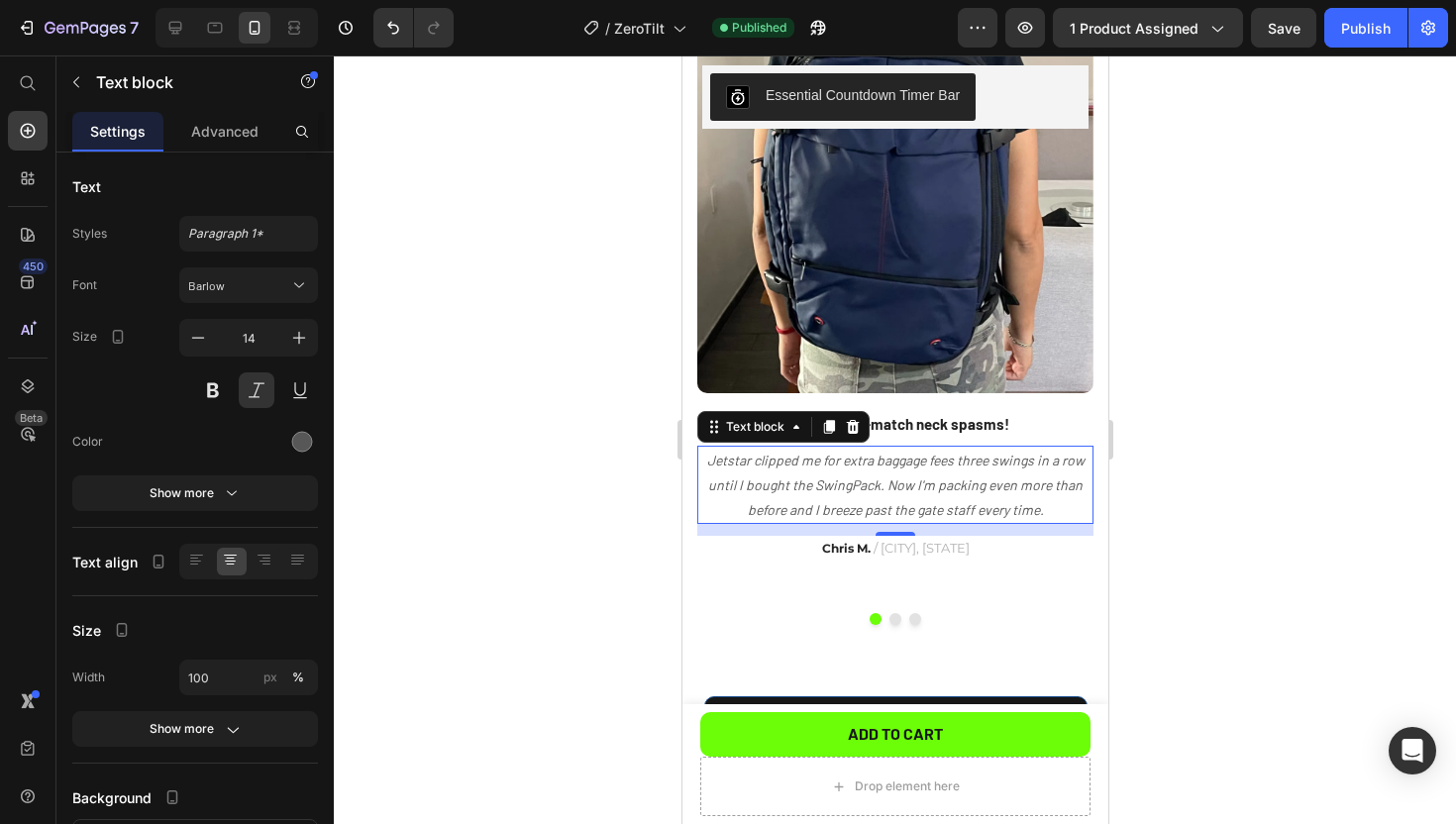 click on "Jetstar clipped me for extra baggage fees three swings in a row until I bought the SwingPack. Now I'm packing even more than before and I breeze past the gate staff every time." at bounding box center (894, 485) 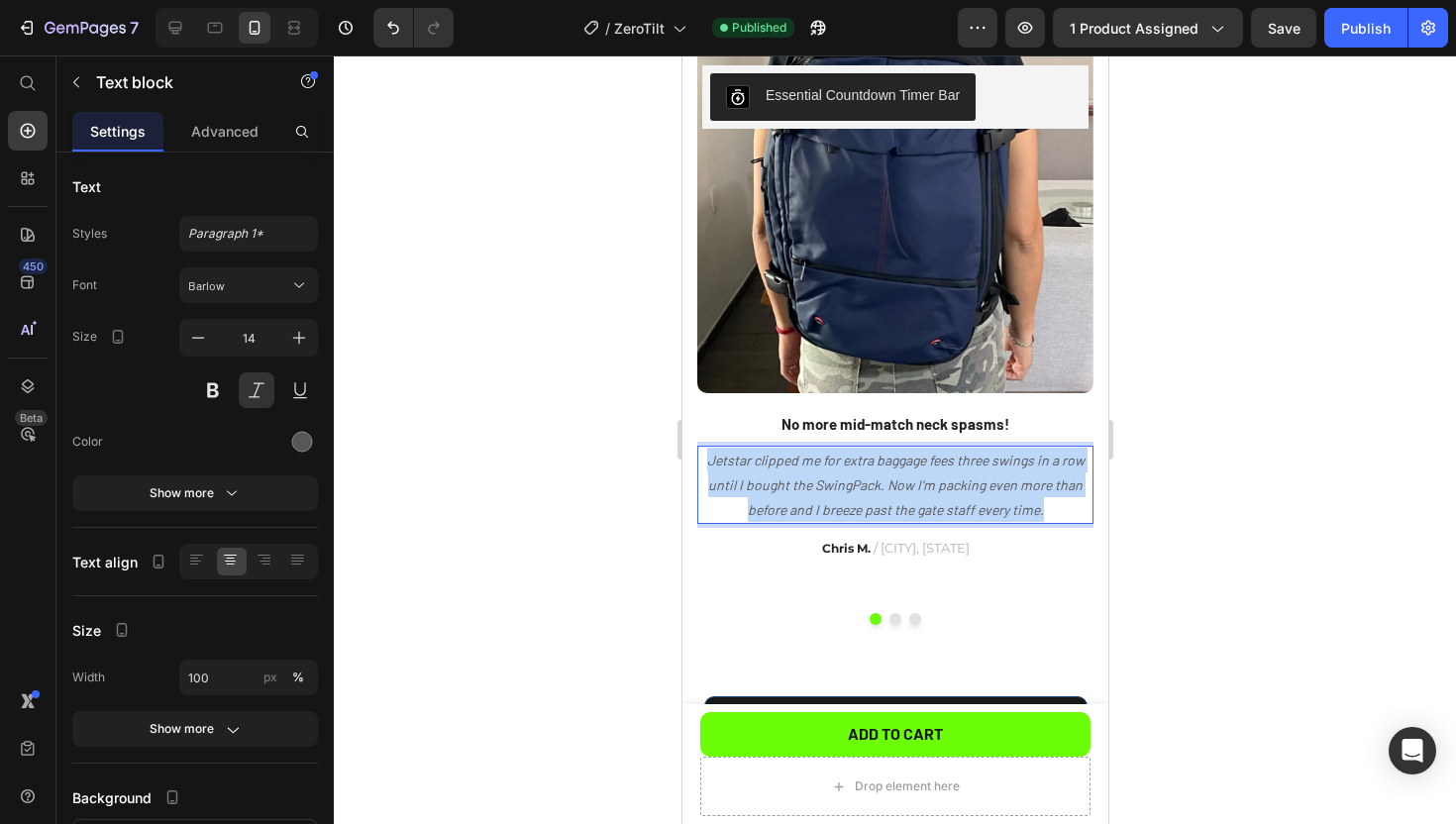 click on "Jetstar clipped me for extra baggage fees three swings in a row until I bought the SwingPack. Now I'm packing even more than before and I breeze past the gate staff every time." at bounding box center [894, 485] 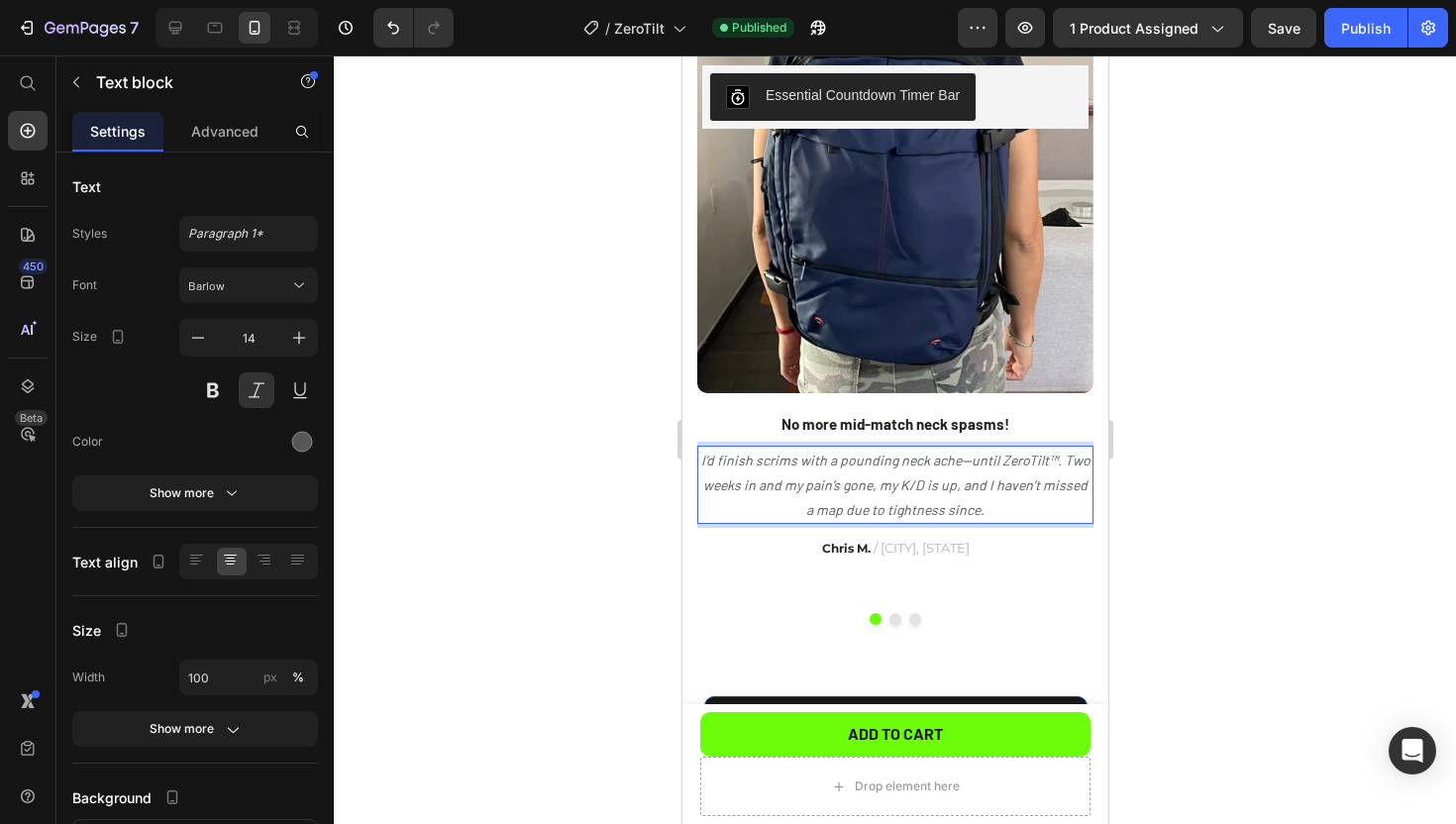 click 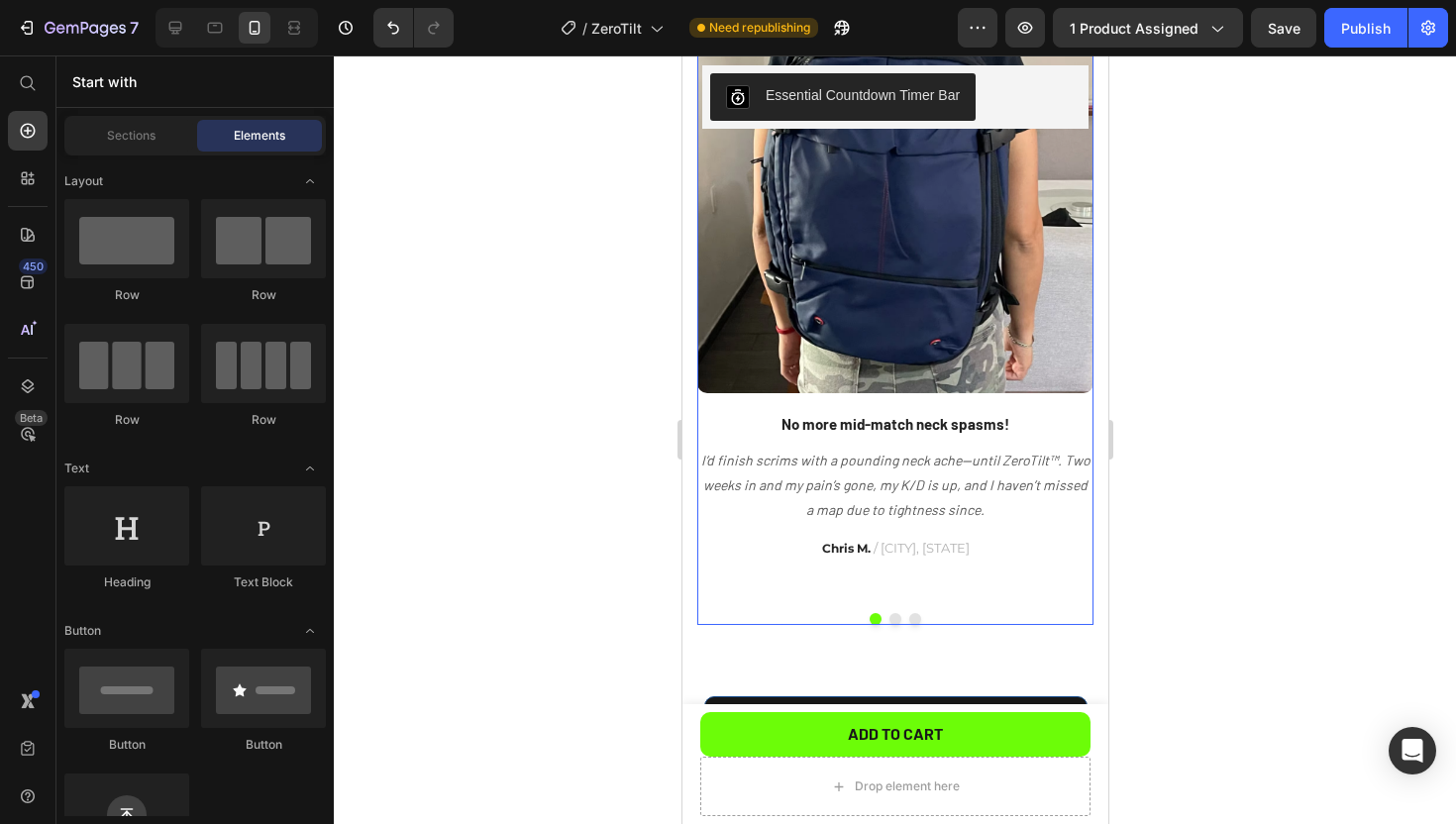 click at bounding box center (894, 619) 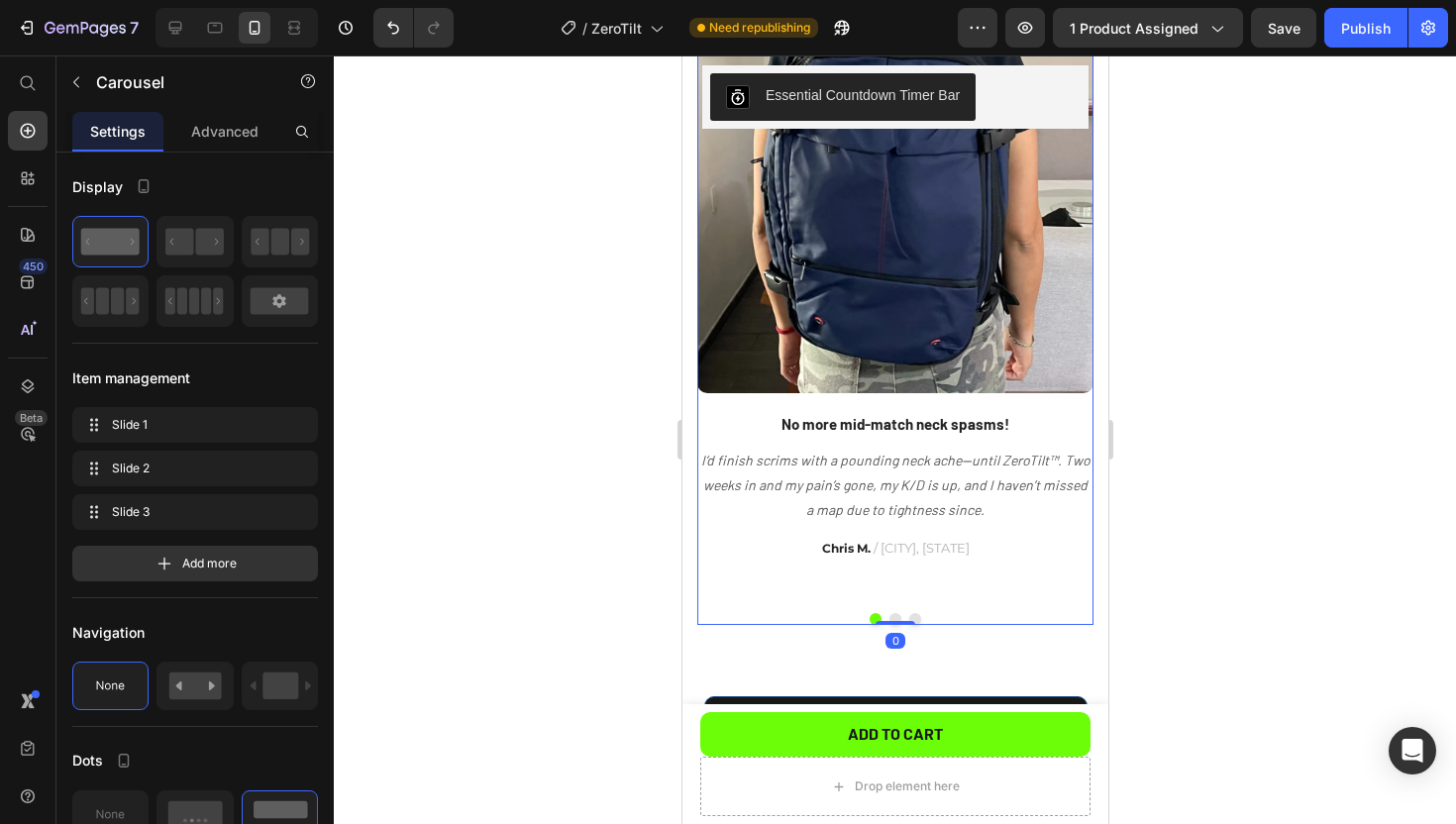 click at bounding box center (894, 619) 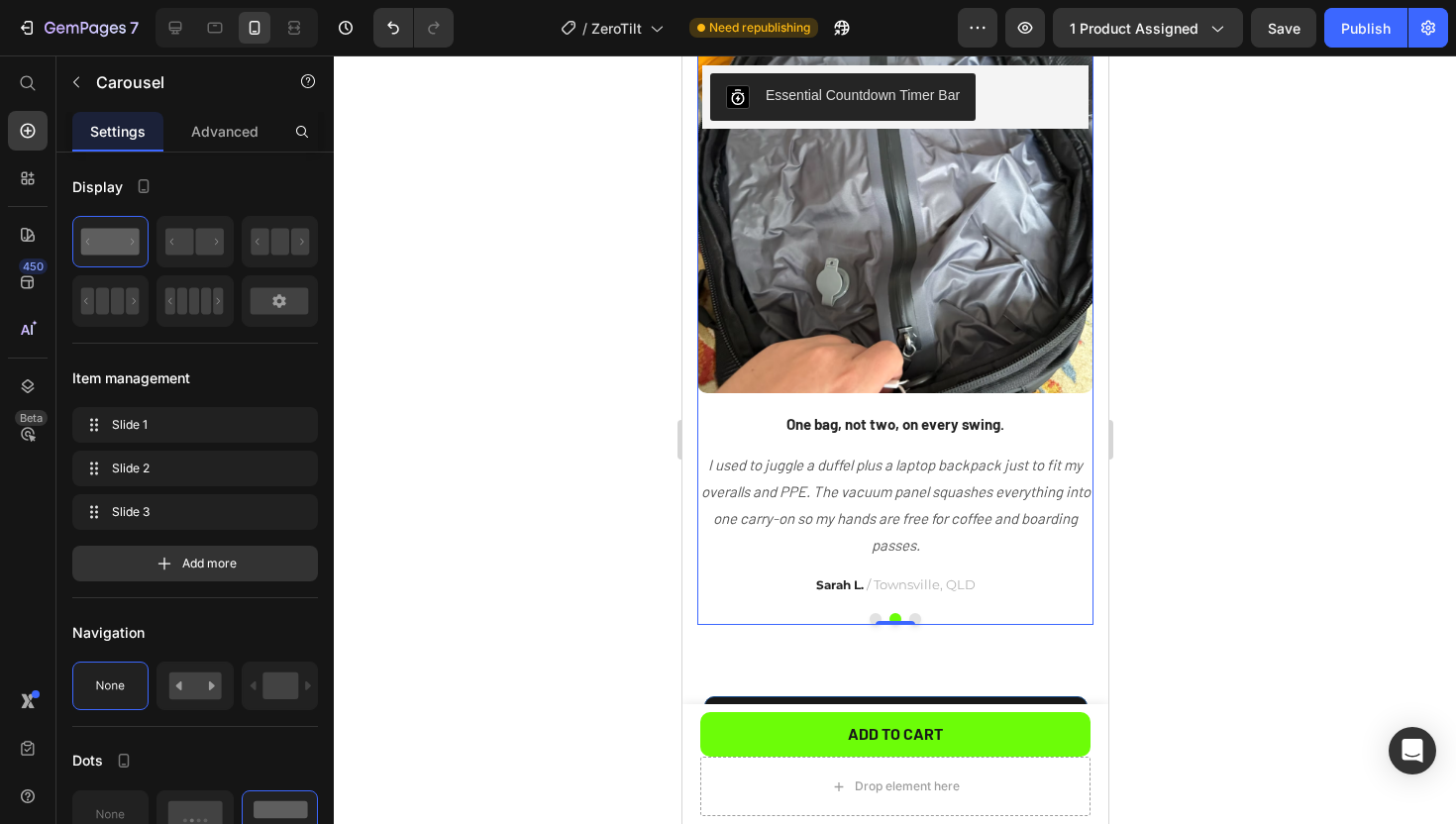 click at bounding box center [875, 619] 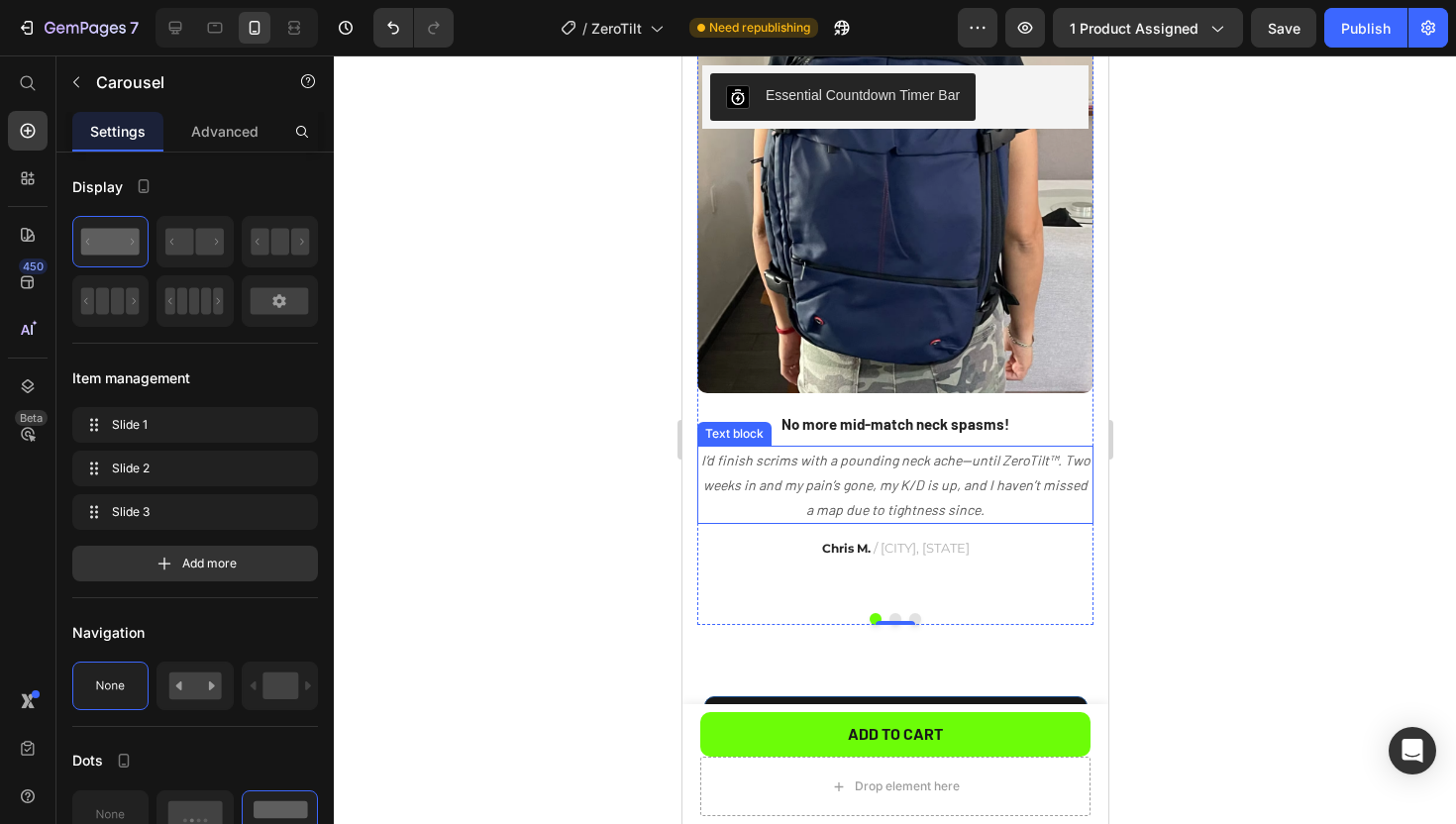 click on "I’d finish scrims with a pounding neck ache—until ZeroTilt™. Two weeks in and my pain’s gone, my K/D is up, and I haven’t missed a map due to tightness since." at bounding box center [894, 484] 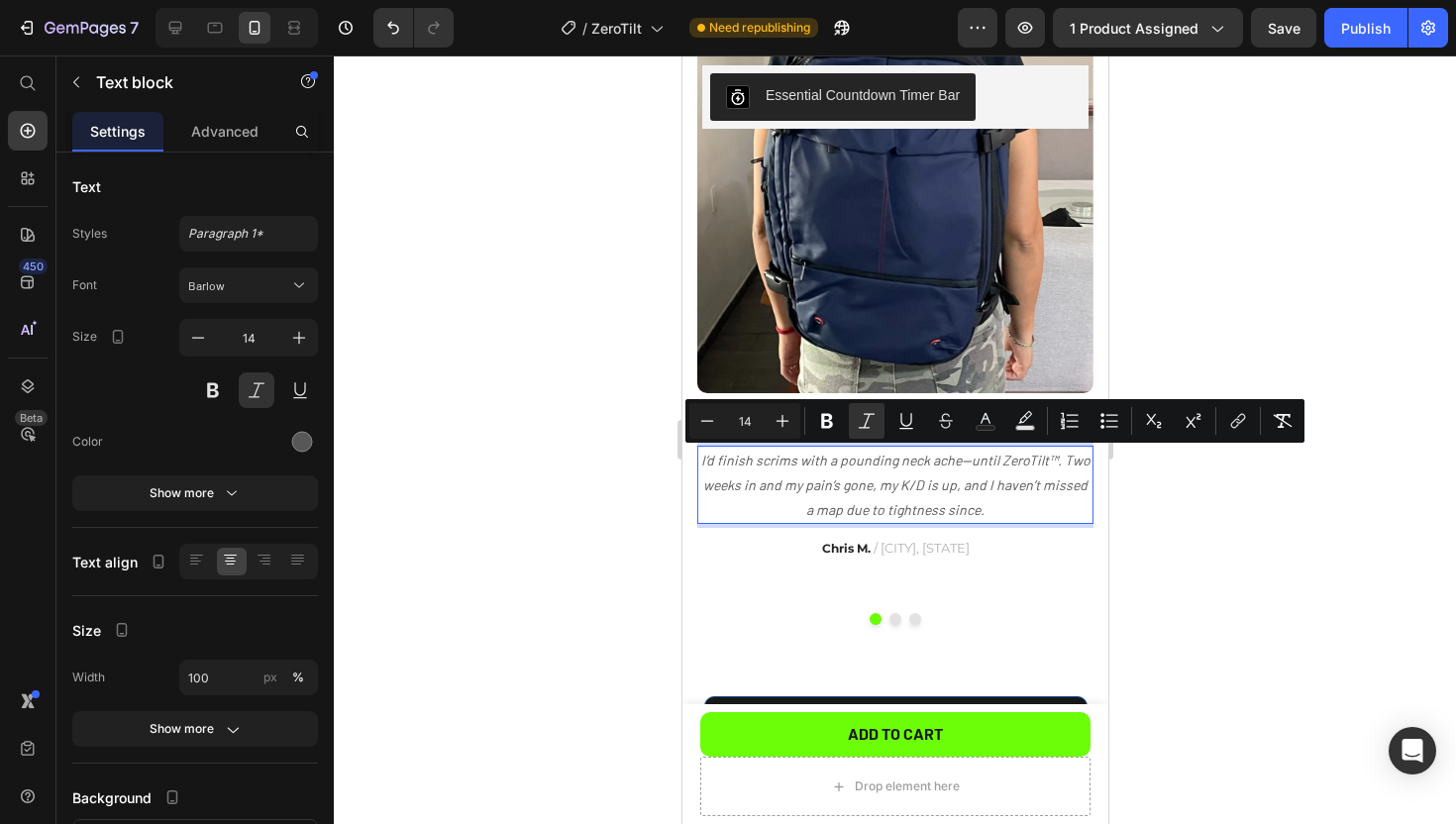 click on "I’d finish scrims with a pounding neck ache—until ZeroTilt™. Two weeks in and my pain’s gone, my K/D is up, and I haven’t missed a map due to tightness since." at bounding box center (894, 485) 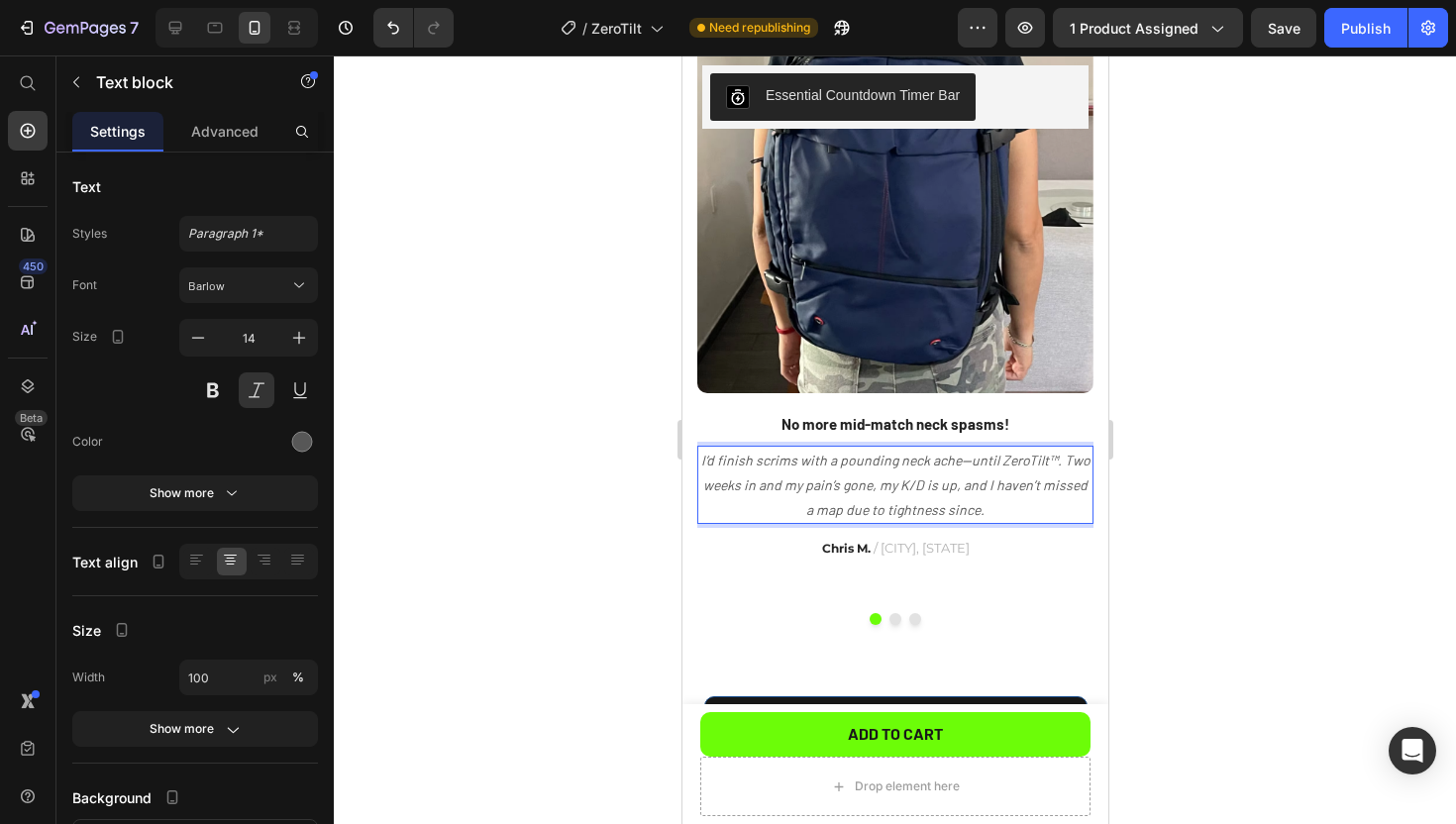 click on "Image No more mid-match neck spasms! Text block I’d finish scrims with a pounding neck ache—until ZeroTilt™. Two weeks in and my pain’s gone, my K/D is up, and I haven’t missed a map due to tightness since. Text block   12 [FIRST] [LAST]   / [CITY], [STATE] Text block Image One bag, not two, on every swing. Text block I used to juggle a duffel plus a laptop backpack just to fit my overalls and PPE. The vacuum panel squashes everything into one carry-on so my hands are free for coffee and boarding passes. Text block [FIRST] [LAST]   / [CITY], [STATE] Text block Image This is so convenient! Text block After a week underground my work clothes stink—but the wet-dry liner locks the mess away. Oh, and the little vacuum I received with it works so well, because I was worried I'd need an actual vacuum. Text block [FIRST] [LAST]   / [CITY], [STATE] Text block" at bounding box center [894, 311] 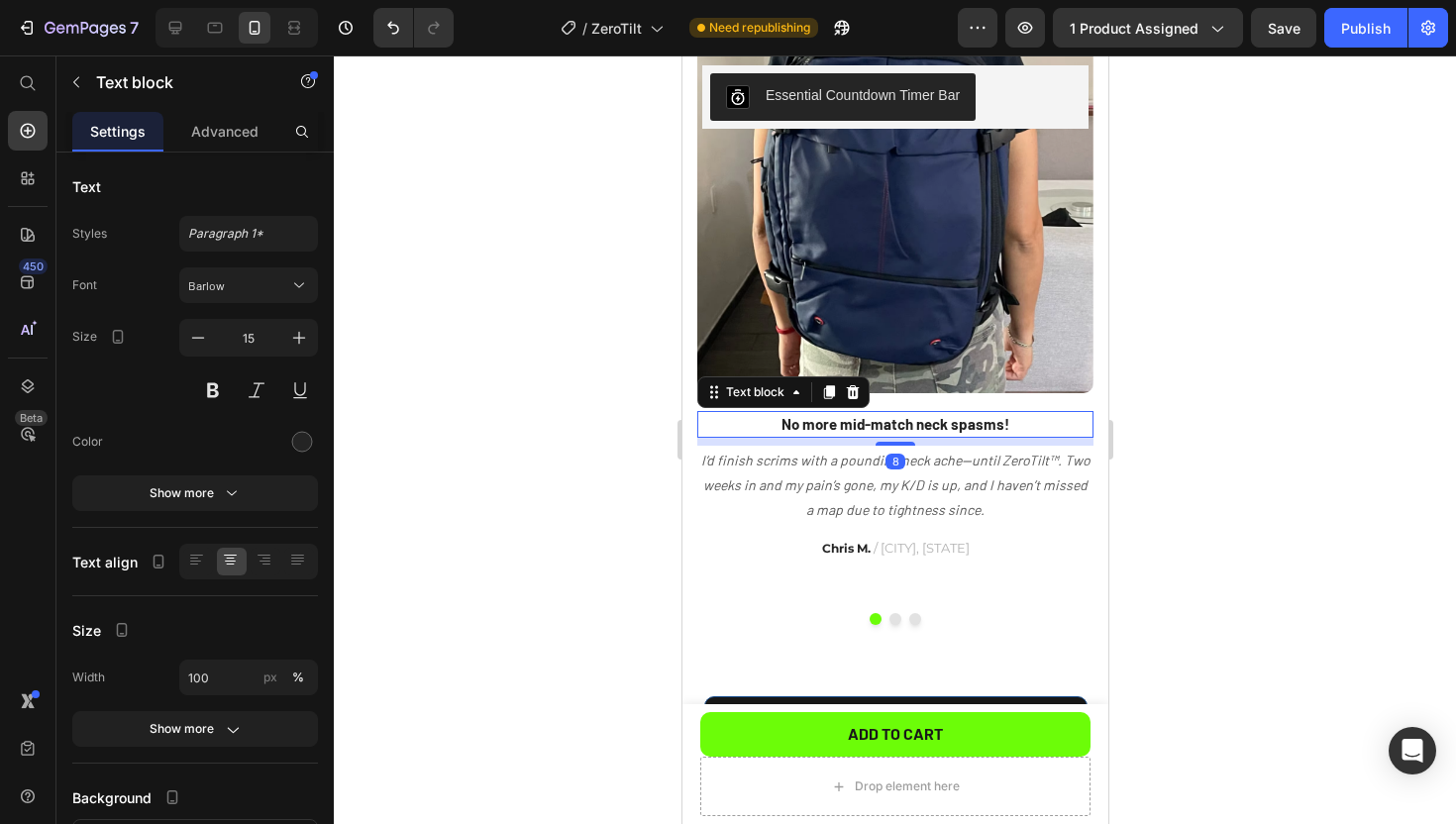 click on "No more mid-match neck spasms!" at bounding box center [894, 424] 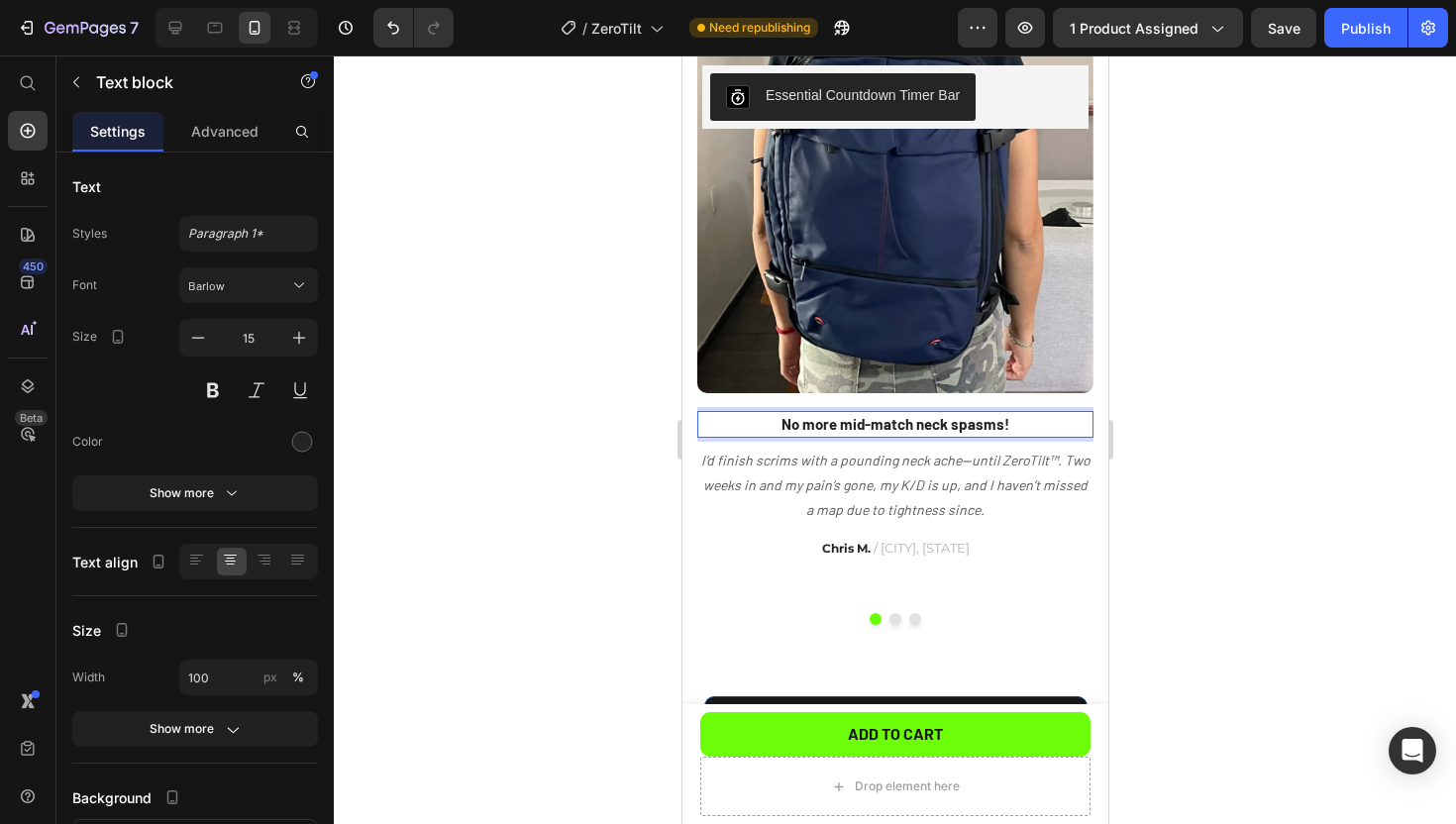 click on "No more mid-match neck spasms!" at bounding box center (894, 424) 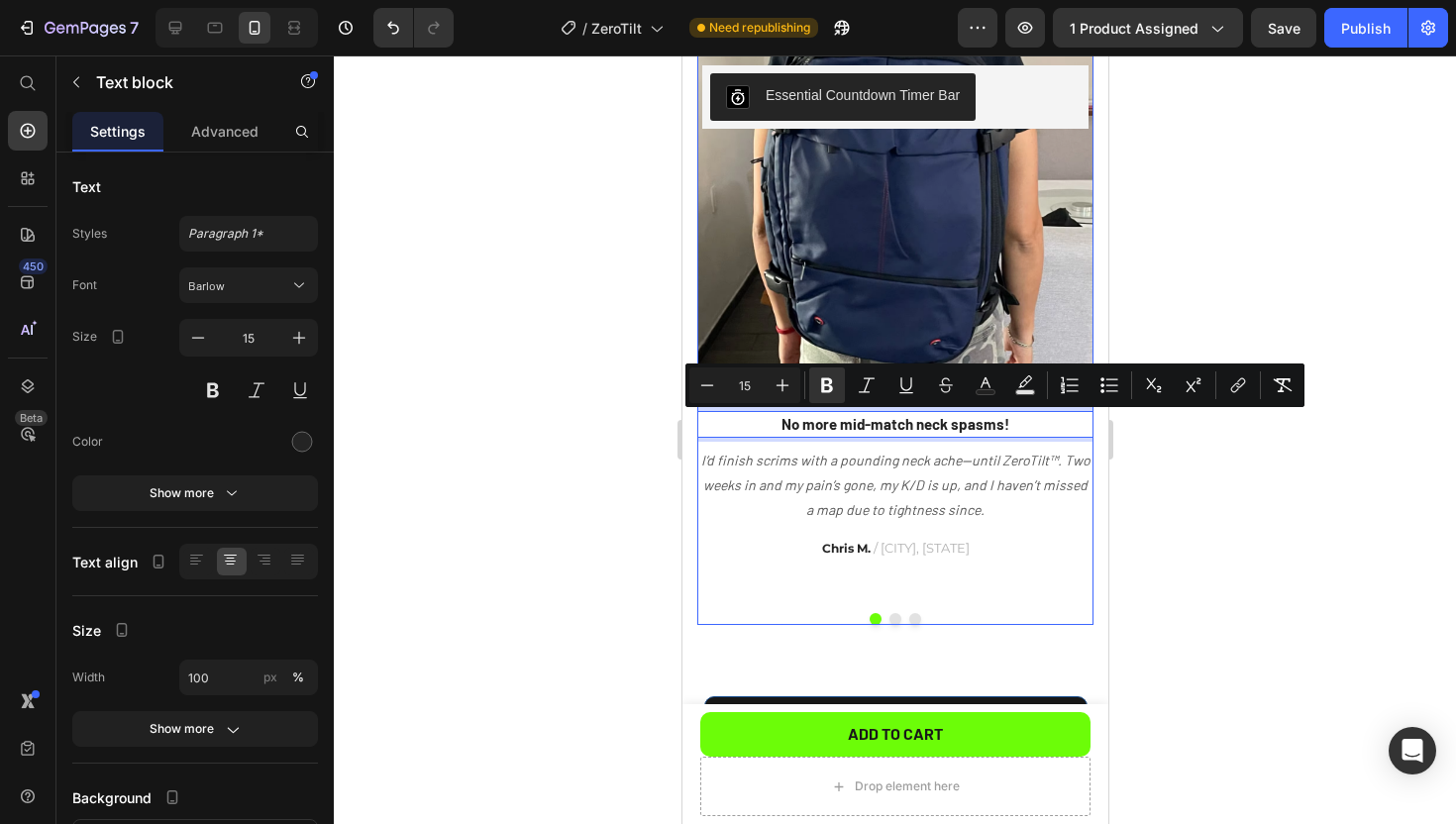 click at bounding box center [894, 619] 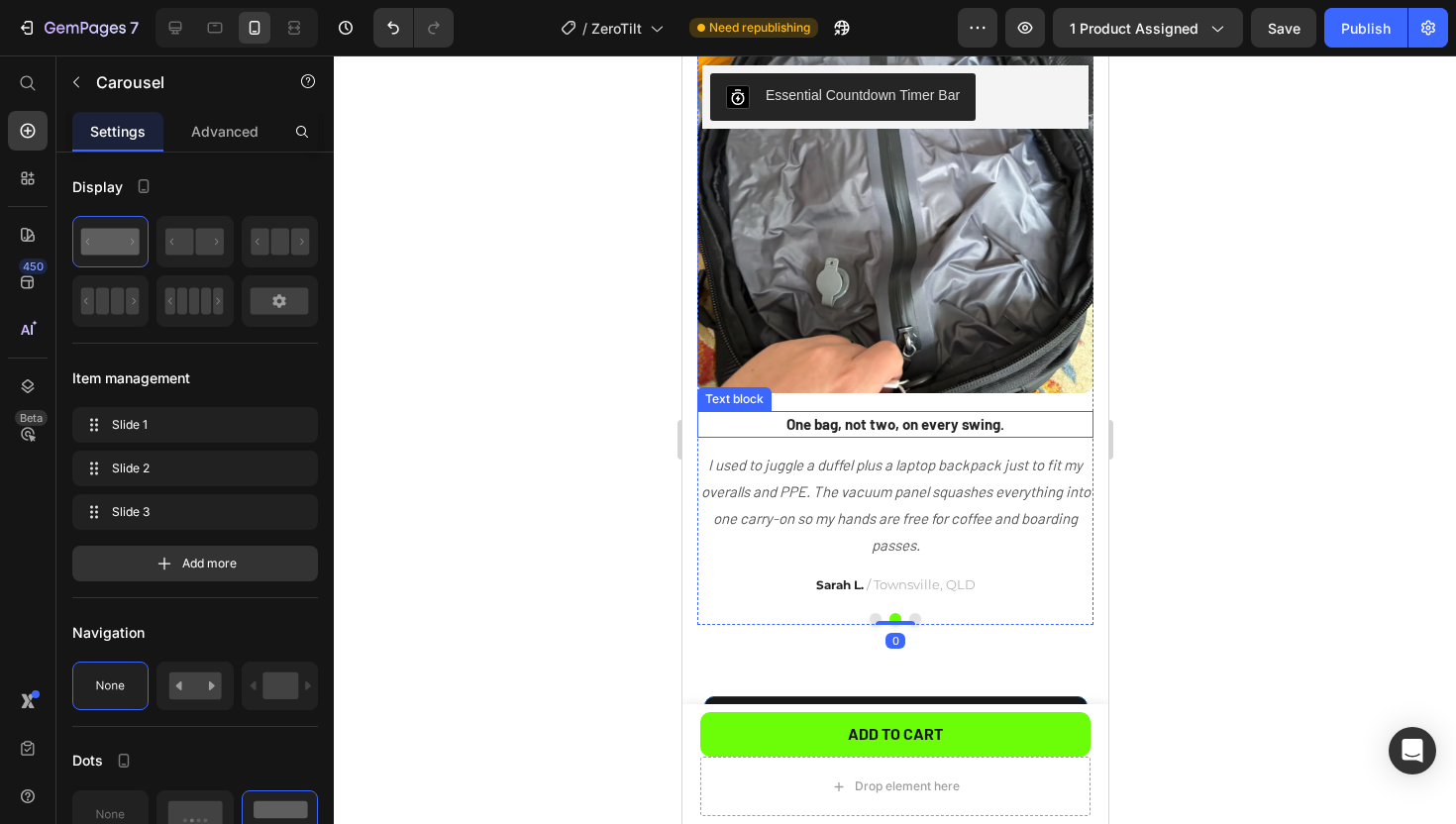 click on "One bag, not two, on every swing." at bounding box center (894, 424) 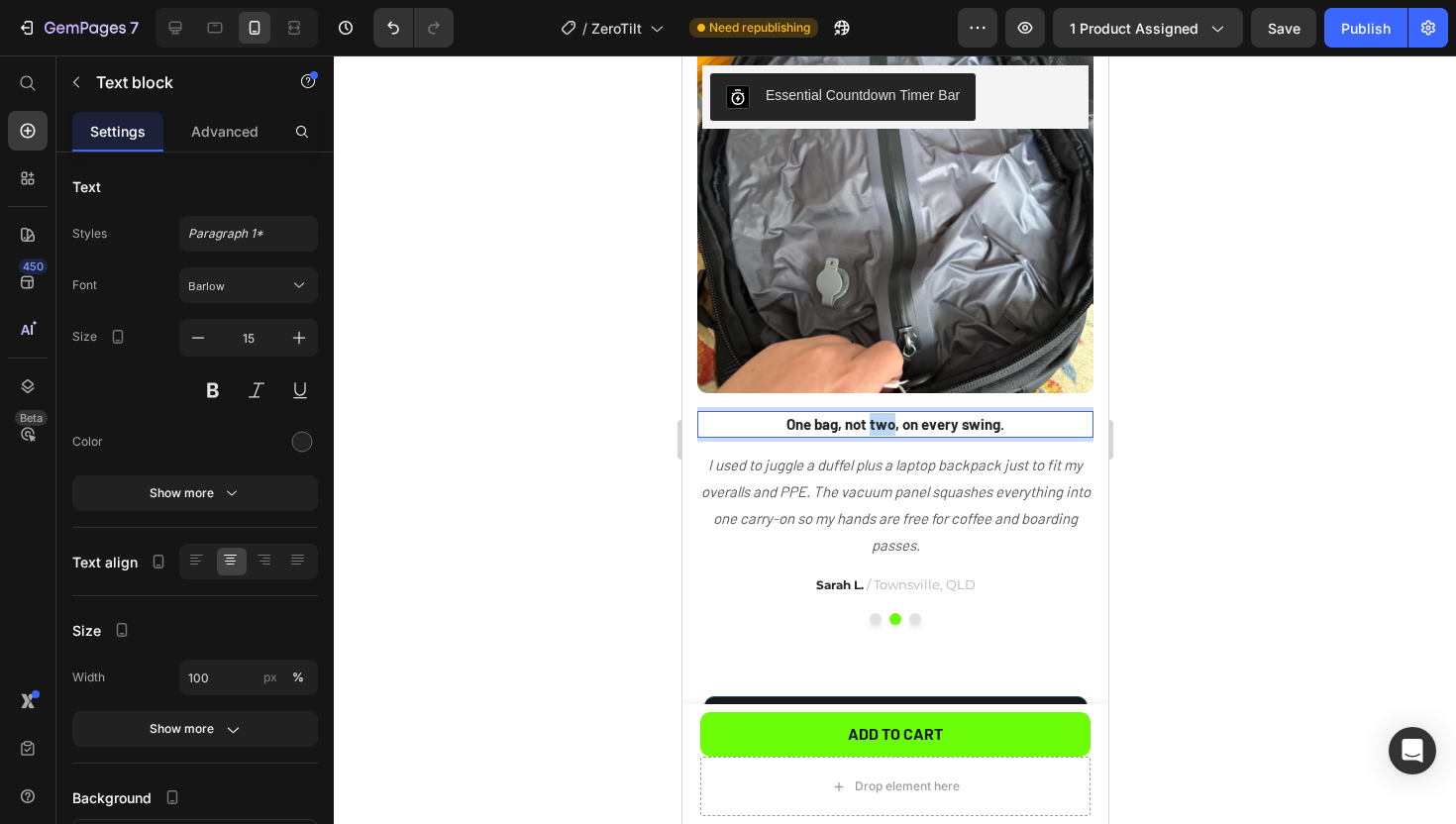 click on "One bag, not two, on every swing." at bounding box center [894, 424] 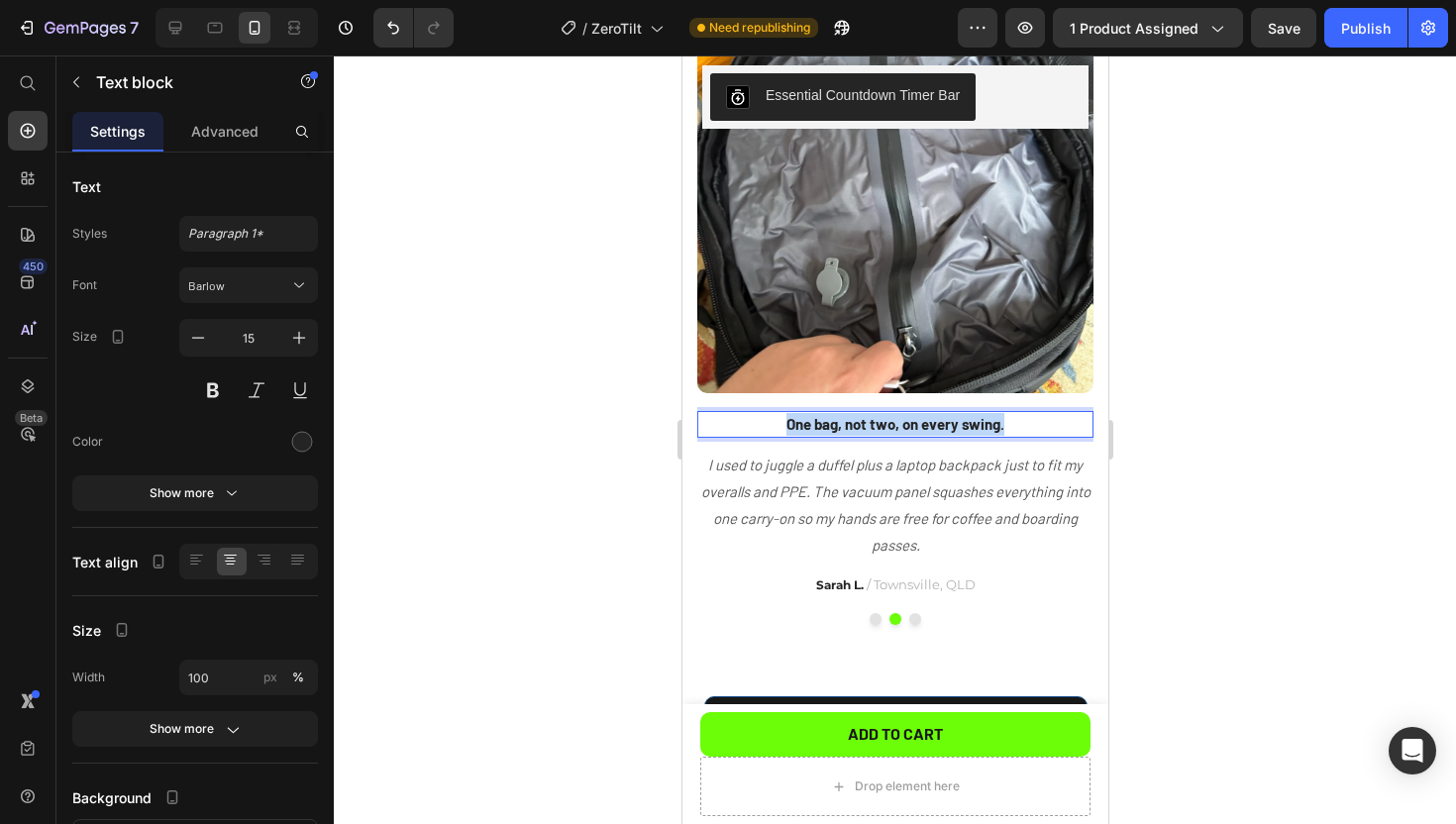 click on "One bag, not two, on every swing." at bounding box center (894, 424) 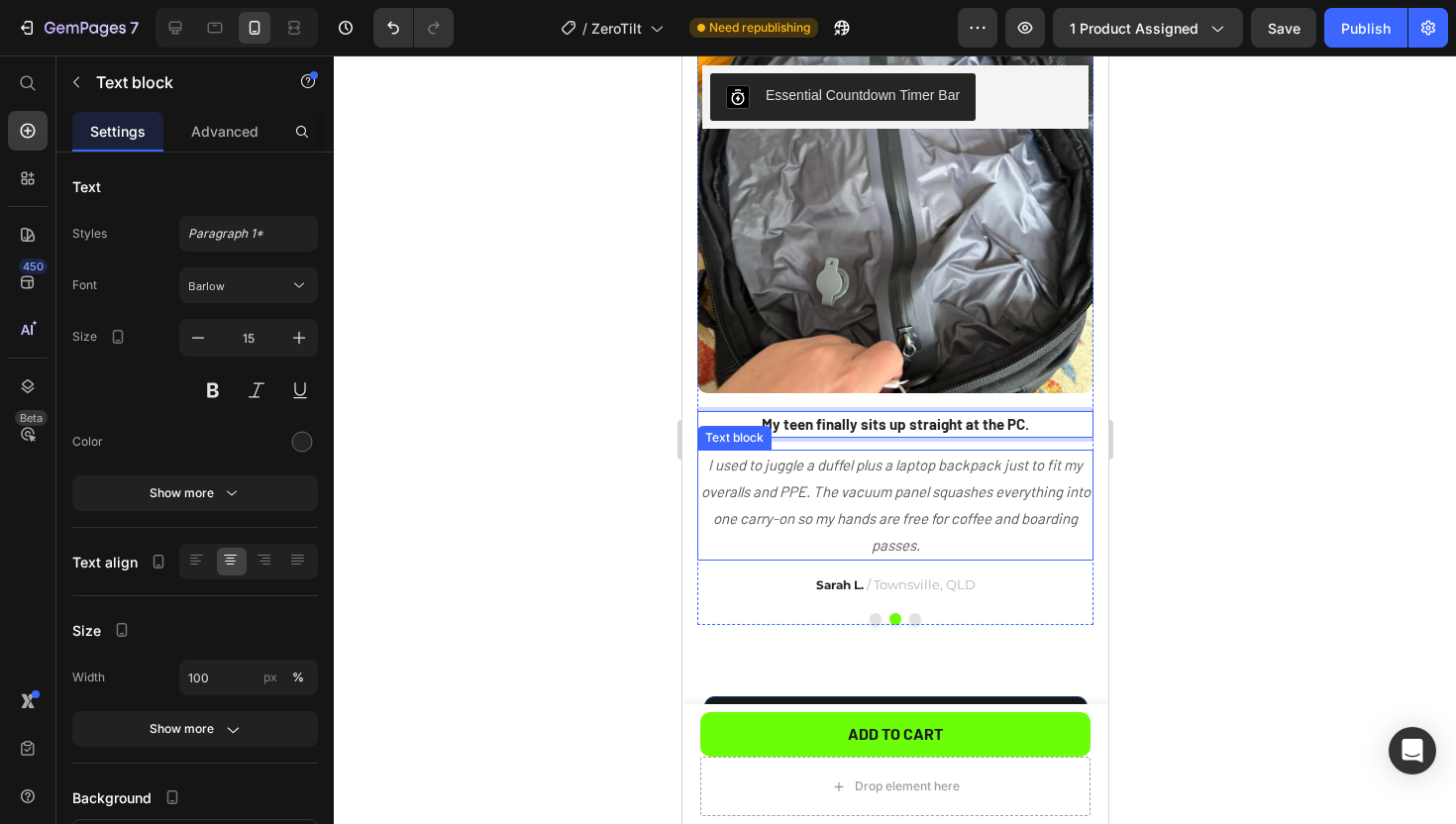 click on "I used to juggle a duffel plus a laptop backpack just to fit my overalls and PPE. The vacuum panel squashes everything into one carry-on so my hands are free for coffee and boarding passes." at bounding box center (894, 505) 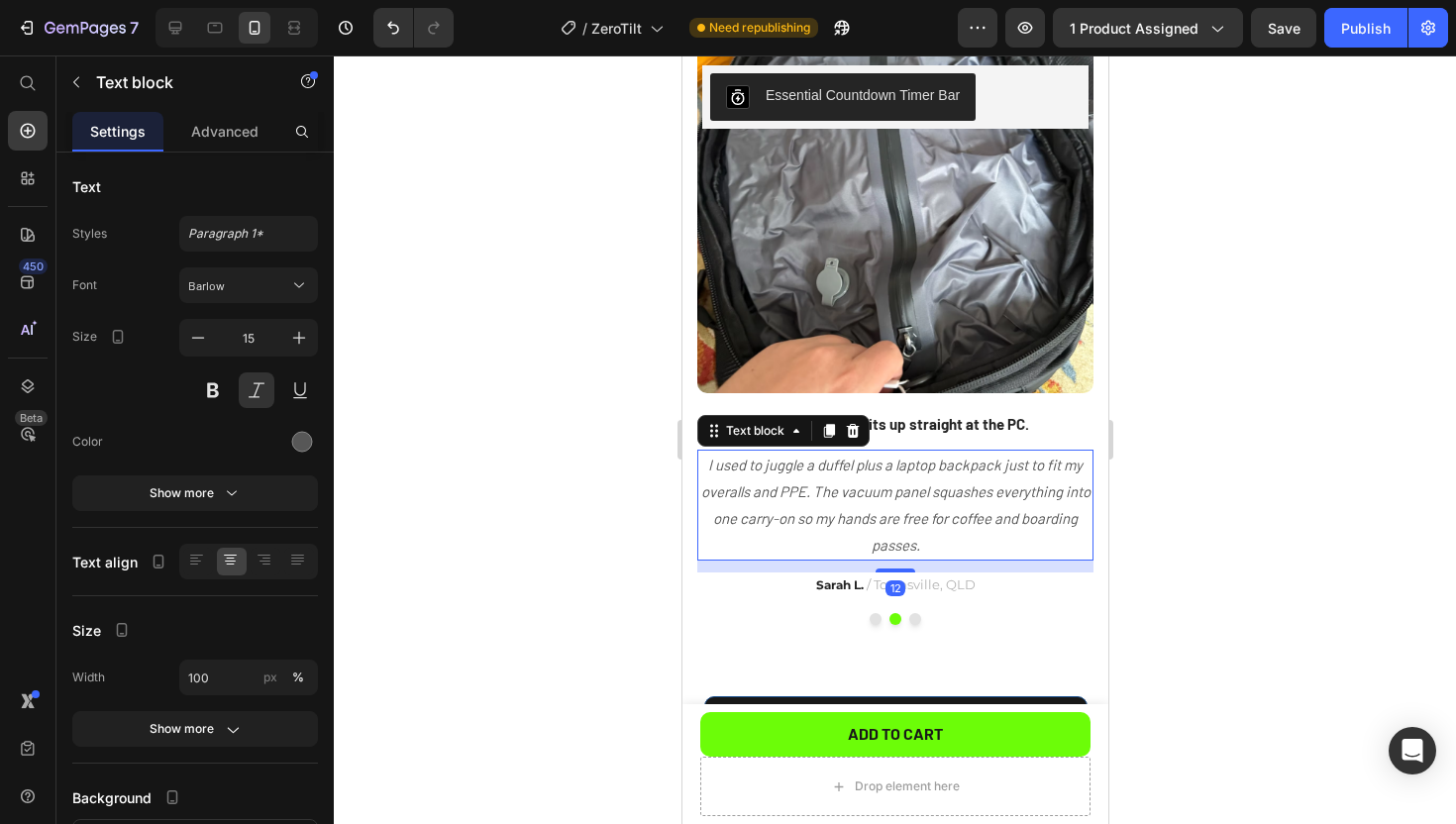 click on "I used to juggle a duffel plus a laptop backpack just to fit my overalls and PPE. The vacuum panel squashes everything into one carry-on so my hands are free for coffee and boarding passes." at bounding box center [894, 505] 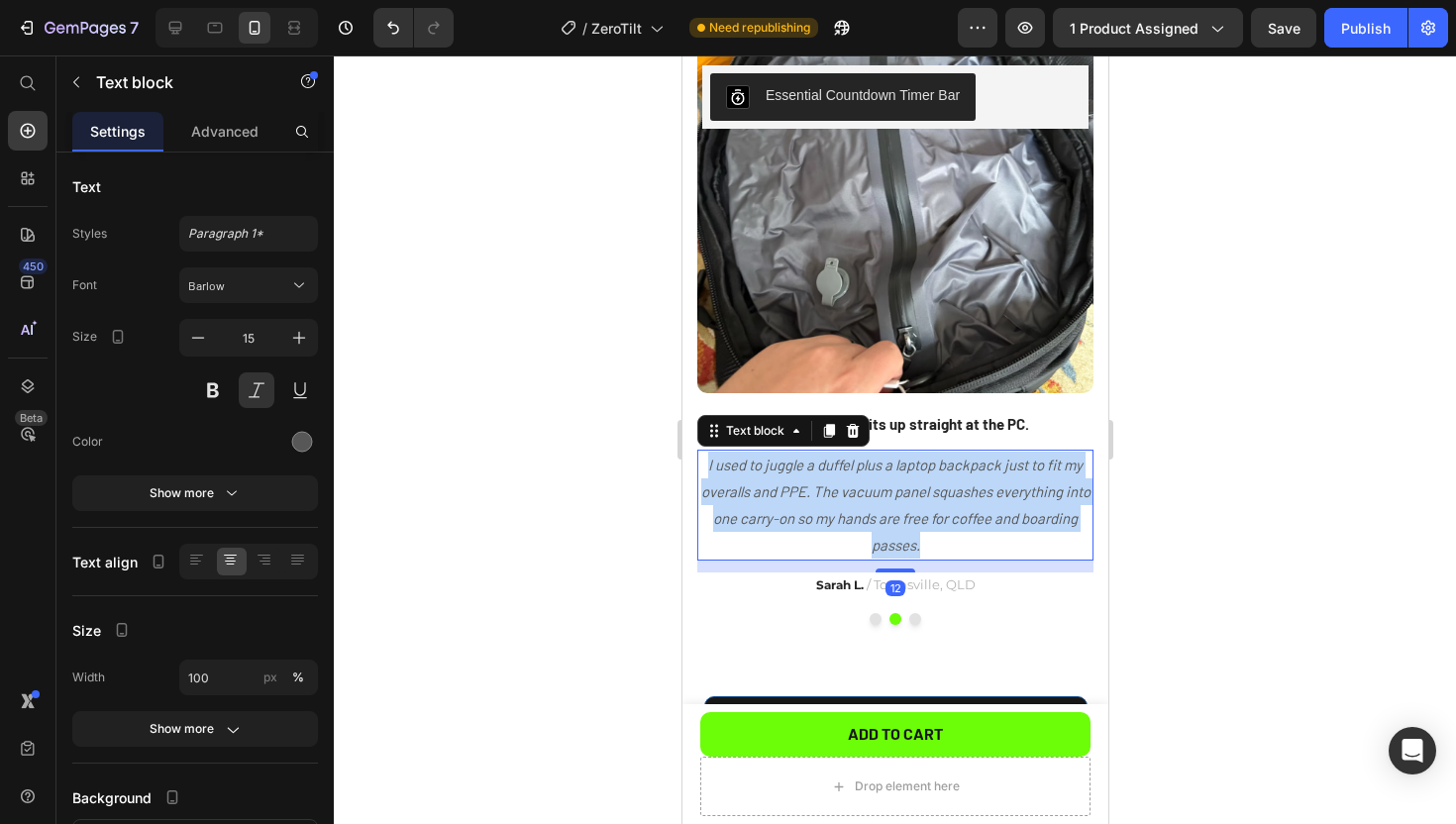 click on "I used to juggle a duffel plus a laptop backpack just to fit my overalls and PPE. The vacuum panel squashes everything into one carry-on so my hands are free for coffee and boarding passes." at bounding box center [894, 505] 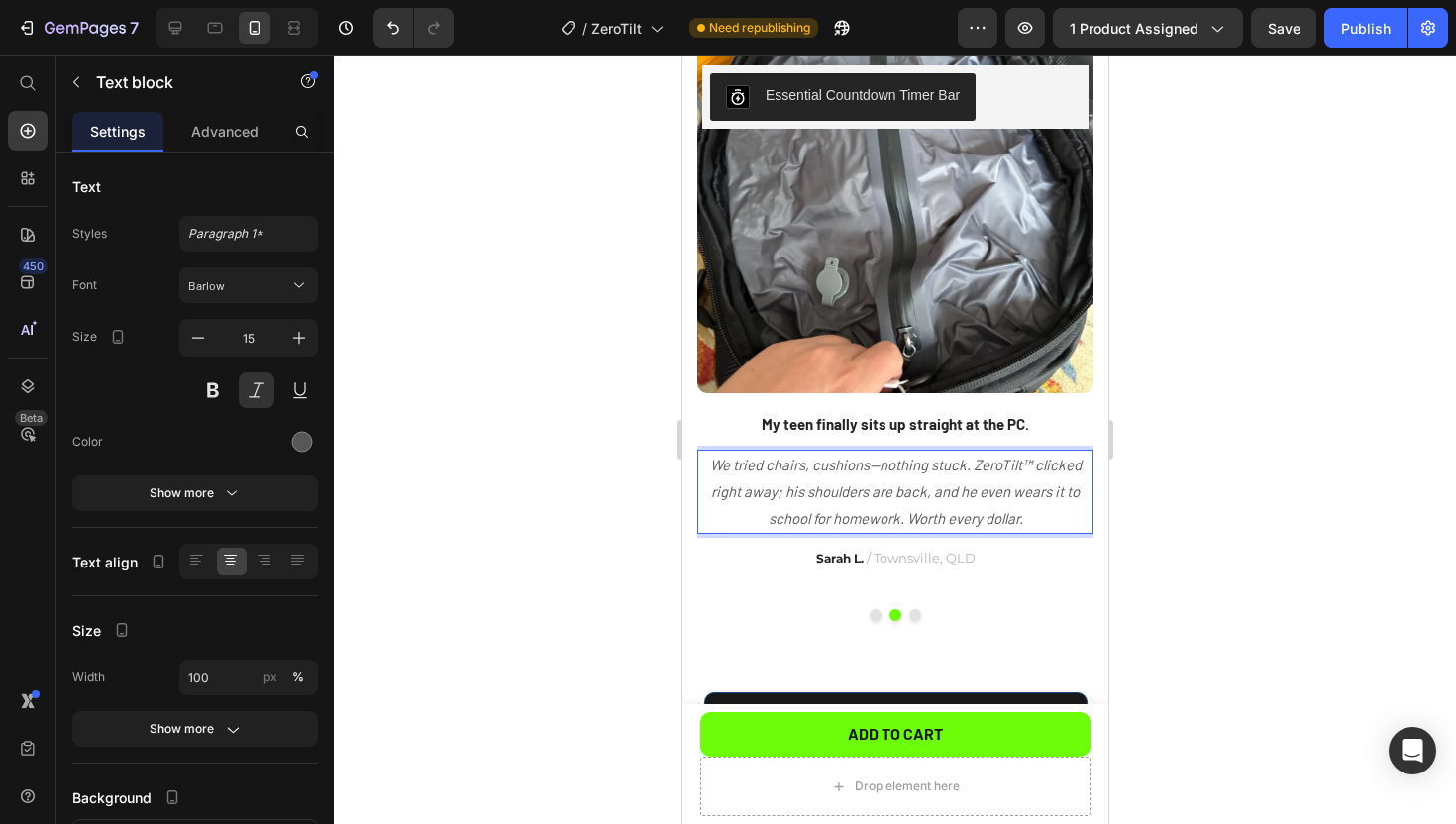click 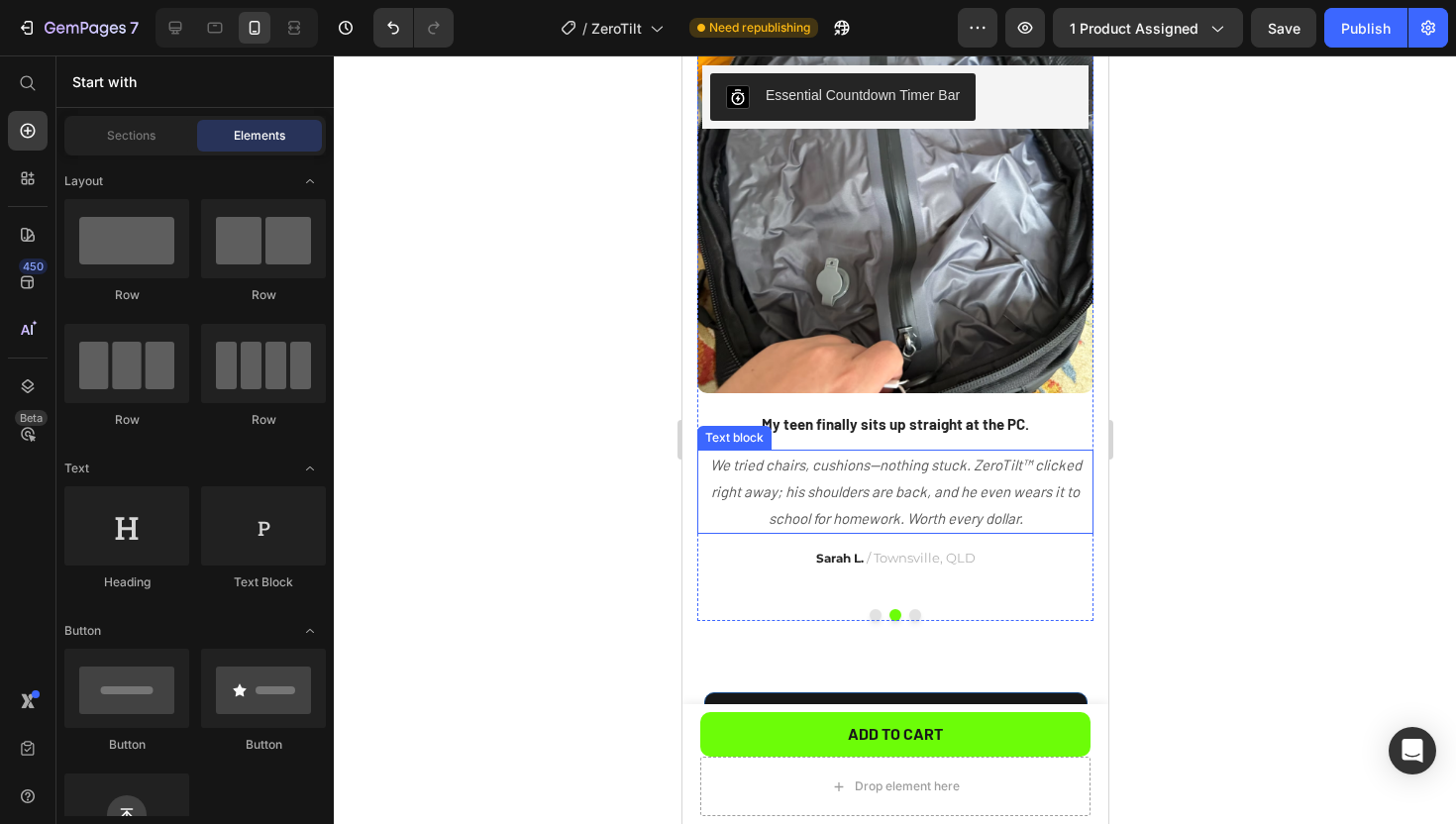 click on "We tried chairs, cushions—nothing stuck. ZeroTilt™ clicked right away; his shoulders are back, and he even wears it to school for homework. Worth every dollar." at bounding box center (894, 491) 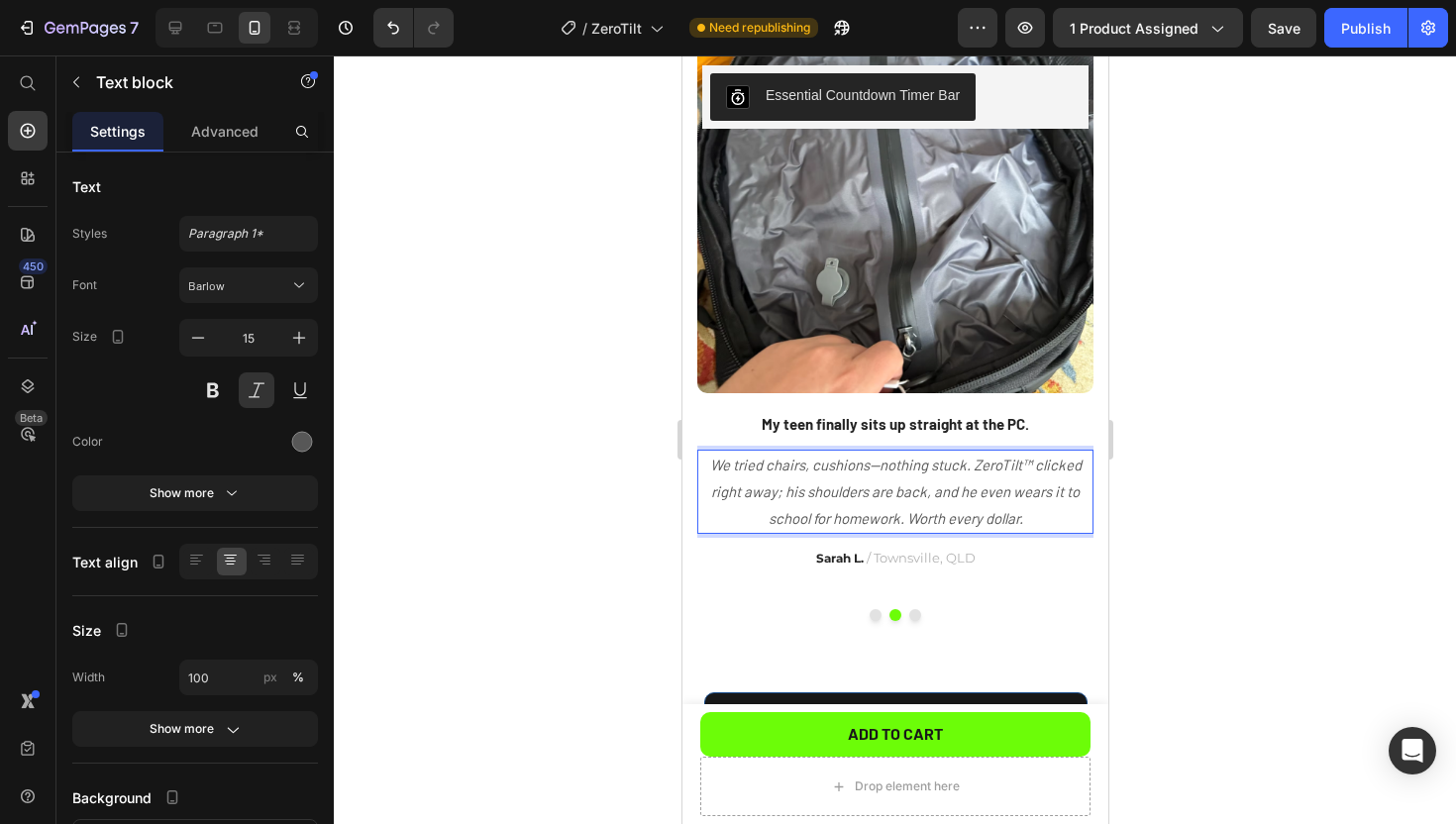 click on "We tried chairs, cushions—nothing stuck. ZeroTilt™ clicked right away; his shoulders are back, and he even wears it to school for homework. Worth every dollar." at bounding box center (894, 491) 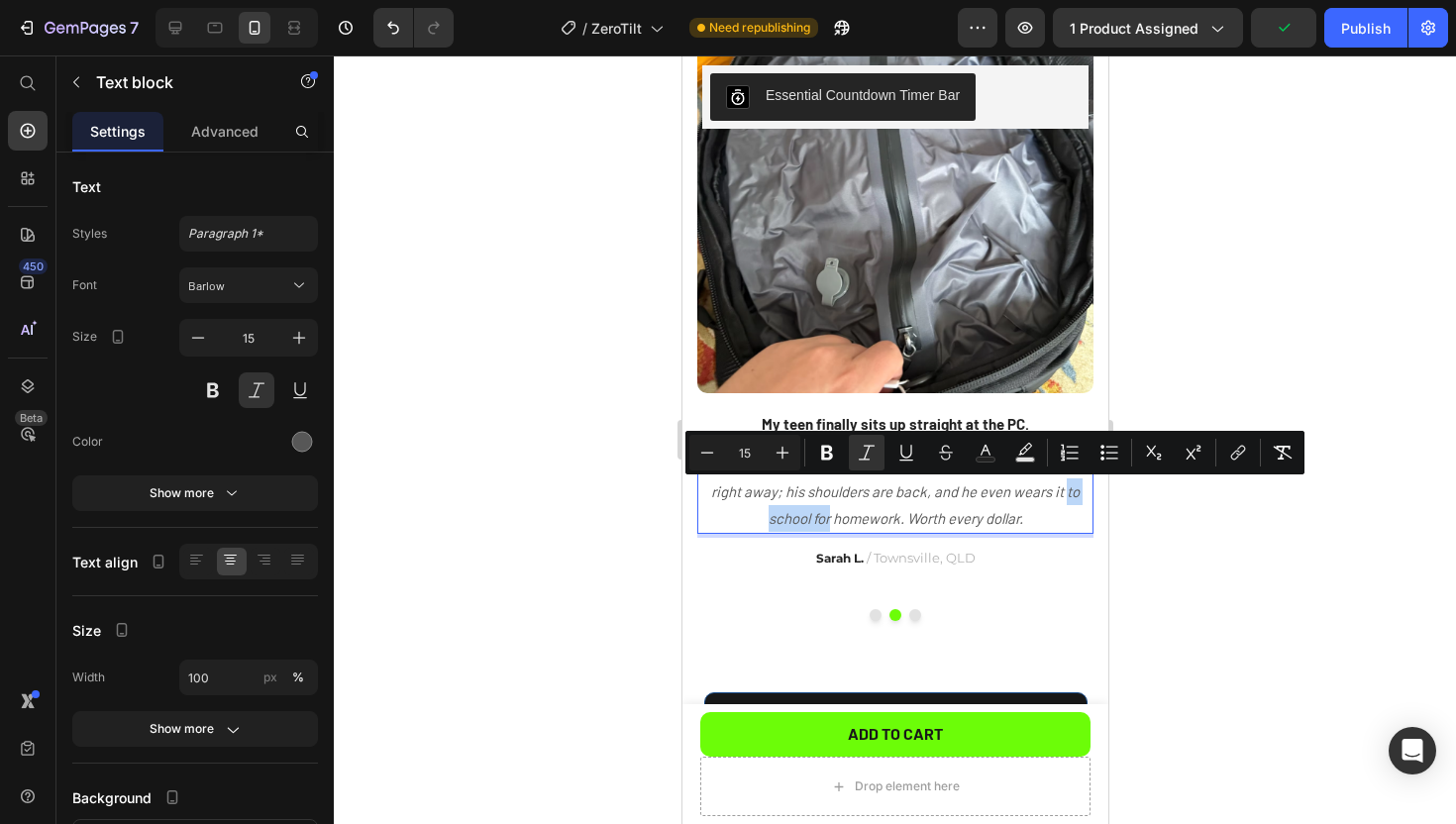 drag, startPoint x: 827, startPoint y: 521, endPoint x: 1068, endPoint y: 499, distance: 242.00207 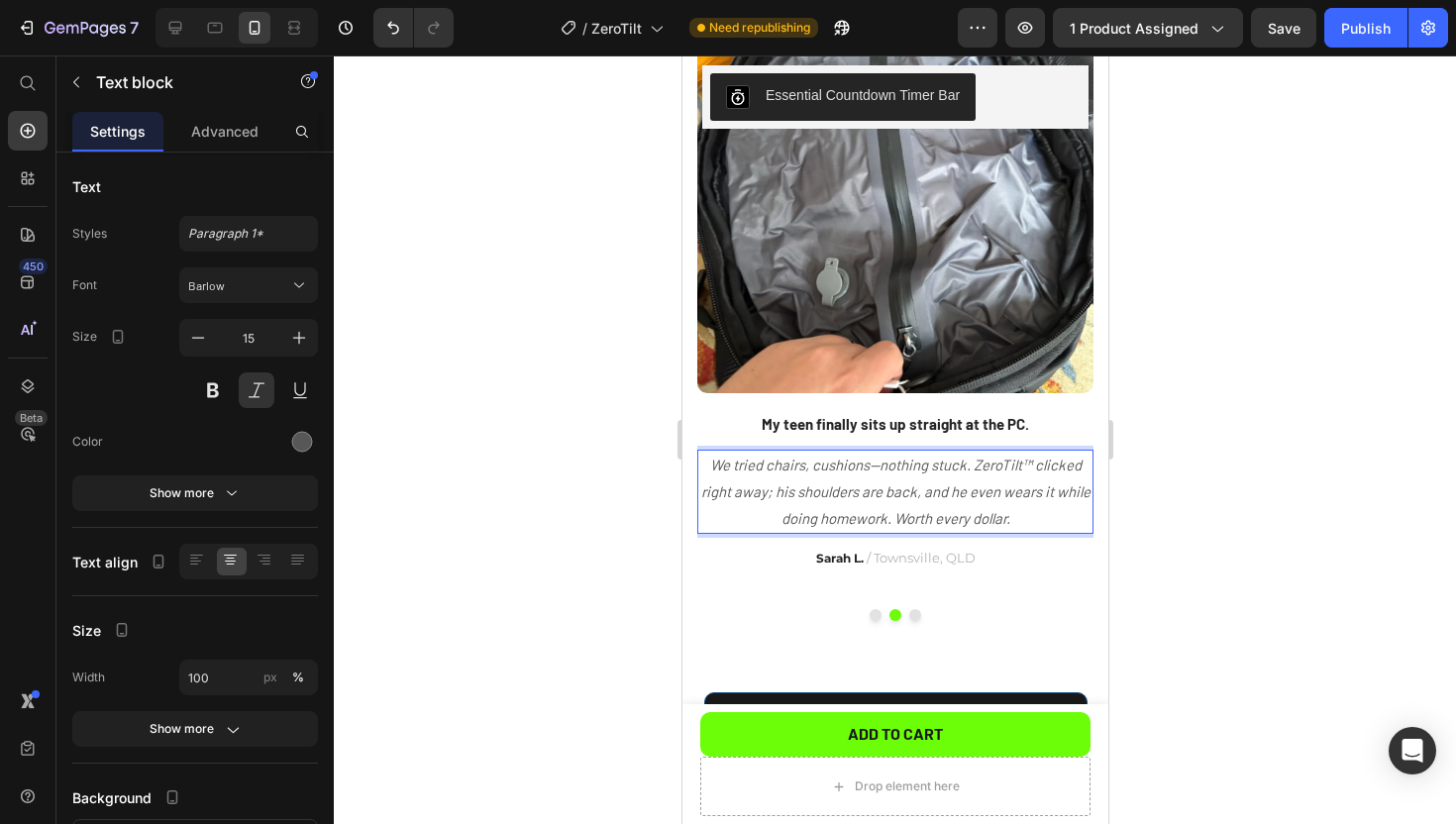 click 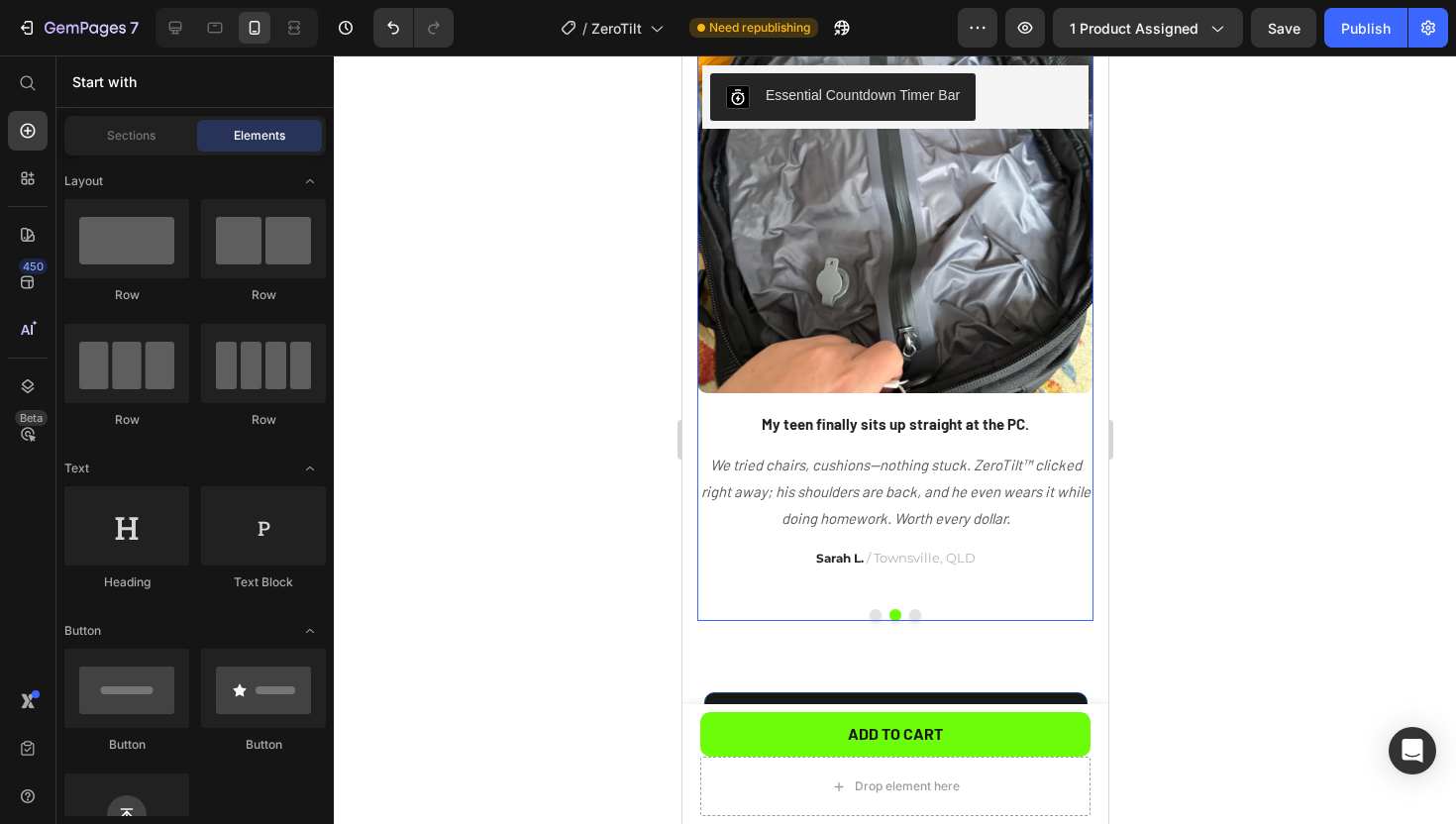 click at bounding box center [914, 615] 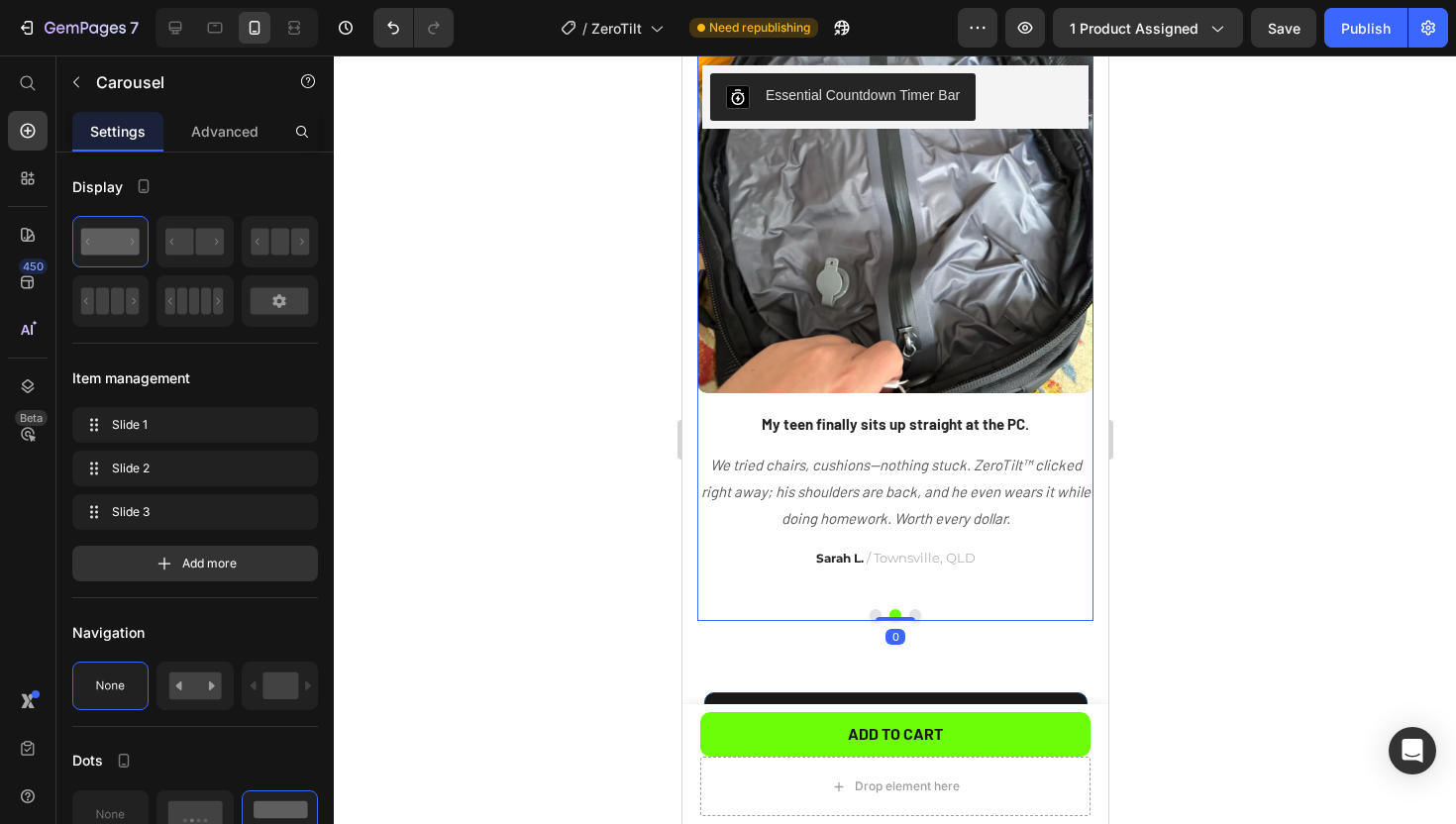 click at bounding box center [914, 615] 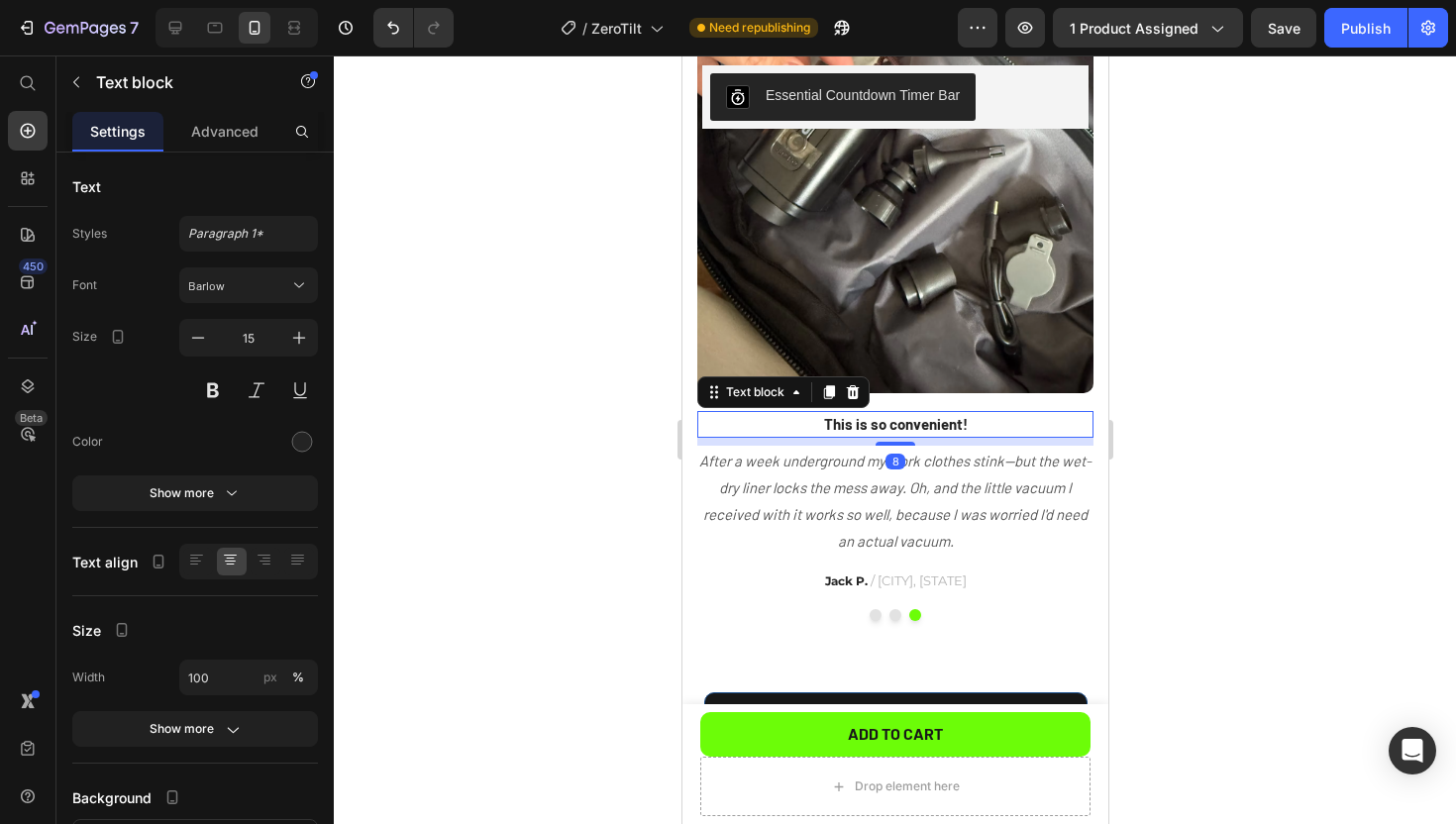 click on "This is so convenient!" at bounding box center (894, 424) 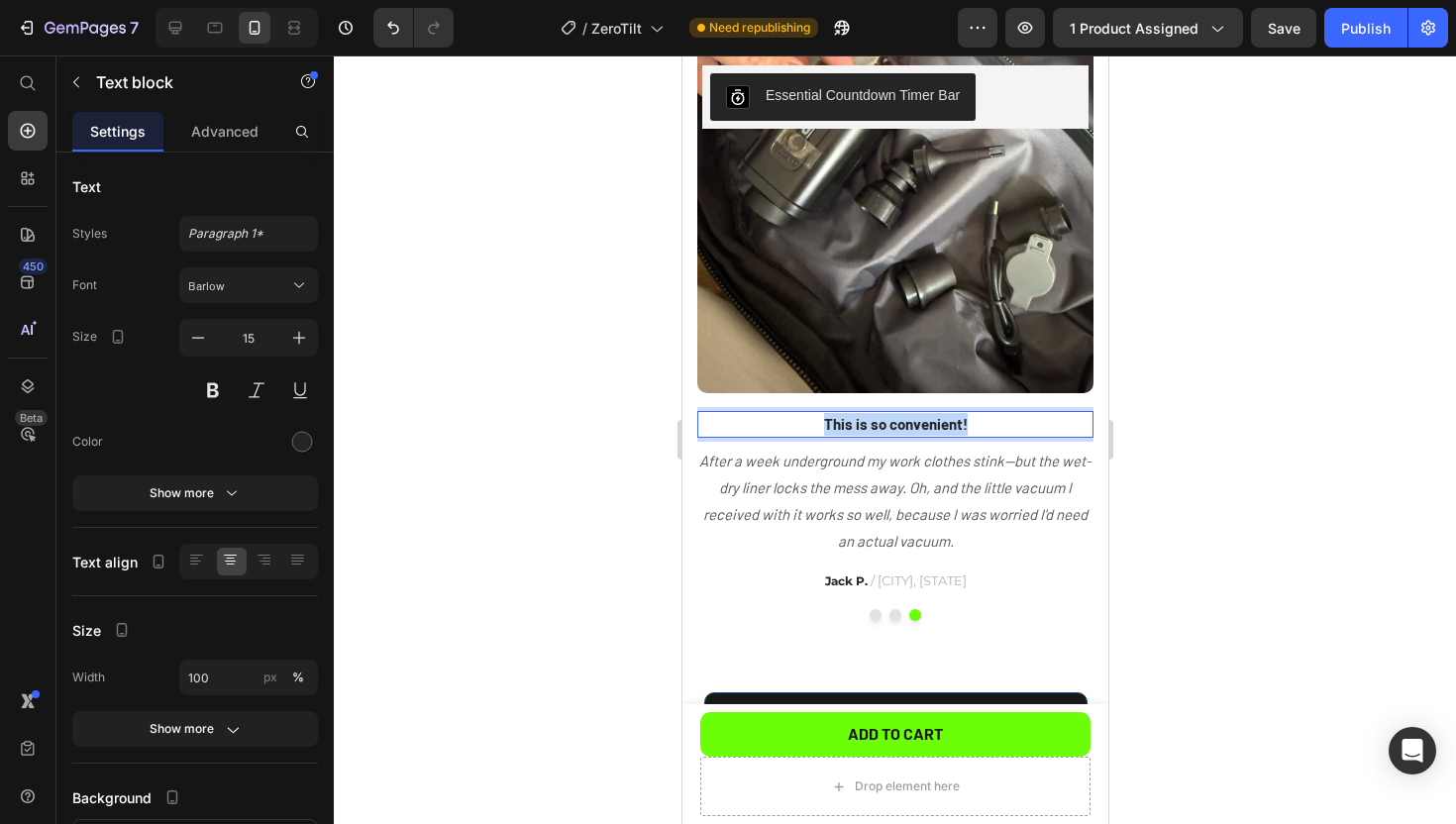 click on "This is so convenient!" at bounding box center [894, 424] 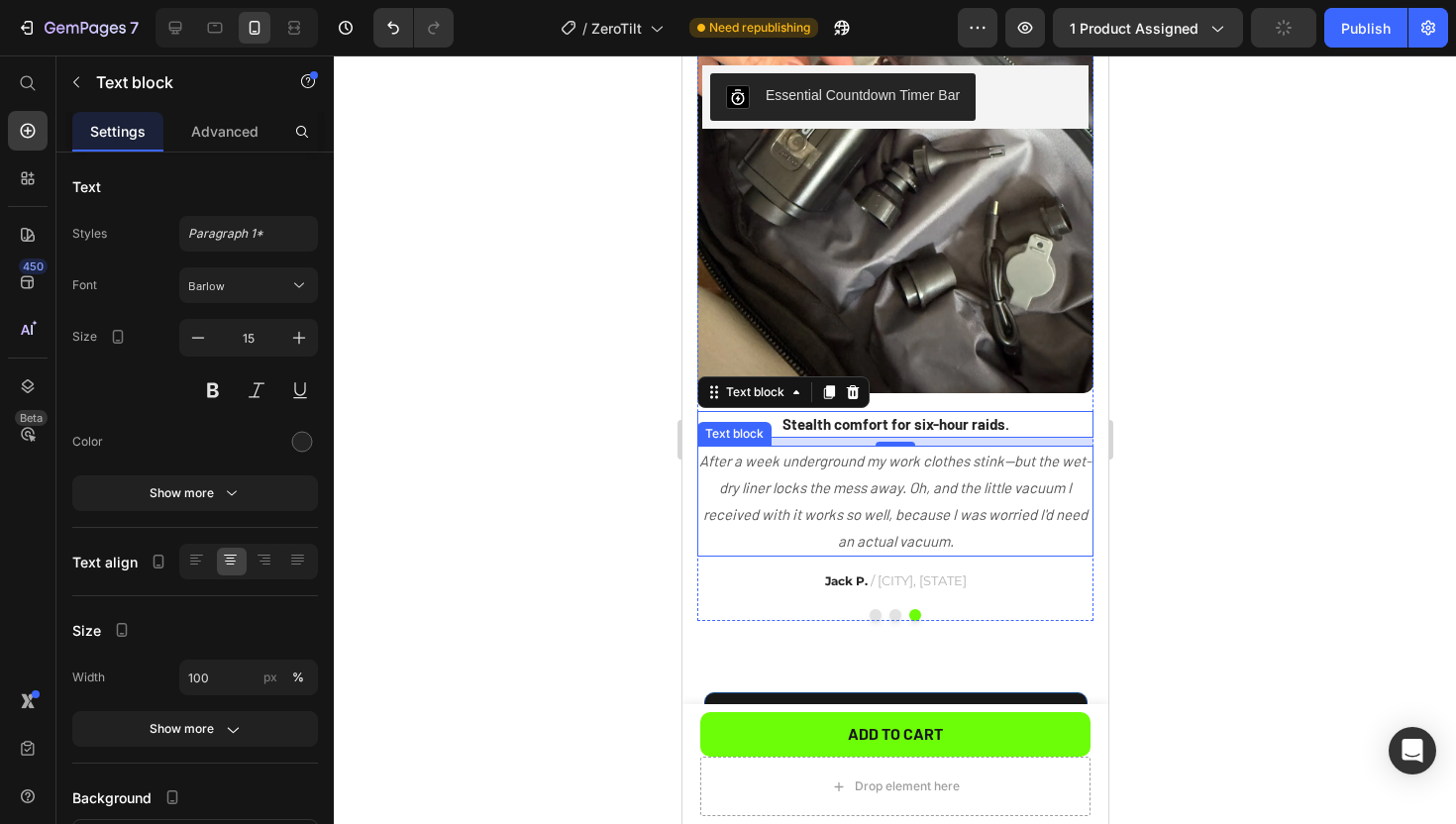 click on "After a week underground my work clothes stink—but the wet-dry liner locks the mess away. Oh, and the little vacuum I received with it works so well, because I was worried I'd need an actual vacuum." at bounding box center [894, 500] 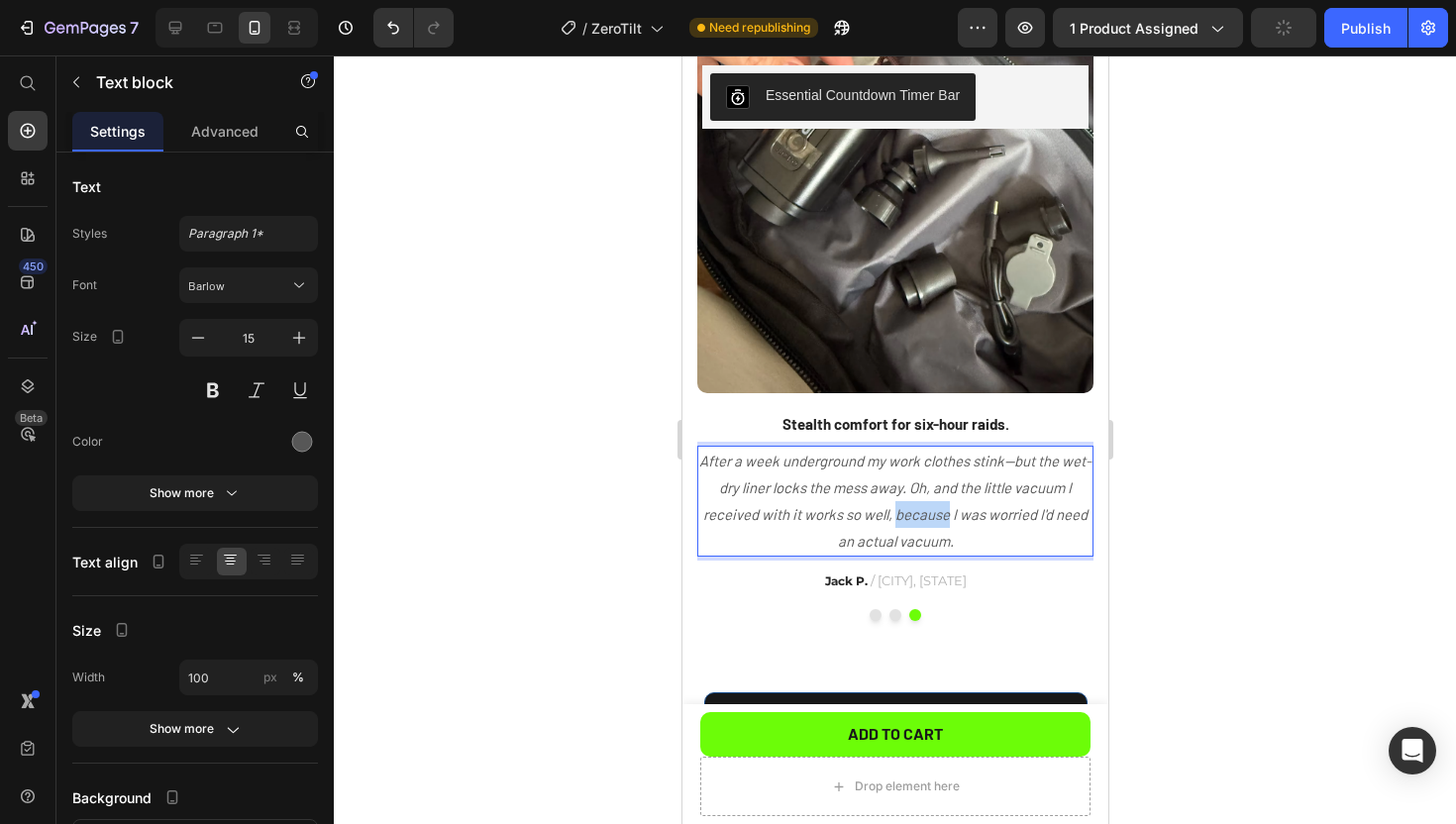 click on "After a week underground my work clothes stink—but the wet-dry liner locks the mess away. Oh, and the little vacuum I received with it works so well, because I was worried I'd need an actual vacuum." at bounding box center [894, 500] 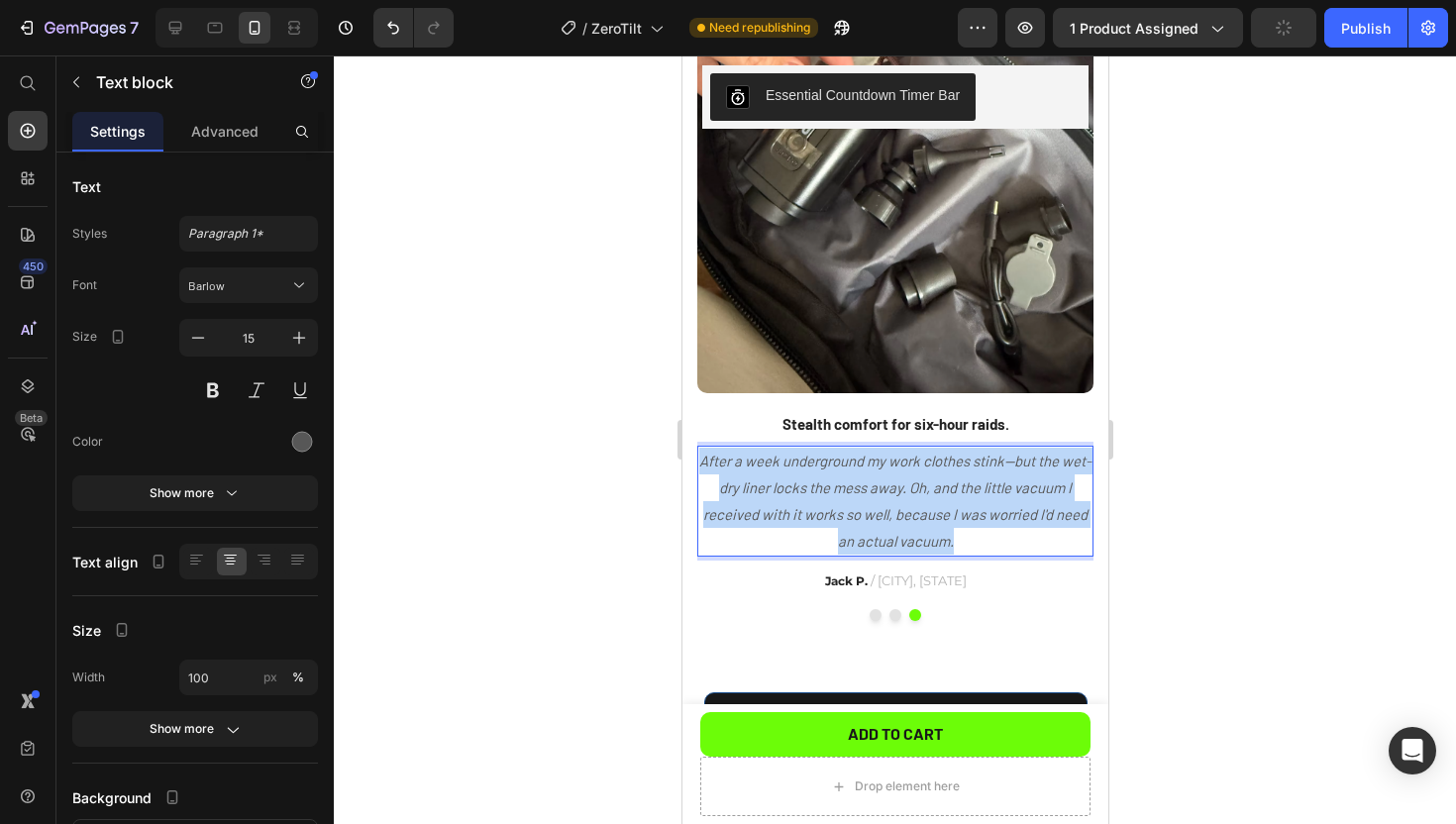 click on "After a week underground my work clothes stink—but the wet-dry liner locks the mess away. Oh, and the little vacuum I received with it works so well, because I was worried I'd need an actual vacuum." at bounding box center (894, 500) 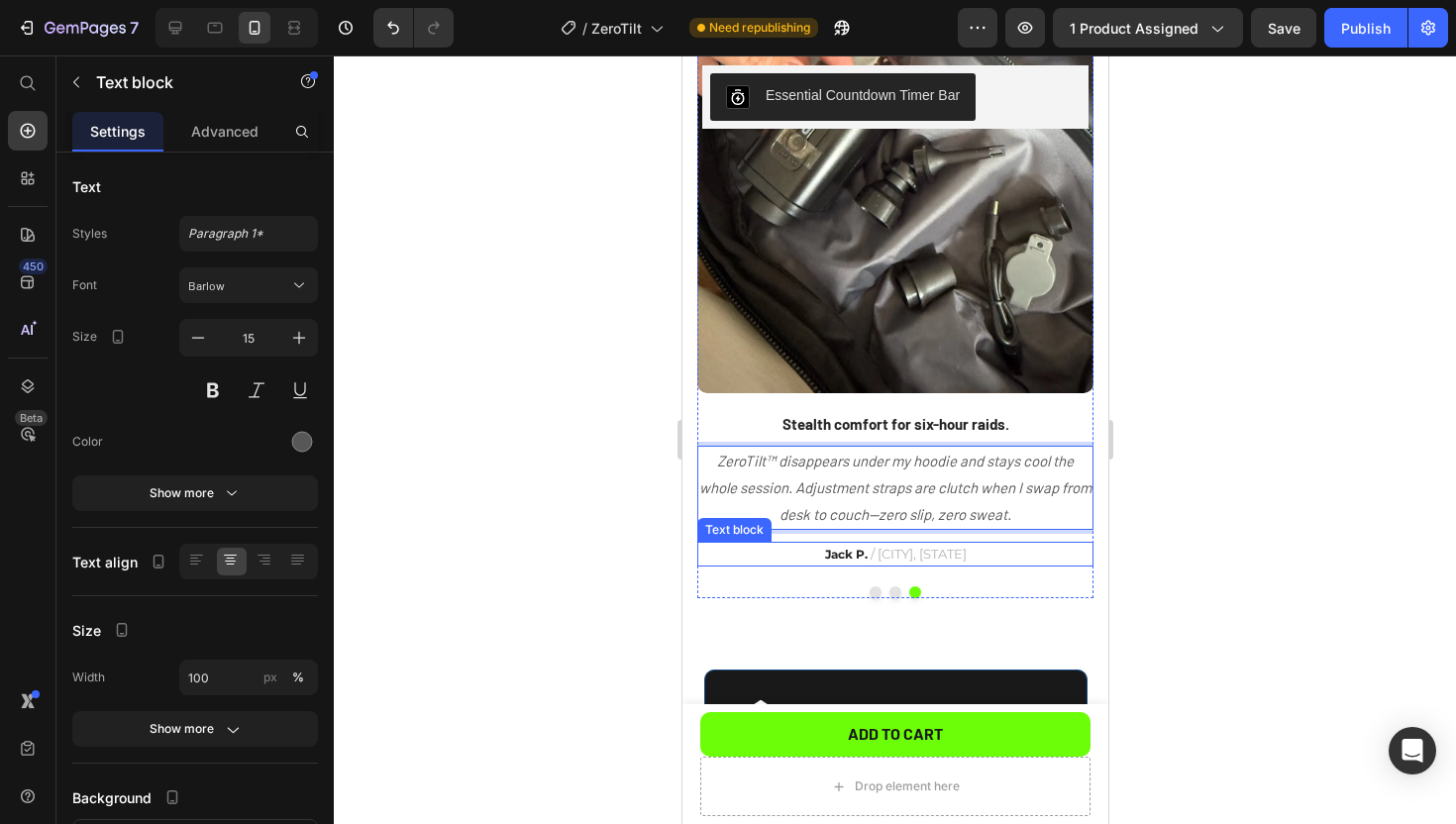 click on "Jack P." at bounding box center [845, 554] 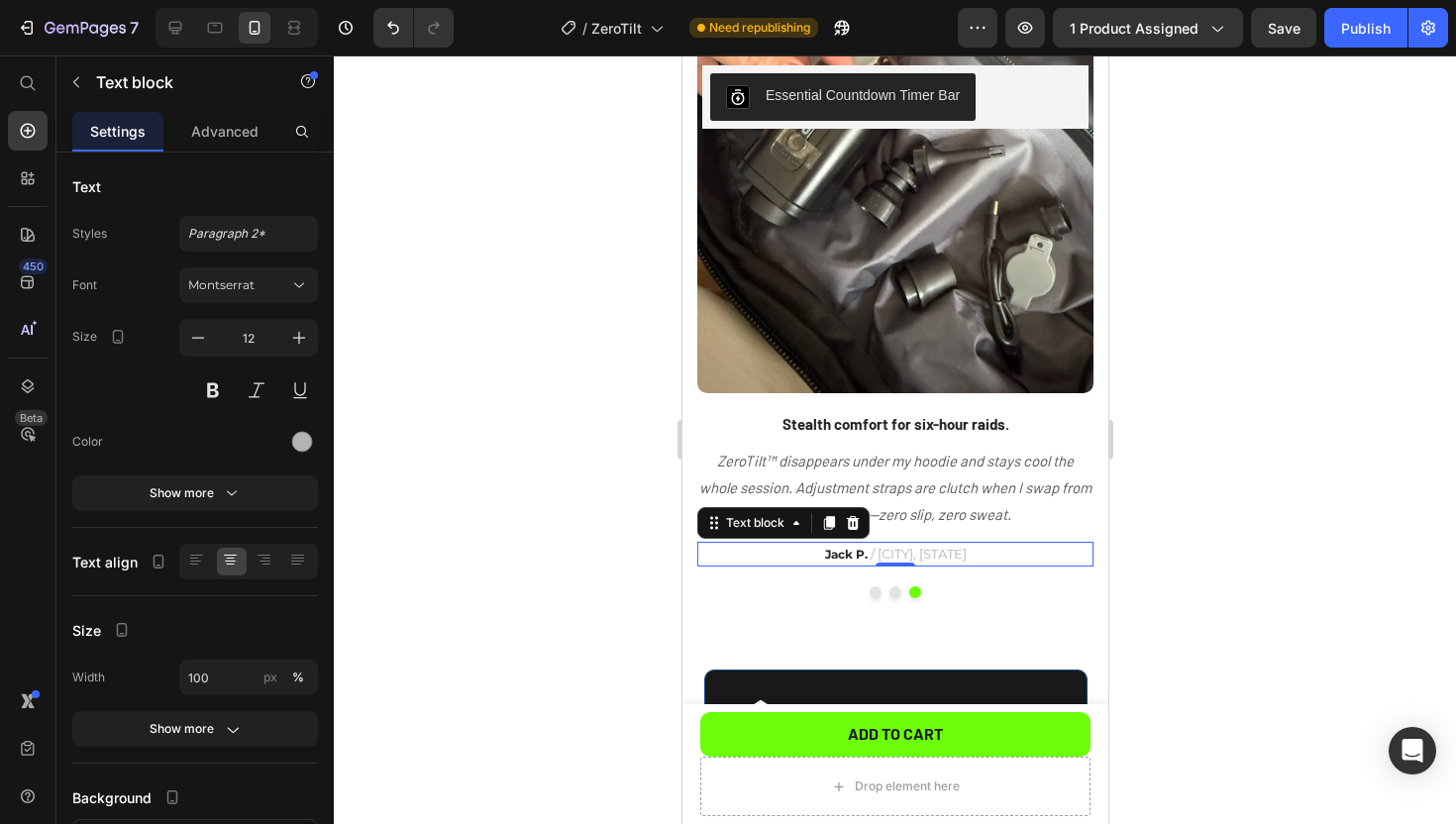 click on "Jack P." at bounding box center [845, 554] 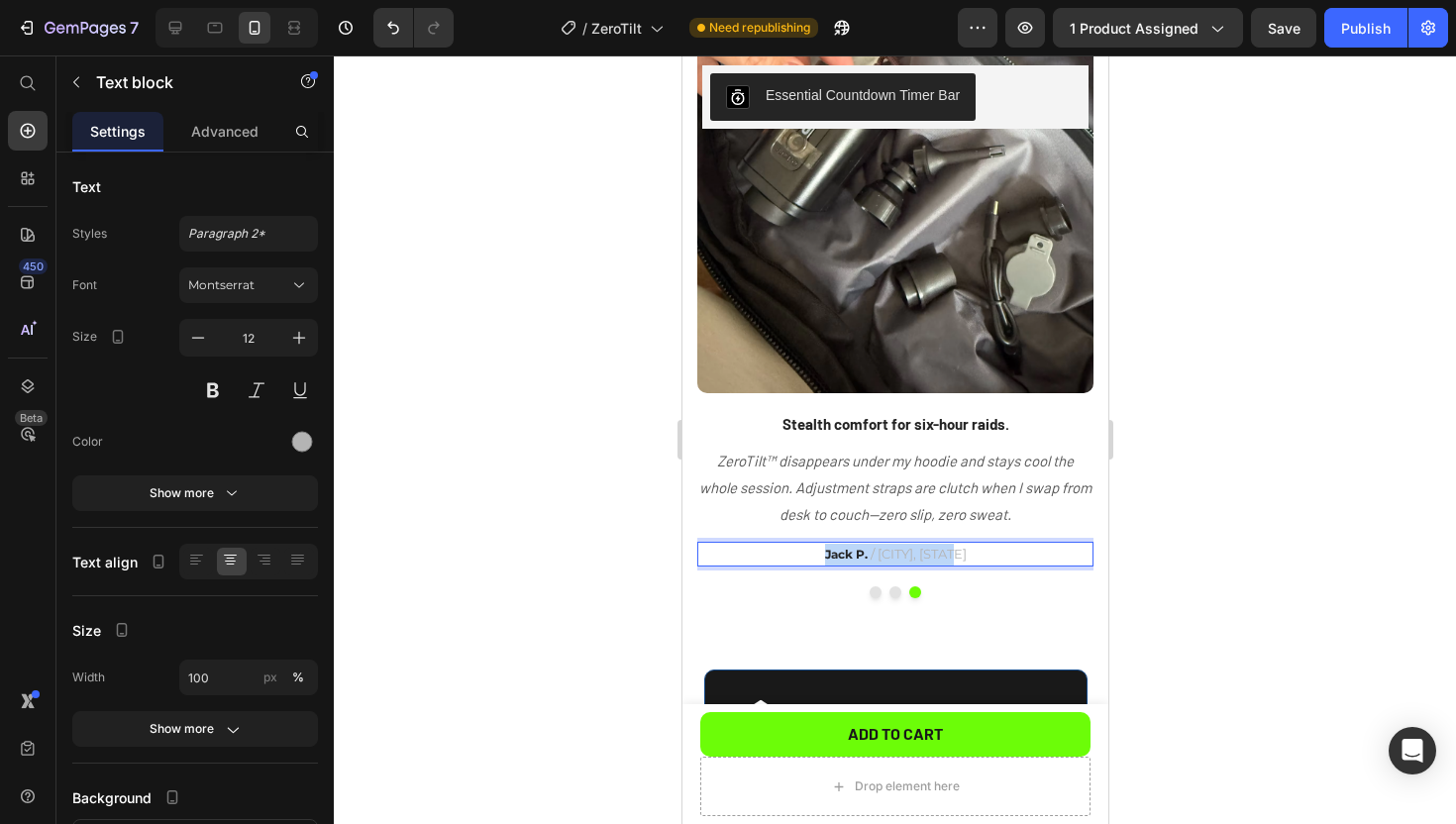 click on "Jack P." at bounding box center (845, 554) 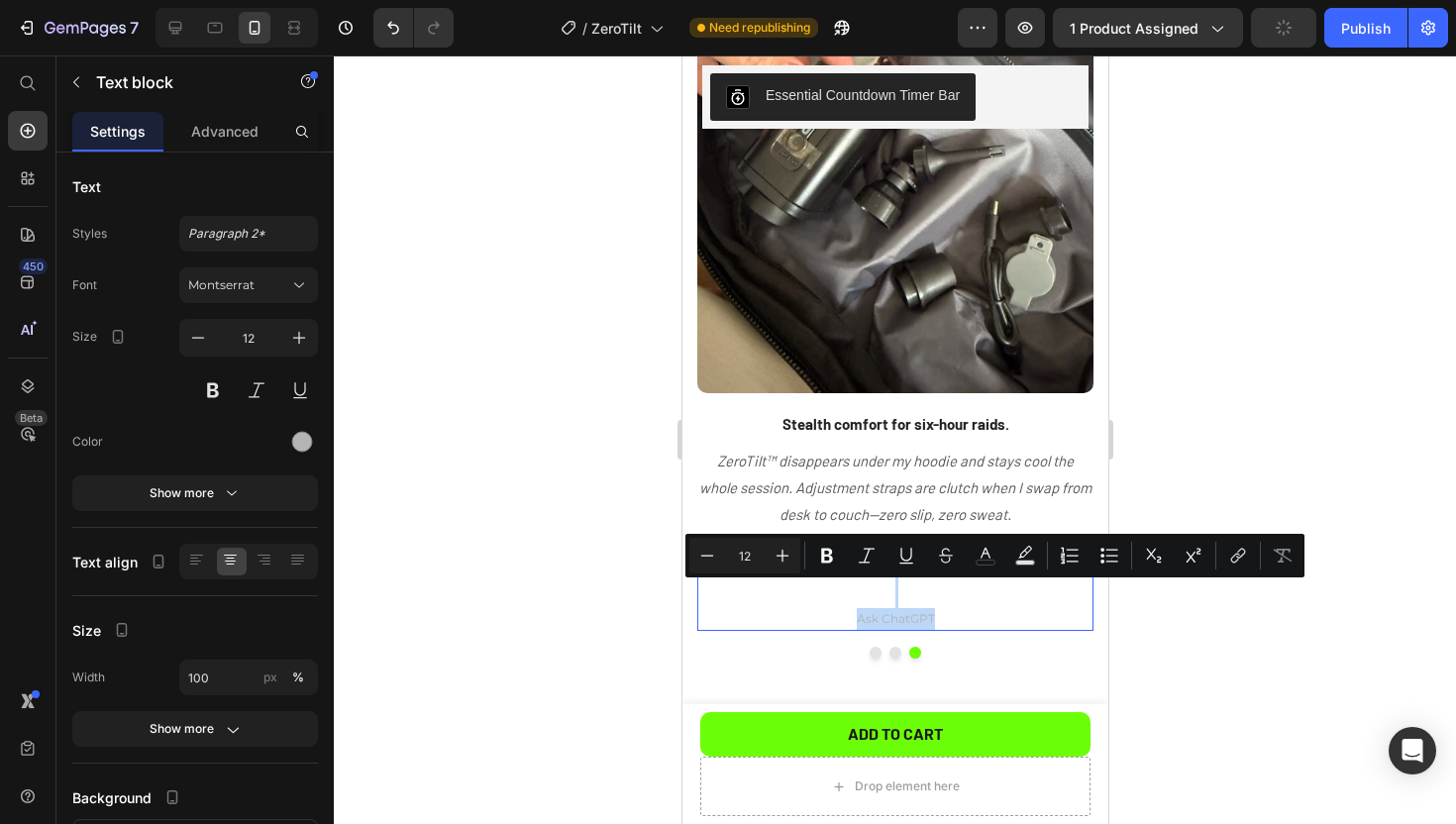 drag, startPoint x: 942, startPoint y: 614, endPoint x: 778, endPoint y: 578, distance: 167.90473 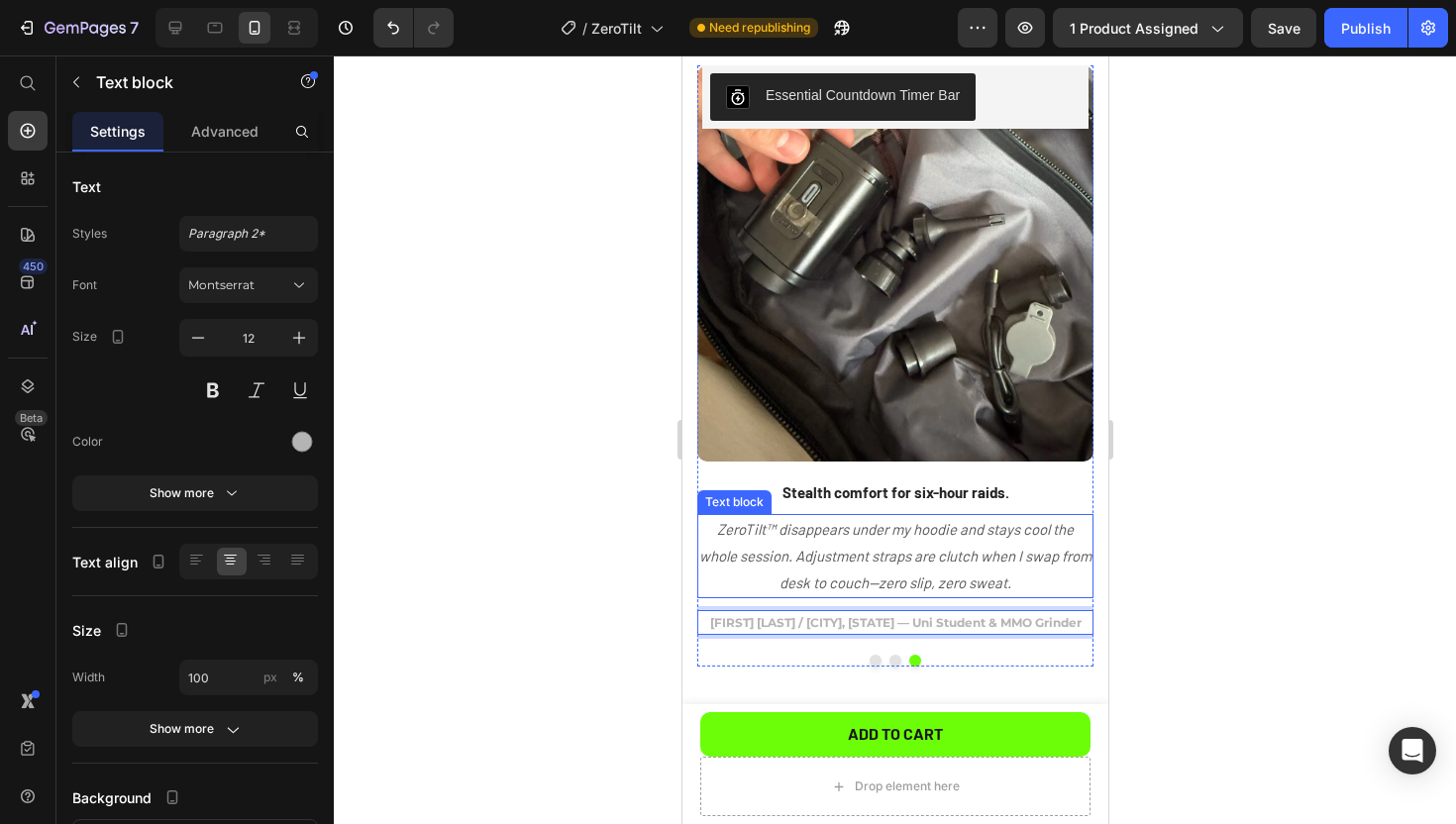 scroll, scrollTop: 1538, scrollLeft: 0, axis: vertical 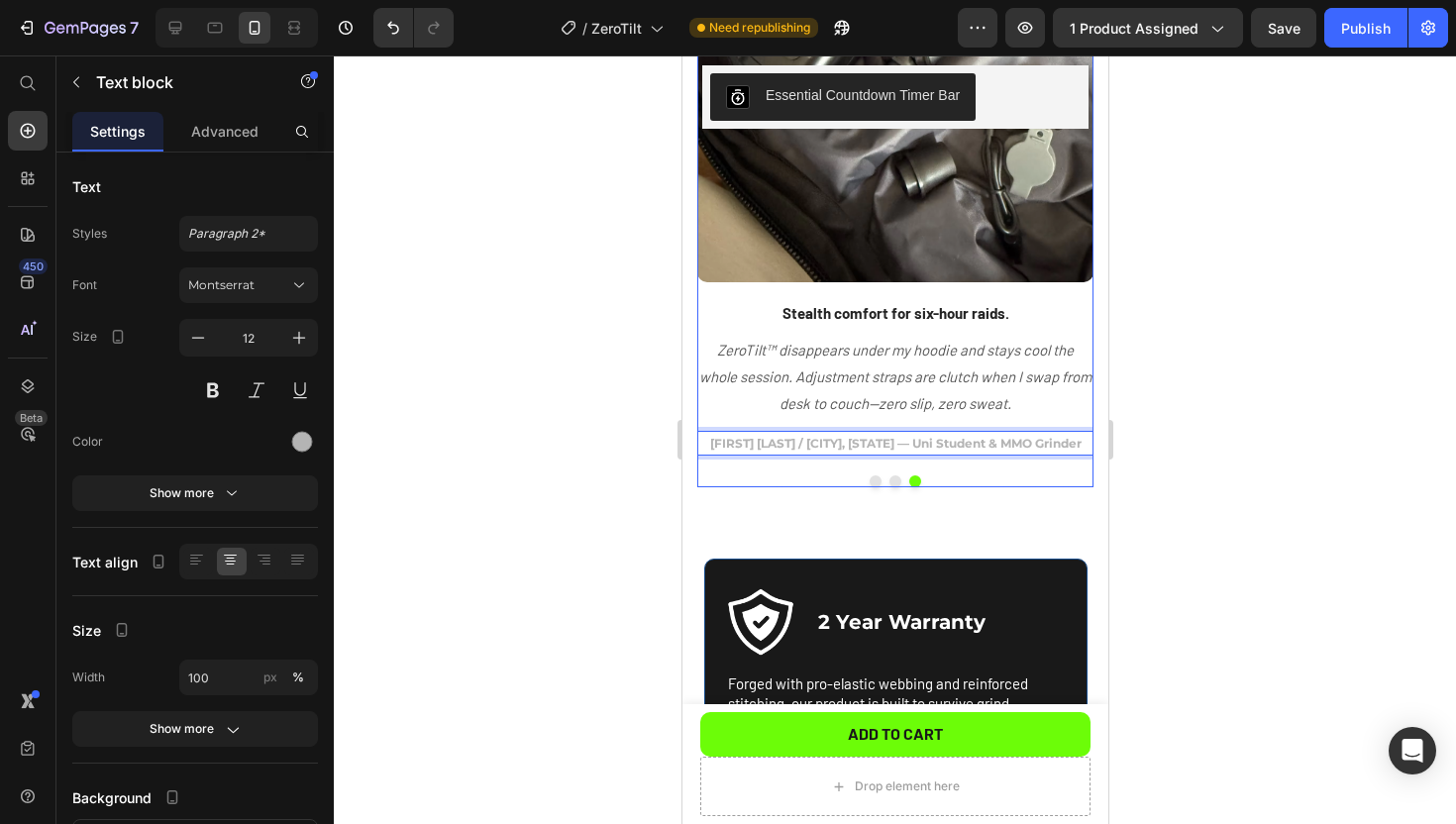 click at bounding box center (875, 481) 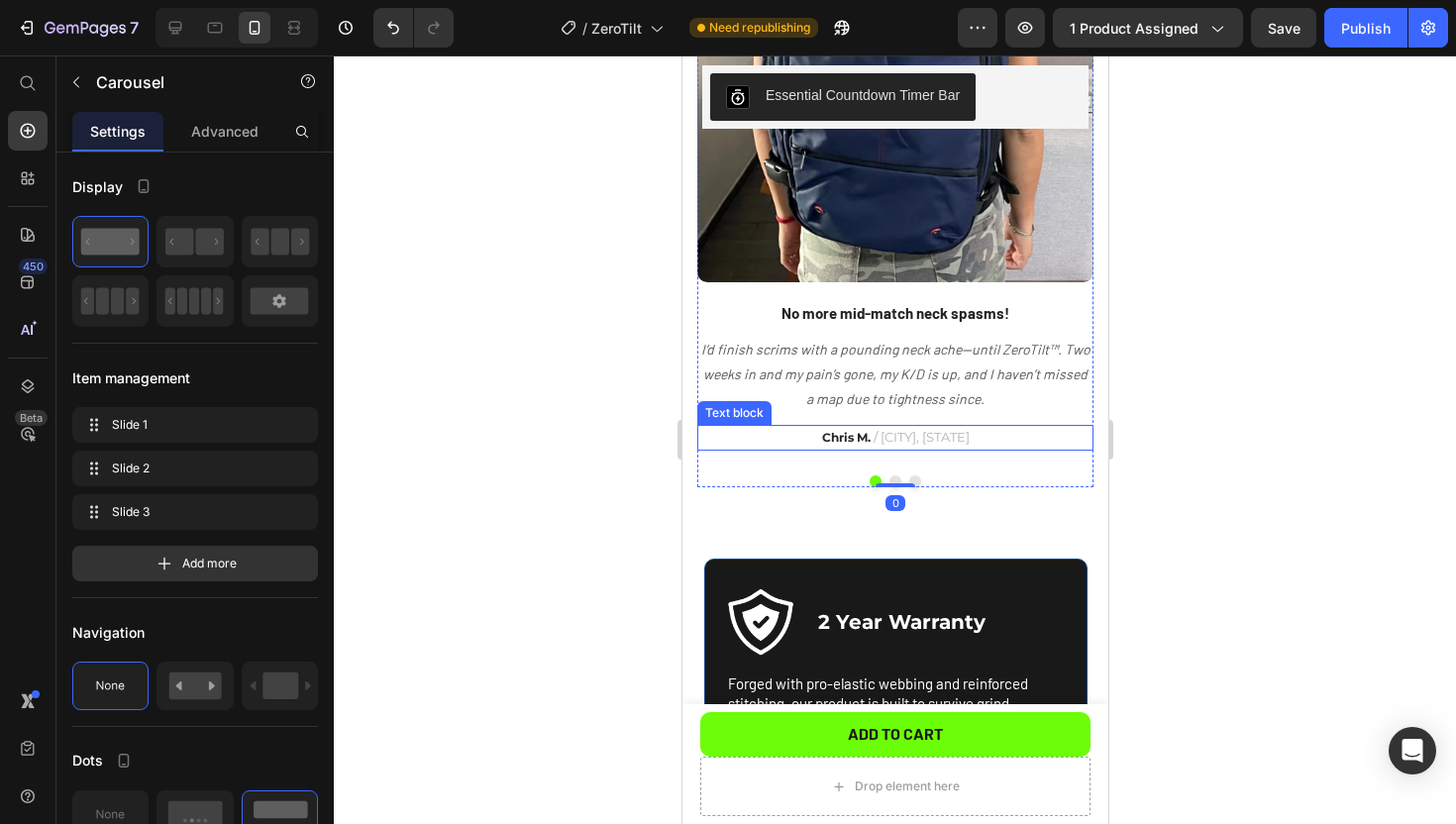 click on "/ [CITY], [STATE]" at bounding box center [920, 437] 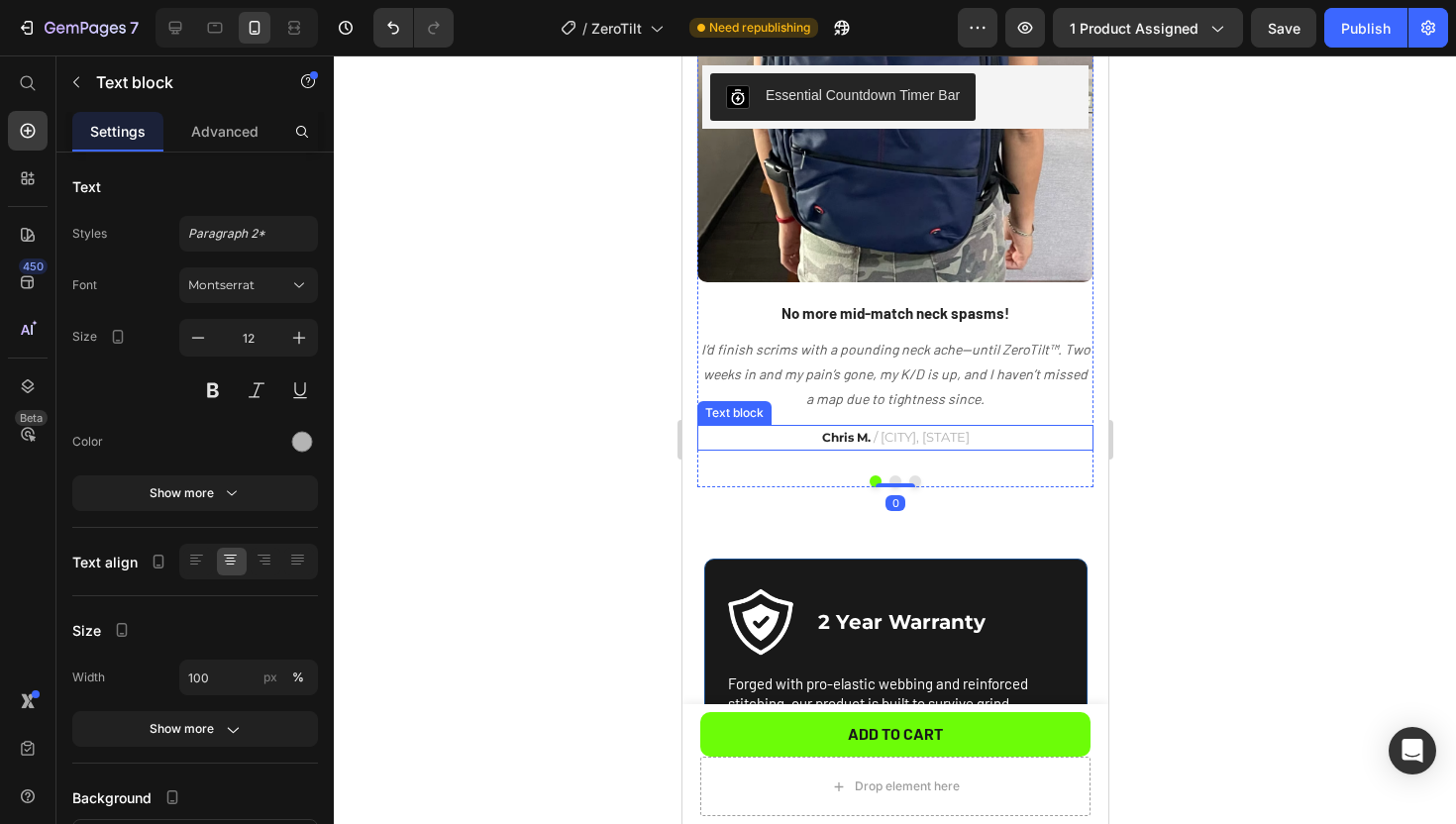 click on "/ [CITY], [STATE]" at bounding box center [920, 437] 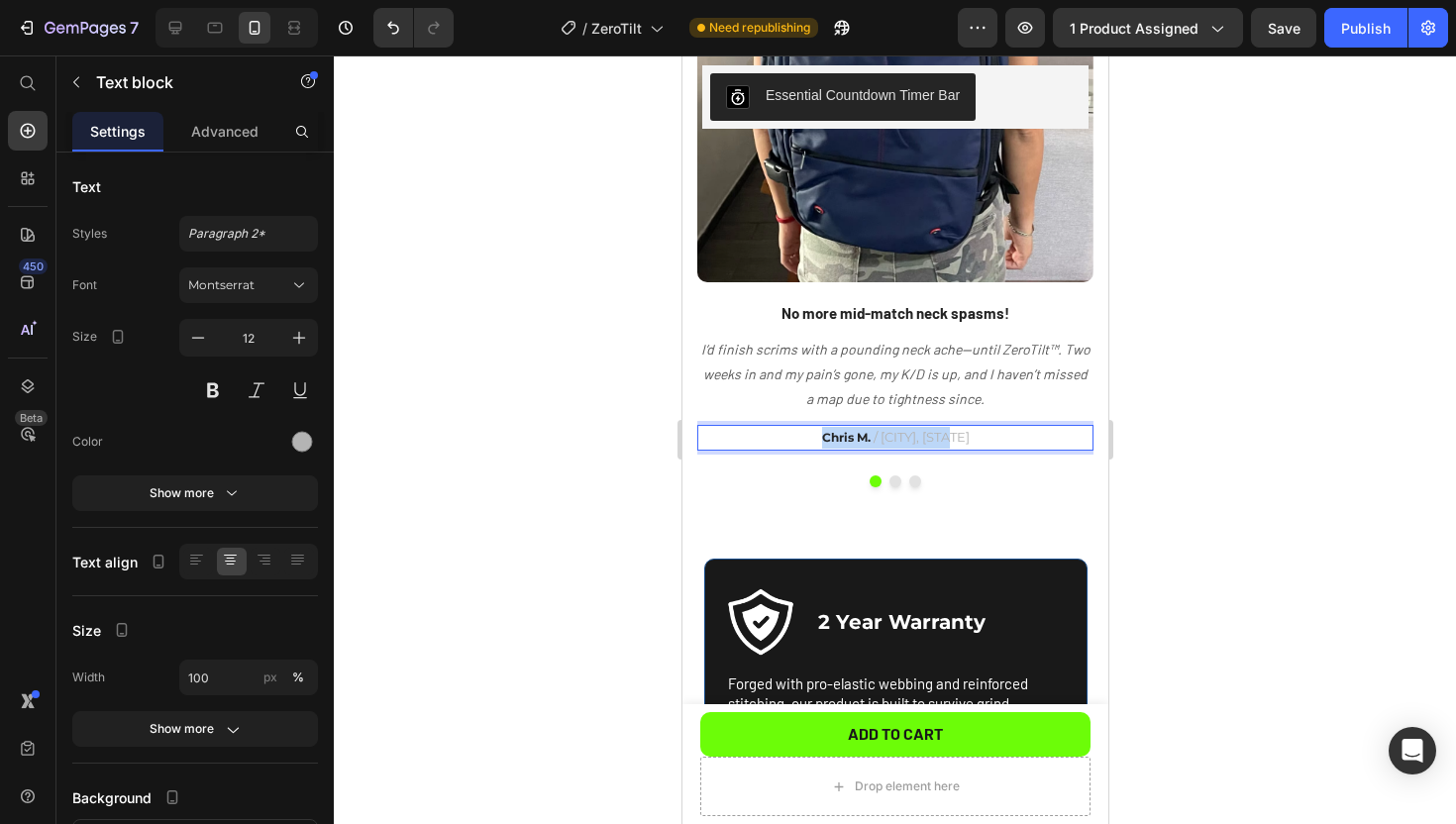 click on "/ [CITY], [STATE]" at bounding box center [920, 437] 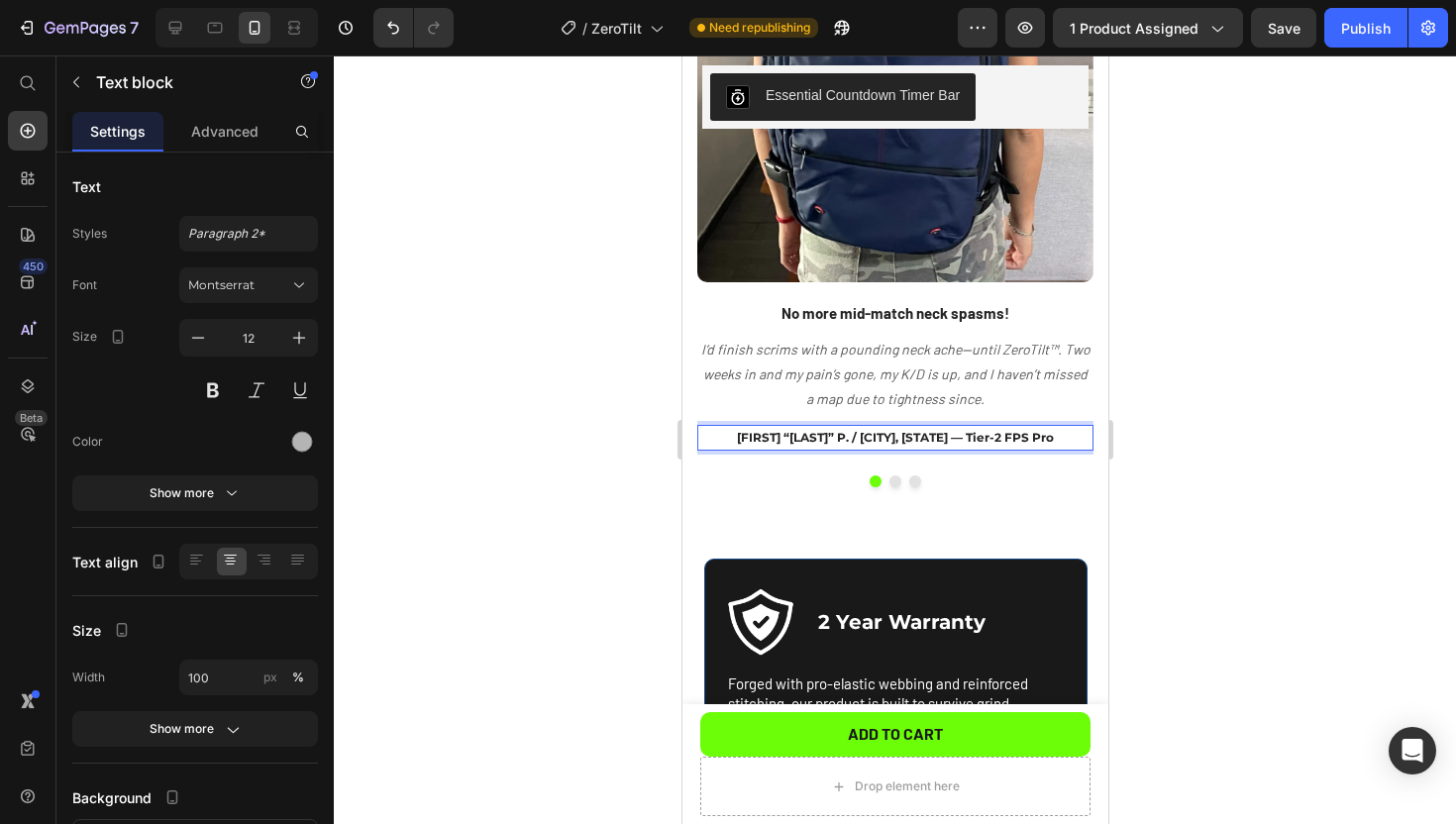 drag, startPoint x: 855, startPoint y: 441, endPoint x: 994, endPoint y: 450, distance: 139.29106 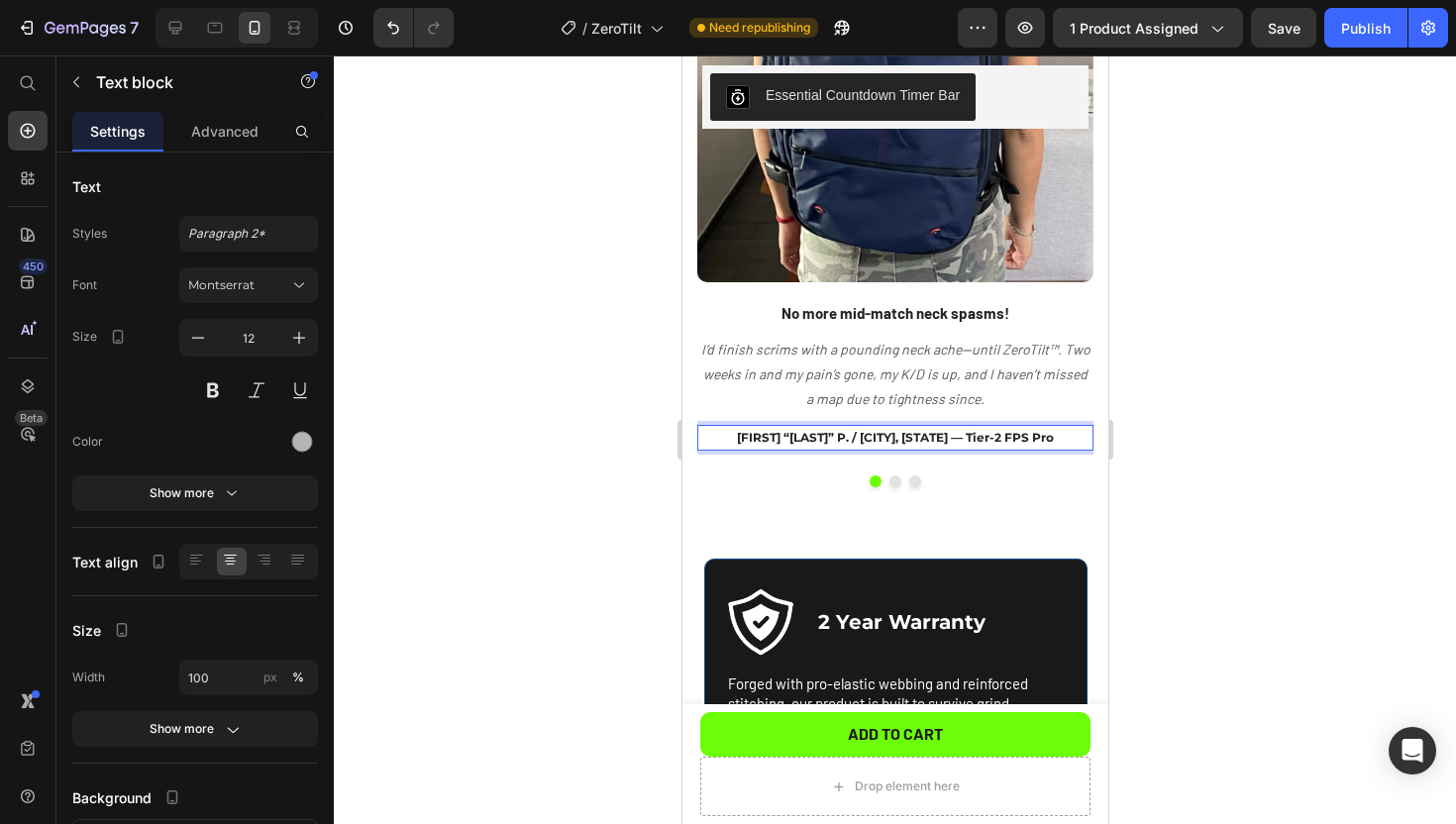 click on "[FIRST] “[LAST]” P. / [CITY], [STATE] — Tier-2 FPS Pro" at bounding box center [894, 437] 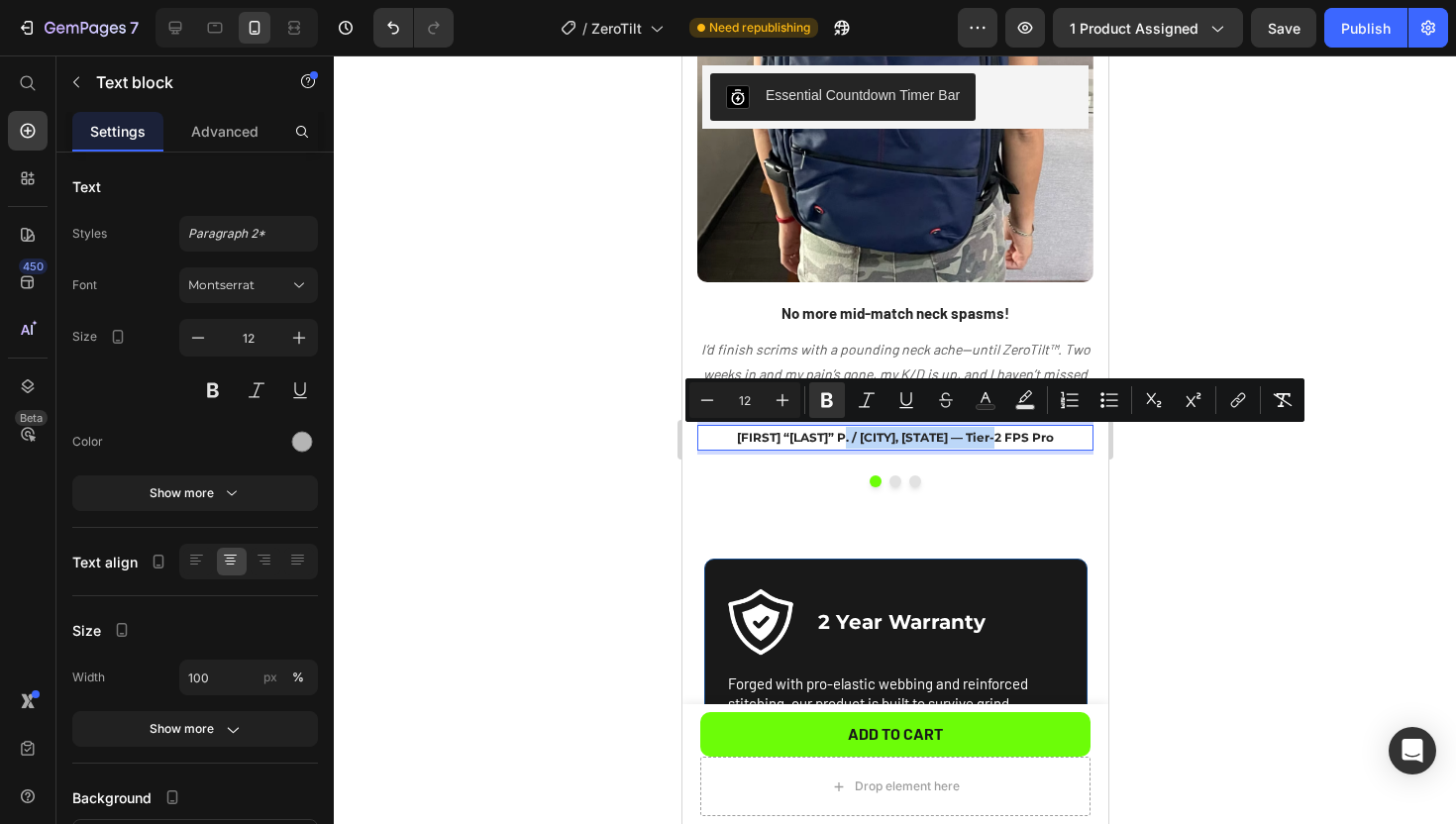 drag, startPoint x: 868, startPoint y: 439, endPoint x: 1064, endPoint y: 440, distance: 196.00255 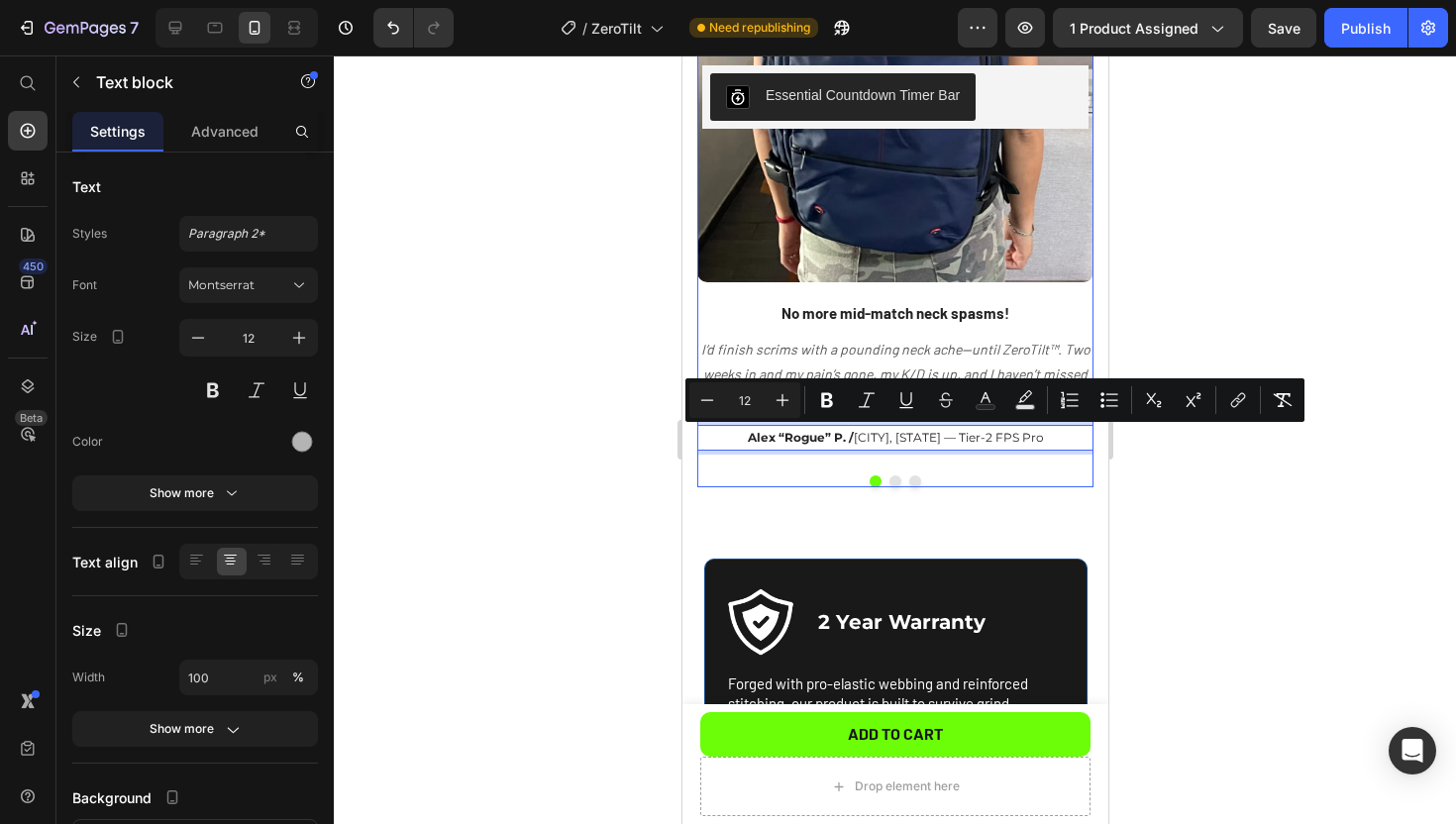 click on "Don't Believe Us? Heading                Icon                Icon                Icon                Icon
Icon Icon List Hoz Row 900+ 5-Star Reviews Text block Image No more mid-match neck spasms! Text block I’d finish scrims with a pounding neck ache—until ZeroTilt™. Two weeks in and my pain’s gone, my K/D is up, and I haven’t missed a map due to tightness since. Text block [FIRST] “[LAST]” /  [CITY], [STATE] — Tier-2 FPS Pro Text block   0 Image My teen finally sits up straight at the PC. Text block We tried chairs, cushions—nothing stuck. ZeroTilt™ clicked right away; his shoulders are back, and he even wears it while doing homework. Worth every dollar. Text block [FIRST] [LAST]   / [CITY], [STATE] Text block Image Stealth comfort for six-hour raids. Text block ZeroTilt™ disappears under my hoodie and stays cool the whole session. Adjustment straps are clutch when I swap from desk to couch—zero slip, zero sweat. Text block [FIRST] [LAST] / [CITY], [STATE] — Uni Student & MMO Grinder Row" at bounding box center [894, 146] 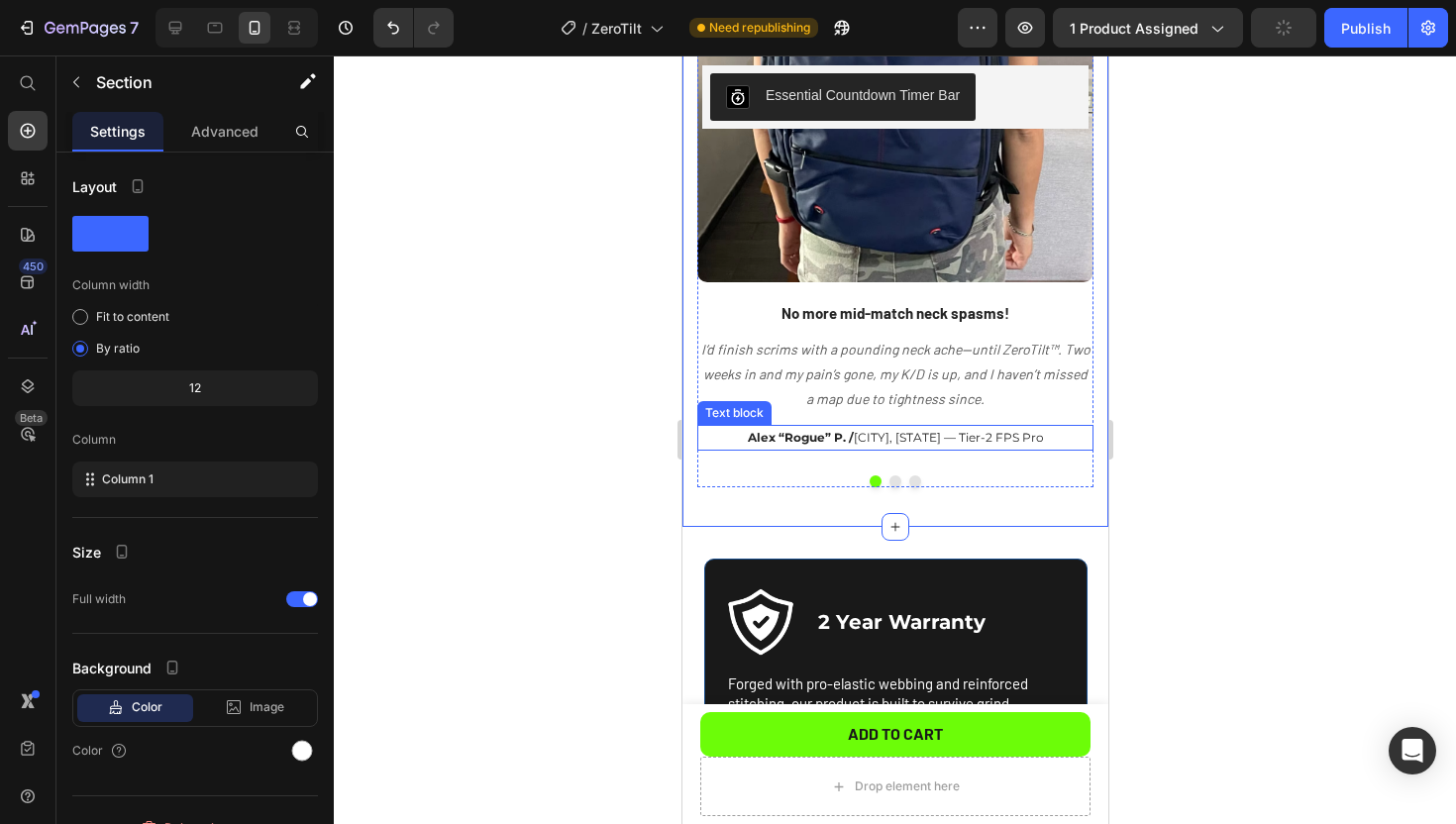 click on "[FIRST] “[LAST]” P. /  [CITY], [STATE] — Tier-2 FPS Pro" at bounding box center (894, 437) 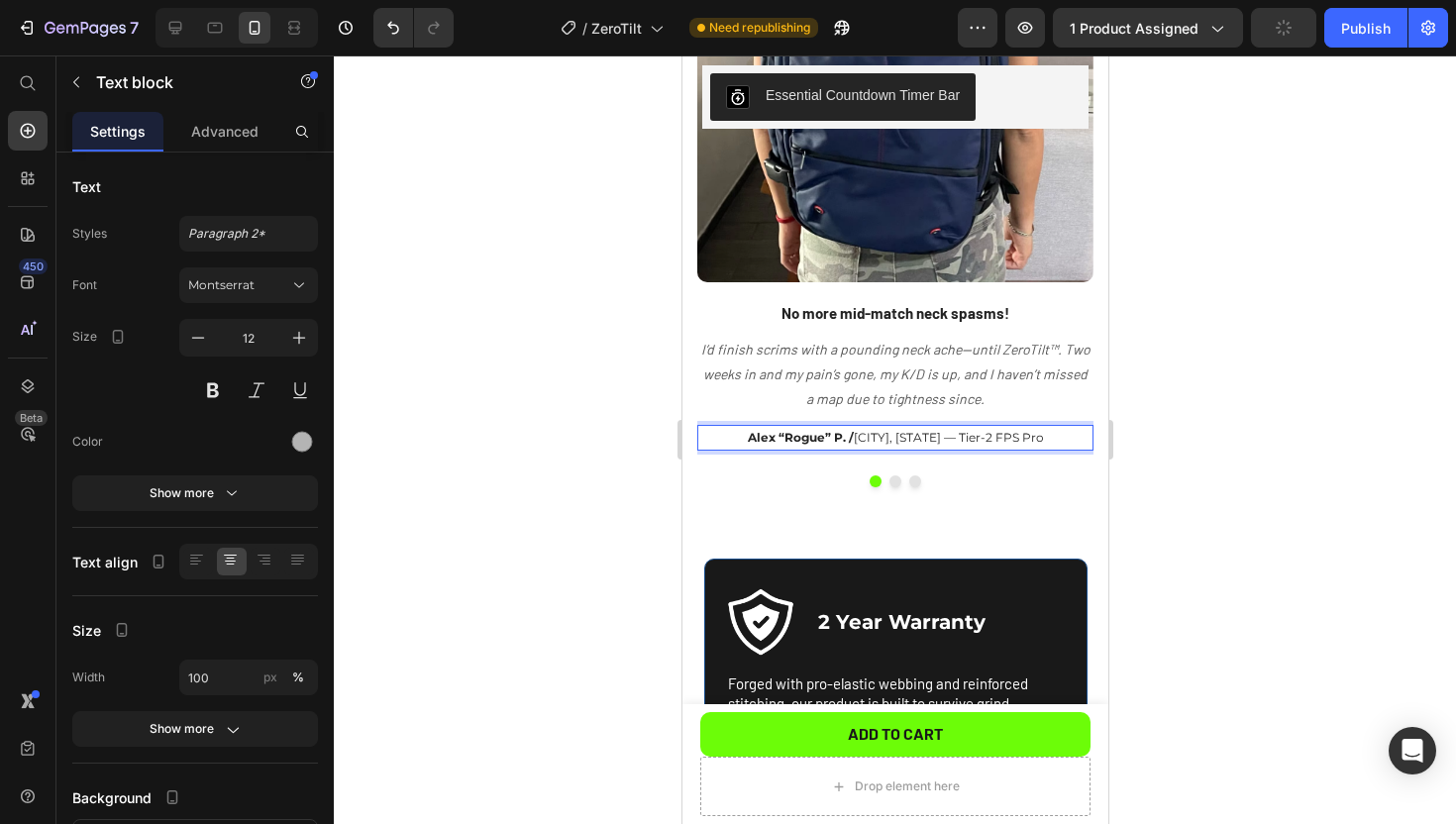 click on "Alex “Rogue” P. /" at bounding box center (799, 437) 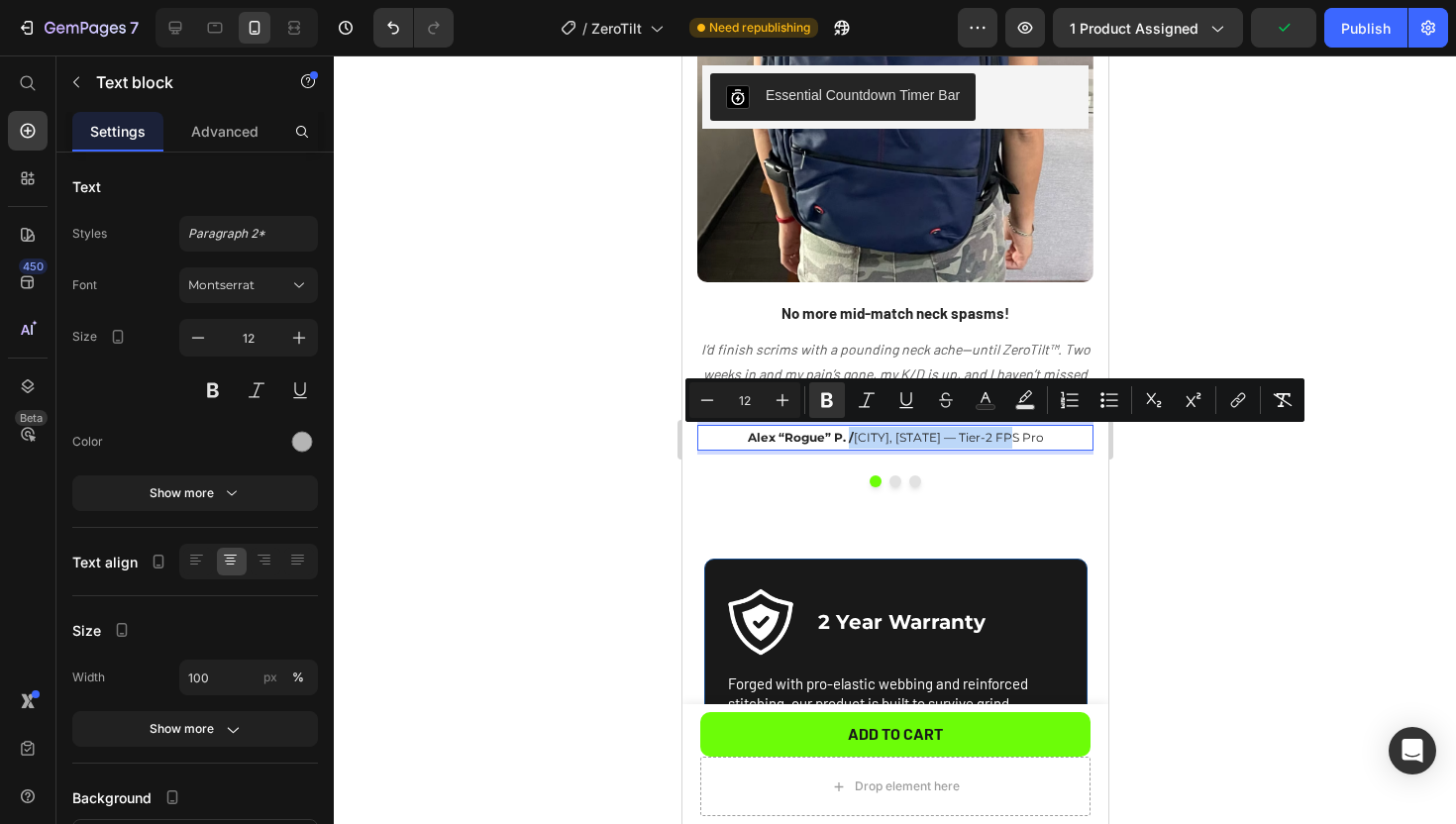 drag, startPoint x: 861, startPoint y: 439, endPoint x: 1081, endPoint y: 447, distance: 220.1454 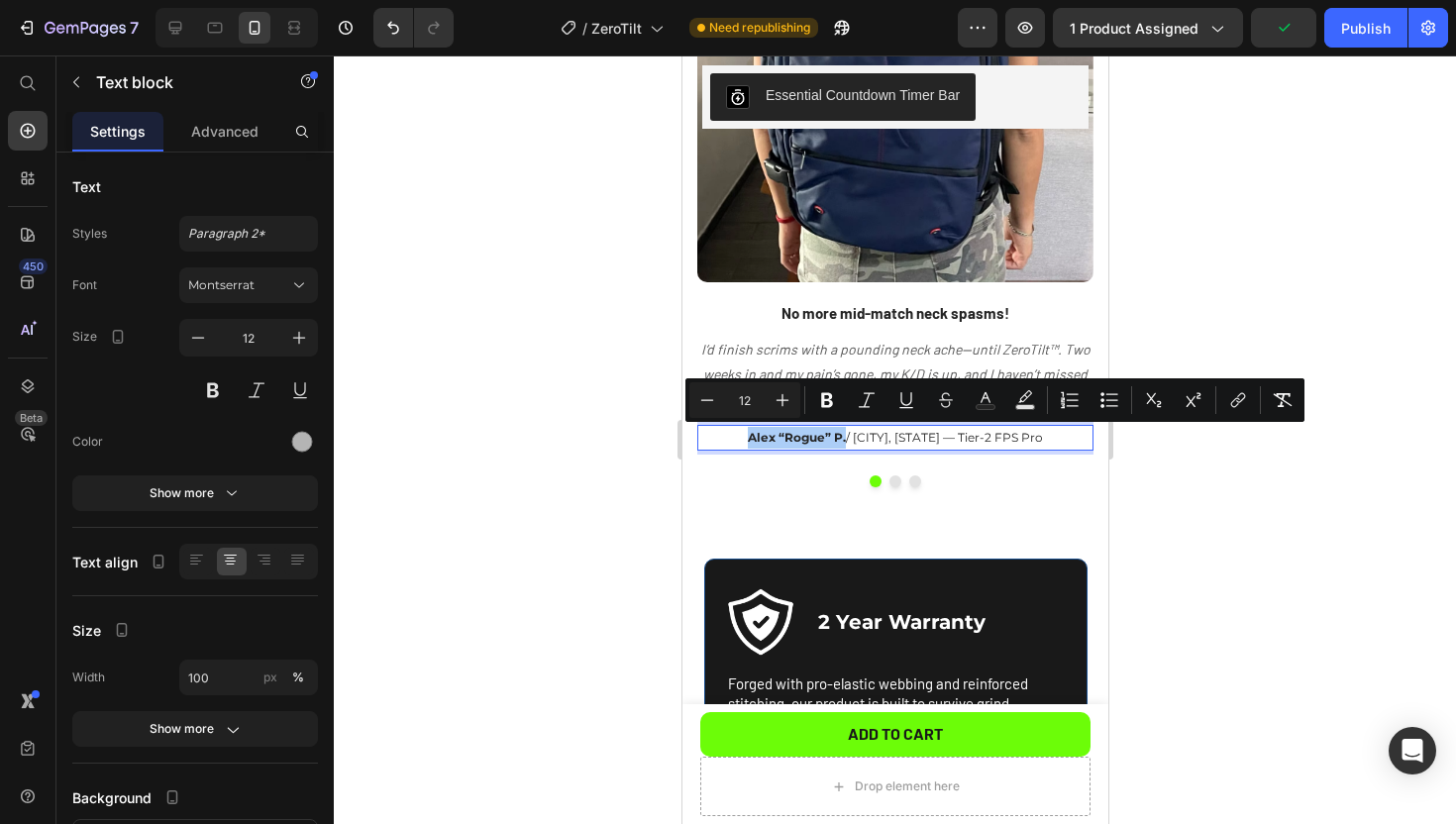 click 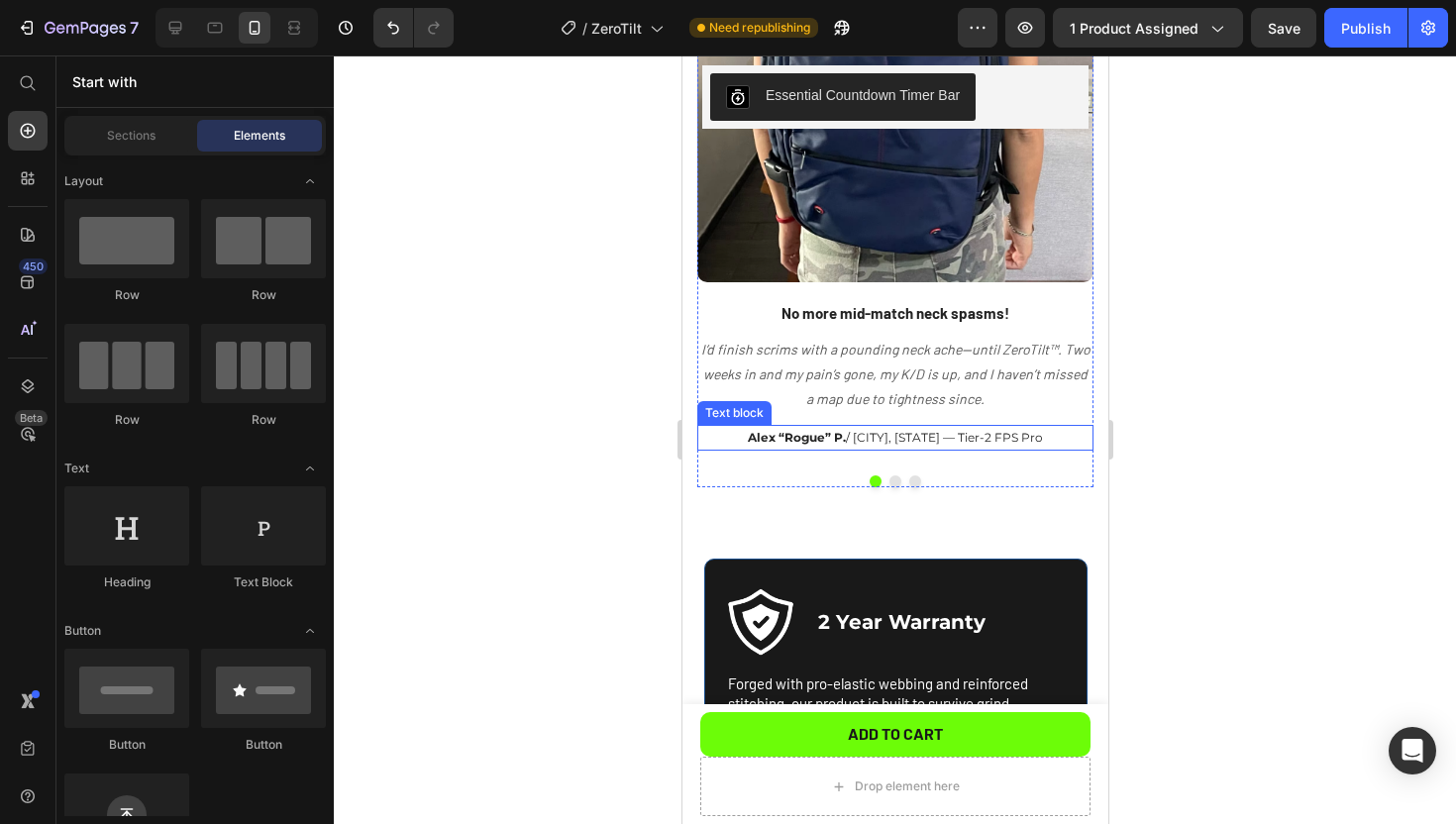 click on "Alex “Rogue” P." at bounding box center [795, 437] 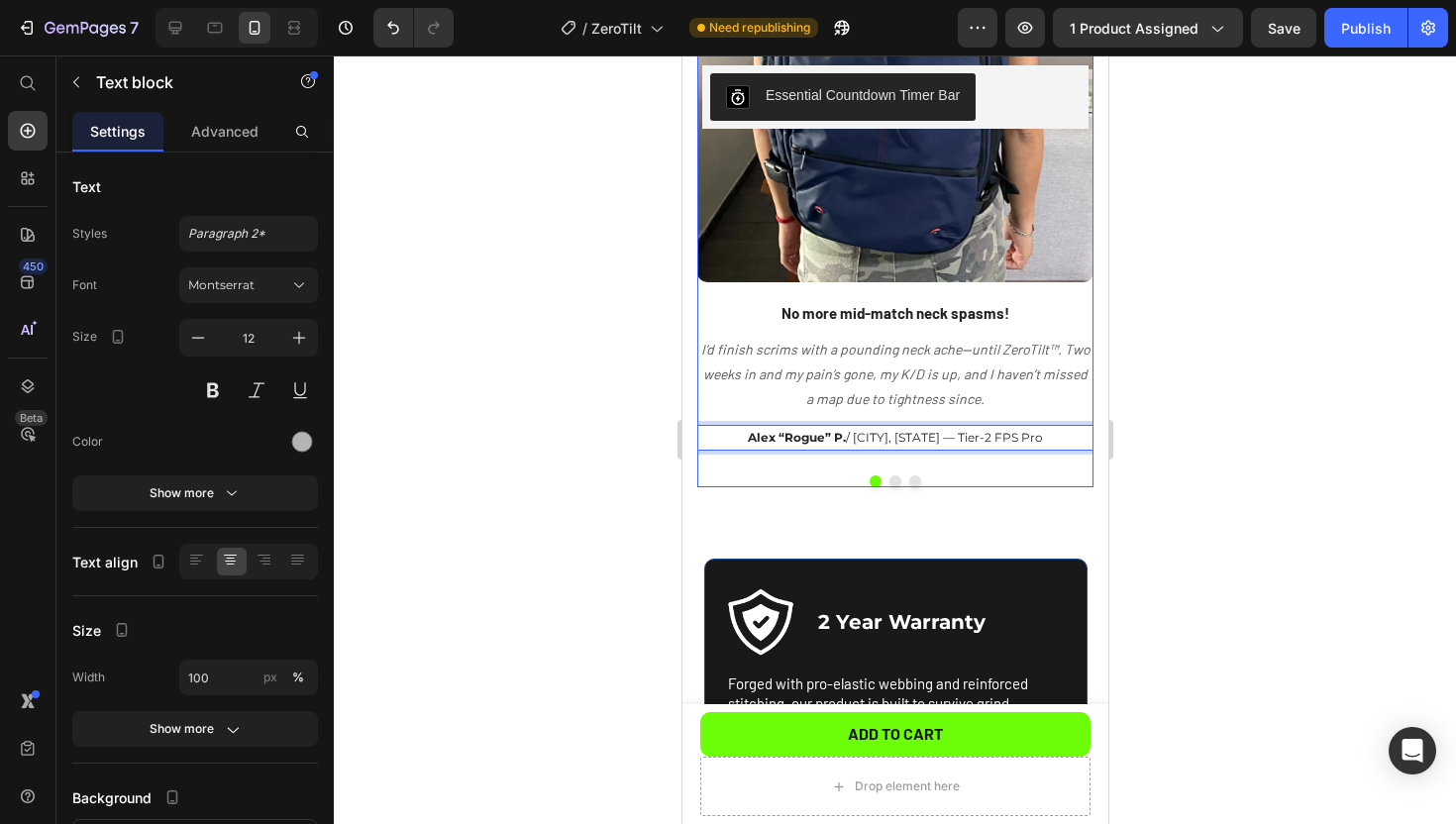 click at bounding box center [894, 481] 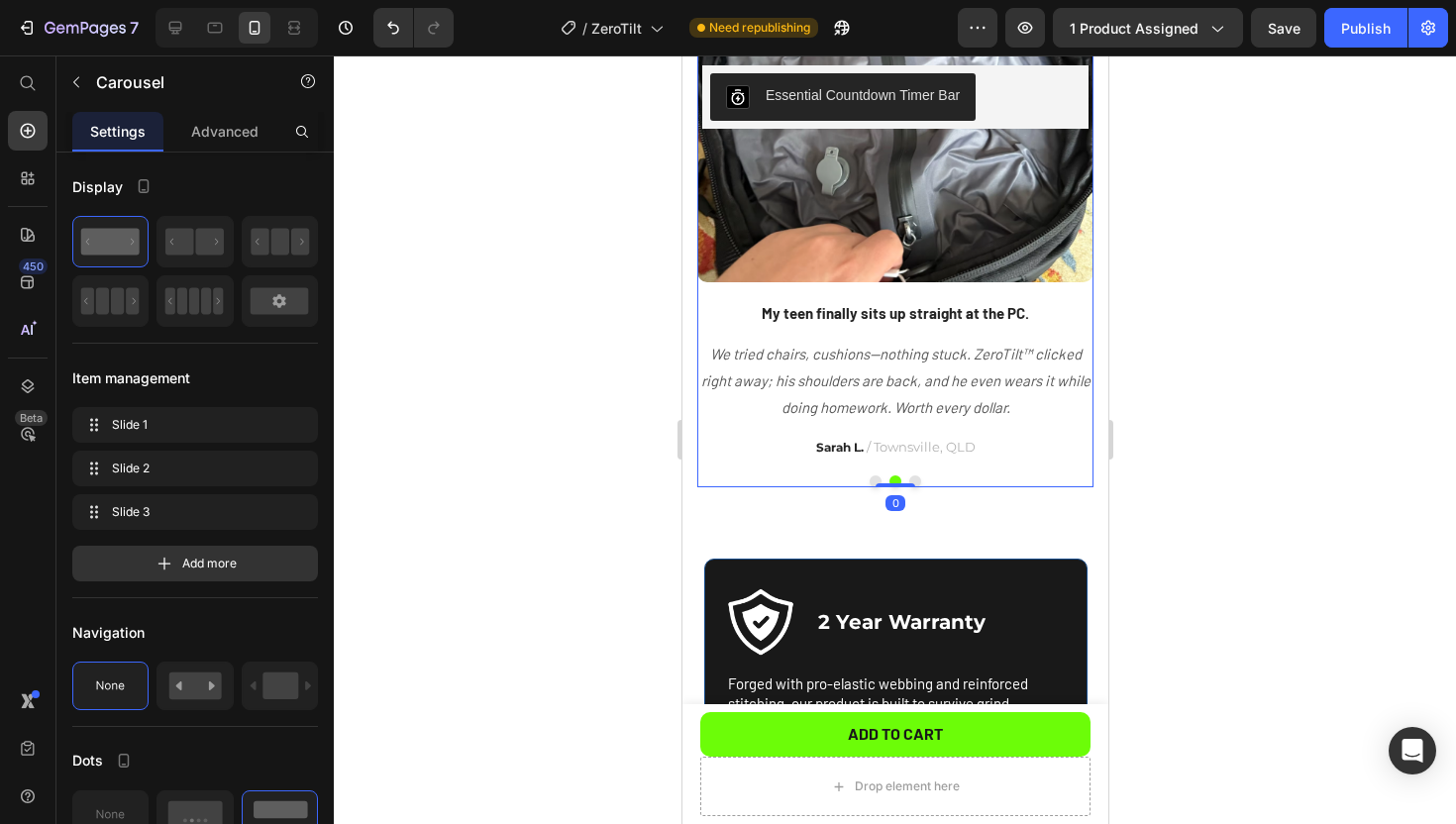 click on "Image My teen finally sits up straight at the PC. Text block We tried chairs, cushions—nothing stuck. ZeroTilt™ clicked right away; his shoulders are back, and he even wears it while doing homework. Worth every dollar. Text block [FIRST] [LAST]   / [CITY], [STATE] Text block" at bounding box center (894, 172) 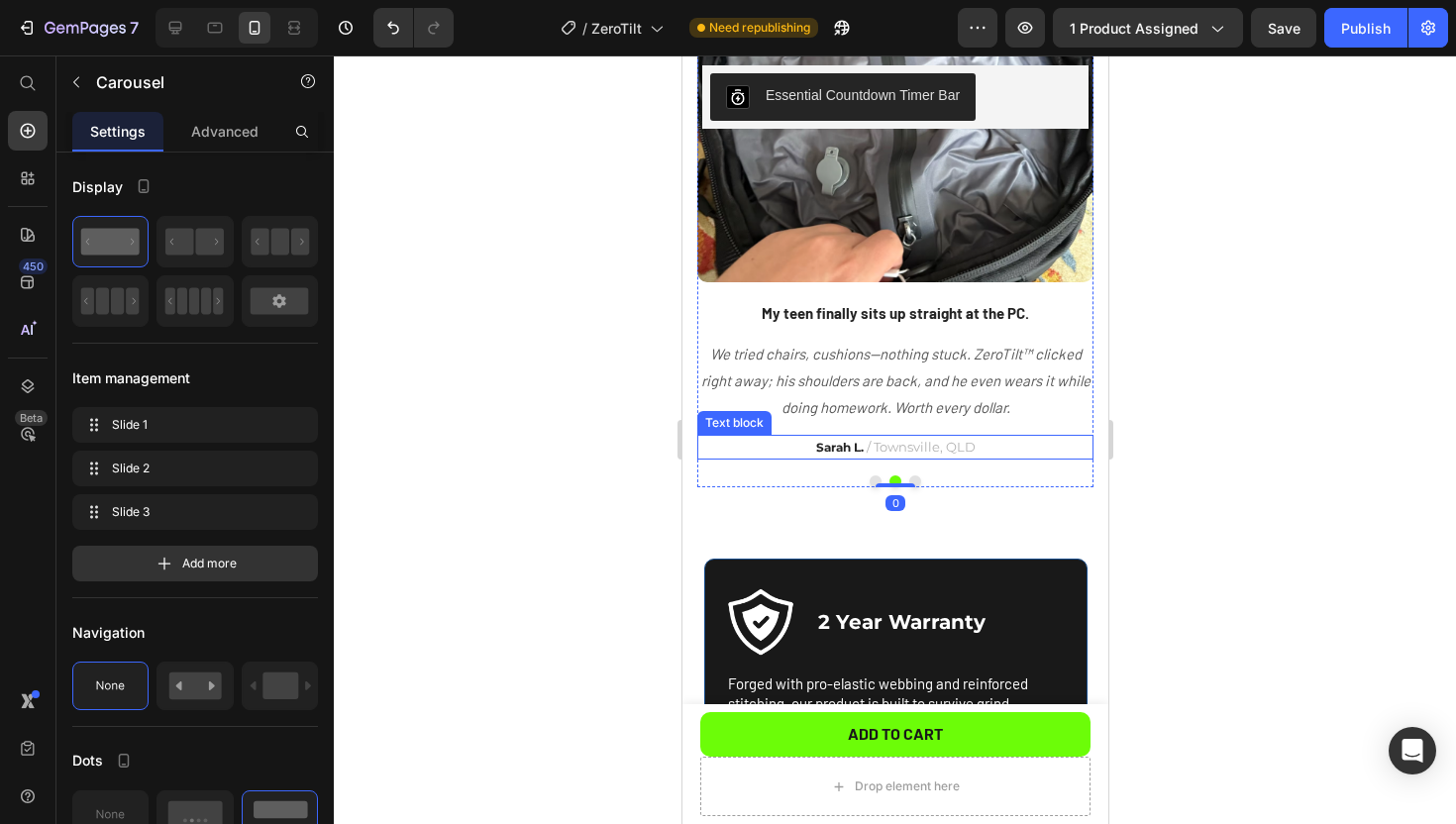 click on "/ Townsville, QLD" at bounding box center [920, 447] 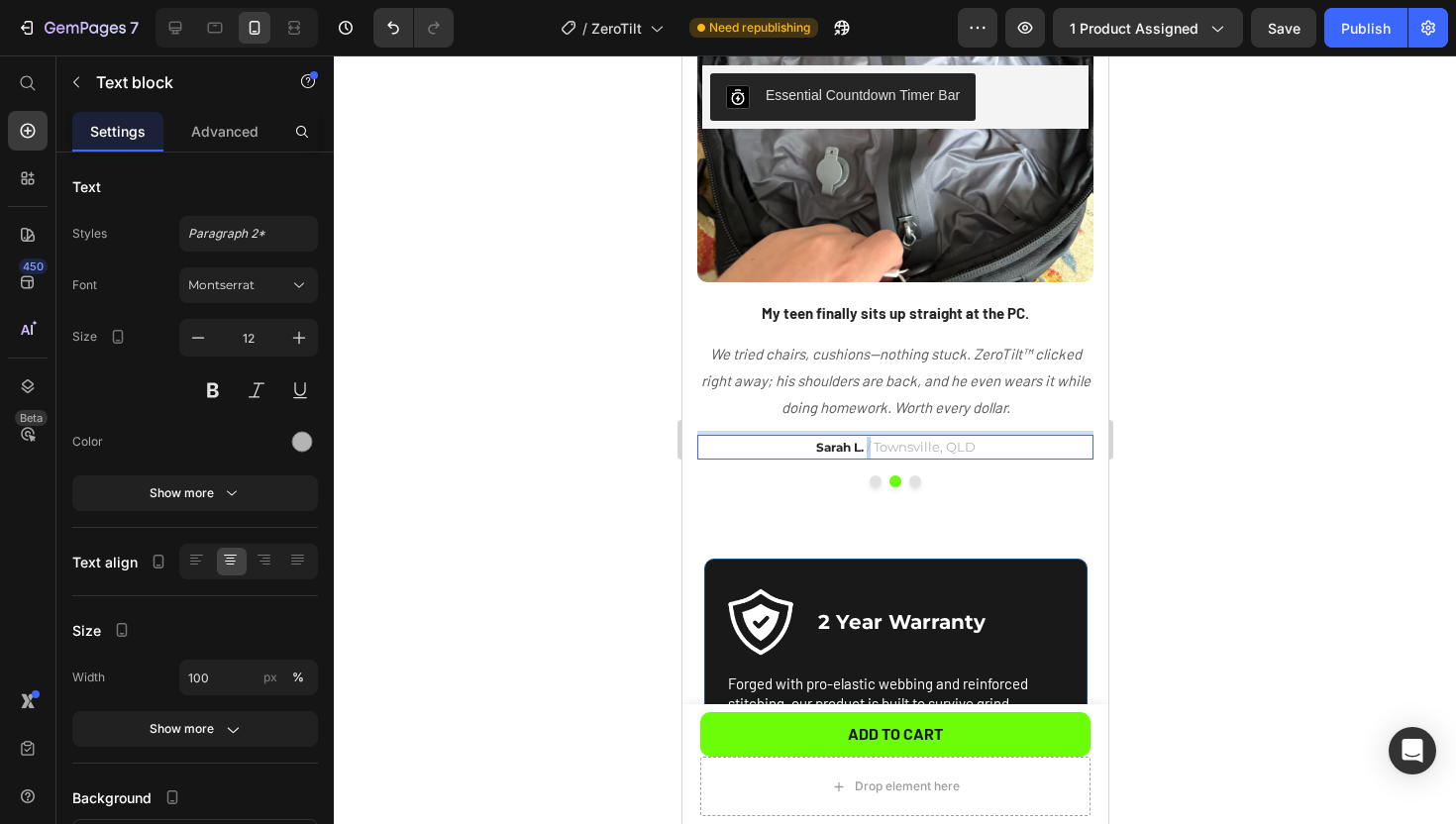 click on "/ Townsville, QLD" at bounding box center (920, 447) 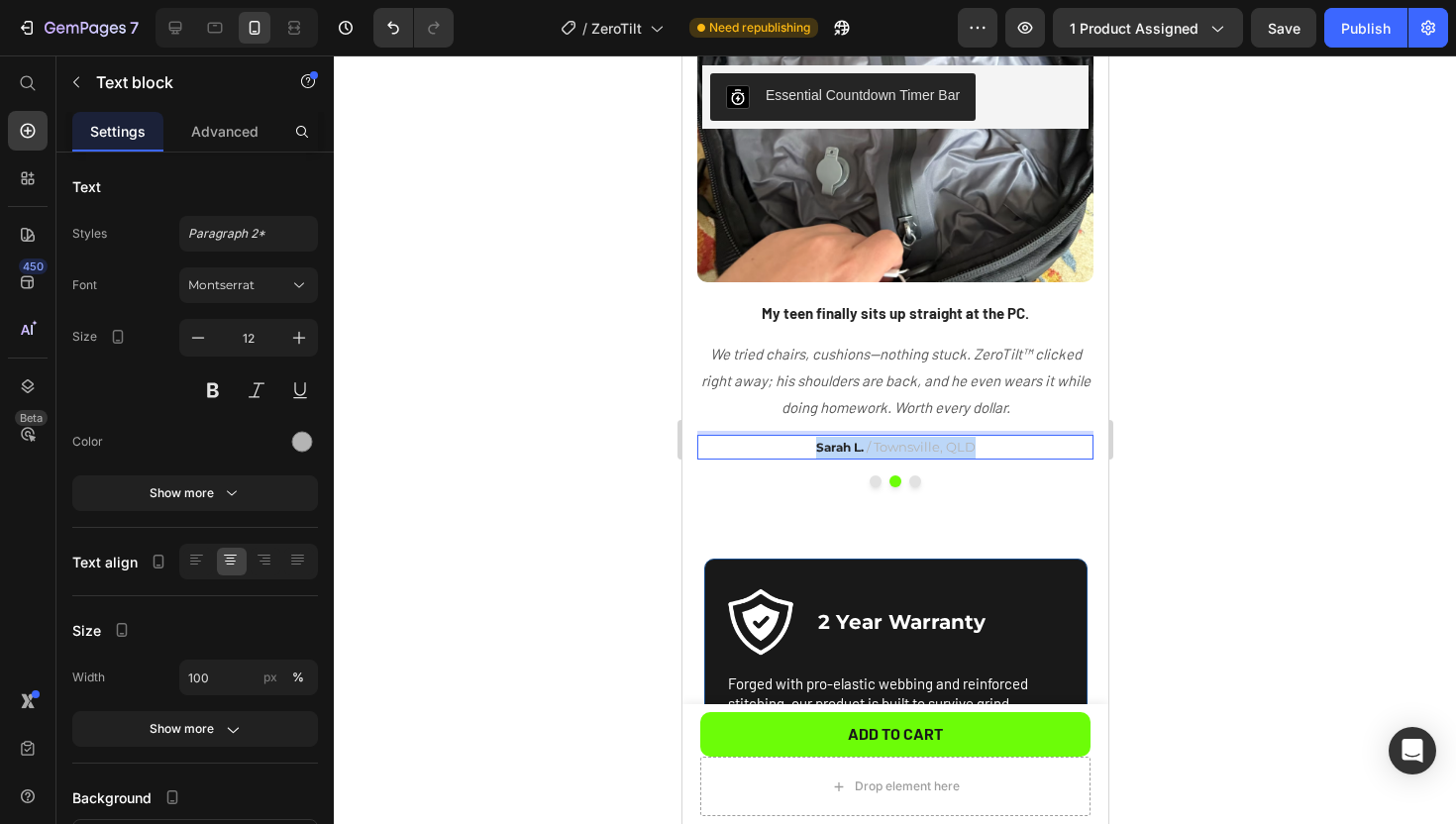 click on "/ Townsville, QLD" at bounding box center [920, 447] 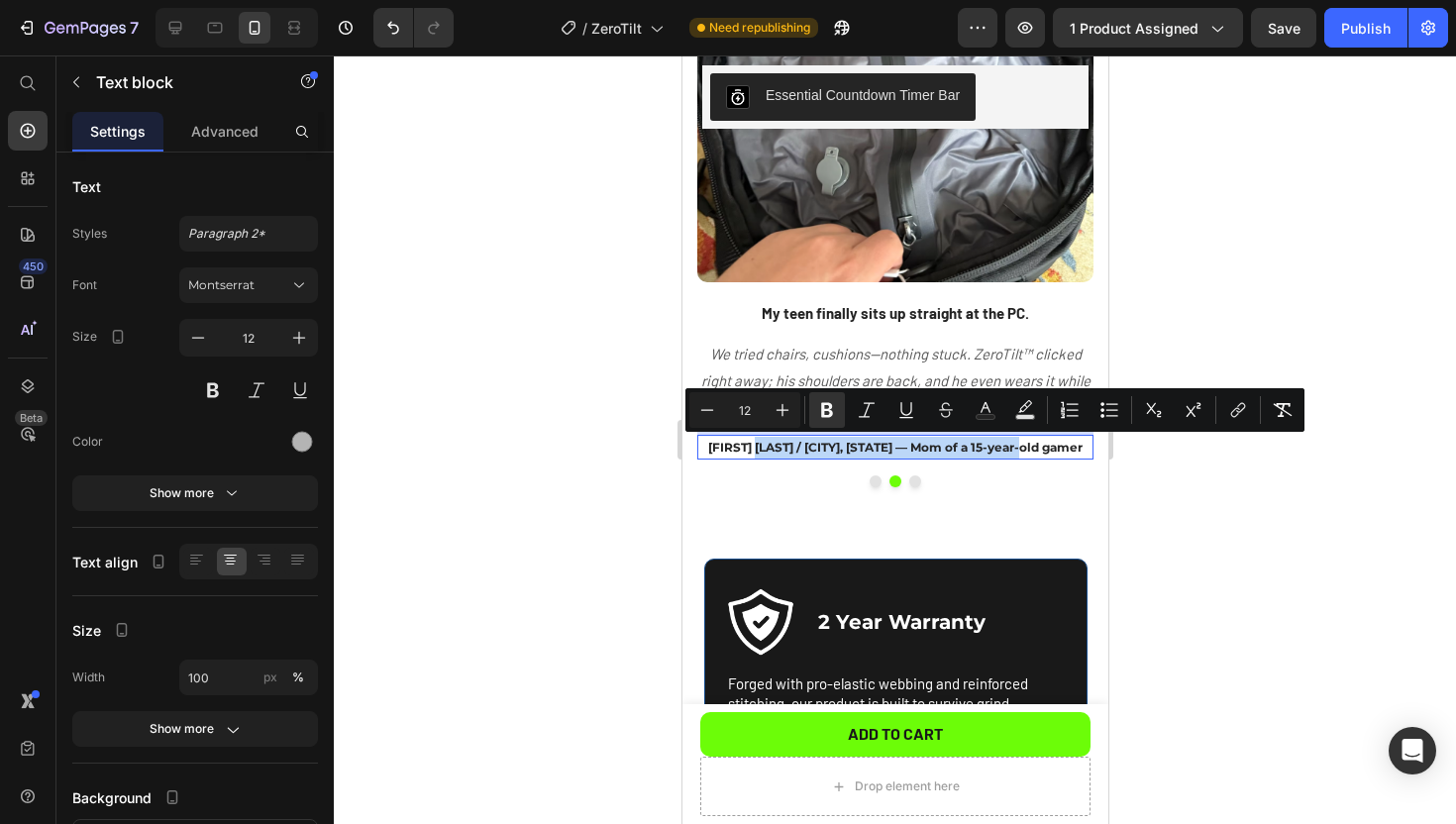 drag, startPoint x: 773, startPoint y: 447, endPoint x: 1085, endPoint y: 454, distance: 312.07852 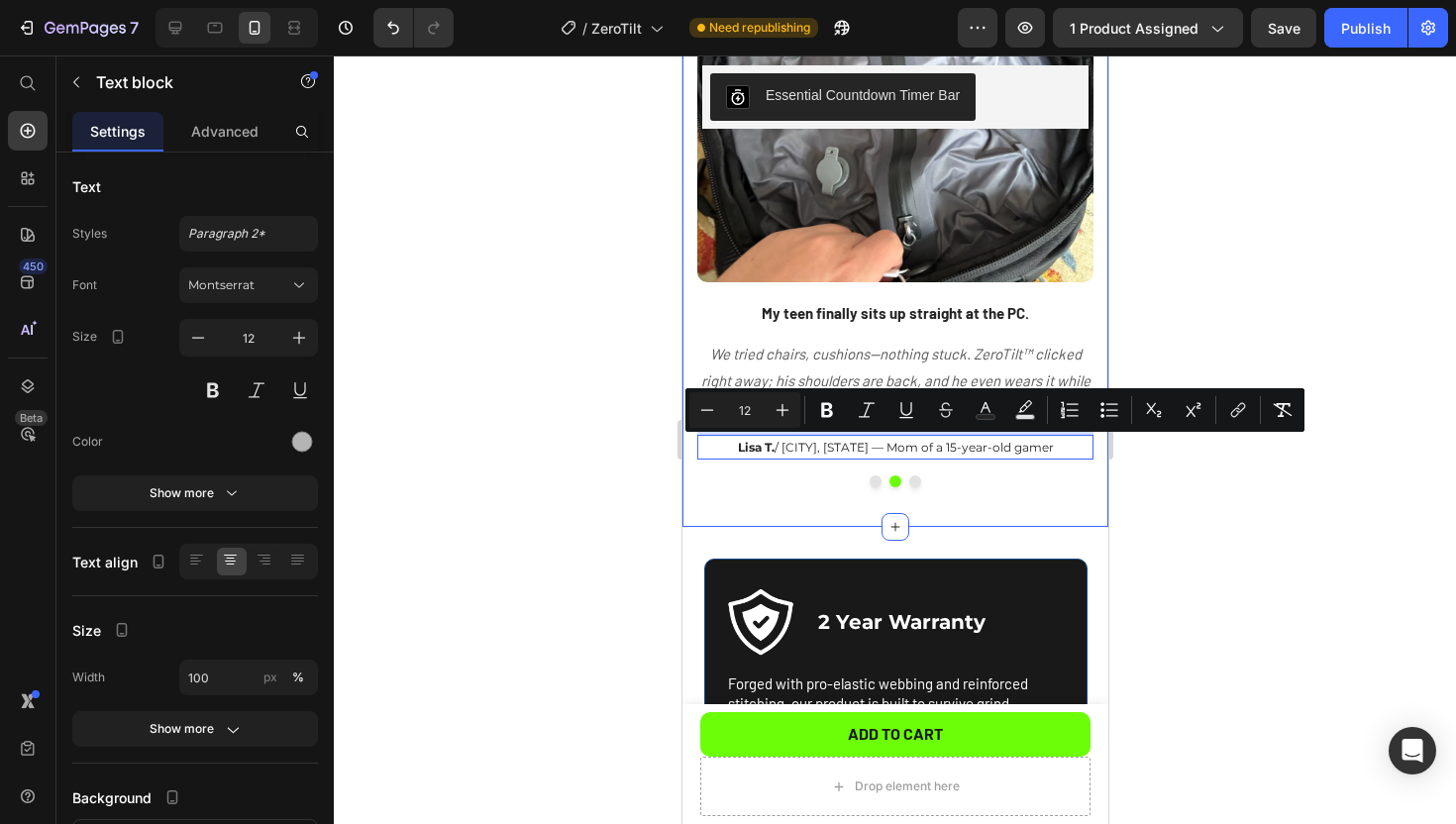 click 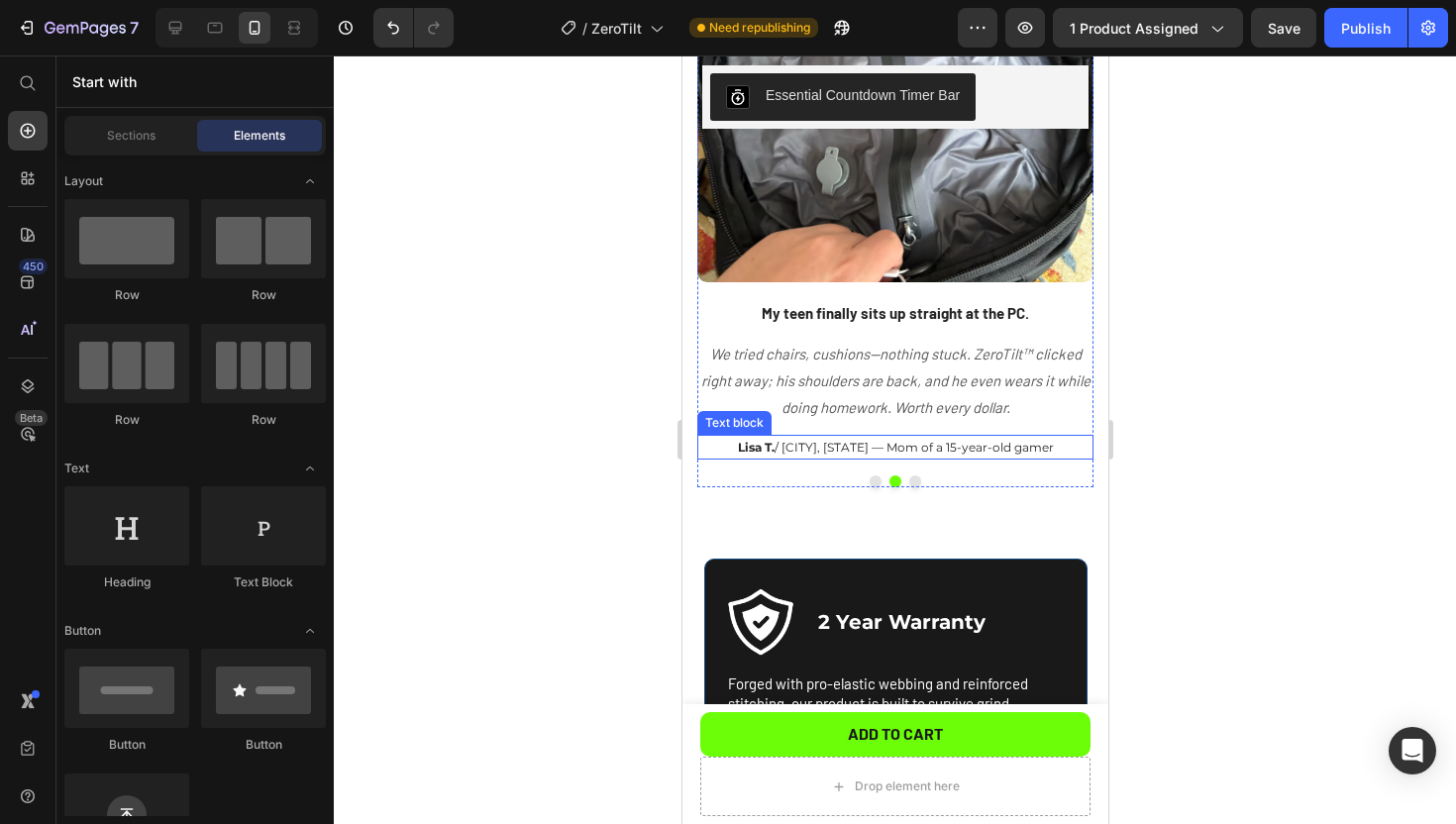 click on "[FIRST] [LAST]  / [CITY], [STATE] — Mom of a 15-year-old gamer" at bounding box center [894, 448] 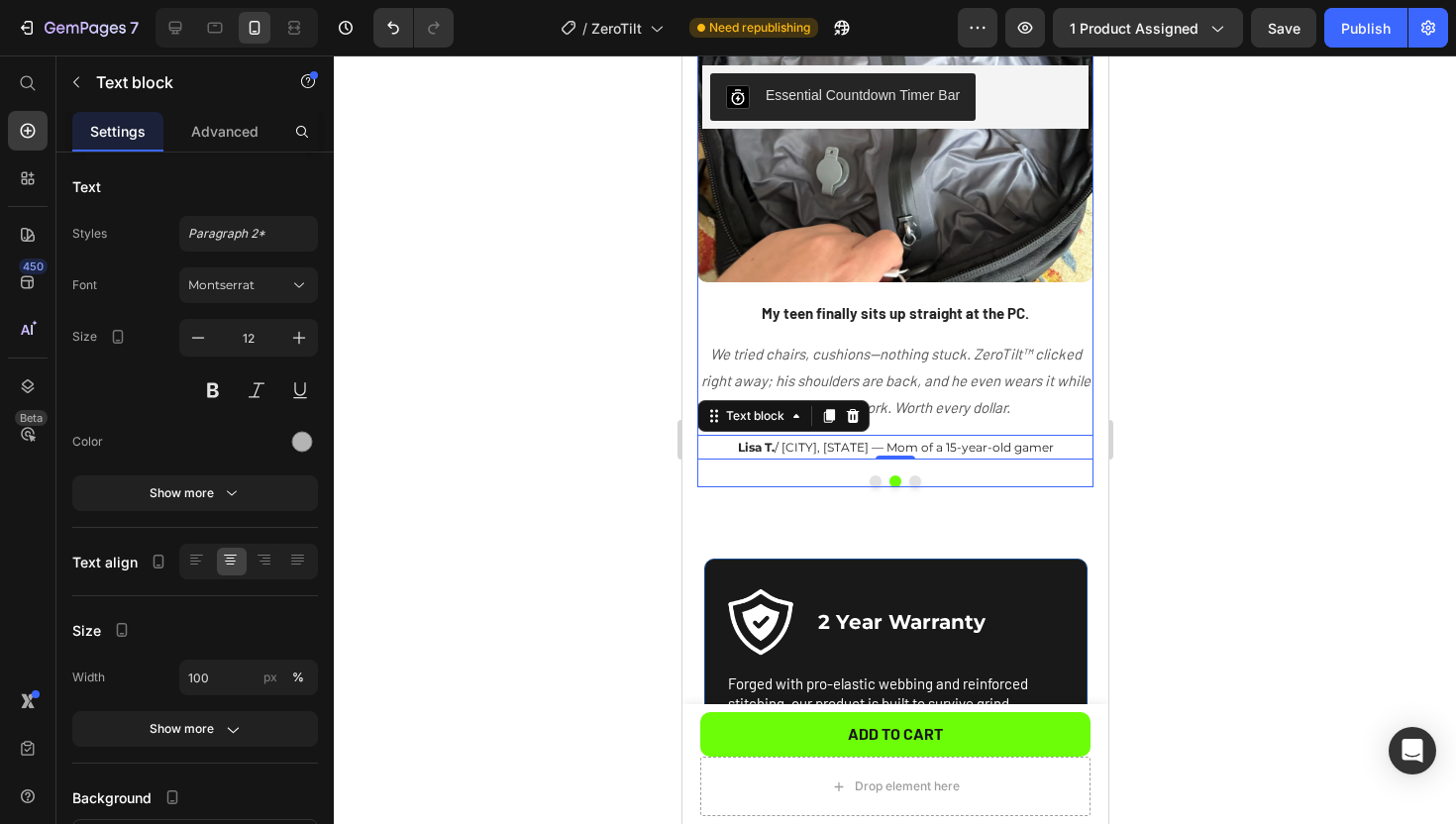 click at bounding box center [875, 481] 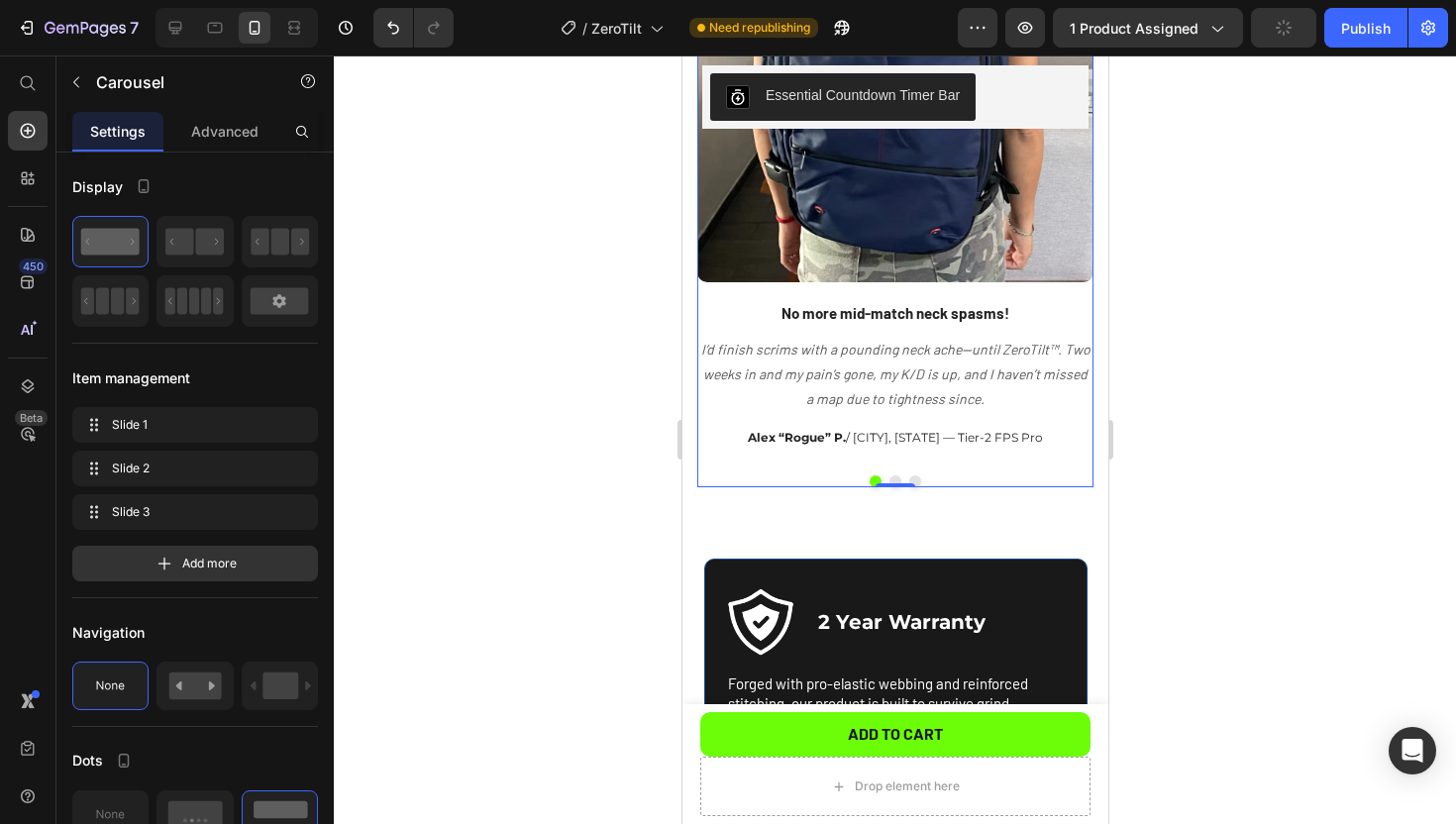 click at bounding box center (894, 481) 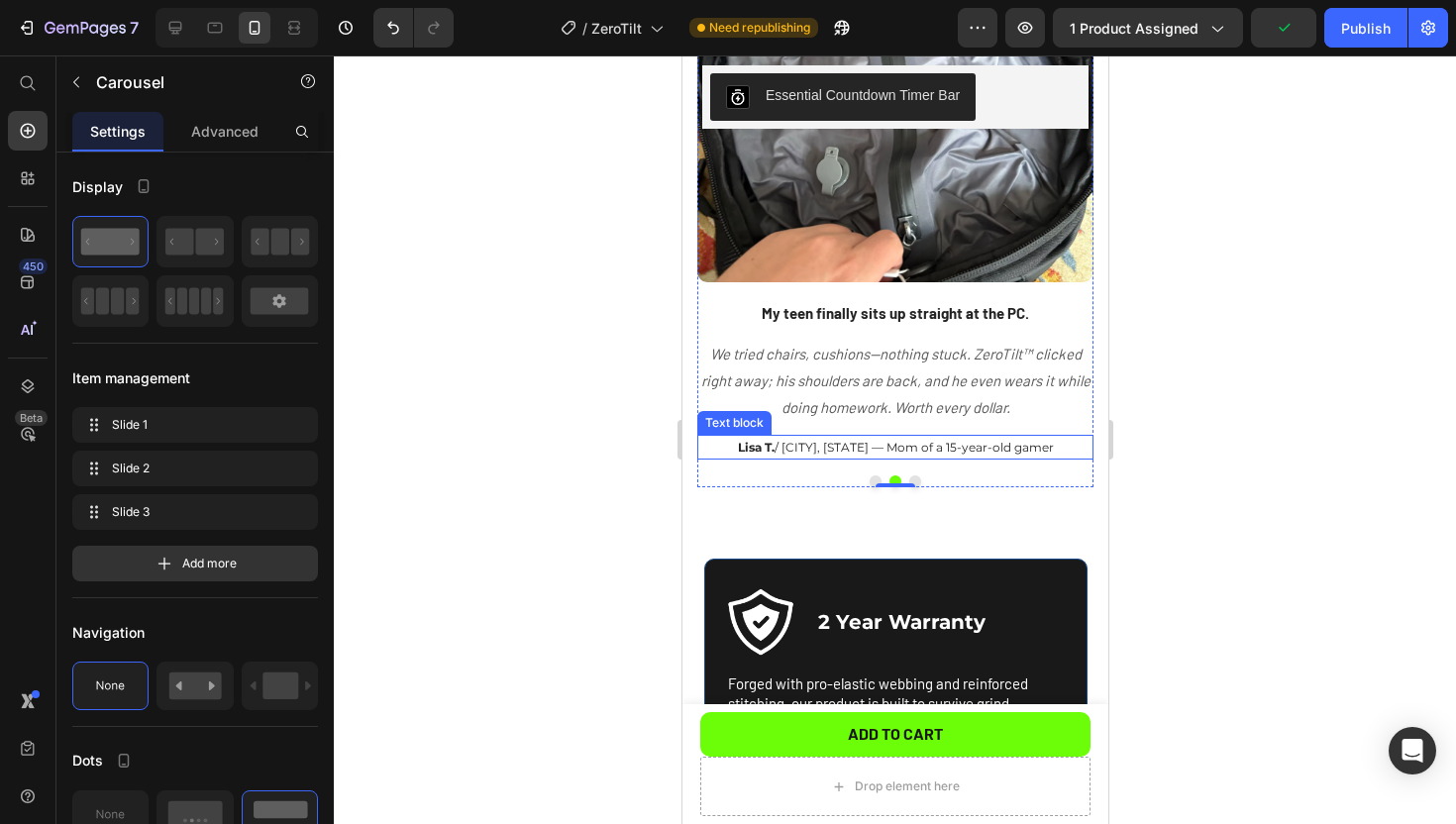 click on "[FIRST] [LAST]  / [CITY], [STATE] — Mom of a 15-year-old gamer" at bounding box center (894, 447) 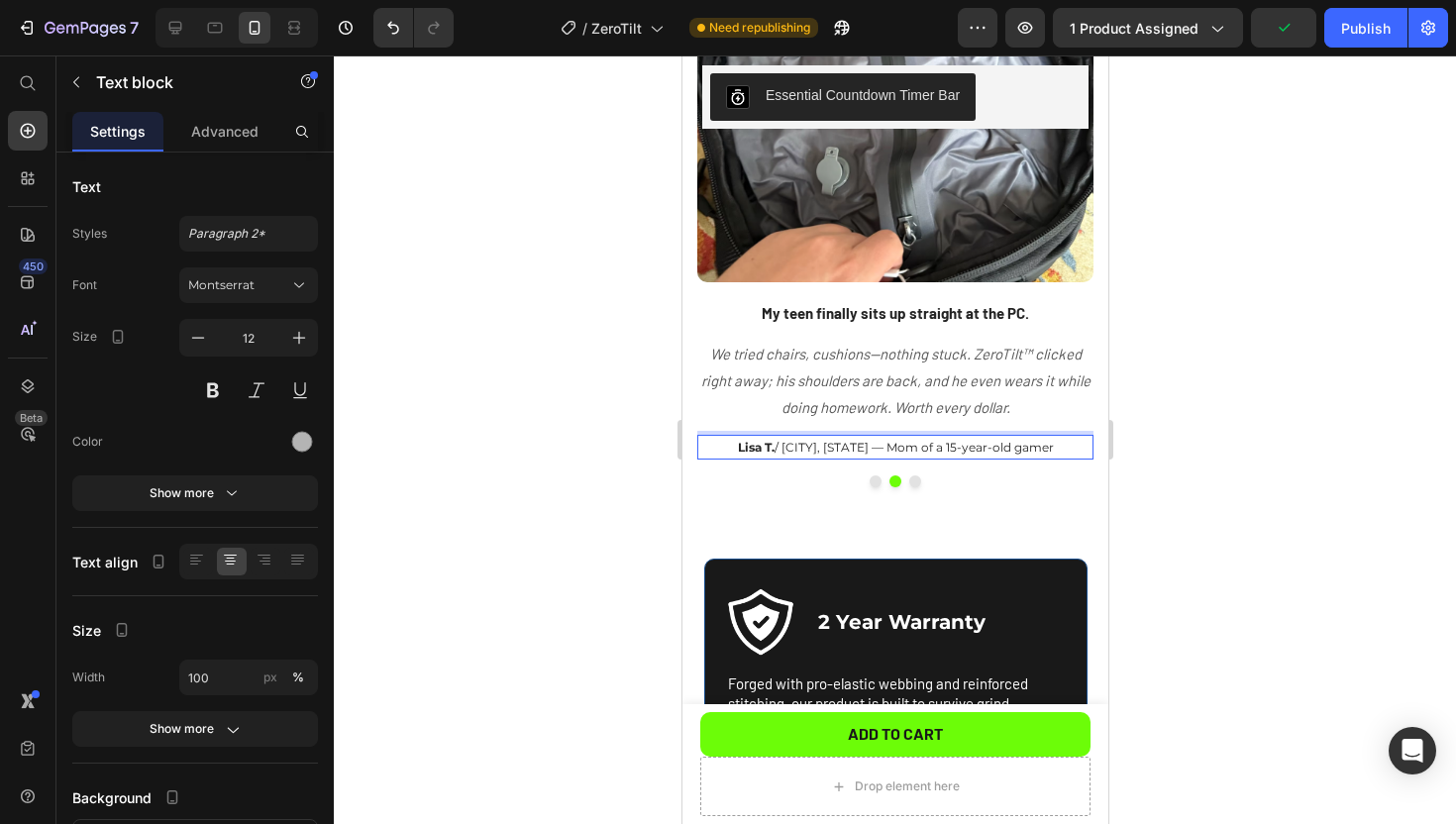 click on "[FIRST] [LAST]  / [CITY], [STATE] — Mom of a 15-year-old gamer" at bounding box center (894, 447) 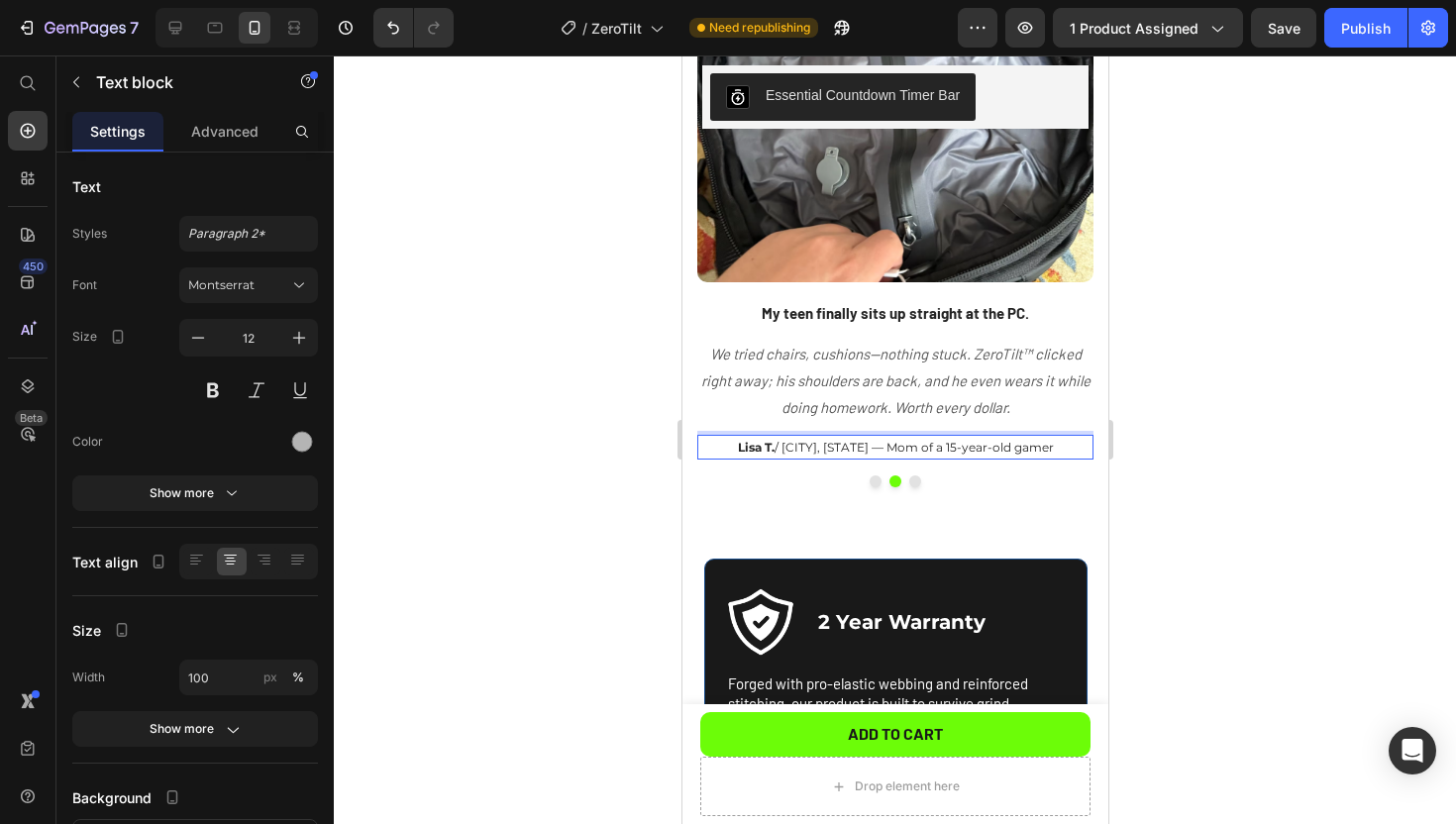 click on "[FIRST] [LAST]  / [CITY], [STATE] — Mom of a 15-year-old gamer" at bounding box center [894, 447] 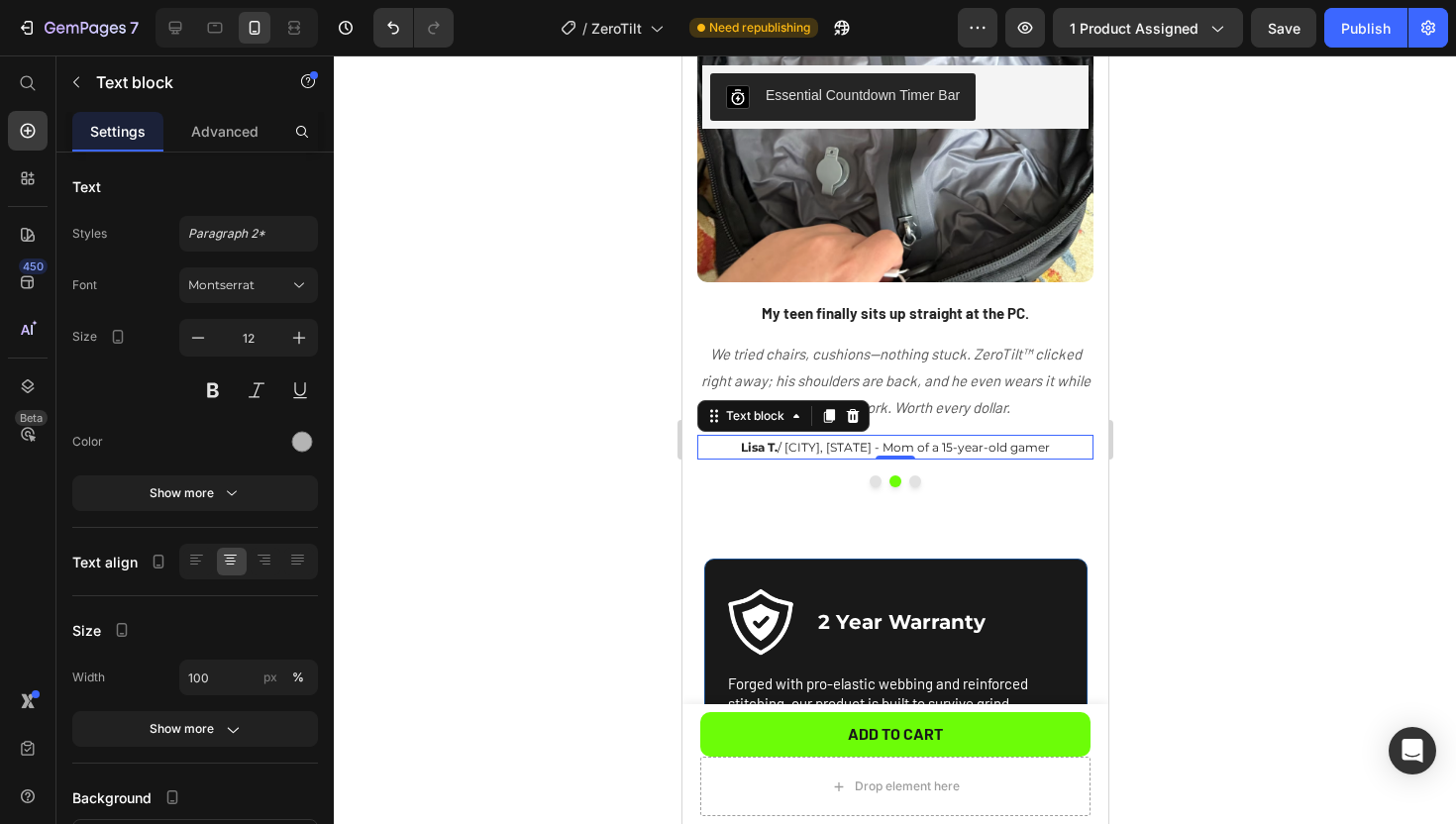click 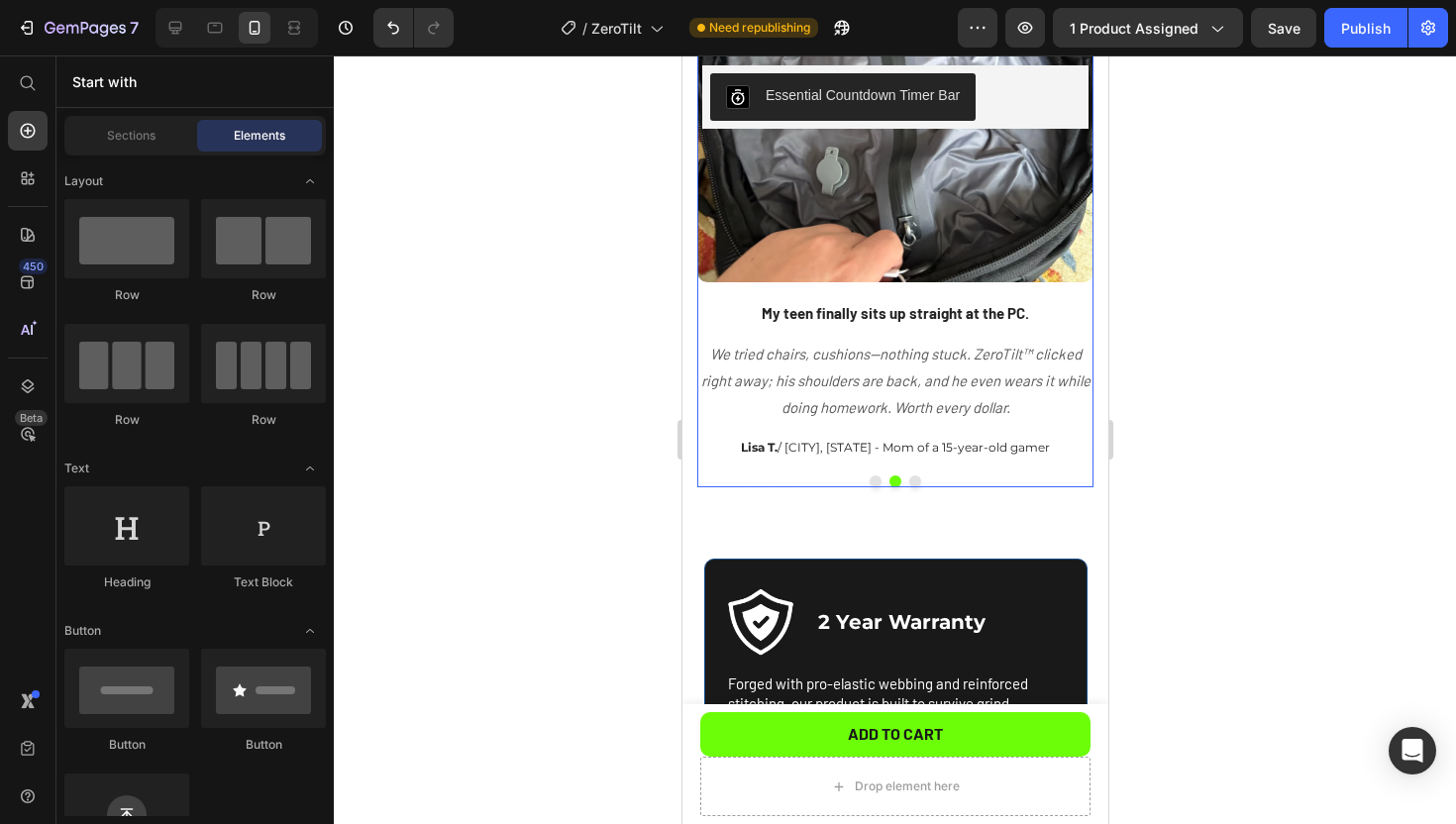 click at bounding box center [875, 481] 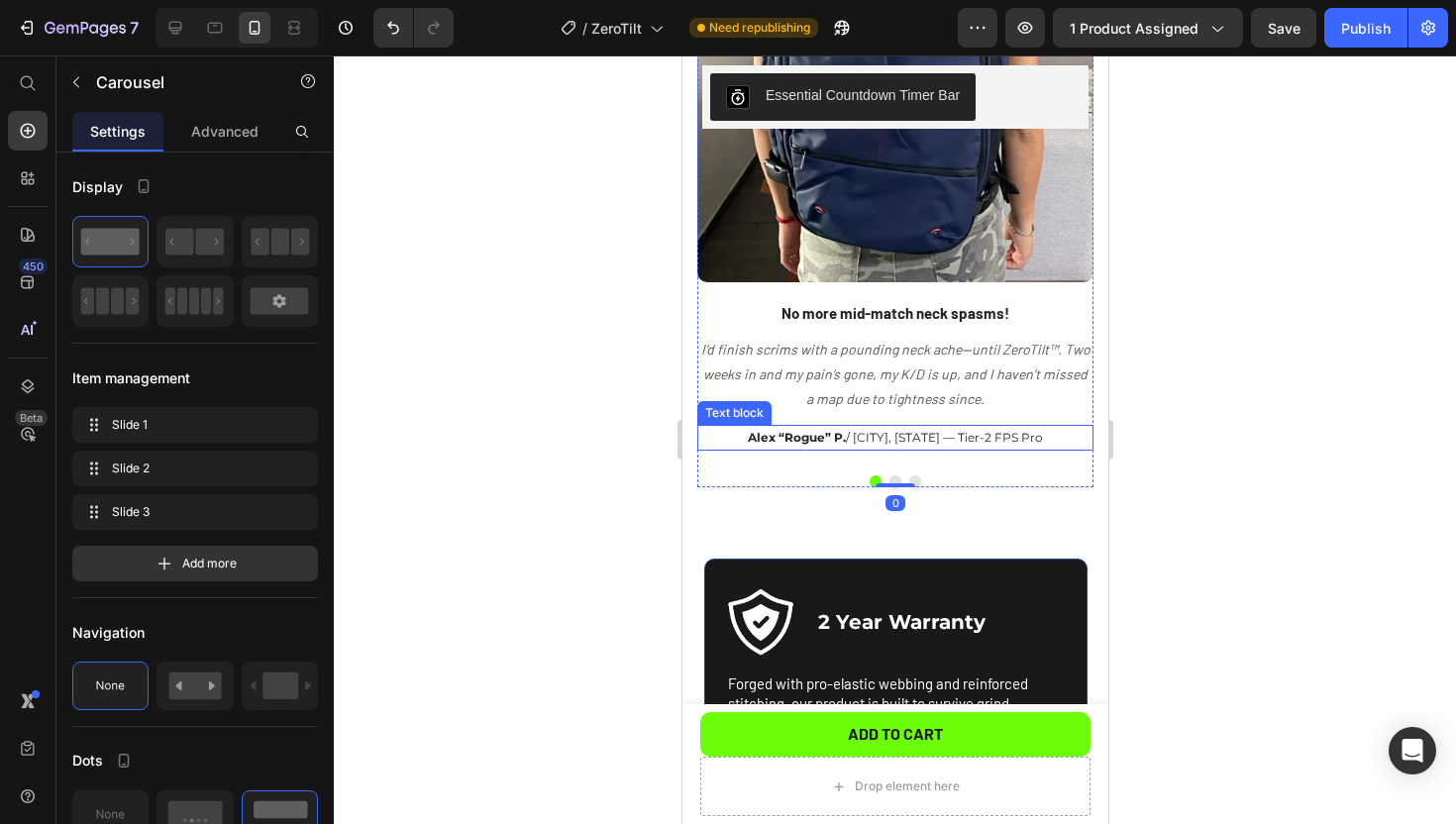 click on "[FIRST] “[LAST]” P.  / [CITY], [STATE] — Tier-2 FPS Pro" at bounding box center (894, 437) 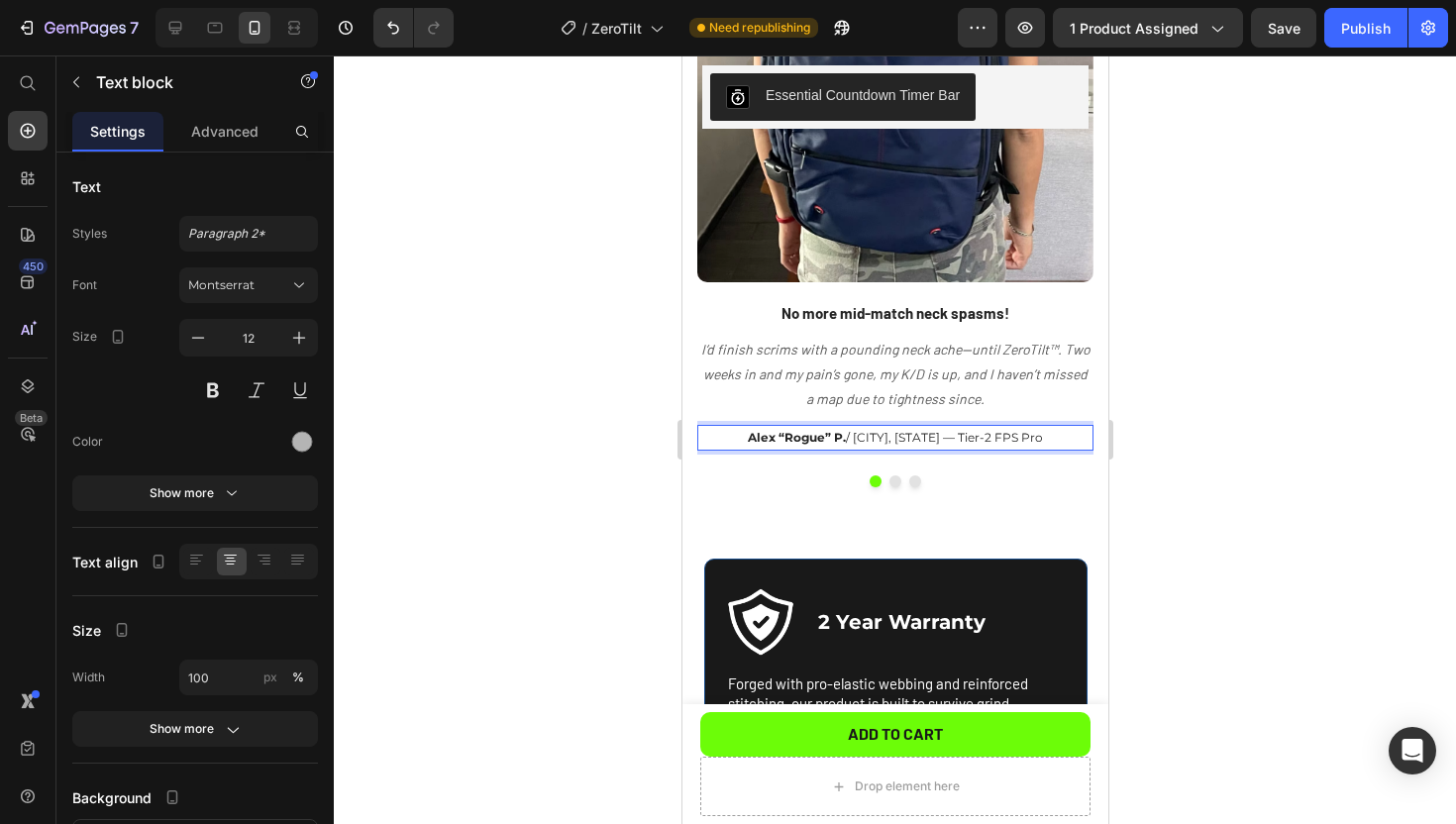click on "[FIRST] “[LAST]” P.  / [CITY], [STATE] — Tier-2 FPS Pro" at bounding box center (894, 437) 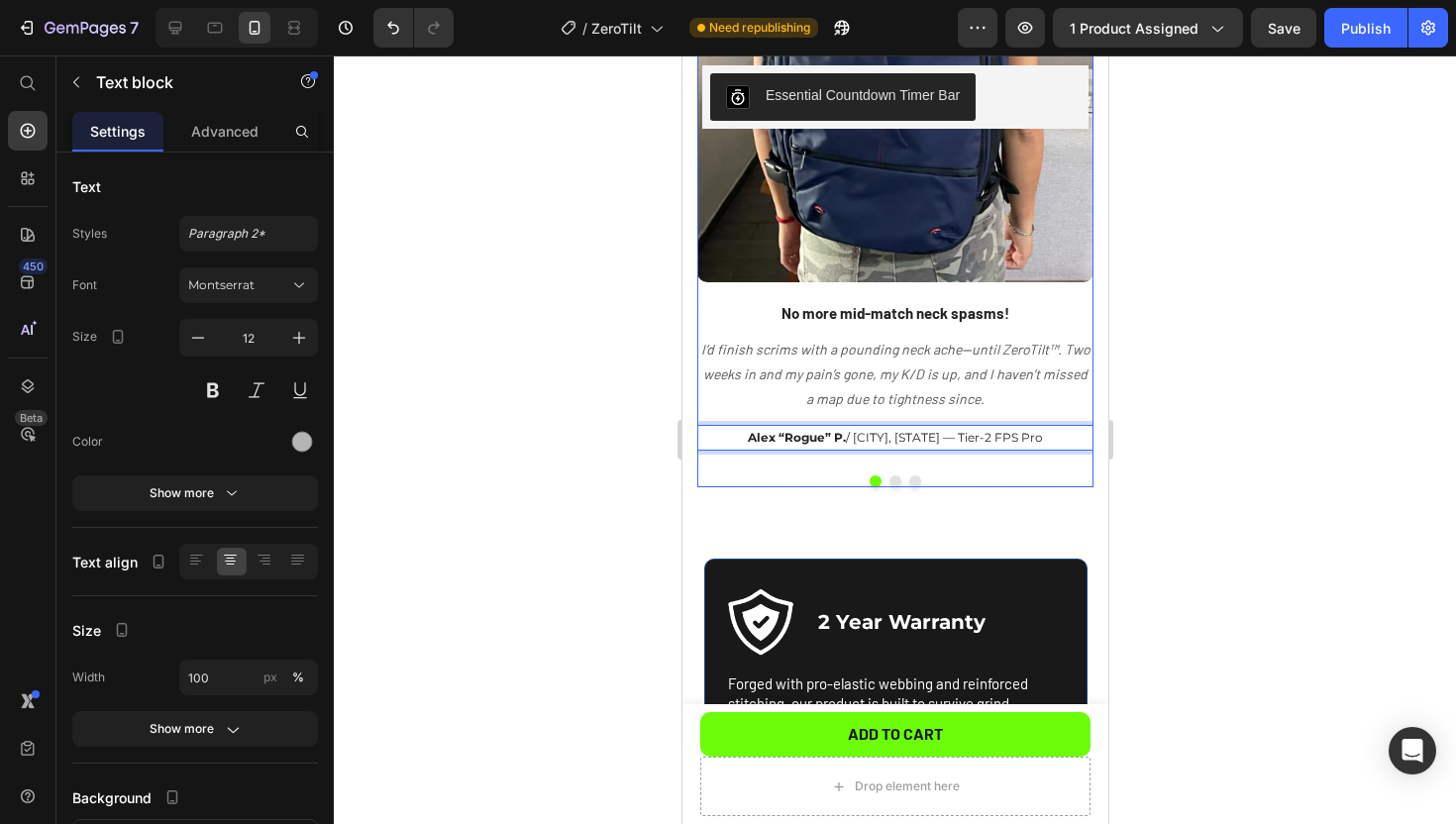click at bounding box center [894, 481] 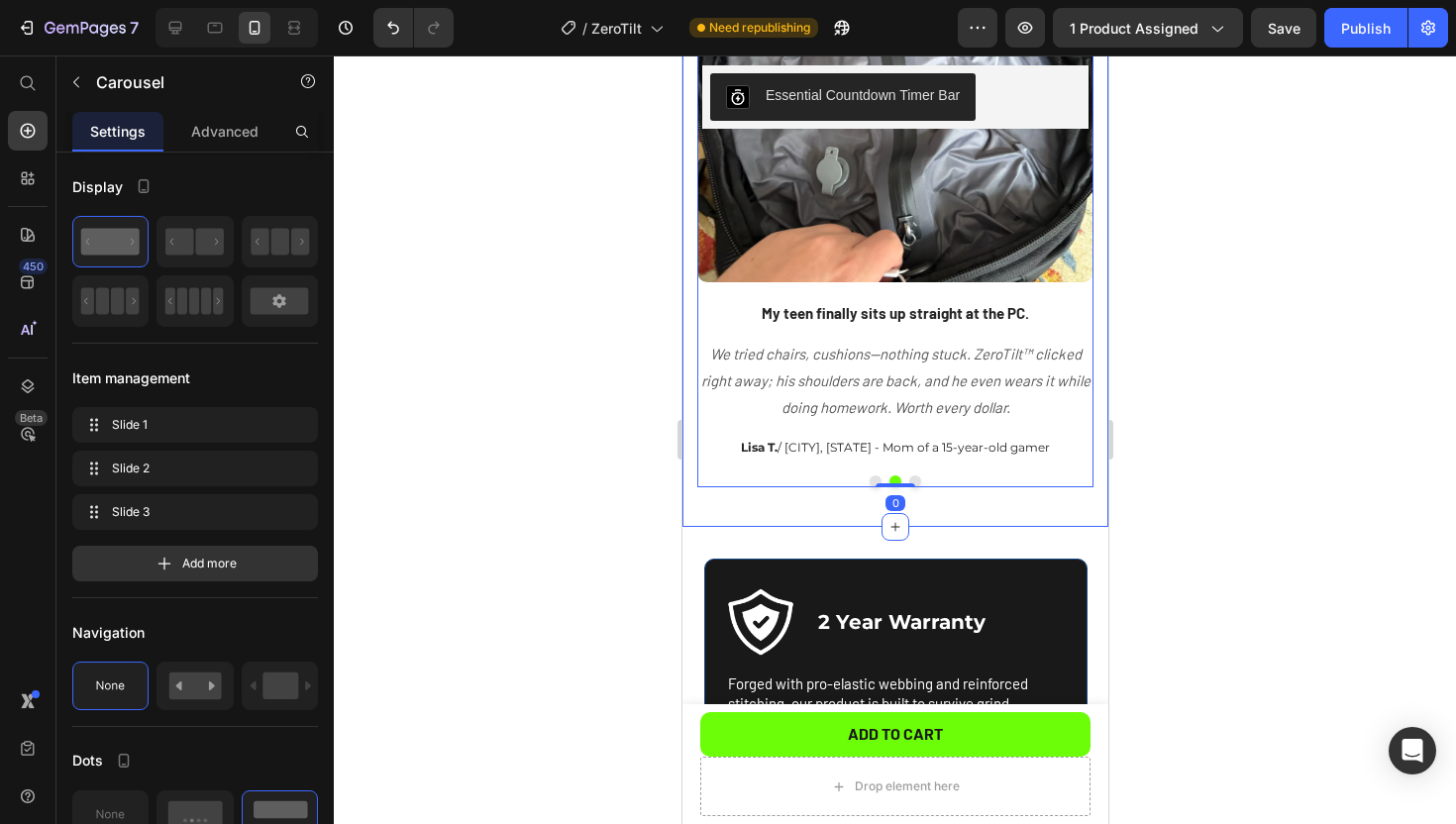 type 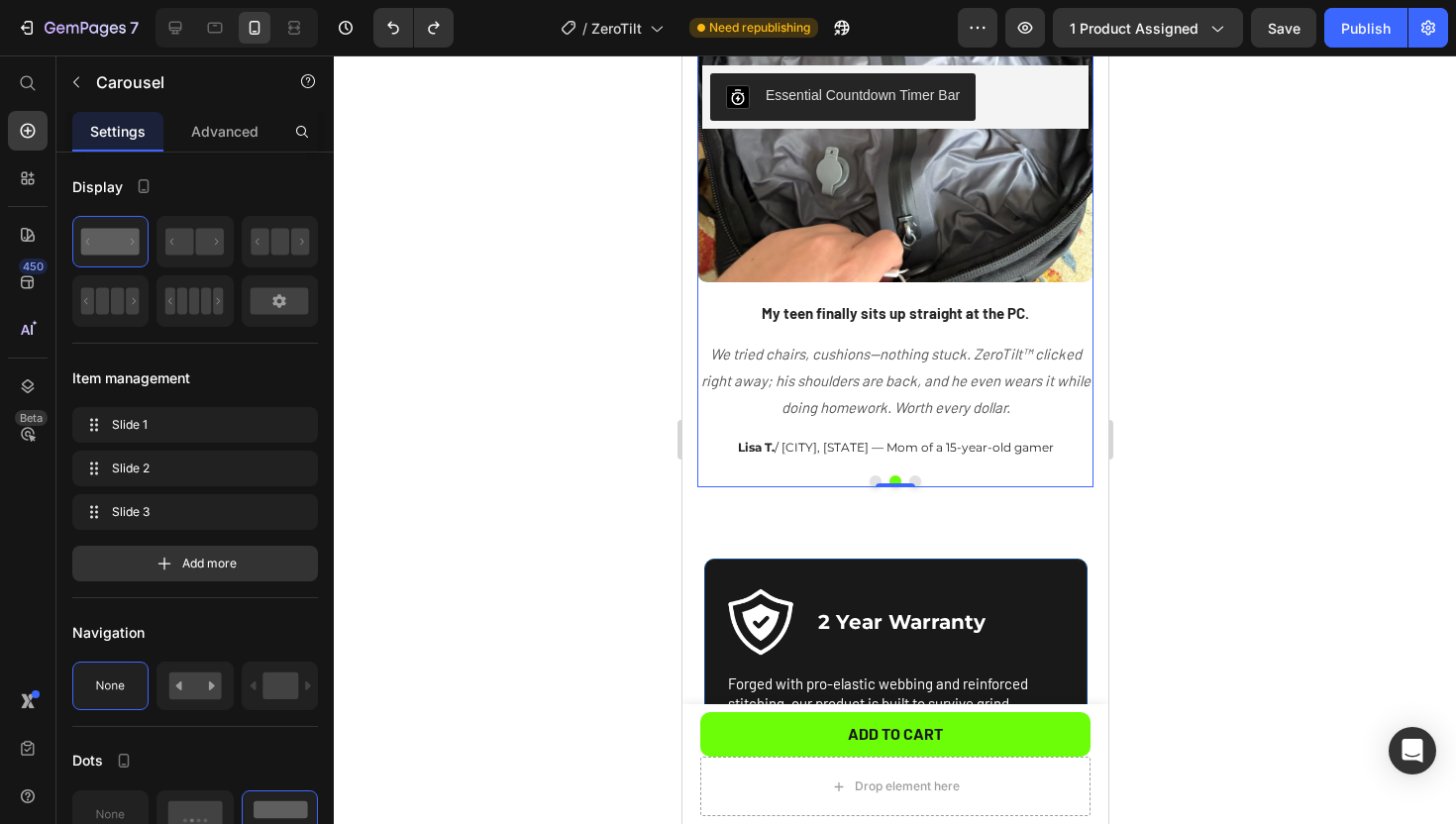 click 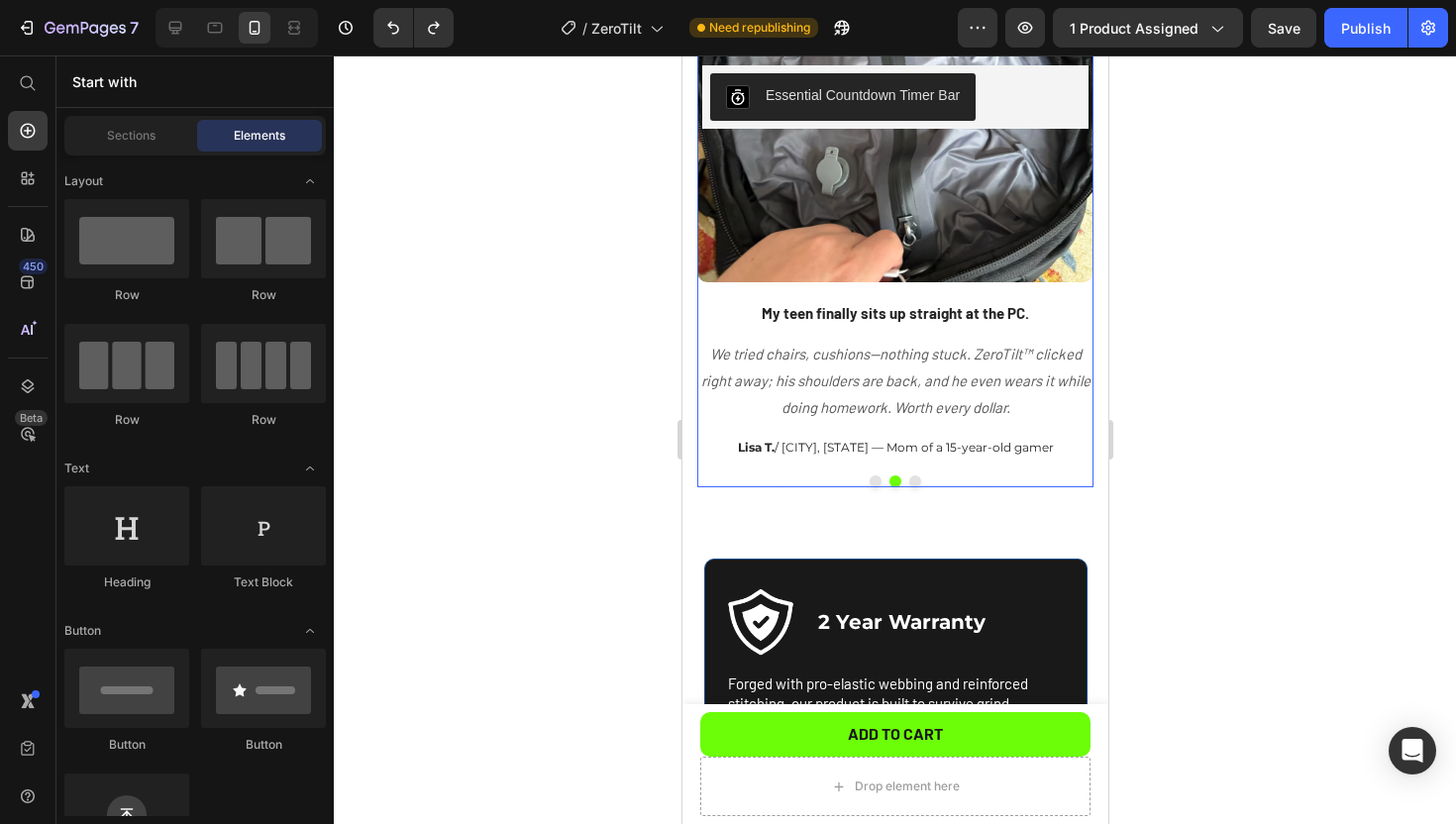 click at bounding box center [914, 481] 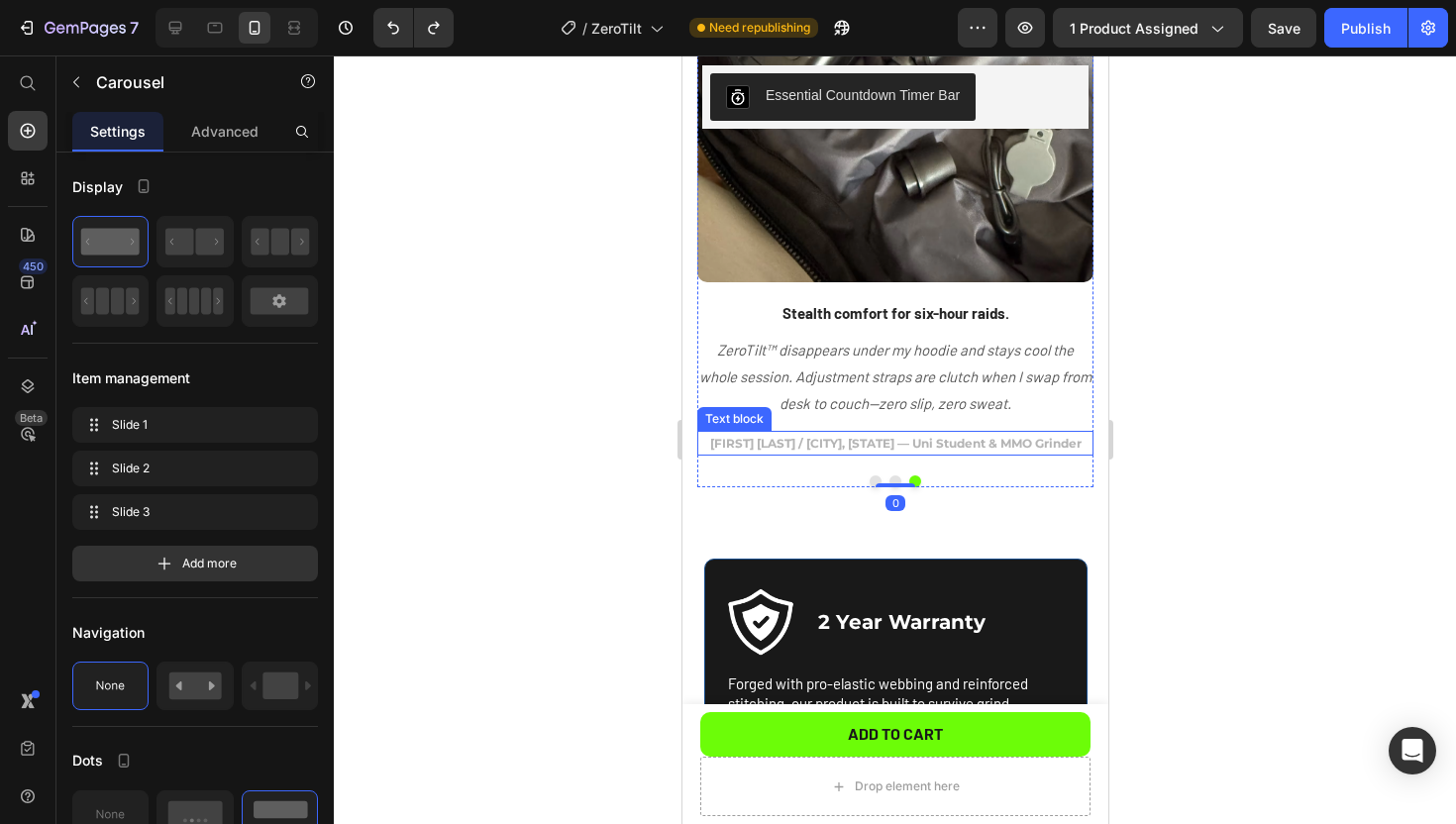 click on "[FIRST] [LAST] / [CITY], [STATE] — Uni Student & MMO Grinder" at bounding box center [894, 443] 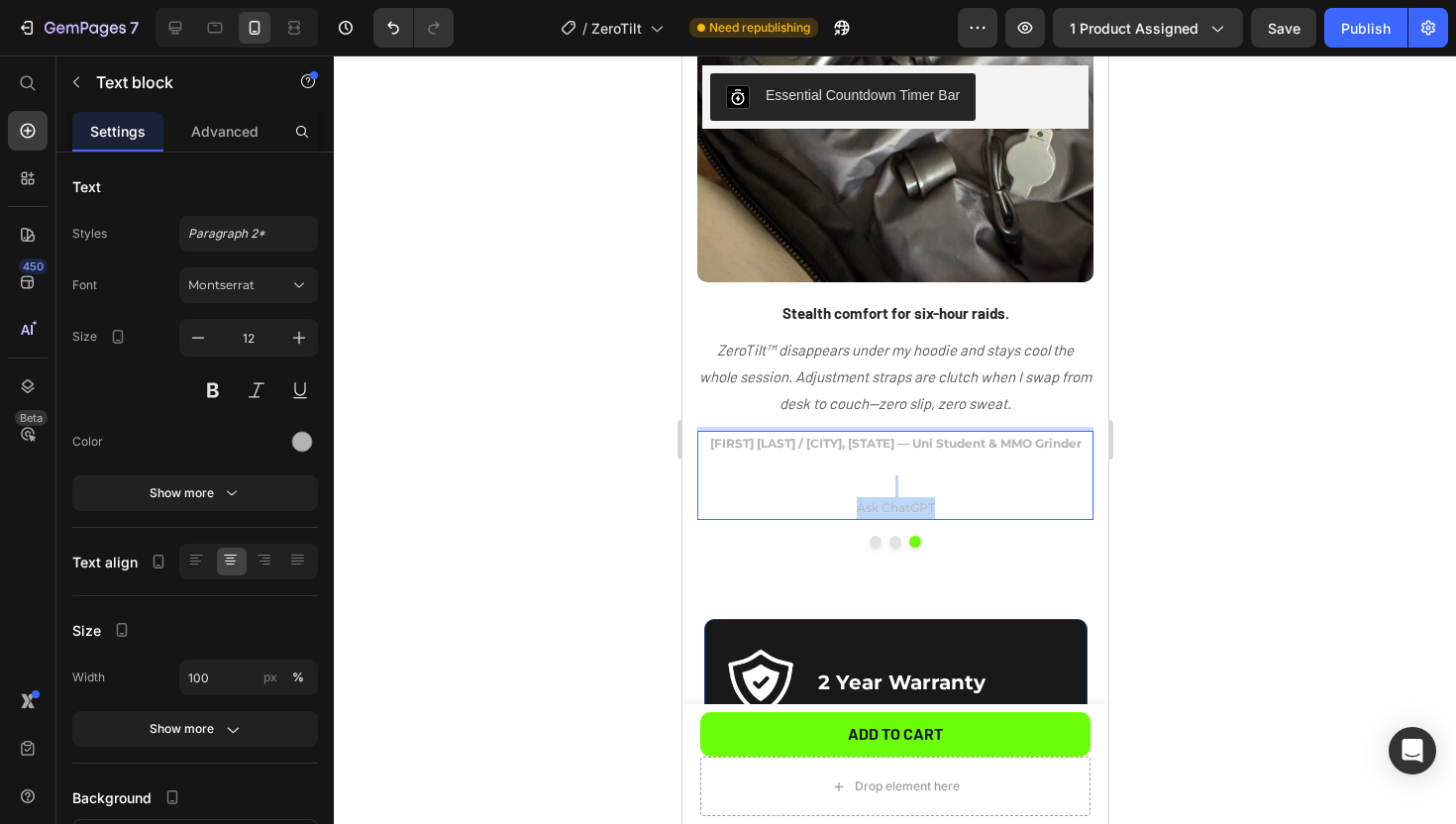 drag, startPoint x: 949, startPoint y: 502, endPoint x: 781, endPoint y: 479, distance: 169.5671 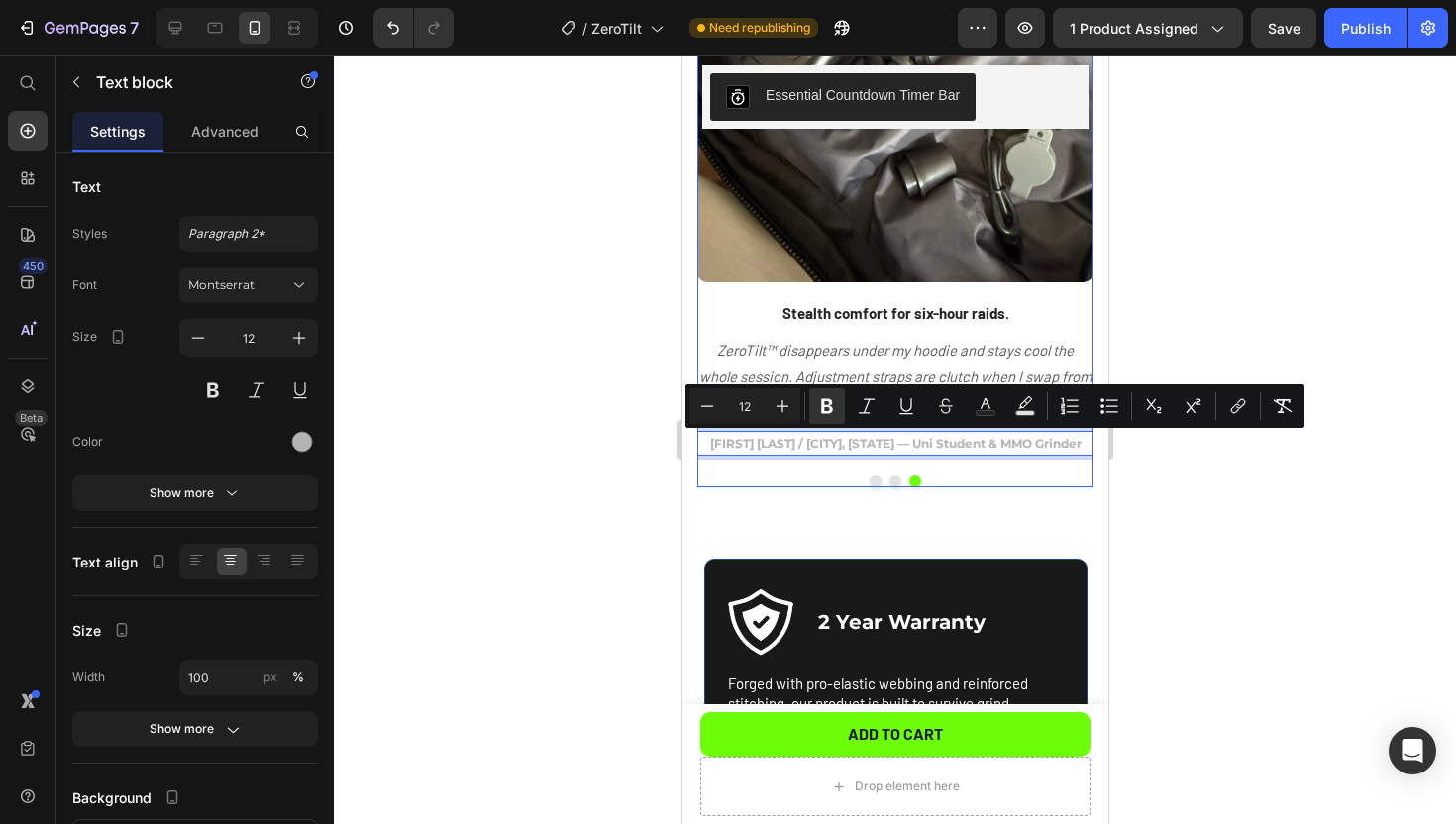 click at bounding box center [894, 481] 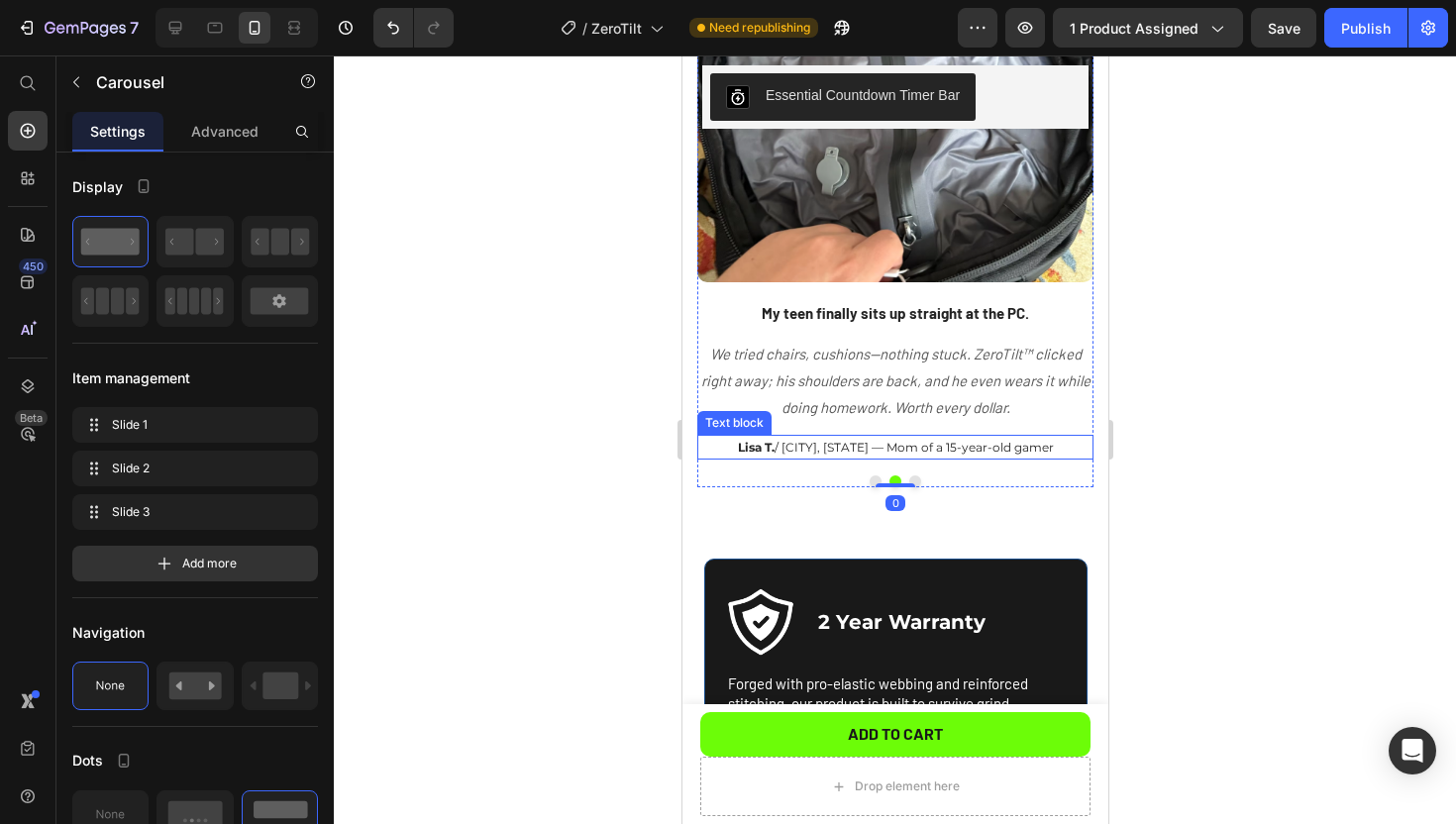 click on "[FIRST] [LAST]  / [CITY], [STATE] — Mom of a 15-year-old gamer" at bounding box center (894, 447) 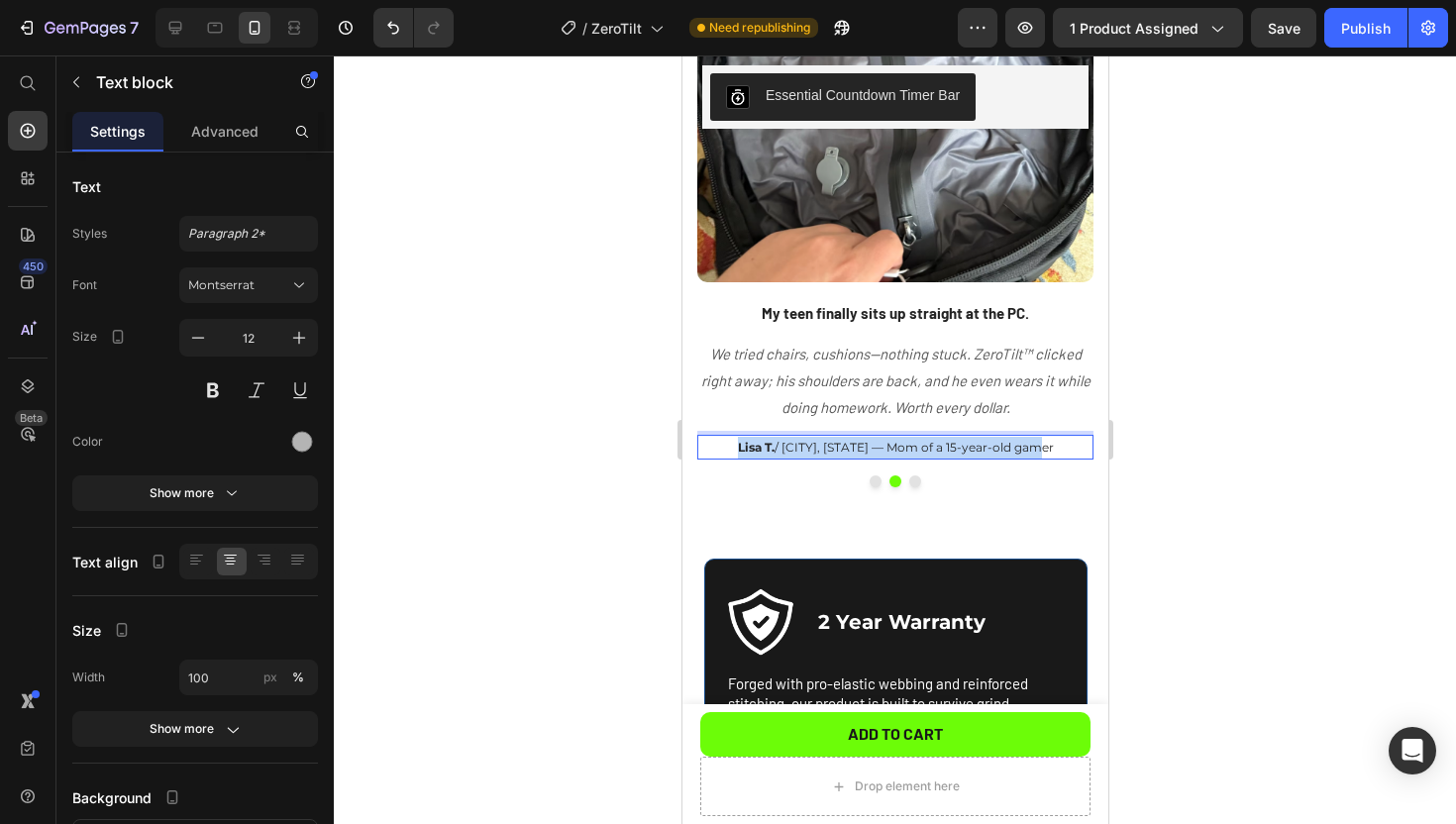 click on "[FIRST] [LAST]  / [CITY], [STATE] — Mom of a 15-year-old gamer" at bounding box center (894, 447) 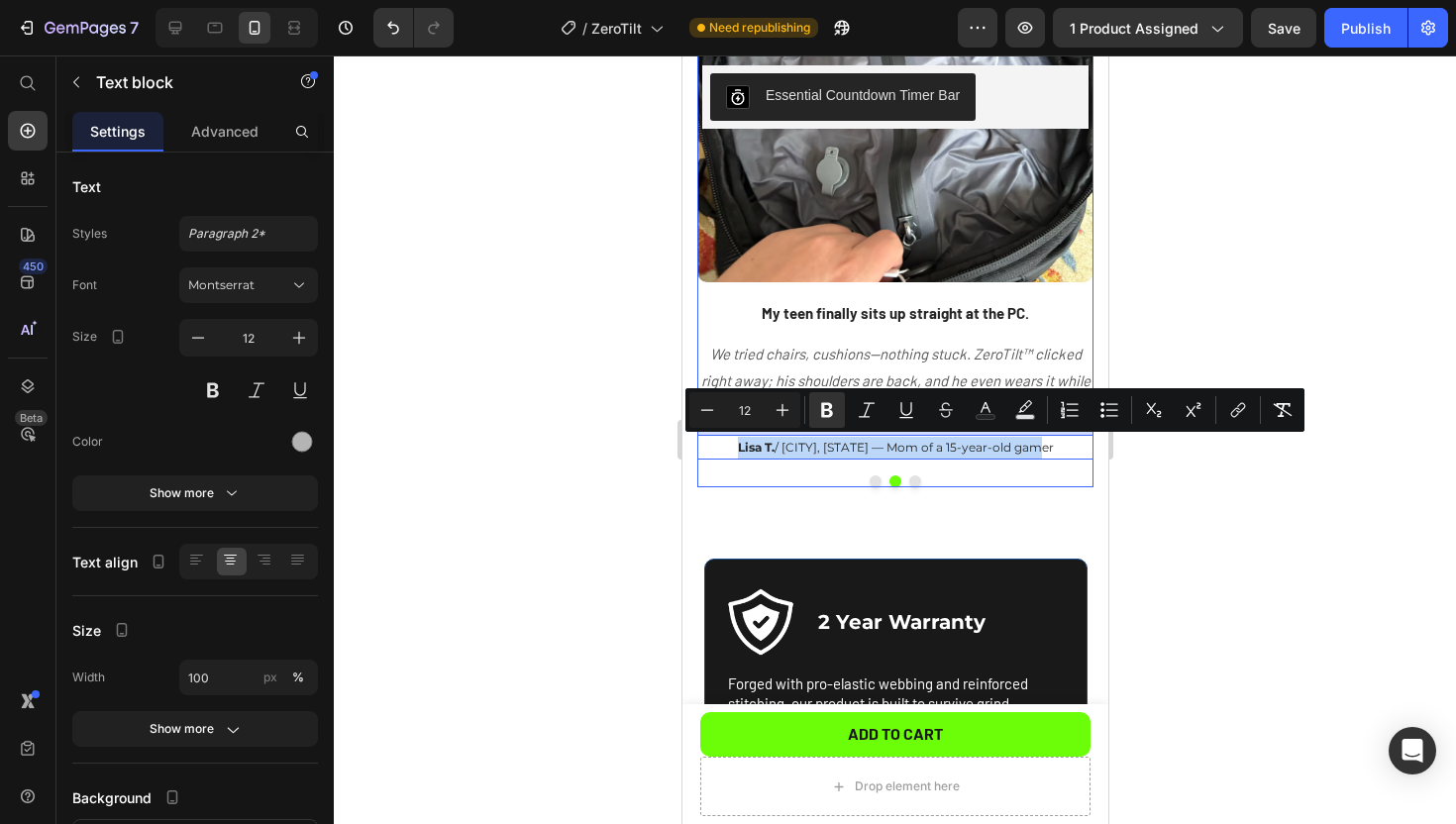 click at bounding box center (914, 481) 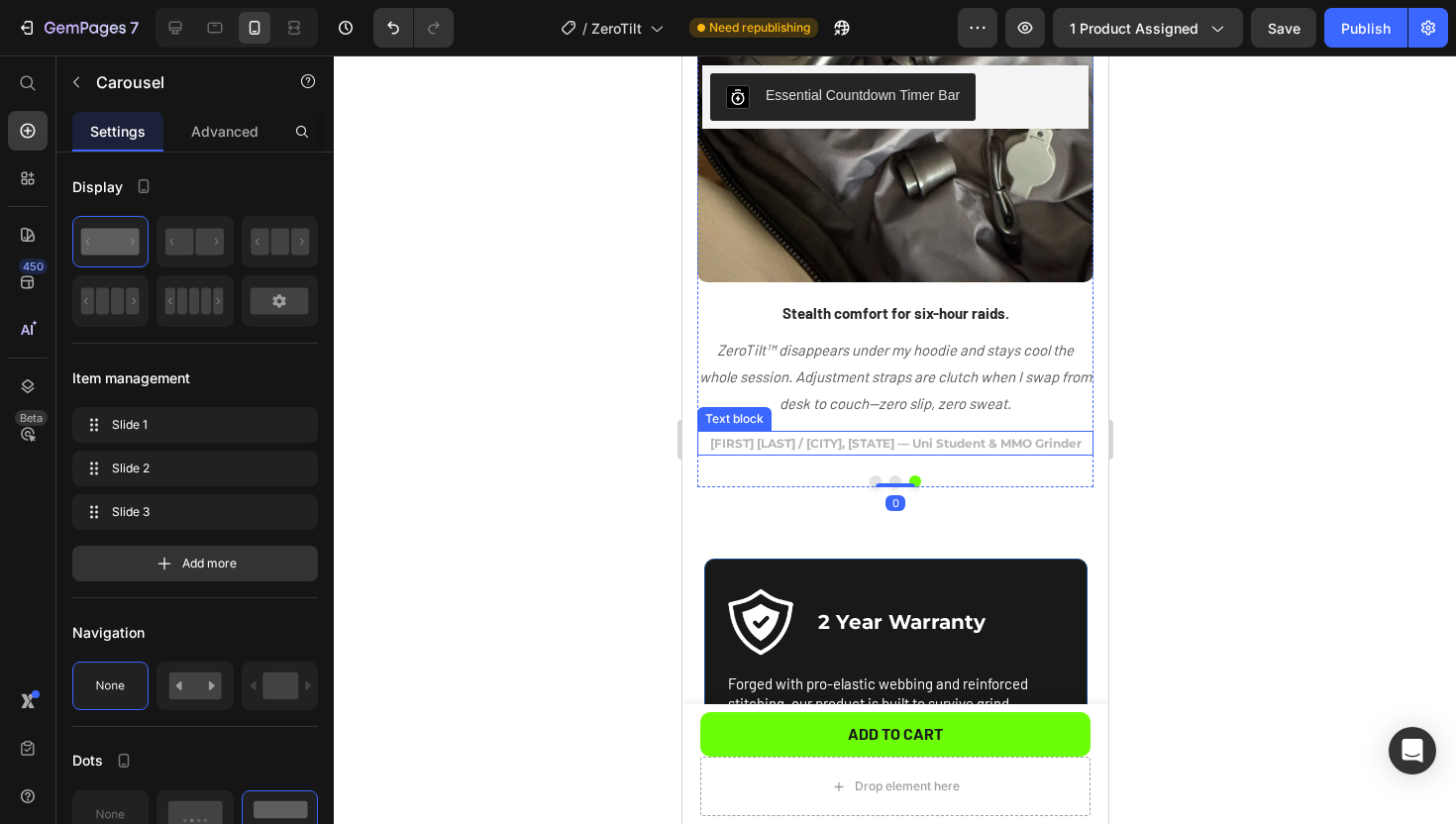 click on "[FIRST] [LAST] / [CITY], [STATE] — Uni Student & MMO Grinder" at bounding box center [894, 443] 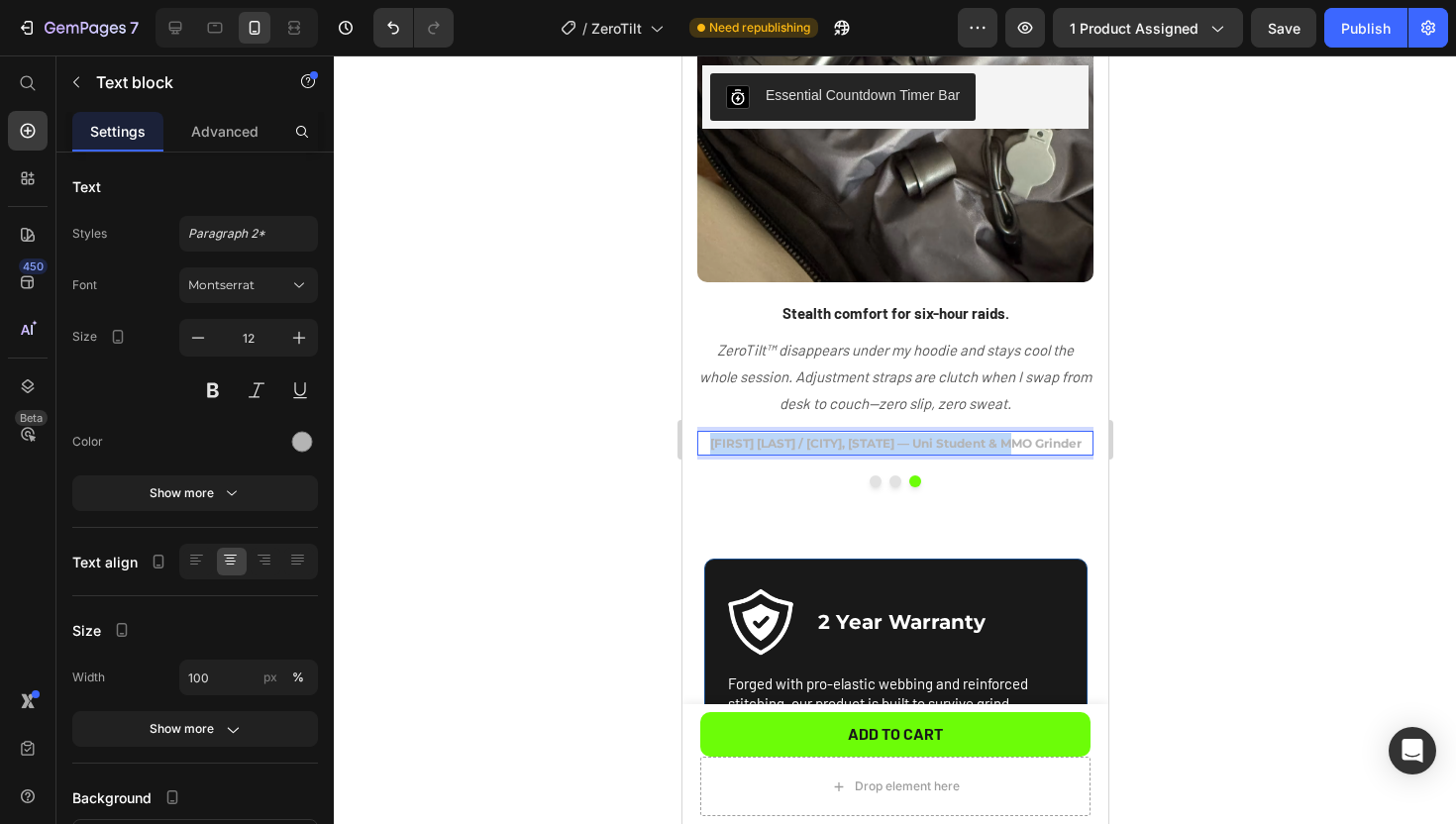 click on "[FIRST] [LAST] / [CITY], [STATE] — Uni Student & MMO Grinder" at bounding box center (894, 443) 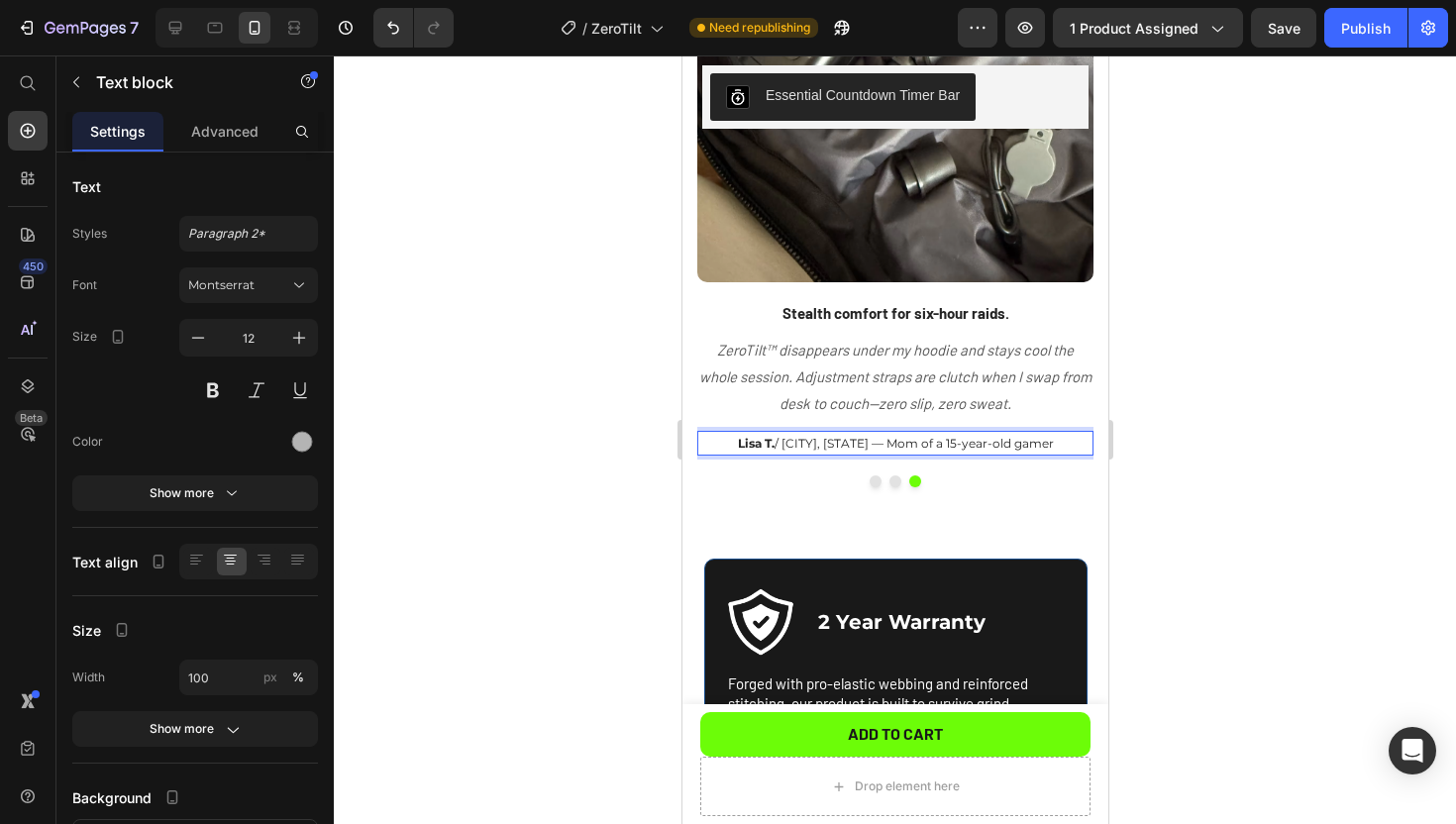 click on "[FIRST] [LAST]  / [CITY], [STATE] — Mom of a 15-year-old gamer" at bounding box center (894, 444) 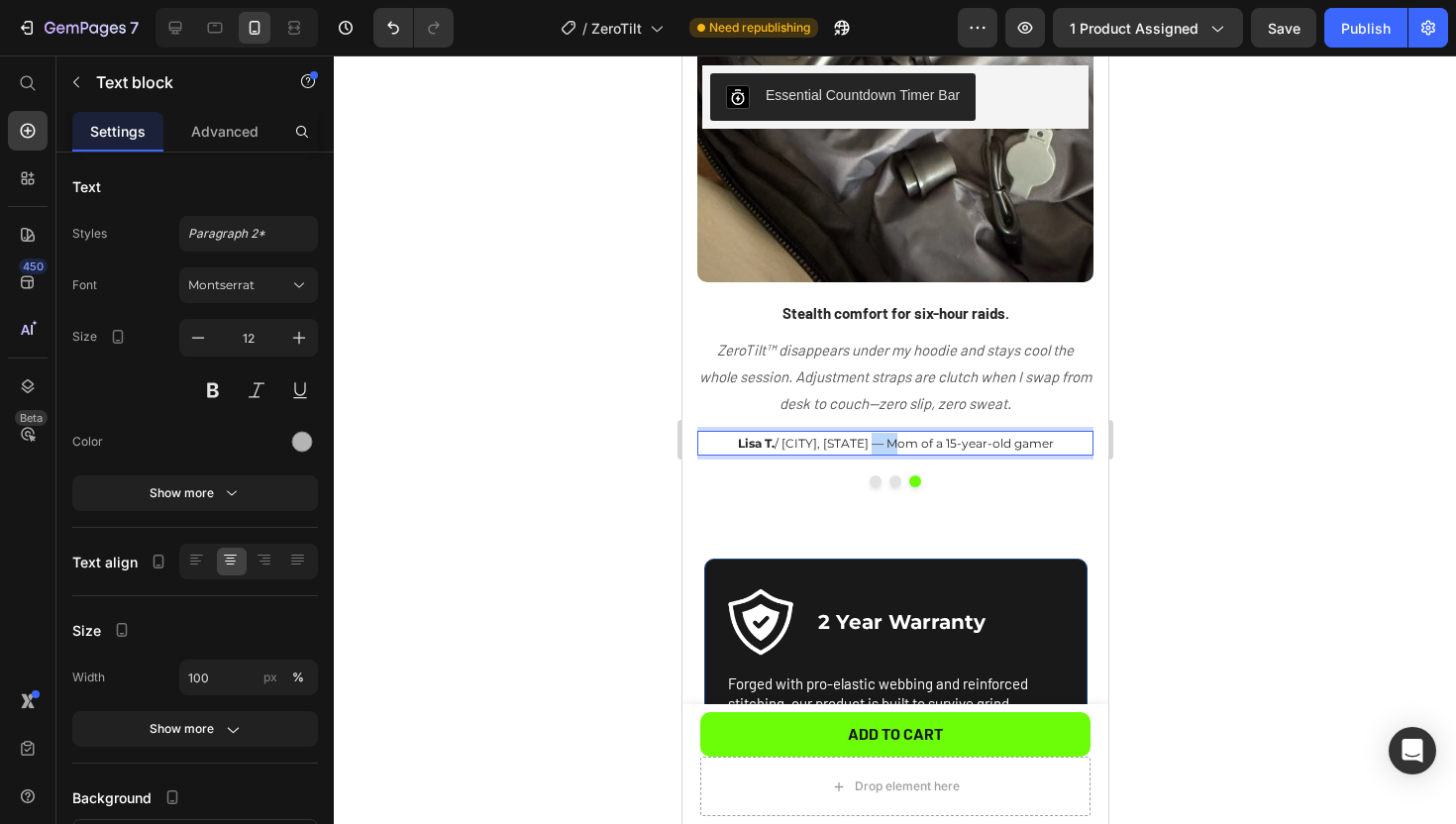 click on "[FIRST] [LAST]  / [CITY], [STATE] — Mom of a 15-year-old gamer" at bounding box center (894, 444) 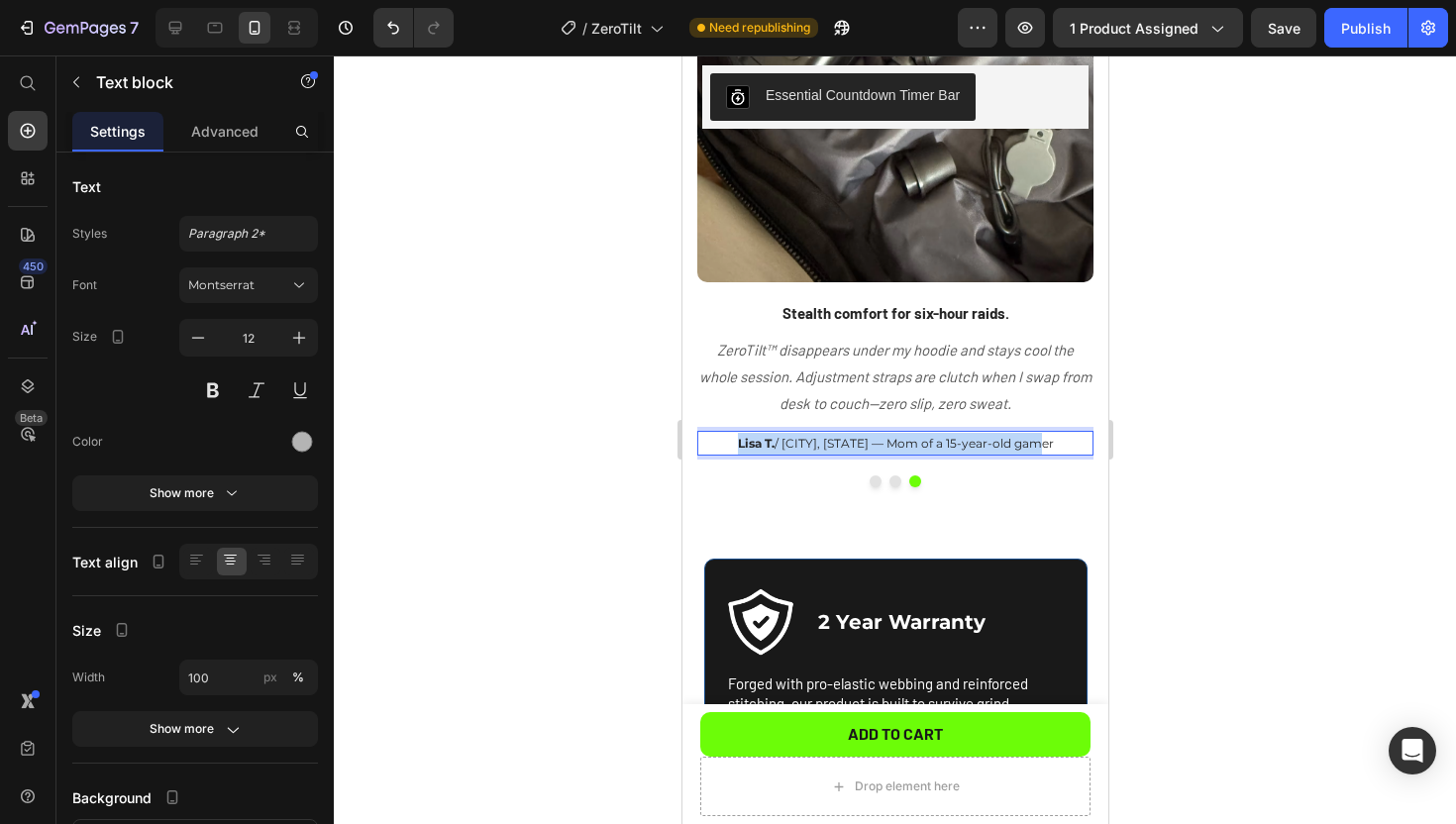 click on "[FIRST] [LAST]  / [CITY], [STATE] — Mom of a 15-year-old gamer" at bounding box center (894, 444) 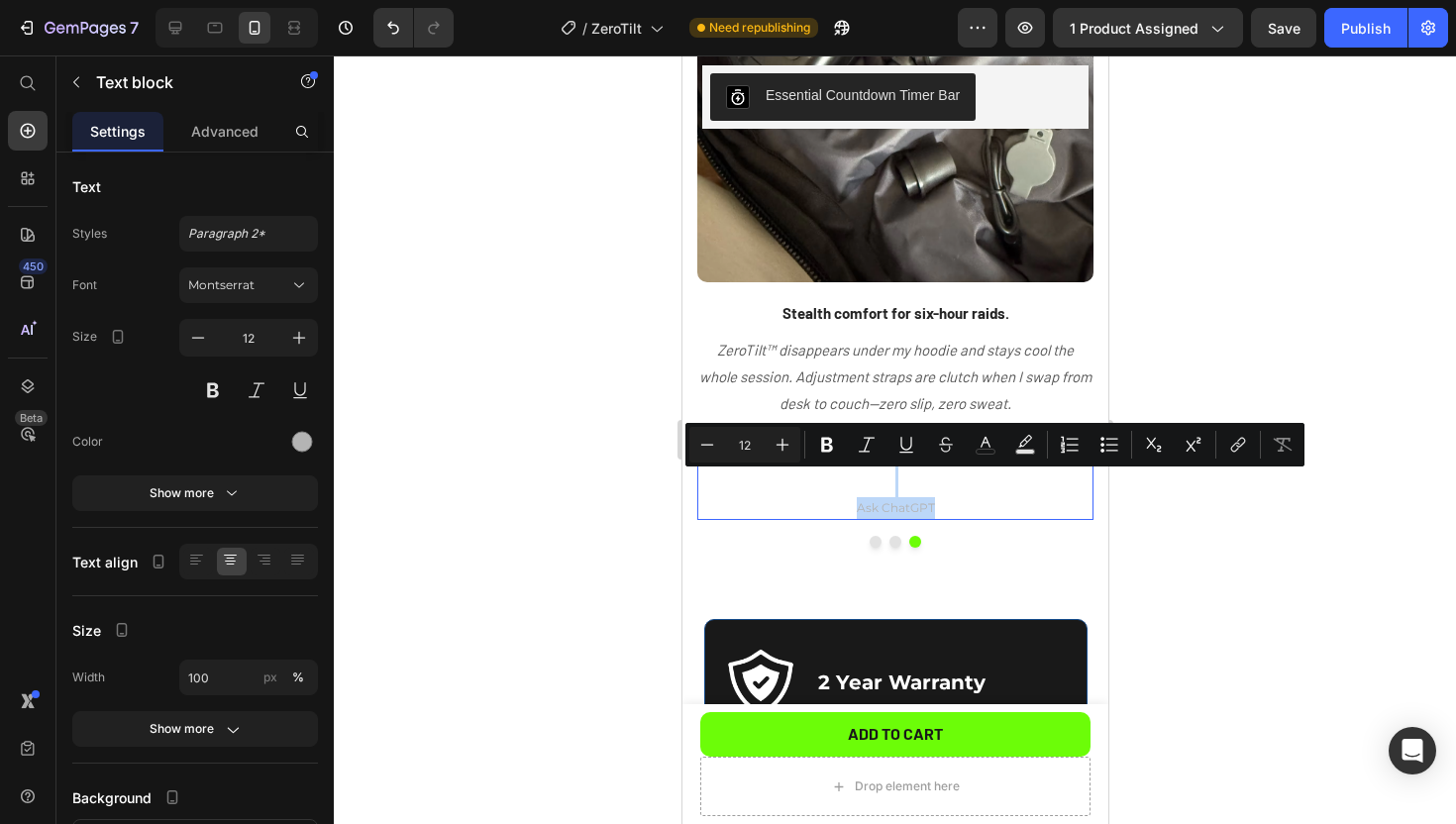 drag, startPoint x: 942, startPoint y: 503, endPoint x: 797, endPoint y: 474, distance: 147.87157 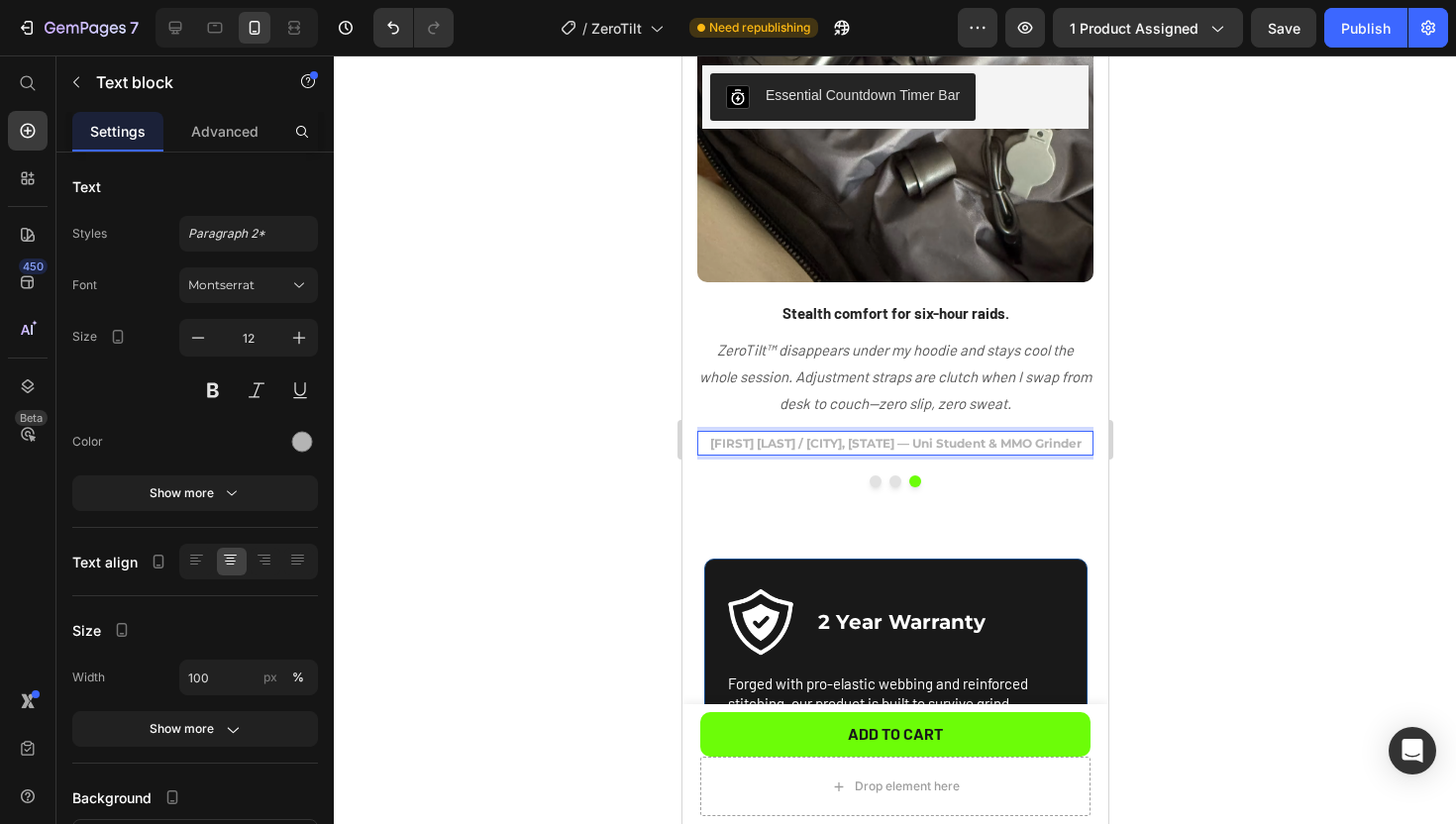 click on "[FIRST] [LAST] / [CITY], [STATE] — Uni Student & MMO Grinder" at bounding box center (894, 443) 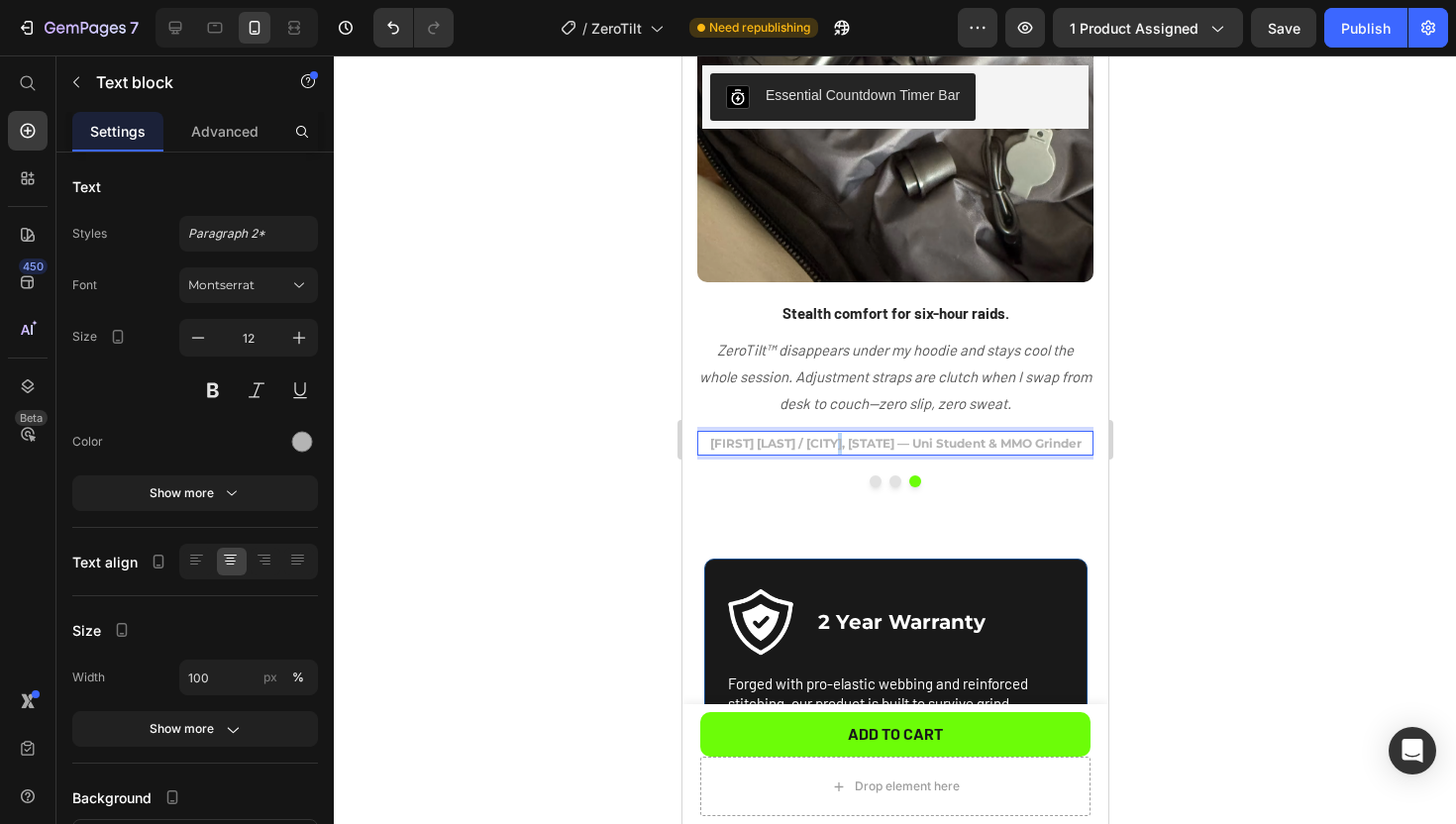 click on "[FIRST] [LAST] / [CITY], [STATE] — Uni Student & MMO Grinder" at bounding box center (894, 443) 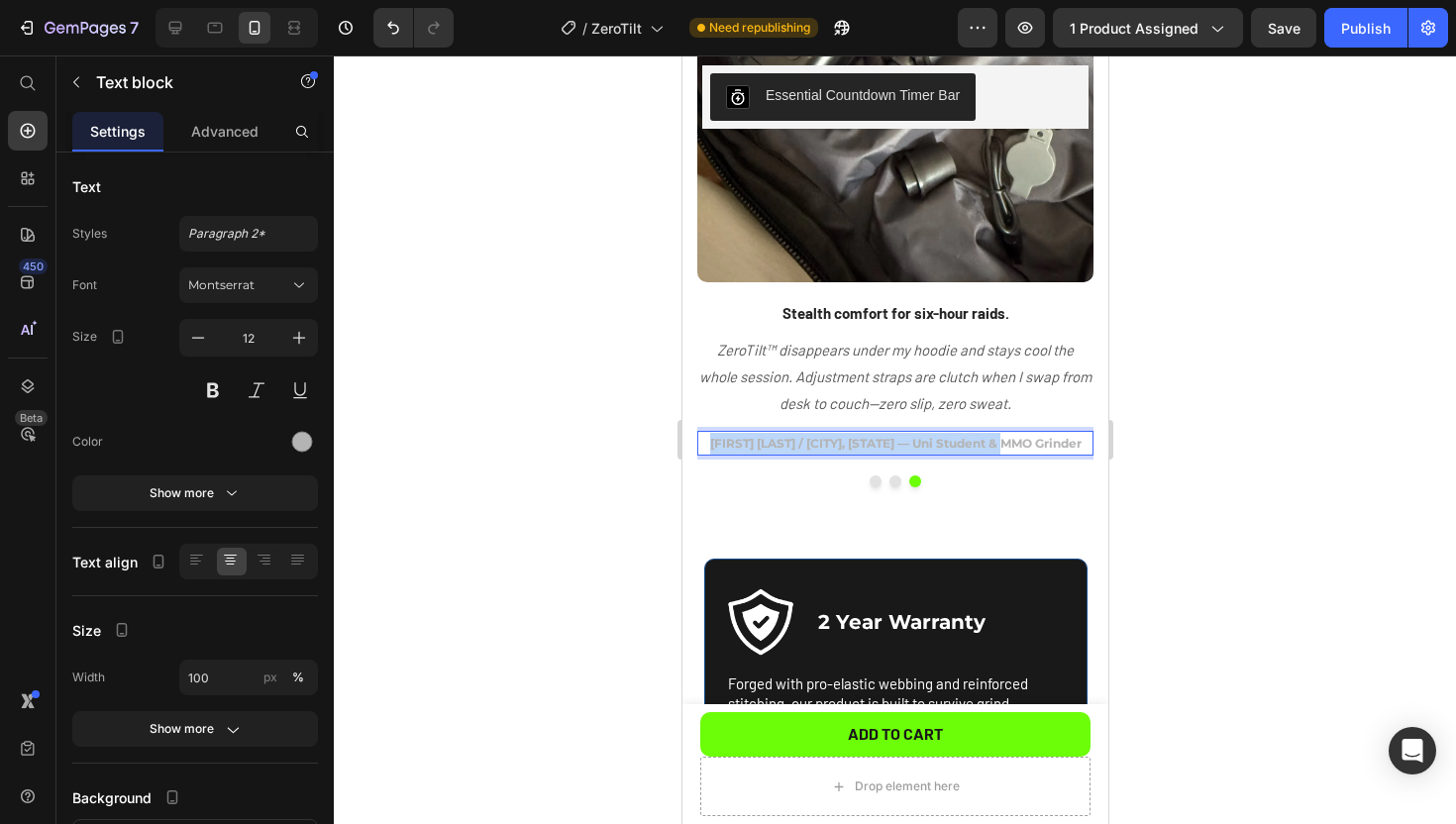 click on "[FIRST] [LAST] / [CITY], [STATE] — Uni Student & MMO Grinder" at bounding box center (894, 443) 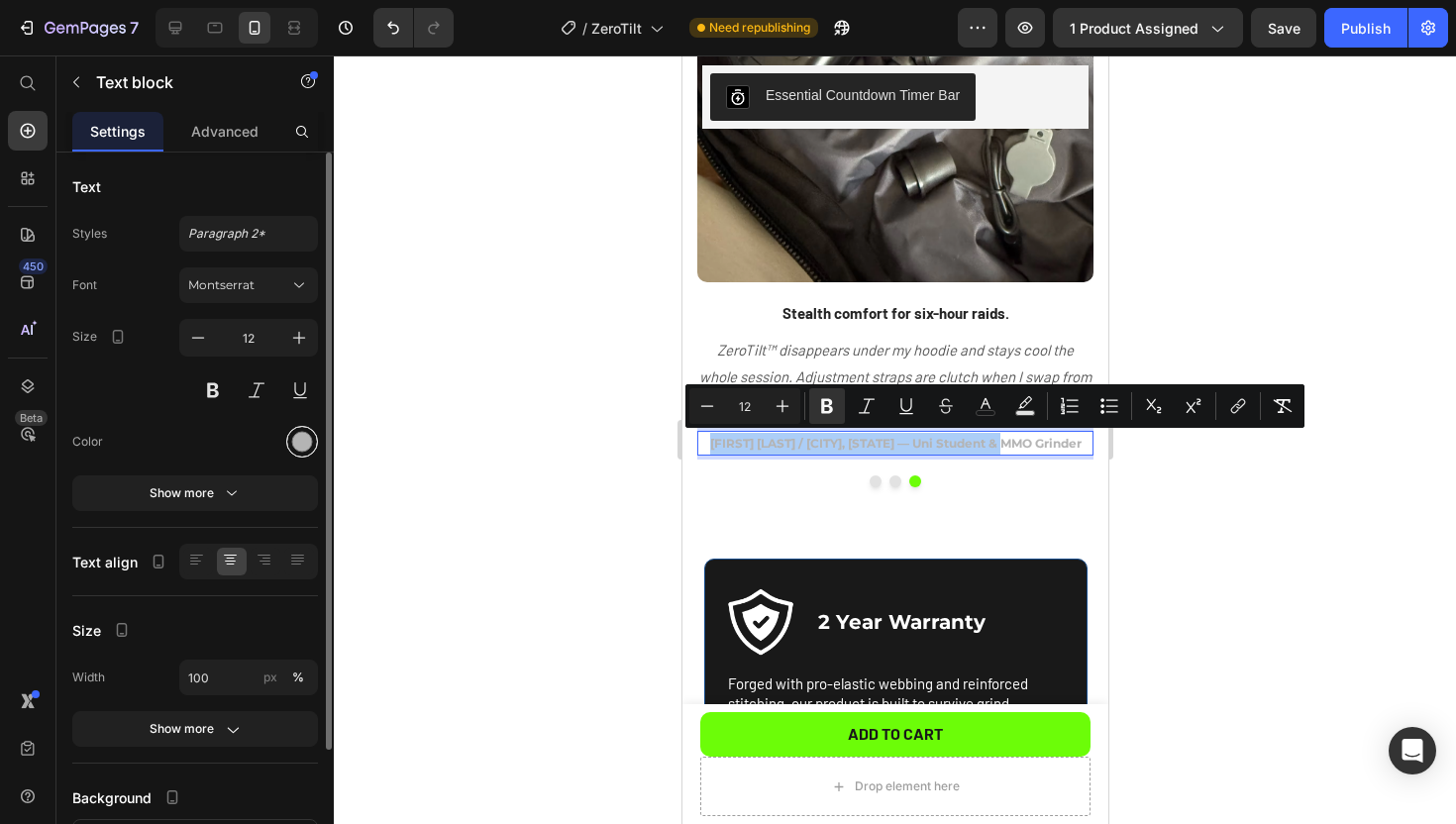 click at bounding box center (302, 442) 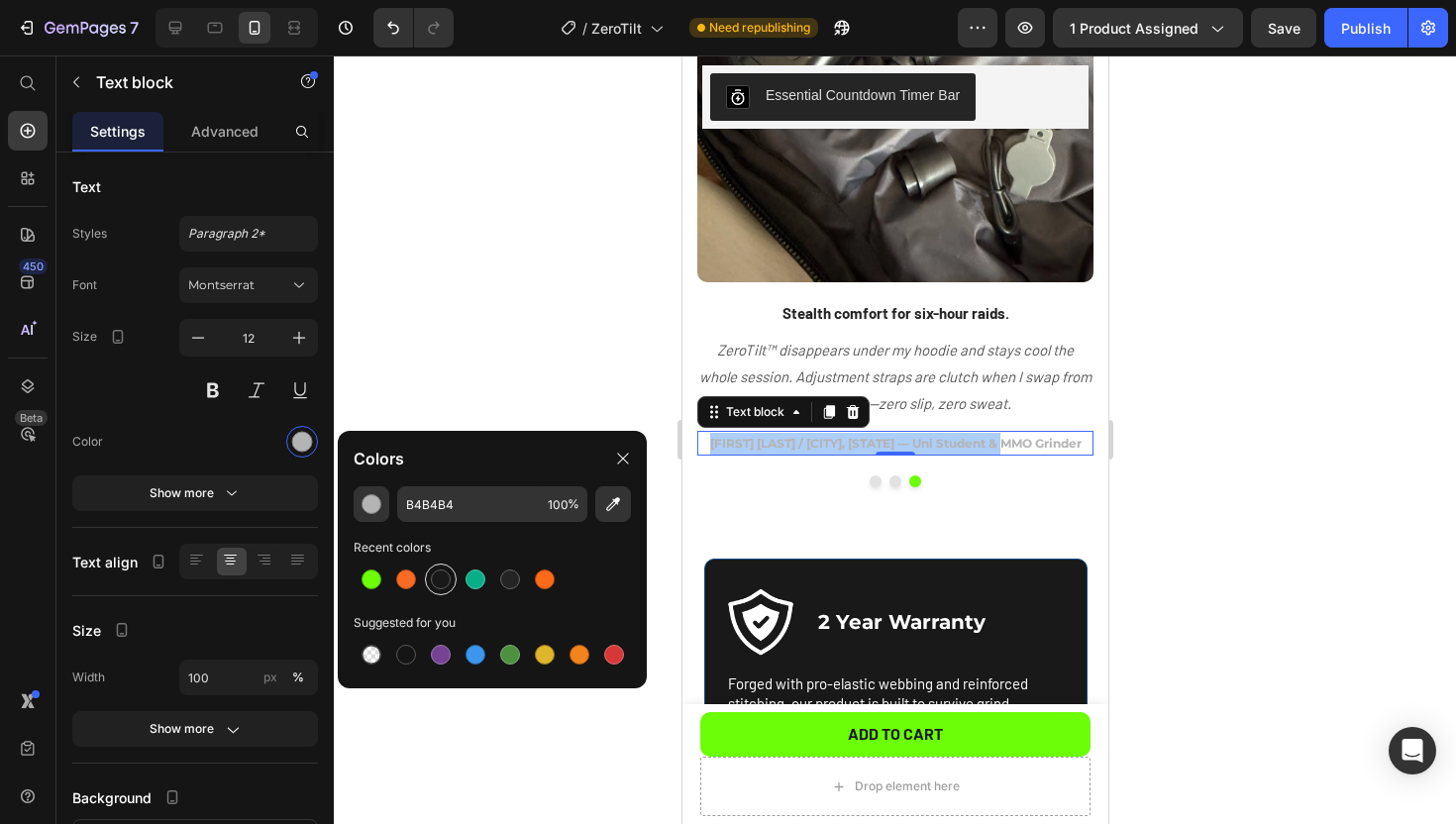 click at bounding box center (441, 579) 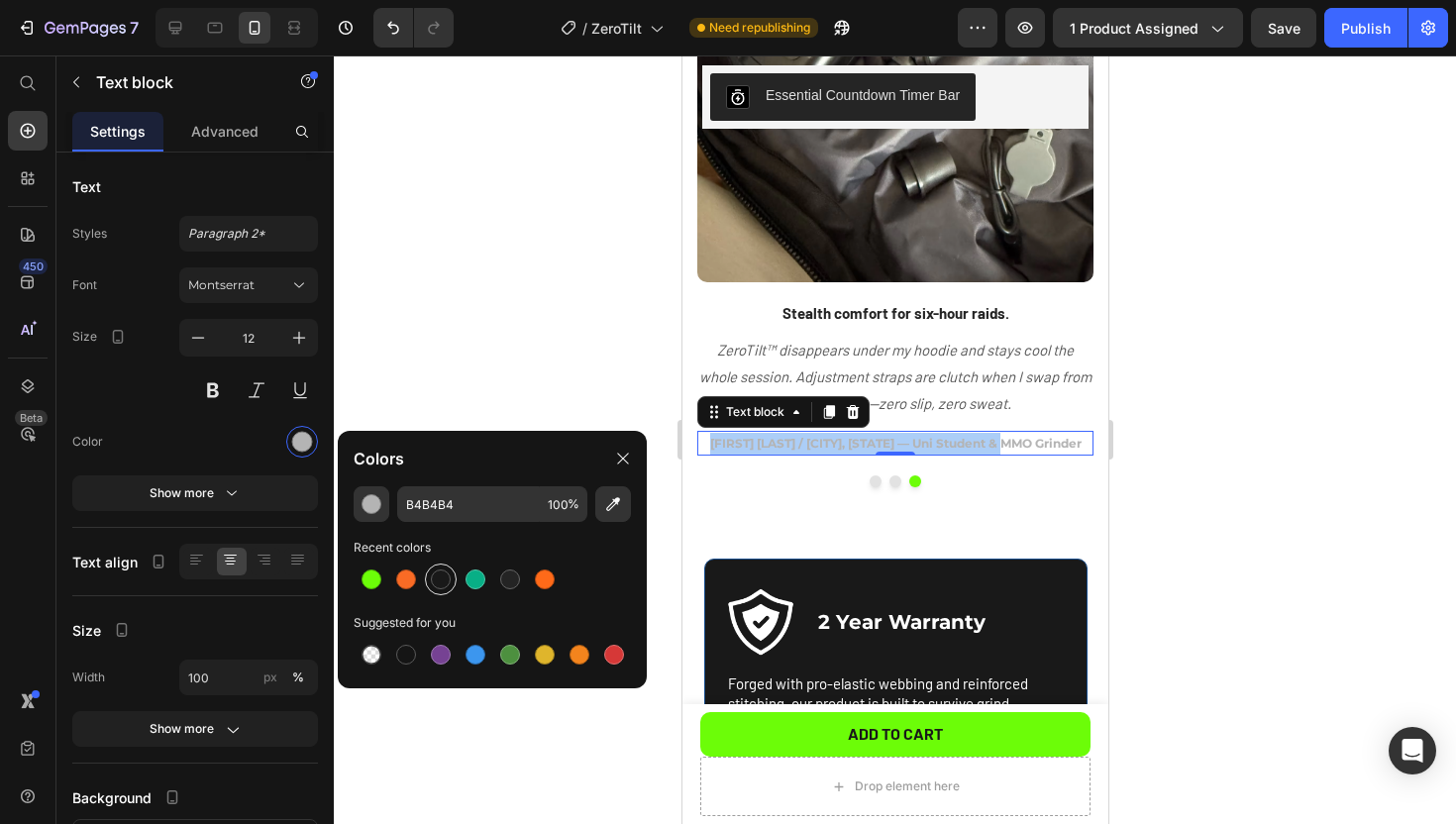 type on "191919" 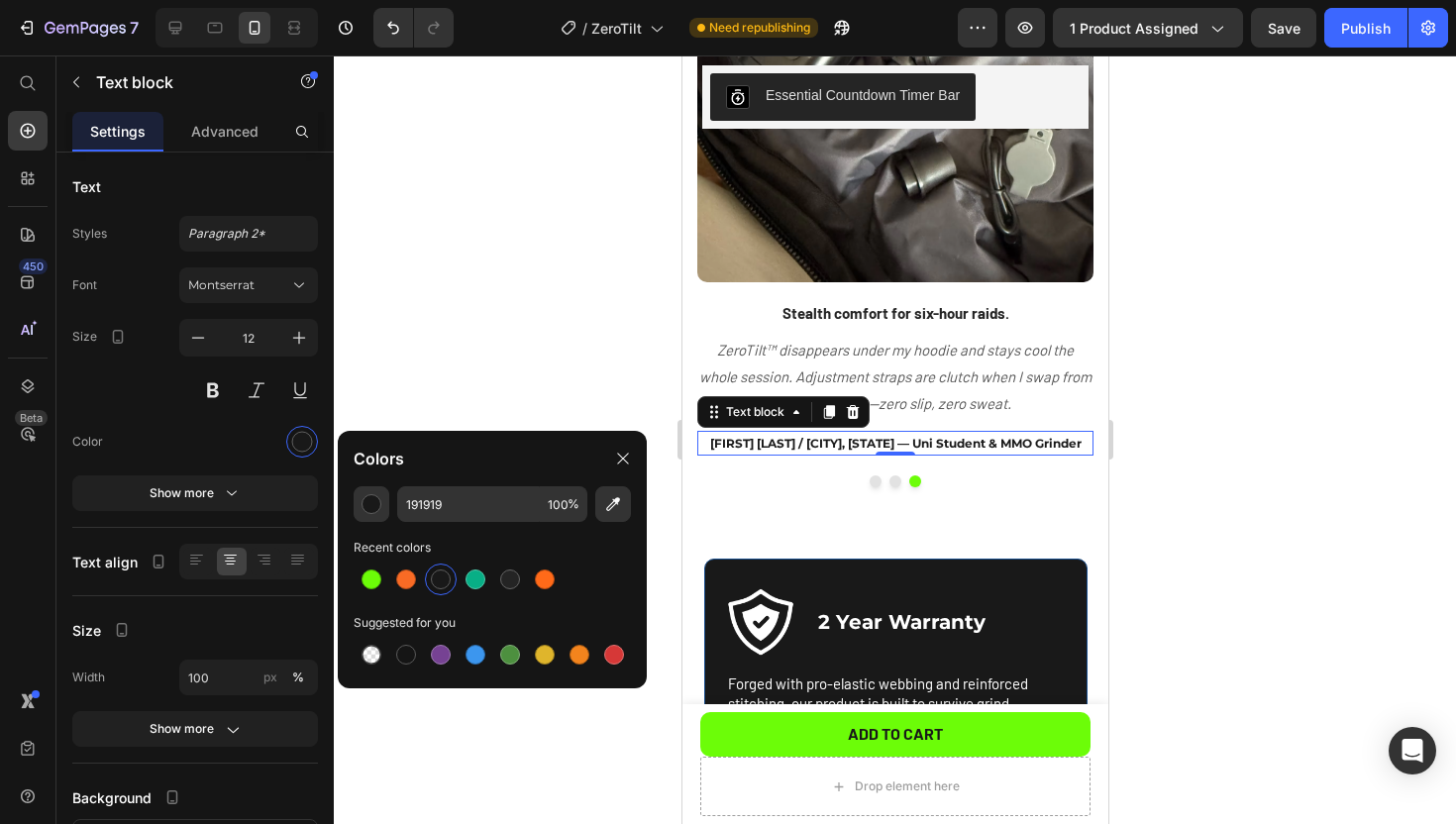 click on "[FIRST] [LAST] / [CITY], [STATE] — Uni Student & MMO Grinder" at bounding box center (894, 443) 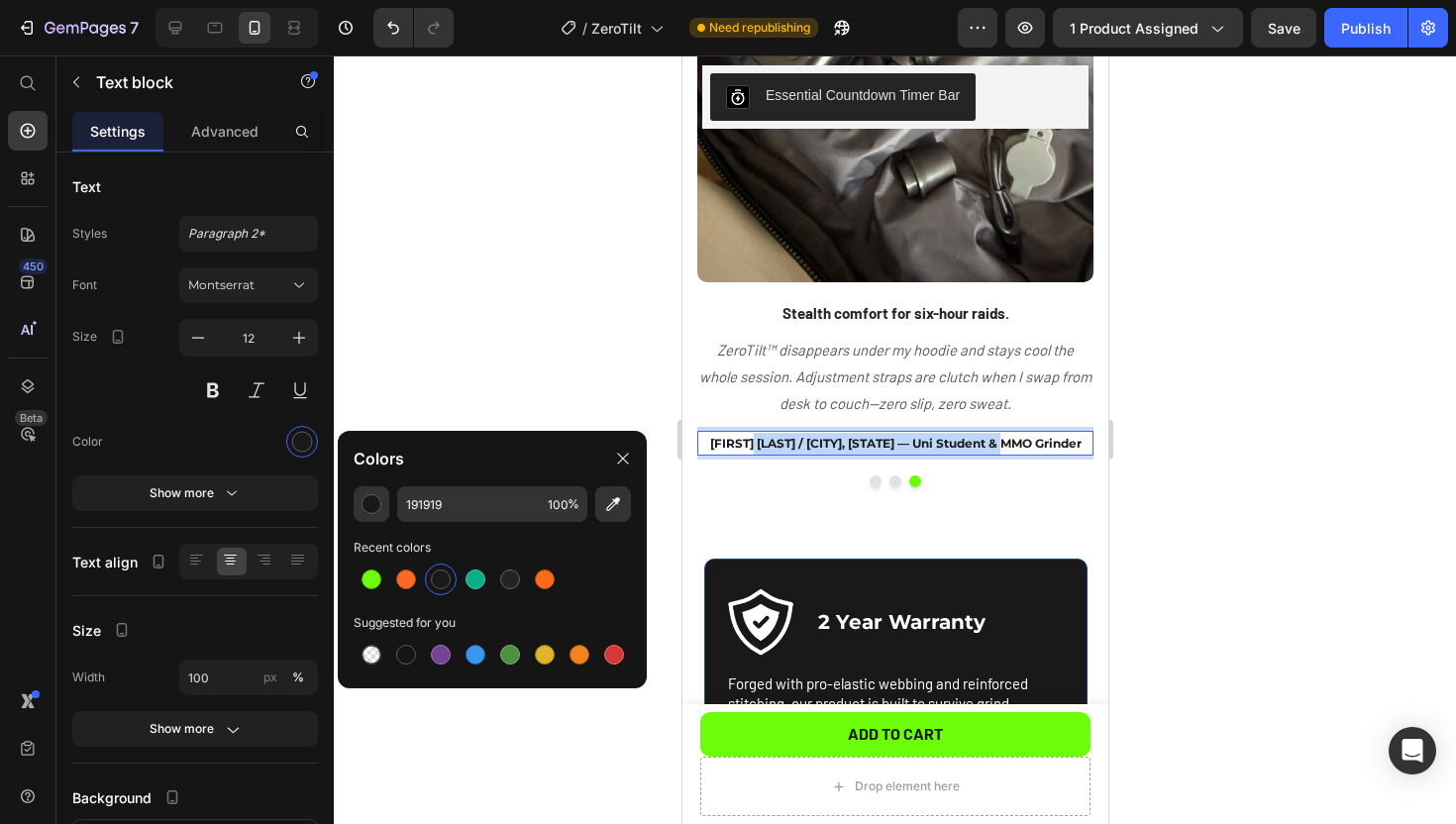 drag, startPoint x: 781, startPoint y: 443, endPoint x: 1066, endPoint y: 442, distance: 285.00175 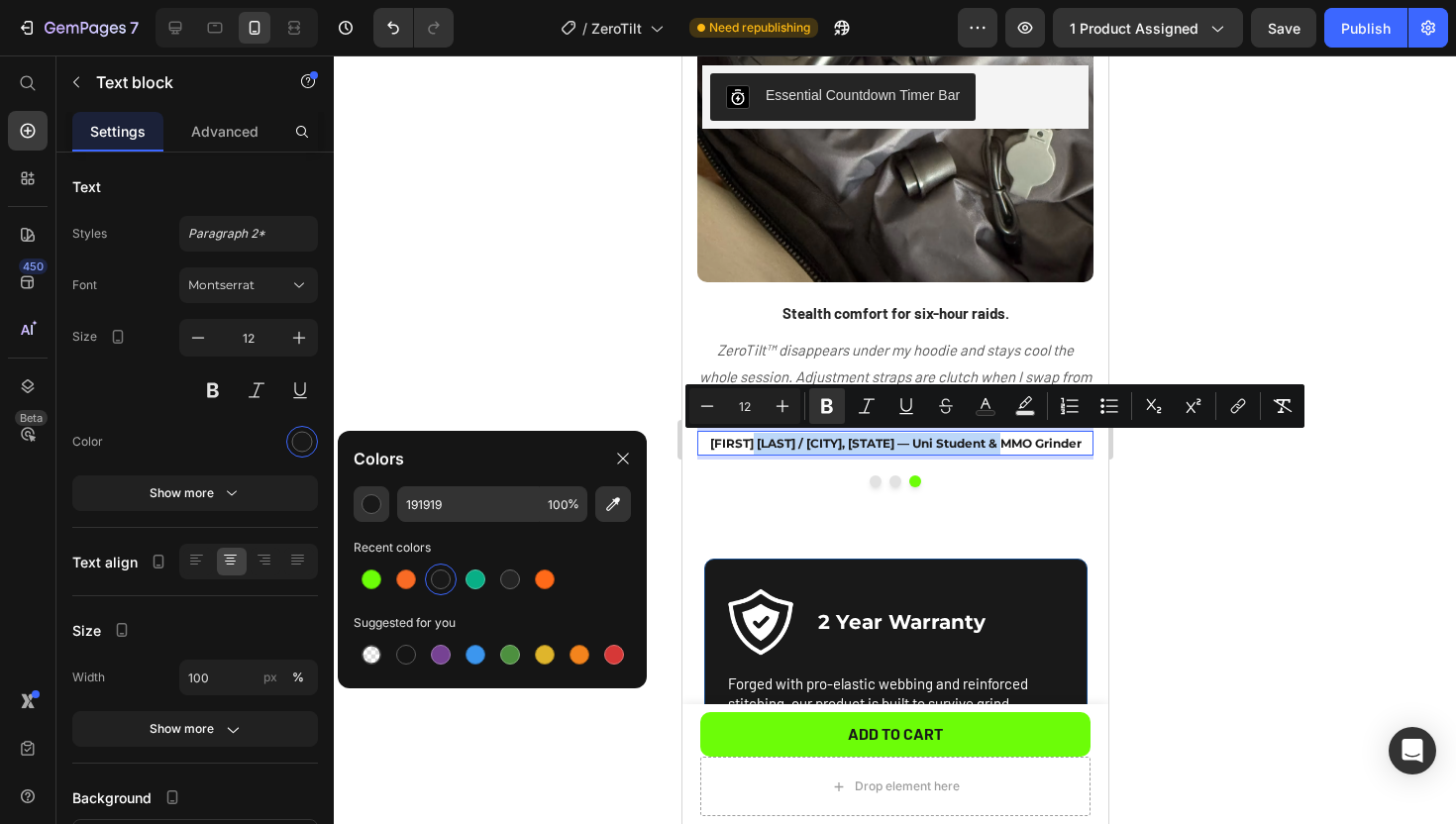 click on "[FIRST] [LAST] / [CITY], [STATE] — Uni Student & MMO Grinder" at bounding box center [894, 444] 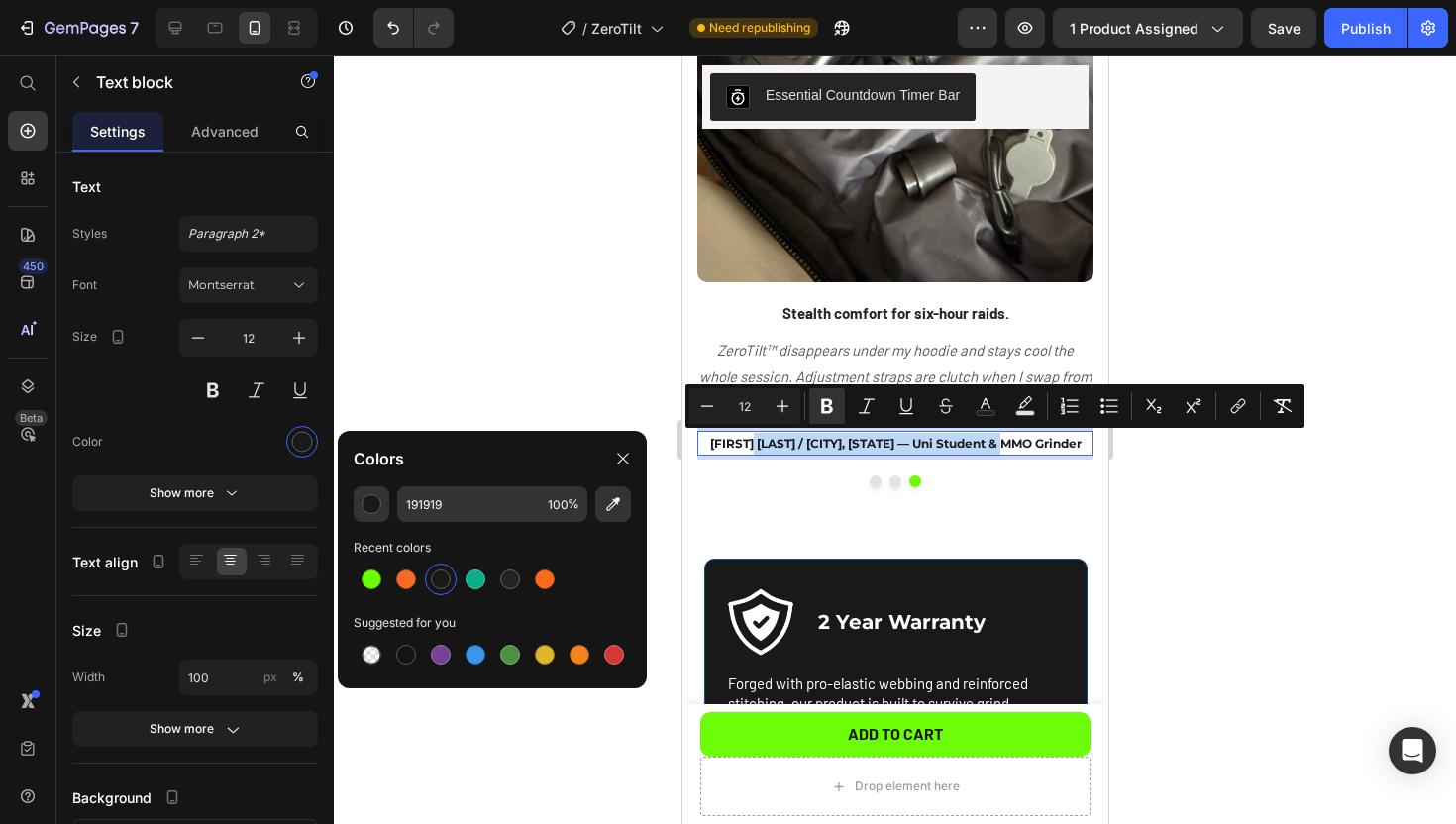drag, startPoint x: 1058, startPoint y: 442, endPoint x: 782, endPoint y: 450, distance: 276.11592 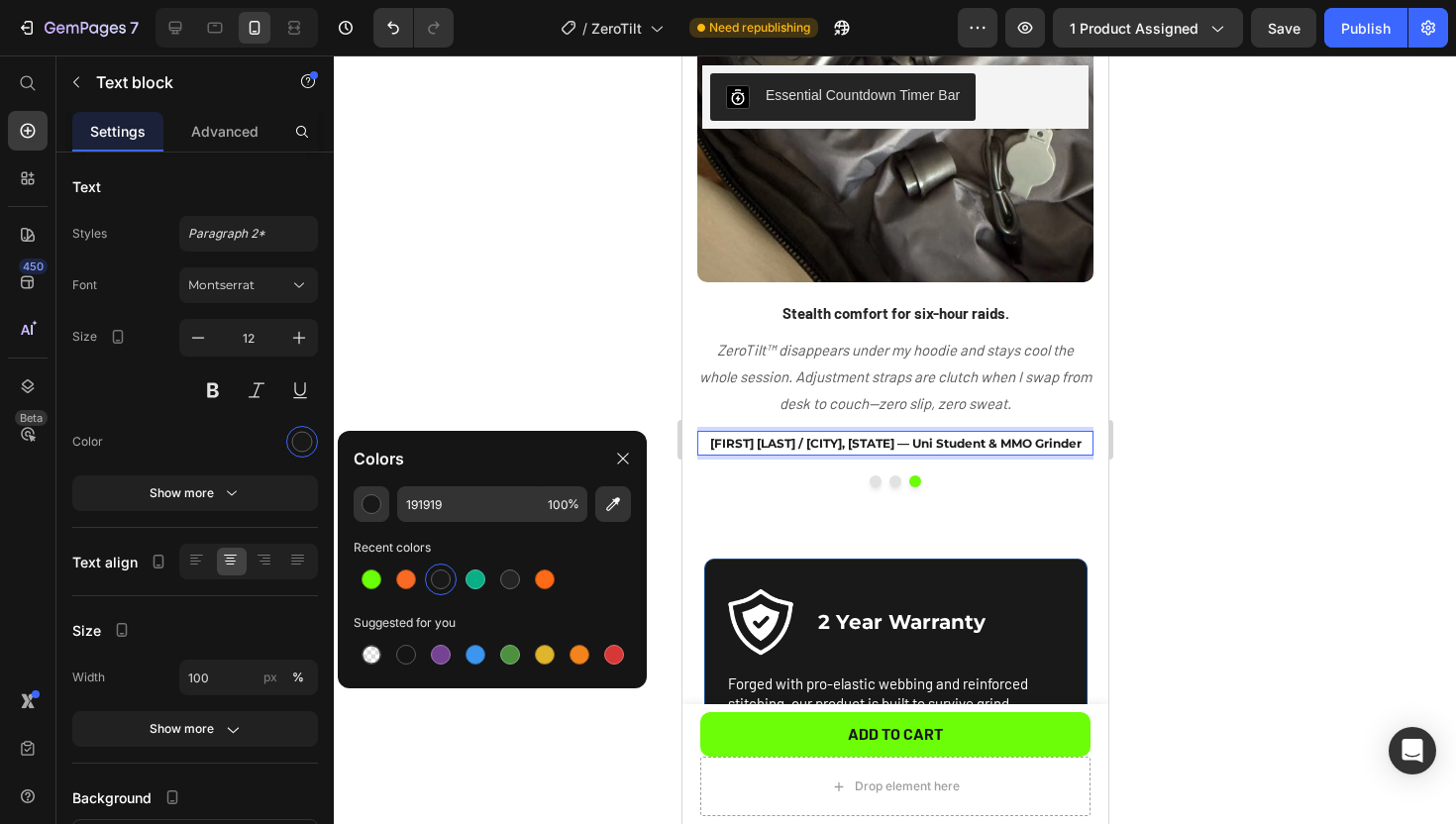click on "[FIRST] [LAST] / [CITY], [STATE] — Uni Student & MMO Grinder" at bounding box center (894, 443) 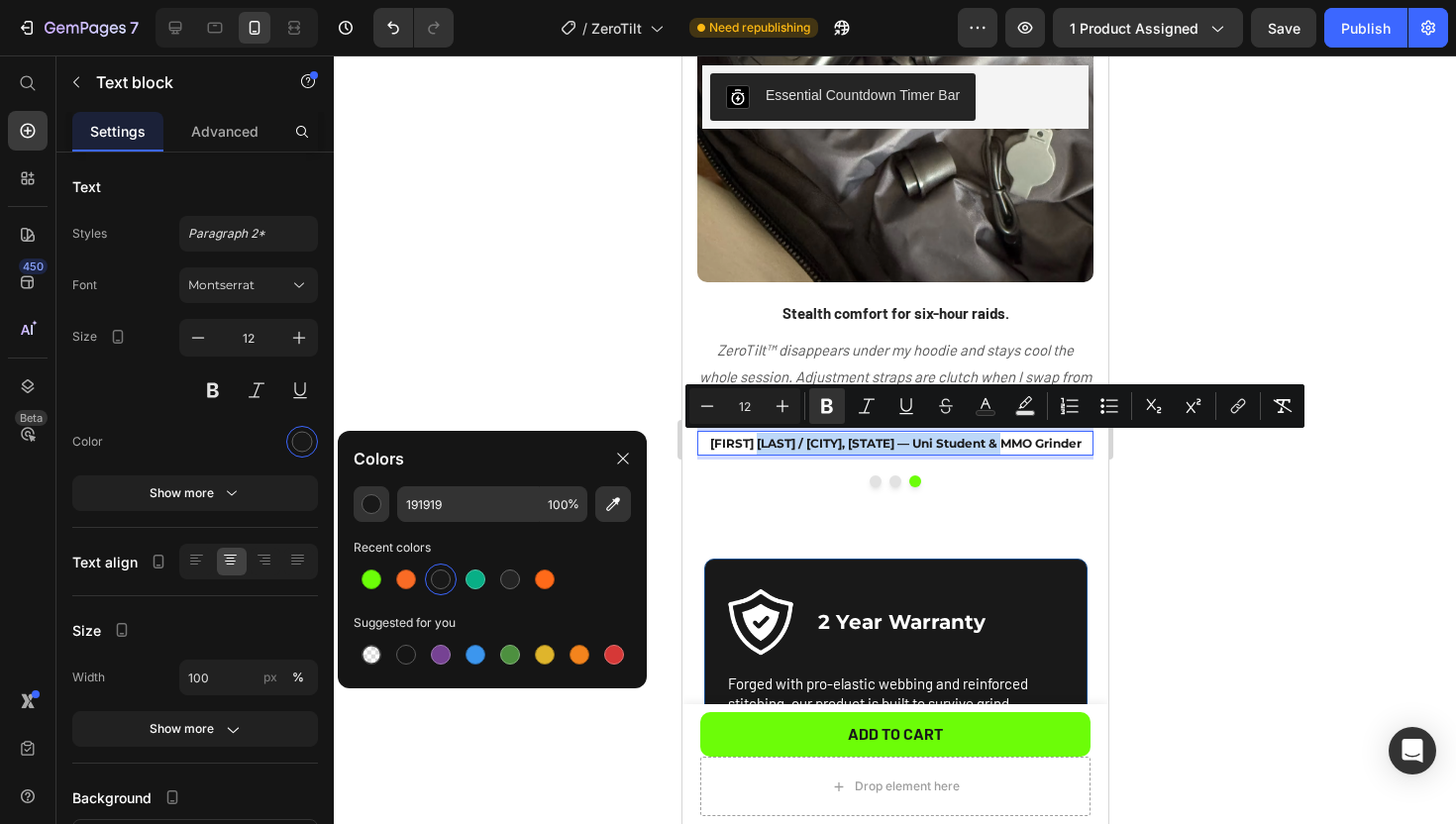 drag, startPoint x: 783, startPoint y: 446, endPoint x: 1072, endPoint y: 448, distance: 289.00692 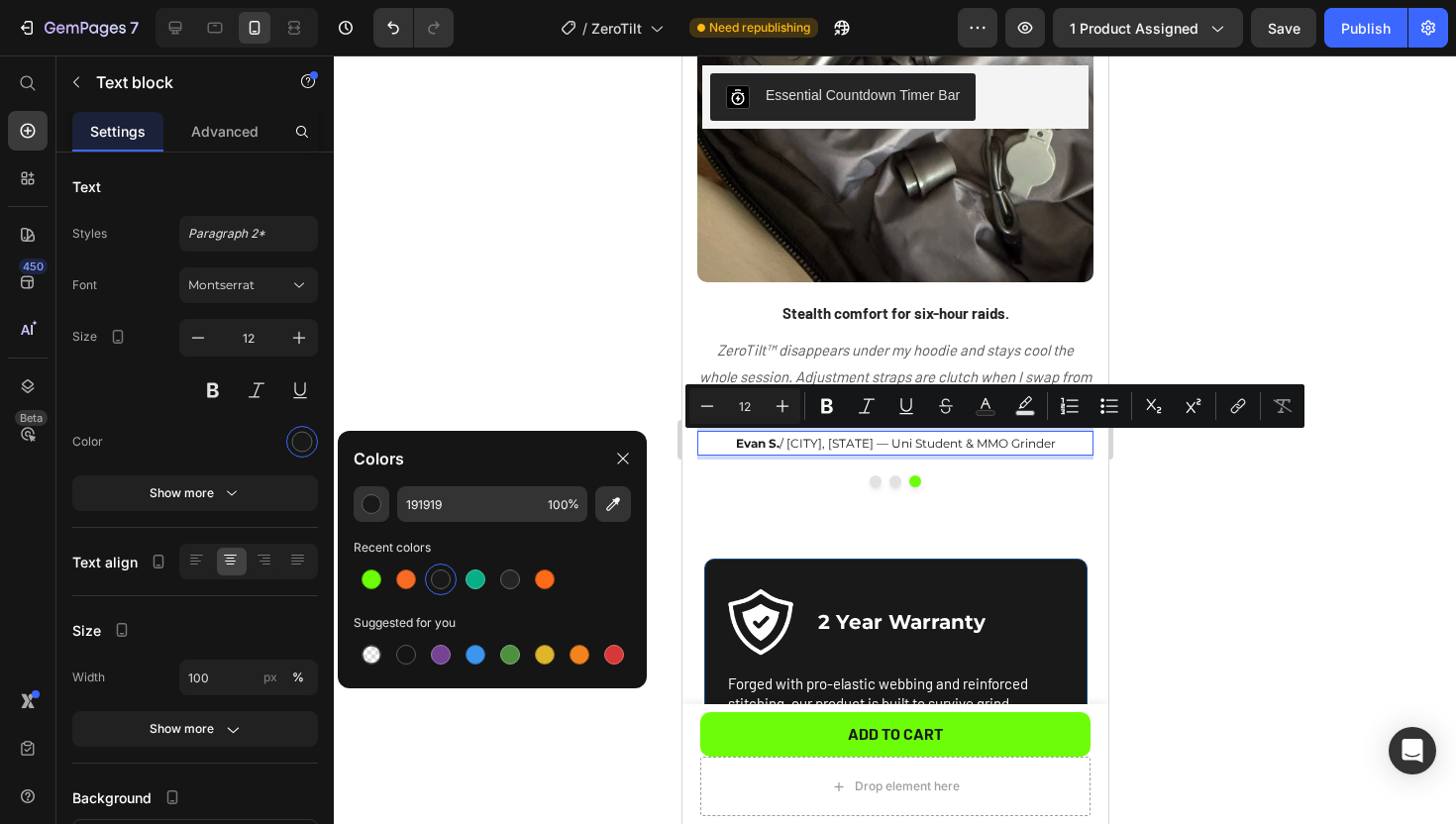 click on "[FIRST] [LAST] / [CITY], [STATE] — Uni Student & MMO Grinder" at bounding box center [894, 444] 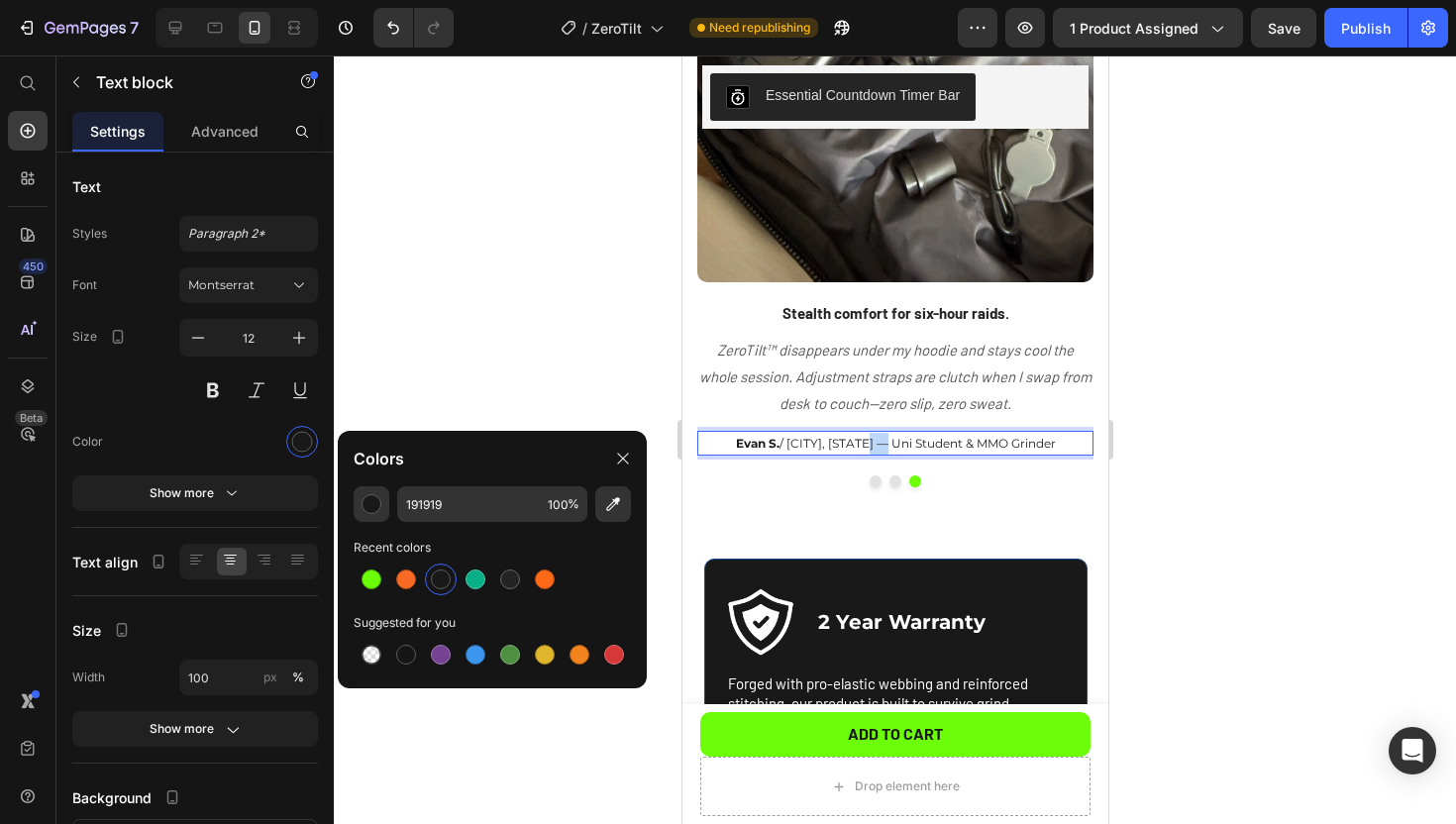 click on "[FIRST] [LAST] / [CITY], [STATE] — Uni Student & MMO Grinder" at bounding box center [894, 444] 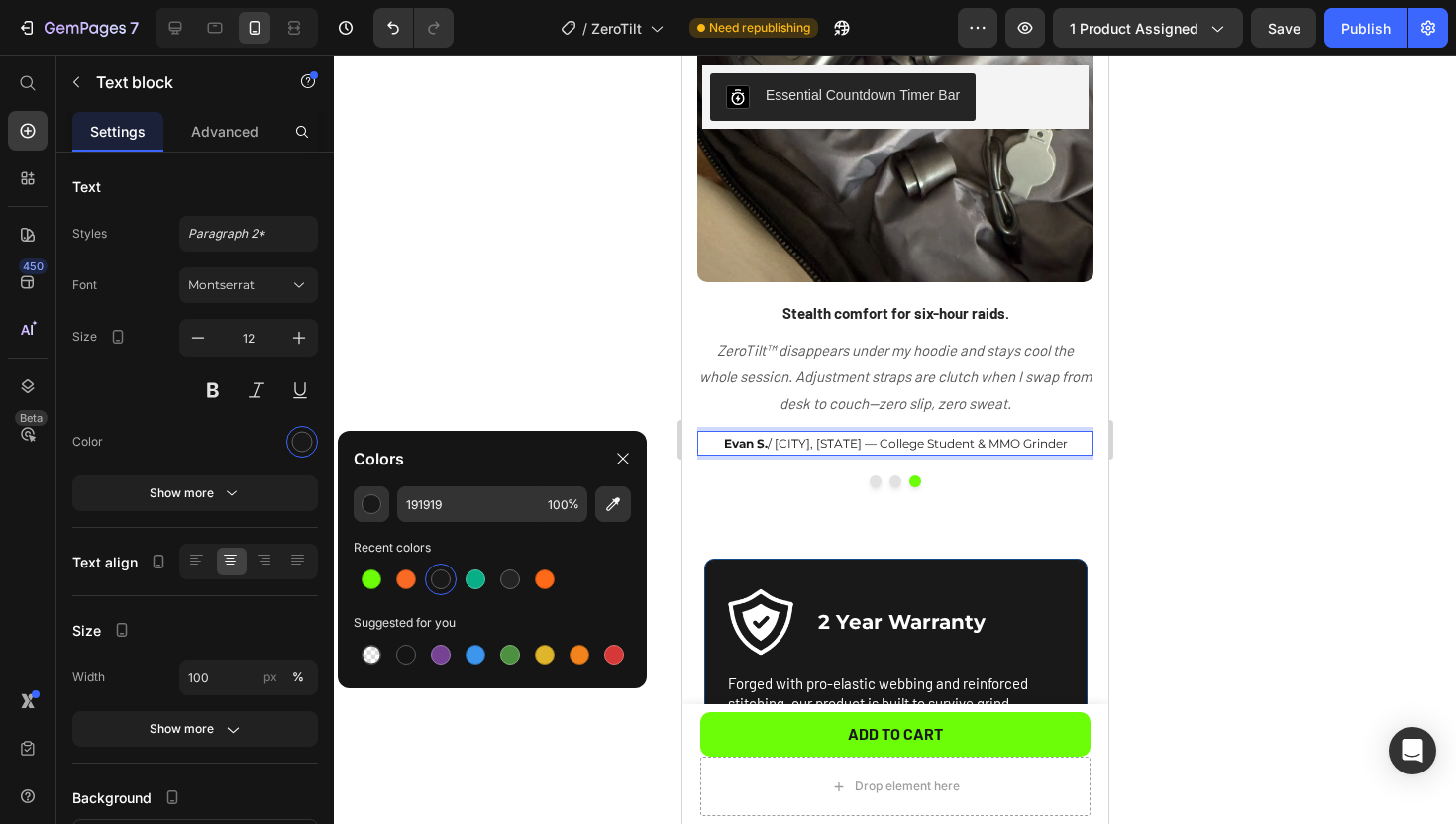 click 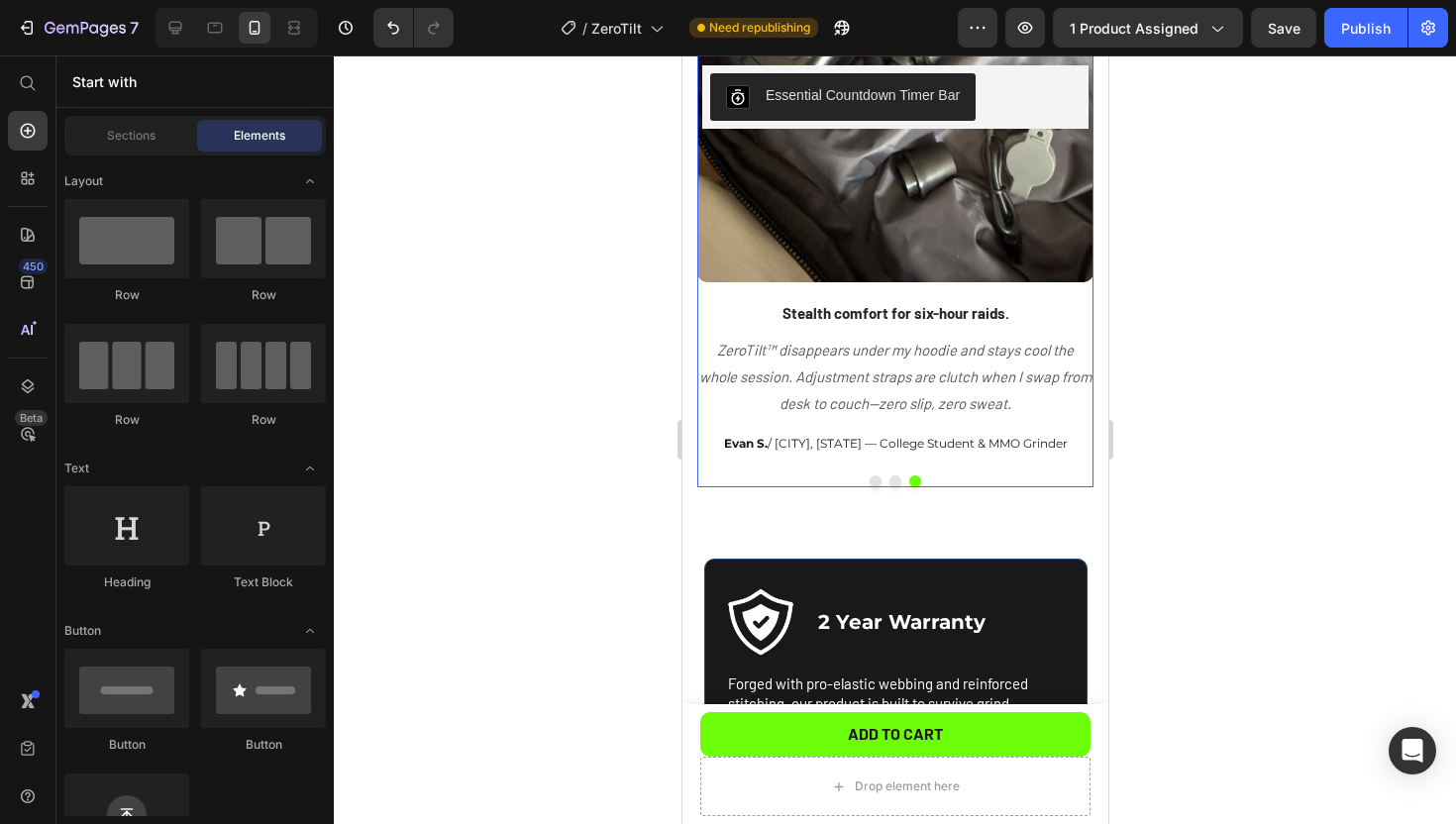 click at bounding box center [894, 481] 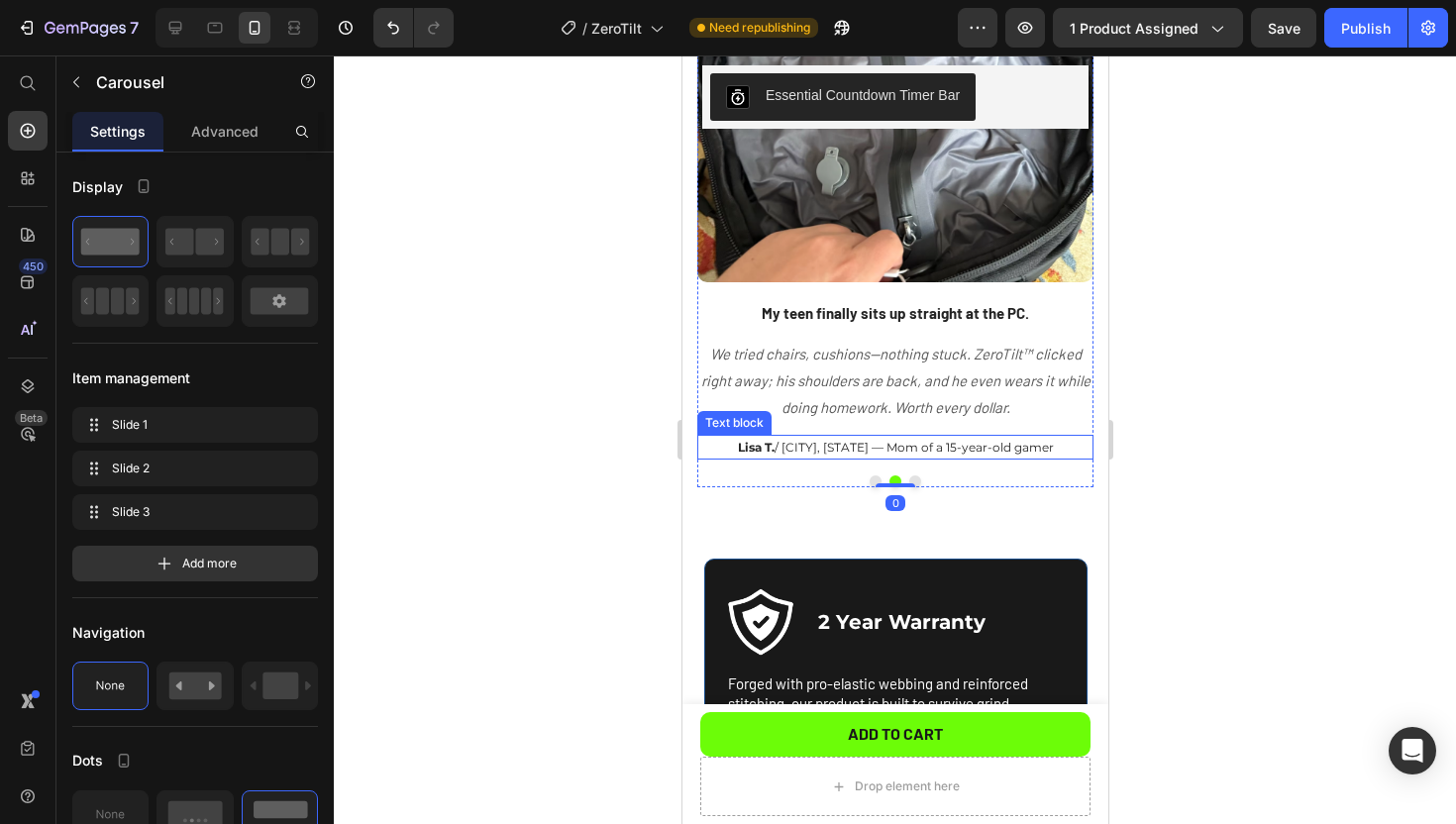 click on "[FIRST] [LAST]  / [CITY], [STATE] — Mom of a 15-year-old gamer" at bounding box center [894, 447] 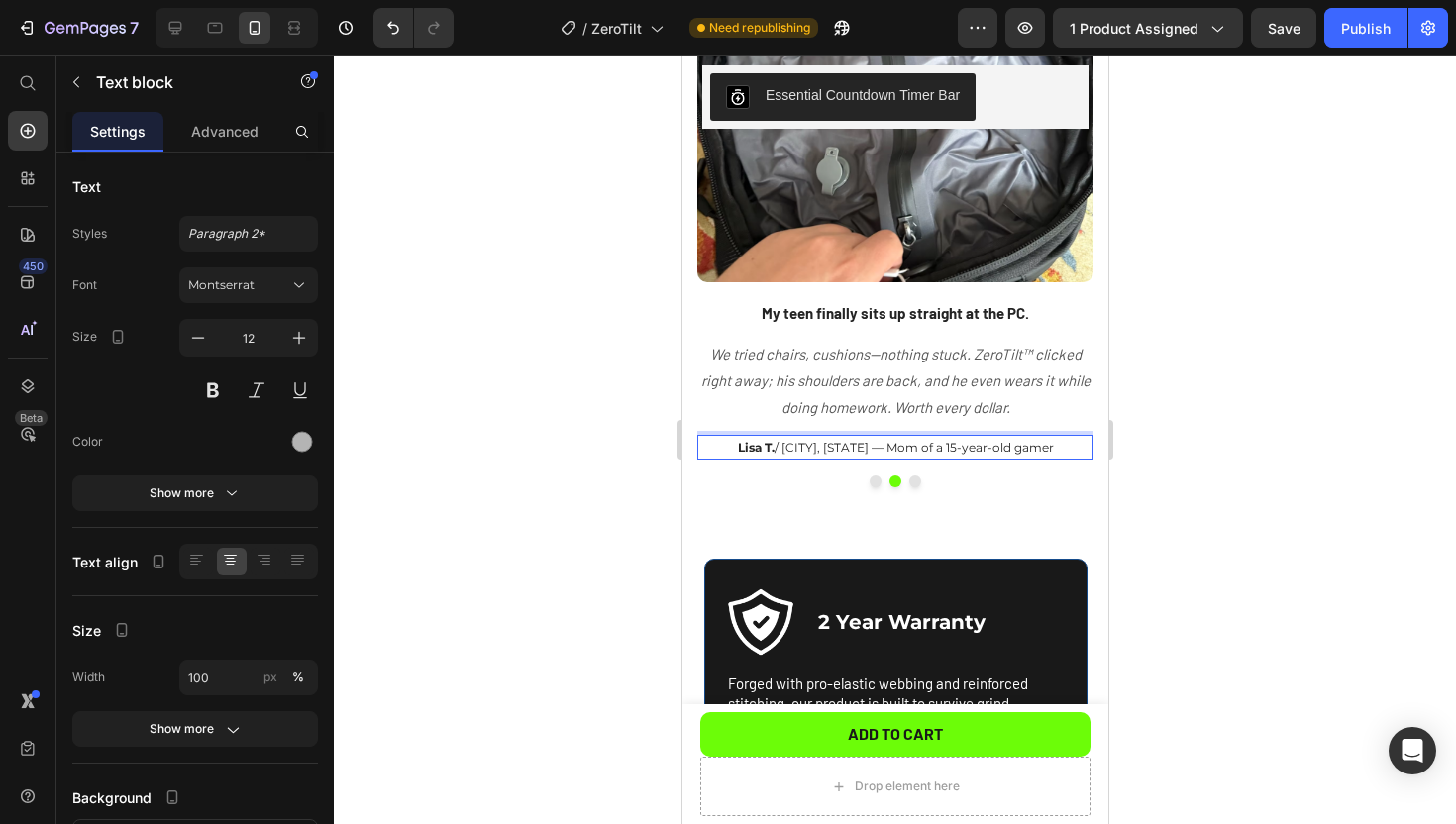 click on "[FIRST] [LAST]  / [CITY], [STATE] — Mom of a 15-year-old gamer" at bounding box center [894, 447] 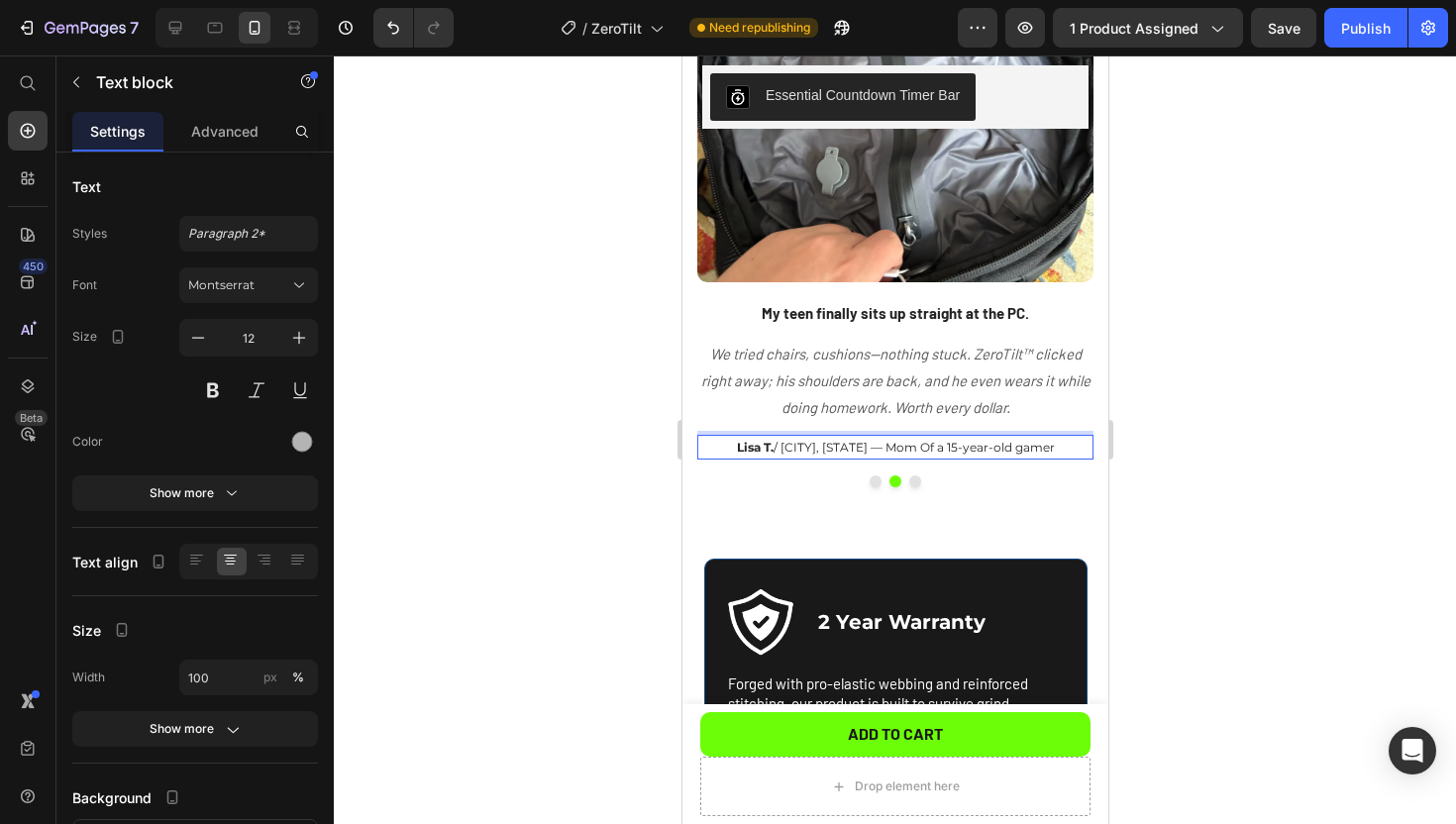 click on "[FIRST] [LAST]  / [CITY], [STATE] — Mom Of a 15-year-old gamer" at bounding box center (894, 447) 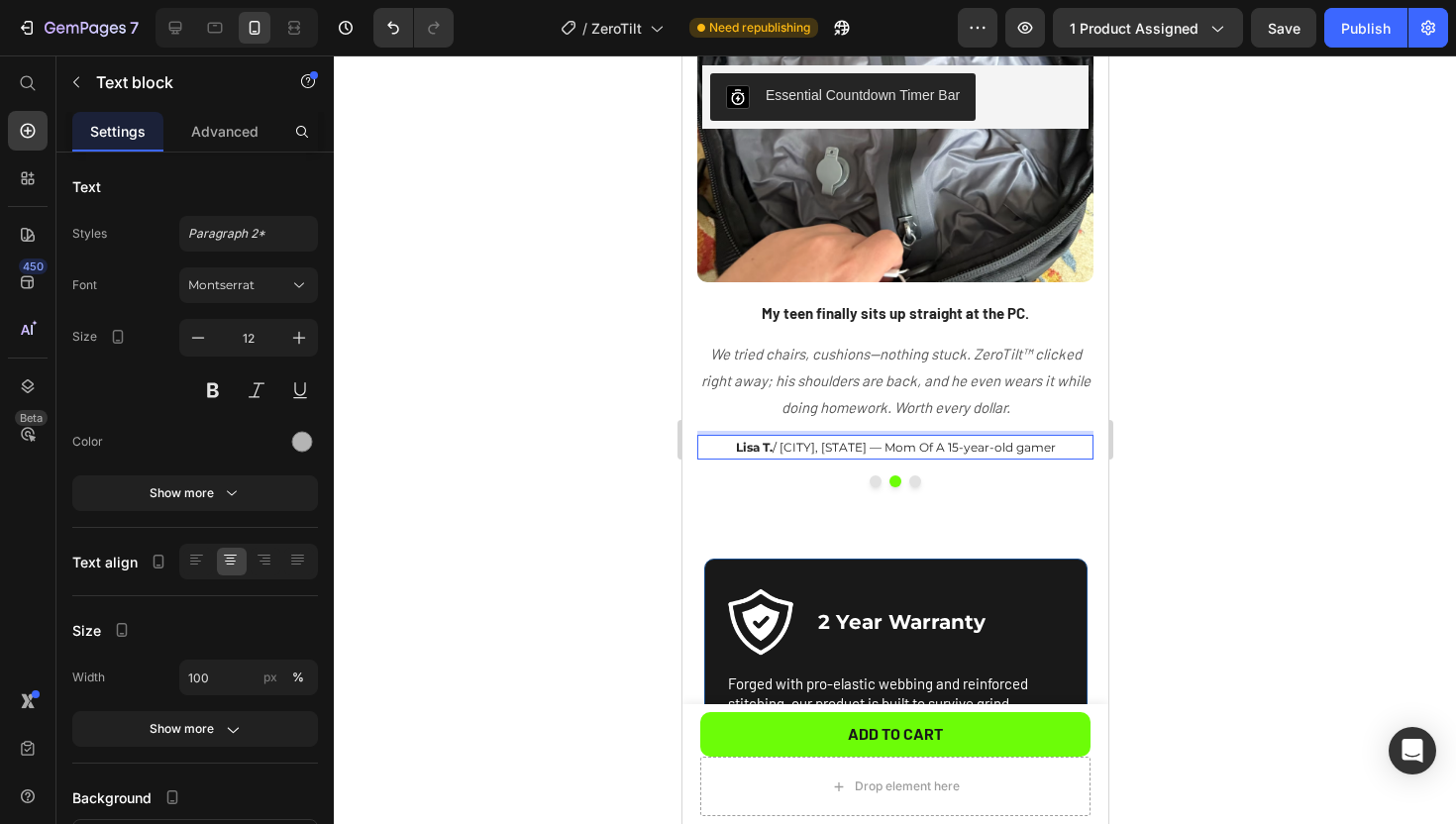 click on "[FIRST] [LAST]  / [CITY], [STATE] — Mom Of A 15-year-old gamer" at bounding box center (894, 447) 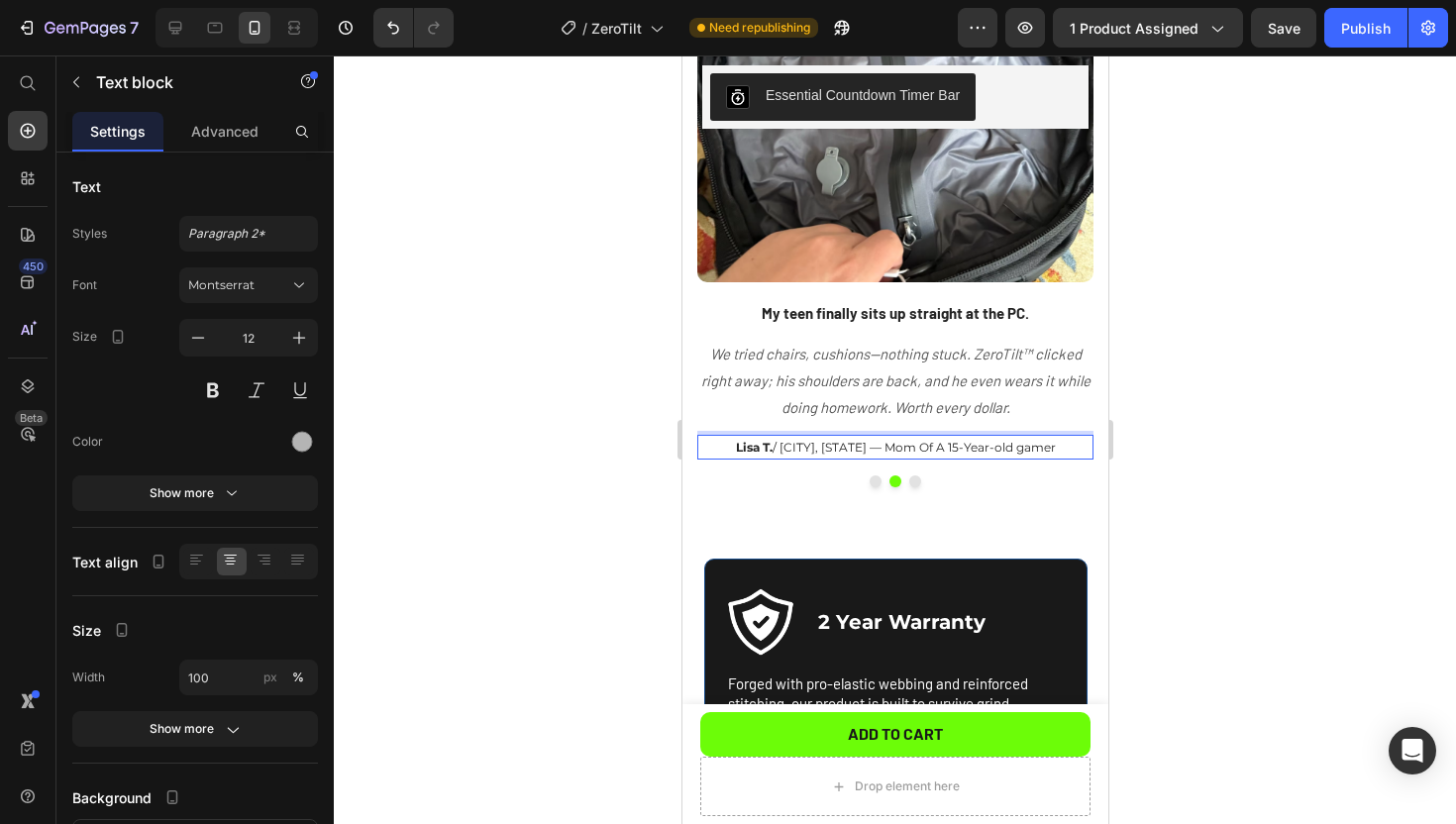 click on "[FIRST] [LAST]  / [CITY], [STATE] — Mom Of A 15-Year-old gamer" at bounding box center [894, 447] 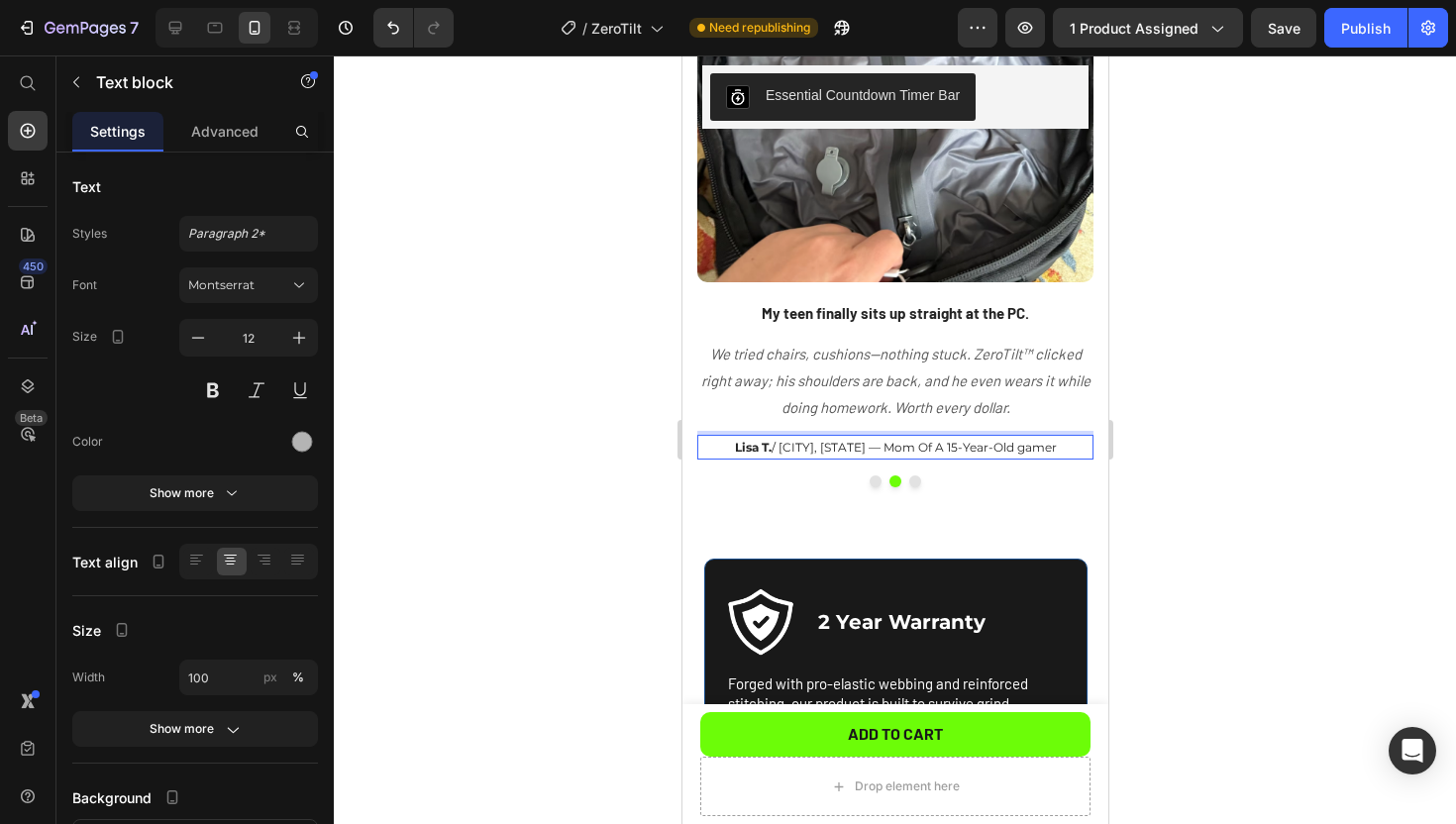 click on "[FIRST] [LAST]  / [CITY], [STATE] — Mom Of A 15-Year-Old gamer" at bounding box center [894, 447] 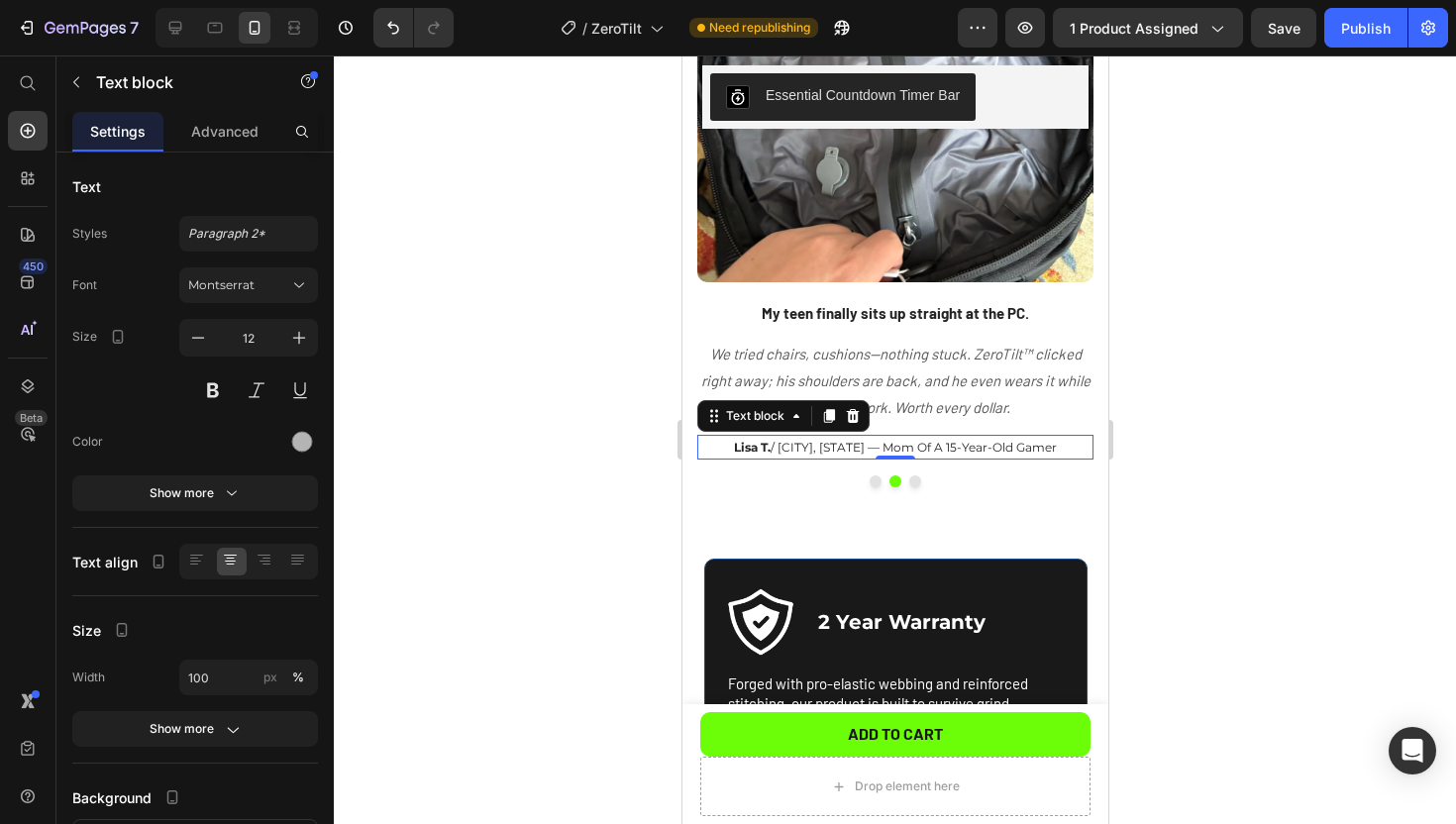 click 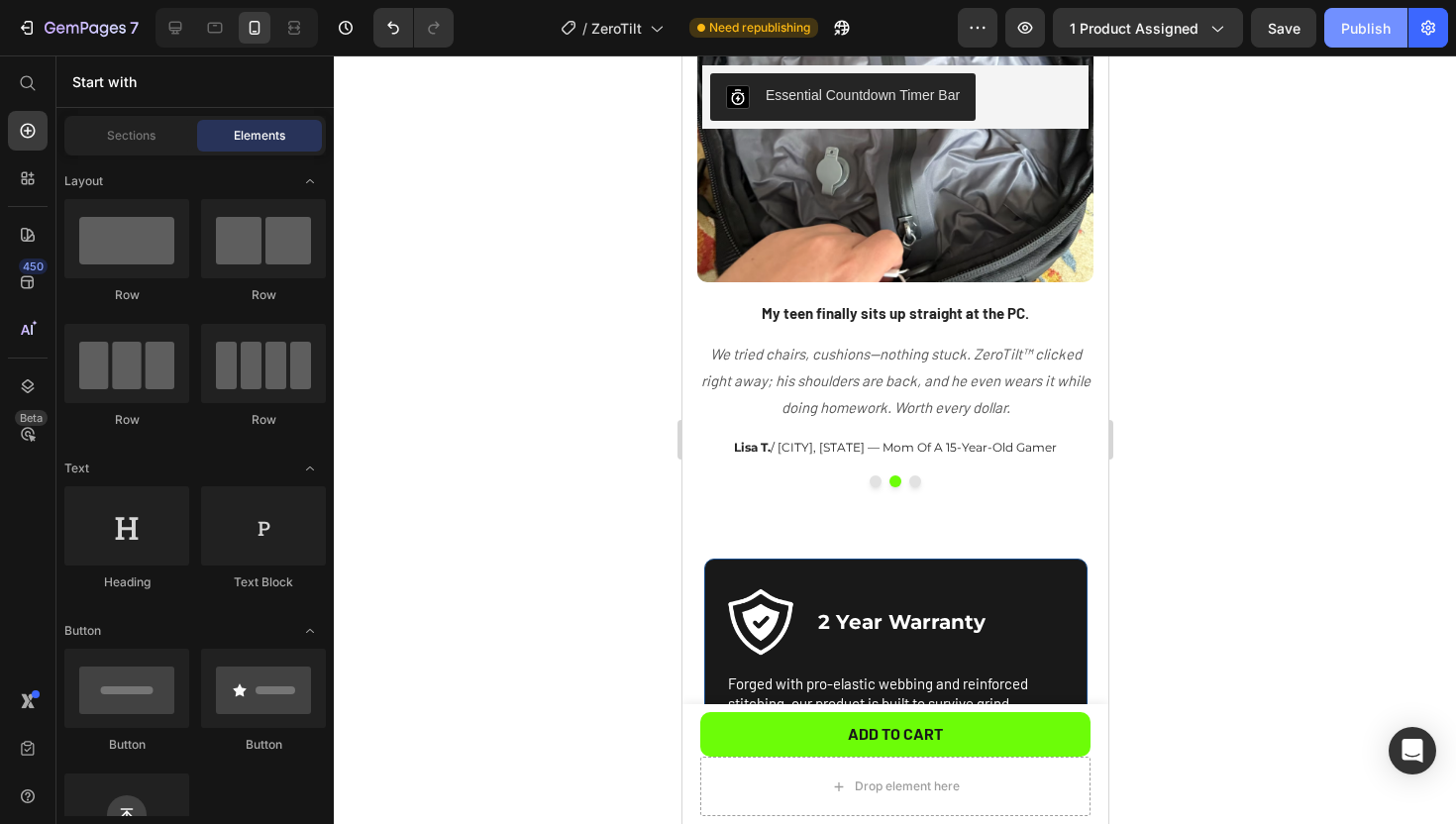 click on "Publish" 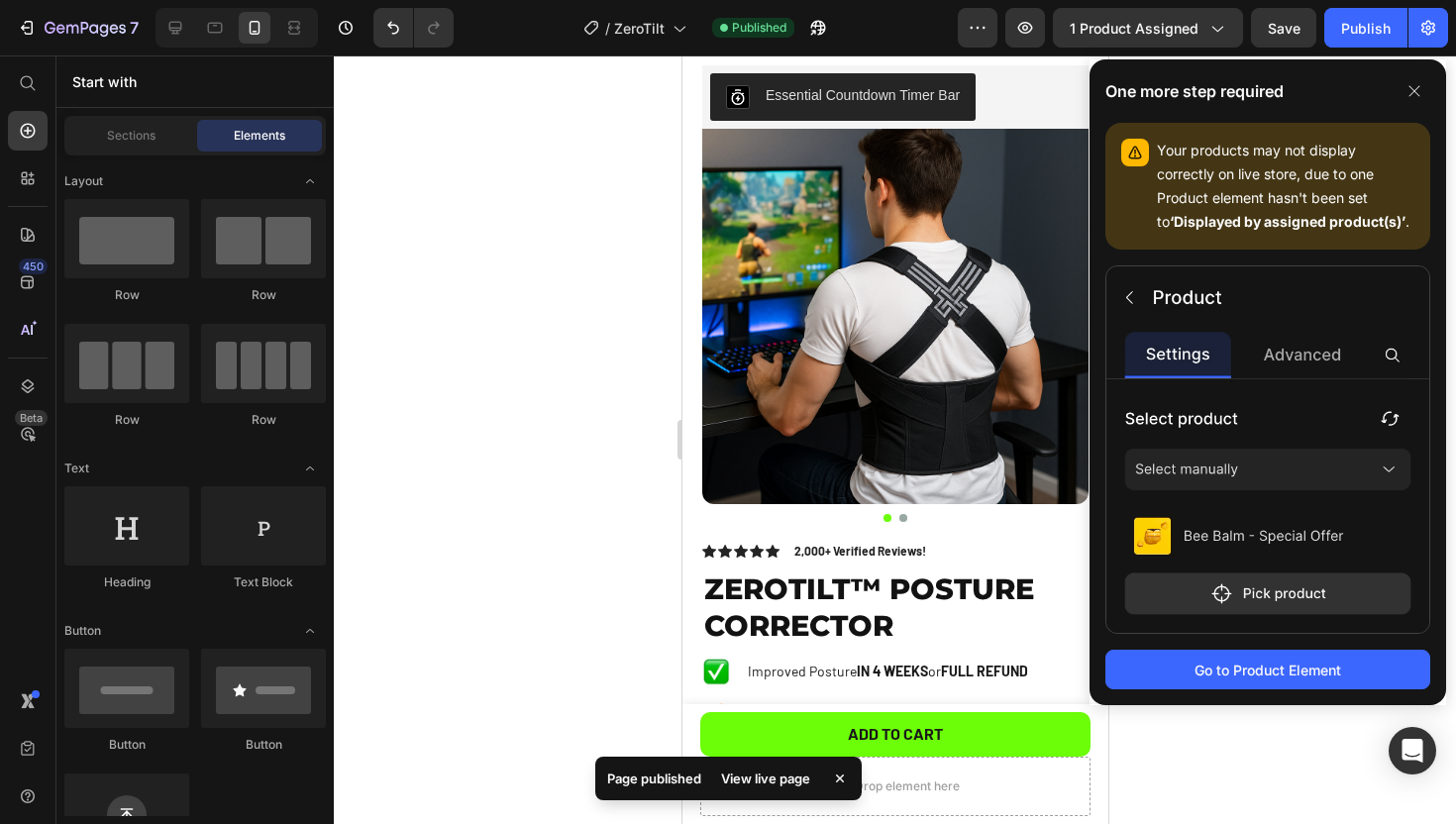 scroll, scrollTop: 75, scrollLeft: 0, axis: vertical 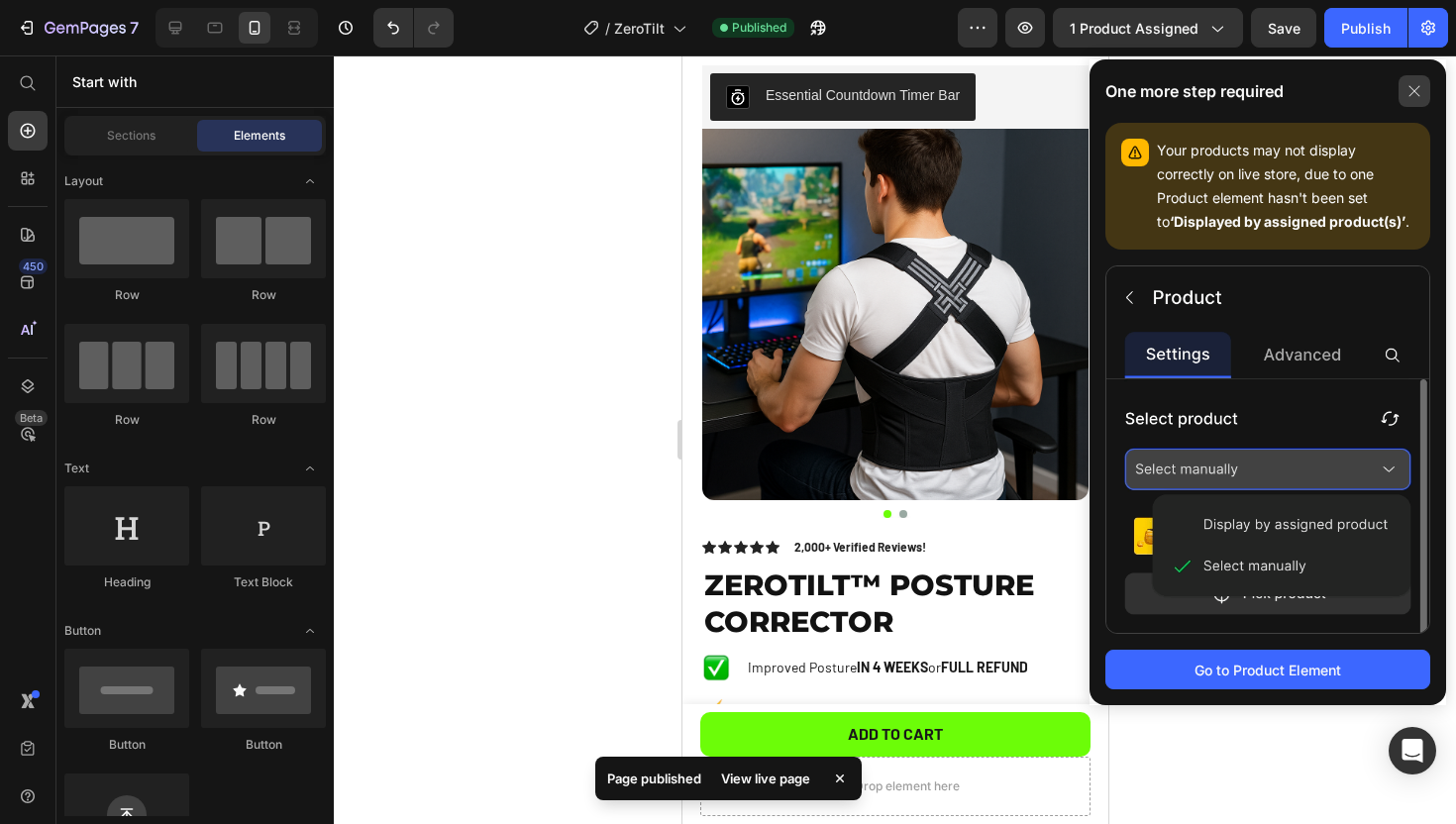 click 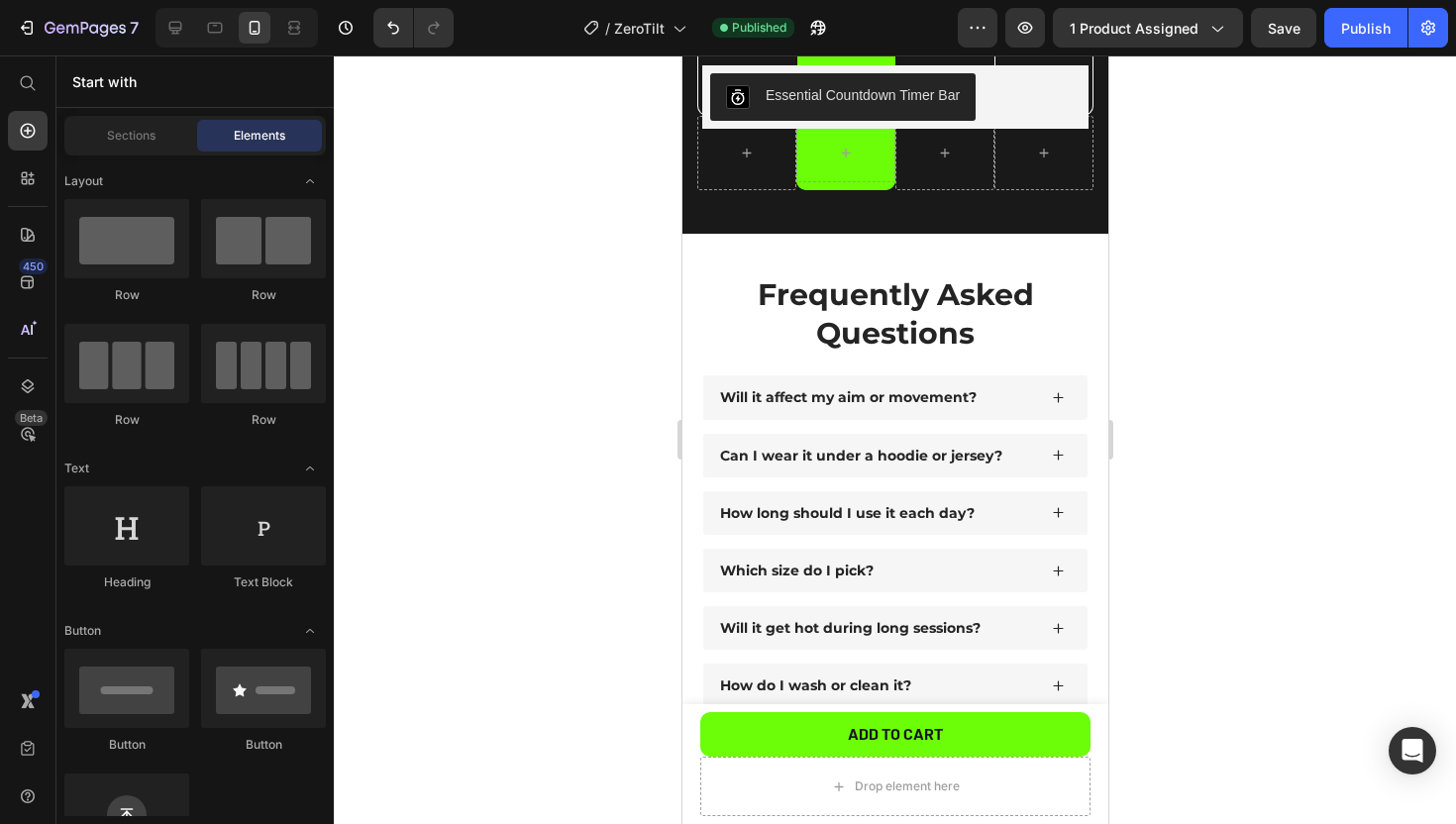 scroll, scrollTop: 4391, scrollLeft: 0, axis: vertical 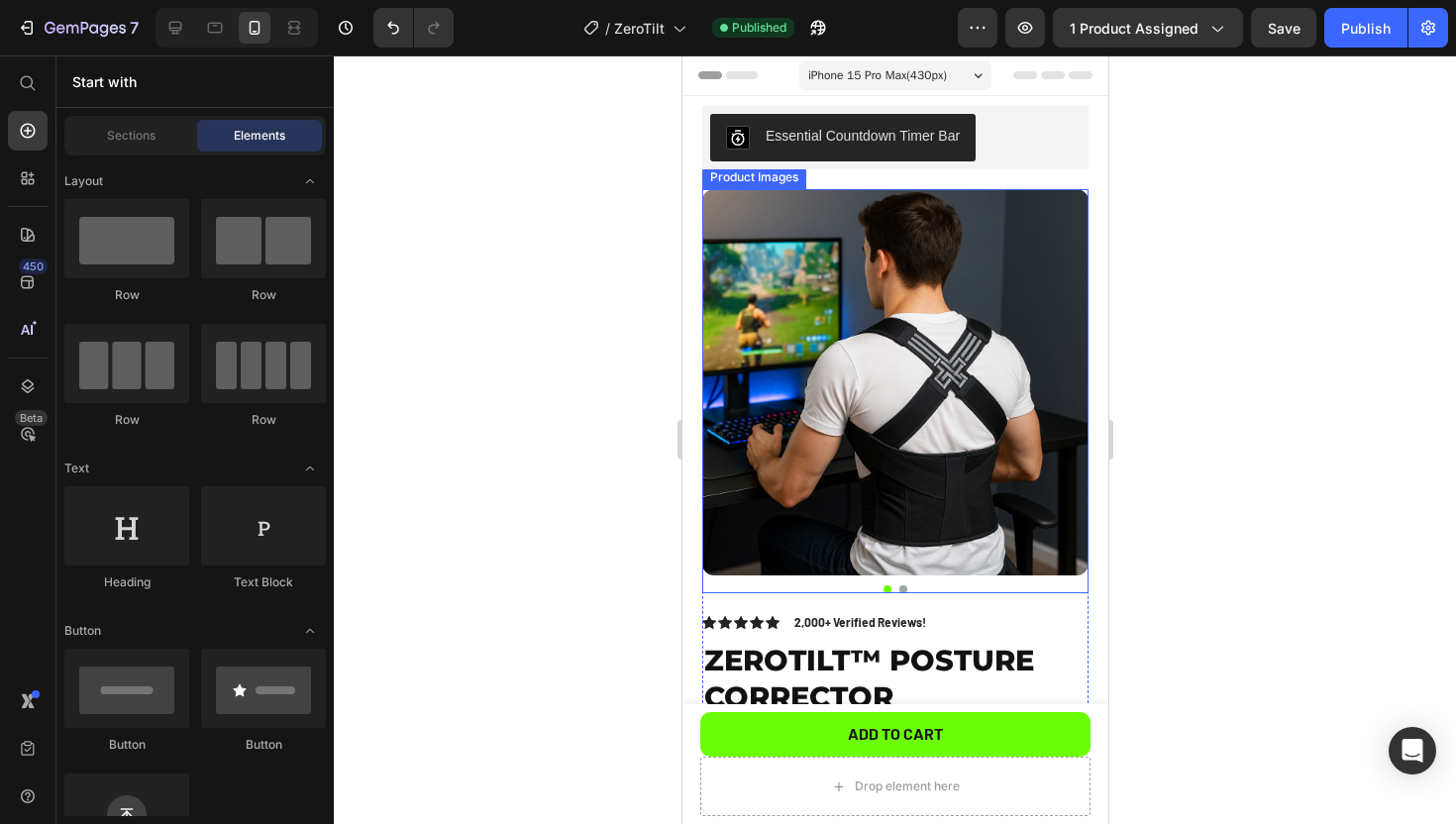 click at bounding box center (894, 391) 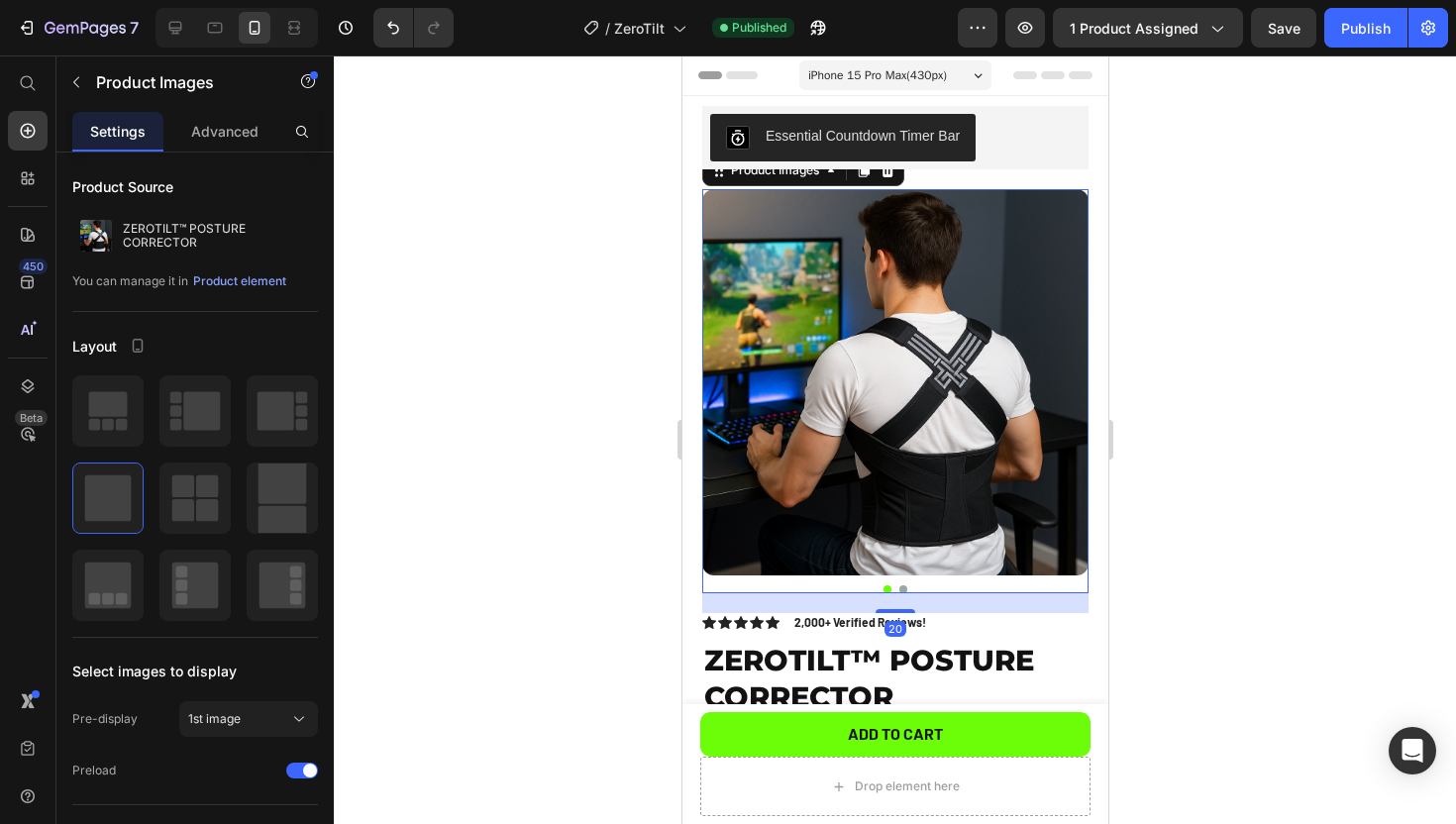 click at bounding box center (894, 589) 